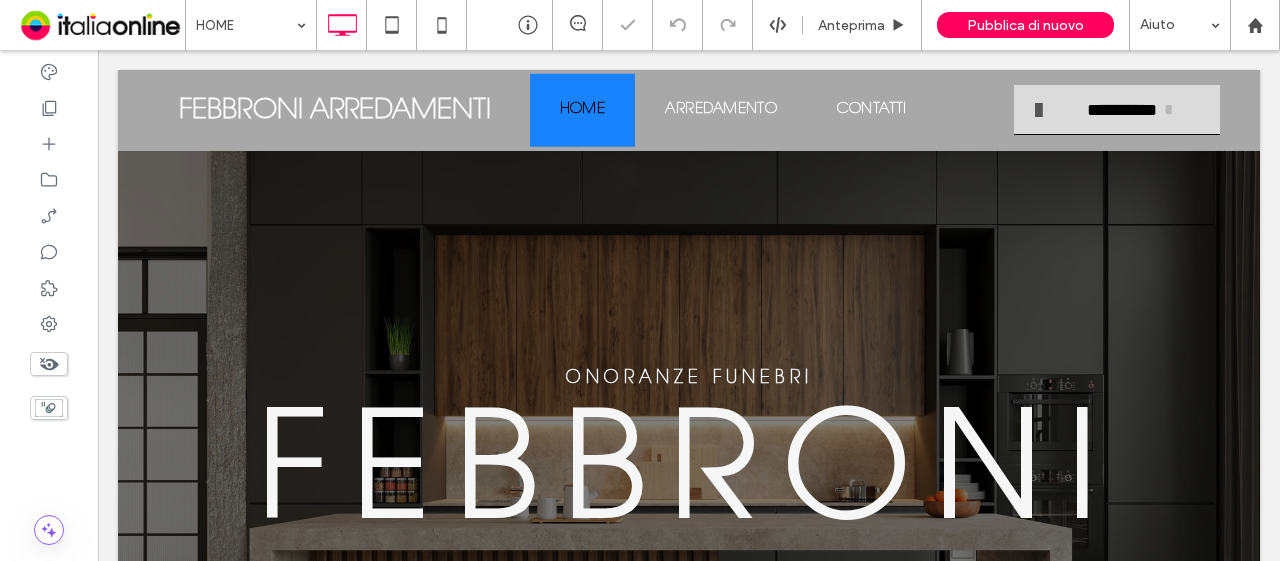 scroll, scrollTop: 1000, scrollLeft: 0, axis: vertical 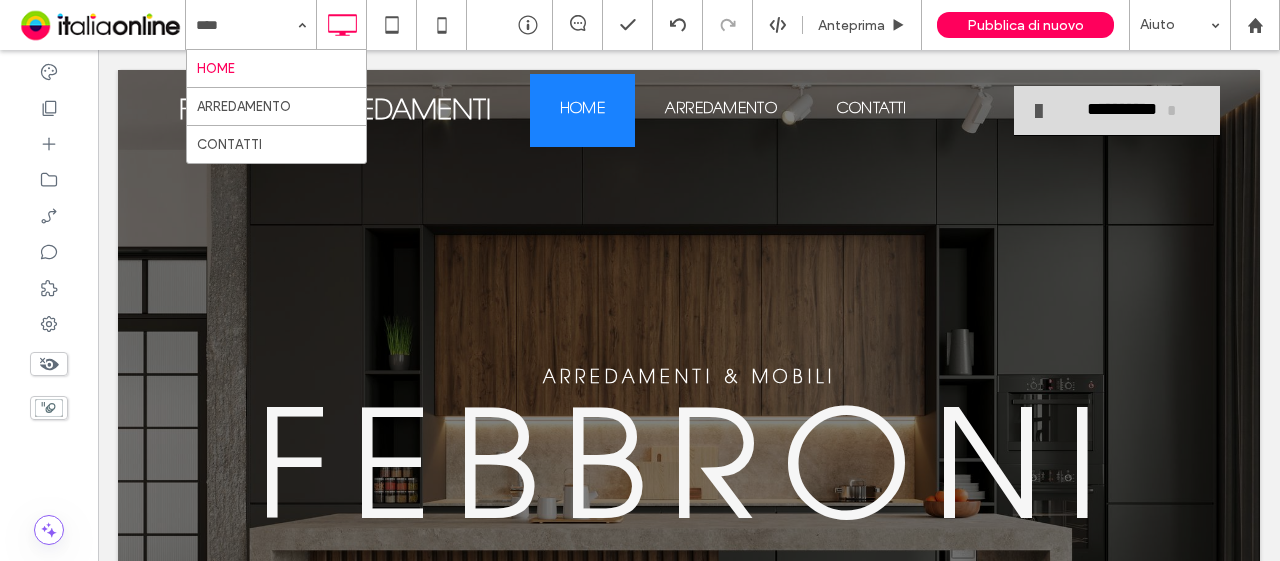 drag, startPoint x: 238, startPoint y: 116, endPoint x: 638, endPoint y: 159, distance: 402.3046 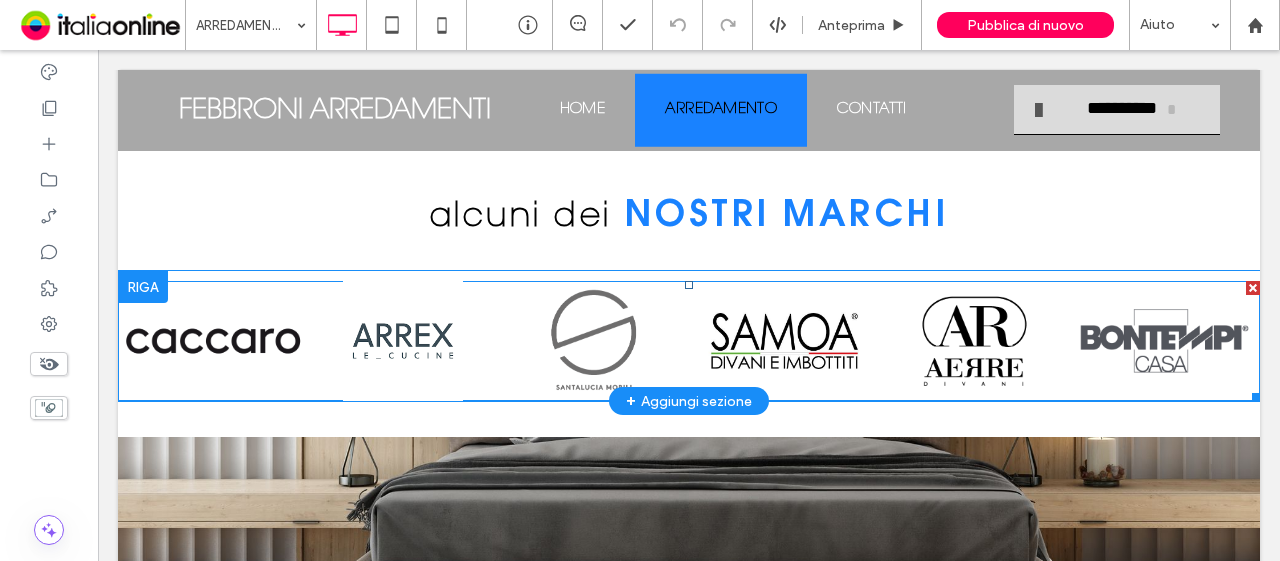 scroll, scrollTop: 600, scrollLeft: 0, axis: vertical 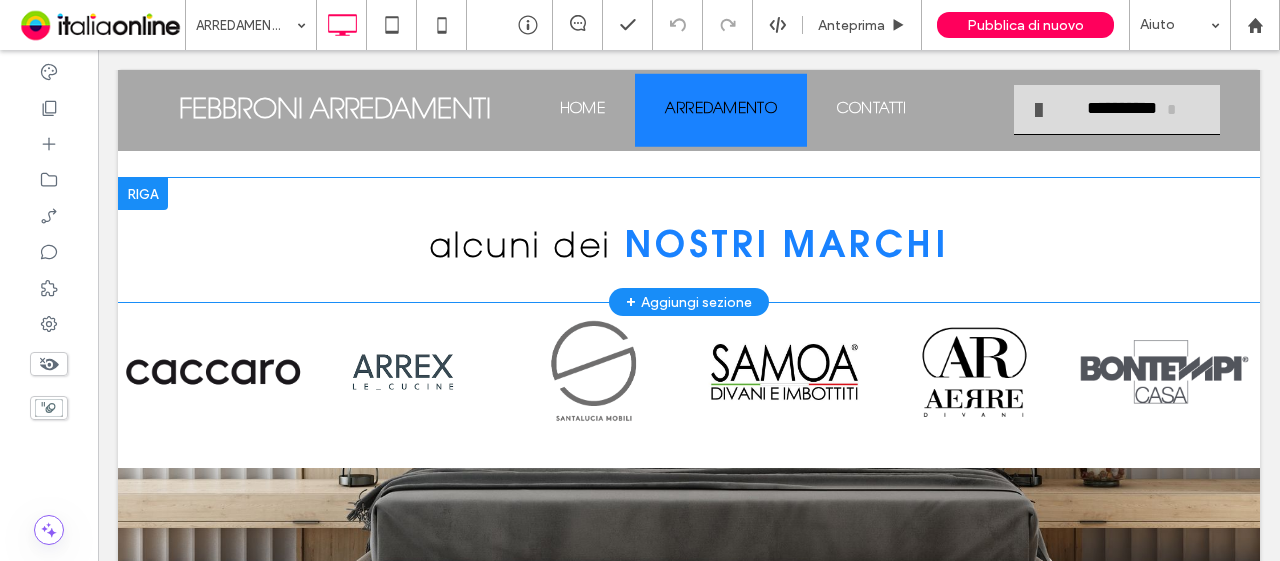 click at bounding box center [143, 194] 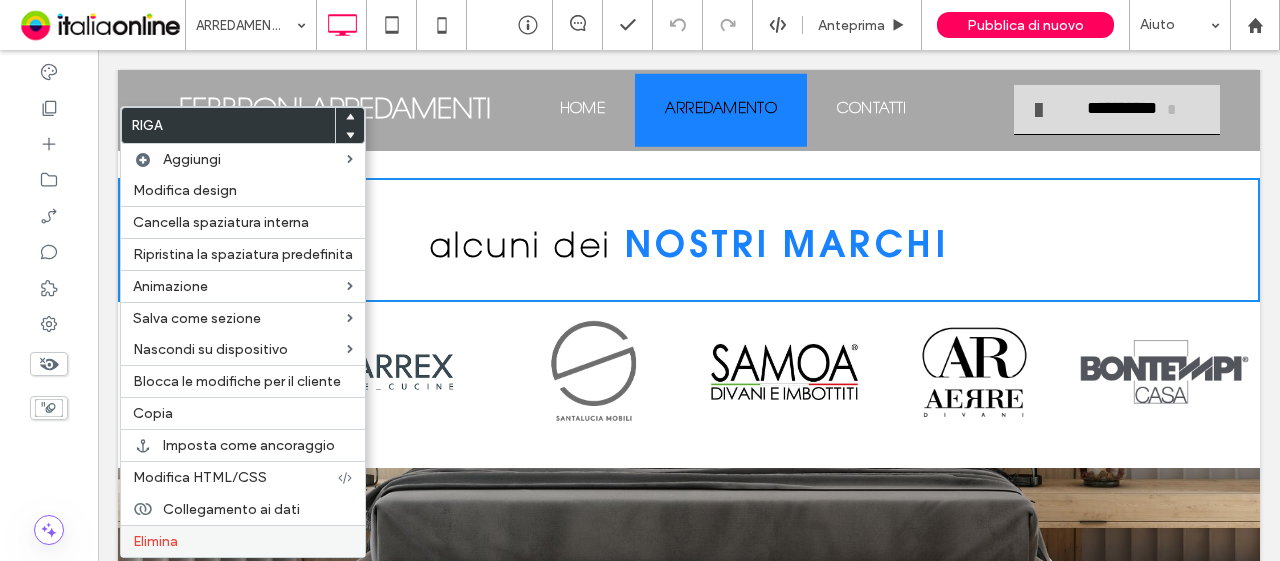 click on "Elimina" at bounding box center [243, 541] 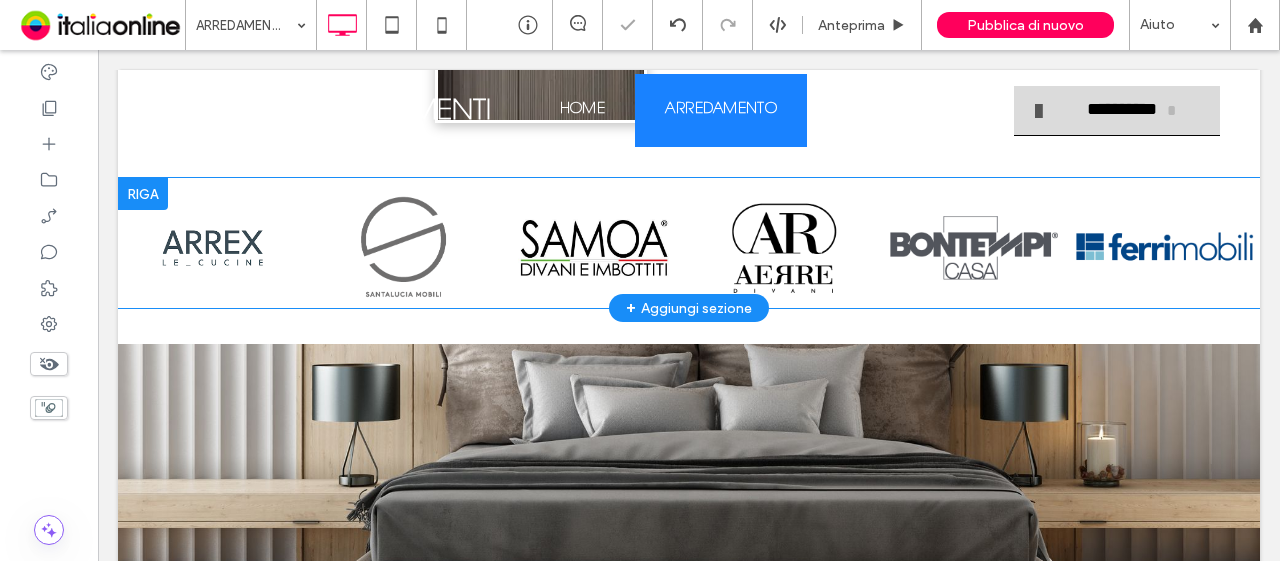 click at bounding box center [143, 194] 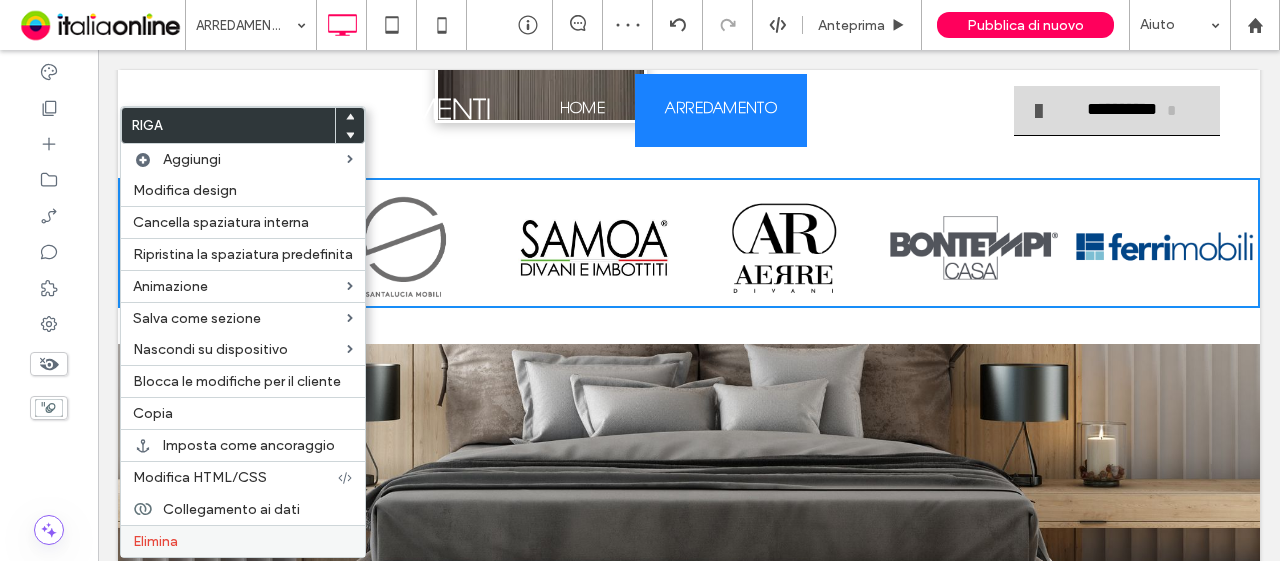 click on "Elimina" at bounding box center (243, 541) 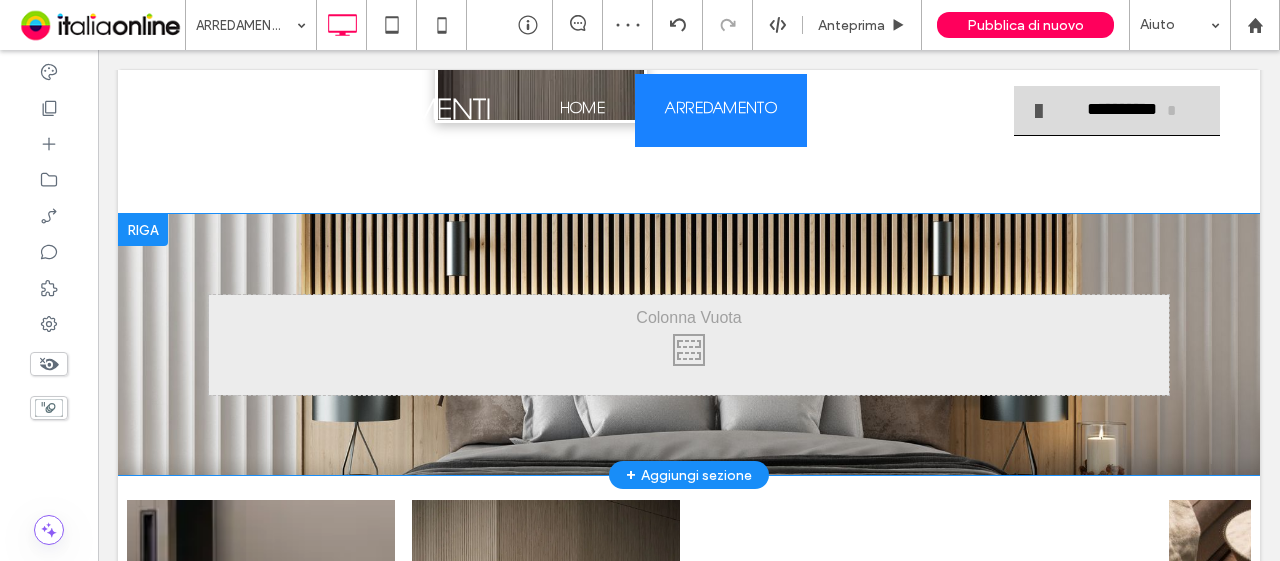 click at bounding box center (143, 230) 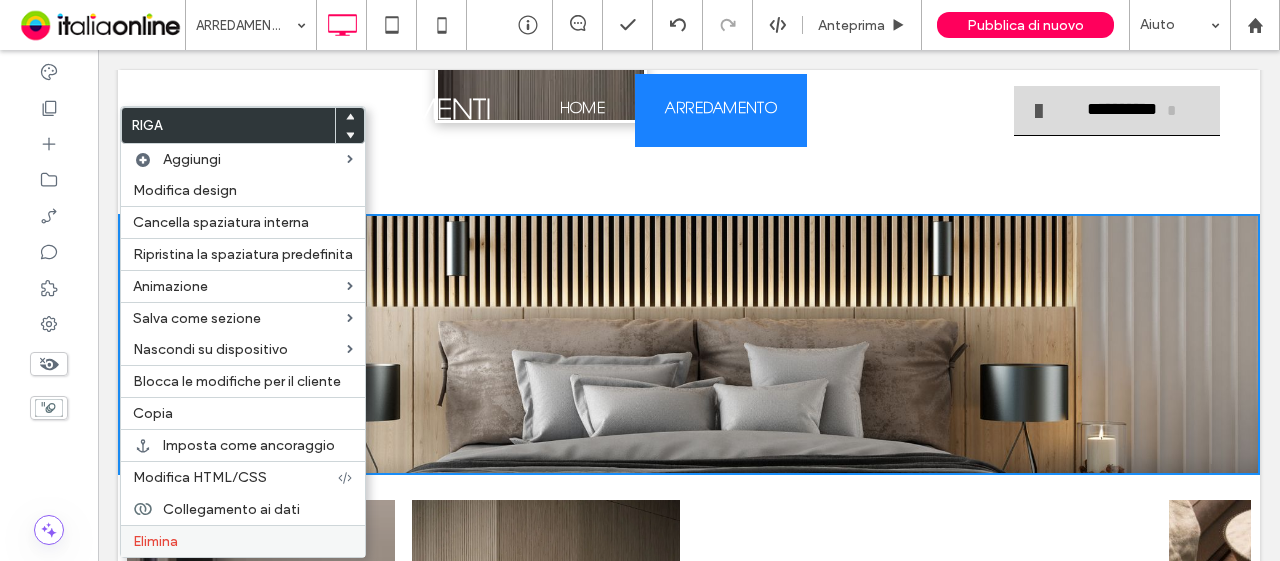 click on "Elimina" at bounding box center (243, 541) 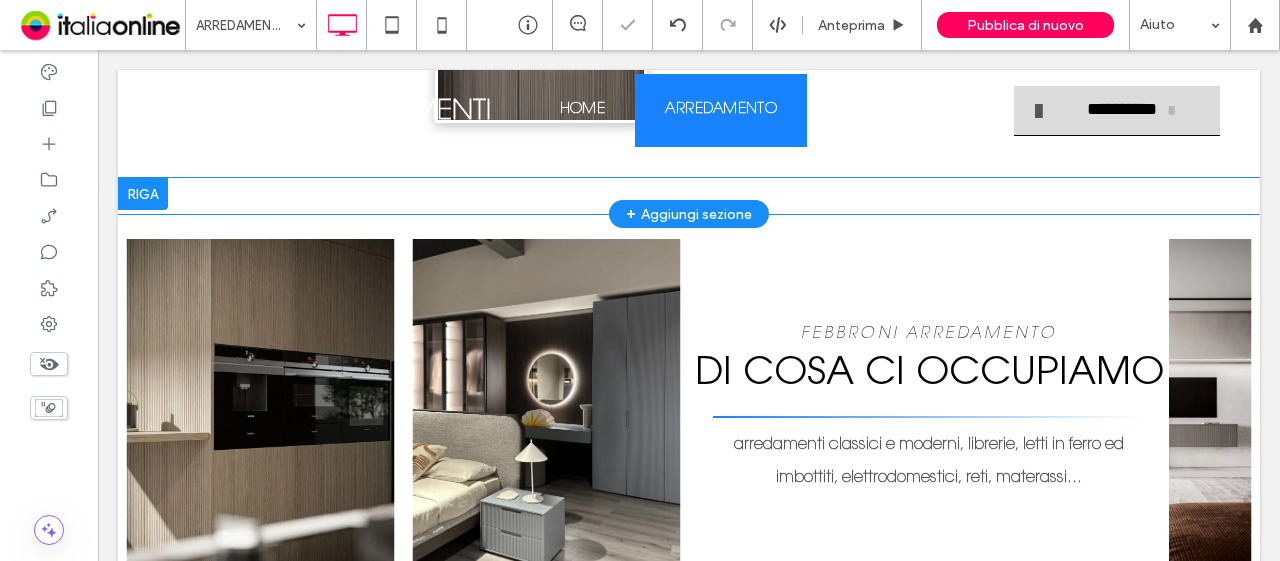 click on "+ Aggiungi sezione" at bounding box center [689, 214] 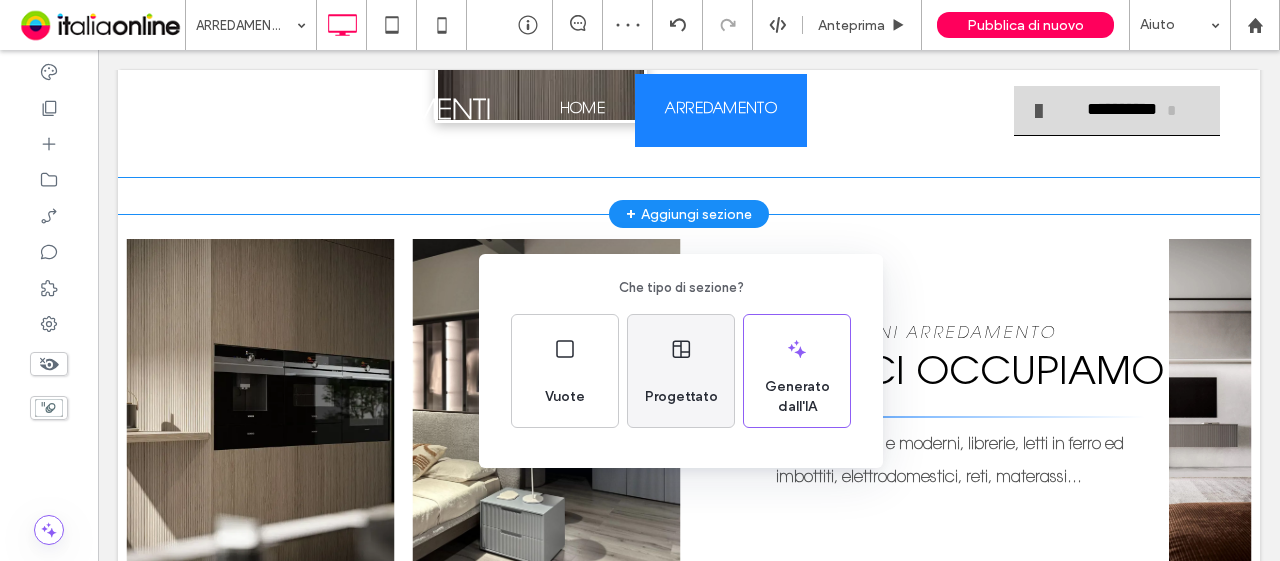 click on "Progettato" at bounding box center (681, 397) 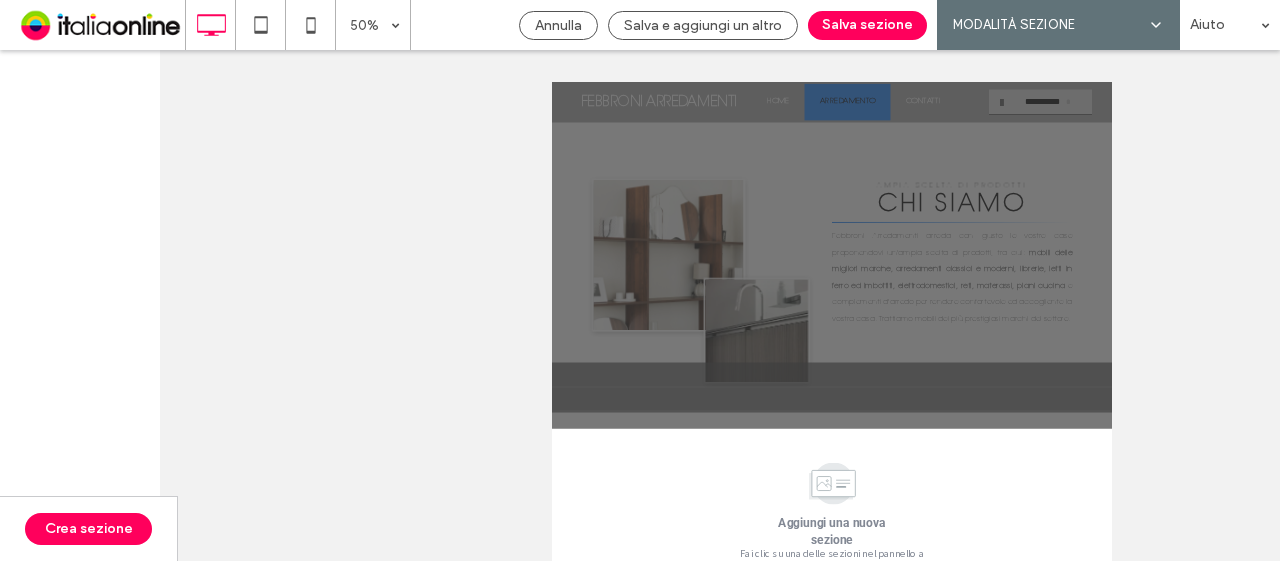 scroll, scrollTop: 299, scrollLeft: 0, axis: vertical 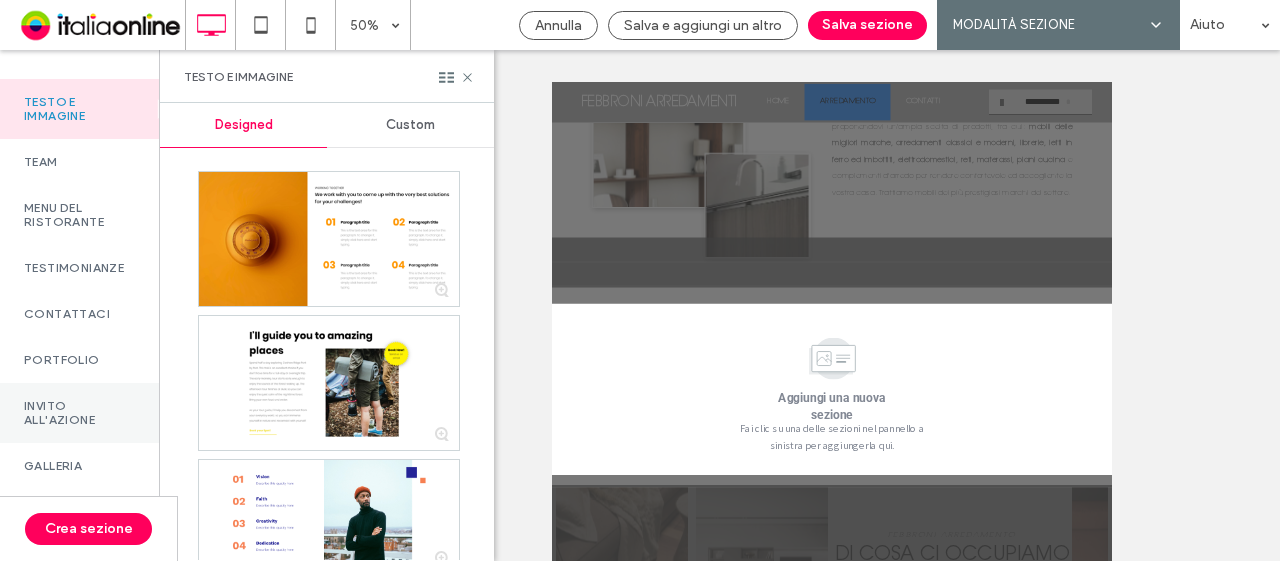 click on "Invito all'azione" at bounding box center (79, 413) 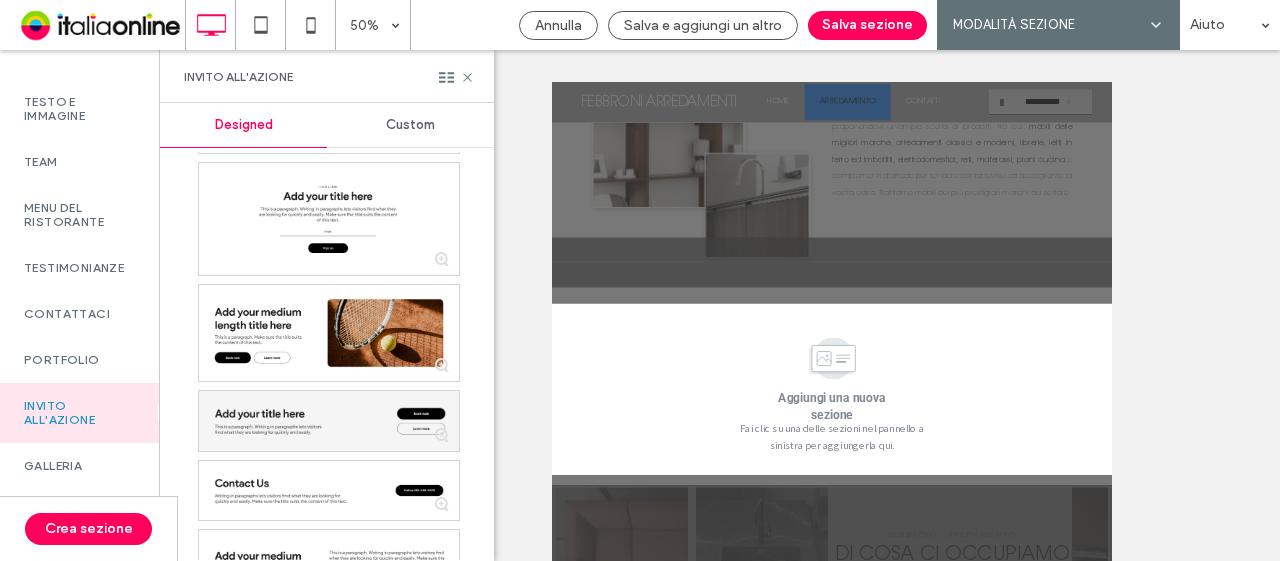 scroll, scrollTop: 0, scrollLeft: 0, axis: both 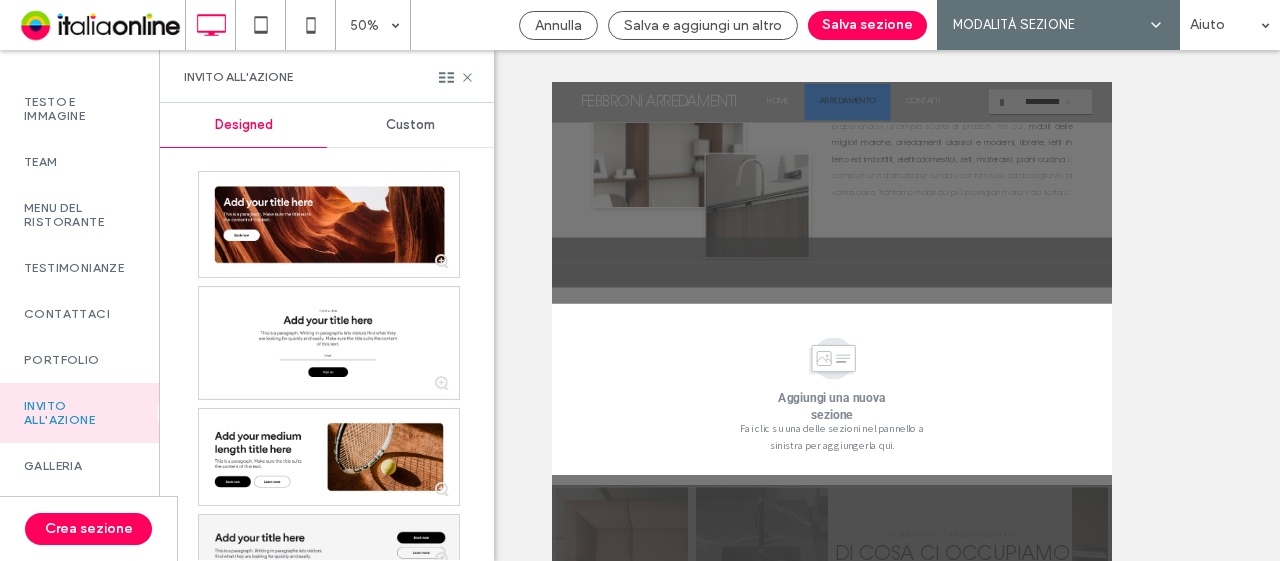 click on "Custom" at bounding box center (410, 125) 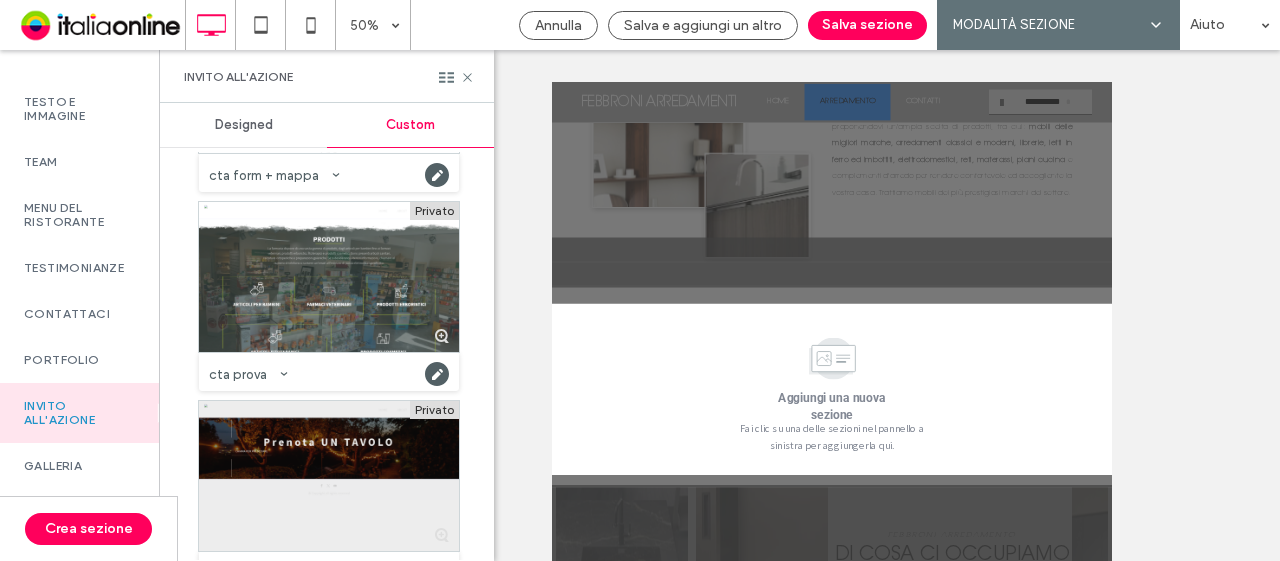 scroll, scrollTop: 1258, scrollLeft: 0, axis: vertical 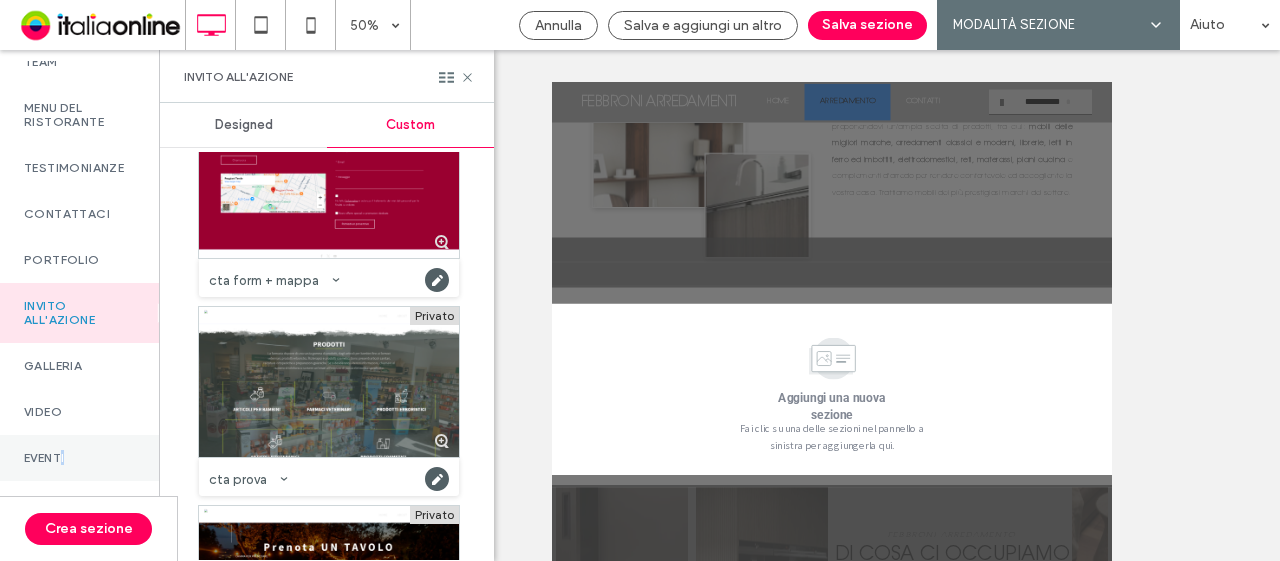 click on "Eventi" at bounding box center (79, 458) 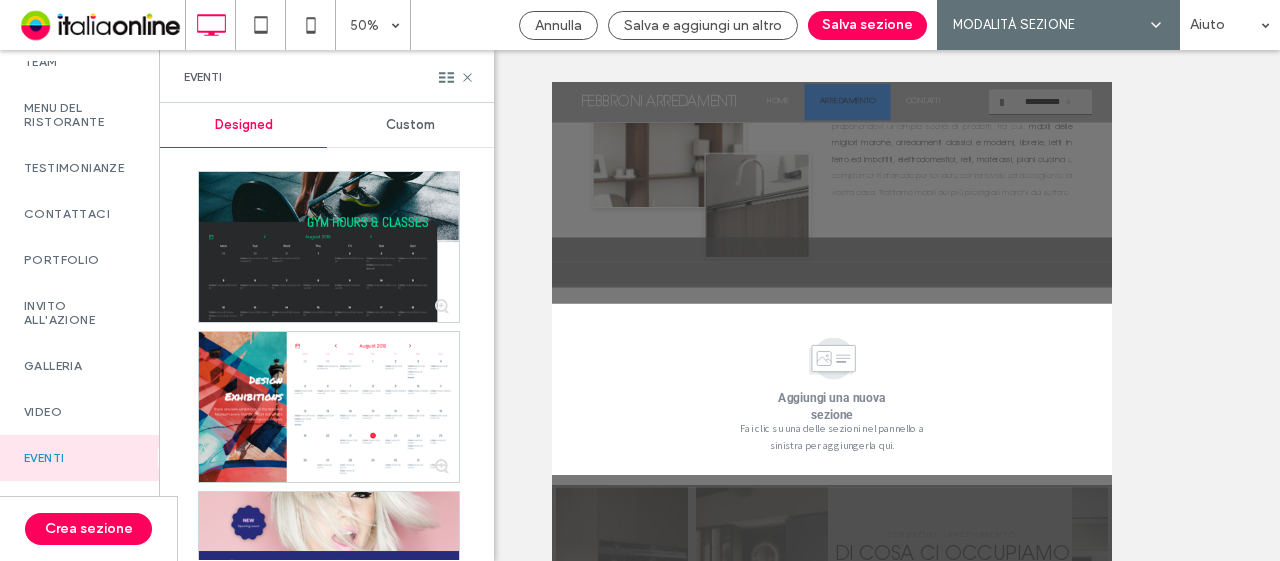drag, startPoint x: 386, startPoint y: 133, endPoint x: 362, endPoint y: 165, distance: 40 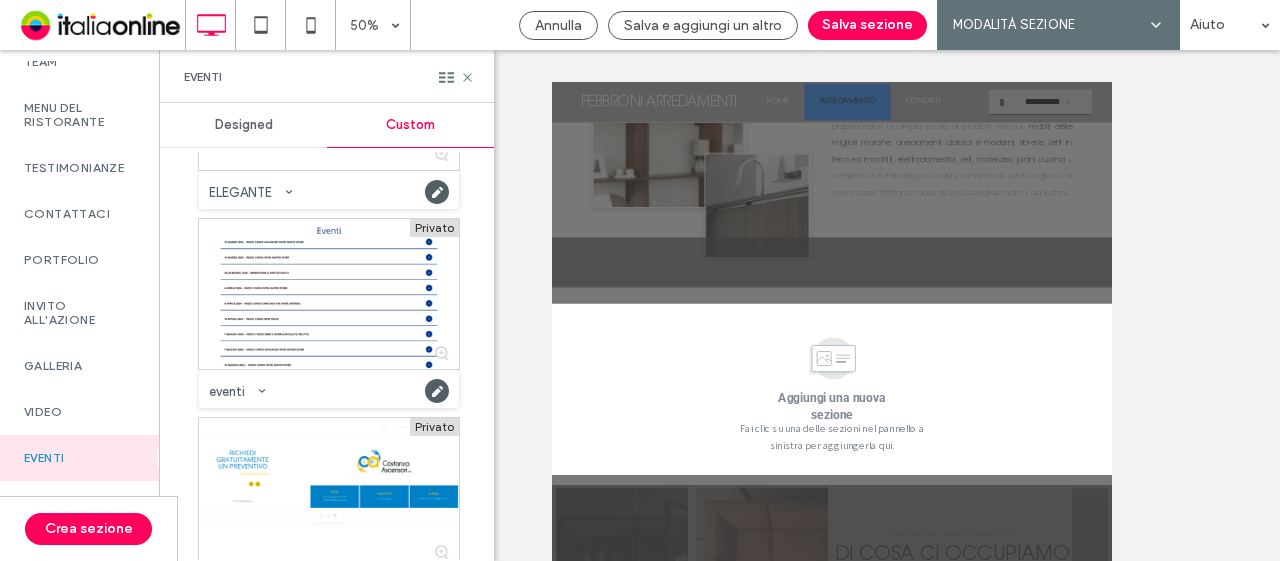 scroll, scrollTop: 1800, scrollLeft: 0, axis: vertical 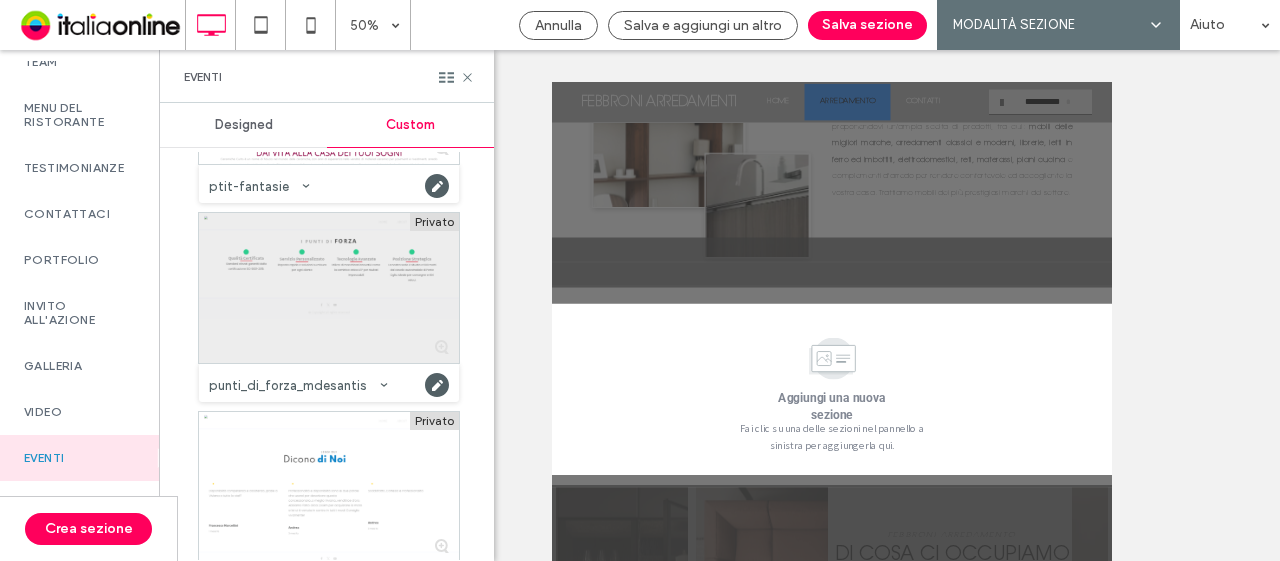 click at bounding box center [329, 288] 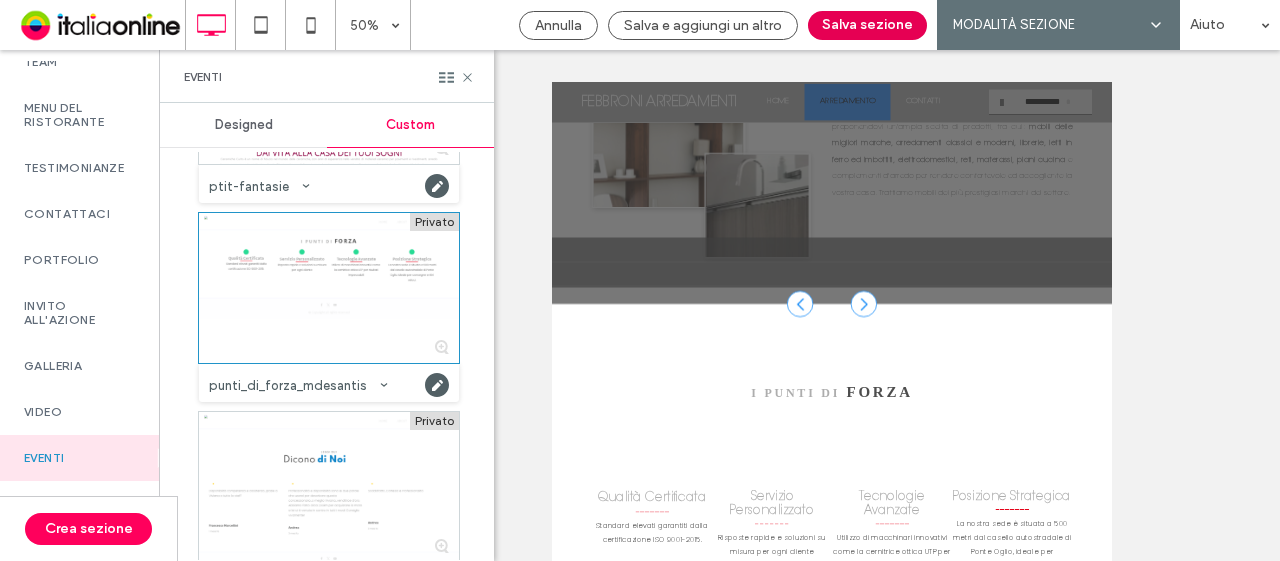 click on "Salva sezione" at bounding box center [867, 25] 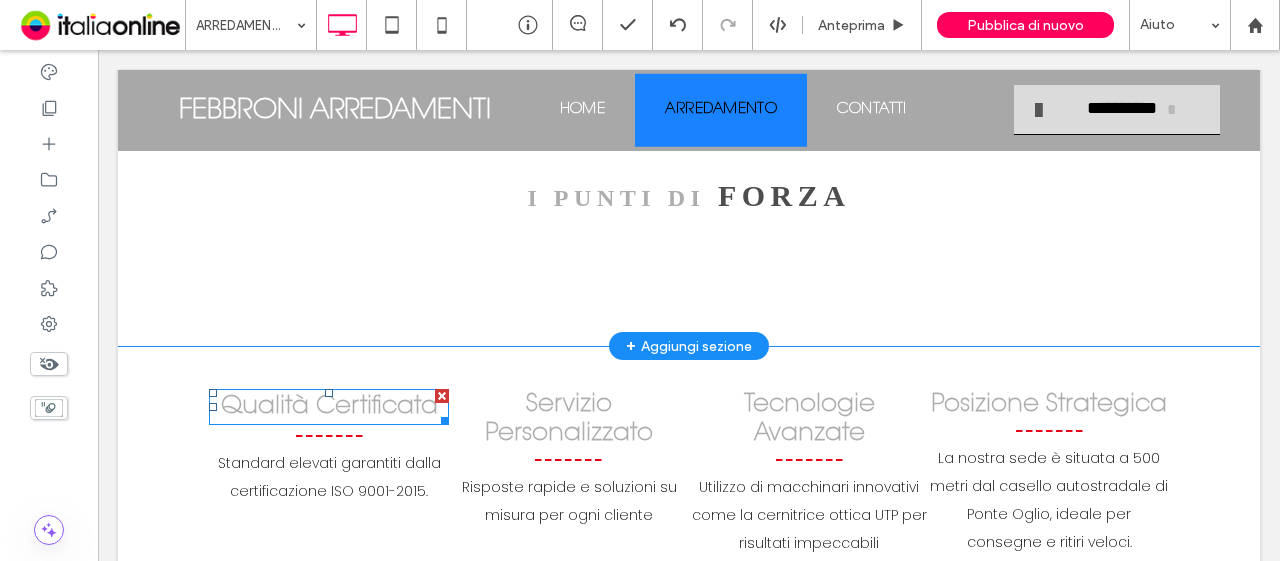 scroll, scrollTop: 799, scrollLeft: 0, axis: vertical 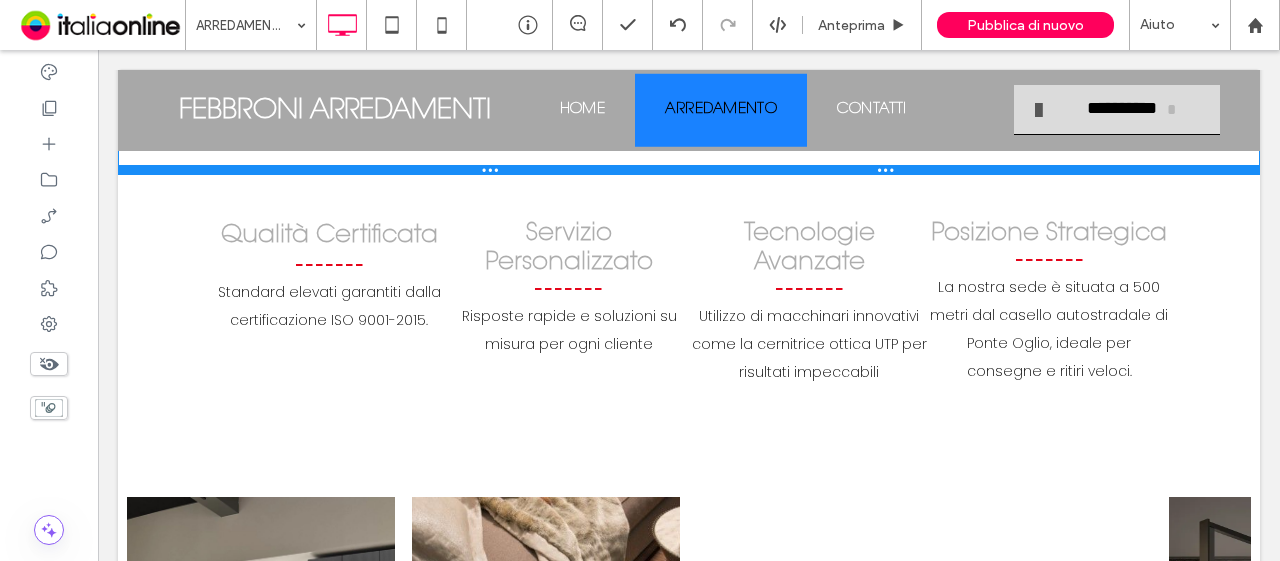 drag, startPoint x: 278, startPoint y: 344, endPoint x: 330, endPoint y: 172, distance: 179.68861 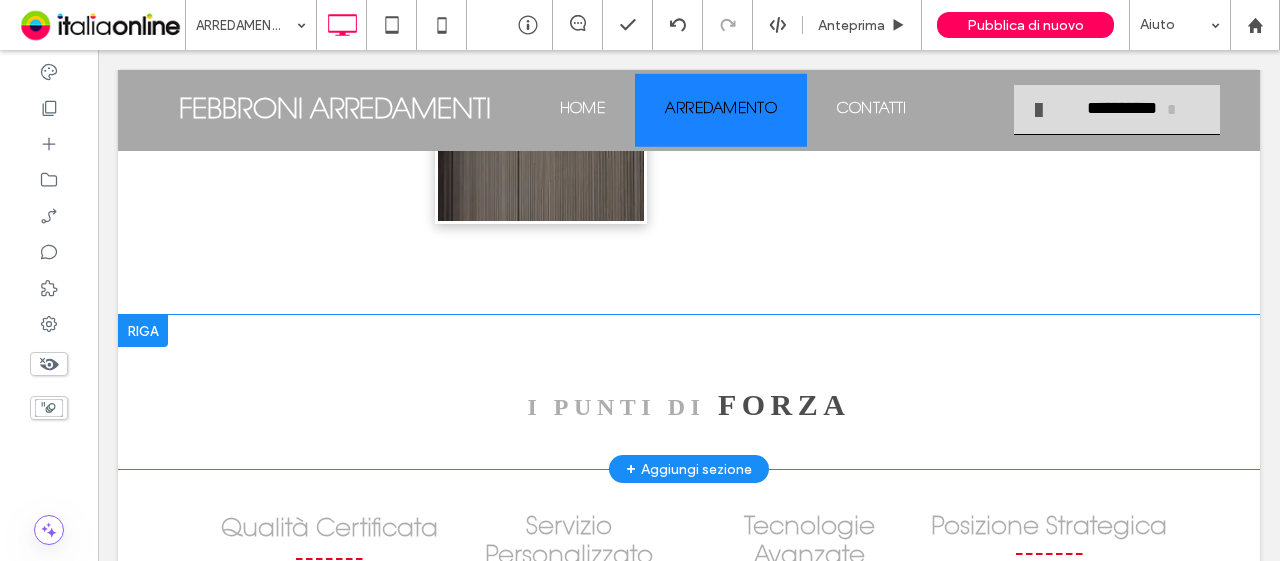 scroll, scrollTop: 599, scrollLeft: 0, axis: vertical 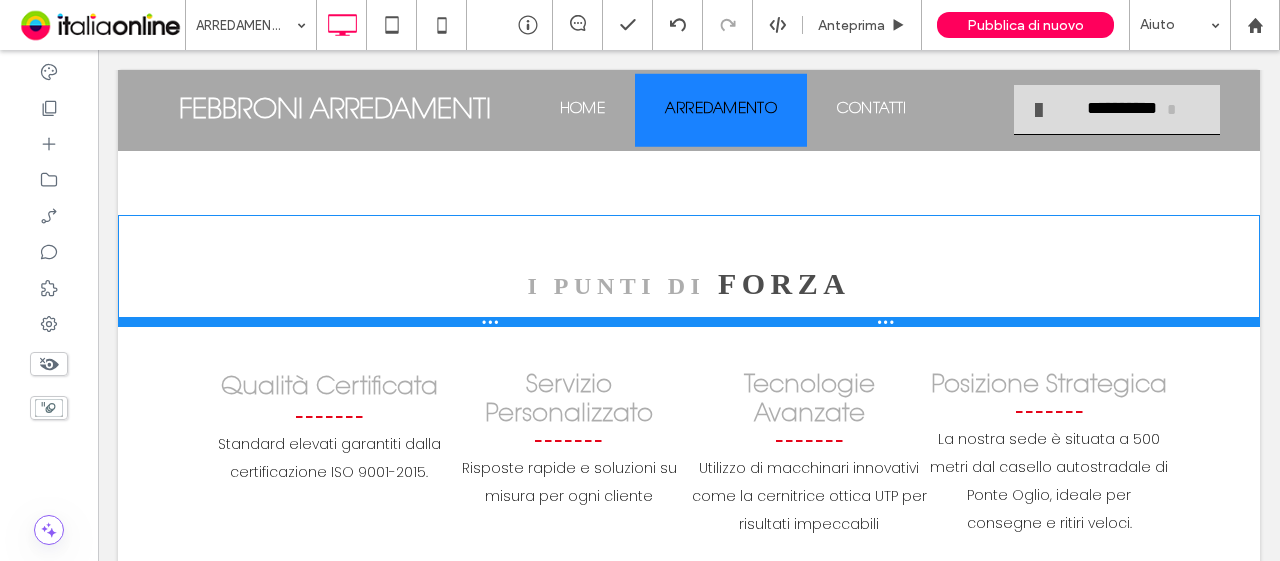 drag, startPoint x: 316, startPoint y: 371, endPoint x: 307, endPoint y: 329, distance: 42.953465 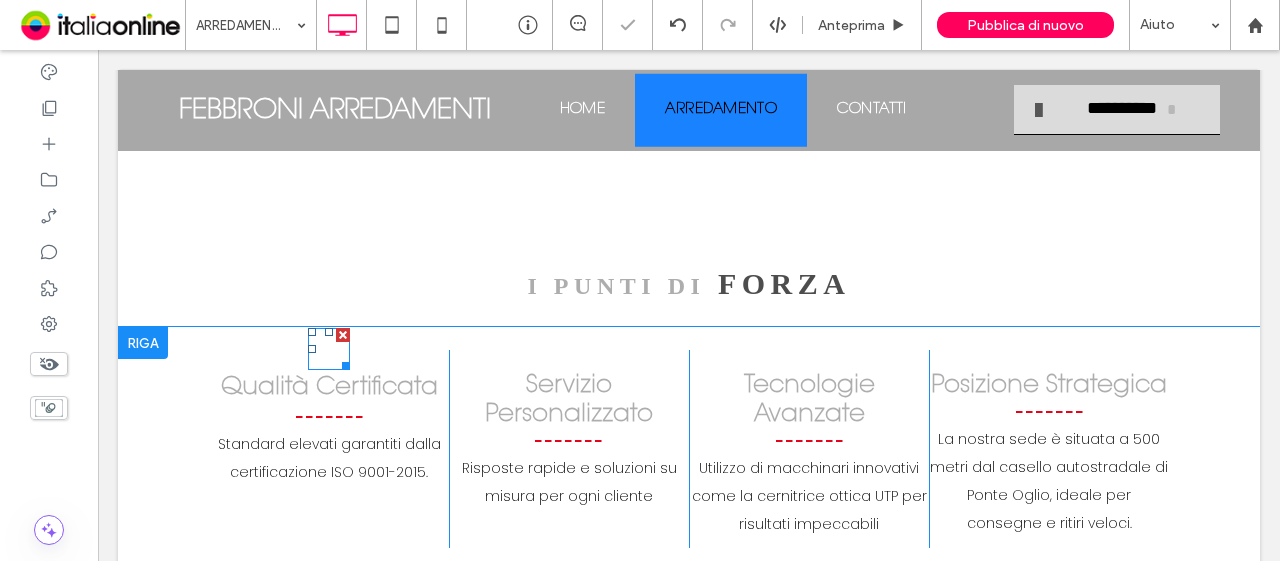 click at bounding box center (329, 349) 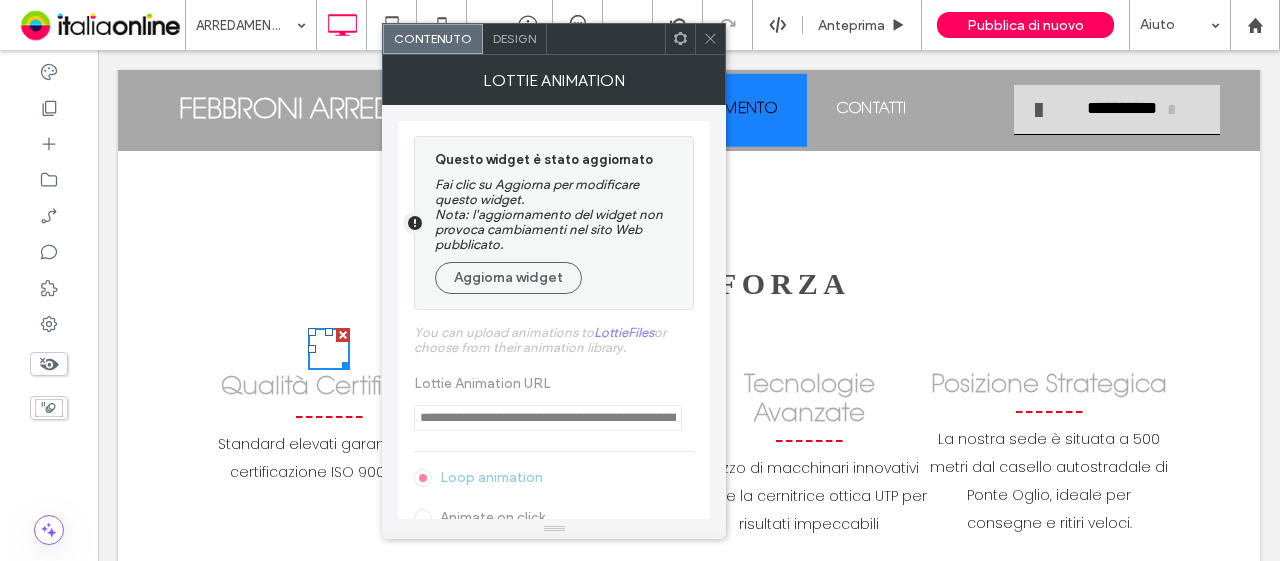 scroll, scrollTop: 119, scrollLeft: 0, axis: vertical 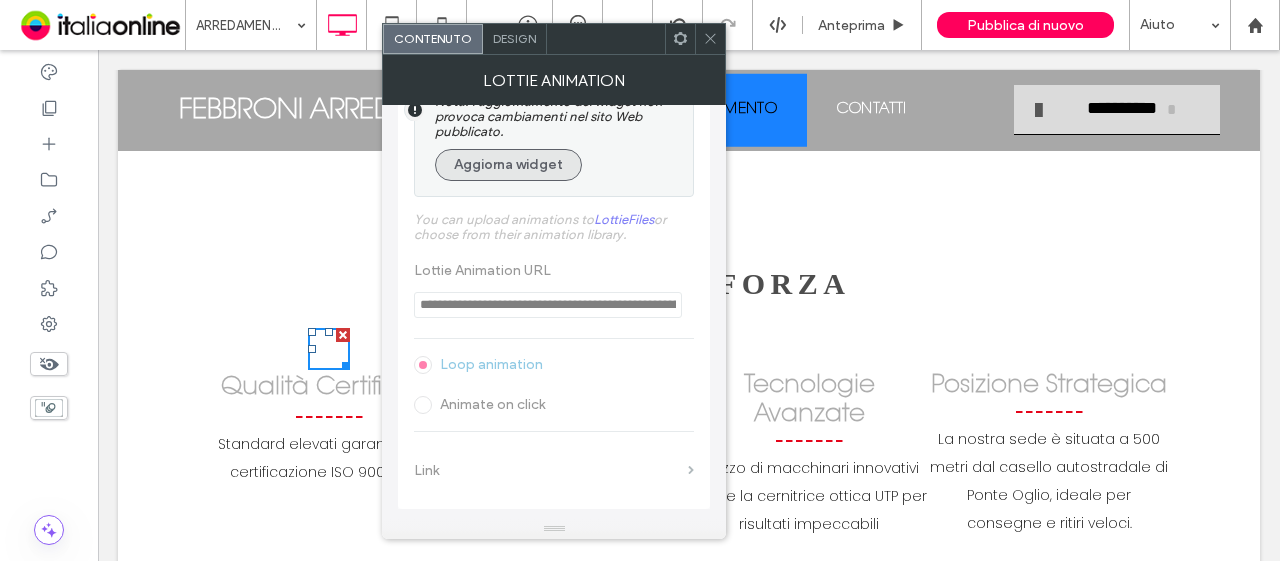 click on "Aggiorna widget" at bounding box center [508, 165] 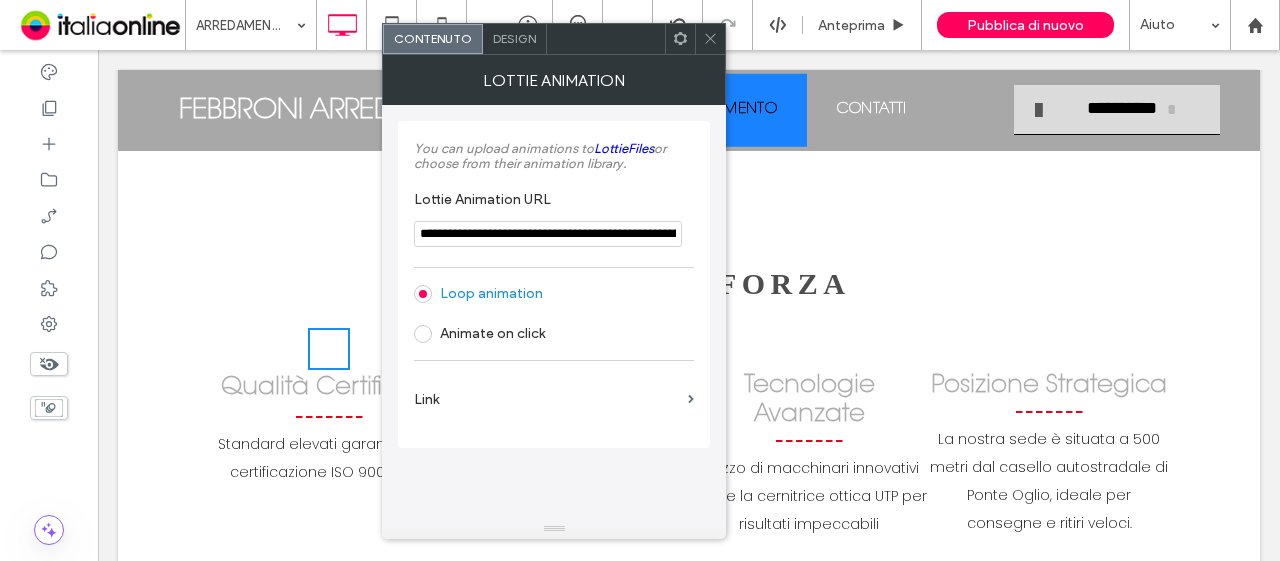scroll, scrollTop: 0, scrollLeft: 0, axis: both 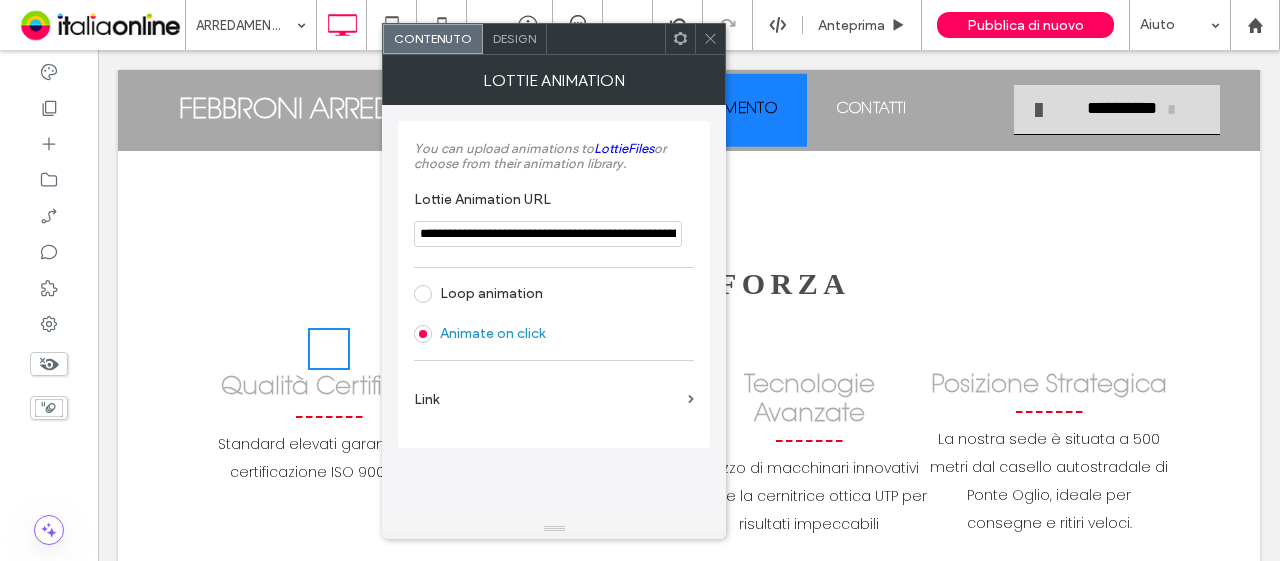 click on "Loop animation" at bounding box center (478, 292) 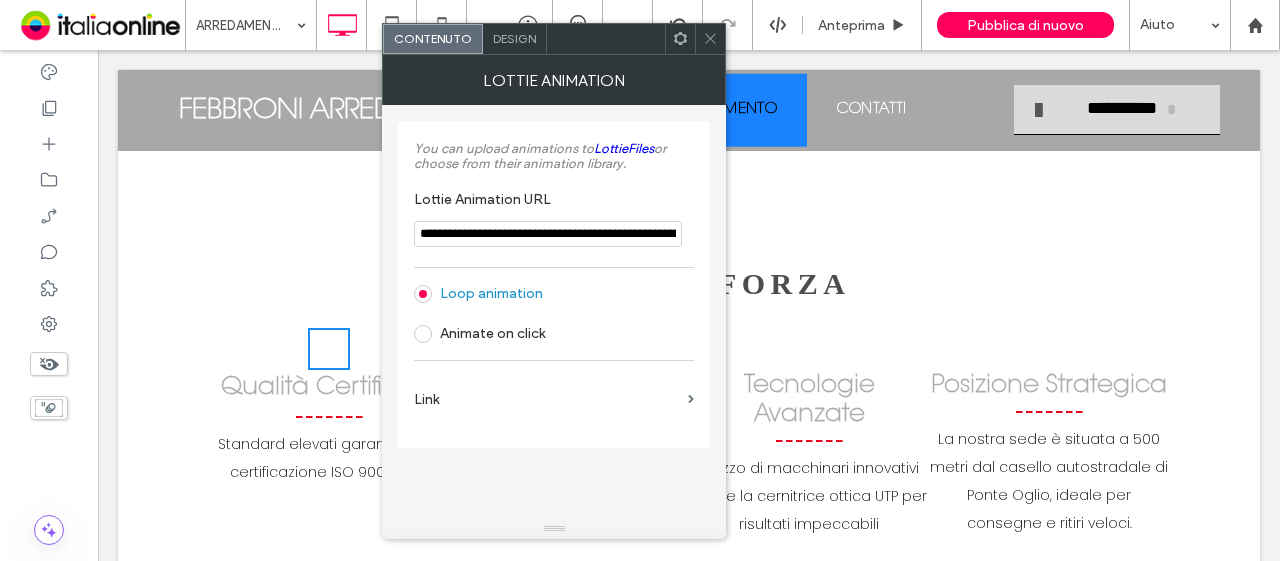 click 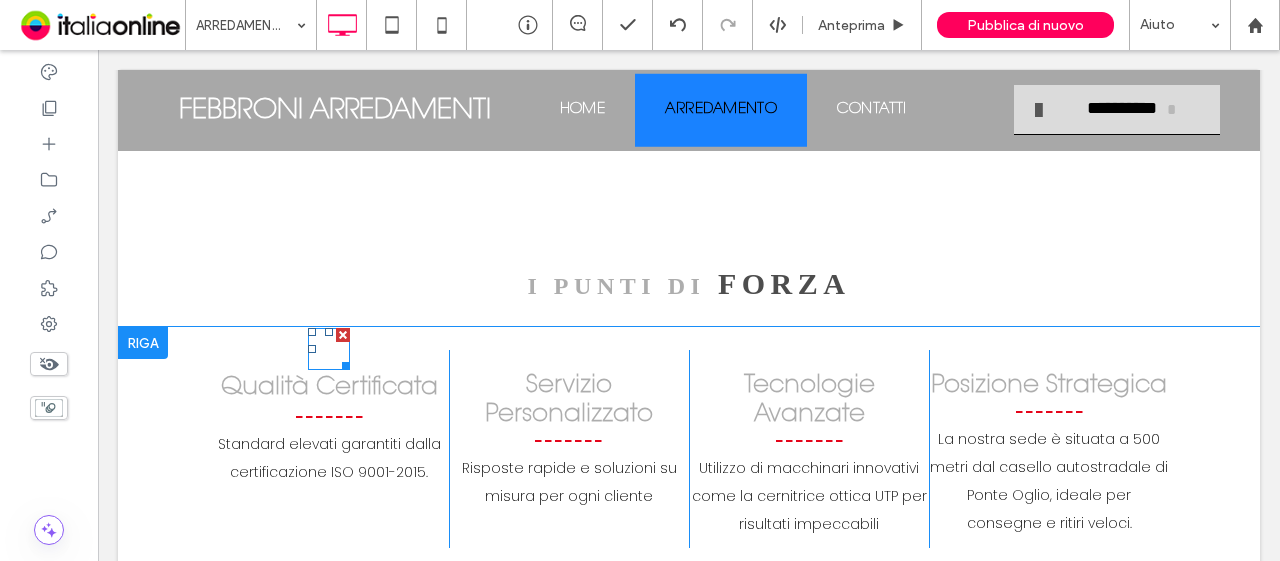 drag, startPoint x: 324, startPoint y: 351, endPoint x: 330, endPoint y: 373, distance: 22.803509 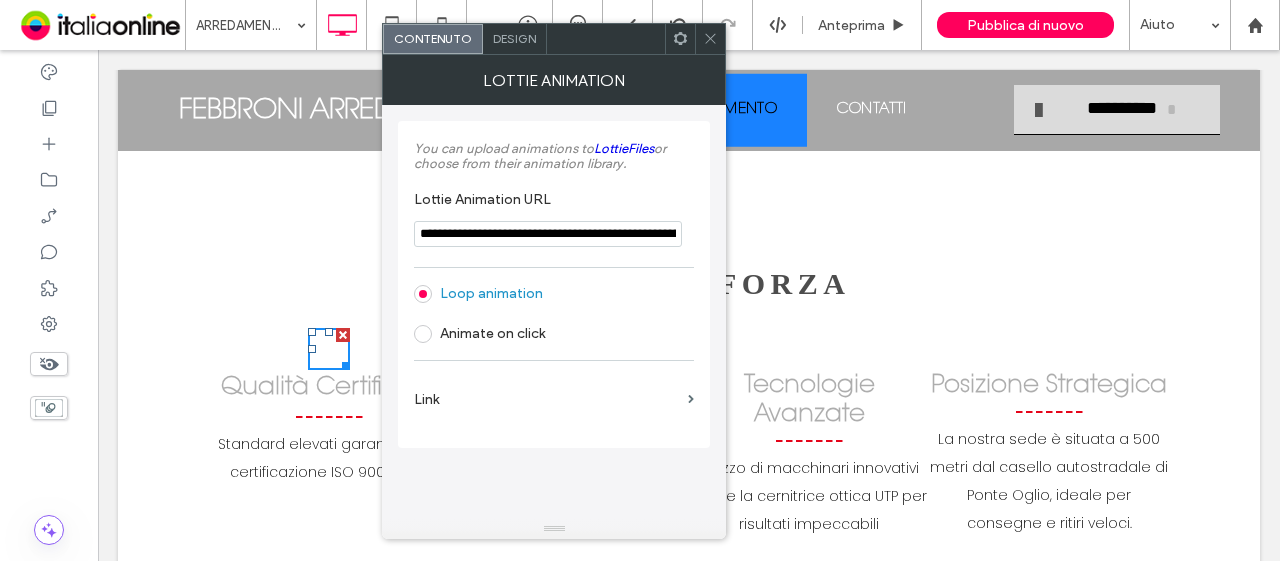 click at bounding box center [423, 334] 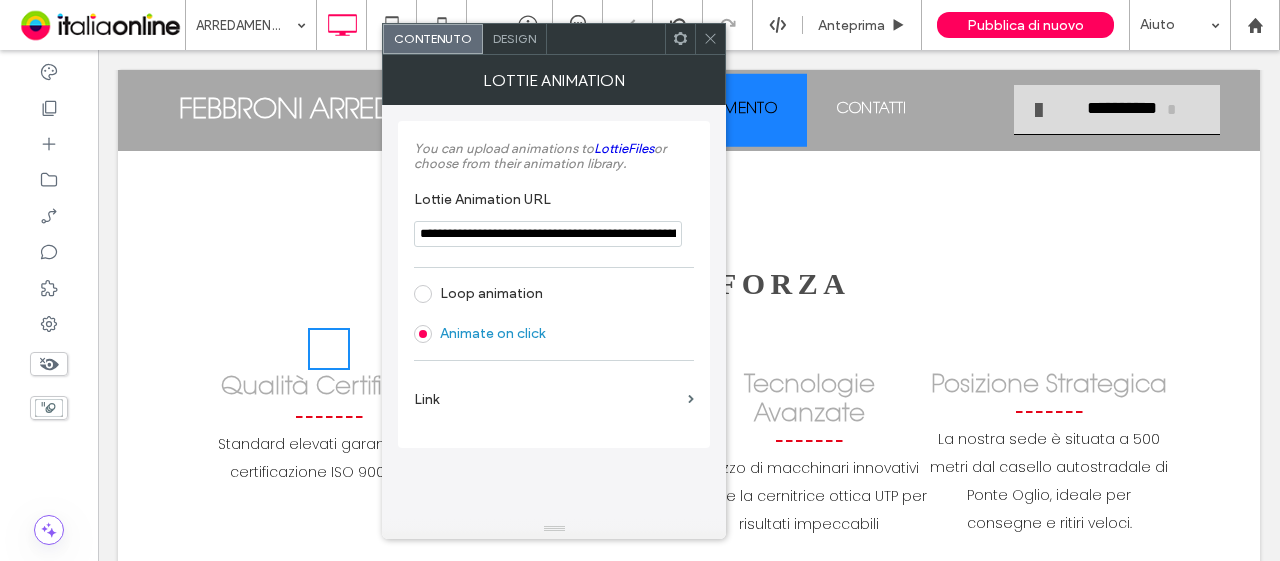 click on "**********" at bounding box center [548, 234] 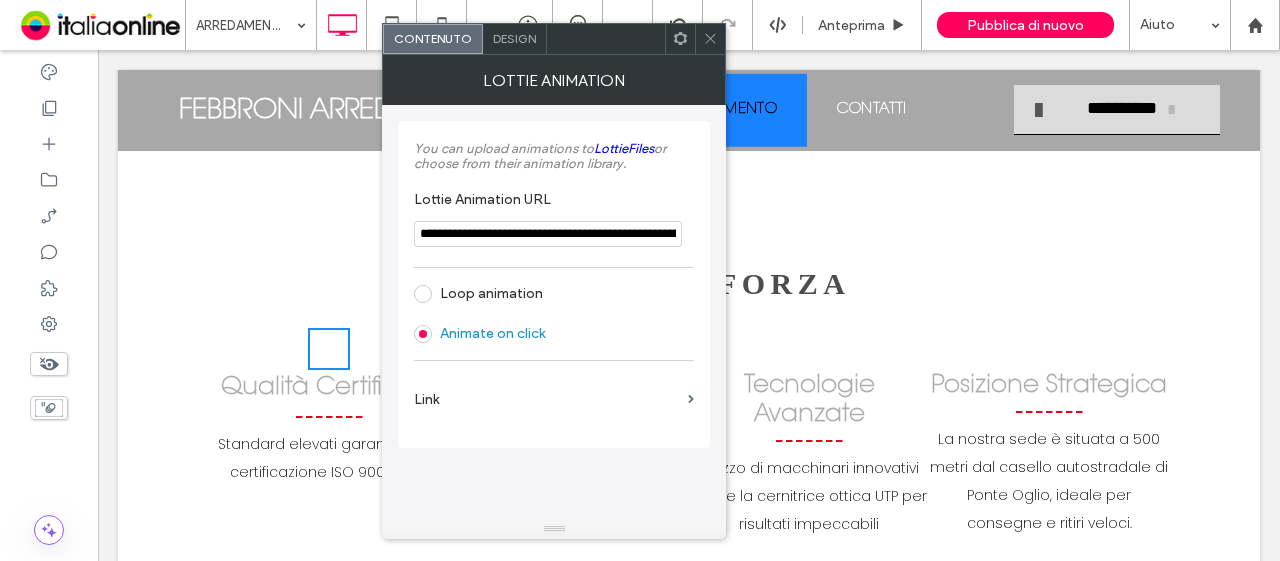 drag, startPoint x: 602, startPoint y: 199, endPoint x: 563, endPoint y: 212, distance: 41.109608 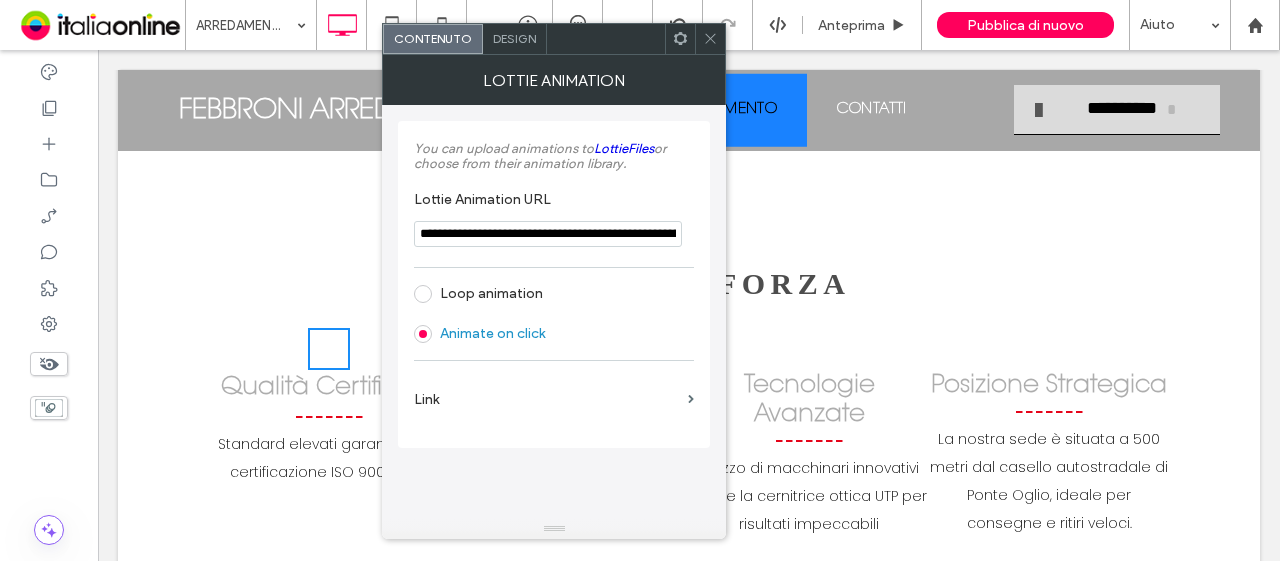 click on "Lottie Animation URL" at bounding box center [550, 202] 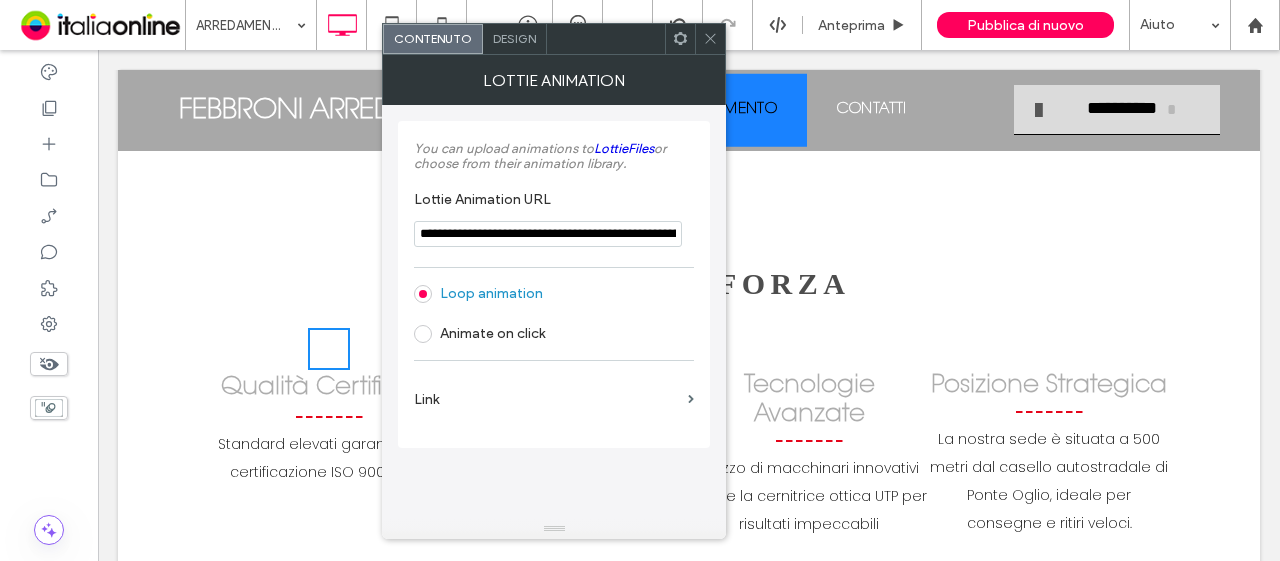 click on "Design" at bounding box center [515, 39] 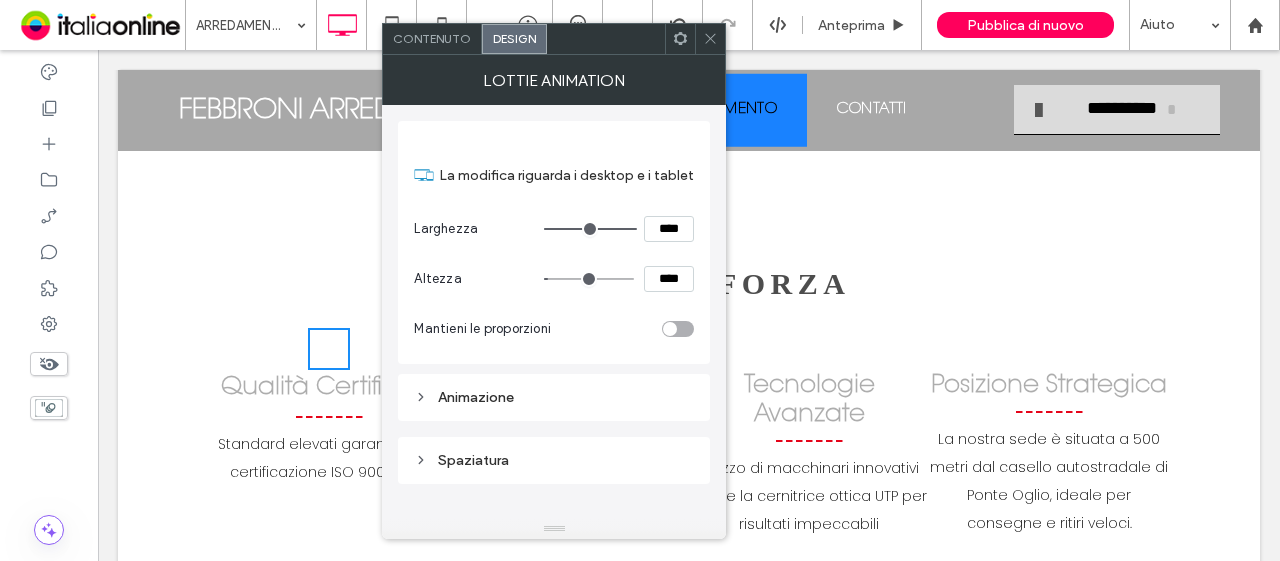 drag, startPoint x: 721, startPoint y: 34, endPoint x: 679, endPoint y: 48, distance: 44.27189 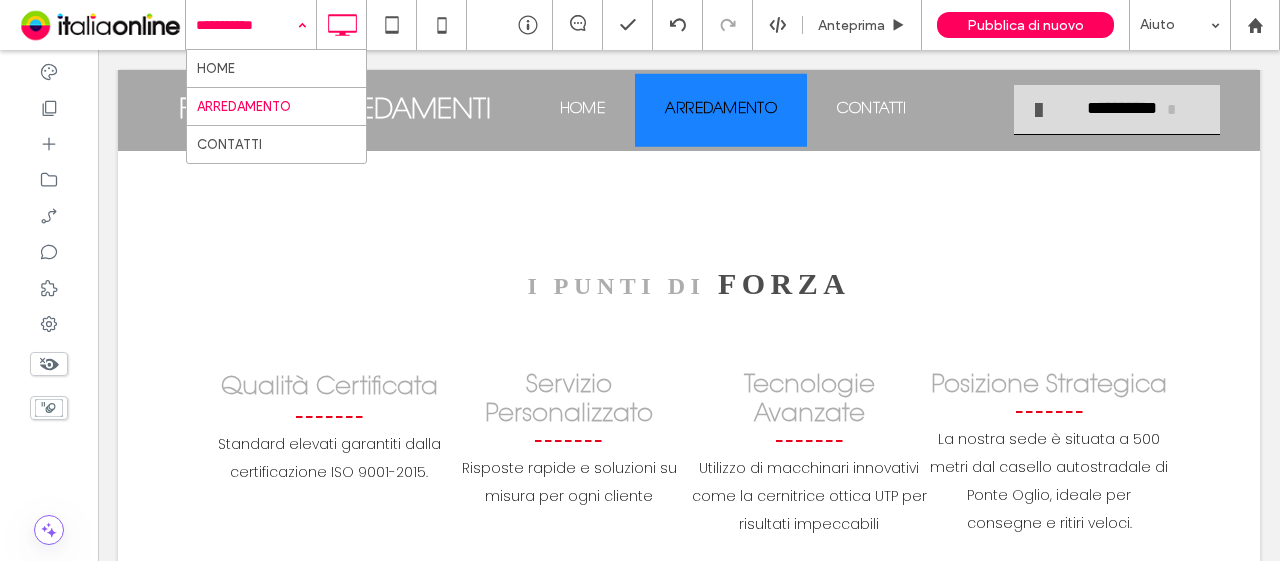 drag, startPoint x: 240, startPoint y: 116, endPoint x: 243, endPoint y: 105, distance: 11.401754 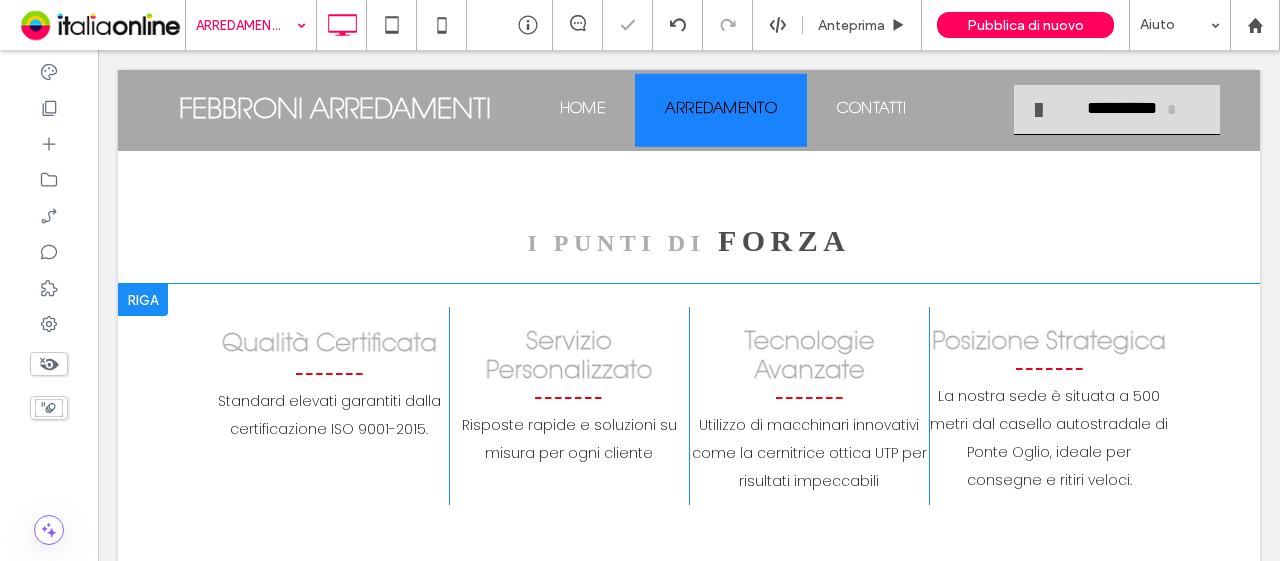 scroll, scrollTop: 600, scrollLeft: 0, axis: vertical 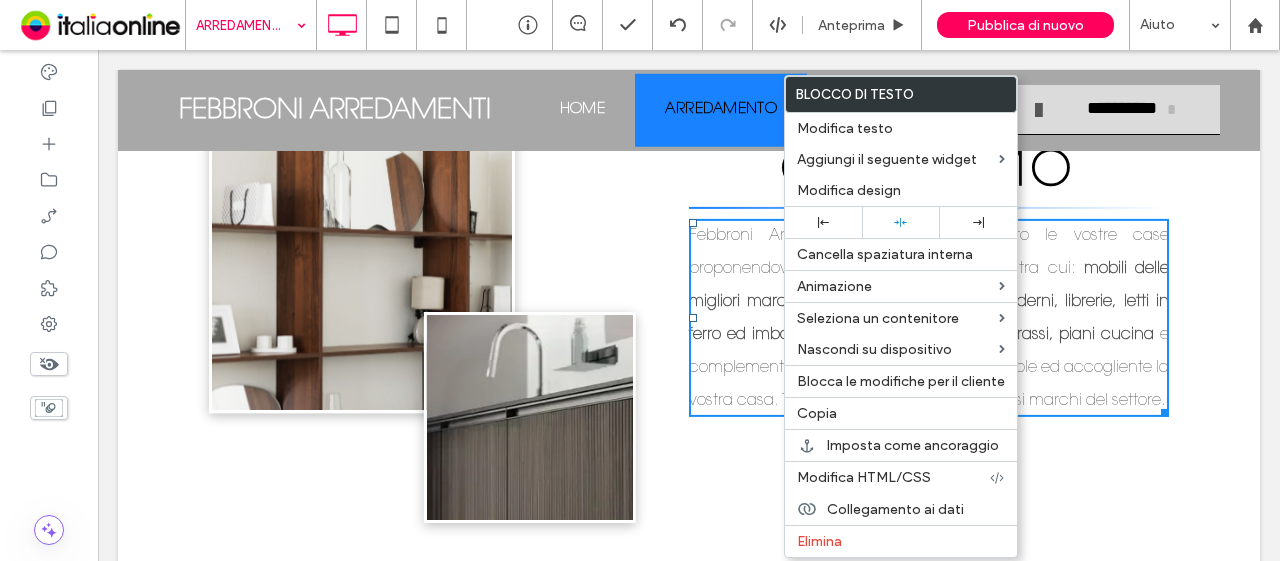 drag, startPoint x: 816, startPoint y: 417, endPoint x: 713, endPoint y: 435, distance: 104.56099 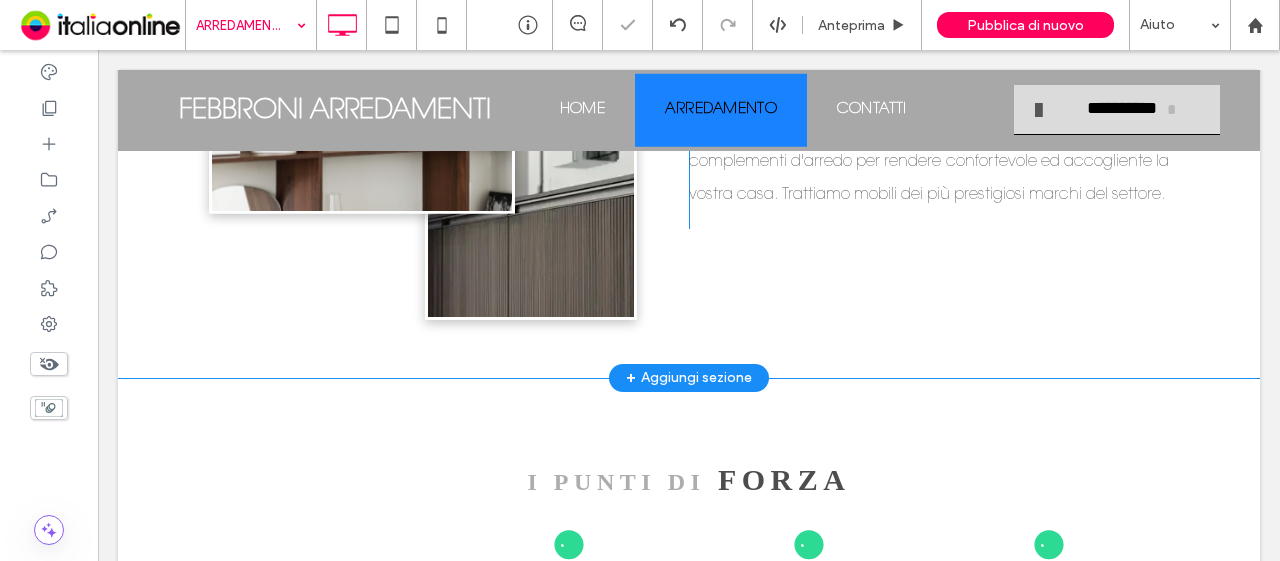 scroll, scrollTop: 700, scrollLeft: 0, axis: vertical 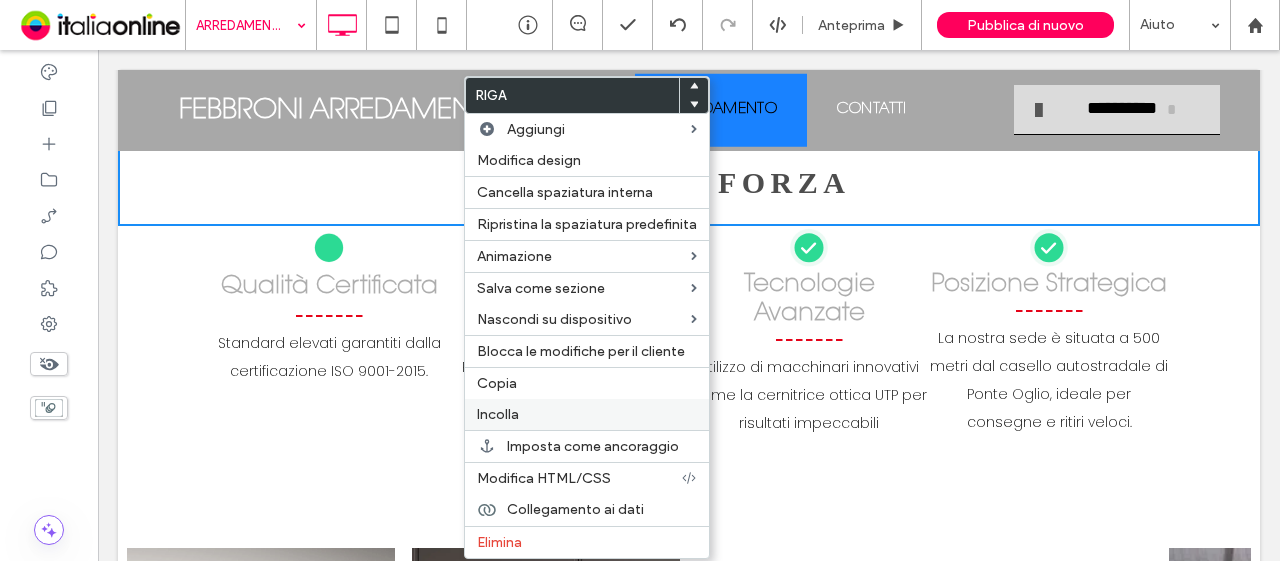 click on "Incolla" at bounding box center (587, 414) 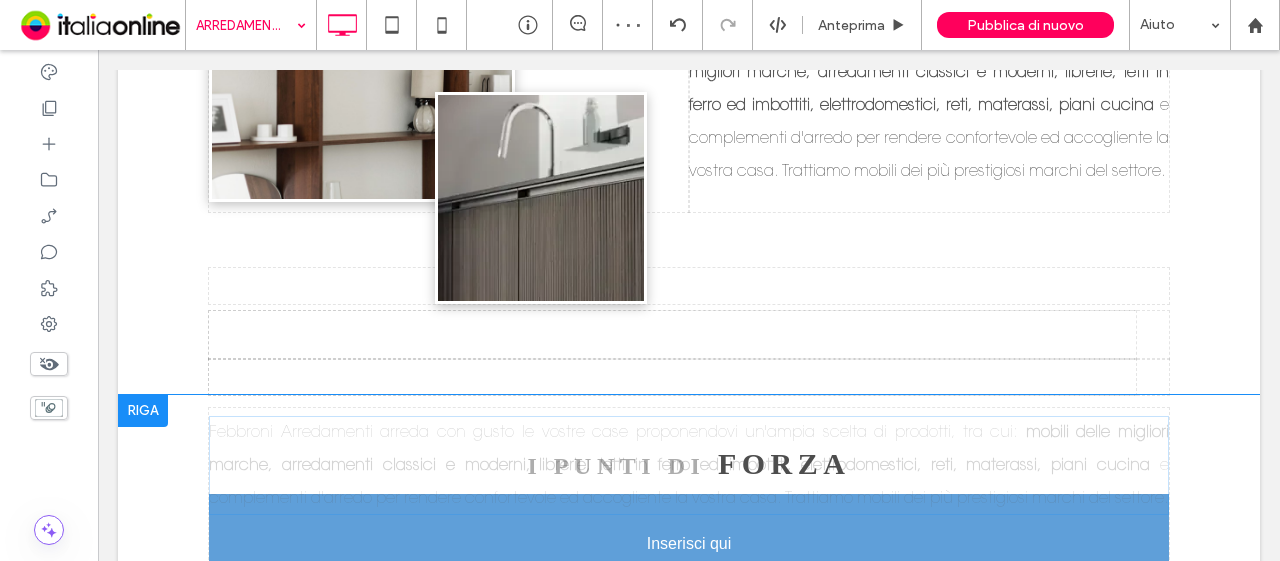 scroll, scrollTop: 700, scrollLeft: 0, axis: vertical 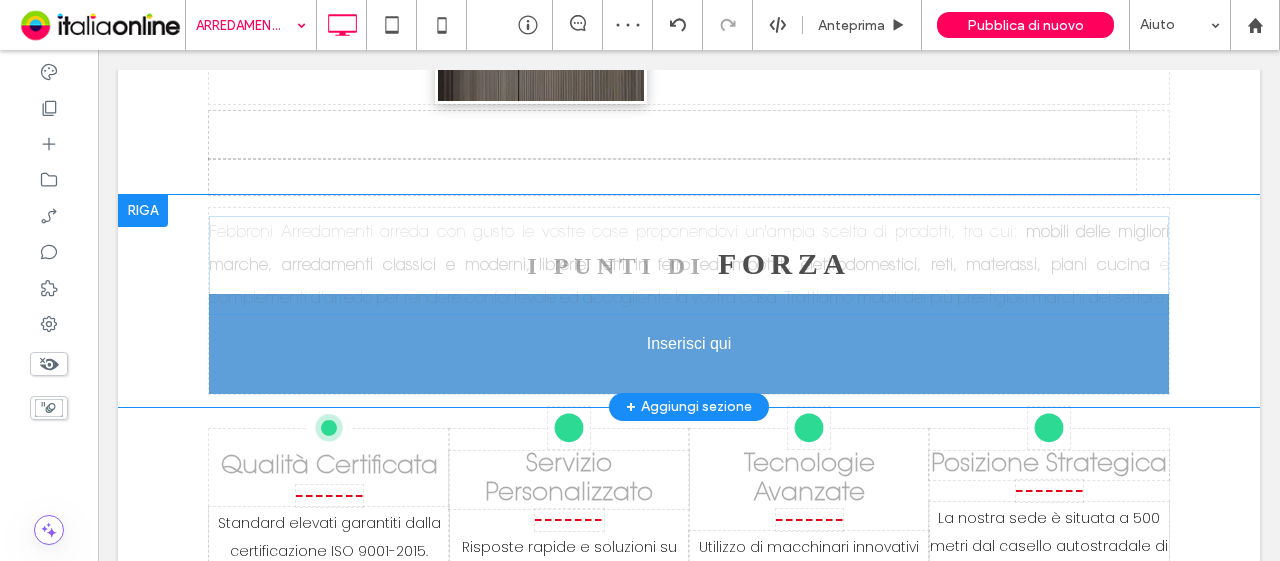 drag, startPoint x: 622, startPoint y: 387, endPoint x: 726, endPoint y: 371, distance: 105.22357 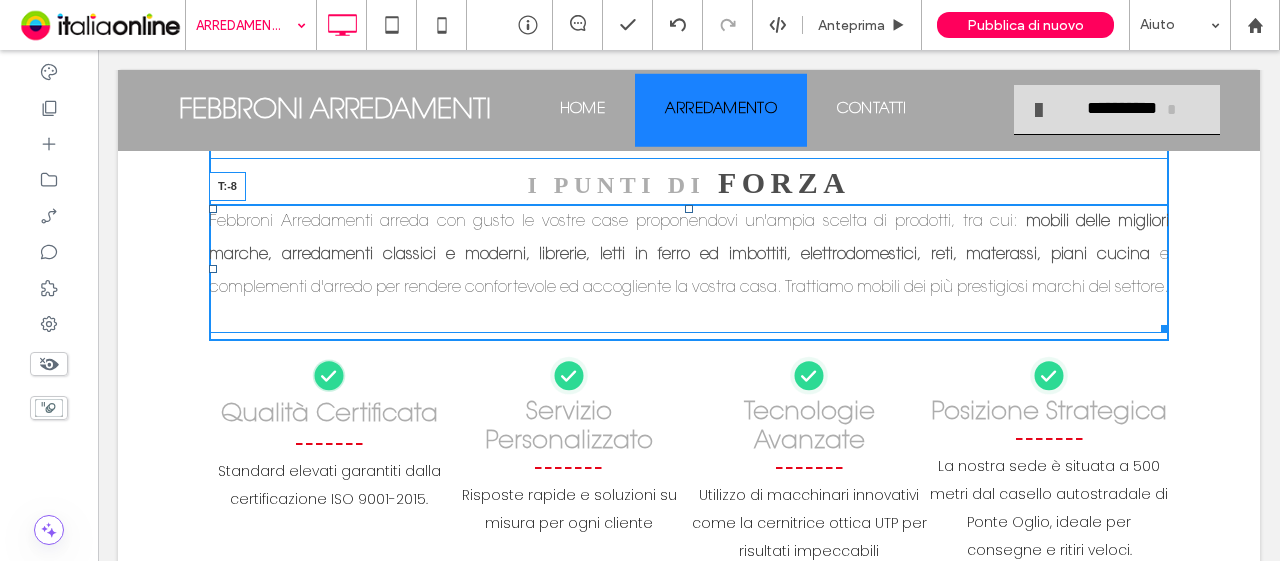 drag, startPoint x: 680, startPoint y: 229, endPoint x: 671, endPoint y: 210, distance: 21.023796 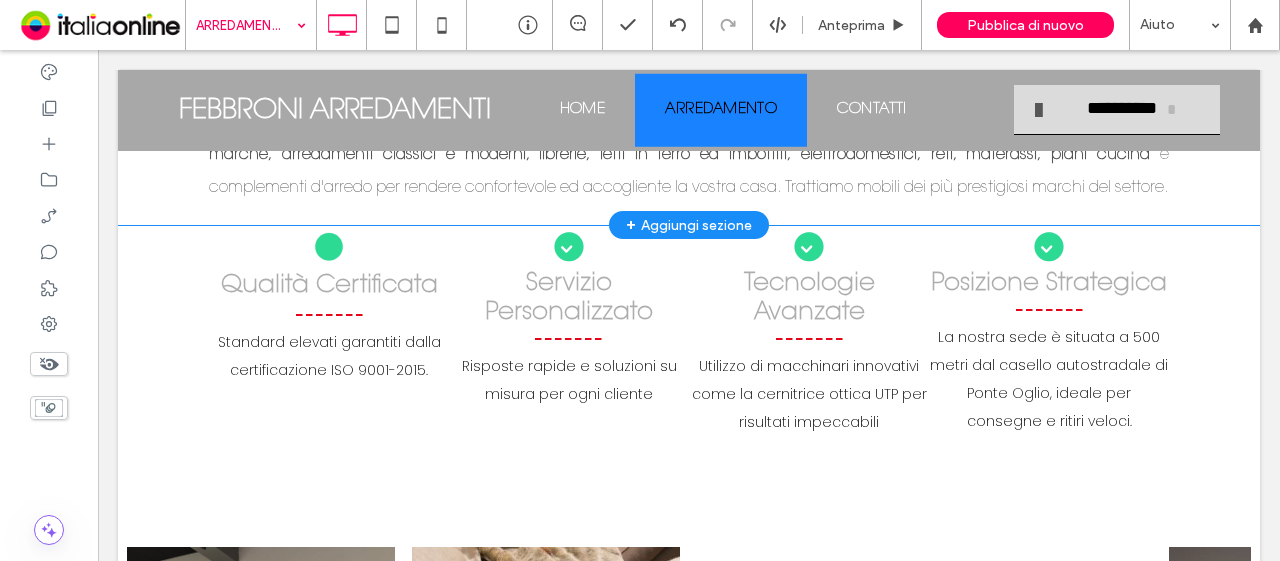 scroll, scrollTop: 700, scrollLeft: 0, axis: vertical 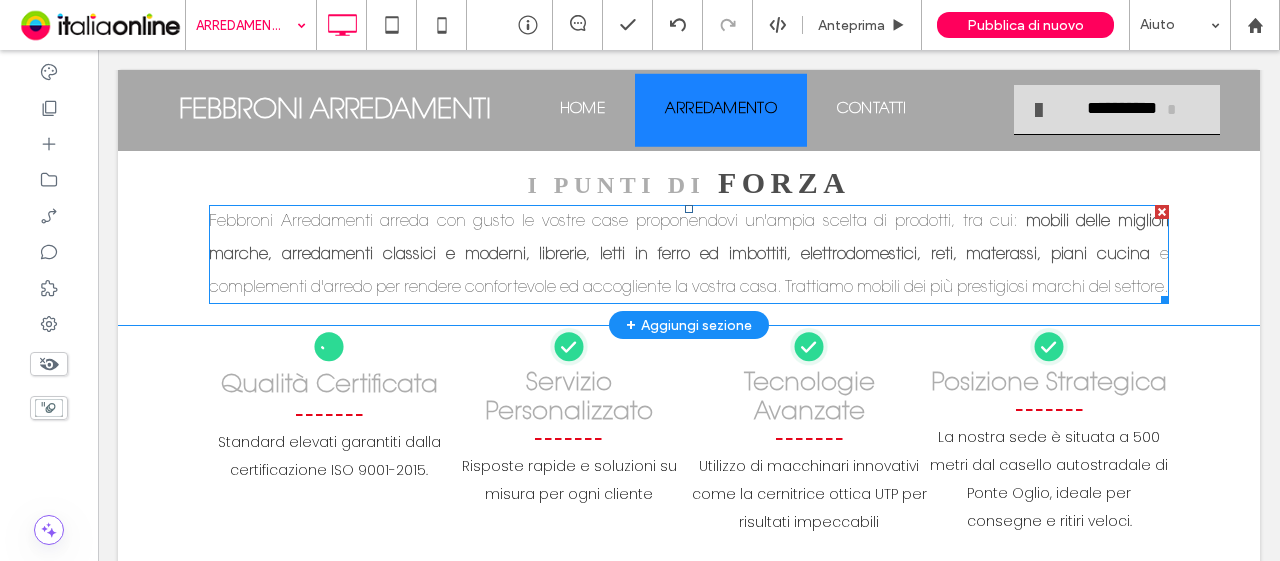 click on "e complementi d'arredo per rendere confortevole ed accogliente la vostra casa. Trattiamo mobili dei più prestigiosi marchi del settore." at bounding box center [689, 271] 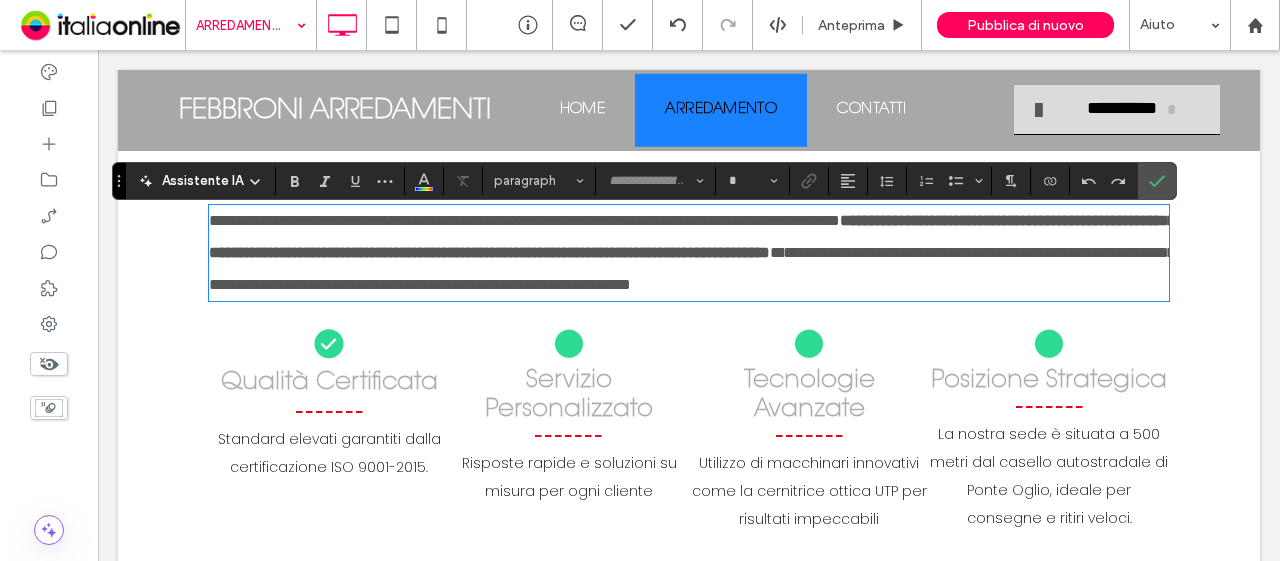 type on "**********" 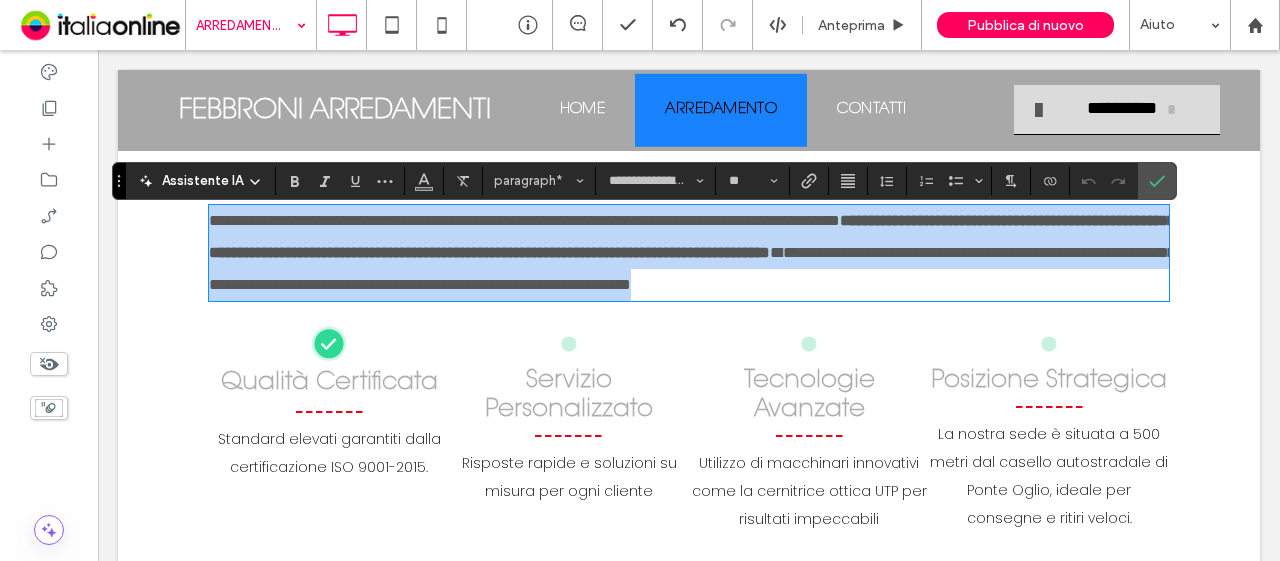 paste 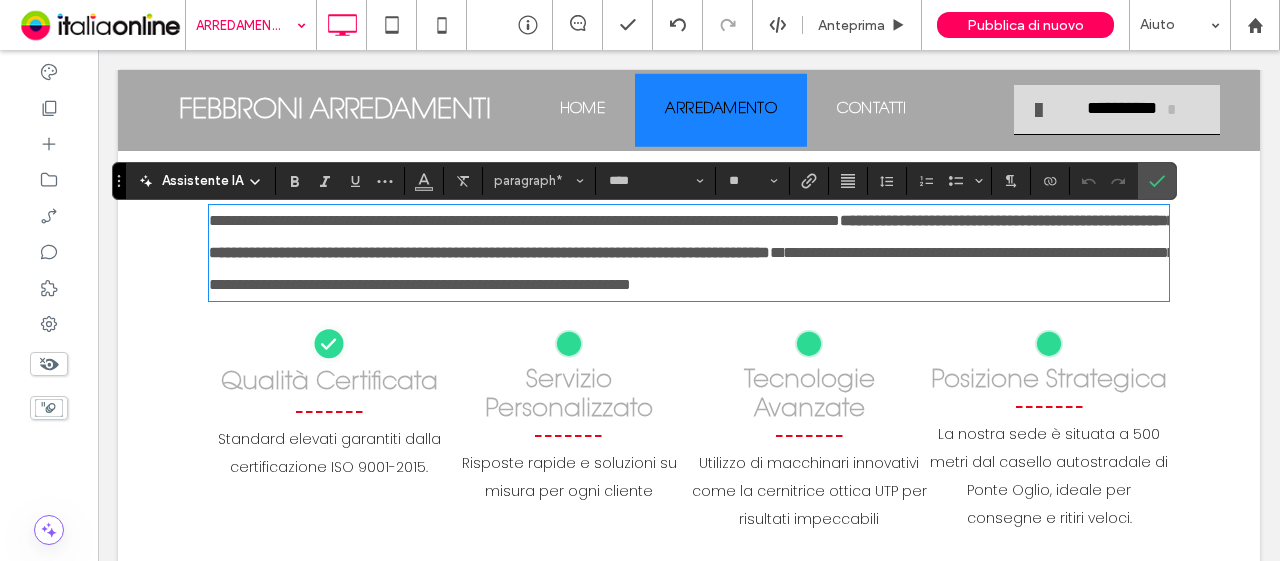 scroll, scrollTop: 0, scrollLeft: 0, axis: both 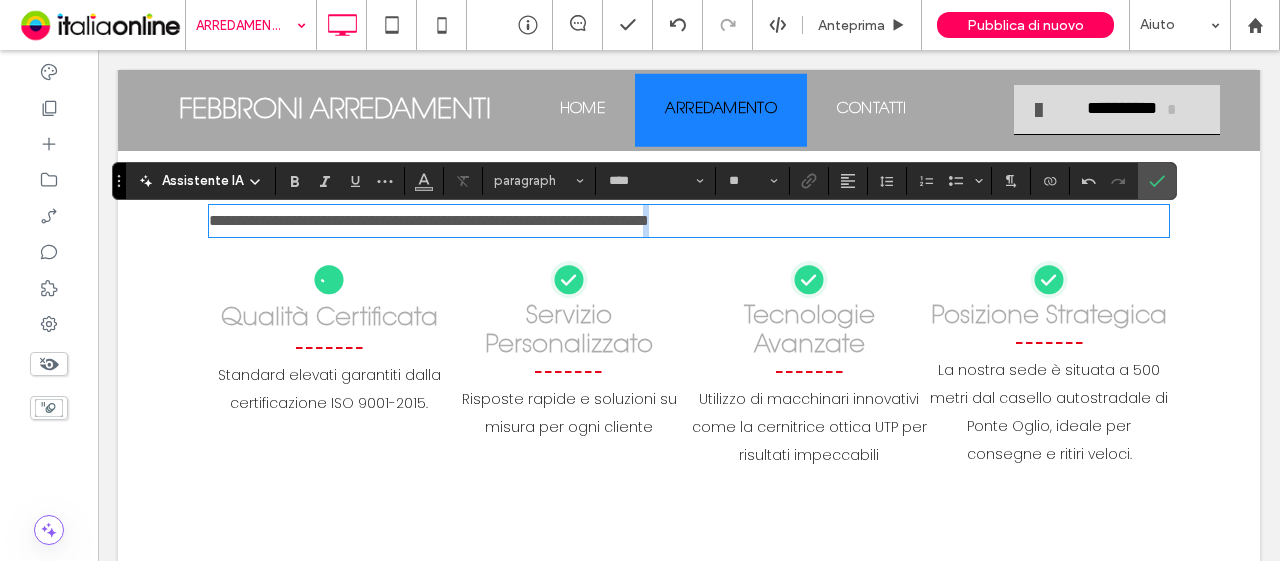 type on "**********" 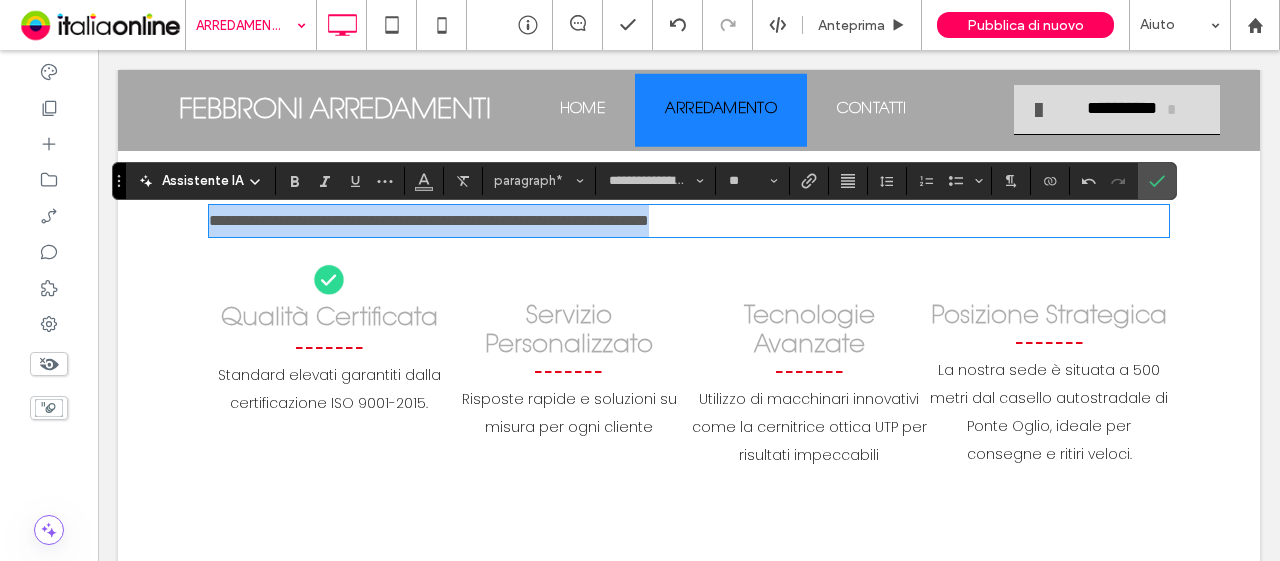drag, startPoint x: 786, startPoint y: 220, endPoint x: 0, endPoint y: 96, distance: 795.72107 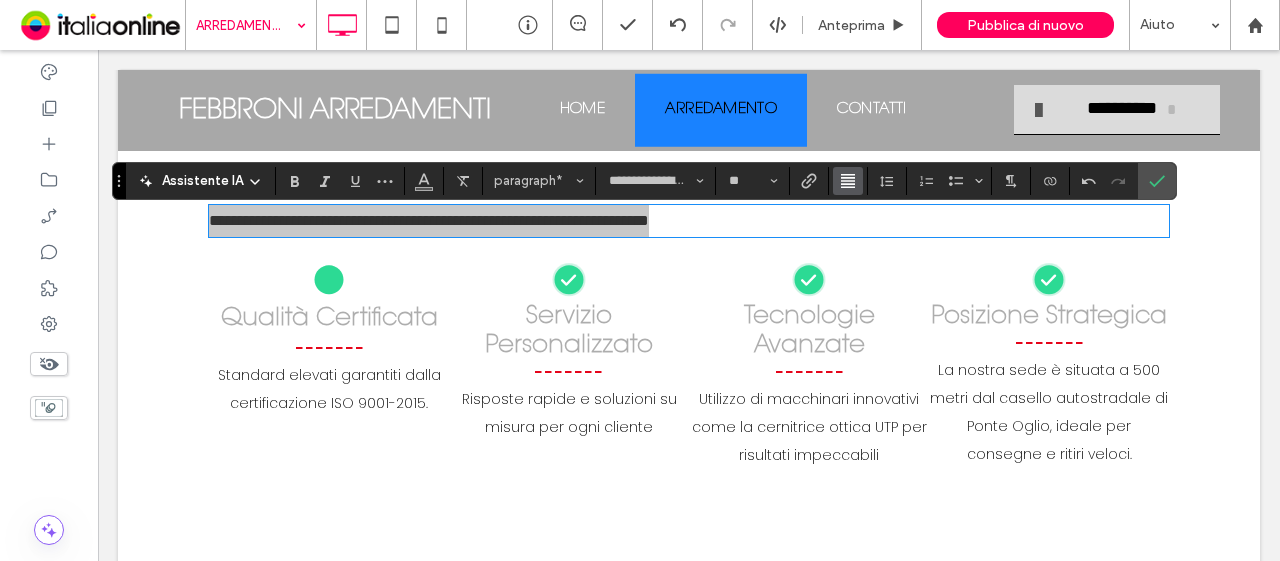 click at bounding box center [848, 181] 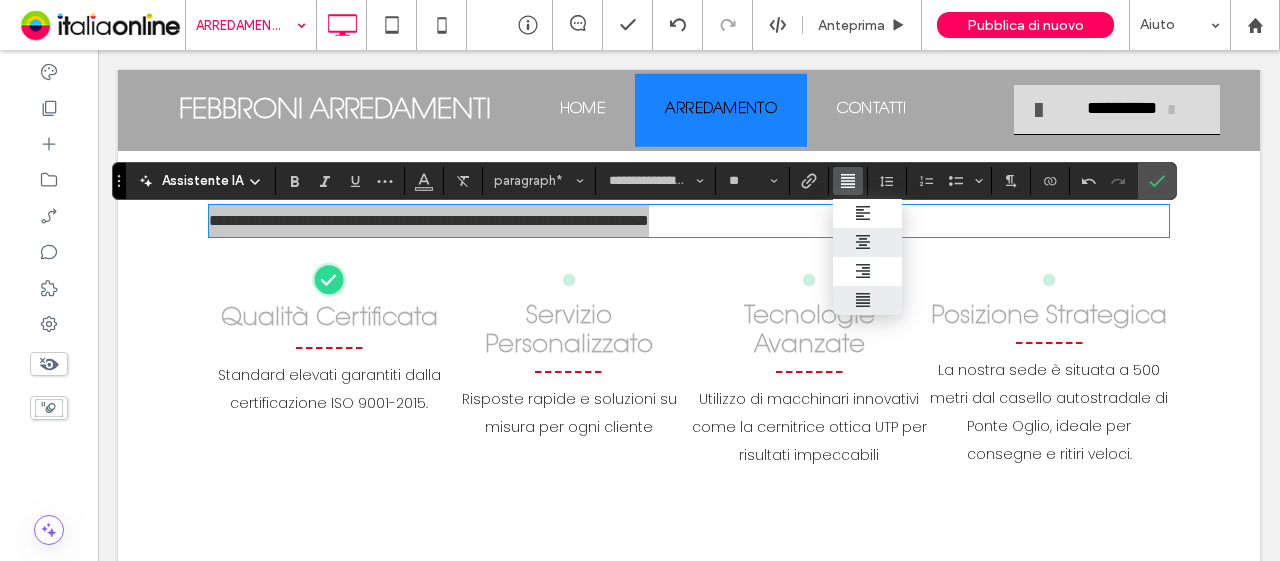 click 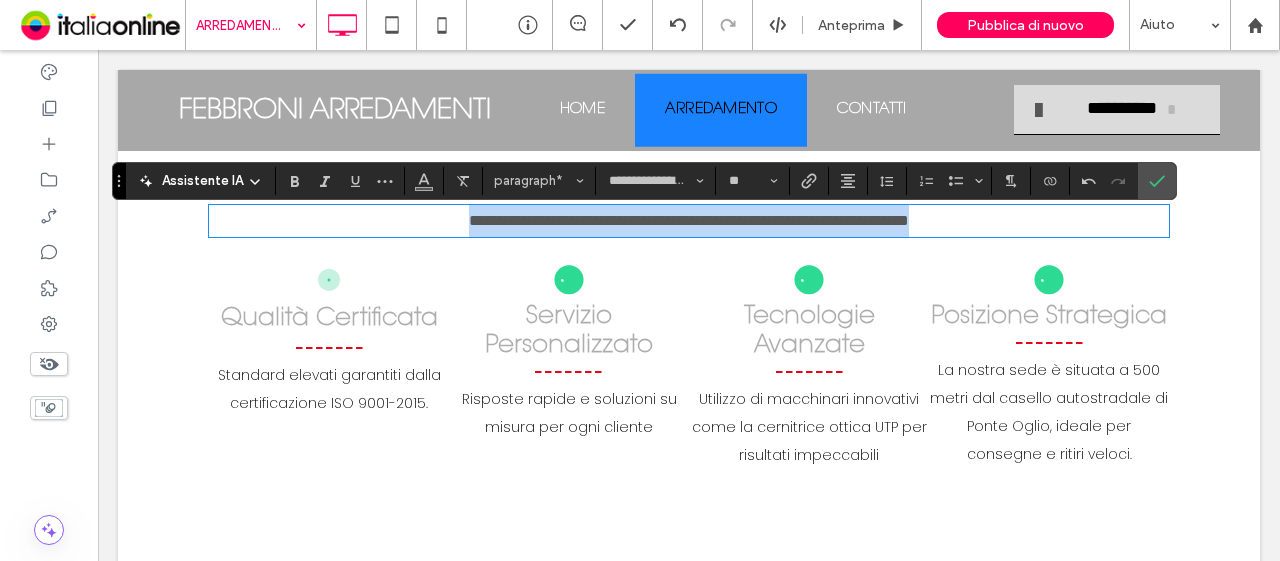 click on "**********" at bounding box center [689, 220] 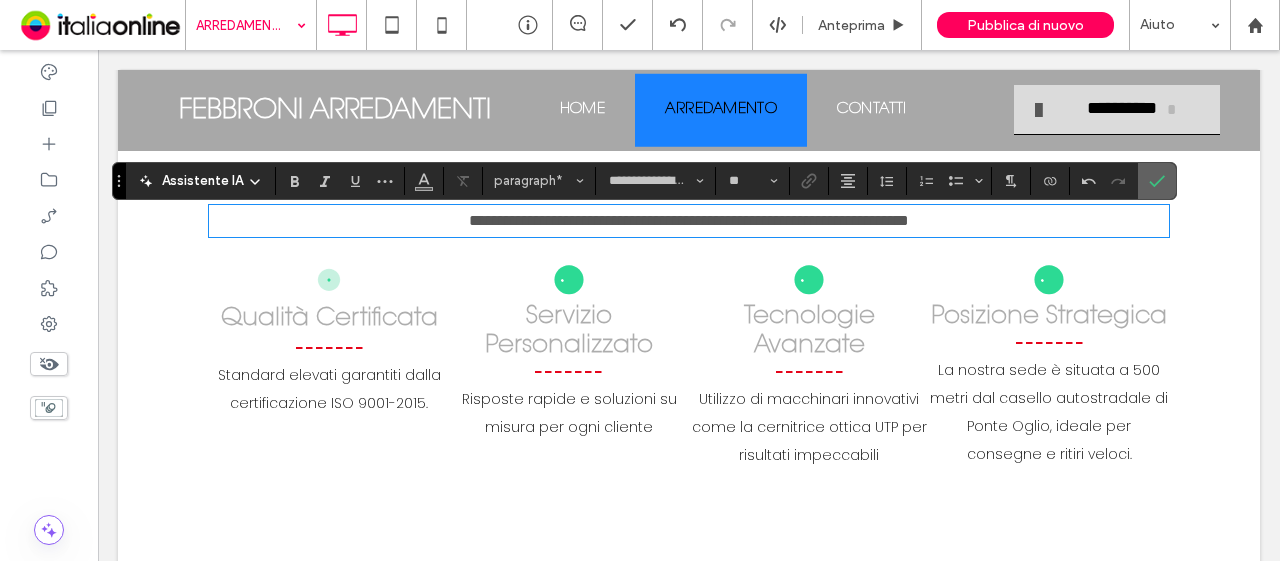 click 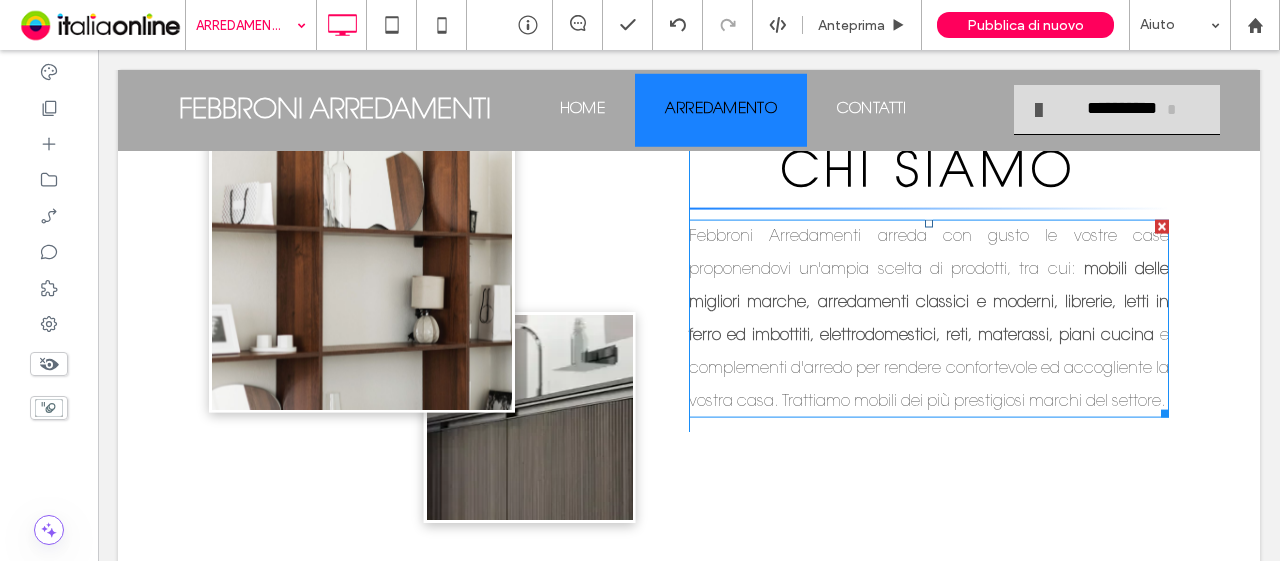 scroll, scrollTop: 0, scrollLeft: 0, axis: both 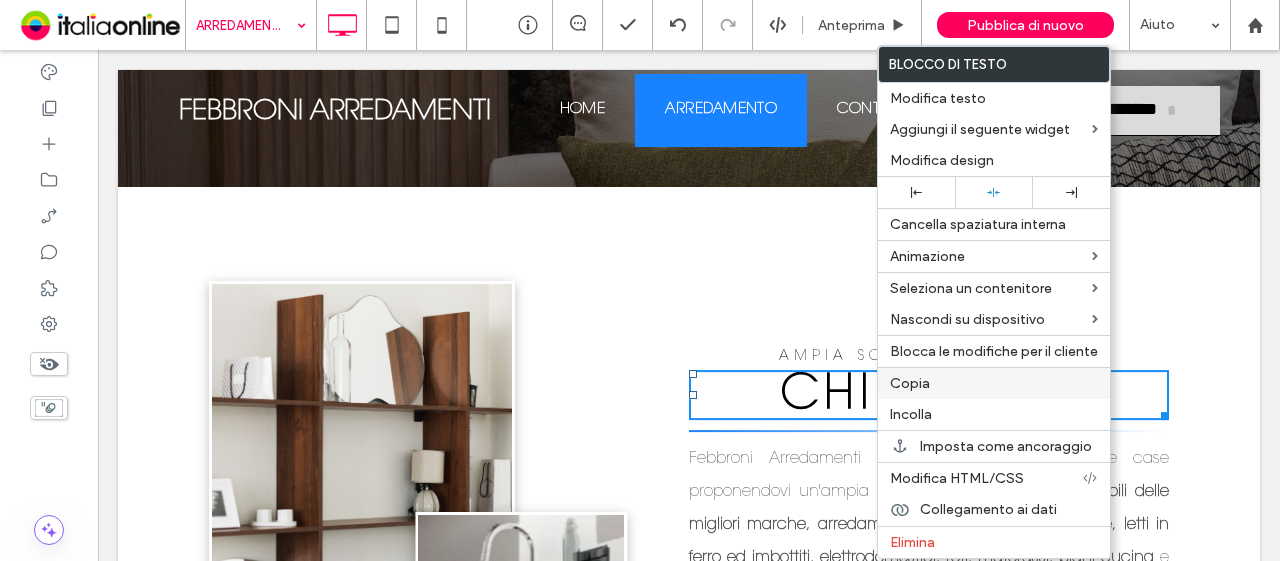 drag, startPoint x: 987, startPoint y: 385, endPoint x: 960, endPoint y: 393, distance: 28.160255 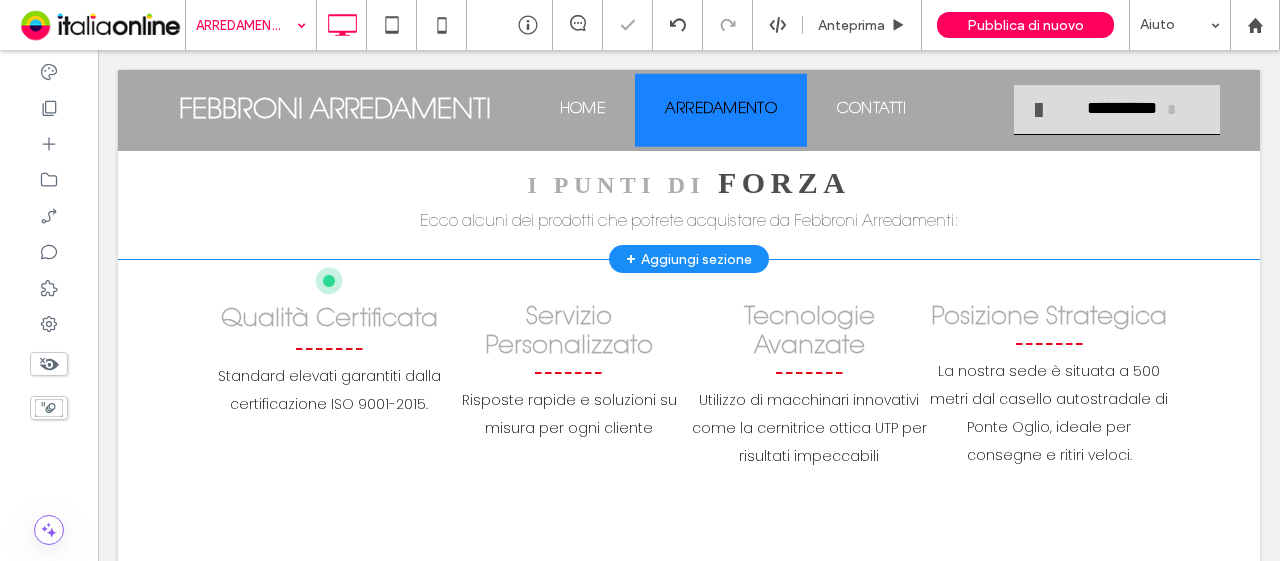 scroll, scrollTop: 600, scrollLeft: 0, axis: vertical 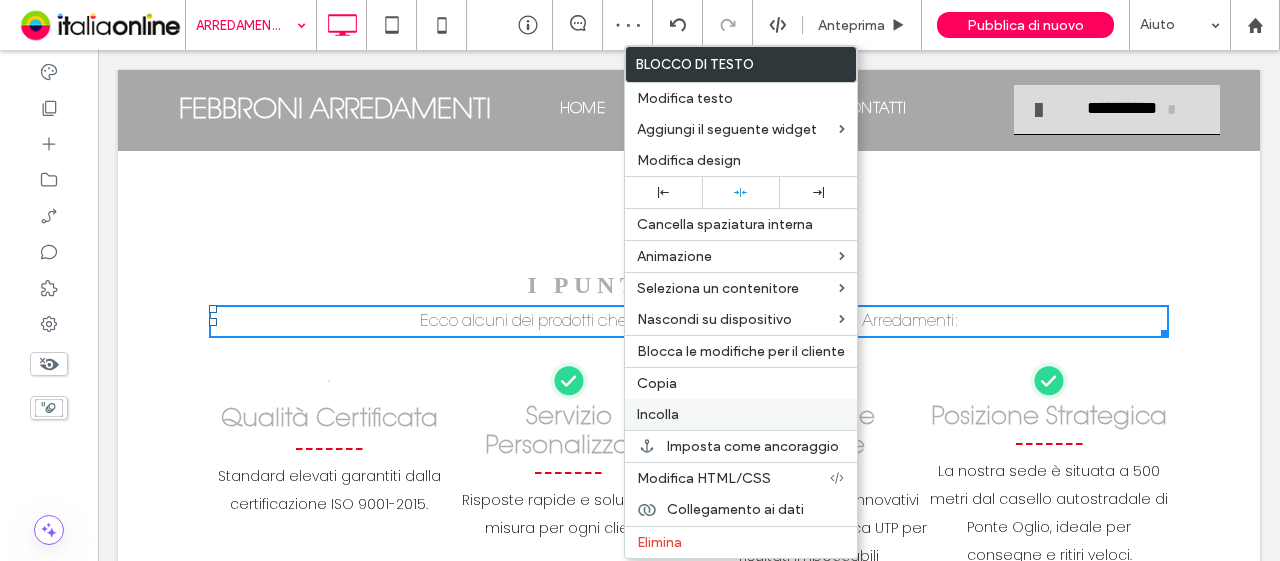 click on "Incolla" at bounding box center (658, 414) 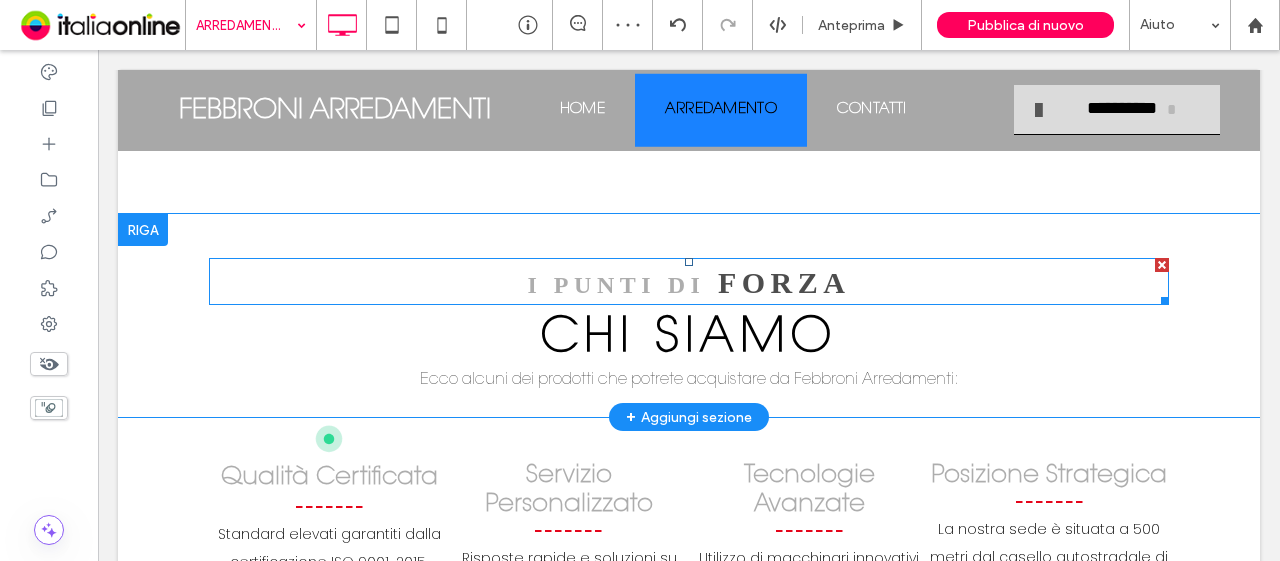 drag, startPoint x: 1137, startPoint y: 291, endPoint x: 1152, endPoint y: 273, distance: 23.43075 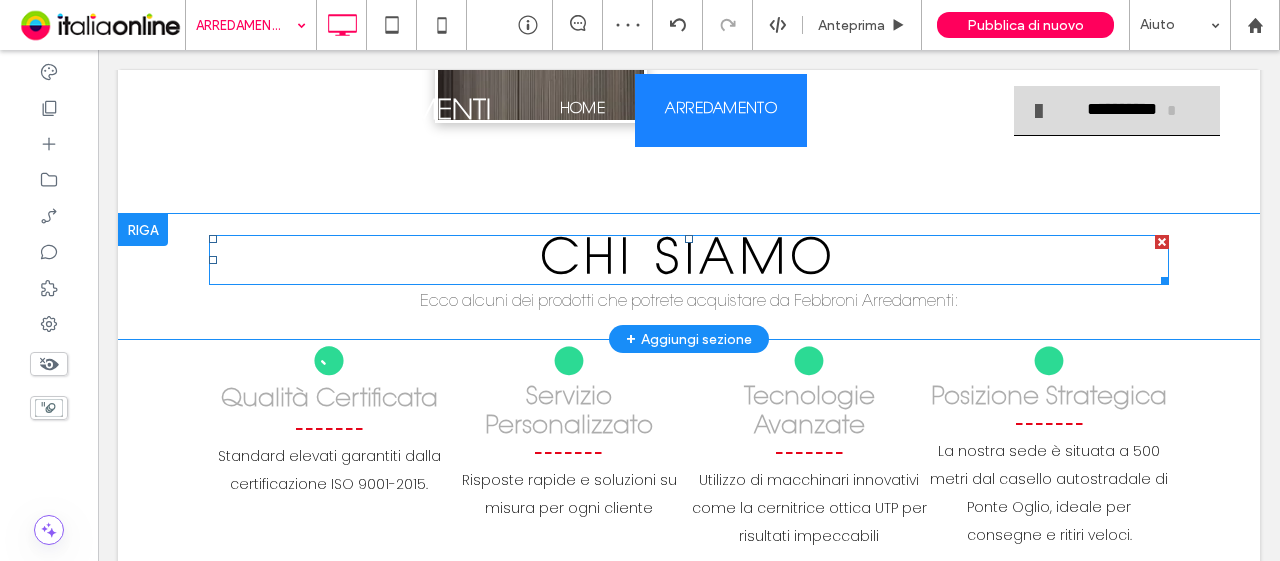 click on "CHI SIAMO" at bounding box center [689, 261] 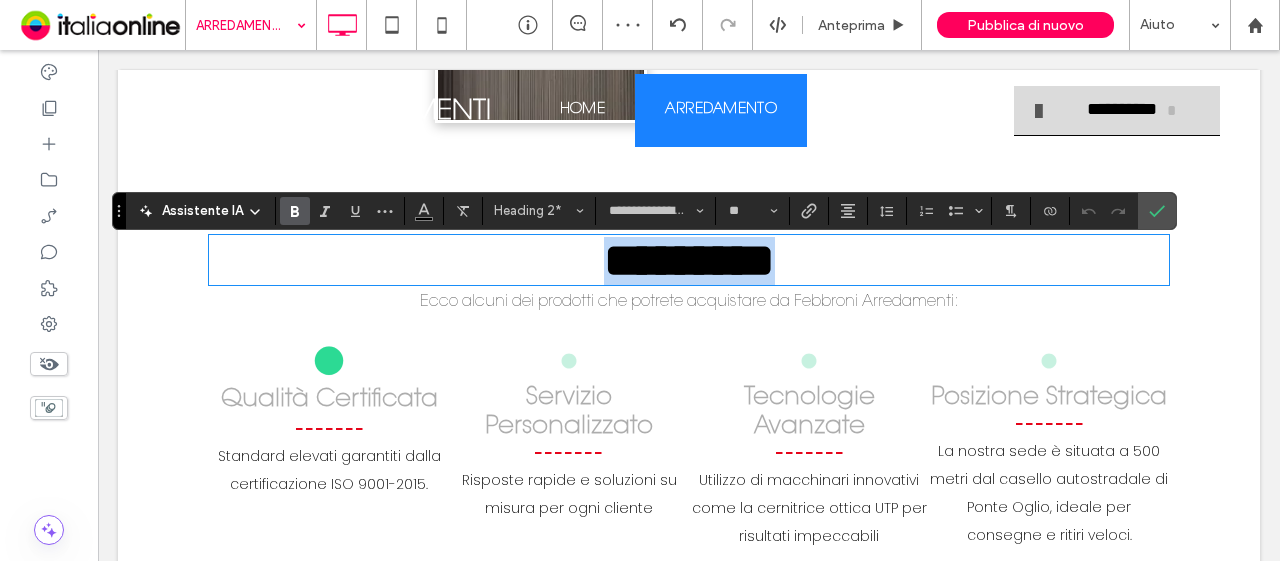 type 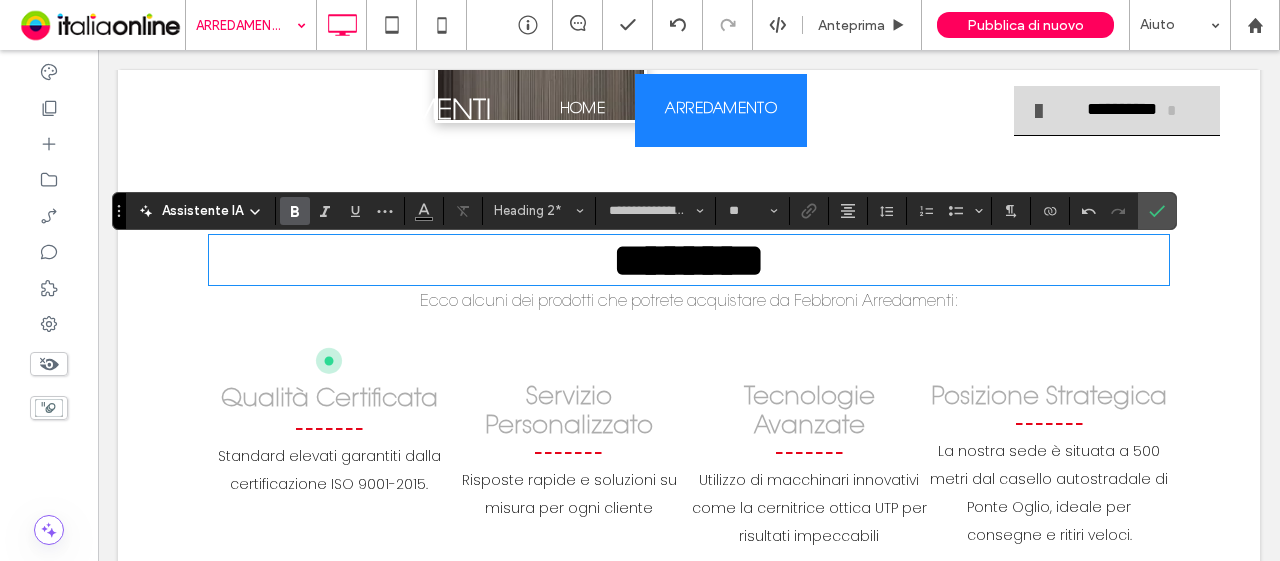 click on "********" at bounding box center (689, 261) 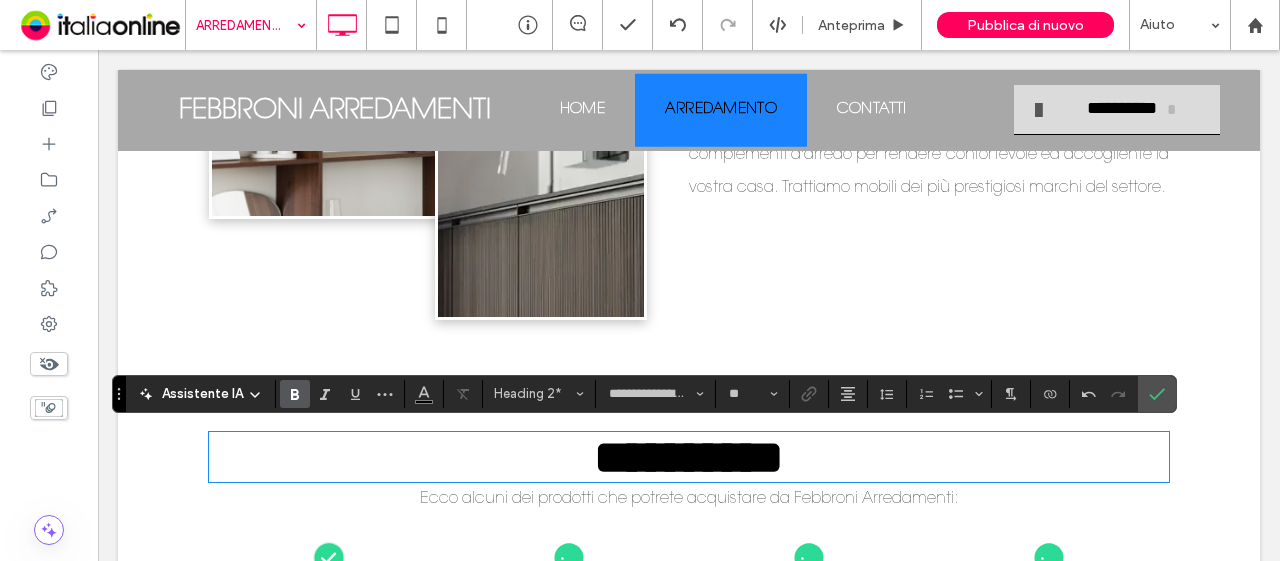 scroll, scrollTop: 700, scrollLeft: 0, axis: vertical 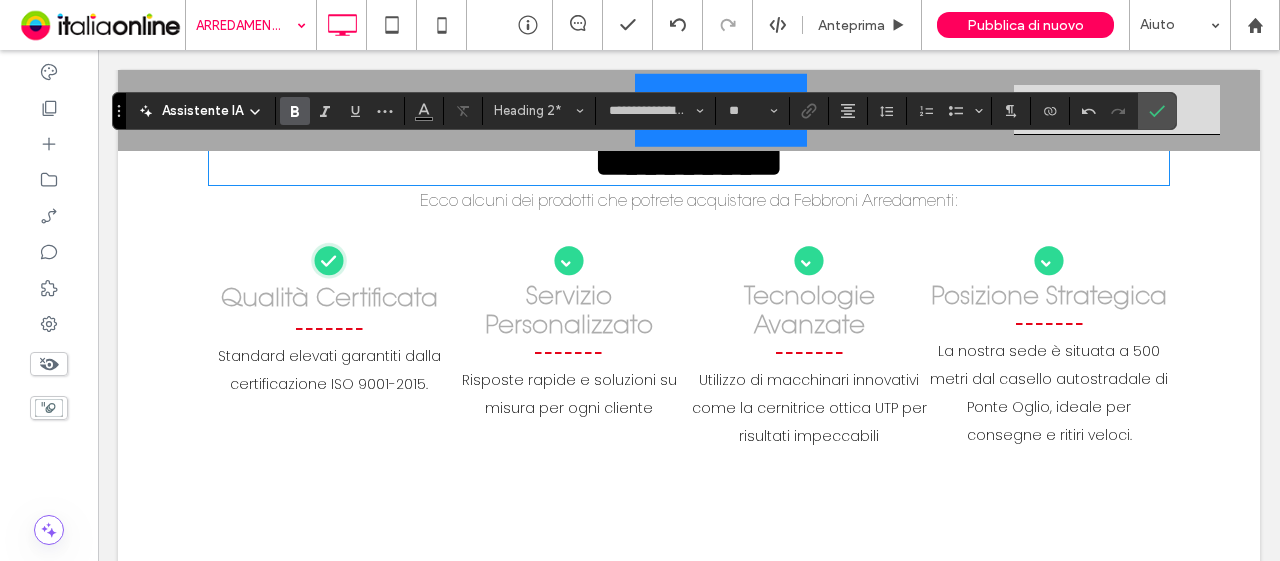 click on "Qualità Certificata" at bounding box center [329, 300] 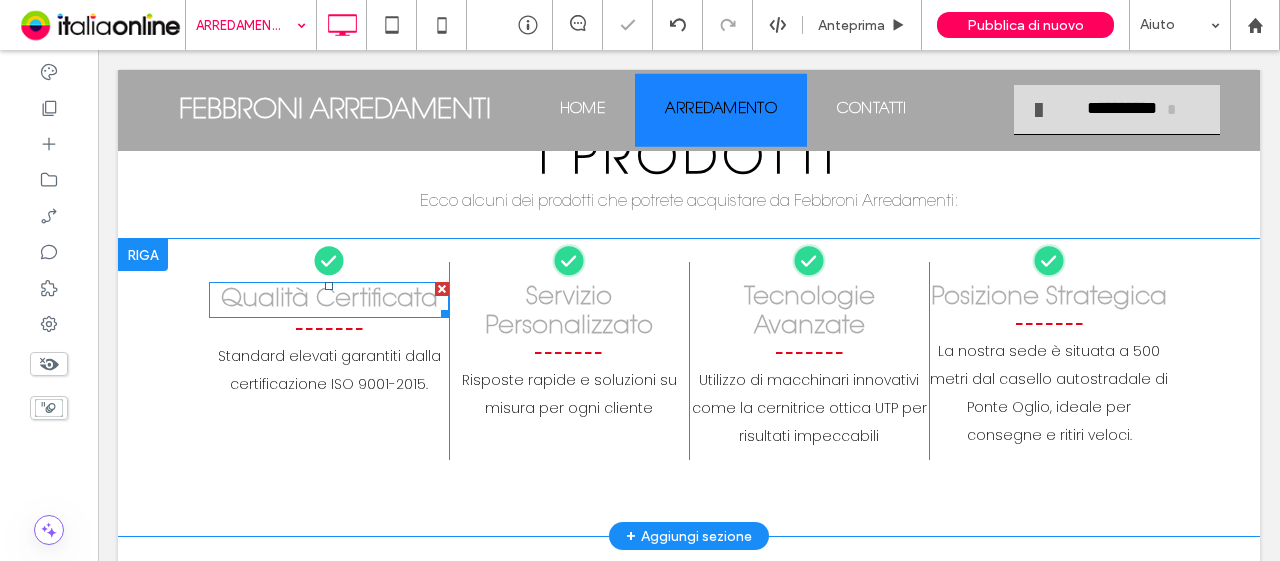 click on "Qualità Certificata" at bounding box center [329, 300] 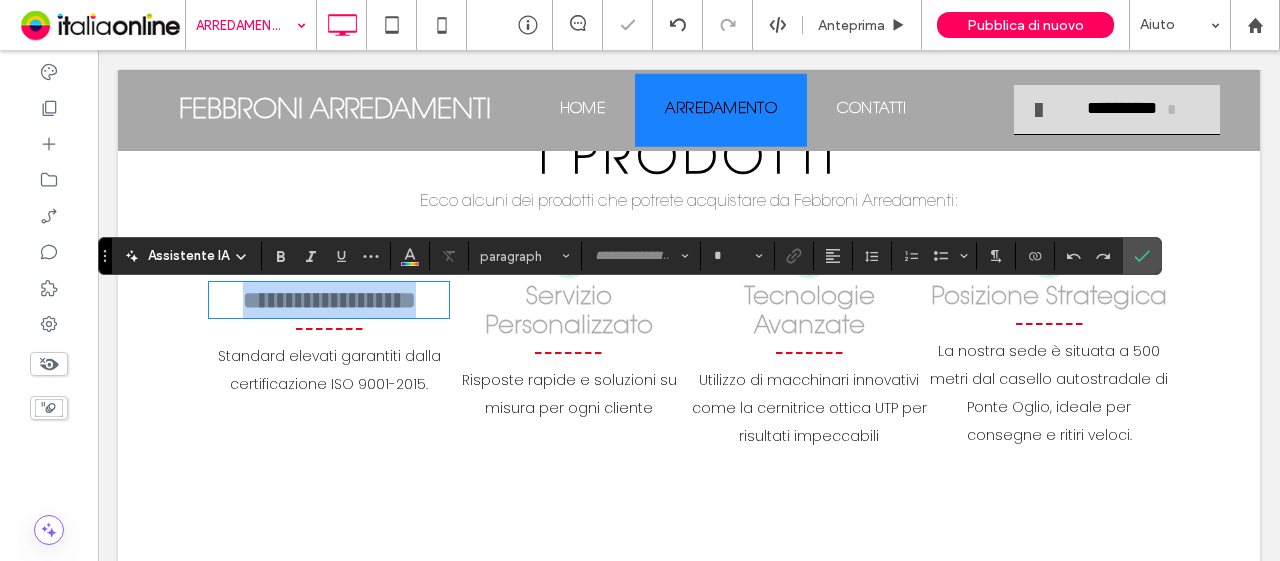 type on "**********" 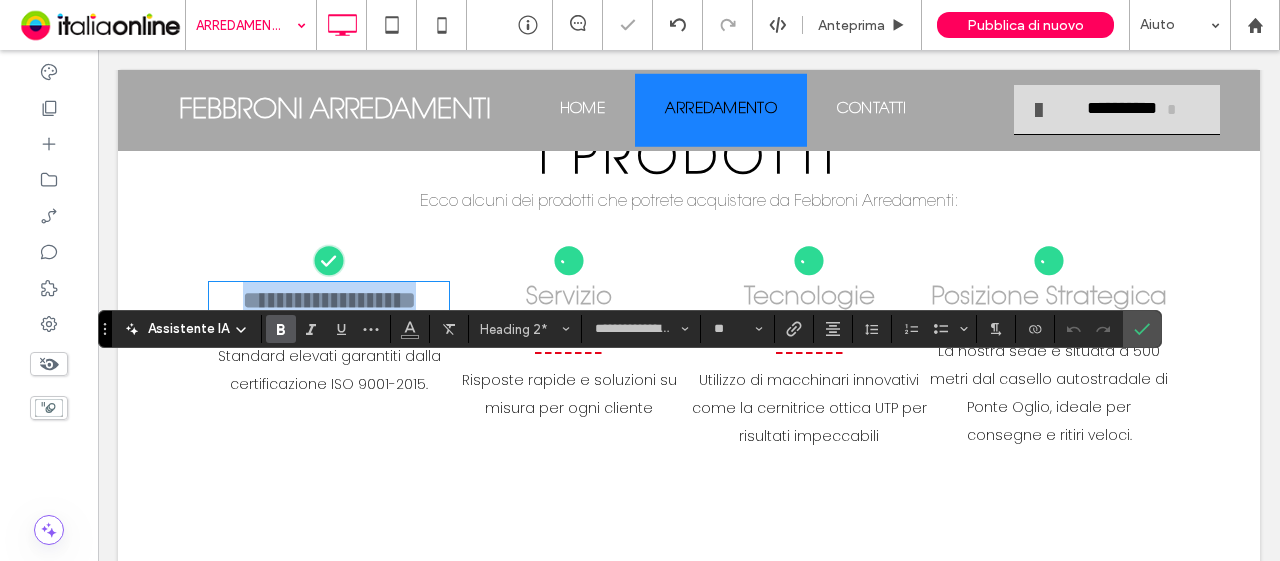 scroll, scrollTop: 500, scrollLeft: 0, axis: vertical 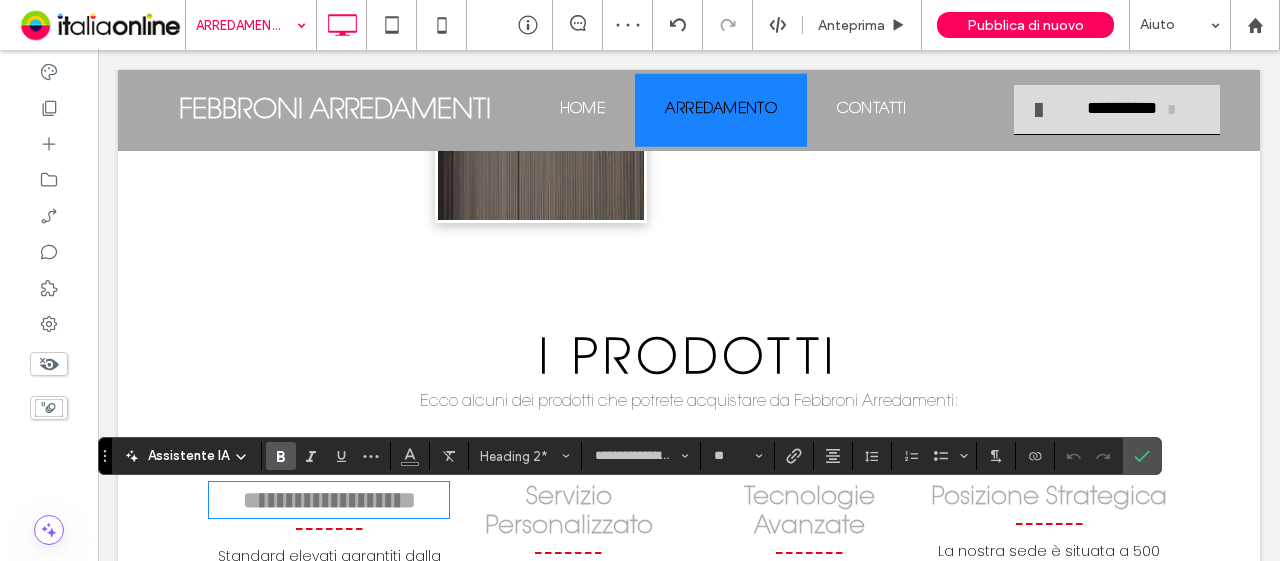 click on "Servizio Personalizzato" at bounding box center (569, 512) 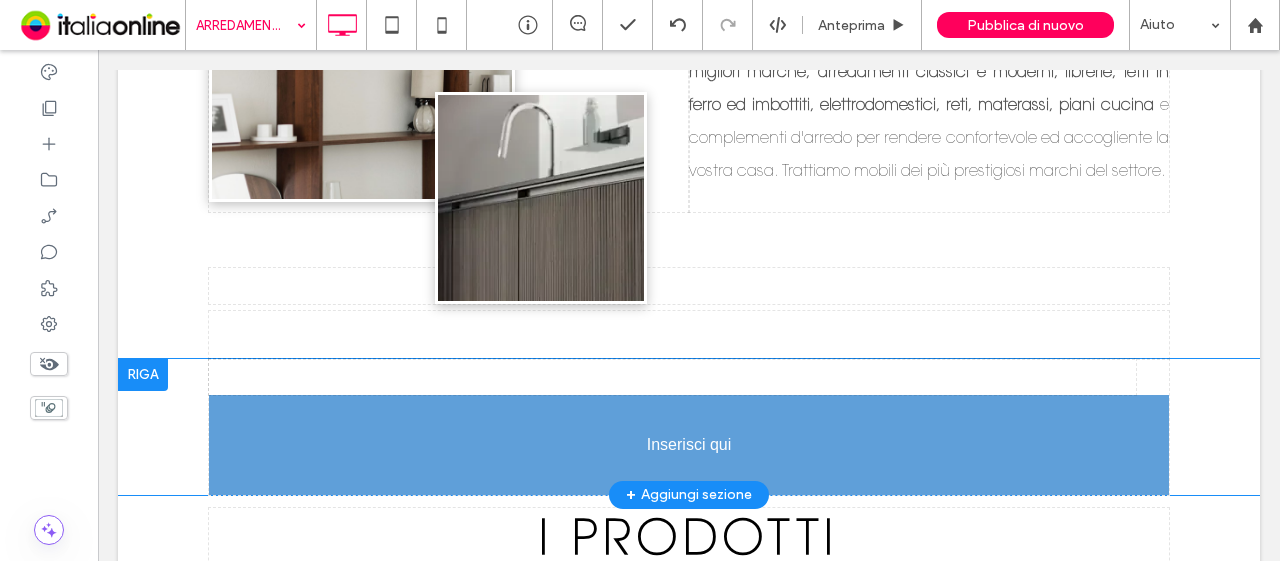 drag, startPoint x: 554, startPoint y: 473, endPoint x: 710, endPoint y: 481, distance: 156.20499 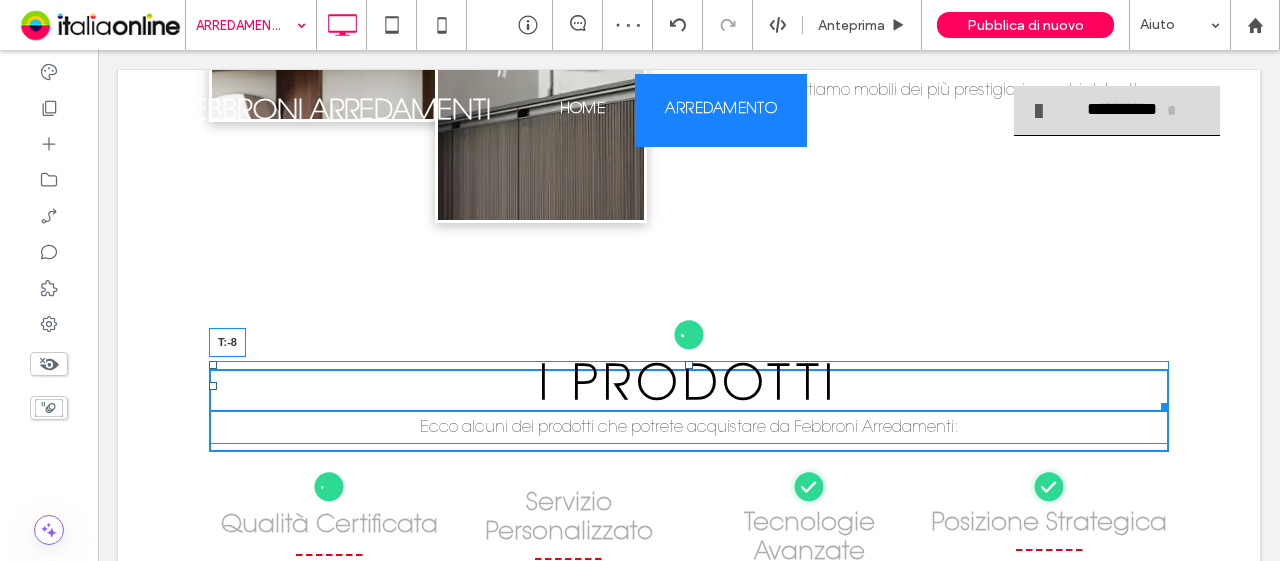 drag, startPoint x: 680, startPoint y: 393, endPoint x: 685, endPoint y: 377, distance: 16.763054 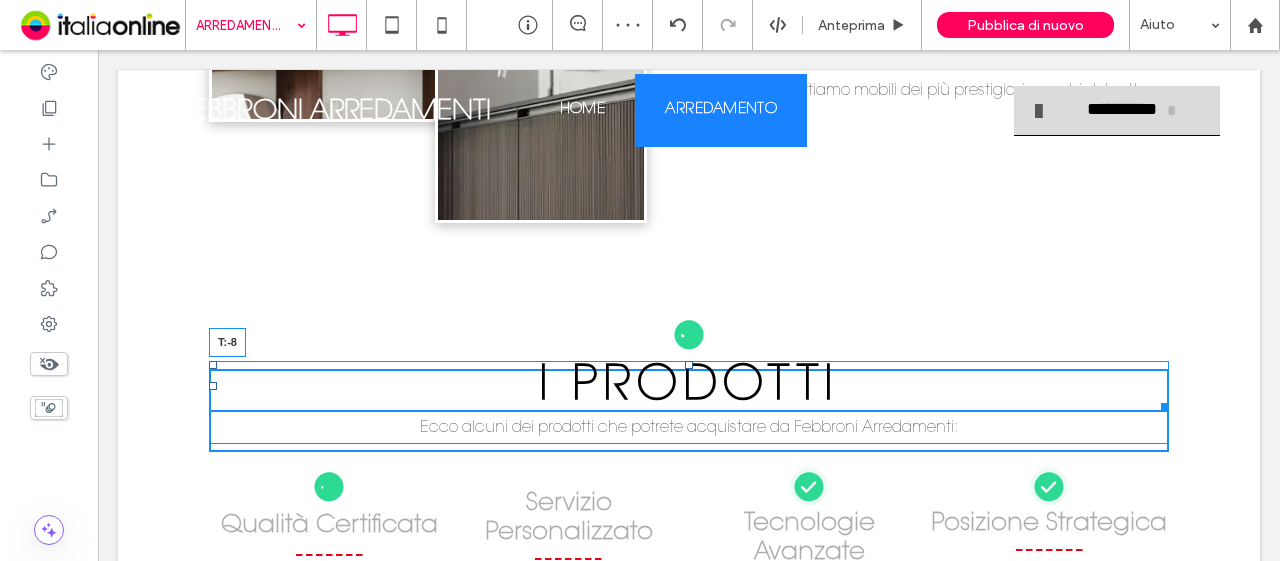 click on "I PRODOTTI T:-8" at bounding box center [689, 386] 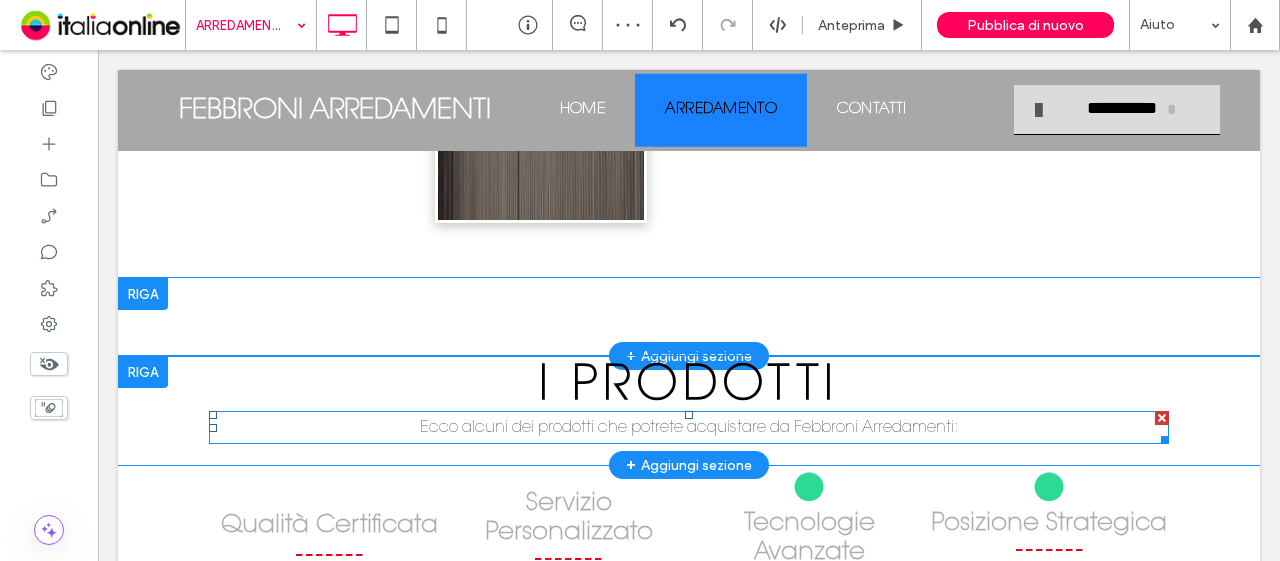 scroll, scrollTop: 600, scrollLeft: 0, axis: vertical 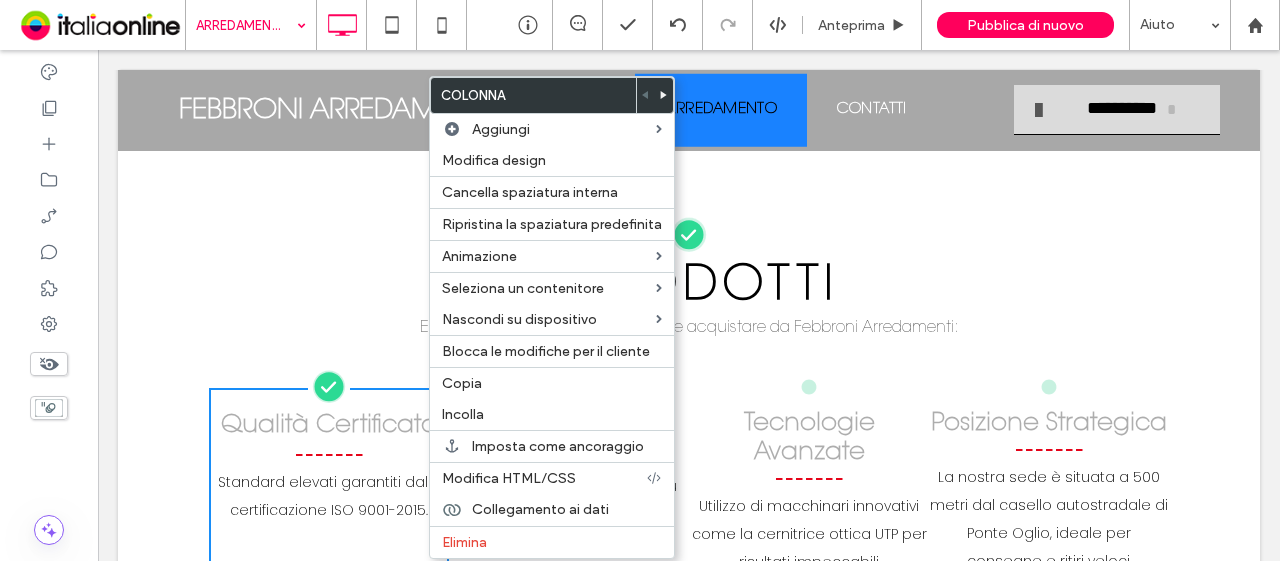 click 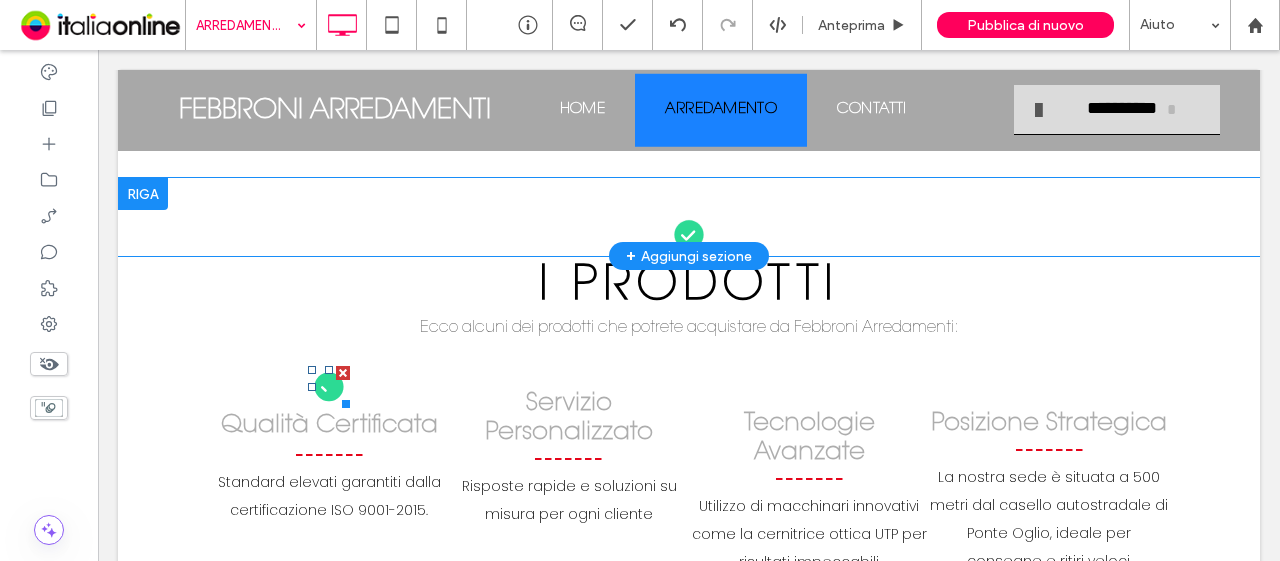 click at bounding box center [343, 373] 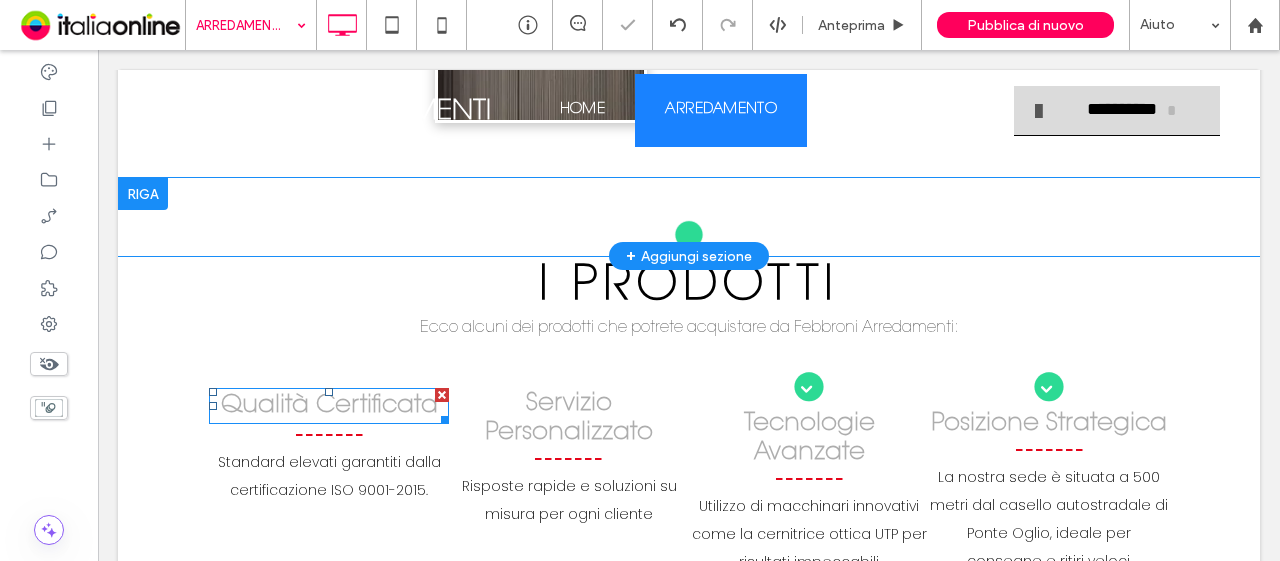 click on "Qualità Certificata" at bounding box center [329, 406] 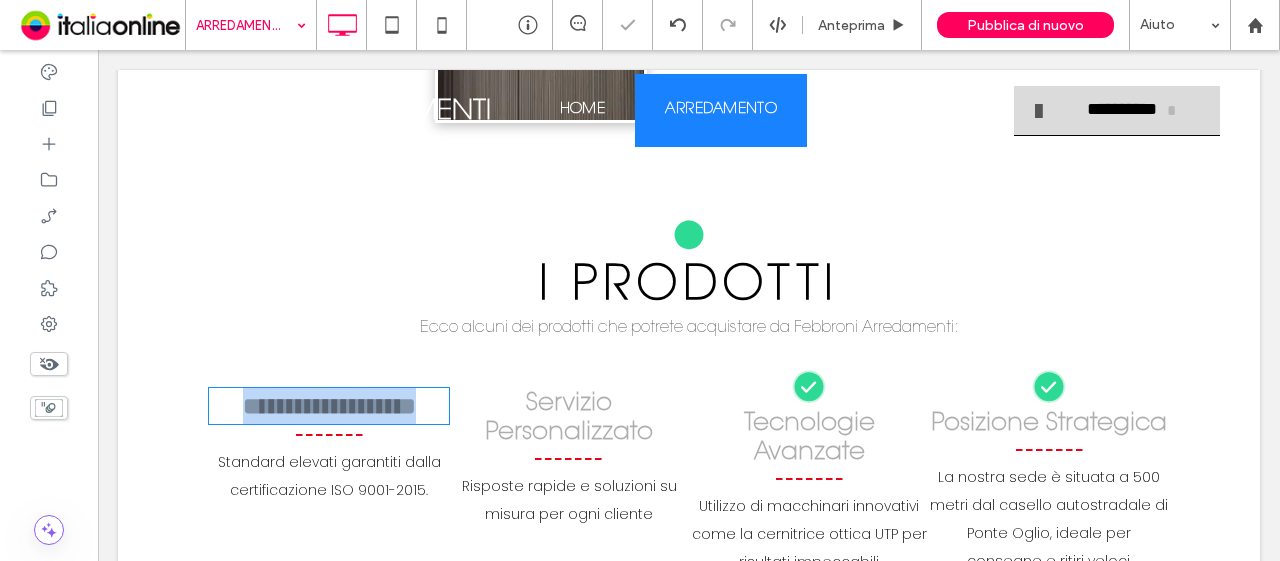 type on "**********" 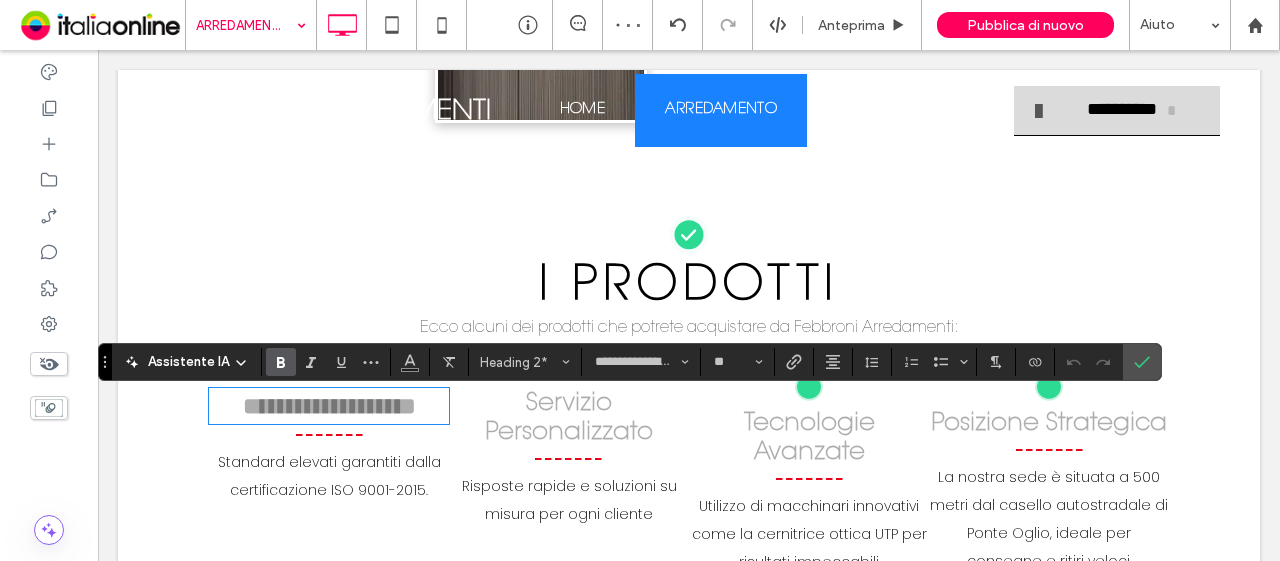 click on "**********" at bounding box center [689, 513] 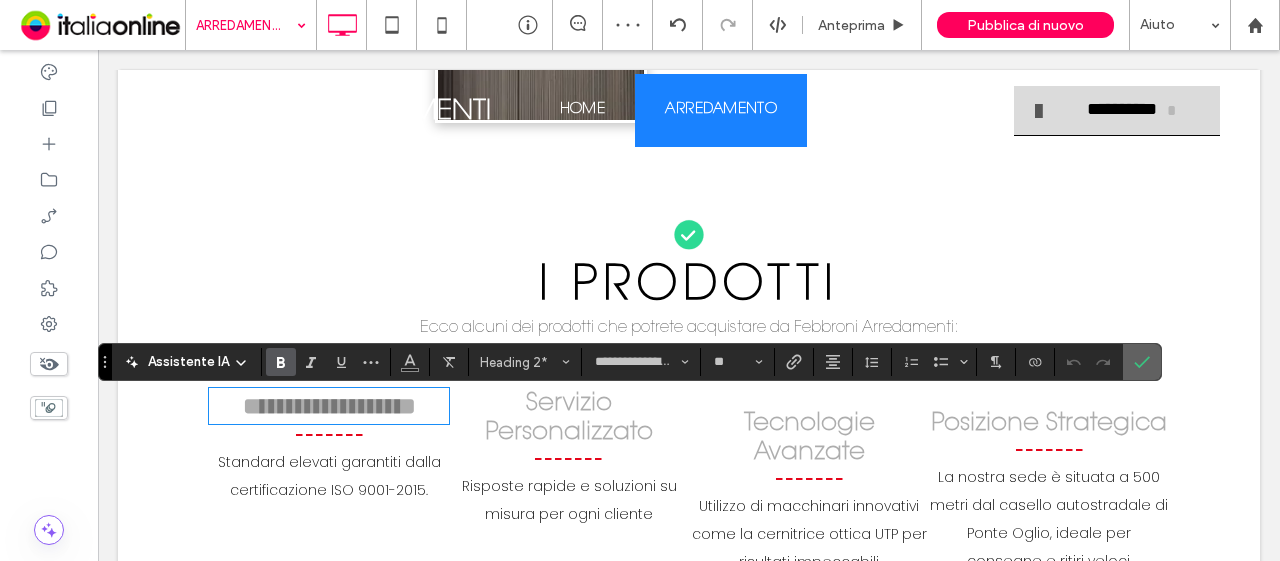 click 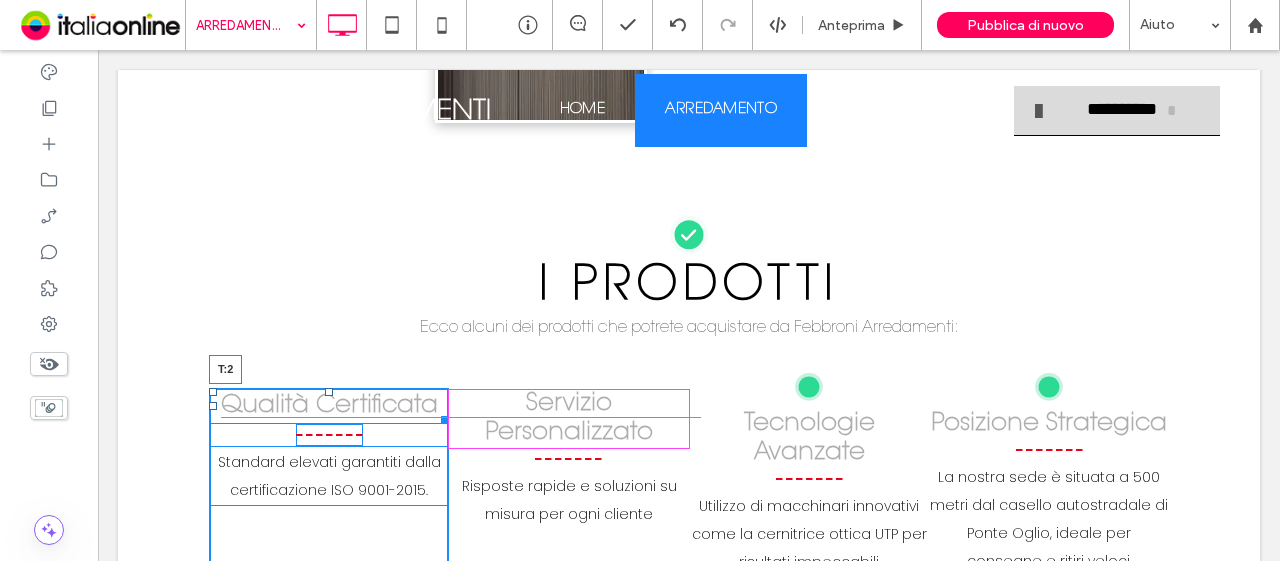drag, startPoint x: 318, startPoint y: 401, endPoint x: 302, endPoint y: 401, distance: 16 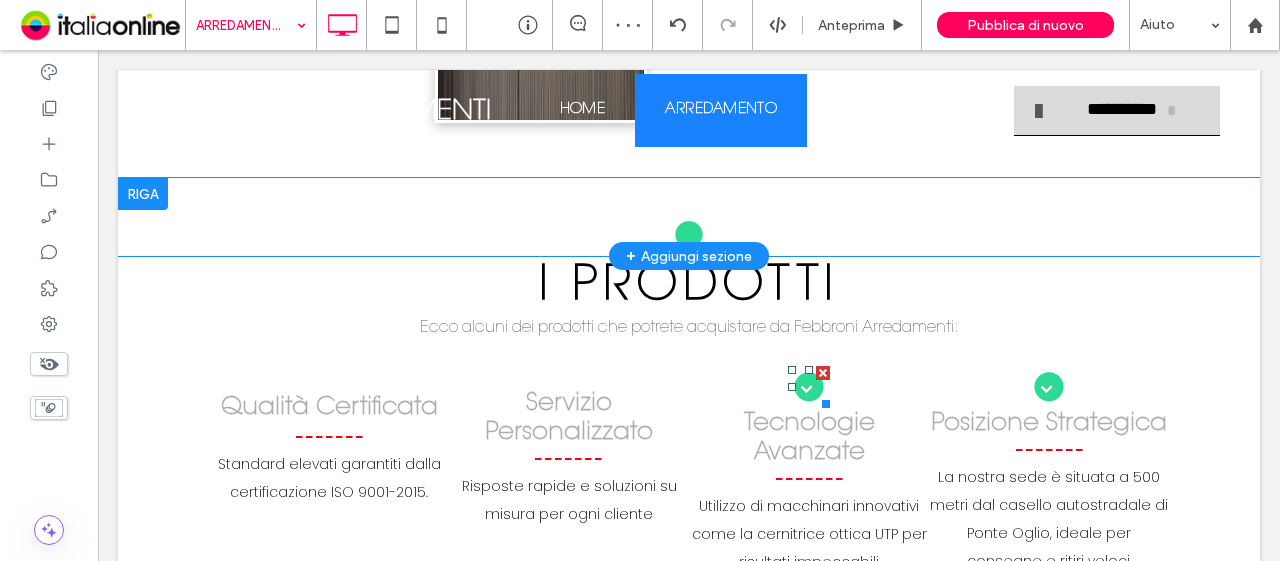 click at bounding box center (823, 373) 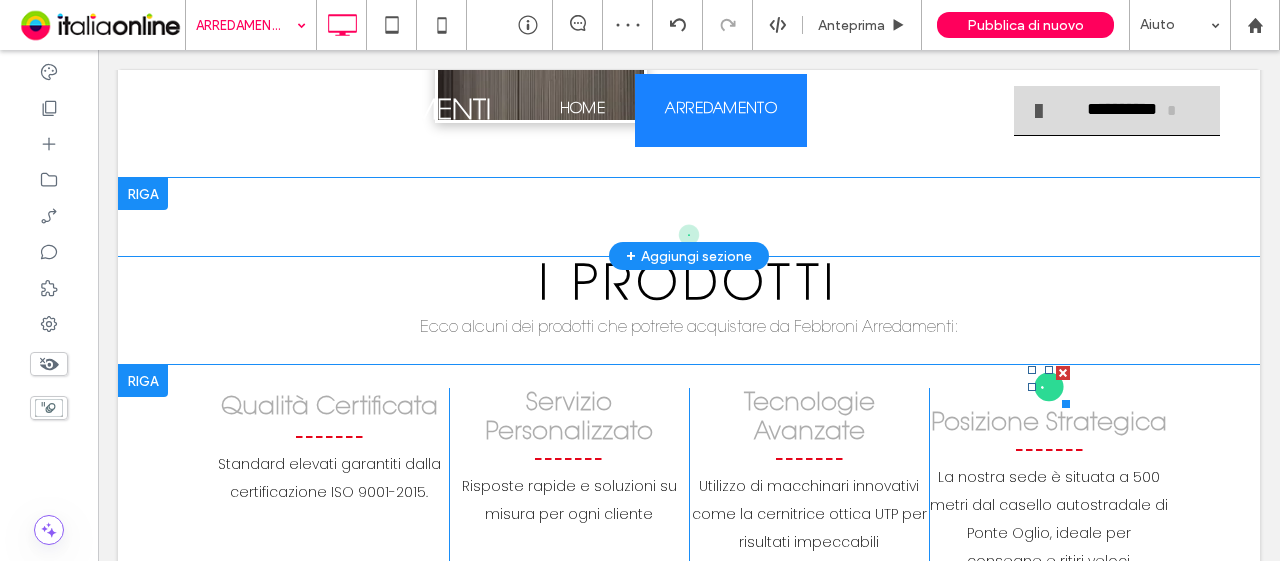 click at bounding box center [1063, 373] 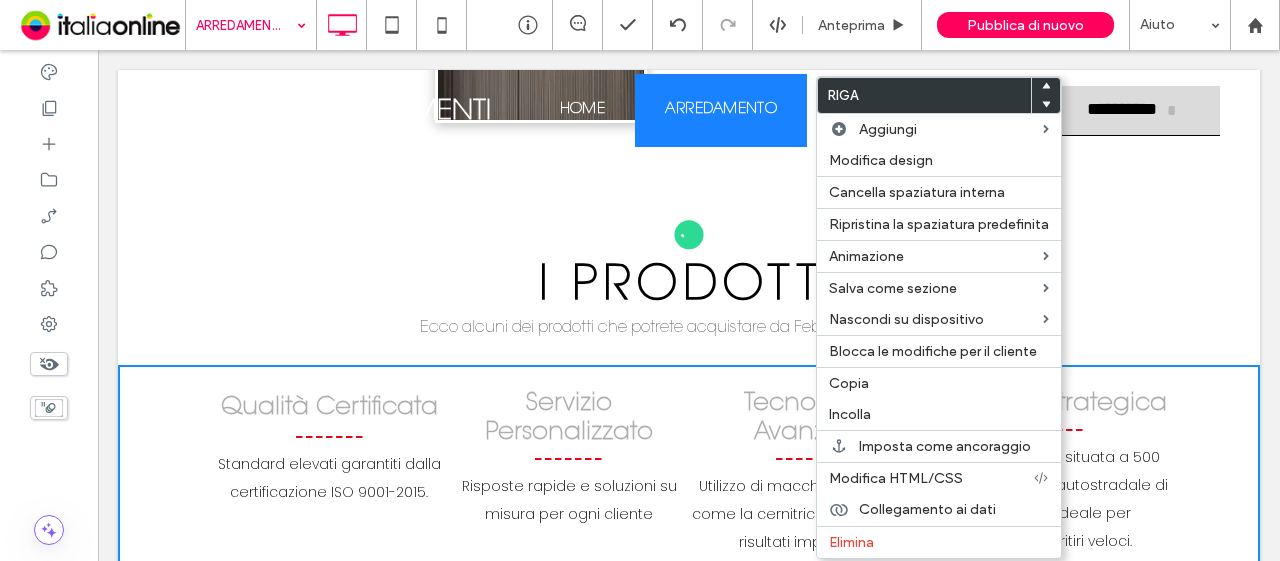 click on "Servizio Personalizzato" at bounding box center (569, 418) 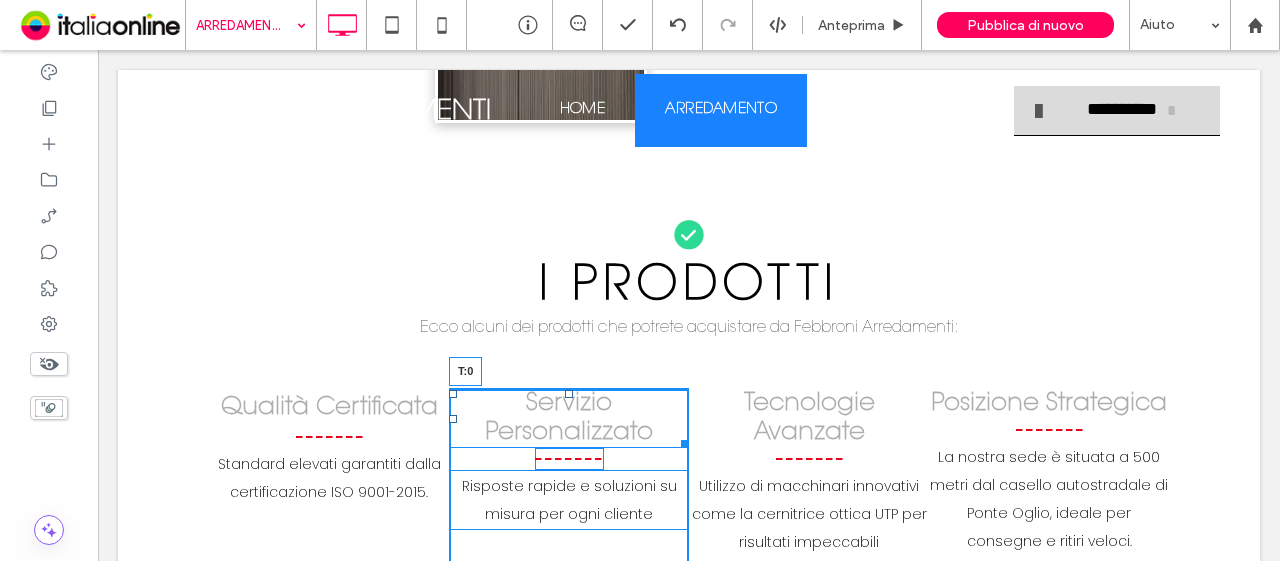 click on "Qualità Certificata
Standard elevati garantiti dalla certificazione ISO 9001-2015. Click To Paste
Servizio Personalizzato
T:0
Risposte rapide e soluzioni su misura per ogni cliente Click To Paste
Tecnologie Avanzate
Utilizzo di macchinari innovativi come la cernitrice ottica UTP per risultati impeccabili Click To Paste
Posizione Strategica
La nostra sede è situata a 500 metri dal casello autostradale di Ponte Oglio, ideale per consegne e ritiri veloci. Click To Paste
Riga + Aggiungi sezione" at bounding box center (689, 503) 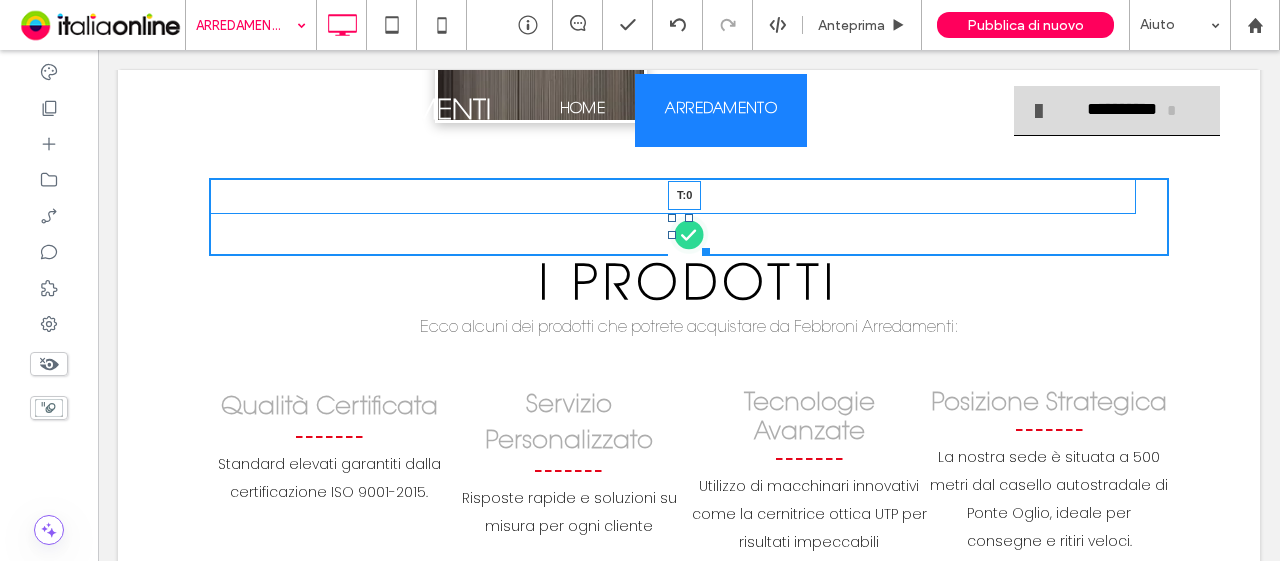 drag, startPoint x: 678, startPoint y: 226, endPoint x: 690, endPoint y: 228, distance: 12.165525 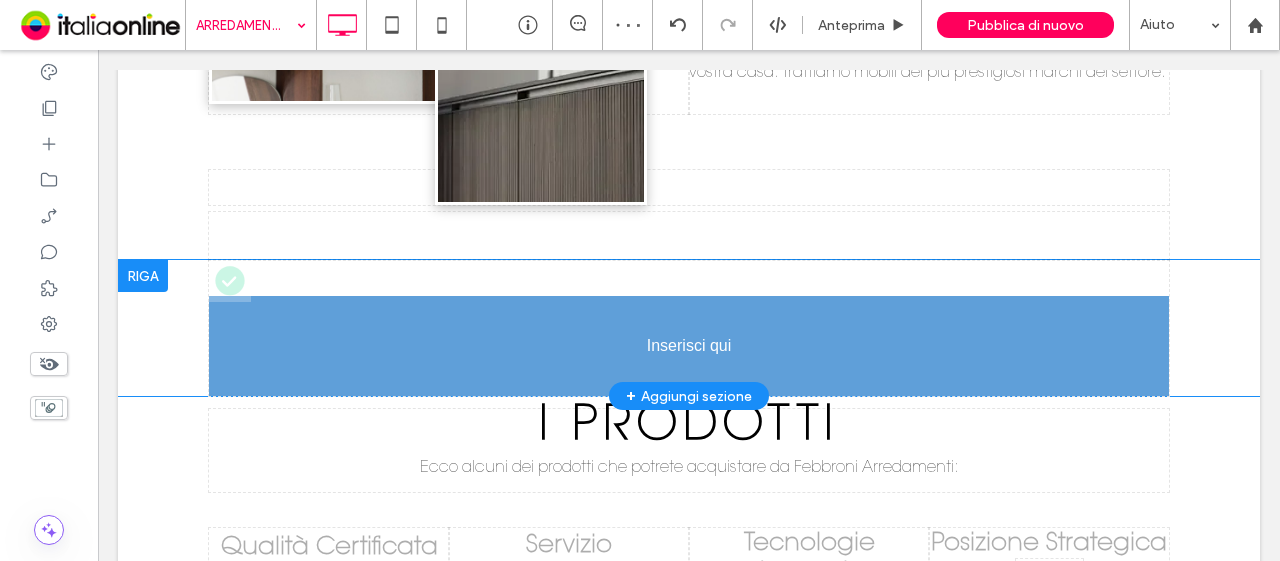 drag, startPoint x: 681, startPoint y: 244, endPoint x: 672, endPoint y: 374, distance: 130.31117 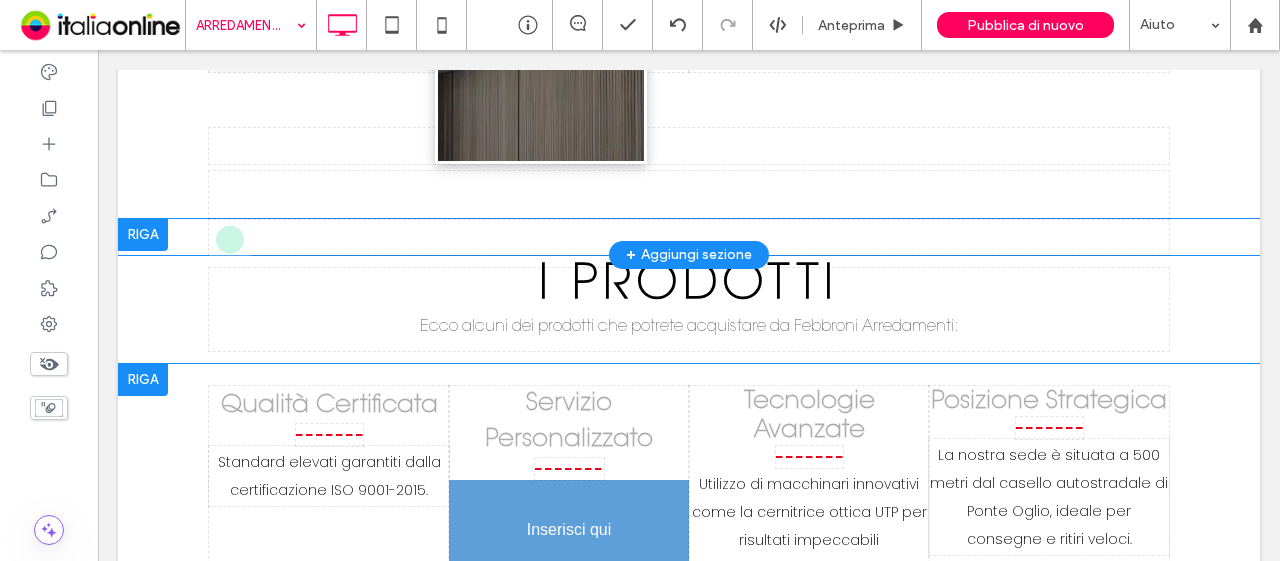 scroll, scrollTop: 660, scrollLeft: 0, axis: vertical 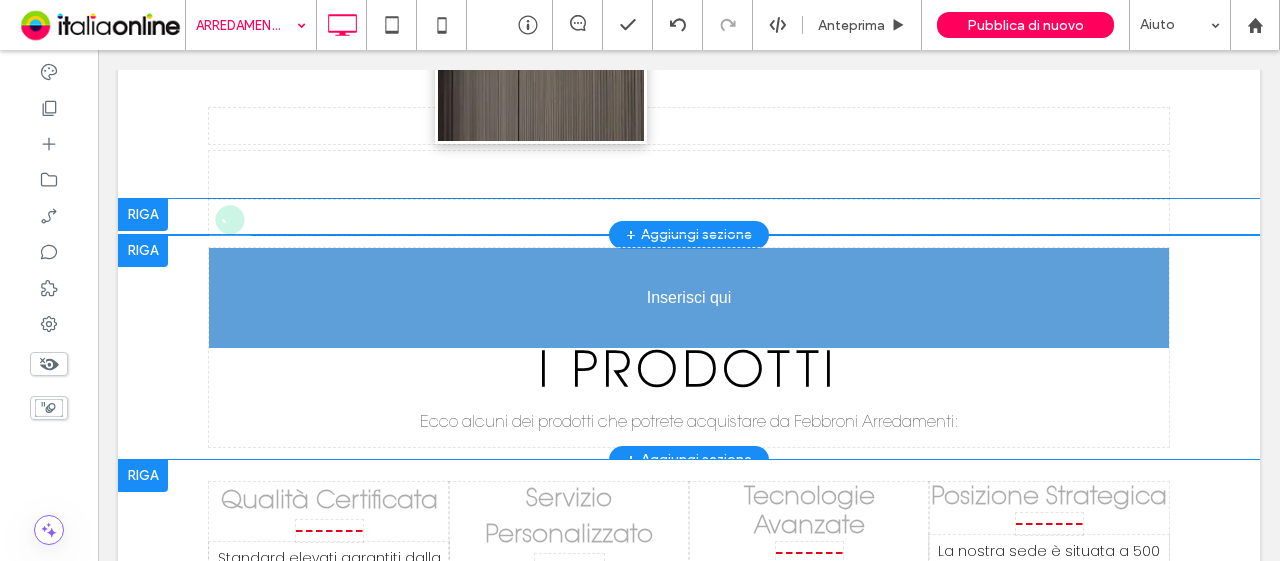 drag, startPoint x: 685, startPoint y: 243, endPoint x: 836, endPoint y: 341, distance: 180.01389 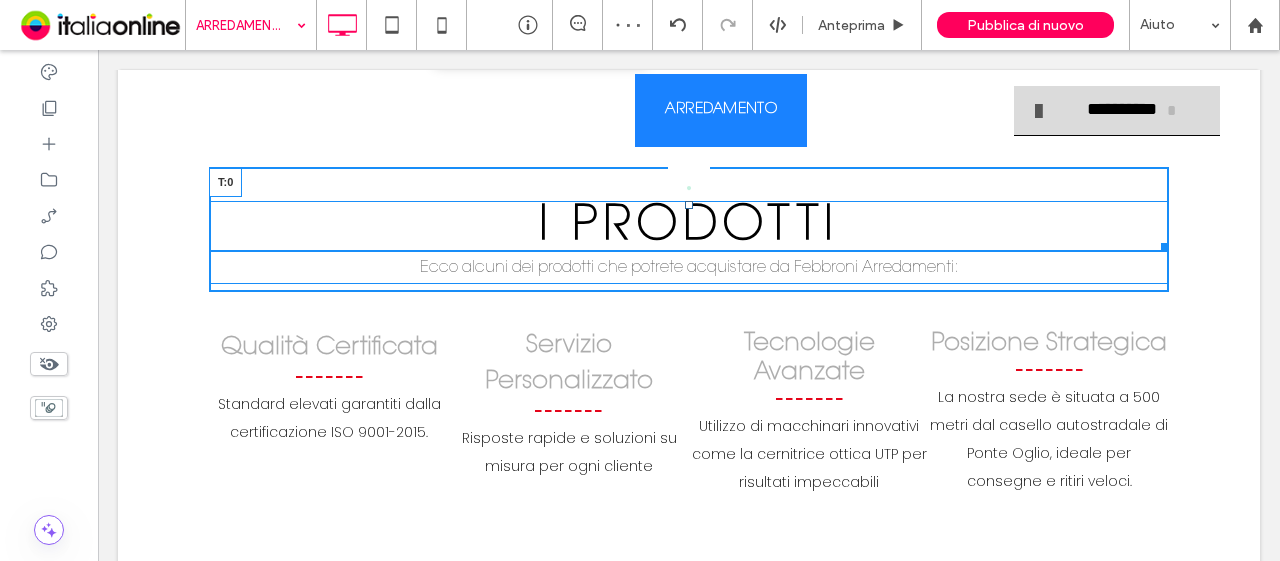 drag, startPoint x: 682, startPoint y: 213, endPoint x: 694, endPoint y: 223, distance: 15.6205 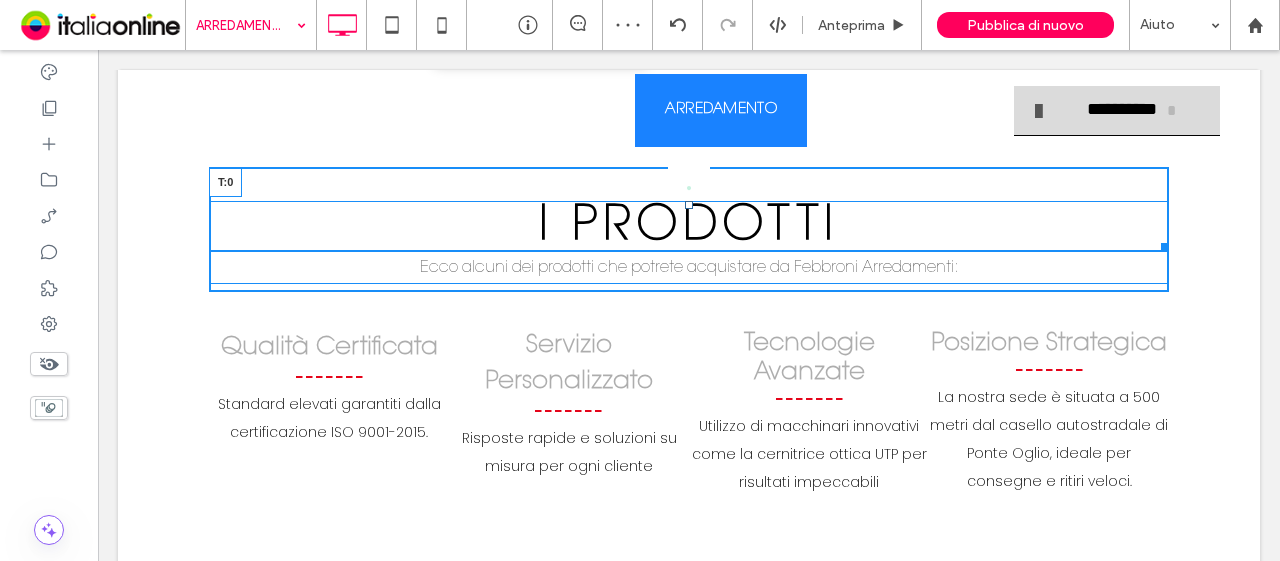 click on "I PRODOTTI T:0" at bounding box center [689, 226] 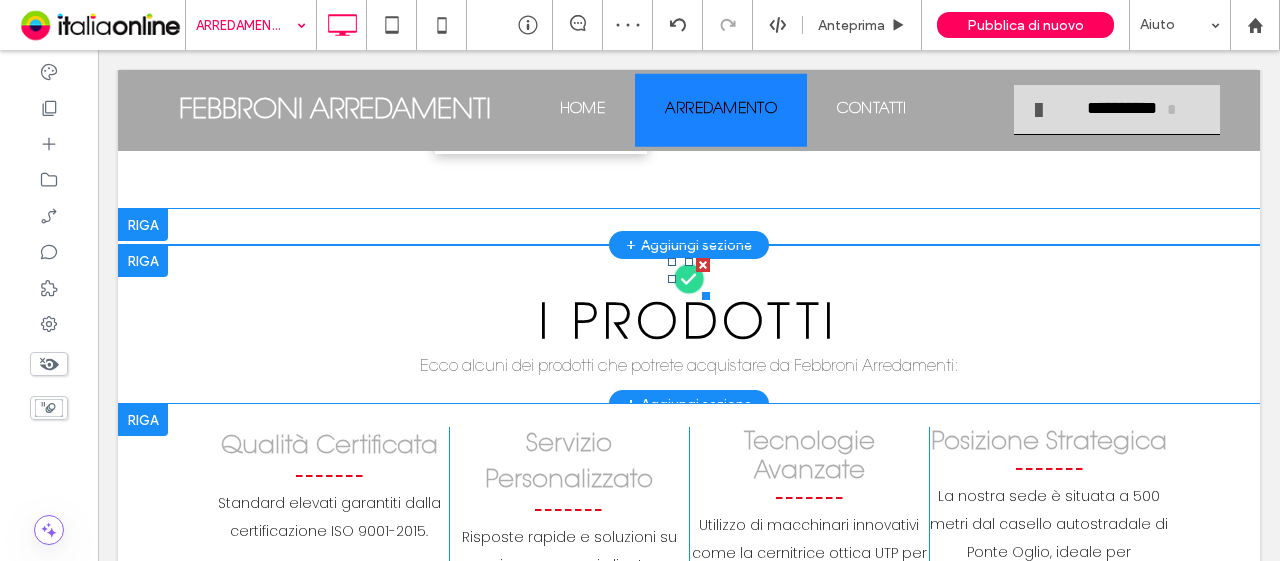 scroll, scrollTop: 560, scrollLeft: 0, axis: vertical 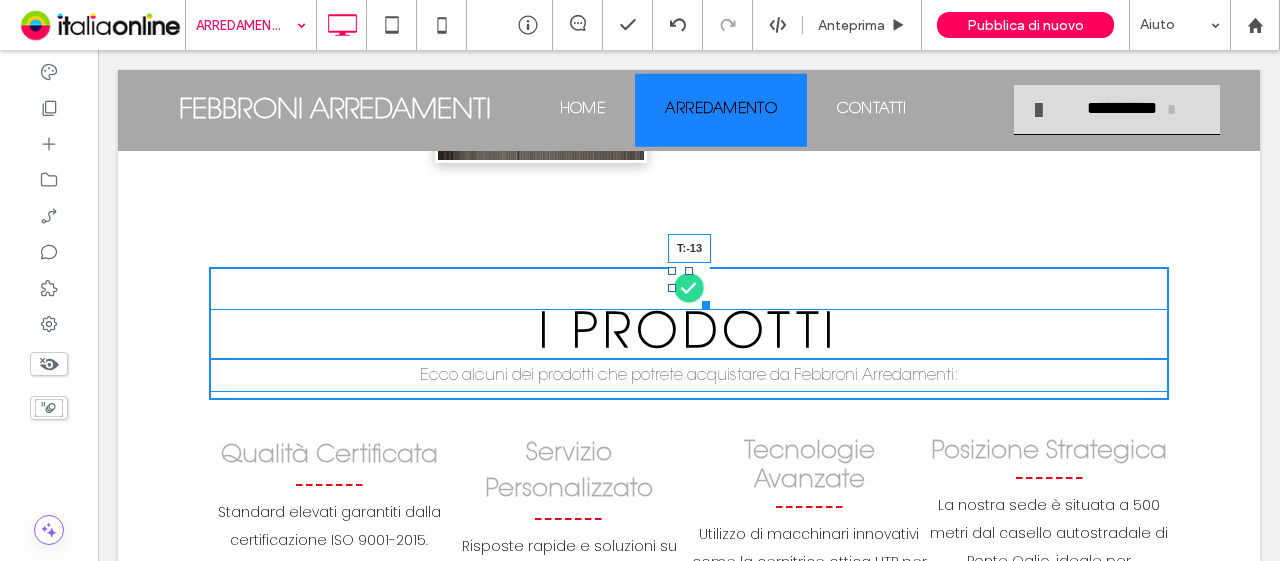 drag, startPoint x: 684, startPoint y: 283, endPoint x: 680, endPoint y: 209, distance: 74.10803 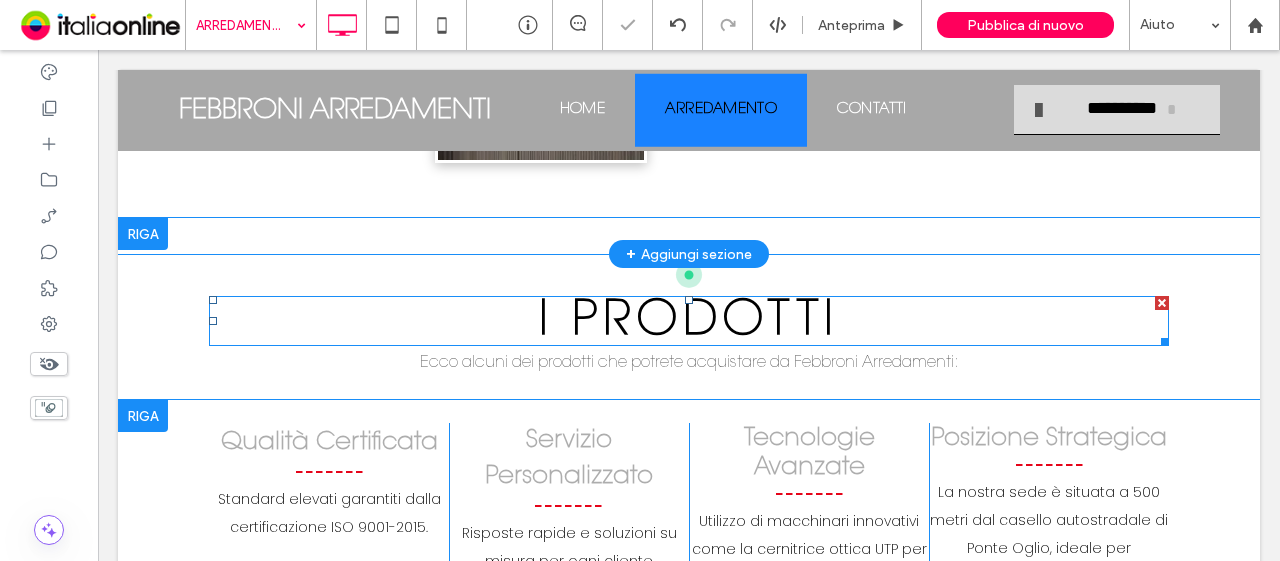scroll, scrollTop: 760, scrollLeft: 0, axis: vertical 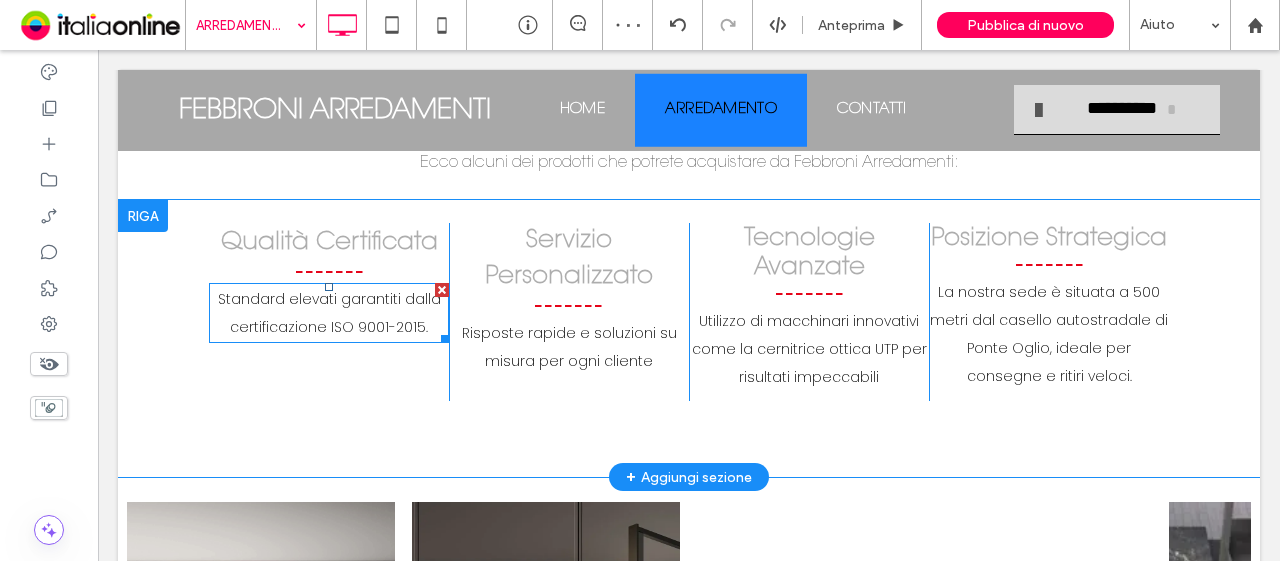 click at bounding box center [442, 290] 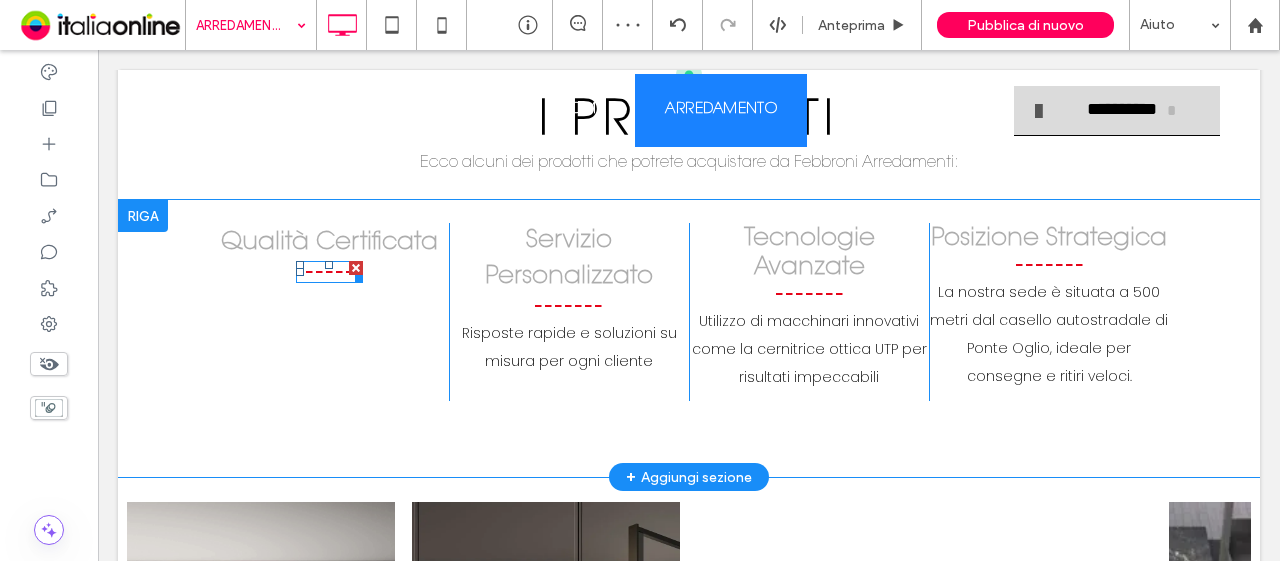 click at bounding box center (356, 268) 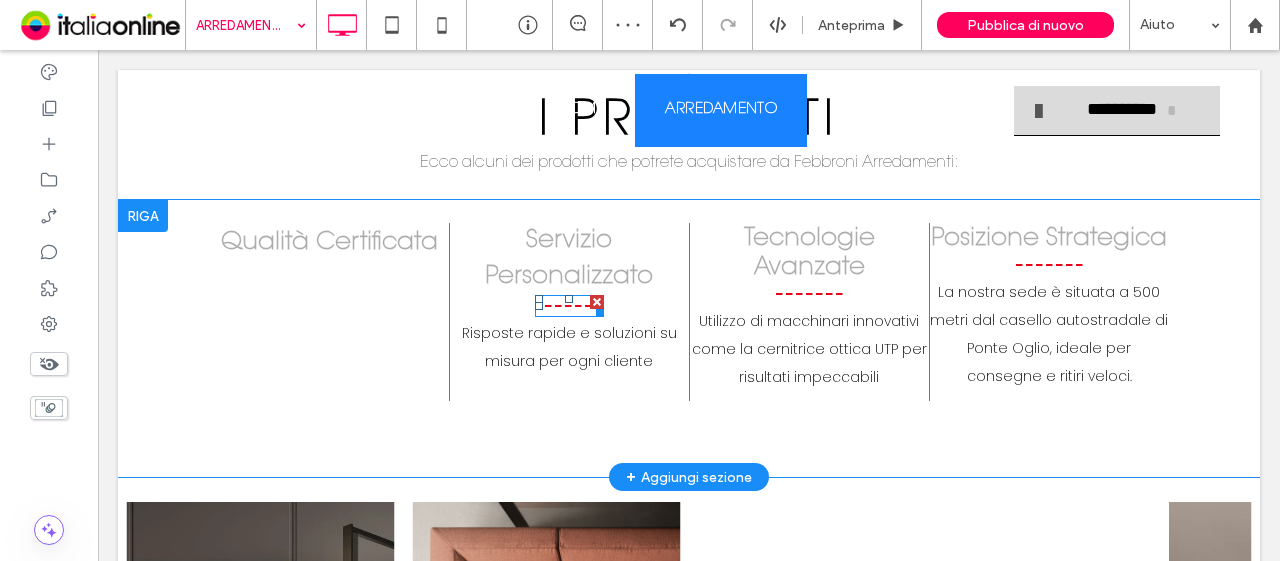 click at bounding box center [597, 302] 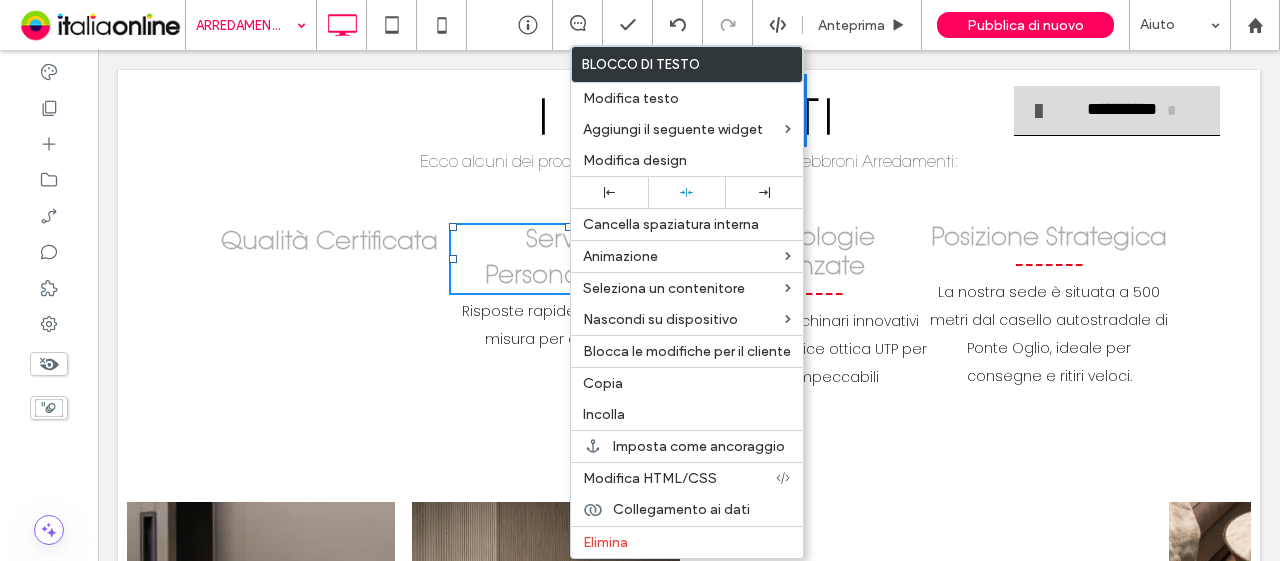 click on "Servizio Personalizzato" at bounding box center (569, 259) 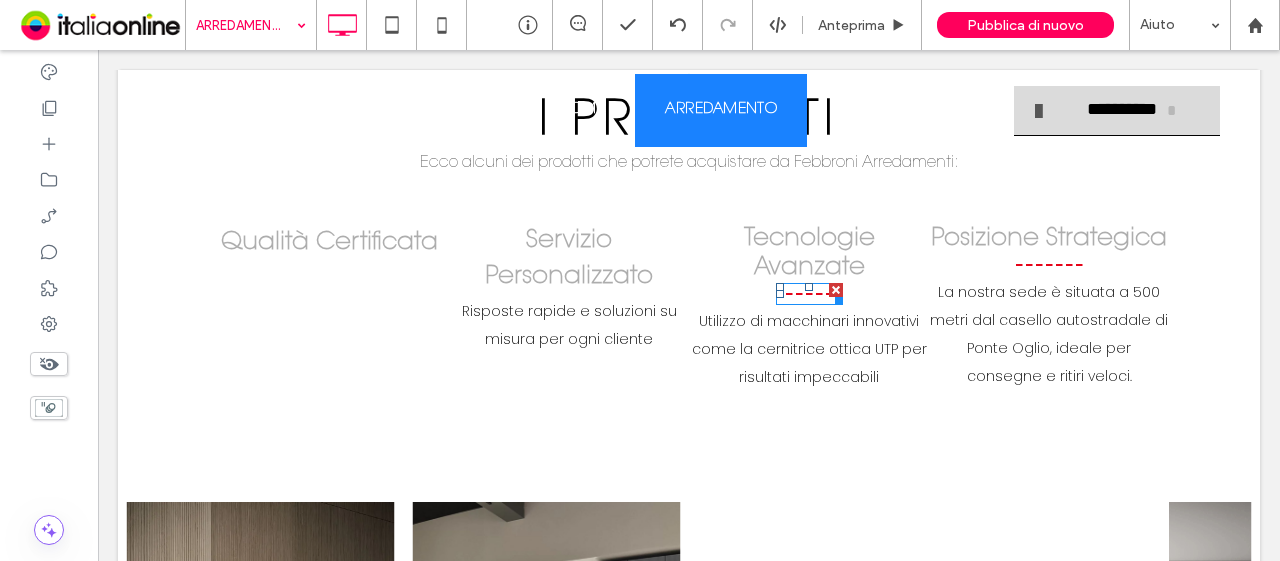 click at bounding box center (836, 290) 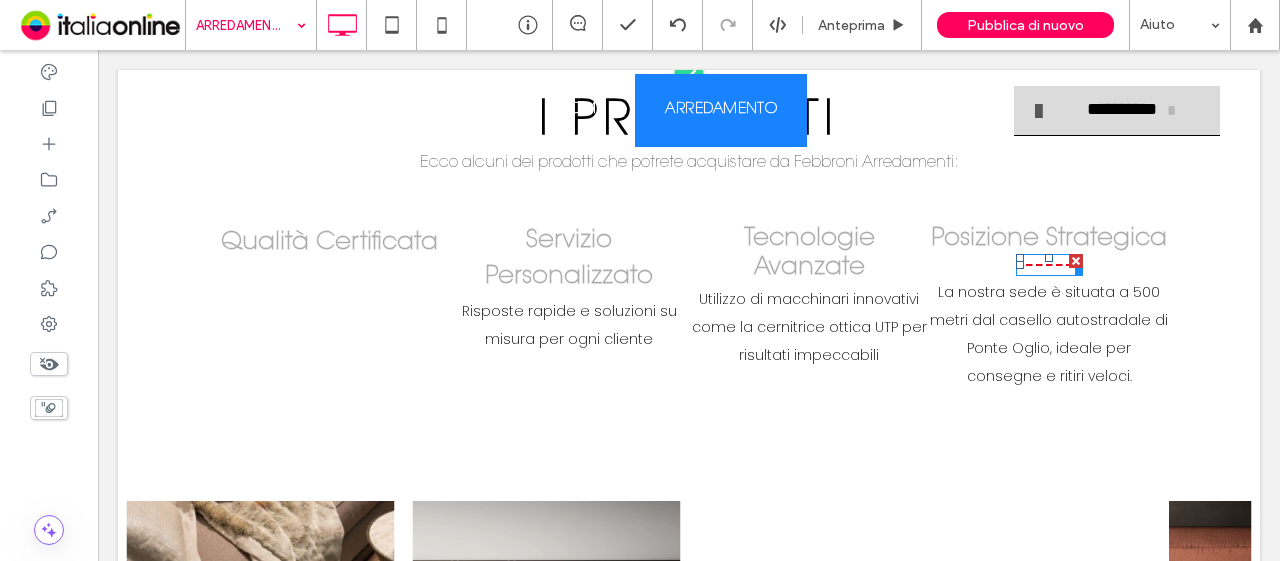 click at bounding box center [1076, 261] 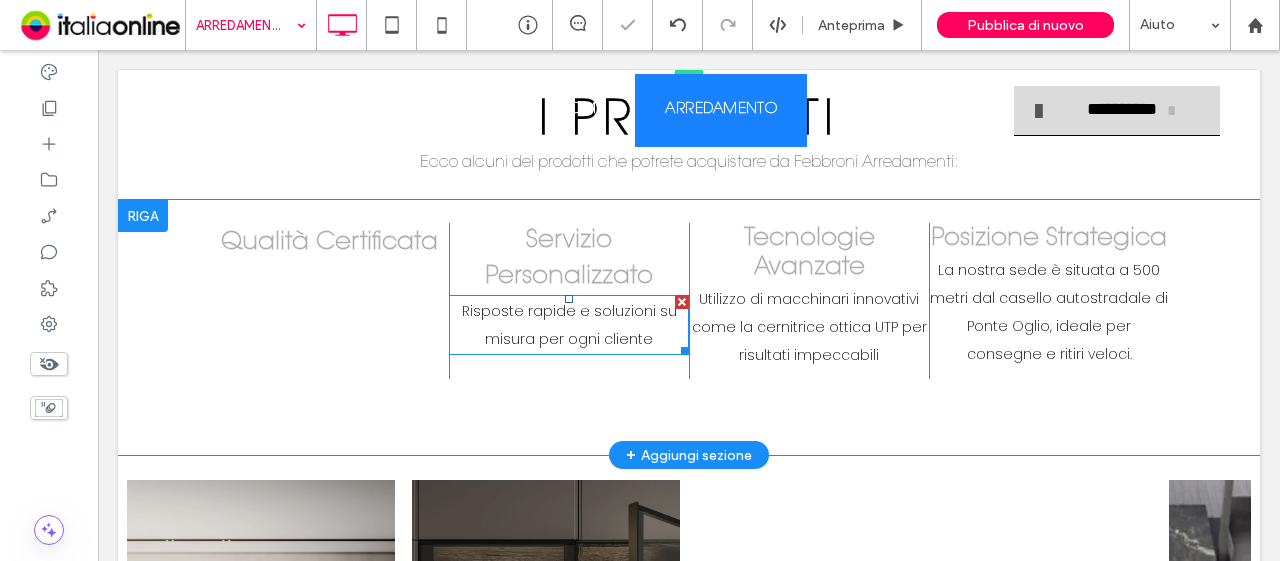 click at bounding box center [682, 302] 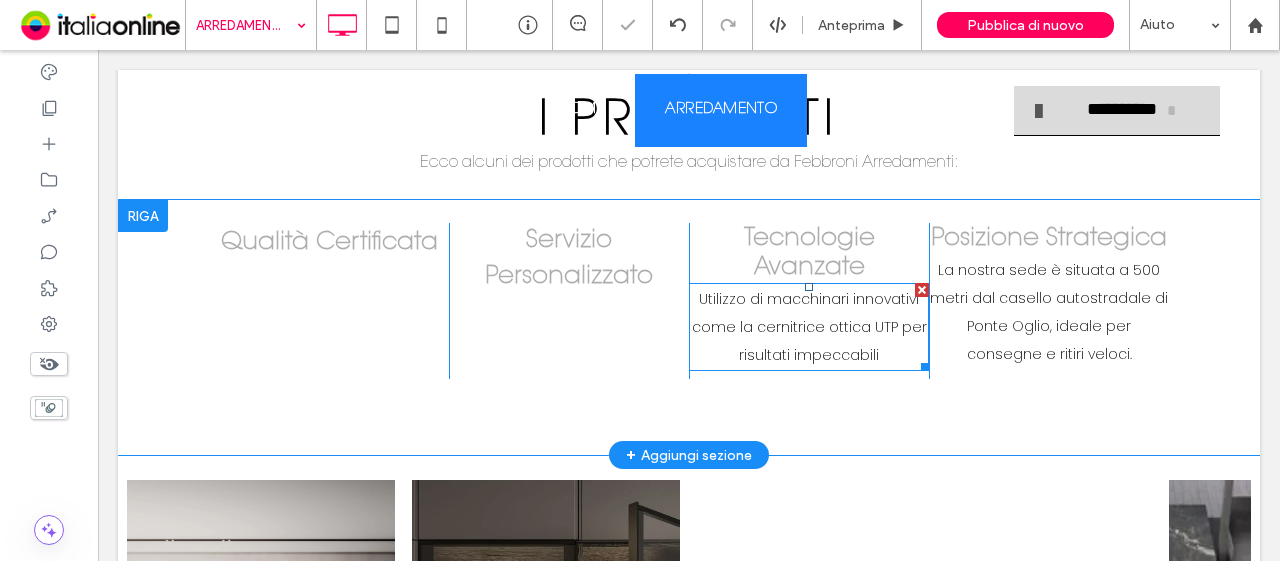 click at bounding box center (922, 290) 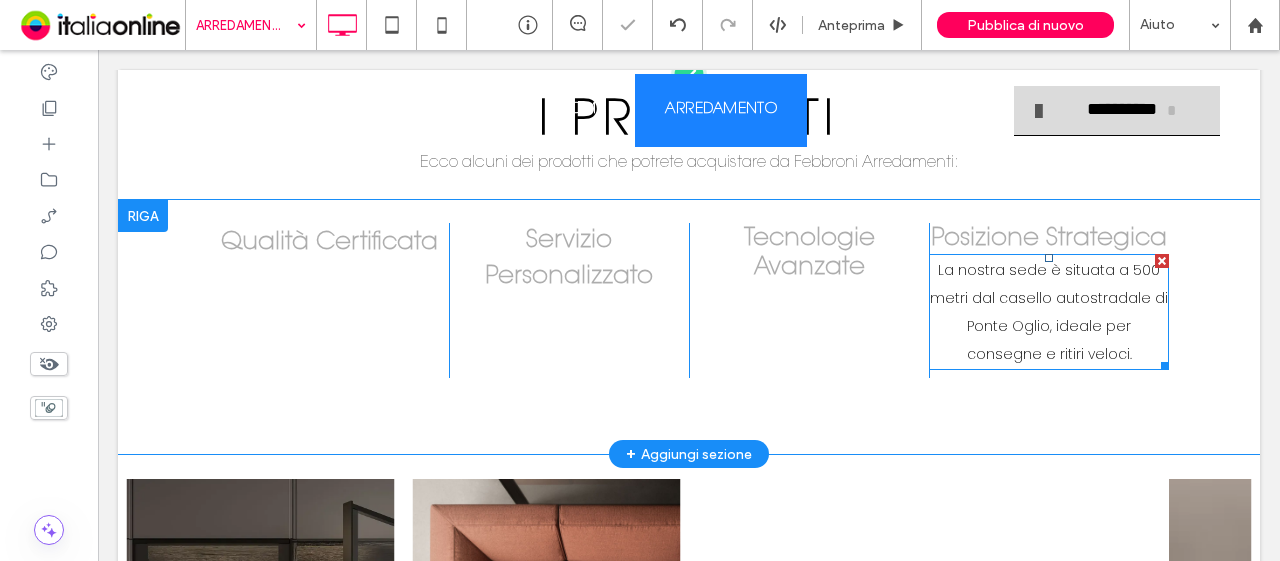click at bounding box center (1162, 261) 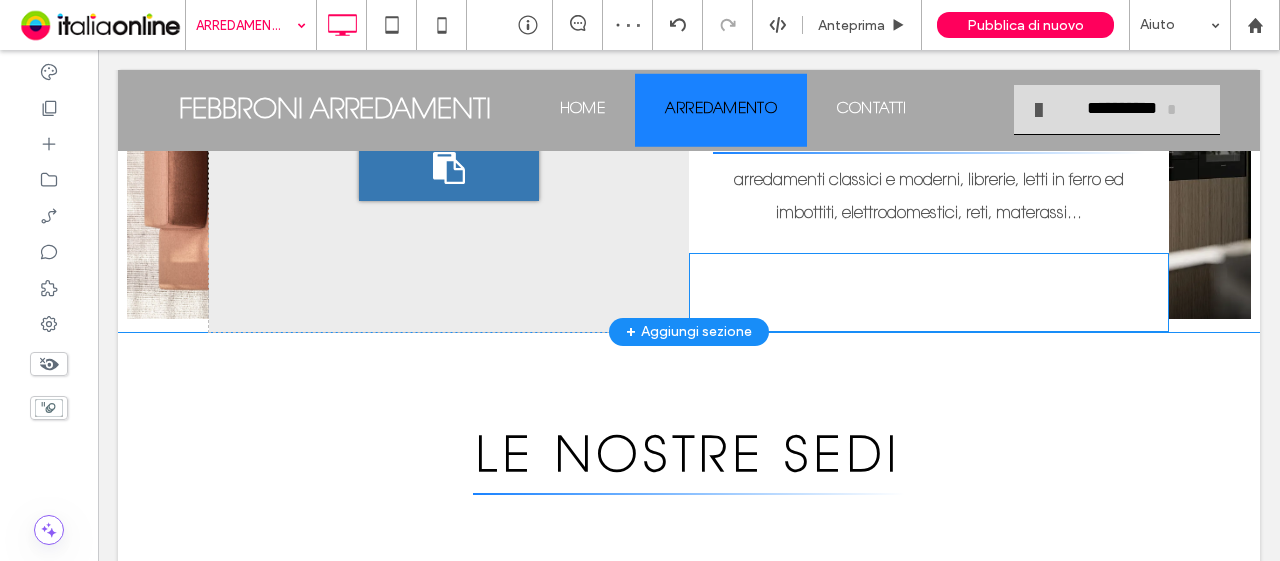 scroll, scrollTop: 700, scrollLeft: 0, axis: vertical 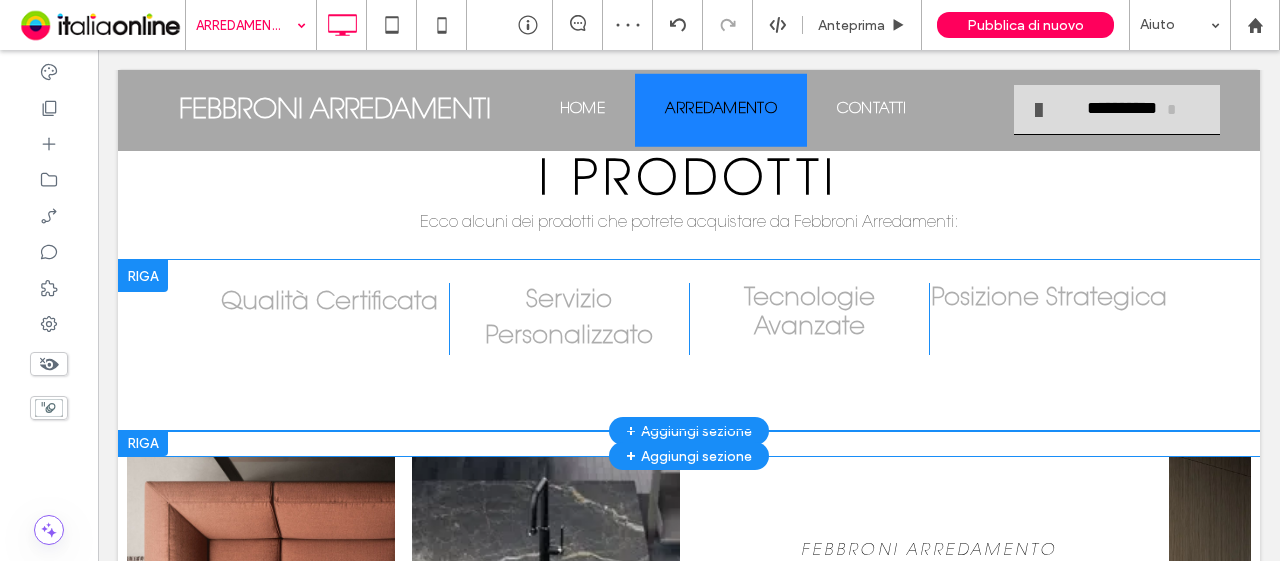 click at bounding box center [143, 443] 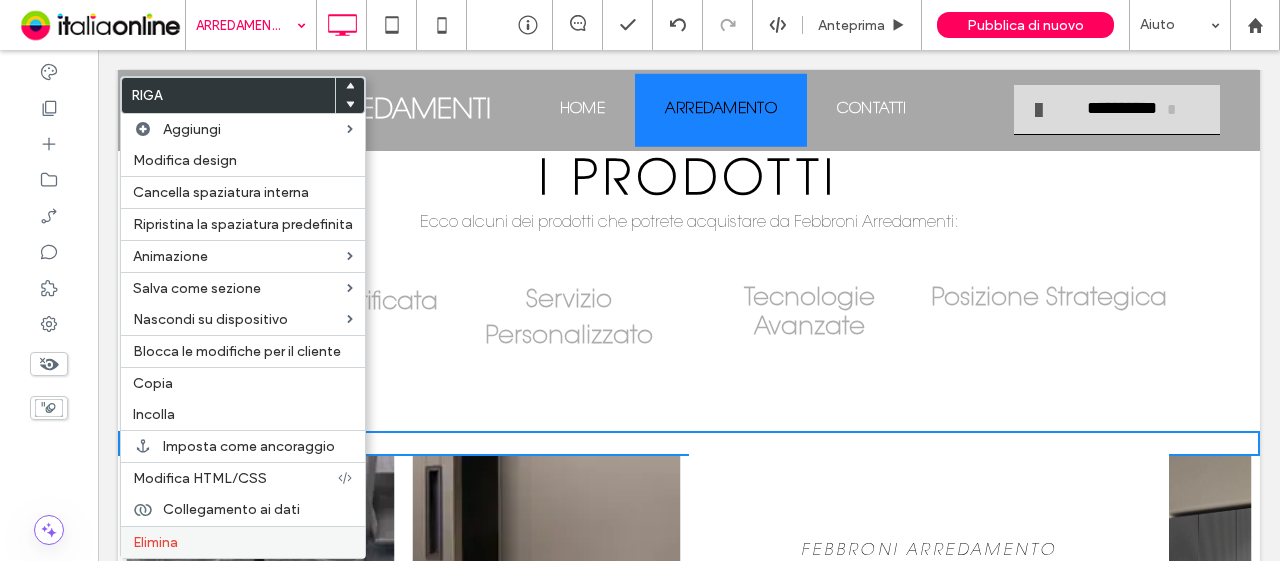 click on "Elimina" at bounding box center [243, 542] 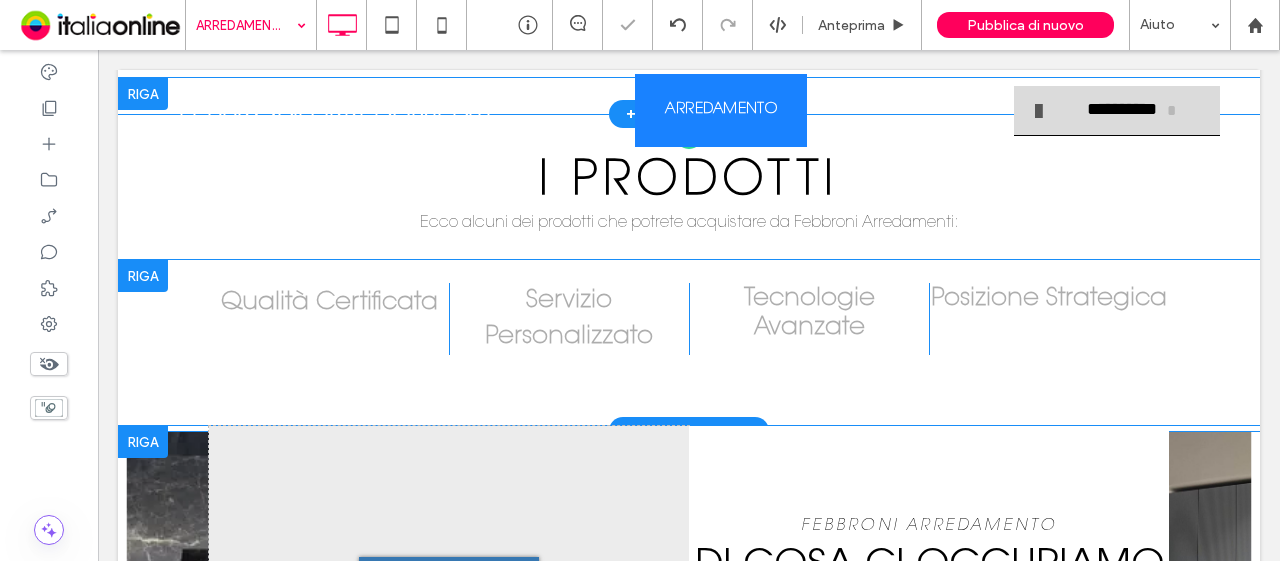 click at bounding box center [143, 442] 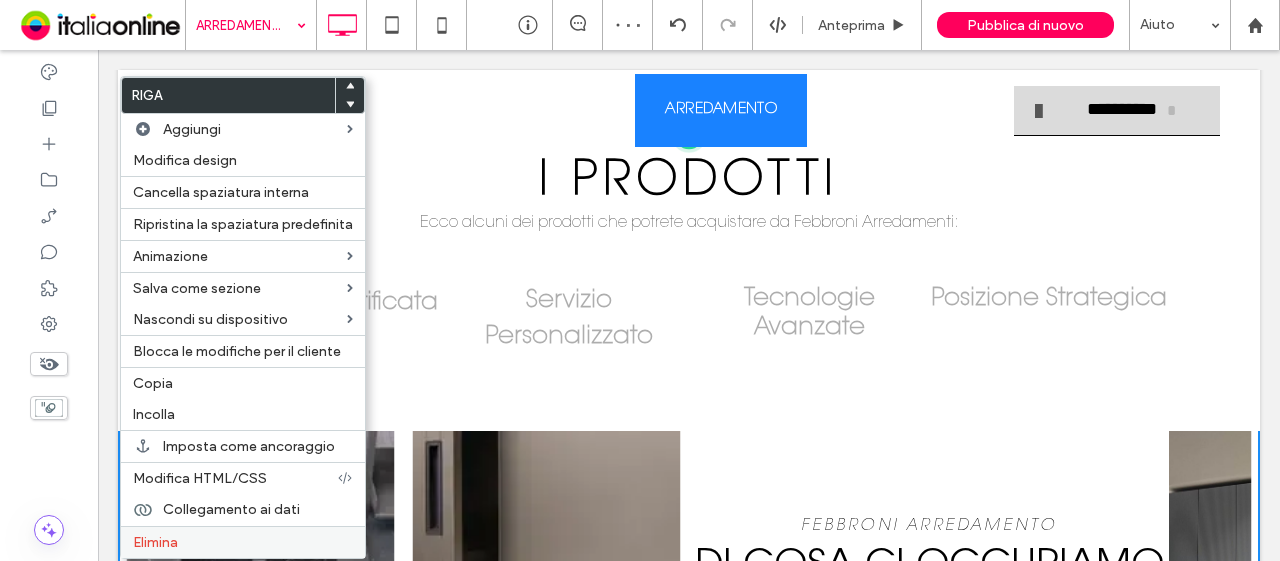 click on "Elimina" at bounding box center (155, 542) 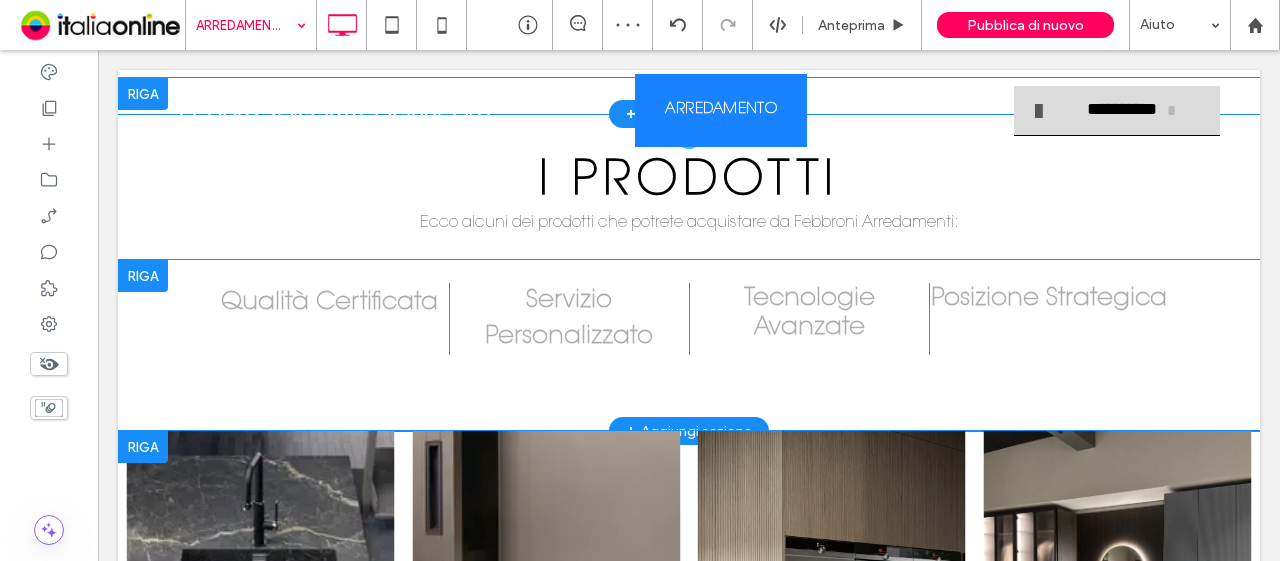 click at bounding box center (143, 447) 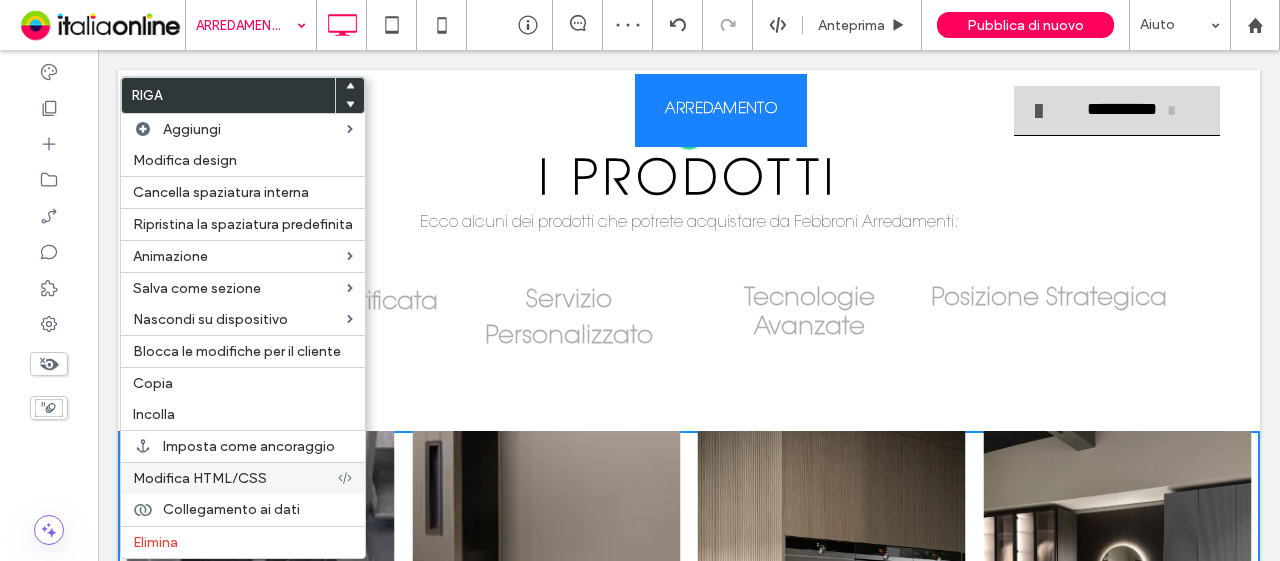 drag, startPoint x: 154, startPoint y: 533, endPoint x: 255, endPoint y: 467, distance: 120.65239 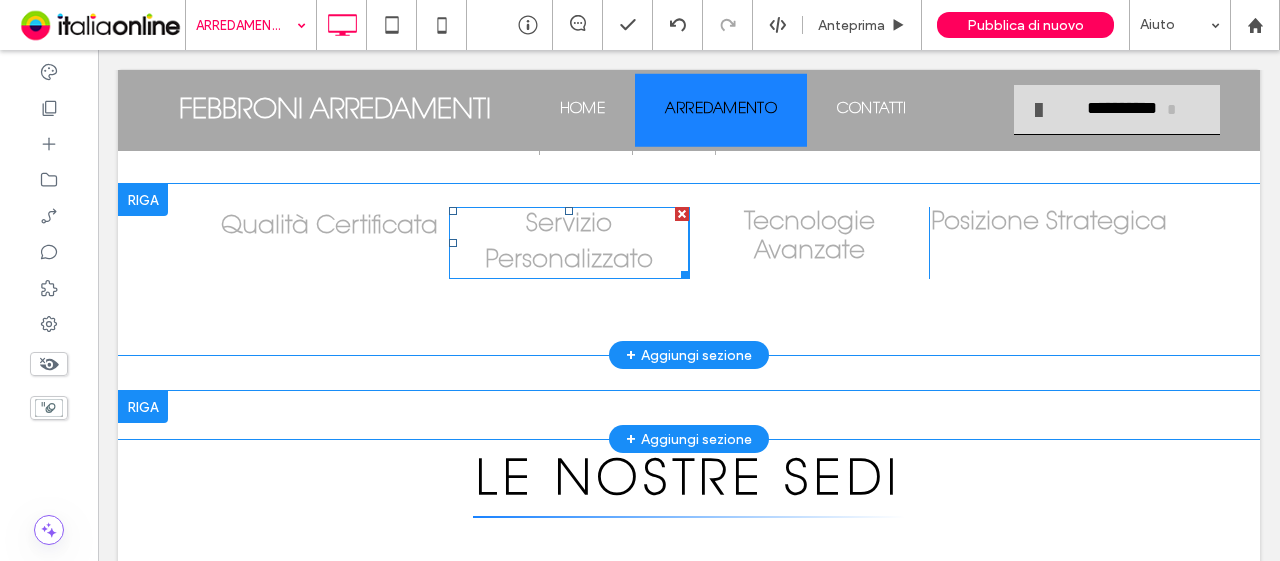 scroll, scrollTop: 700, scrollLeft: 0, axis: vertical 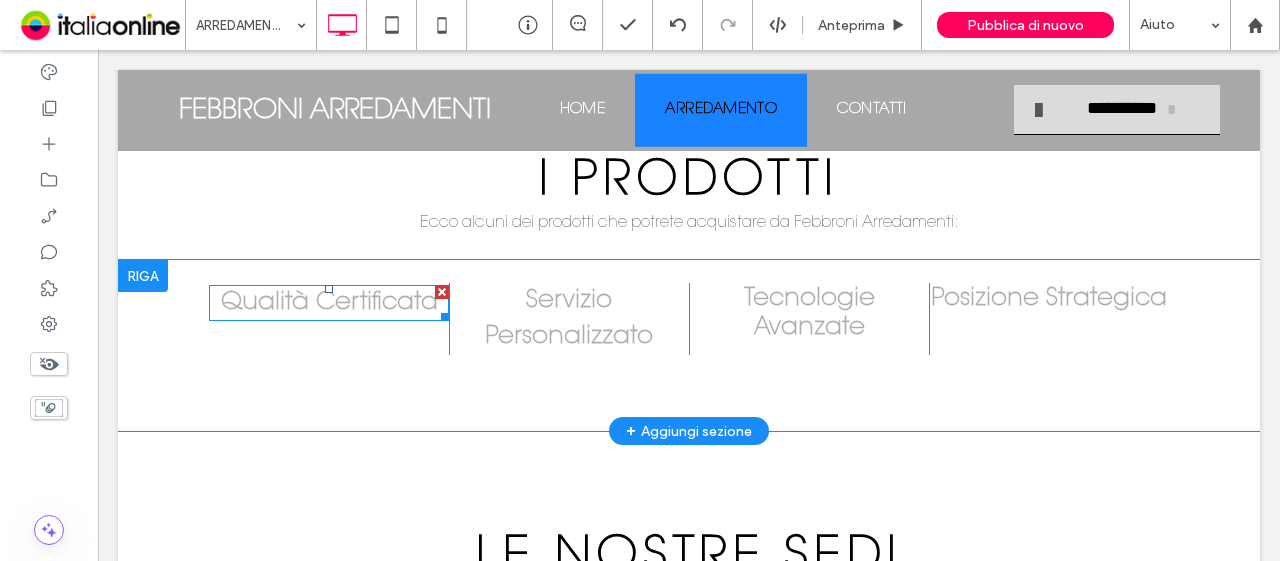 click on "Qualità Certificata" at bounding box center [329, 303] 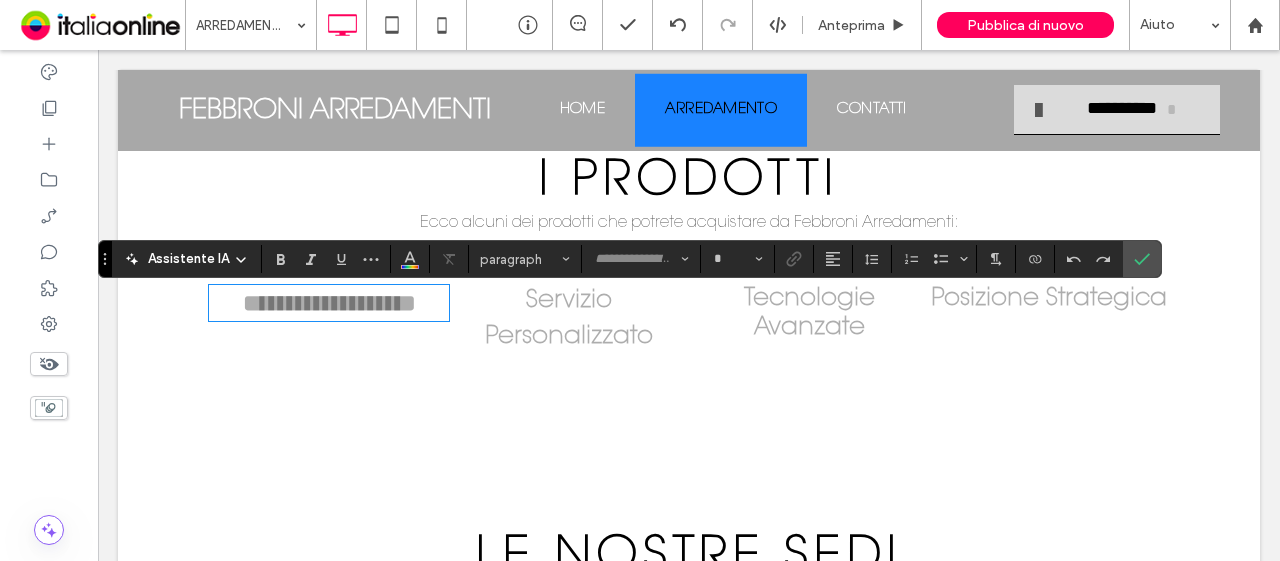 type on "**********" 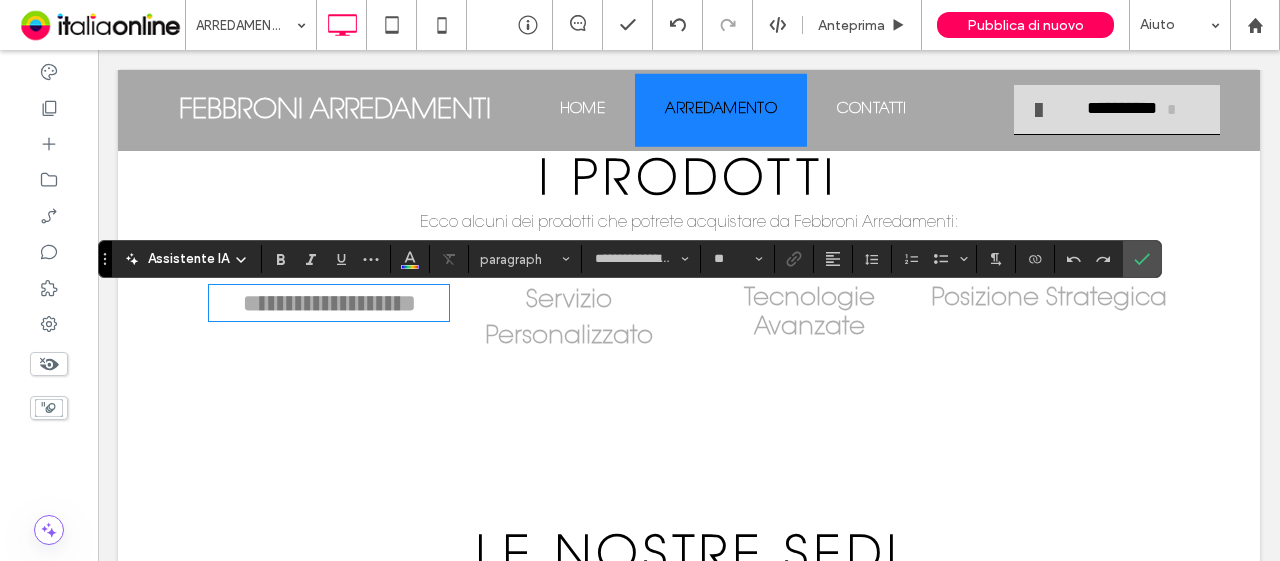 click on "**********" at bounding box center (329, 303) 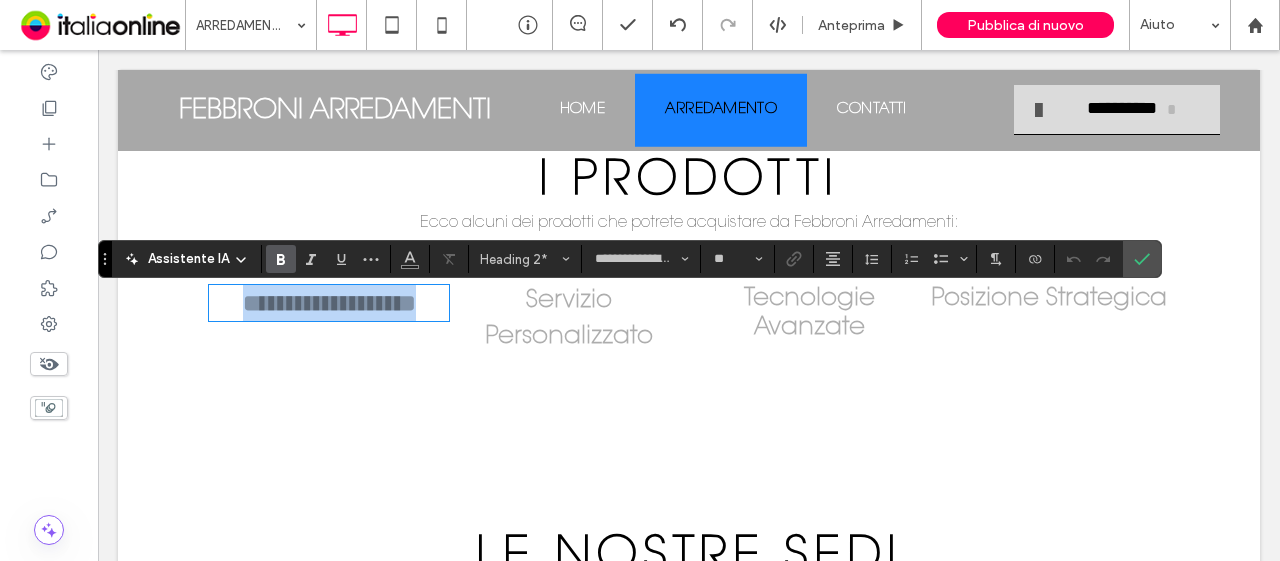click on "**********" at bounding box center (329, 303) 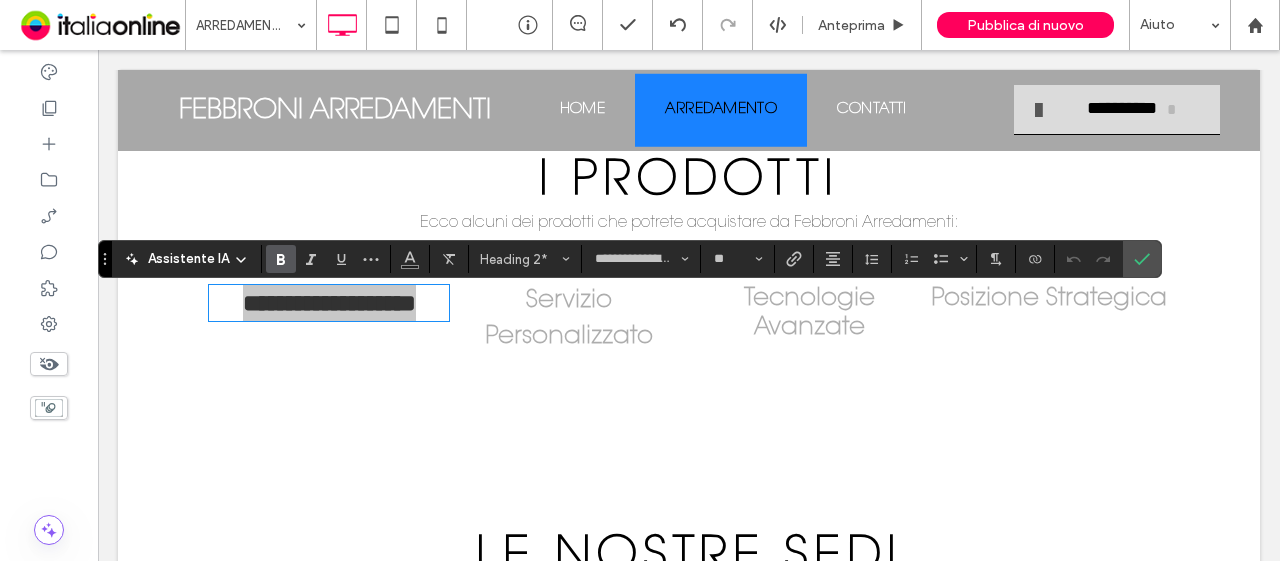 drag, startPoint x: 373, startPoint y: 254, endPoint x: 390, endPoint y: 255, distance: 17.029387 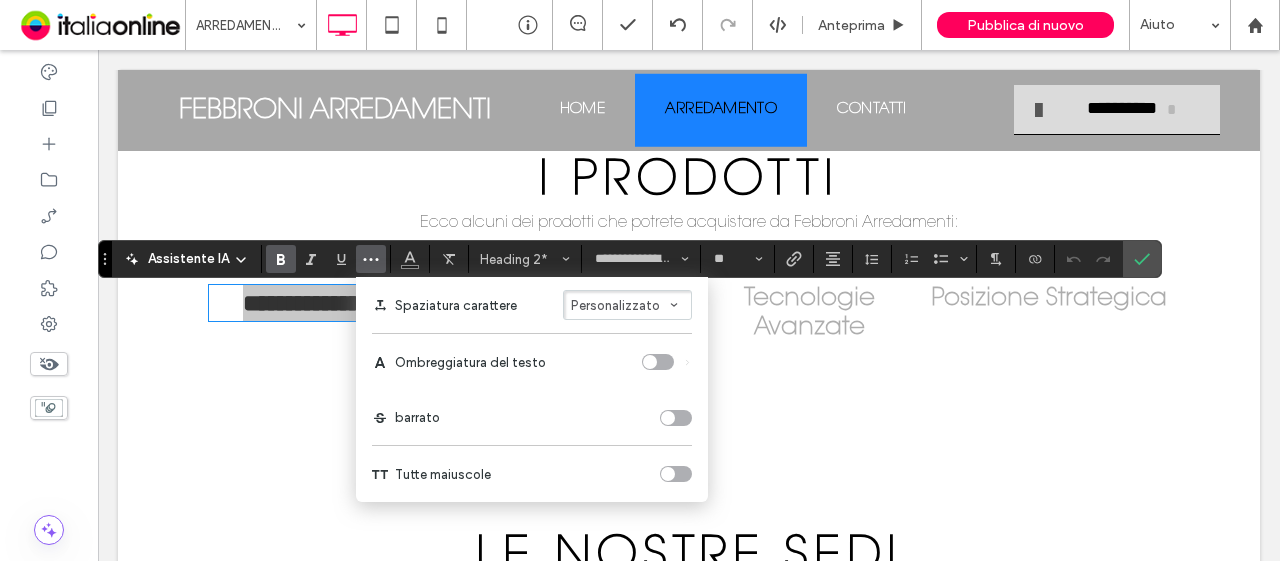 click at bounding box center (668, 474) 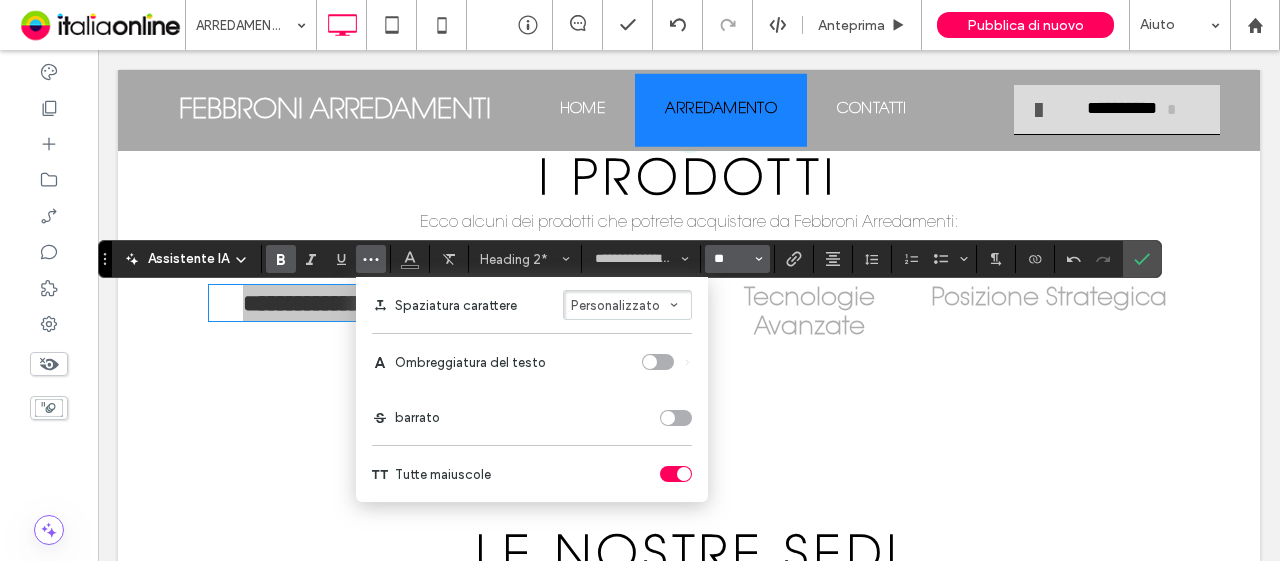 click on "**" at bounding box center (731, 259) 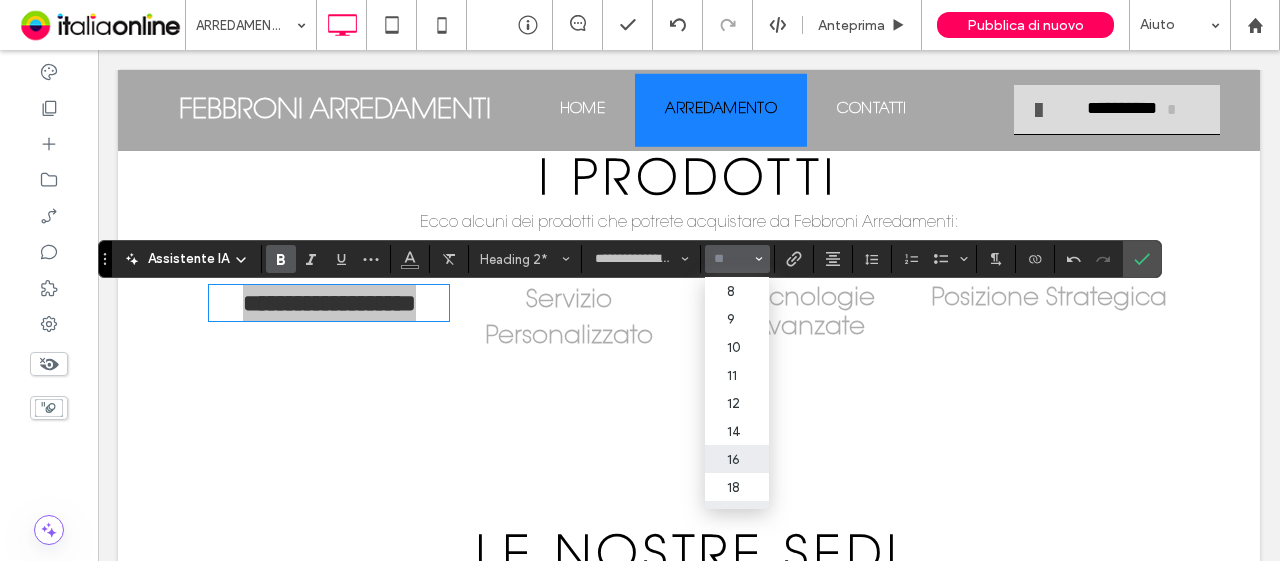 click on "16" at bounding box center (737, 459) 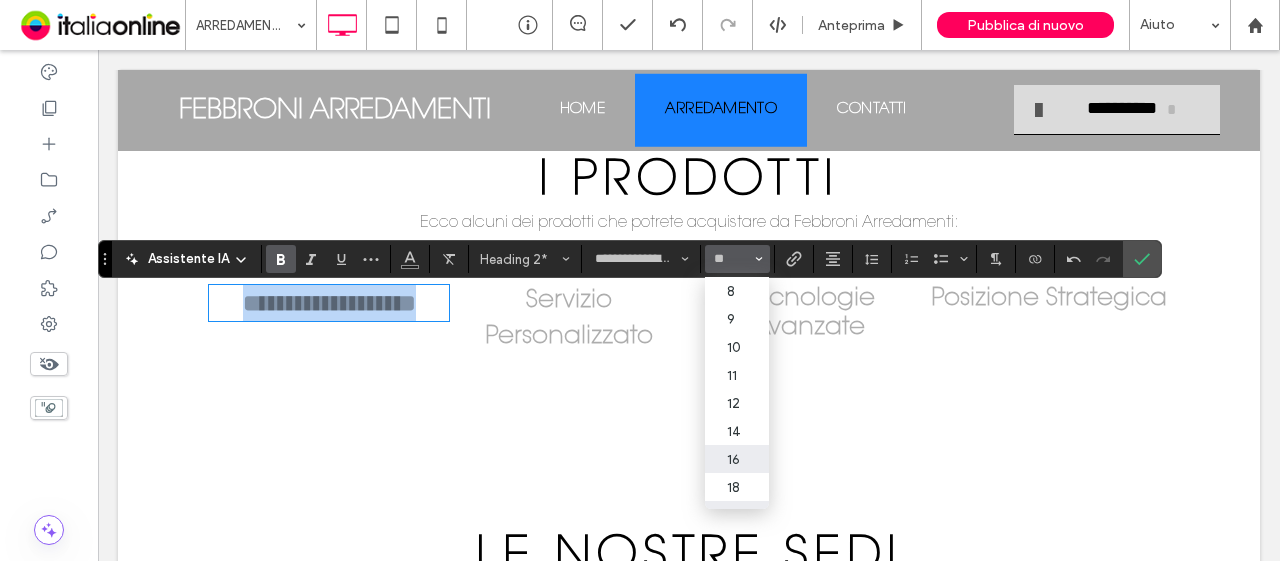 type on "**" 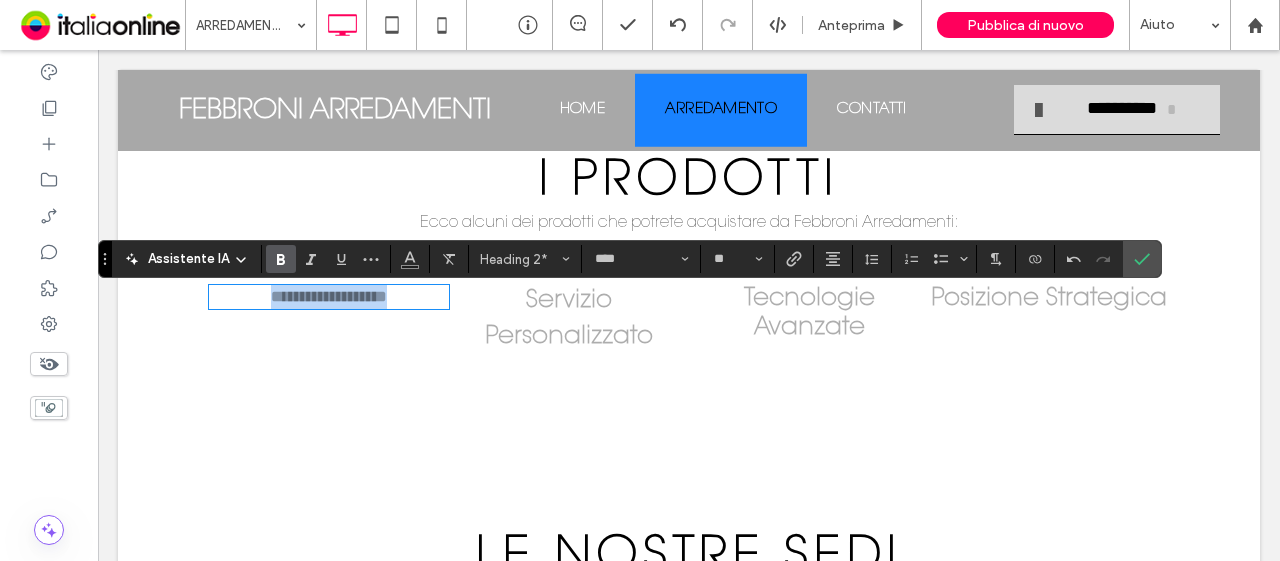 scroll, scrollTop: 0, scrollLeft: 0, axis: both 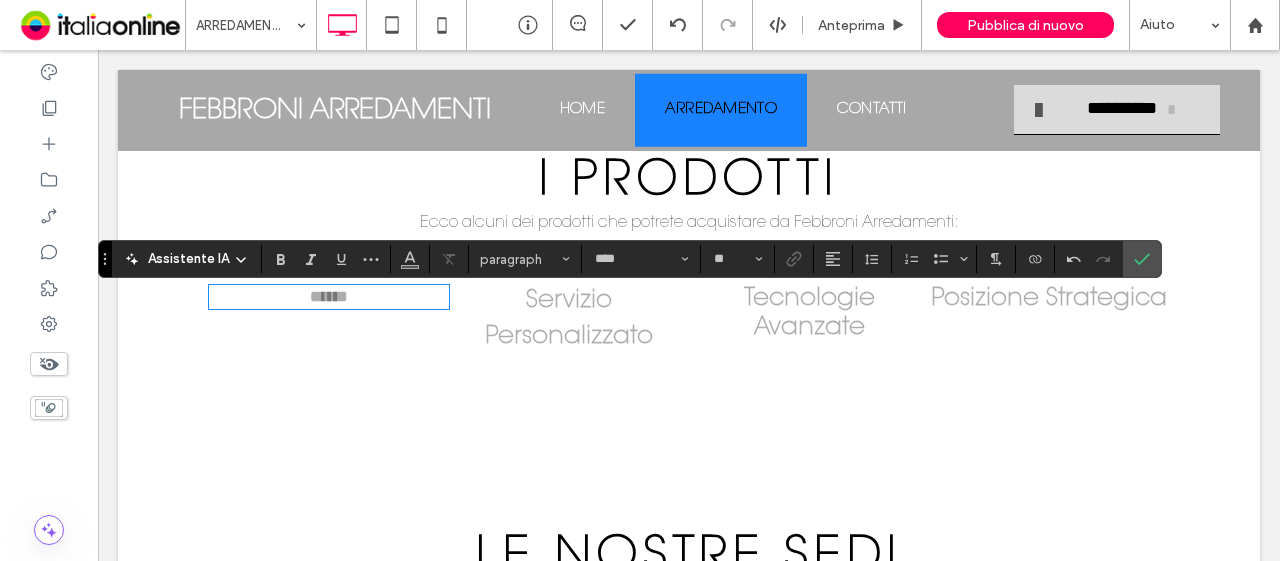click on "******" at bounding box center (329, 296) 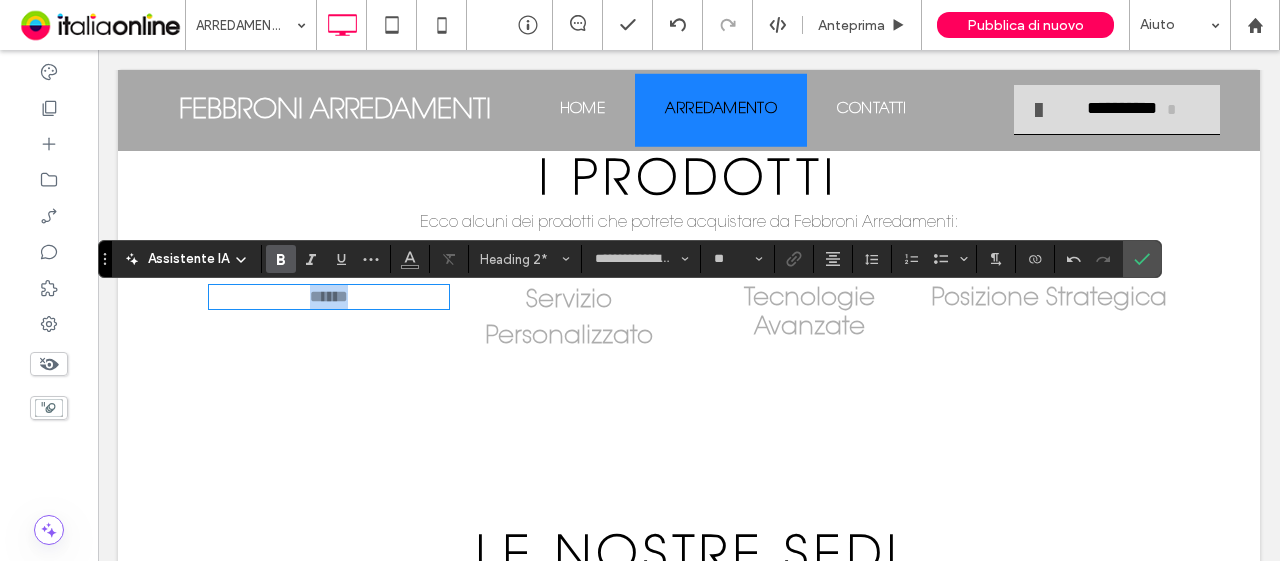 click on "******" at bounding box center [329, 296] 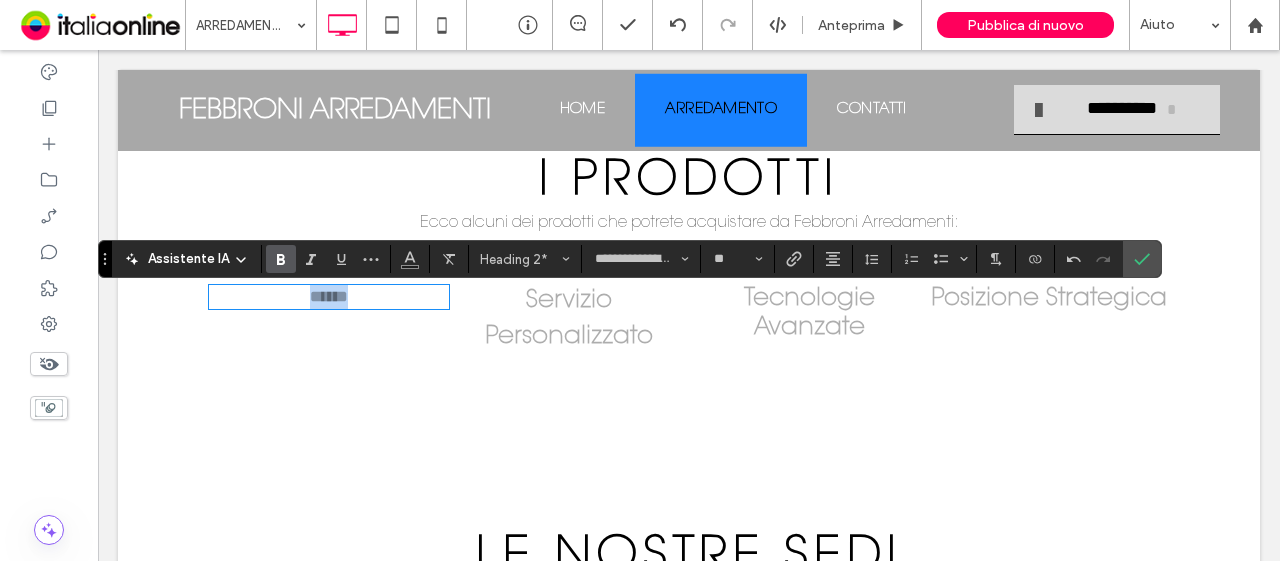 click on "******" at bounding box center [329, 296] 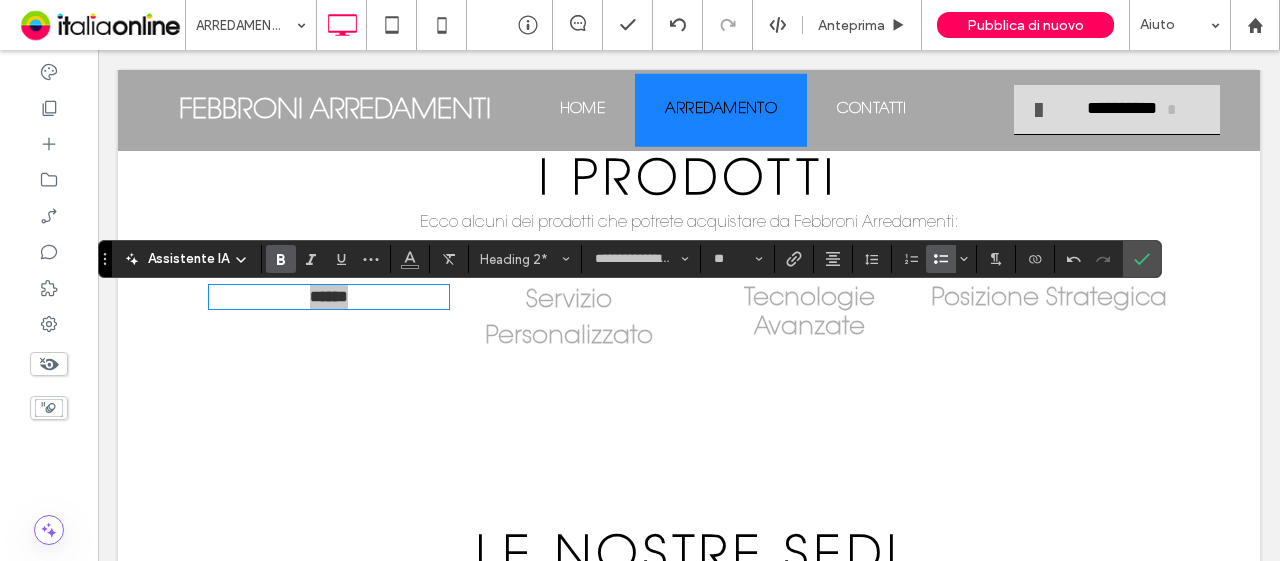 click 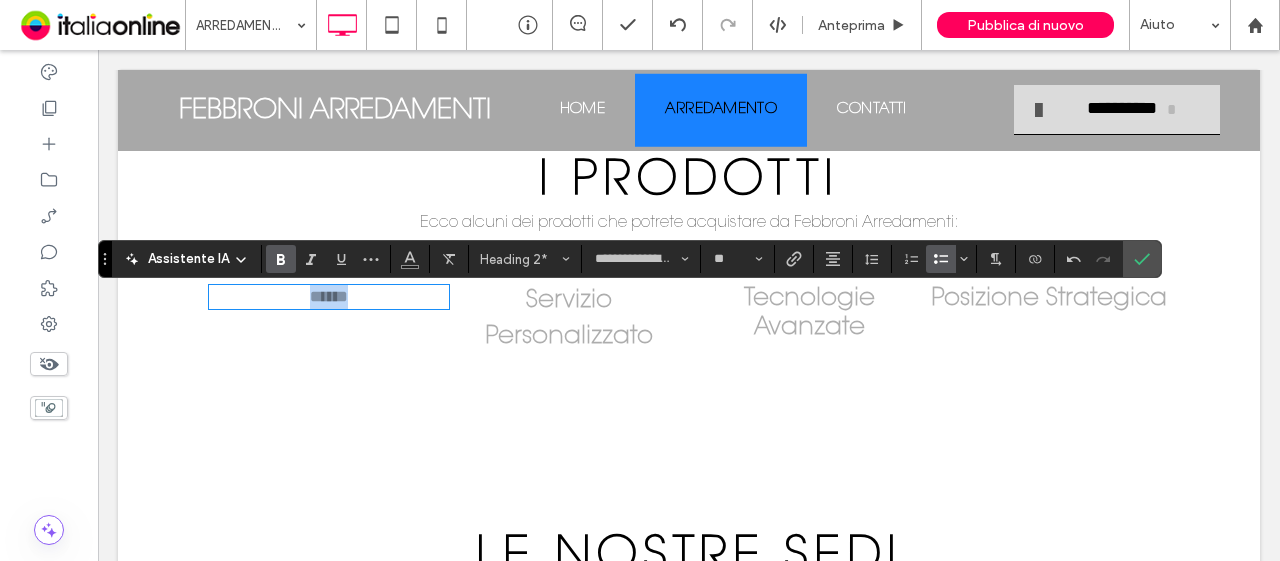 type on "****" 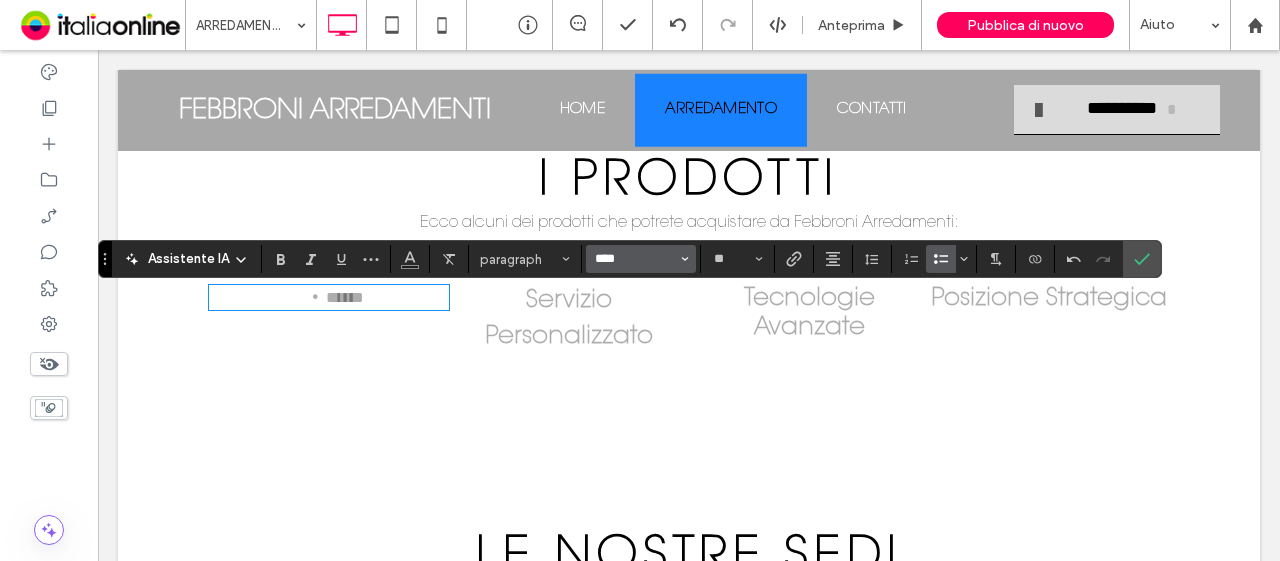click on "****" at bounding box center (635, 259) 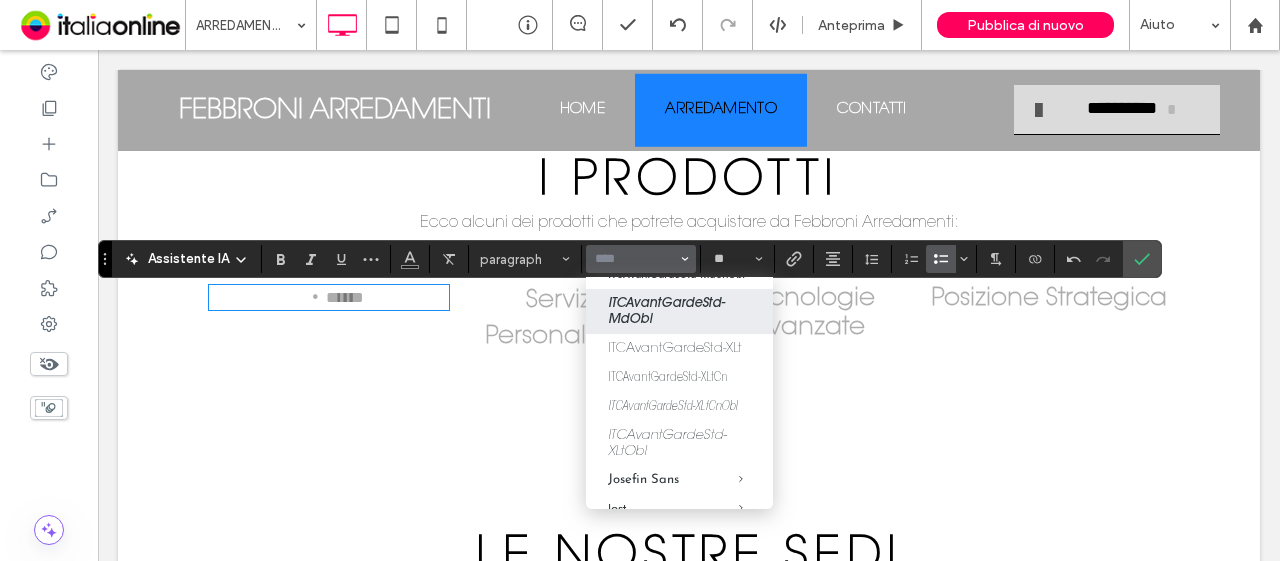scroll, scrollTop: 1500, scrollLeft: 0, axis: vertical 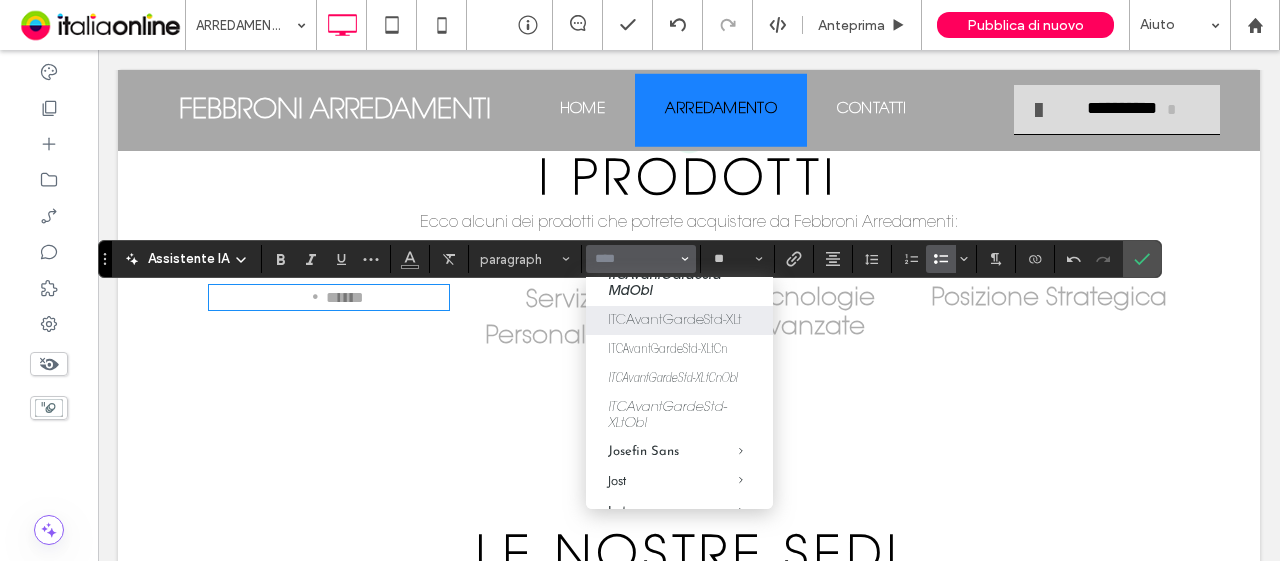 click on "ITCAvantGardeStd-XLt" at bounding box center [679, 320] 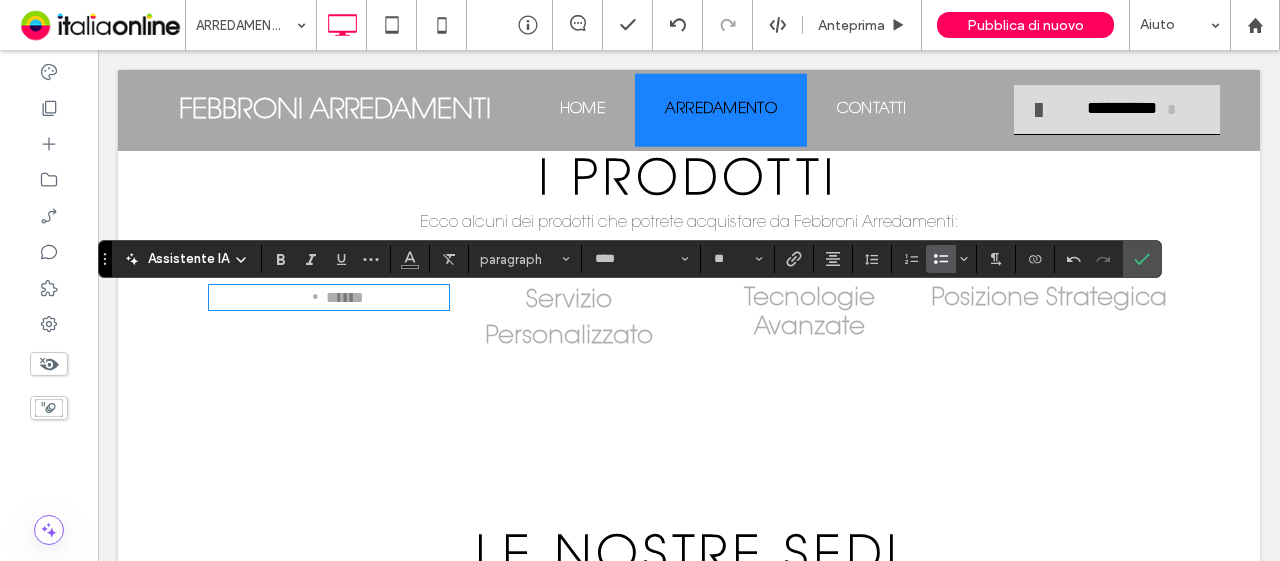 type on "**********" 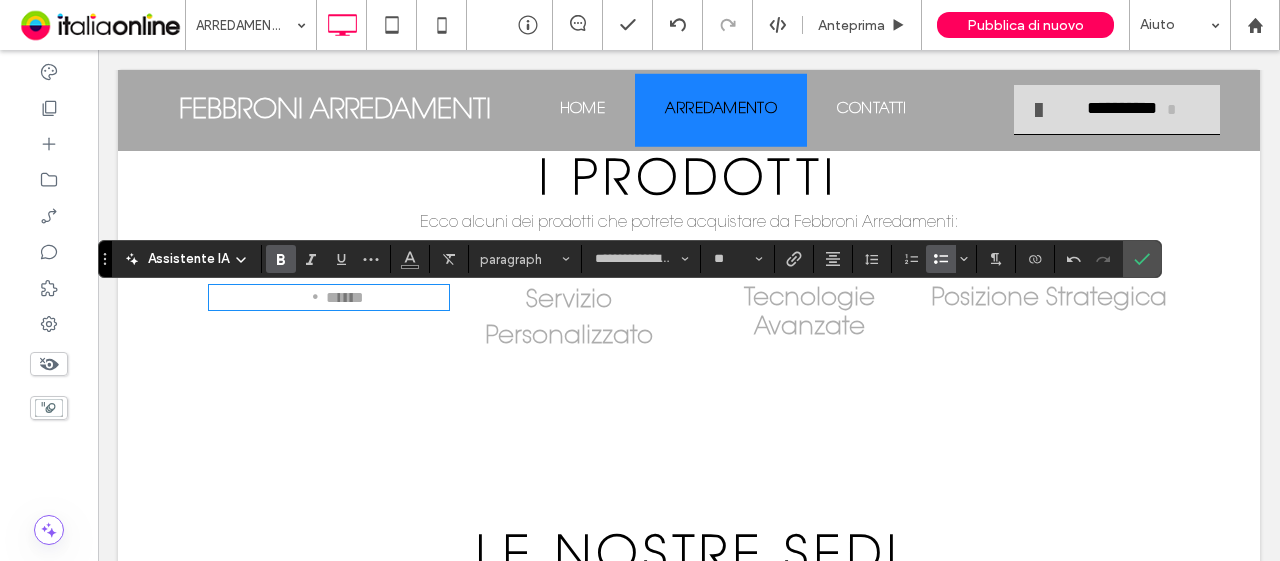 click 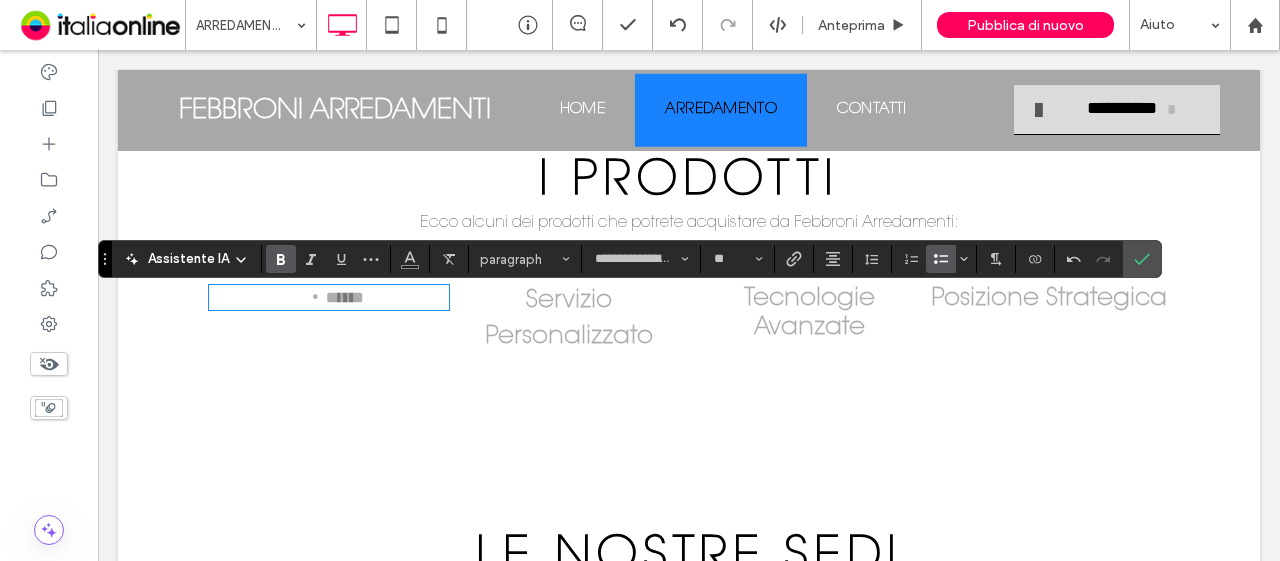 click on "******" at bounding box center [345, 297] 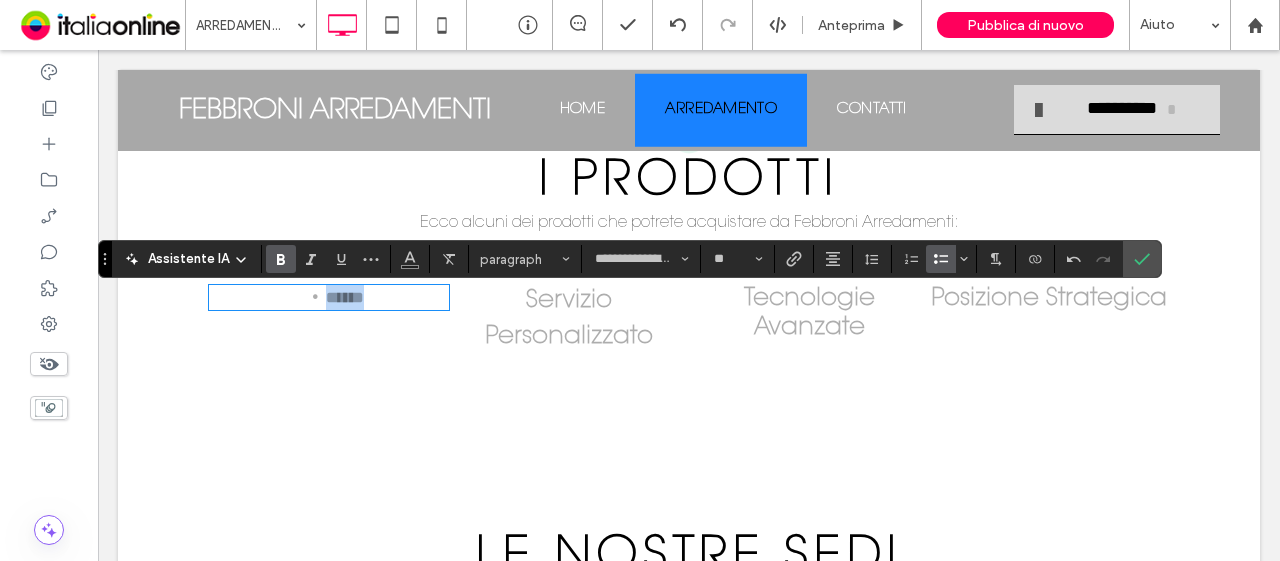 drag, startPoint x: 321, startPoint y: 305, endPoint x: 304, endPoint y: 305, distance: 17 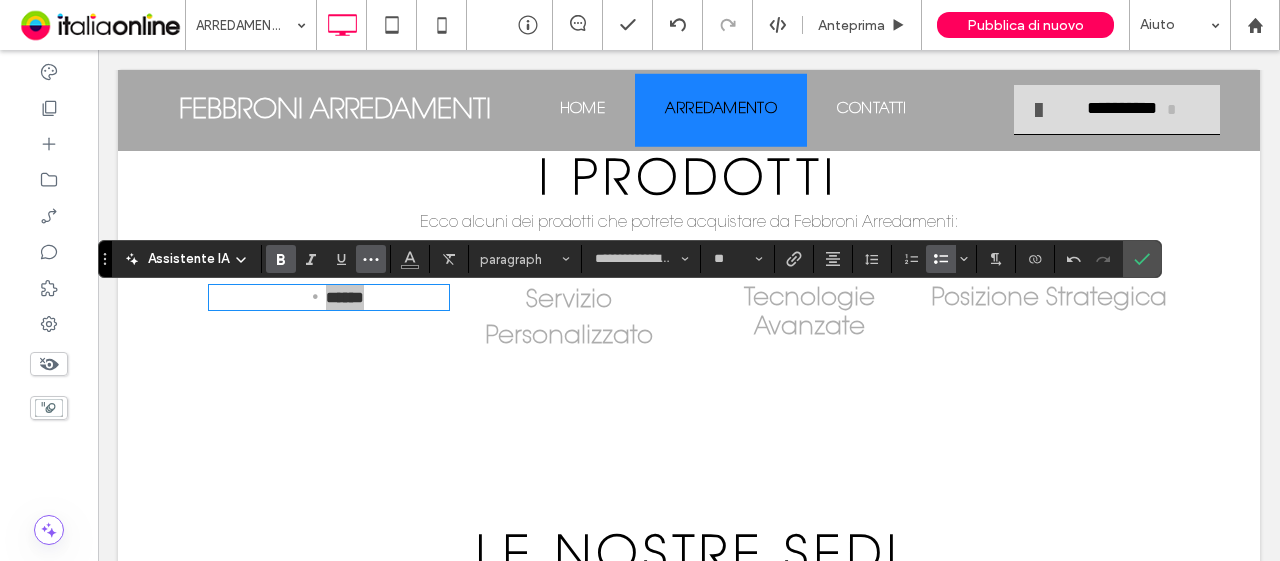 click at bounding box center (371, 259) 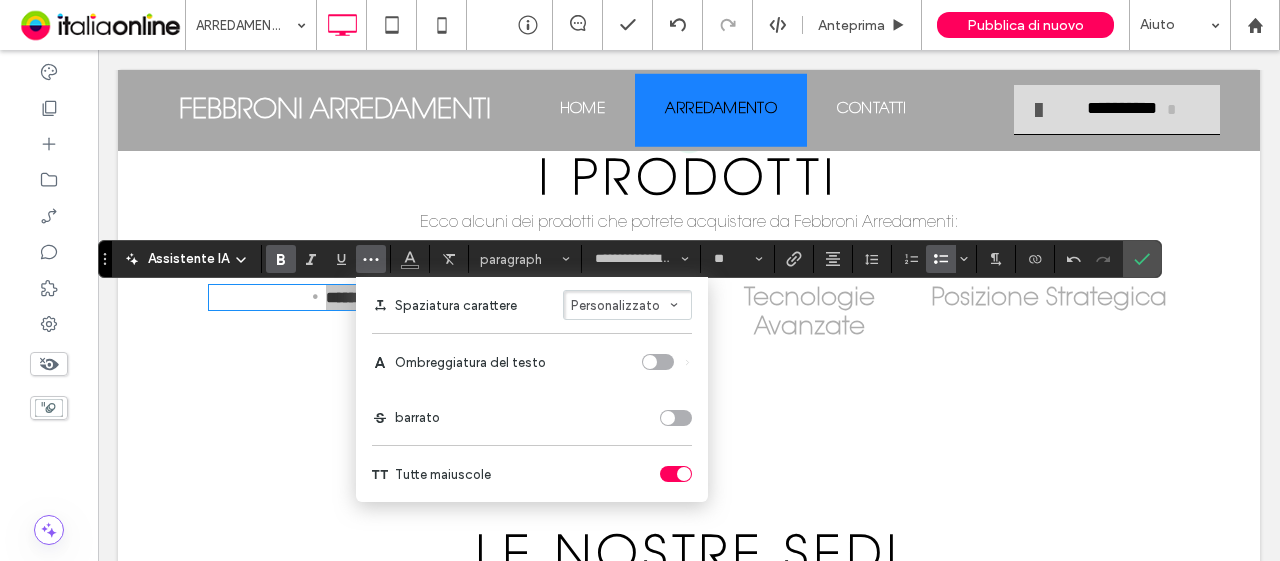 click on "Personalizzato" at bounding box center [615, 305] 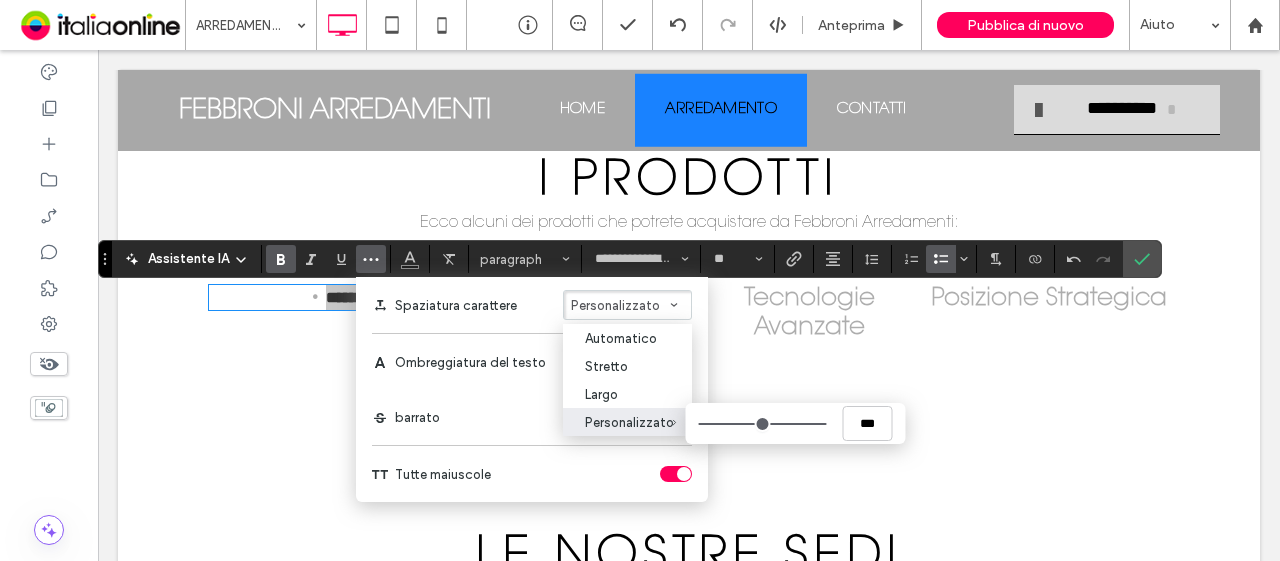 type on "****" 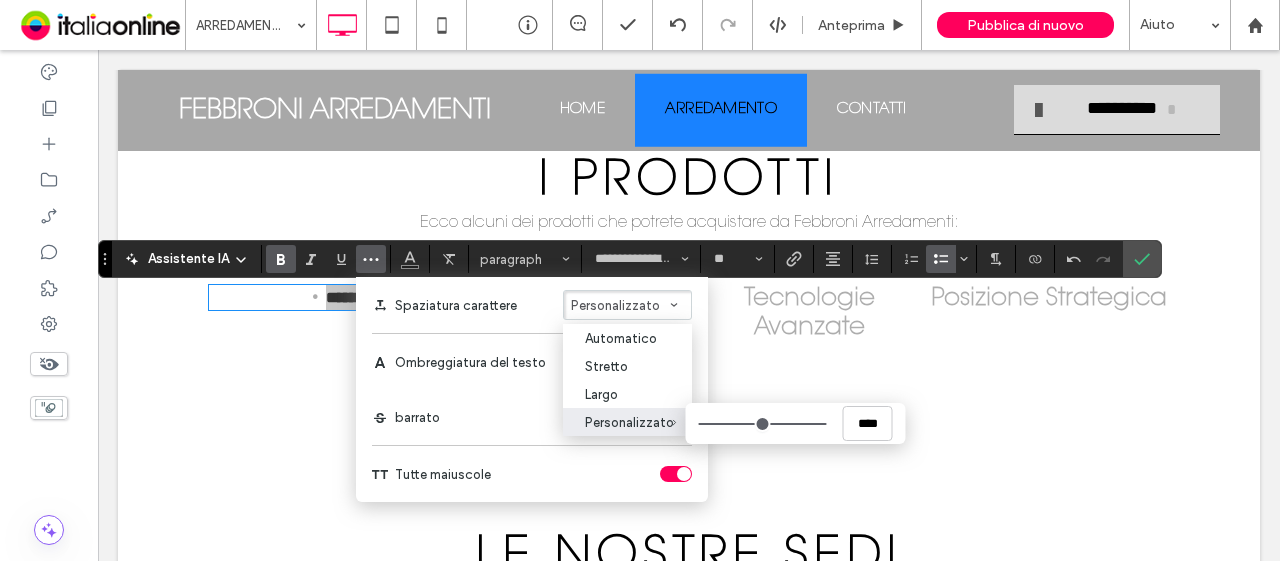 type on "***" 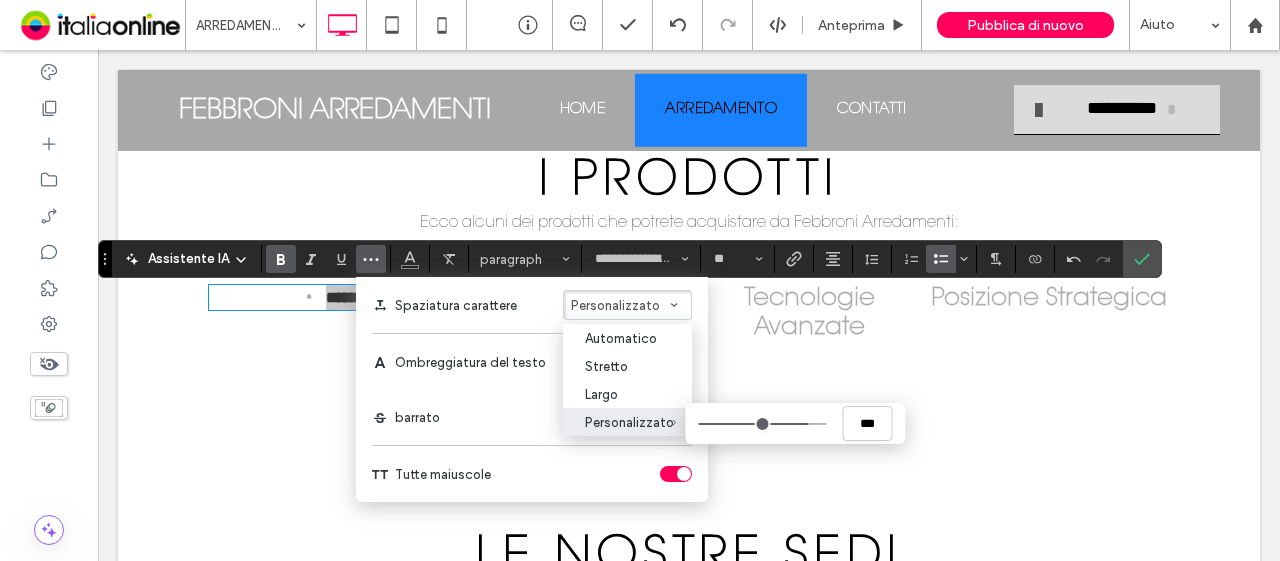 type on "****" 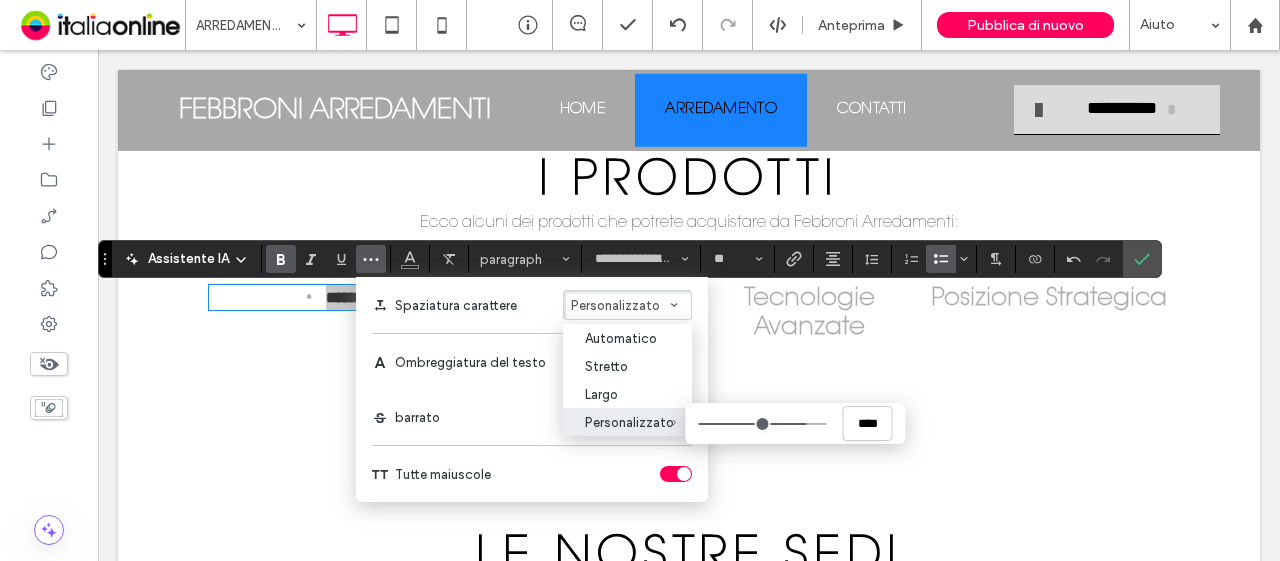 type on "****" 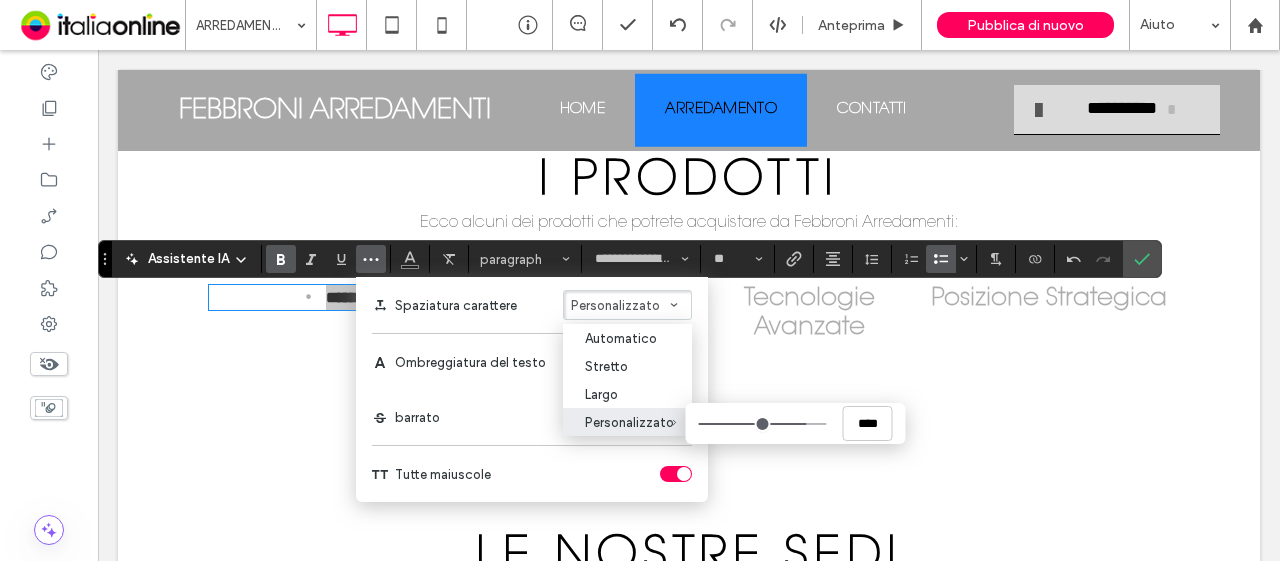 type on "****" 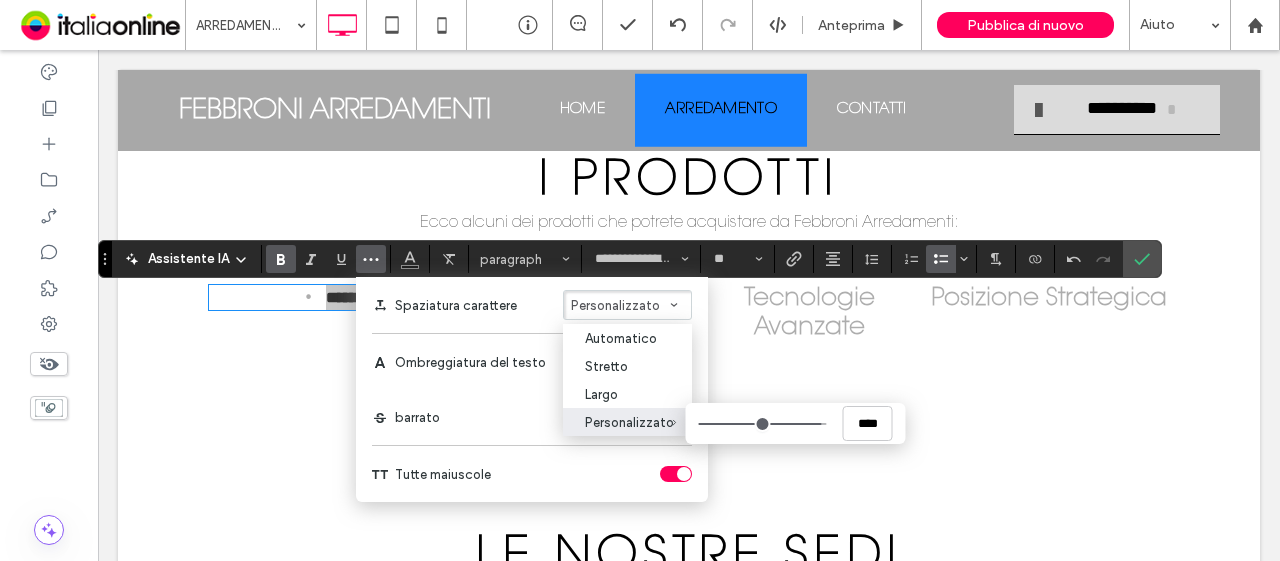 type on "***" 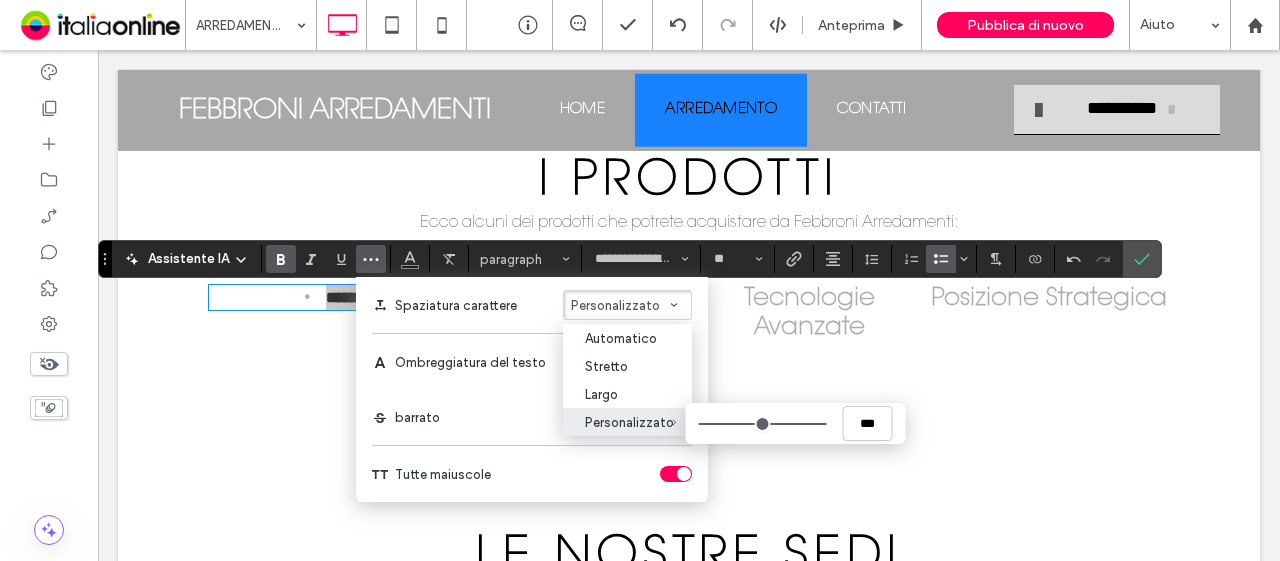 type on "****" 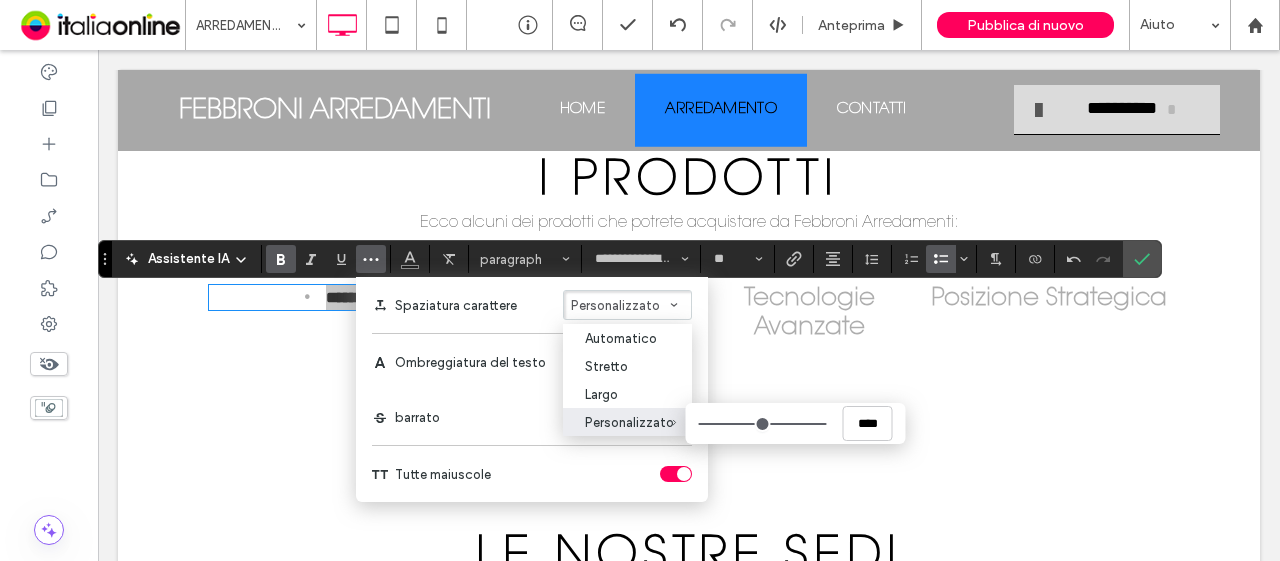 type on "****" 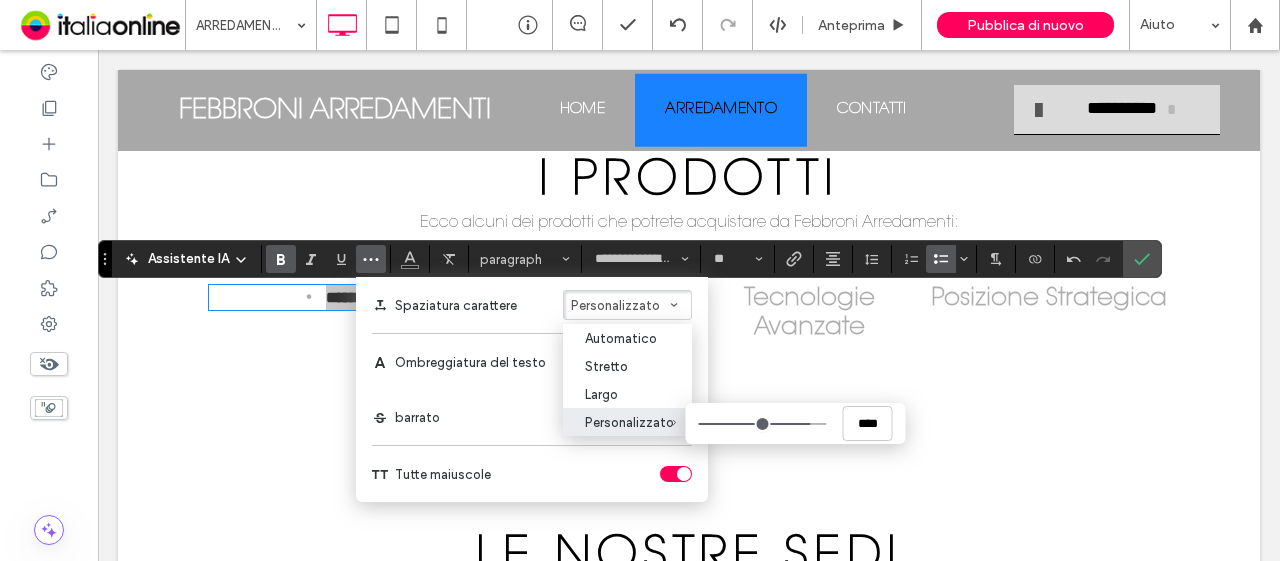 type on "****" 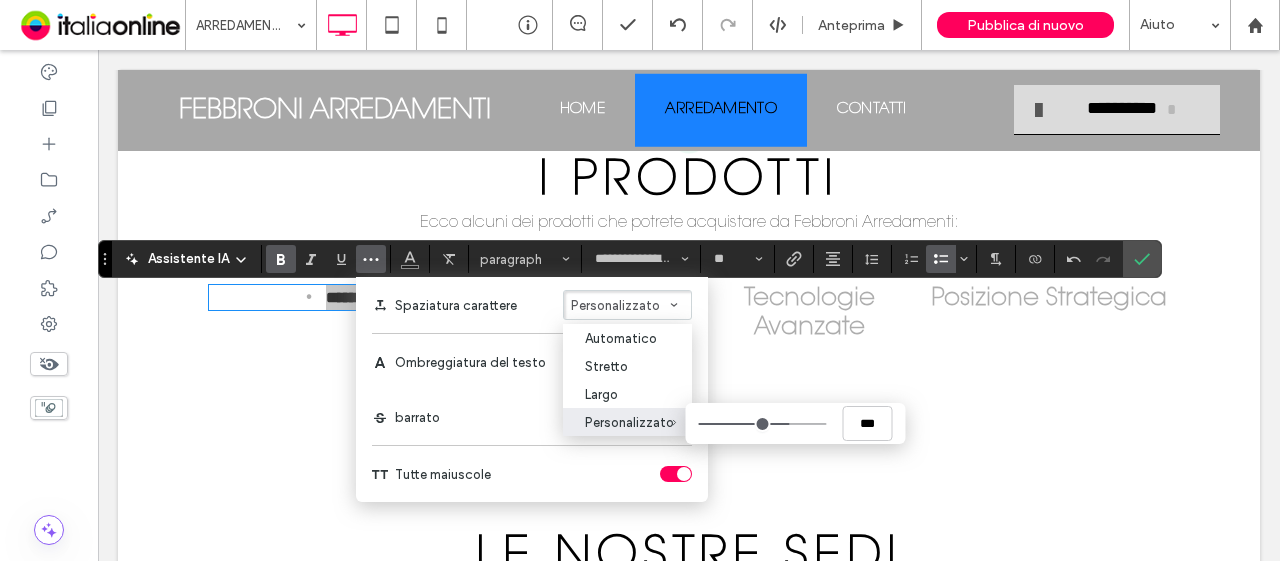 type on "****" 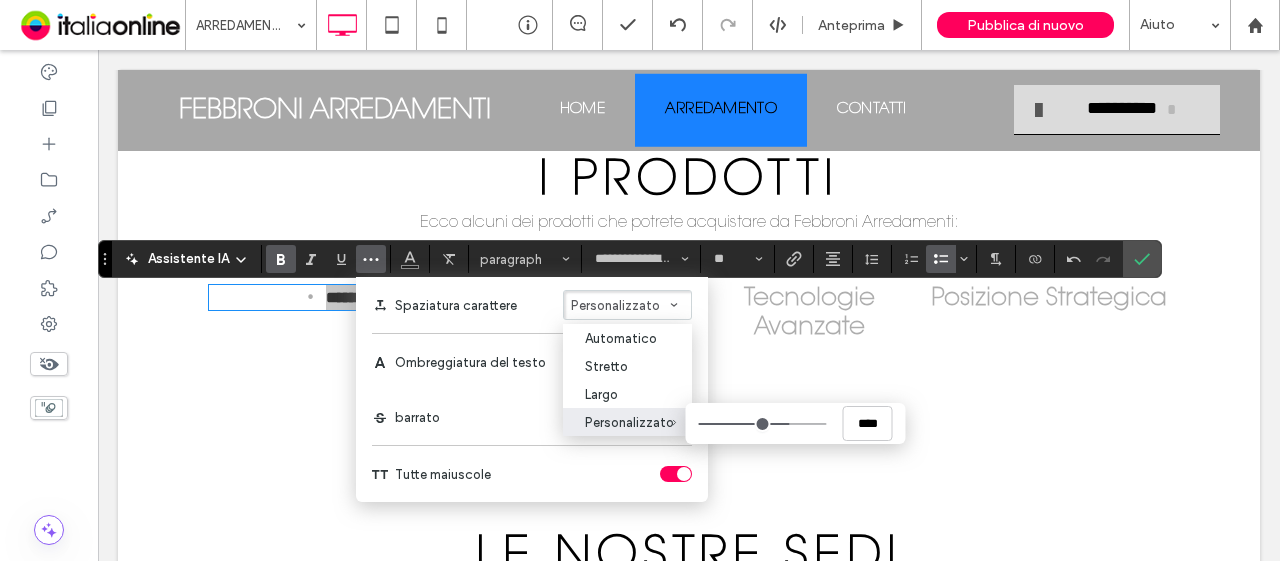 type on "****" 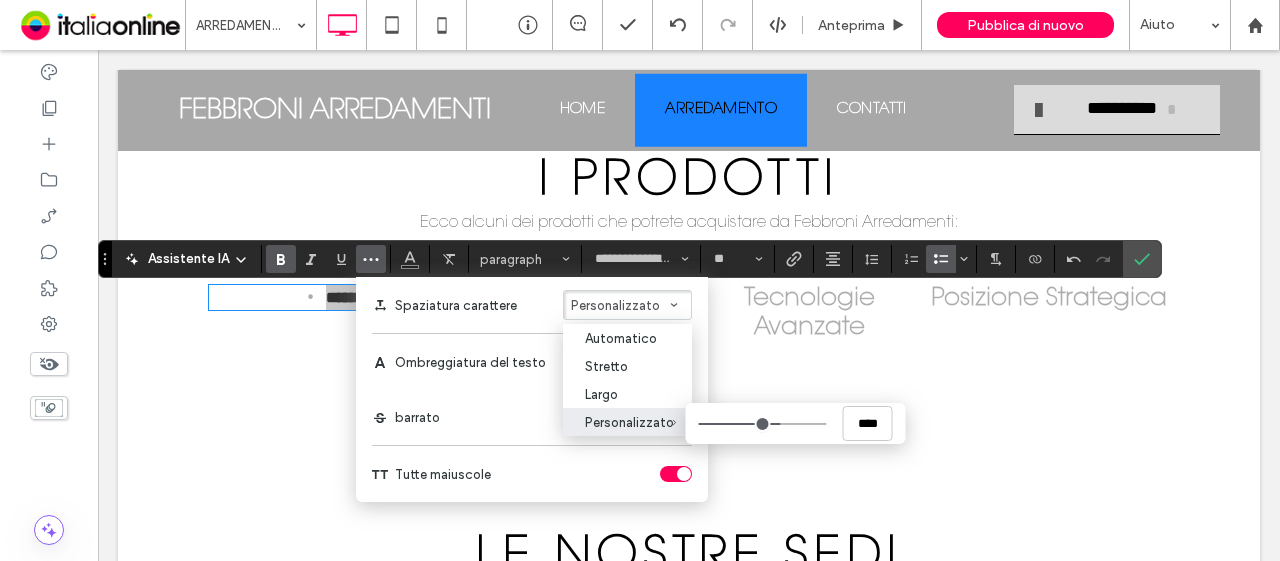 type on "****" 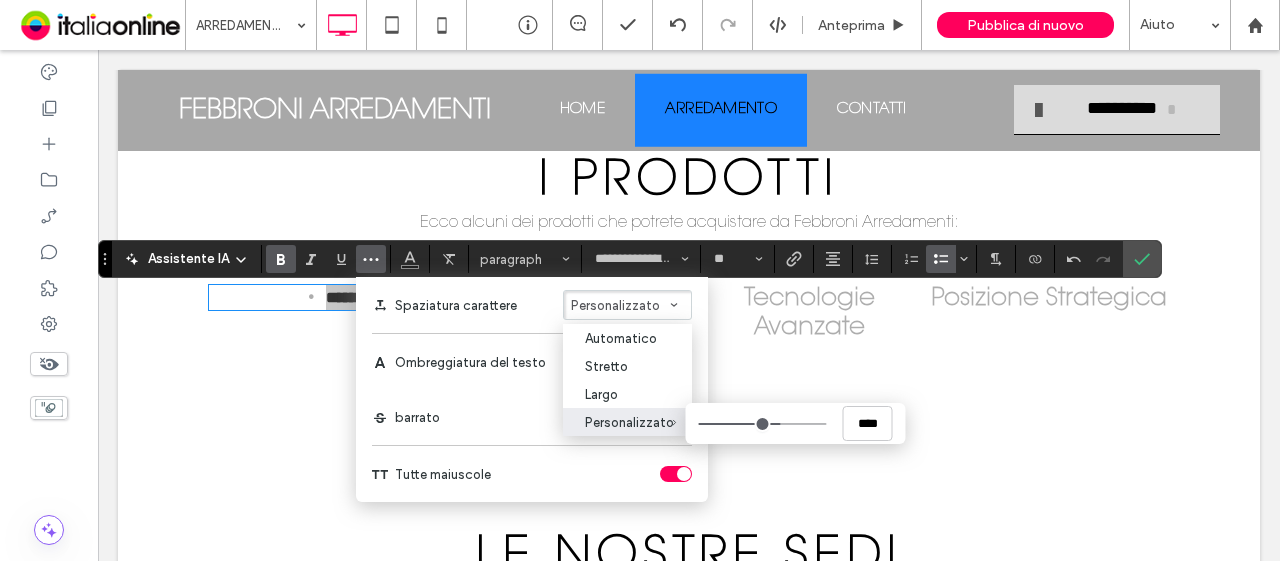 type on "****" 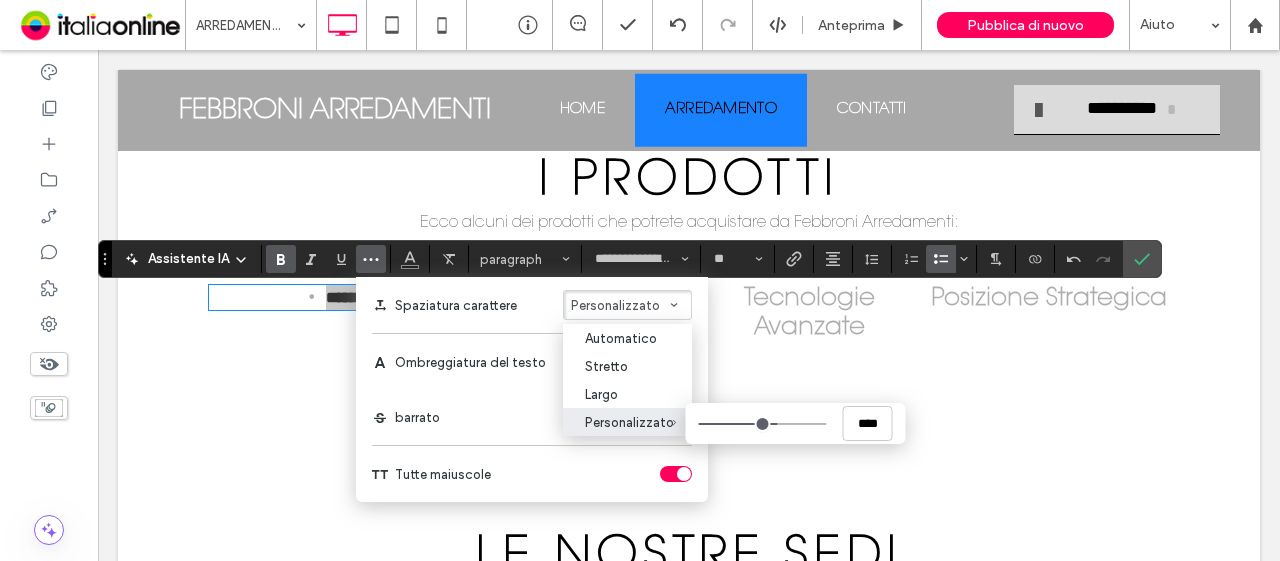 type on "****" 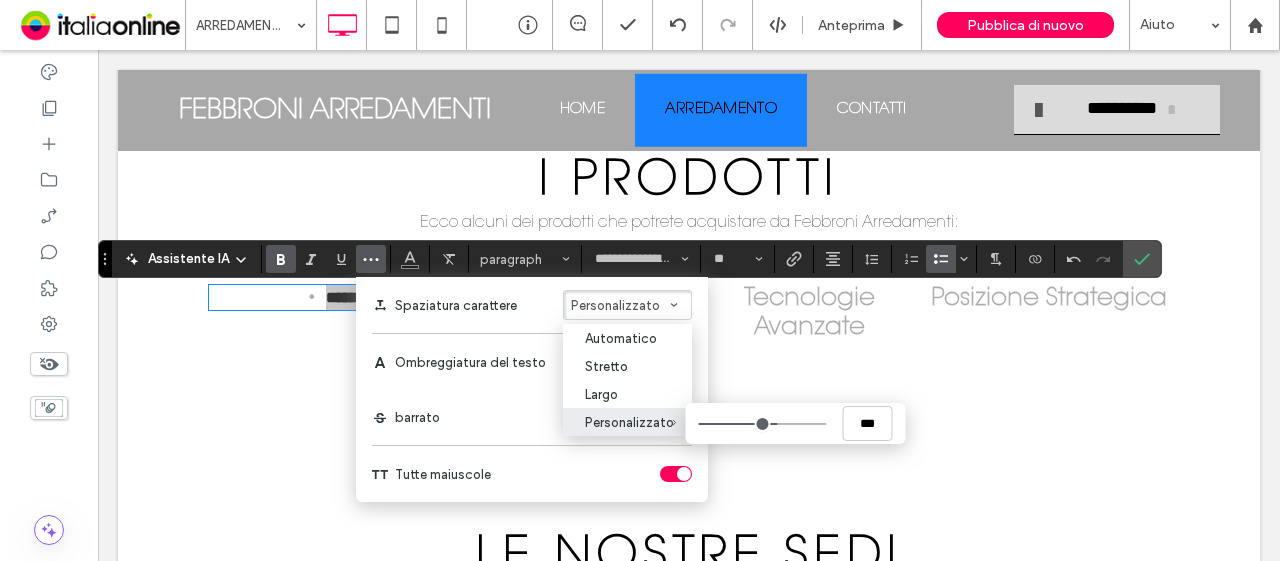 type on "****" 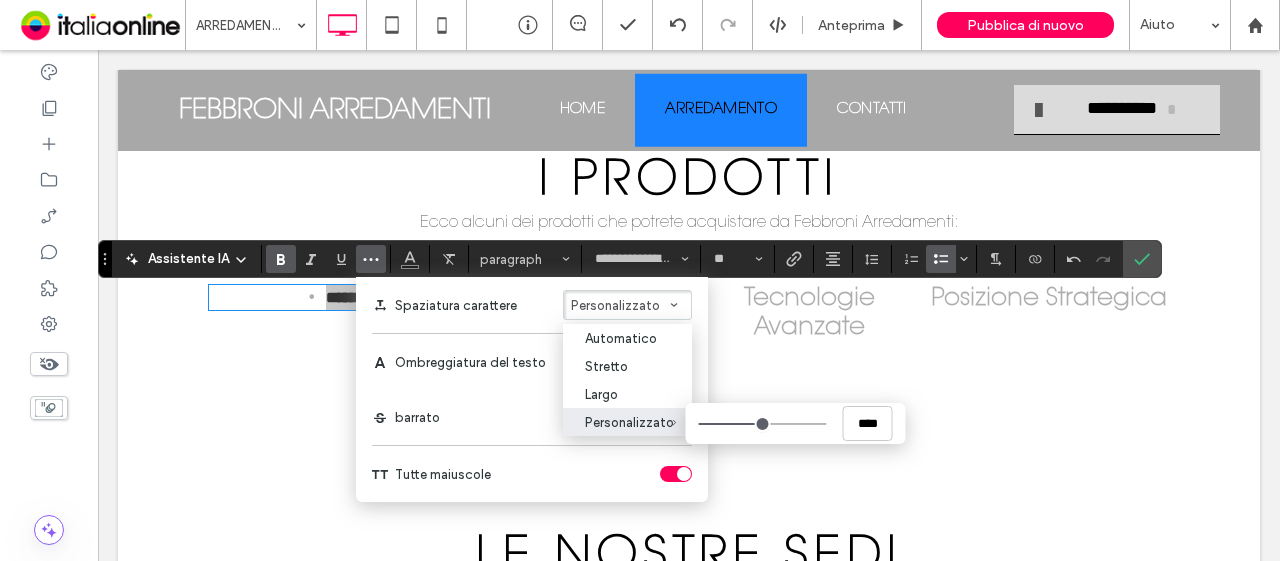 type on "****" 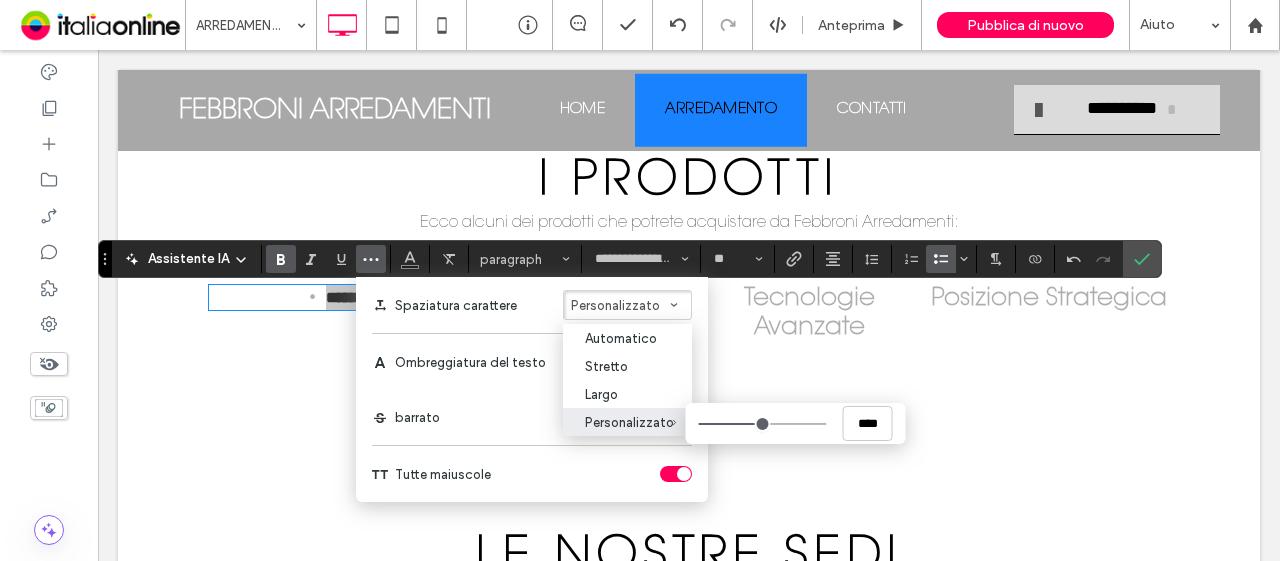 type on "****" 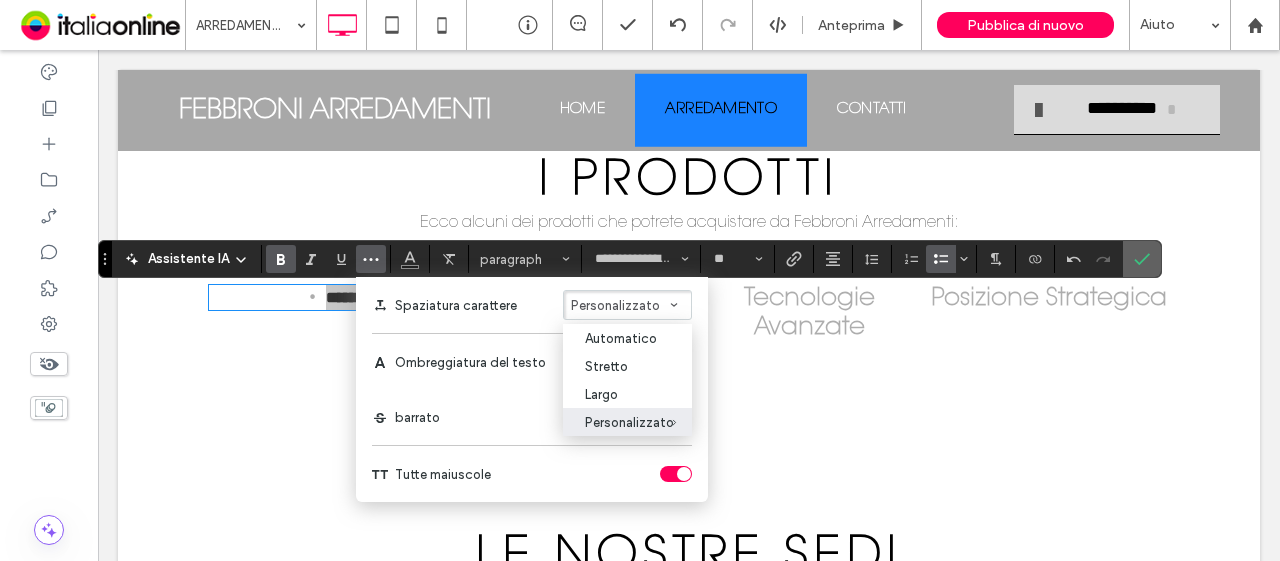 click 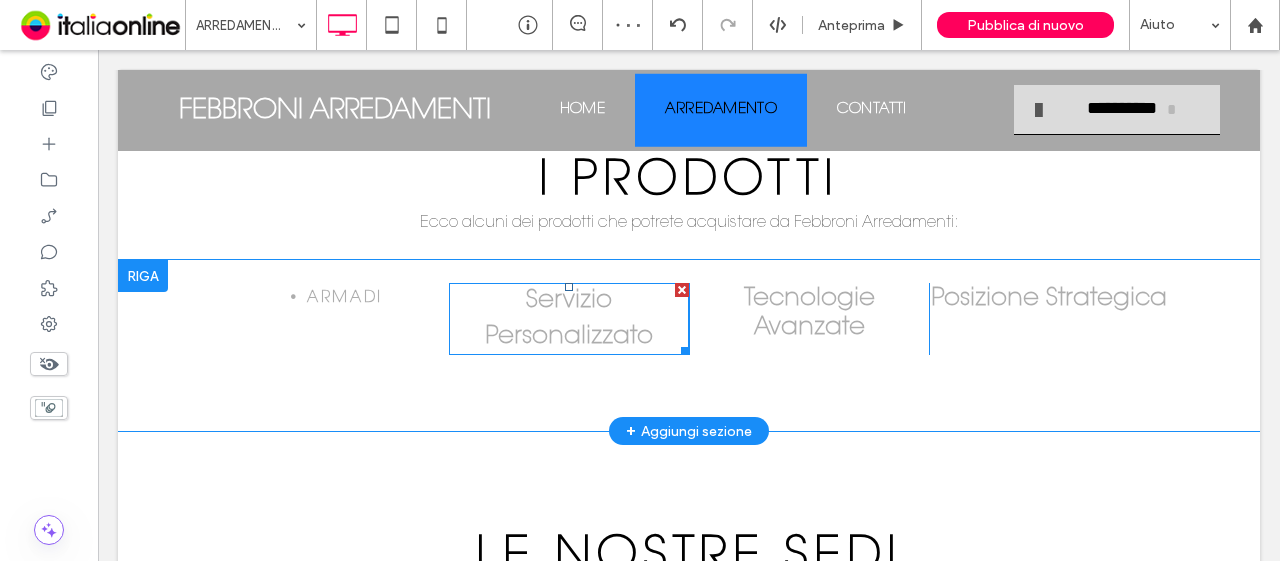 click at bounding box center (682, 290) 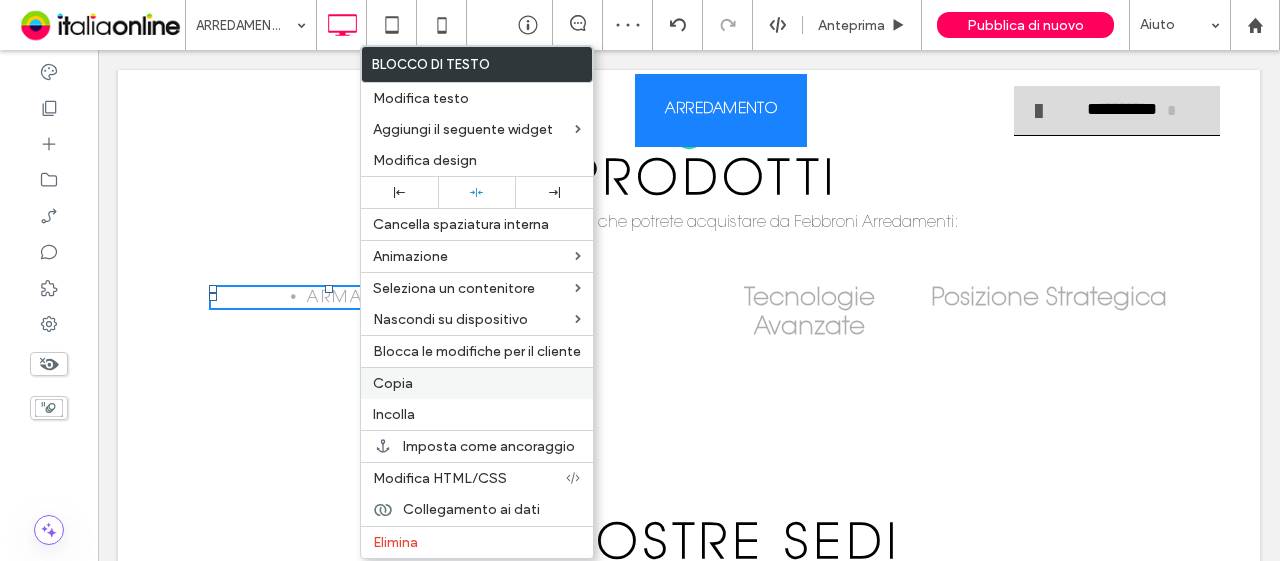 click on "Copia" at bounding box center [477, 383] 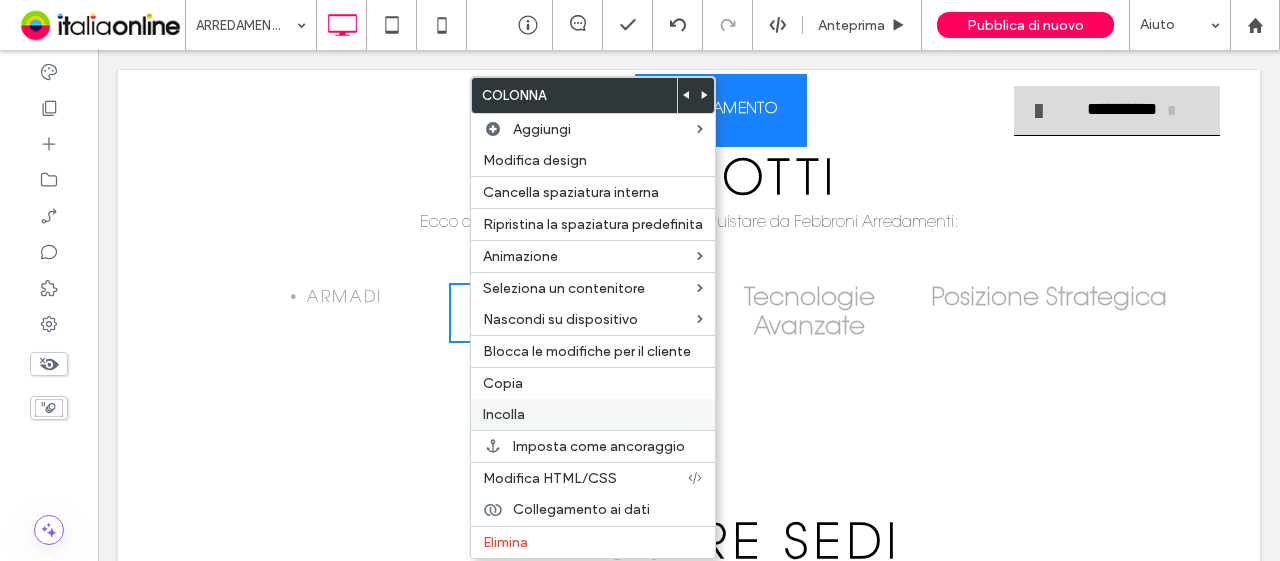 click on "Incolla" at bounding box center (593, 414) 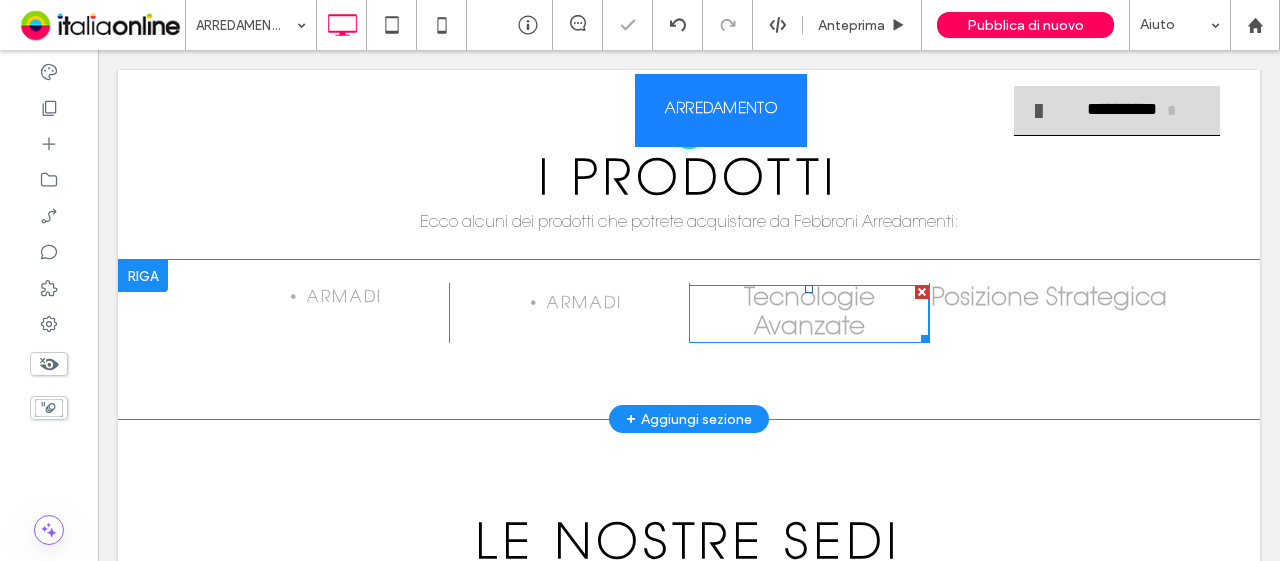 click at bounding box center (922, 292) 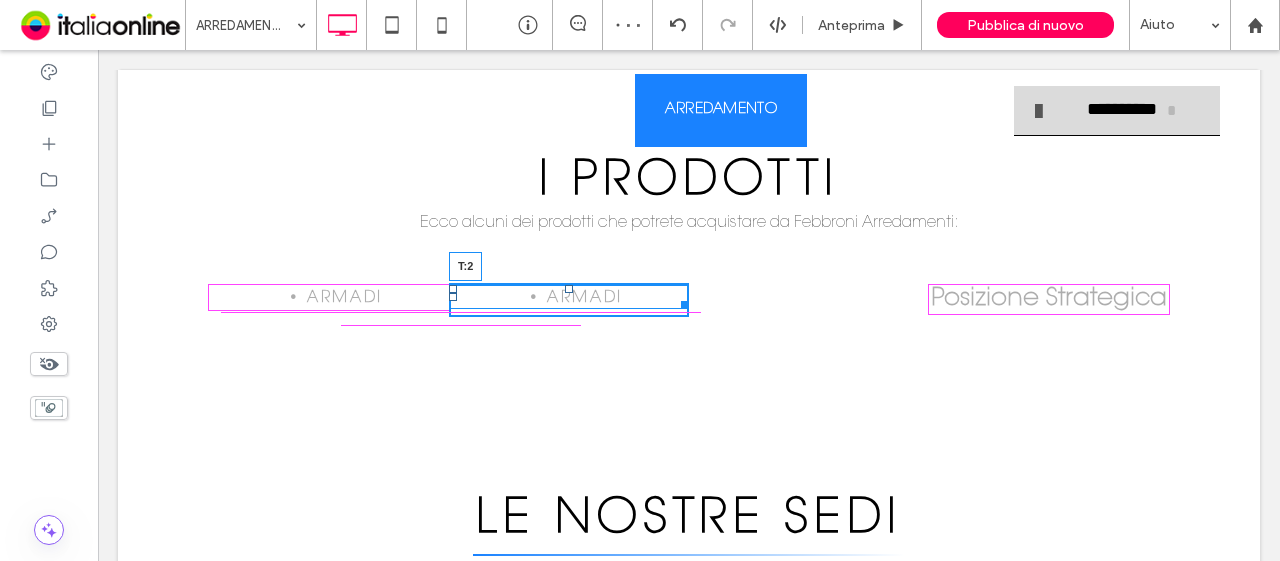 drag, startPoint x: 562, startPoint y: 306, endPoint x: 544, endPoint y: 295, distance: 21.095022 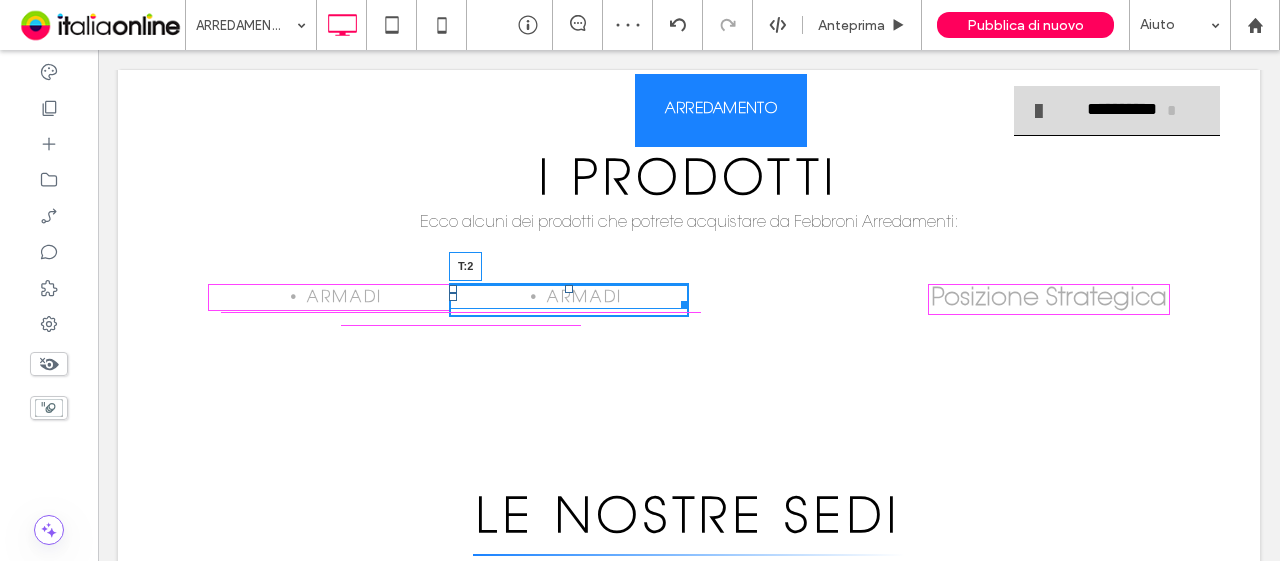 click on "armadi
T:2" at bounding box center (569, 297) 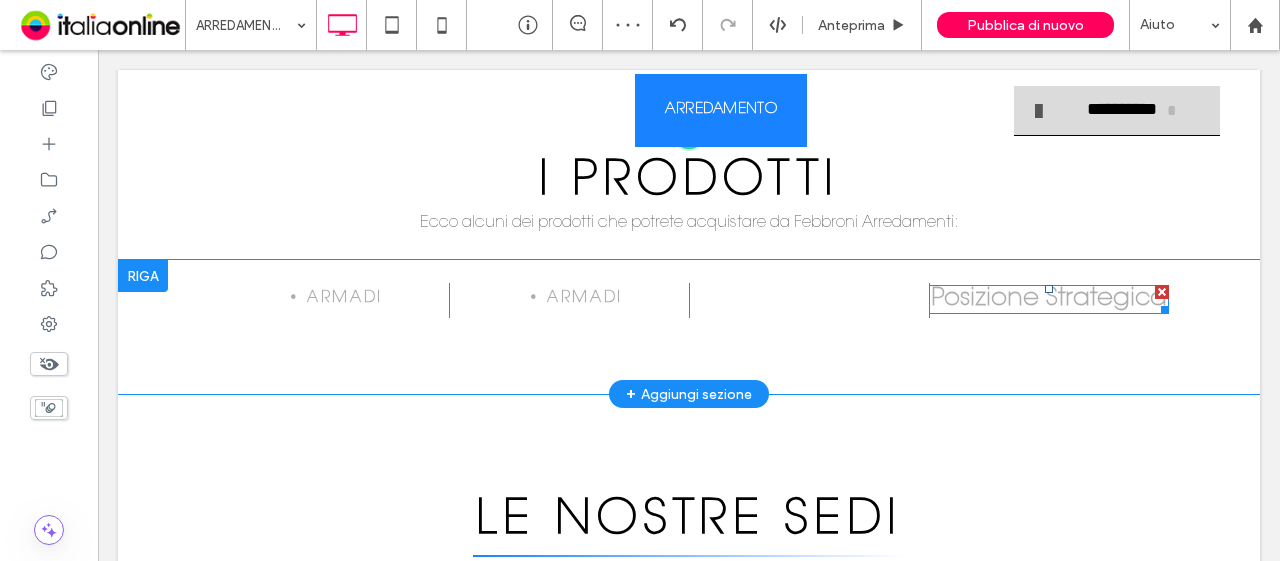drag, startPoint x: 1232, startPoint y: 349, endPoint x: 1152, endPoint y: 301, distance: 93.29523 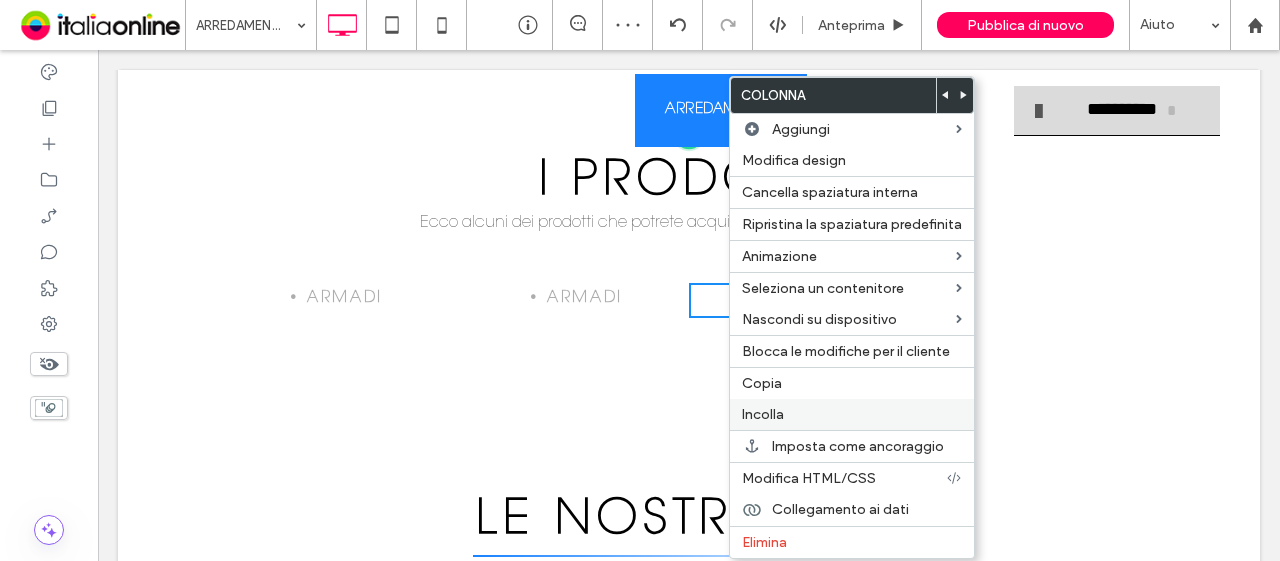 click on "Incolla" at bounding box center (852, 414) 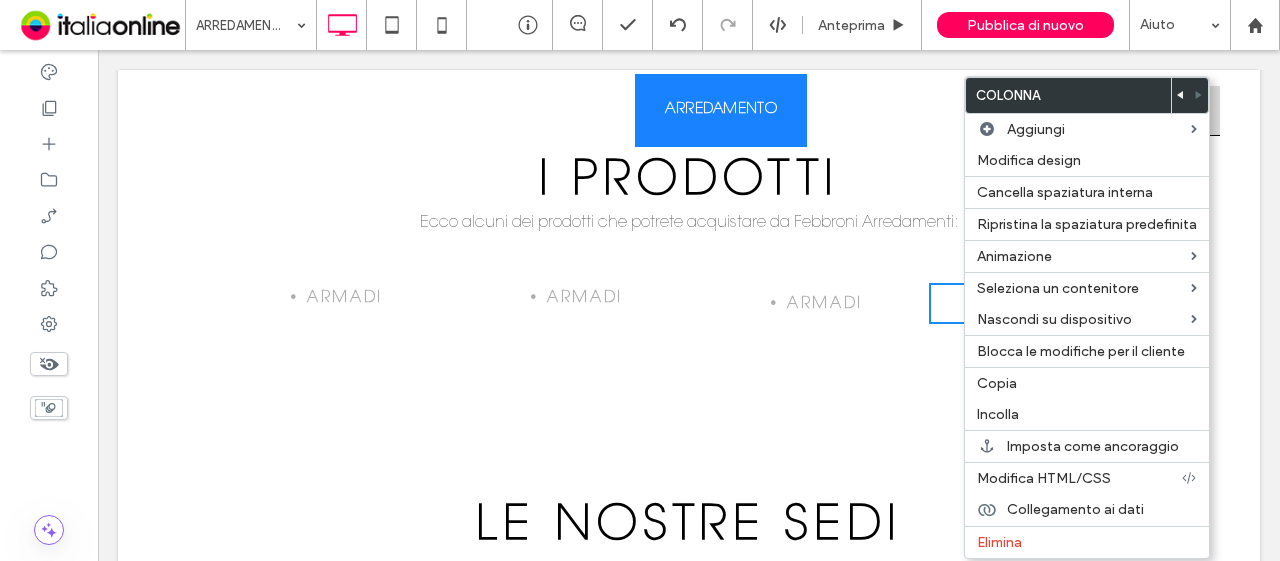 drag, startPoint x: 1020, startPoint y: 415, endPoint x: 912, endPoint y: 323, distance: 141.87318 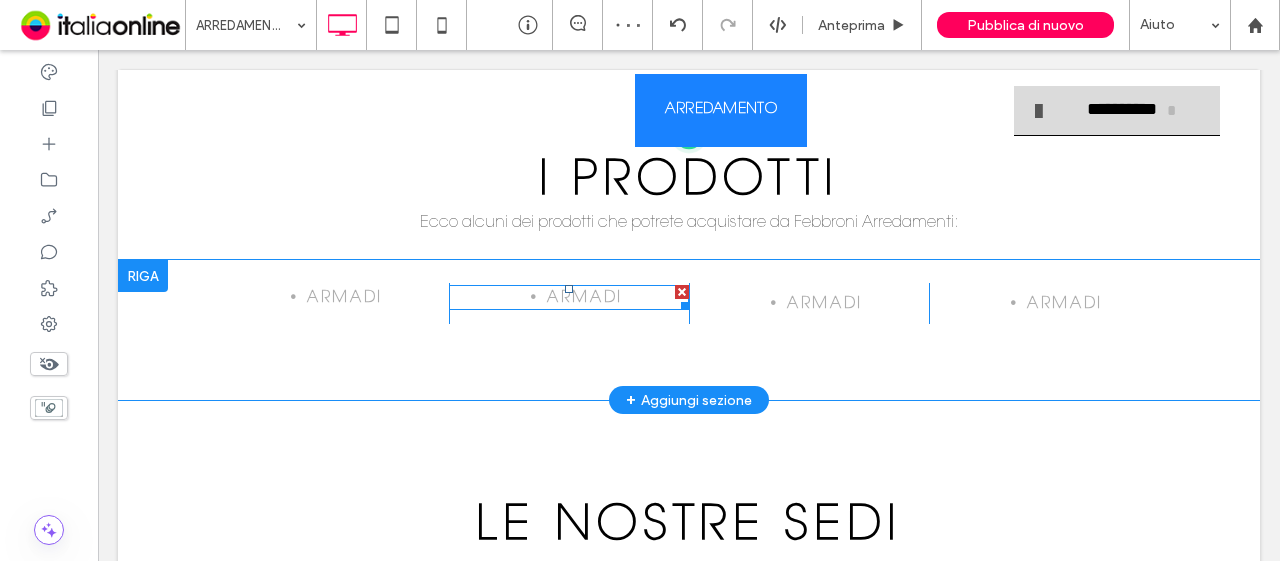 click on "armadi" at bounding box center [585, 298] 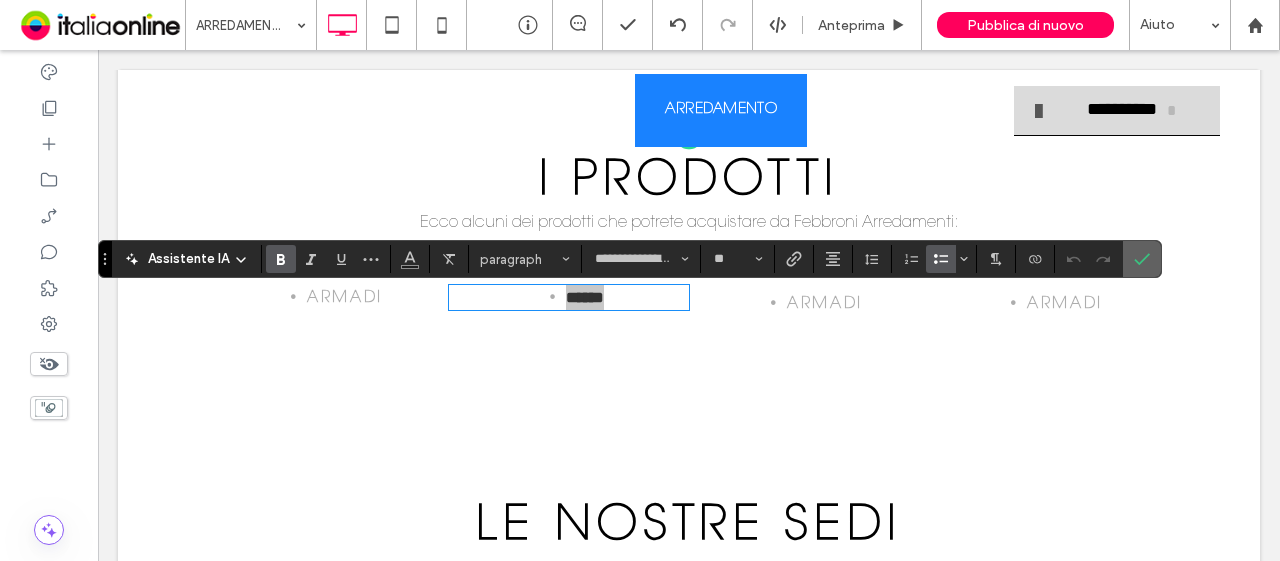 click at bounding box center (1142, 259) 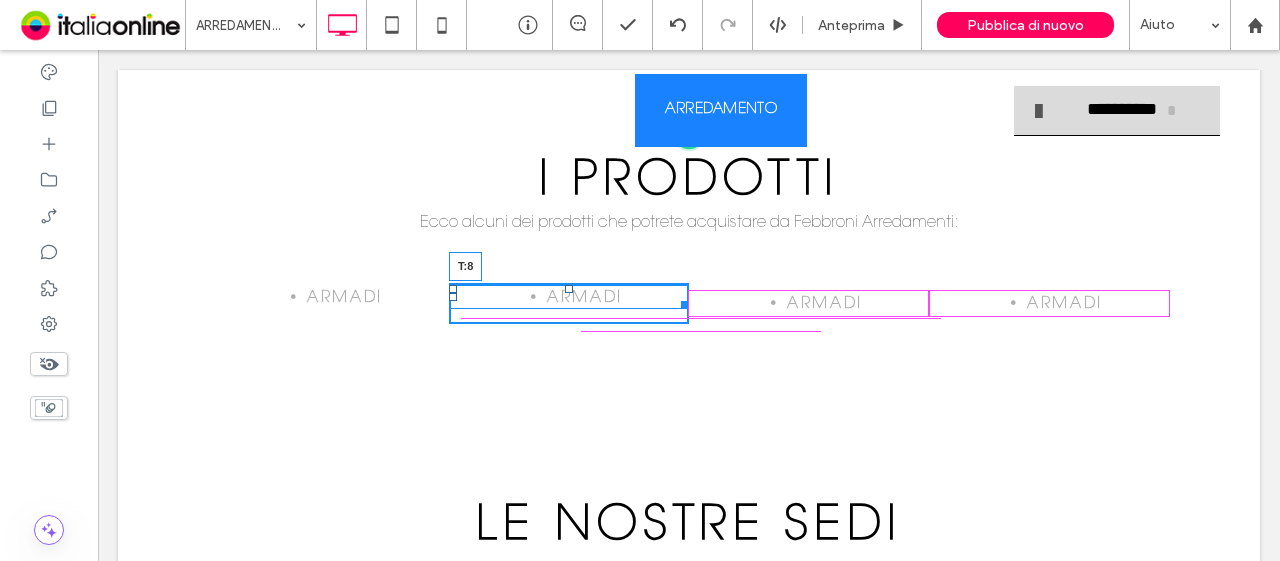 click at bounding box center [569, 289] 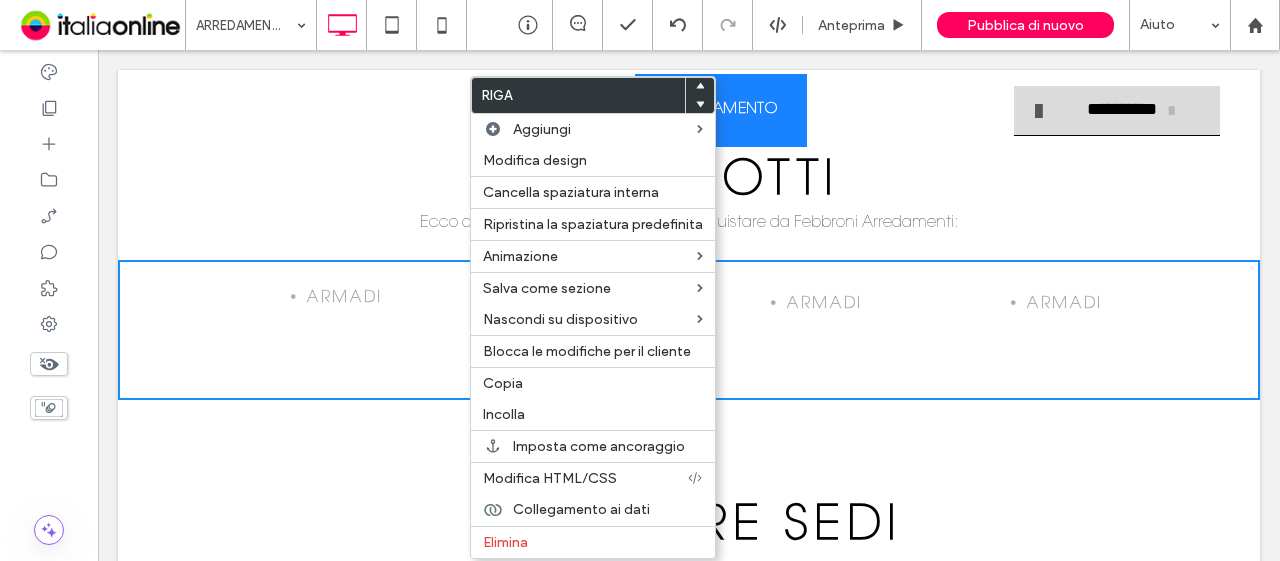 click on "armadi
Click To Paste
Click To Paste     armadi
Click To Paste       armadi
Click To Paste       armadi
Riga + Aggiungi sezione" at bounding box center [689, 330] 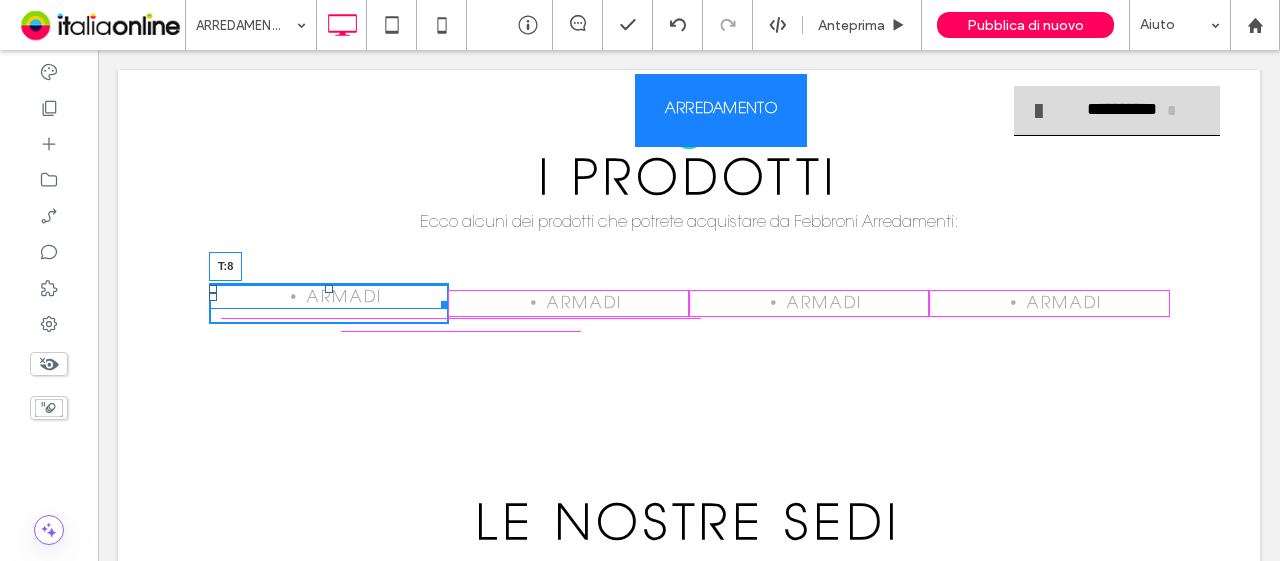 click on "armadi T:8" at bounding box center (329, 297) 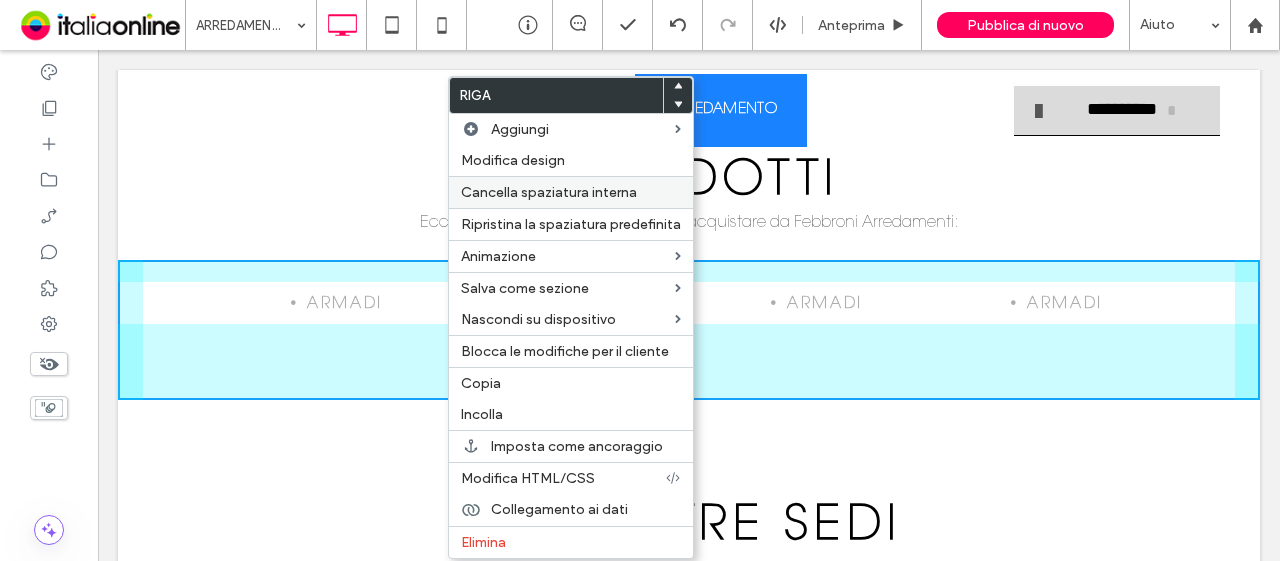 click on "Cancella spaziatura interna" at bounding box center [549, 192] 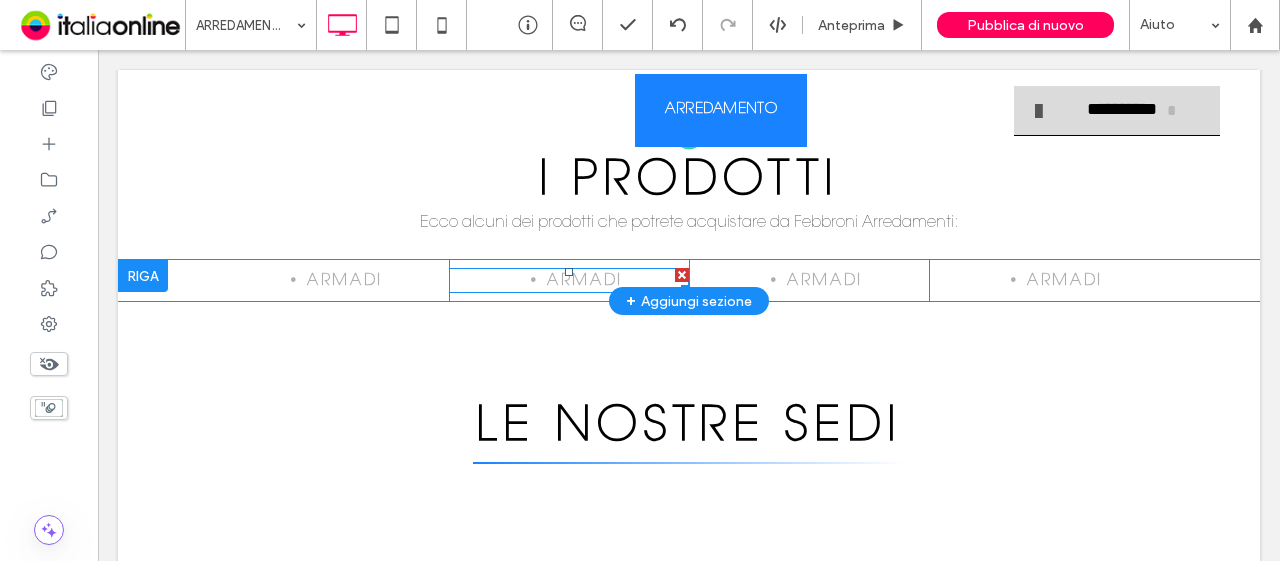 click on "armadi" at bounding box center [585, 281] 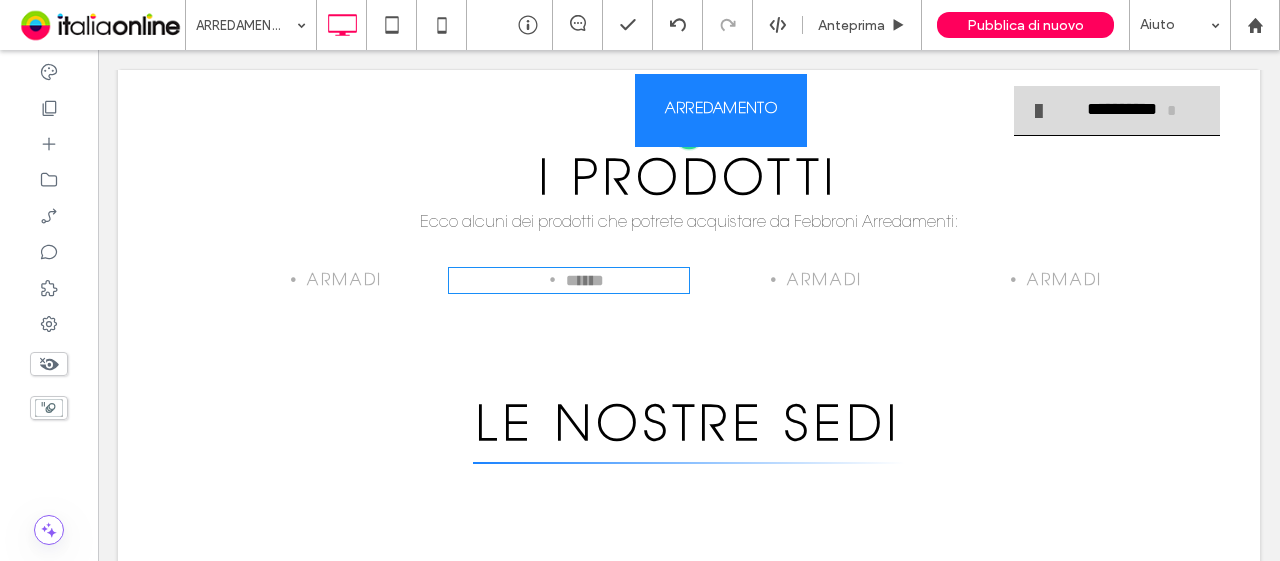 type on "**********" 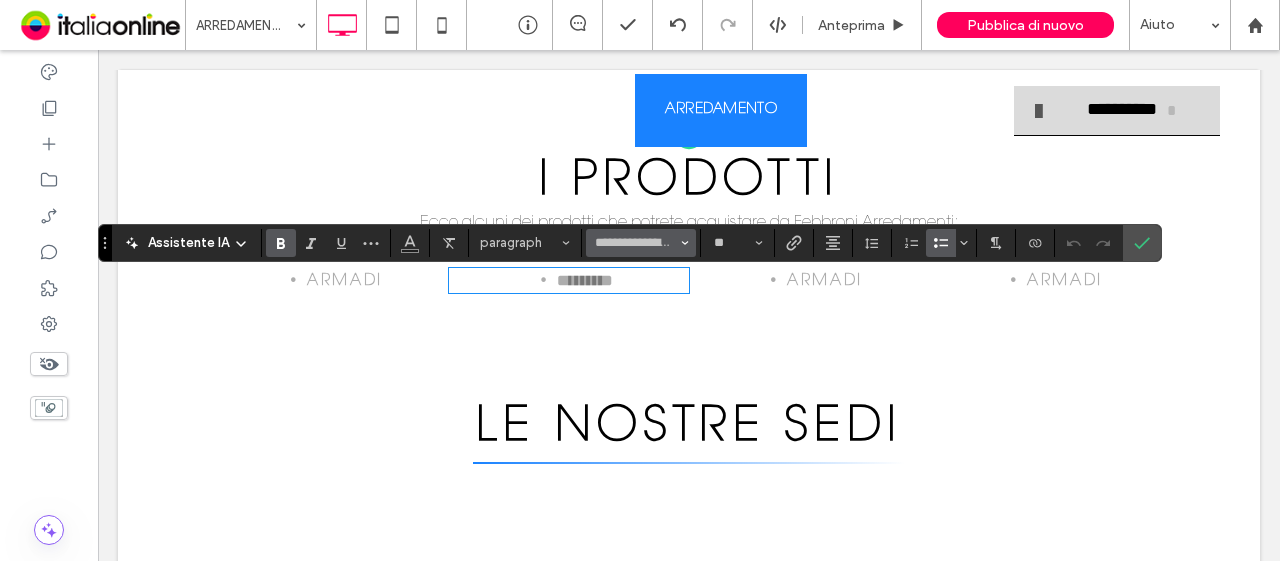 type on "****" 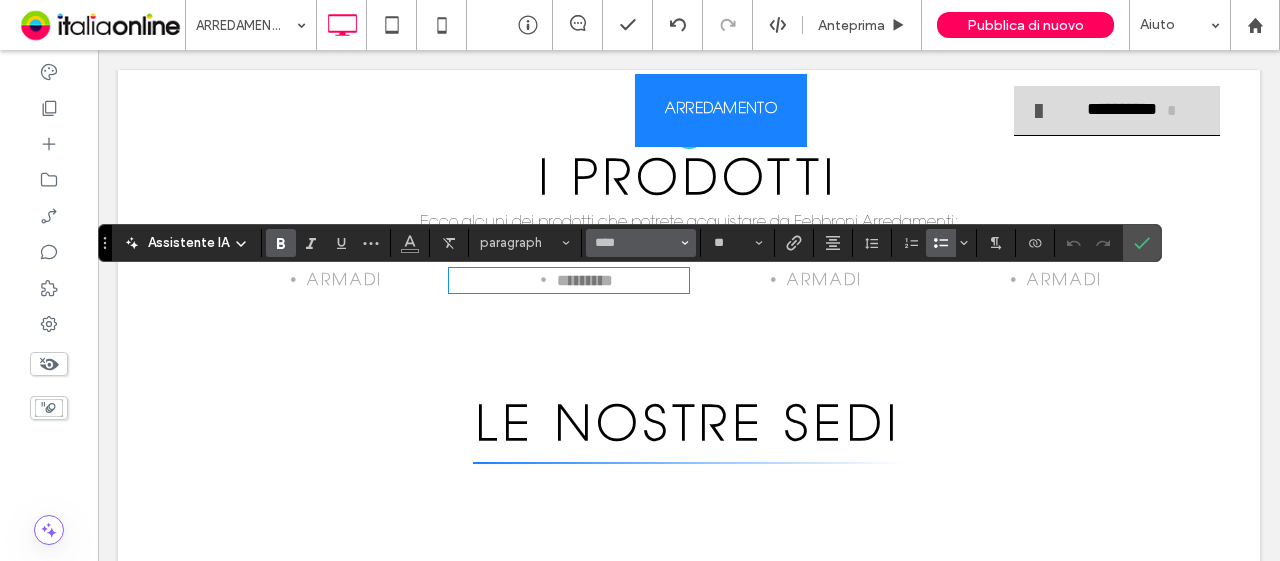 scroll, scrollTop: 0, scrollLeft: 0, axis: both 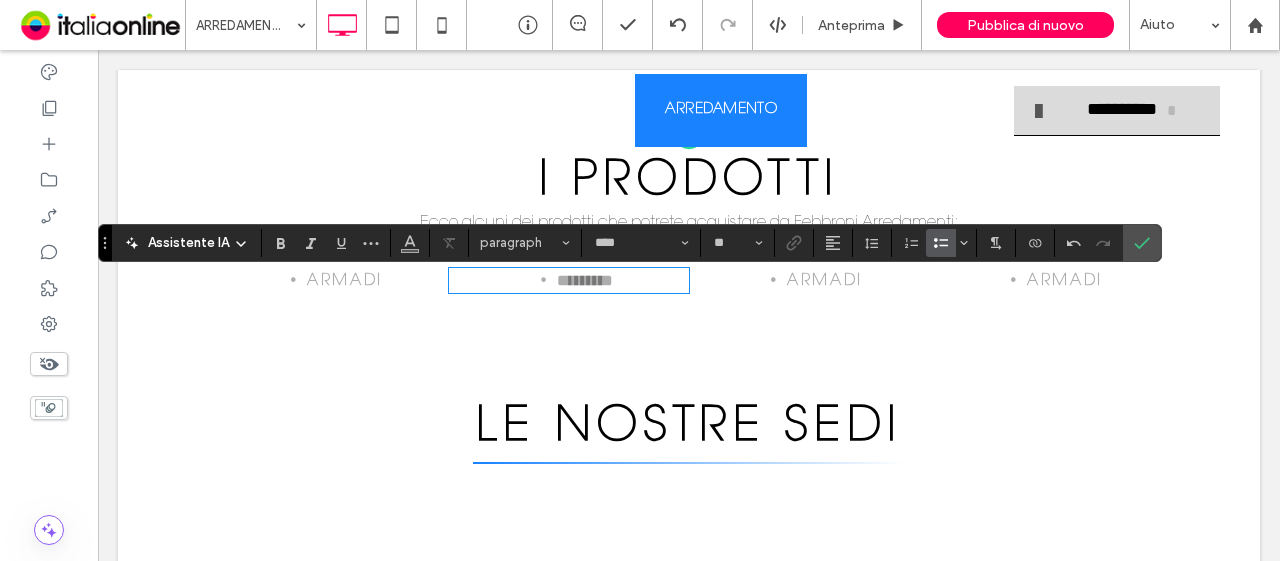 click on "armadi" at bounding box center [825, 281] 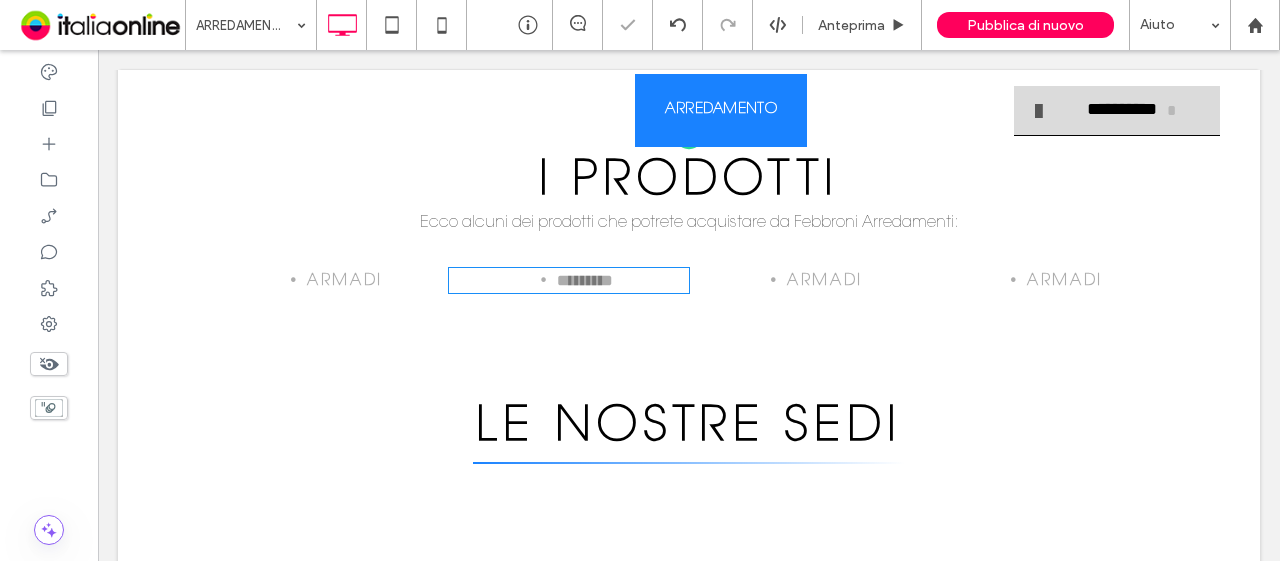 click on "armadi" at bounding box center (825, 281) 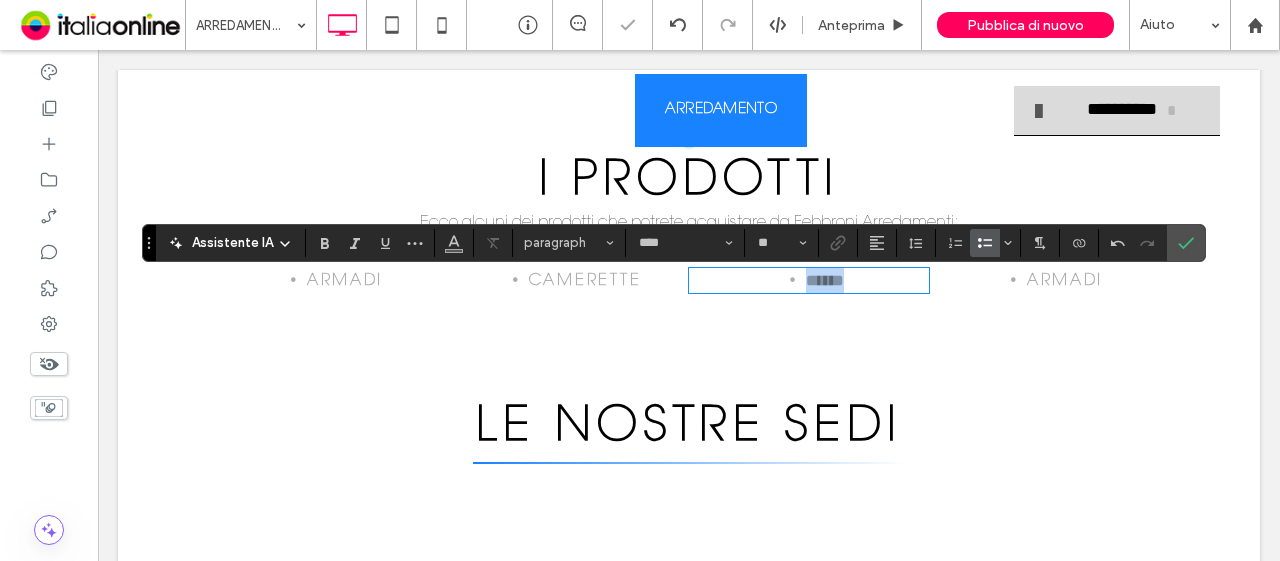 scroll, scrollTop: 0, scrollLeft: 0, axis: both 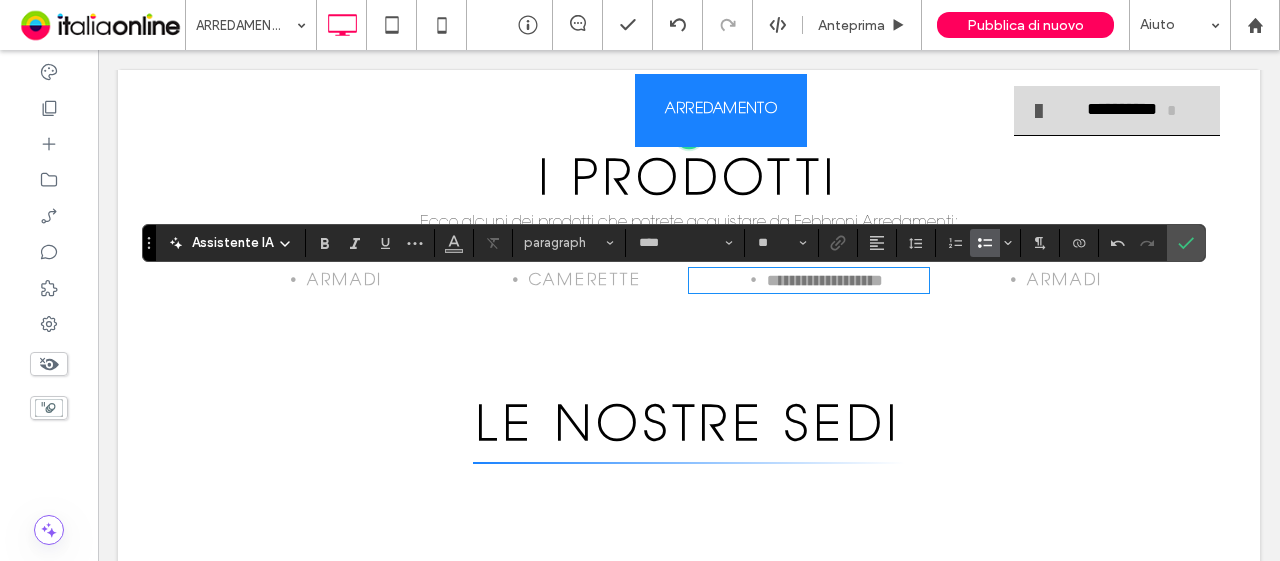 type on "**********" 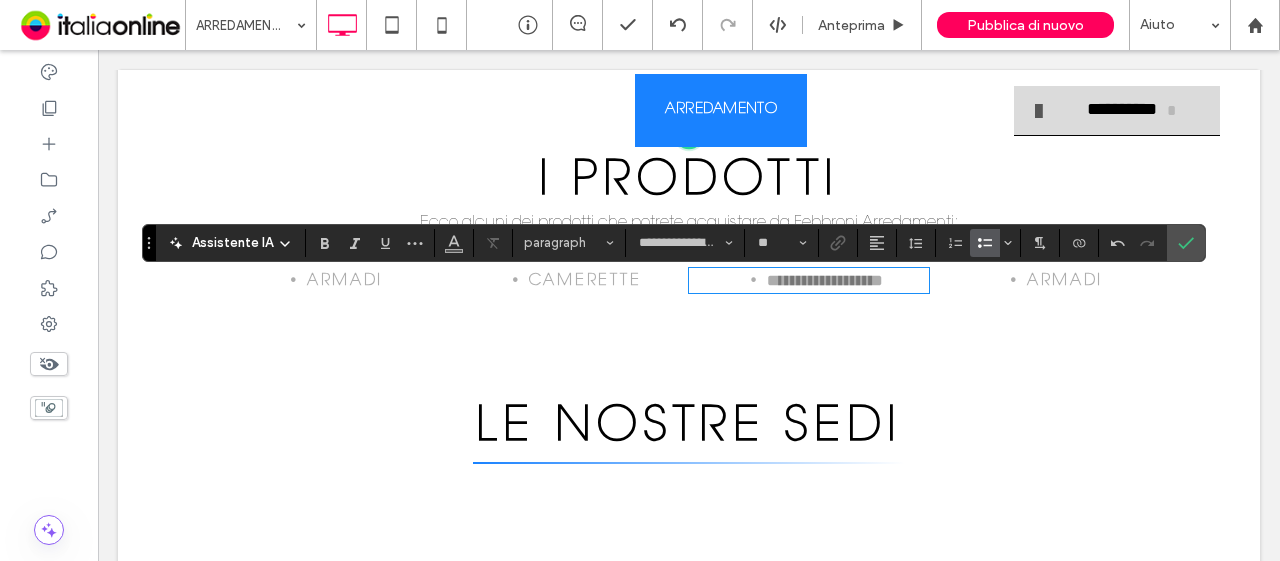 click on "**********" at bounding box center (825, 280) 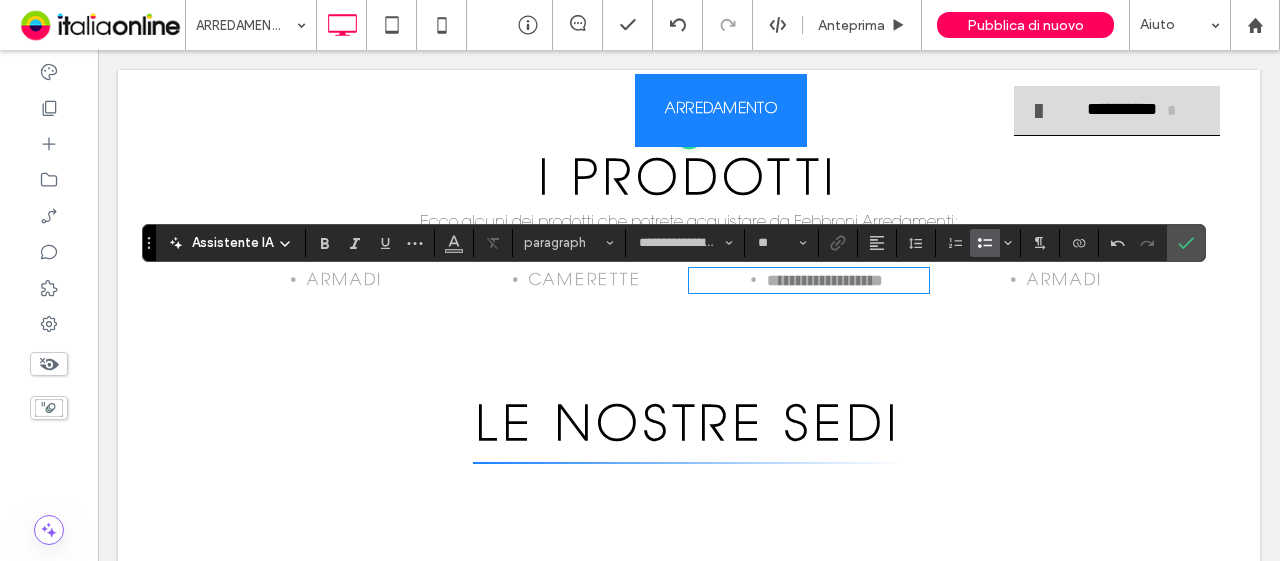 click on "**********" at bounding box center [825, 280] 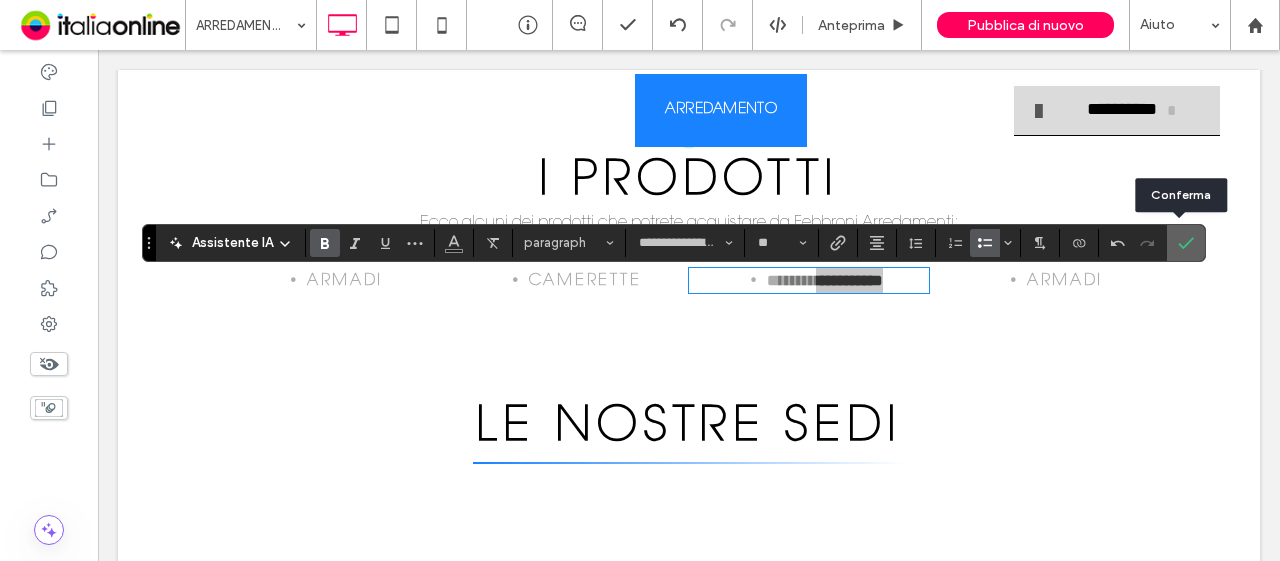 drag, startPoint x: 1181, startPoint y: 251, endPoint x: 1056, endPoint y: 205, distance: 133.19534 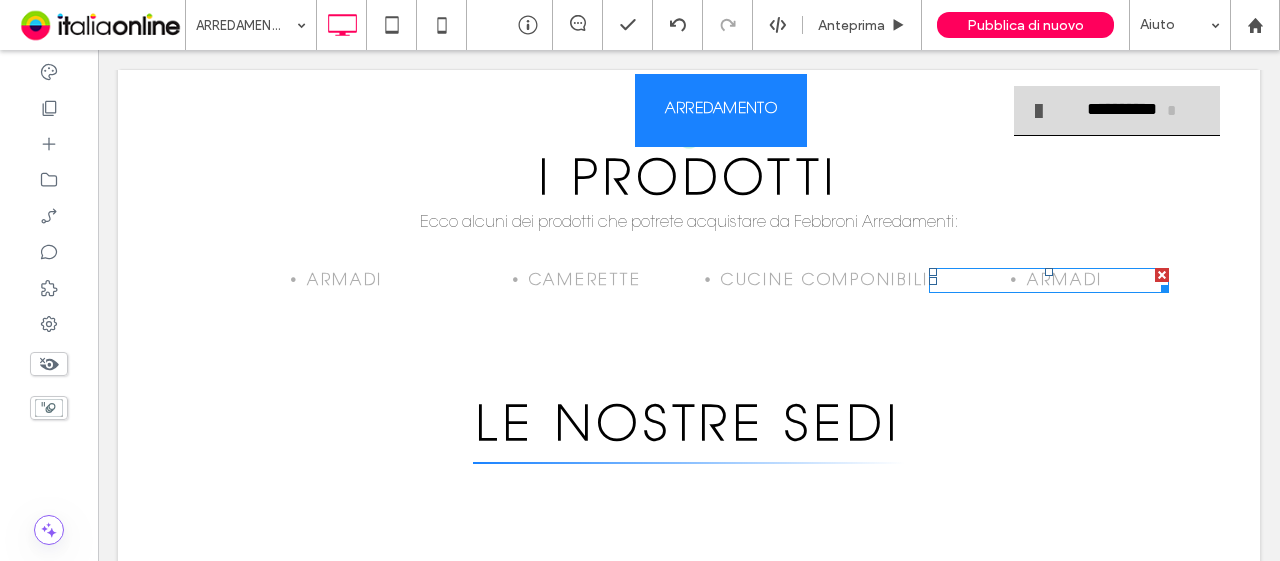 click on "armadi" at bounding box center (1065, 281) 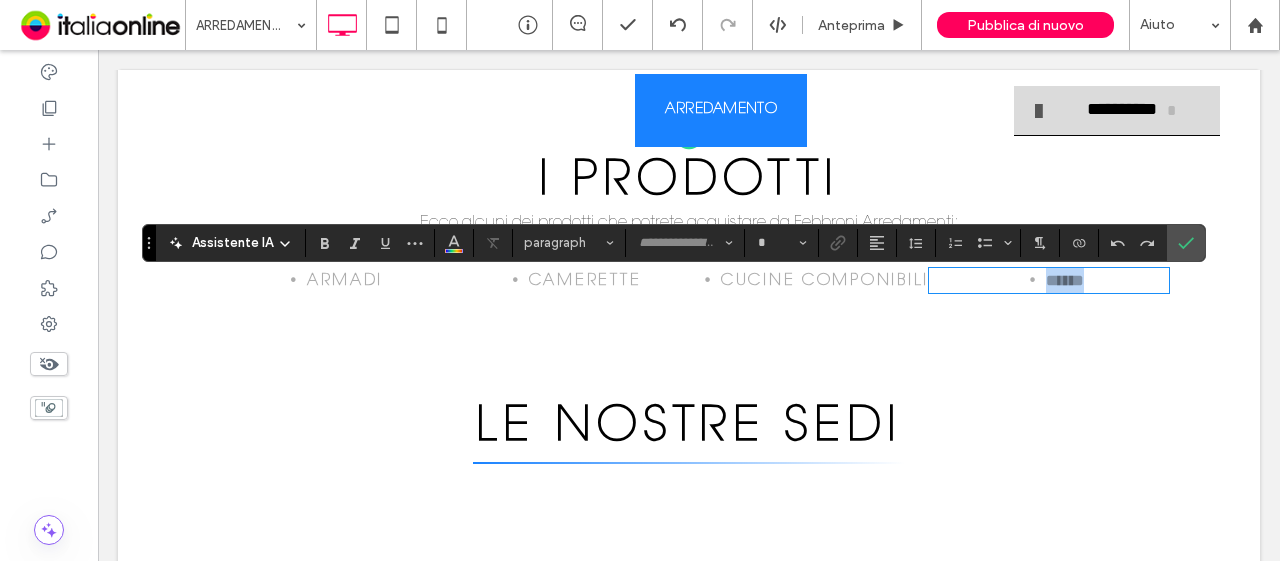 type on "**********" 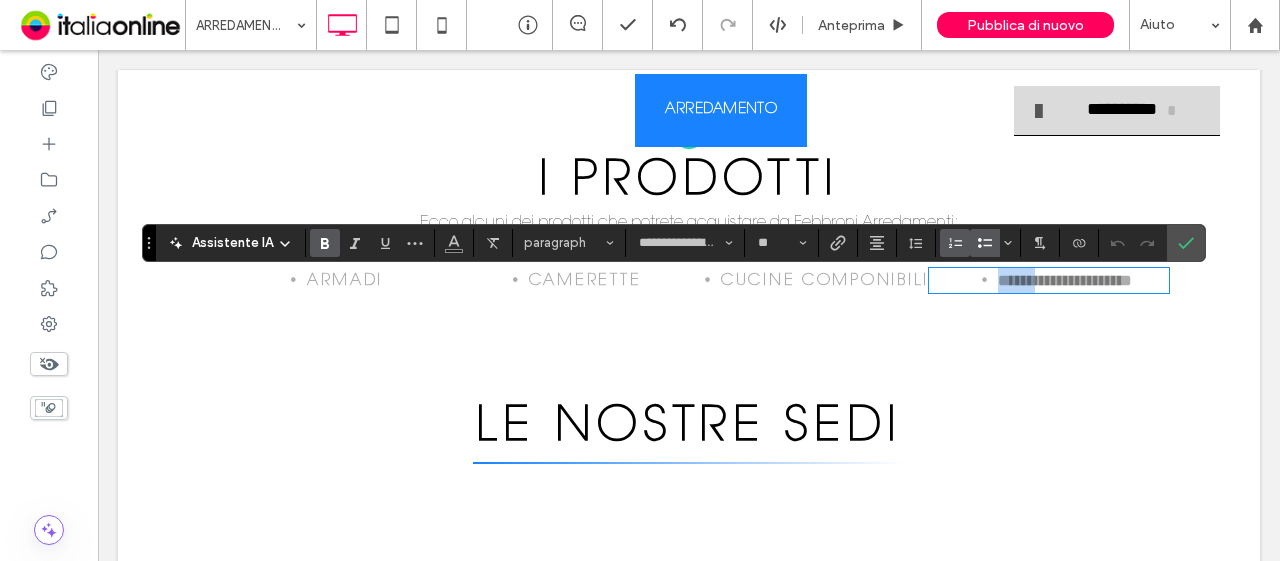 type on "****" 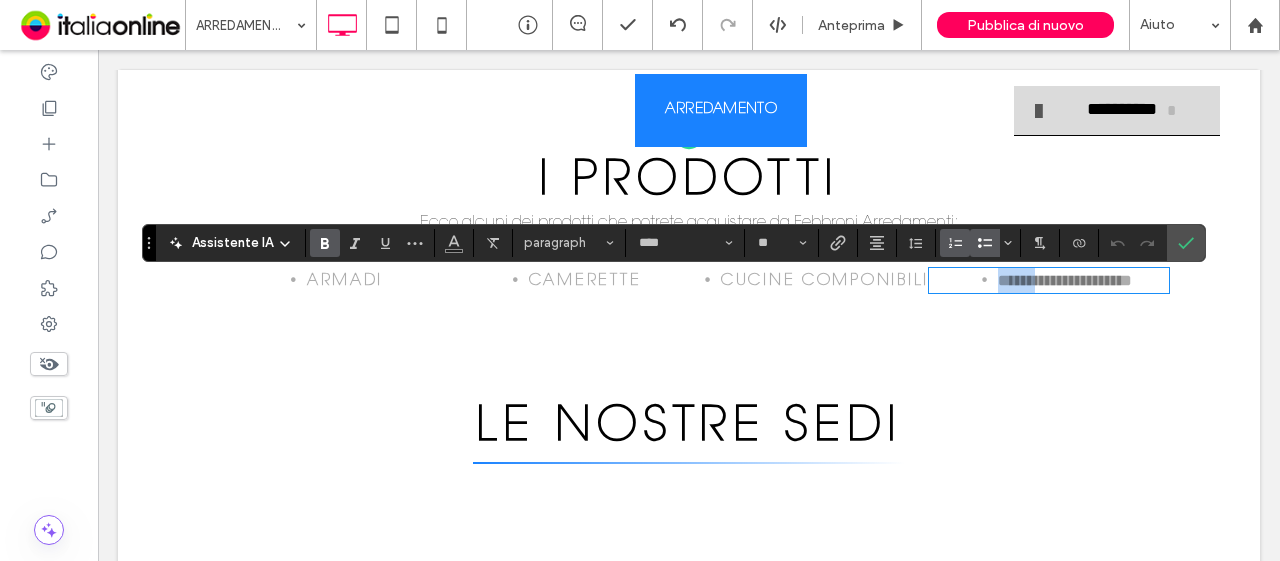 scroll, scrollTop: 0, scrollLeft: 0, axis: both 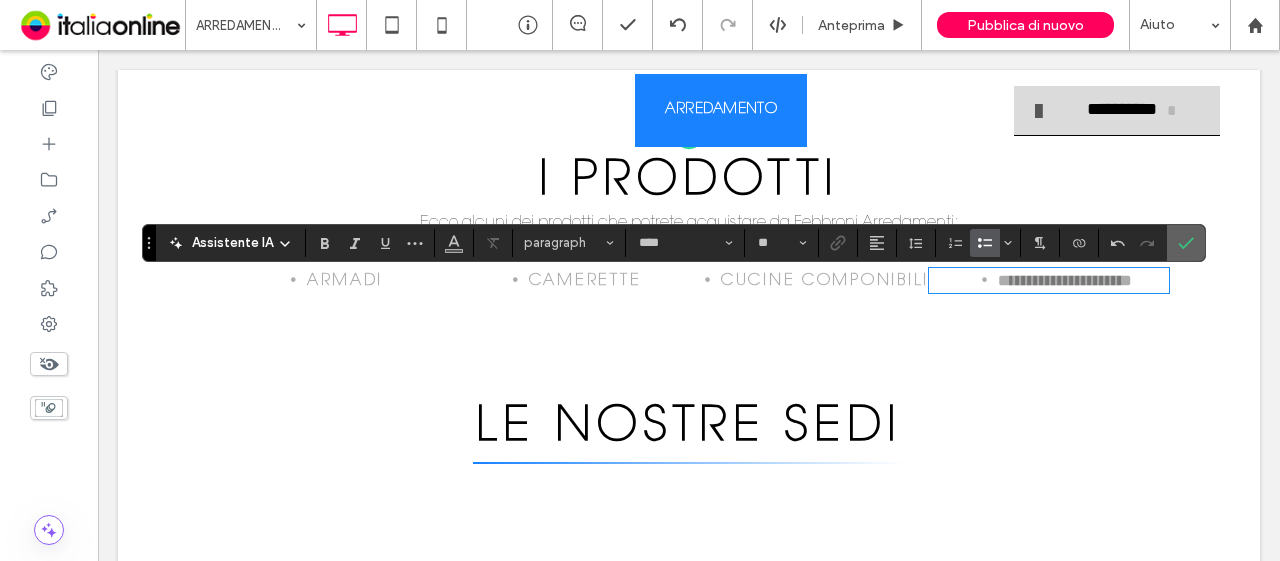 click at bounding box center [1182, 243] 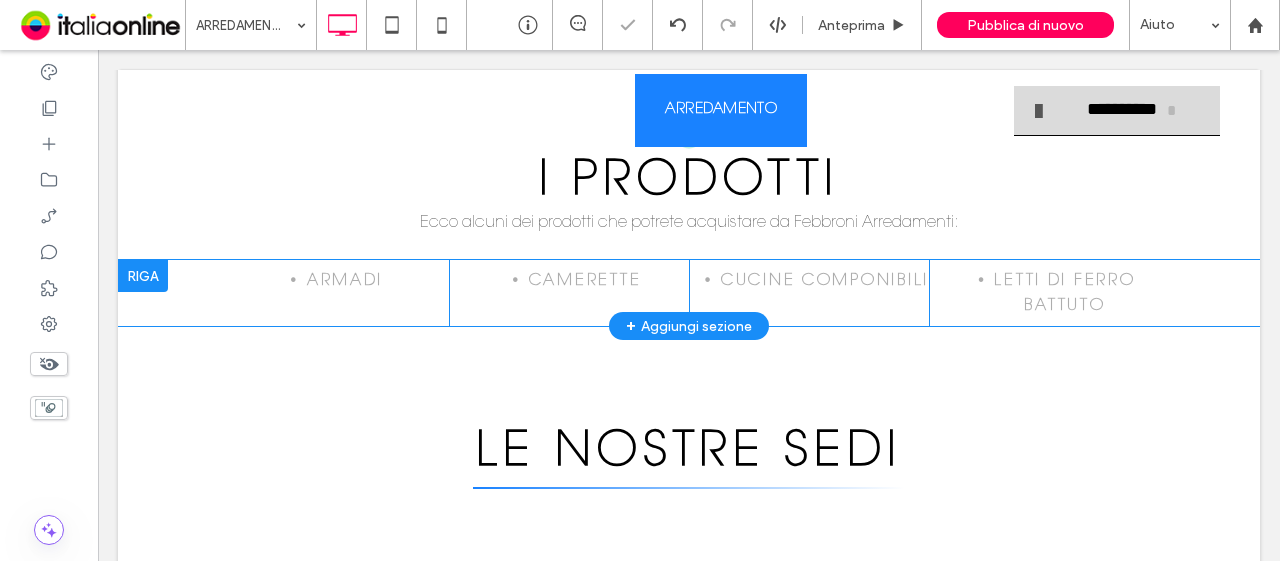 click at bounding box center [143, 276] 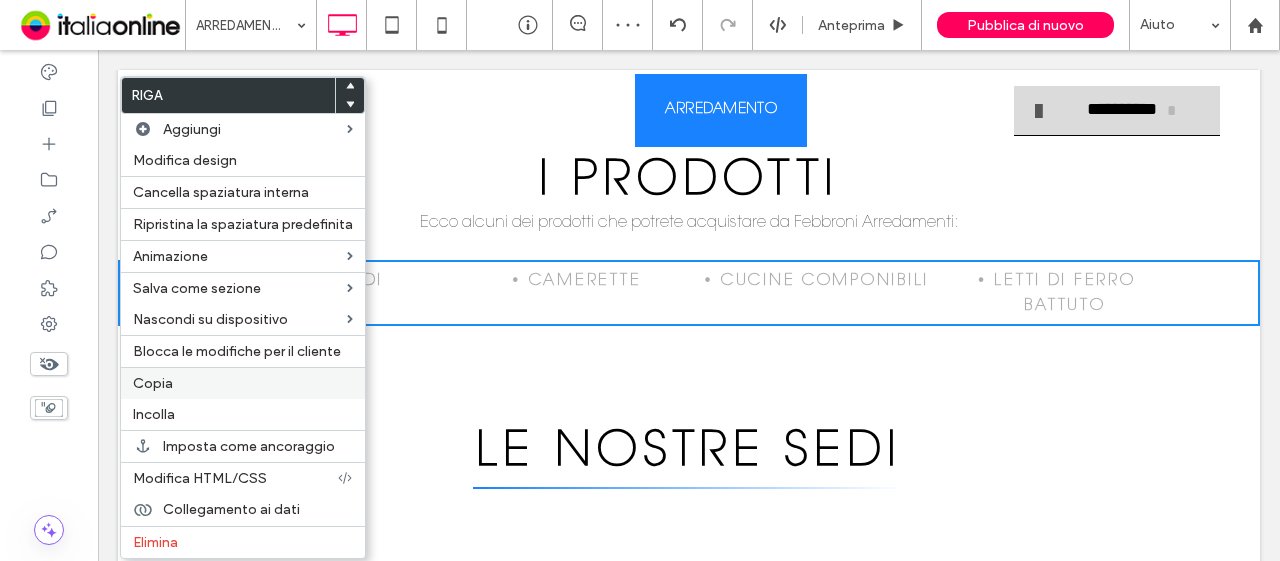 click on "Copia" at bounding box center (243, 383) 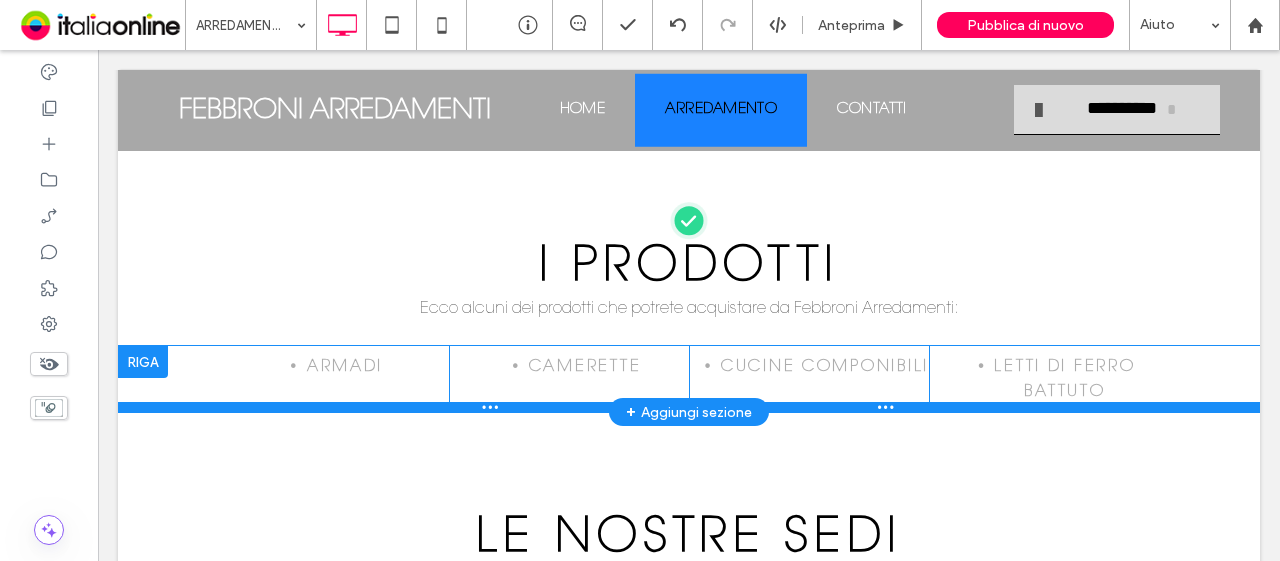scroll, scrollTop: 700, scrollLeft: 0, axis: vertical 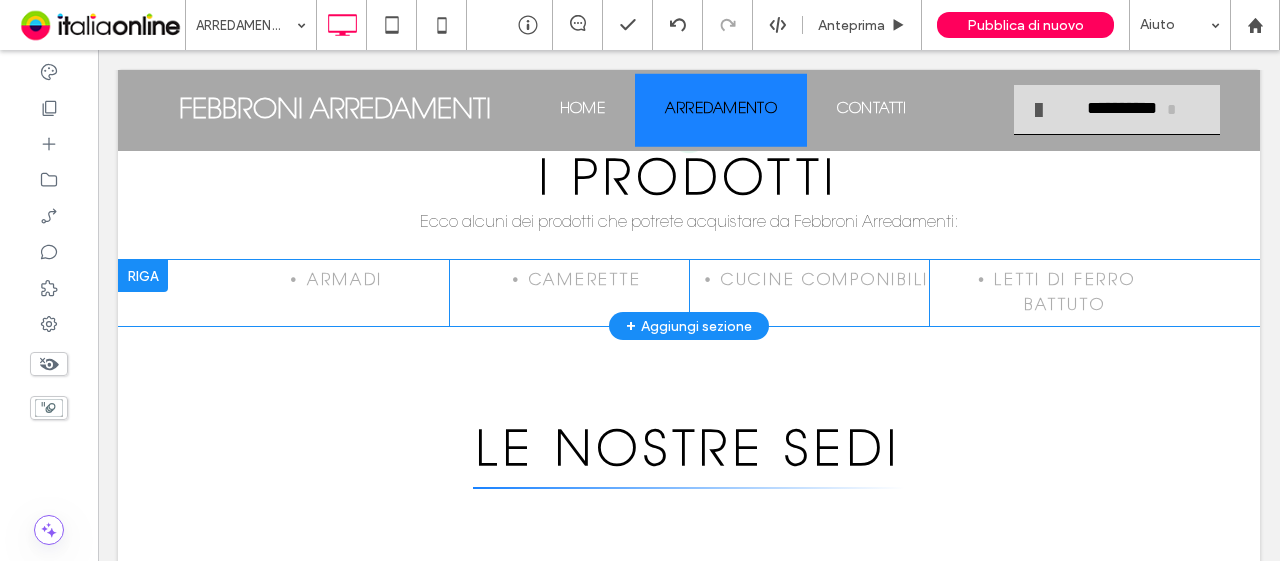click at bounding box center [143, 276] 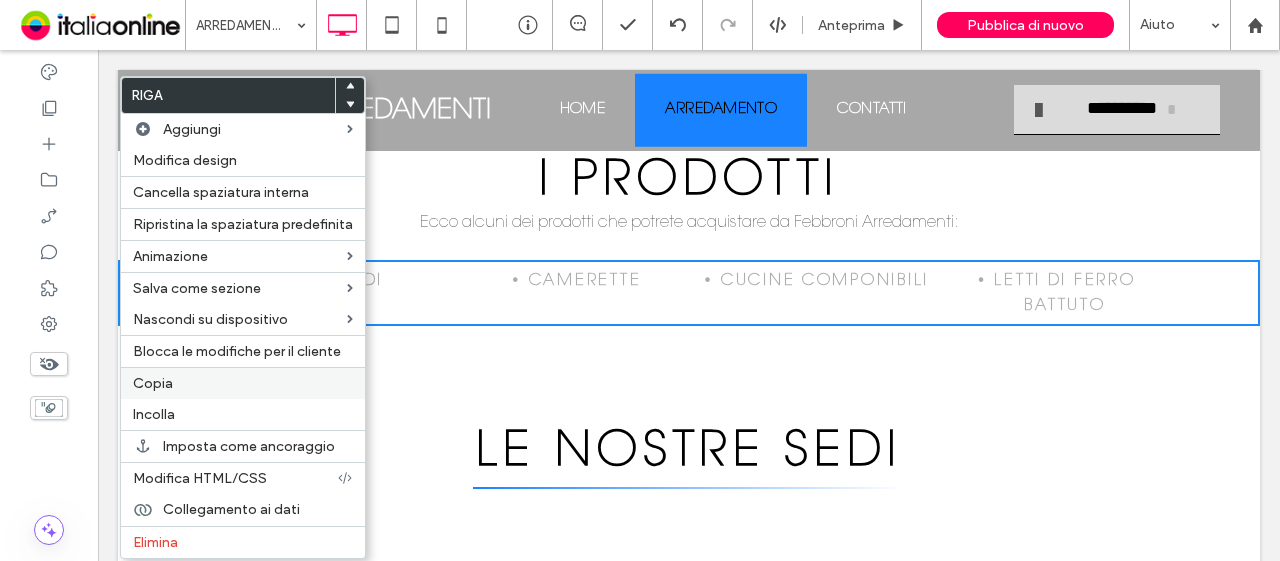 click on "Copia" at bounding box center [243, 383] 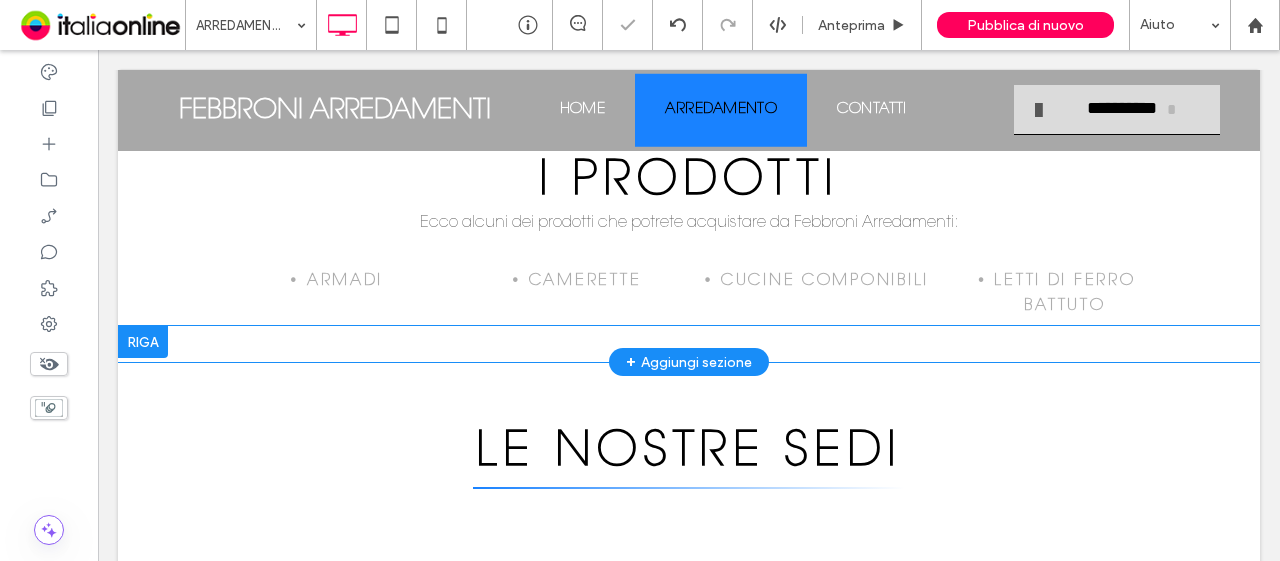 click at bounding box center (143, 342) 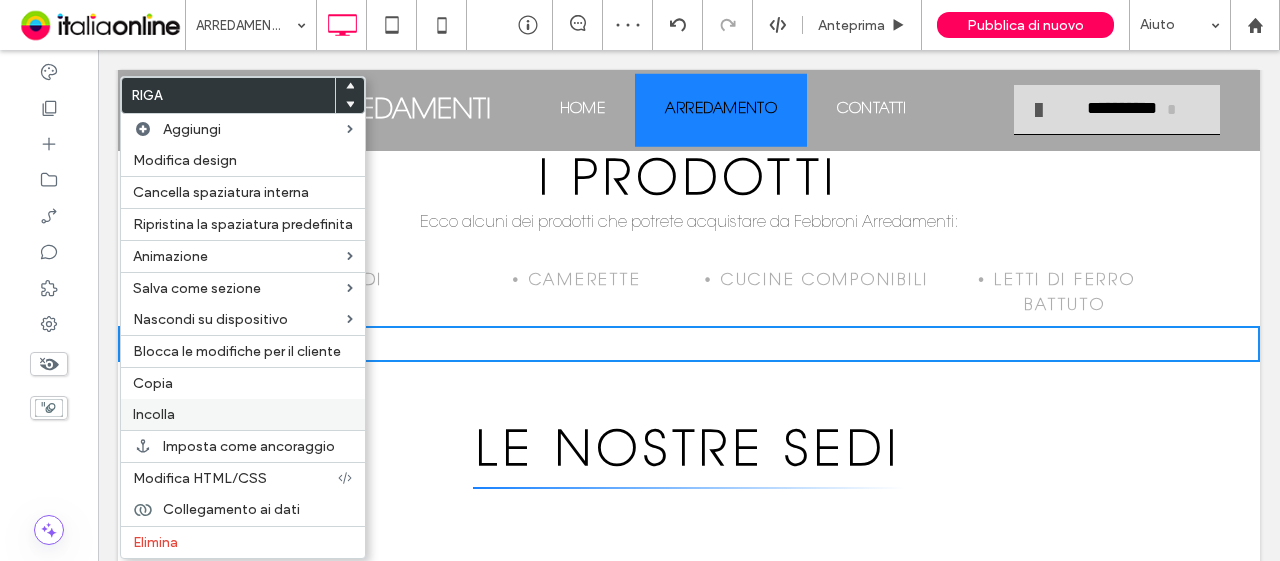 click on "Incolla" at bounding box center (154, 414) 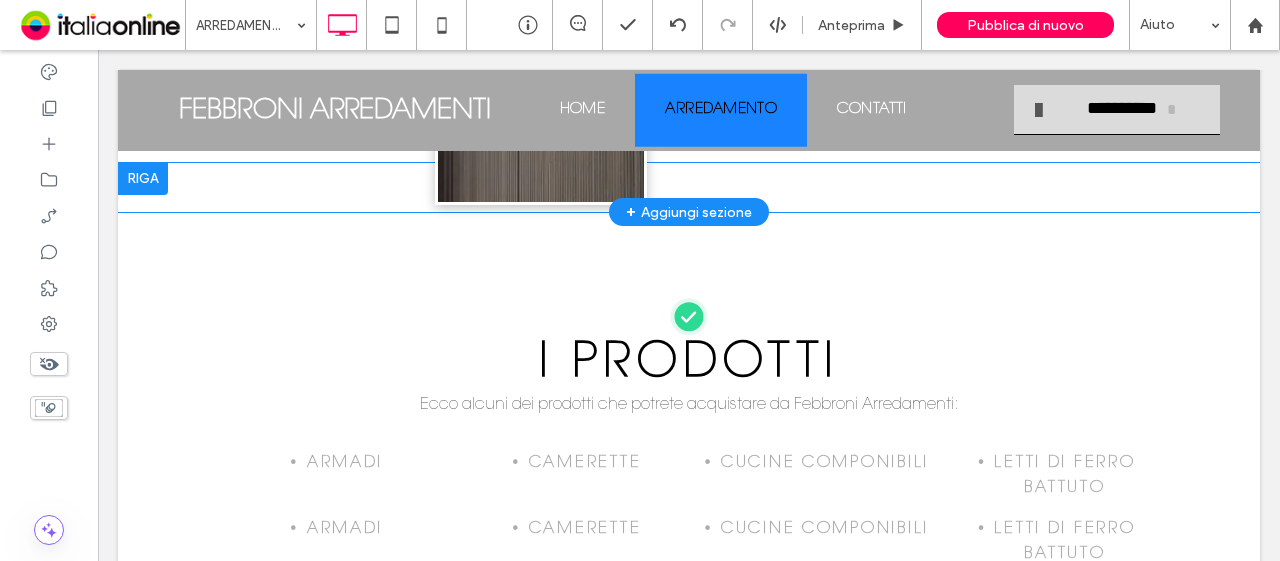 scroll, scrollTop: 600, scrollLeft: 0, axis: vertical 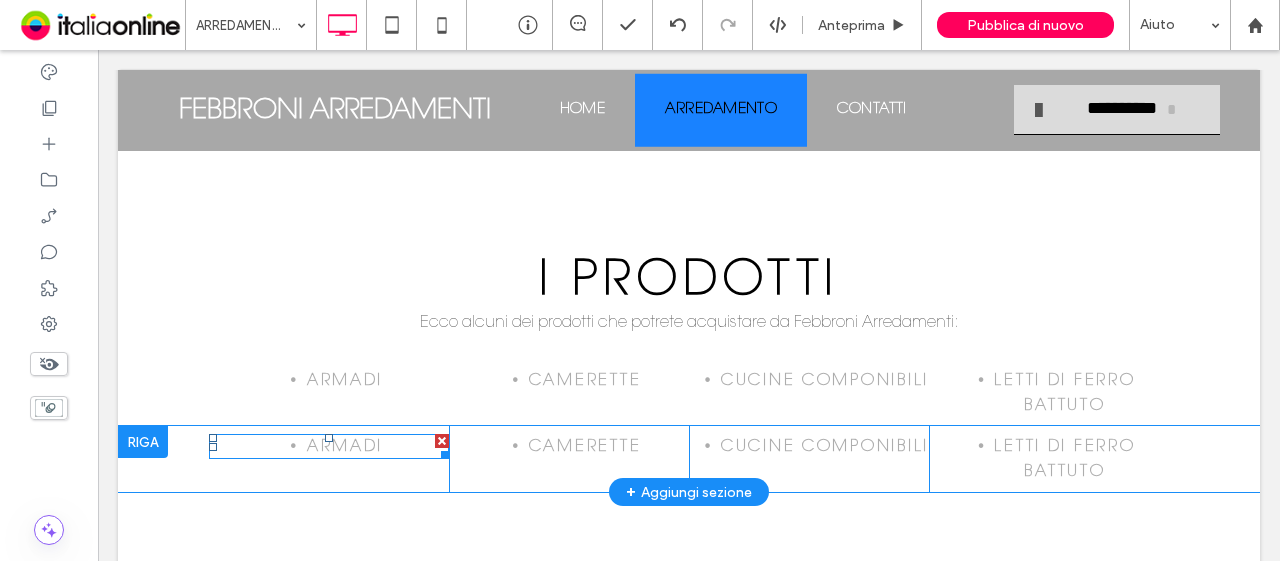 click on "armadi" at bounding box center [345, 447] 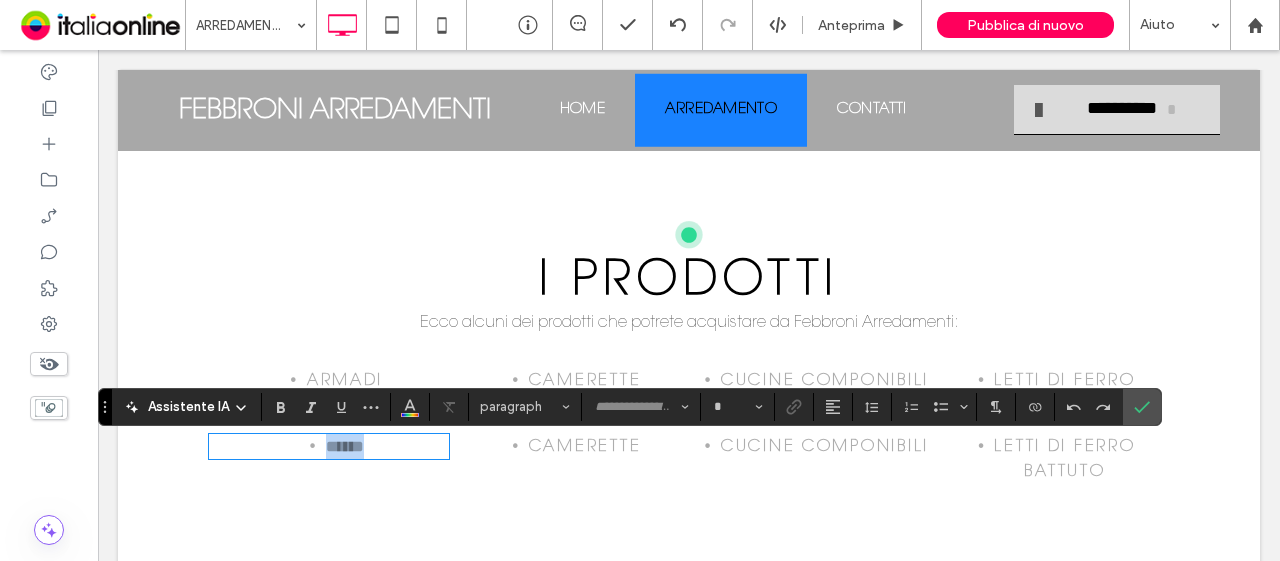 type on "**********" 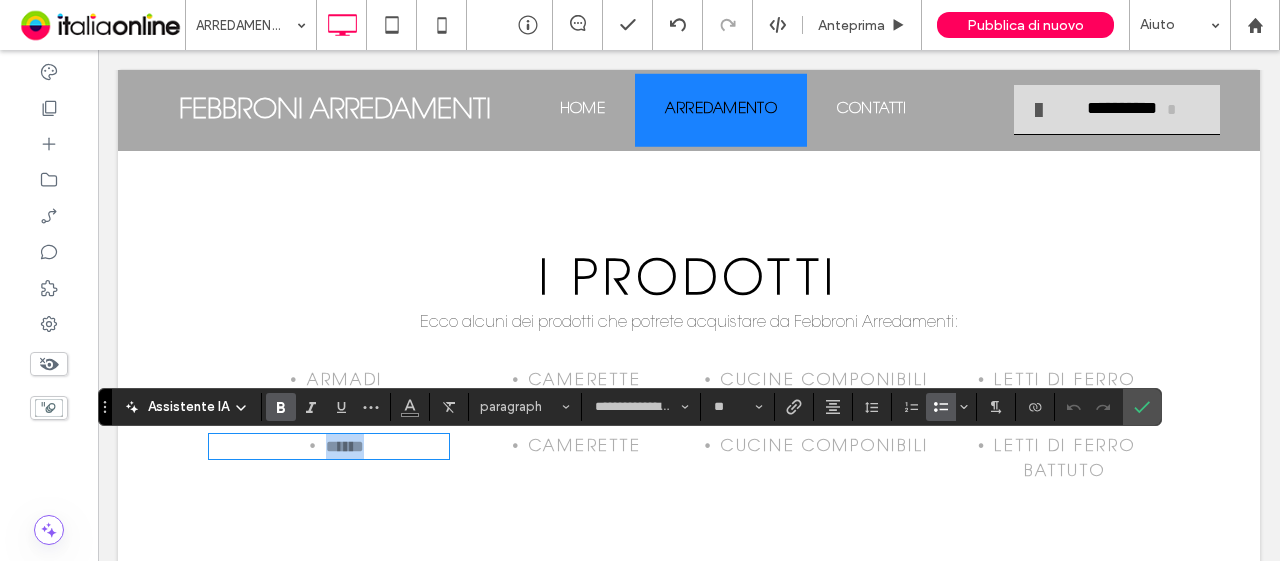 type on "****" 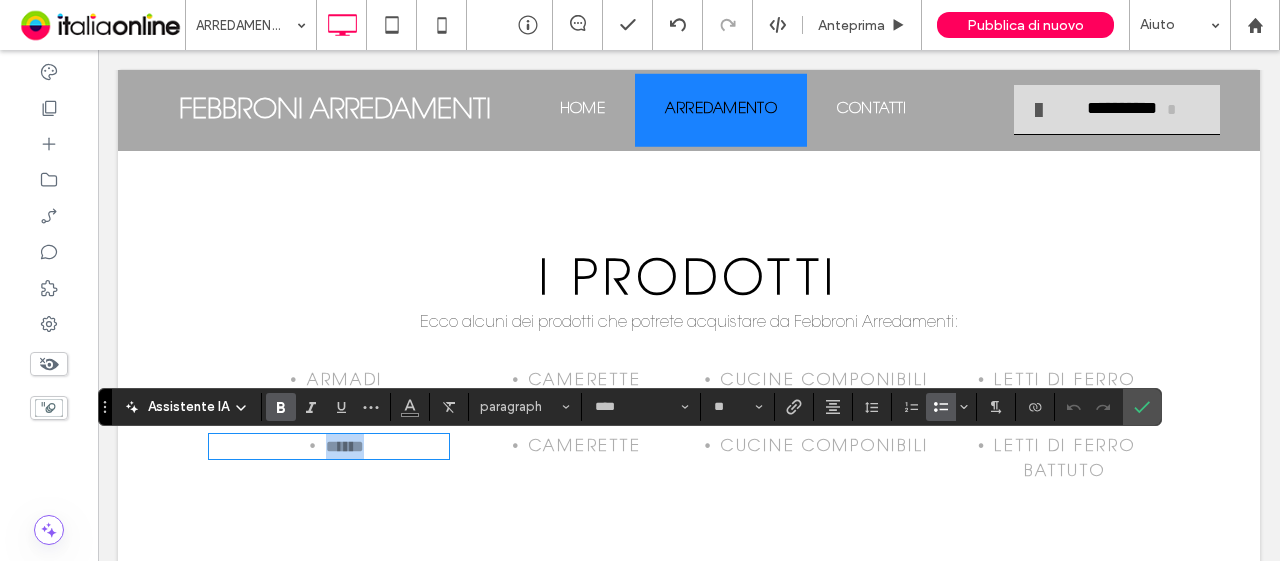 scroll, scrollTop: 0, scrollLeft: 0, axis: both 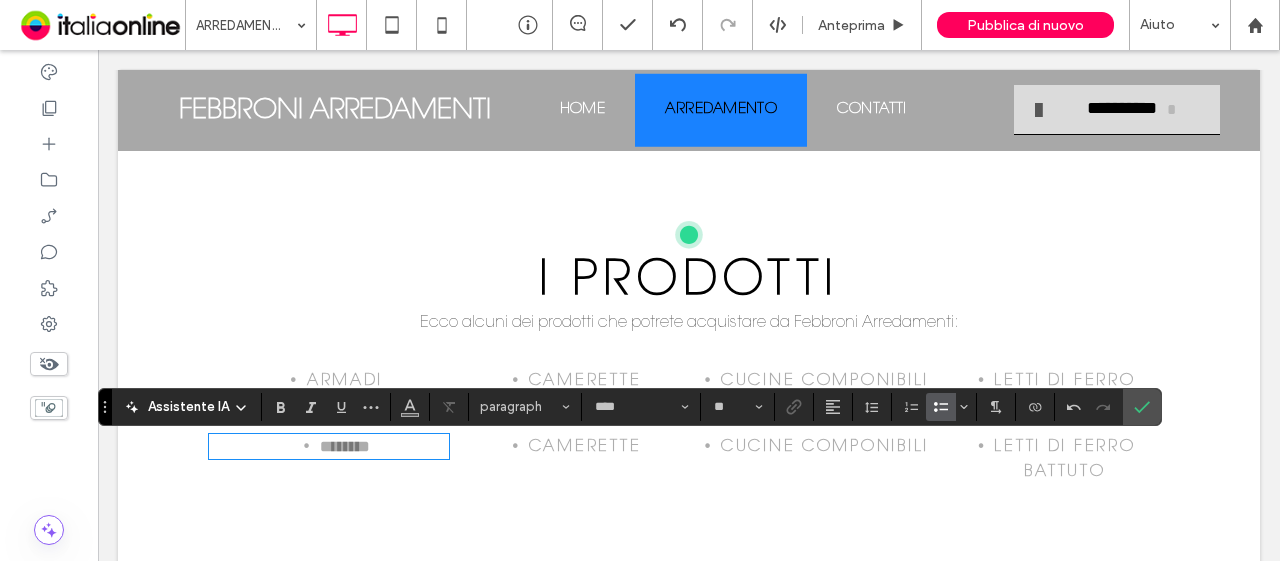 click on "camerette" at bounding box center (585, 446) 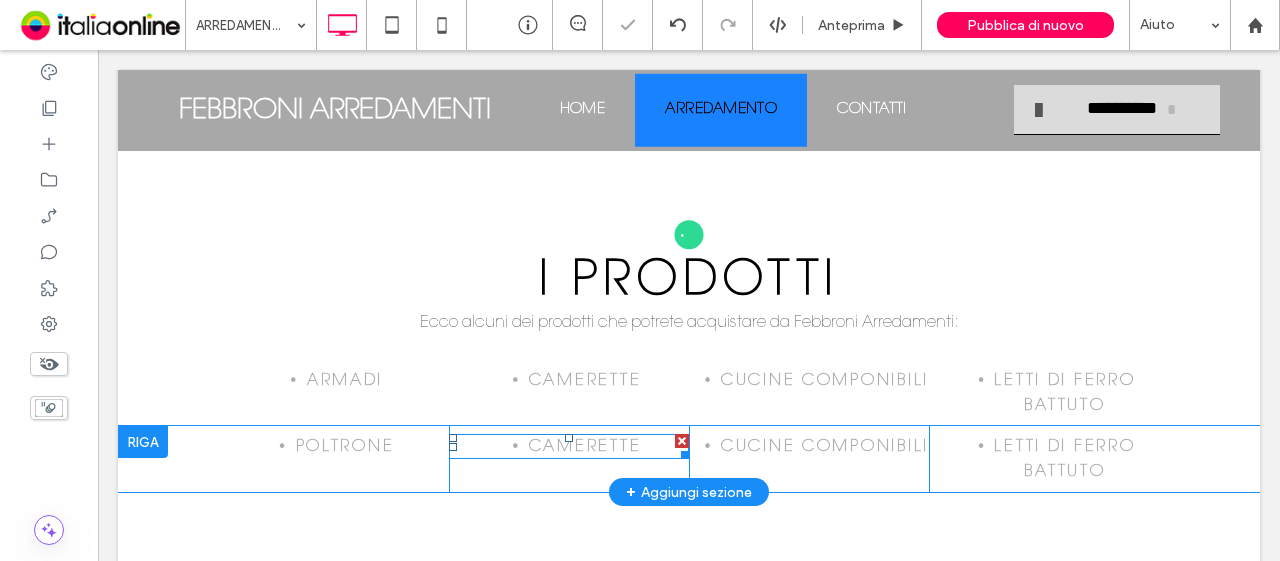 click on "camerette" at bounding box center (585, 447) 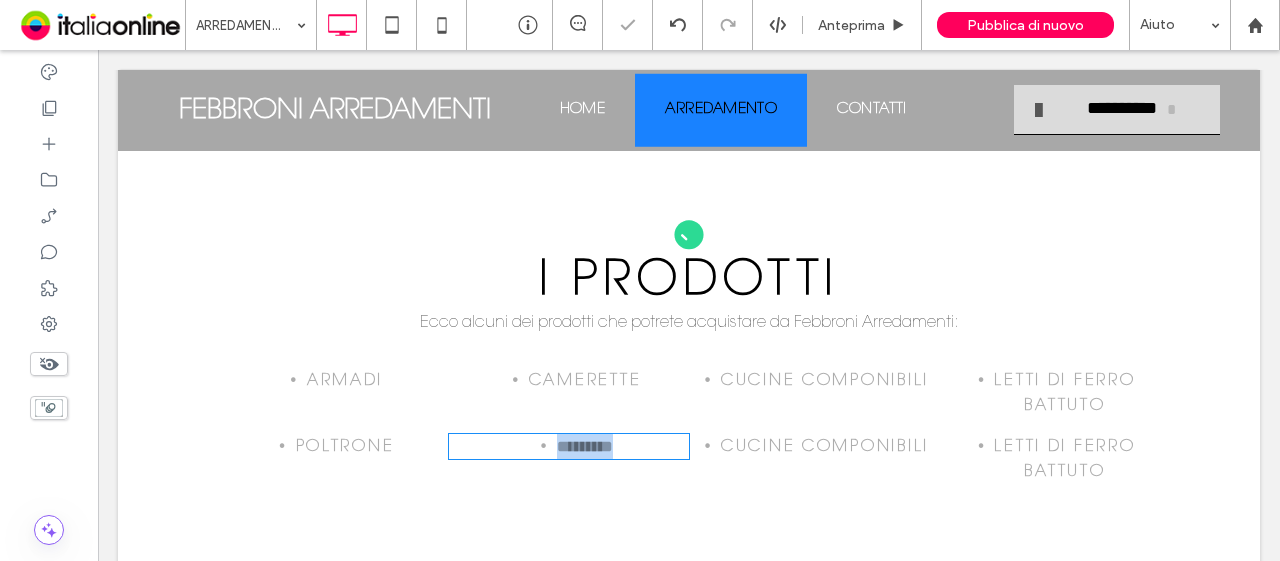 type on "**********" 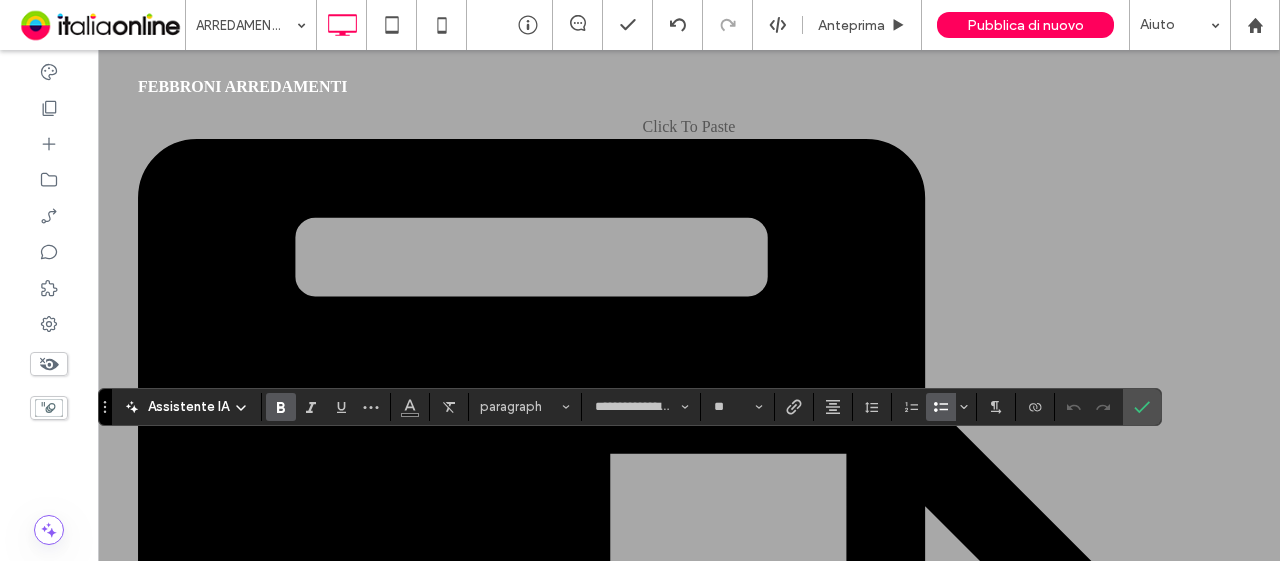 scroll, scrollTop: 600, scrollLeft: 0, axis: vertical 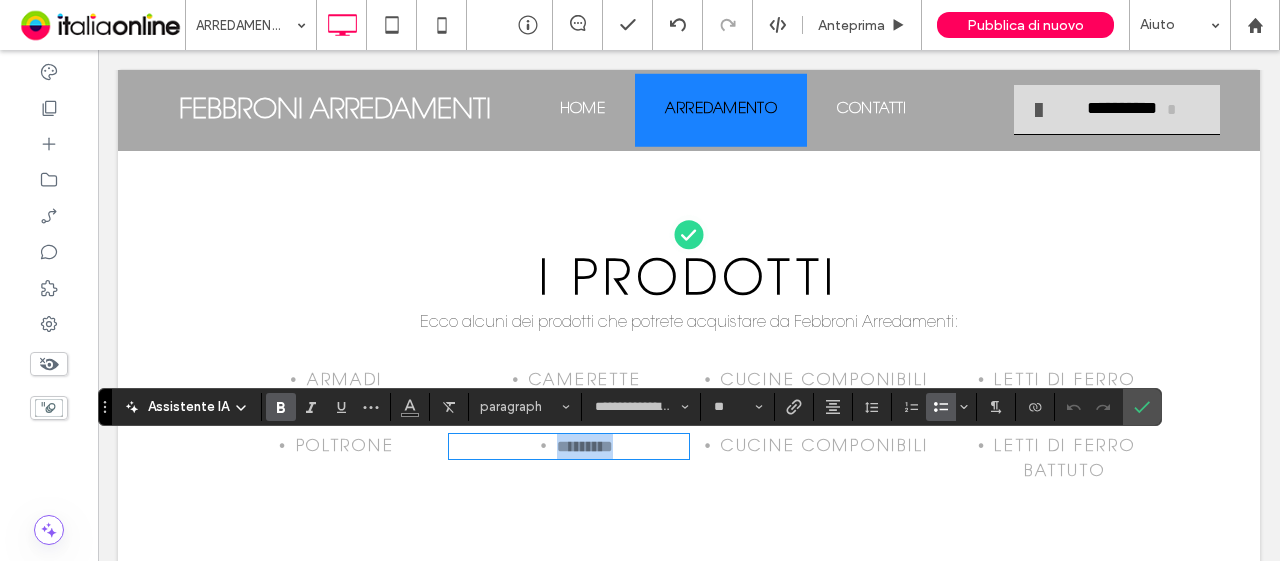 drag, startPoint x: 98, startPoint y: 50, endPoint x: 532, endPoint y: 449, distance: 589.5397 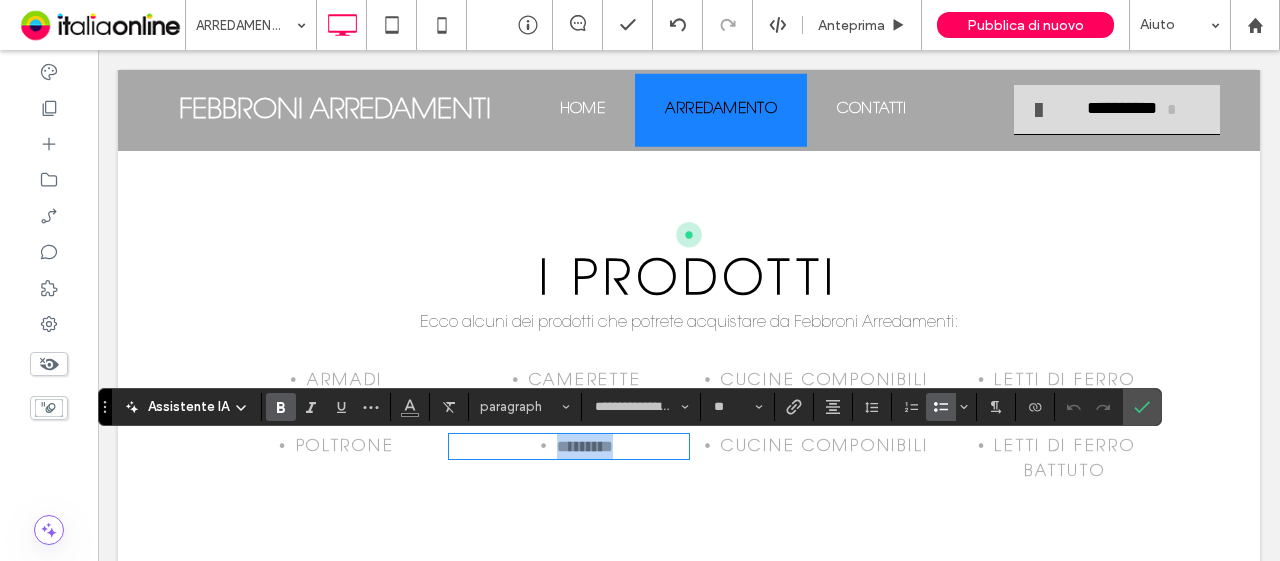 click on "*********" at bounding box center [585, 446] 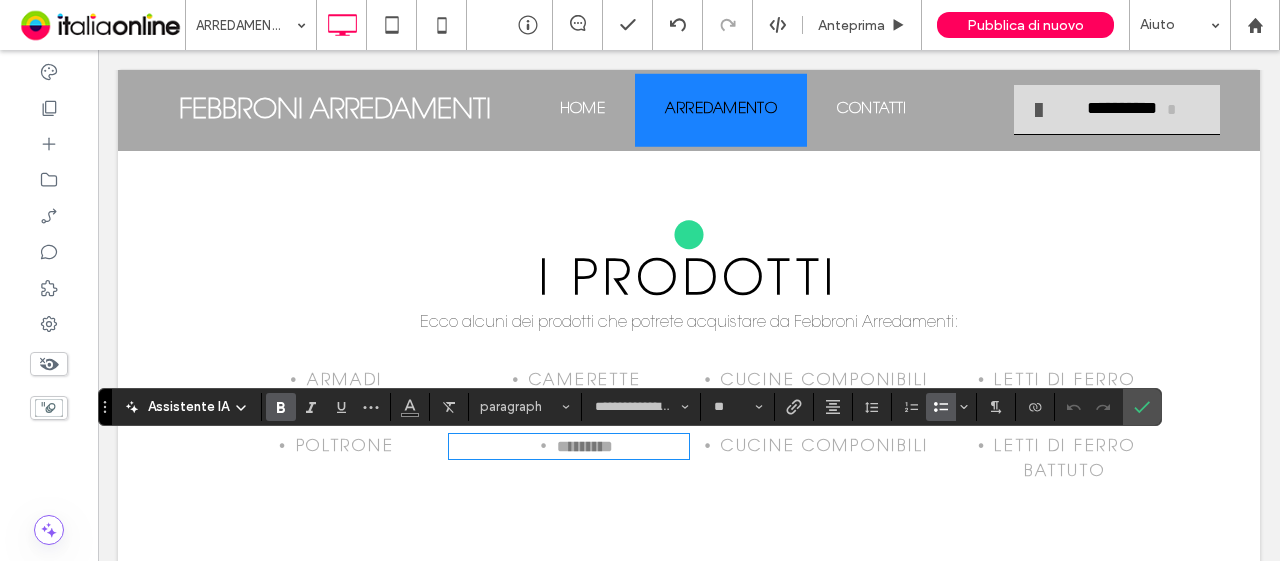 type on "****" 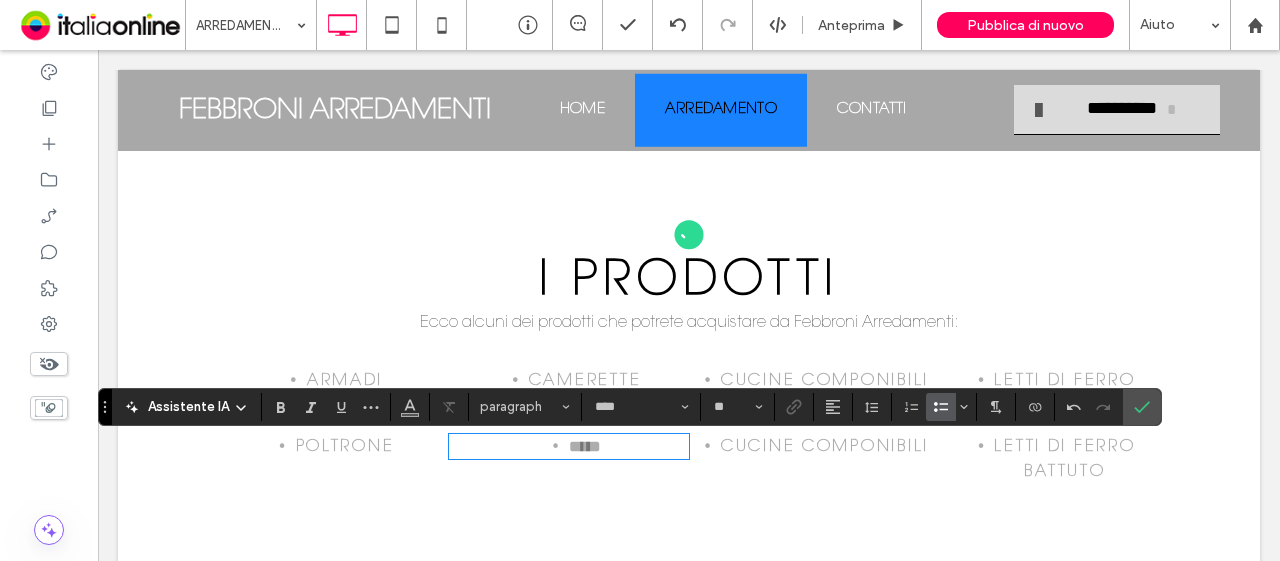 scroll, scrollTop: 0, scrollLeft: 0, axis: both 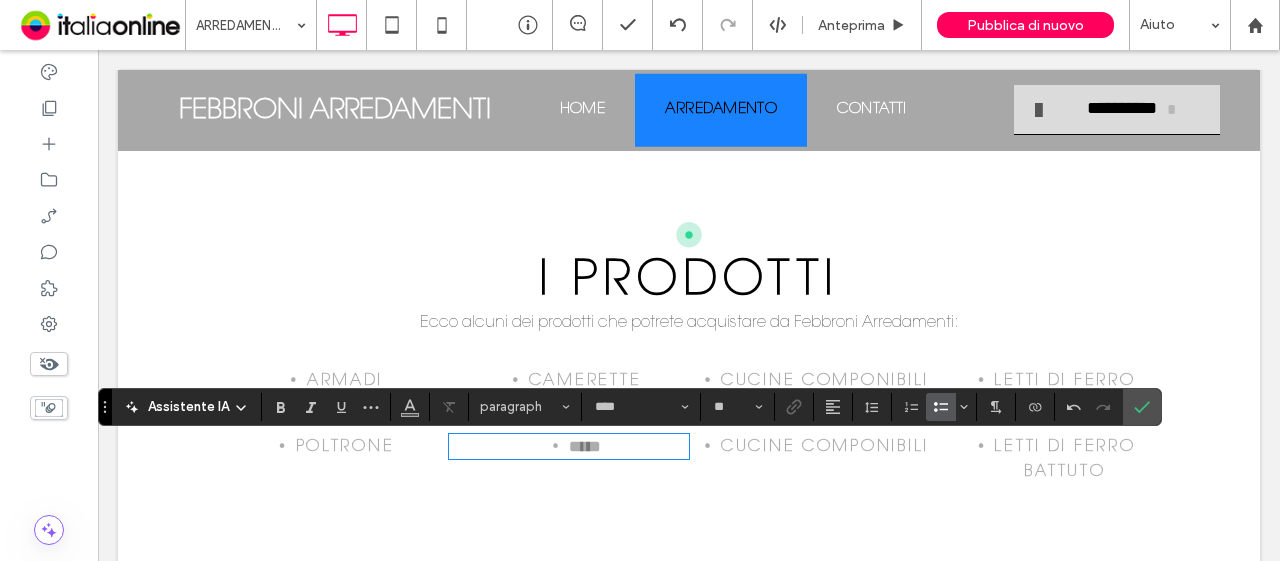 click on "cucine componibili" at bounding box center [825, 447] 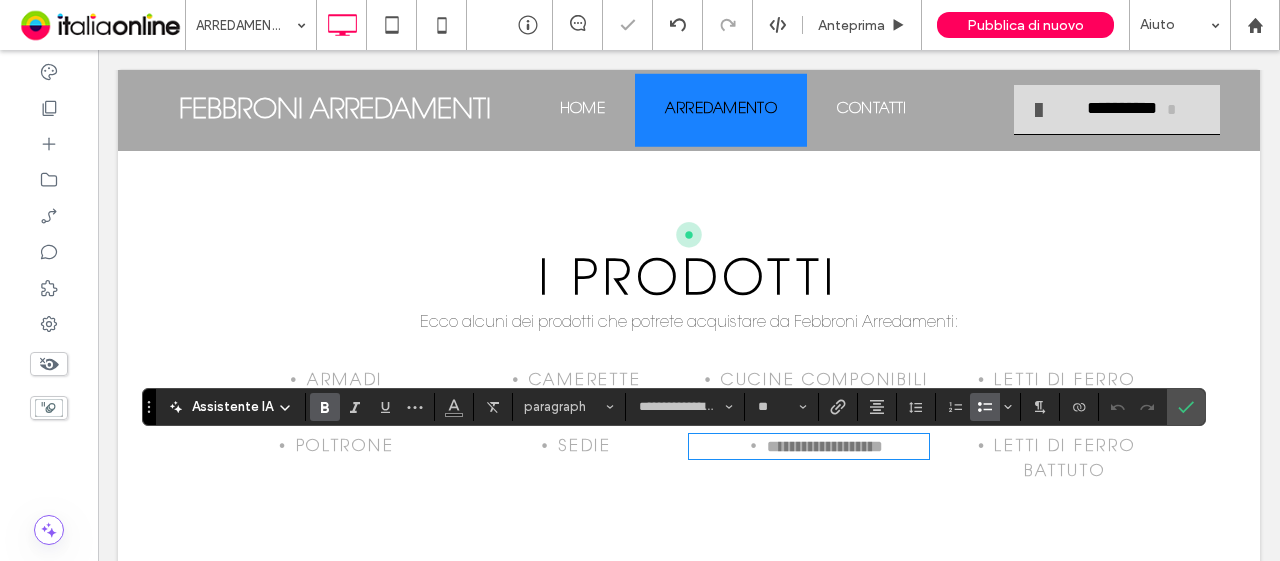 type on "****" 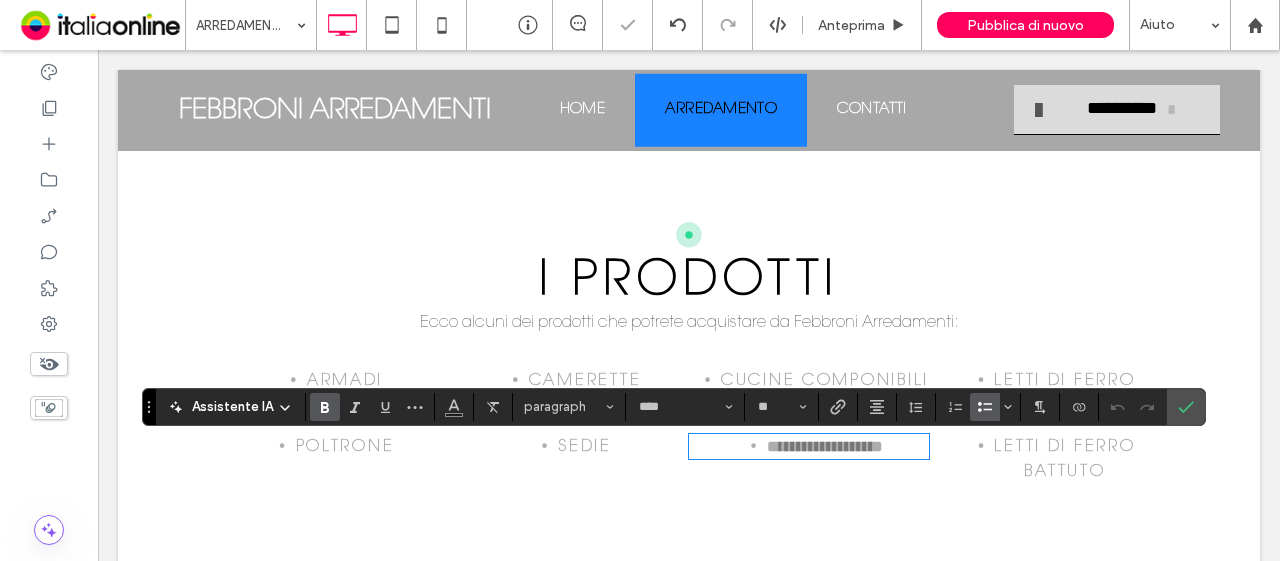 scroll, scrollTop: 0, scrollLeft: 0, axis: both 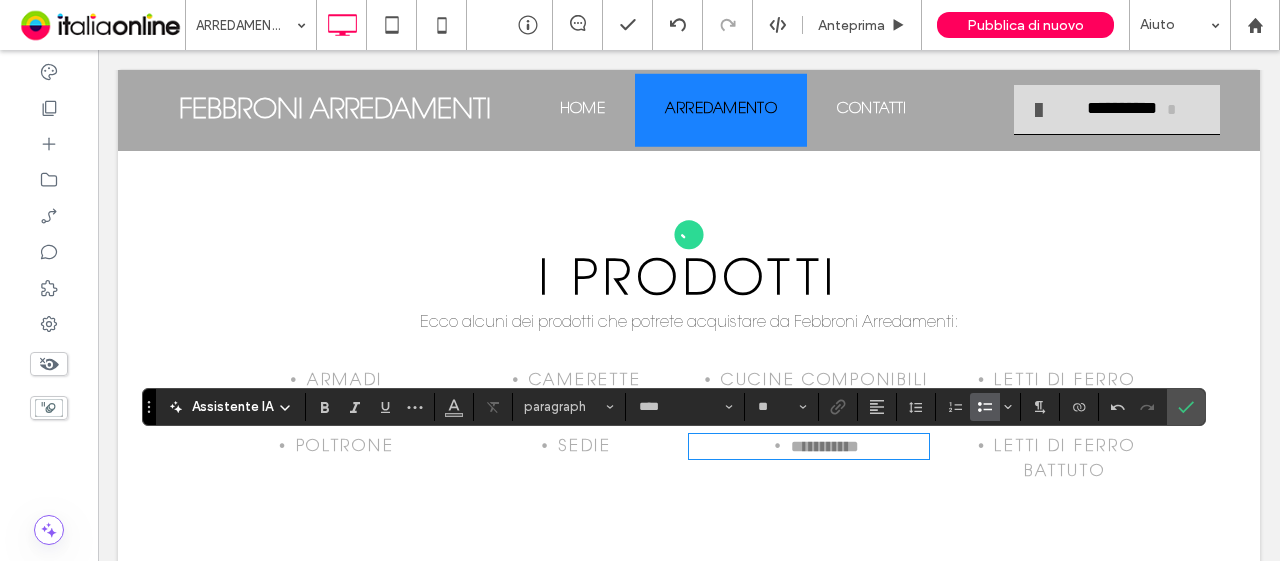 click on "letti di ferro battuto" at bounding box center [1064, 459] 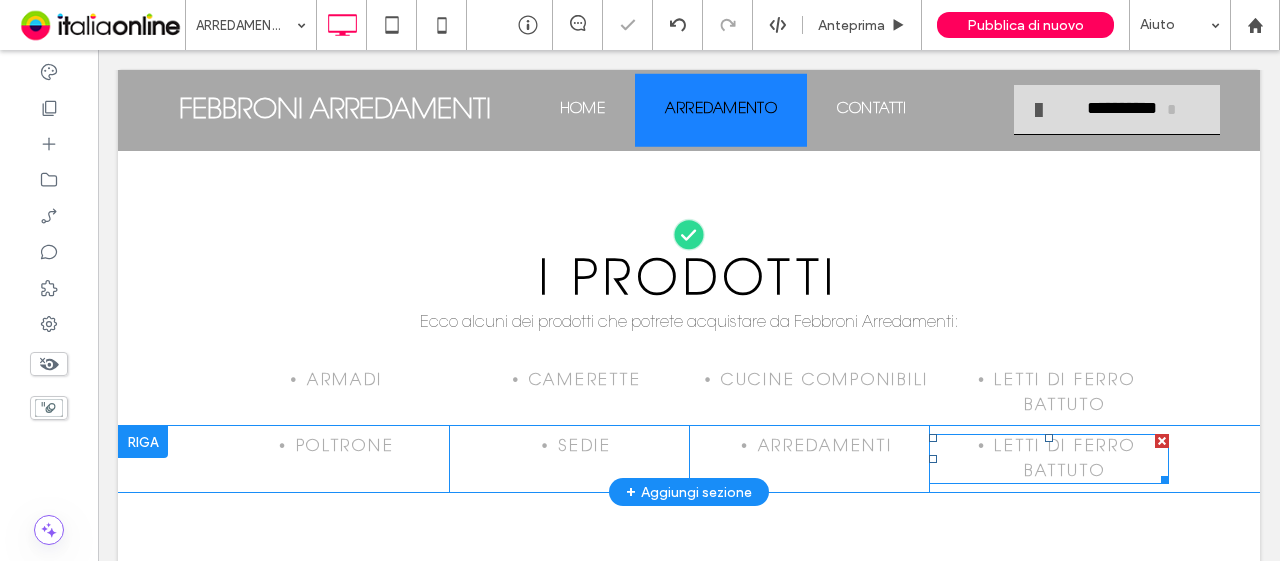 click on "letti di ferro battuto" at bounding box center [1064, 459] 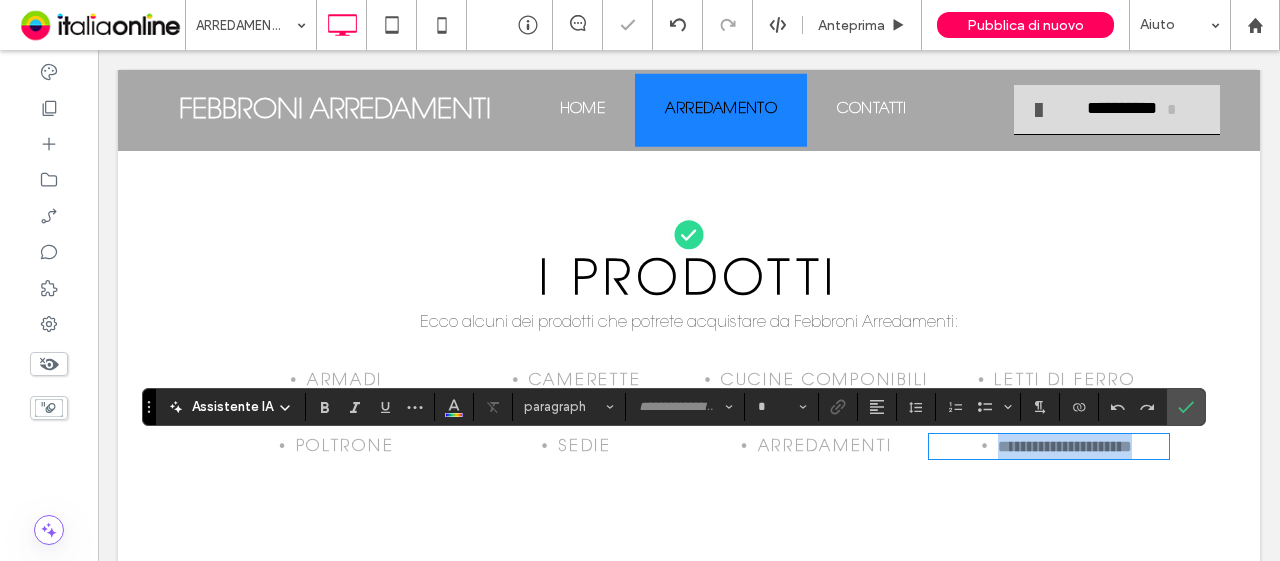 type on "**********" 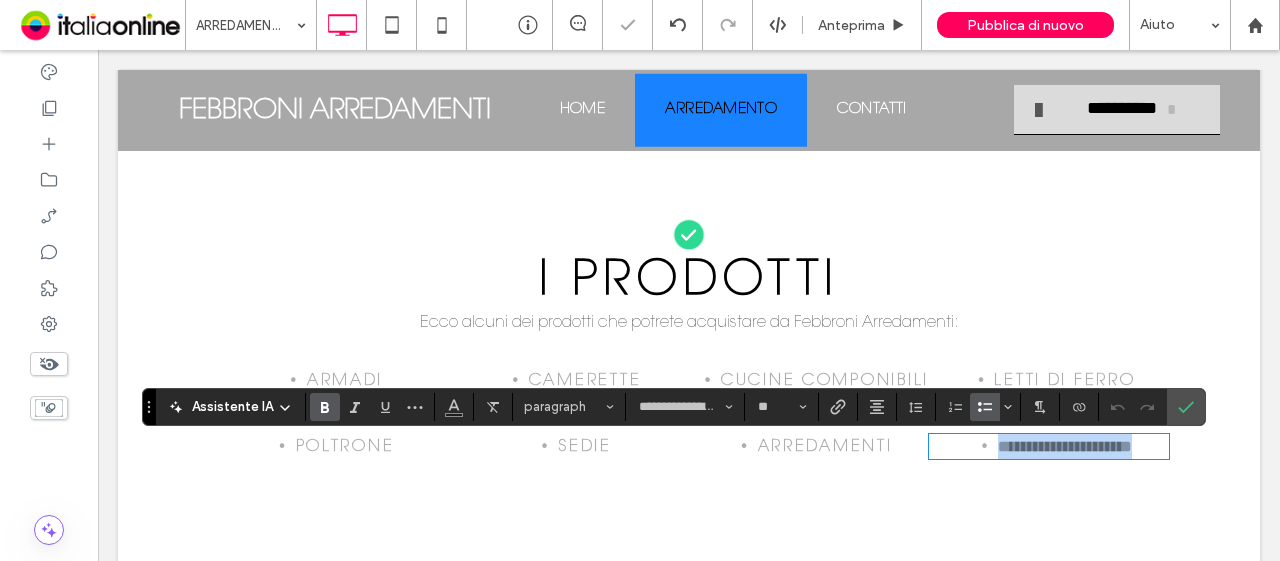type on "****" 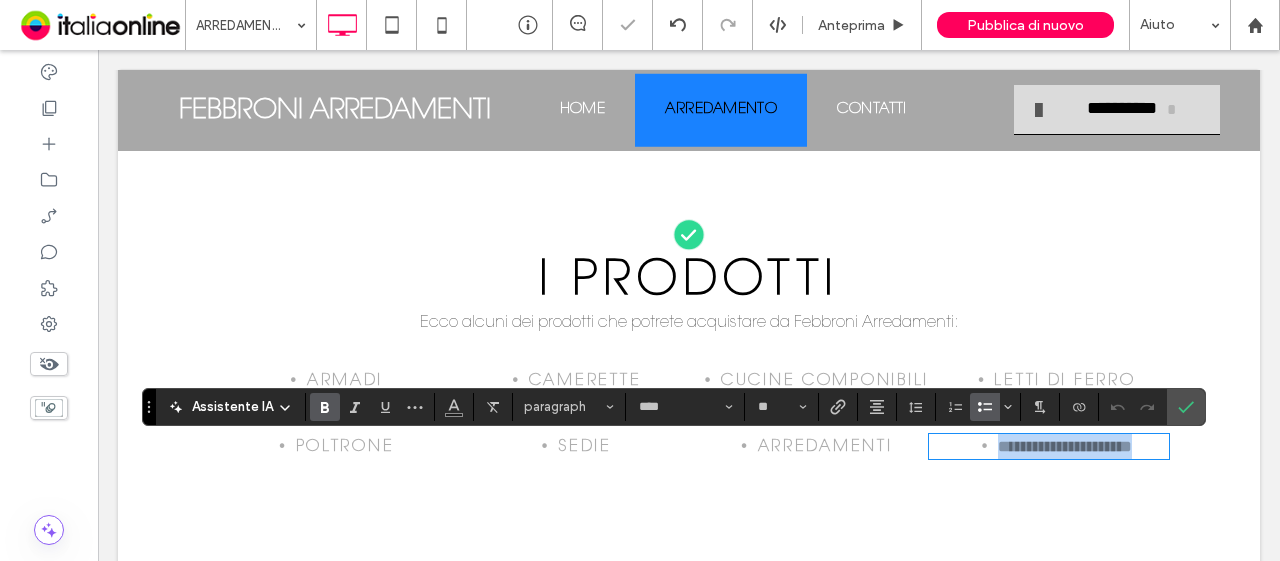 scroll, scrollTop: 0, scrollLeft: 0, axis: both 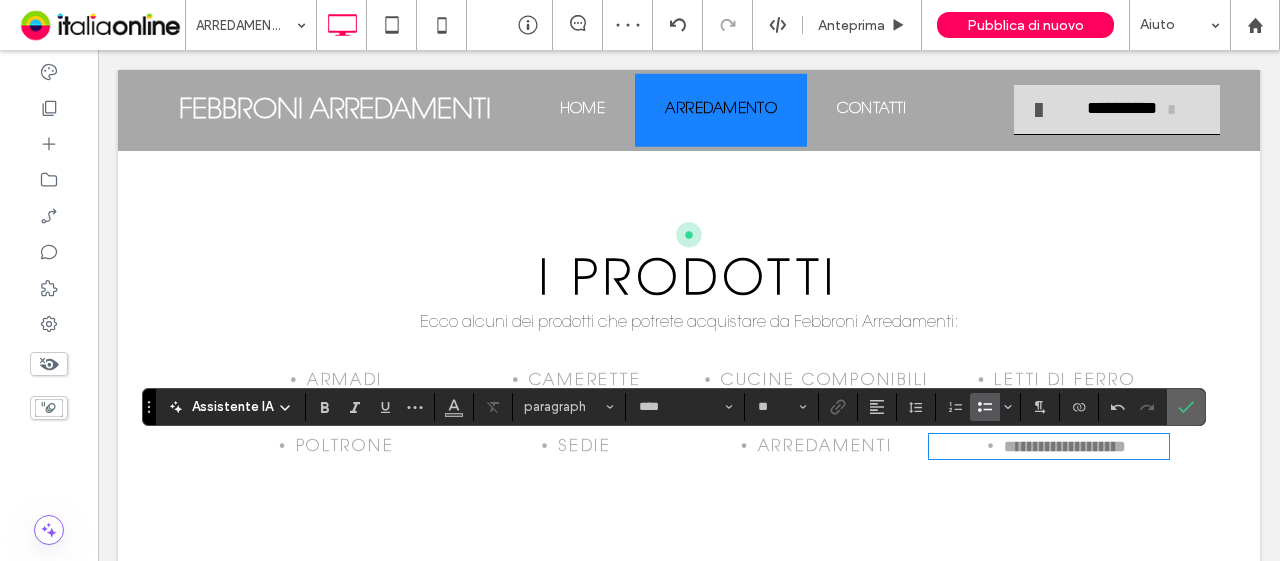 click 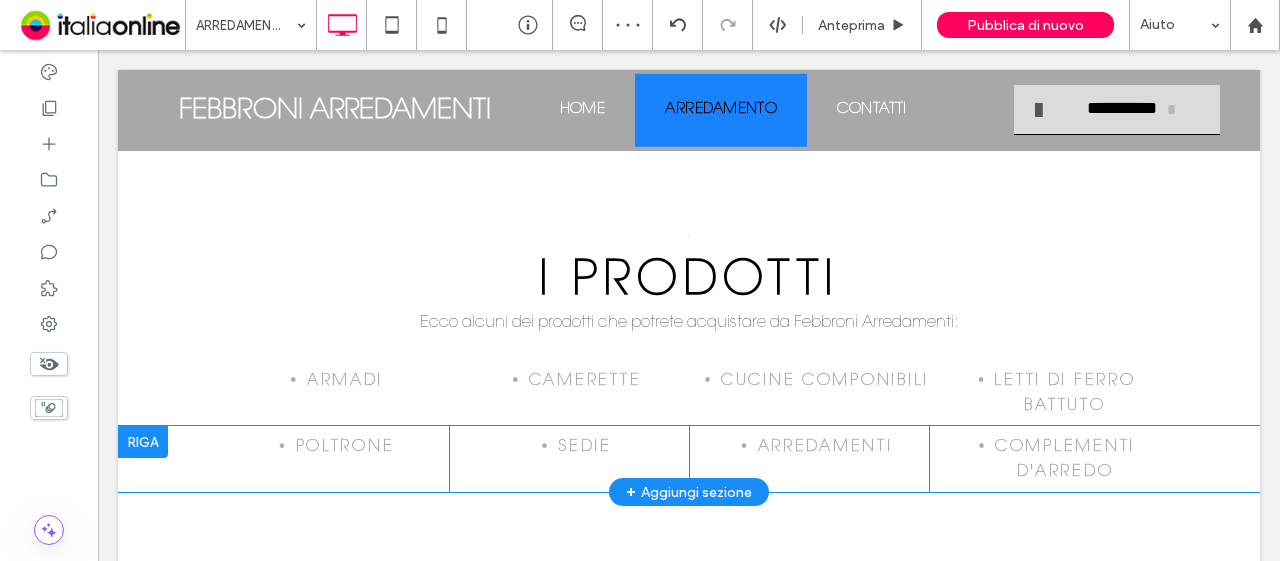 click at bounding box center (143, 442) 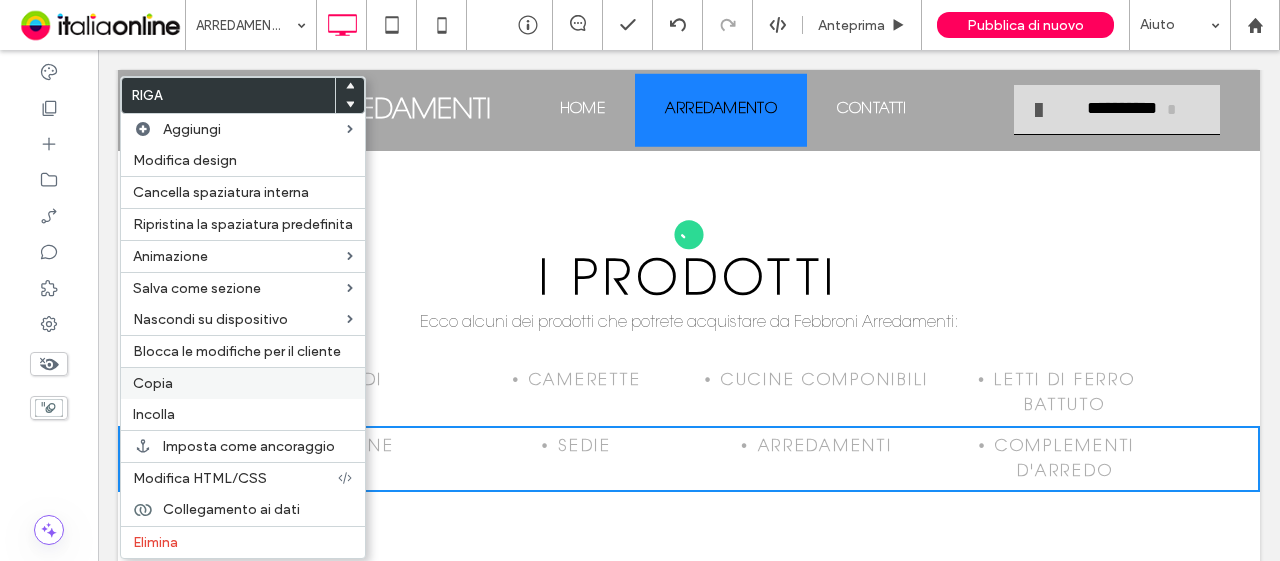 click on "Copia" at bounding box center (243, 383) 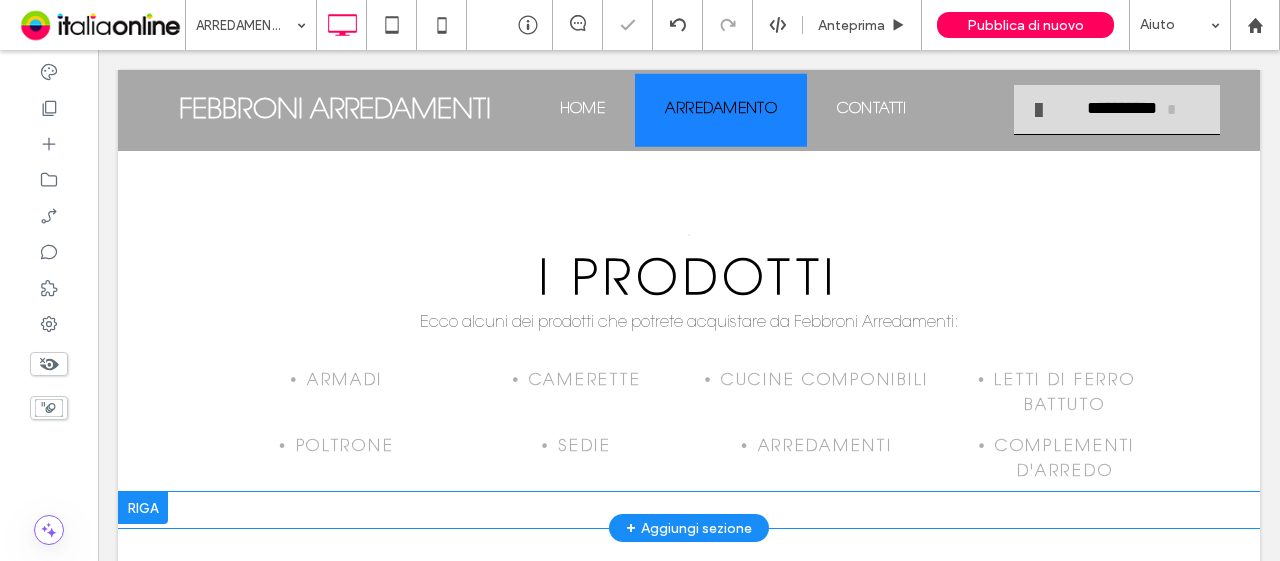 click at bounding box center [143, 508] 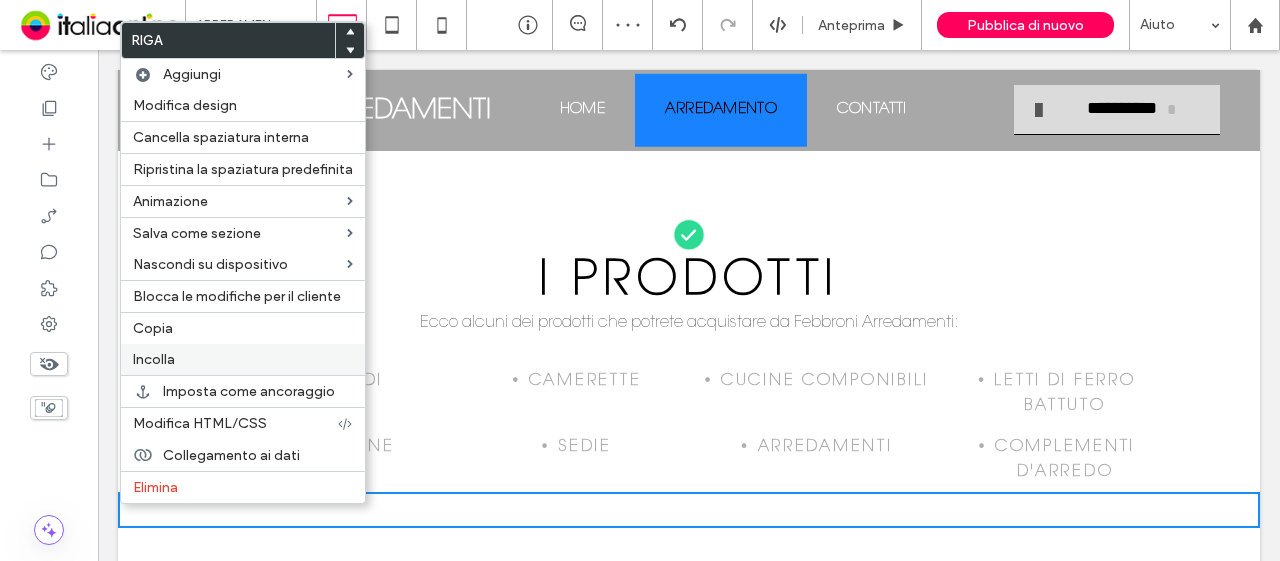 click on "Incolla" at bounding box center [243, 359] 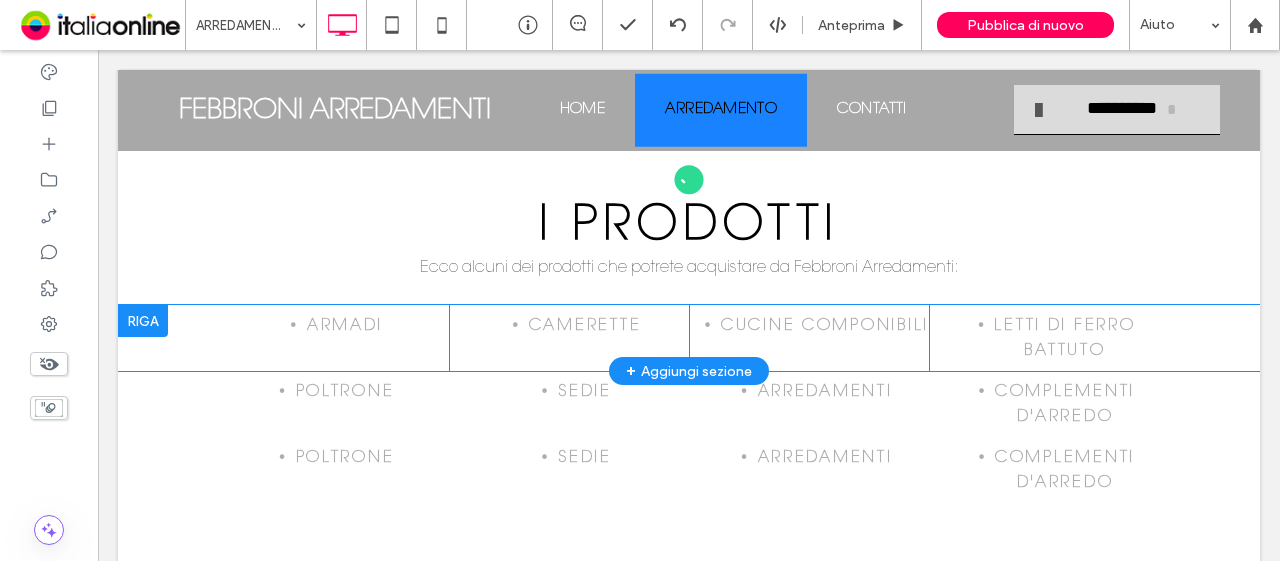 scroll, scrollTop: 700, scrollLeft: 0, axis: vertical 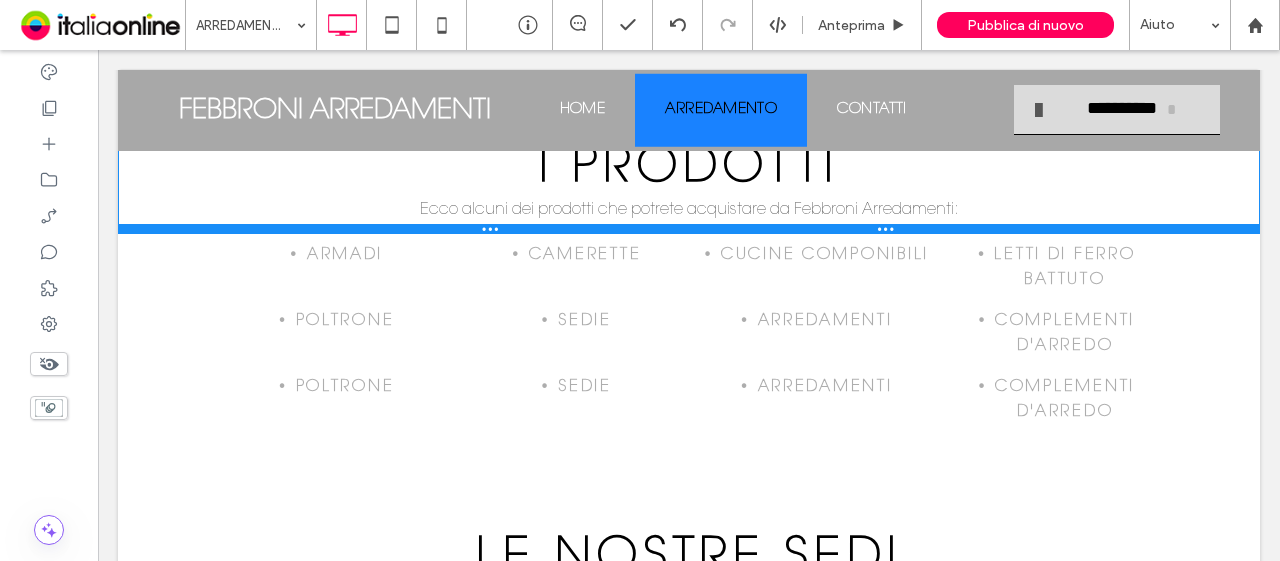drag, startPoint x: 587, startPoint y: 266, endPoint x: 585, endPoint y: 235, distance: 31.06445 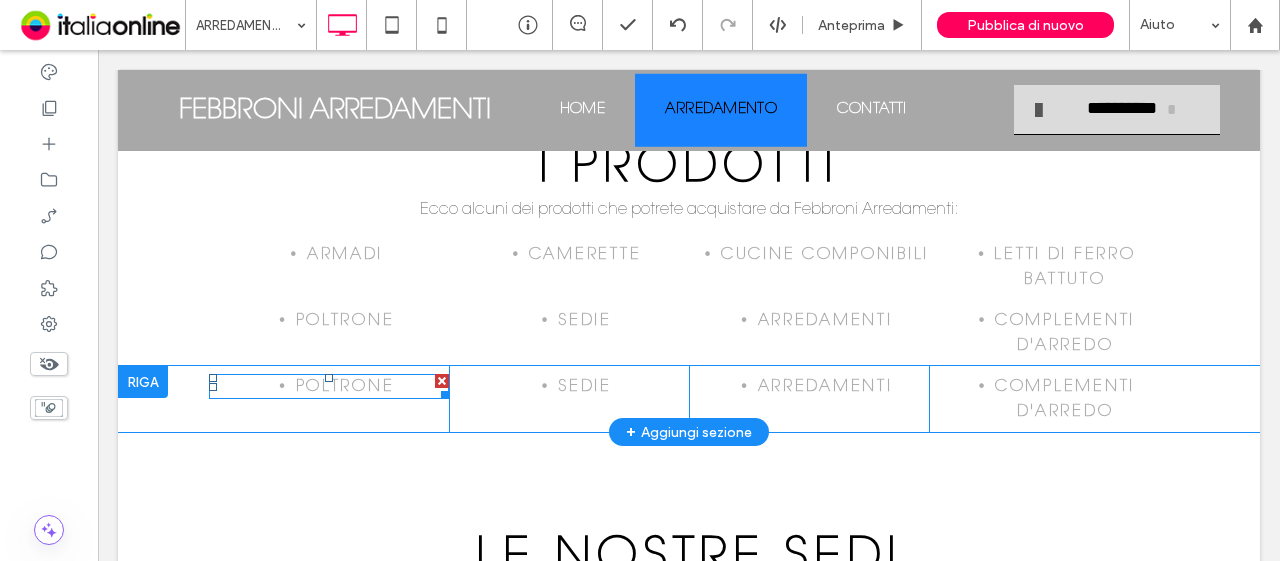 click on "poltrone" at bounding box center [345, 387] 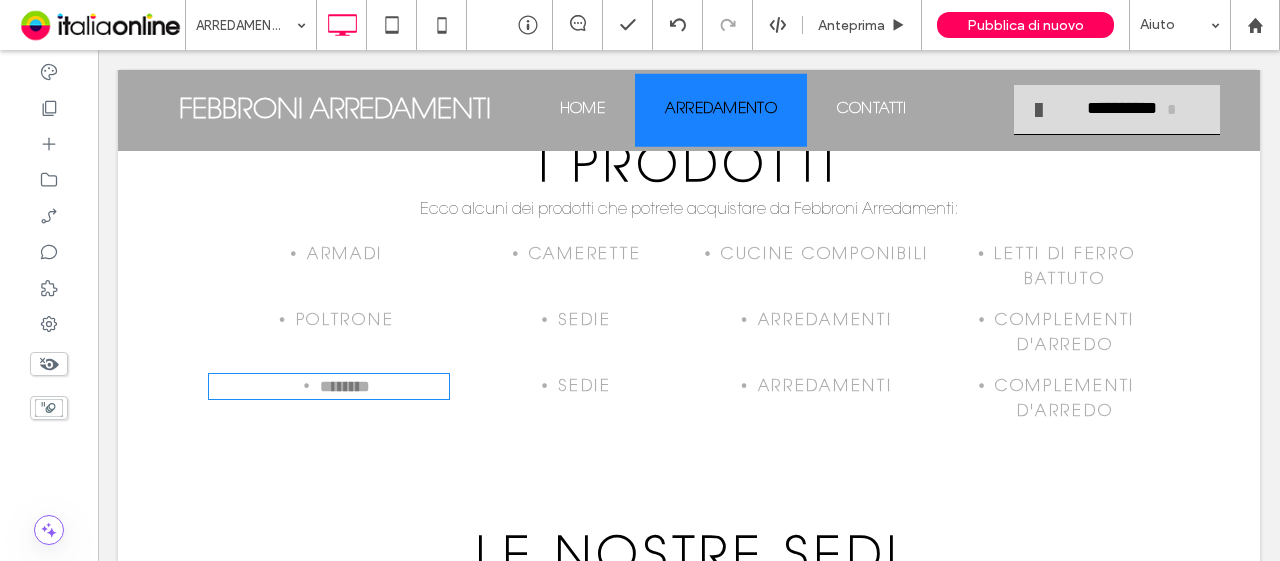 type on "**********" 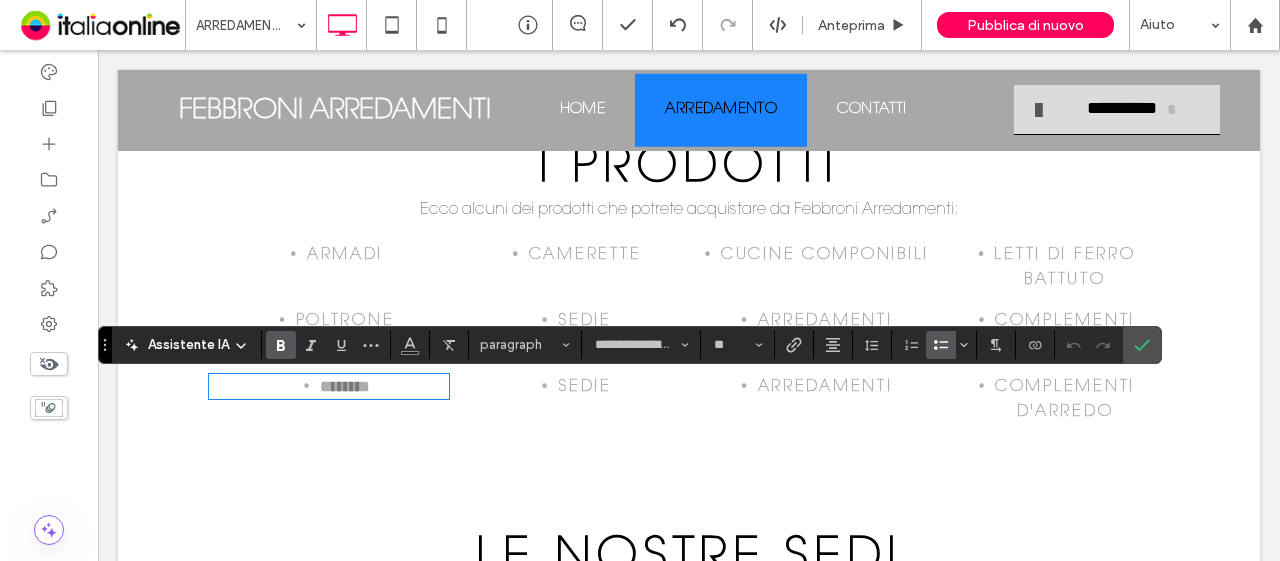 type on "****" 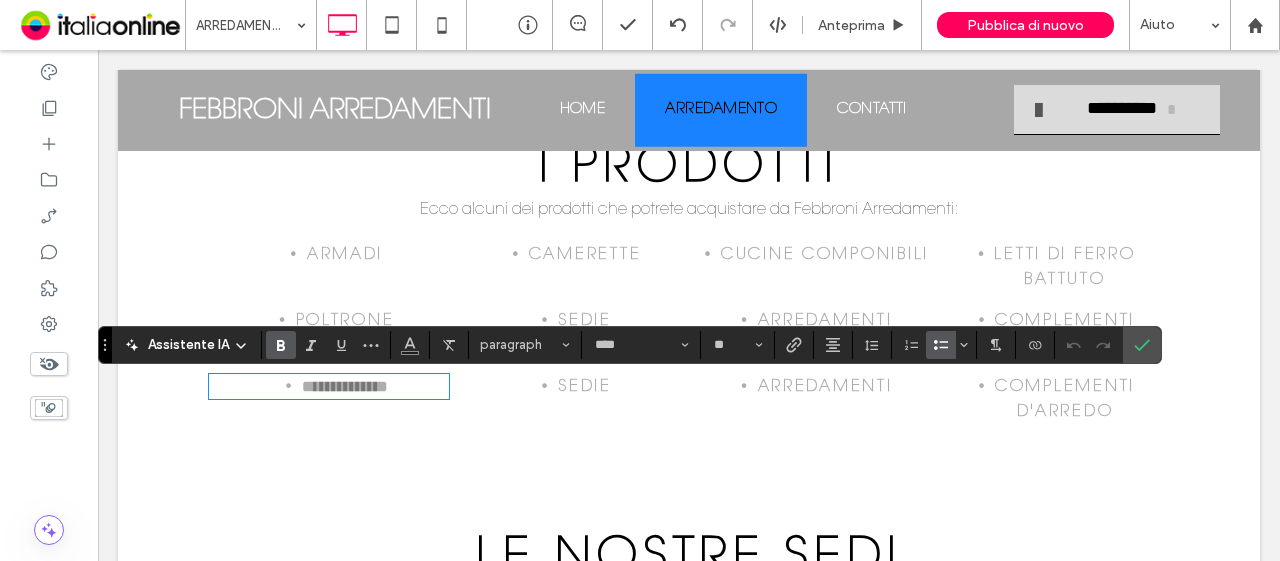 scroll, scrollTop: 0, scrollLeft: 0, axis: both 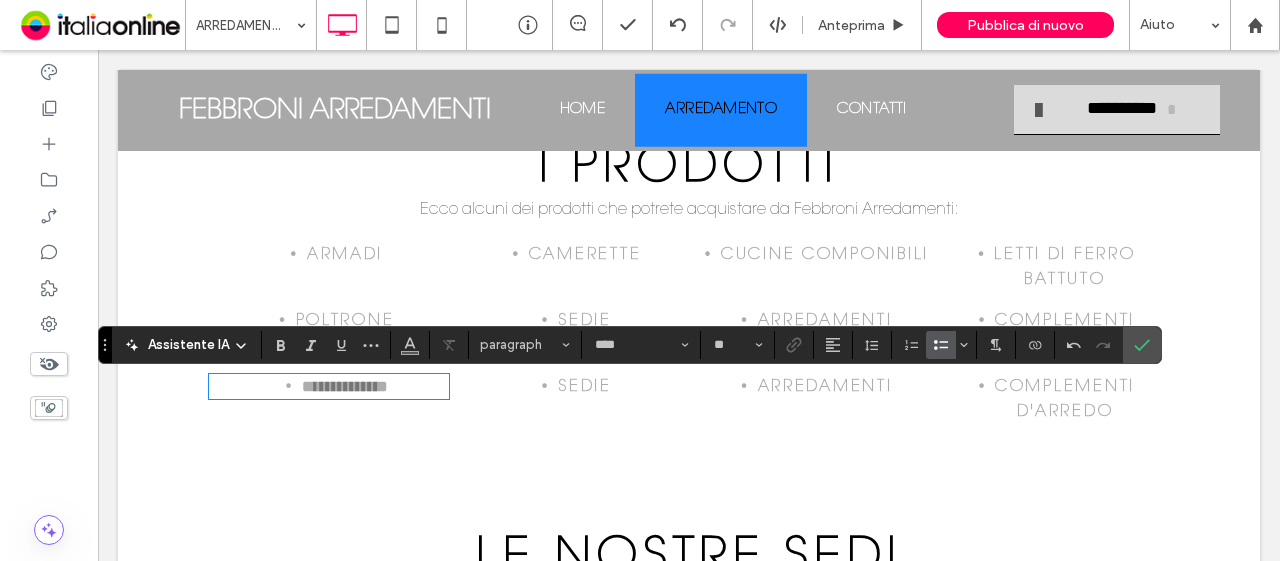 click on "sedie" at bounding box center [585, 386] 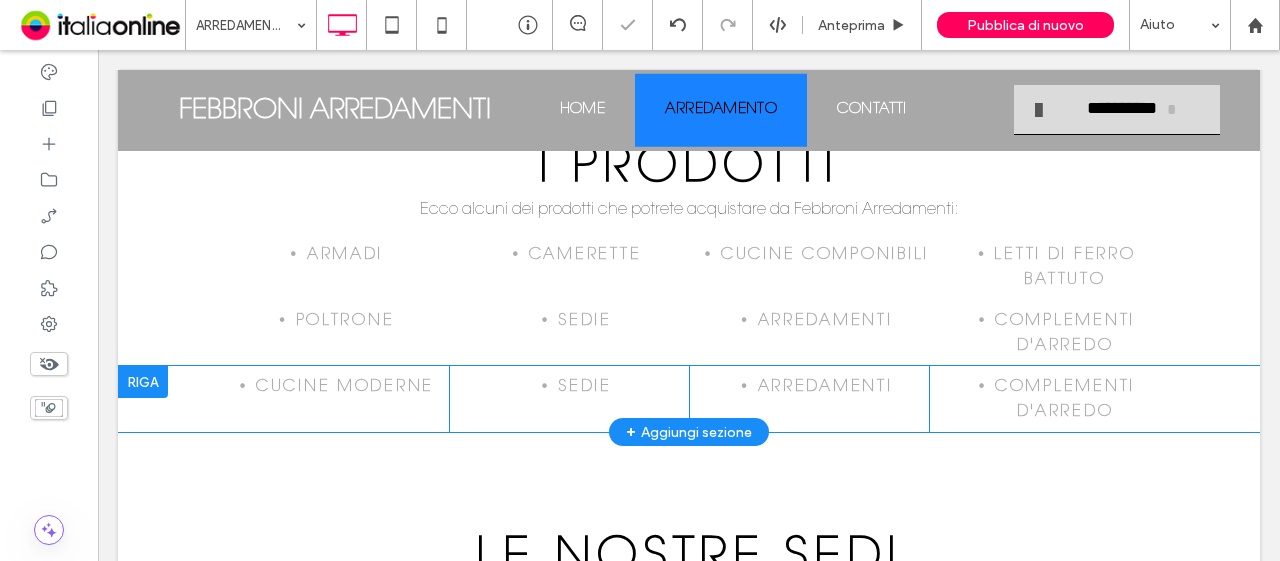click on "sedie
Click To Paste     Click To Paste" at bounding box center [569, 399] 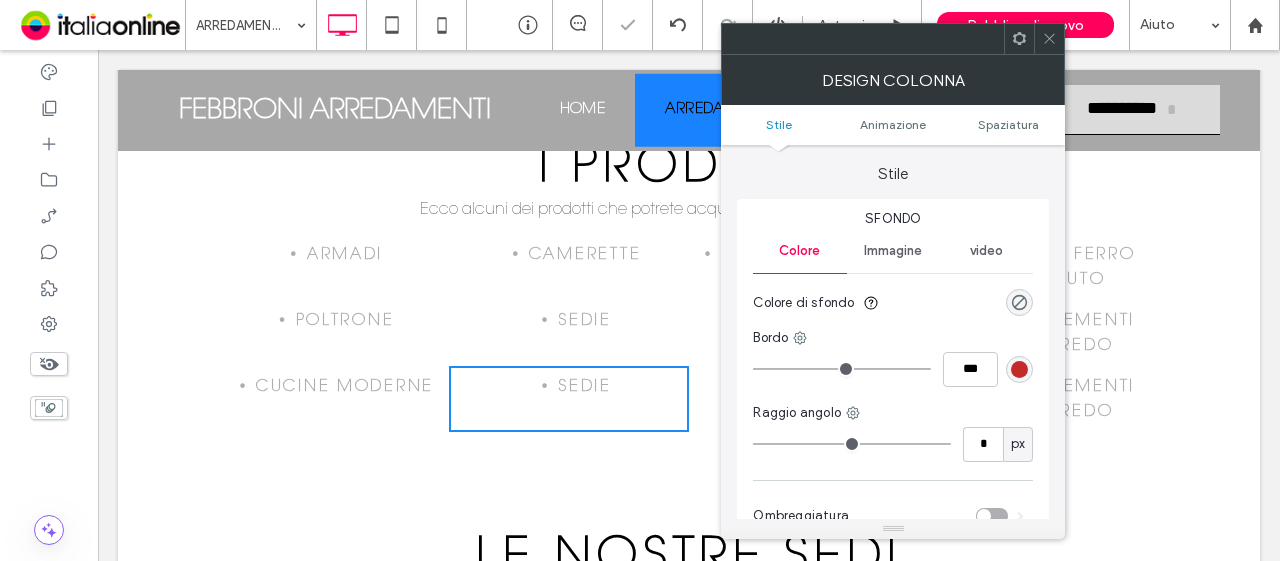 click on "sedie" at bounding box center (585, 387) 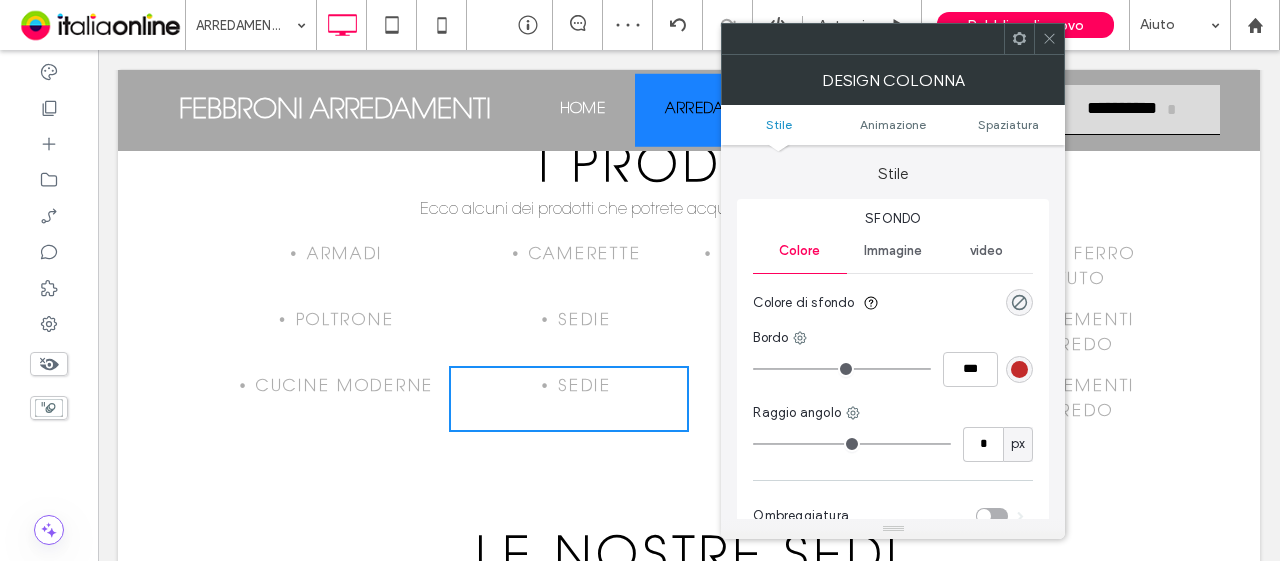 click 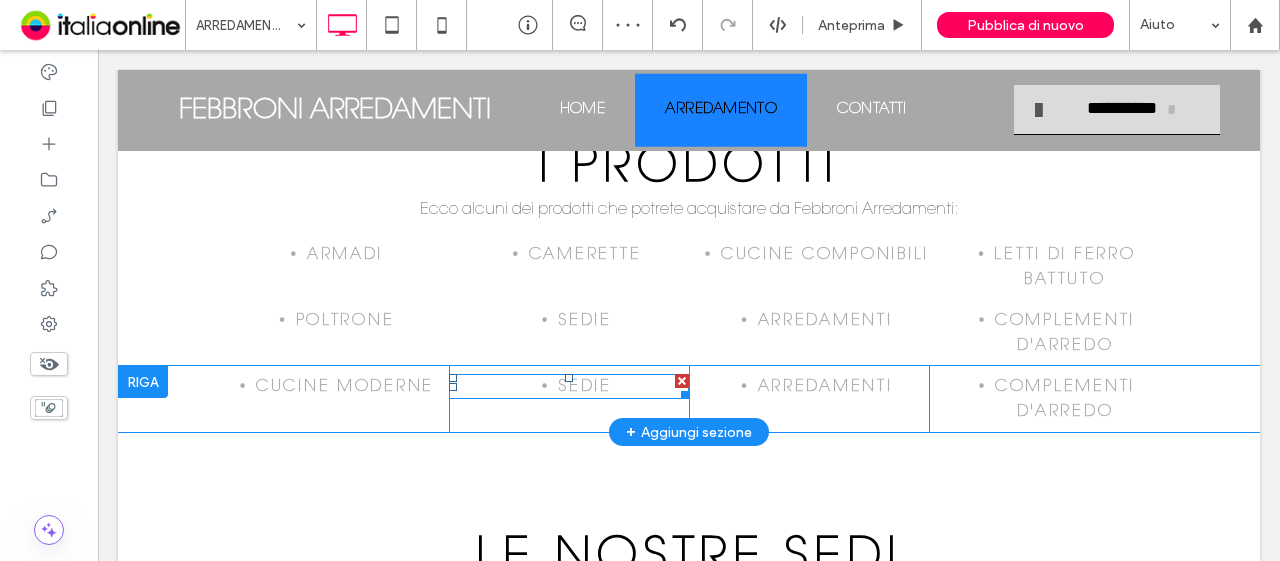 click on "sedie" at bounding box center (585, 387) 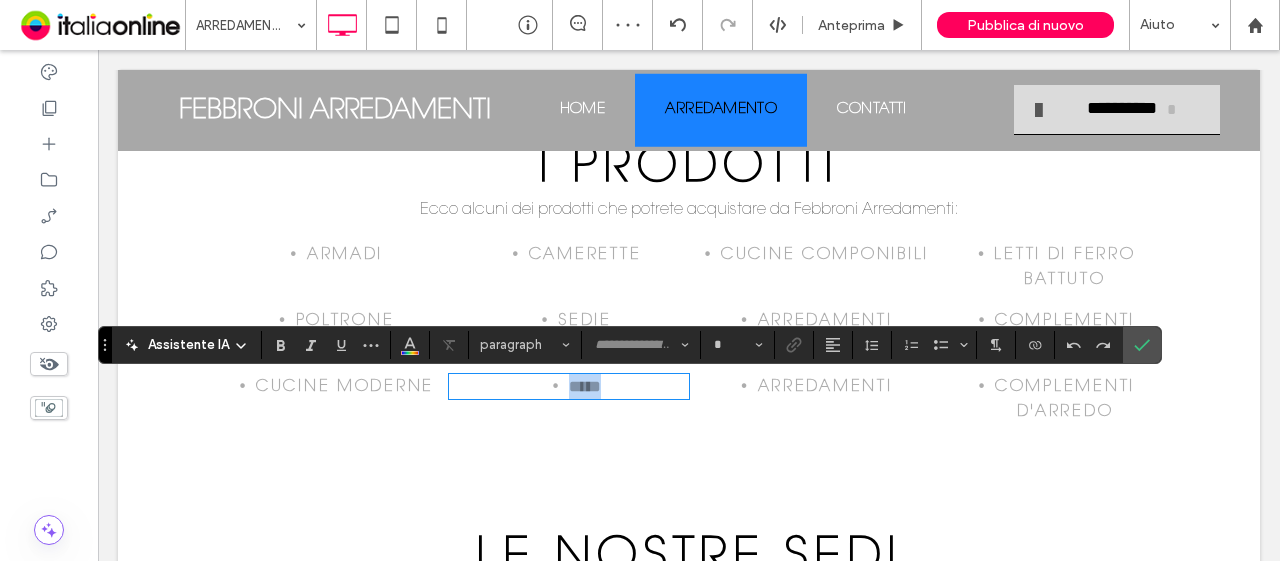 type on "**********" 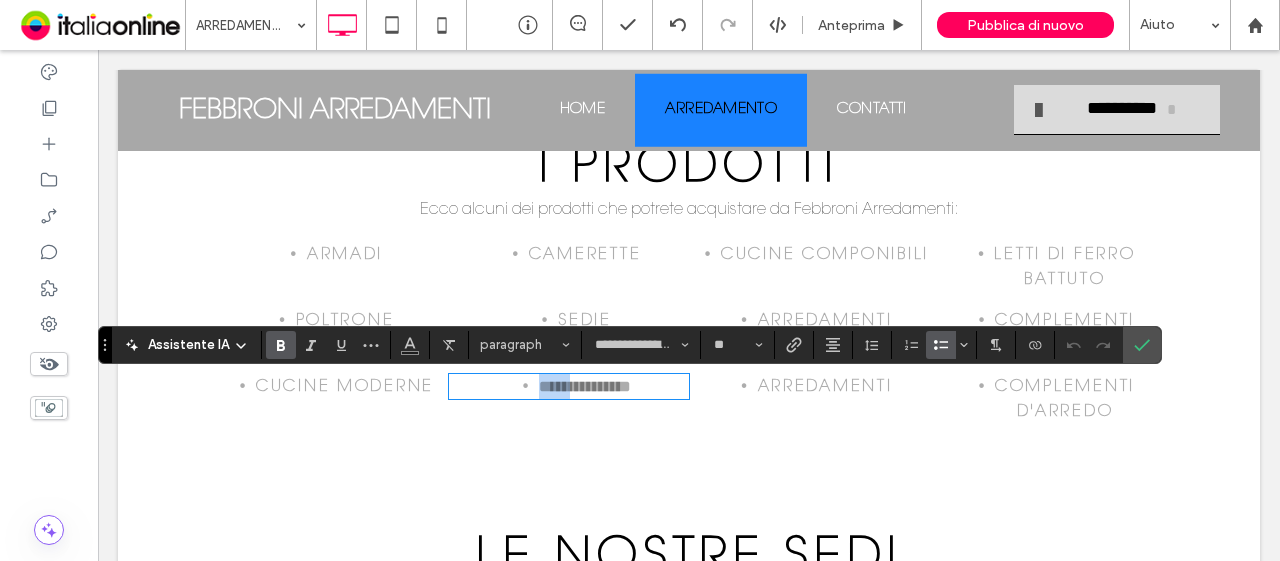 type on "****" 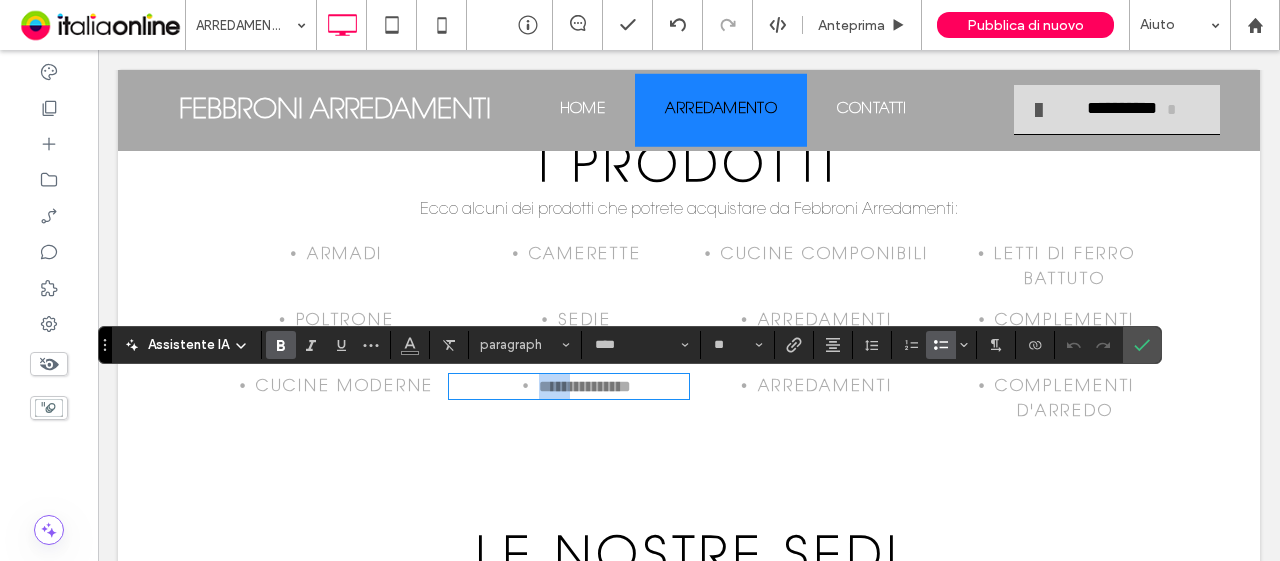 scroll, scrollTop: 0, scrollLeft: 0, axis: both 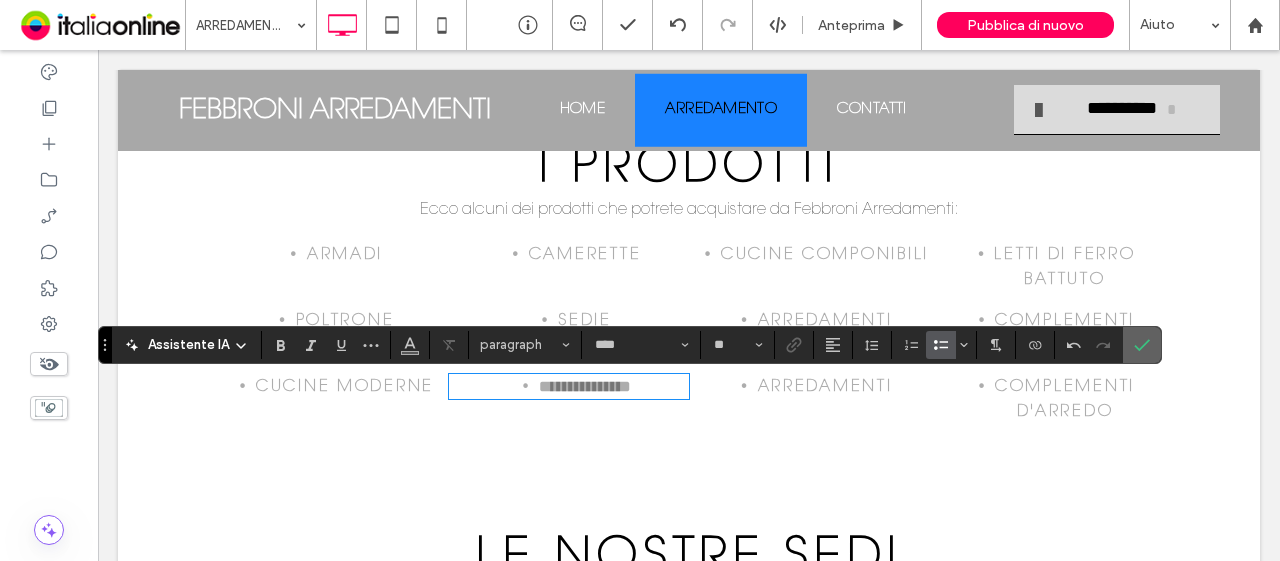 click at bounding box center (1142, 345) 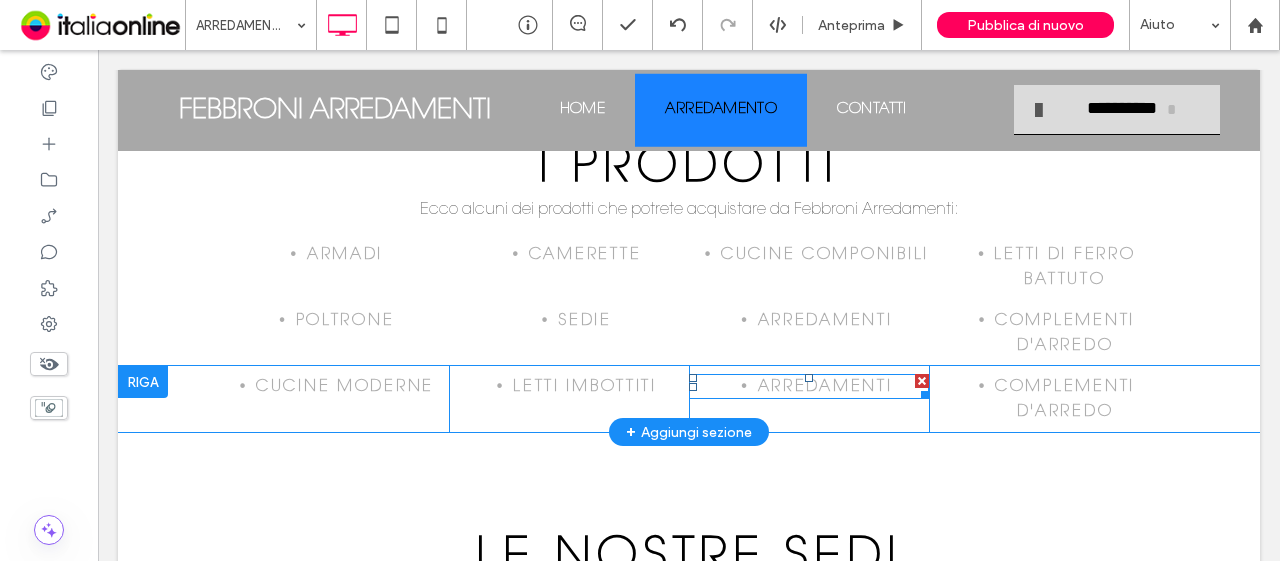 click on "arredamenti" at bounding box center [825, 387] 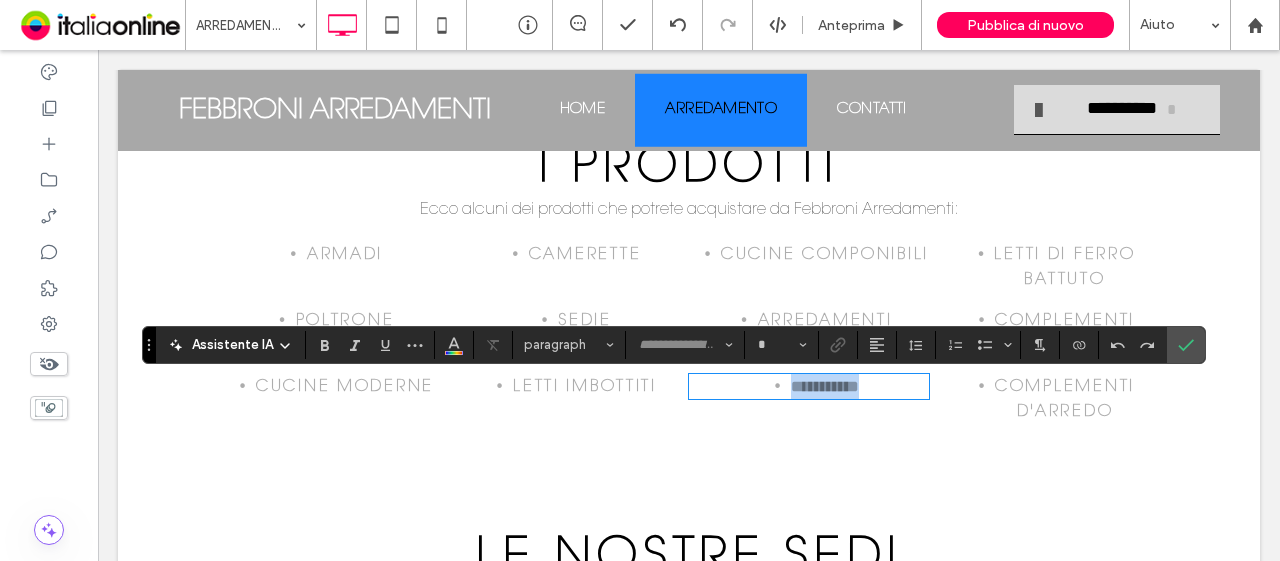 type on "**********" 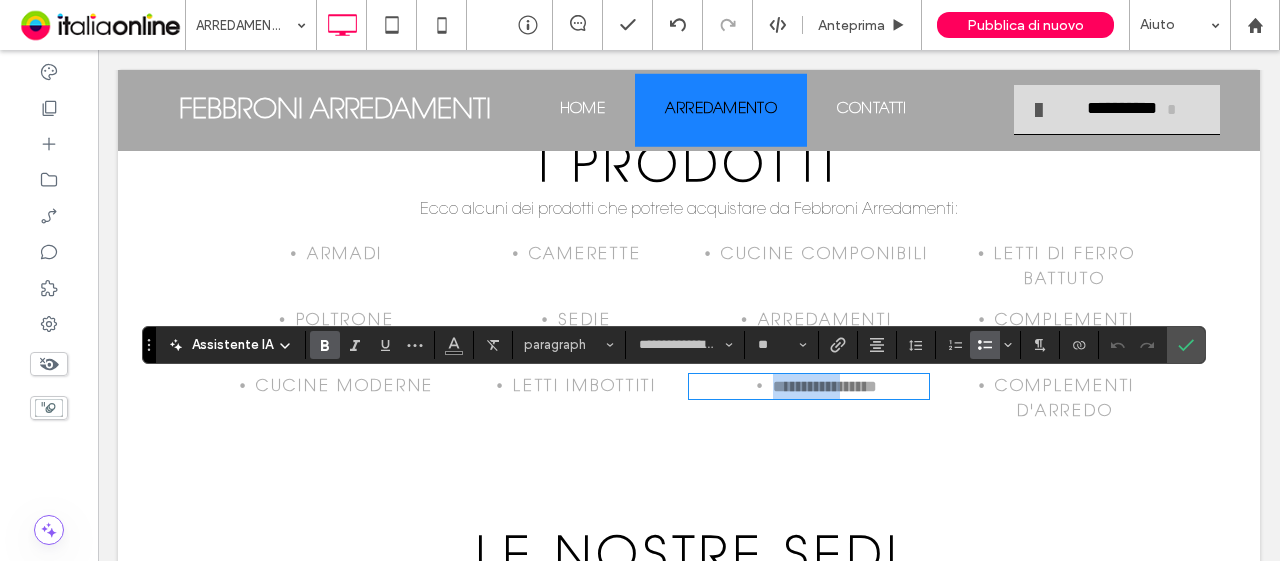 type on "****" 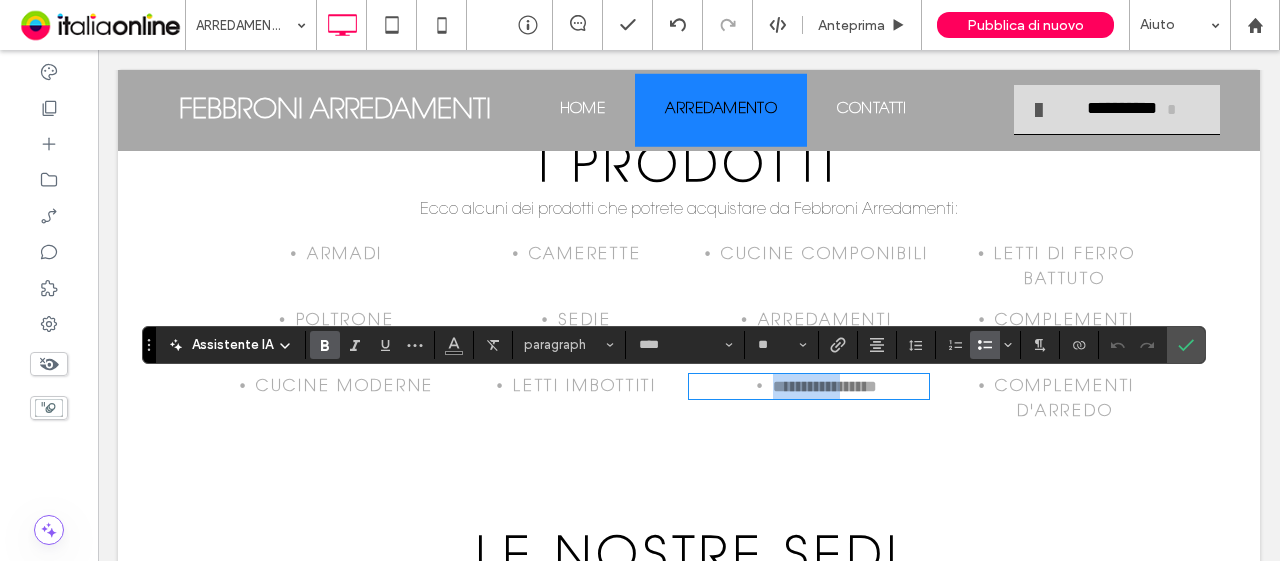 scroll, scrollTop: 0, scrollLeft: 0, axis: both 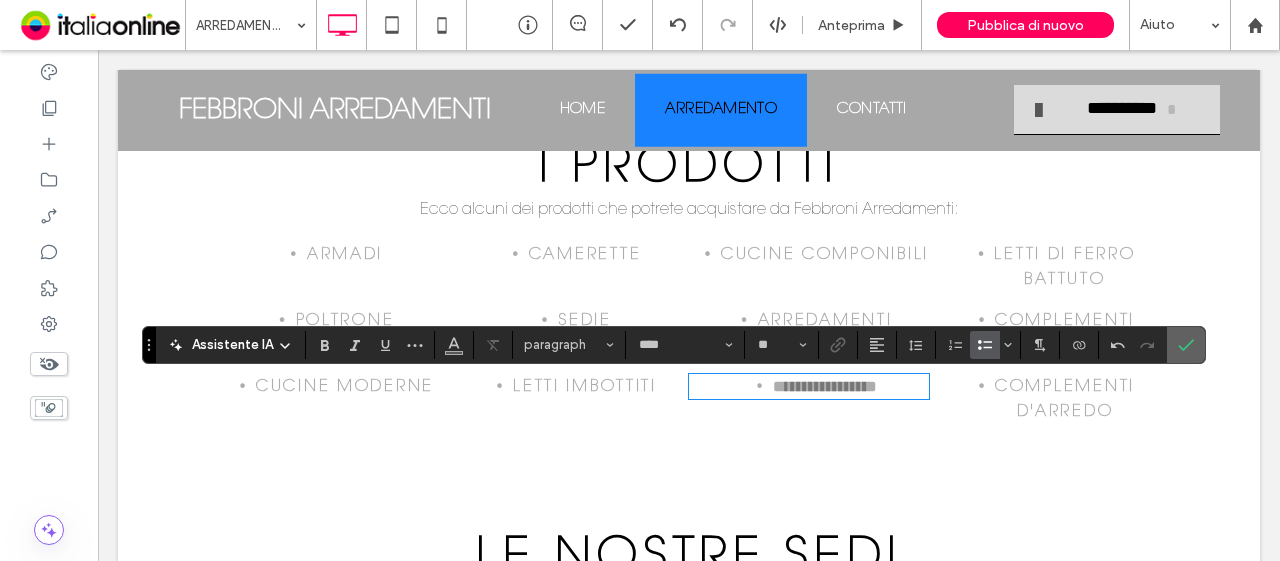 click at bounding box center [1186, 345] 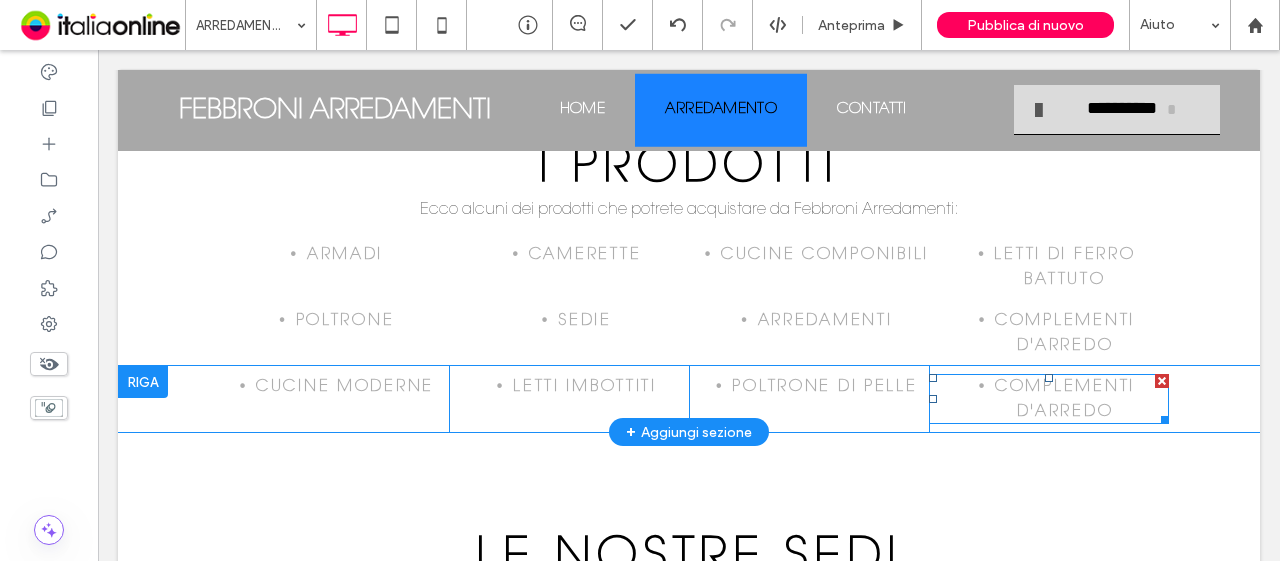 click on "complementi d'arredo" at bounding box center [1065, 399] 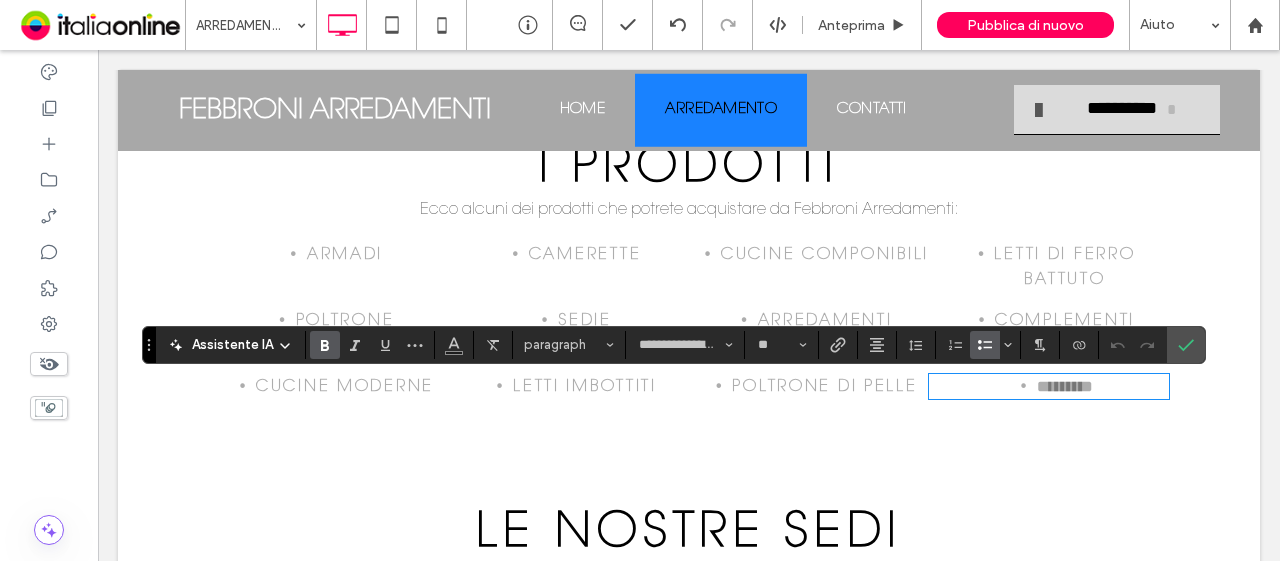 type on "****" 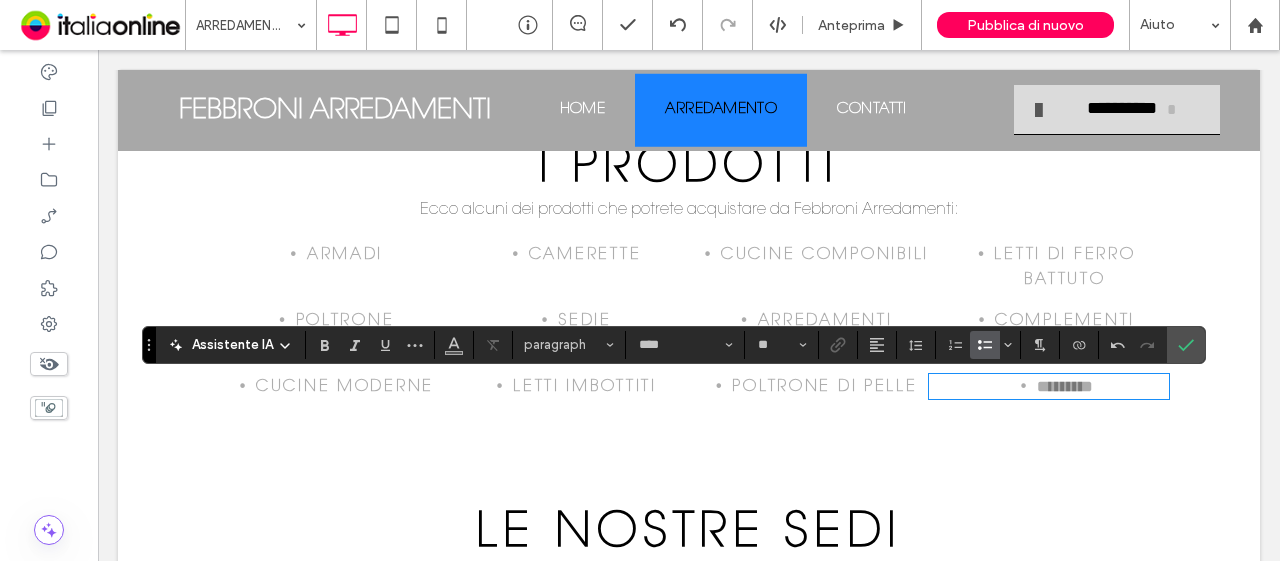 scroll, scrollTop: 0, scrollLeft: 0, axis: both 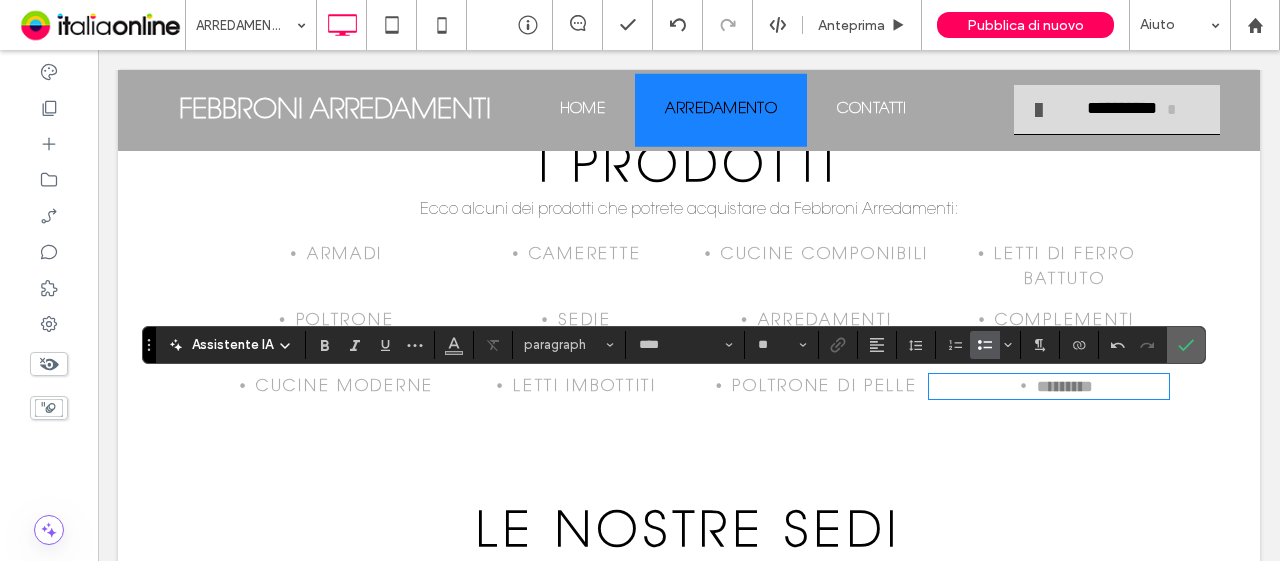 click 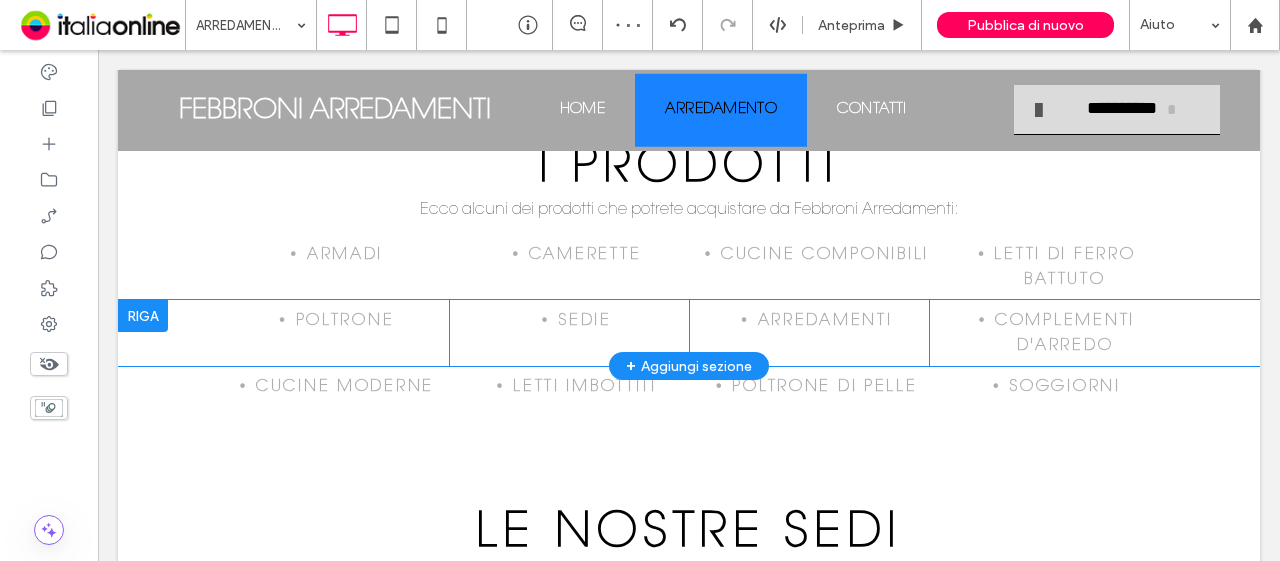 click at bounding box center (143, 316) 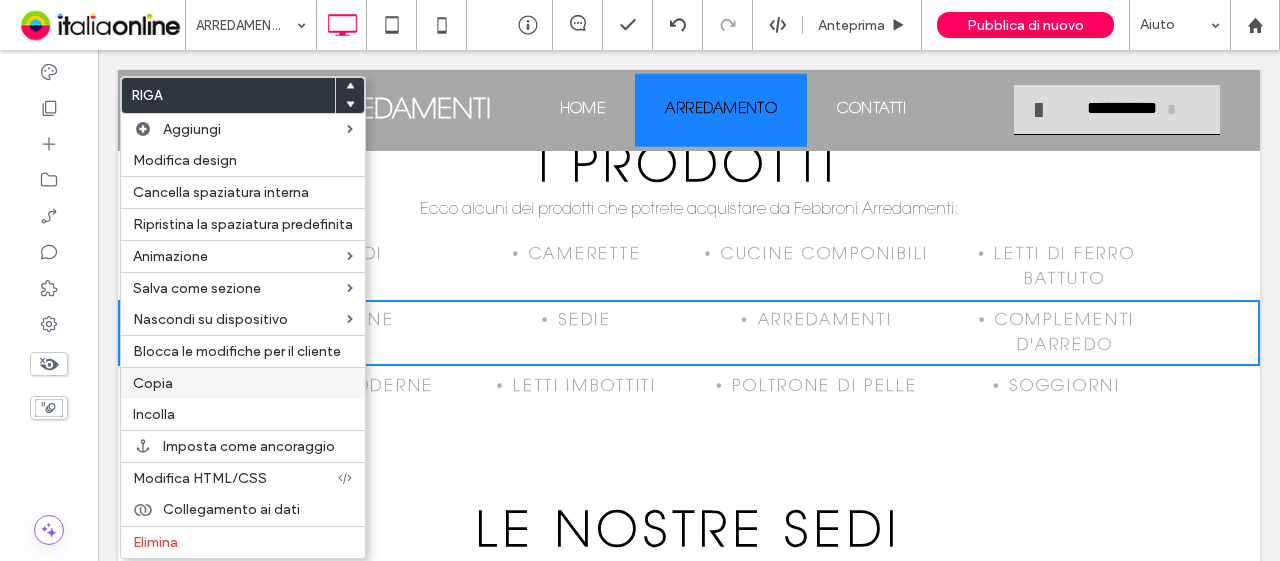 click on "Copia" at bounding box center (153, 383) 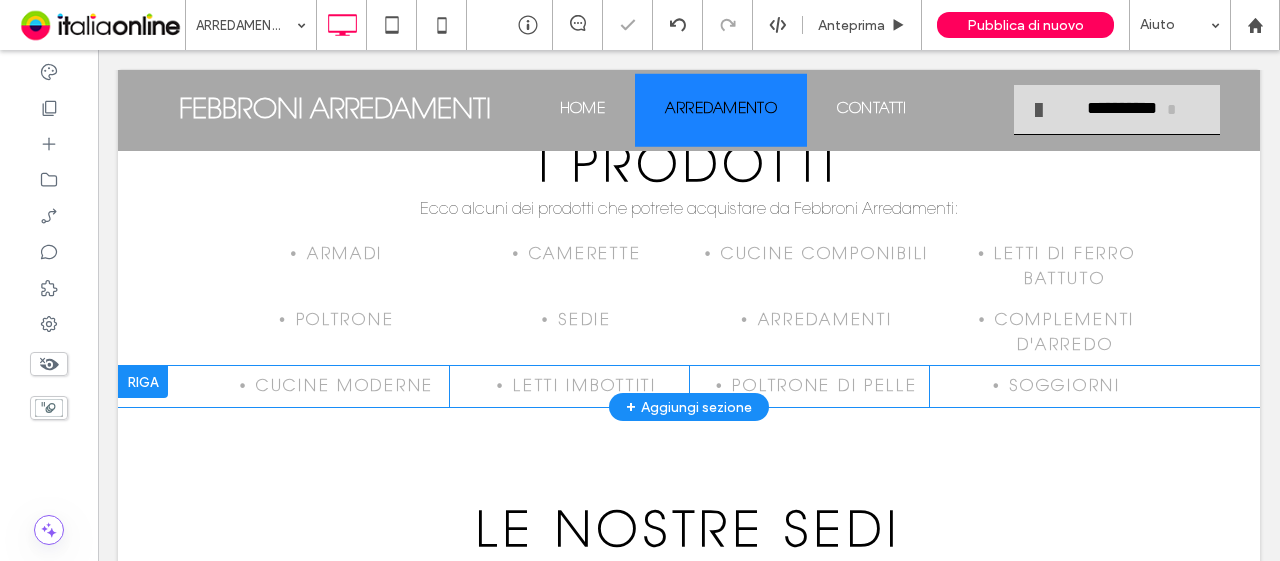 click at bounding box center (143, 382) 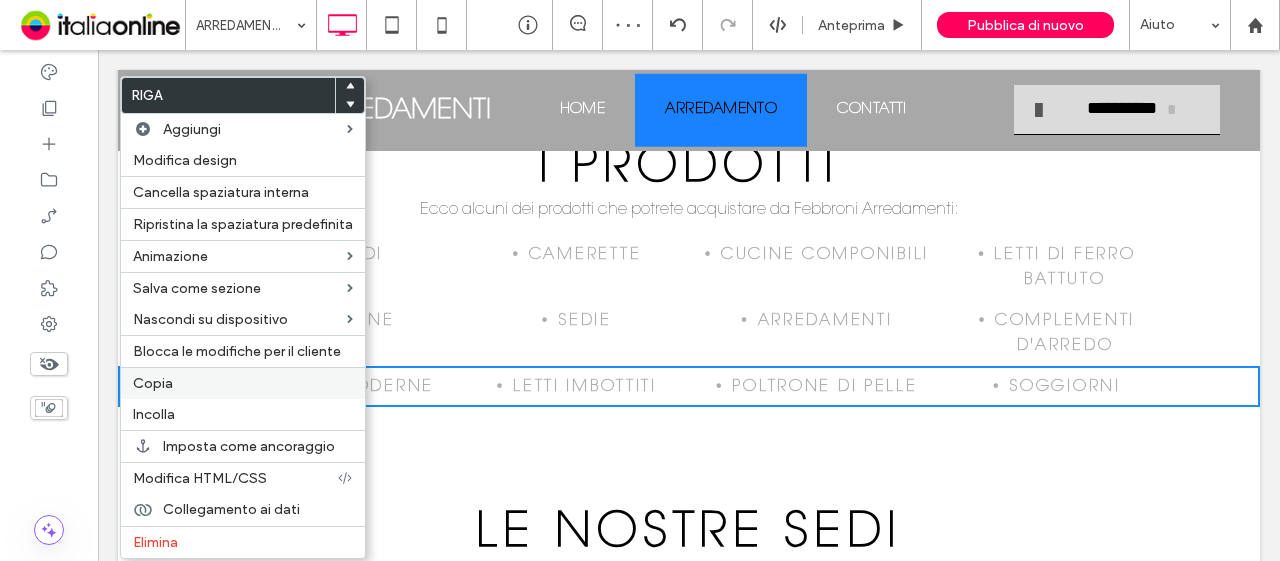 click on "Copia" at bounding box center [153, 383] 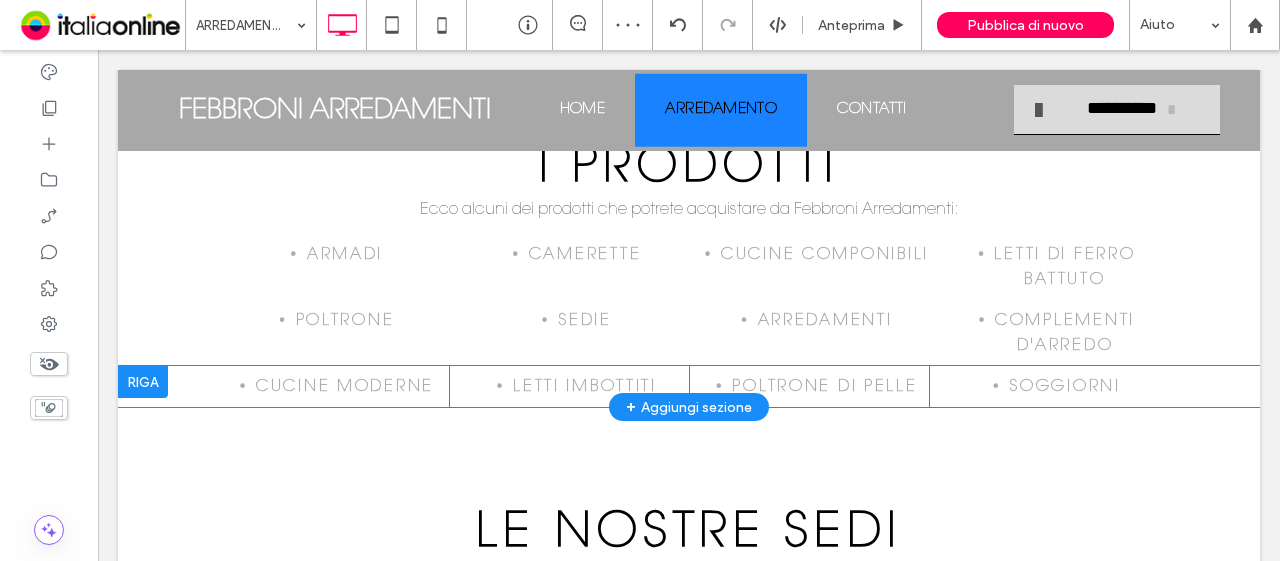 click at bounding box center [143, 382] 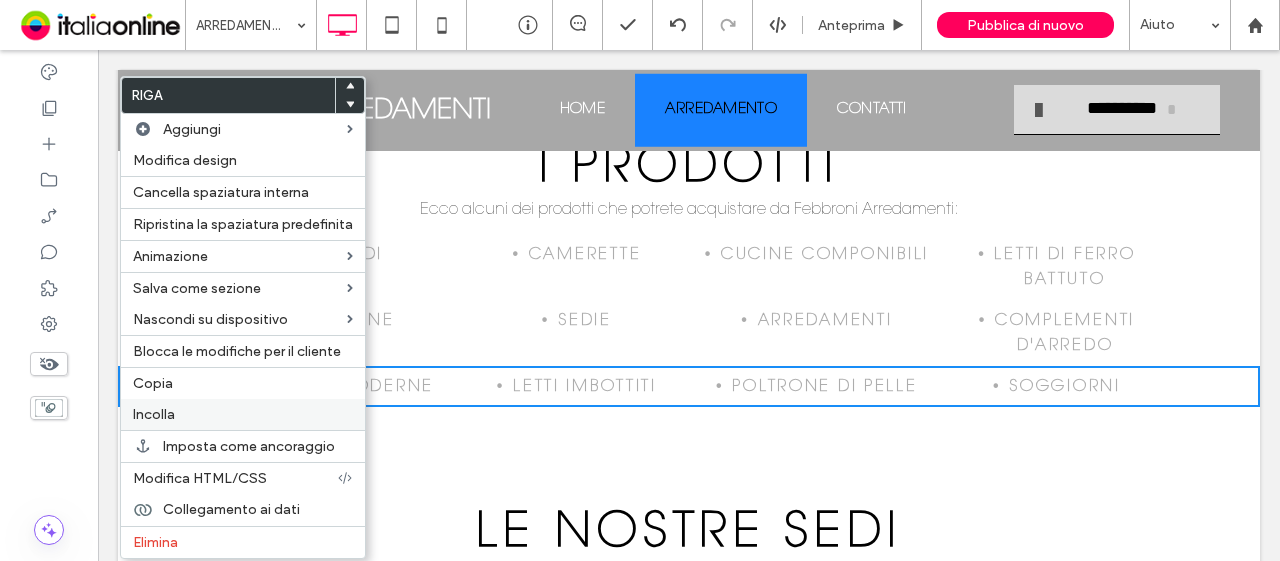 click on "Incolla" at bounding box center (154, 414) 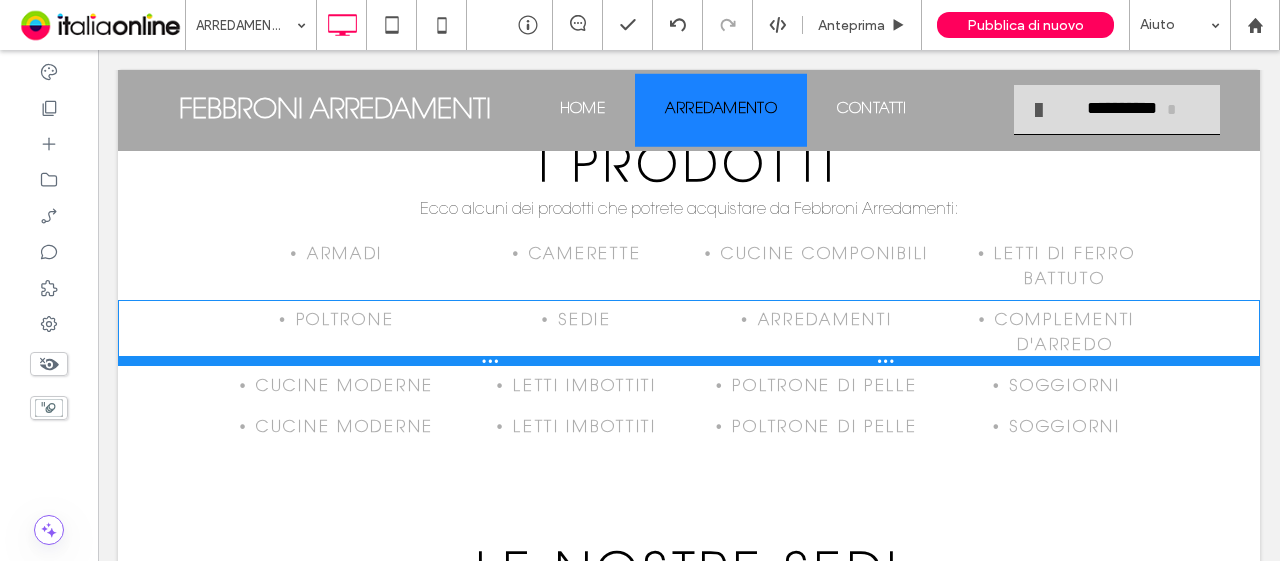 drag, startPoint x: 538, startPoint y: 367, endPoint x: 558, endPoint y: 296, distance: 73.76314 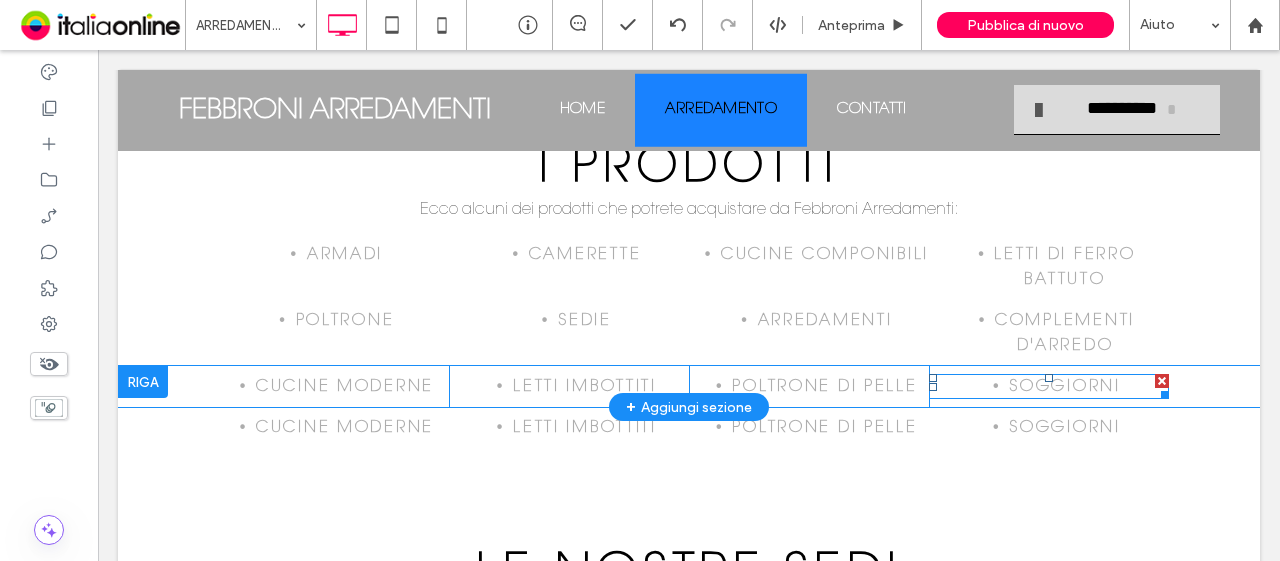 click on "soggiorni" at bounding box center (1064, 387) 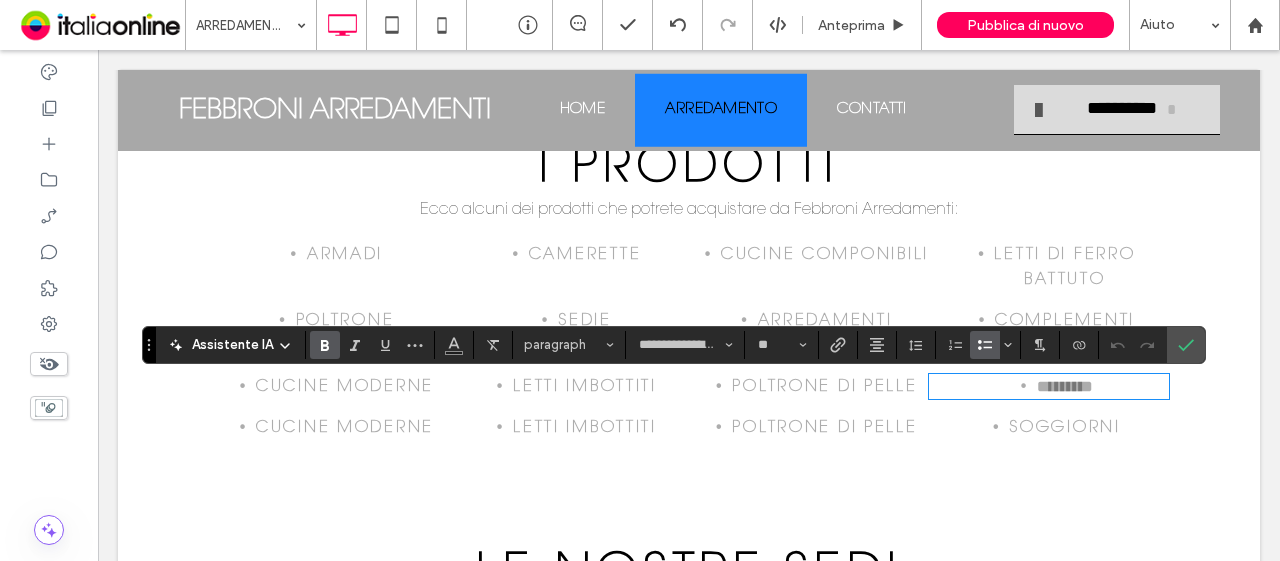 type on "****" 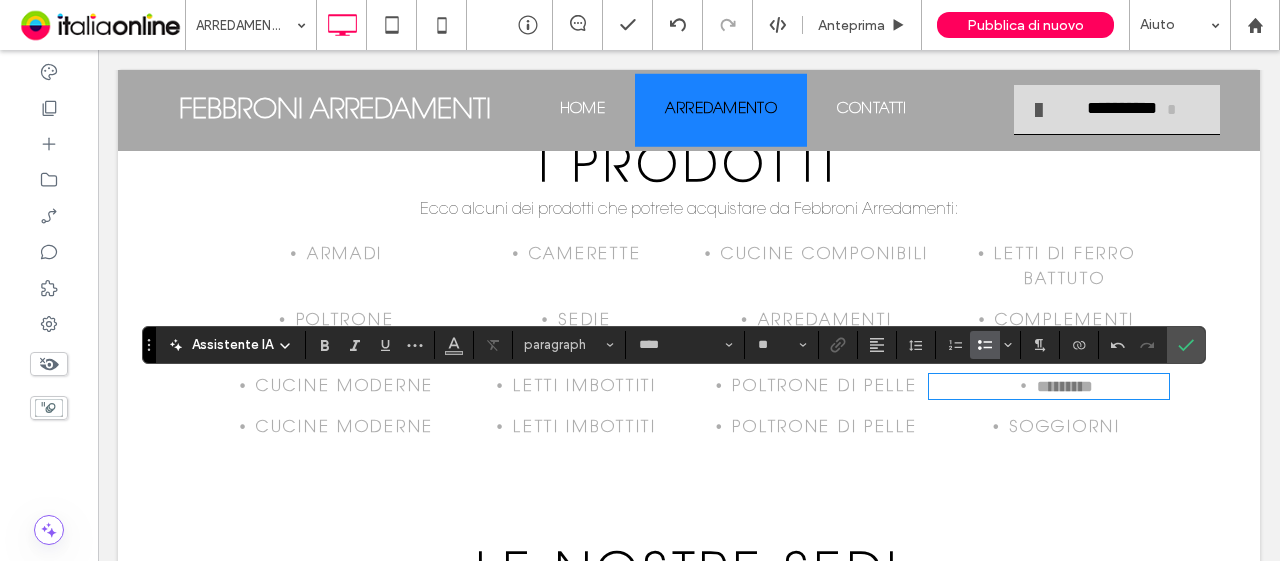 scroll, scrollTop: 0, scrollLeft: 0, axis: both 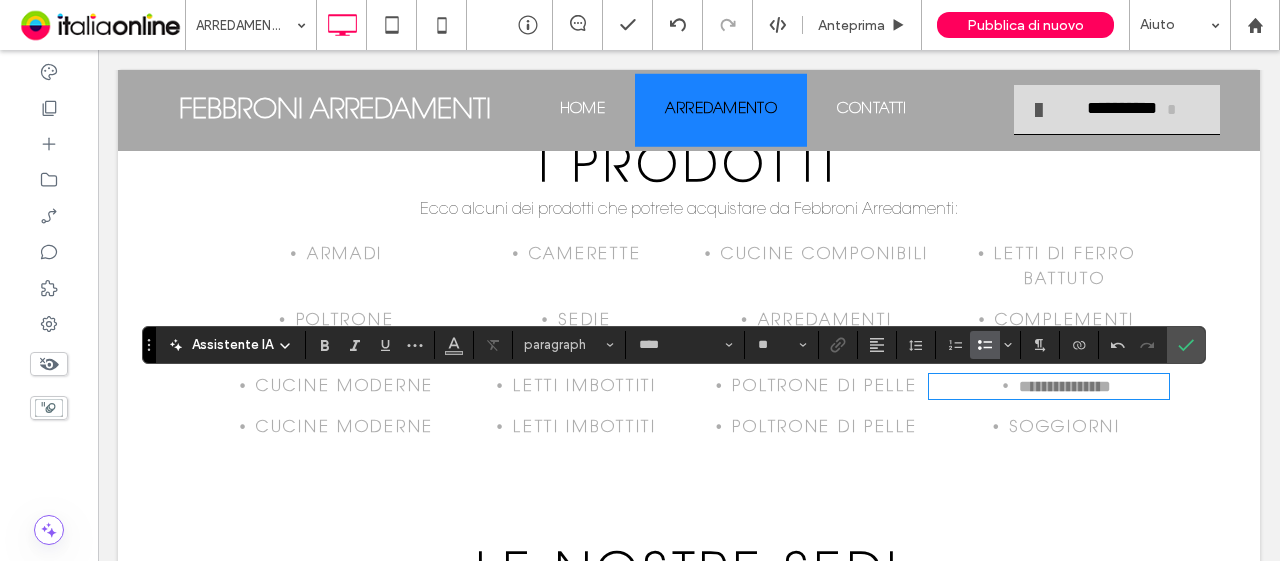 click on "poltrone di pelle" at bounding box center (824, 387) 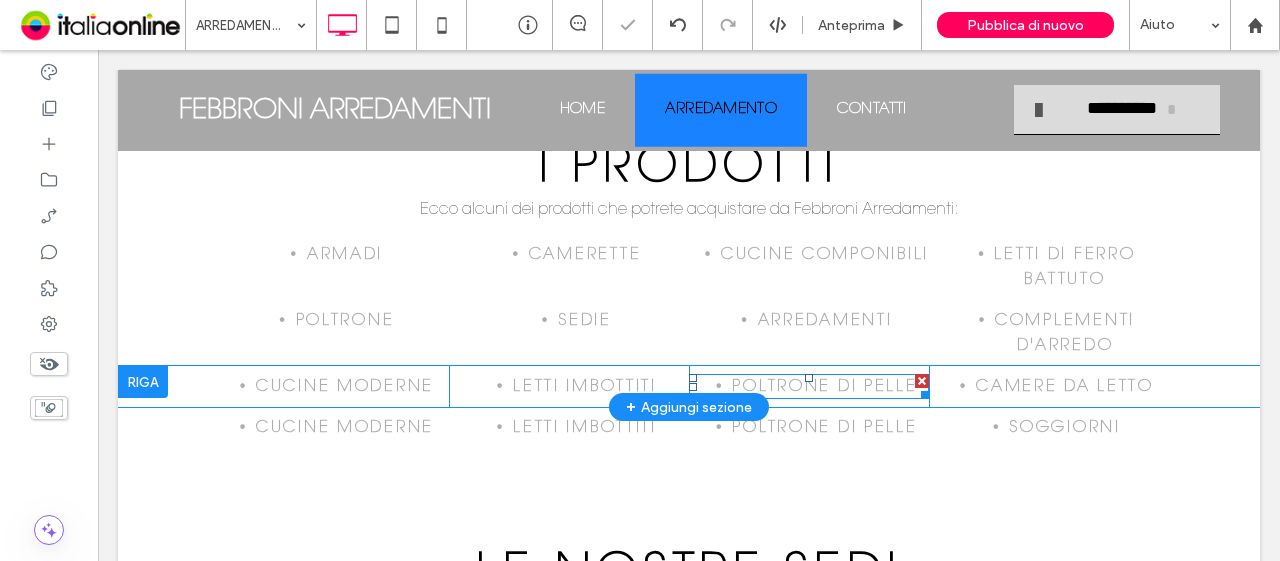 click on "poltrone di pelle" at bounding box center [824, 387] 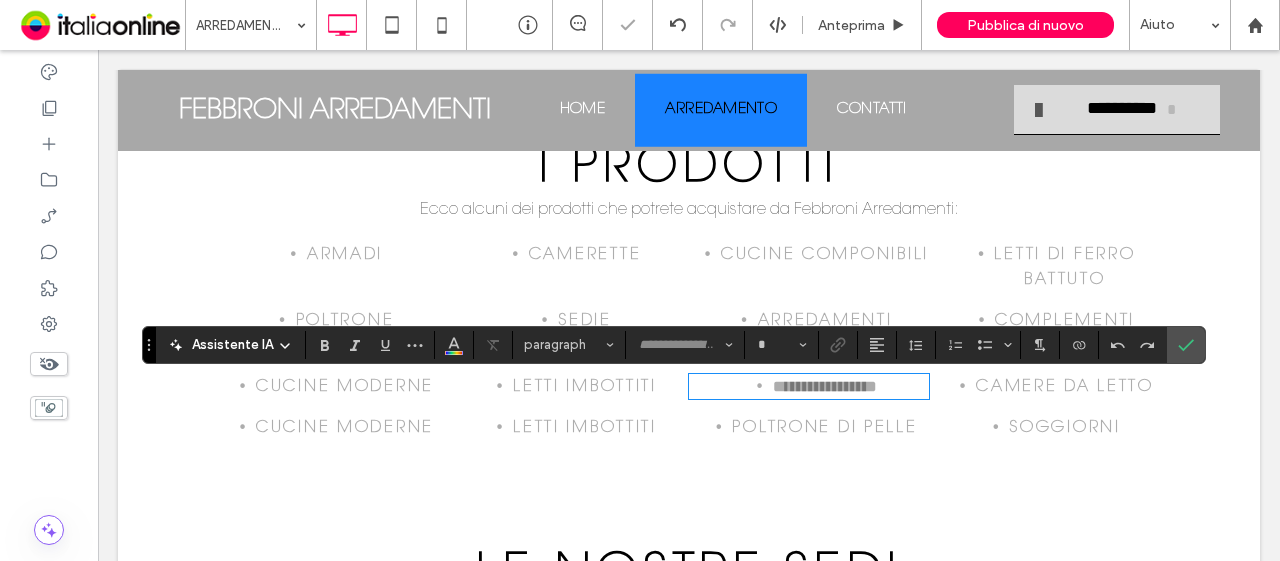 type on "**********" 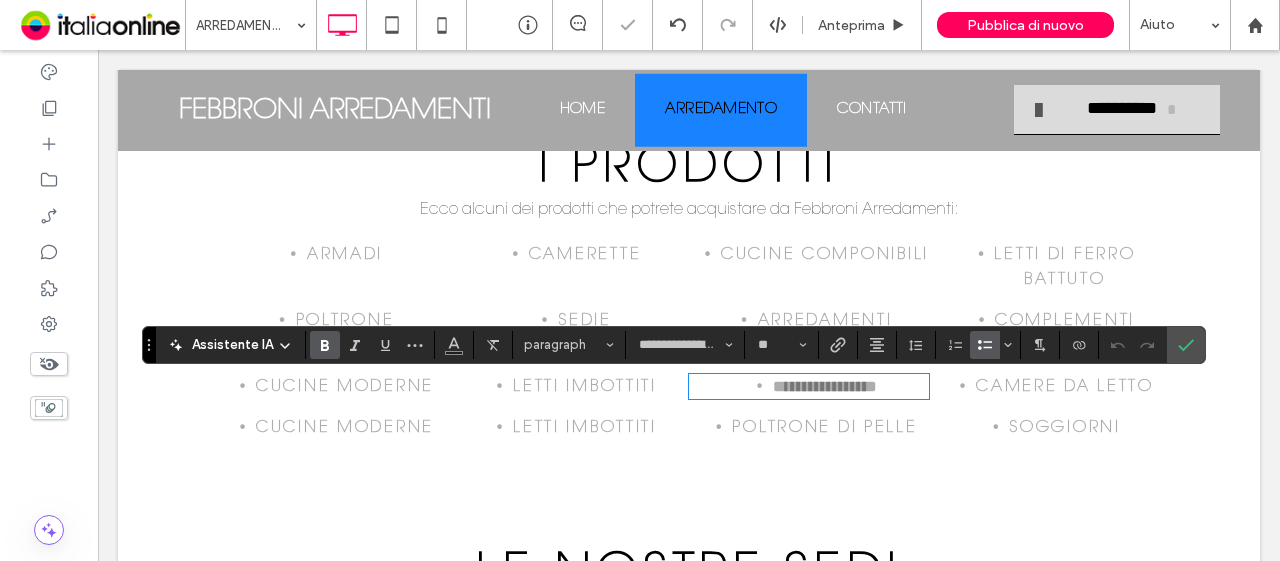 type on "****" 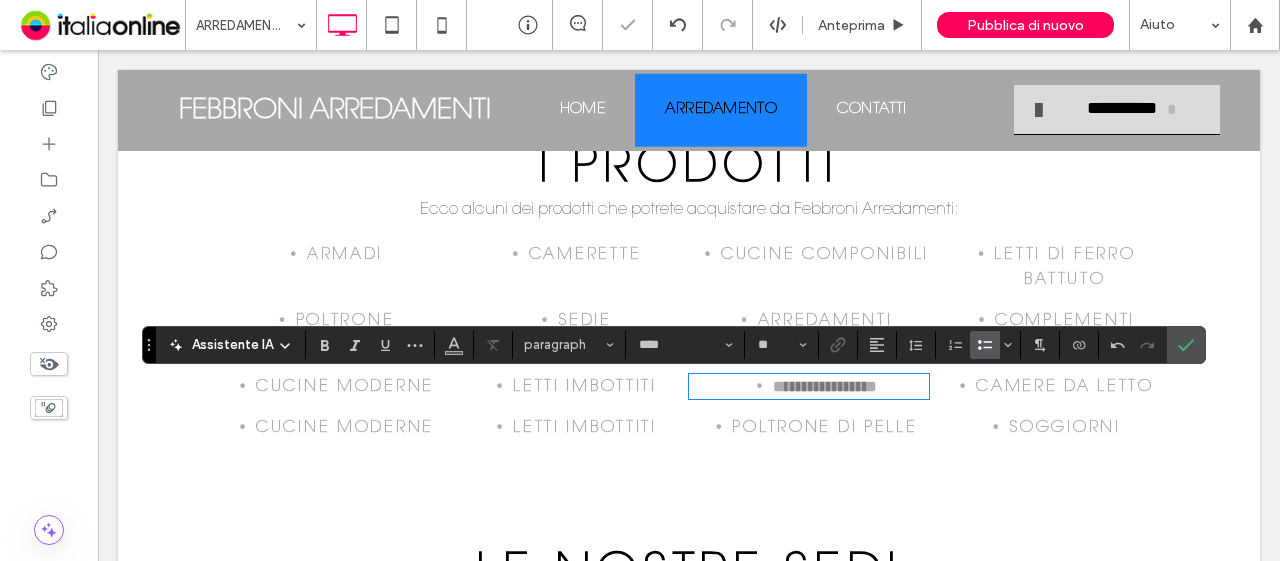 scroll, scrollTop: 0, scrollLeft: 0, axis: both 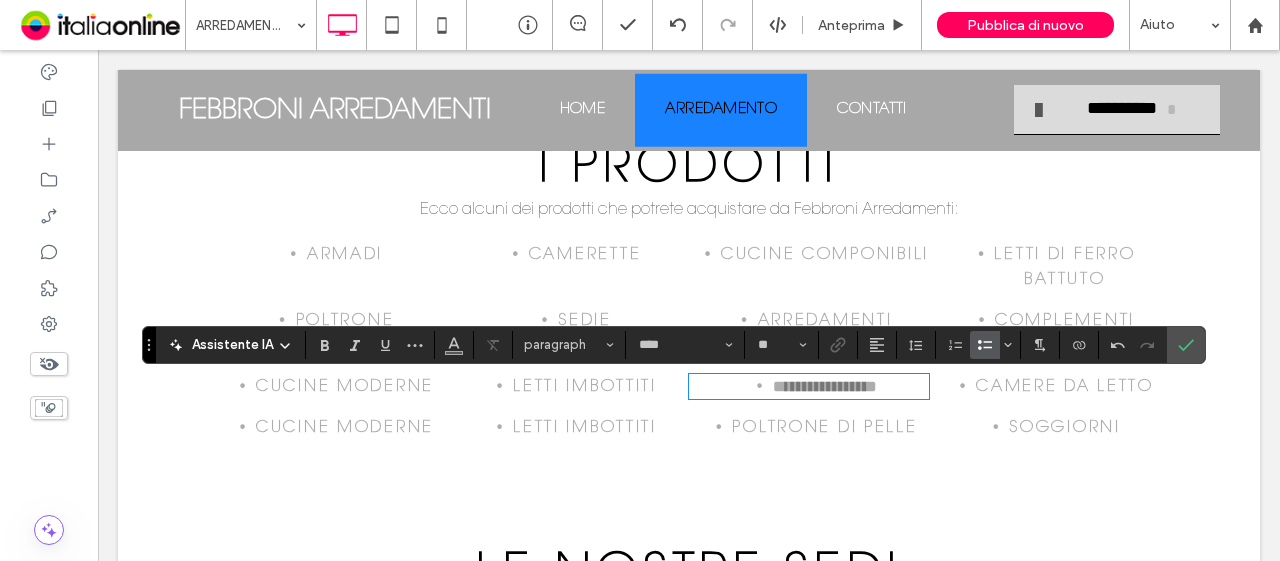click on "letti imbottiti" at bounding box center [585, 428] 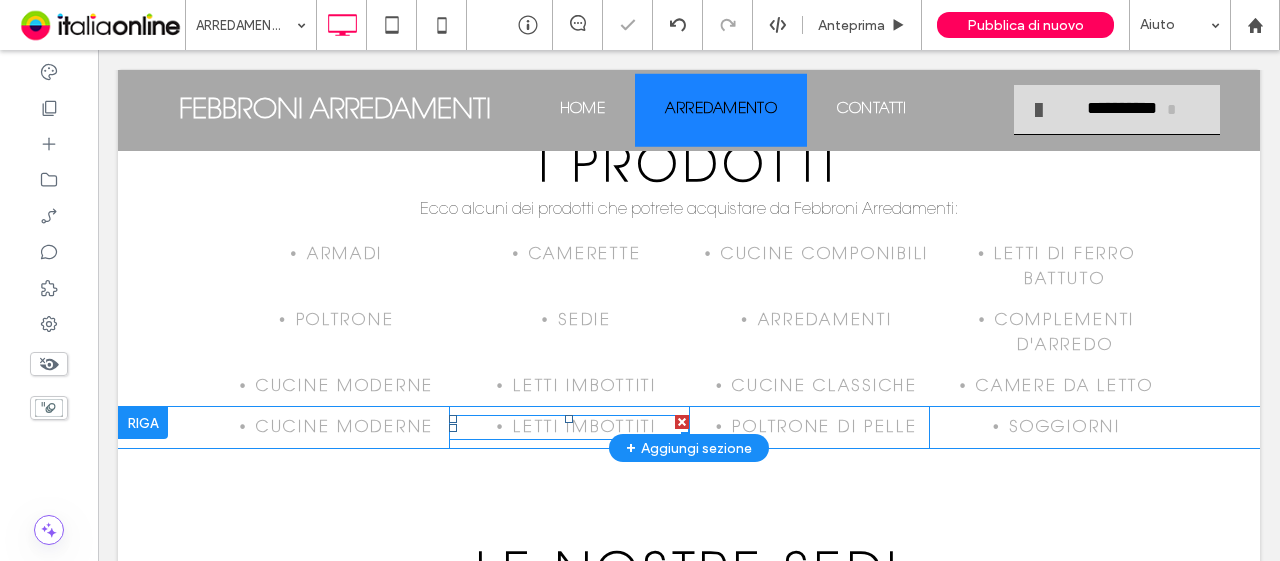 click on "letti imbottiti" at bounding box center (585, 428) 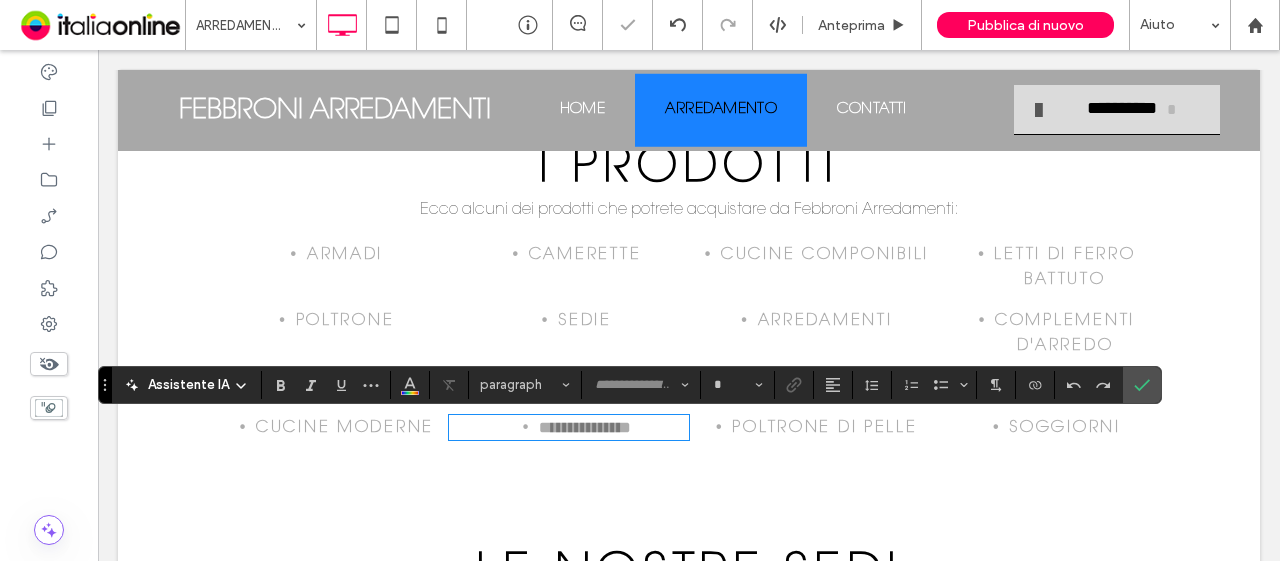 type on "**********" 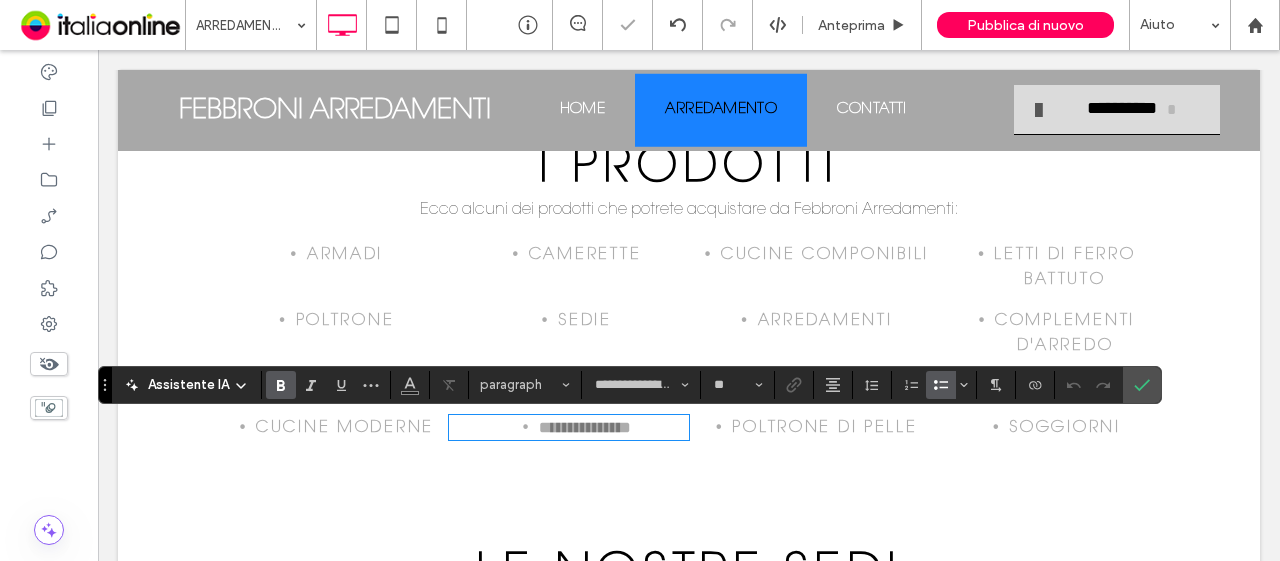 drag, startPoint x: 583, startPoint y: 432, endPoint x: 572, endPoint y: 433, distance: 11.045361 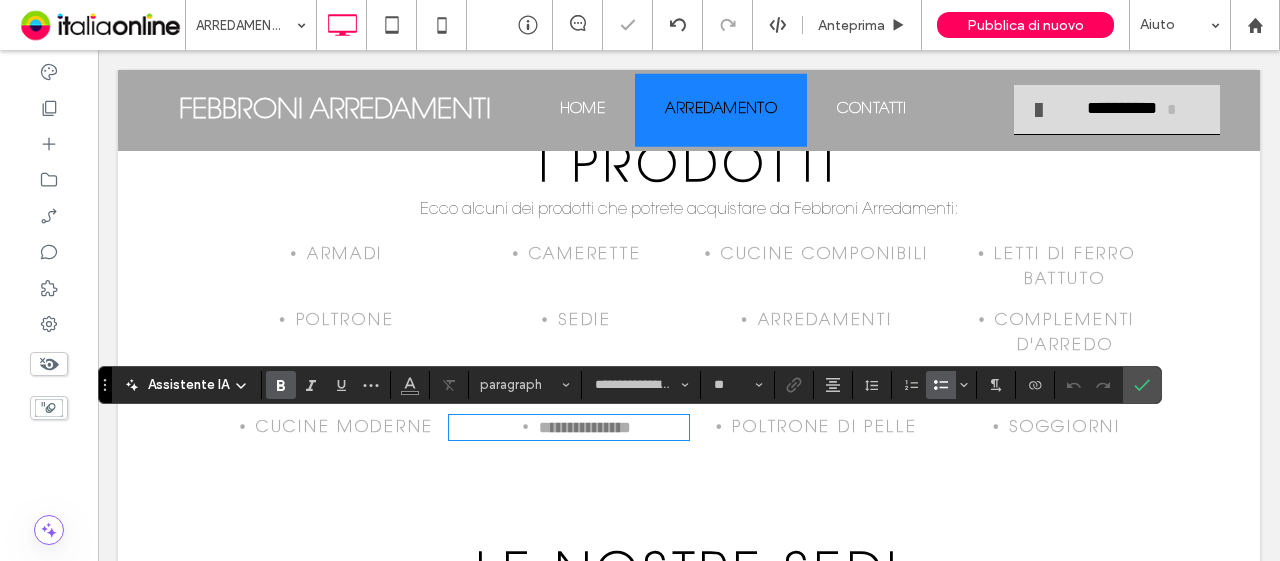 click on "**********" at bounding box center (585, 427) 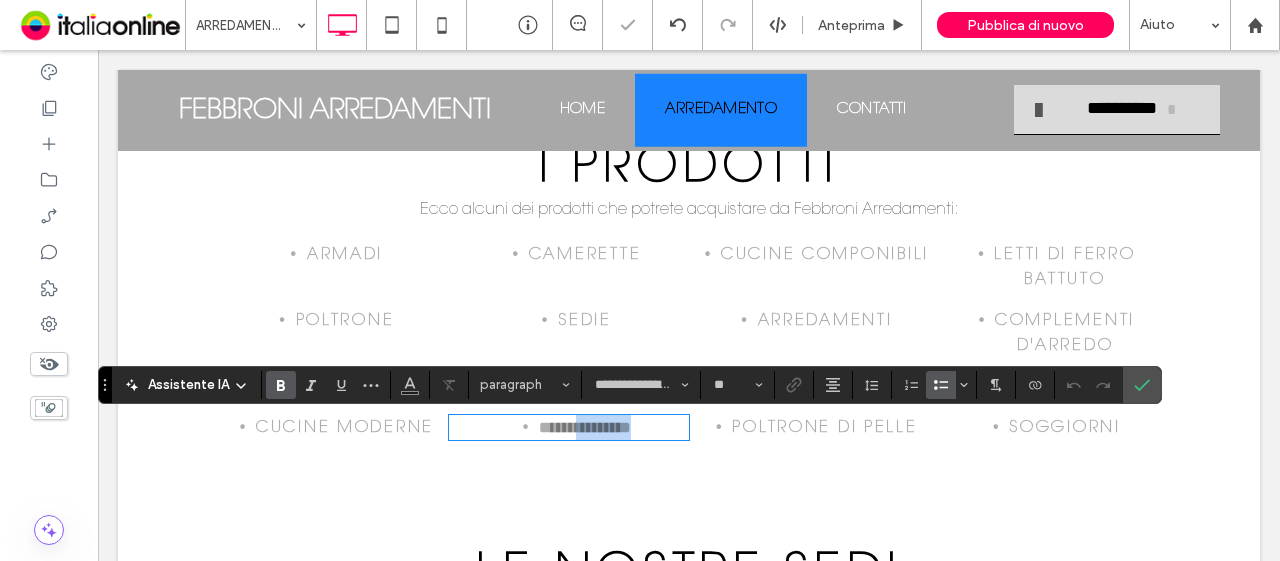 click on "**********" at bounding box center [585, 427] 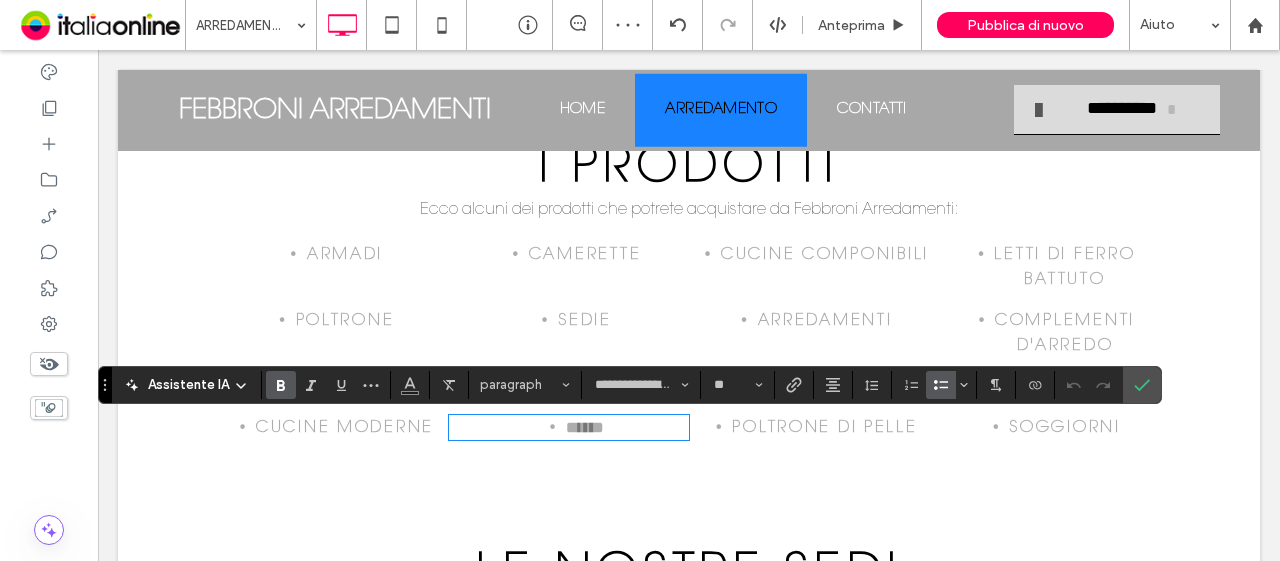 type on "****" 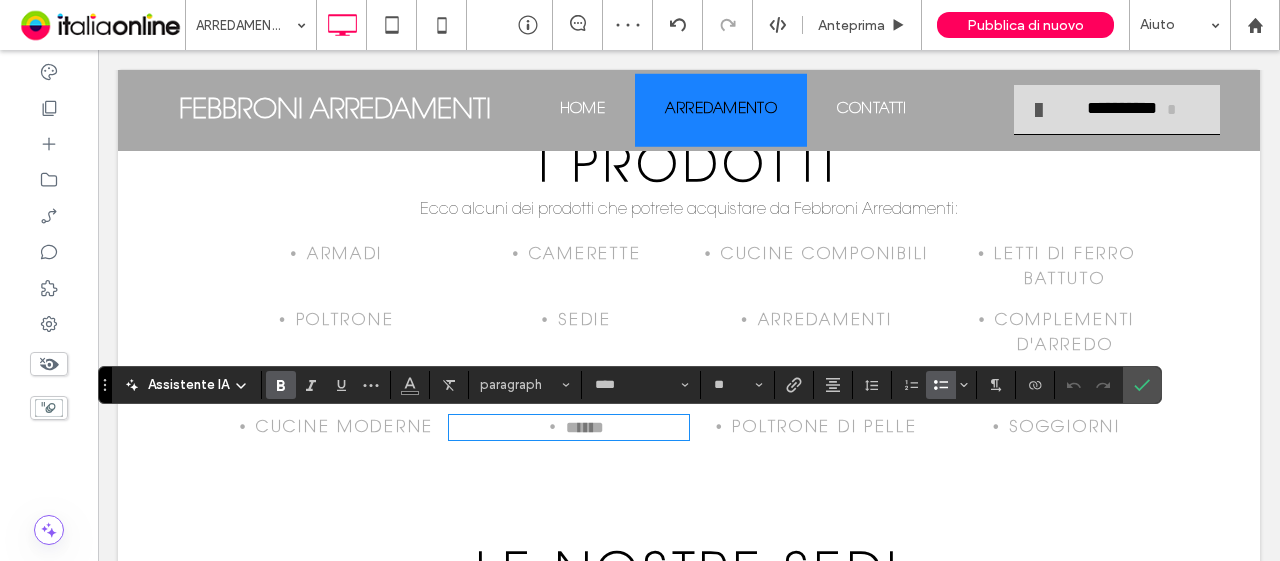 scroll, scrollTop: 0, scrollLeft: 0, axis: both 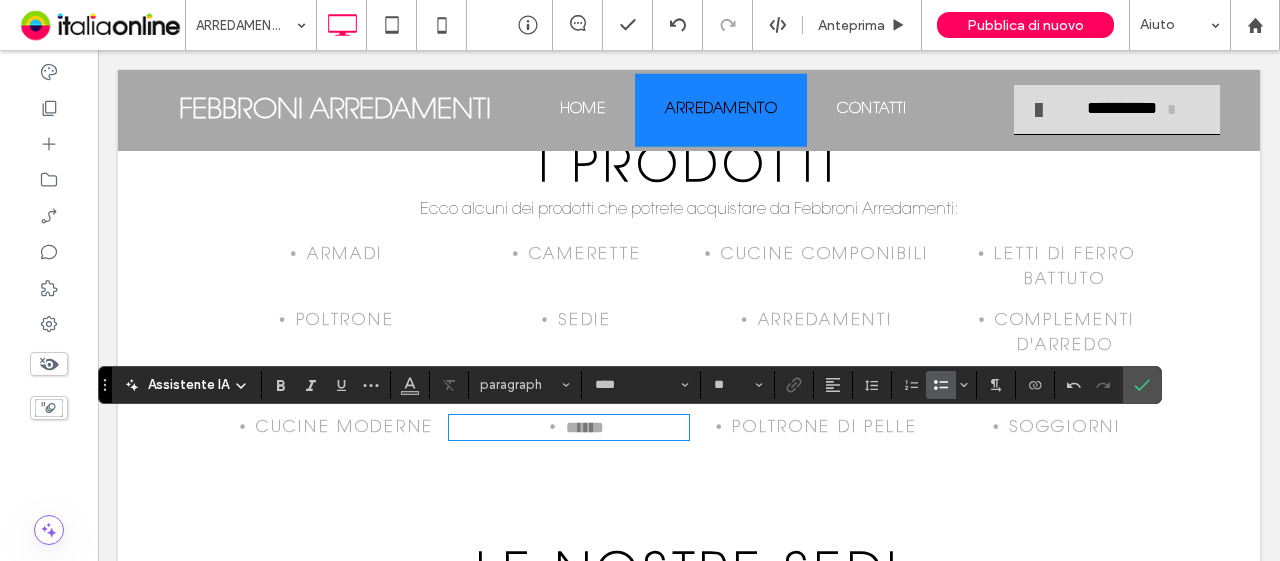 click on "cucine moderne" at bounding box center [345, 428] 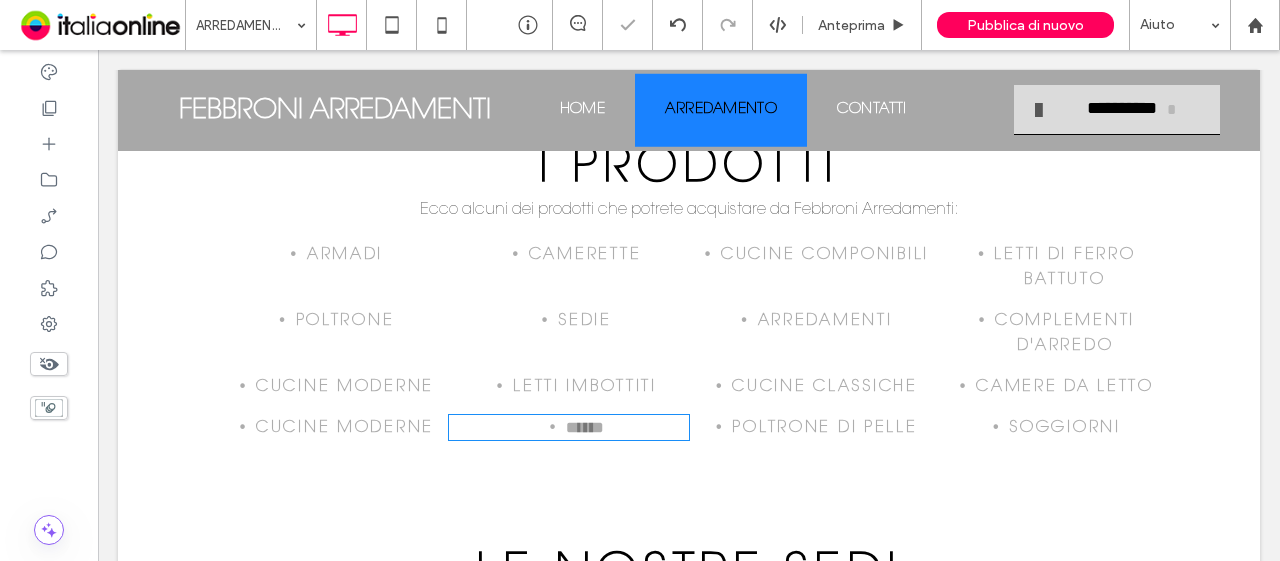 click on "cucine moderne" at bounding box center [345, 428] 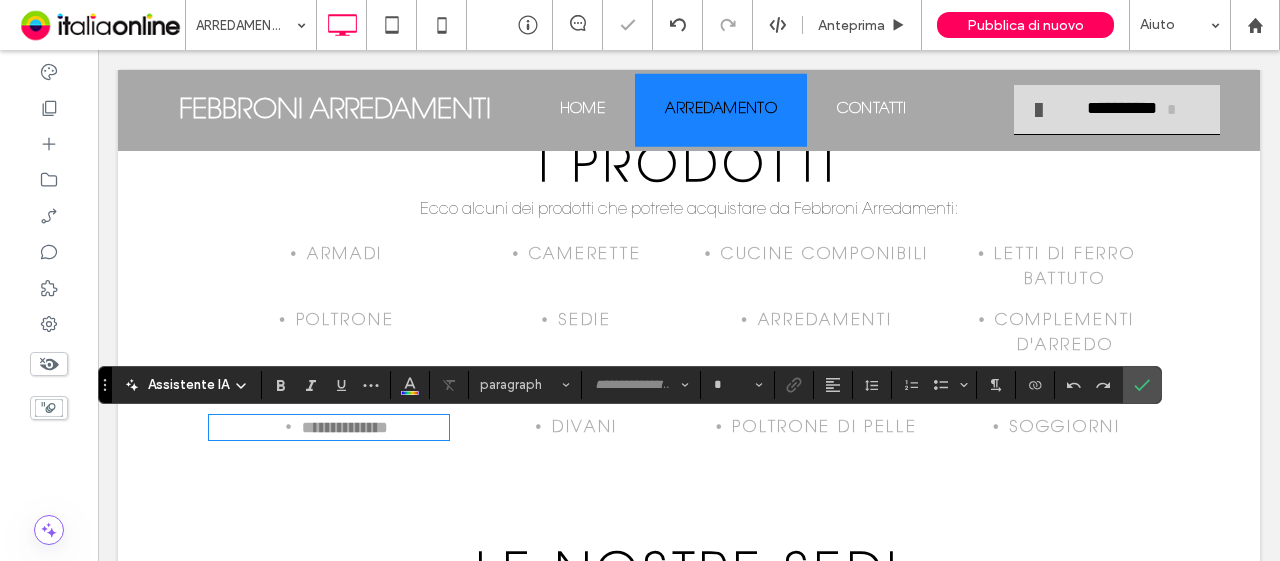 type on "**********" 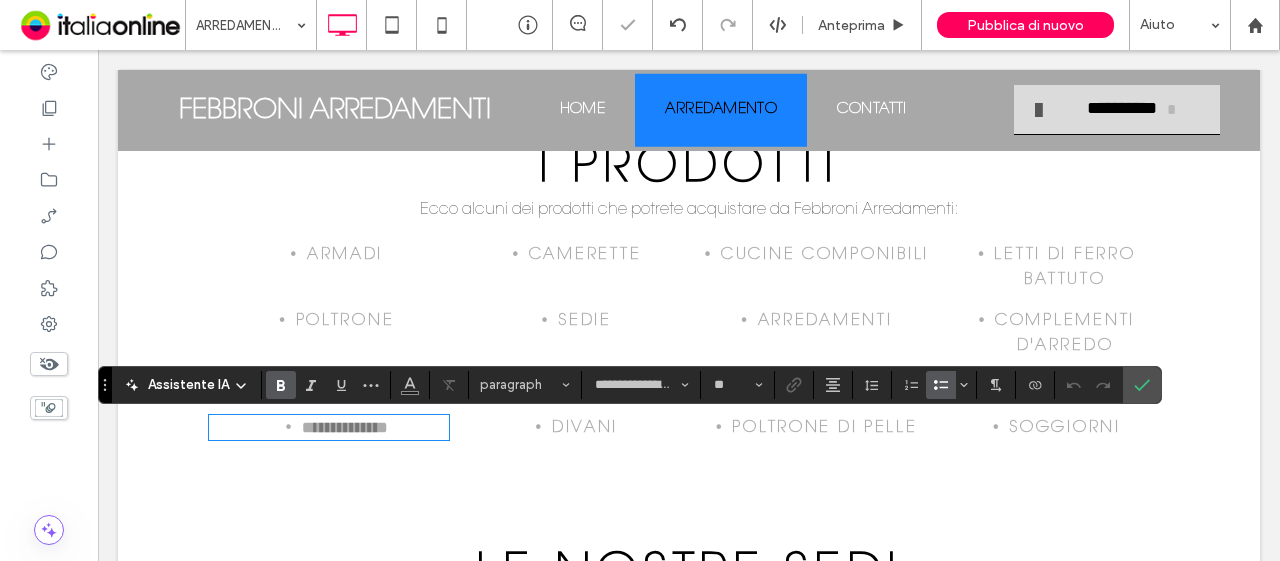 click on "**********" at bounding box center (345, 427) 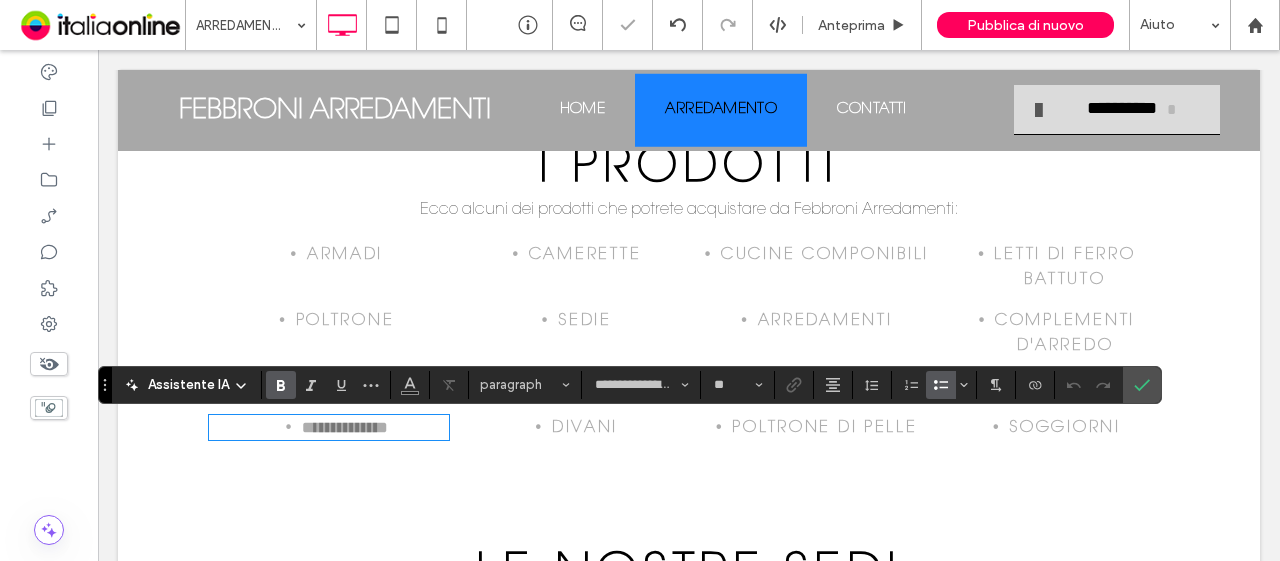 click on "**********" at bounding box center (345, 427) 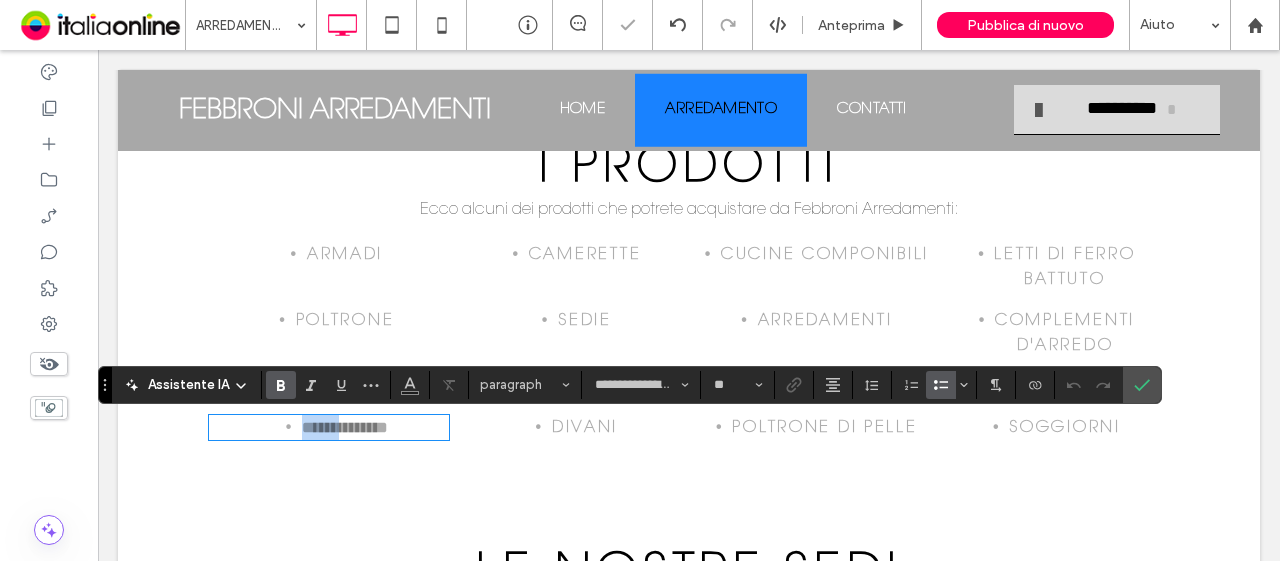 click on "**********" at bounding box center (345, 427) 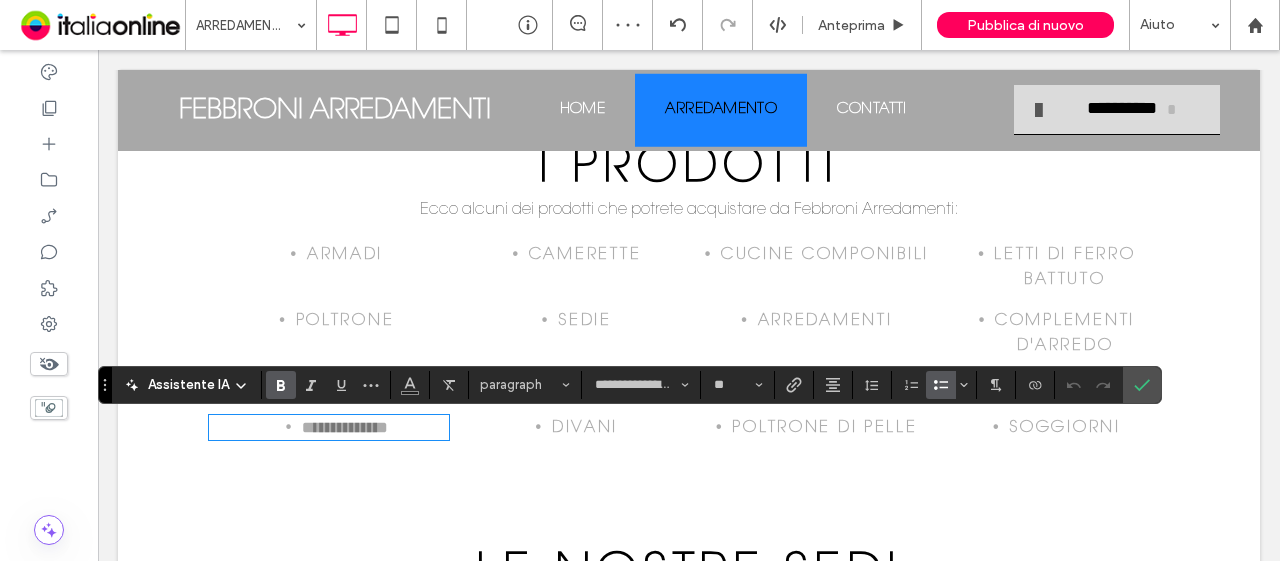 type on "****" 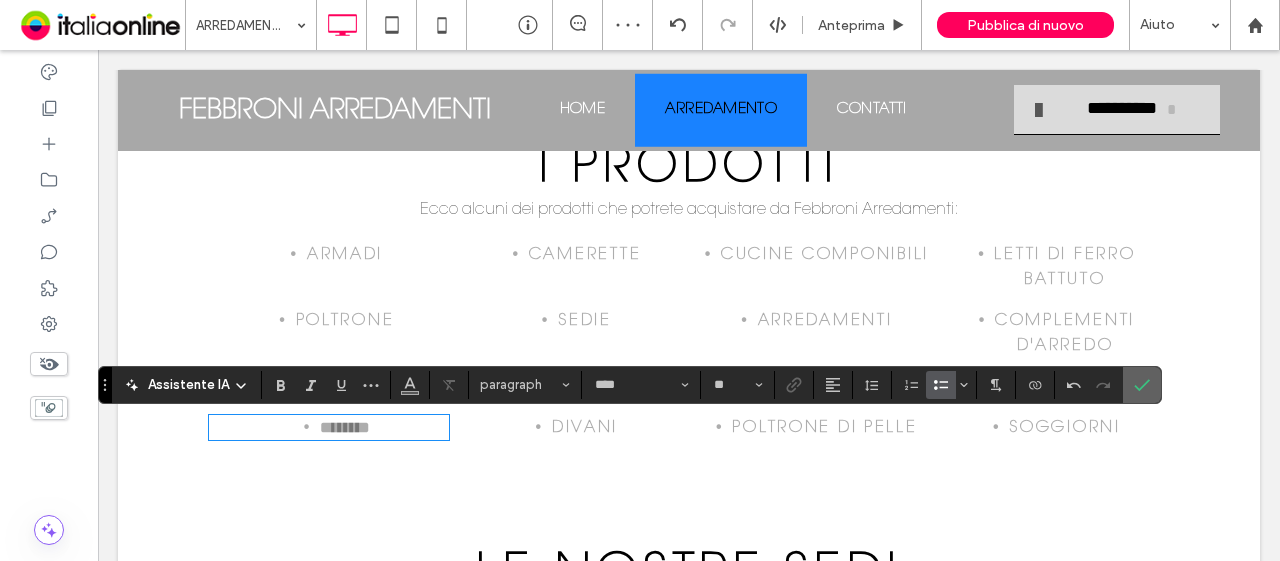 scroll, scrollTop: 0, scrollLeft: 0, axis: both 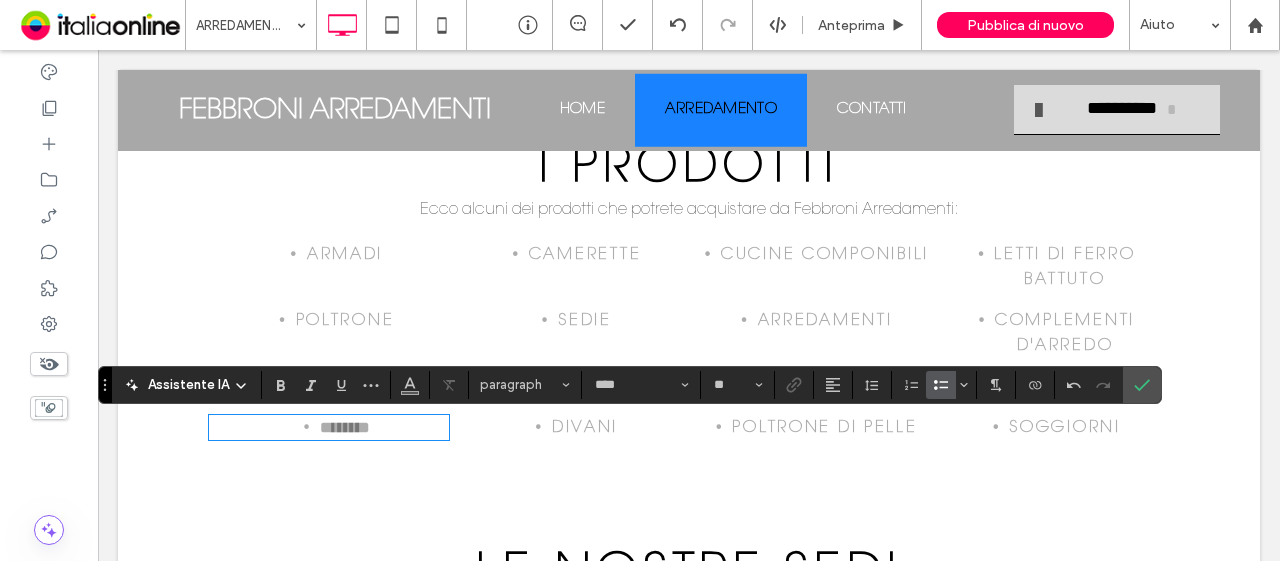 click on "soggiorni" at bounding box center [1064, 428] 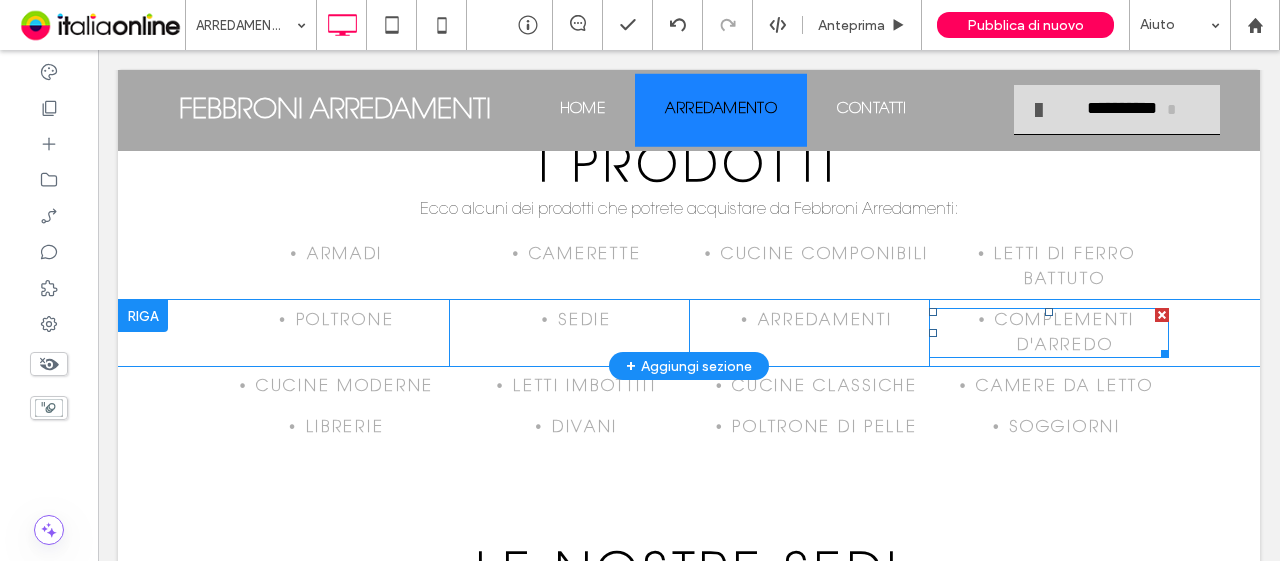 click on "complementi d'arredo" at bounding box center [1065, 333] 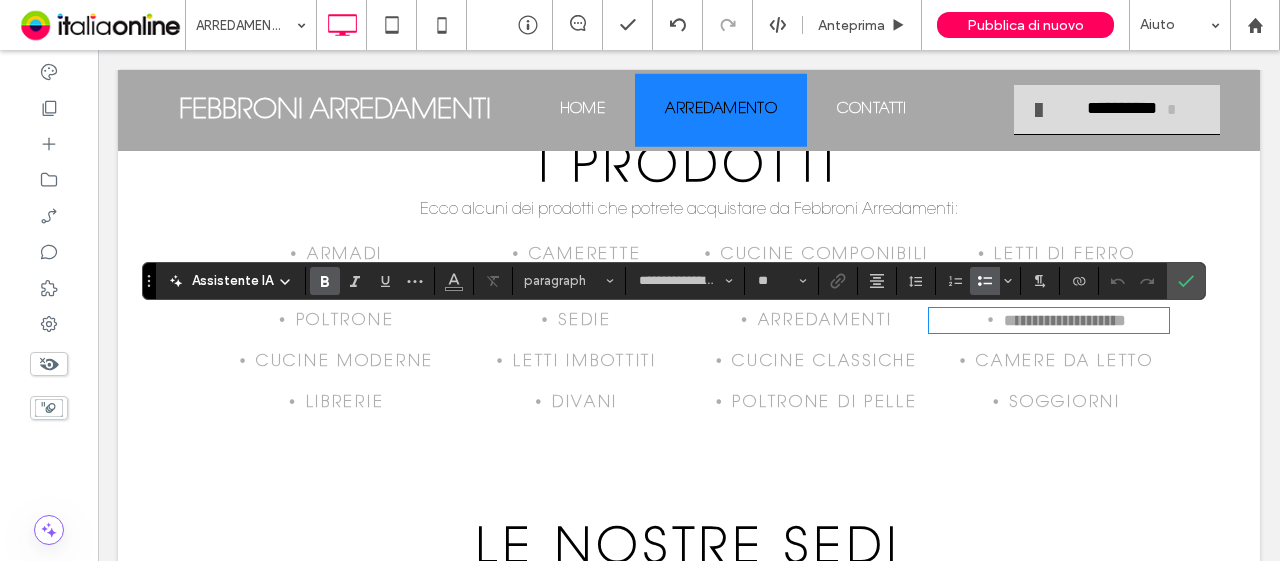 click on "**********" at bounding box center [1065, 320] 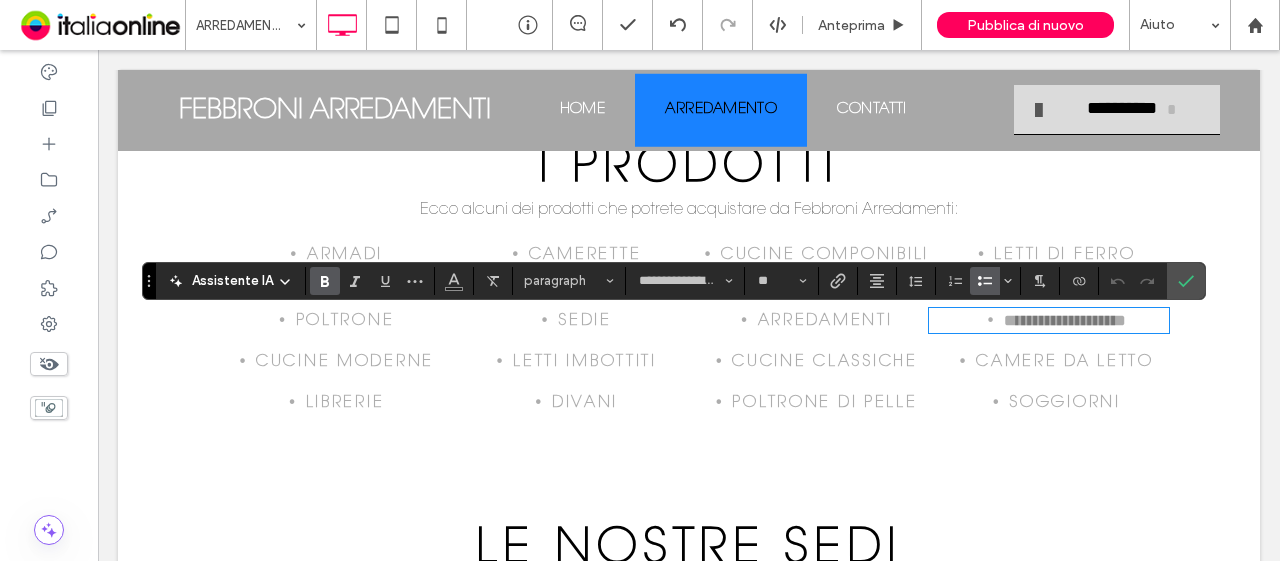 click on "**********" at bounding box center (1065, 320) 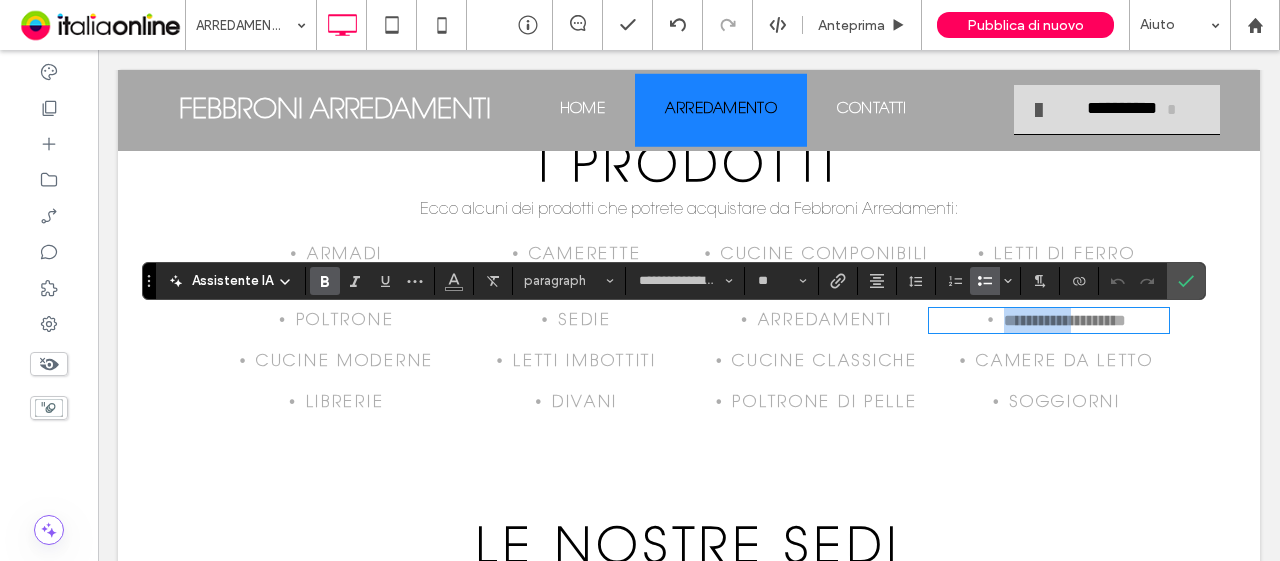click on "**********" at bounding box center (1065, 320) 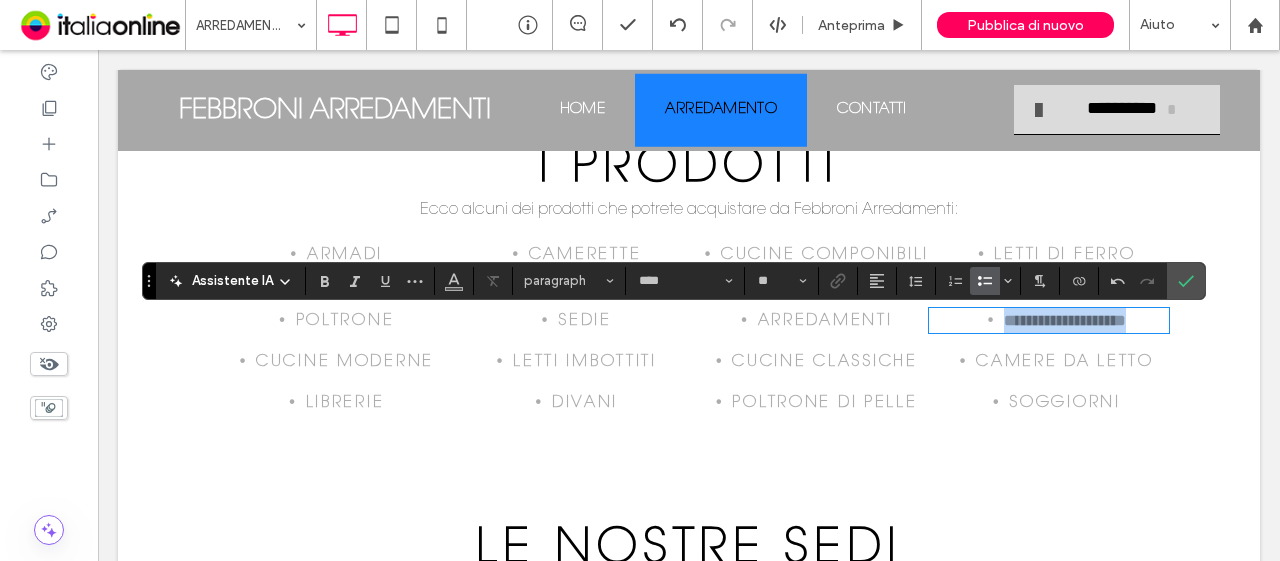 type on "****" 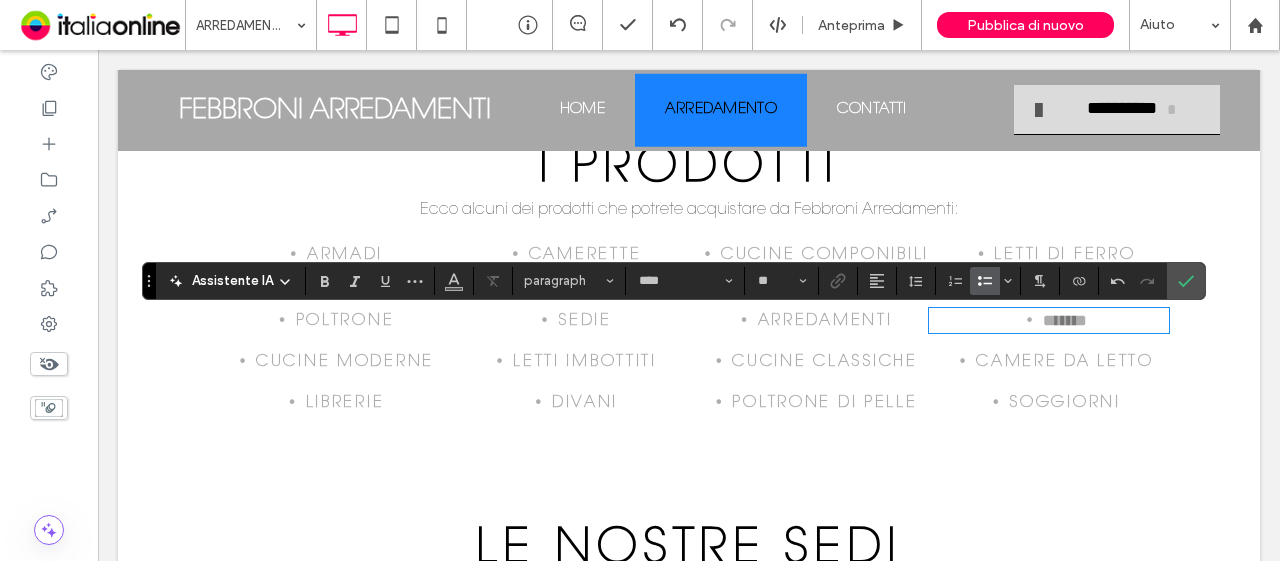 scroll, scrollTop: 0, scrollLeft: 0, axis: both 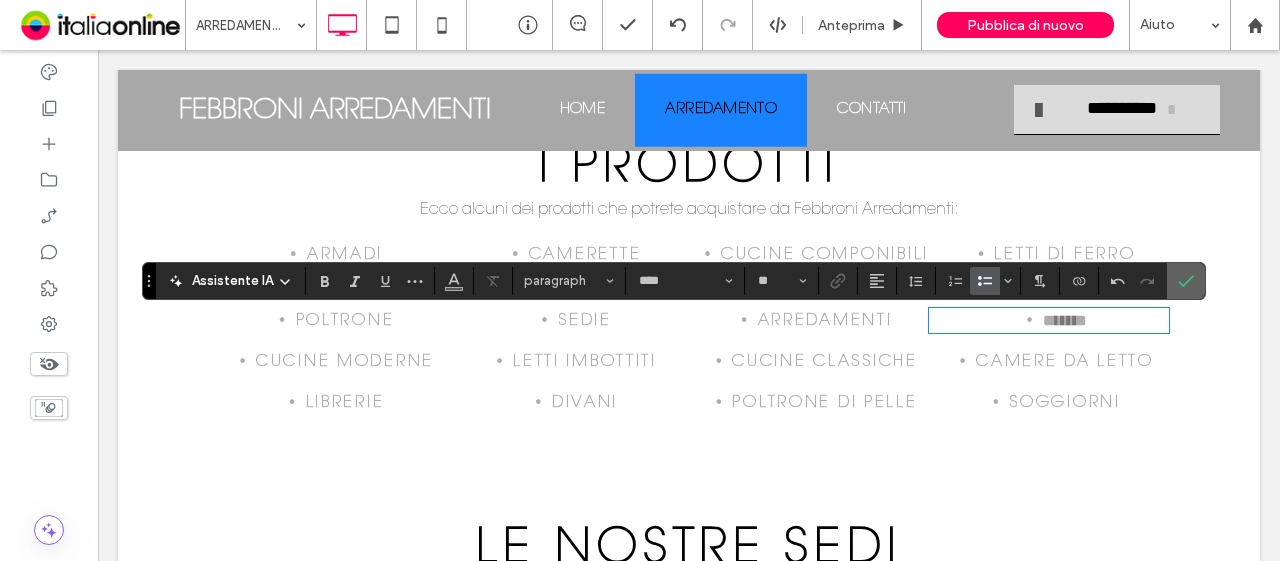 click at bounding box center (1186, 281) 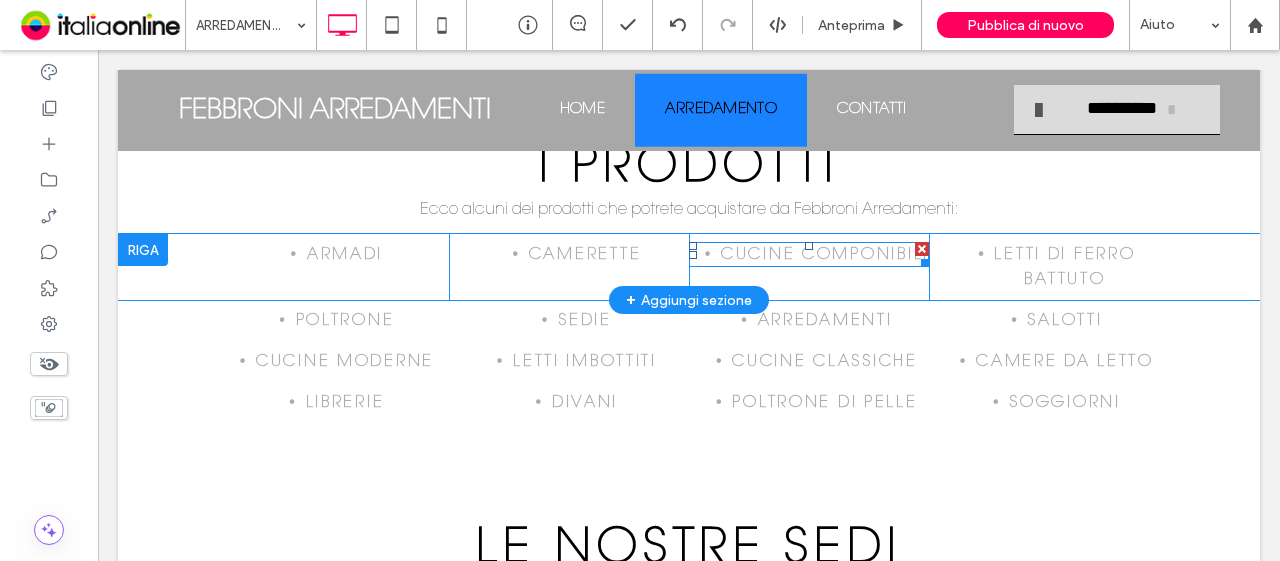 click on "cucine componibili" at bounding box center [825, 255] 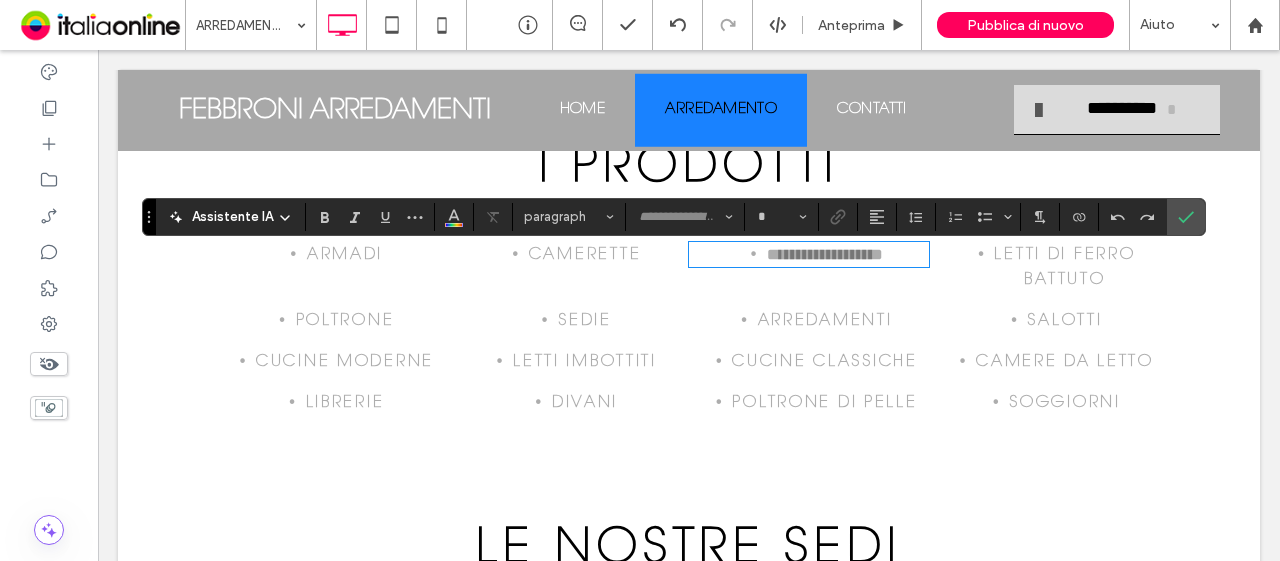 type on "**********" 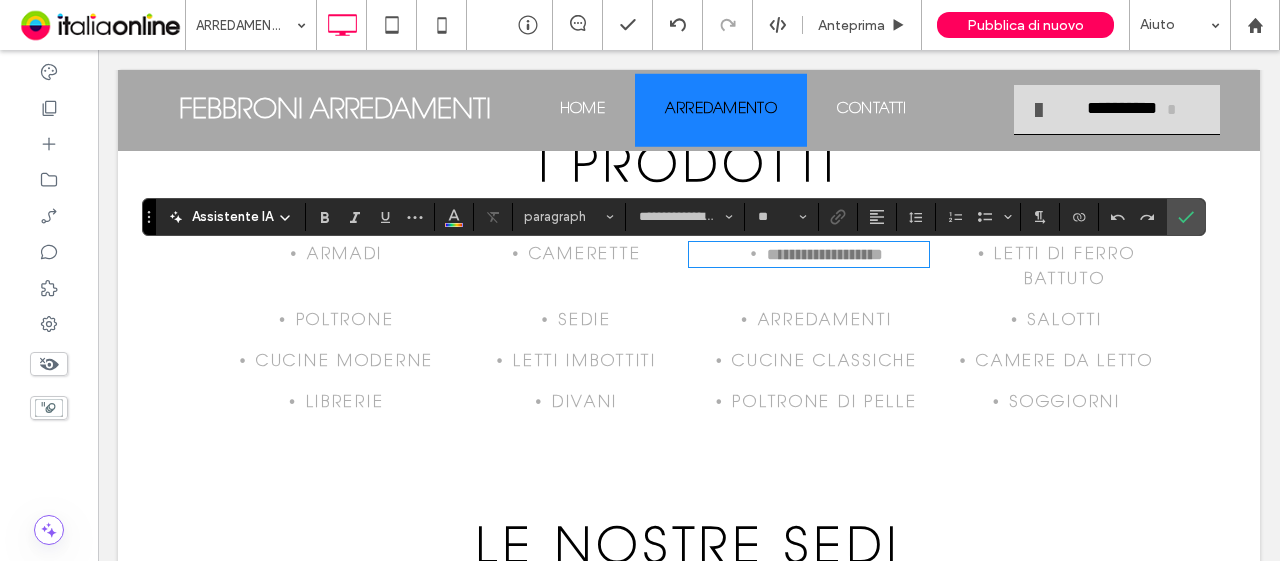 click on "**********" at bounding box center (825, 254) 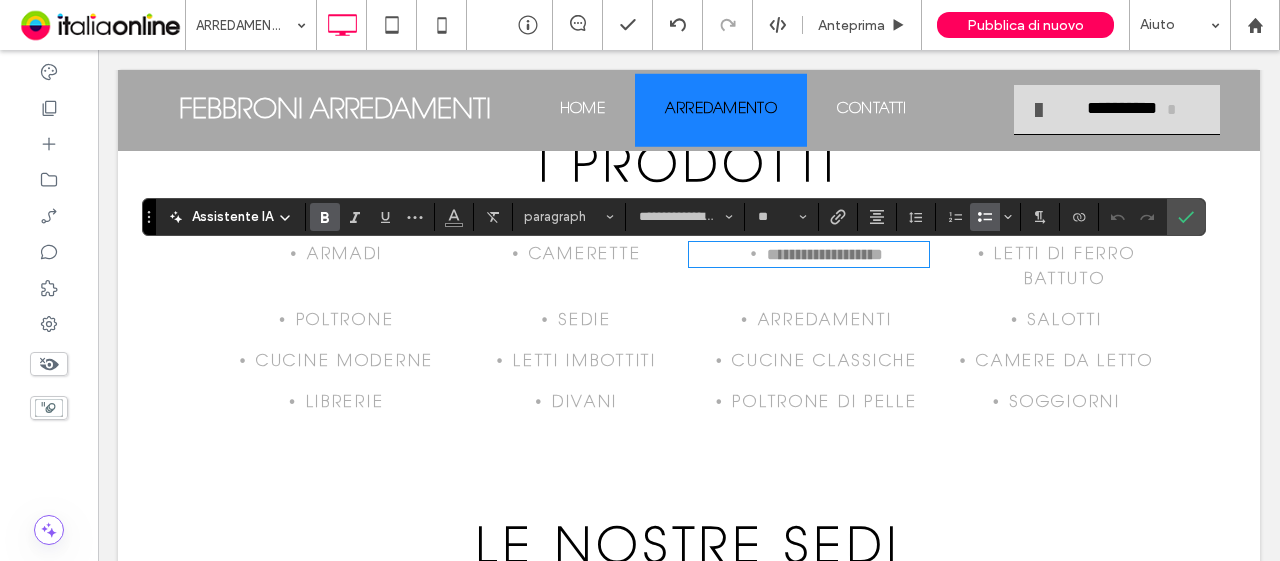 click on "**********" at bounding box center (825, 254) 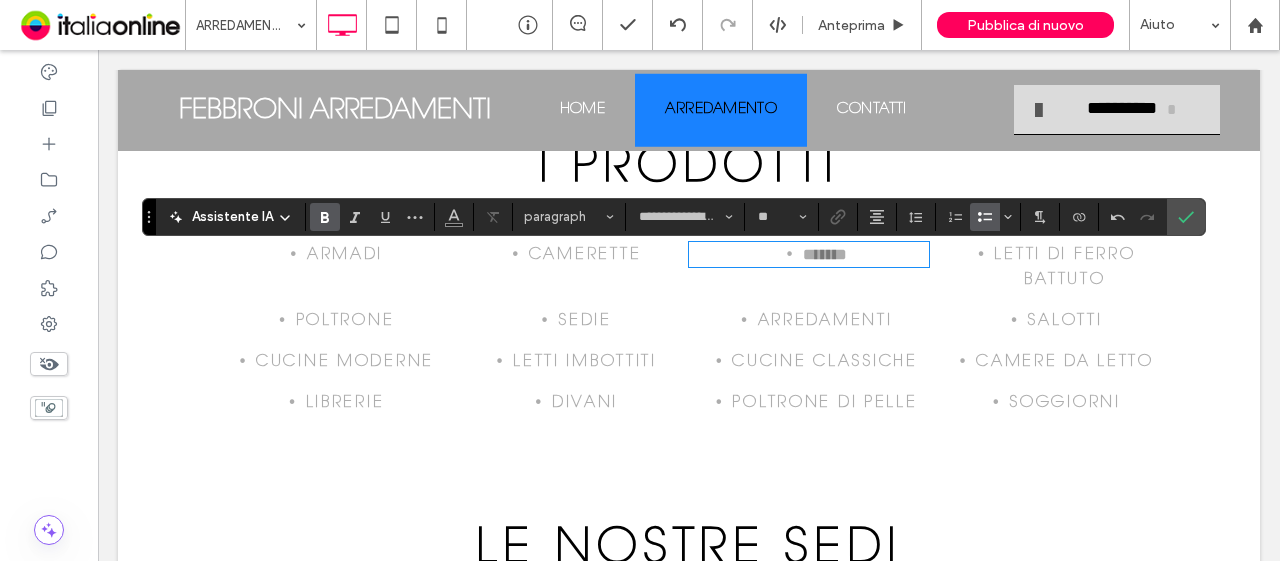 click on "letti di ferro battuto" at bounding box center (1065, 267) 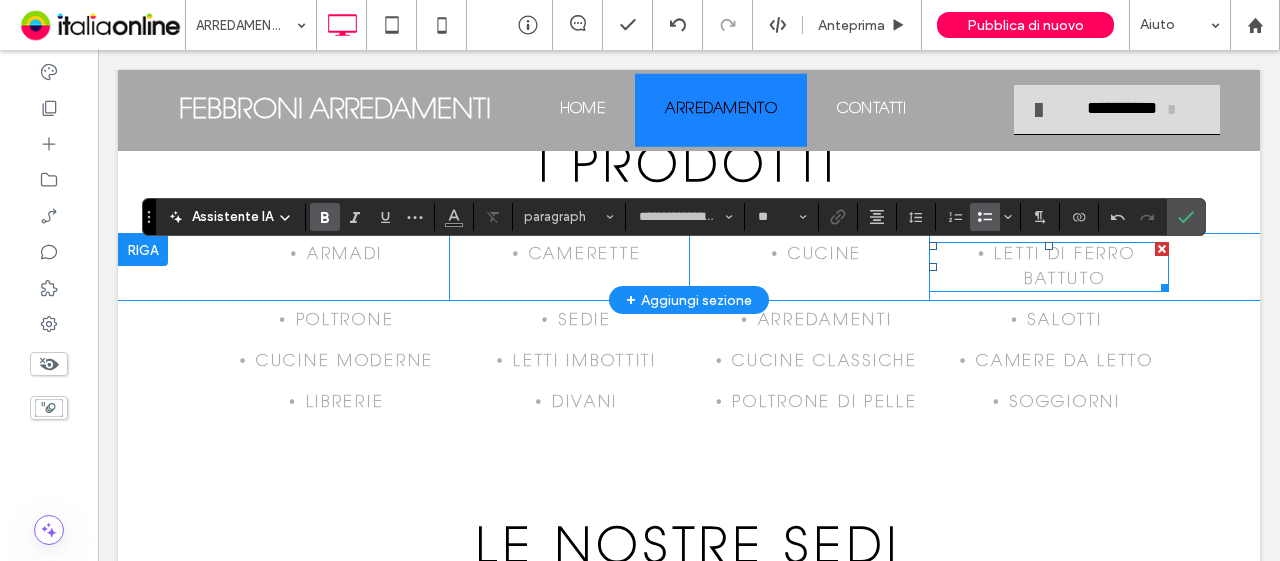 click on "letti di ferro battuto" at bounding box center (1065, 267) 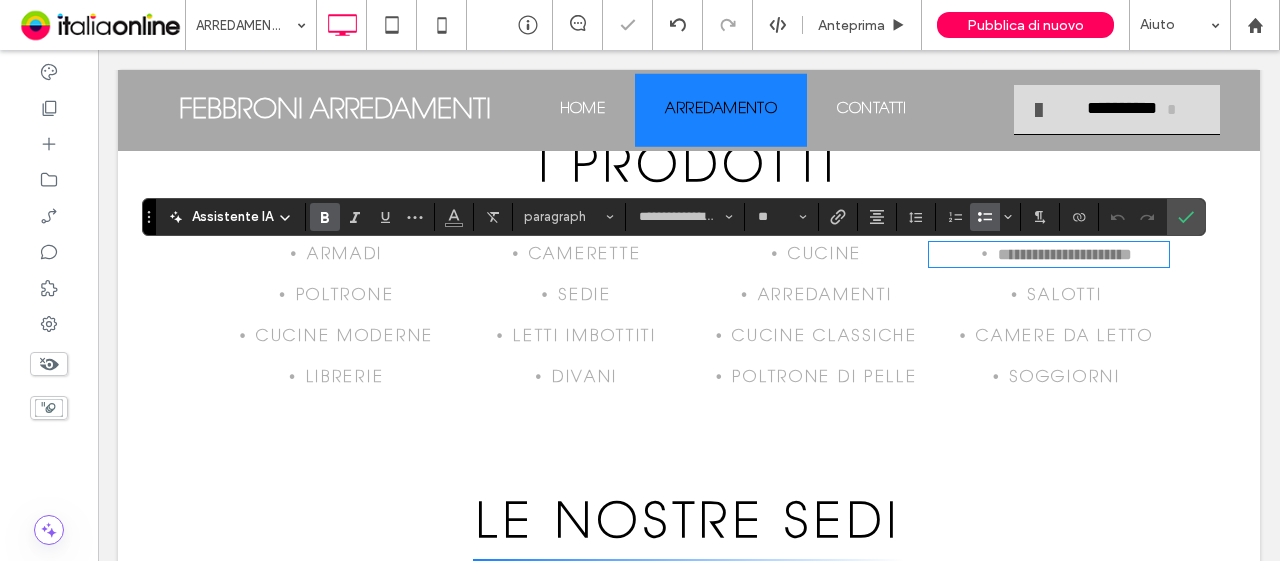 click on "**********" at bounding box center (1065, 254) 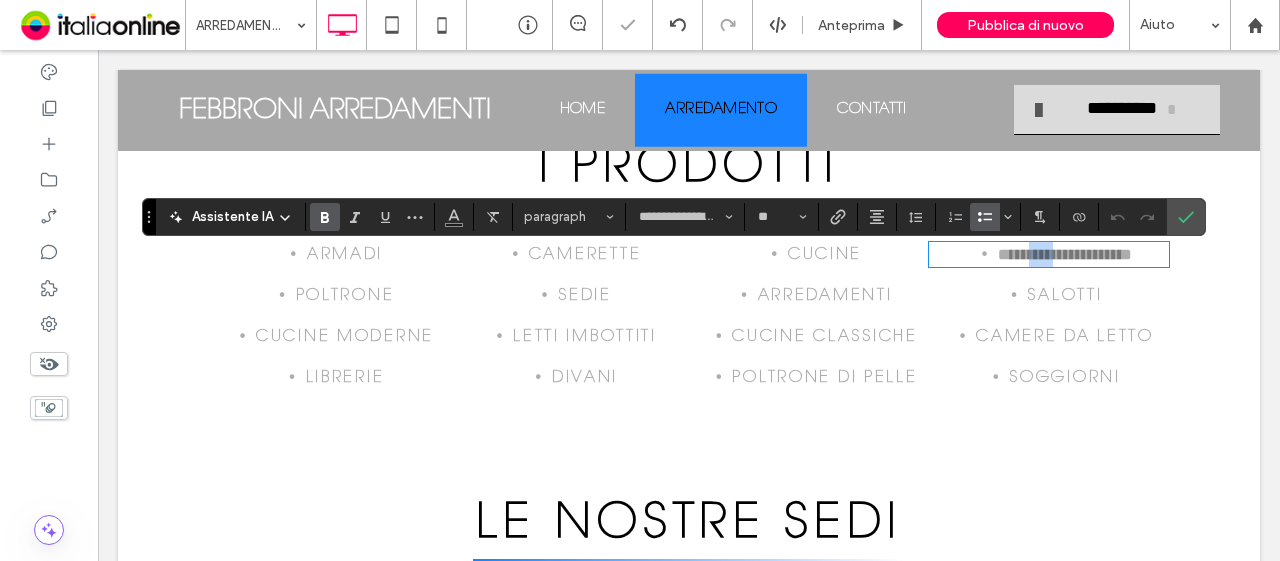 drag, startPoint x: 1036, startPoint y: 264, endPoint x: 1063, endPoint y: 263, distance: 27.018513 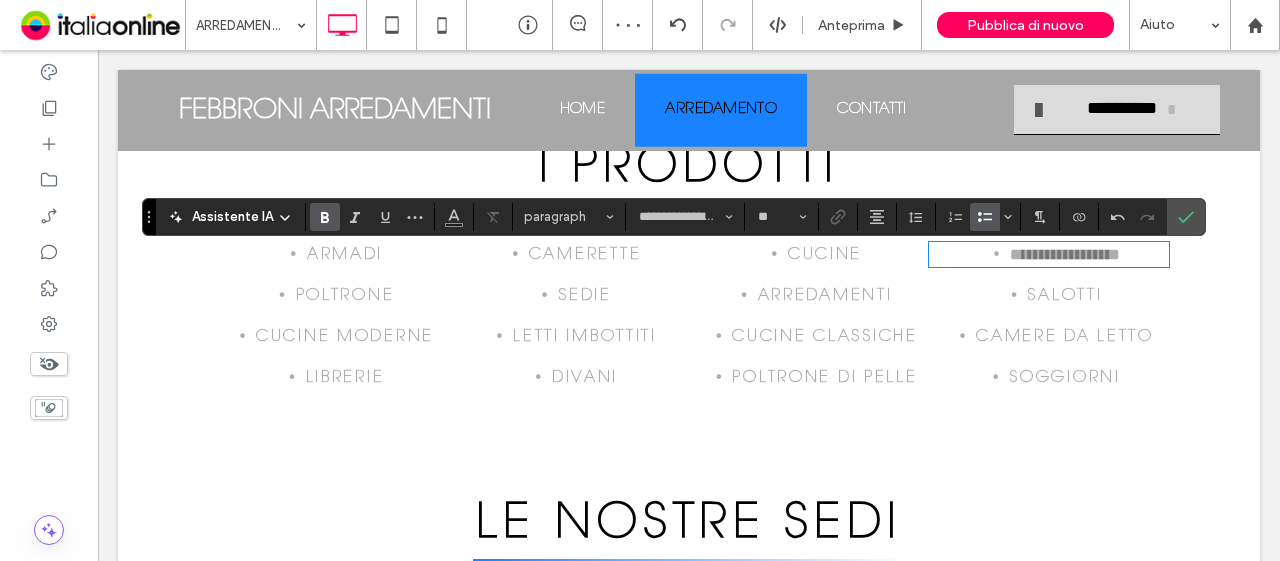 type 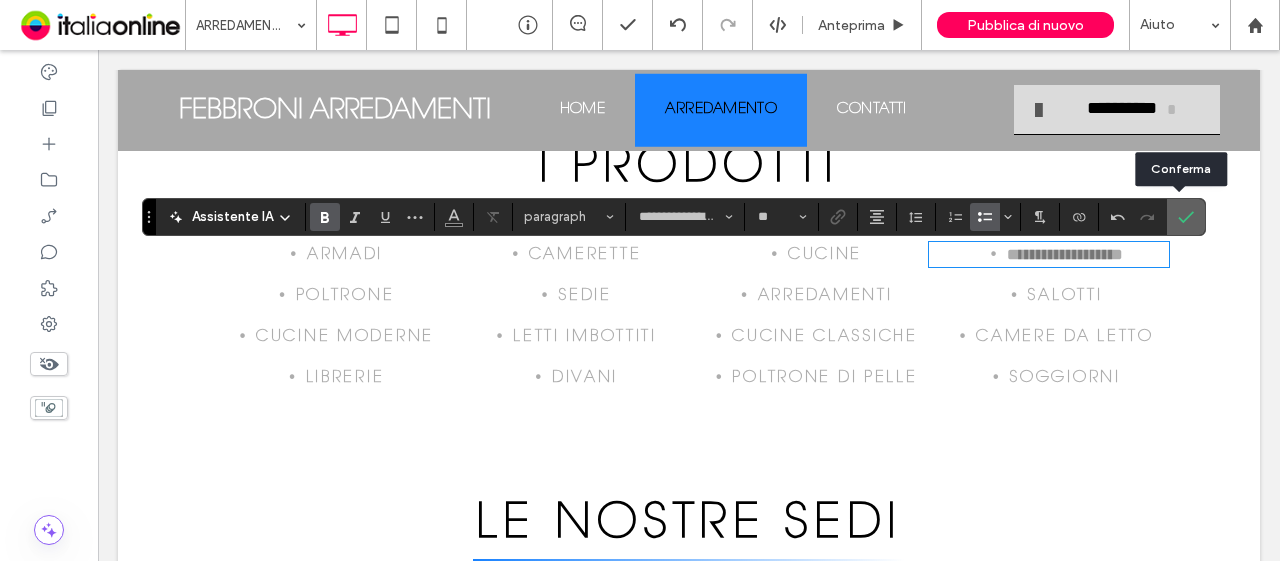 click 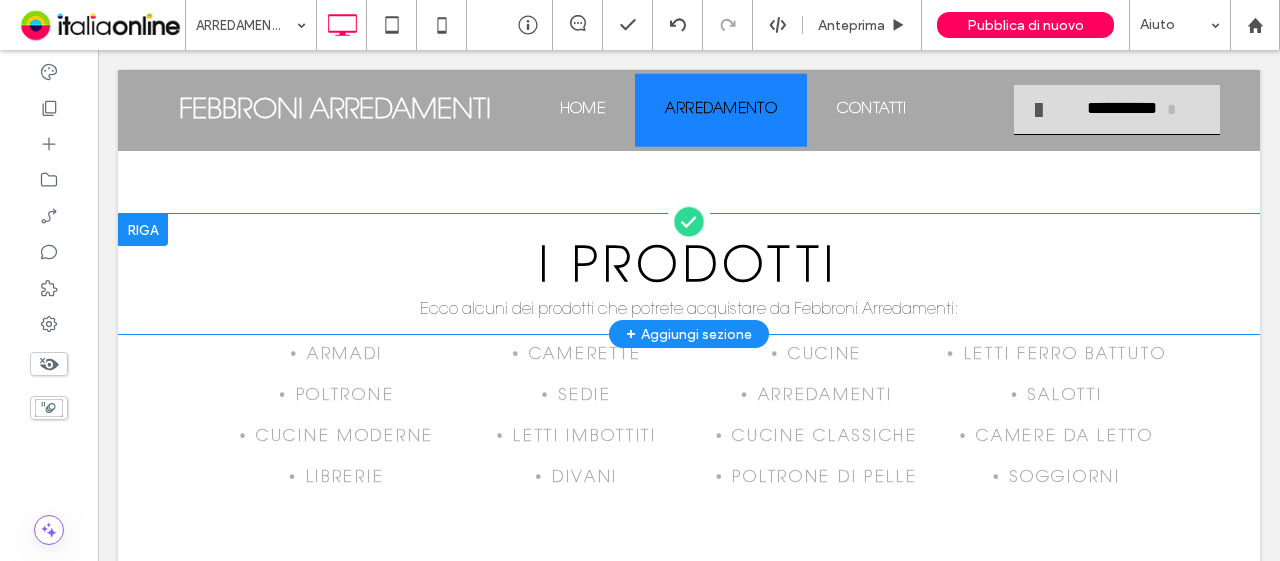 scroll, scrollTop: 600, scrollLeft: 0, axis: vertical 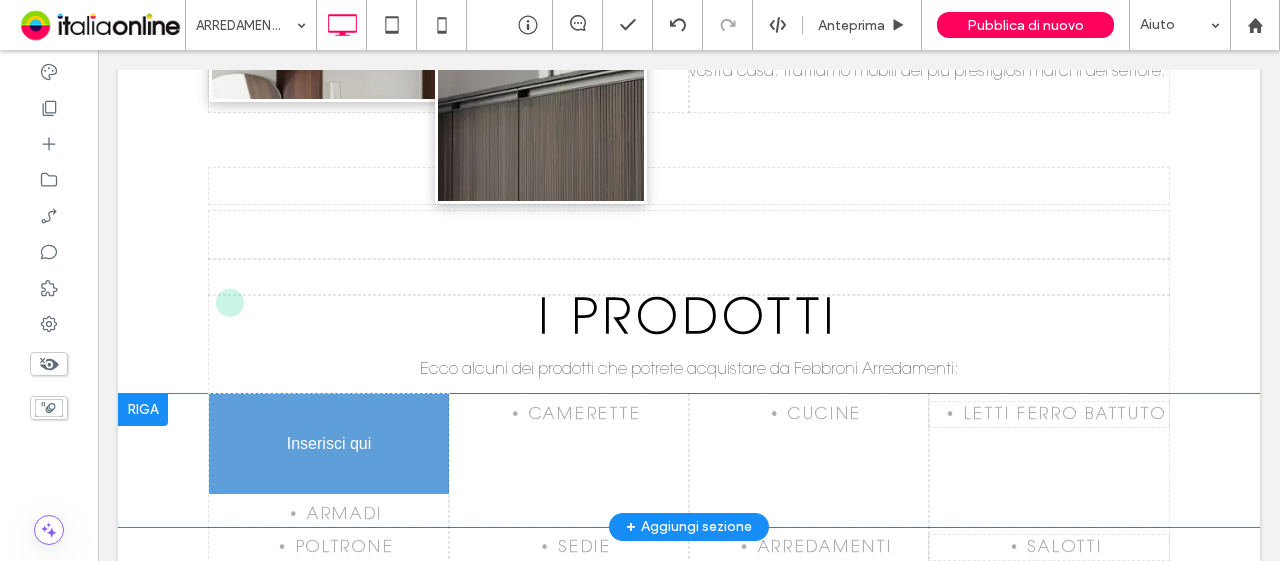 drag, startPoint x: 677, startPoint y: 229, endPoint x: 334, endPoint y: 459, distance: 412.9758 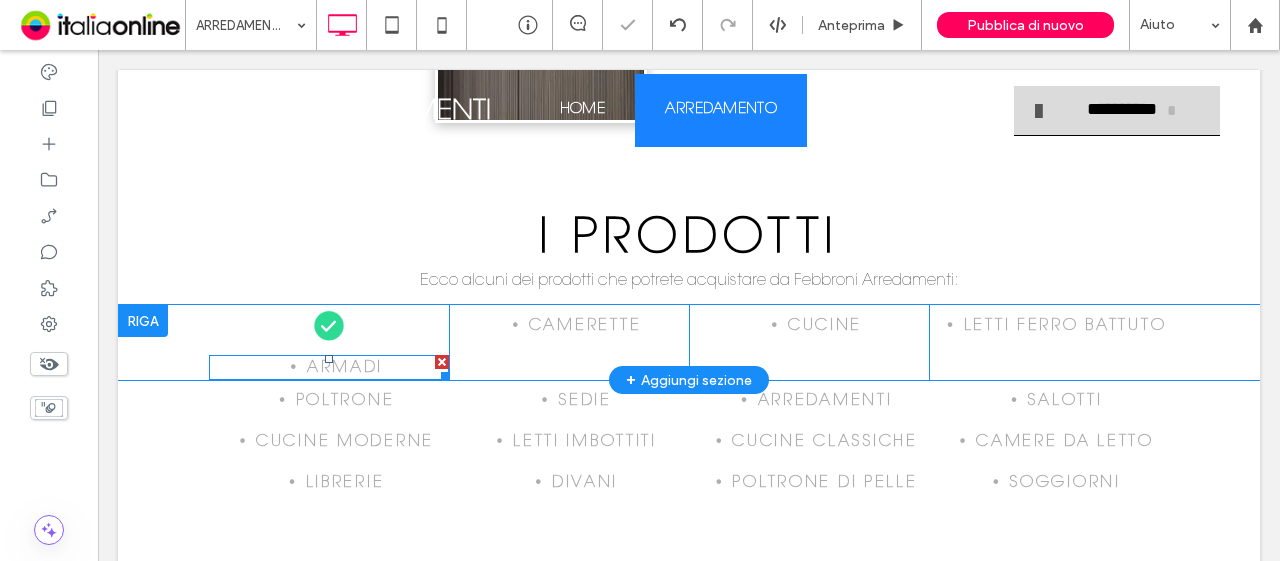 click on "armadi" at bounding box center [345, 368] 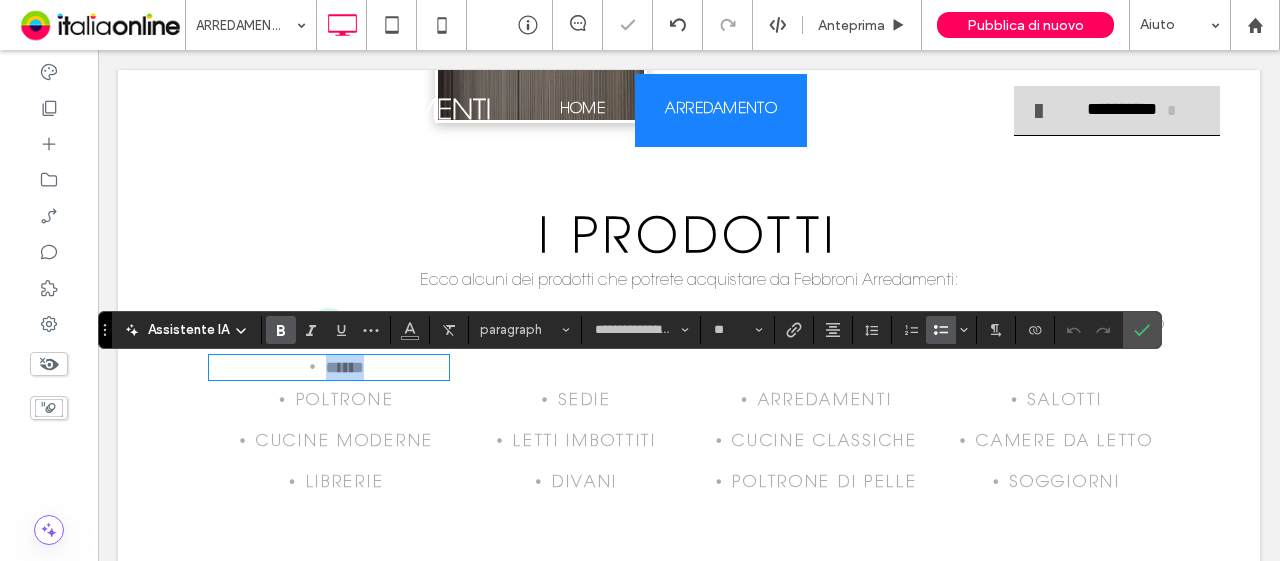 click on "******" at bounding box center [345, 367] 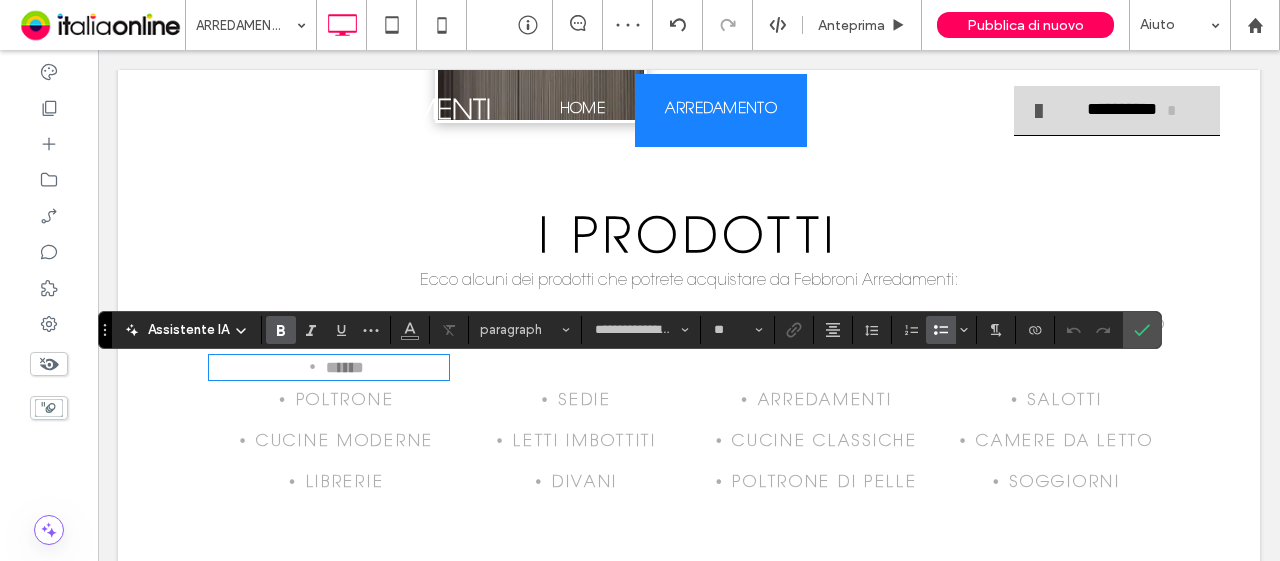 drag, startPoint x: 296, startPoint y: 373, endPoint x: 238, endPoint y: 386, distance: 59.439045 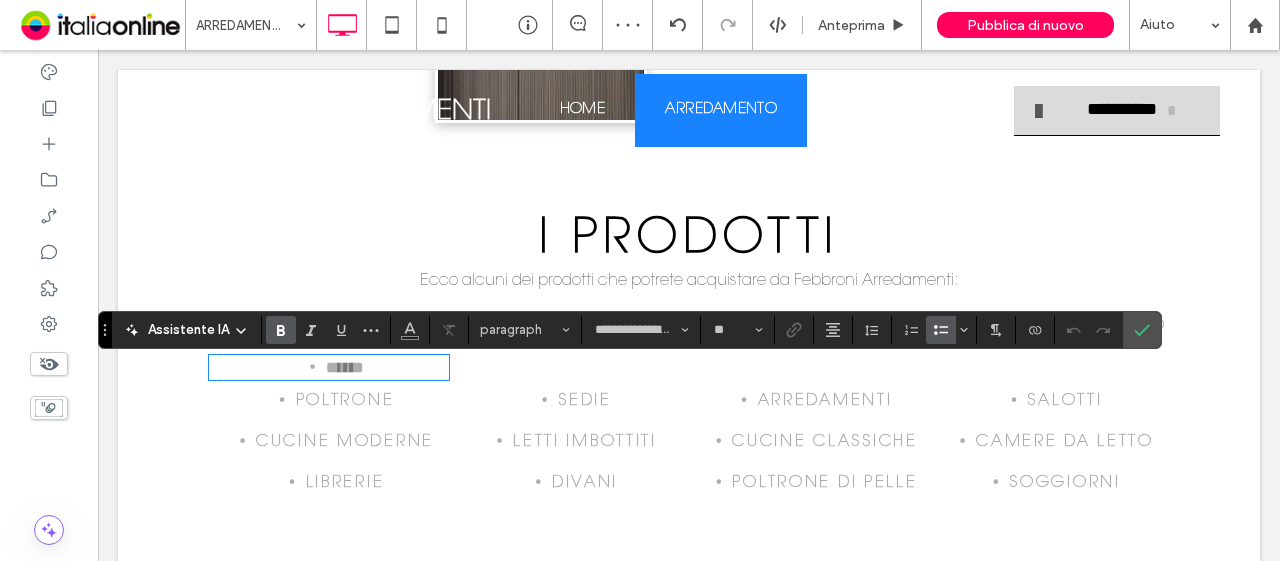 click on "******" at bounding box center (345, 367) 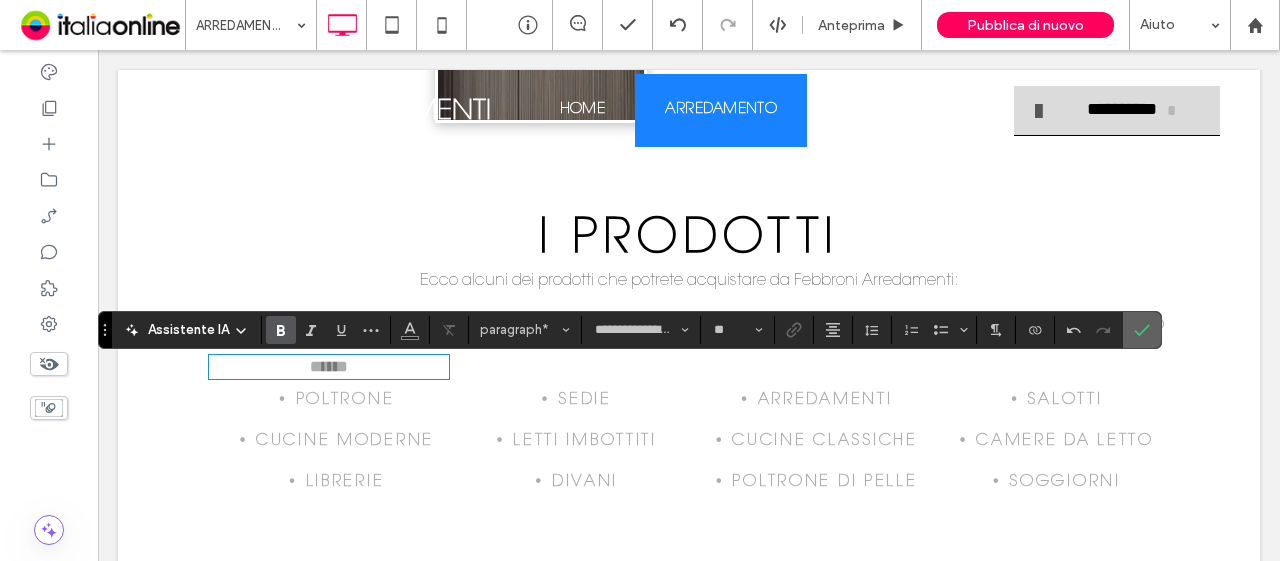 click at bounding box center (1142, 330) 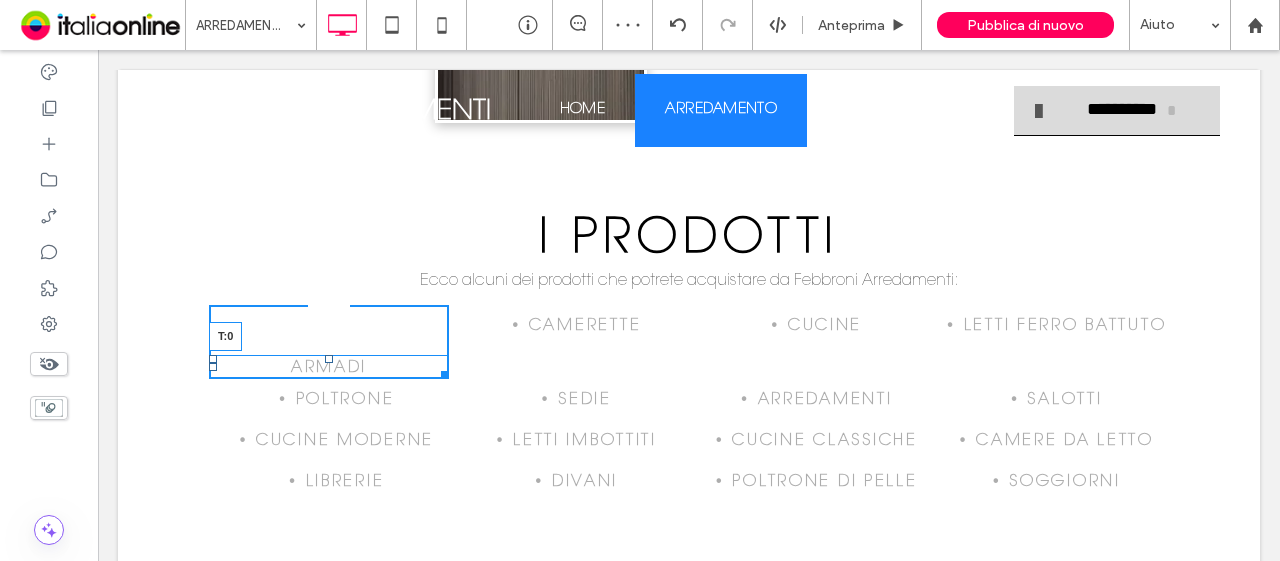drag, startPoint x: 322, startPoint y: 365, endPoint x: 408, endPoint y: 369, distance: 86.09297 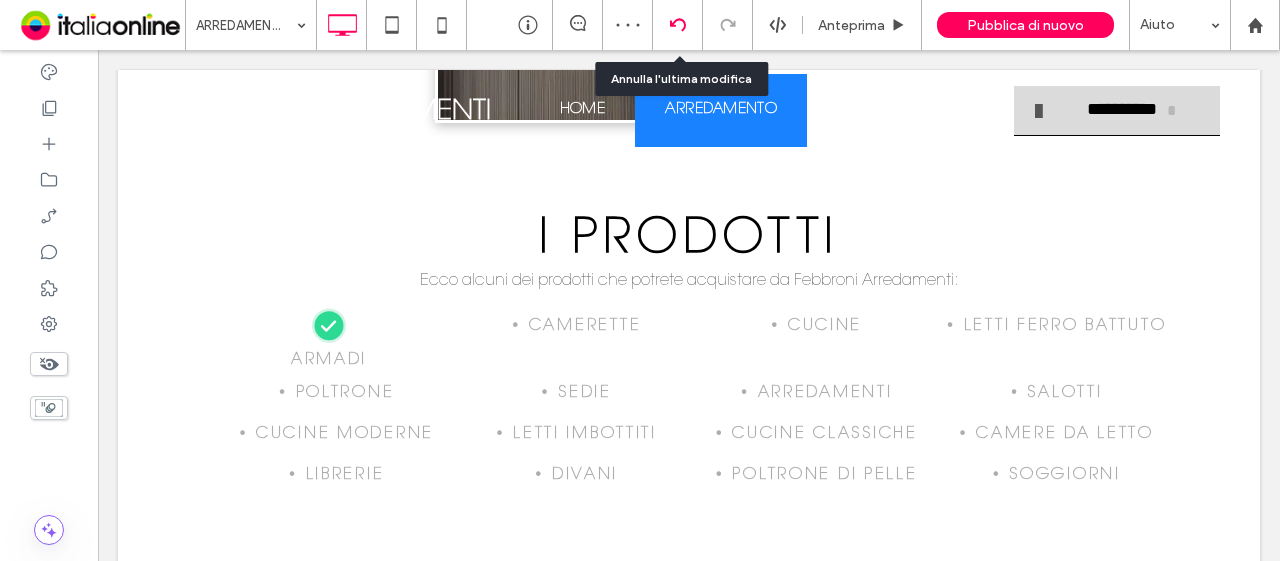 click at bounding box center [678, 25] 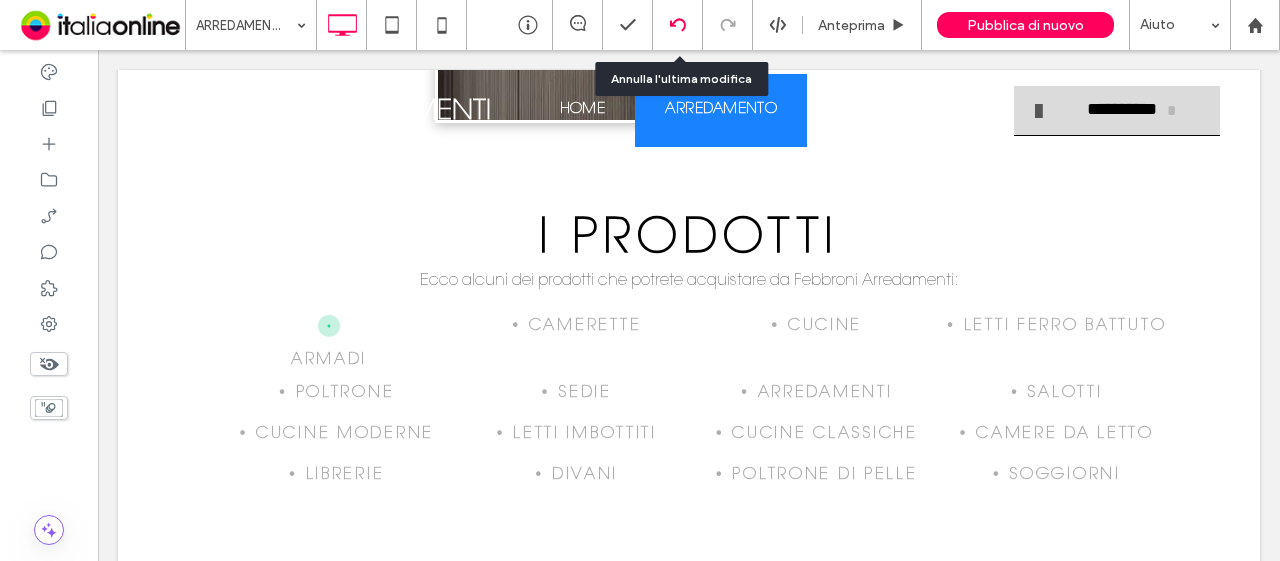 click 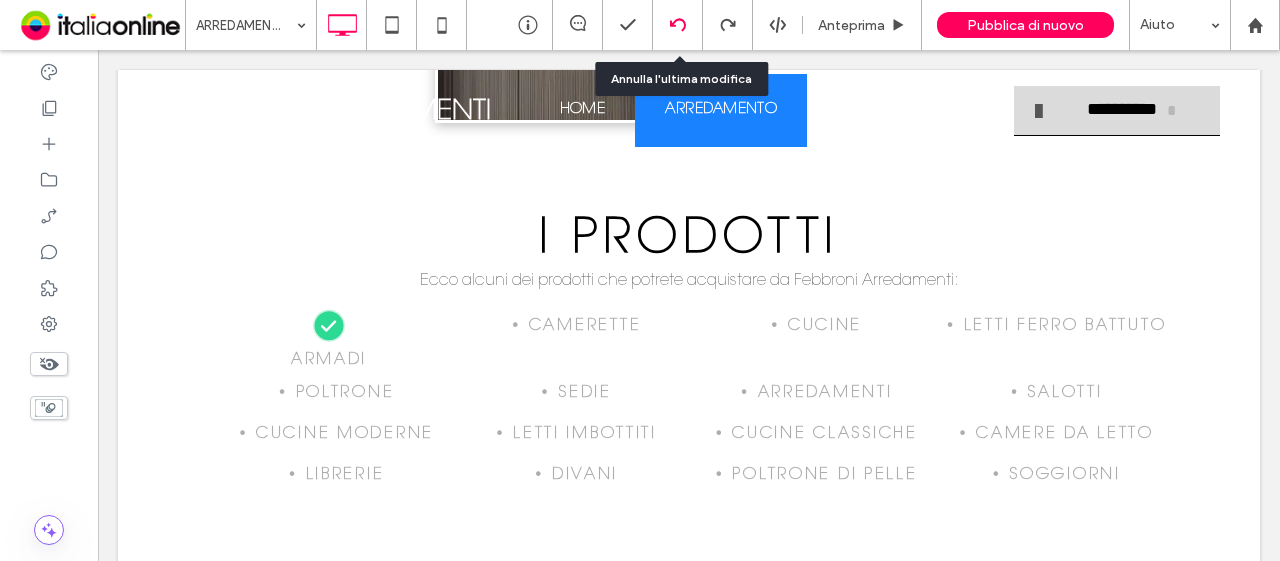 click at bounding box center (678, 25) 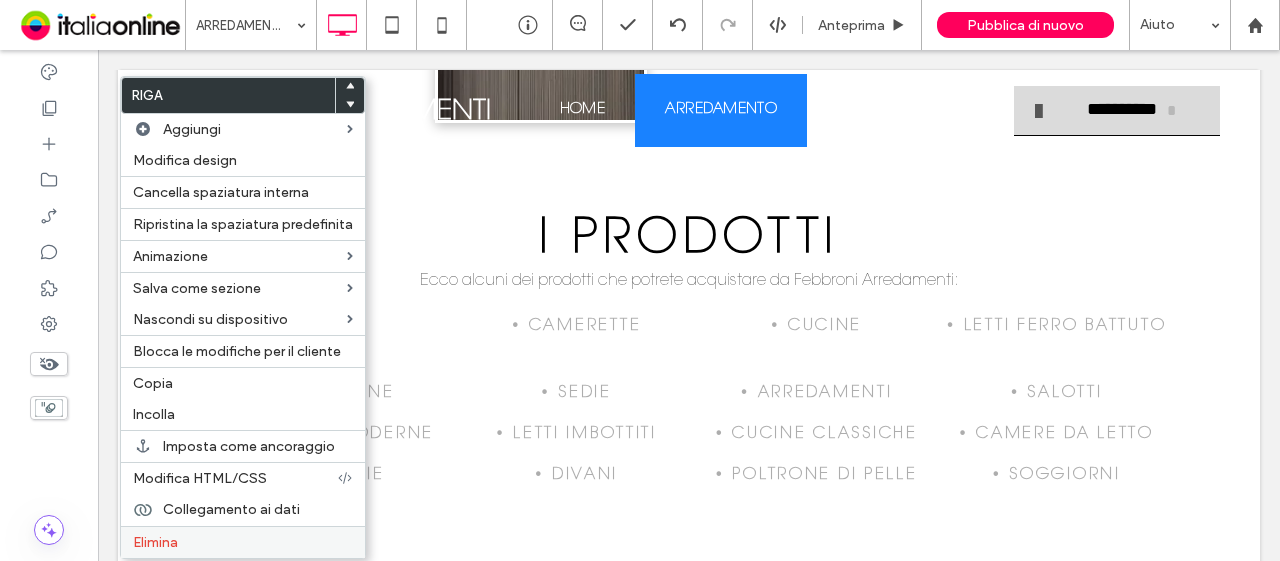 drag, startPoint x: 179, startPoint y: 538, endPoint x: 174, endPoint y: 522, distance: 16.763054 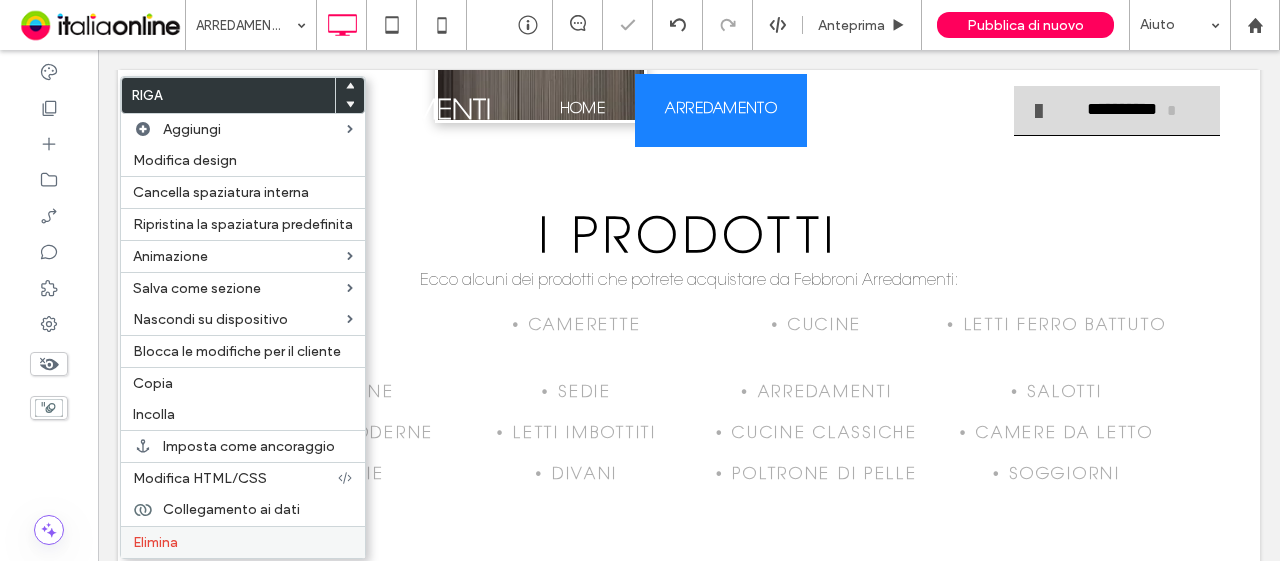 click on "Elimina" at bounding box center (243, 542) 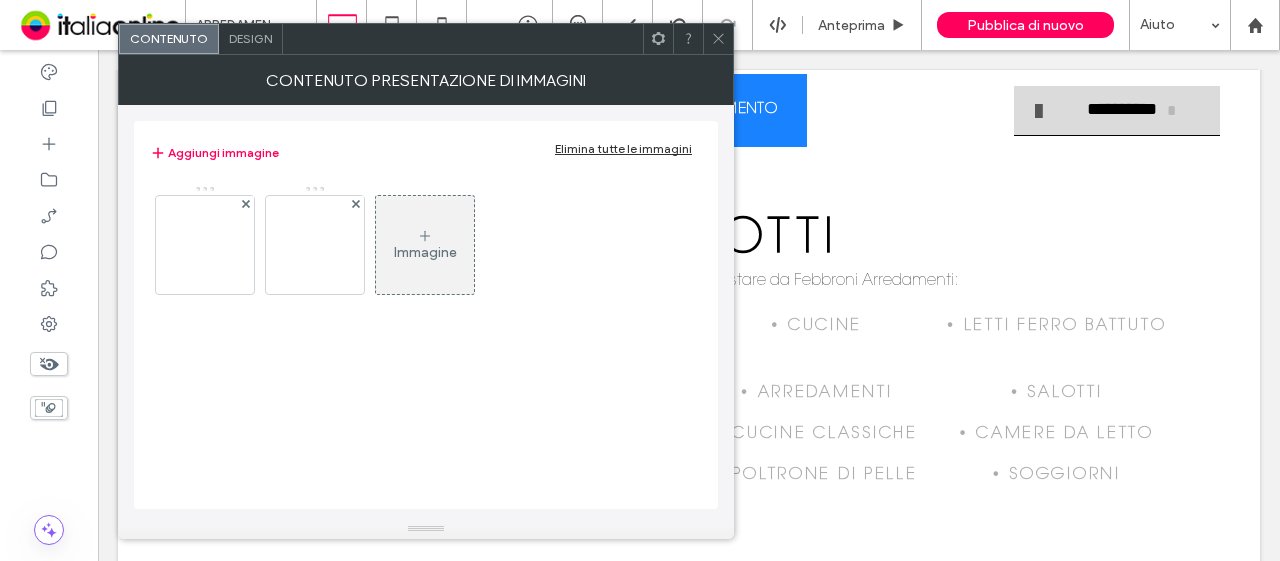 click at bounding box center [718, 39] 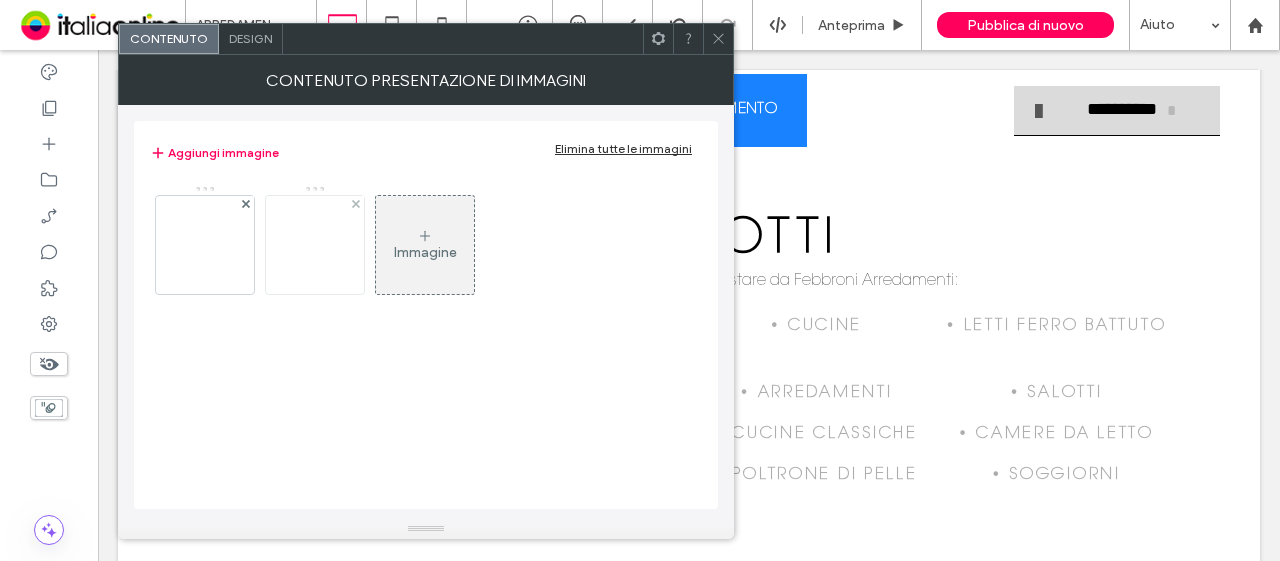 click at bounding box center (315, 245) 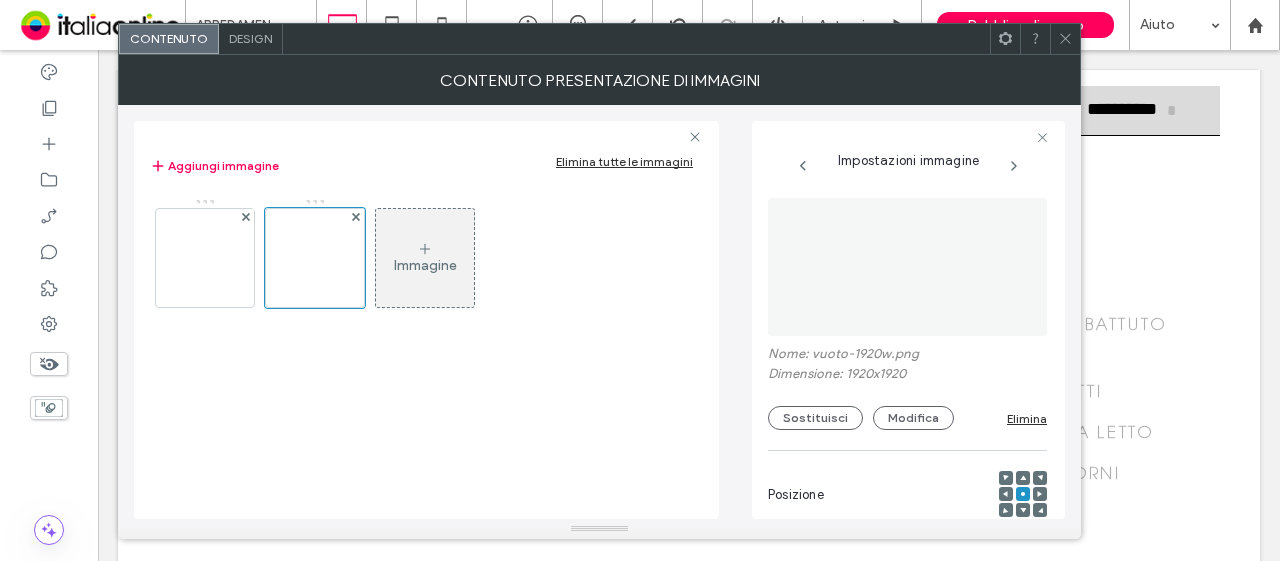 scroll, scrollTop: 0, scrollLeft: 0, axis: both 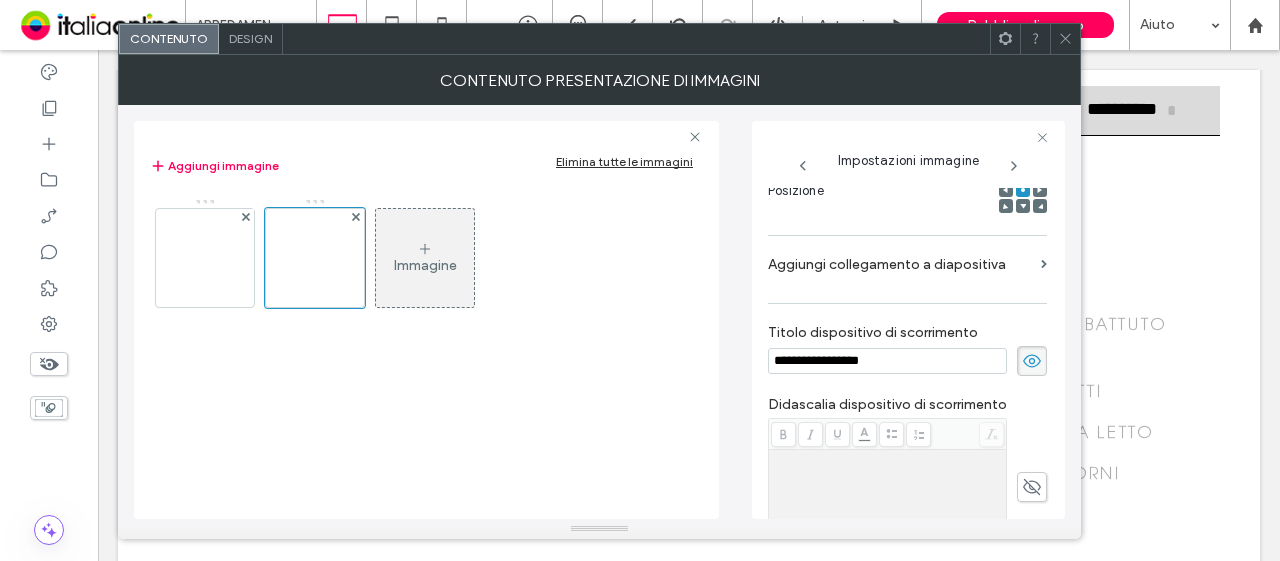 drag, startPoint x: 828, startPoint y: 360, endPoint x: 818, endPoint y: 358, distance: 10.198039 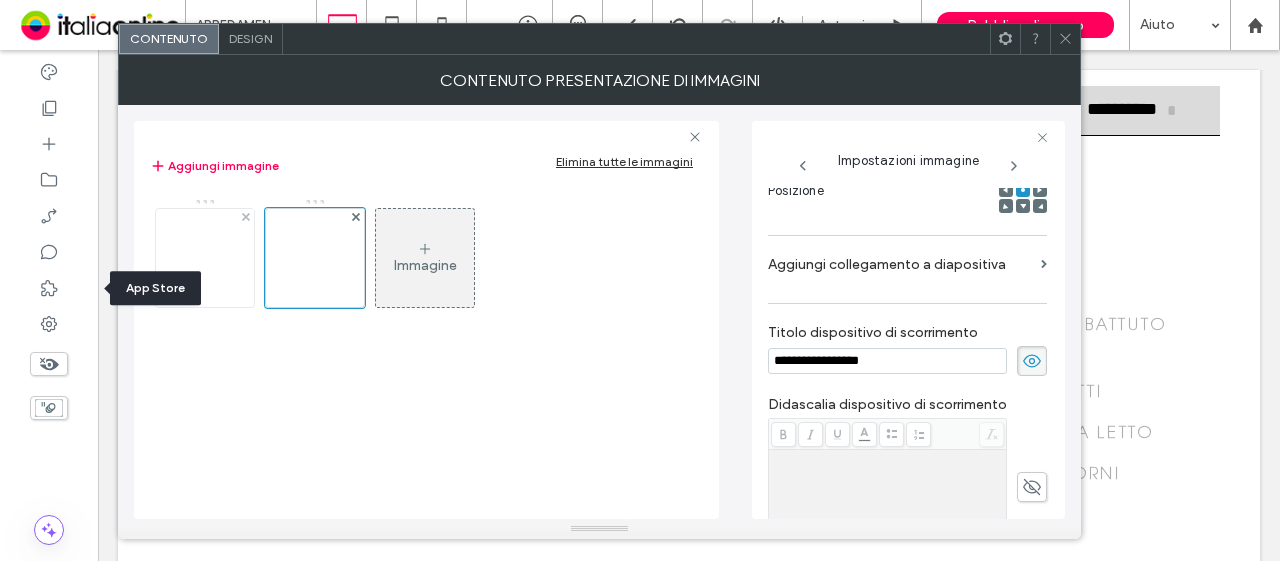 click at bounding box center [205, 258] 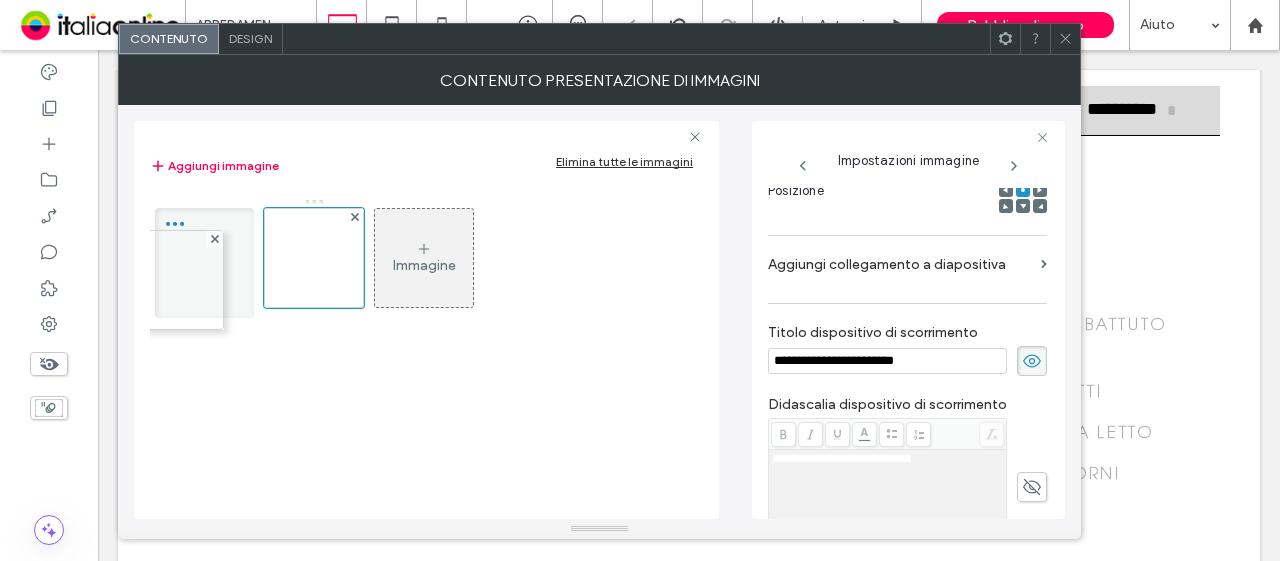 drag, startPoint x: 322, startPoint y: 285, endPoint x: 217, endPoint y: 292, distance: 105.23308 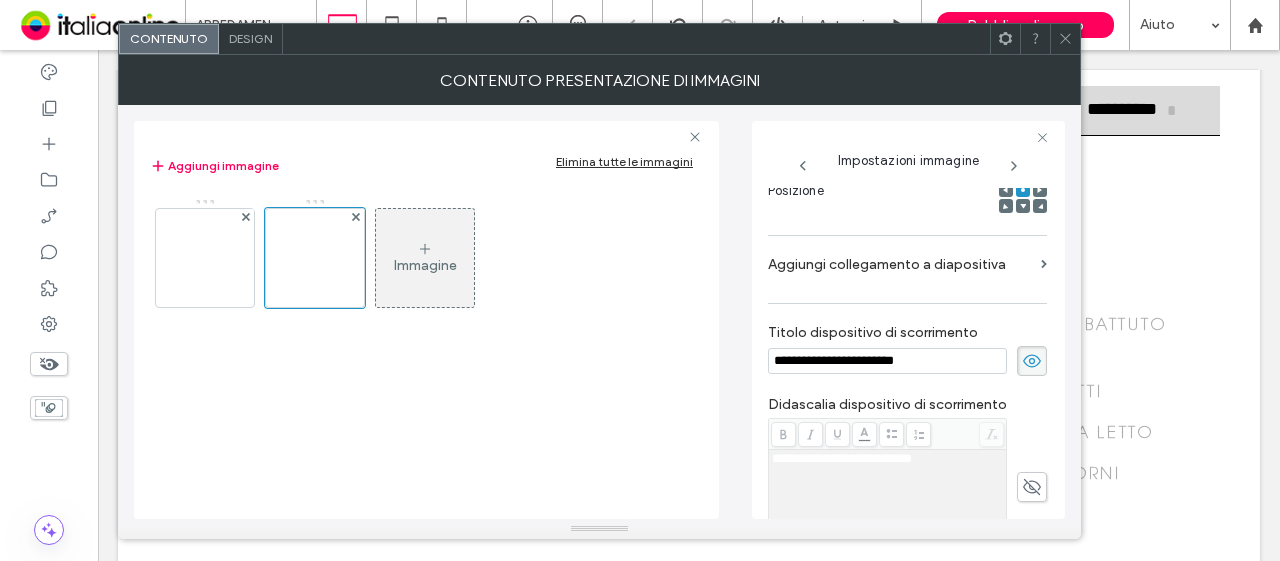 click on "**********" at bounding box center [887, 361] 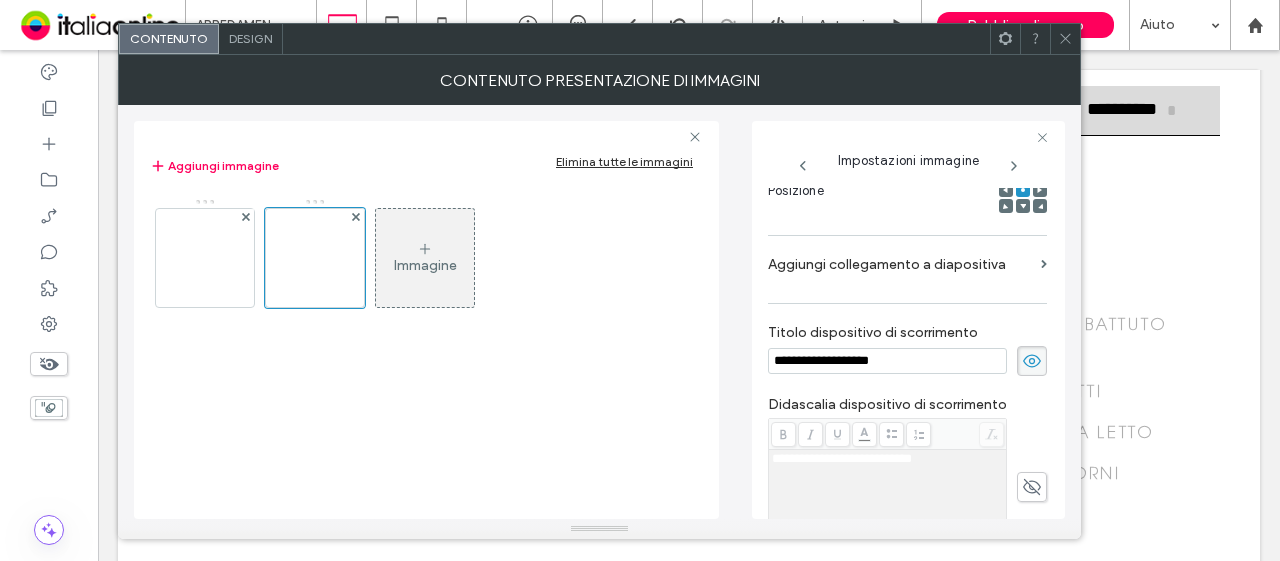 type on "**********" 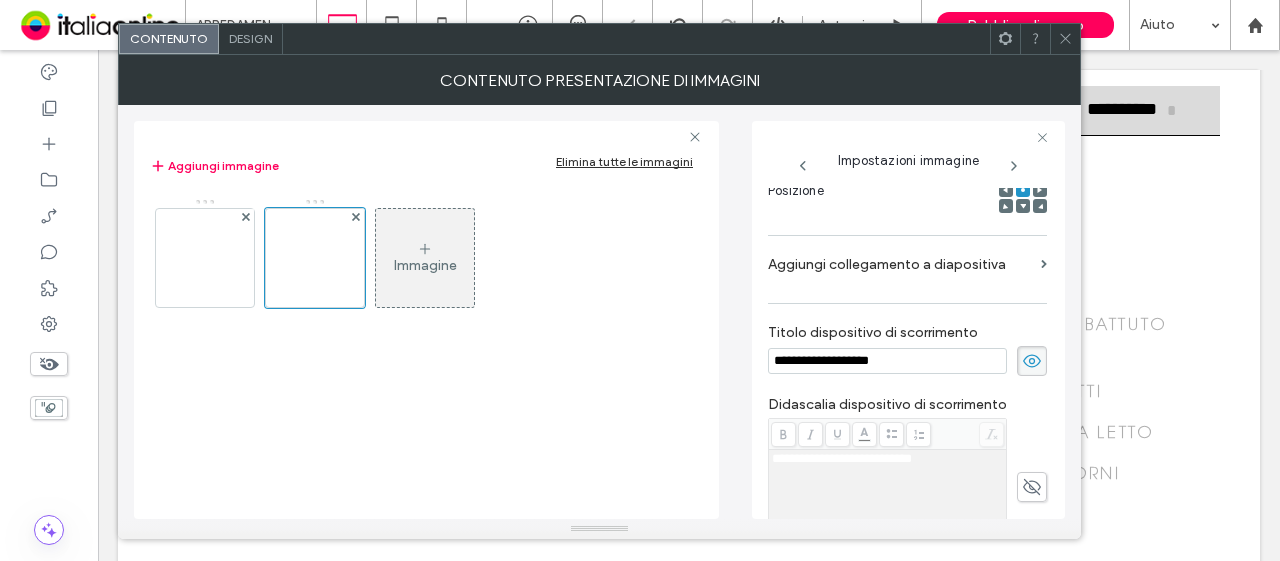 click 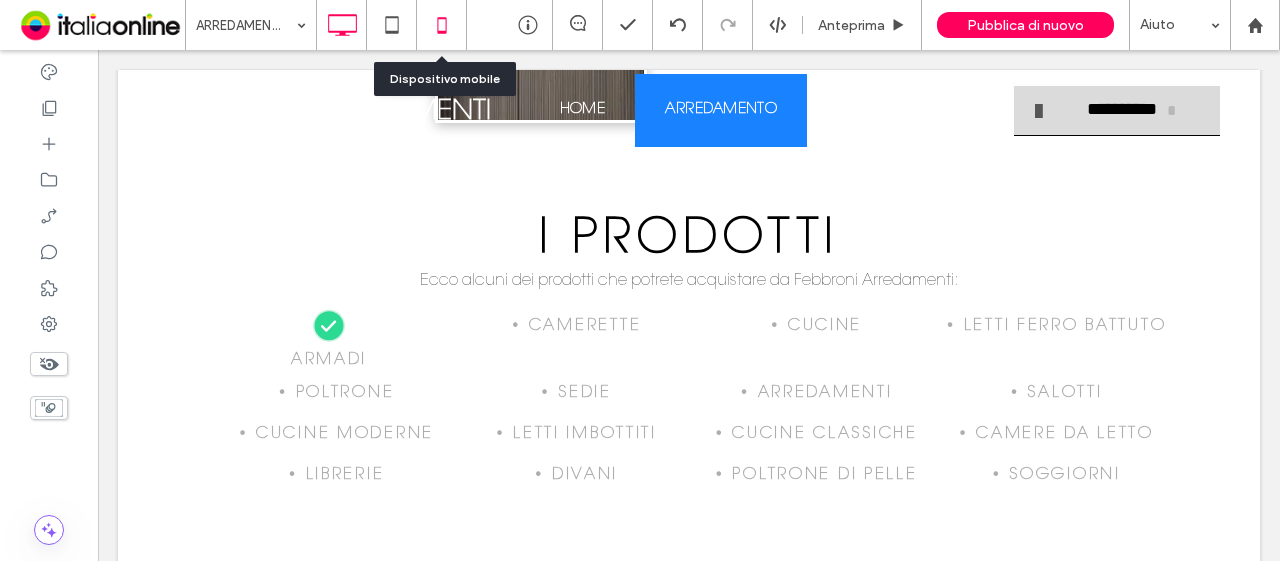 click 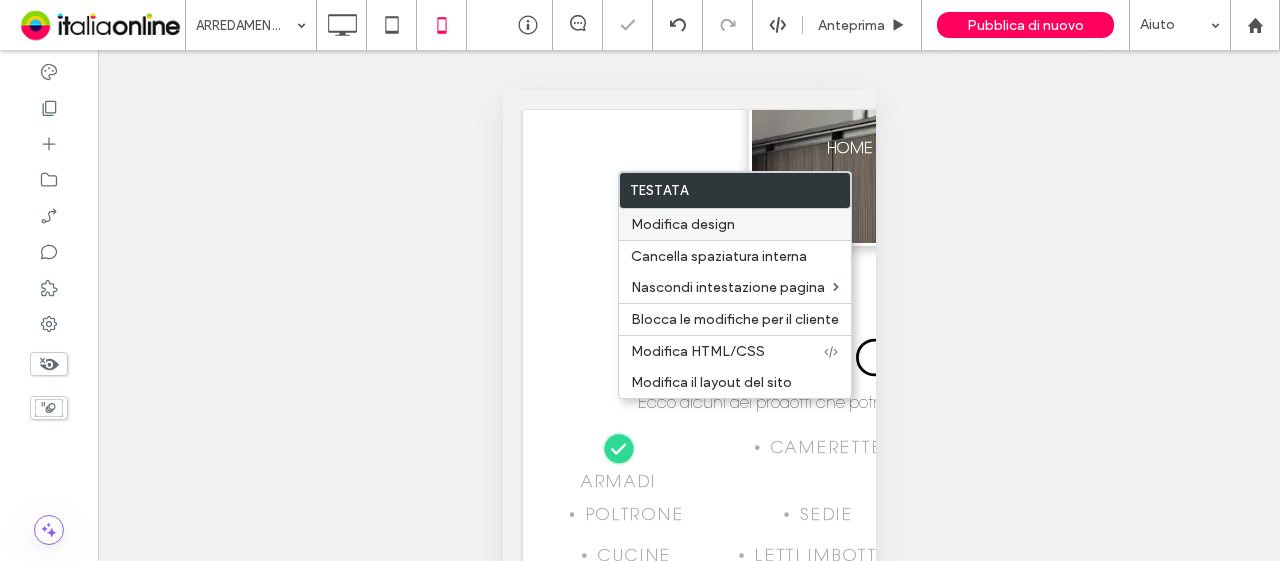 click on "Modifica design" at bounding box center [735, 224] 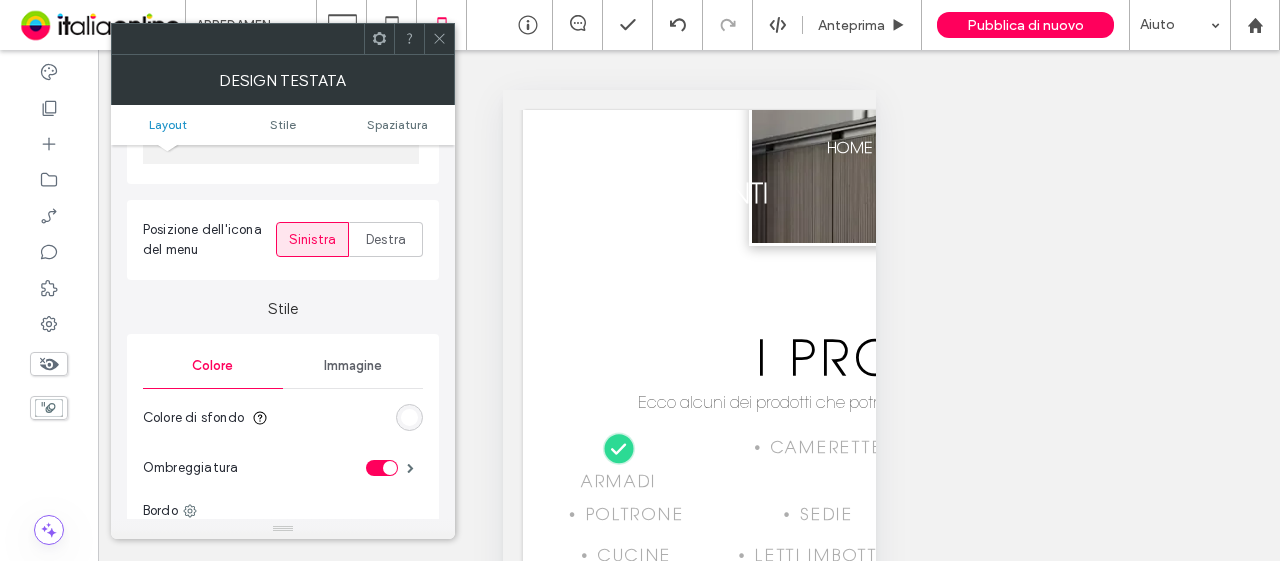 scroll, scrollTop: 300, scrollLeft: 0, axis: vertical 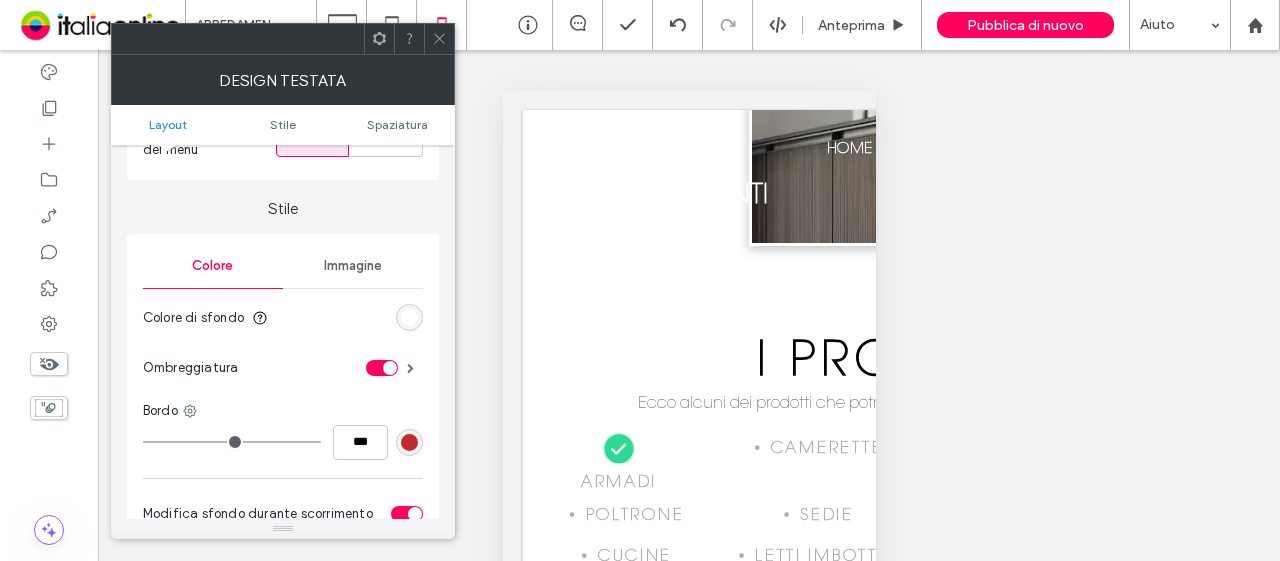 click at bounding box center [382, 368] 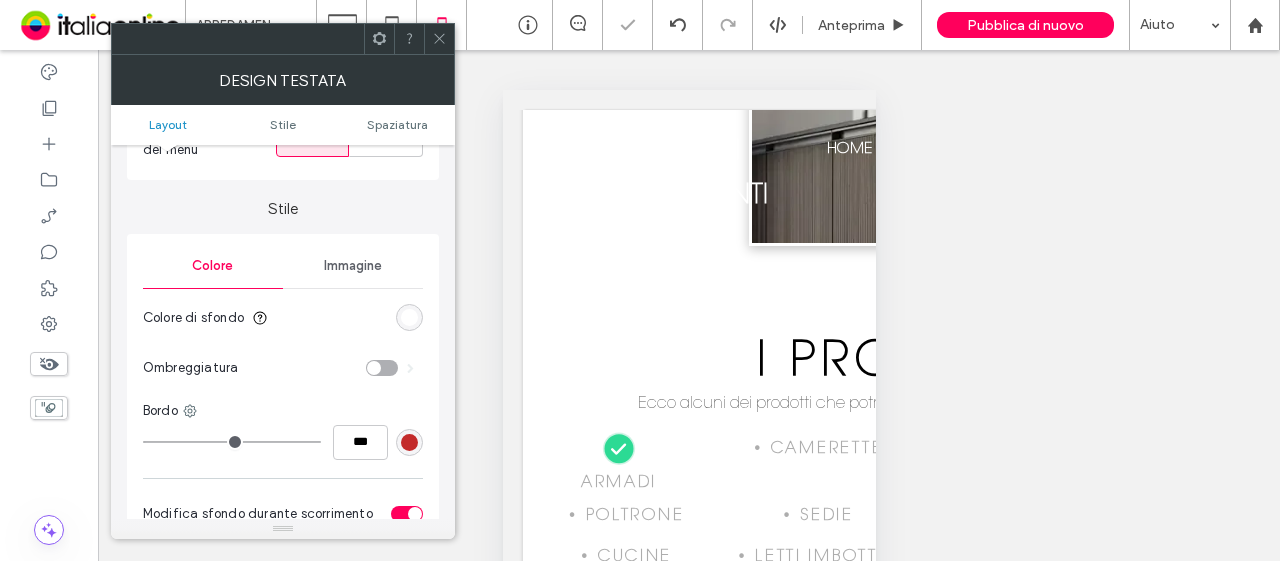 click at bounding box center (439, 39) 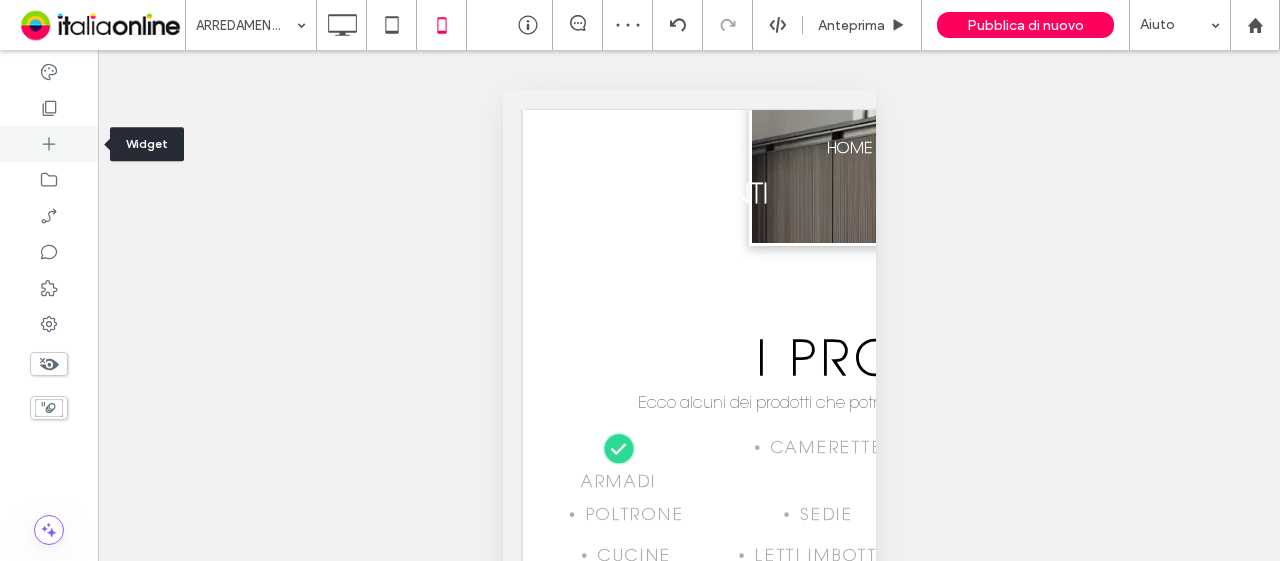 click 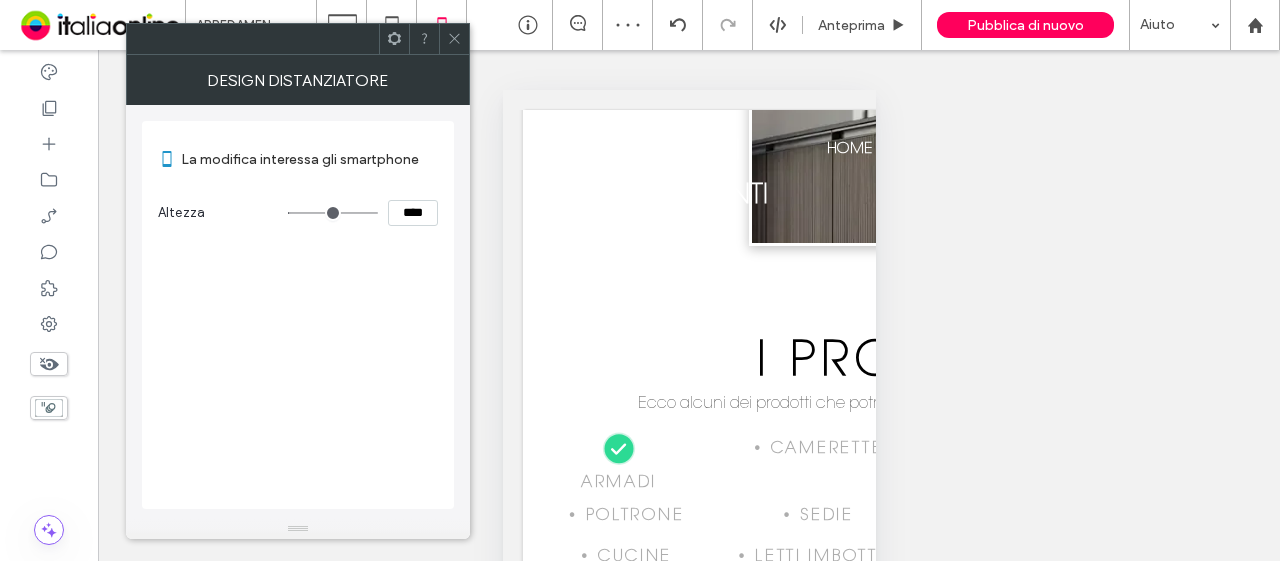 type on "***" 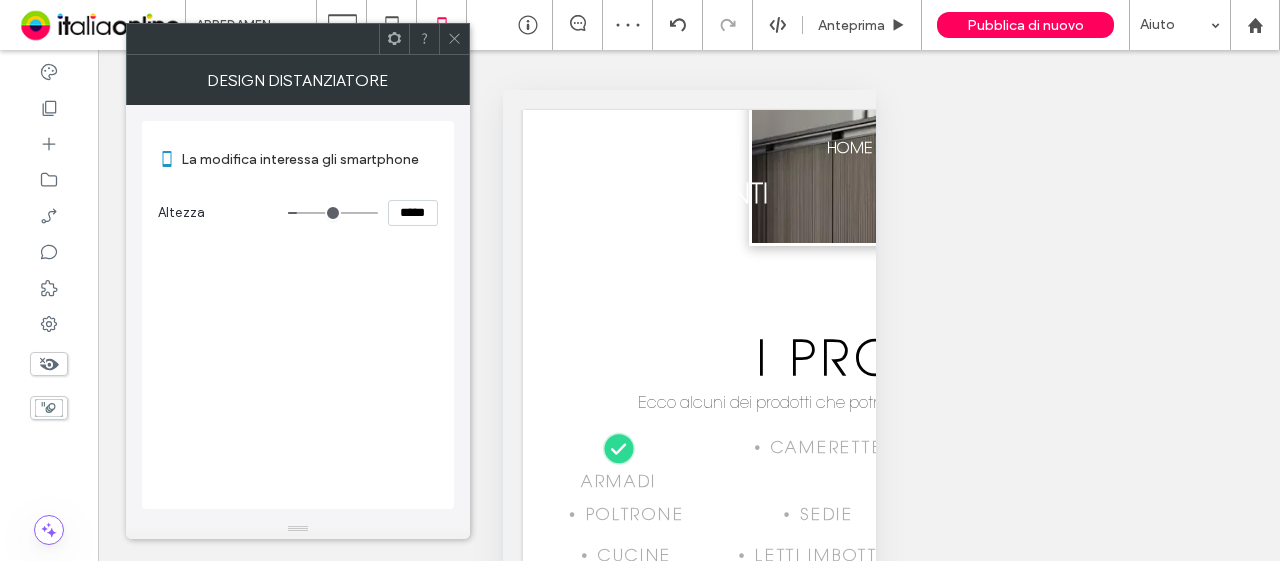 type on "***" 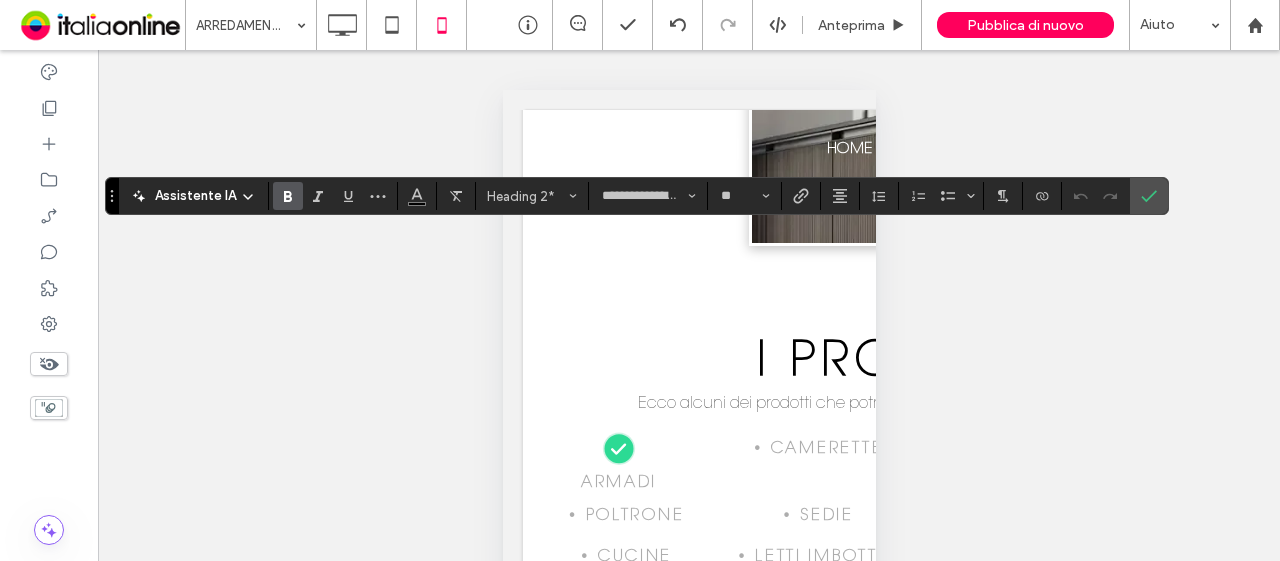 click 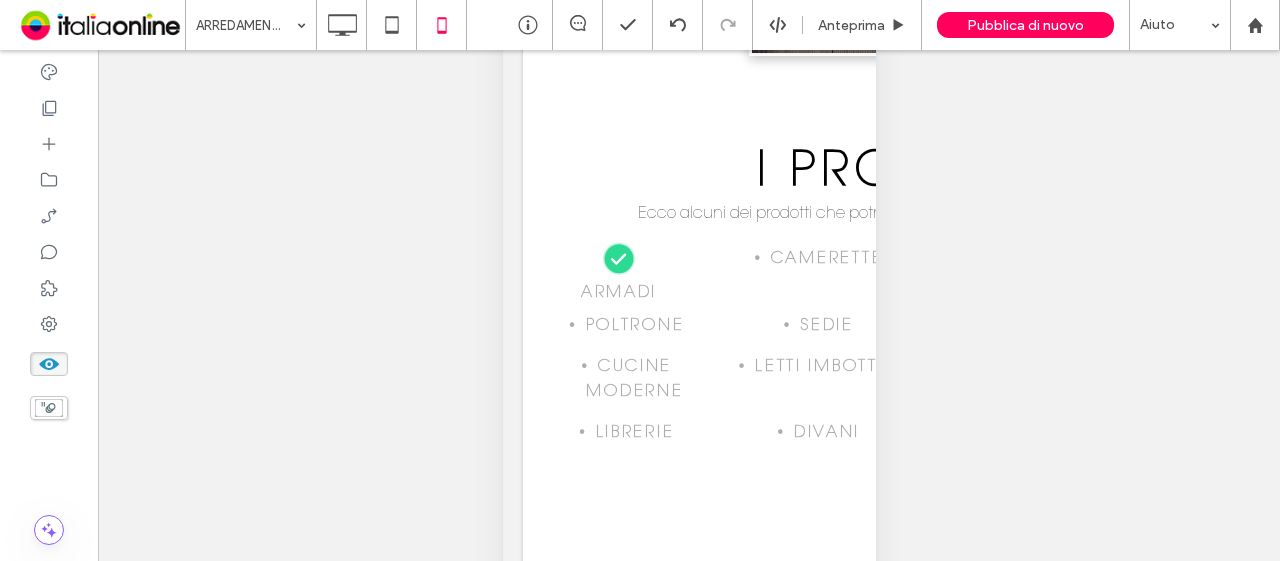 scroll, scrollTop: 266, scrollLeft: 0, axis: vertical 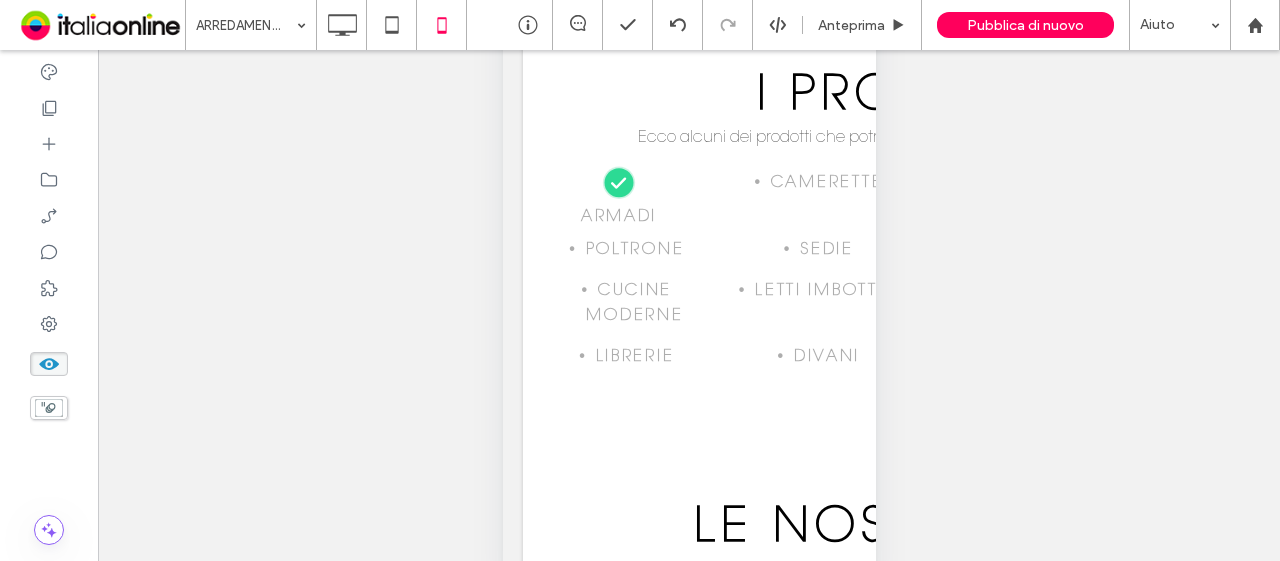 click 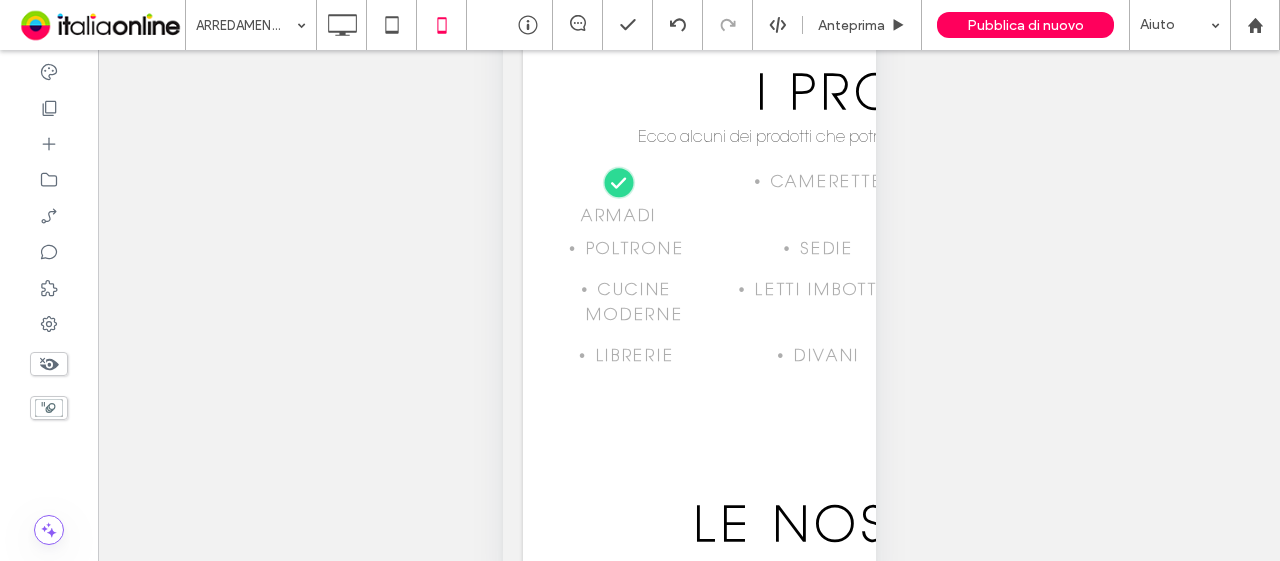 scroll, scrollTop: 0, scrollLeft: 0, axis: both 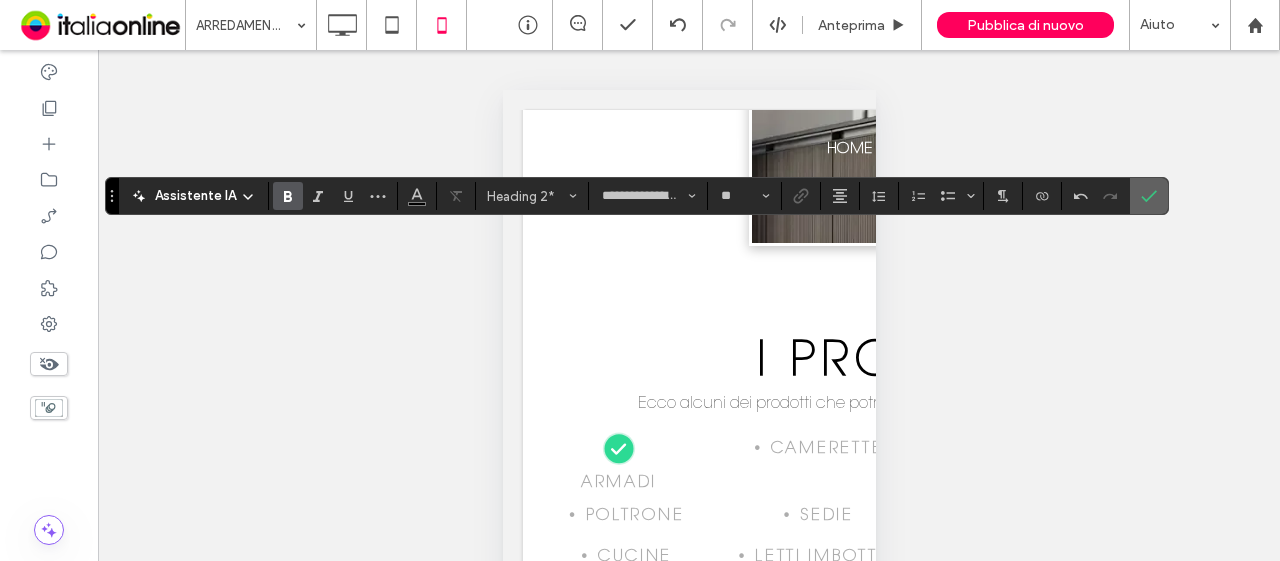 click at bounding box center [1149, 196] 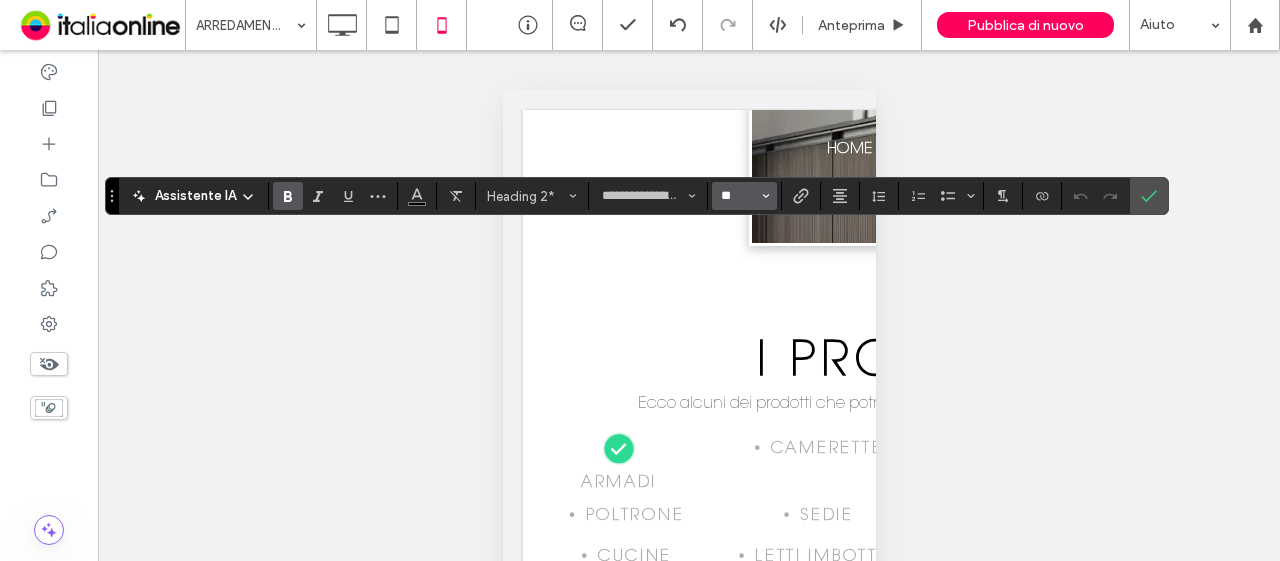 click on "**" at bounding box center (738, 196) 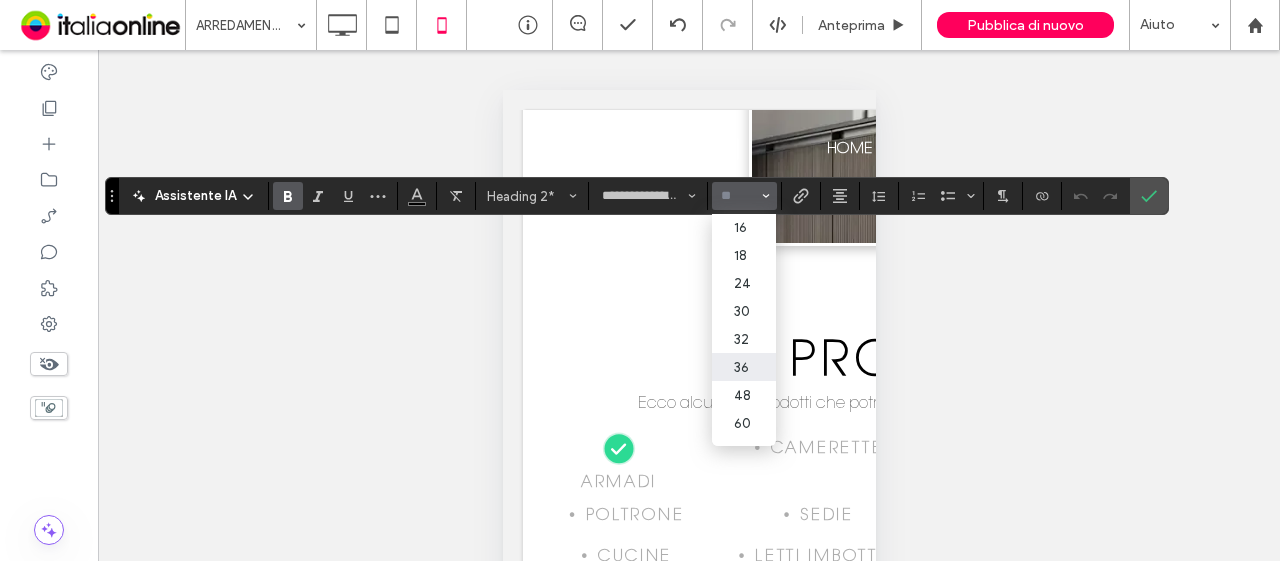 scroll, scrollTop: 200, scrollLeft: 0, axis: vertical 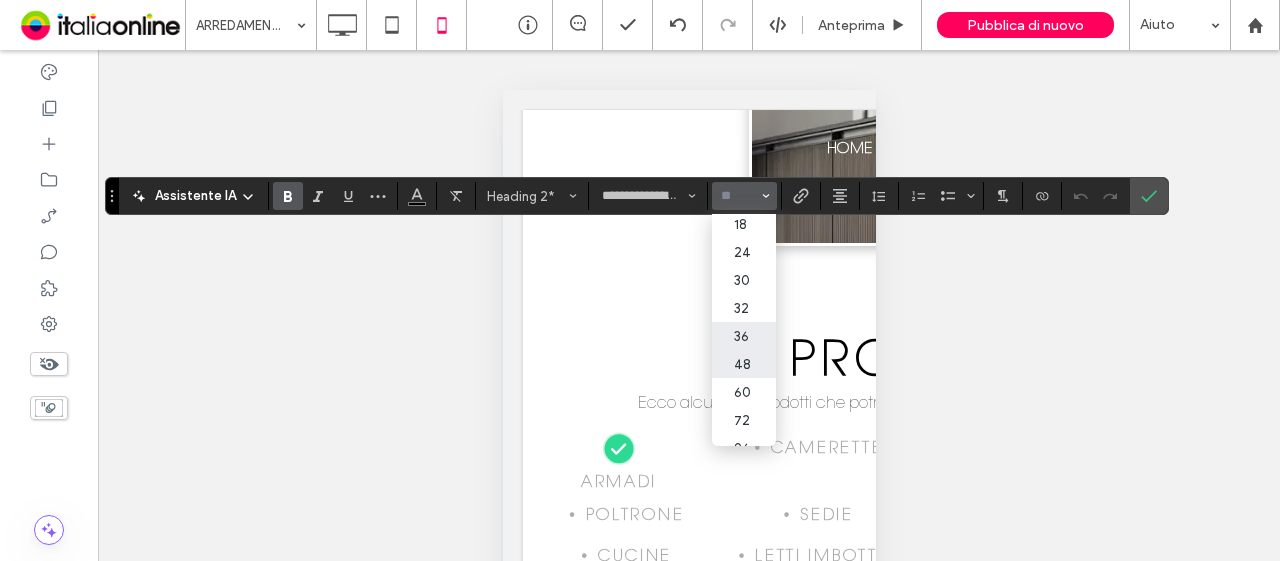 click on "48" at bounding box center (744, 364) 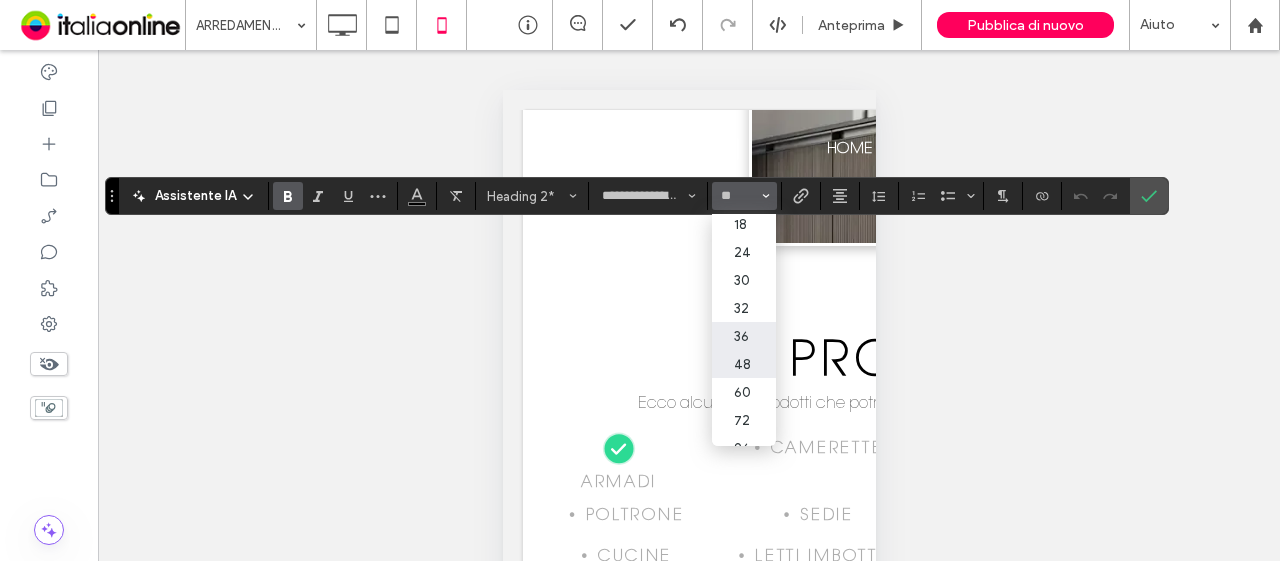 type on "**" 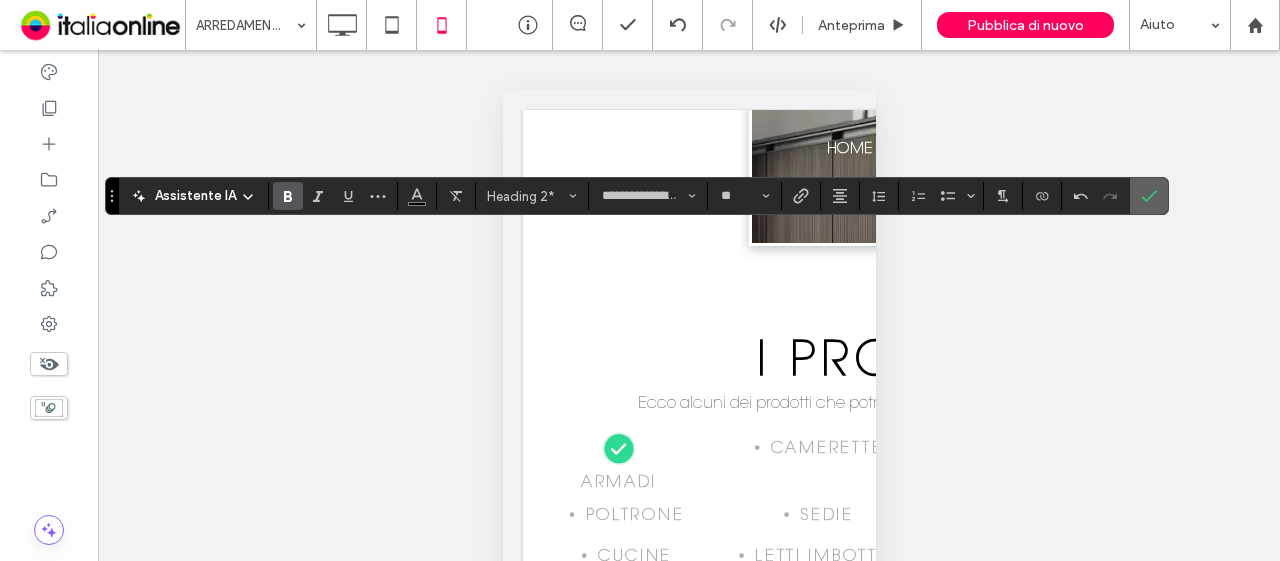 click at bounding box center (1149, 196) 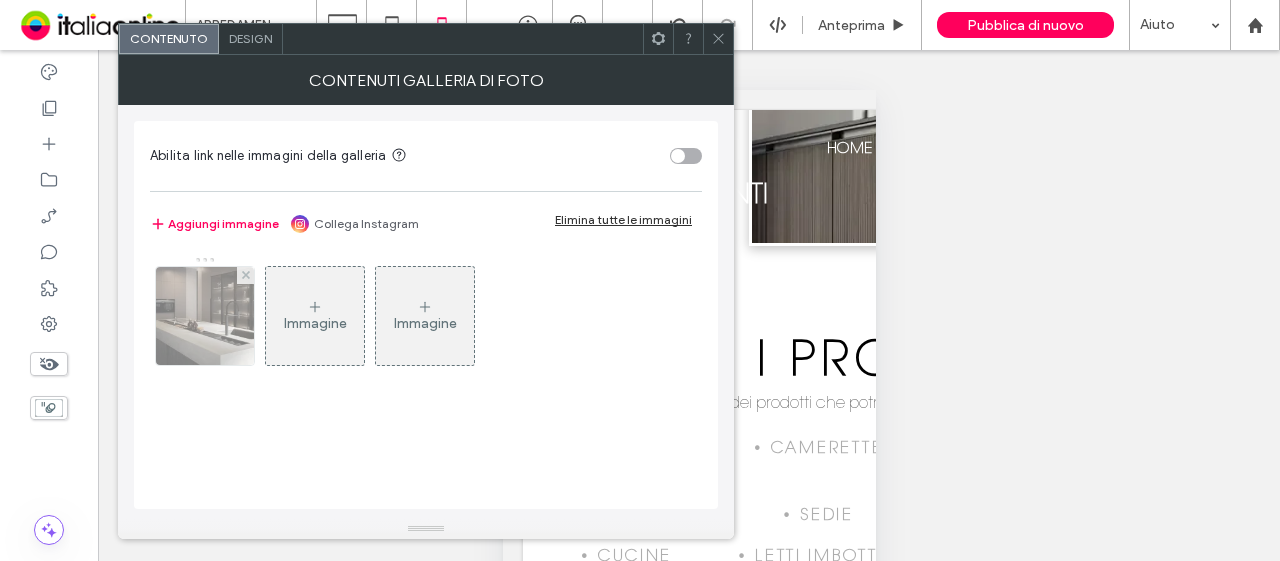 click at bounding box center (205, 316) 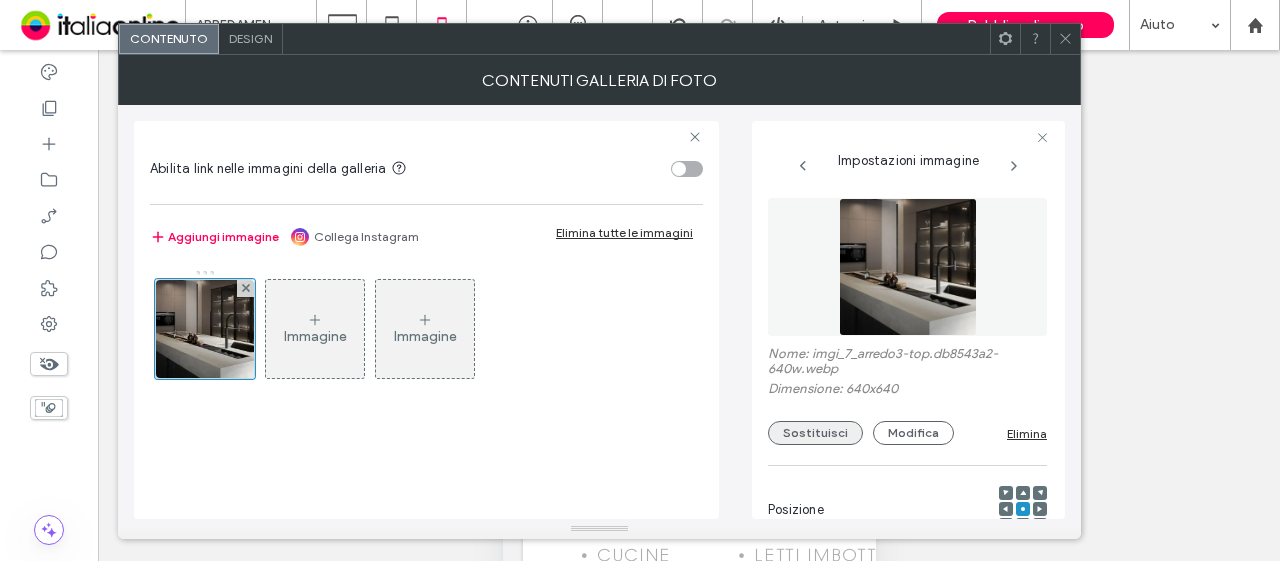 drag, startPoint x: 832, startPoint y: 421, endPoint x: 827, endPoint y: 433, distance: 13 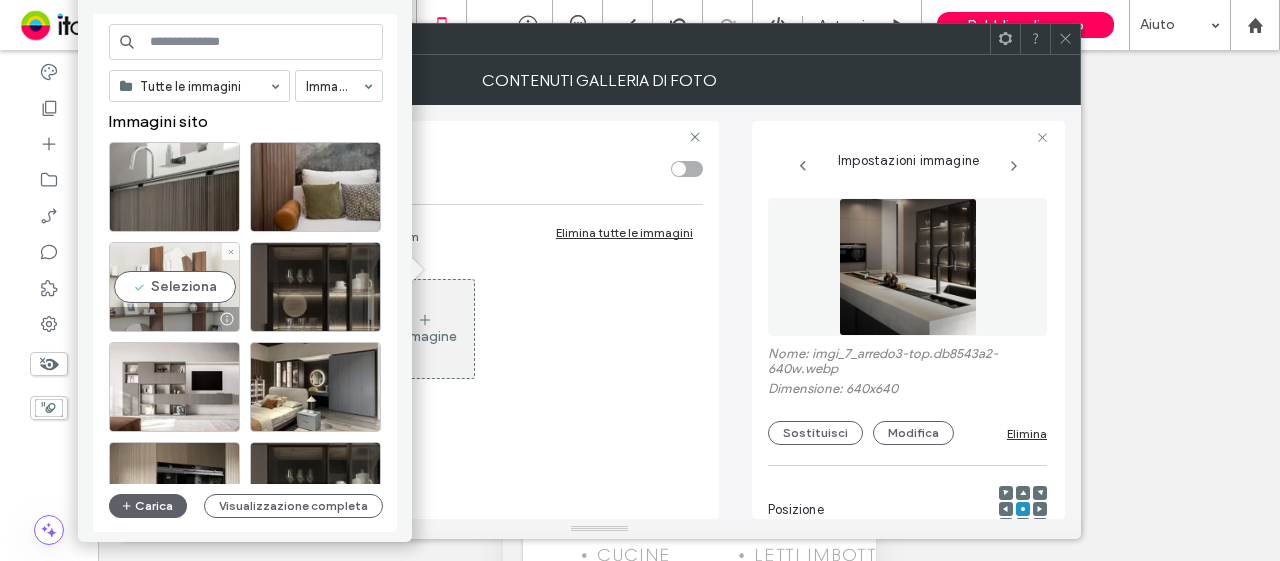 click on "Seleziona" at bounding box center (174, 287) 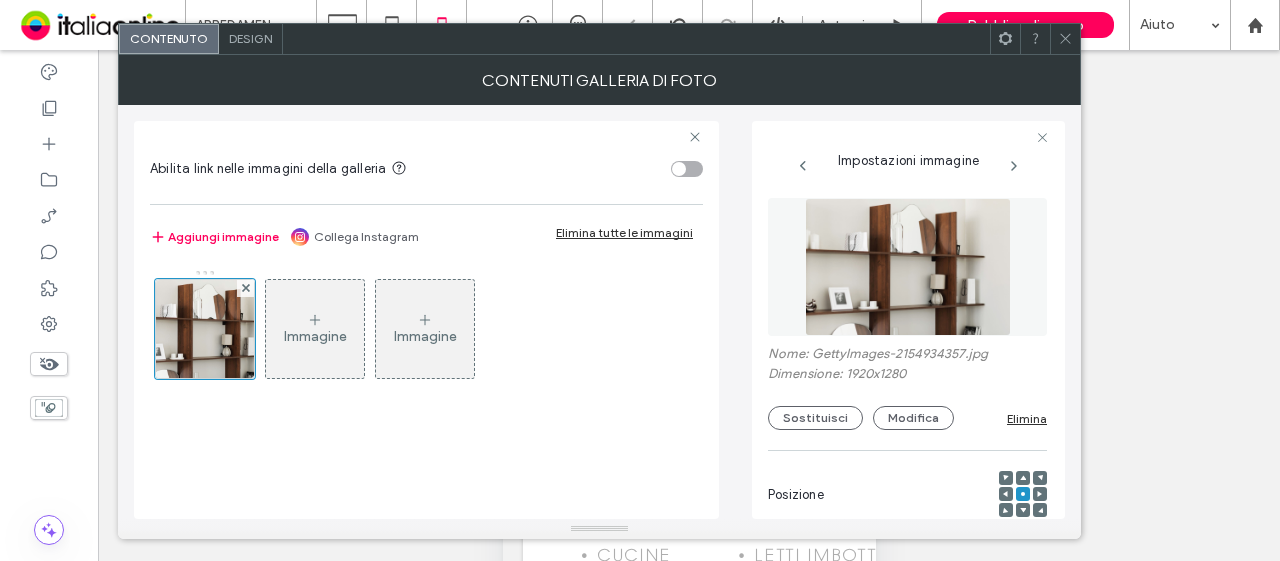 click at bounding box center [1065, 39] 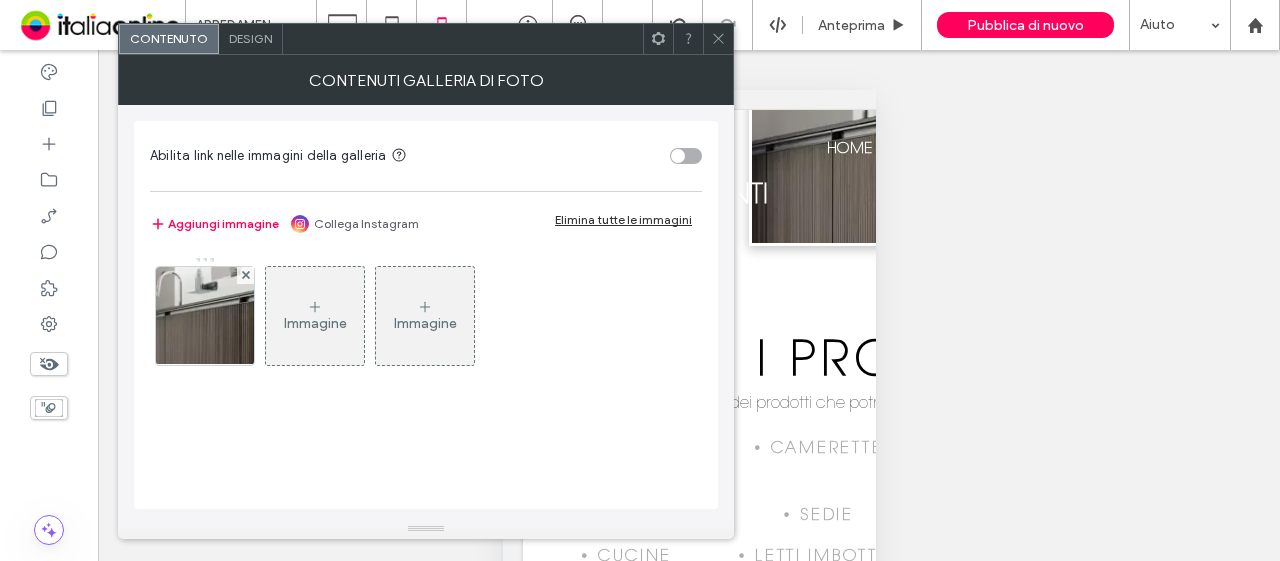 drag, startPoint x: 232, startPoint y: 317, endPoint x: 344, endPoint y: 335, distance: 113.43721 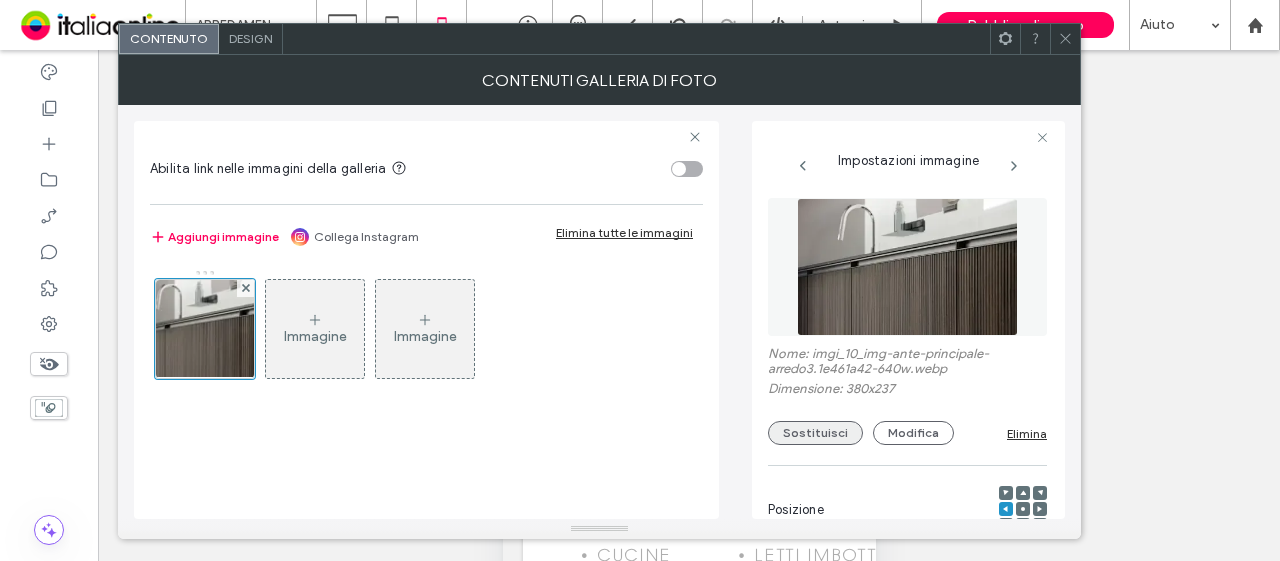 click on "Sostituisci" at bounding box center (815, 433) 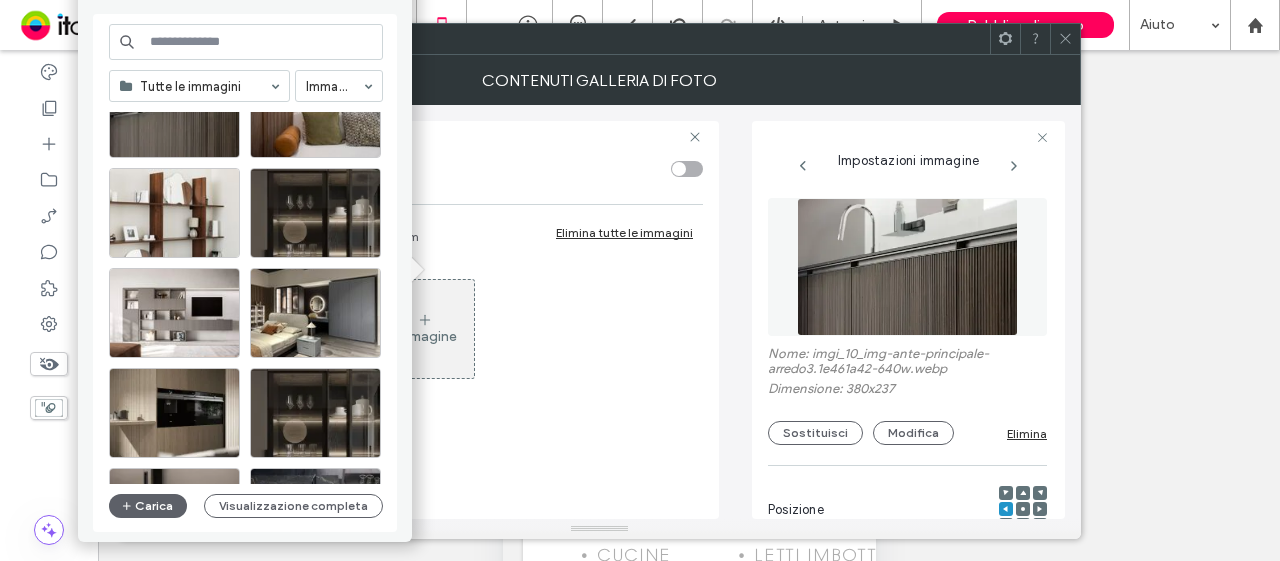 scroll, scrollTop: 0, scrollLeft: 0, axis: both 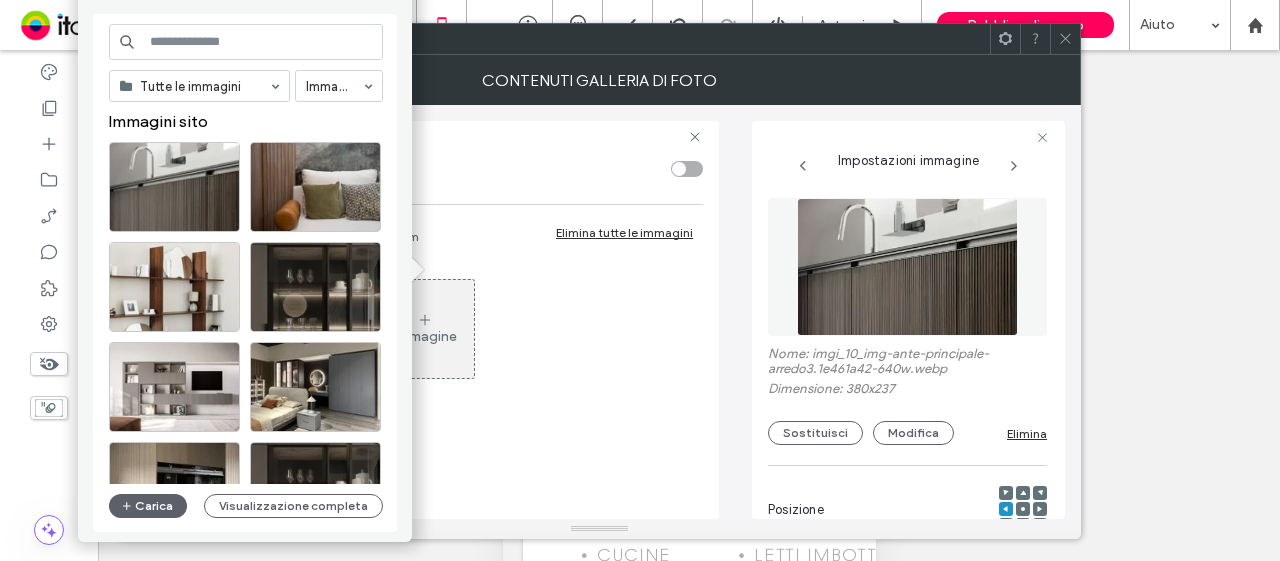 drag, startPoint x: 1068, startPoint y: 33, endPoint x: 1059, endPoint y: 41, distance: 12.0415945 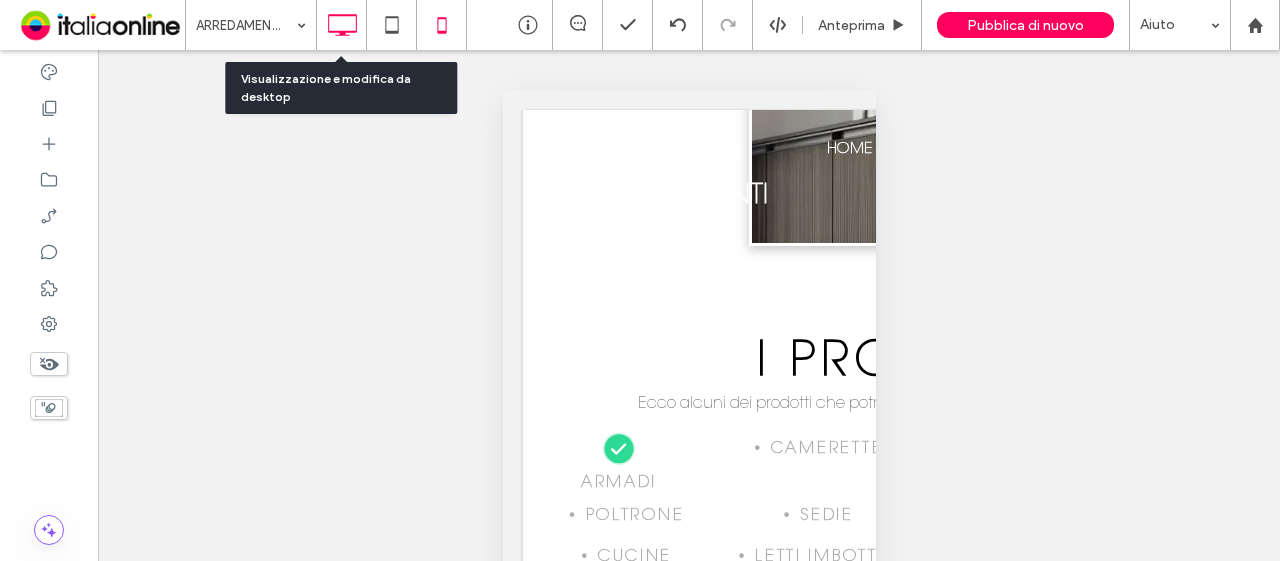 click 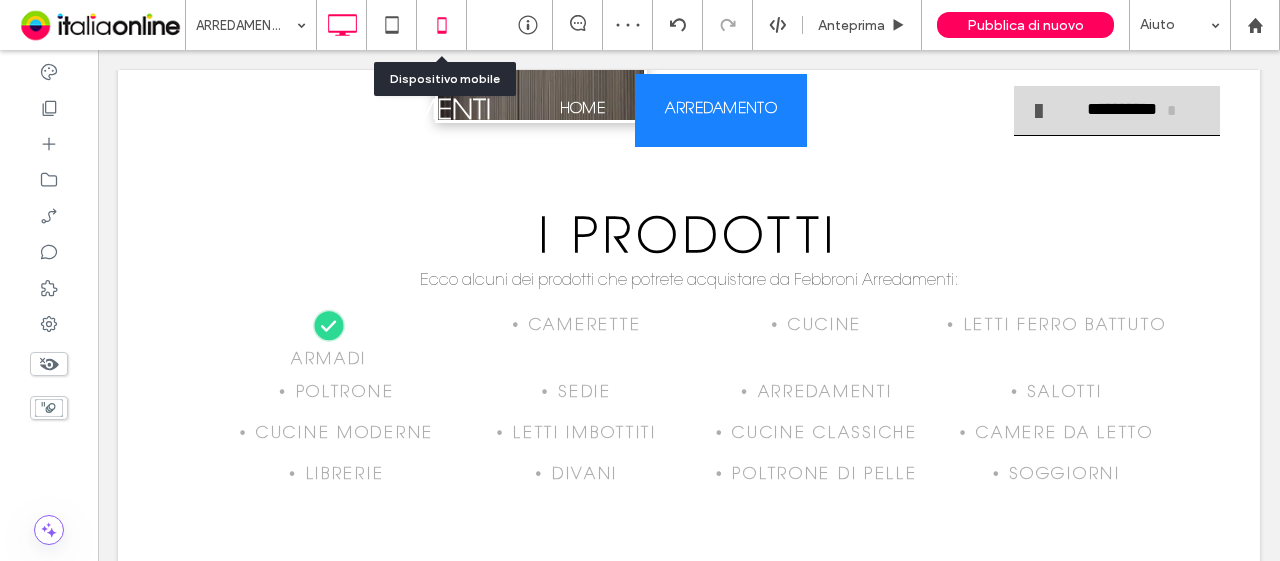 click 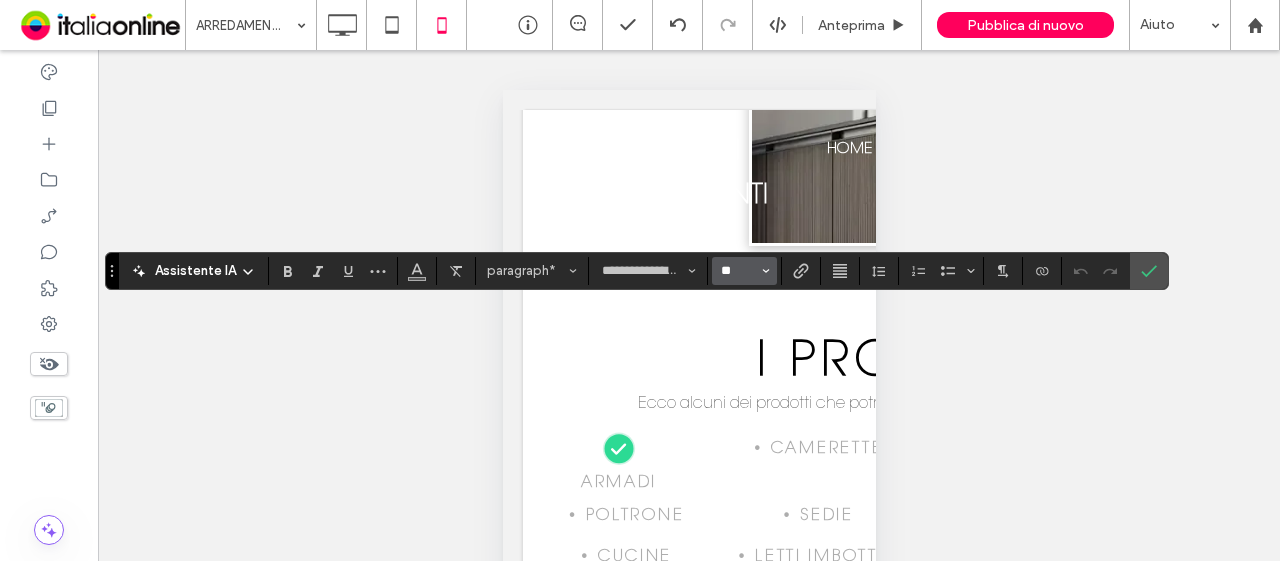 click on "**" at bounding box center (738, 271) 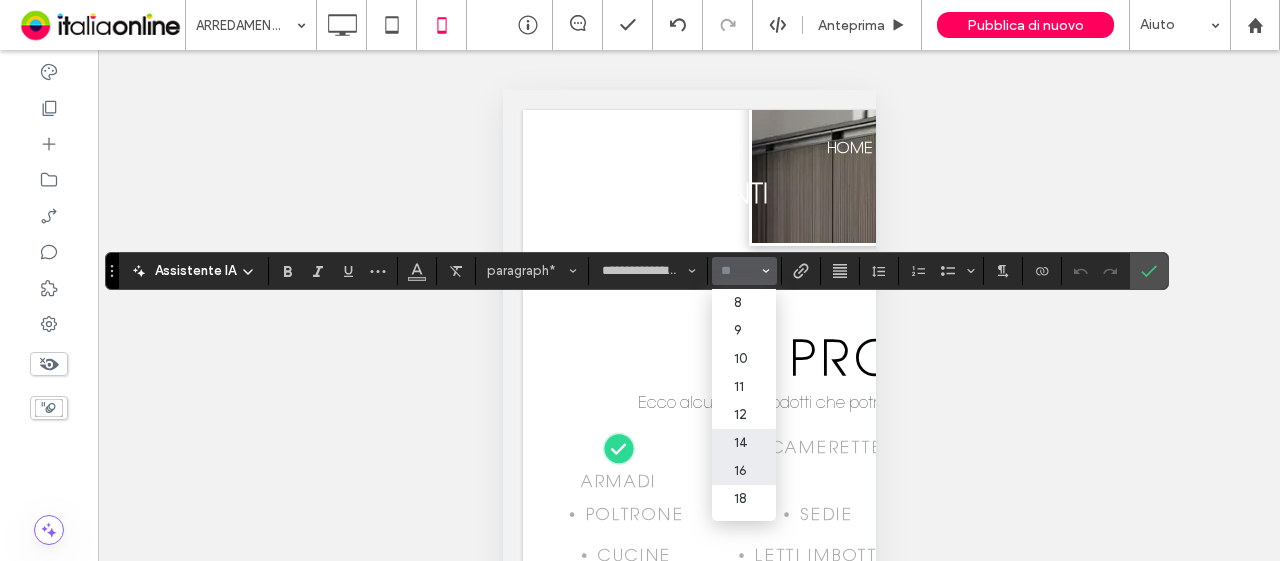 click on "14" at bounding box center (744, 443) 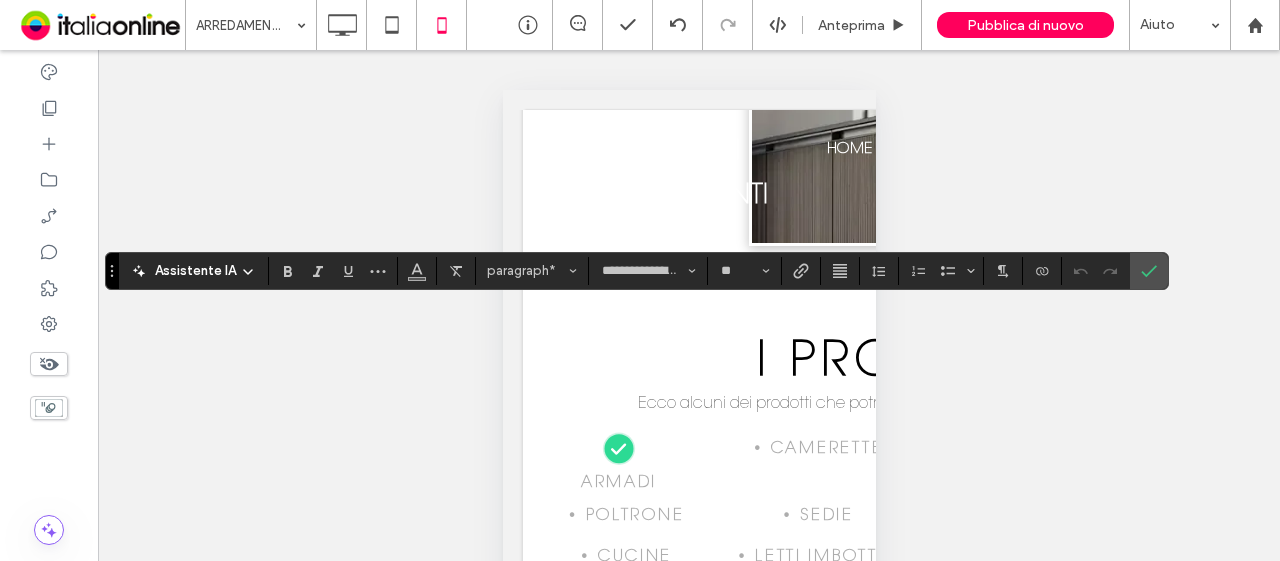 type on "**" 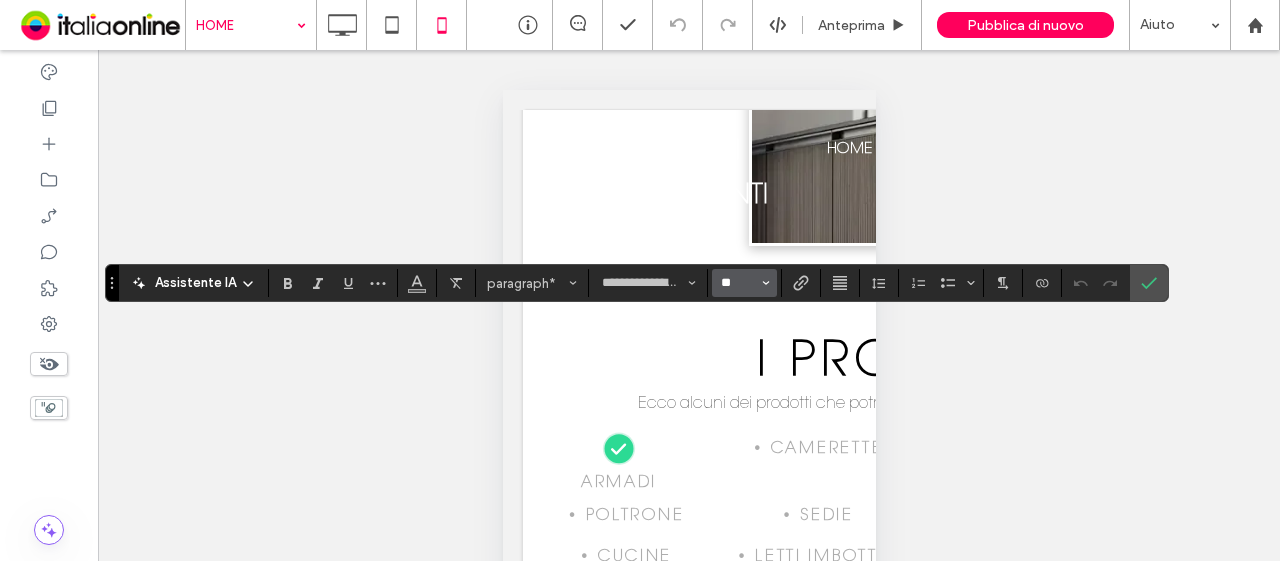 click on "**" at bounding box center [738, 283] 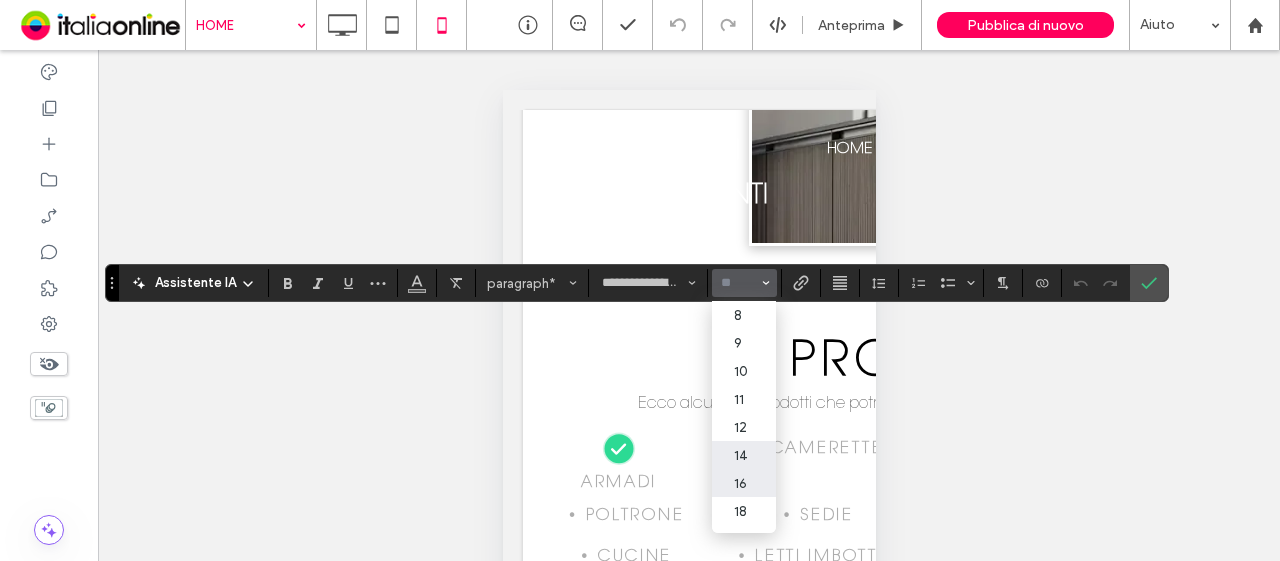 click on "14" at bounding box center [744, 455] 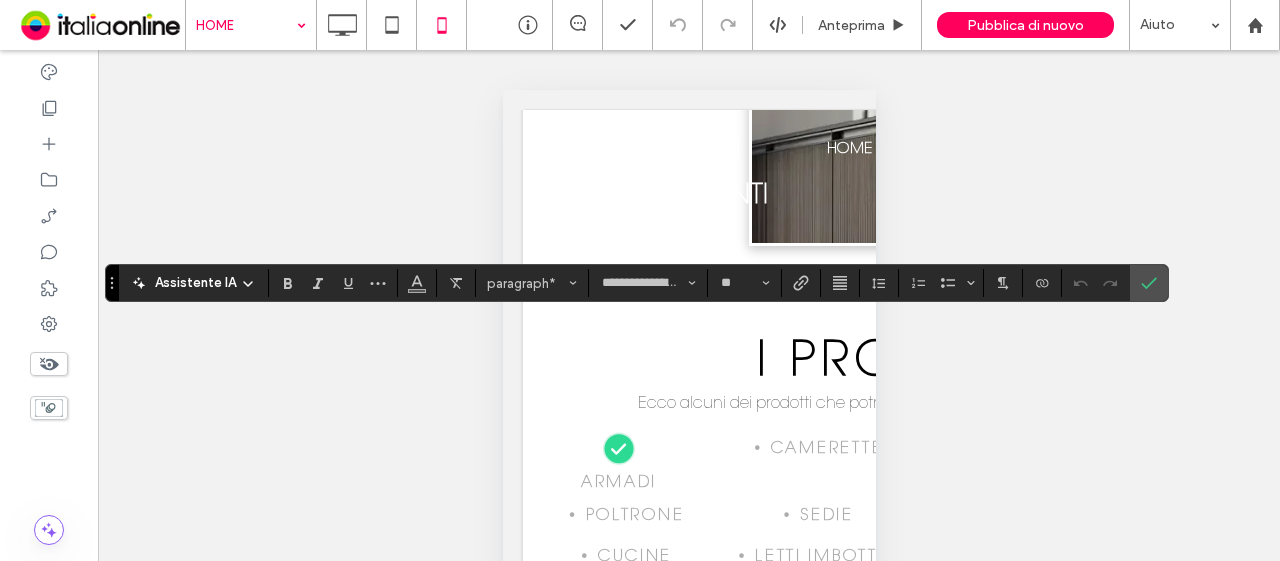 type on "**" 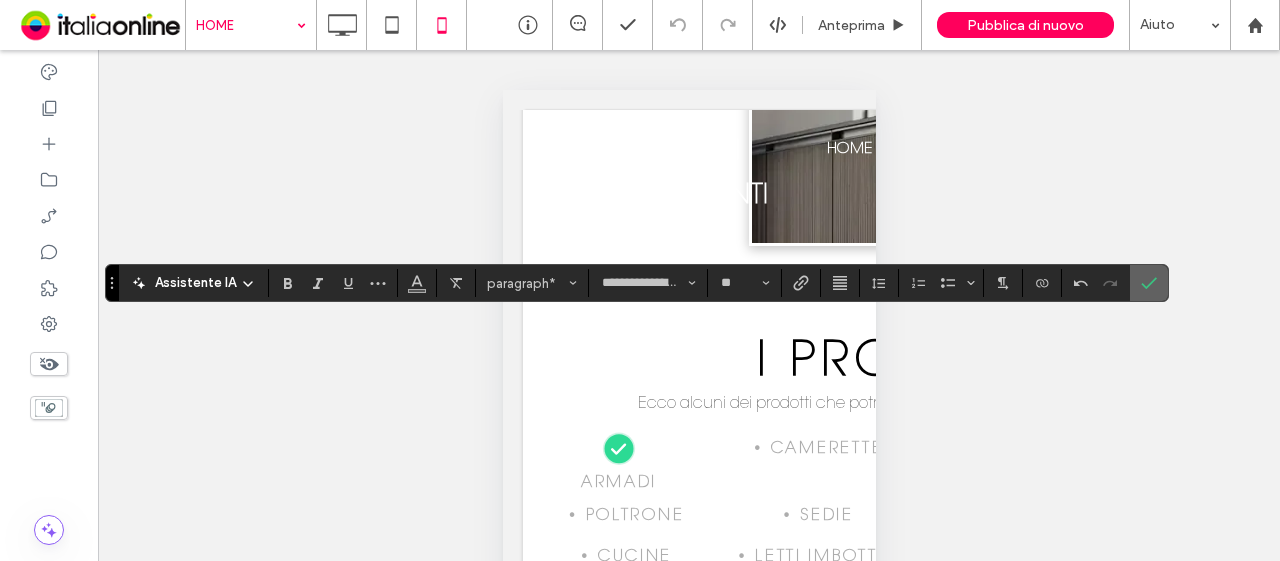 click at bounding box center (1145, 283) 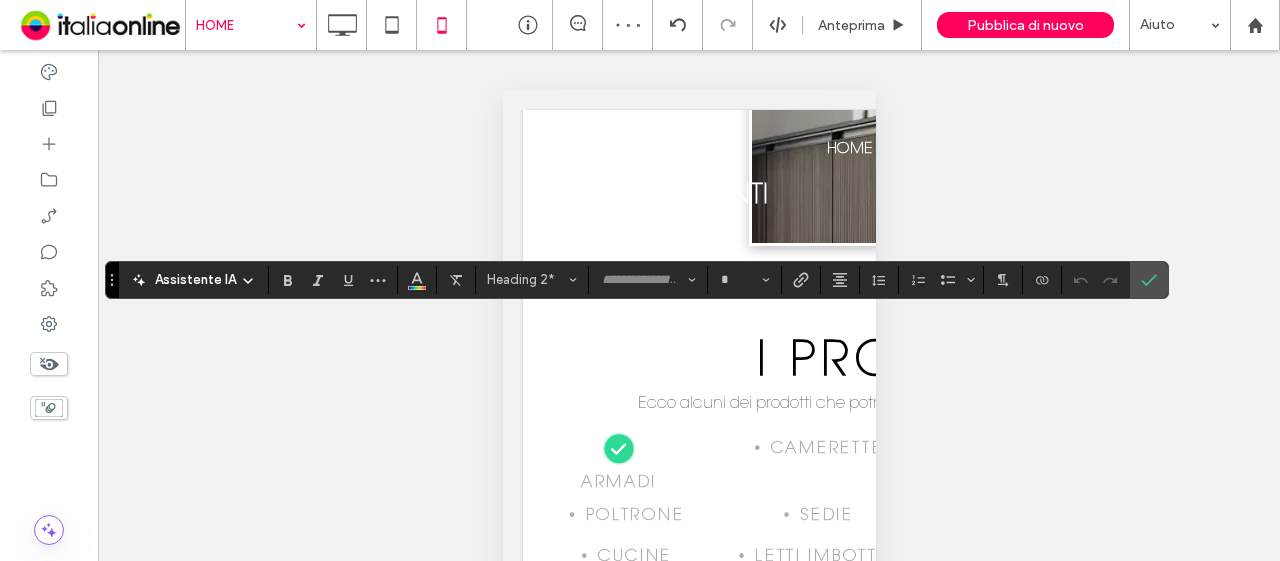type on "**********" 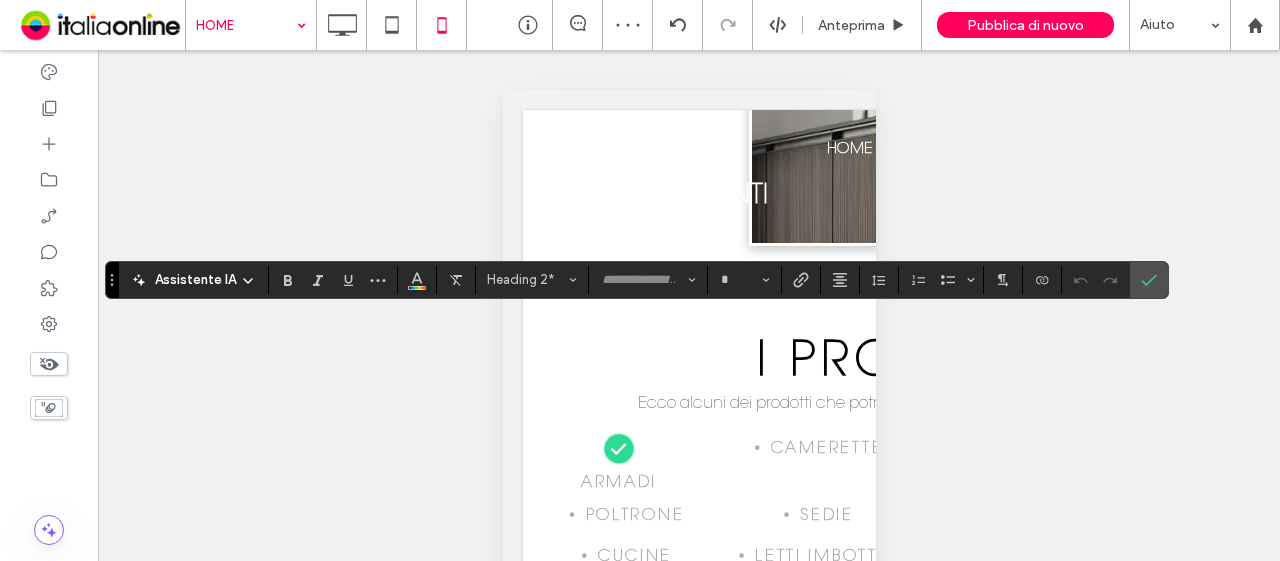 type on "**" 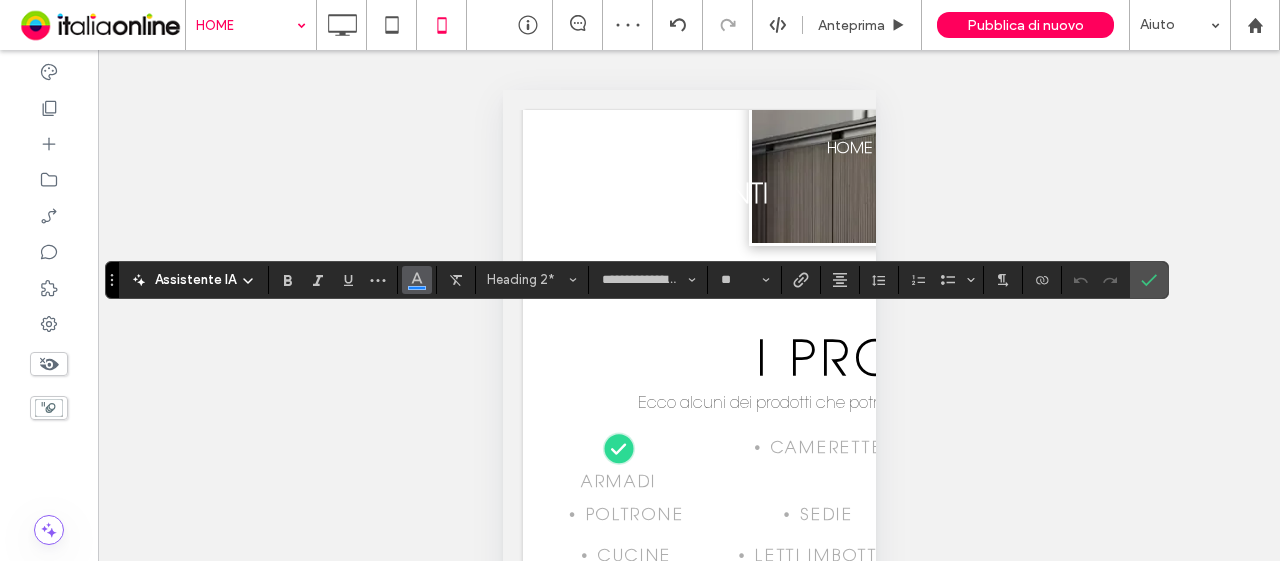 click at bounding box center [417, 278] 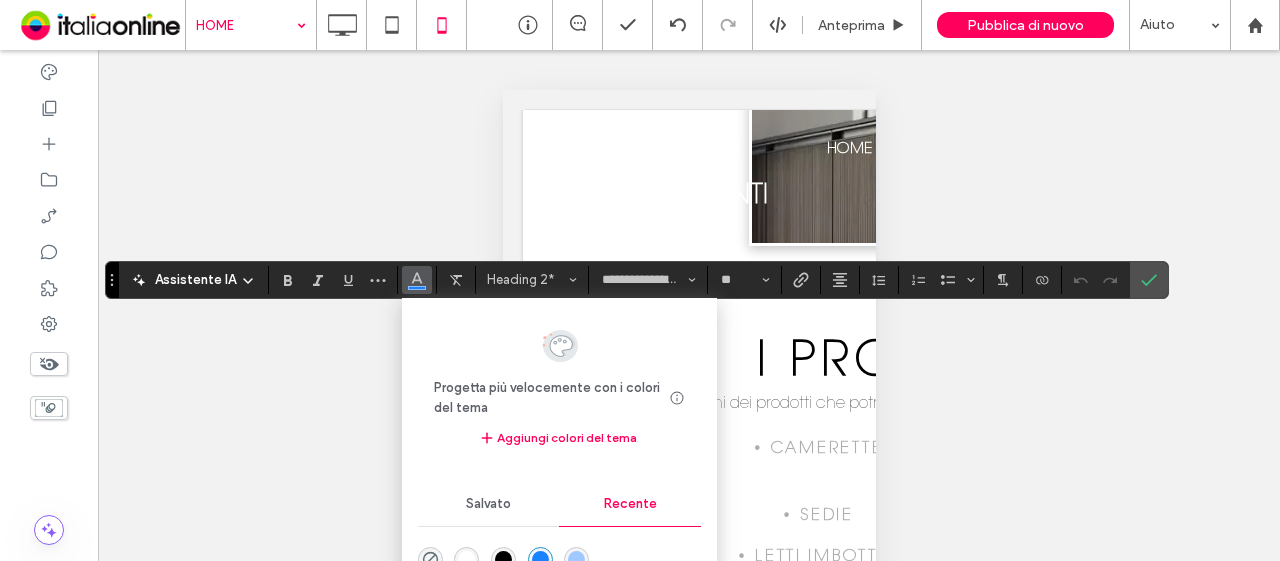 click at bounding box center [503, 559] 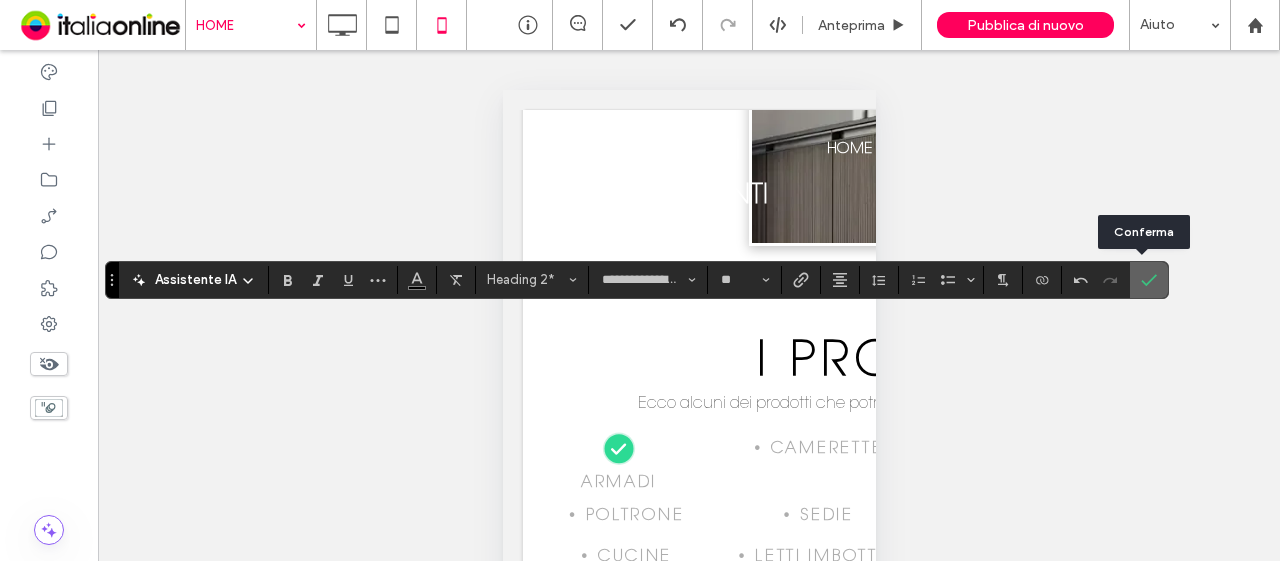 click at bounding box center [1149, 280] 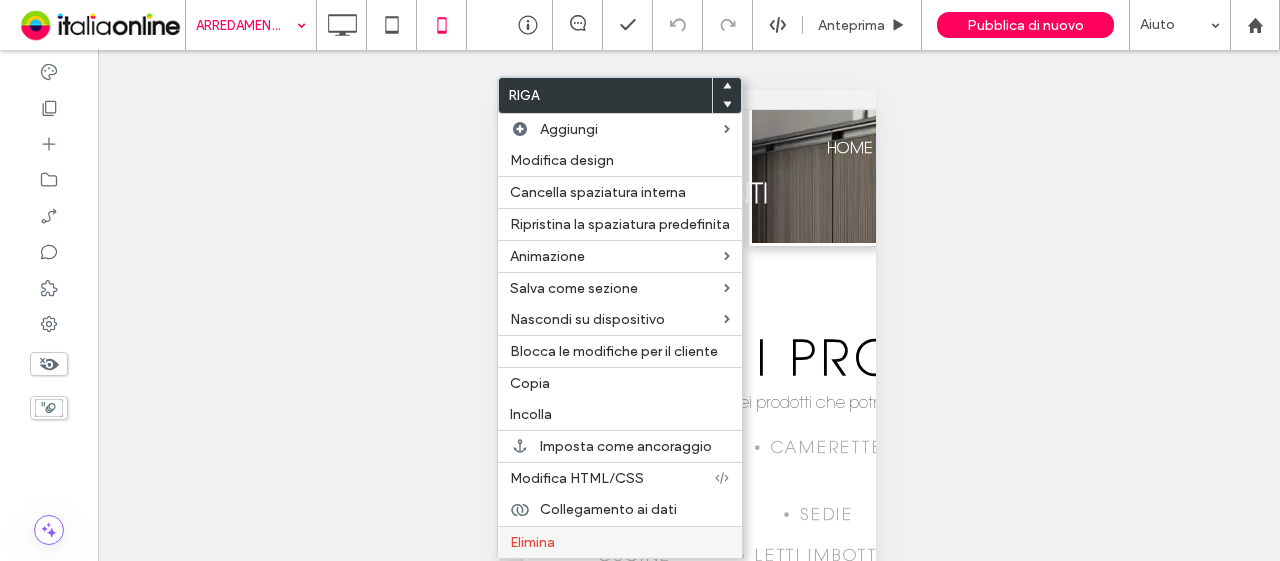 click on "Elimina" at bounding box center [620, 542] 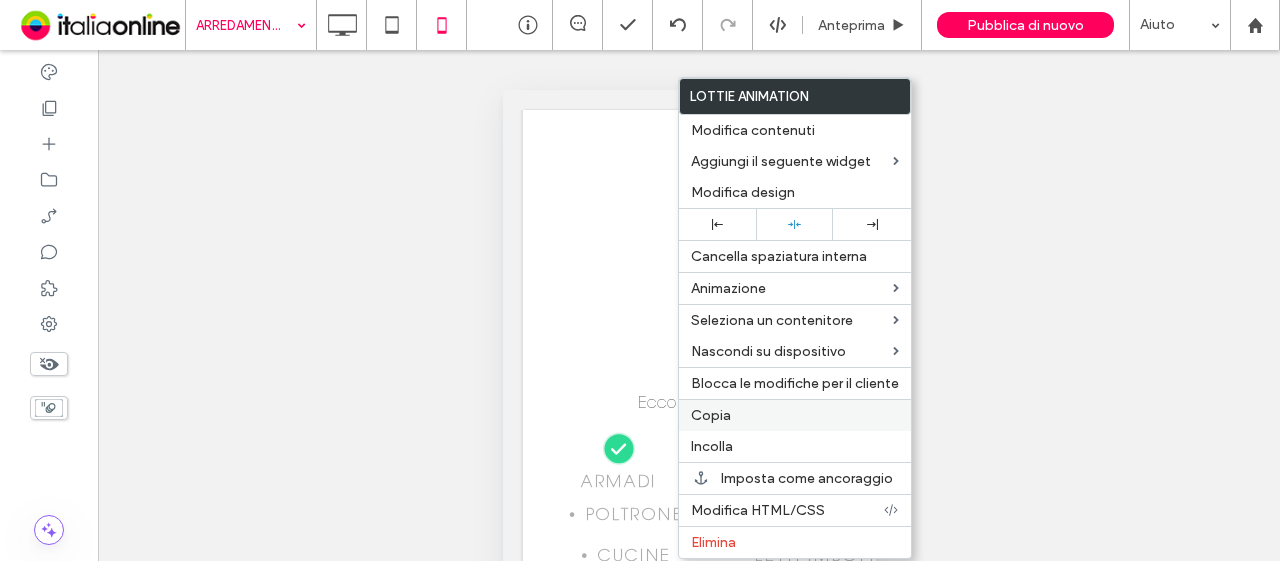 click on "Copia" at bounding box center [795, 415] 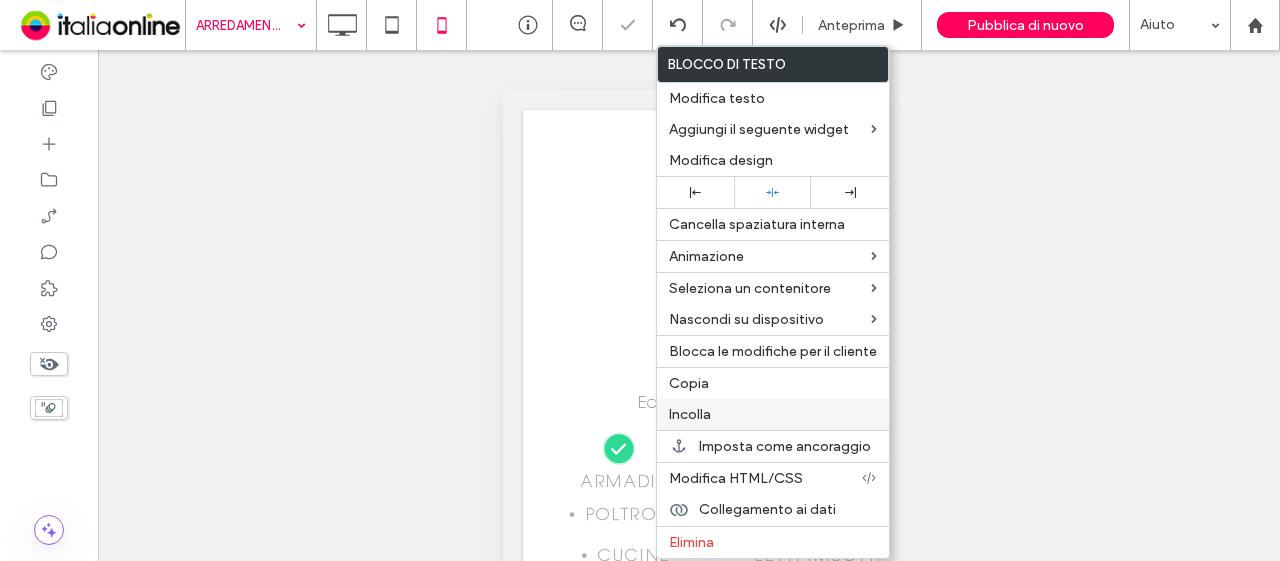 click on "Incolla" at bounding box center [773, 414] 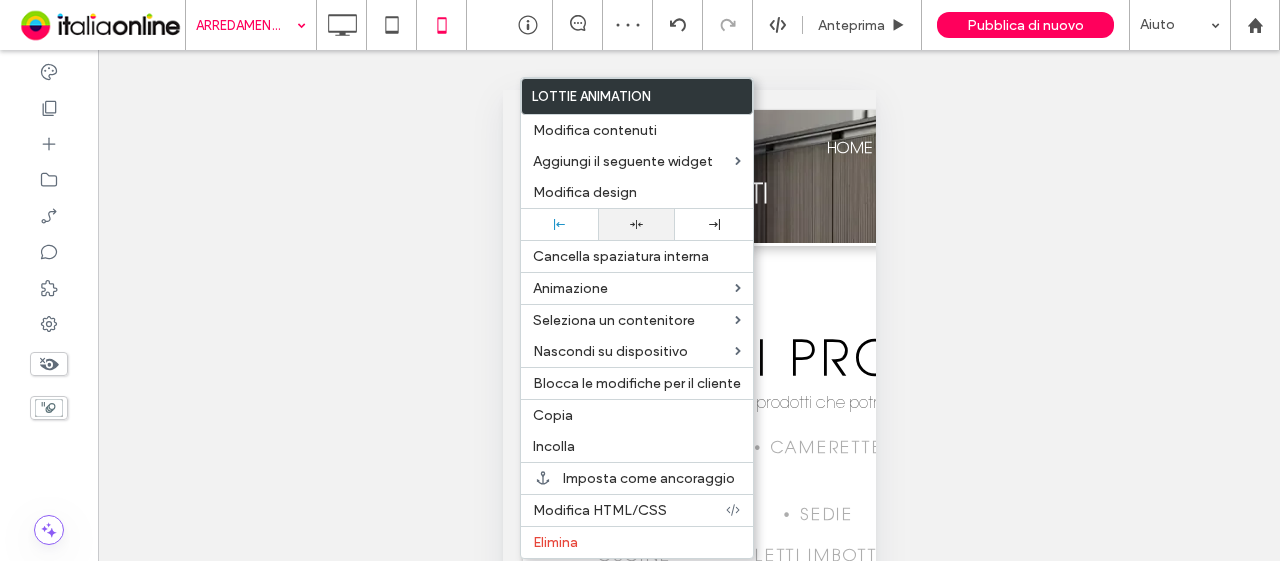 click at bounding box center (636, 224) 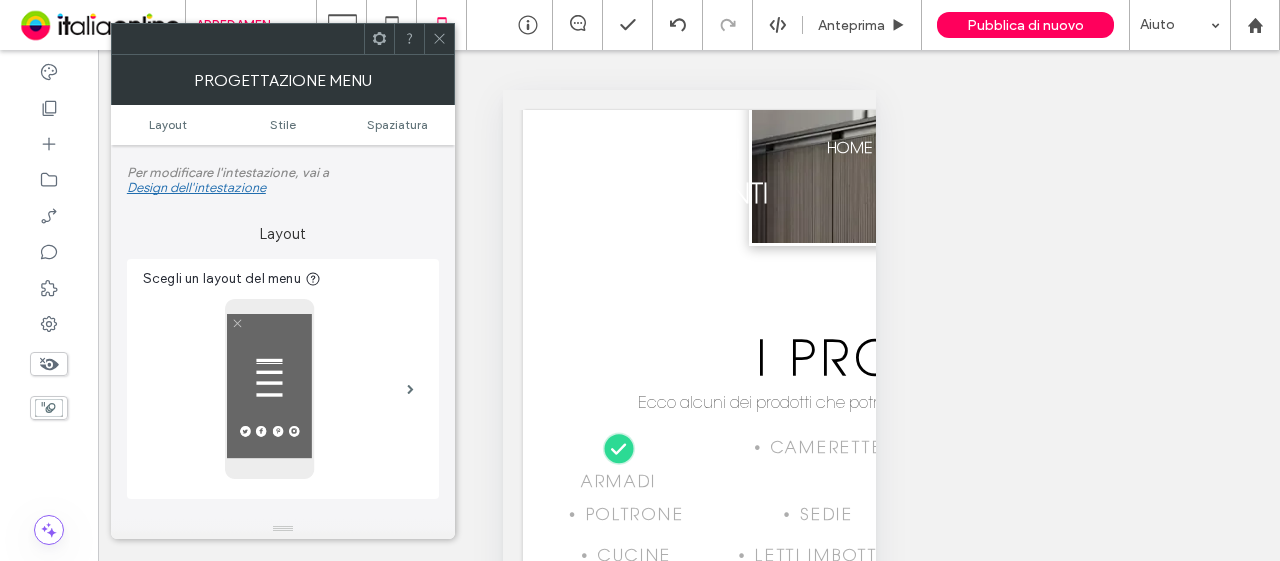 click on "Progettazione menu" at bounding box center [283, 80] 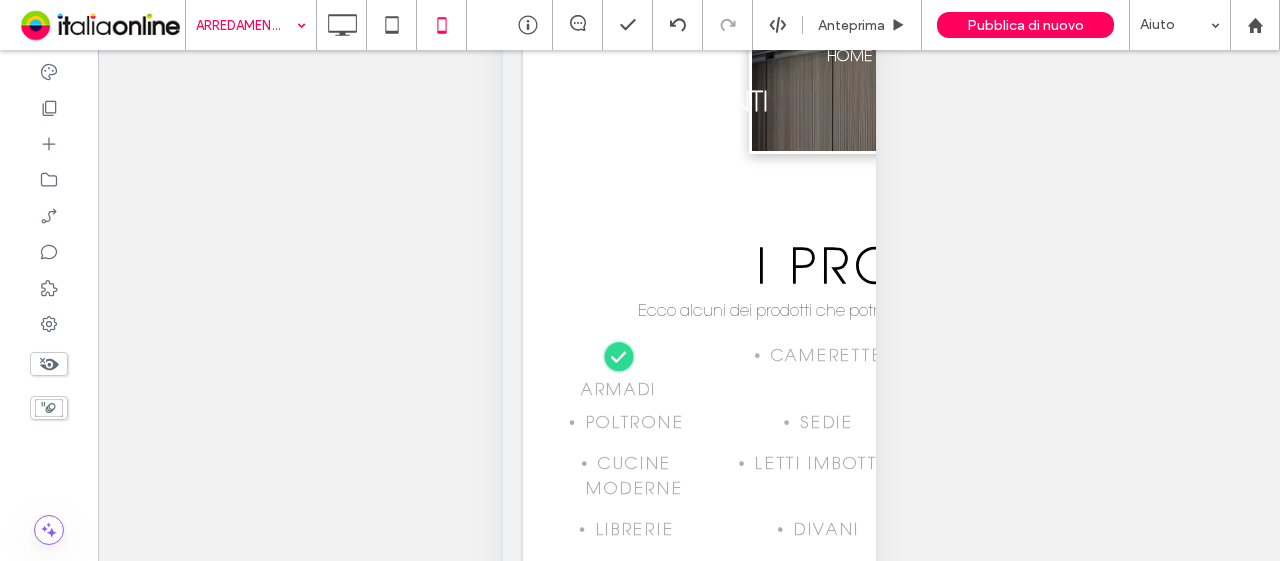 scroll, scrollTop: 0, scrollLeft: 0, axis: both 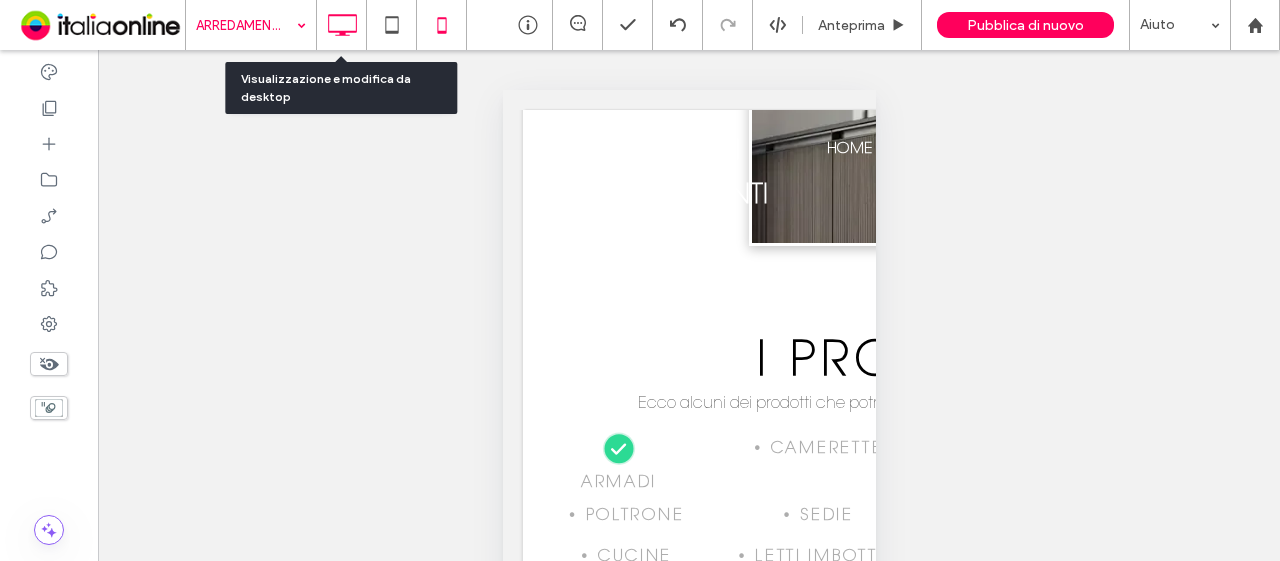 click 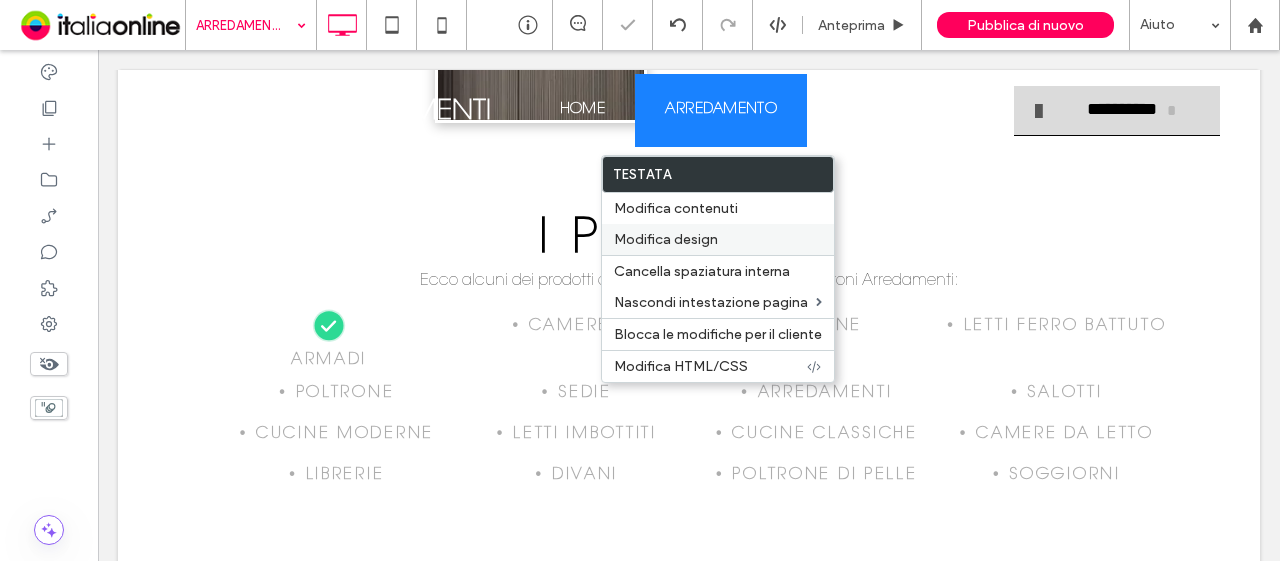 click on "Modifica design" at bounding box center (666, 239) 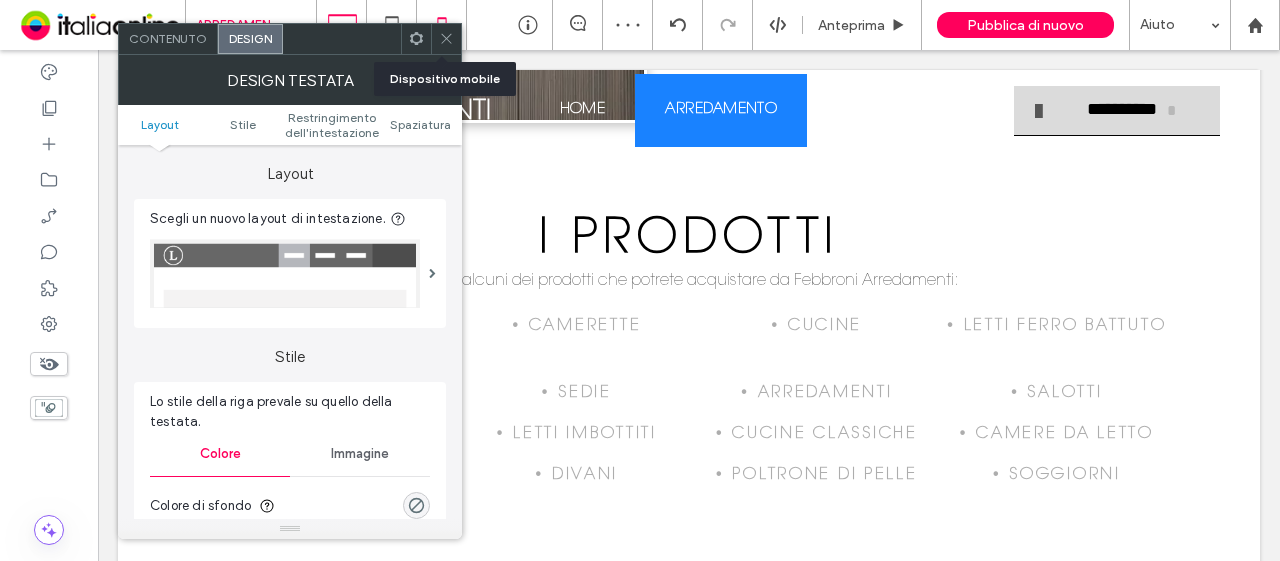 click 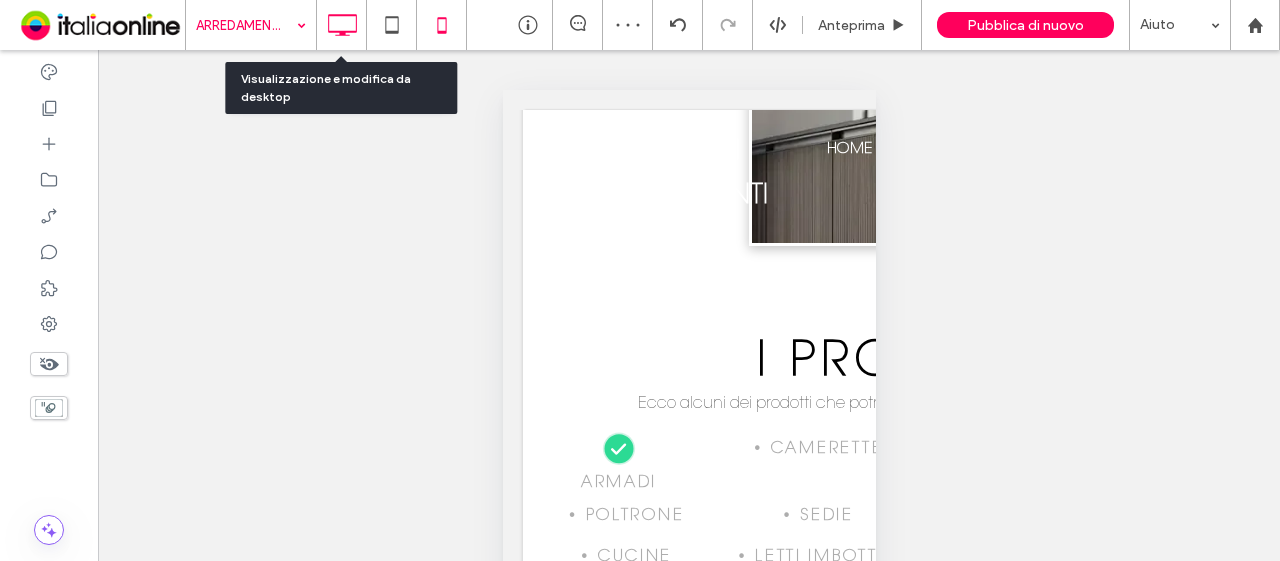 click 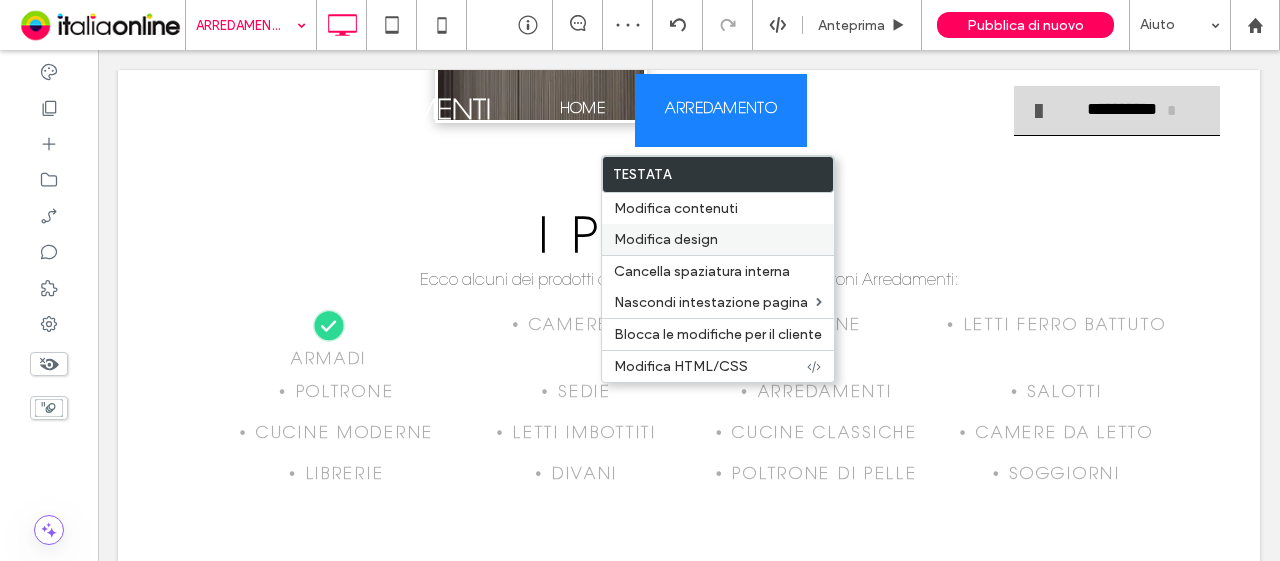 drag, startPoint x: 650, startPoint y: 237, endPoint x: 618, endPoint y: 247, distance: 33.526108 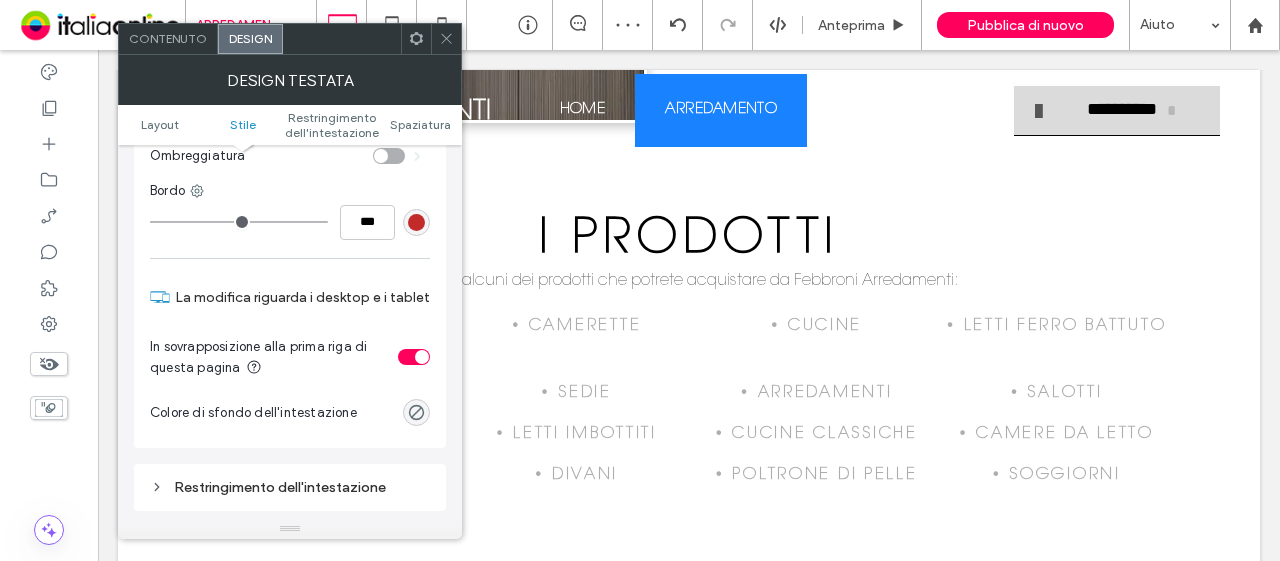 scroll, scrollTop: 500, scrollLeft: 0, axis: vertical 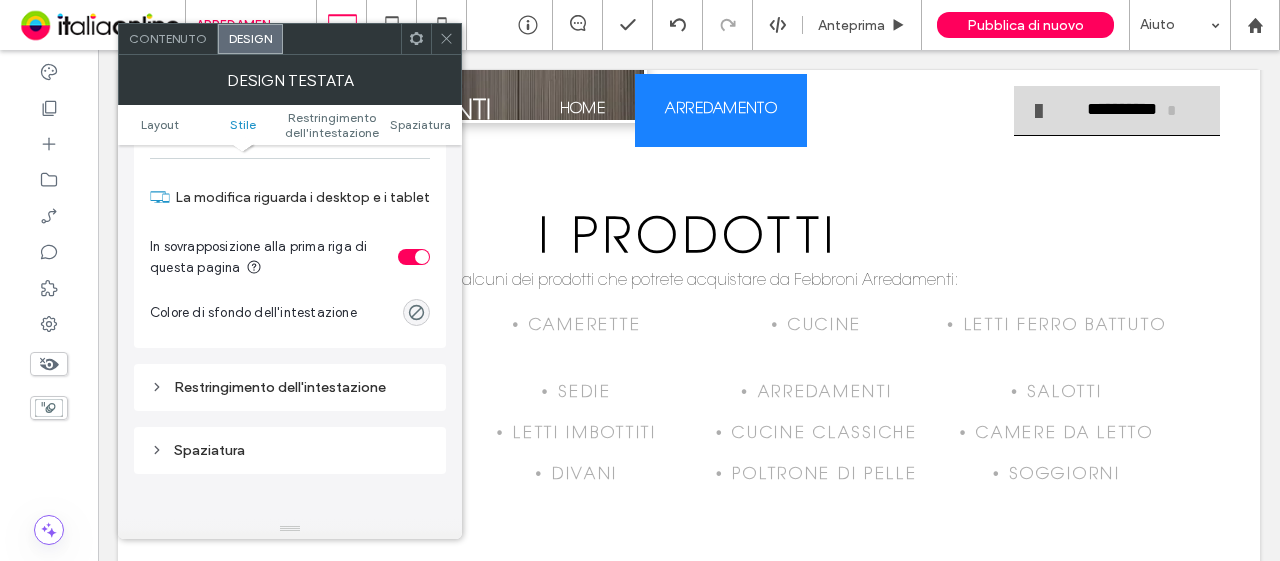 click at bounding box center (422, 257) 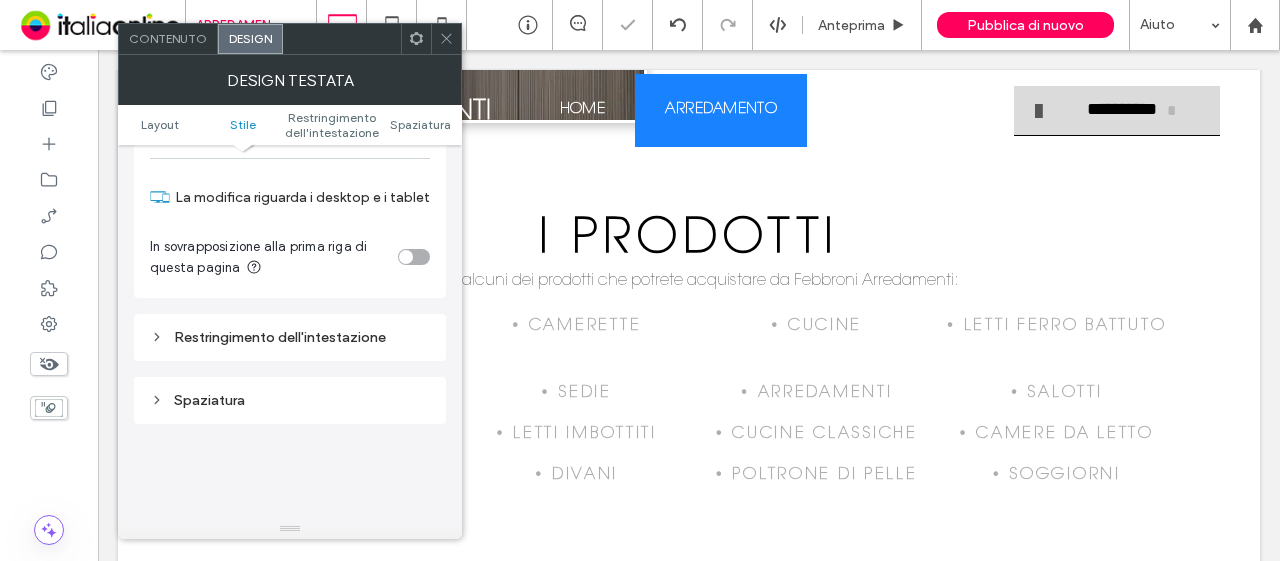 click 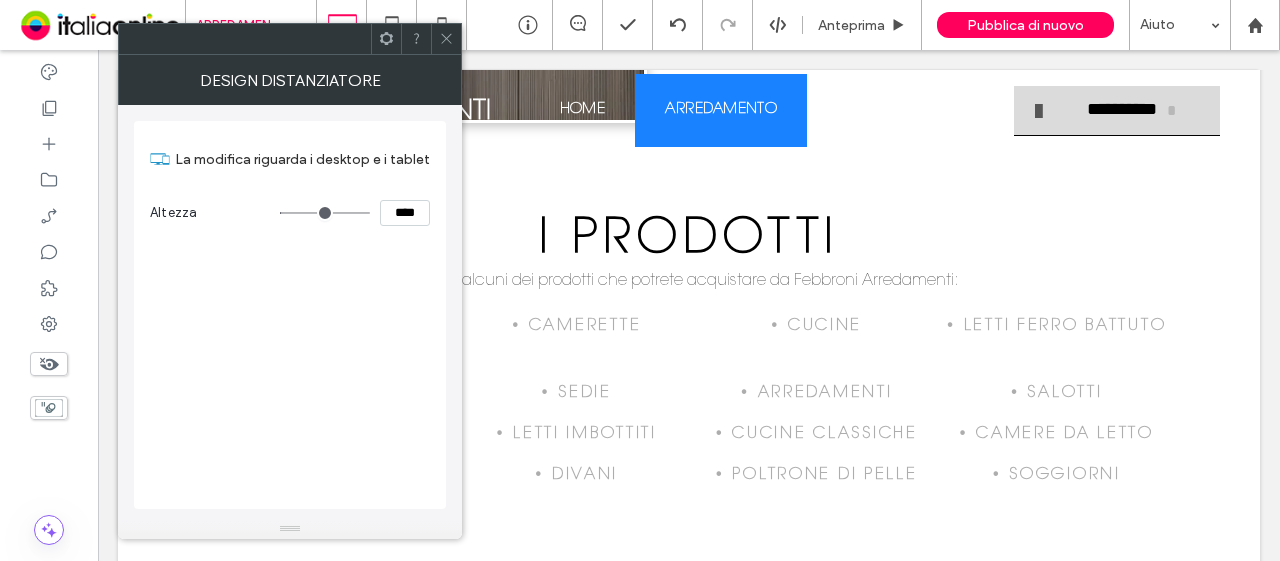 click 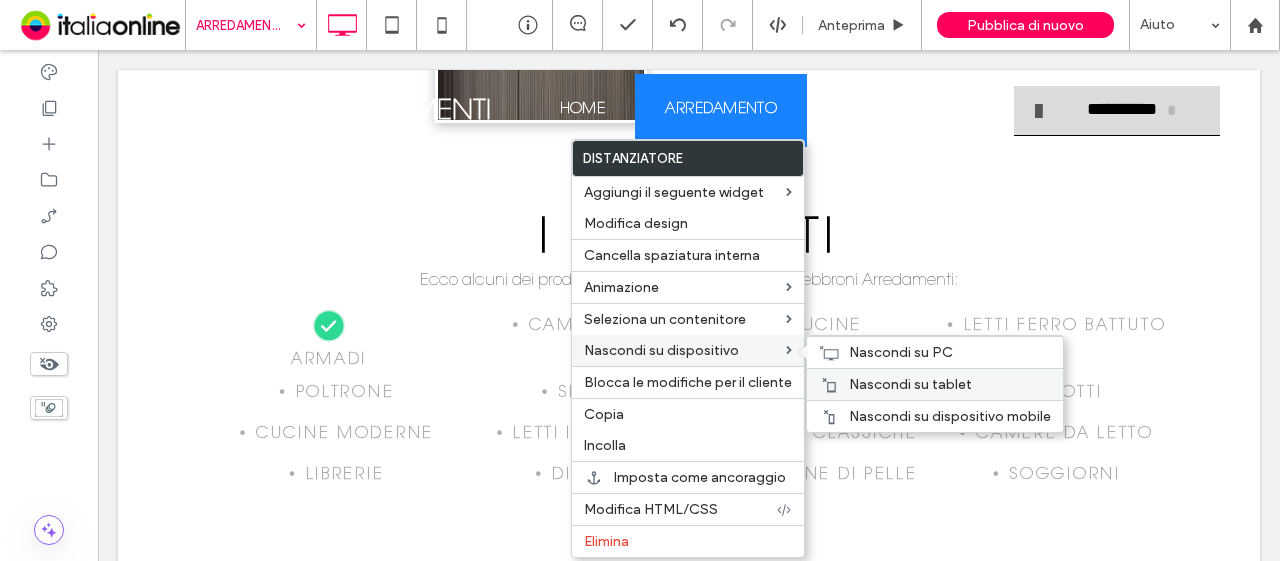 click on "Nascondi su tablet" at bounding box center (910, 384) 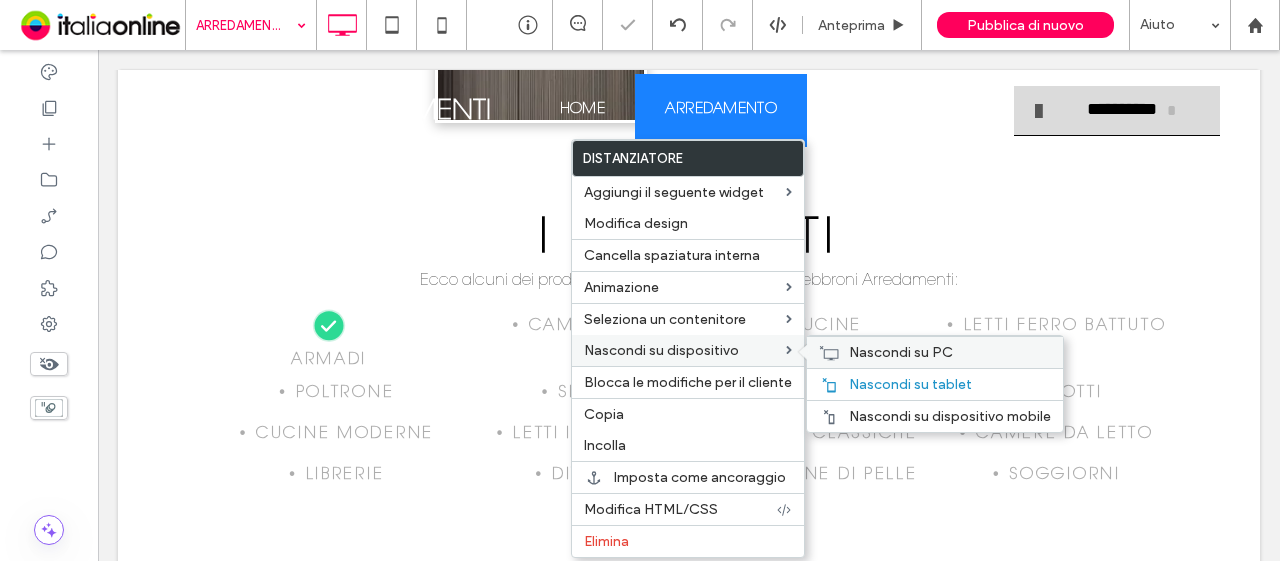 click on "Nascondi su PC" at bounding box center [901, 352] 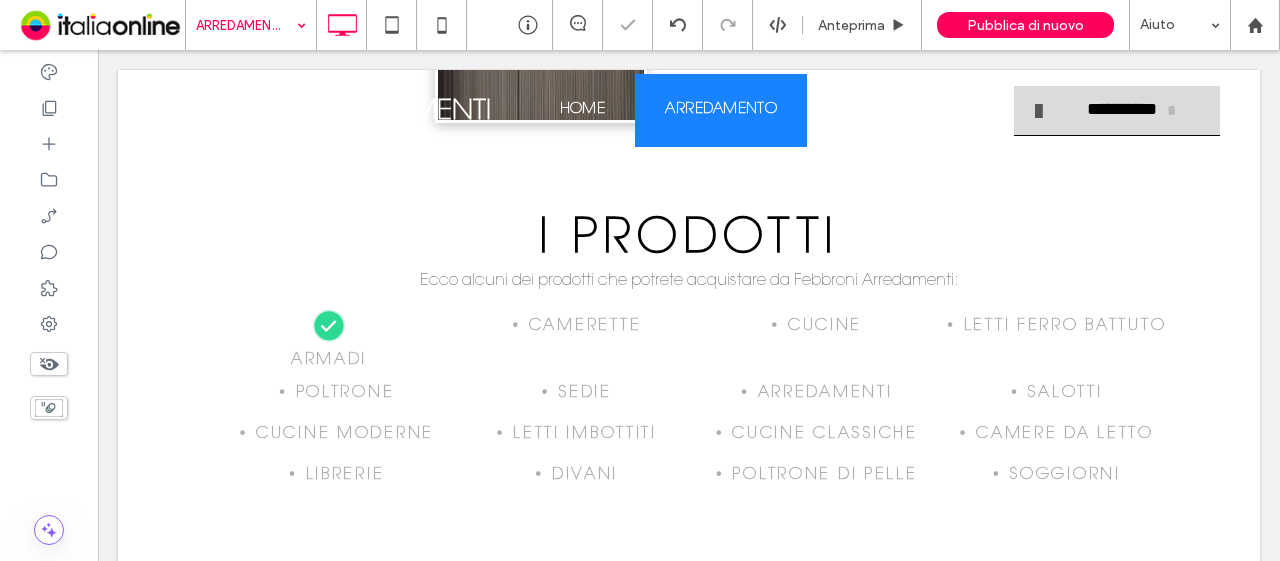 click at bounding box center [640, 280] 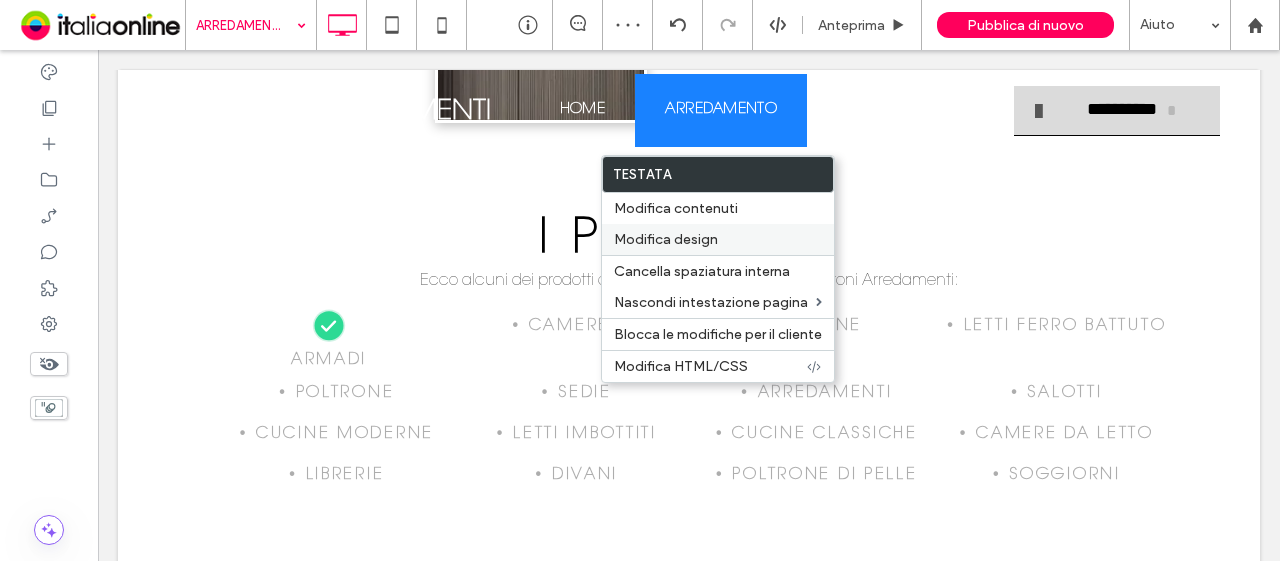 click on "Modifica design" at bounding box center (666, 239) 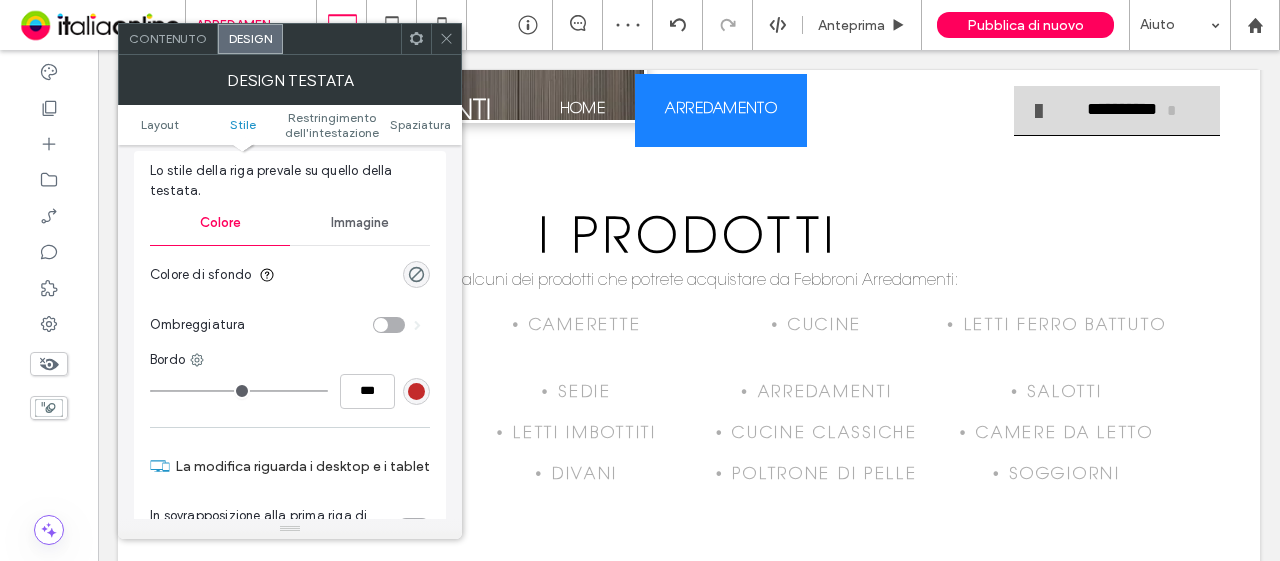 scroll, scrollTop: 400, scrollLeft: 0, axis: vertical 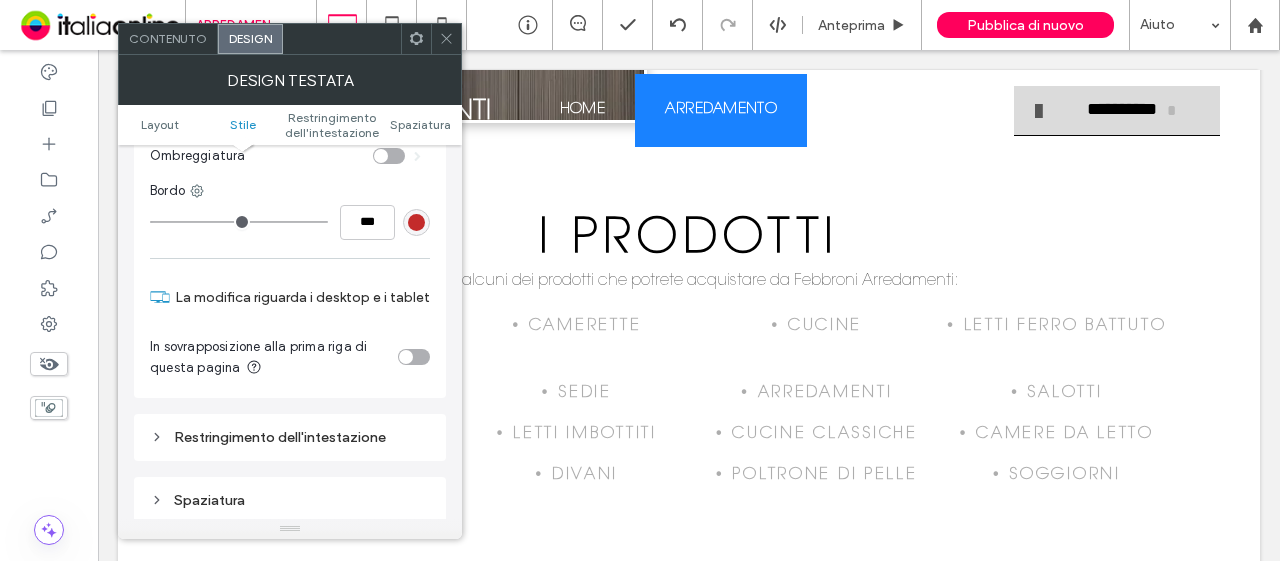 click at bounding box center [406, 357] 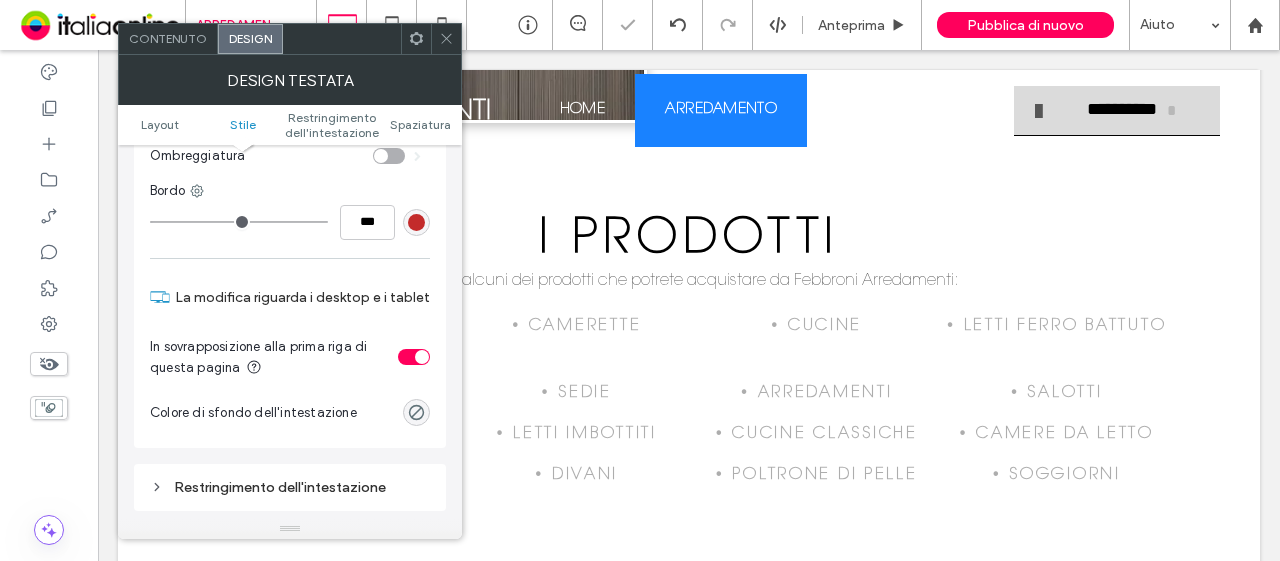click at bounding box center [446, 39] 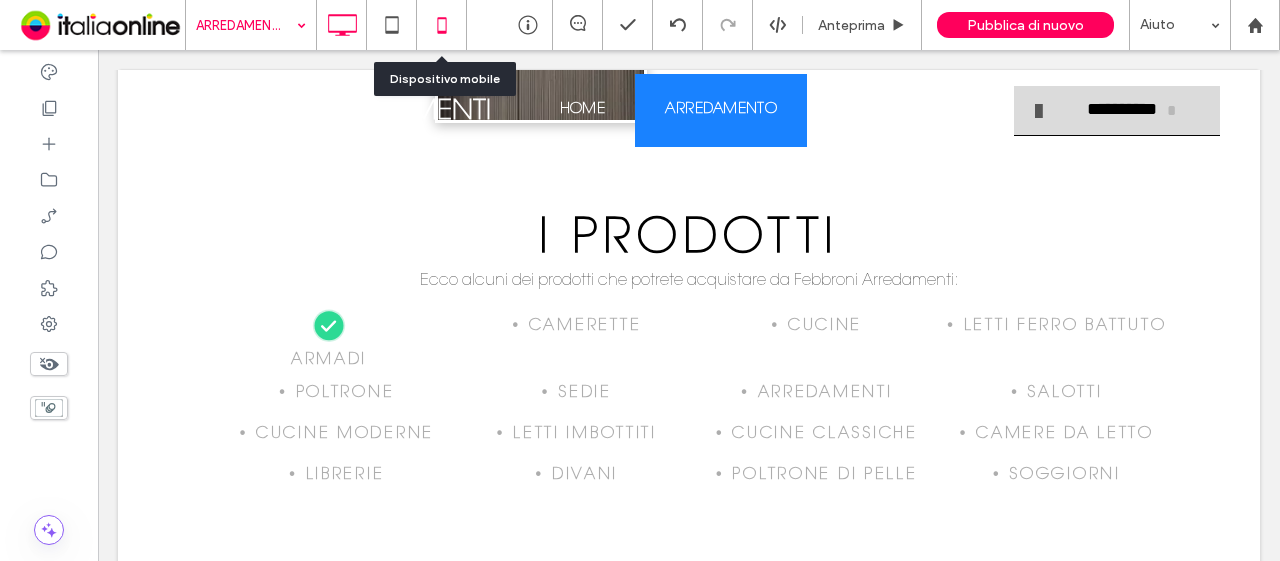 click 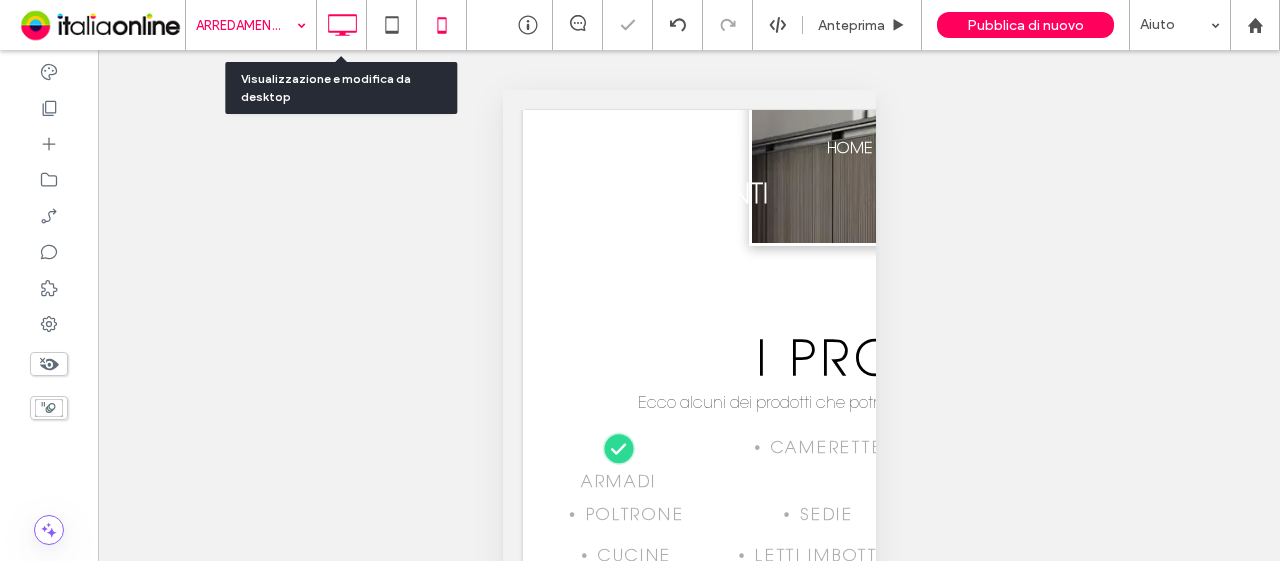 click 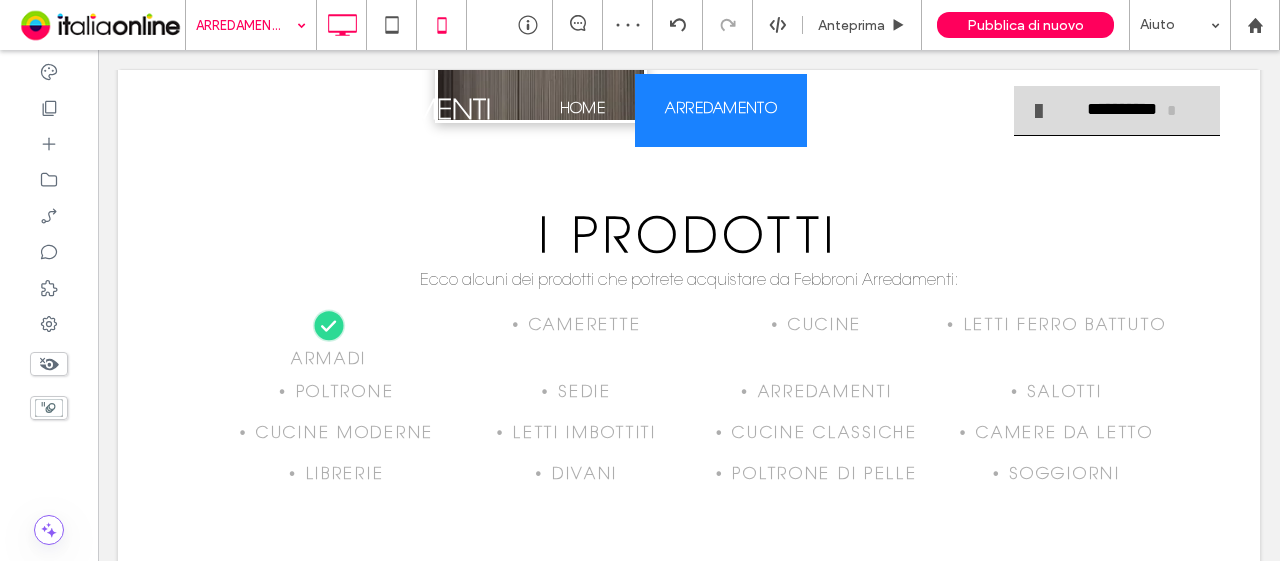 click at bounding box center [442, 25] 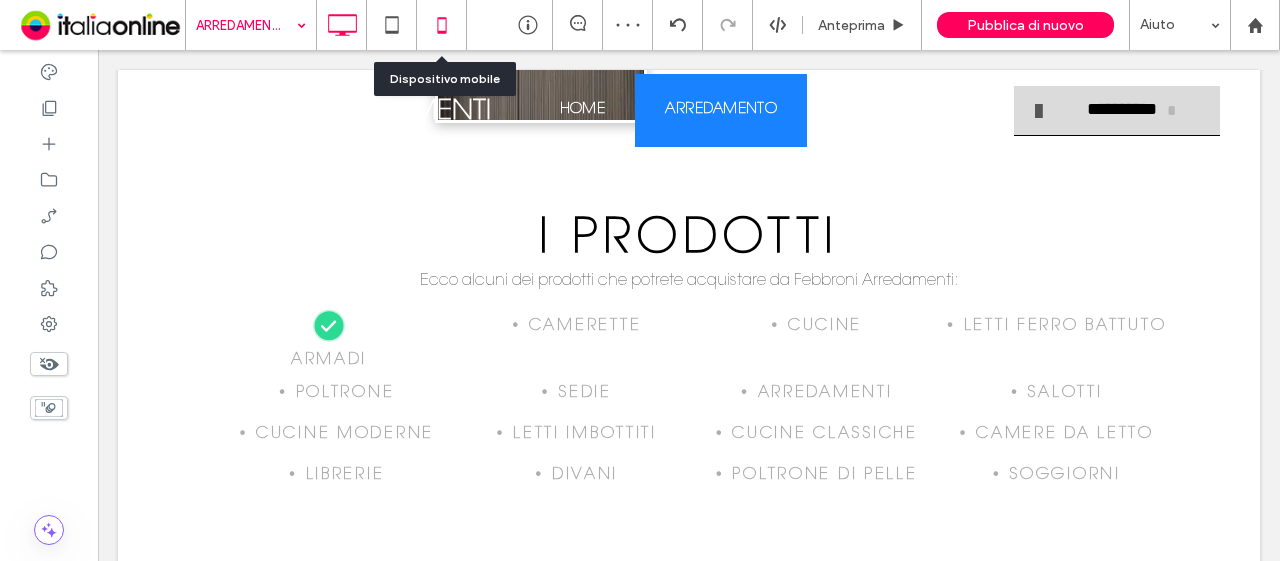 click 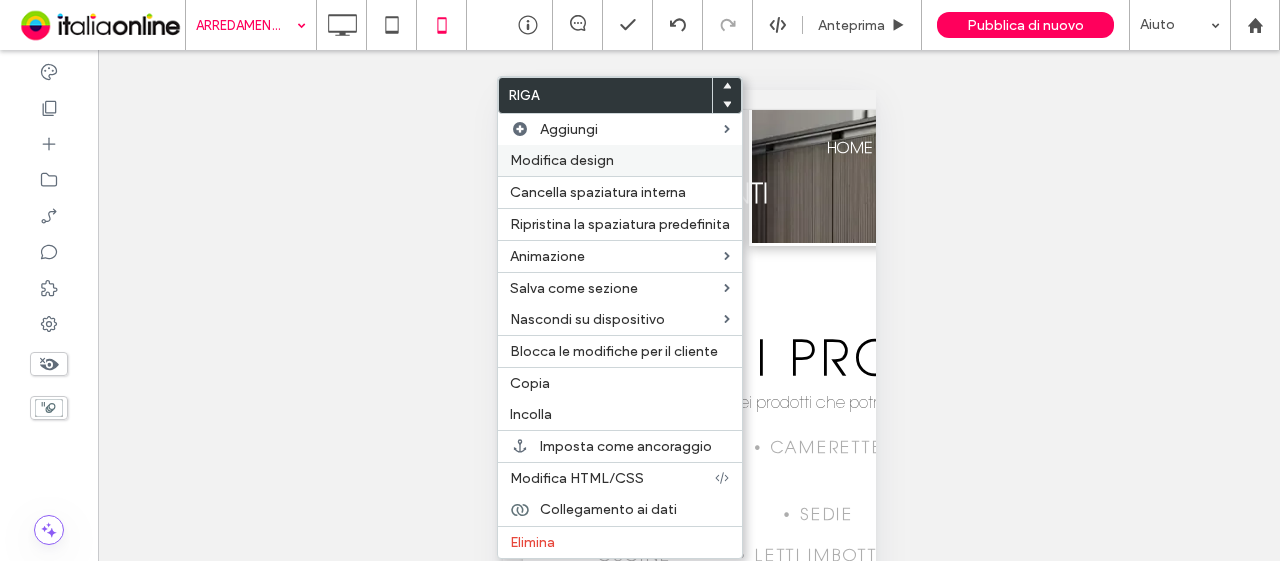 click on "Modifica design" at bounding box center (562, 160) 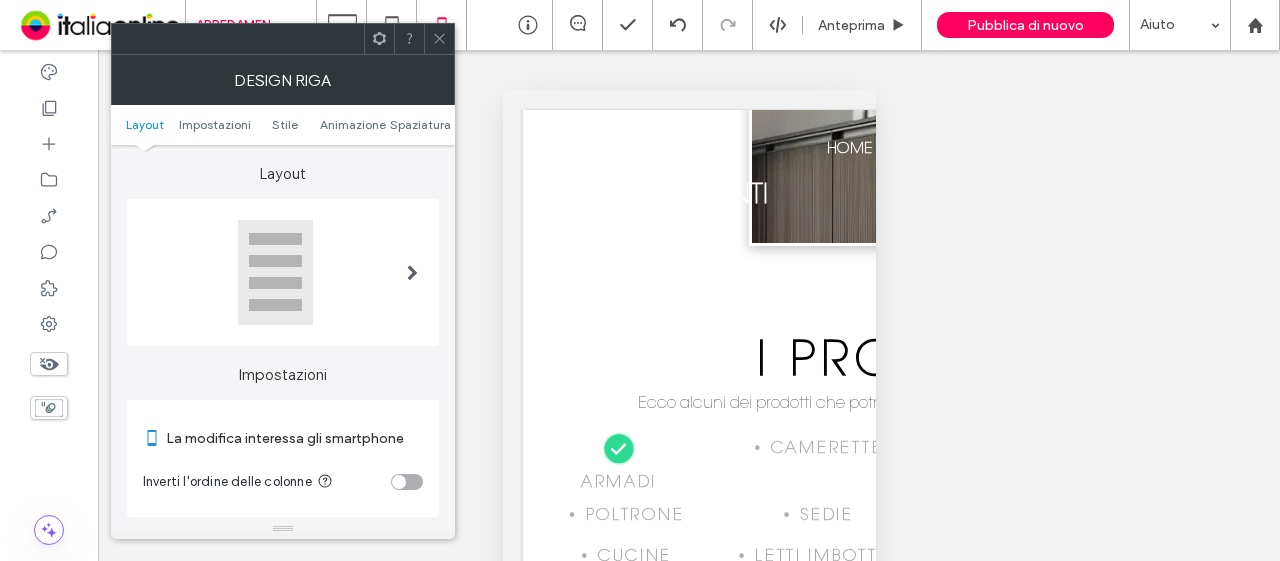 click at bounding box center [275, 272] 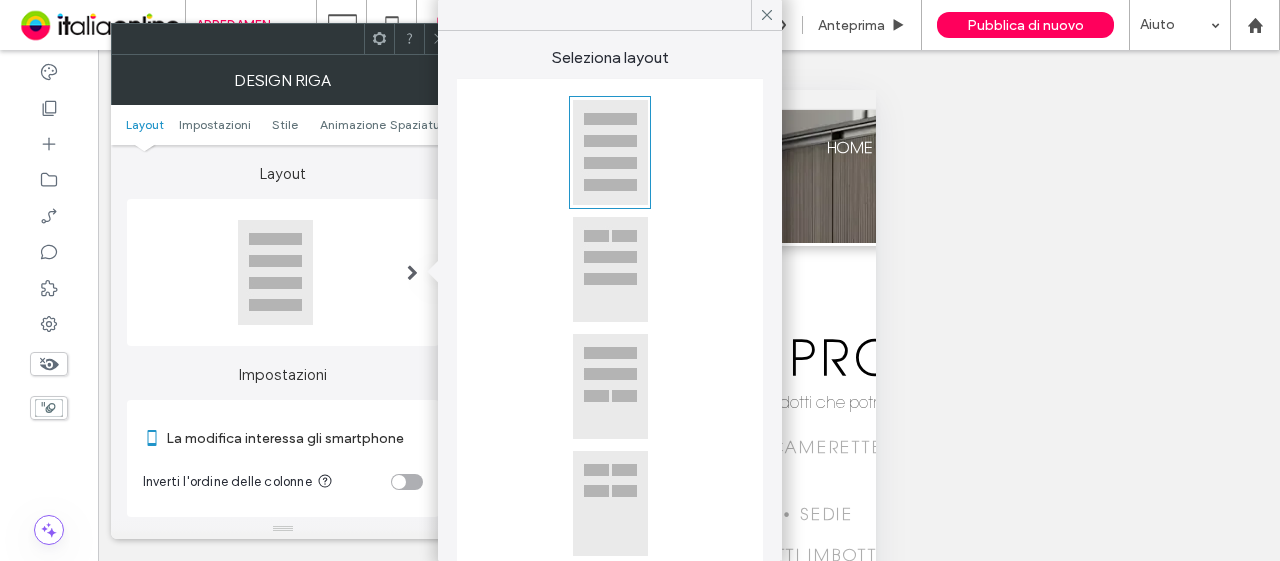 click at bounding box center [610, 503] 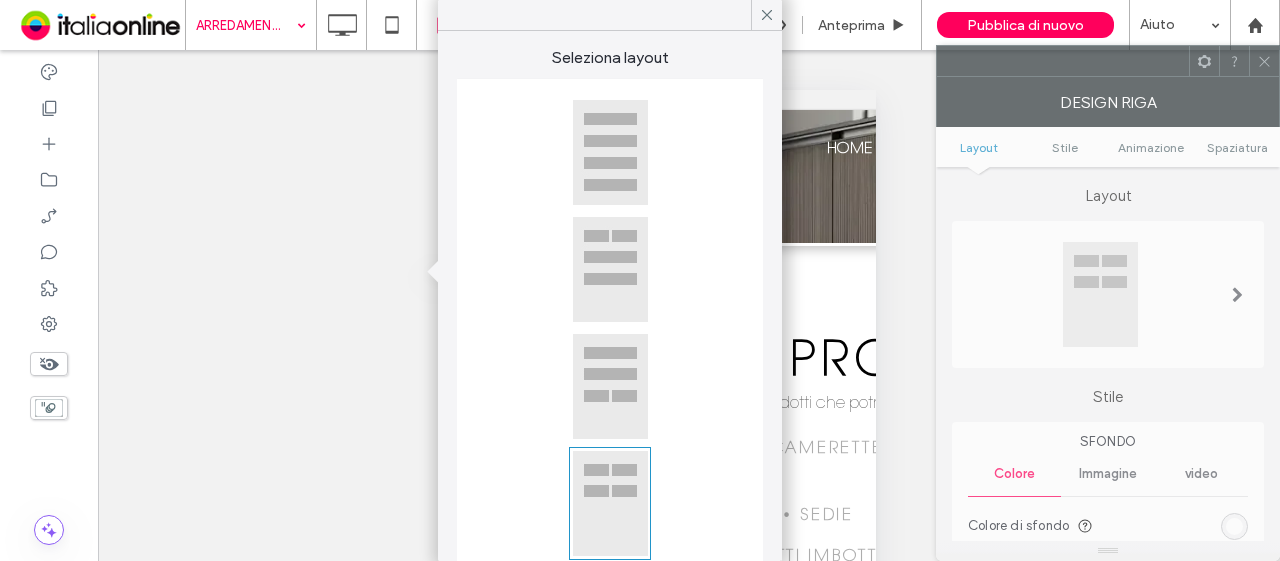 drag, startPoint x: 334, startPoint y: 43, endPoint x: 1264, endPoint y: 179, distance: 939.8915 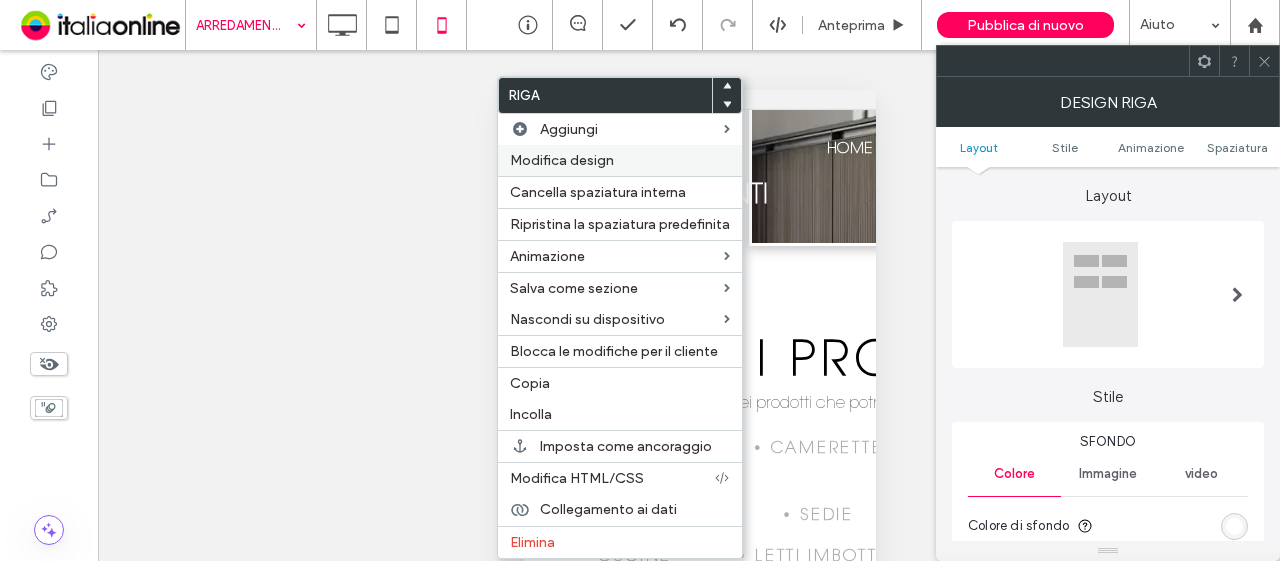 click on "Modifica design" at bounding box center [620, 160] 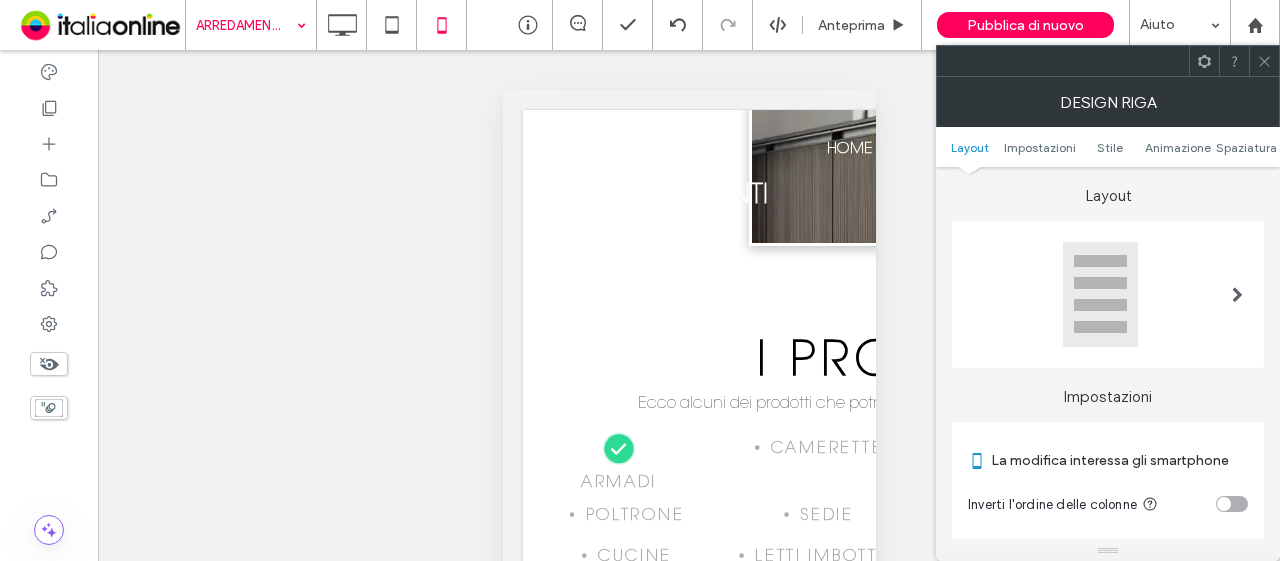 click at bounding box center (1101, 294) 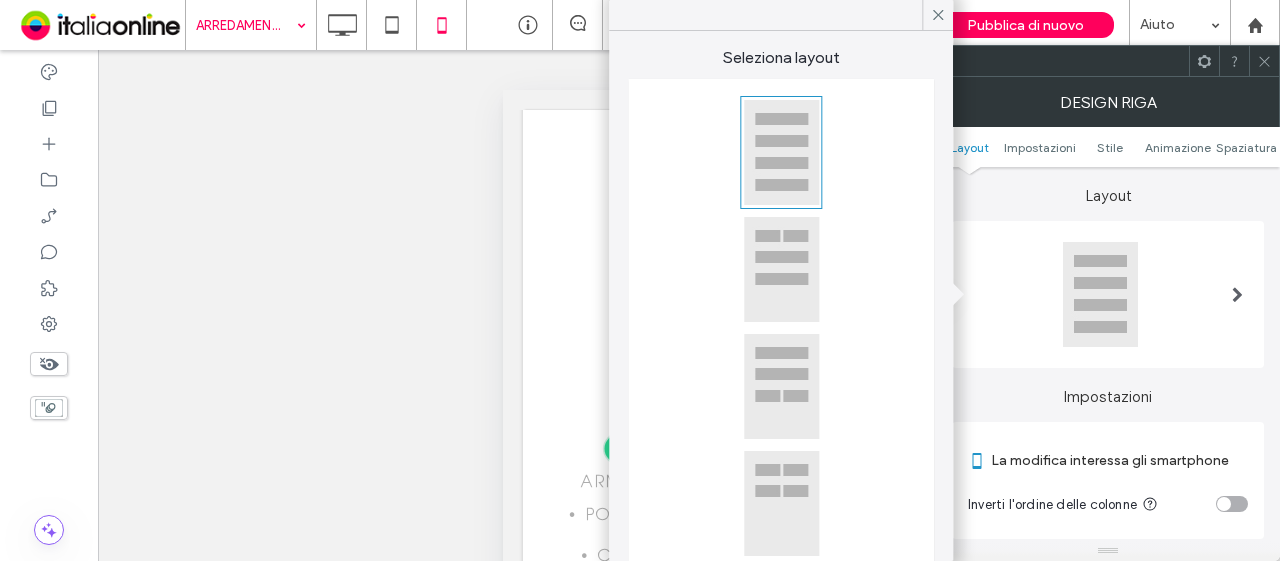 click at bounding box center (781, 503) 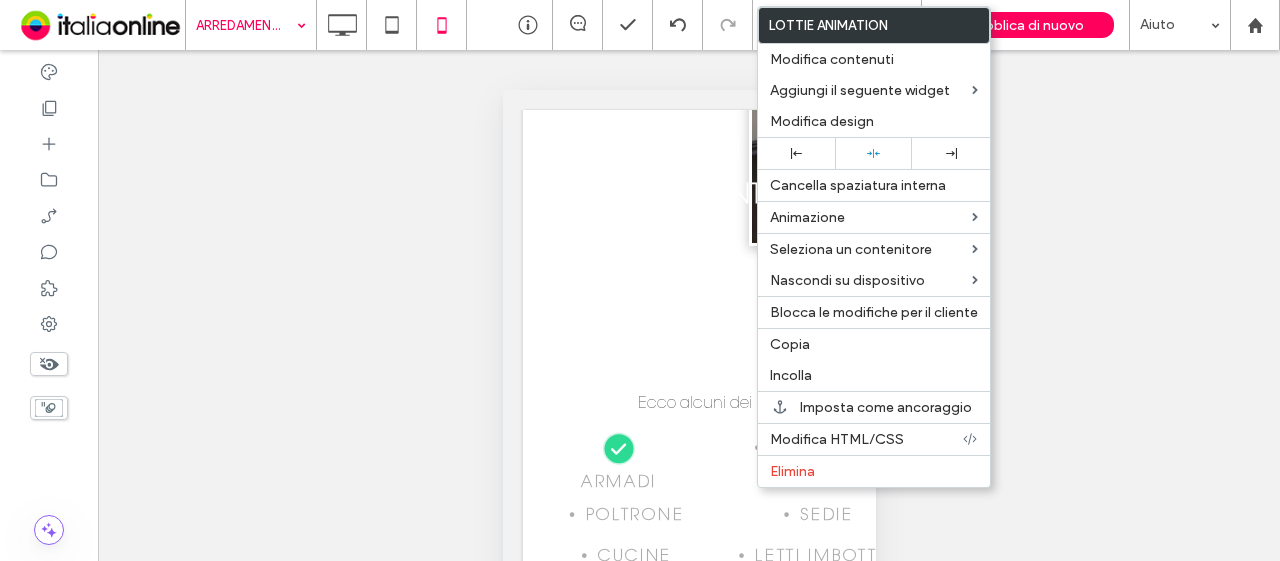 click on "Copia" at bounding box center (790, 344) 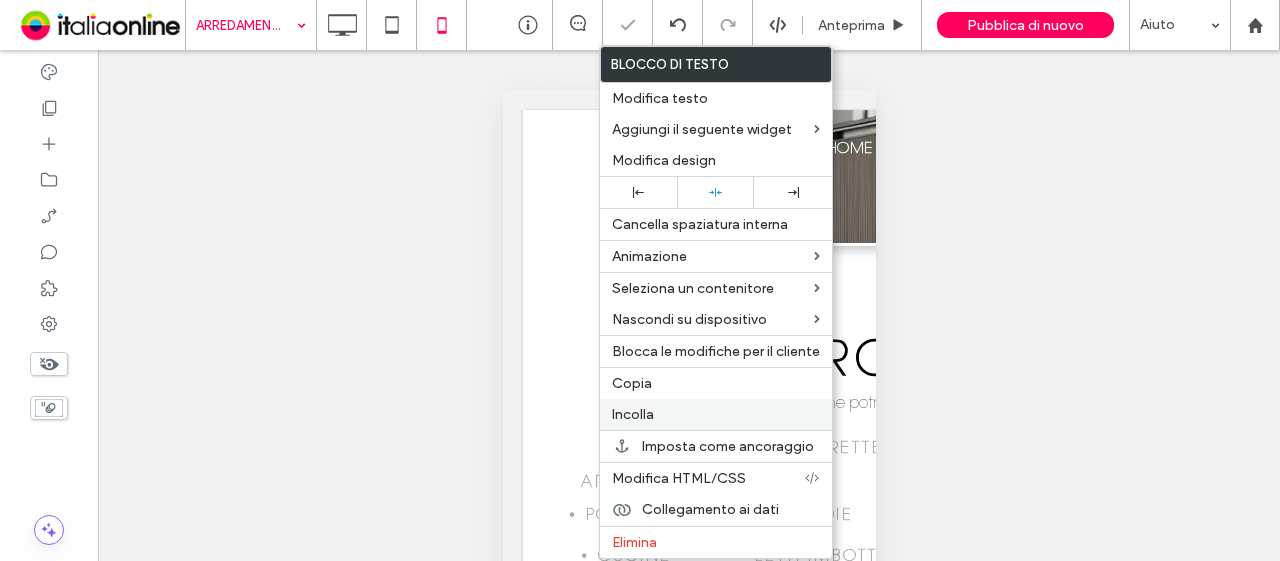 click on "Incolla" at bounding box center (716, 414) 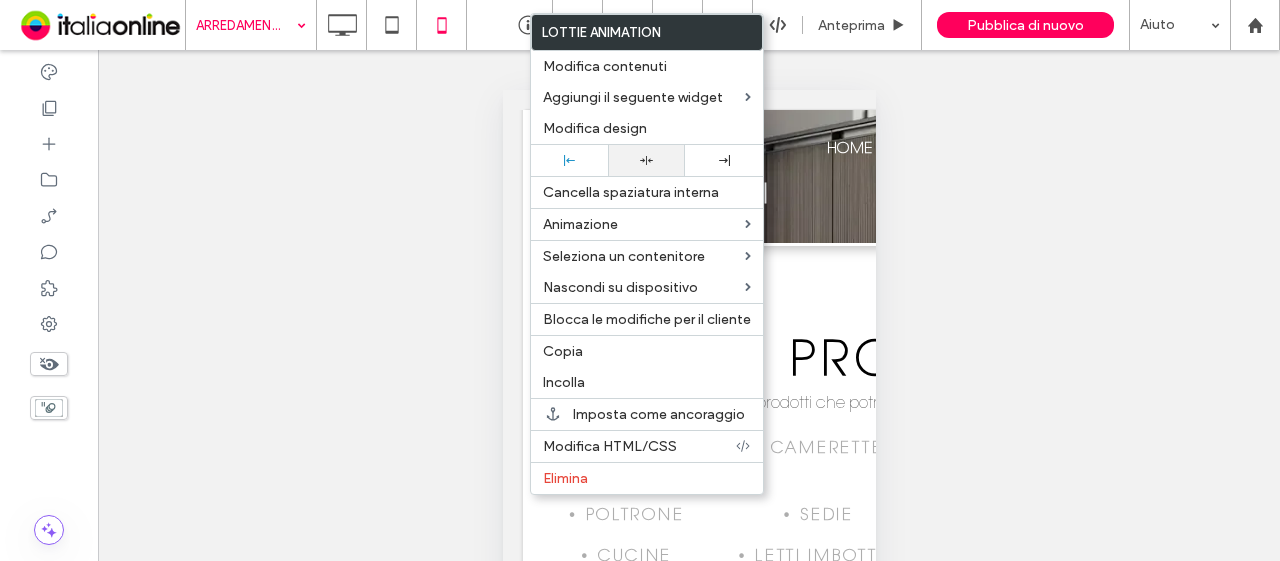 click at bounding box center [646, 160] 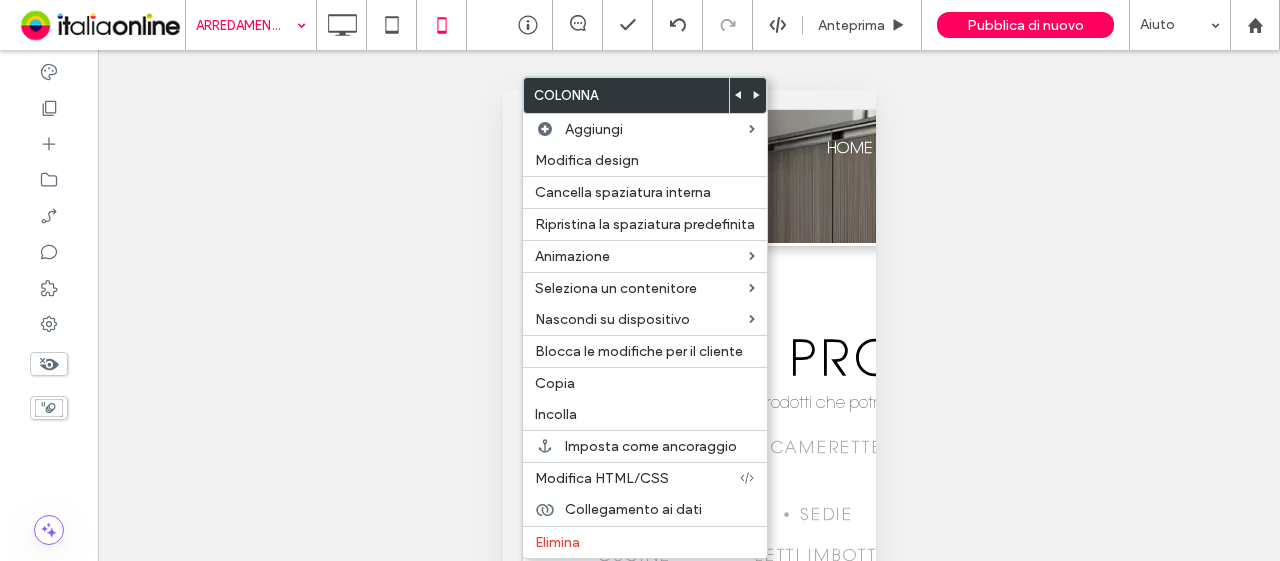 click on "Mostrare?
Sì
Mostrare?
Sì
Mostrare?
Sì
Mostrare?
Sì
Mostrare?
Sì
Mostrare?
Sì
Mostrare?
Sì
Mostrare?
Sì
Mostrare?
Sì
Mostrare?
Sì
Mostrare?
Sì
Mostrare?
Sì" at bounding box center (689, 330) 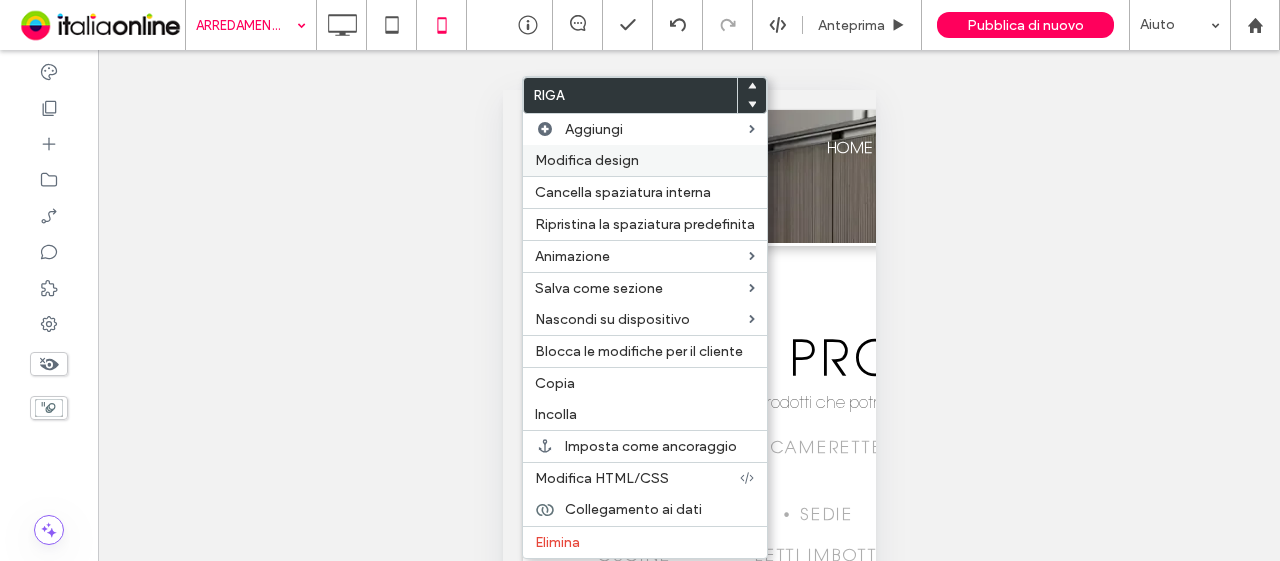 click on "Modifica design" at bounding box center [587, 160] 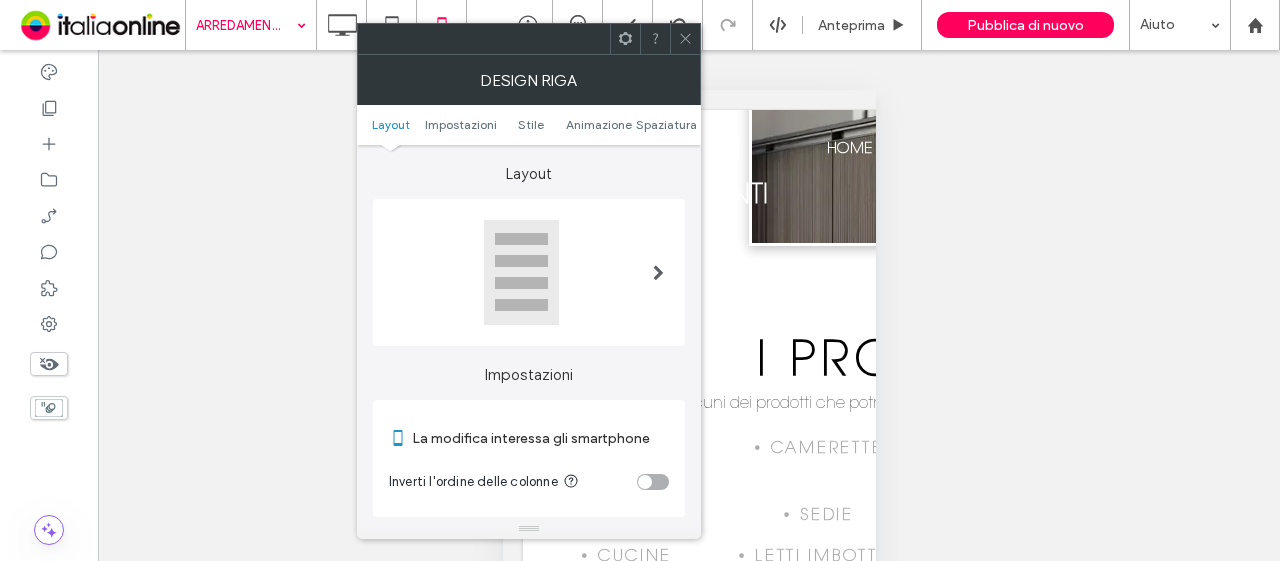 click at bounding box center (521, 272) 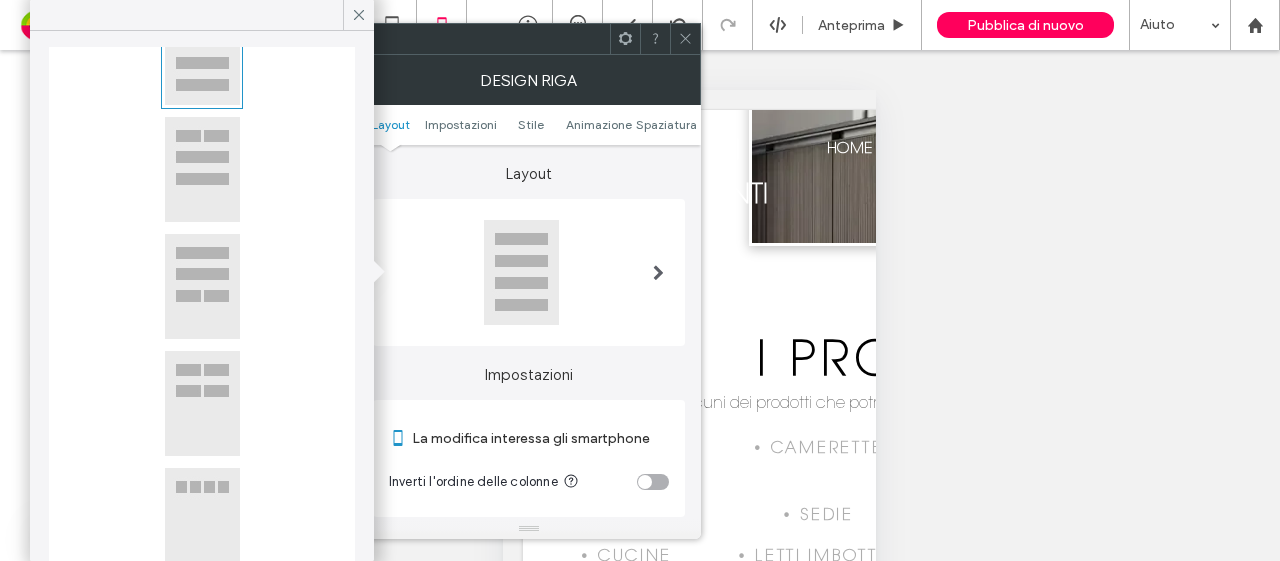 scroll, scrollTop: 102, scrollLeft: 0, axis: vertical 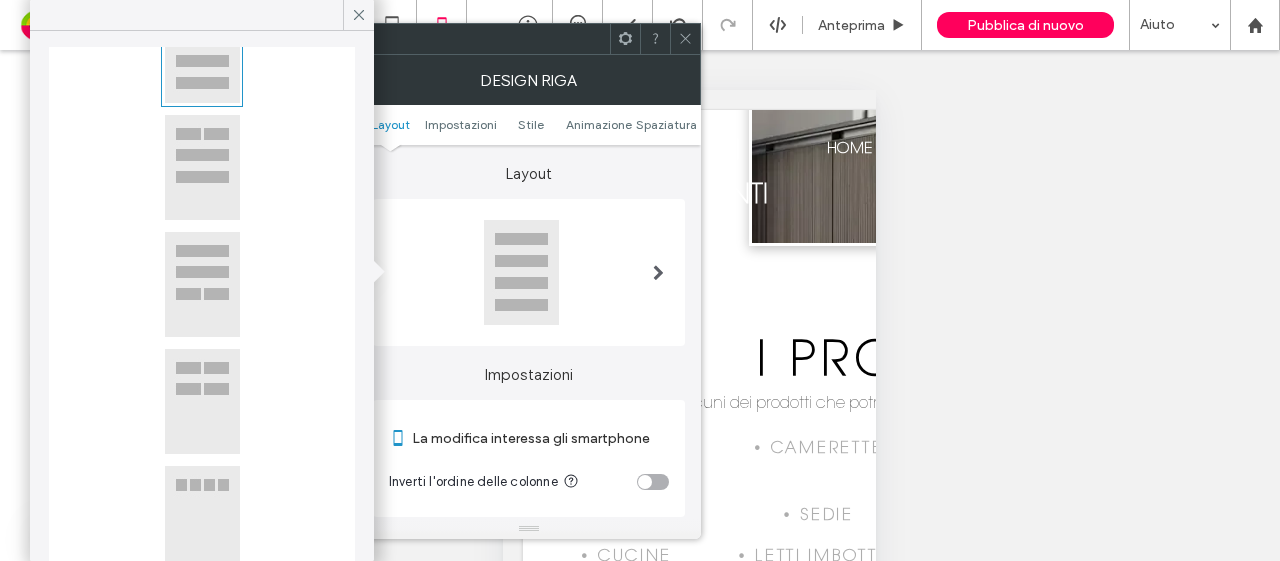 click at bounding box center (202, 401) 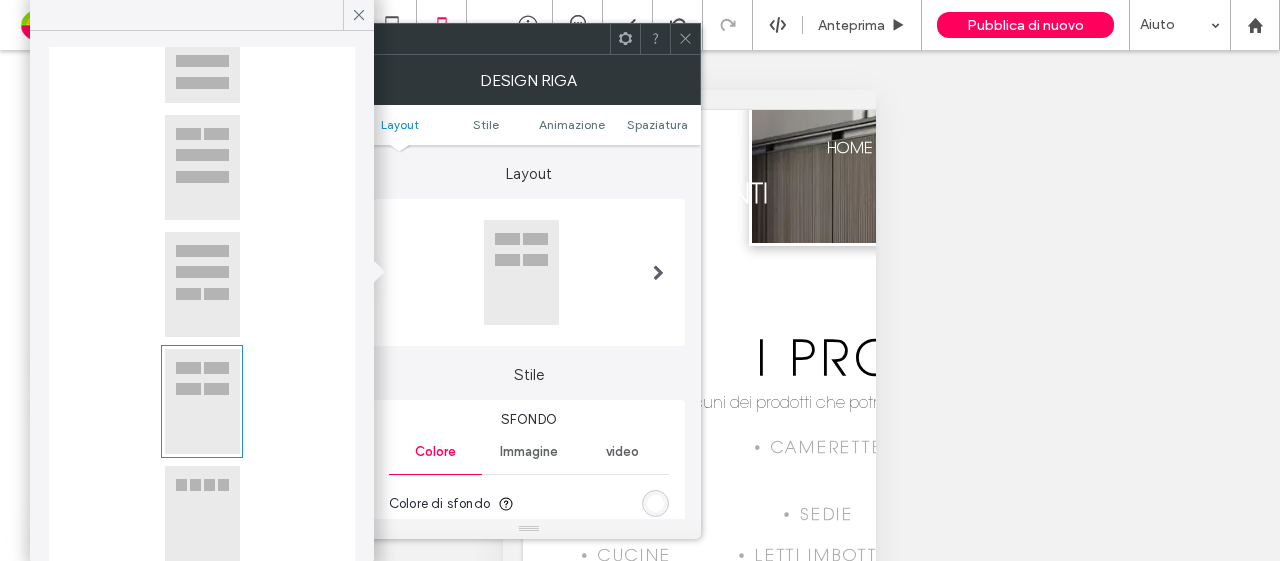 click on "Stile" at bounding box center [529, 365] 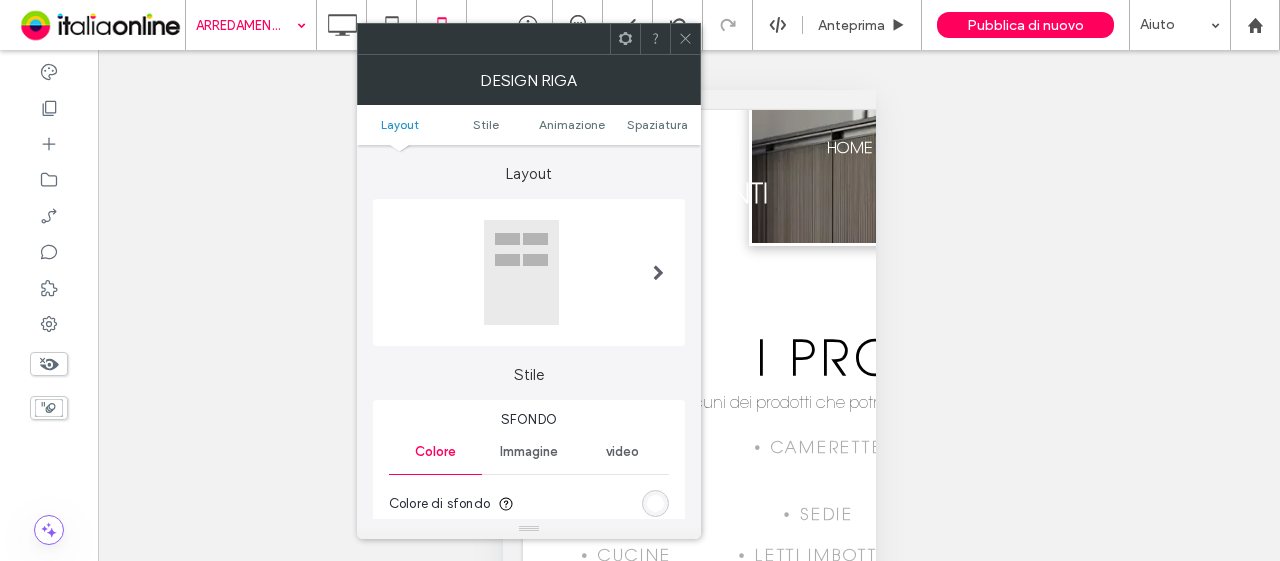 click at bounding box center (685, 39) 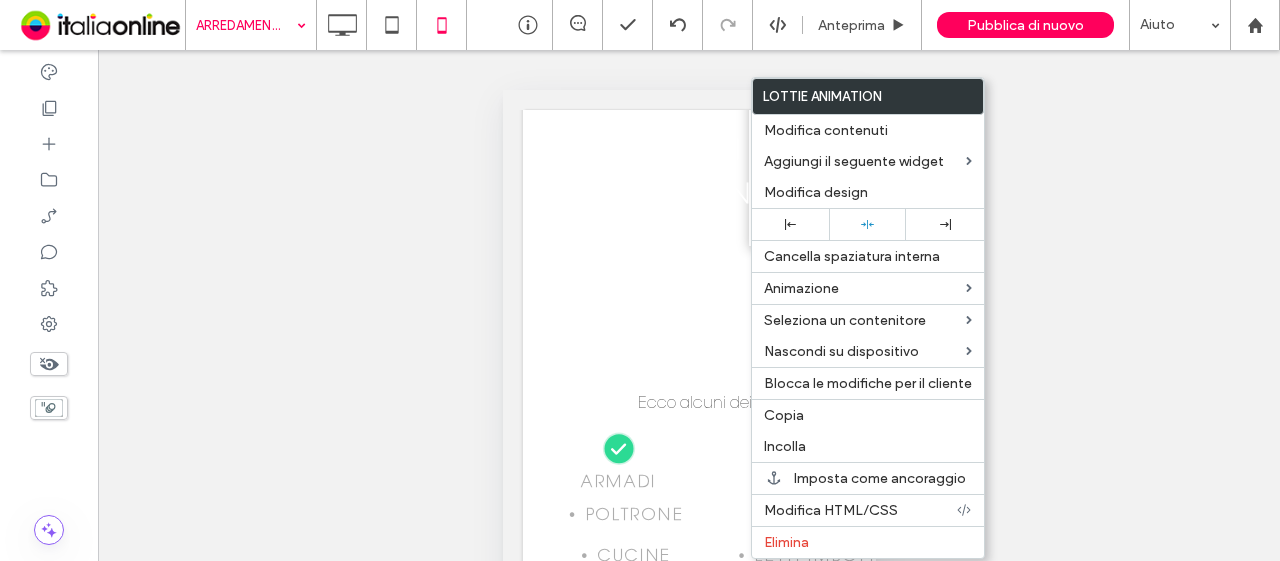 drag, startPoint x: 798, startPoint y: 411, endPoint x: 743, endPoint y: 410, distance: 55.00909 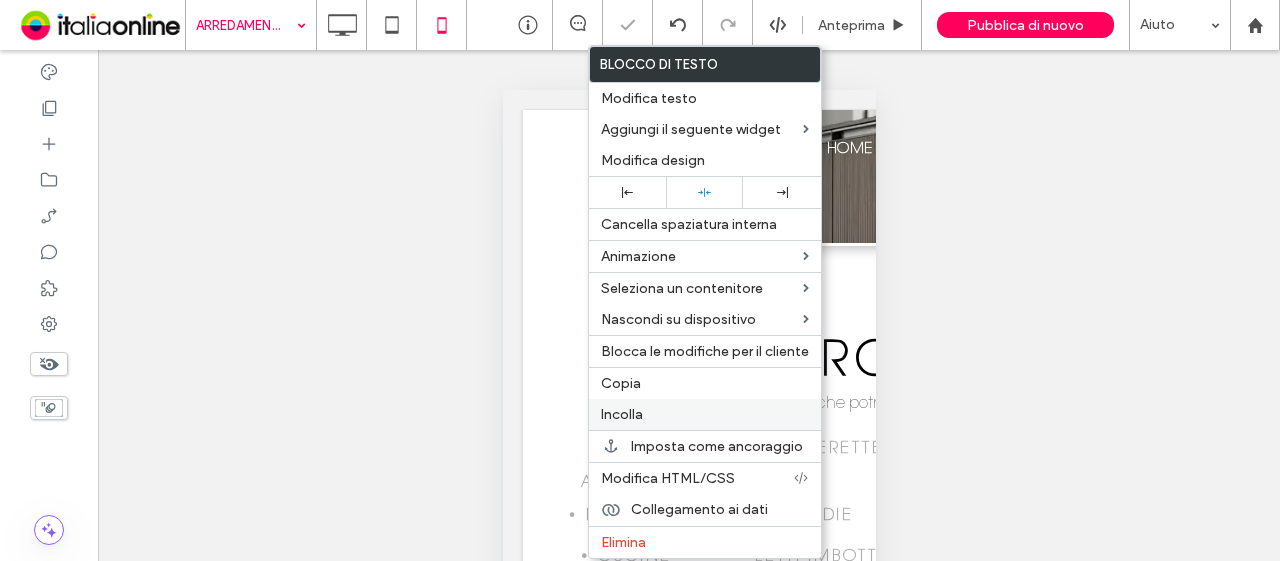 click on "Incolla" at bounding box center (705, 414) 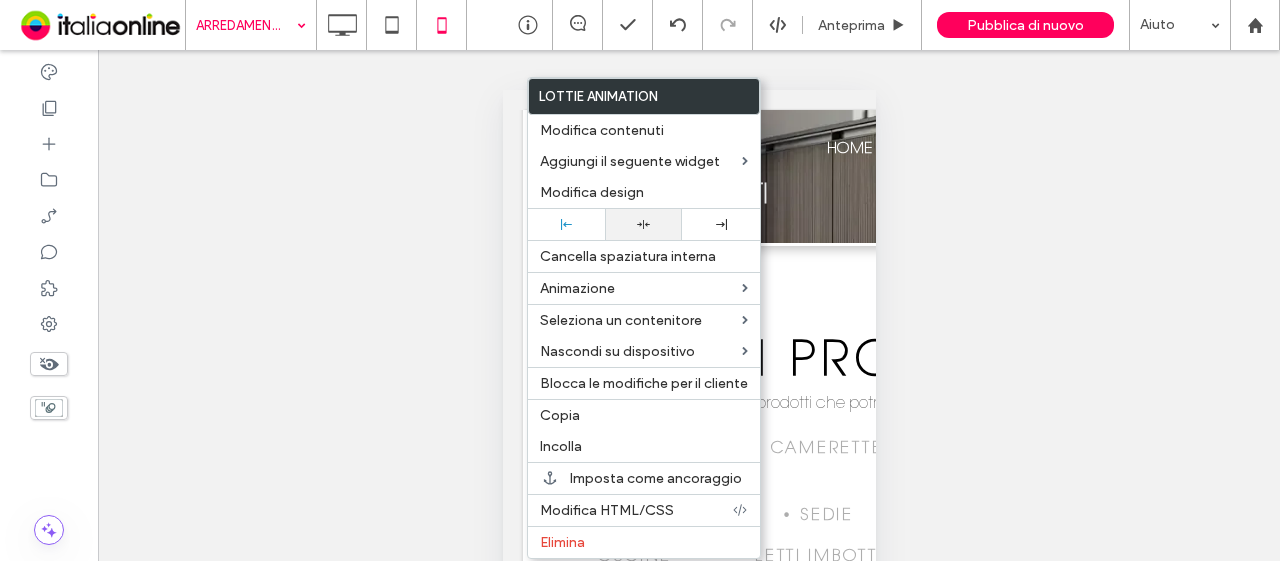 drag, startPoint x: 634, startPoint y: 211, endPoint x: 622, endPoint y: 235, distance: 26.832815 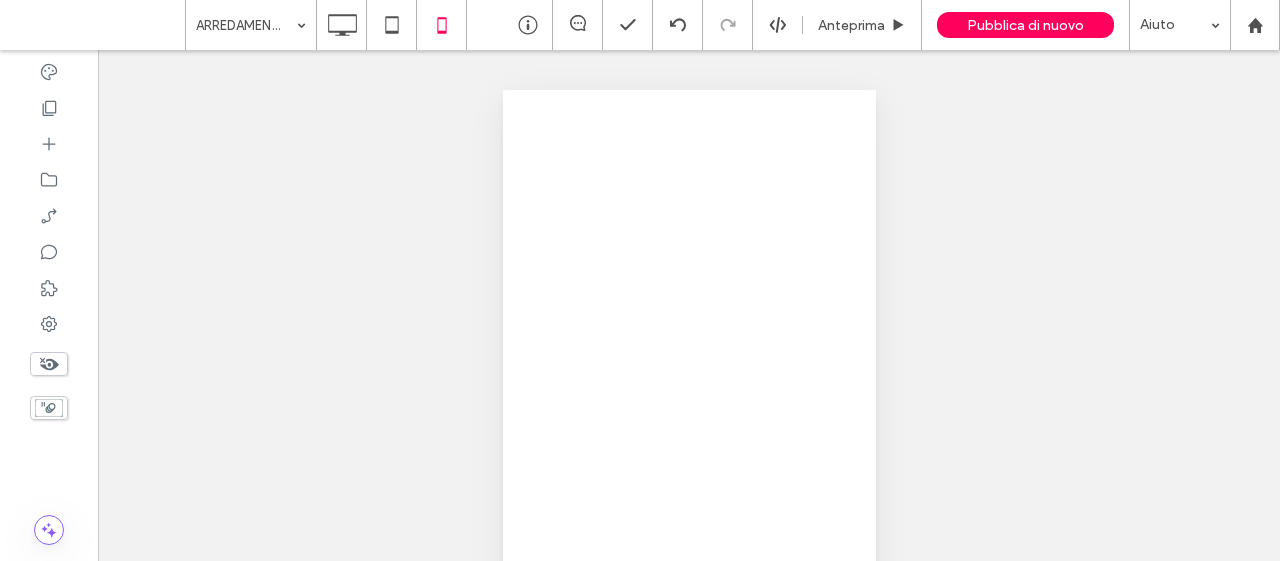scroll, scrollTop: 0, scrollLeft: 0, axis: both 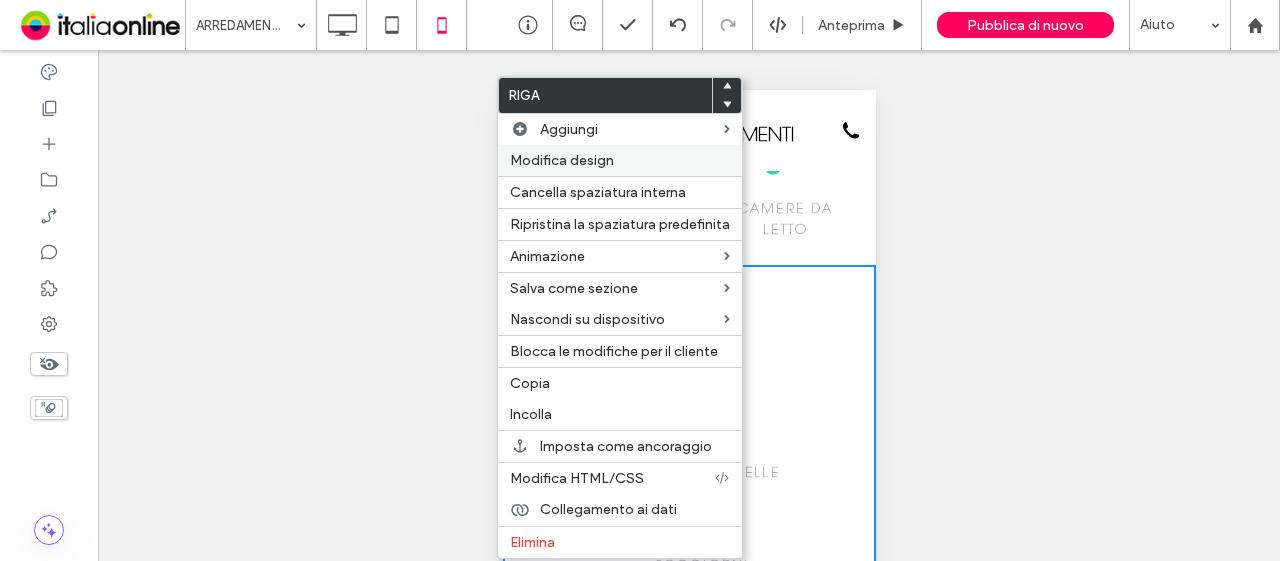 click on "Modifica design" at bounding box center [562, 160] 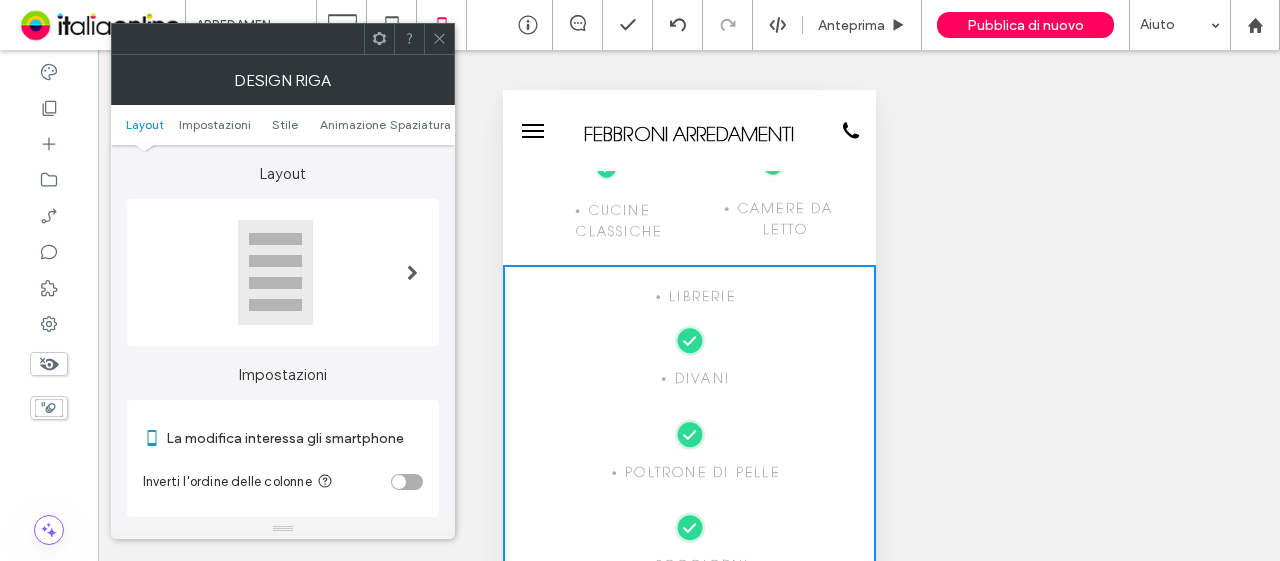 click at bounding box center [275, 272] 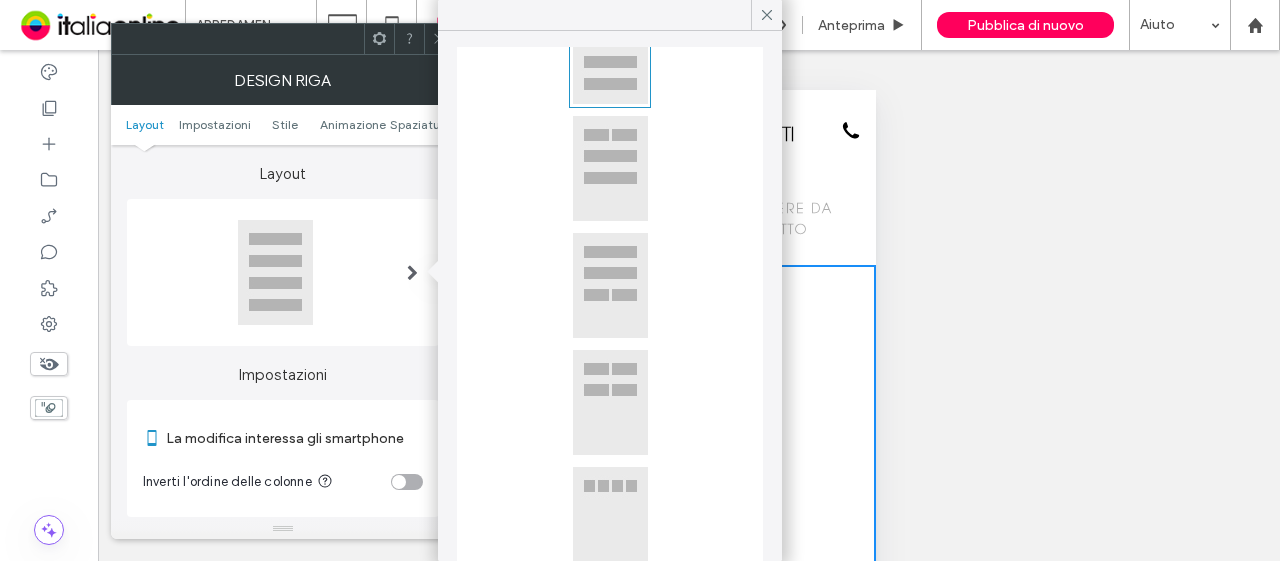 scroll, scrollTop: 102, scrollLeft: 0, axis: vertical 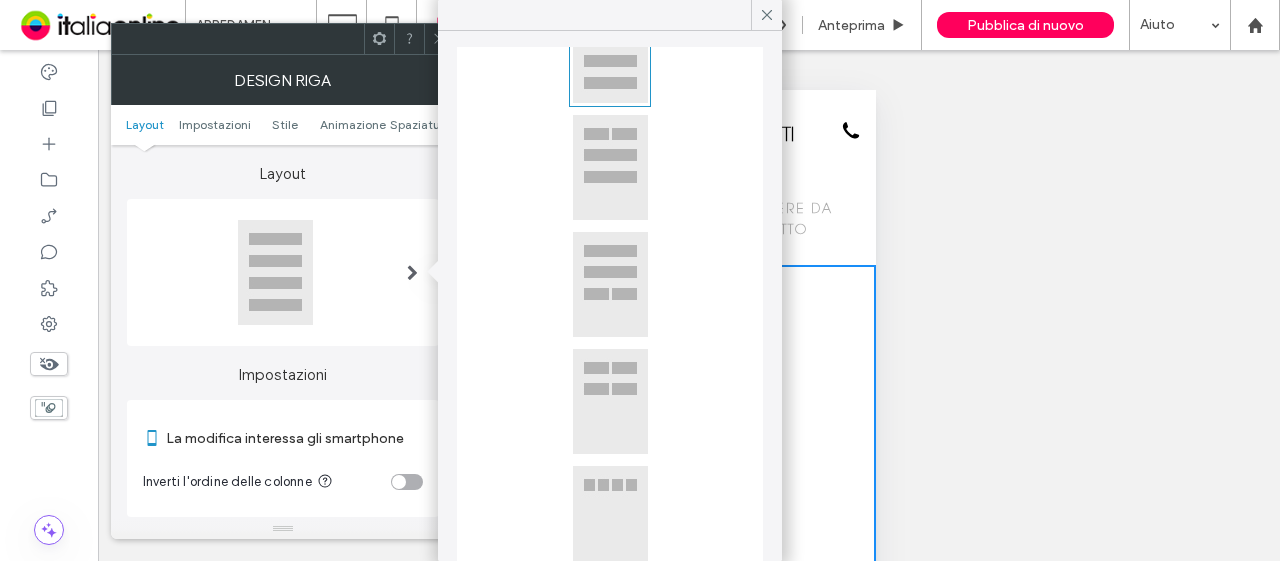 click at bounding box center (610, 401) 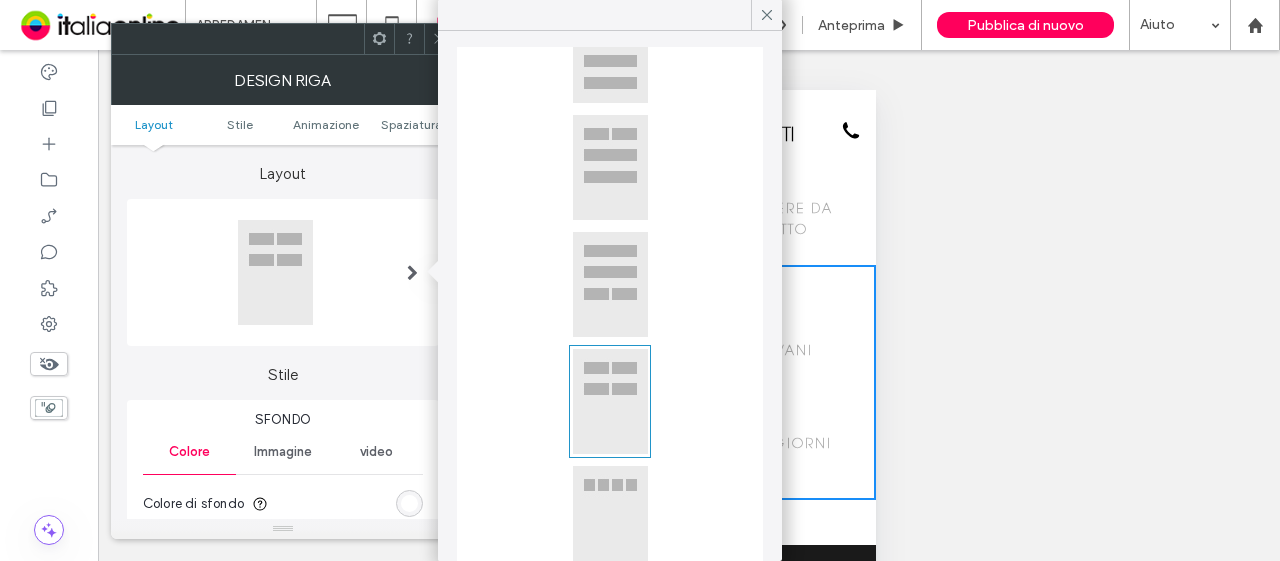 click on "Layout" at bounding box center (283, 164) 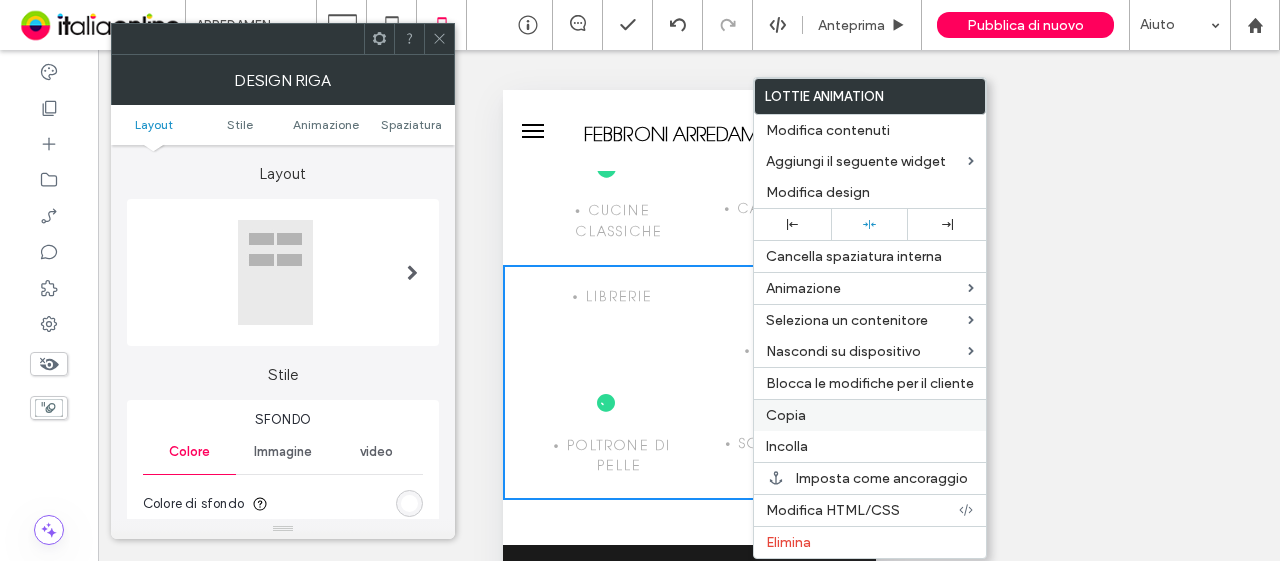 click on "Copia" at bounding box center (786, 415) 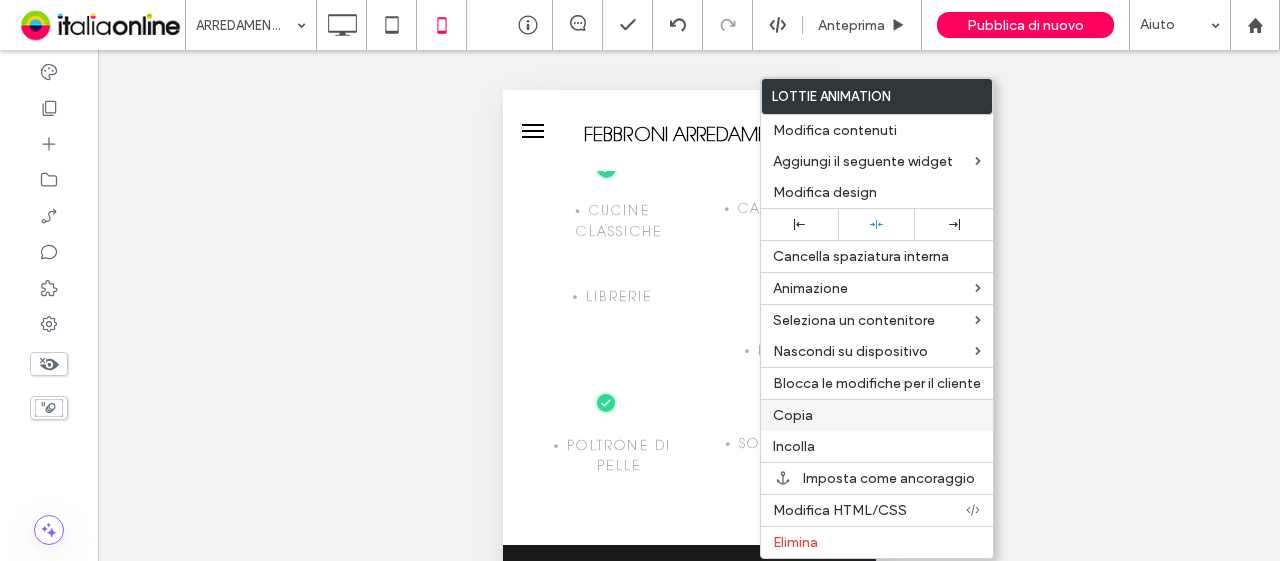 click on "Copia" at bounding box center (793, 415) 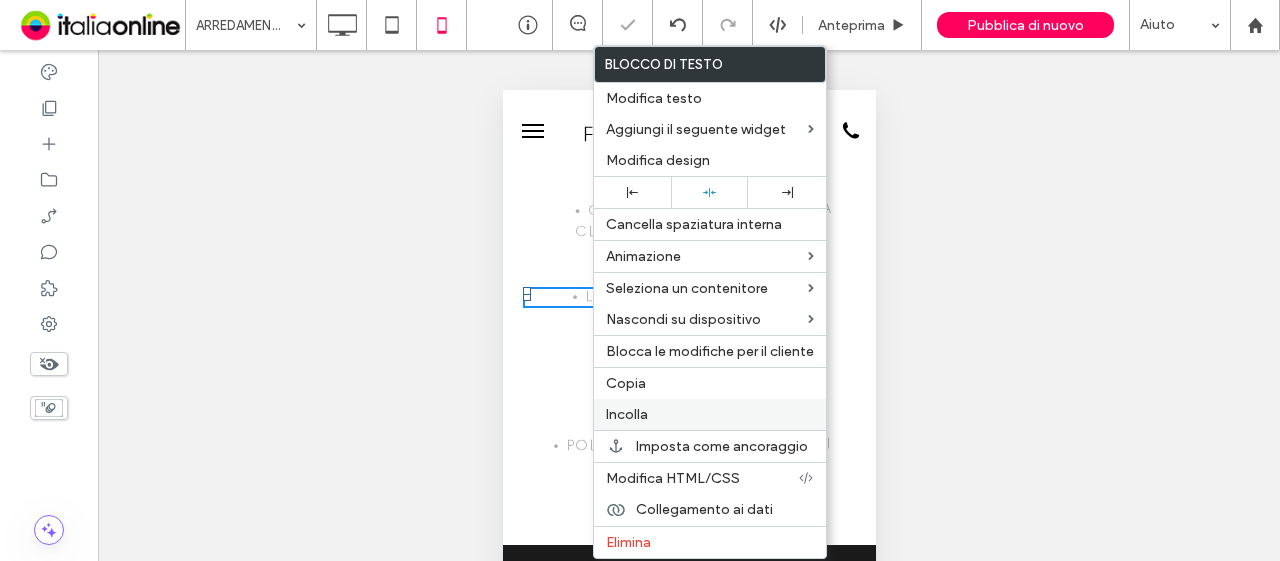 click on "Incolla" at bounding box center (710, 414) 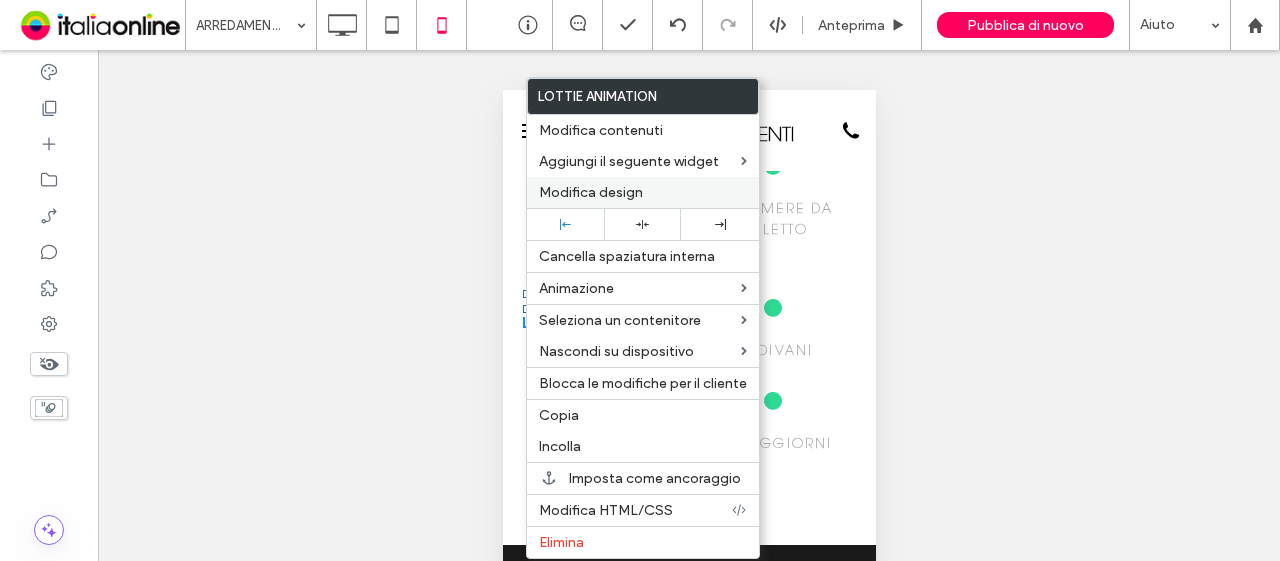click on "Modifica design" at bounding box center [643, 192] 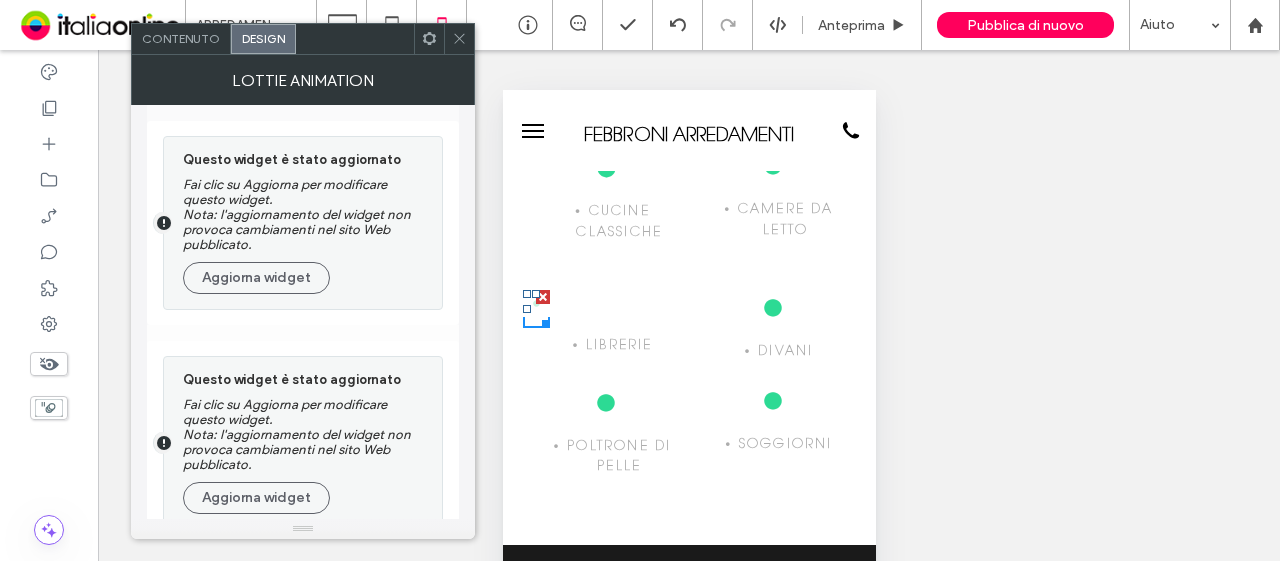 click at bounding box center [459, 39] 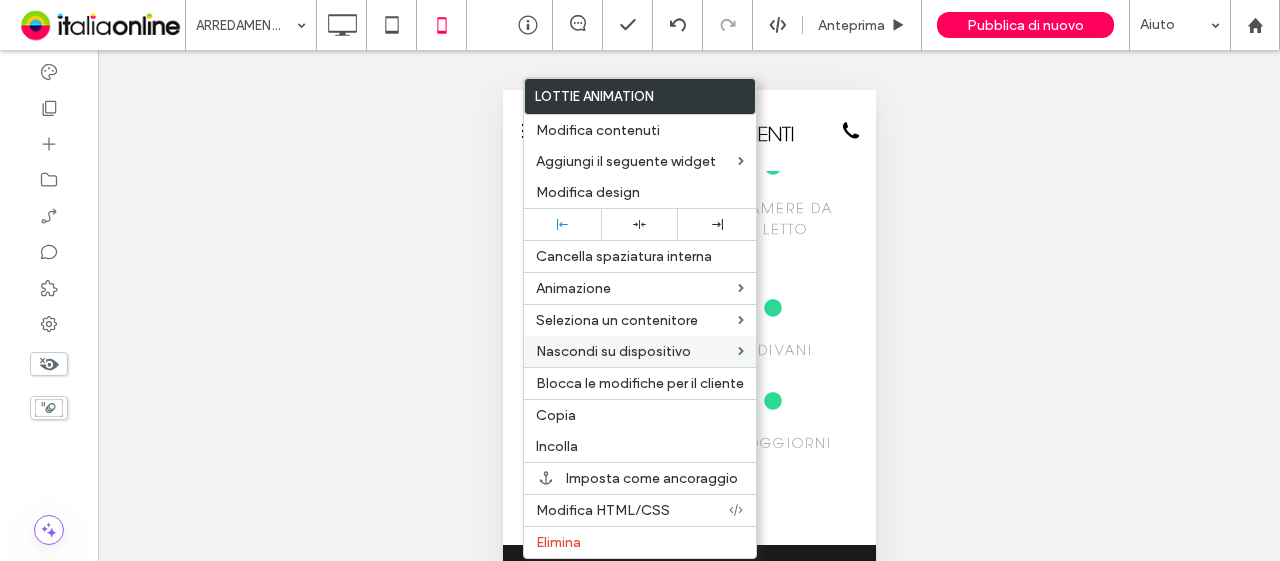 drag, startPoint x: 638, startPoint y: 236, endPoint x: 538, endPoint y: 359, distance: 158.52129 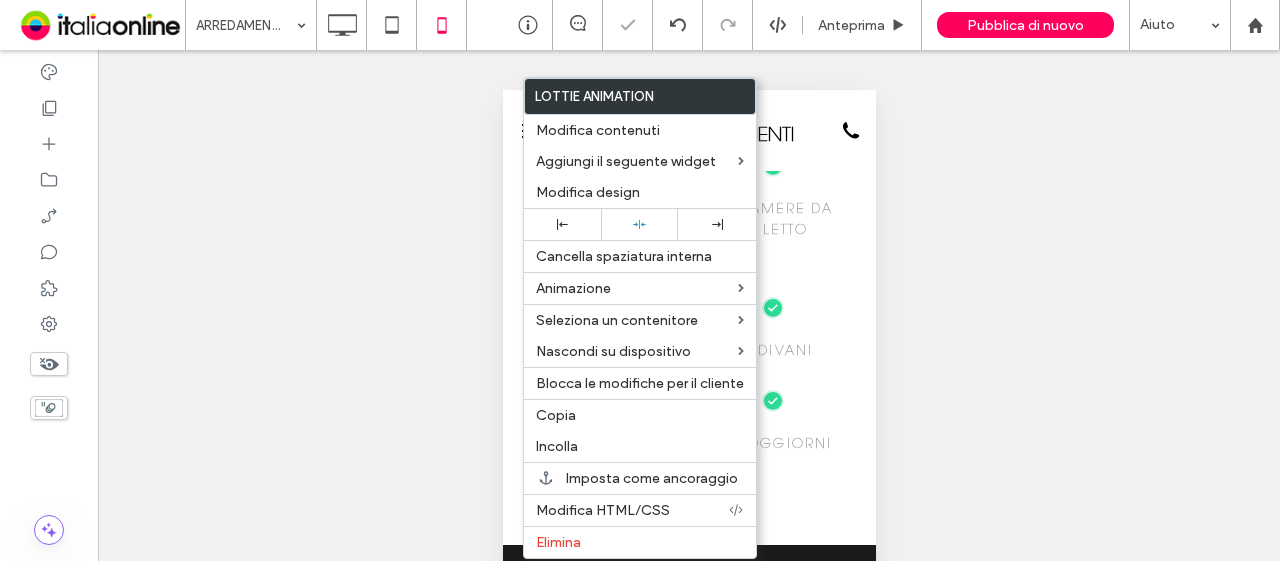 drag, startPoint x: 1009, startPoint y: 467, endPoint x: 514, endPoint y: 377, distance: 503.1153 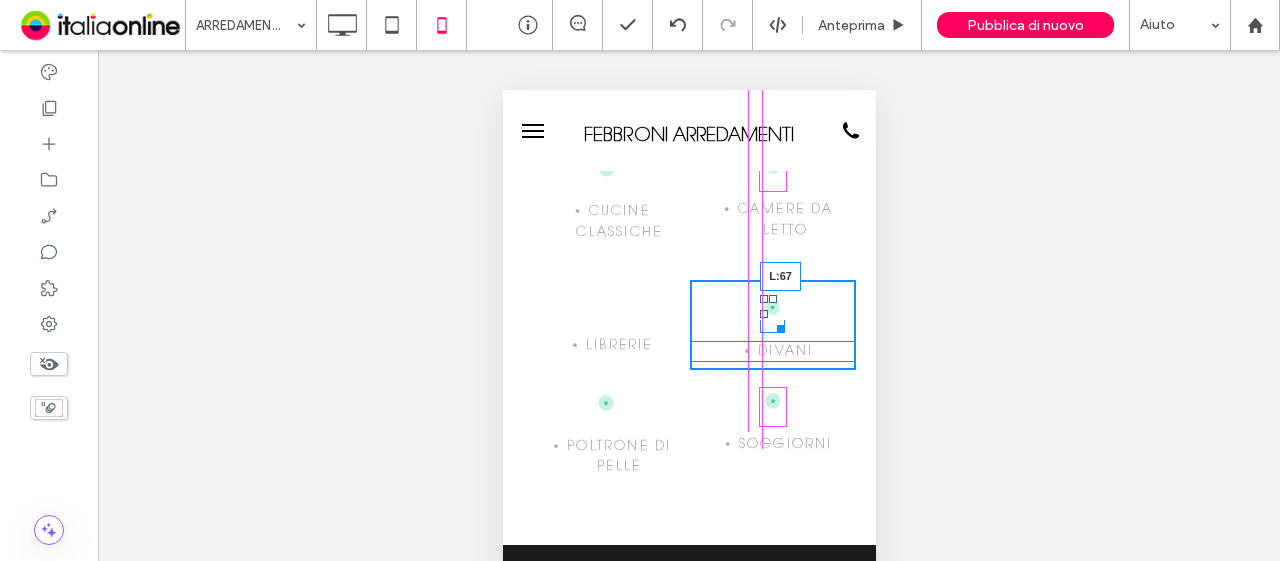 click at bounding box center [763, 314] 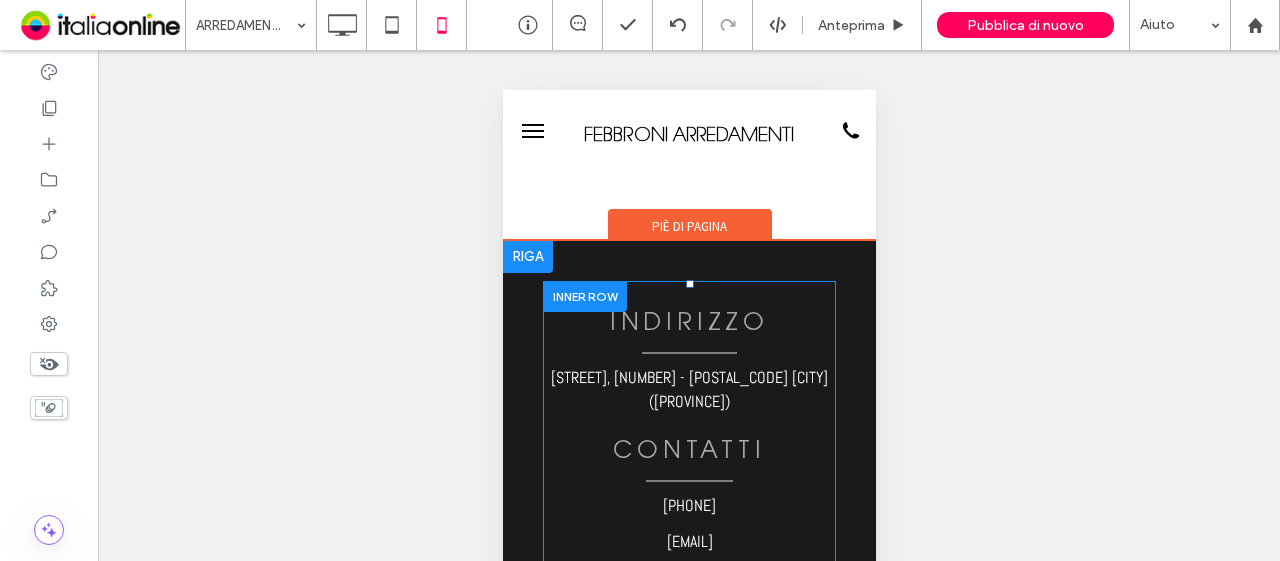 scroll, scrollTop: 1732, scrollLeft: 0, axis: vertical 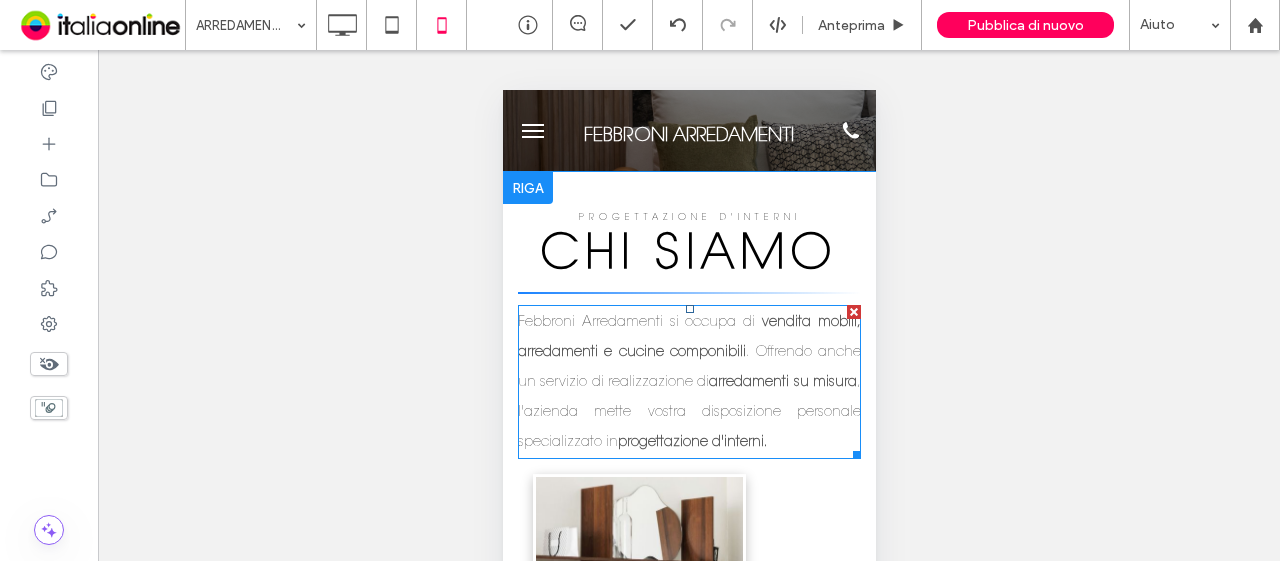 click on "Febbroni Arredamenti si occupa di
vendita mobili, arredamenti e cucine componibili . Offrendo anche un servizio di realizzazione di  arredamenti su misura  , l'azienda mette vostra disposizione personale specializzato in  progettazione d'interni." at bounding box center (688, 382) 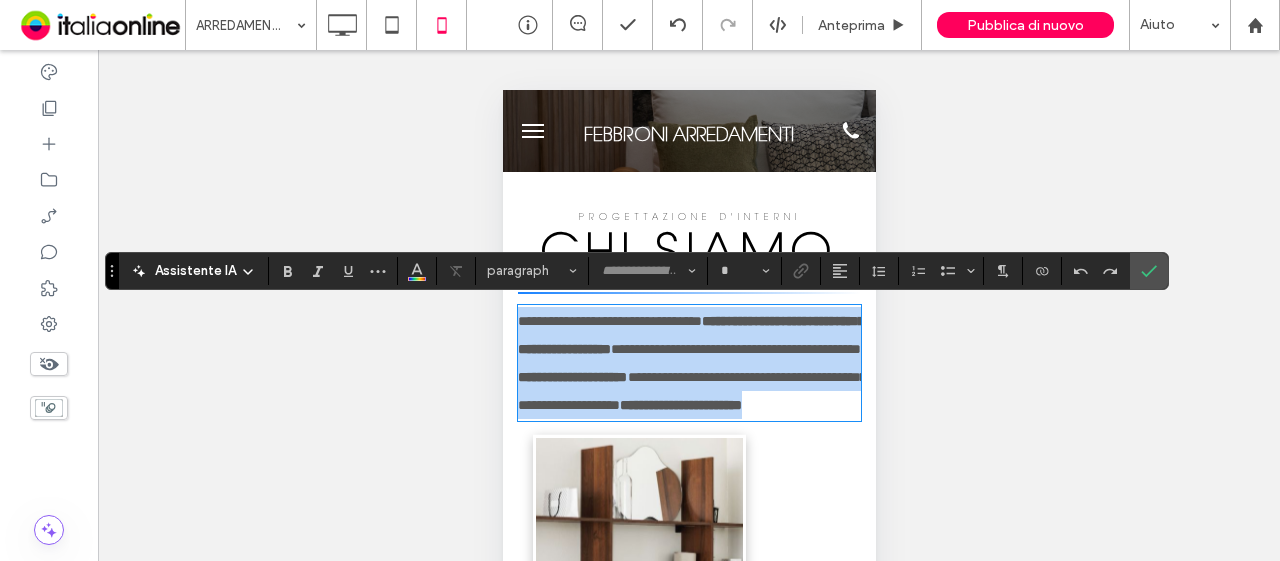 type on "**********" 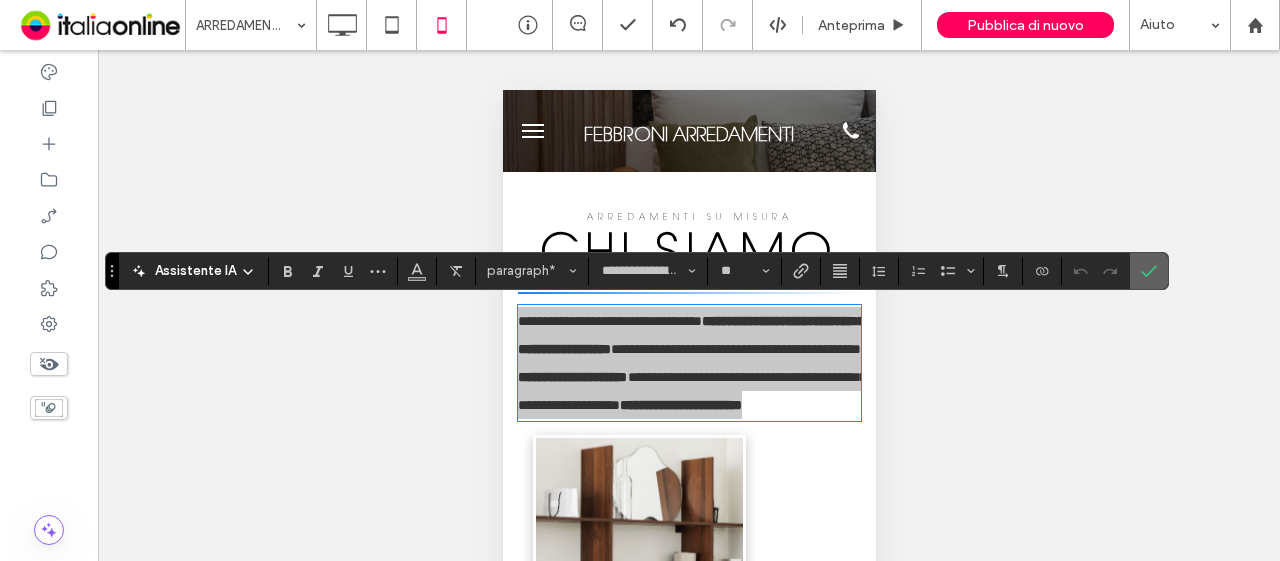 click at bounding box center [1149, 271] 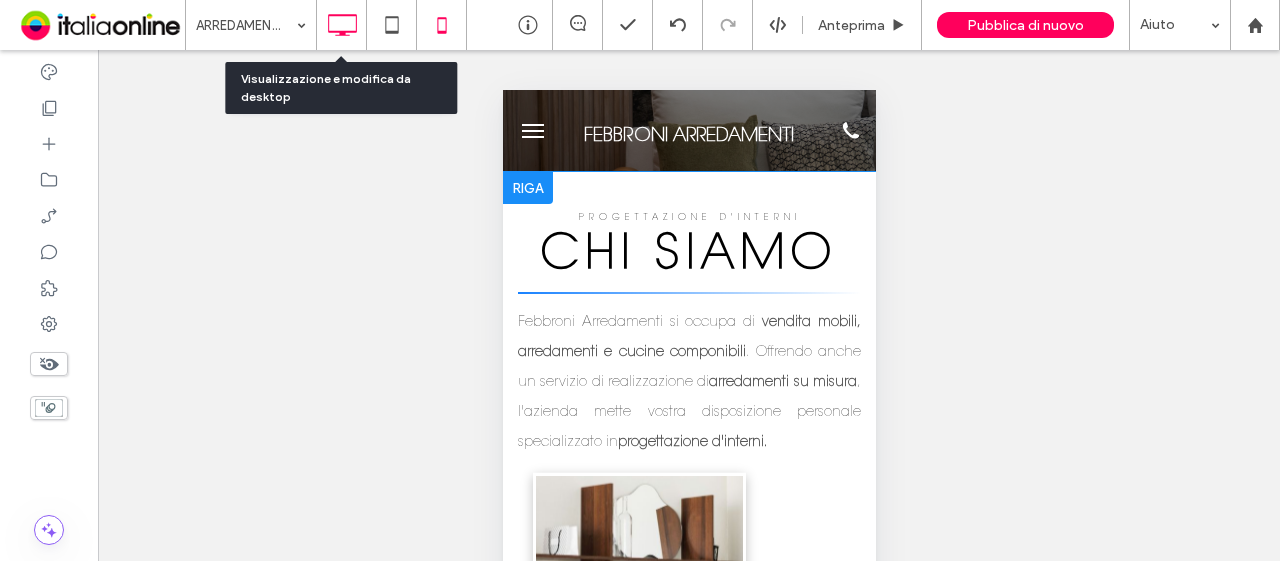 click 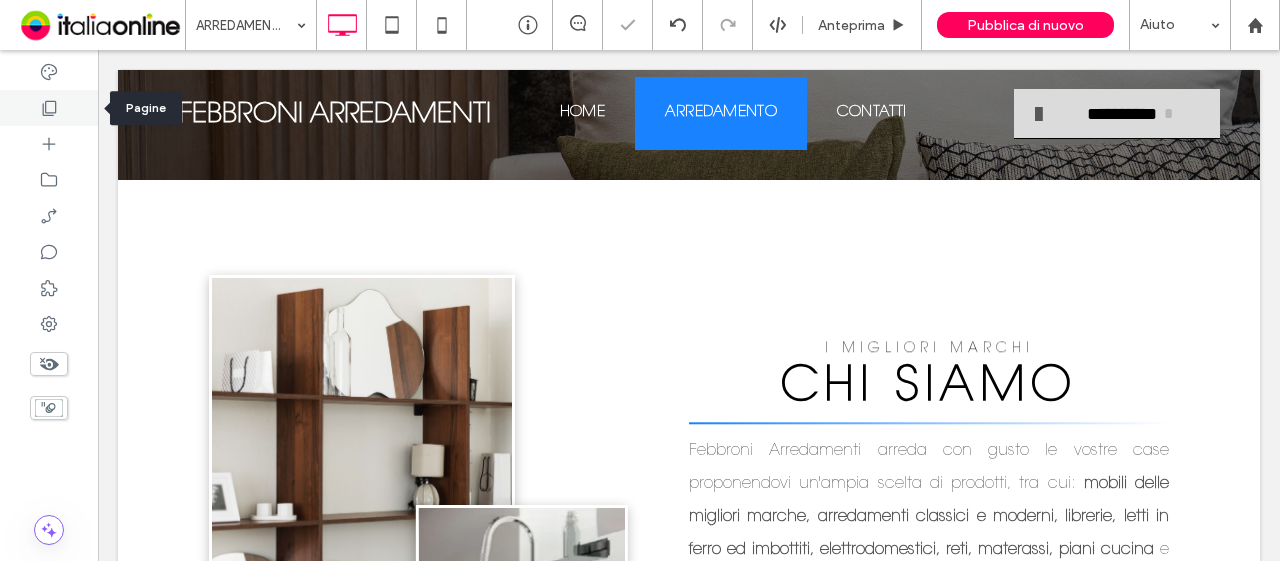 click at bounding box center [49, 108] 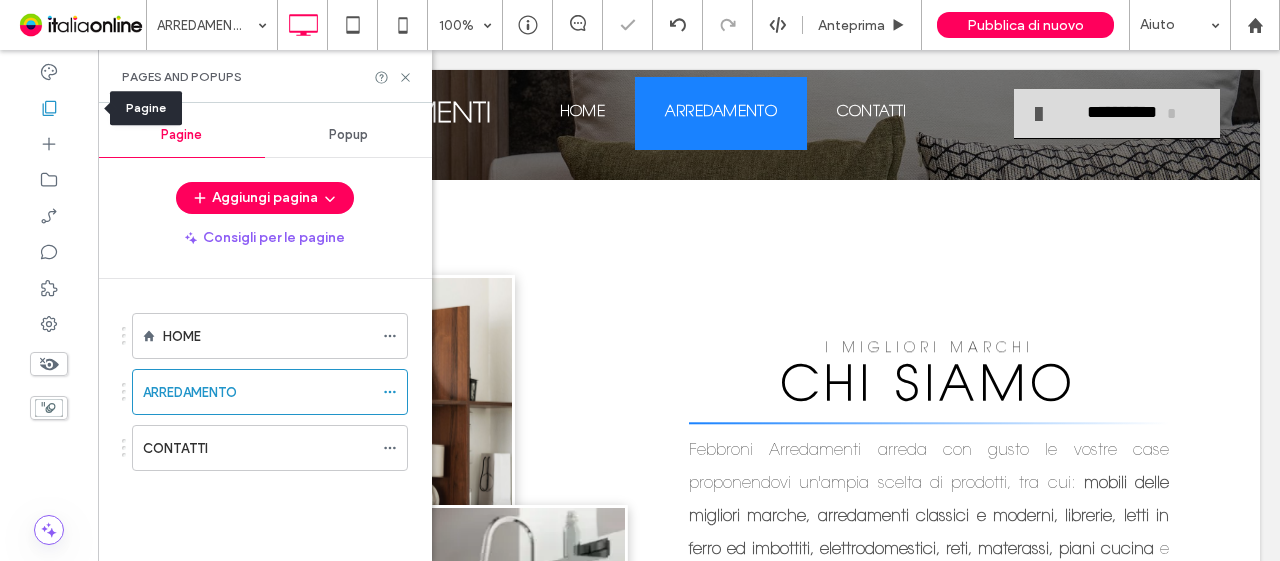 scroll, scrollTop: 0, scrollLeft: 0, axis: both 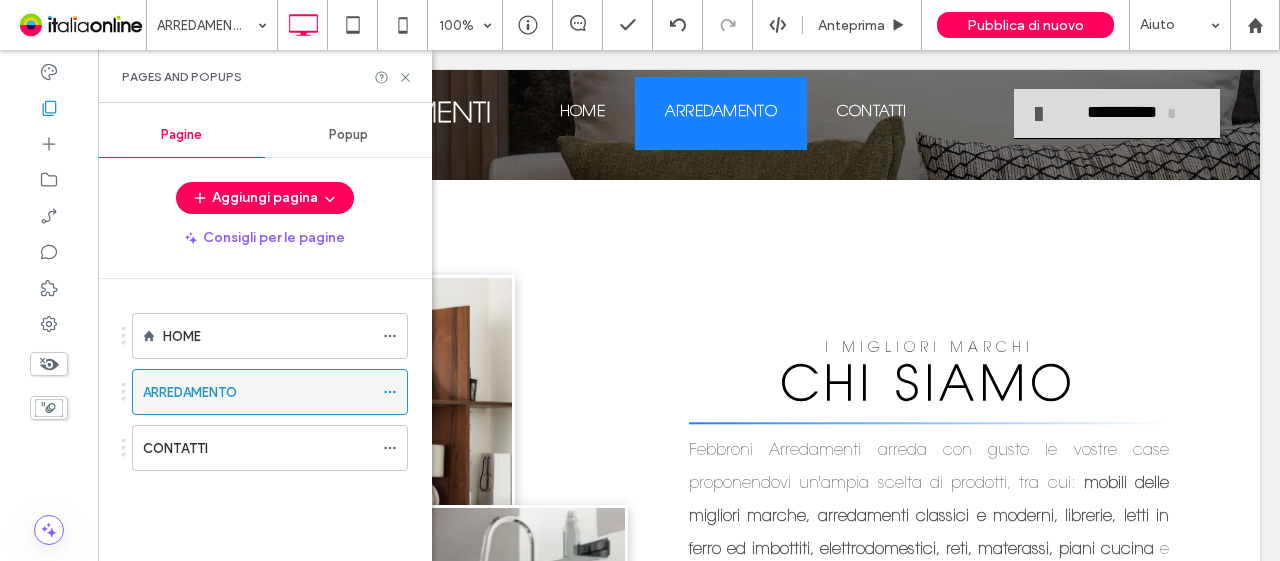 click at bounding box center [395, 392] 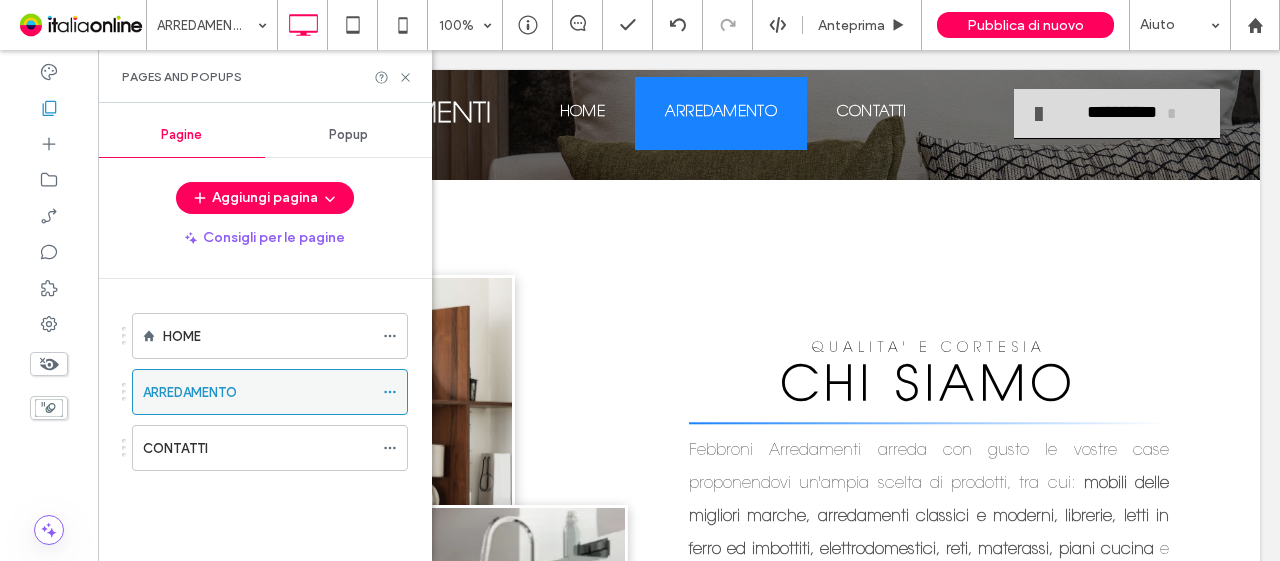 click 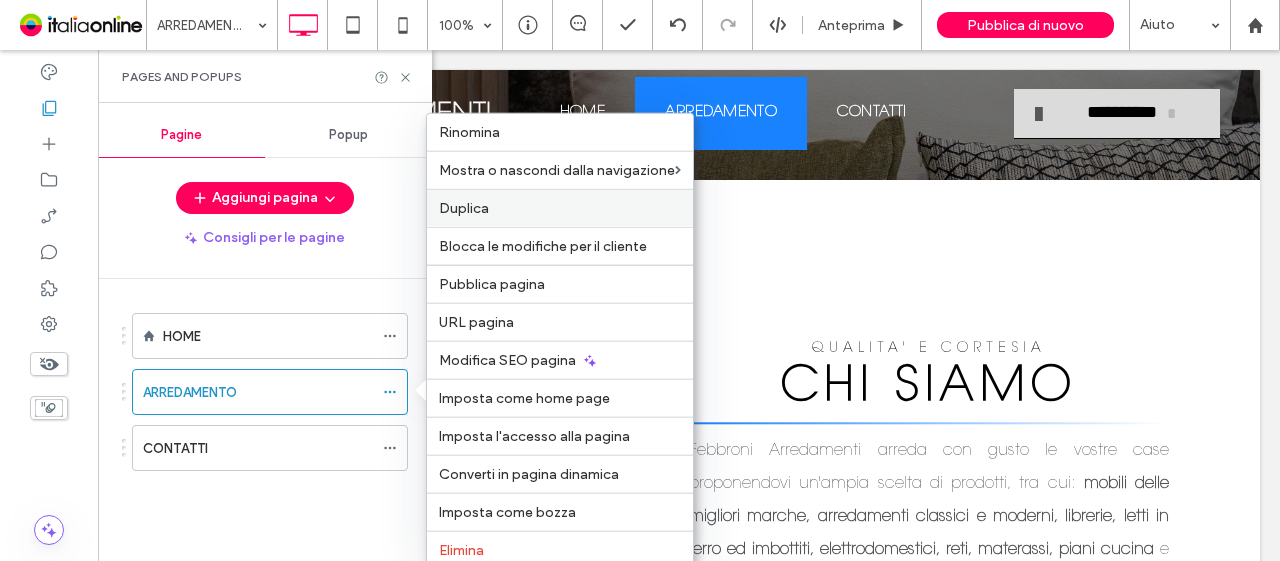 click on "Duplica" at bounding box center (560, 208) 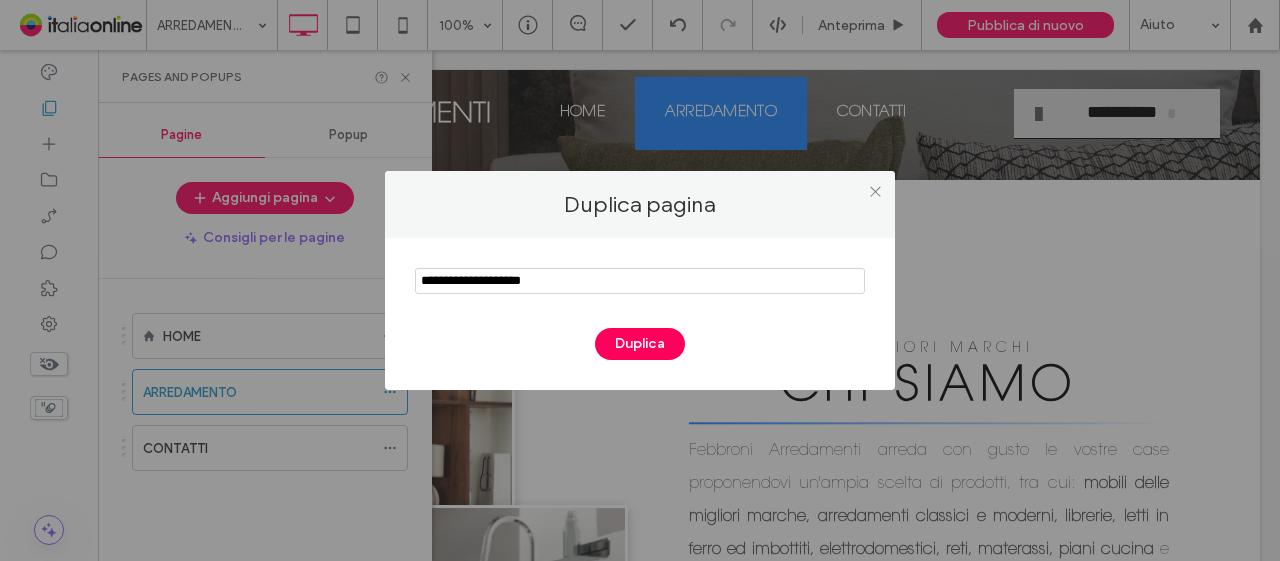 drag, startPoint x: 614, startPoint y: 270, endPoint x: 368, endPoint y: 313, distance: 249.72986 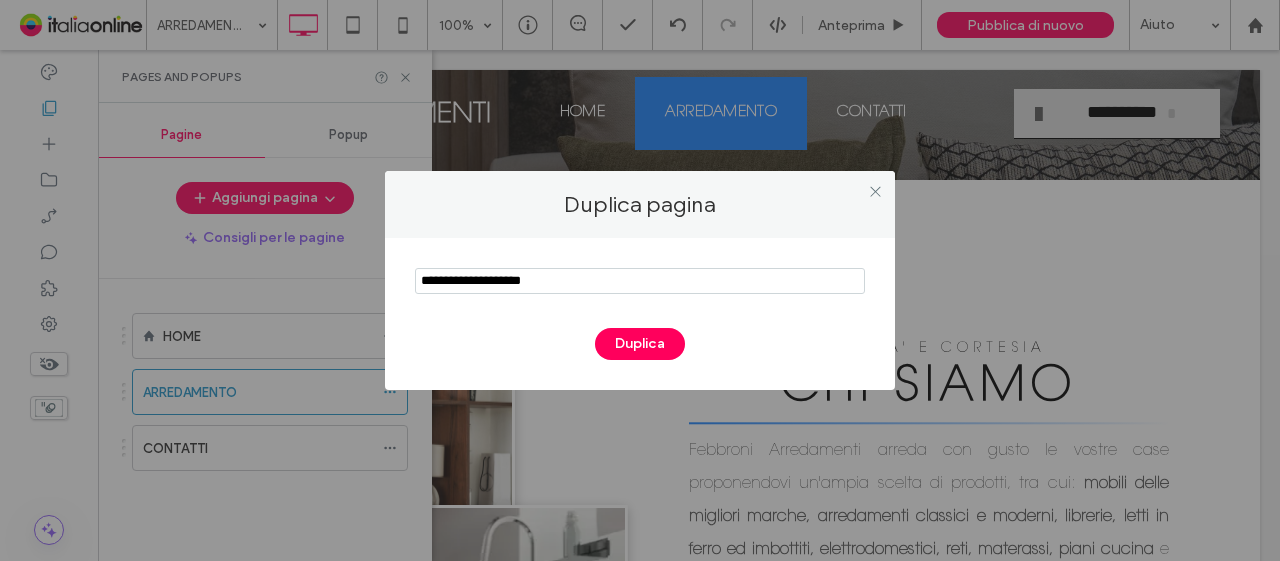 scroll, scrollTop: 0, scrollLeft: 0, axis: both 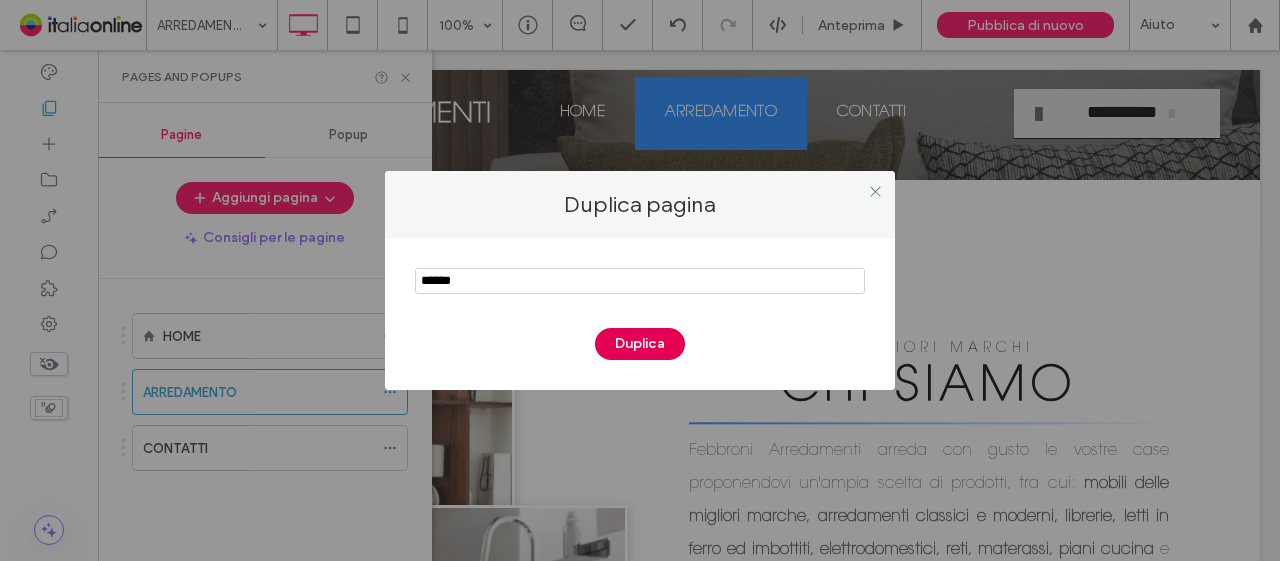 type on "******" 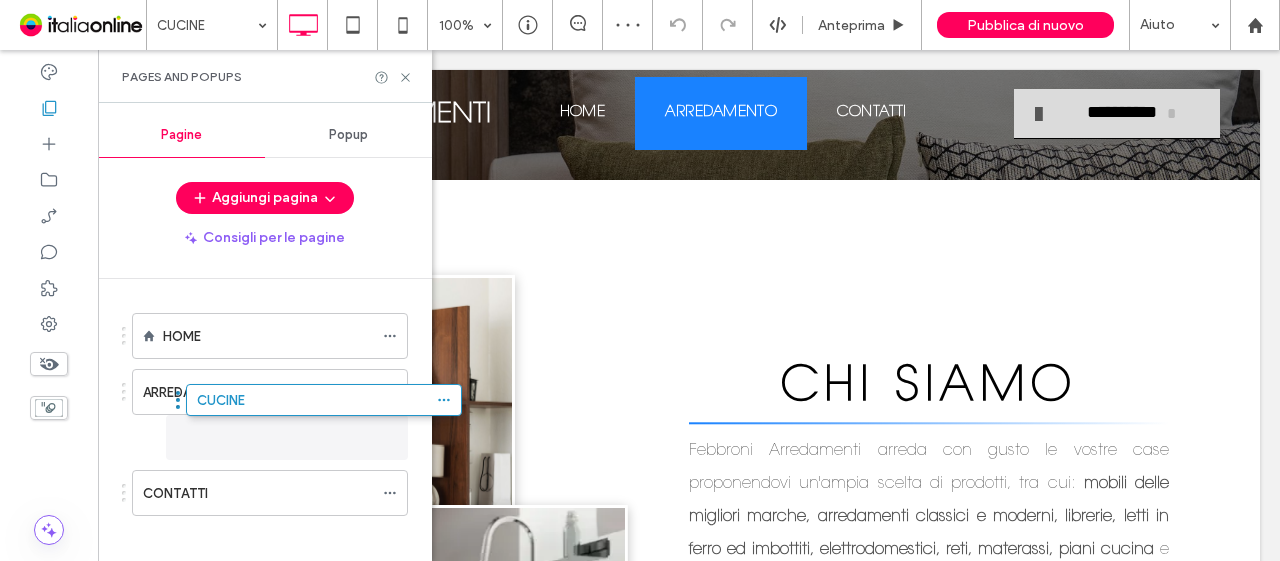 drag, startPoint x: 156, startPoint y: 521, endPoint x: 210, endPoint y: 427, distance: 108.40664 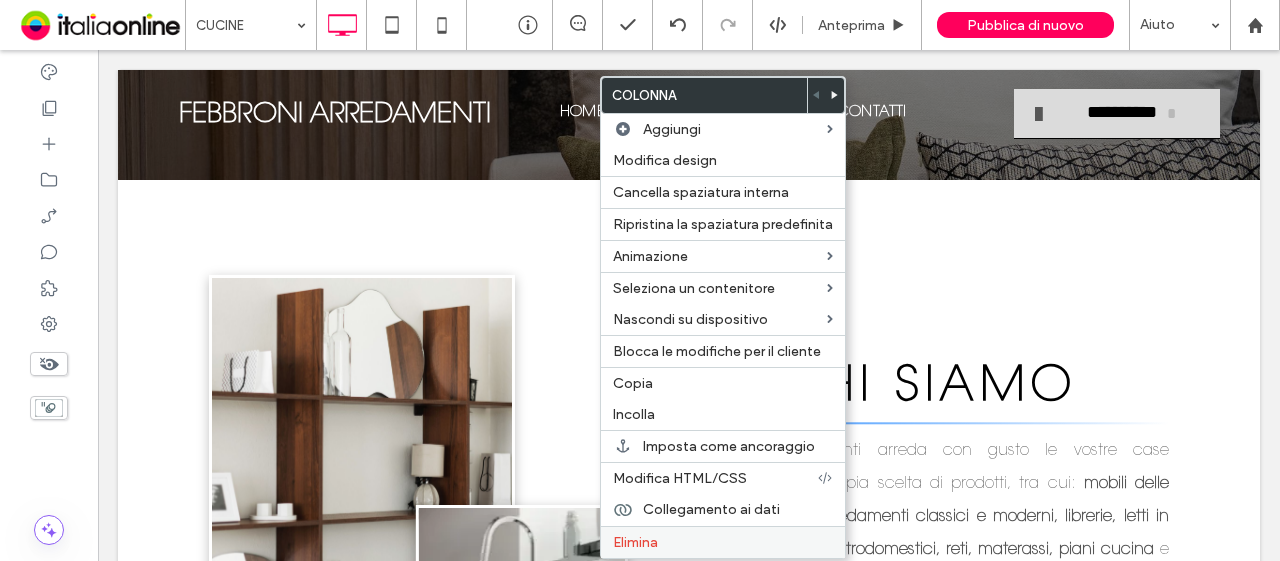 click on "Elimina" at bounding box center [635, 542] 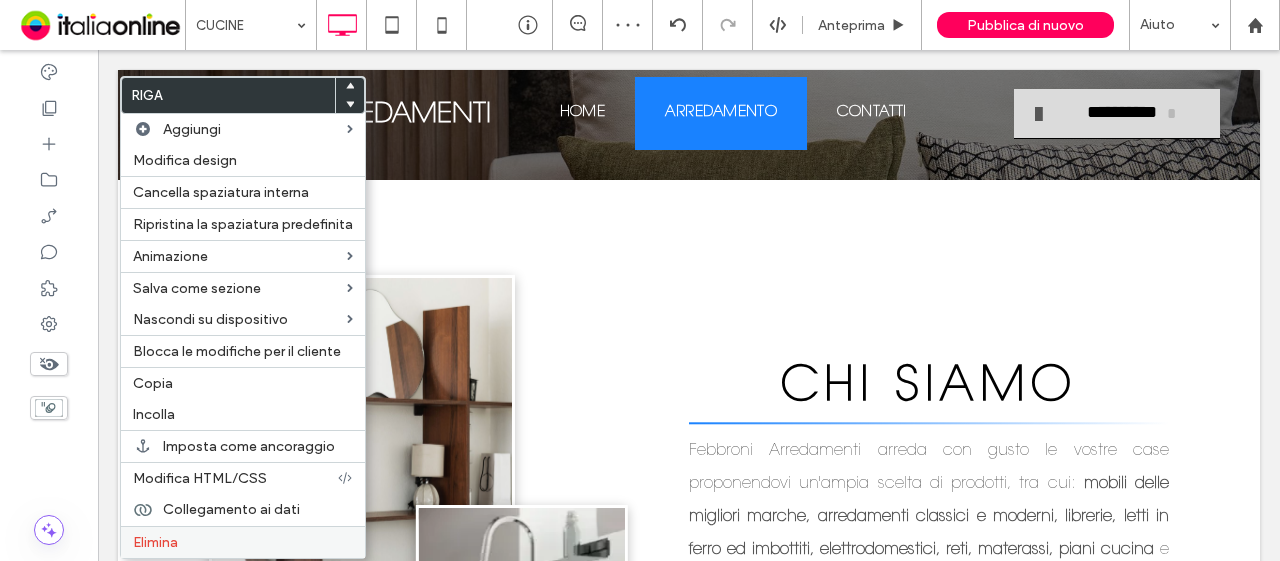 click on "Elimina" at bounding box center (243, 542) 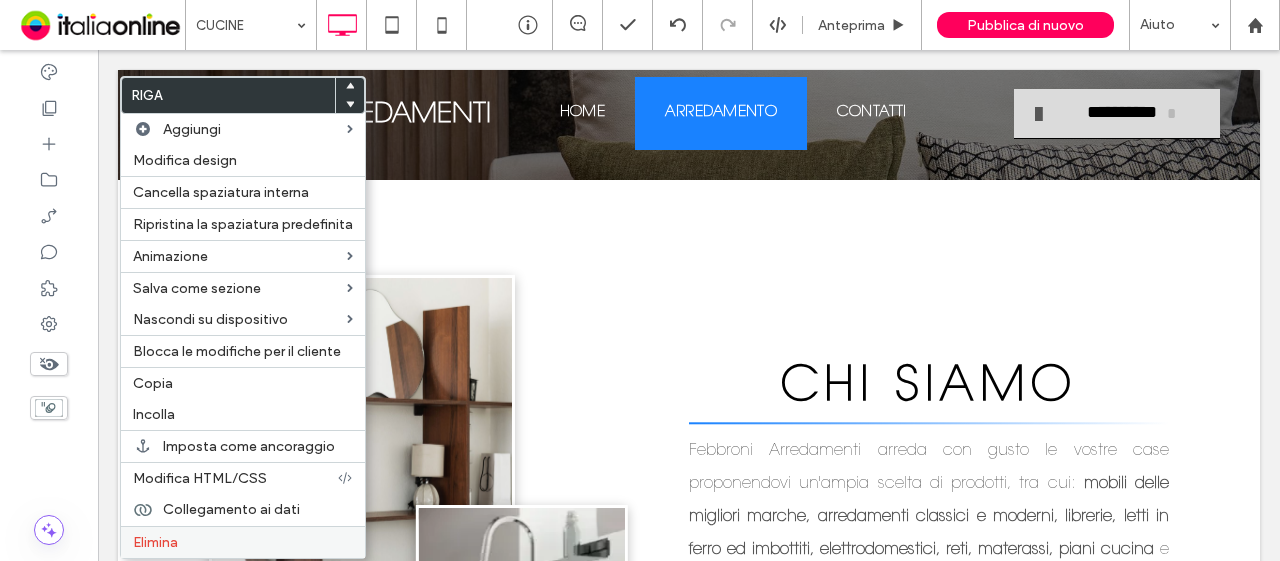 click on "Elimina" at bounding box center (243, 542) 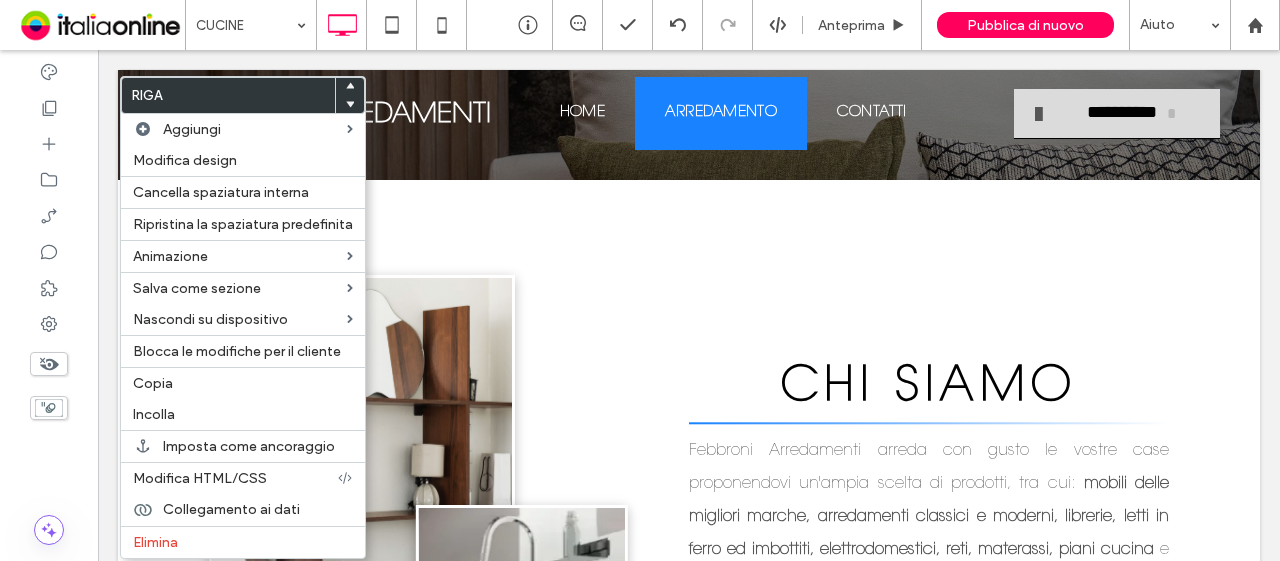 drag, startPoint x: 172, startPoint y: 528, endPoint x: 458, endPoint y: 339, distance: 342.80753 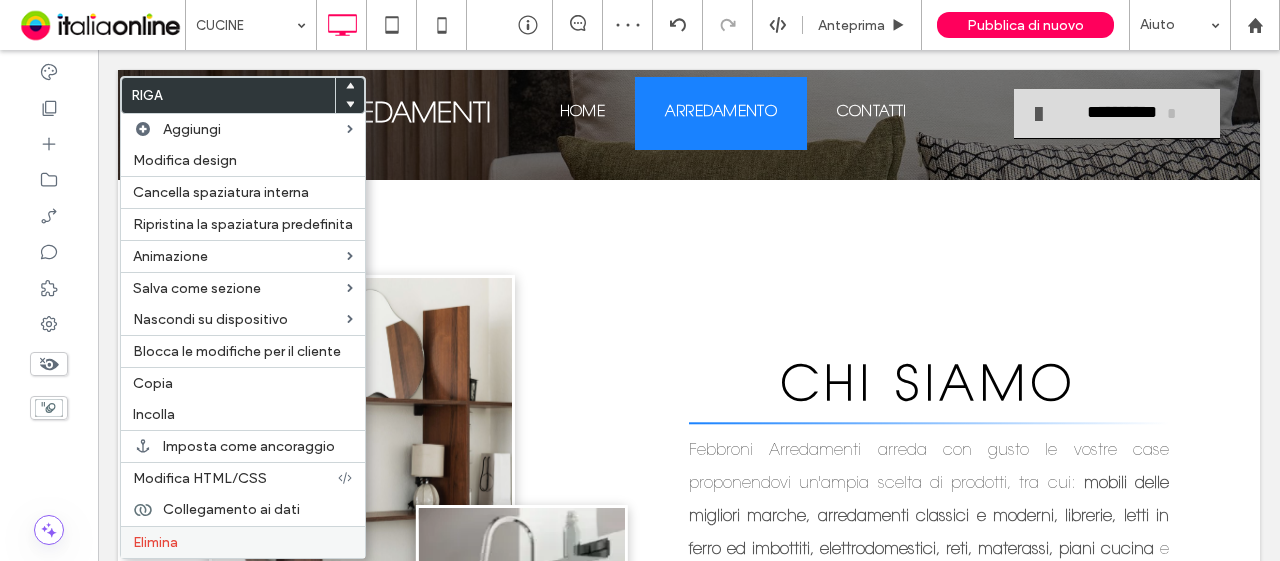 click on "Elimina" at bounding box center (243, 542) 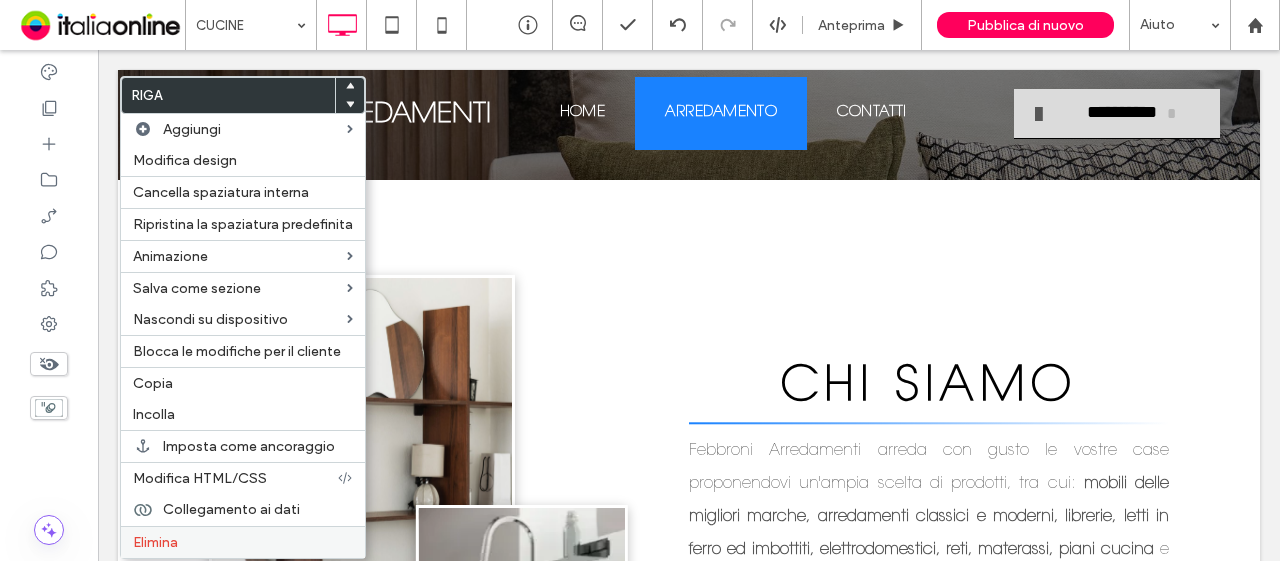 click on "Elimina" at bounding box center [243, 542] 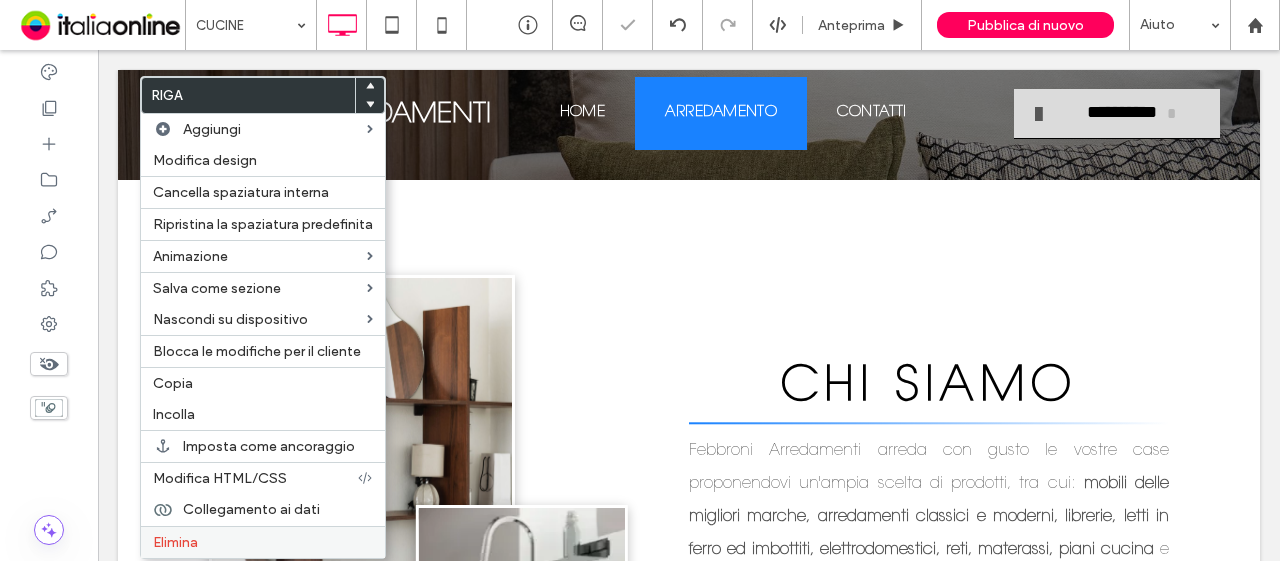 click on "Elimina" at bounding box center [263, 542] 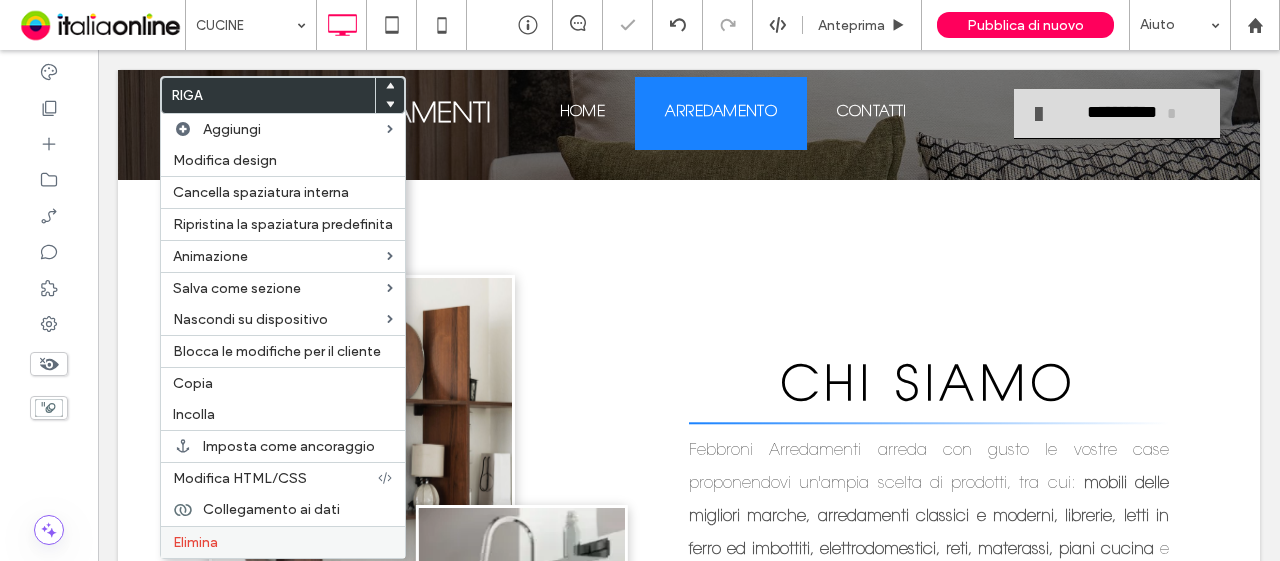 click on "Elimina" at bounding box center (283, 542) 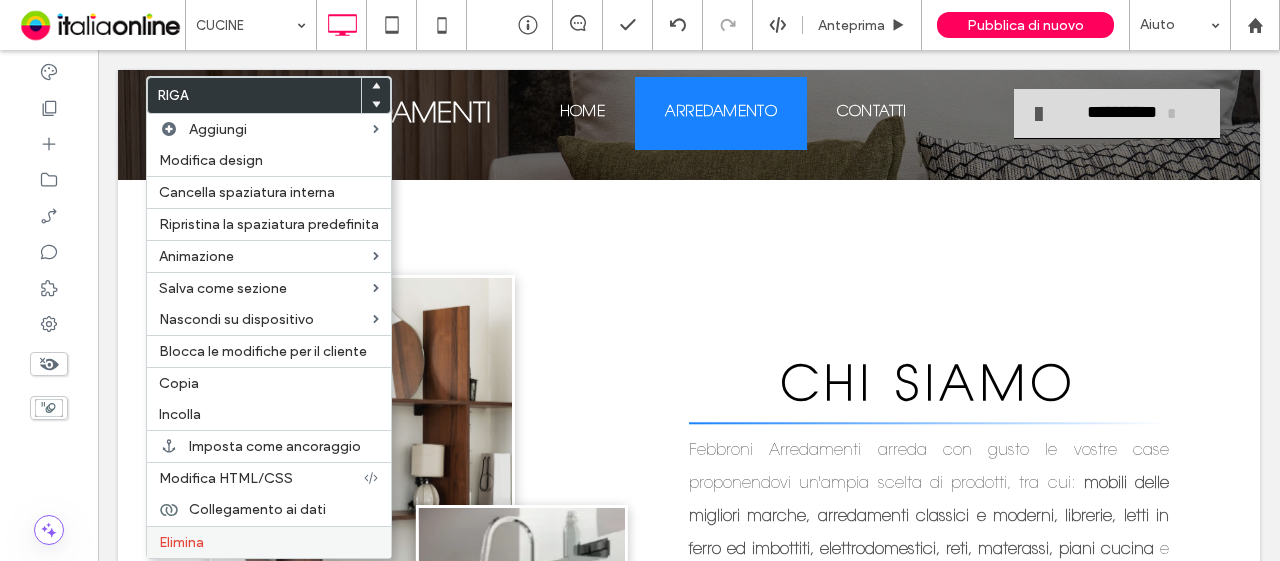 click on "Elimina" at bounding box center (269, 542) 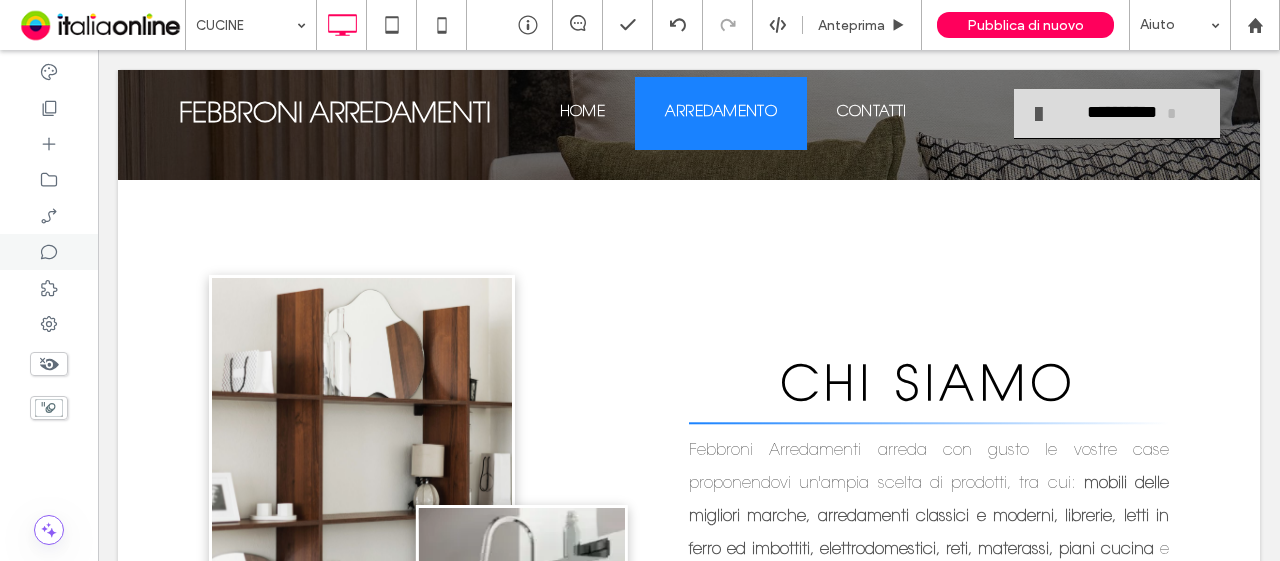 type on "**********" 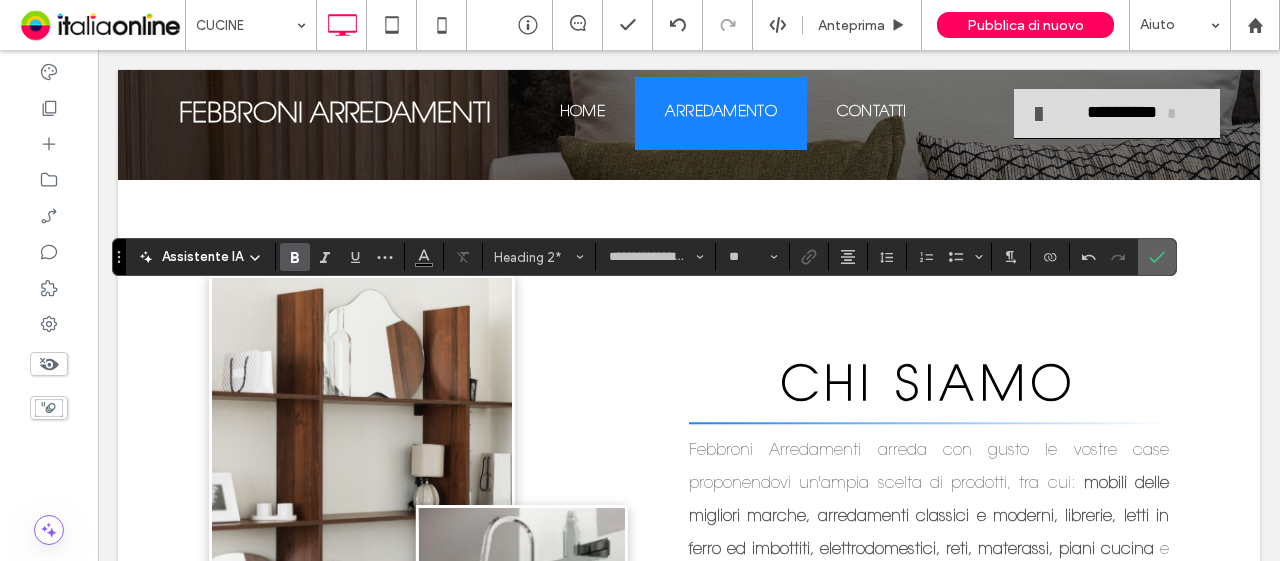 click 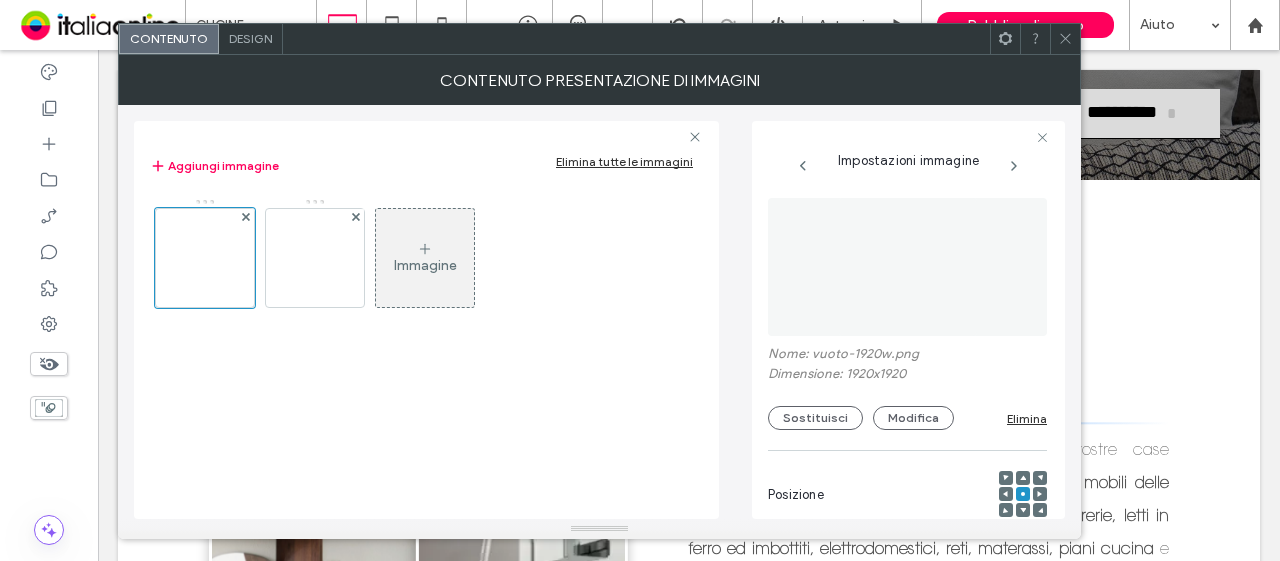 scroll, scrollTop: 0, scrollLeft: 116, axis: horizontal 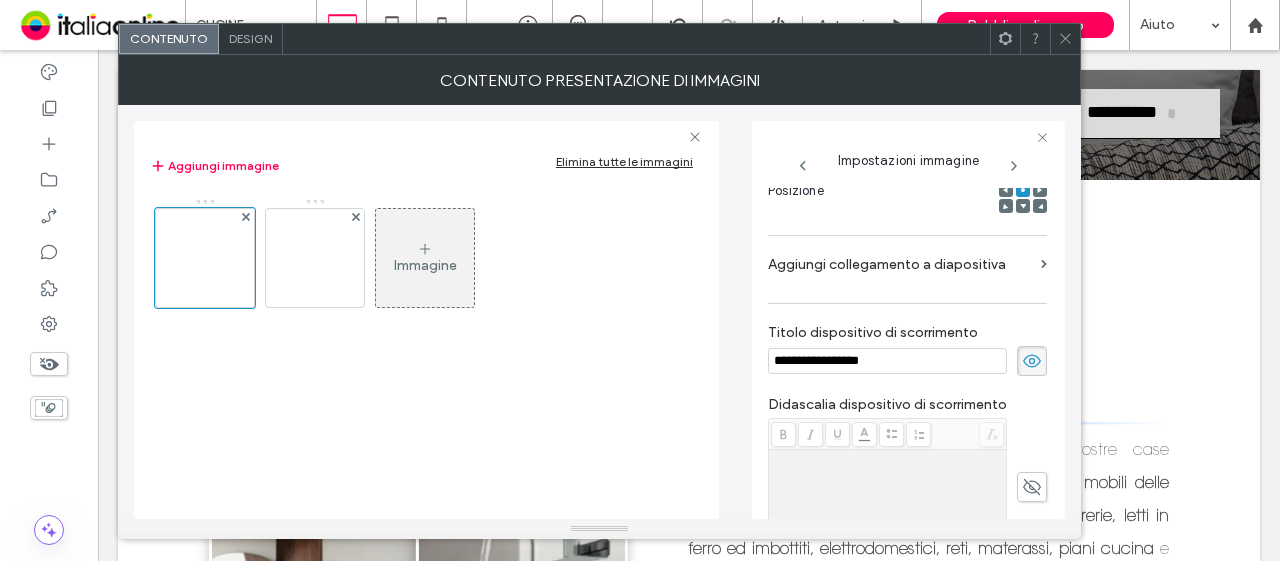 click on "**********" at bounding box center (887, 361) 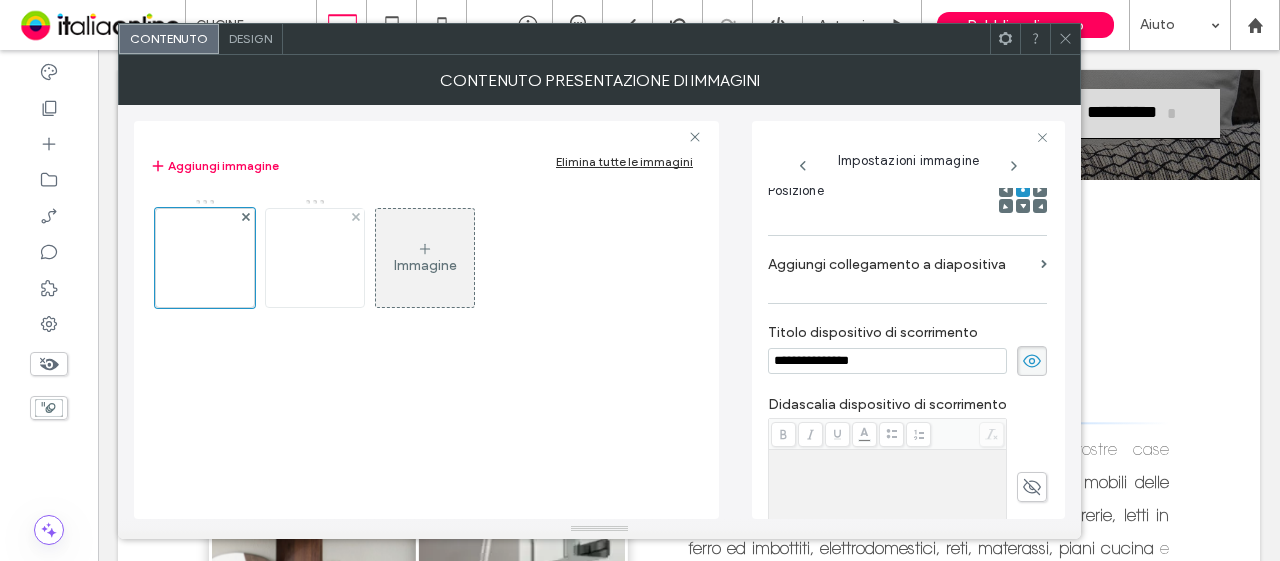 type on "**********" 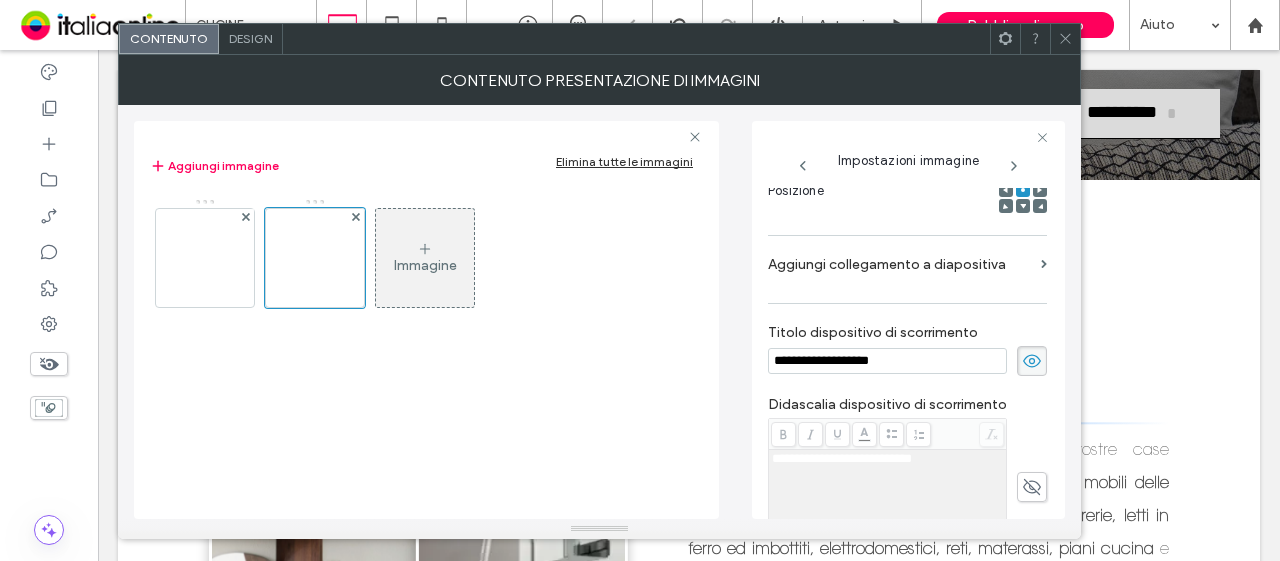 click on "**********" at bounding box center (887, 361) 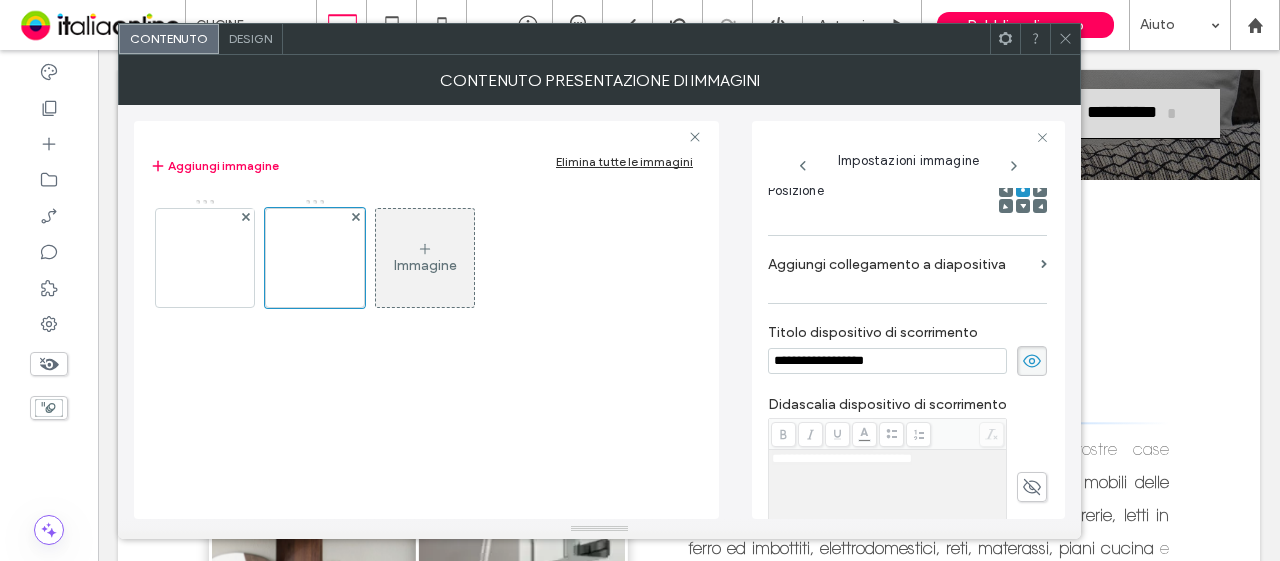 type on "**********" 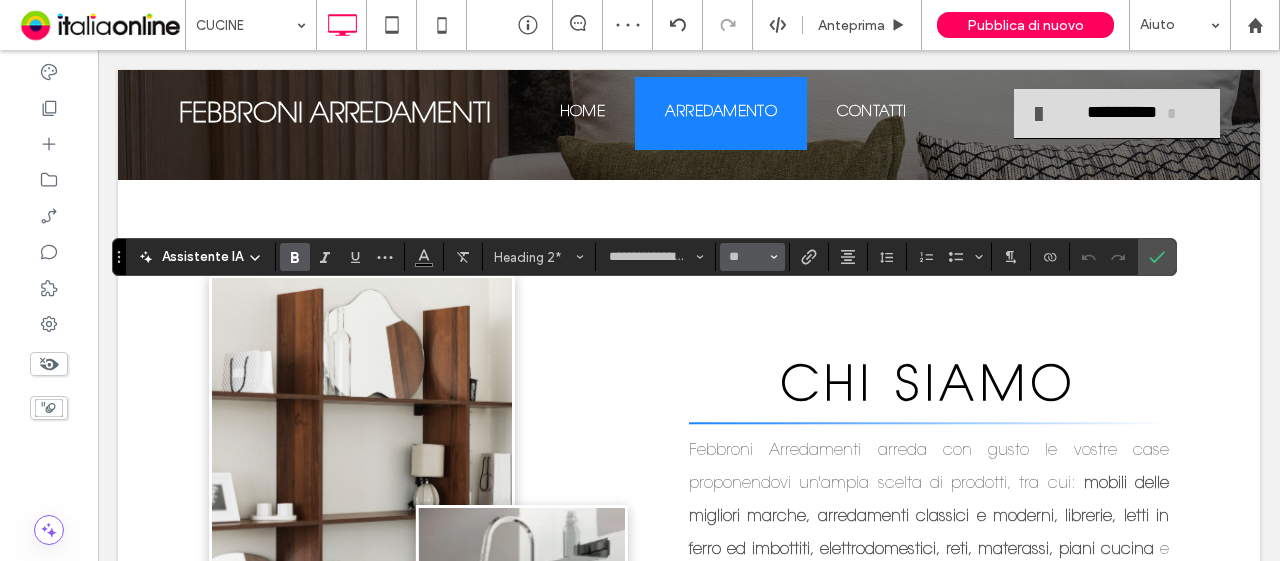 click on "**" at bounding box center [752, 257] 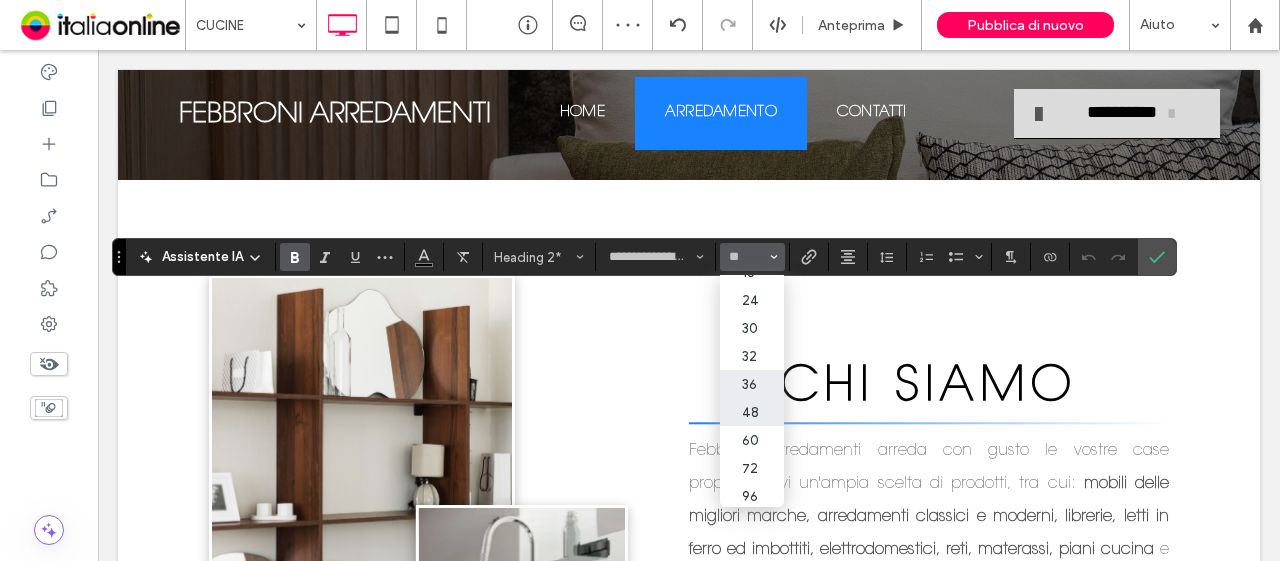 scroll, scrollTop: 247, scrollLeft: 0, axis: vertical 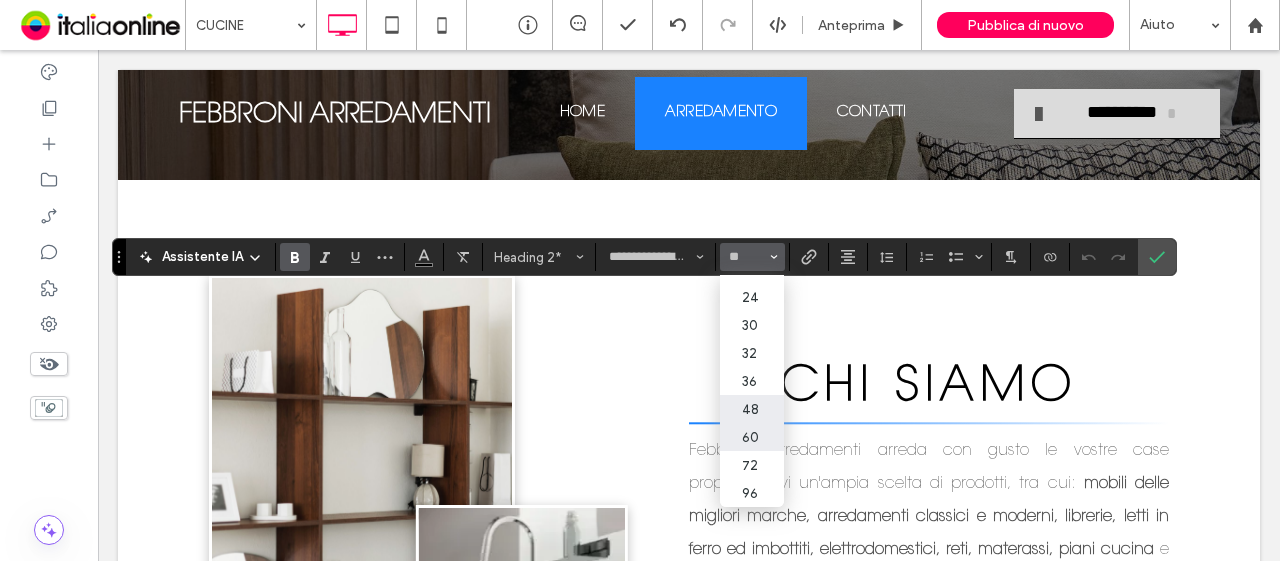 click on "60" at bounding box center (752, 437) 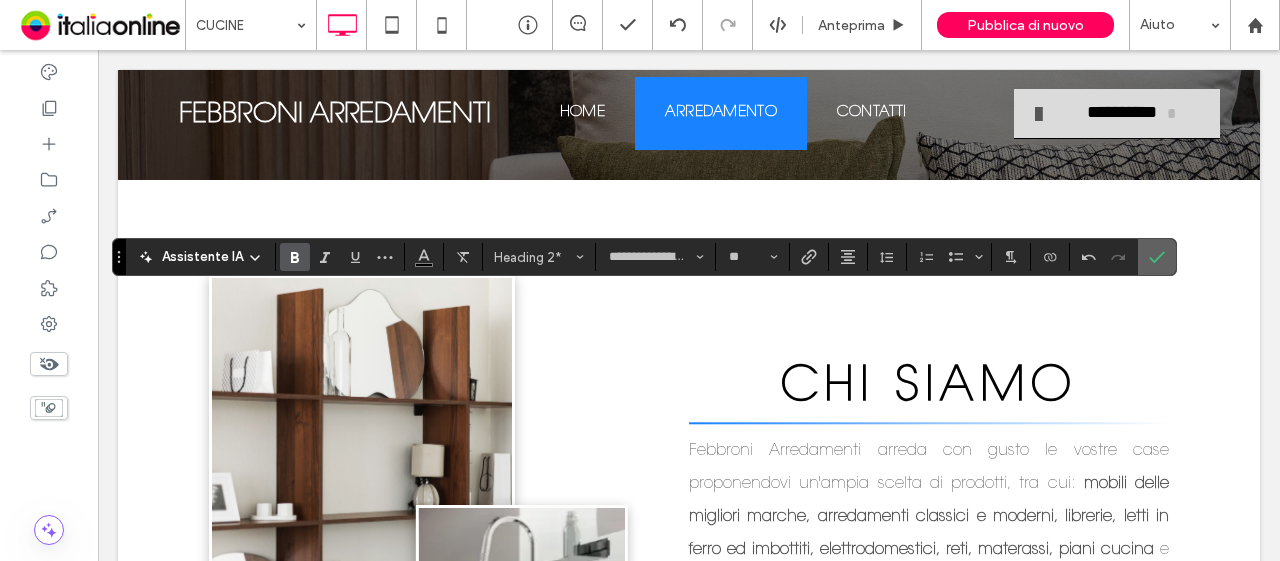click 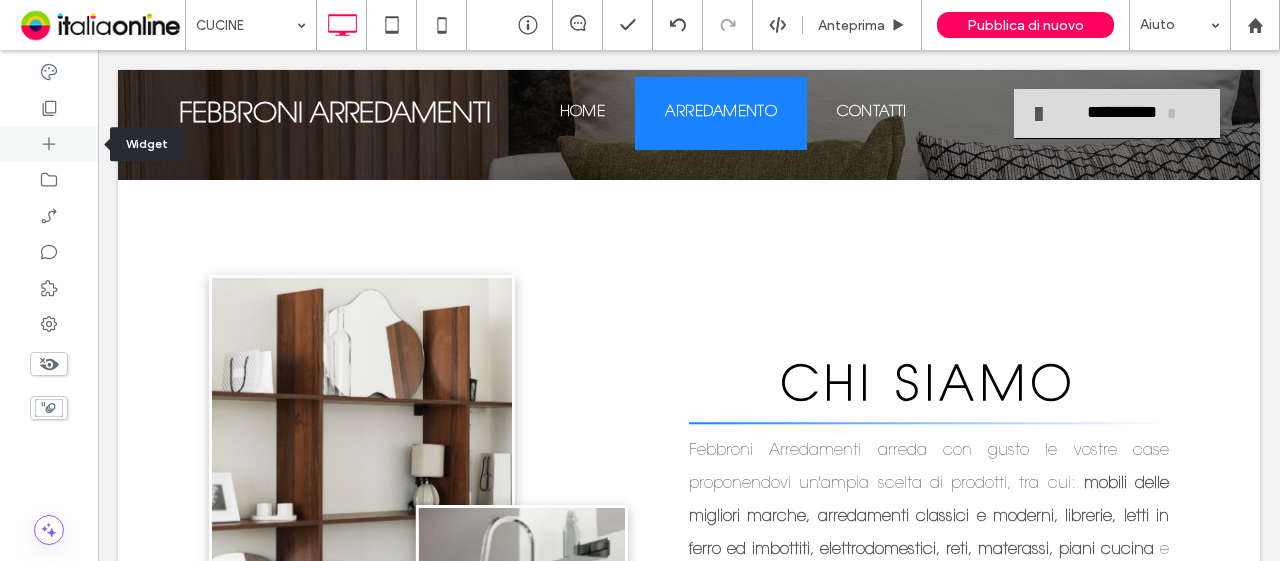 click 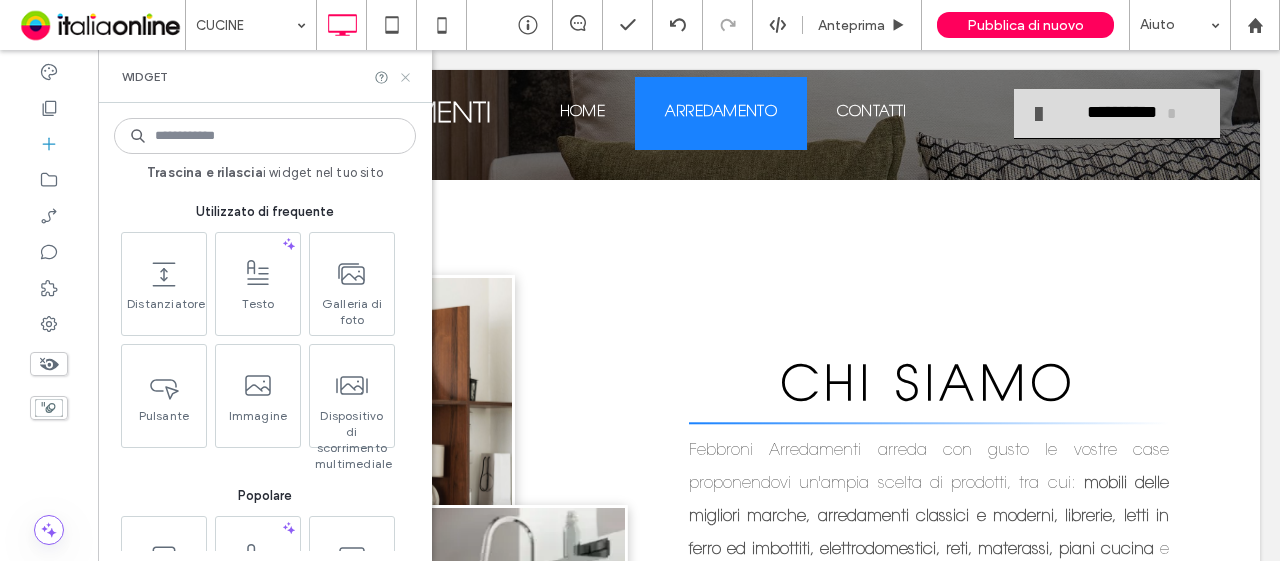 click 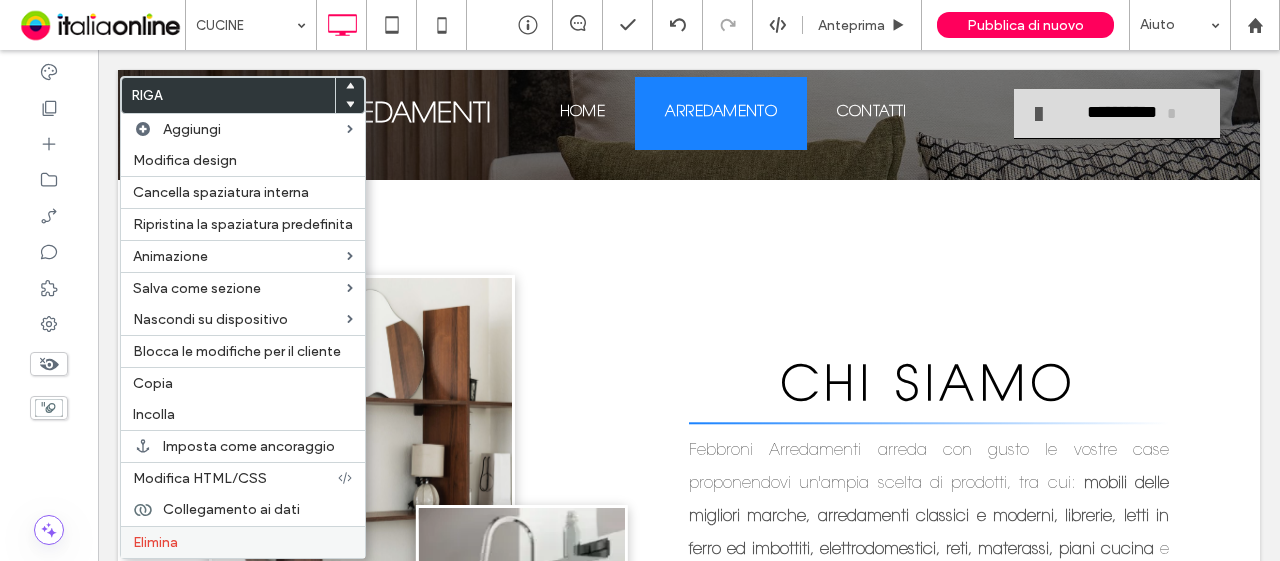 click on "Elimina" at bounding box center (243, 542) 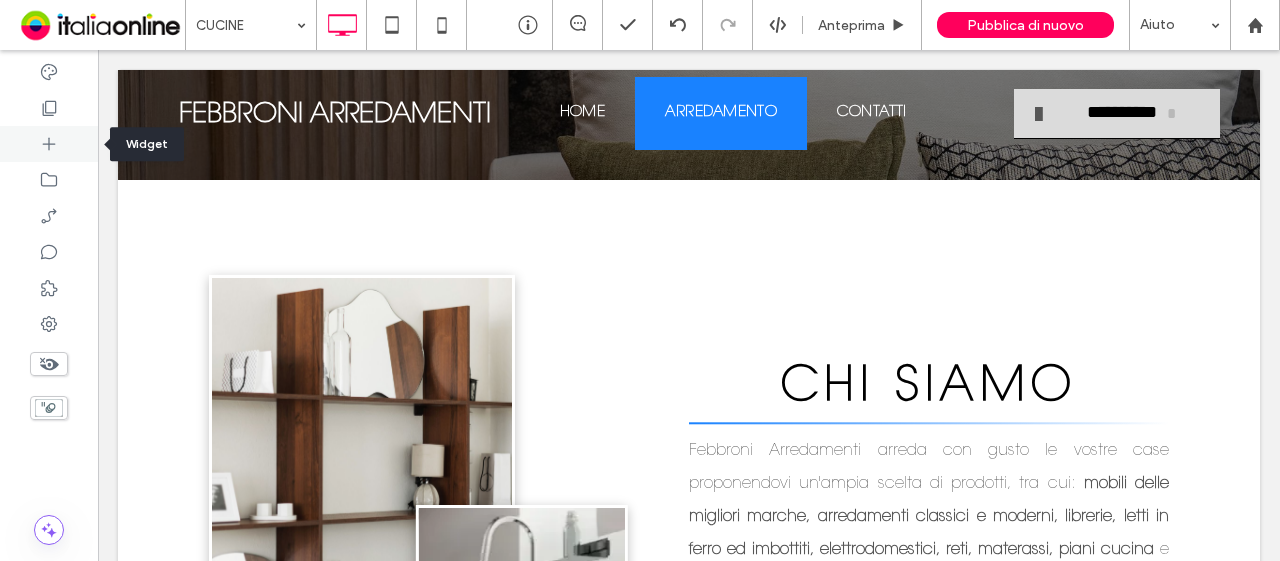 click at bounding box center [49, 144] 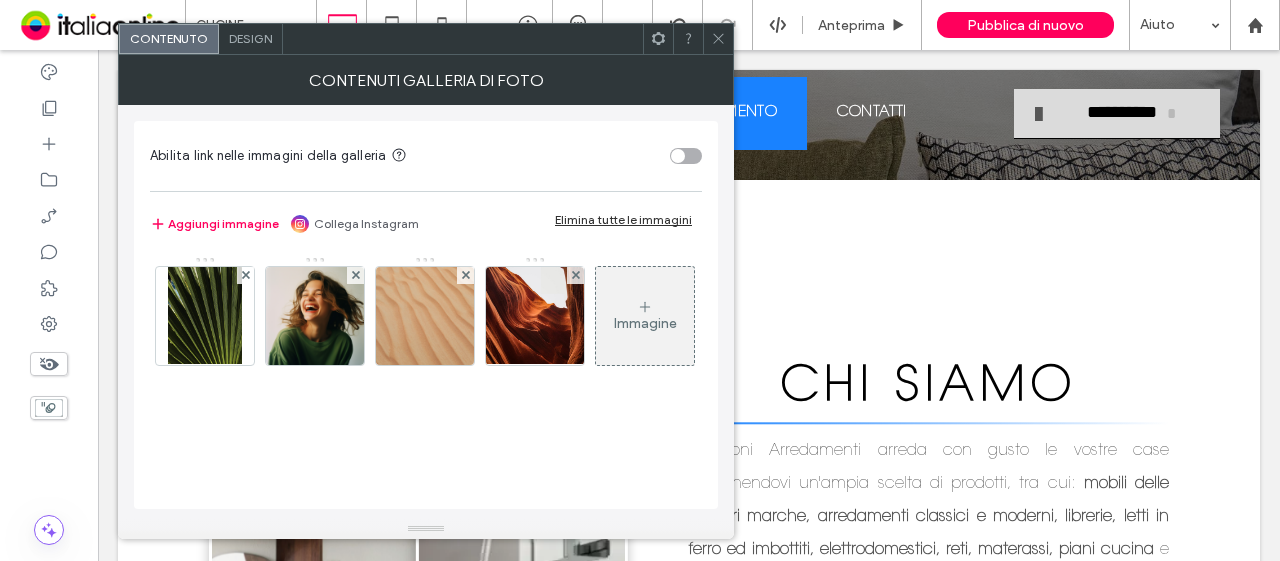 click at bounding box center (718, 39) 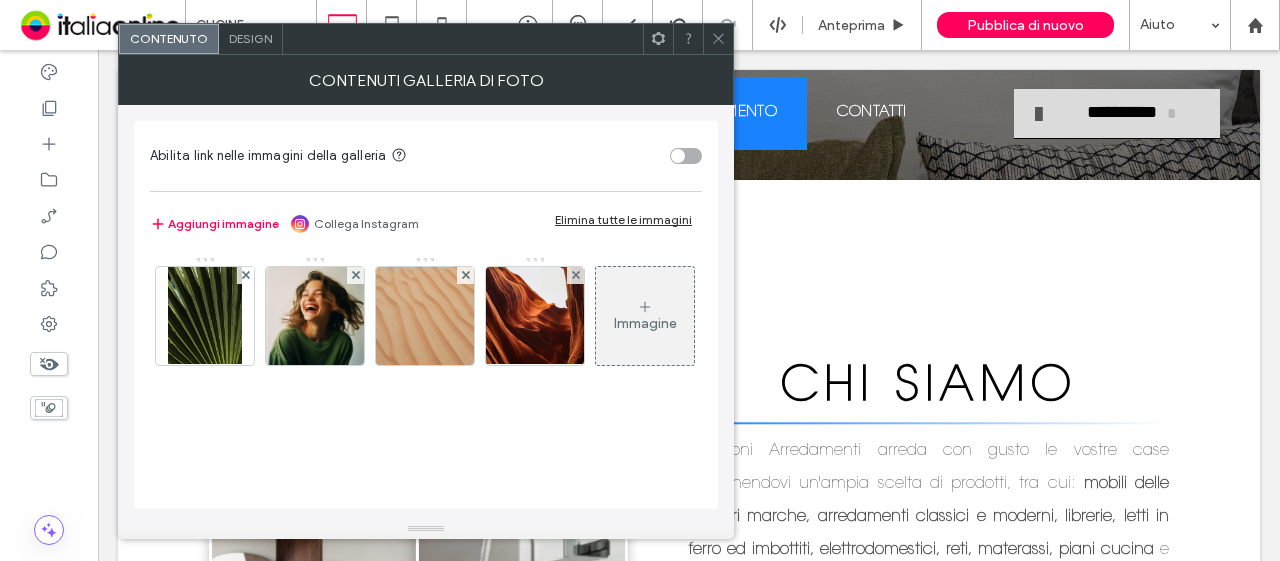 click on "Design" at bounding box center [250, 38] 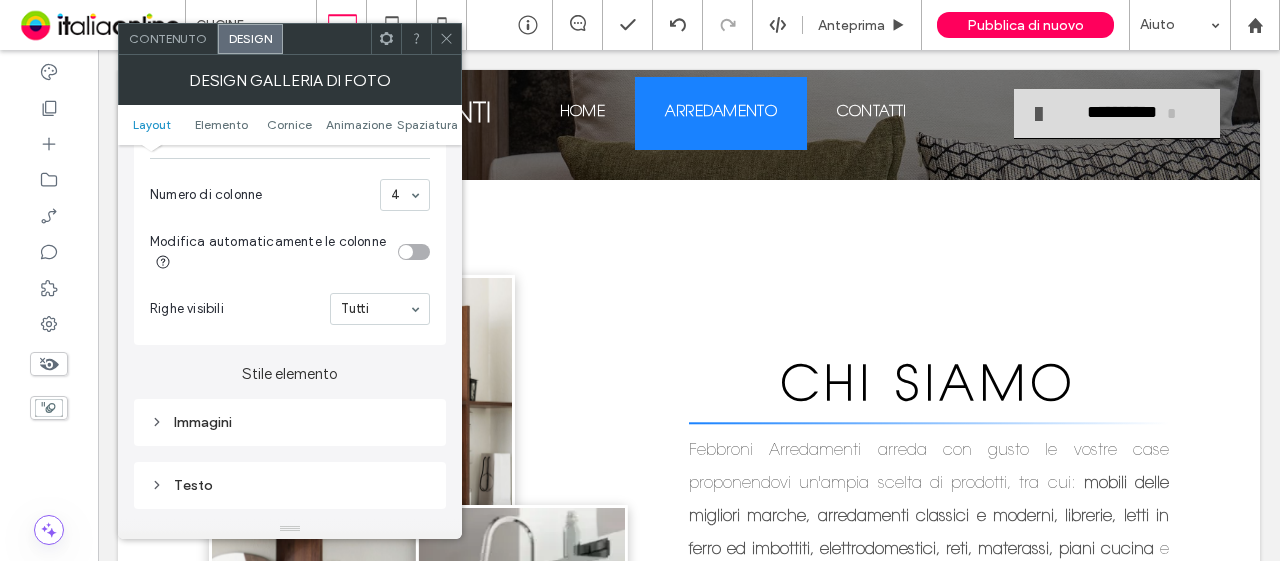 scroll, scrollTop: 600, scrollLeft: 0, axis: vertical 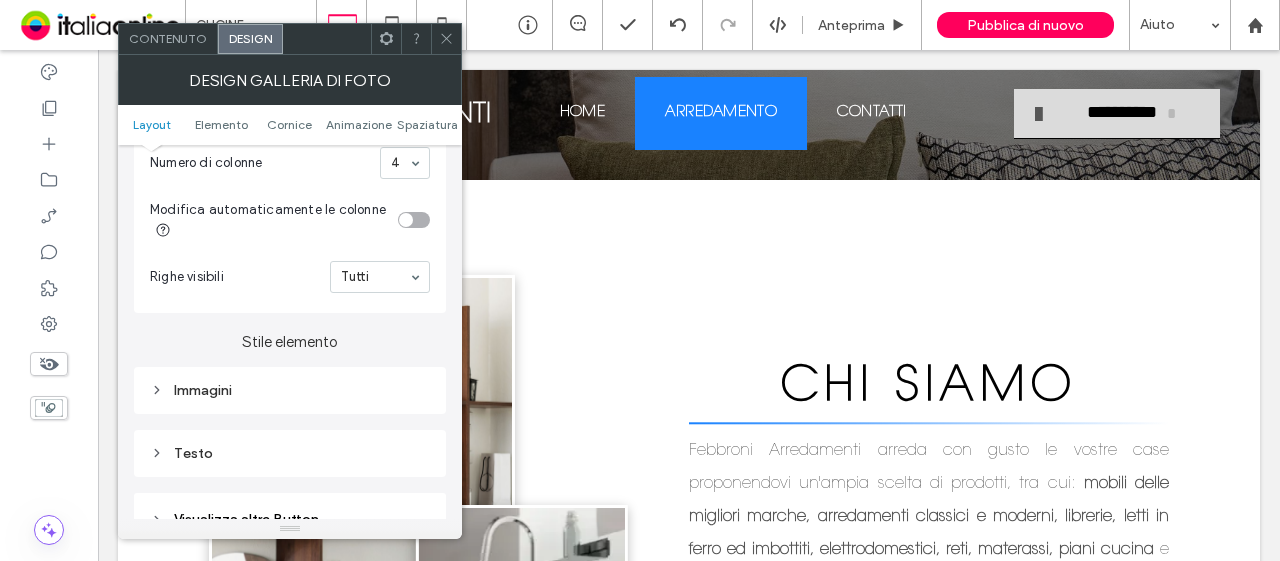 click on "Immagini" at bounding box center (290, 390) 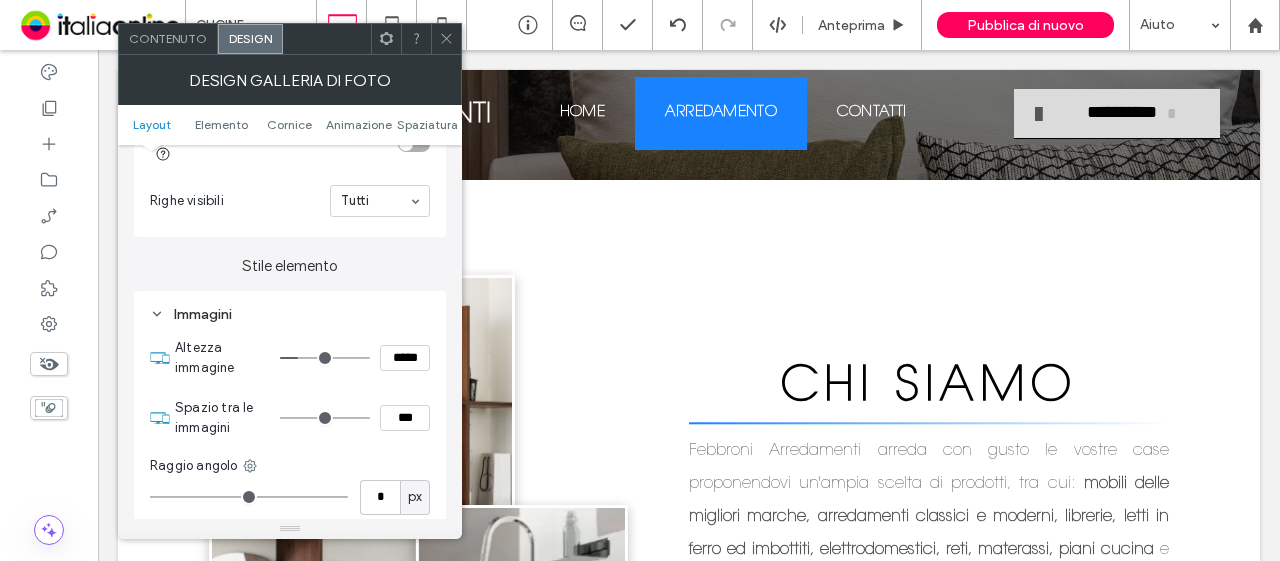 scroll, scrollTop: 800, scrollLeft: 0, axis: vertical 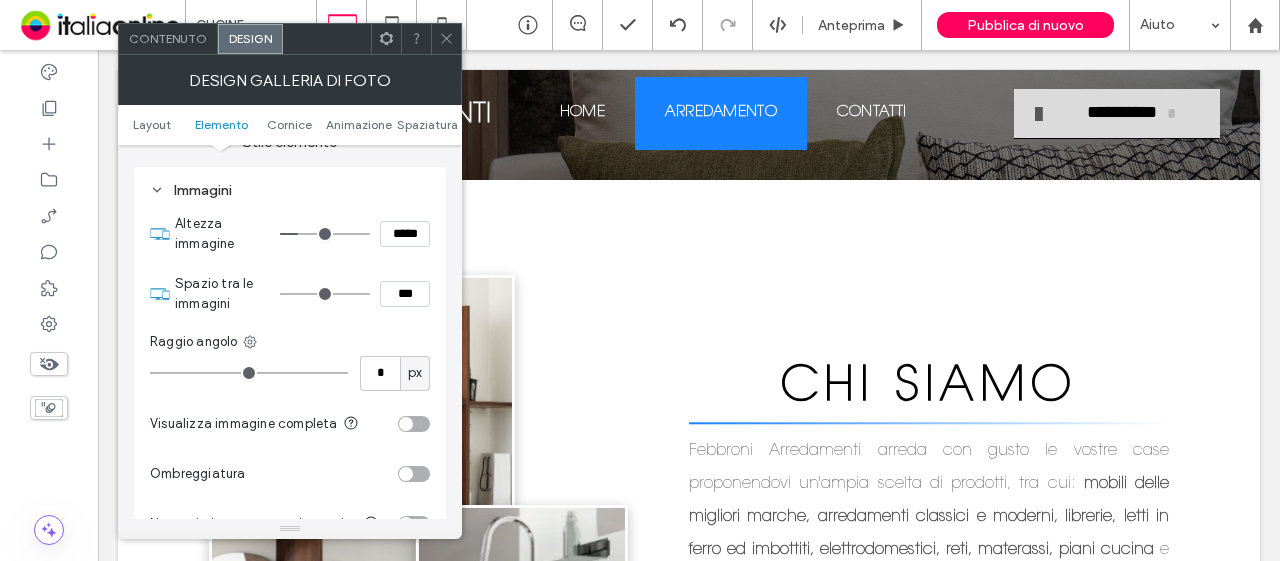 type on "*" 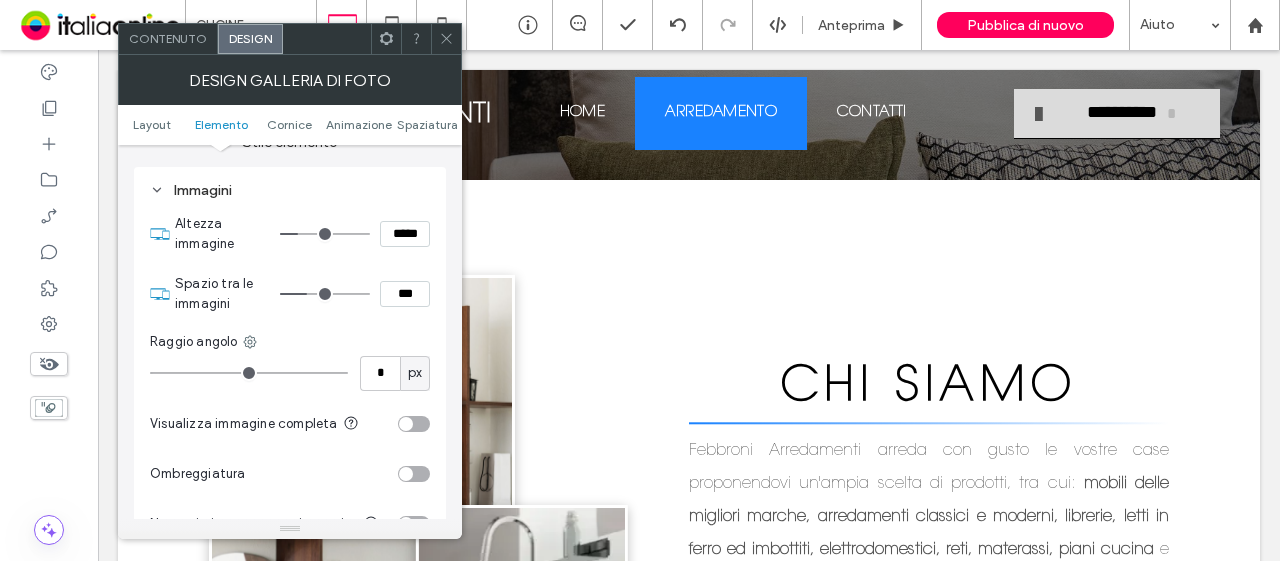 type on "*" 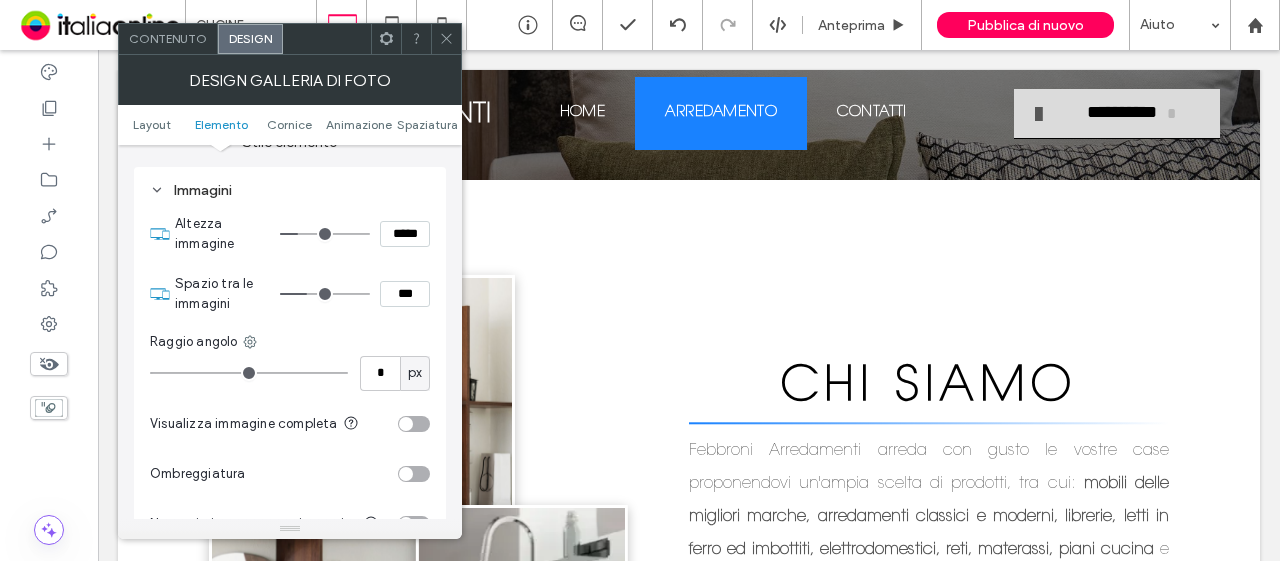 type on "***" 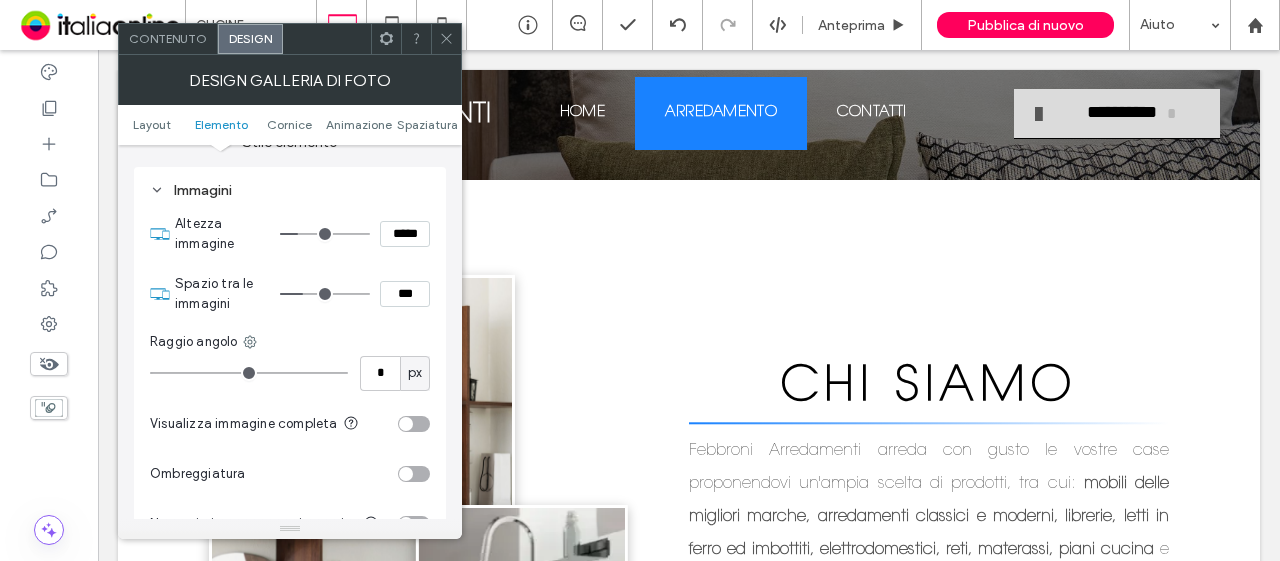 drag, startPoint x: 287, startPoint y: 298, endPoint x: 305, endPoint y: 295, distance: 18.248287 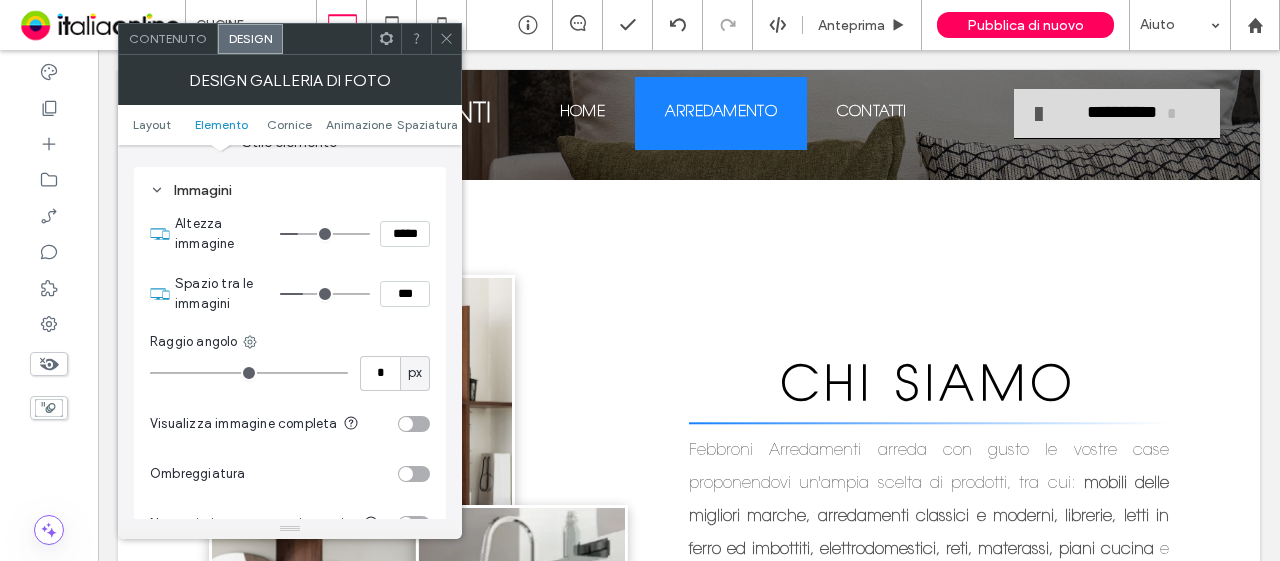 click at bounding box center (325, 294) 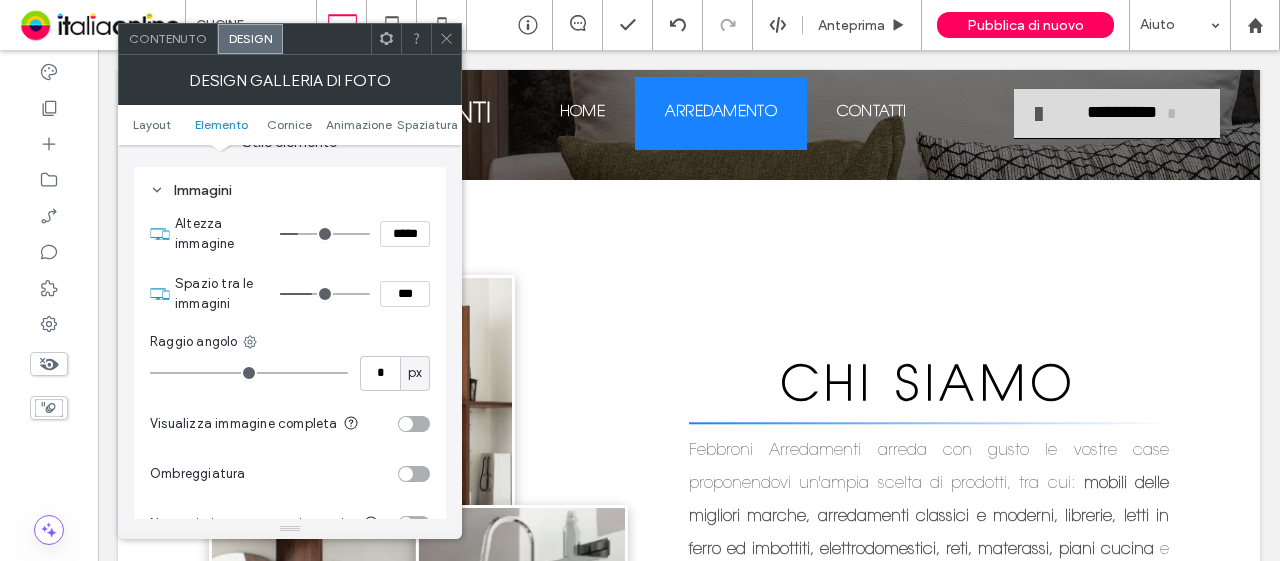 type on "*" 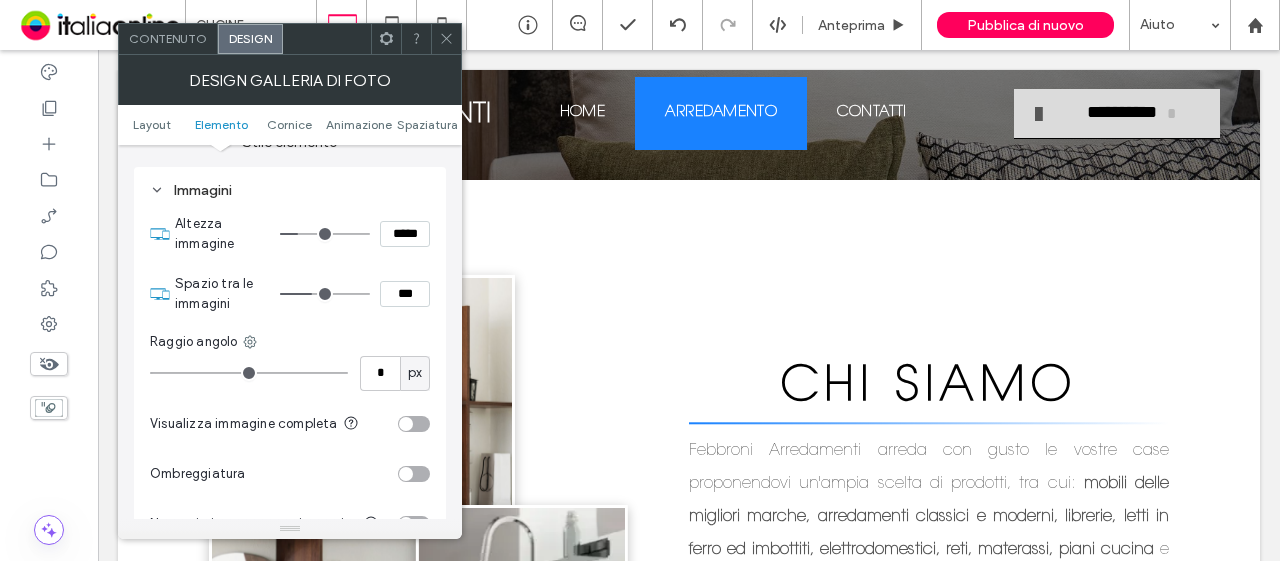 type on "***" 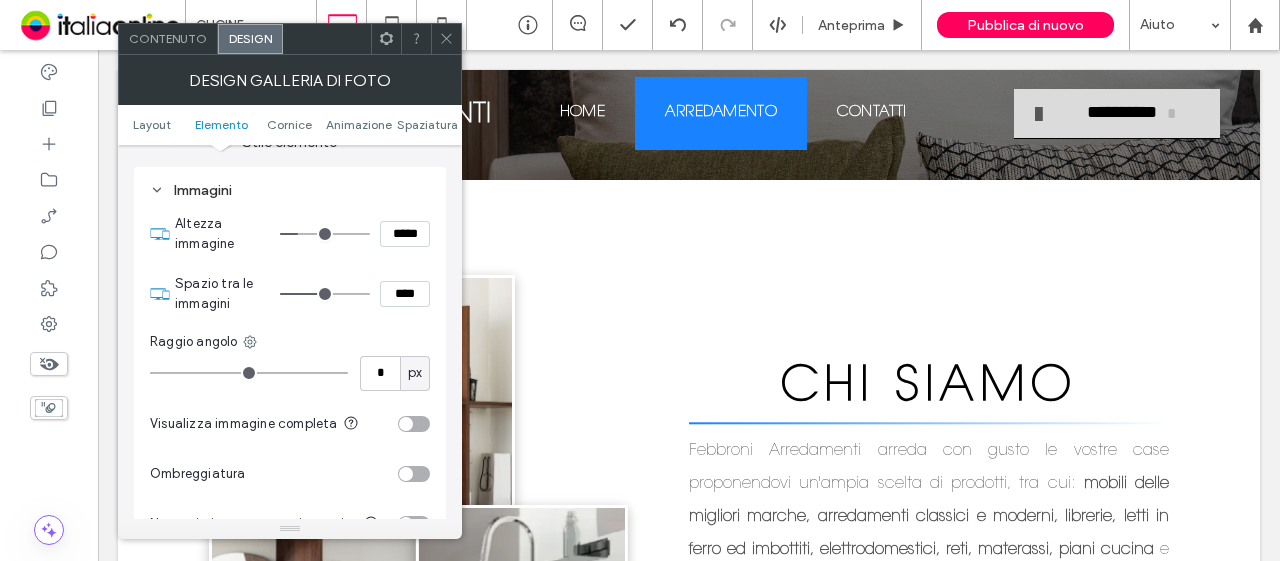 type on "*" 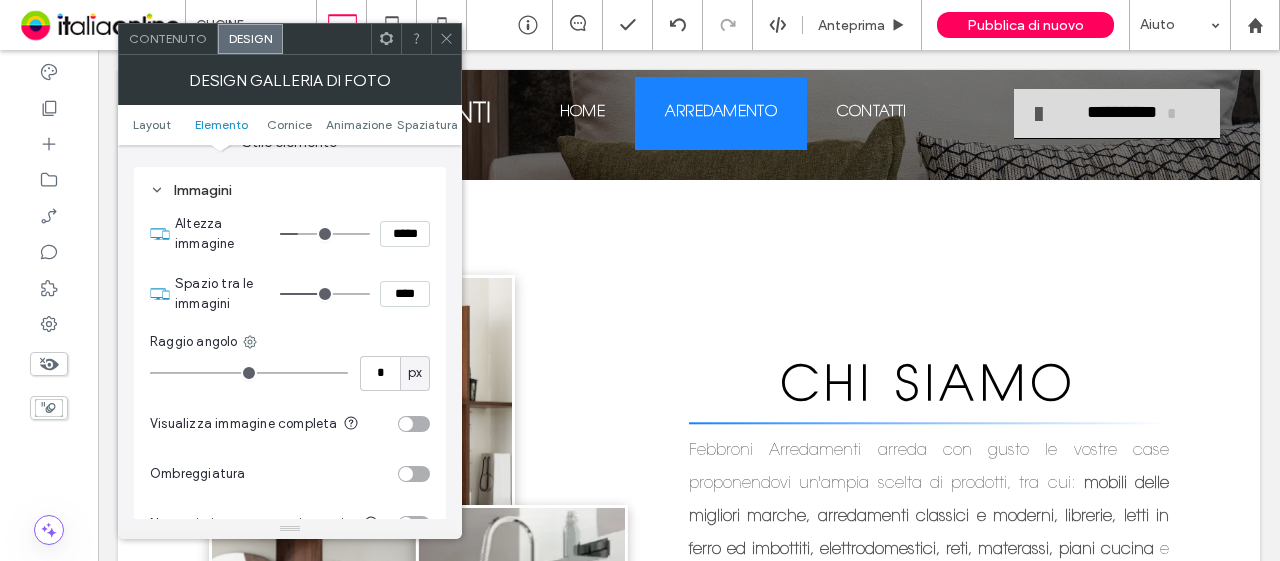 type on "***" 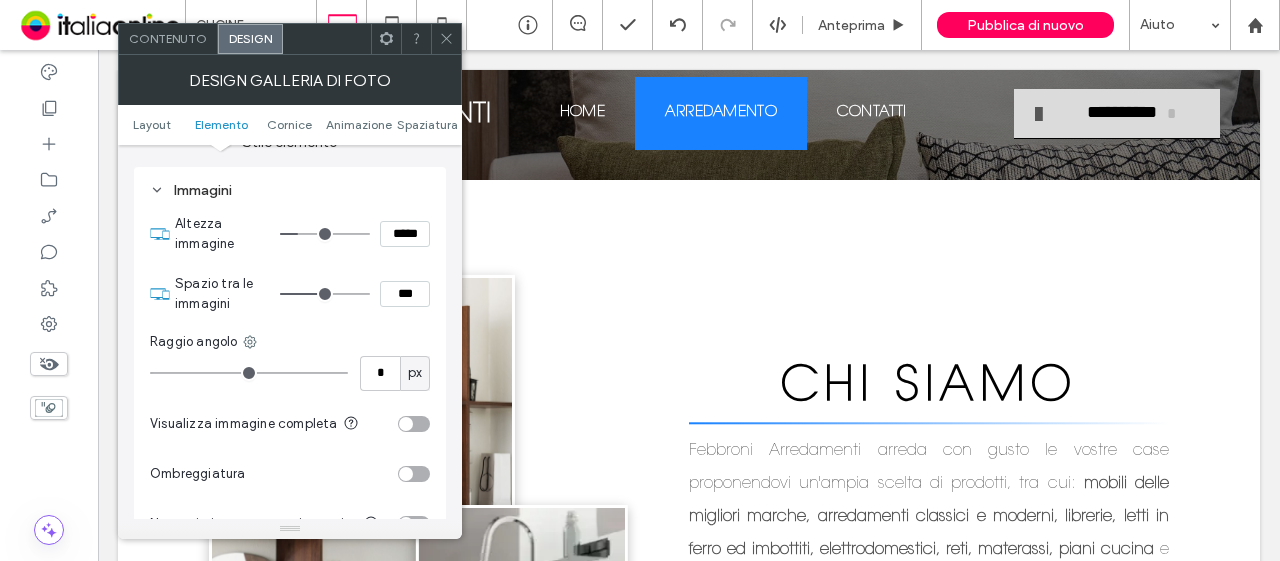 type on "*" 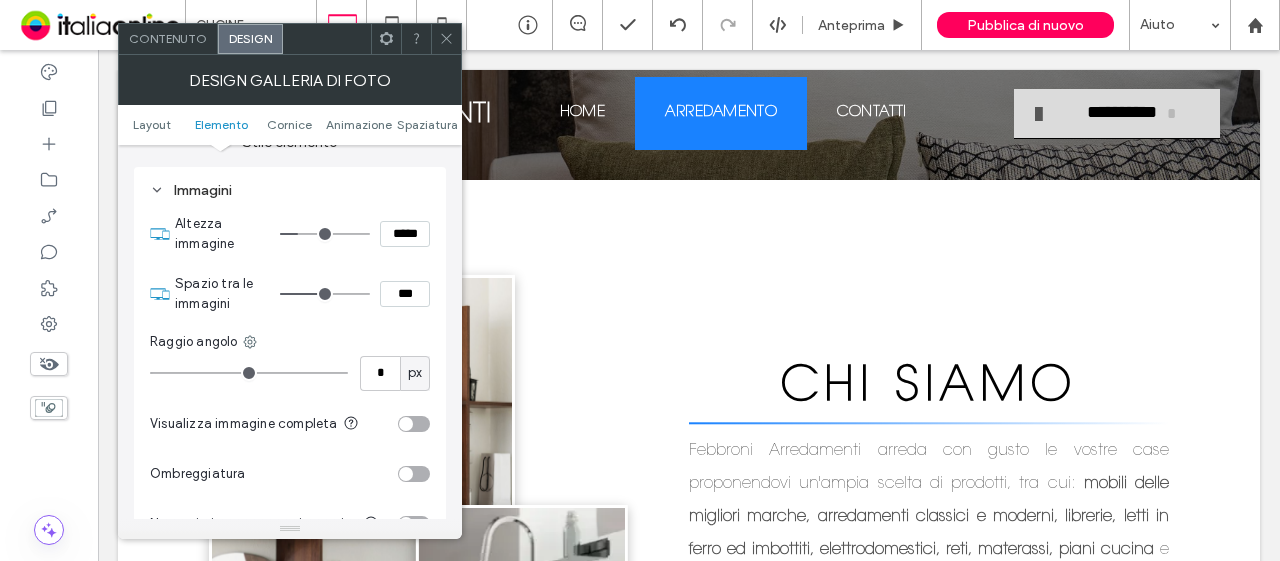 type on "***" 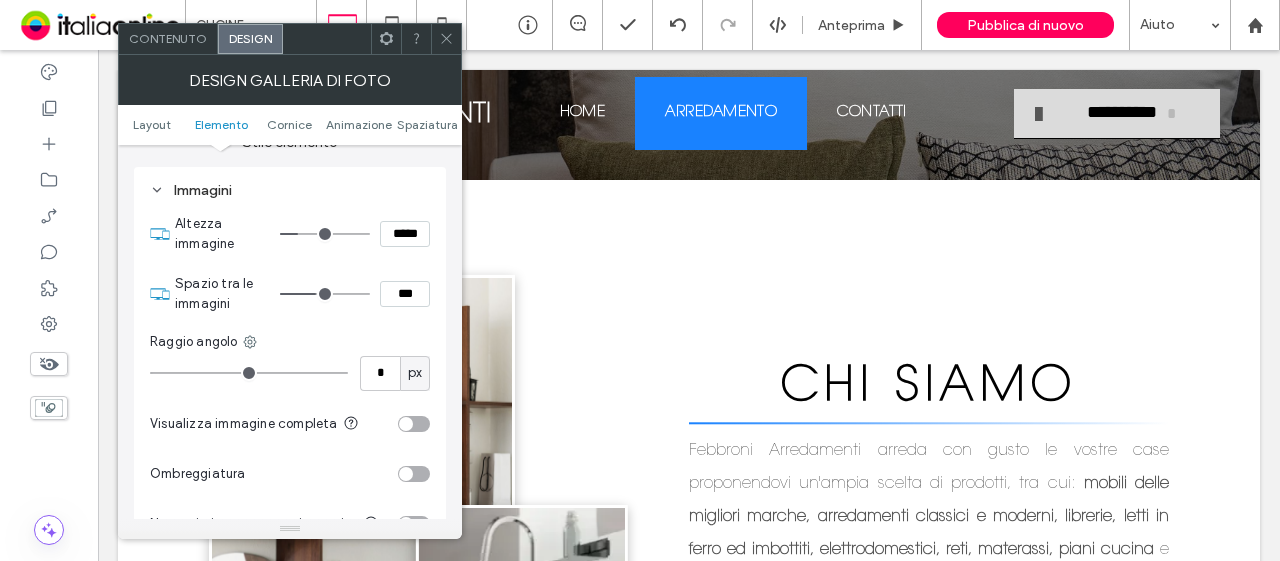 type on "*" 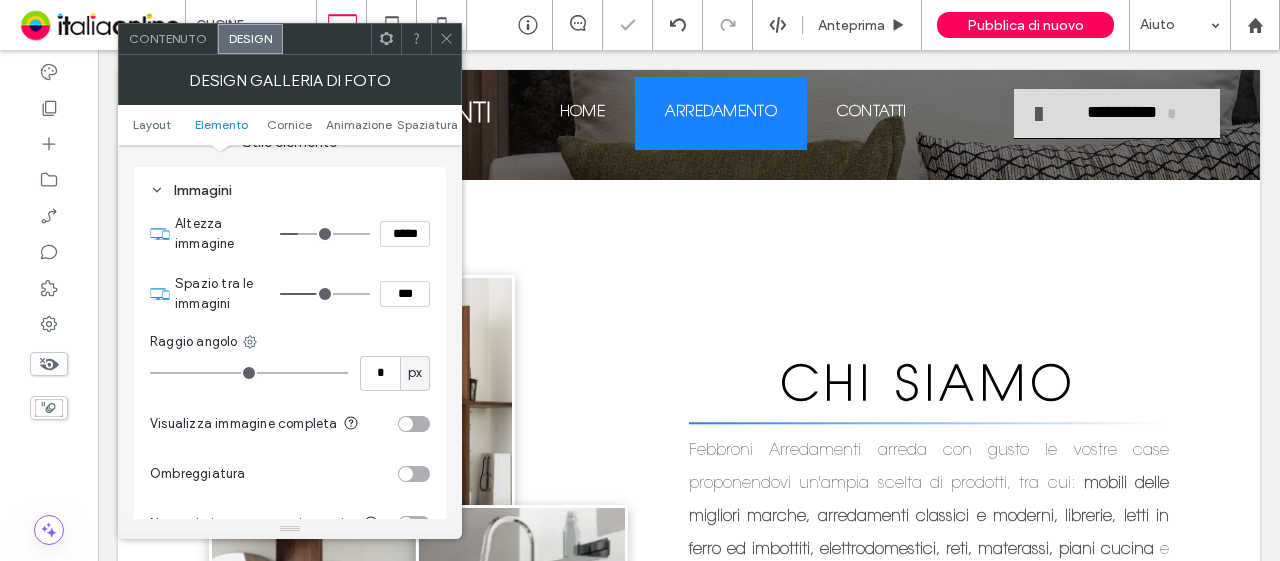 click 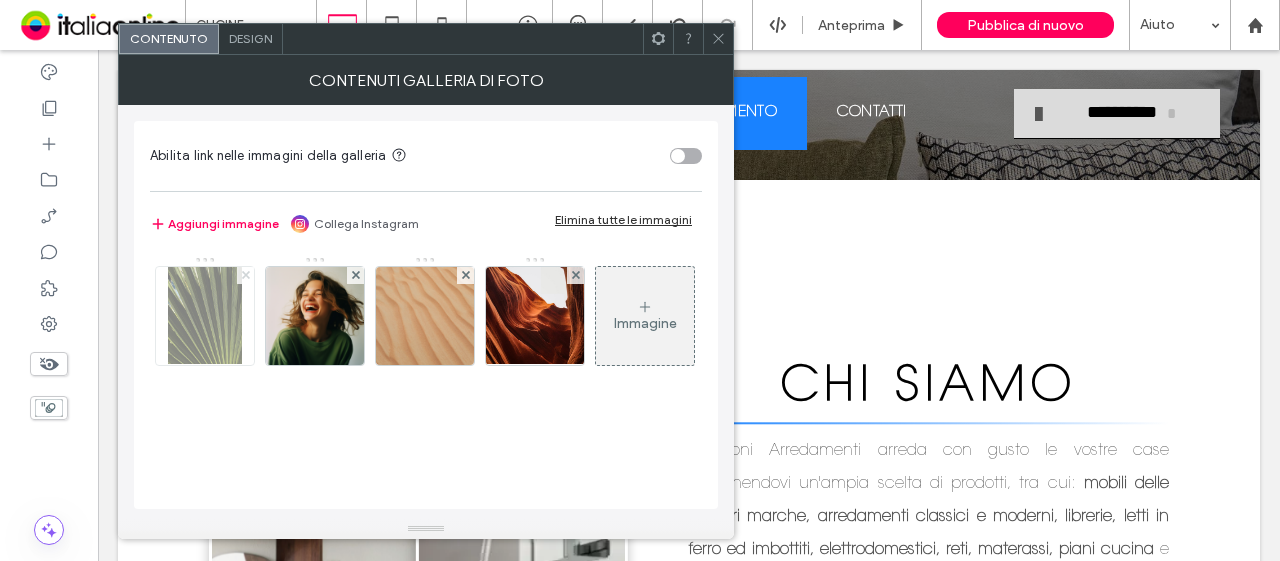 click 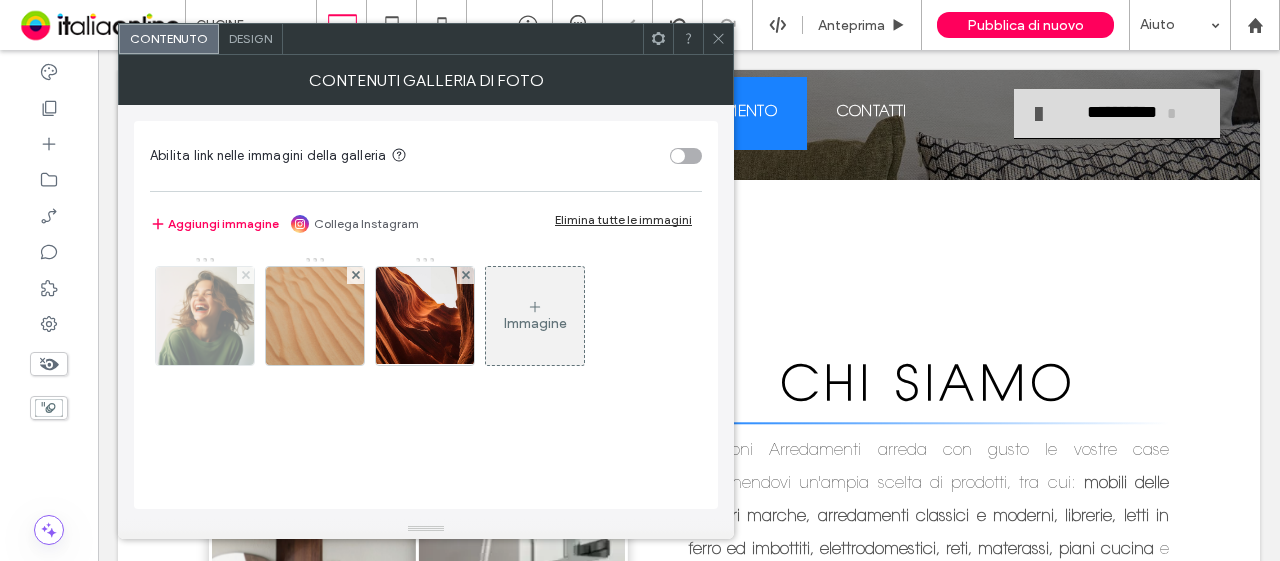 click 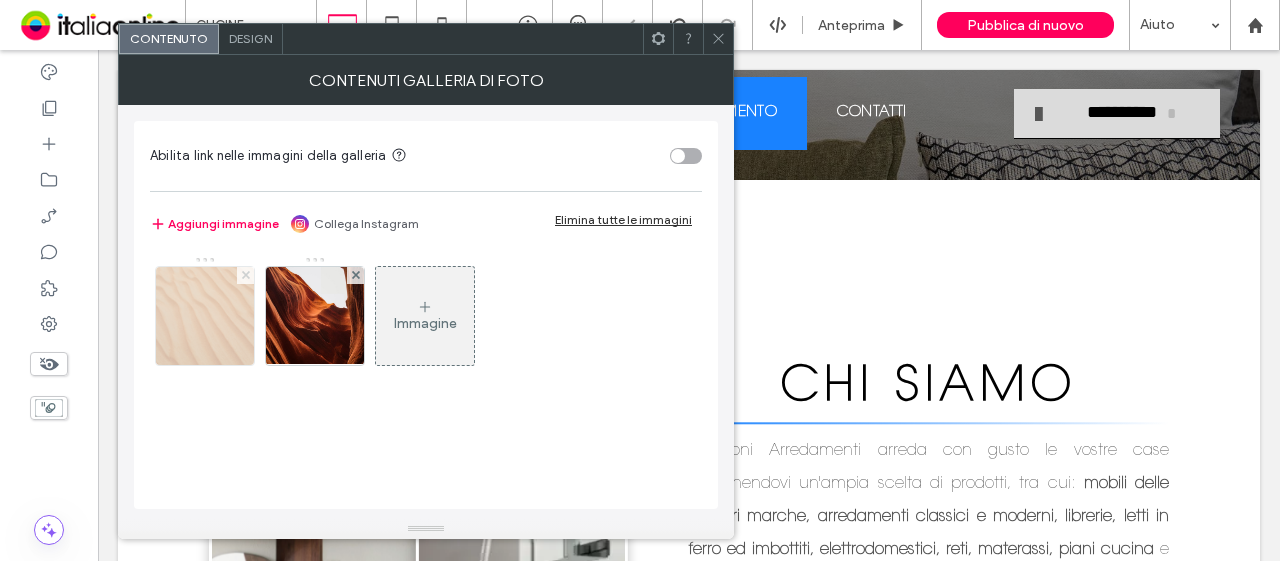 click 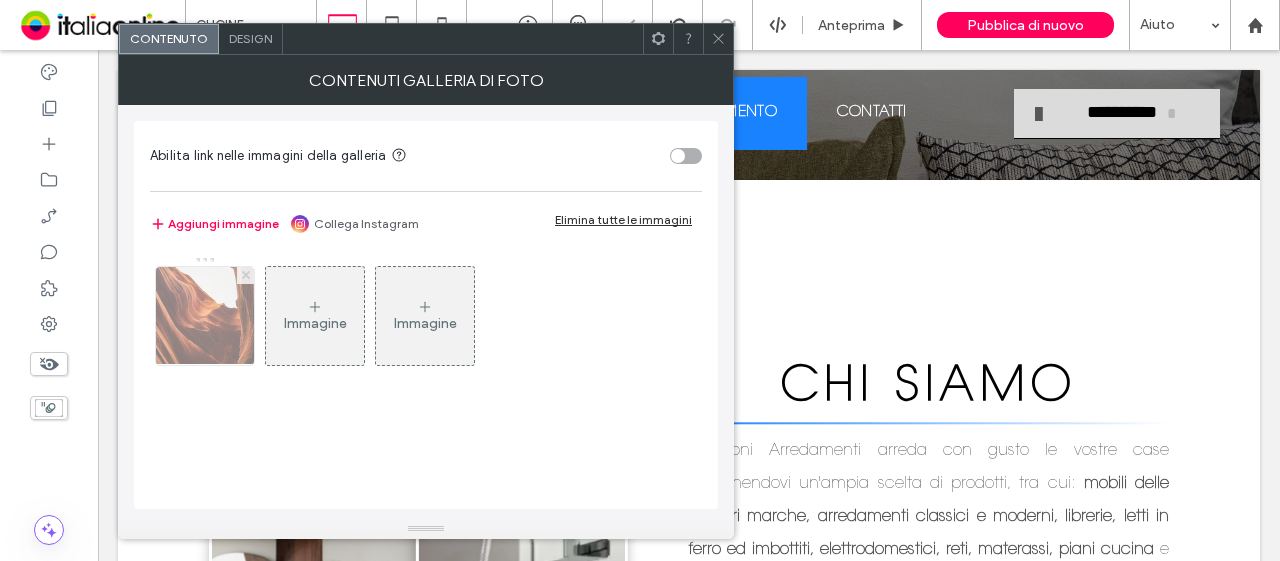click 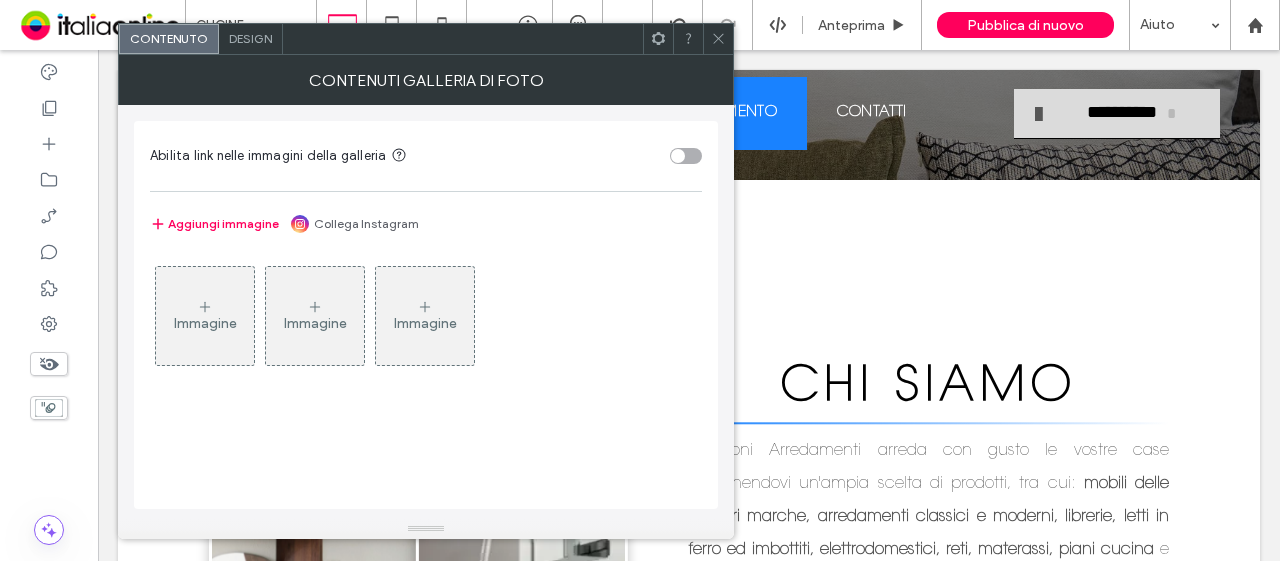 click on "Immagine" at bounding box center [205, 316] 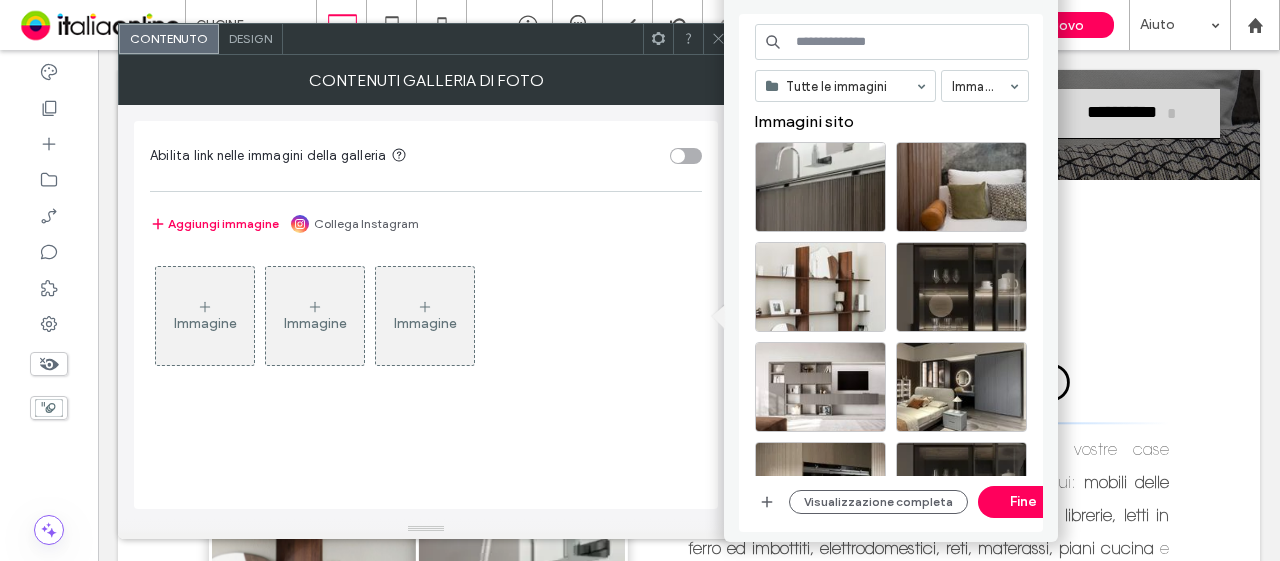 click on "Tutte le immagini Immagini Immagini sito Visualizzazione completa Fine" at bounding box center (892, 273) 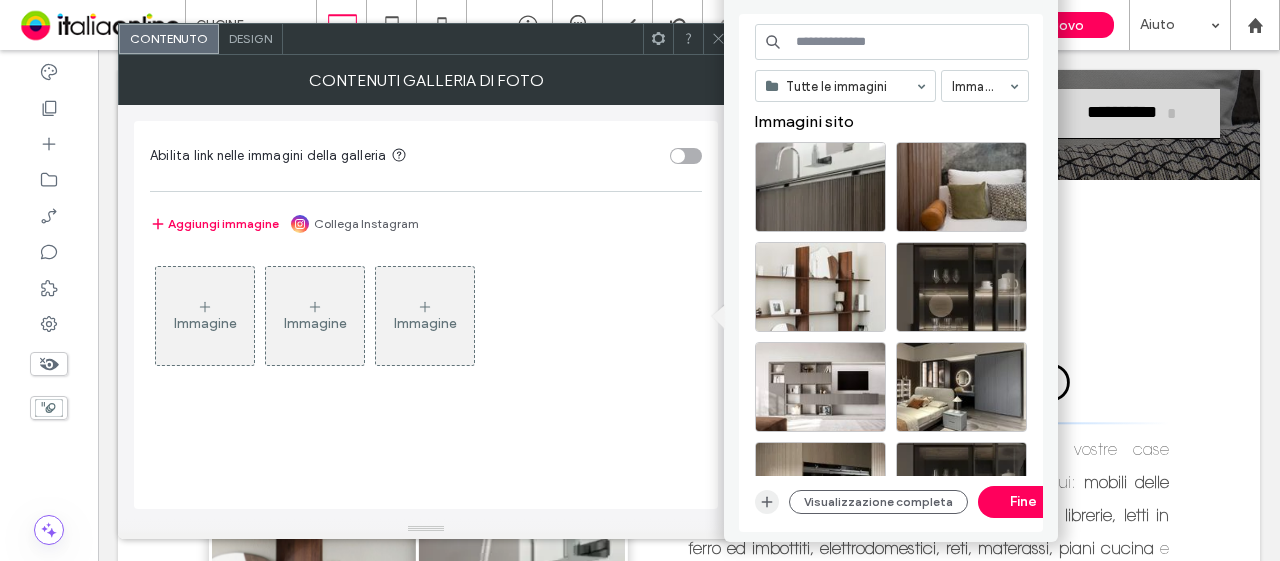 click at bounding box center (767, 502) 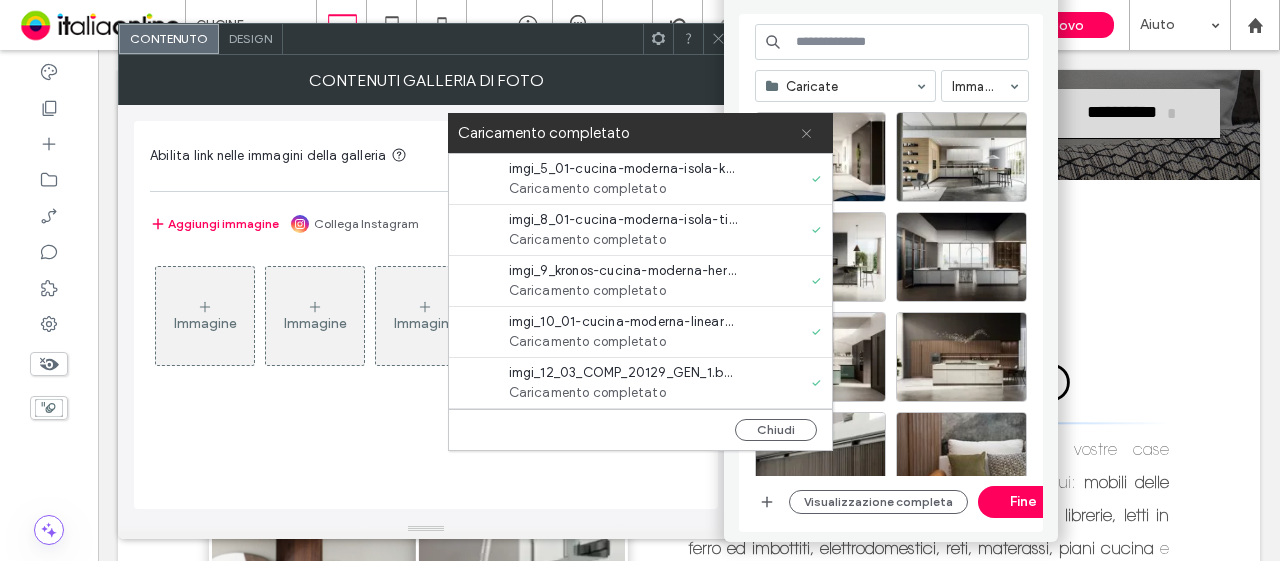 click 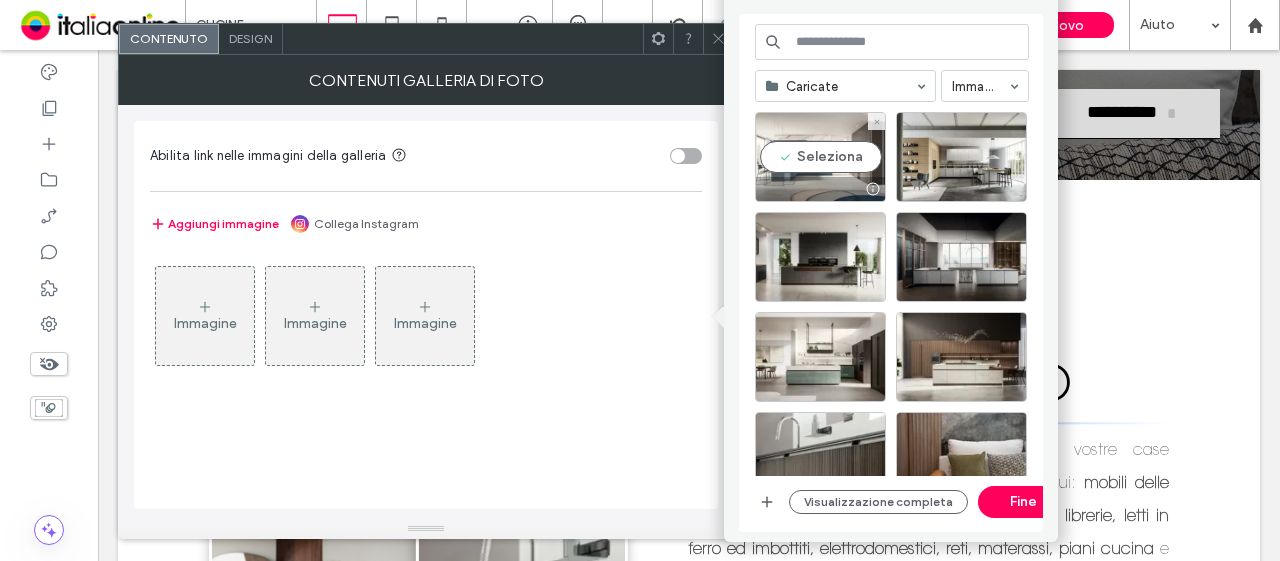 click on "Seleziona" at bounding box center (820, 157) 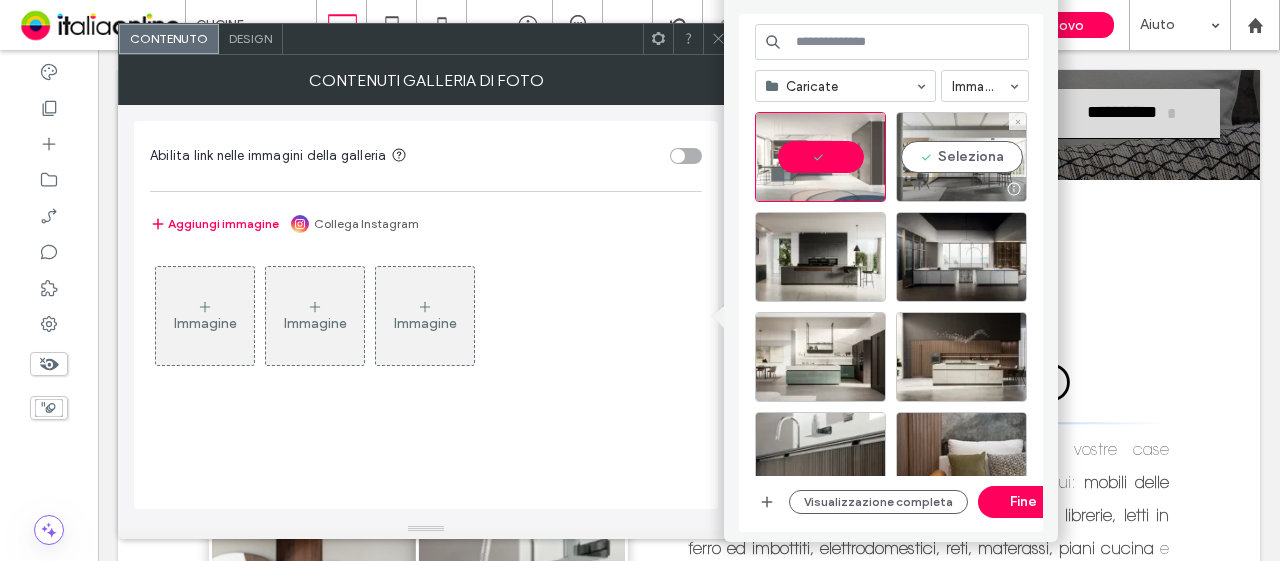 click on "Seleziona" at bounding box center [961, 157] 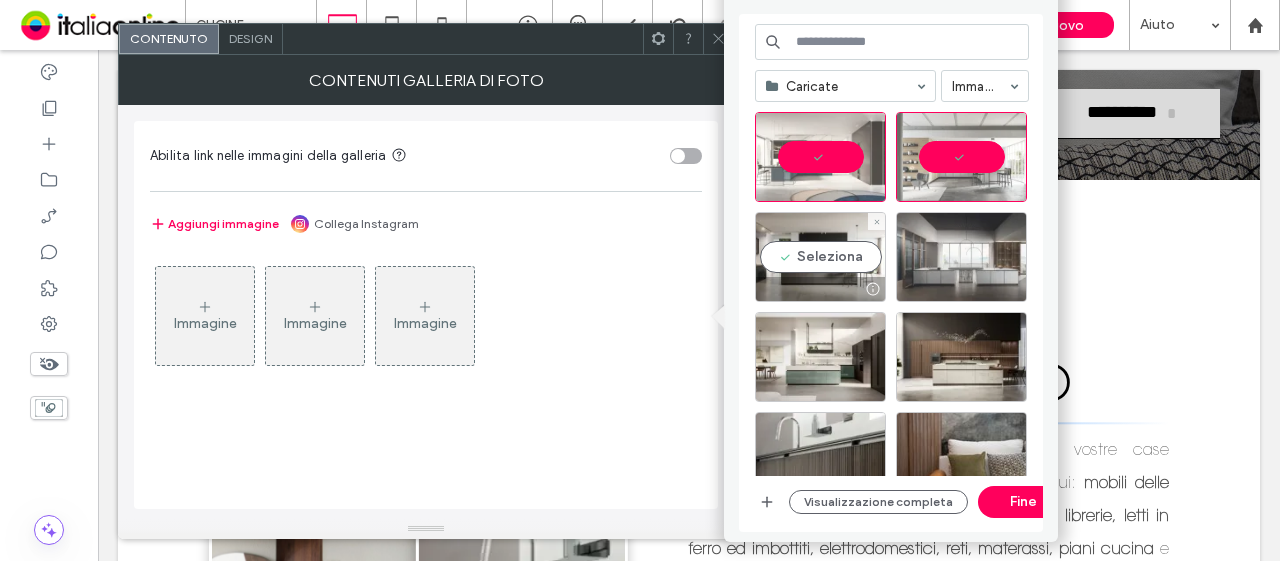 drag, startPoint x: 862, startPoint y: 240, endPoint x: 904, endPoint y: 247, distance: 42.579338 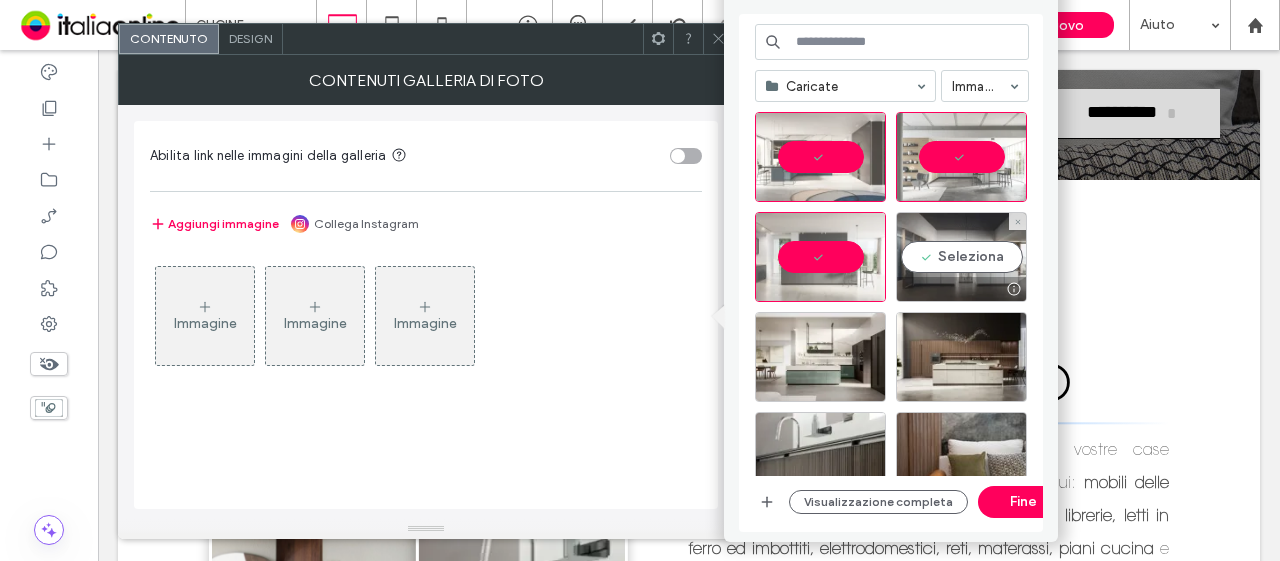 click on "Seleziona" at bounding box center [961, 257] 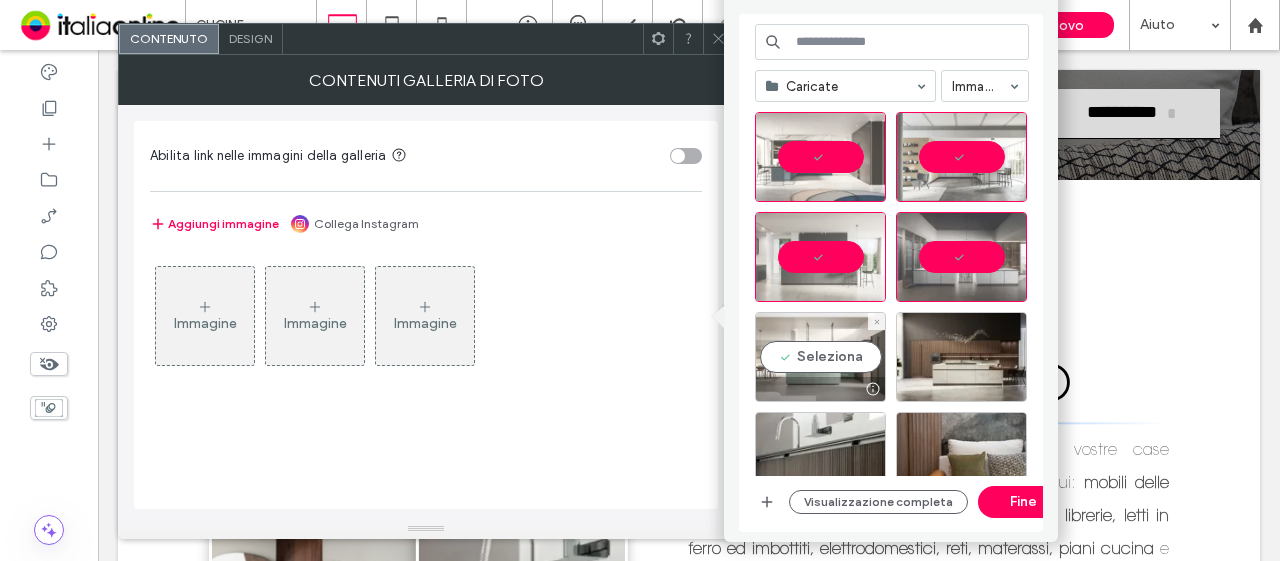 click on "Seleziona" at bounding box center (820, 357) 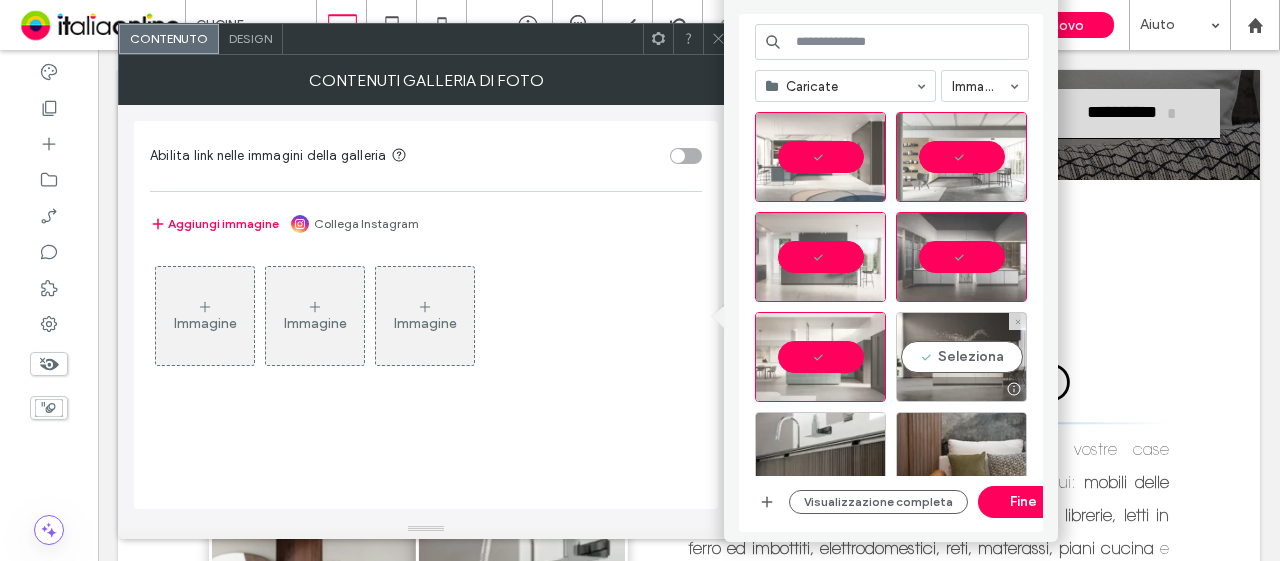 click on "Seleziona" at bounding box center (961, 357) 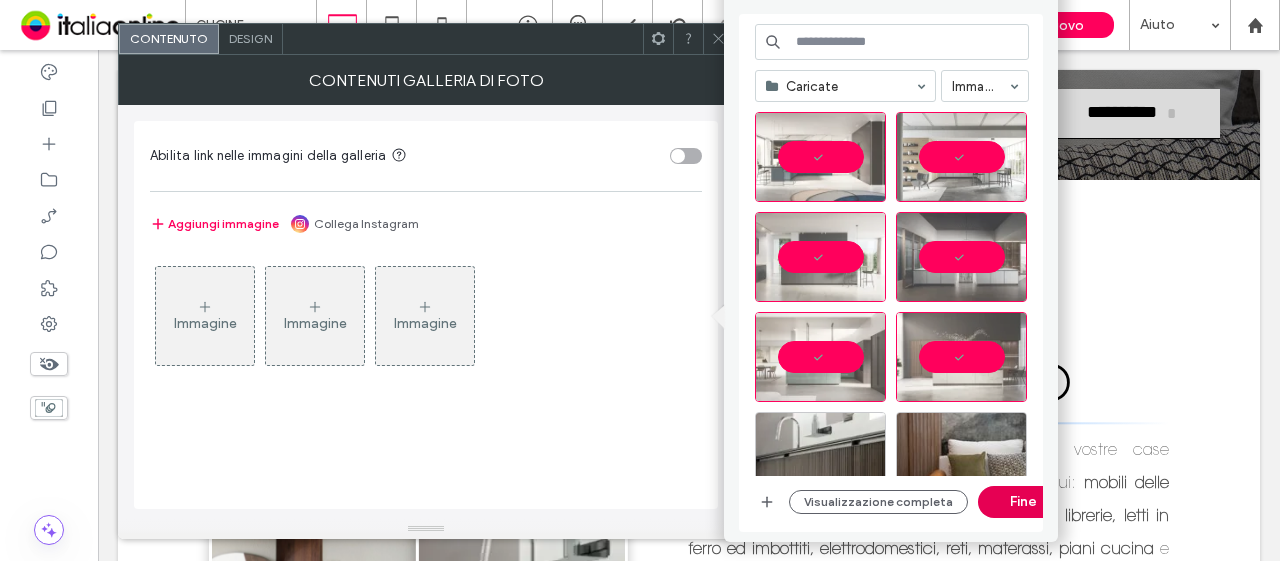click on "Fine" at bounding box center [1023, 502] 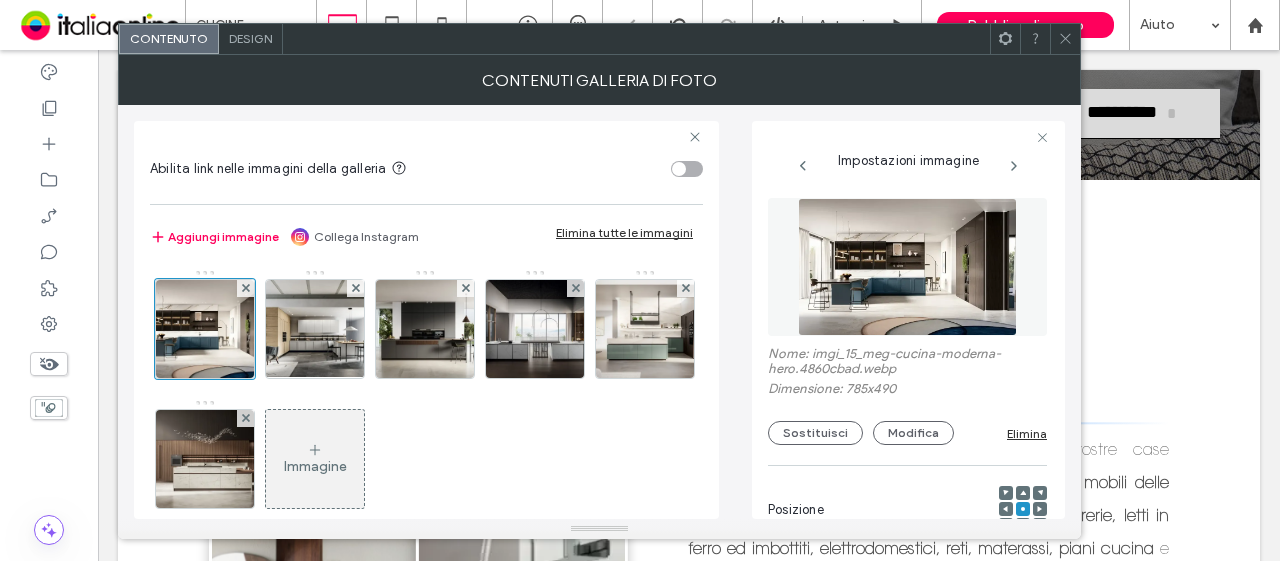 click on "Immagine" at bounding box center [315, 466] 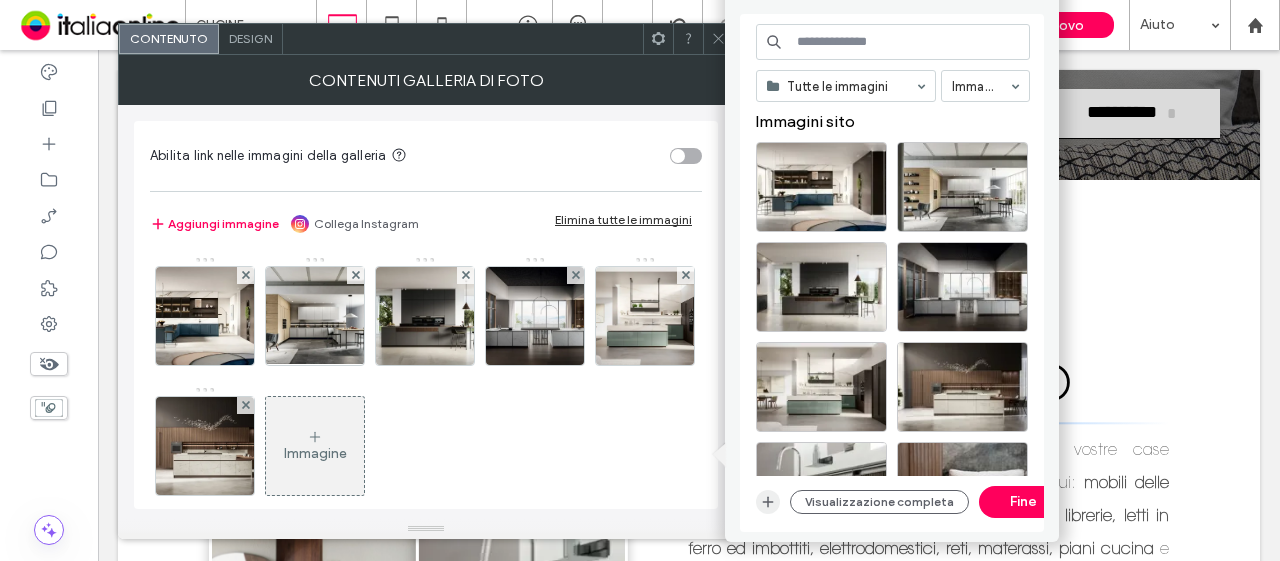 click 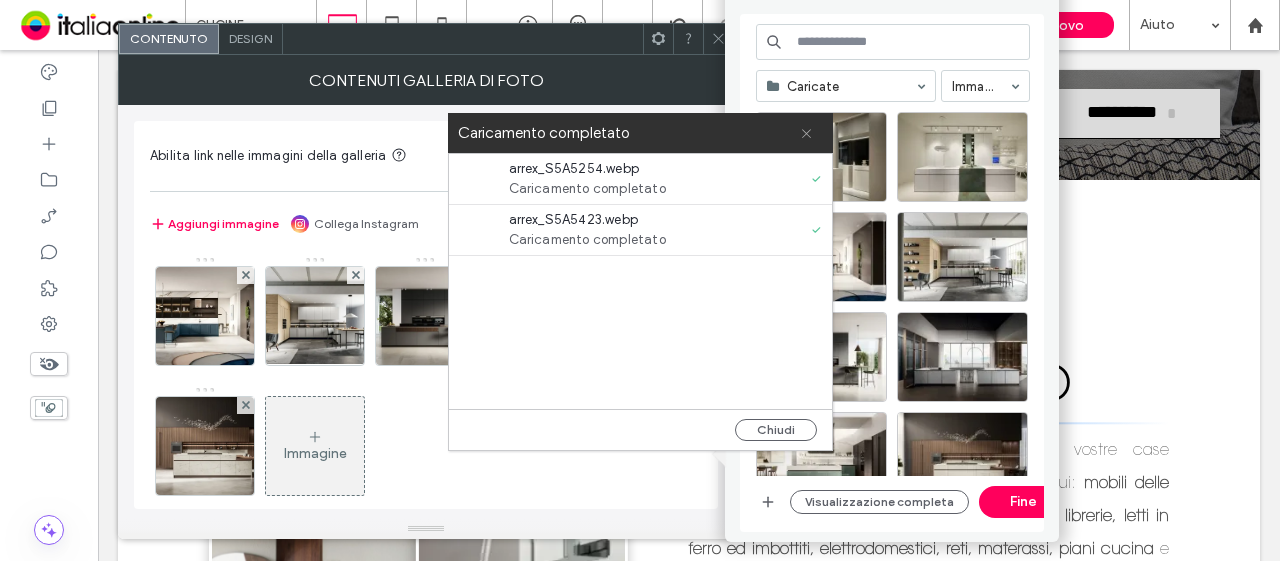 click 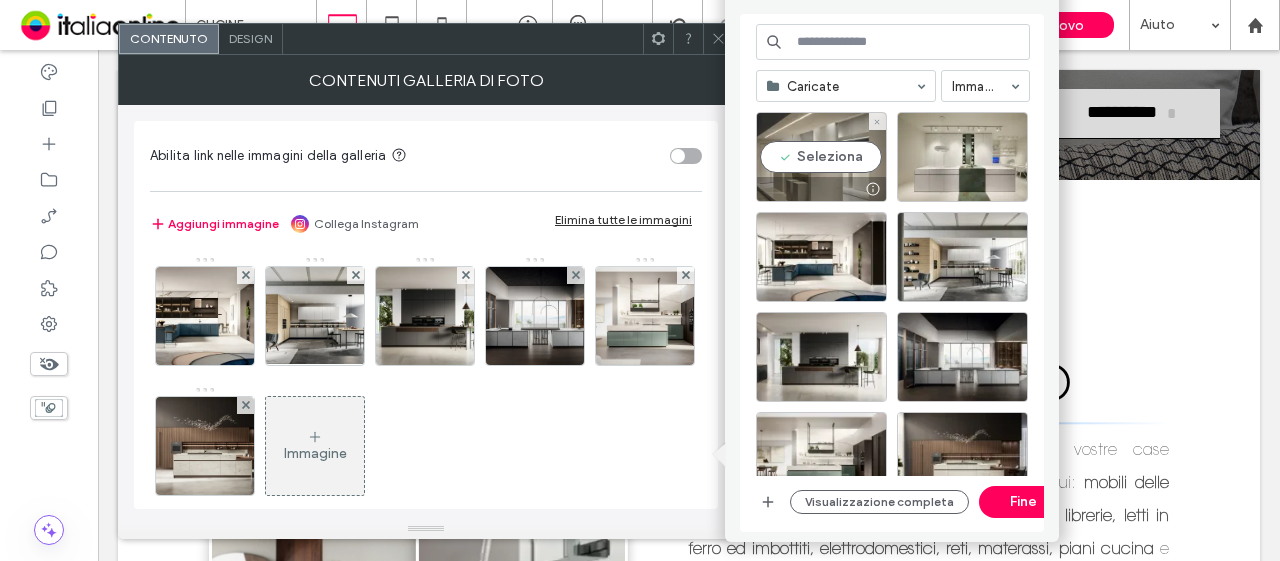 click on "Seleziona" at bounding box center (821, 157) 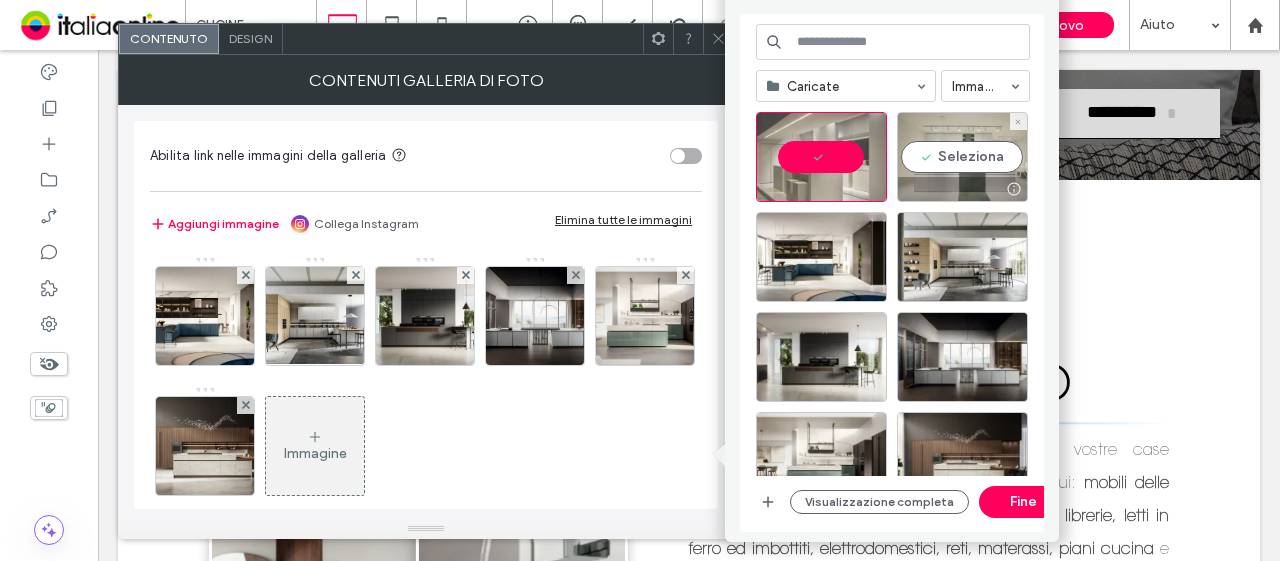 click on "Seleziona" at bounding box center (962, 157) 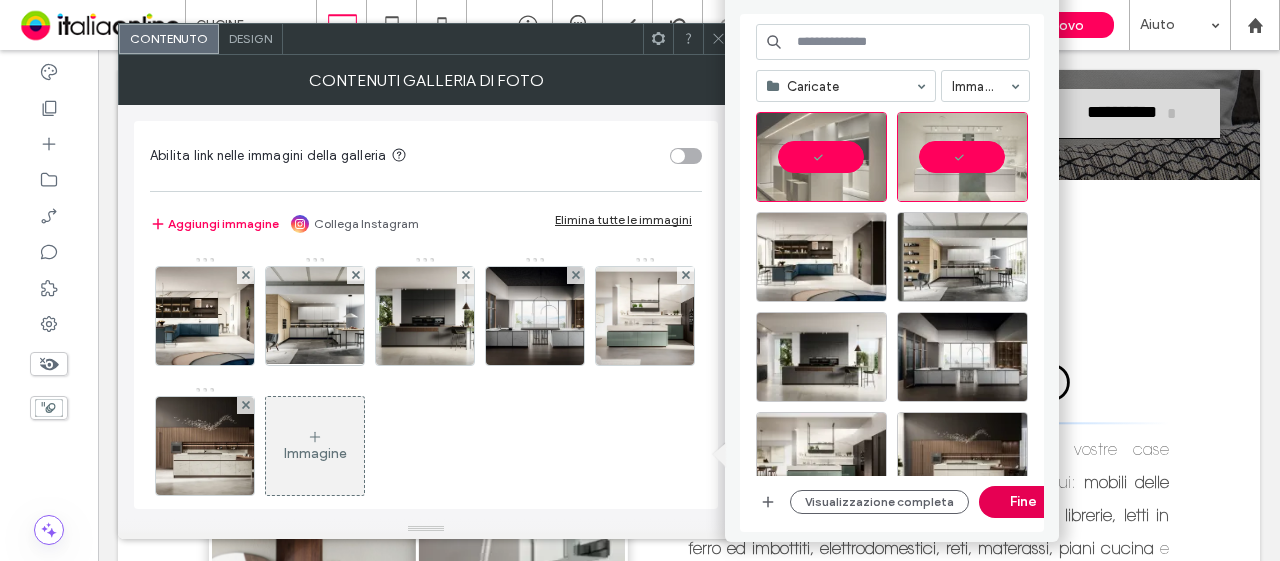 click on "Fine" at bounding box center (1024, 502) 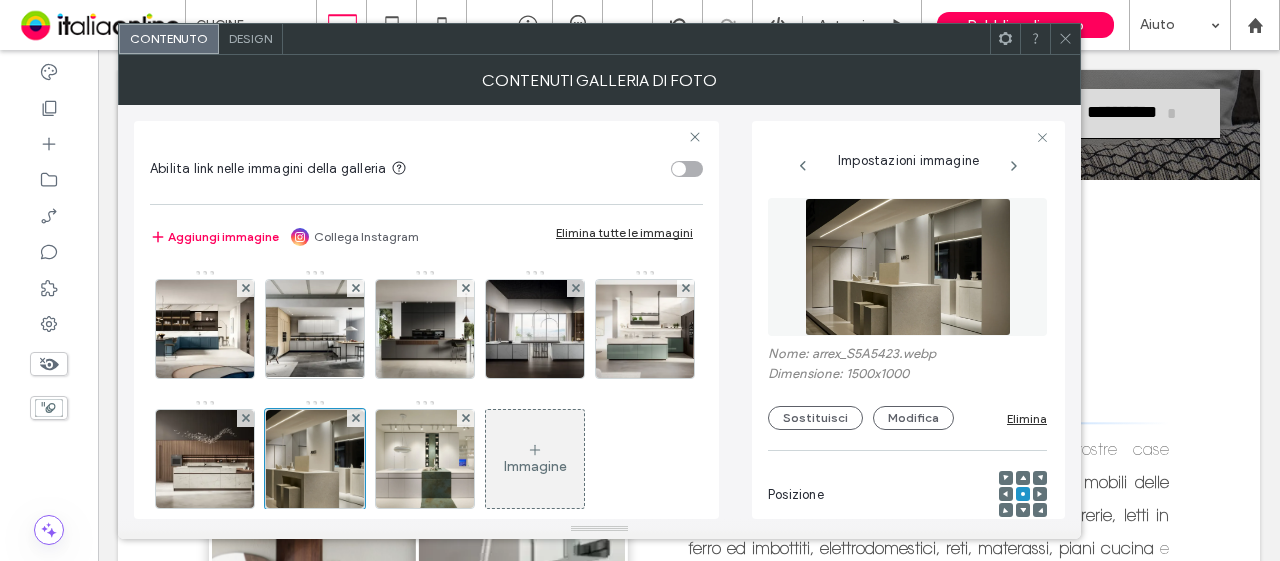 click 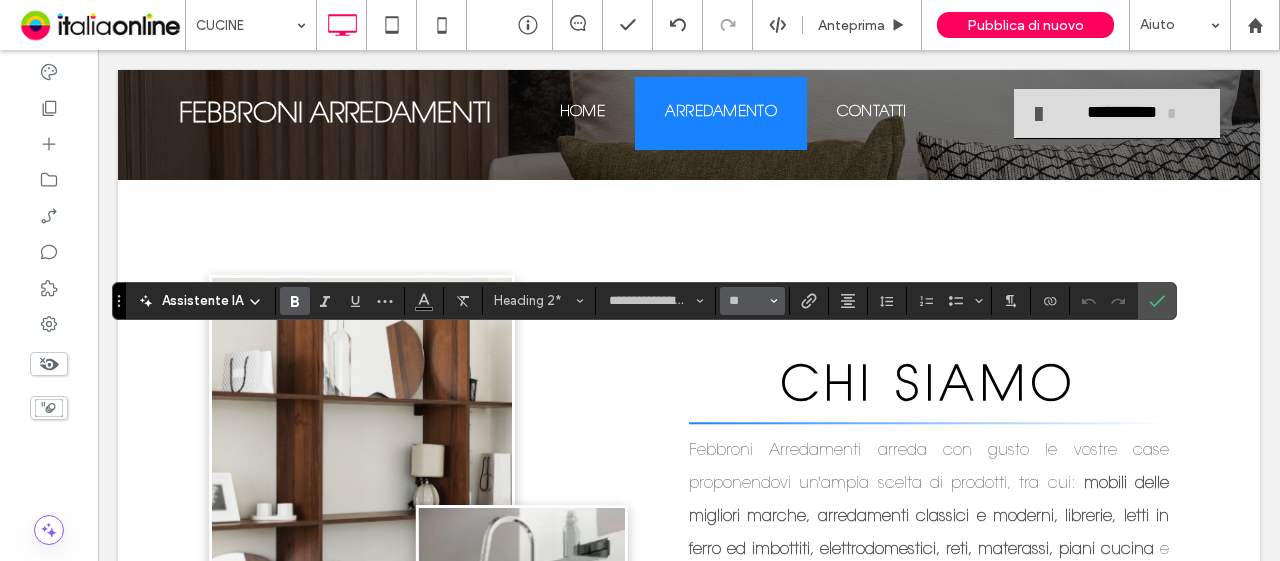 click on "**" at bounding box center [752, 301] 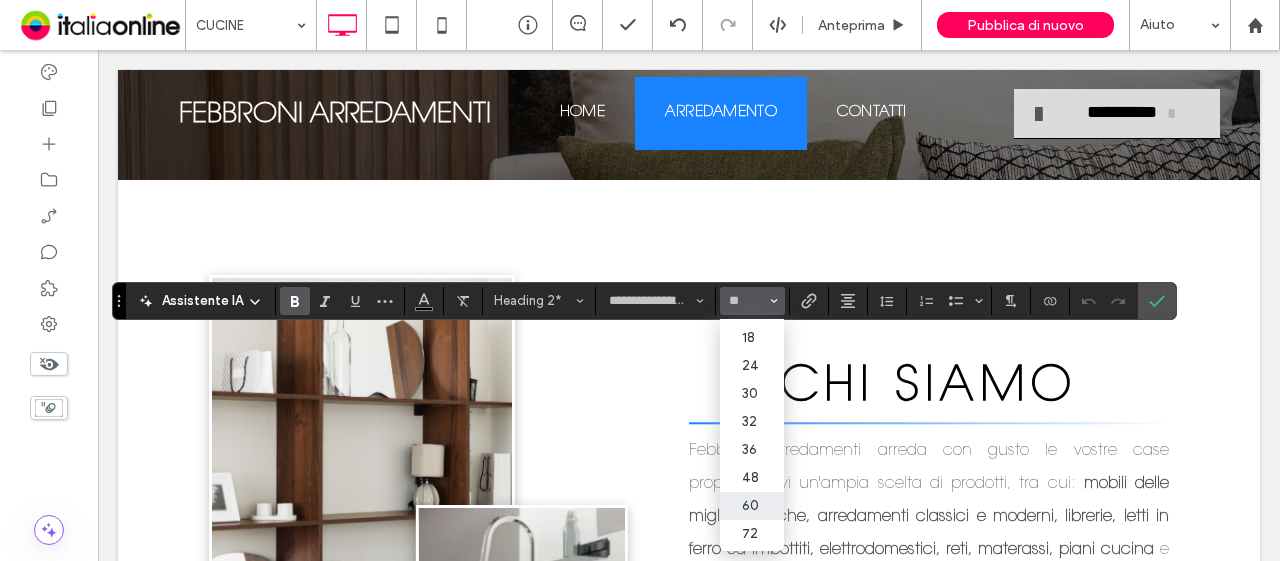 scroll, scrollTop: 247, scrollLeft: 0, axis: vertical 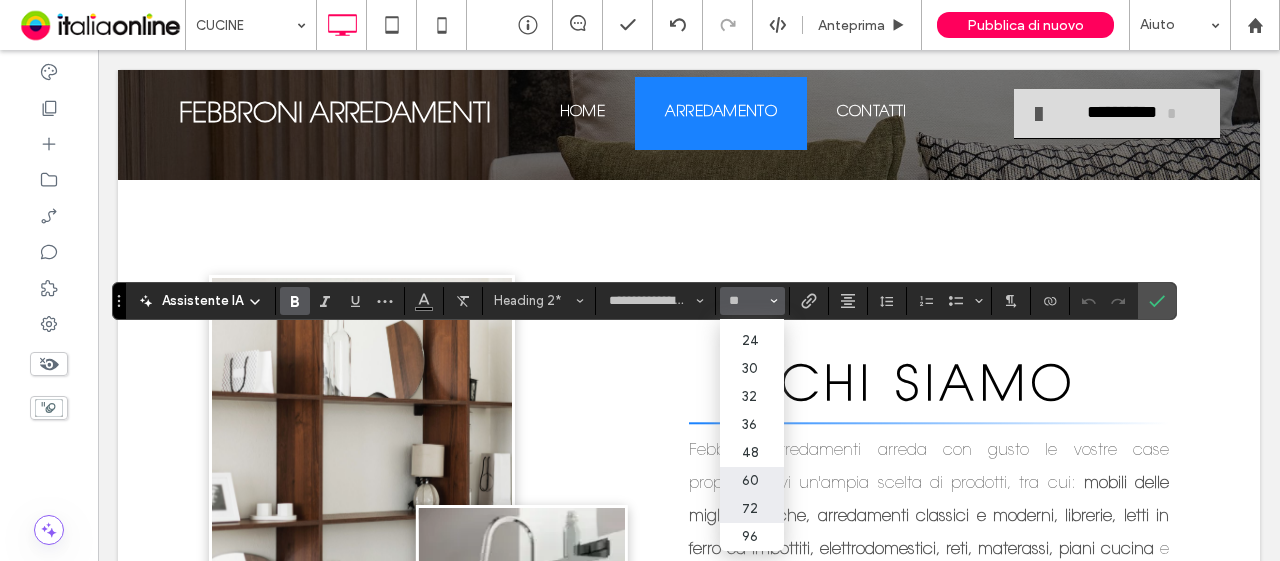 click on "72" at bounding box center [752, 509] 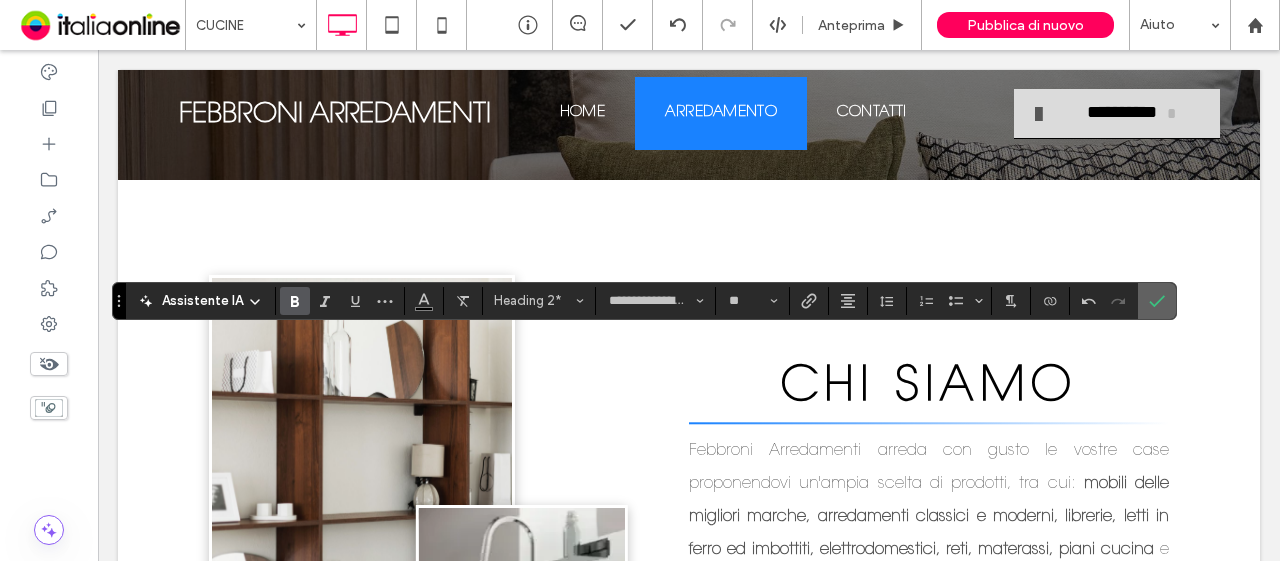 click 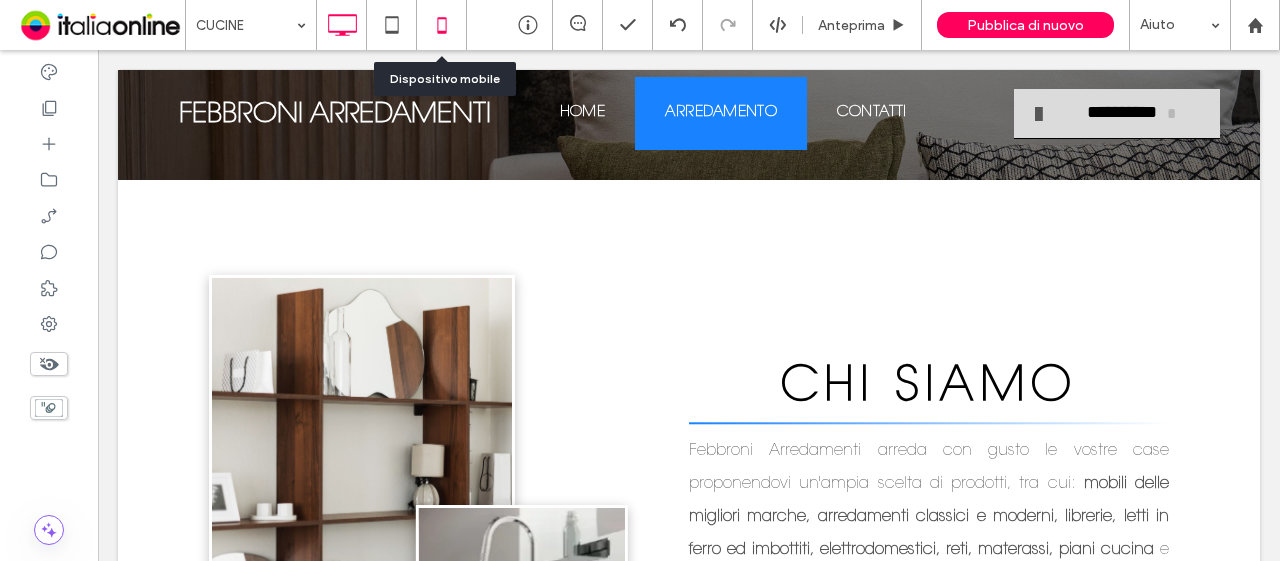 click at bounding box center [441, 25] 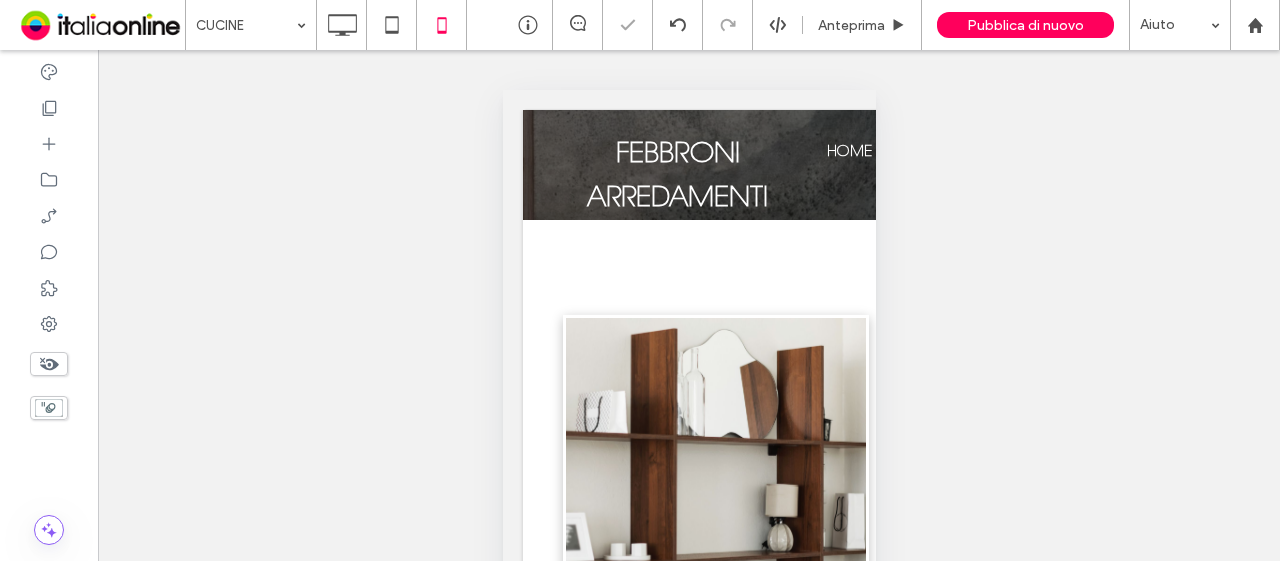 click 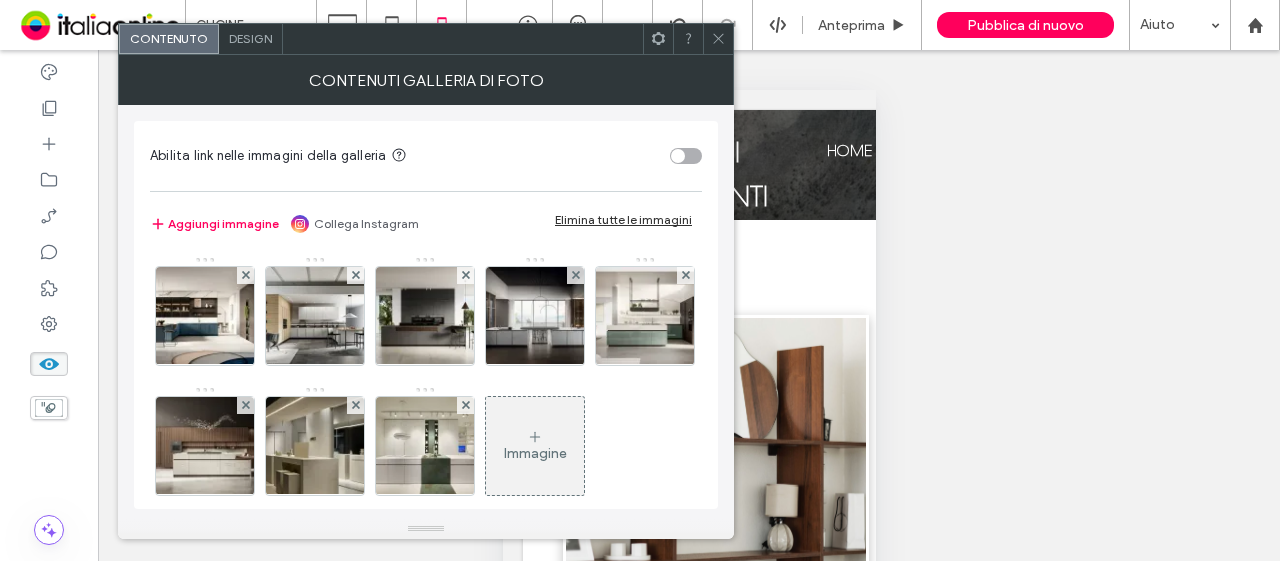 click on "Design" at bounding box center (250, 38) 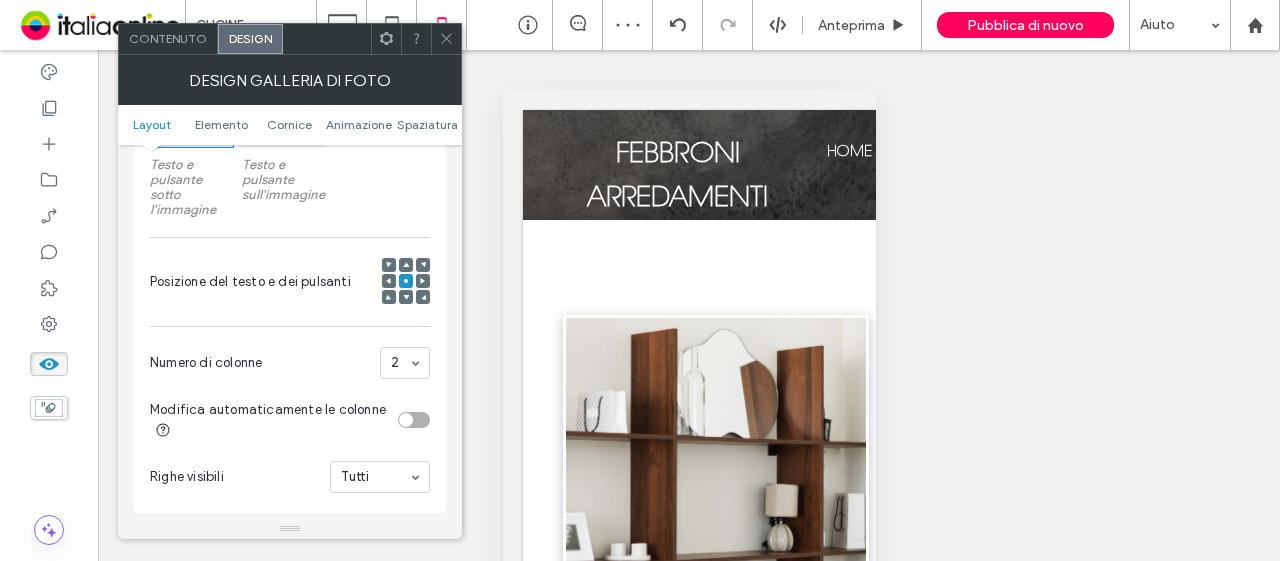 scroll, scrollTop: 600, scrollLeft: 0, axis: vertical 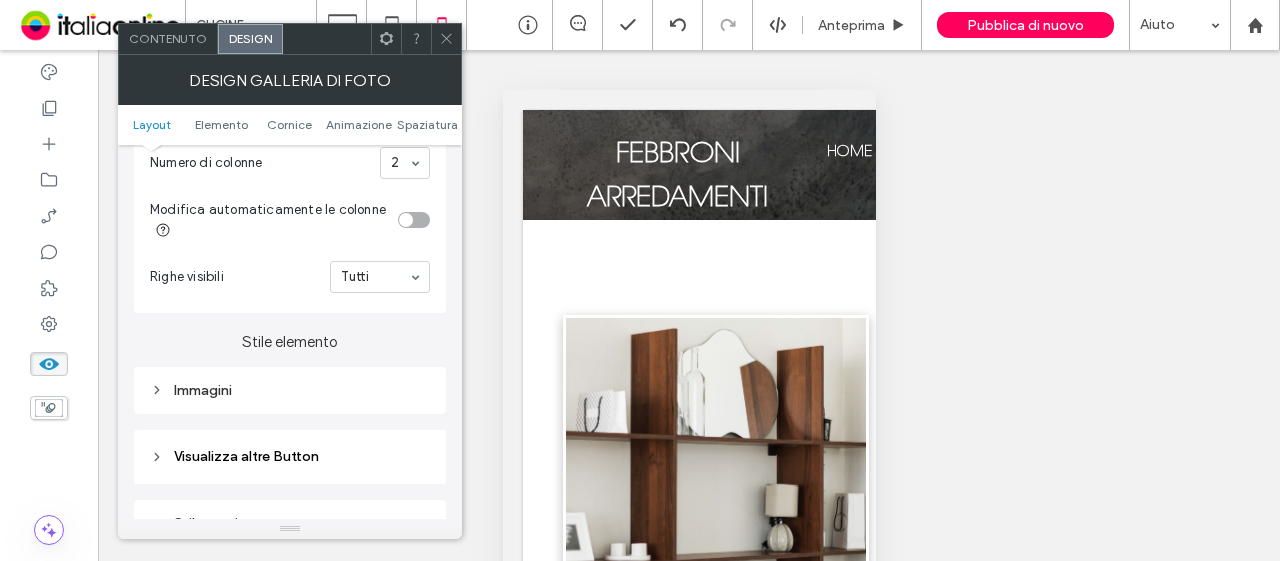 click on "Immagini" at bounding box center (290, 390) 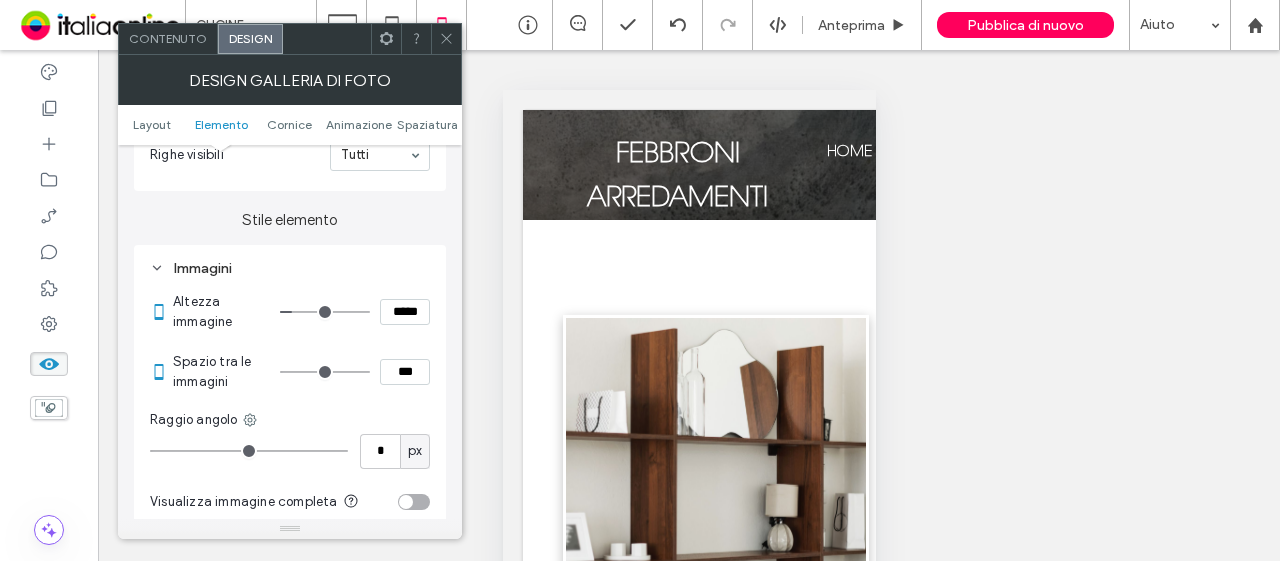 scroll, scrollTop: 800, scrollLeft: 0, axis: vertical 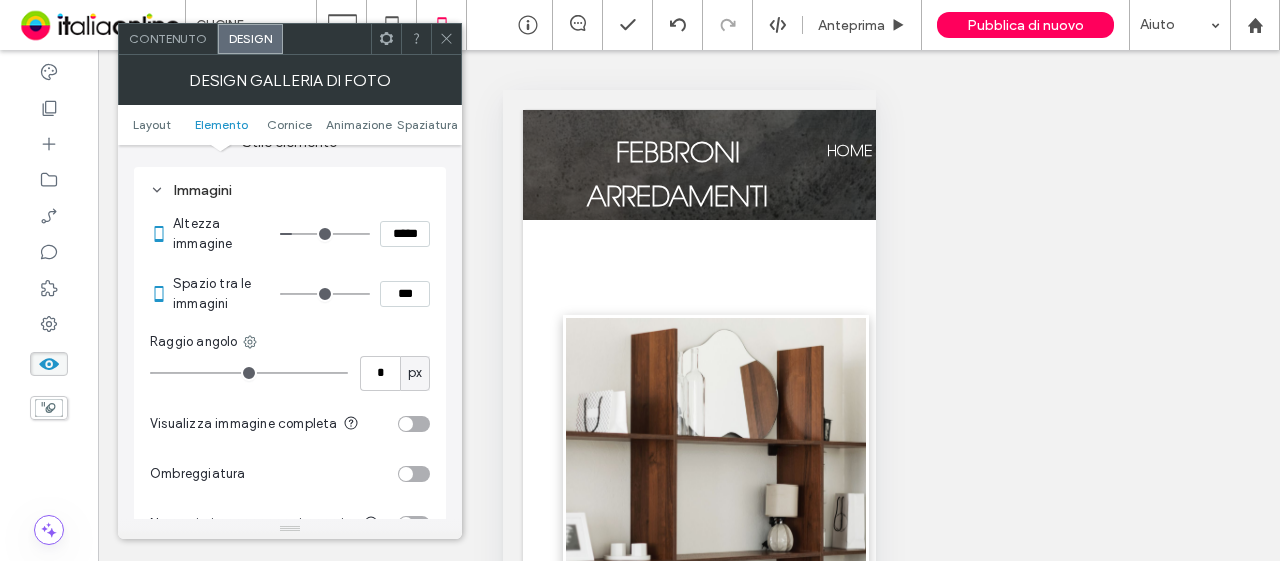 type on "*" 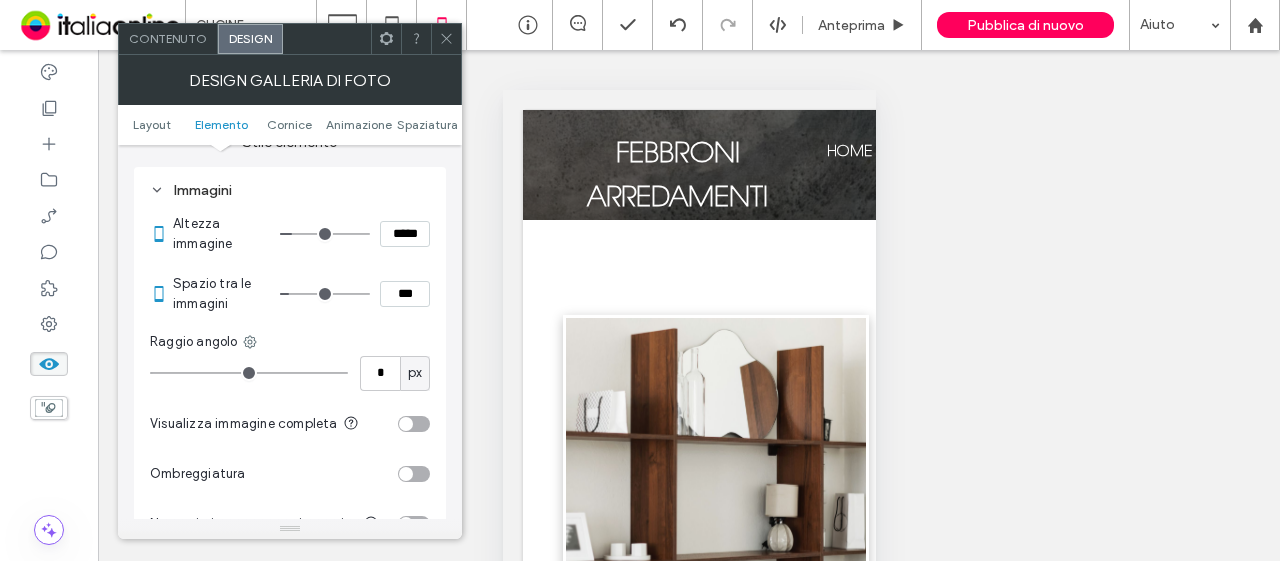 type on "*" 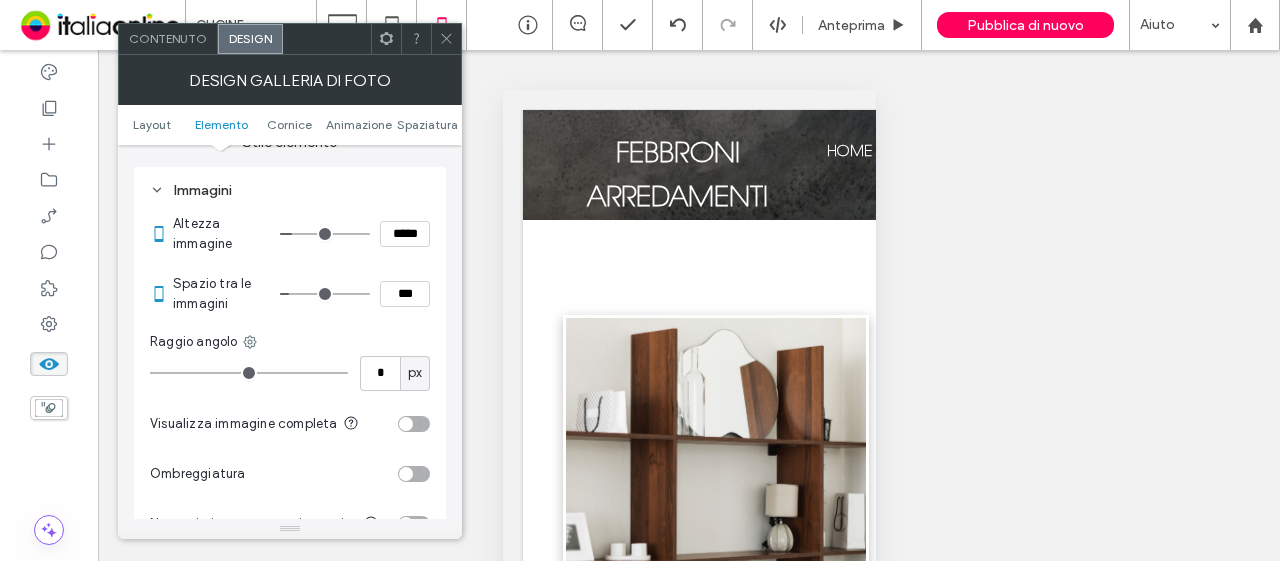 type on "***" 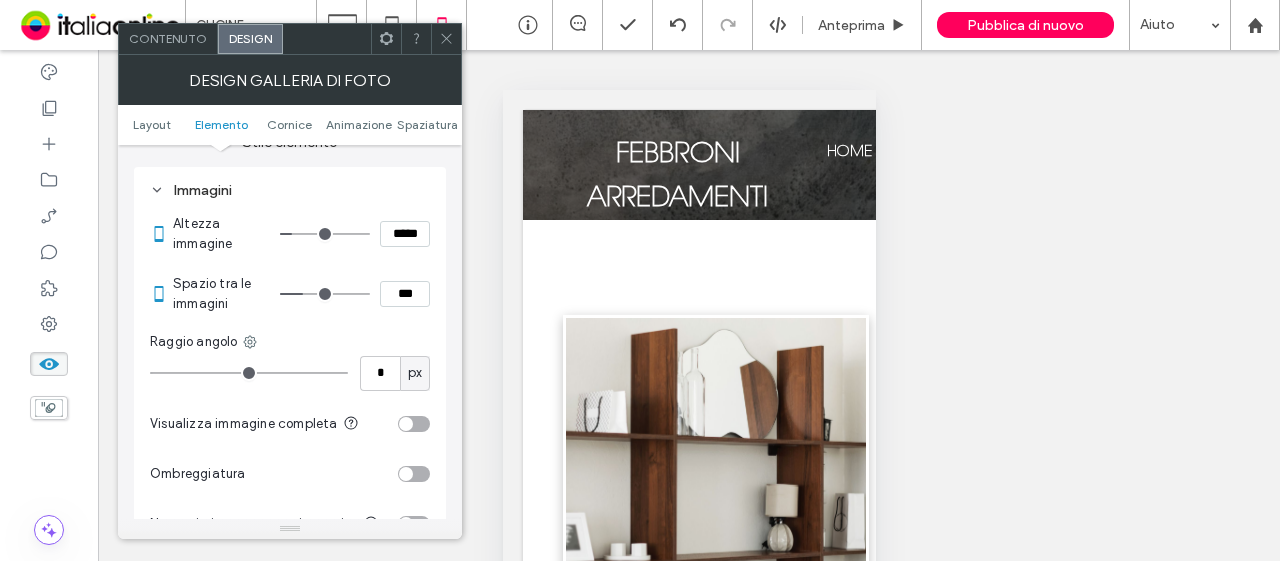 type on "*" 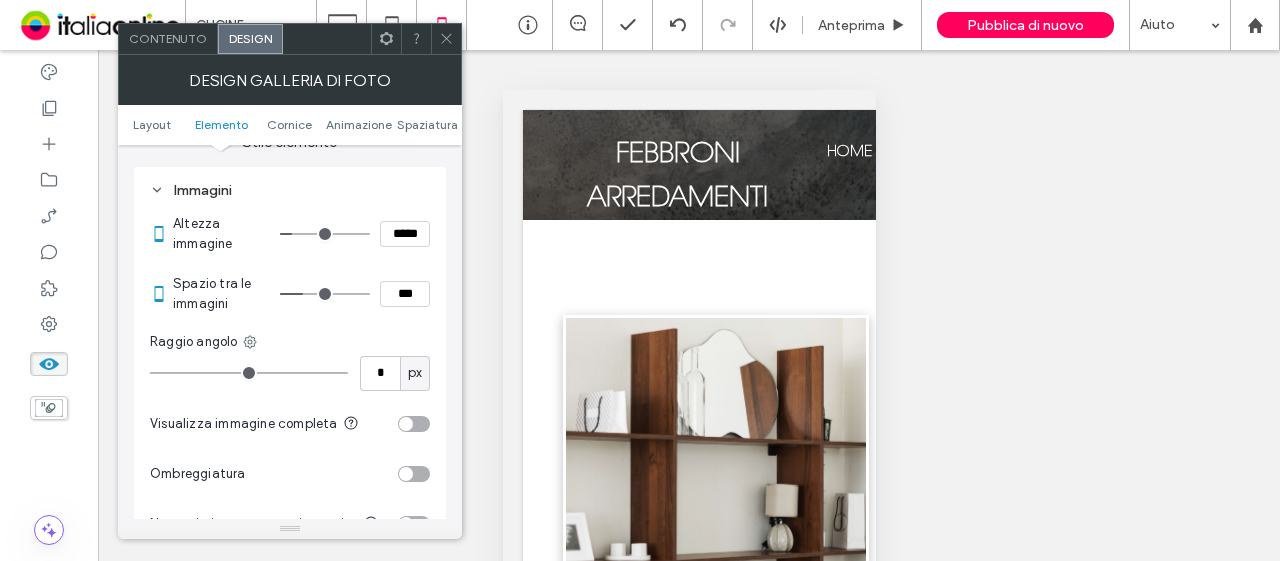 type on "***" 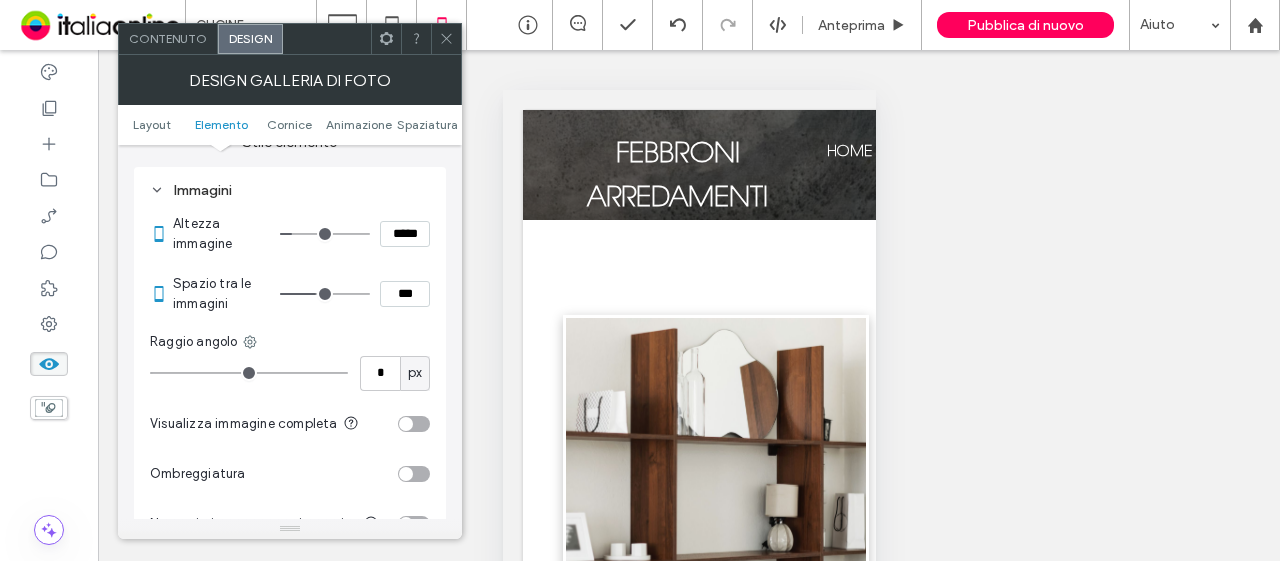 type on "*" 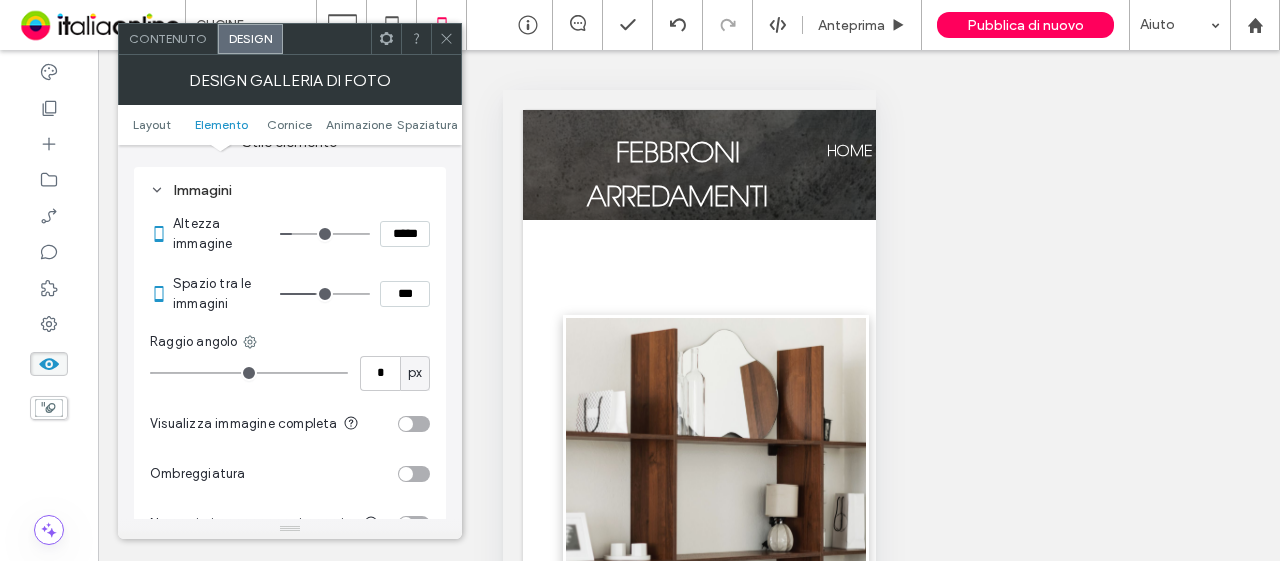 type on "***" 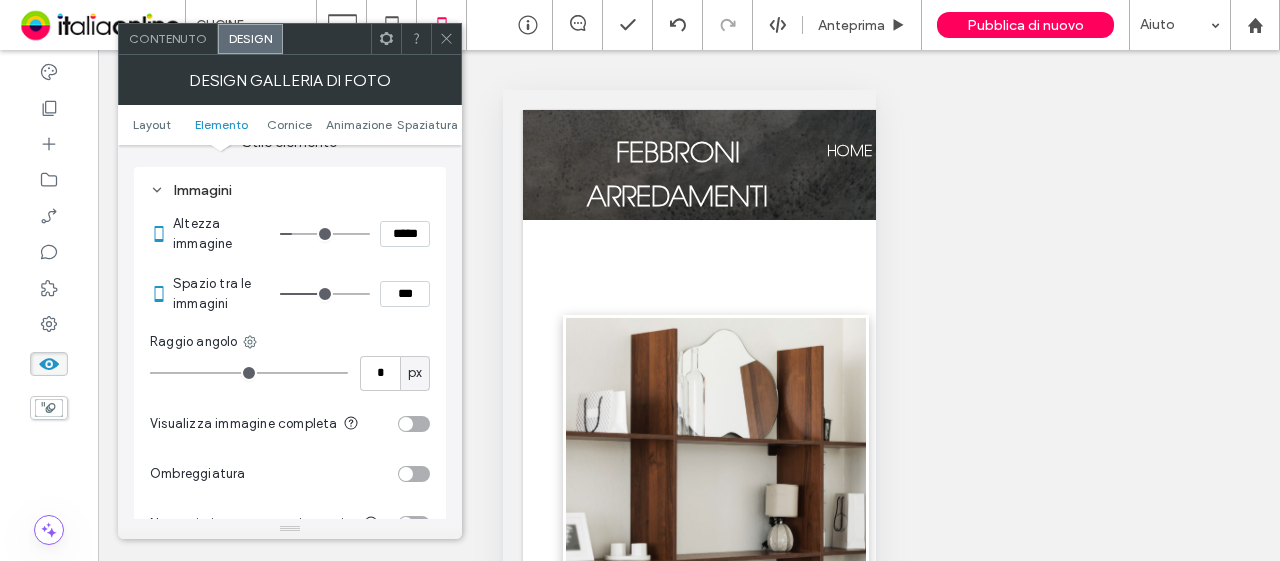type on "*" 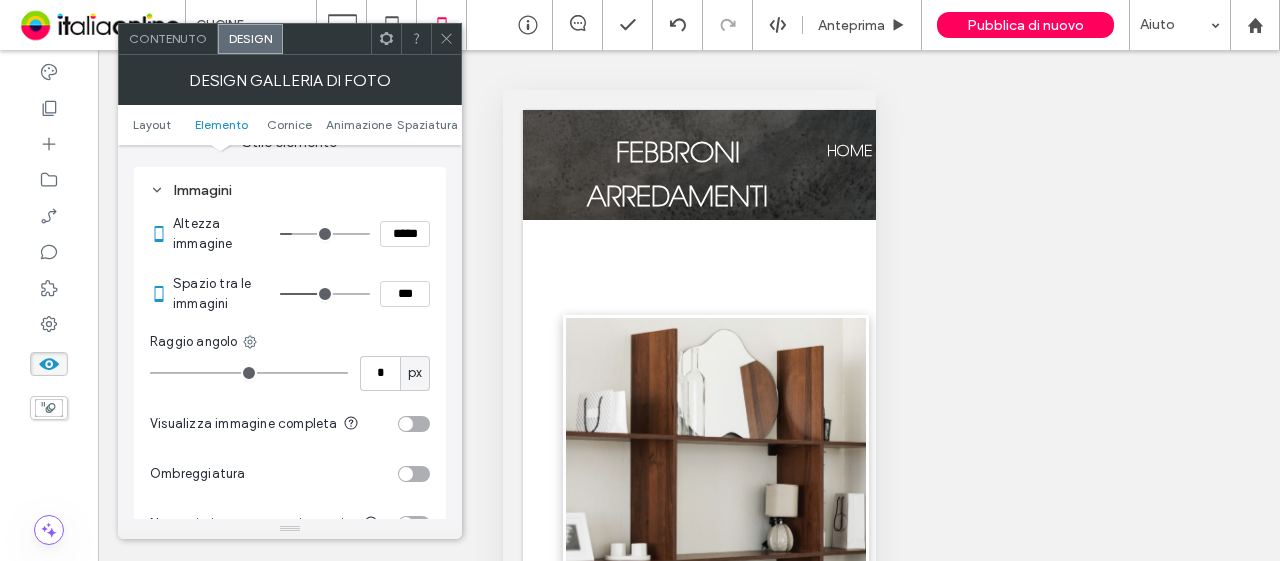 type on "***" 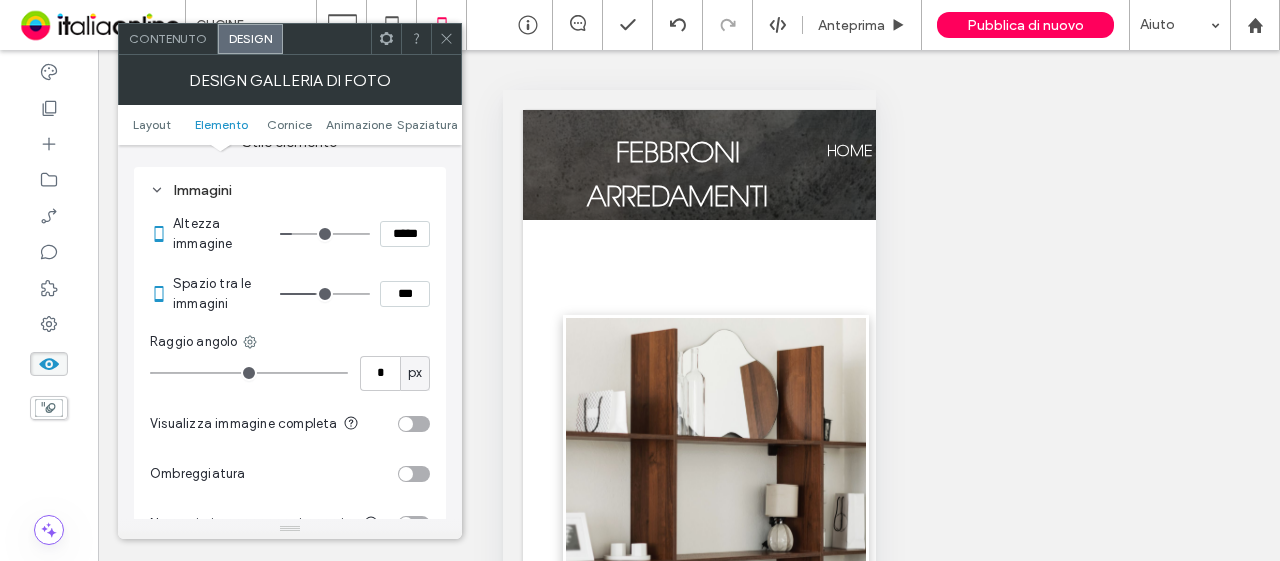 type on "*" 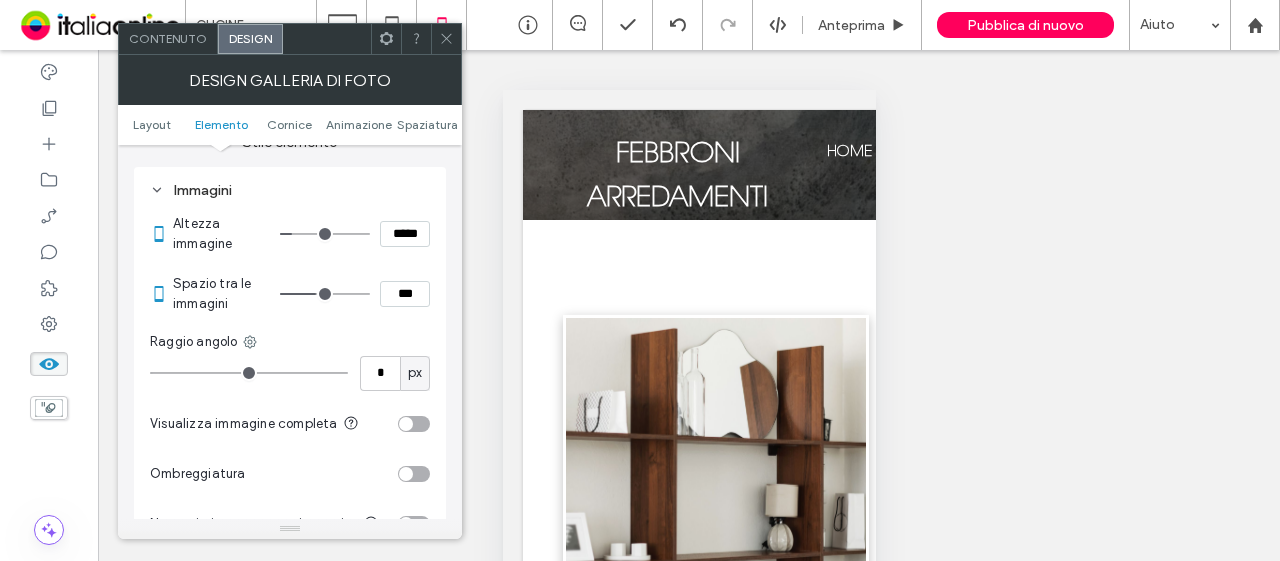 type on "***" 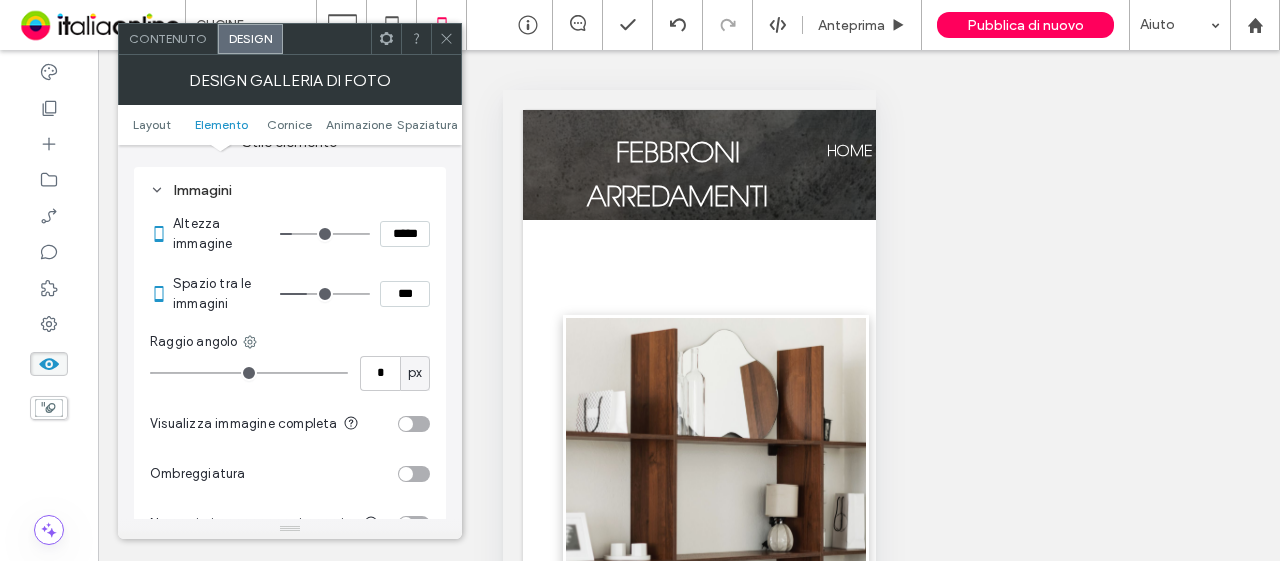 drag, startPoint x: 285, startPoint y: 293, endPoint x: 311, endPoint y: 287, distance: 26.683329 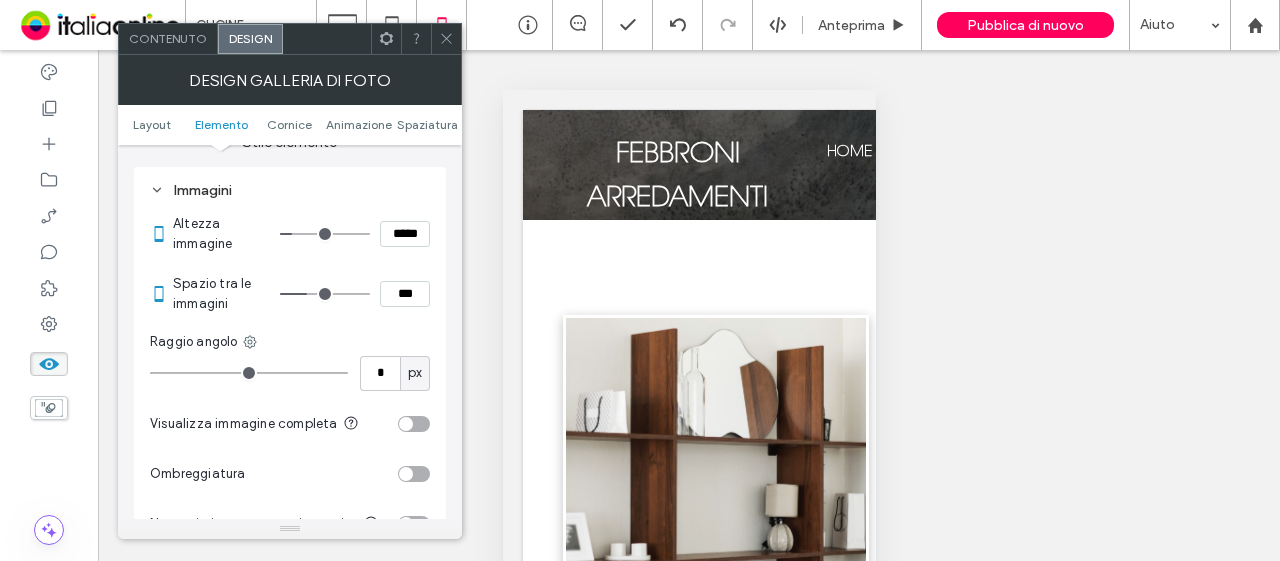 type on "*" 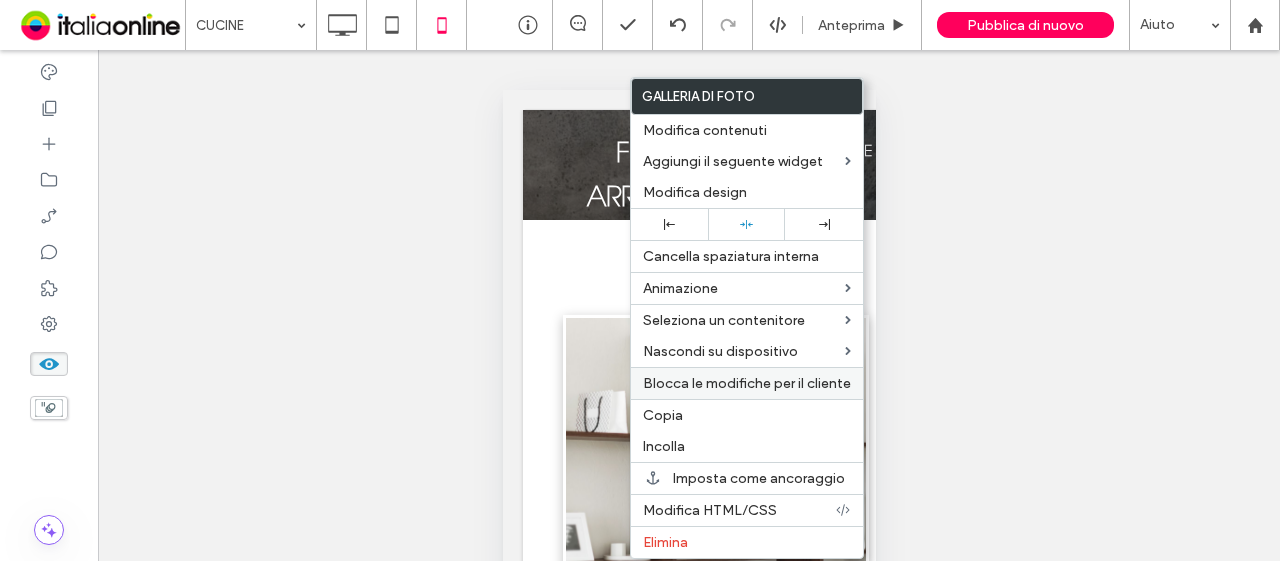drag, startPoint x: 682, startPoint y: 413, endPoint x: 654, endPoint y: 387, distance: 38.209946 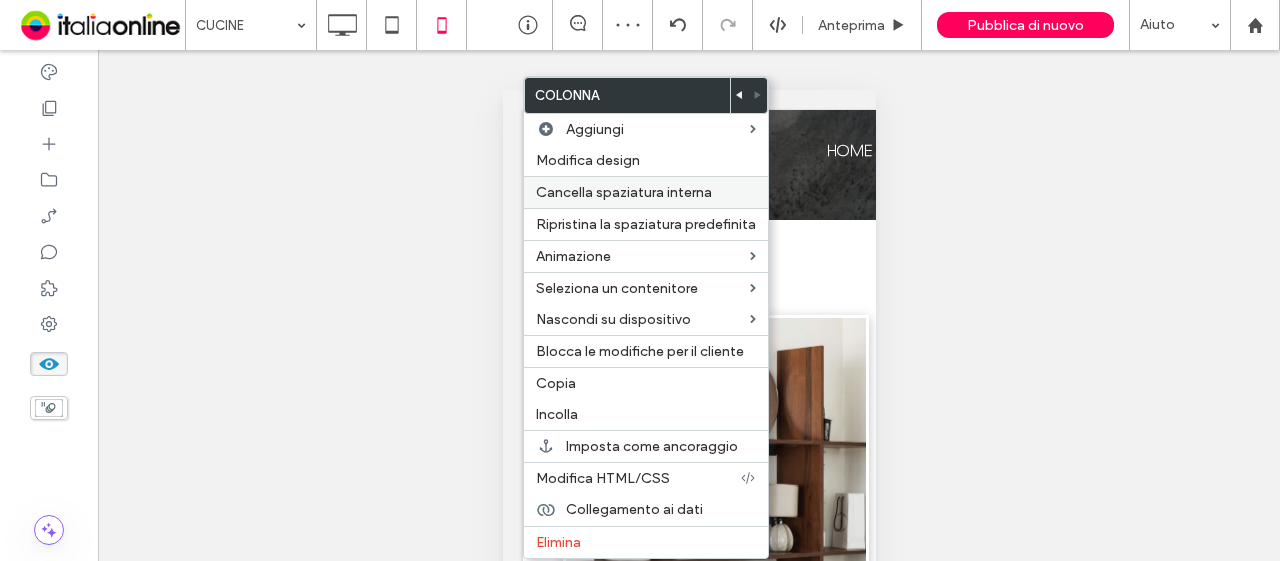 click on "Cancella spaziatura interna" at bounding box center [646, 192] 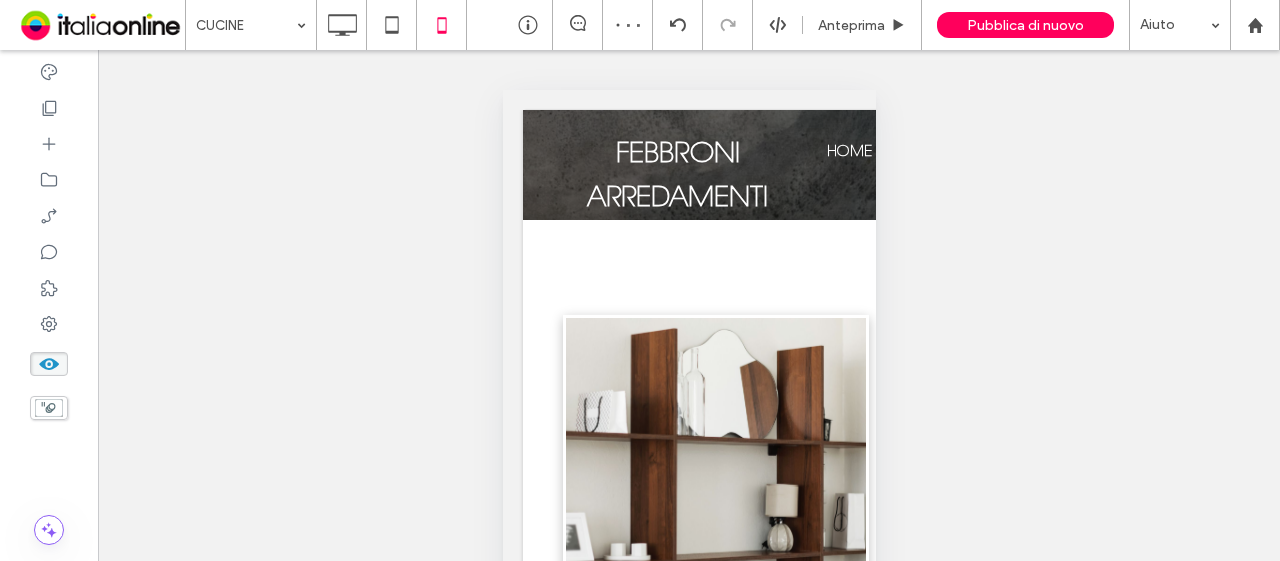 type on "**********" 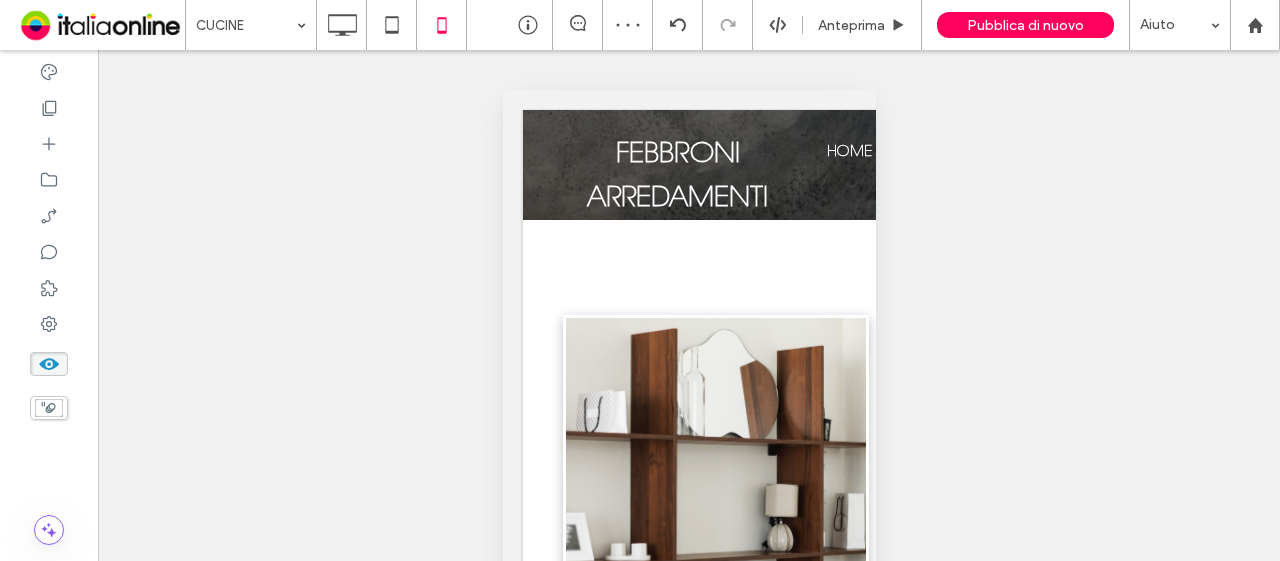 type on "**" 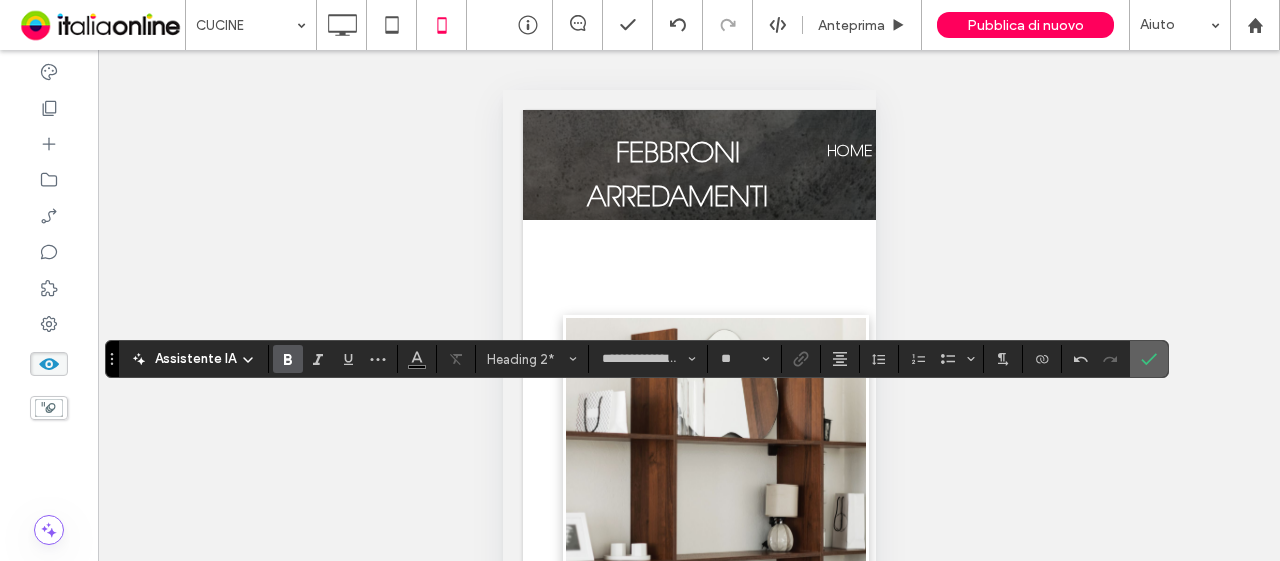 click at bounding box center [1149, 359] 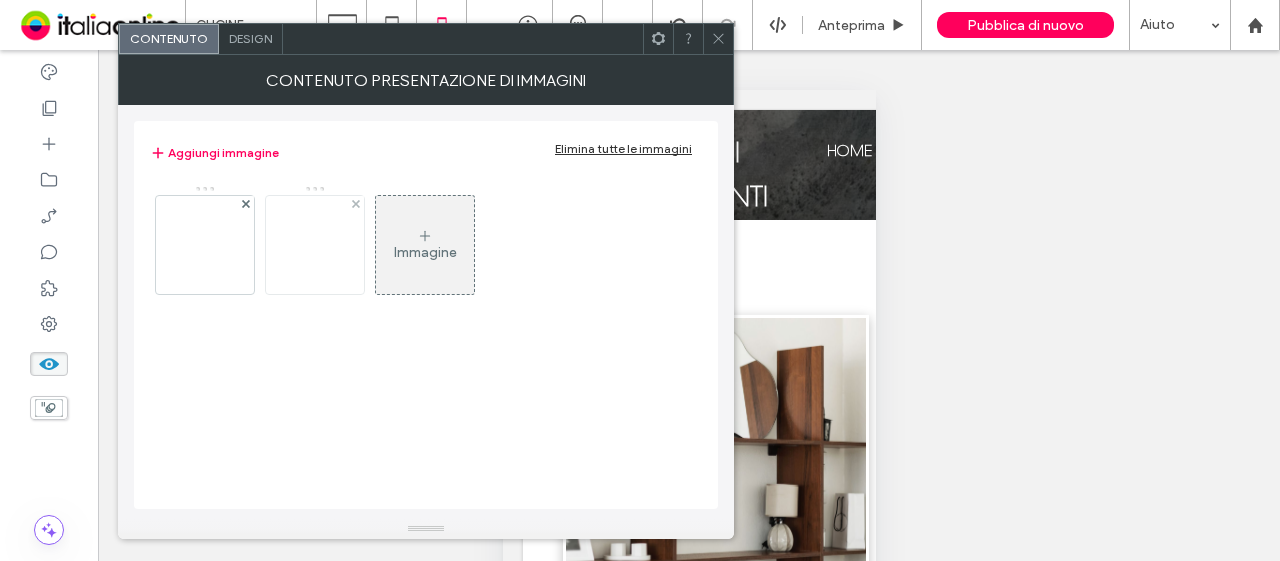 click at bounding box center [315, 245] 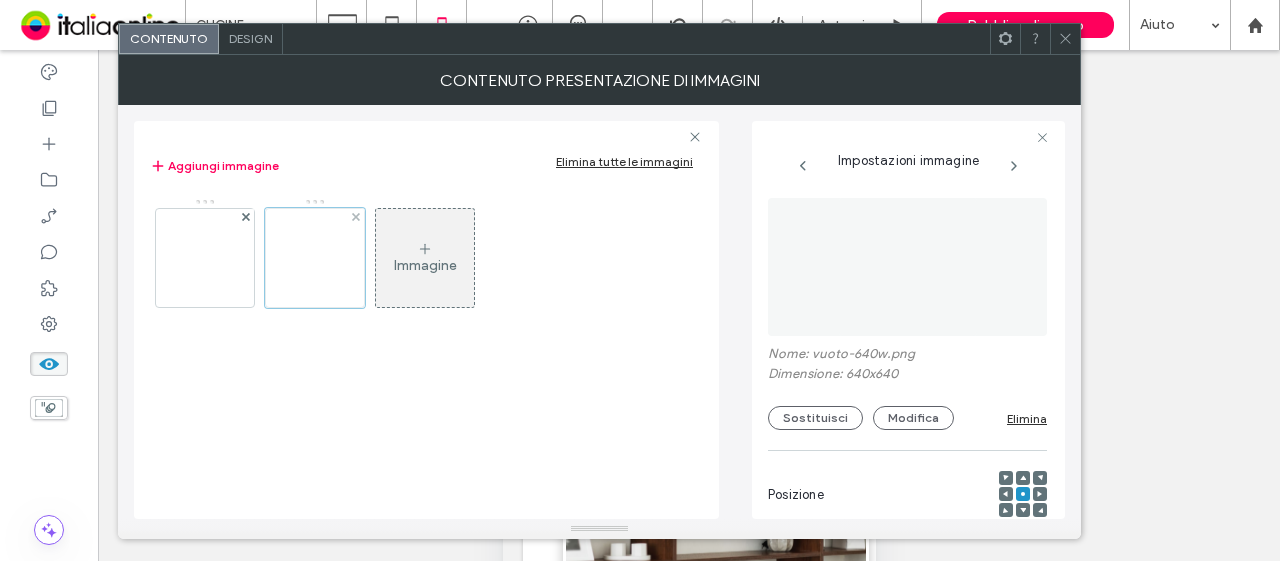 scroll, scrollTop: 0, scrollLeft: 26, axis: horizontal 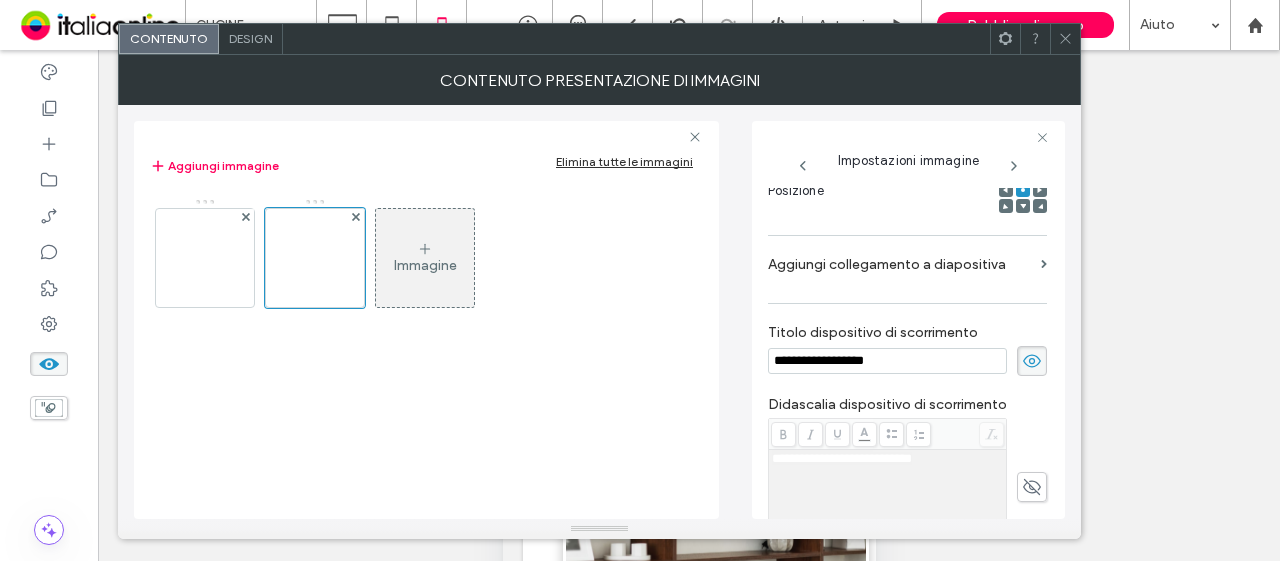 click at bounding box center [1065, 39] 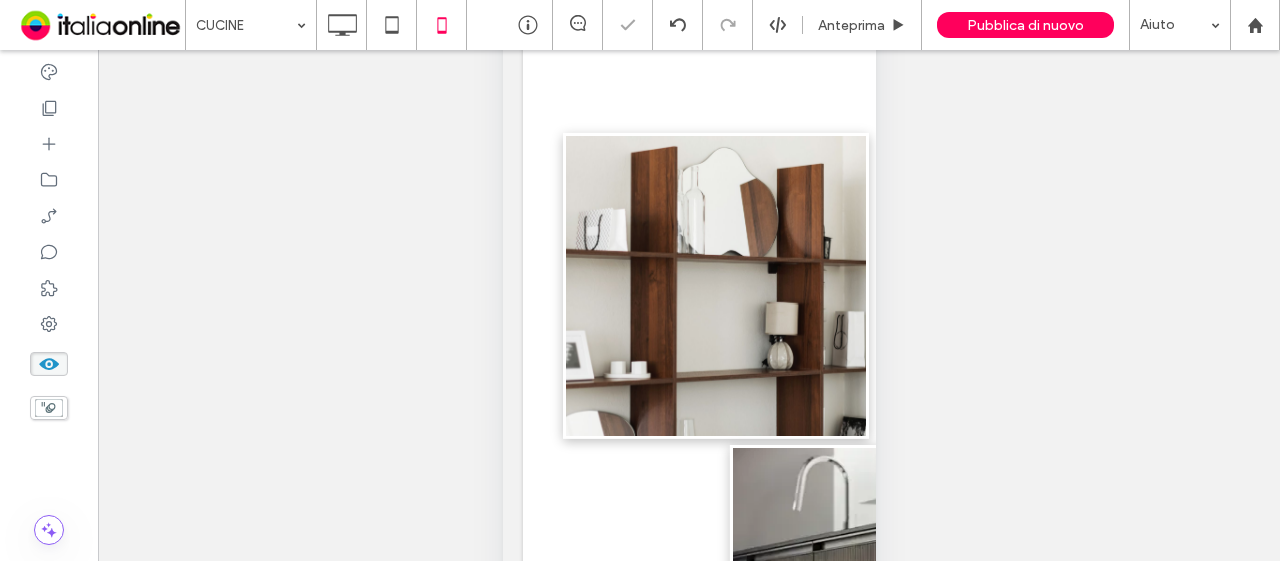 scroll, scrollTop: 266, scrollLeft: 0, axis: vertical 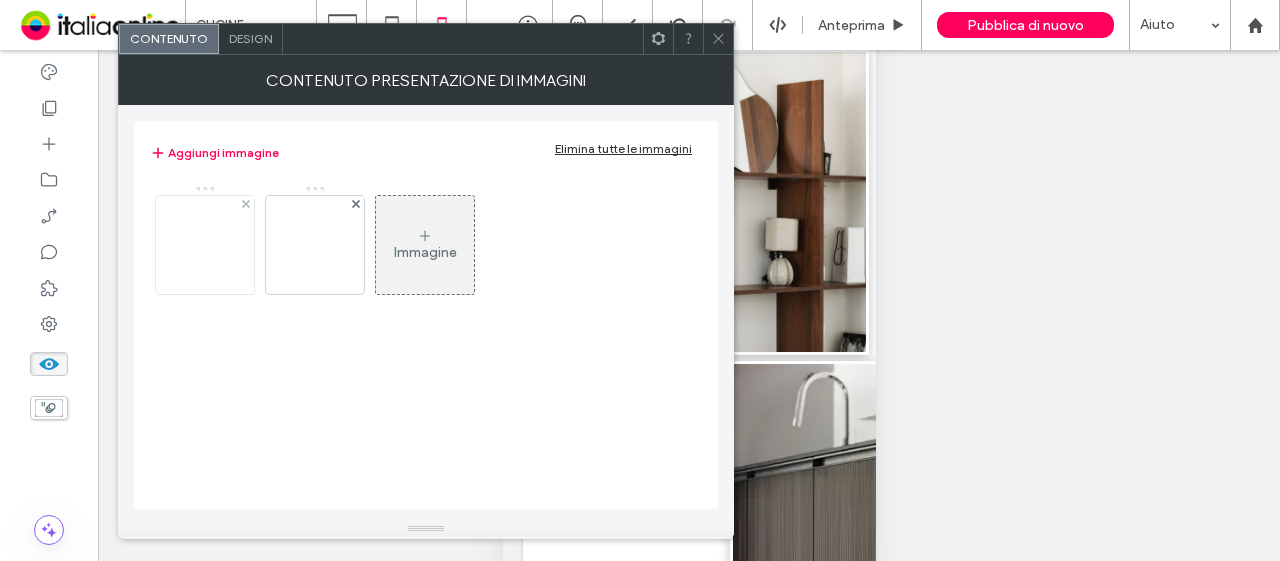 click at bounding box center [205, 245] 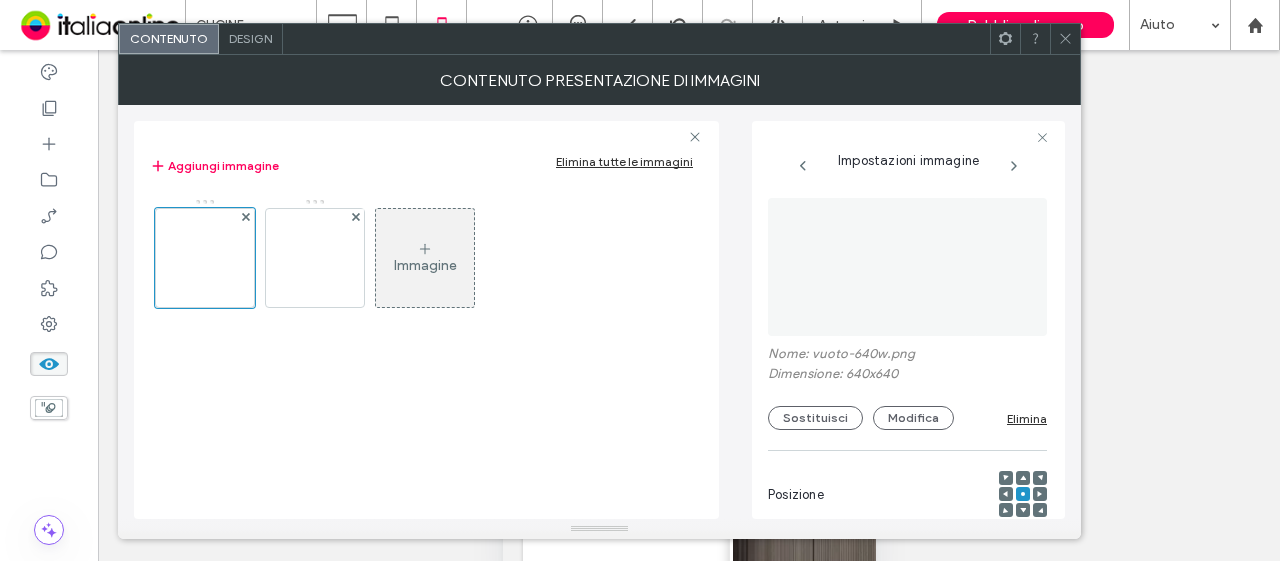 scroll, scrollTop: 0, scrollLeft: 26, axis: horizontal 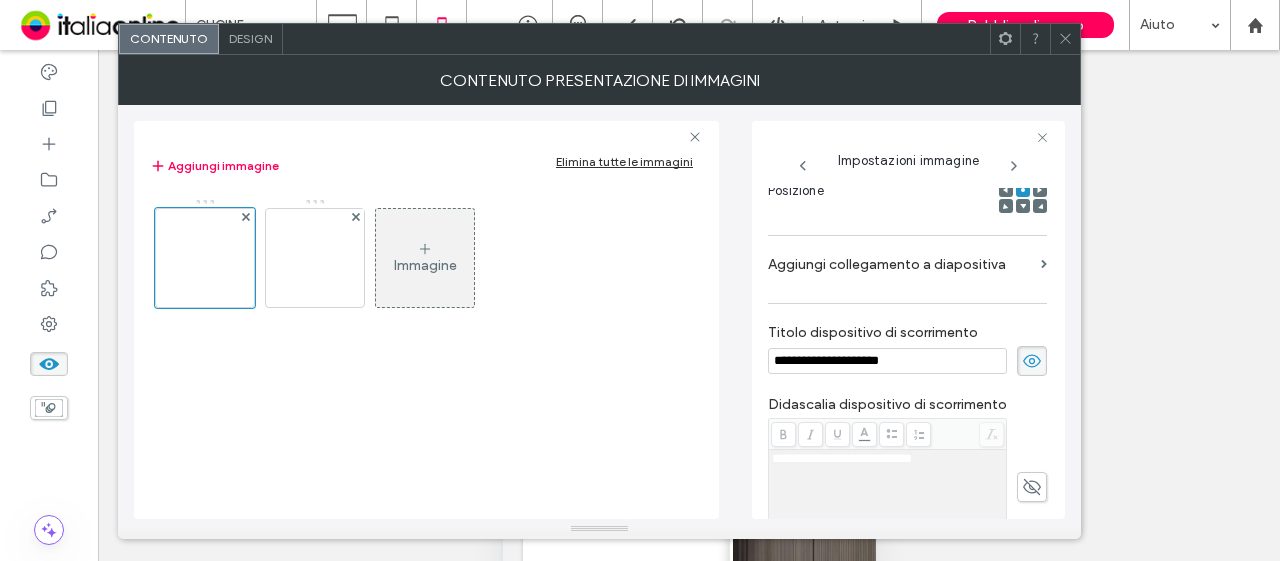 click on "Titolo dispositivo di scorrimento" at bounding box center [907, 335] 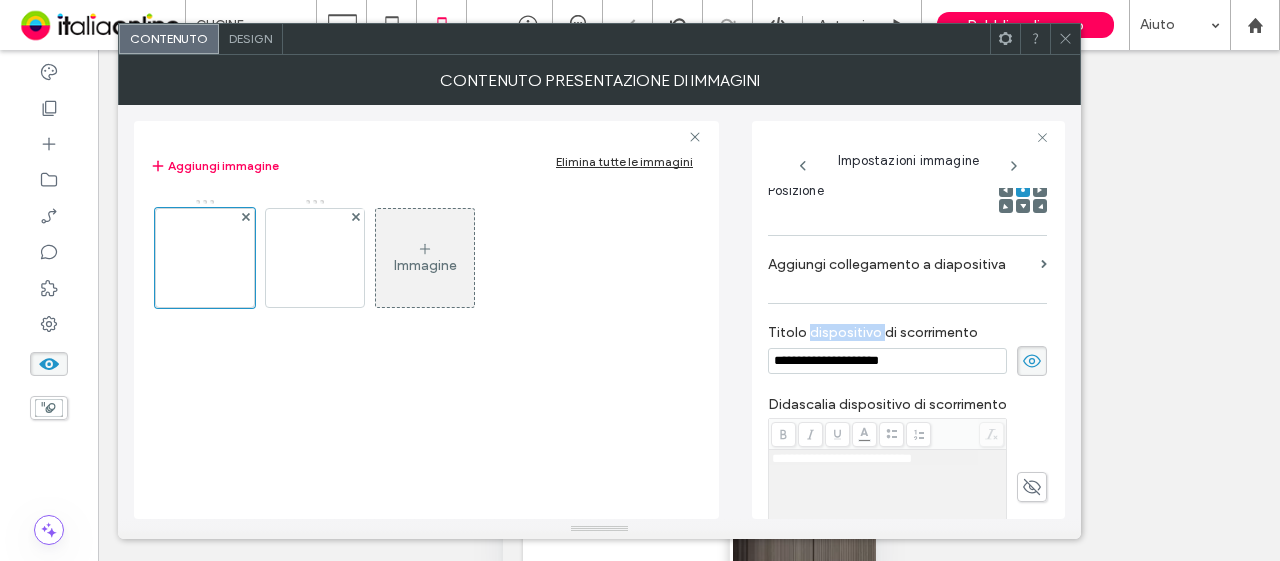 click on "Titolo dispositivo di scorrimento" at bounding box center (907, 335) 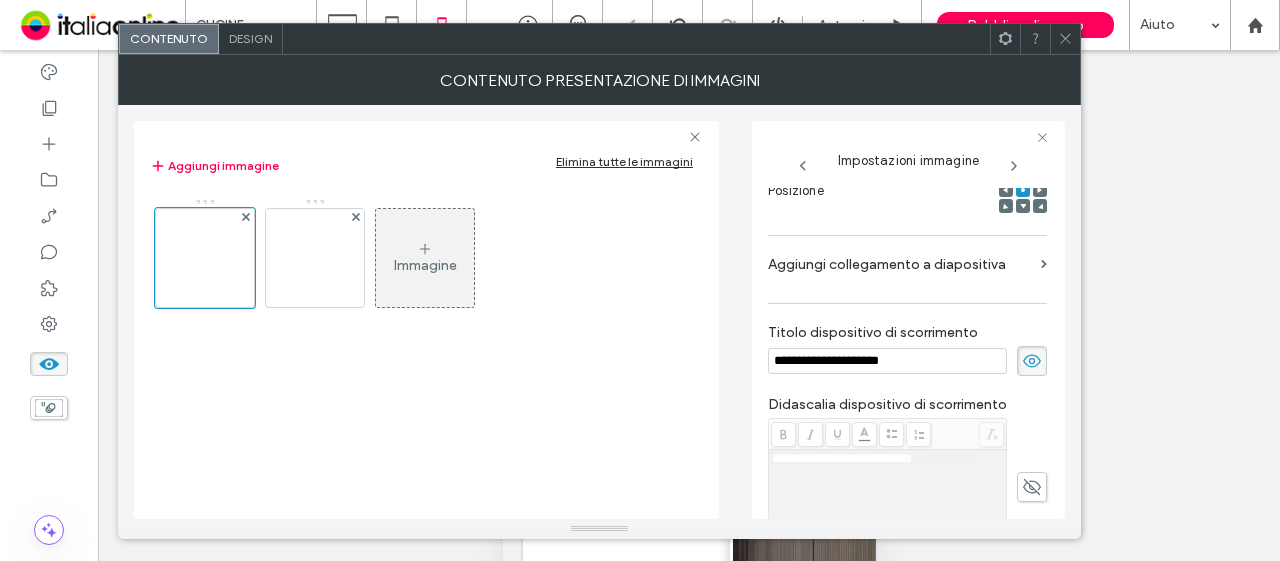 click on "**********" at bounding box center [887, 361] 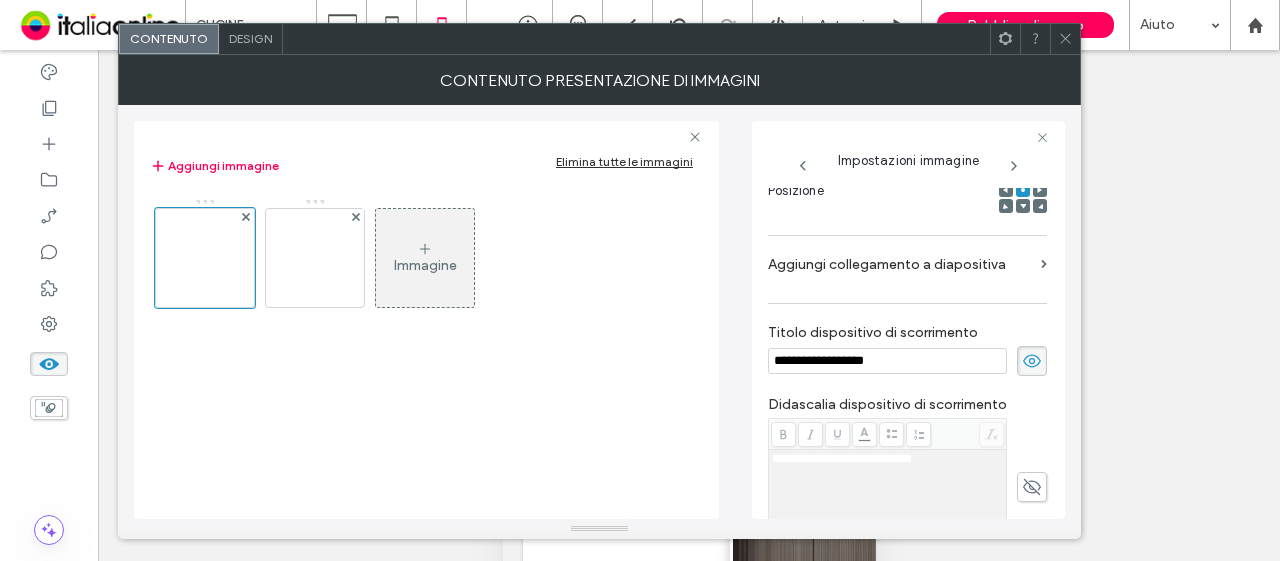 type on "**********" 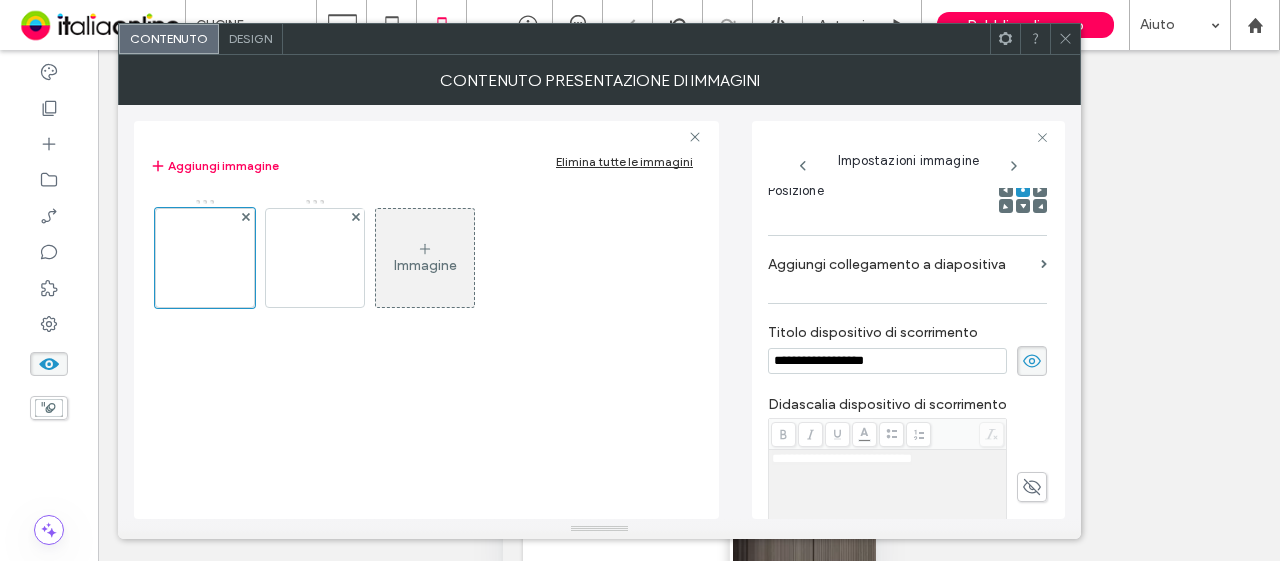 click at bounding box center (1065, 39) 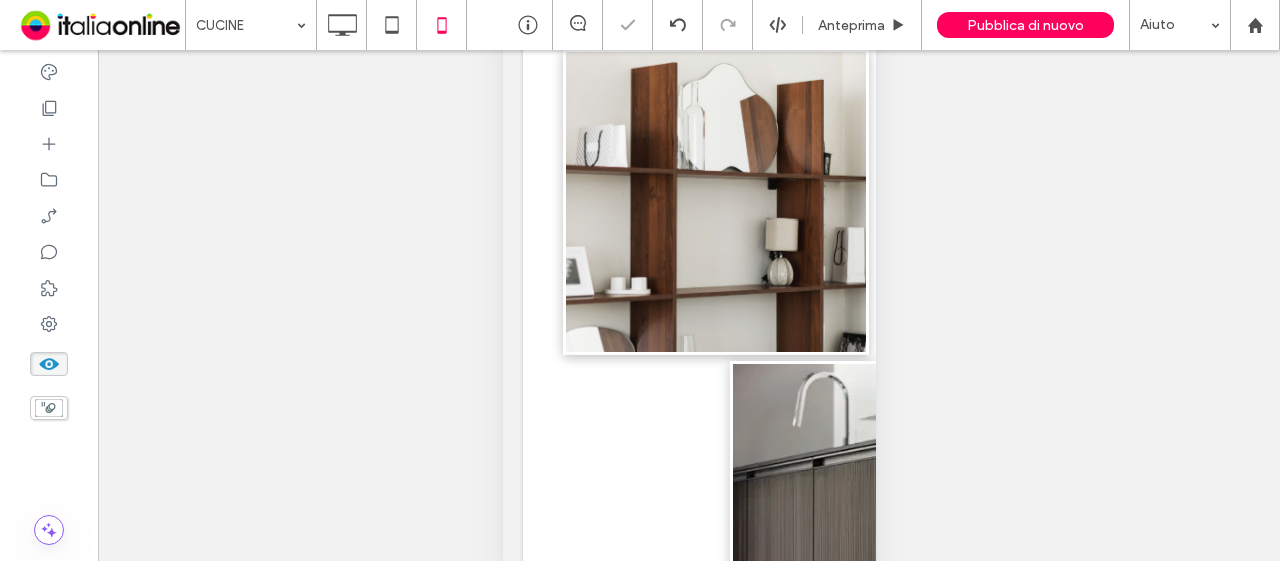 scroll, scrollTop: 0, scrollLeft: 0, axis: both 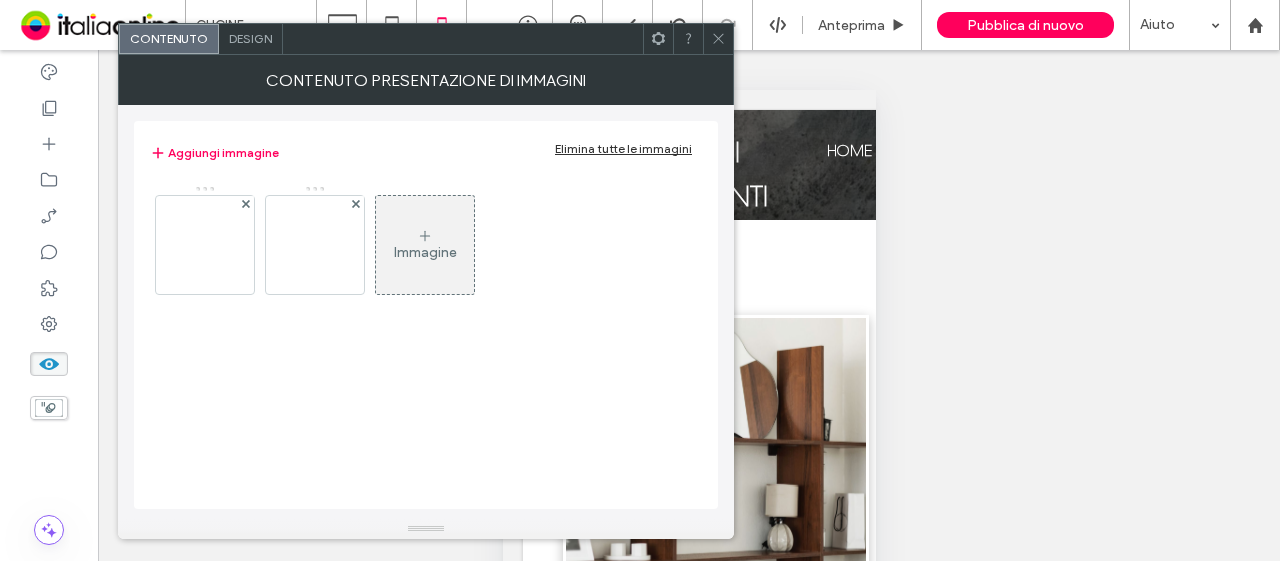 click at bounding box center (205, 245) 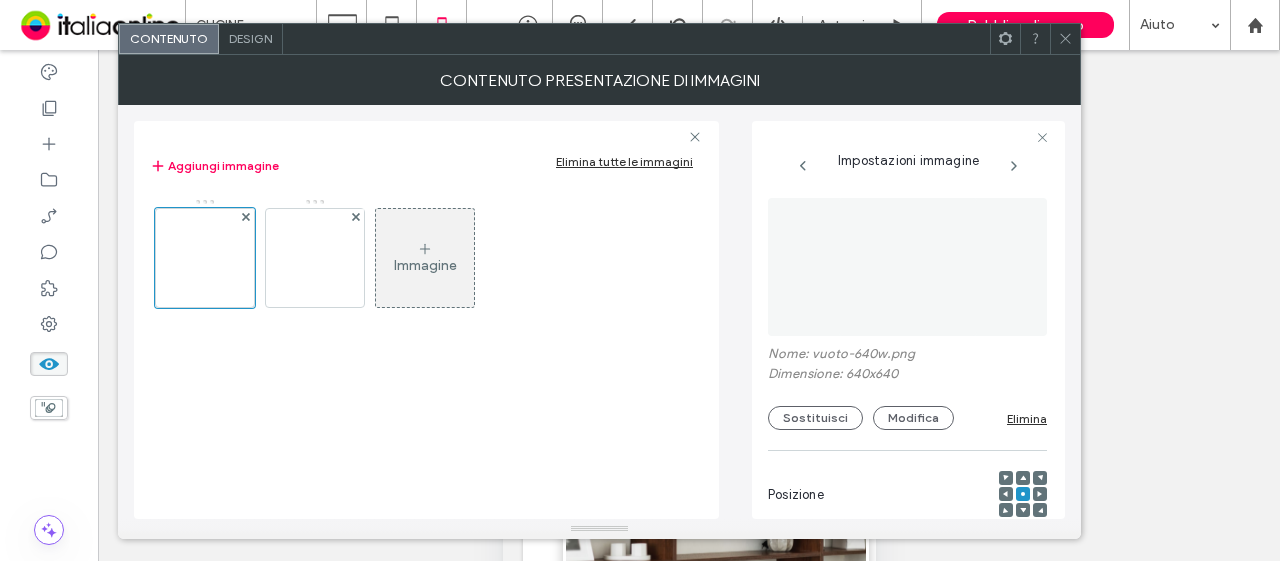 scroll, scrollTop: 0, scrollLeft: 26, axis: horizontal 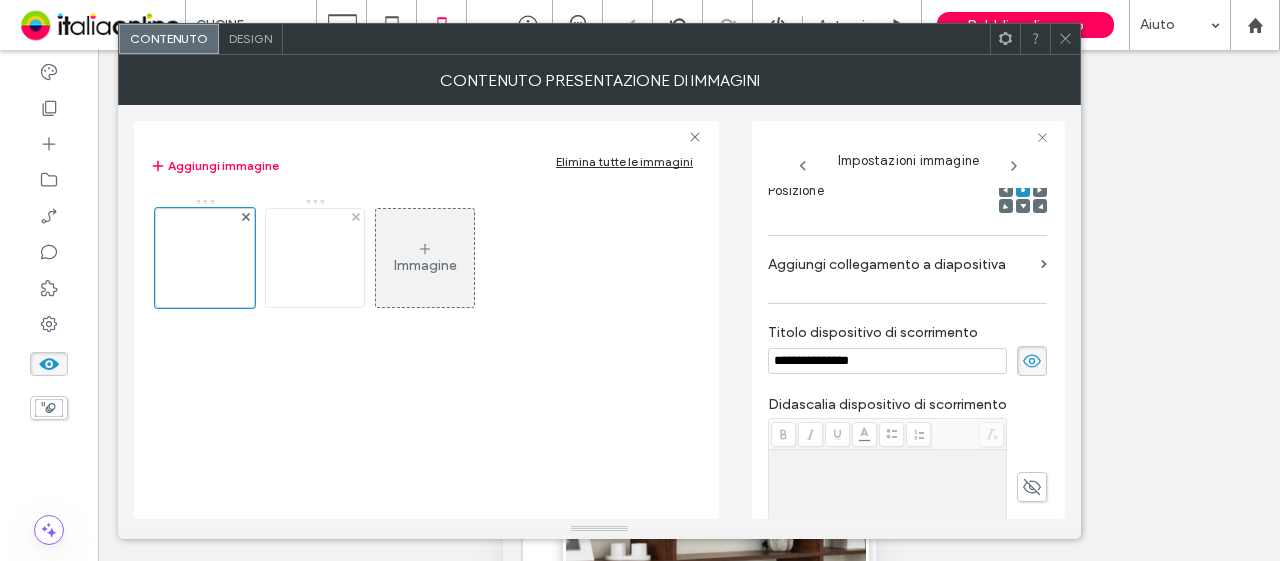 click at bounding box center (315, 258) 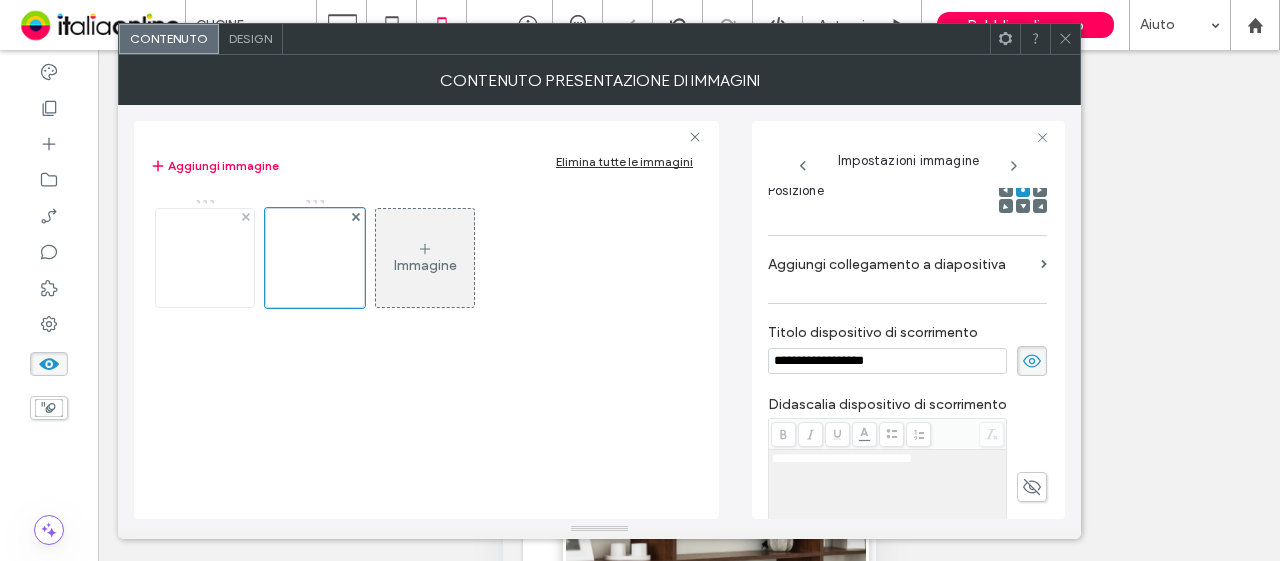 click at bounding box center (205, 258) 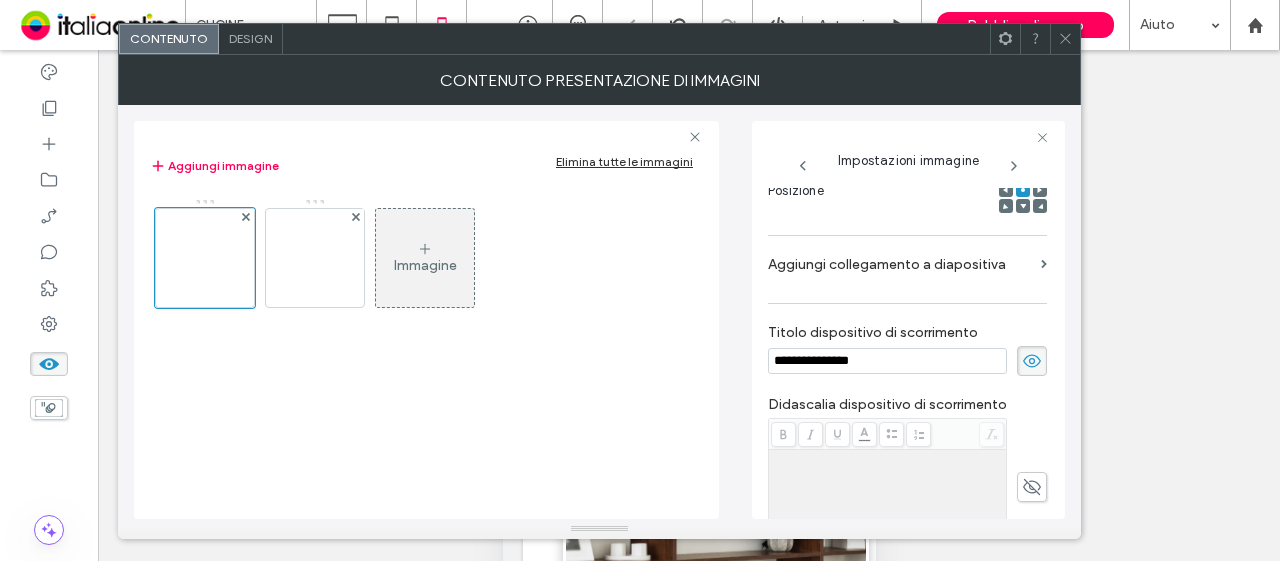 click on "**********" at bounding box center [887, 361] 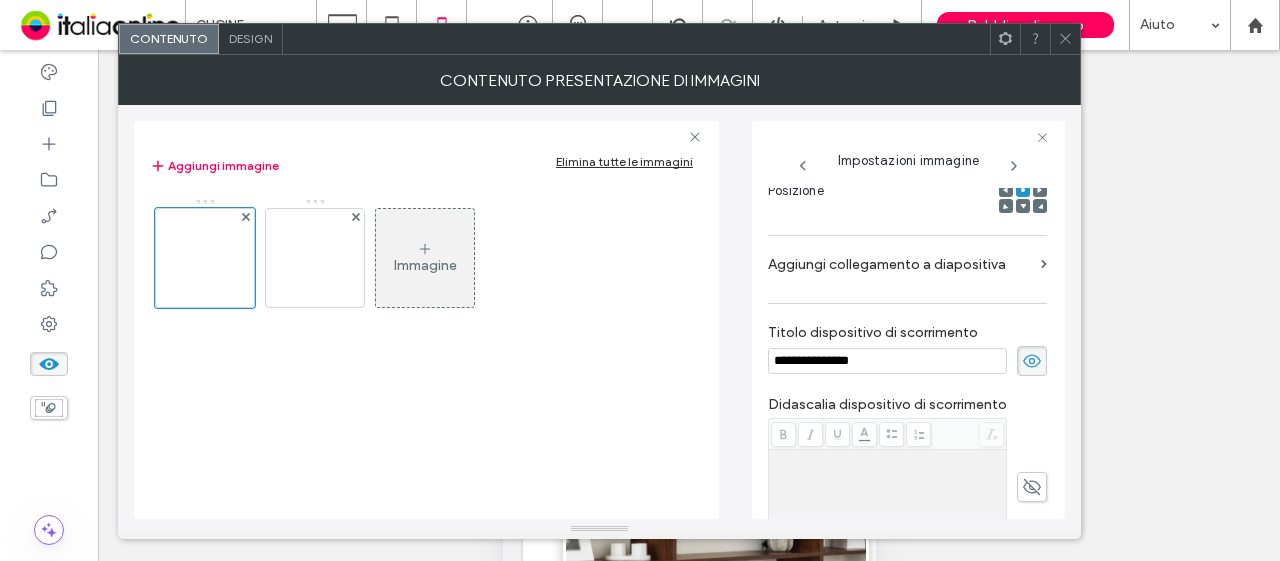 drag, startPoint x: 792, startPoint y: 365, endPoint x: 774, endPoint y: 363, distance: 18.110771 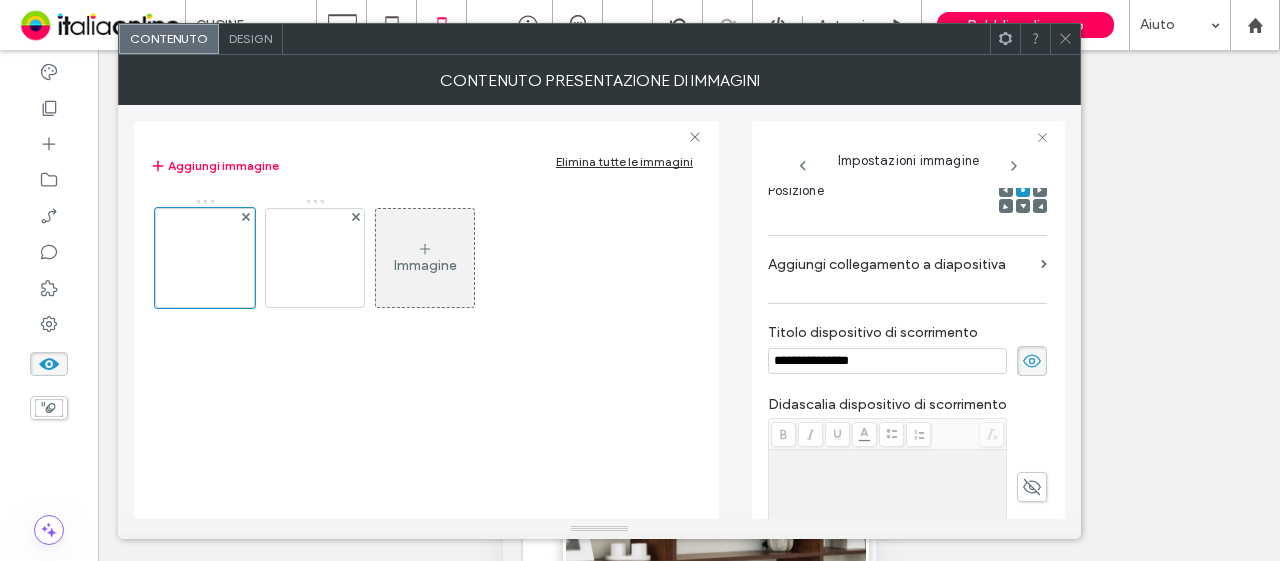 click on "**********" at bounding box center (887, 361) 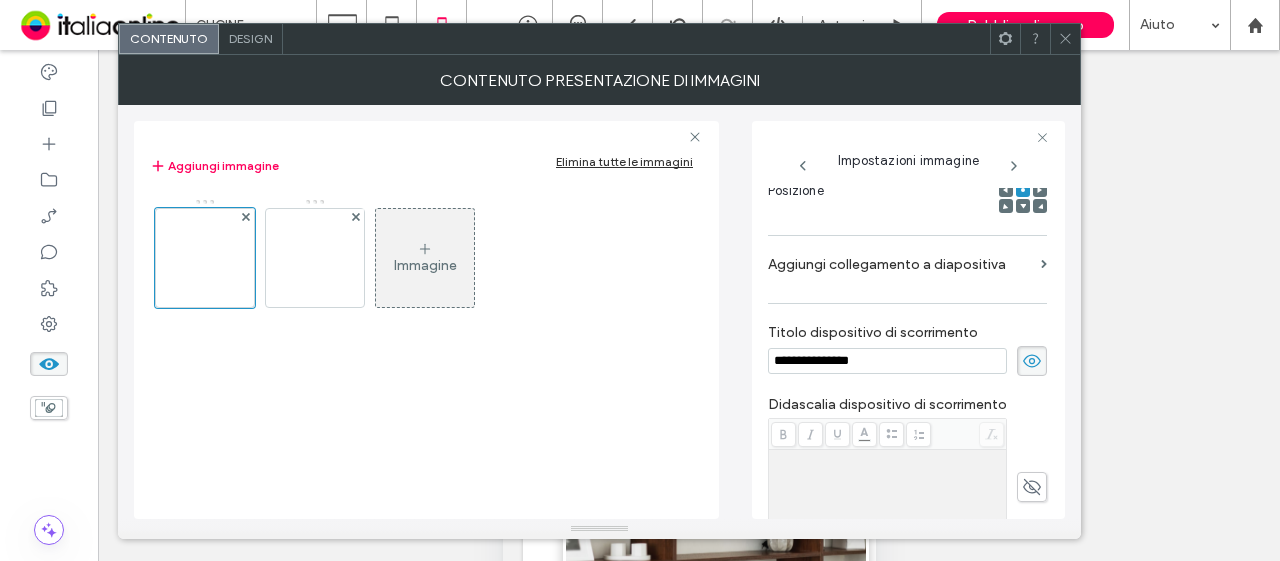 click 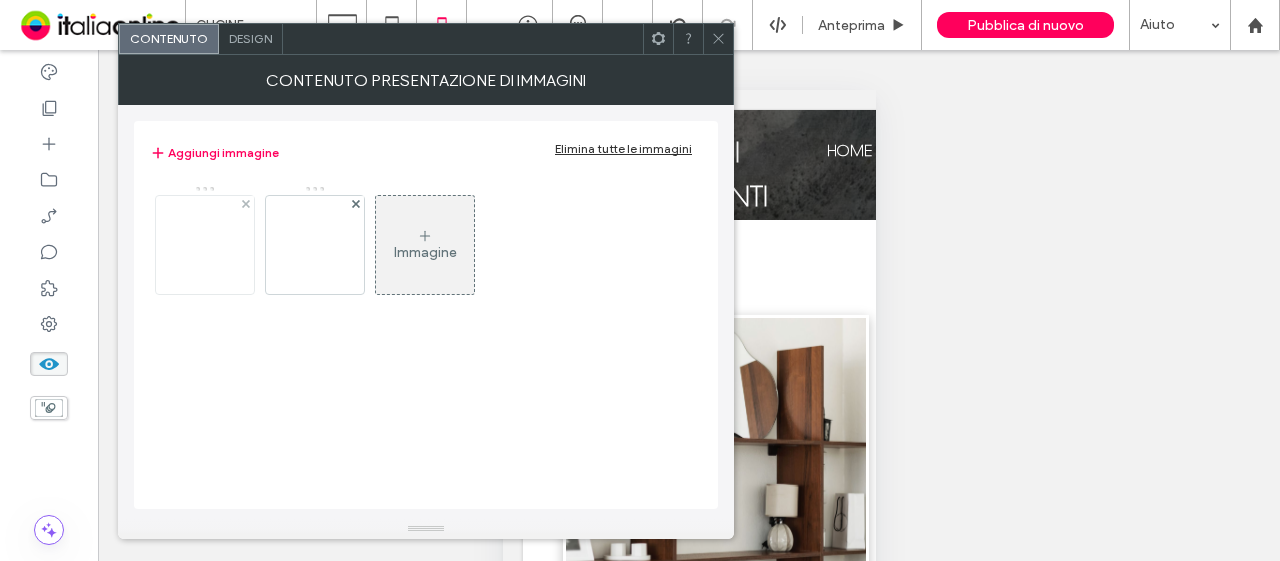 click at bounding box center [205, 245] 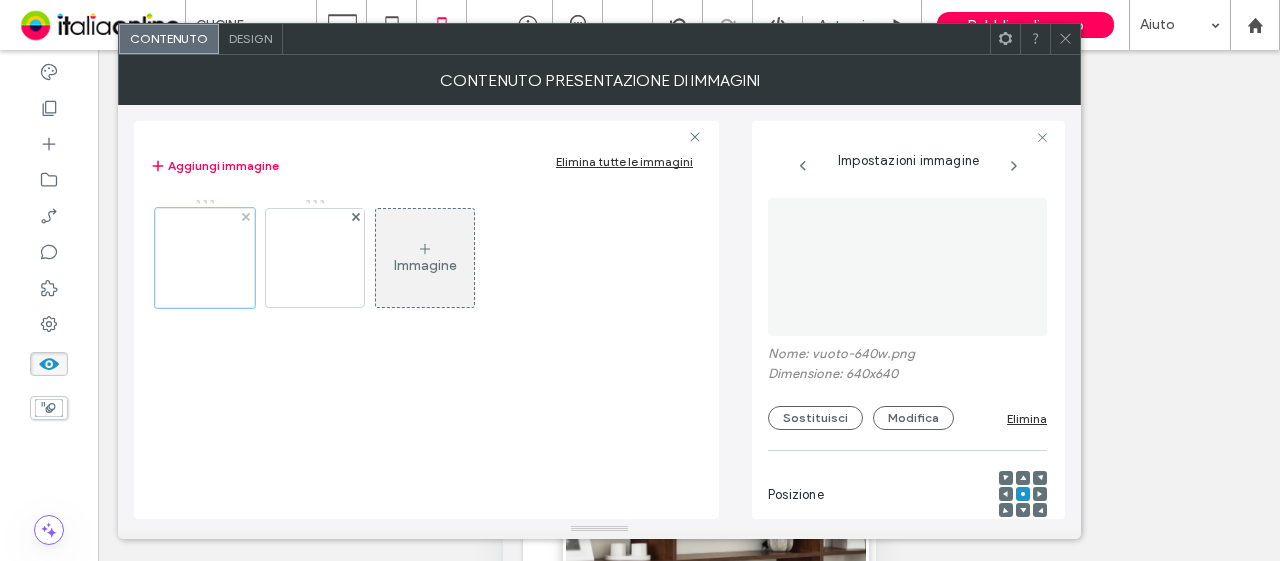 scroll, scrollTop: 0, scrollLeft: 6, axis: horizontal 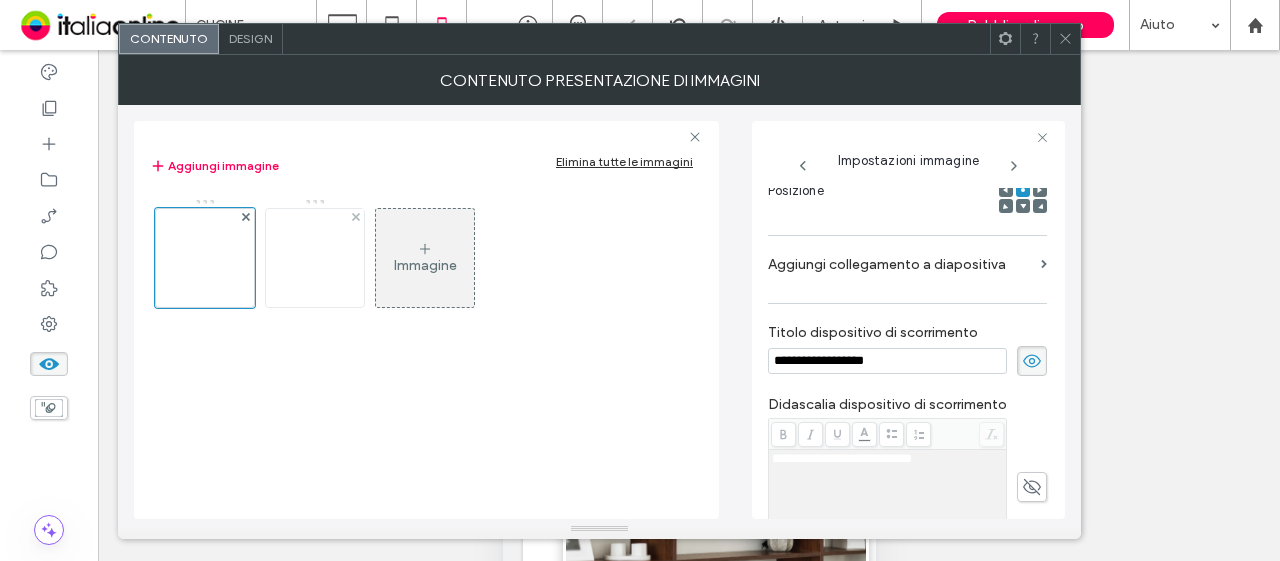 click at bounding box center (315, 258) 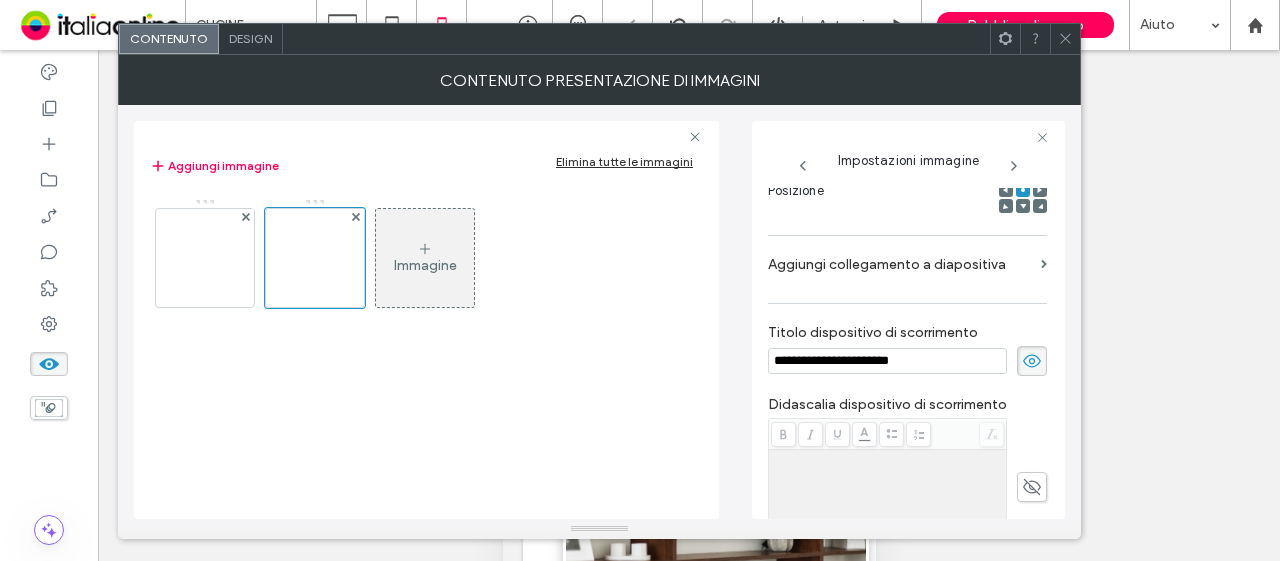 click on "**********" at bounding box center [887, 361] 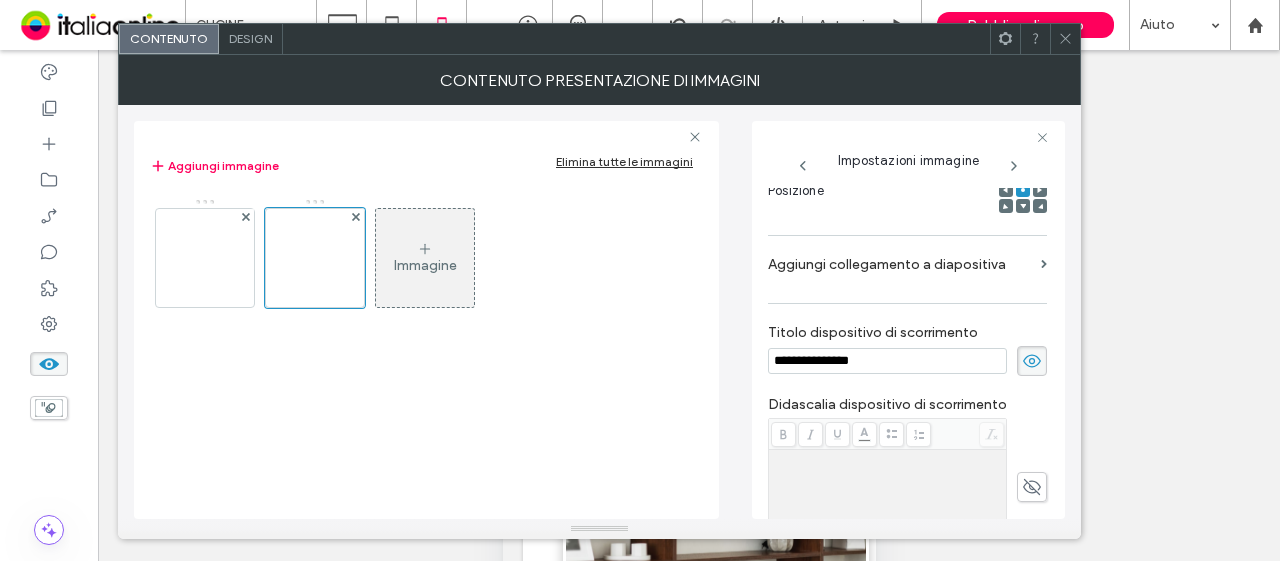 type on "**********" 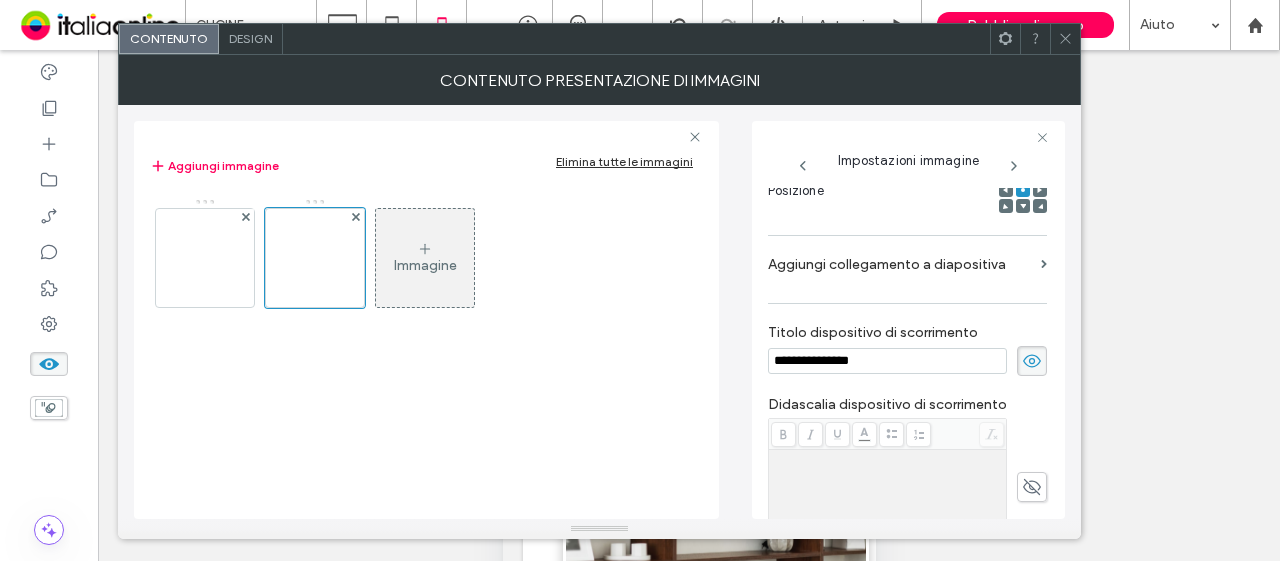 click on "**********" at bounding box center (908, 320) 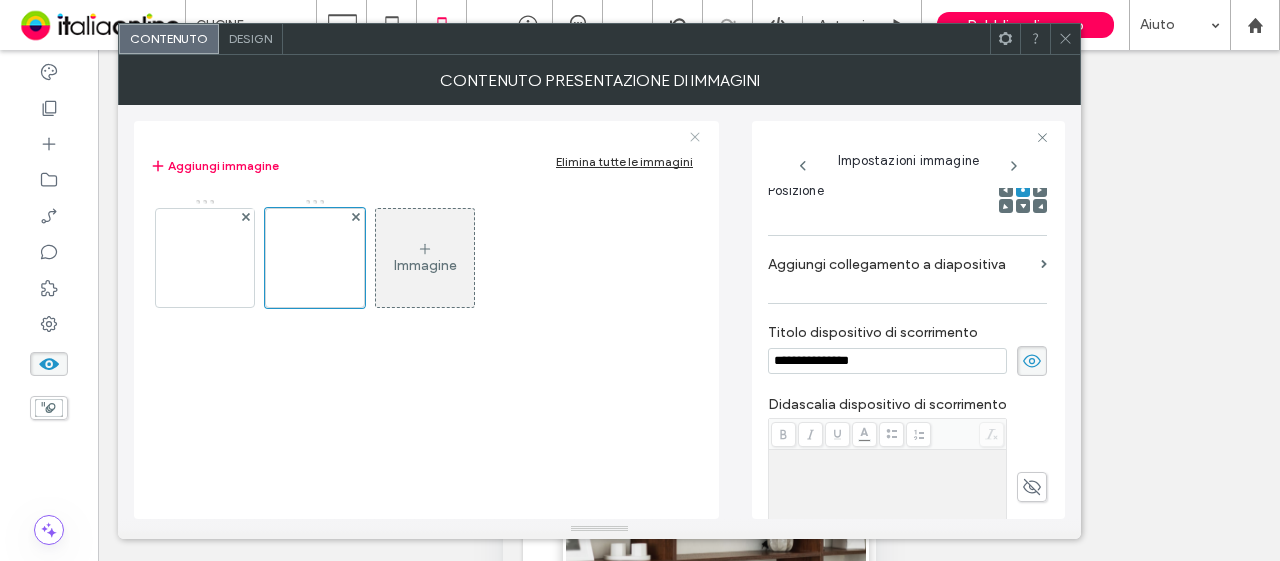 click at bounding box center (426, 137) 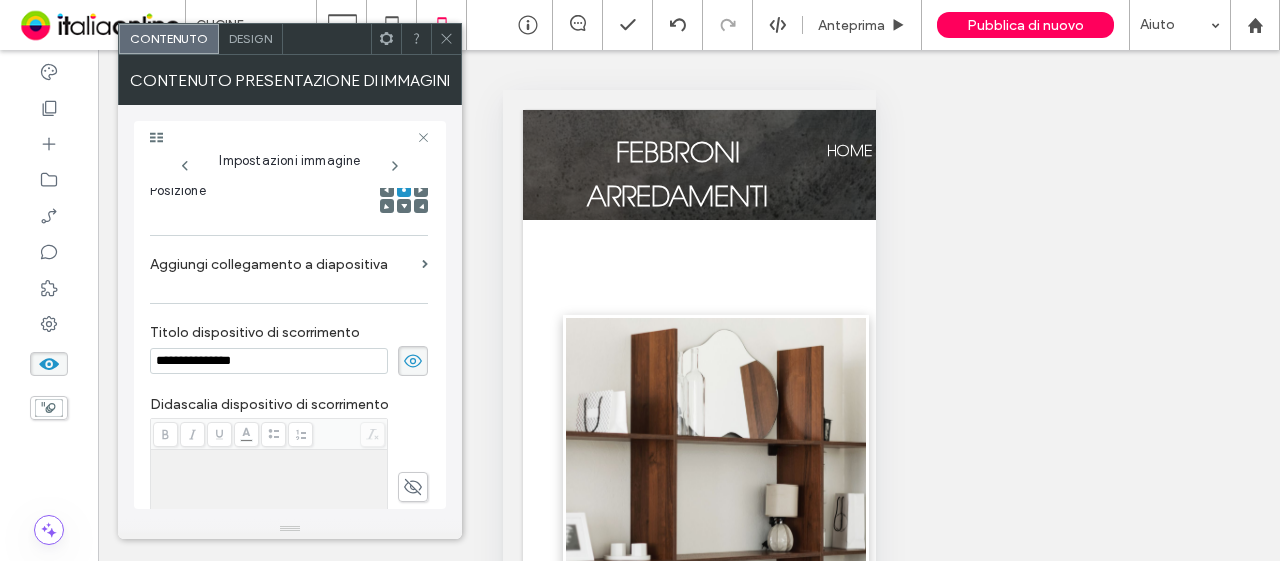 drag, startPoint x: 455, startPoint y: 35, endPoint x: 348, endPoint y: 127, distance: 141.11343 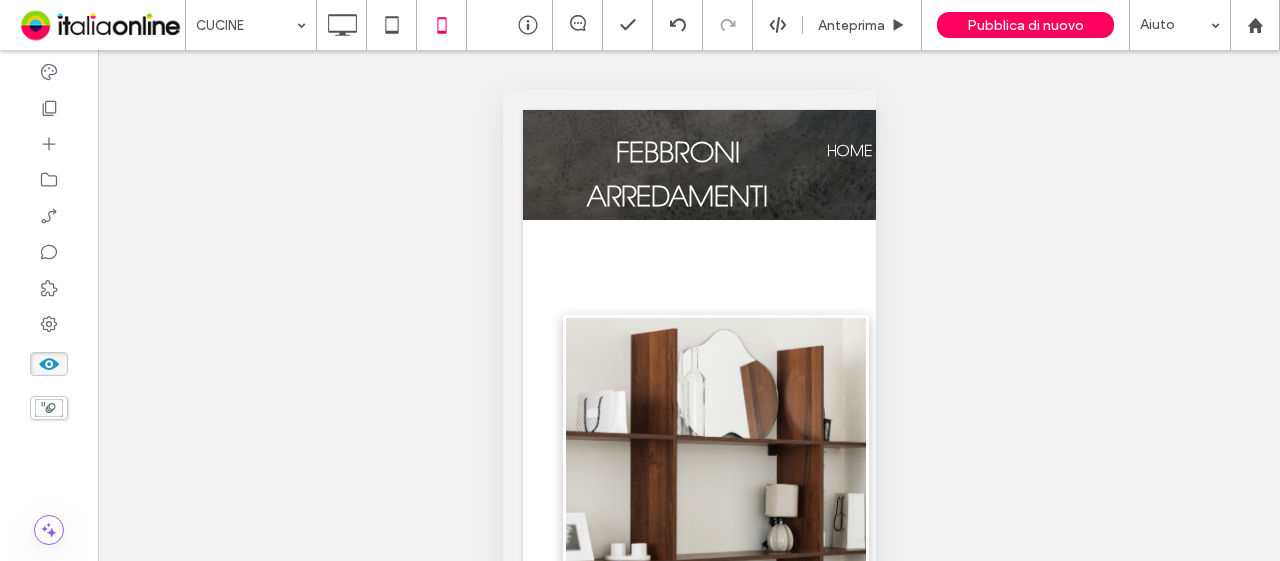 drag, startPoint x: 38, startPoint y: 359, endPoint x: 118, endPoint y: 348, distance: 80.75271 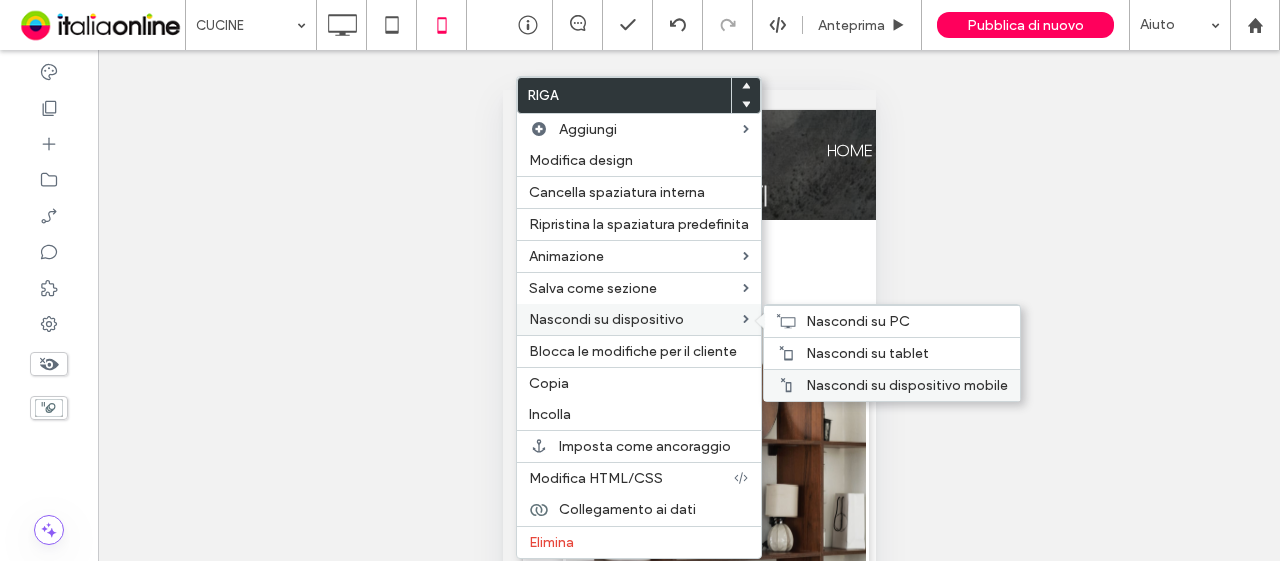 click on "Nascondi su dispositivo mobile" at bounding box center (907, 385) 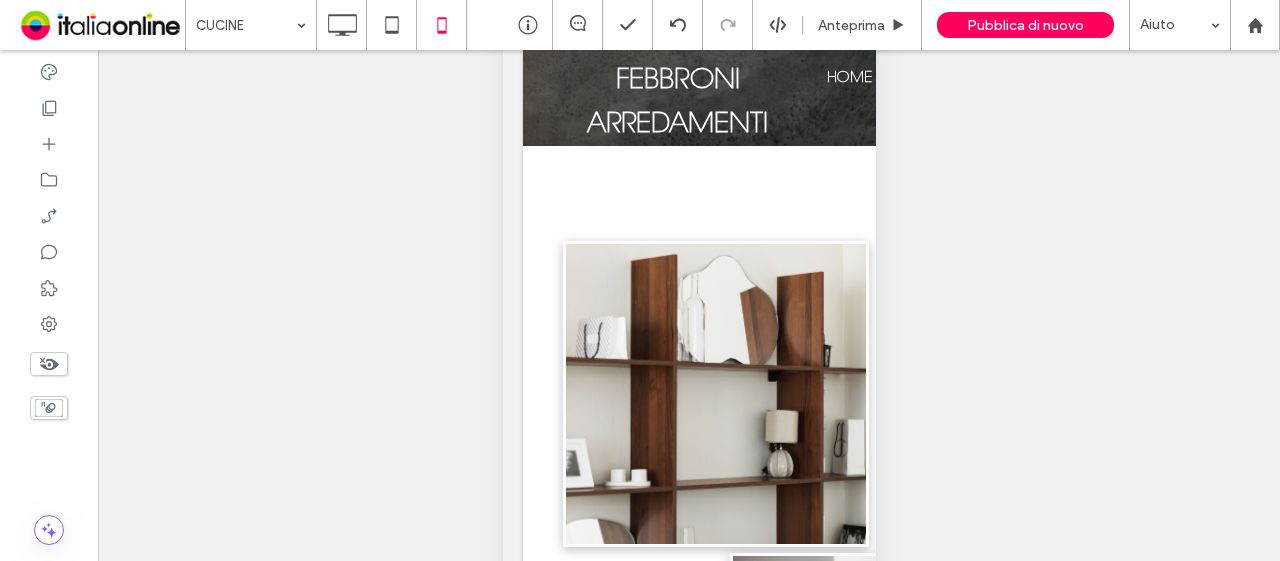 scroll, scrollTop: 0, scrollLeft: 0, axis: both 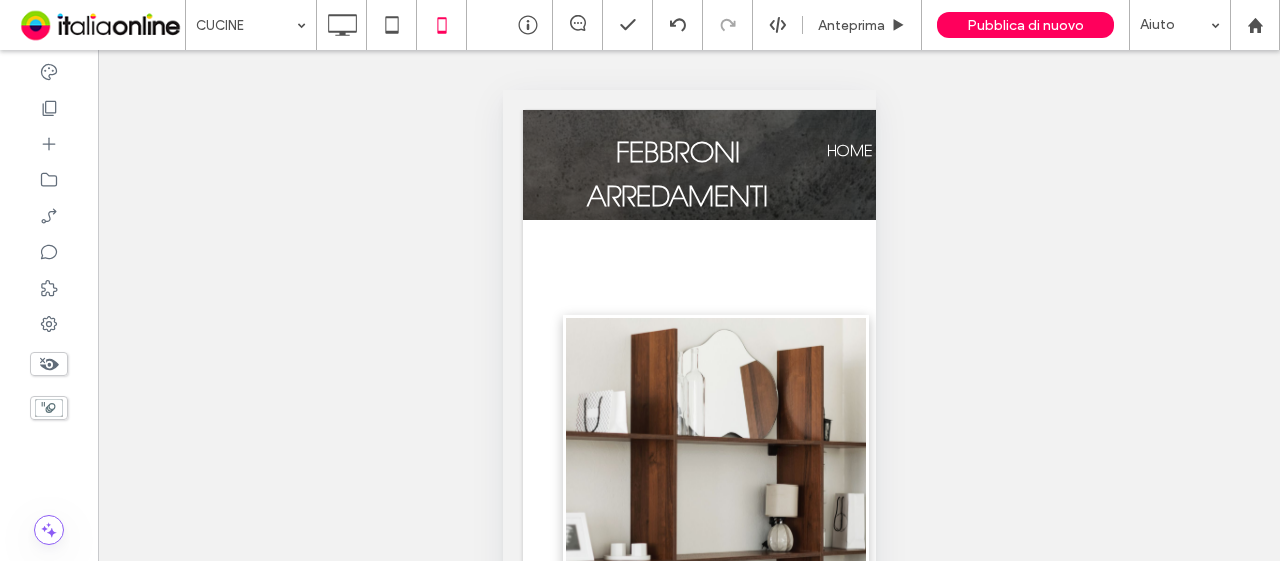 click on "Mostrare?
Sì
Mostrare?
Sì
Mostrare?
Sì
Mostrare?
Sì
Mostrare?
Sì
Mostrare?
Sì
Mostrare?
Sì
Mostrare?
Sì
Mostrare?
Sì
Mostrare?
Sì
Mostrare?
Sì
Mostrare?
Sì" at bounding box center [689, 330] 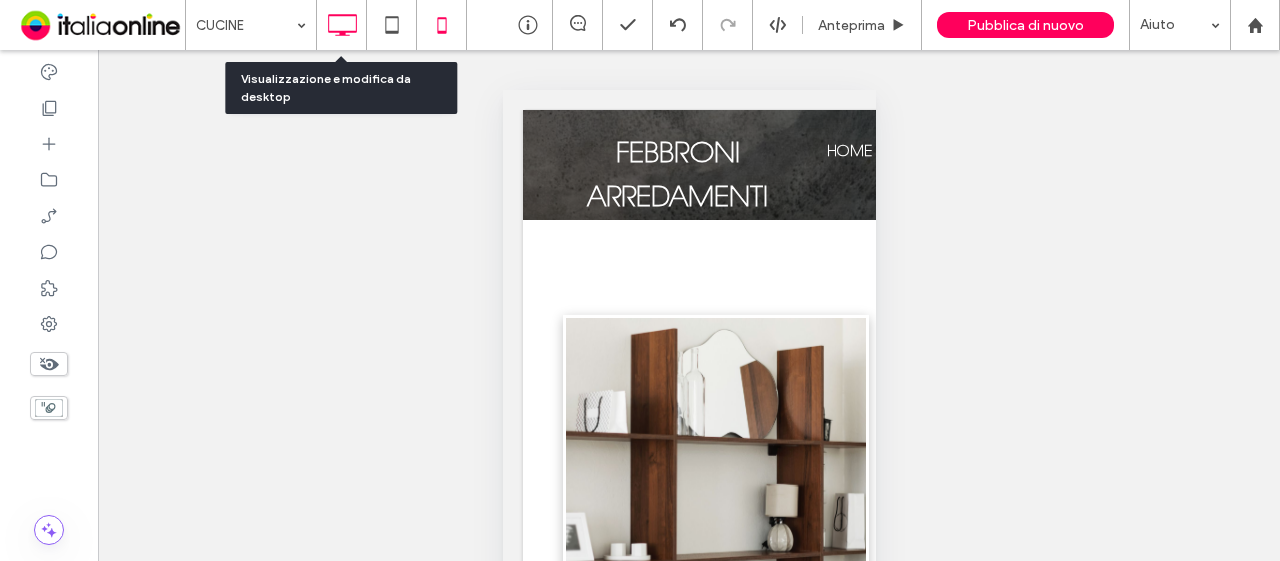 click 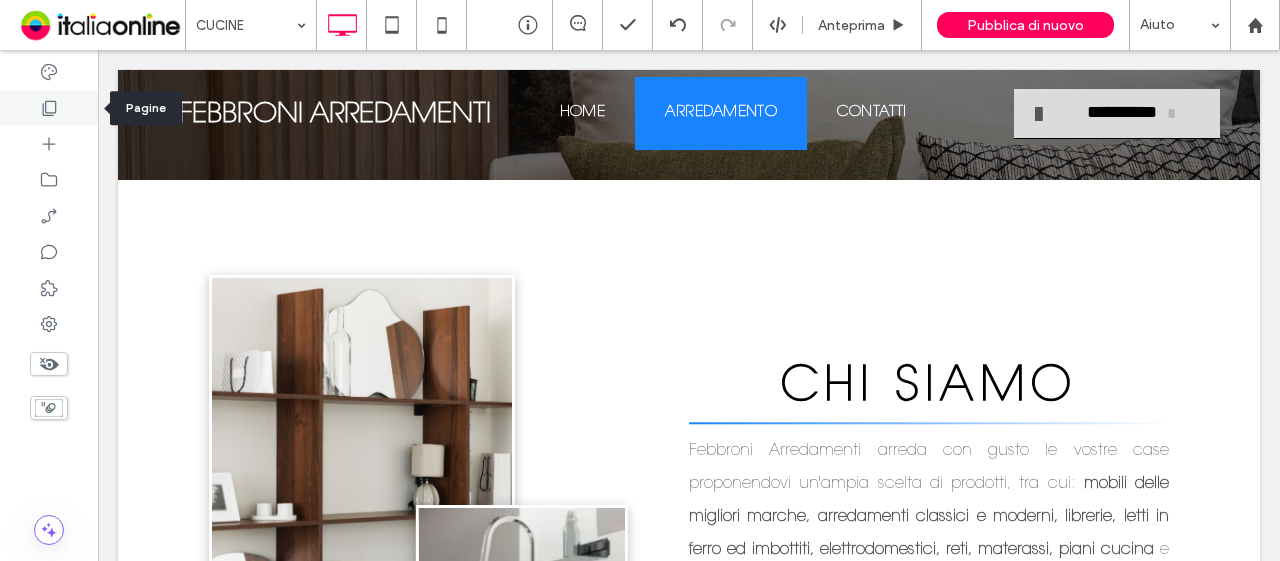 click 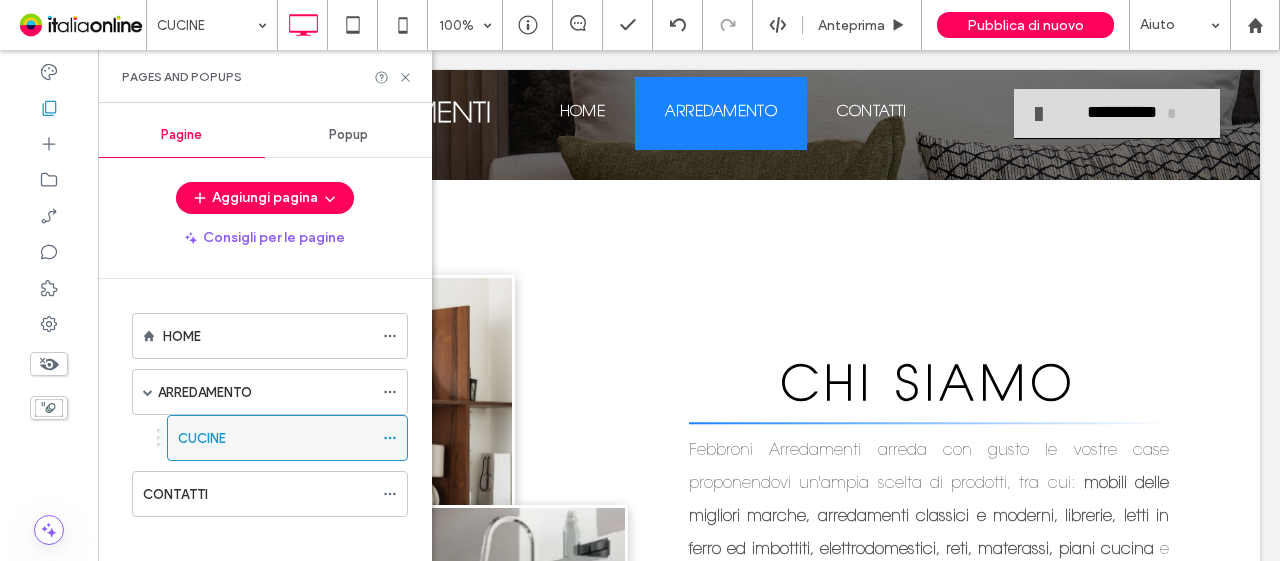 click on "CUCINE" at bounding box center (287, 438) 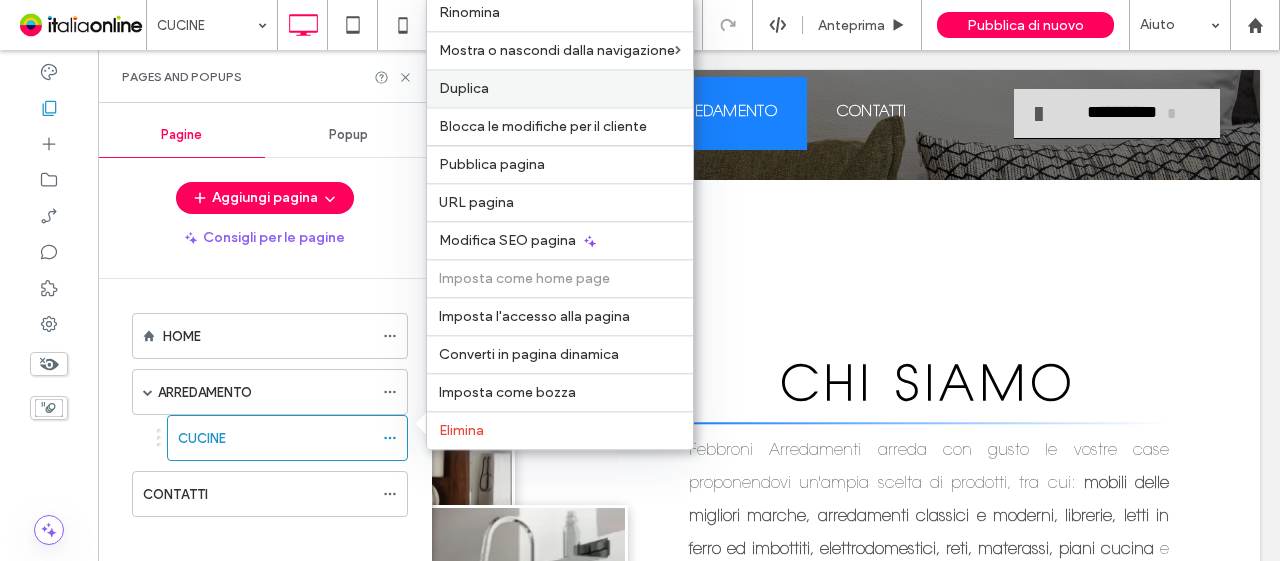 click on "Duplica" at bounding box center (560, 88) 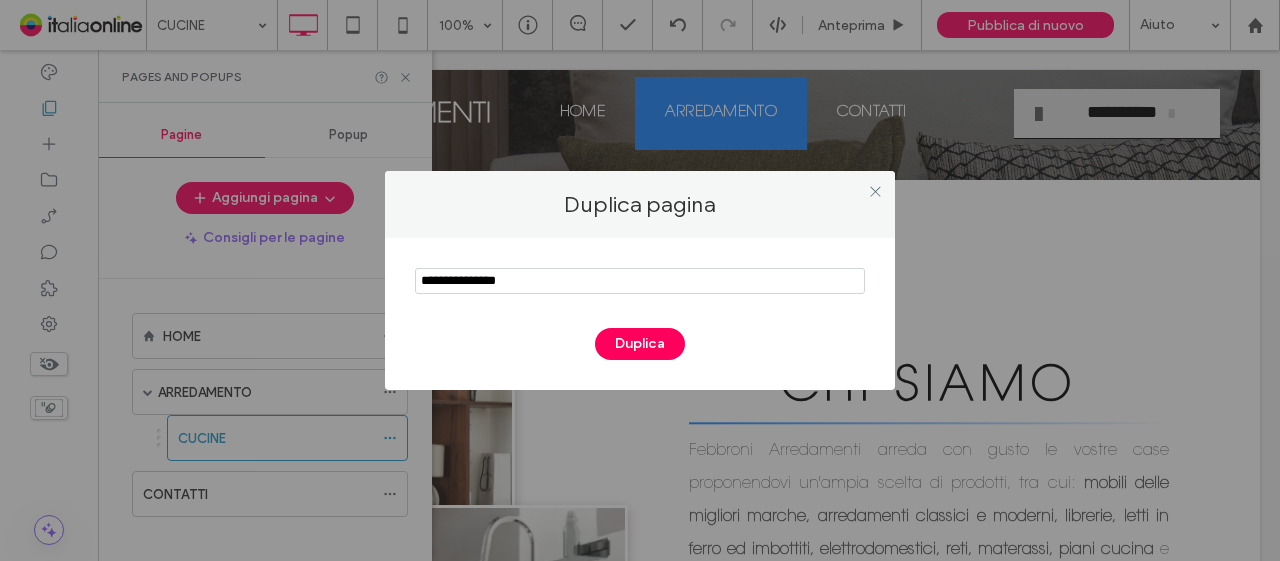 drag, startPoint x: 550, startPoint y: 285, endPoint x: 348, endPoint y: 321, distance: 205.18285 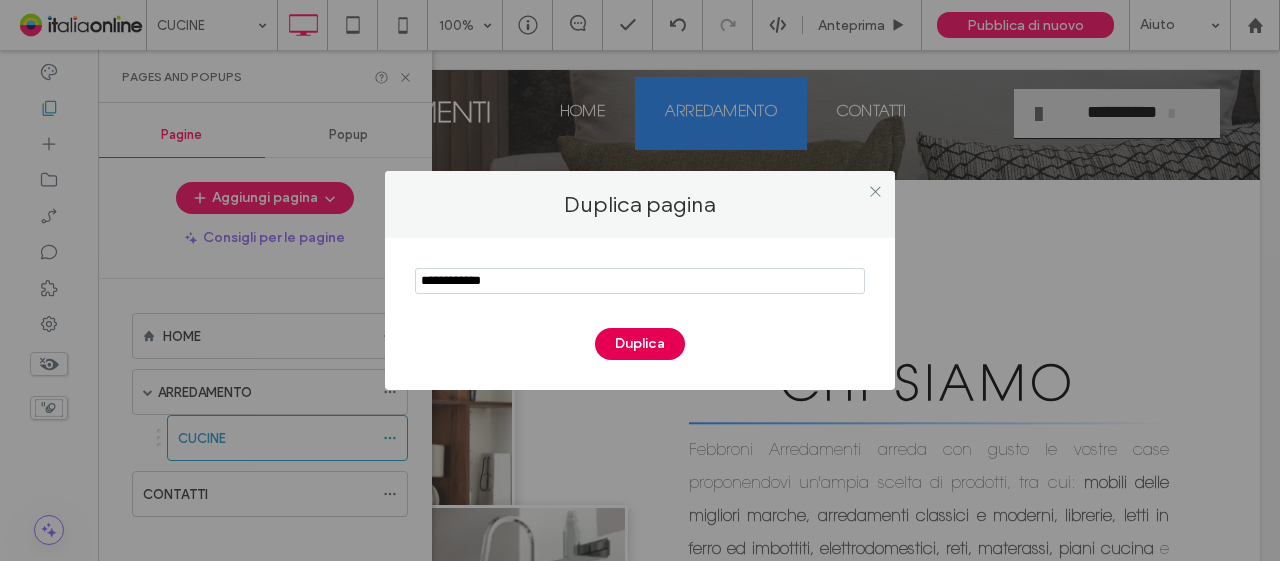 type on "**********" 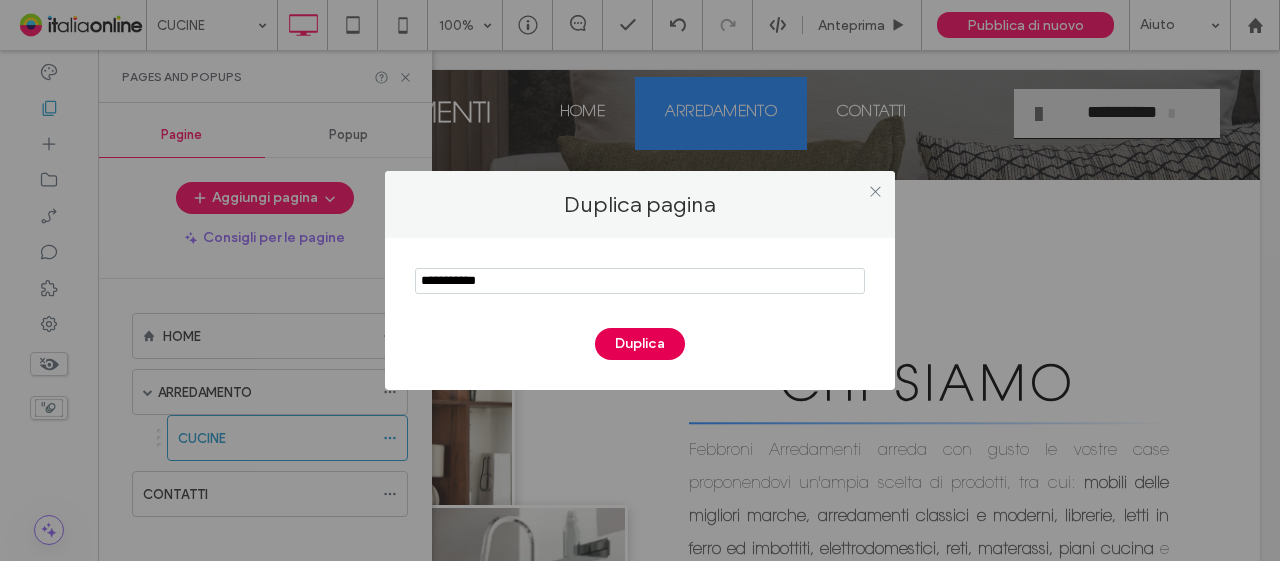 click on "Duplica" at bounding box center [640, 344] 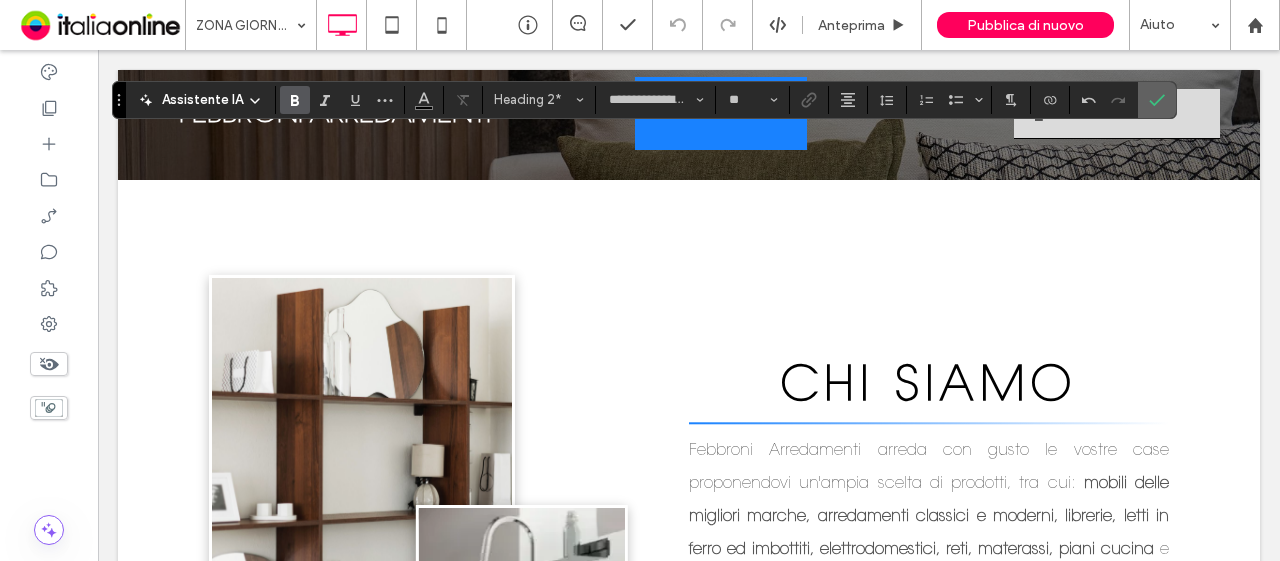 click at bounding box center [1153, 100] 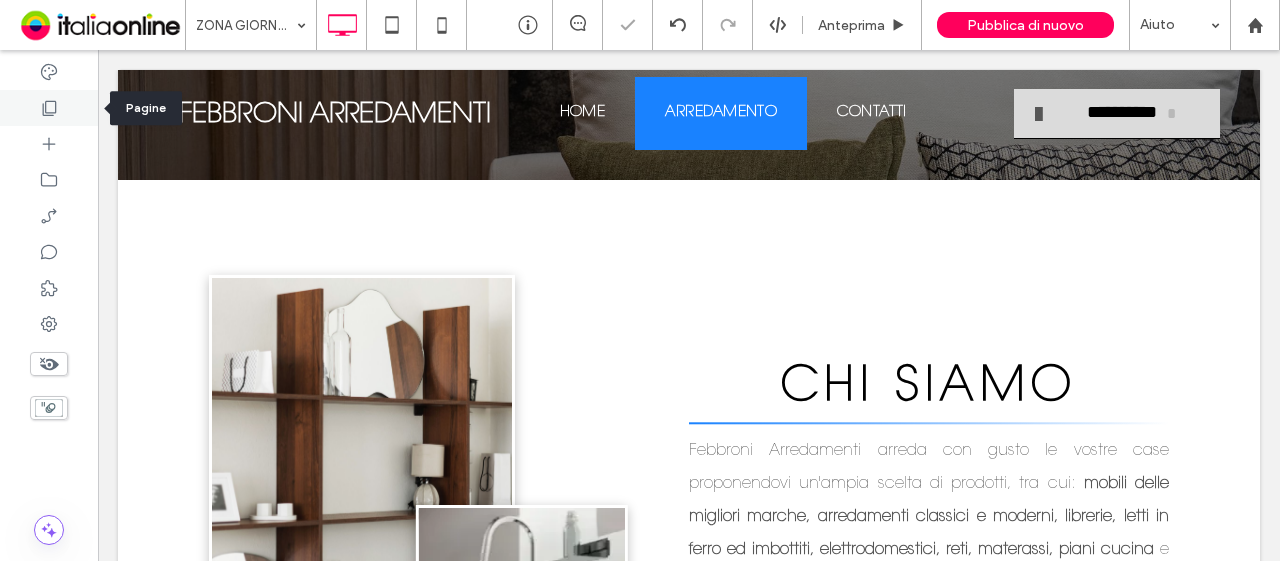 click 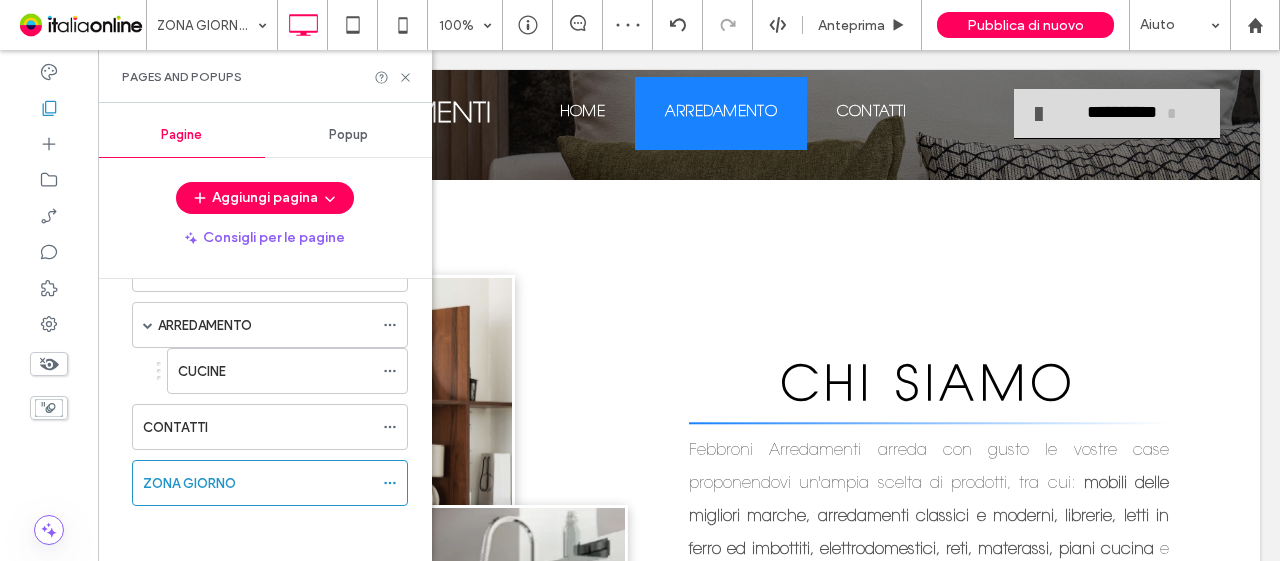 scroll, scrollTop: 57, scrollLeft: 0, axis: vertical 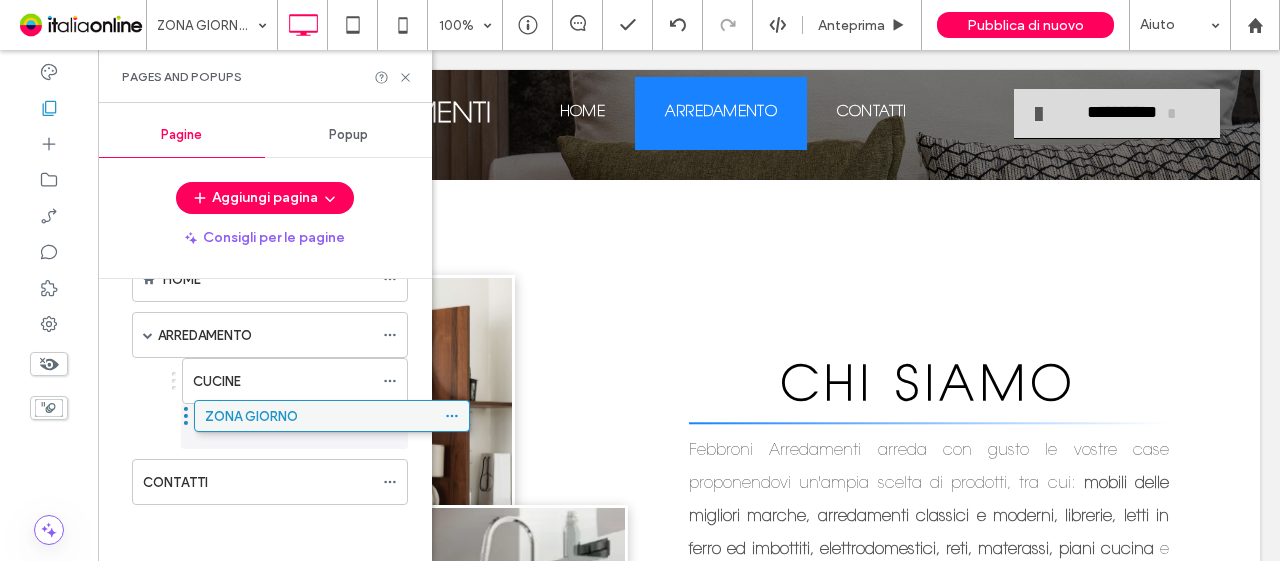 drag, startPoint x: 171, startPoint y: 477, endPoint x: 233, endPoint y: 421, distance: 83.546394 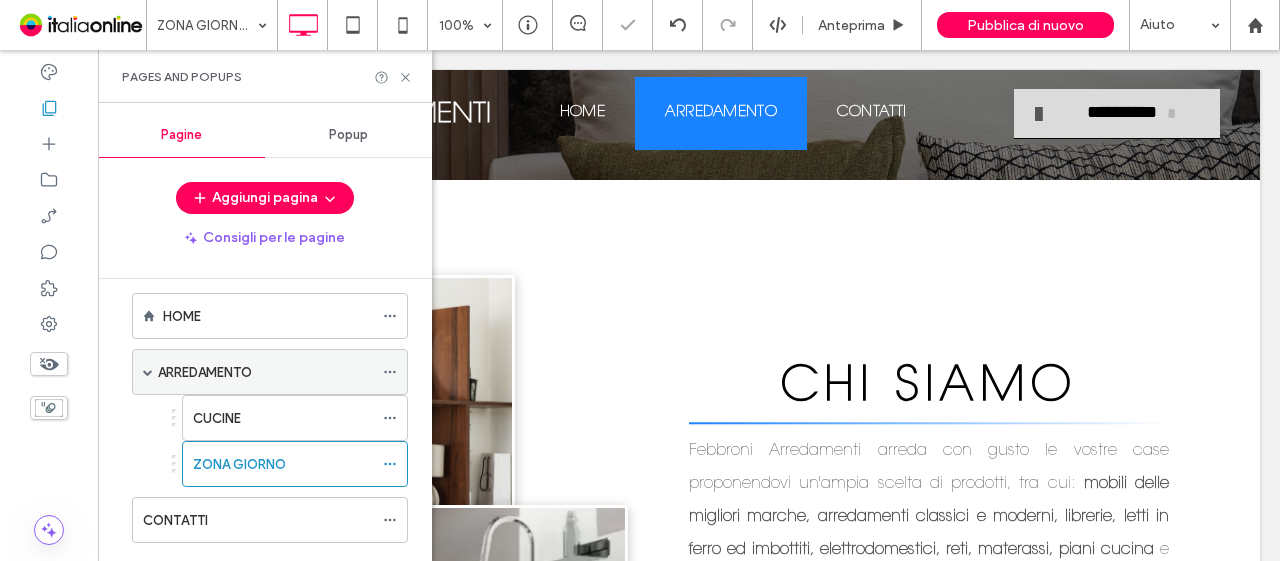 scroll, scrollTop: 0, scrollLeft: 0, axis: both 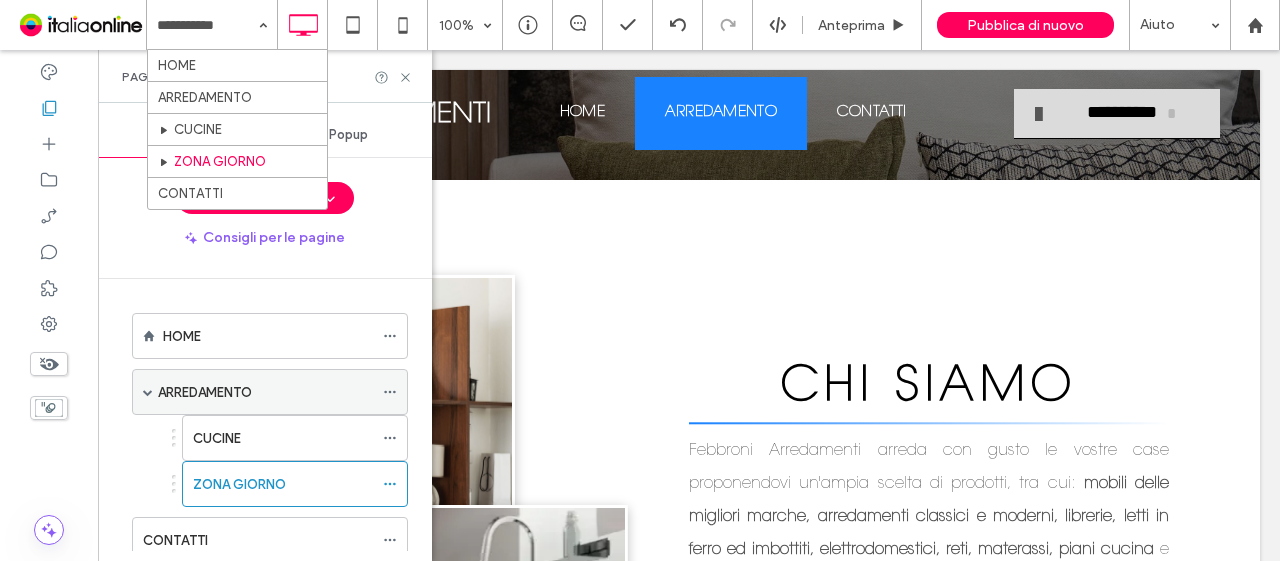 click on "ARREDAMENTO" at bounding box center (205, 392) 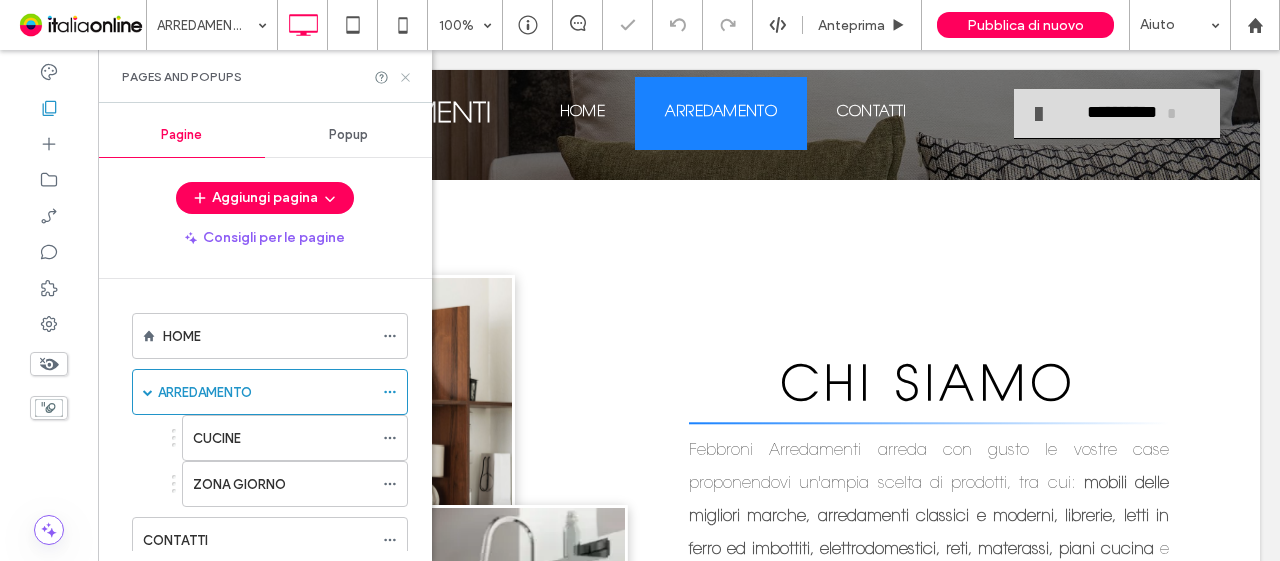 click 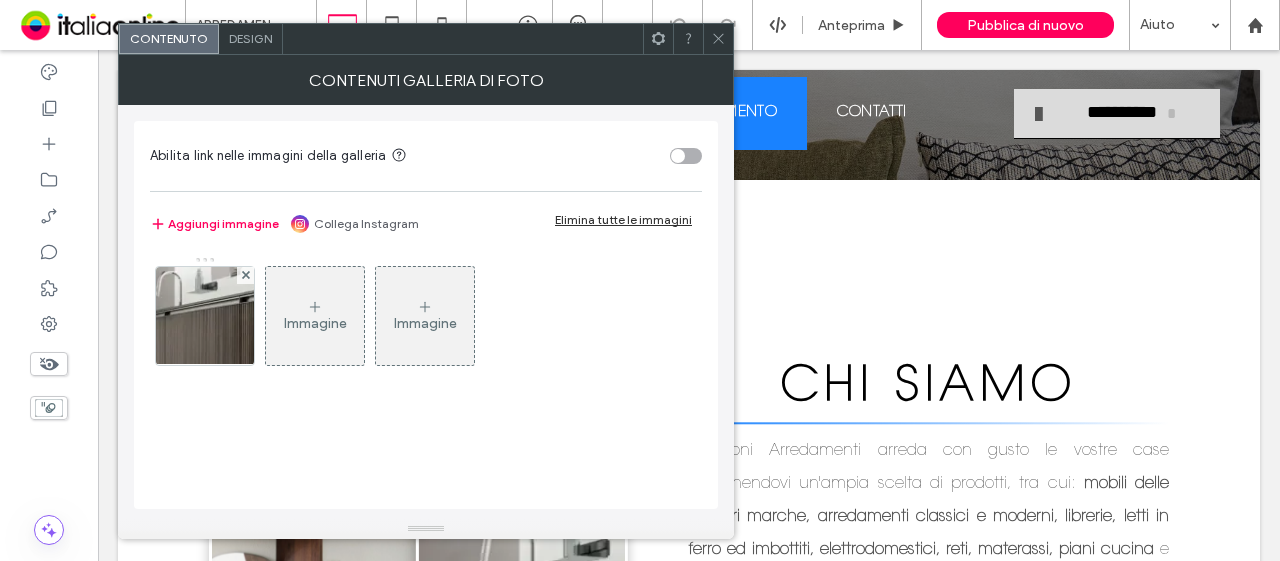 drag, startPoint x: 172, startPoint y: 344, endPoint x: 492, endPoint y: 431, distance: 331.61575 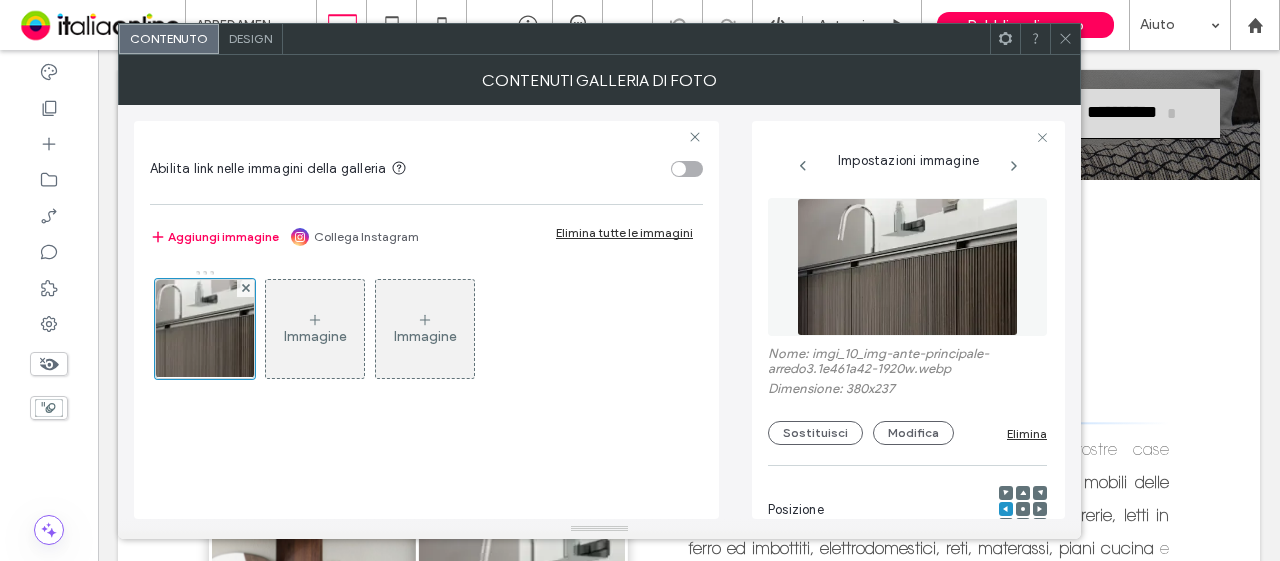 drag, startPoint x: 797, startPoint y: 420, endPoint x: 819, endPoint y: 460, distance: 45.65085 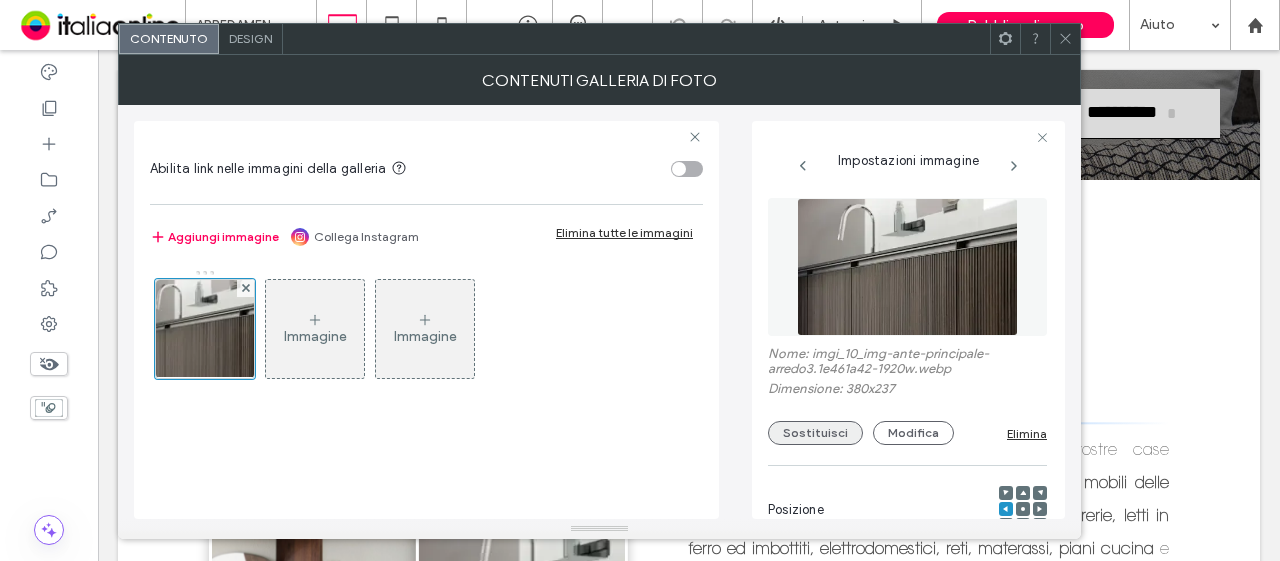 drag, startPoint x: 819, startPoint y: 460, endPoint x: 804, endPoint y: 441, distance: 24.207438 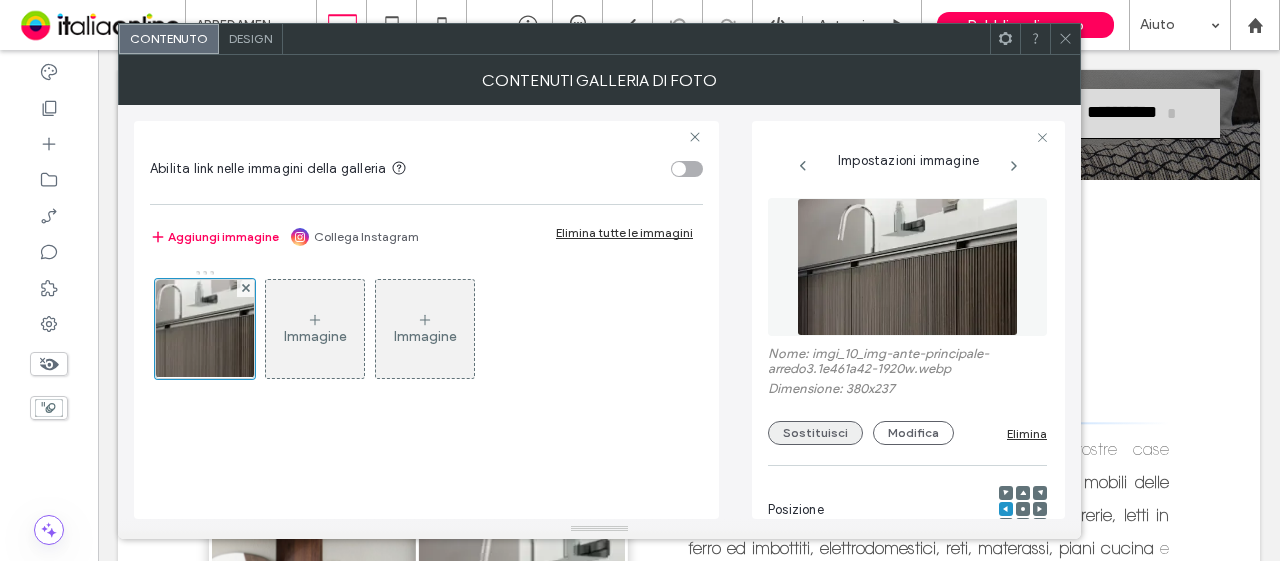 click on "Sostituisci" at bounding box center [815, 433] 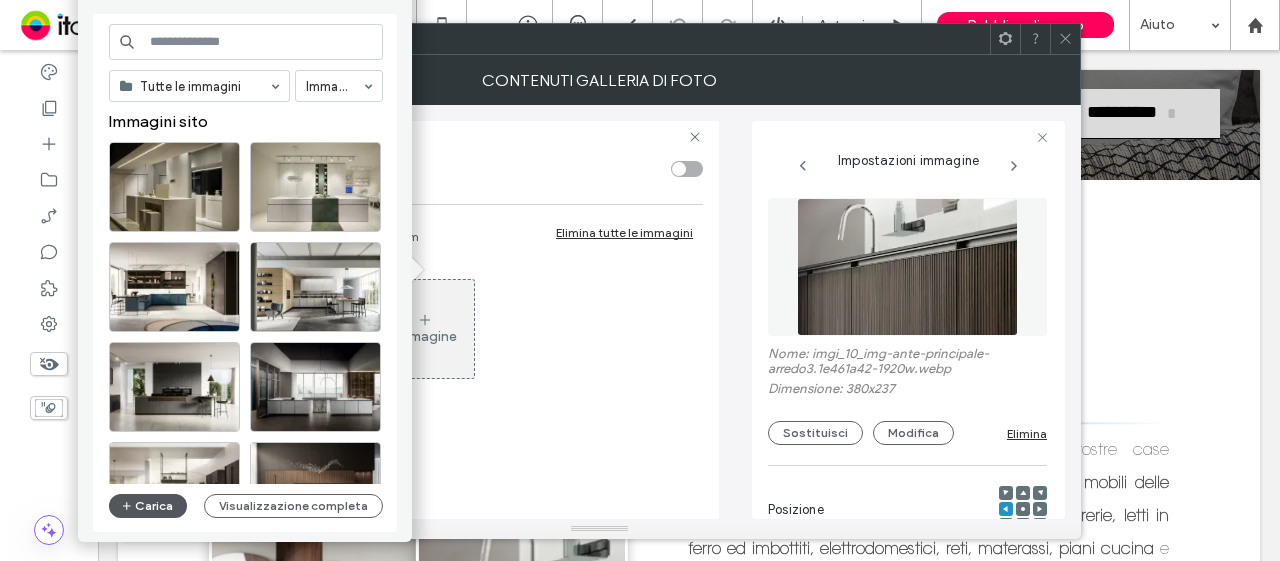 click on "Carica" at bounding box center [148, 506] 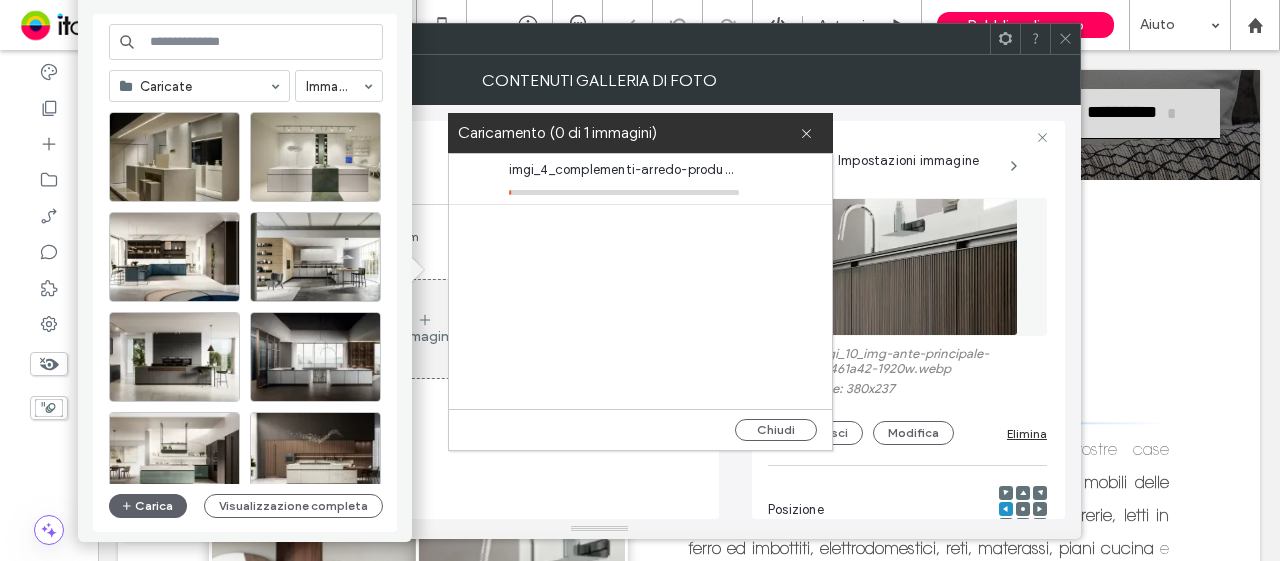 click 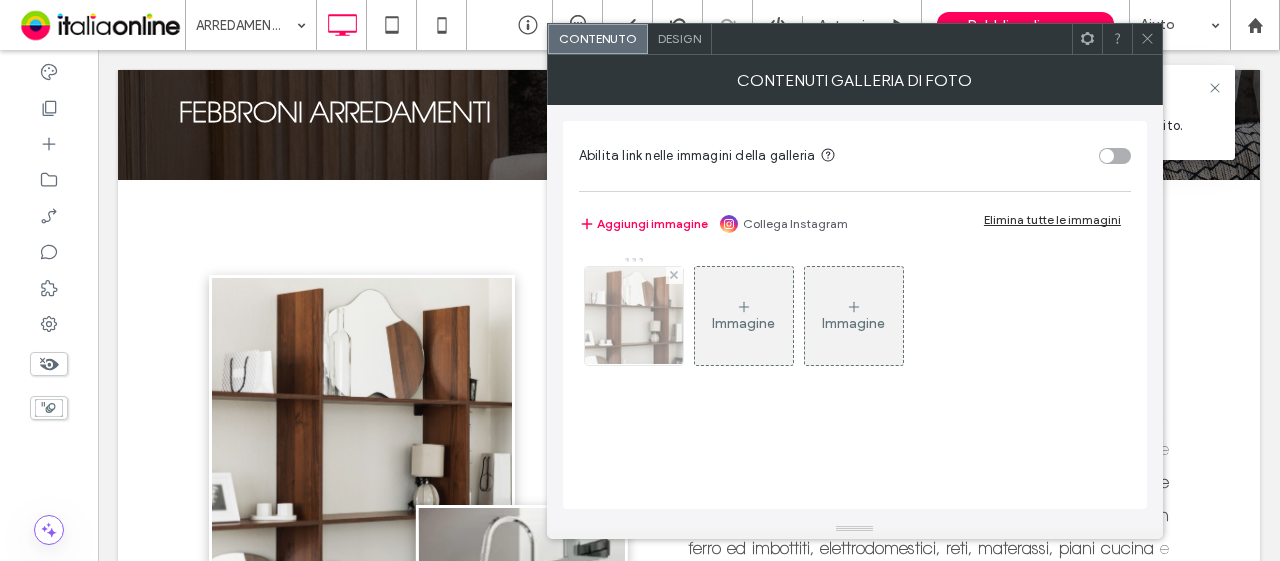 click at bounding box center (634, 316) 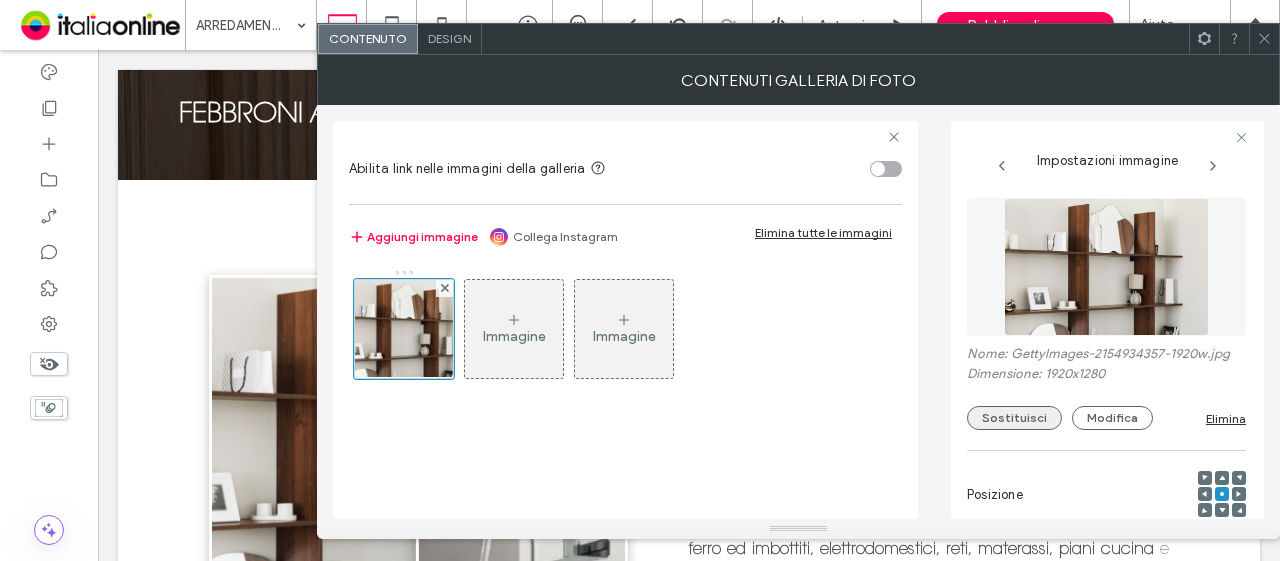 click on "Sostituisci" at bounding box center [1014, 418] 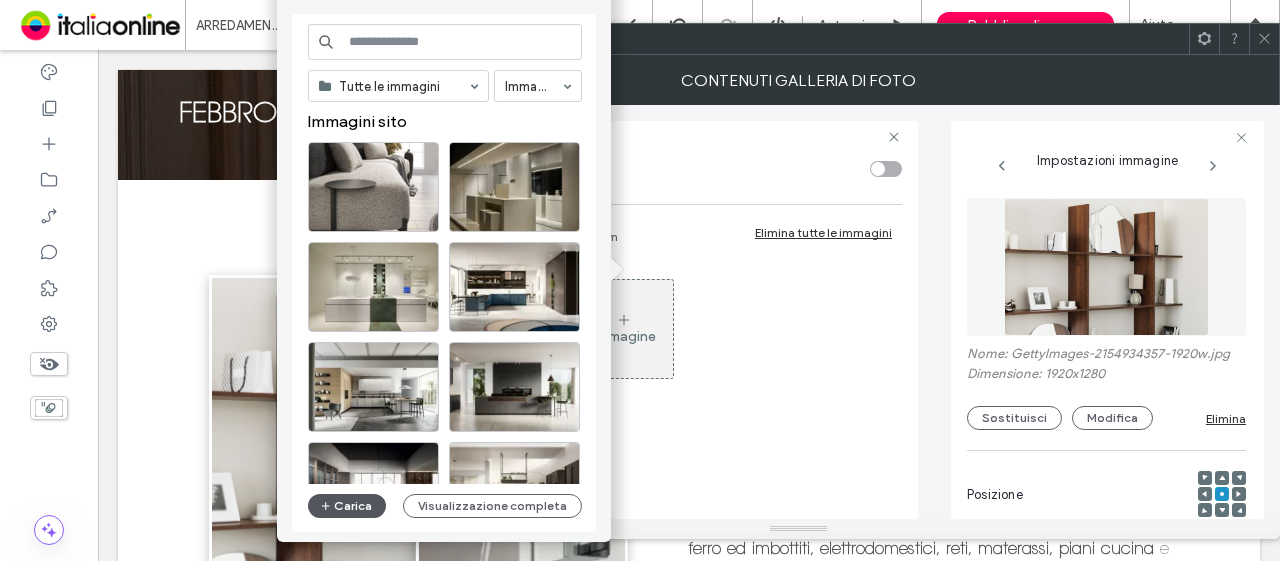 click on "Carica" at bounding box center (347, 506) 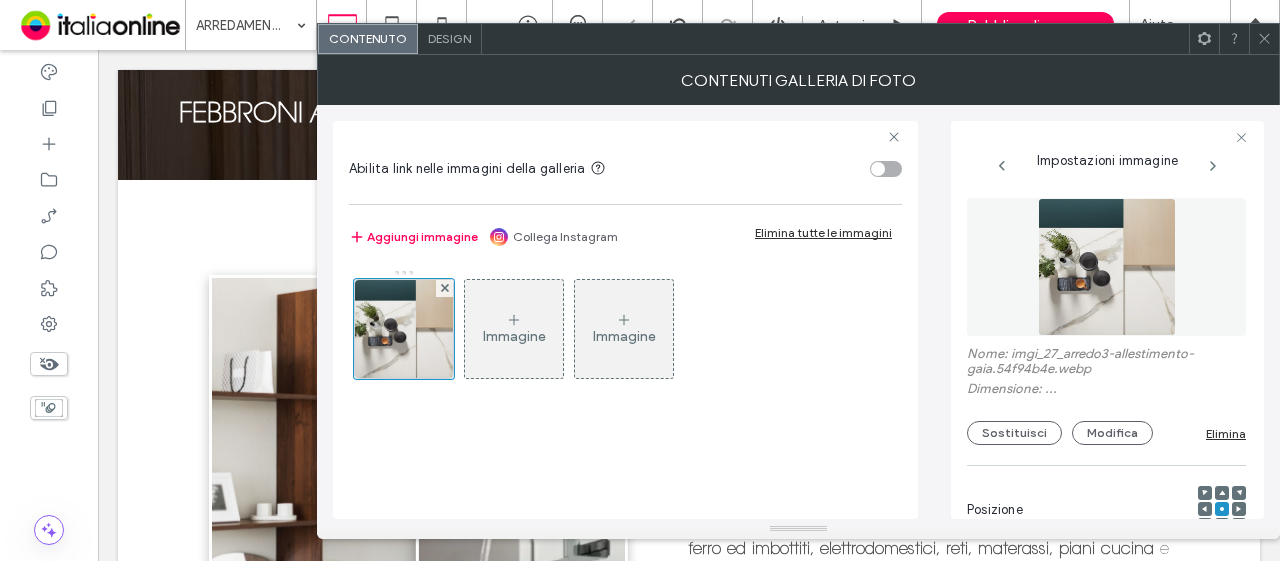 click 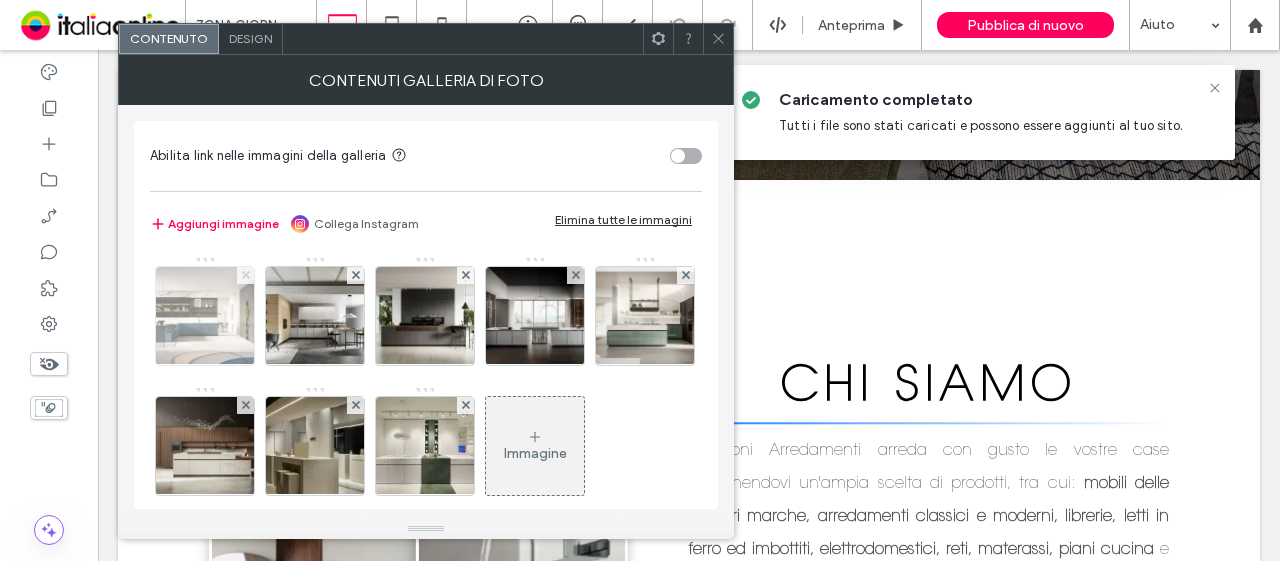 click 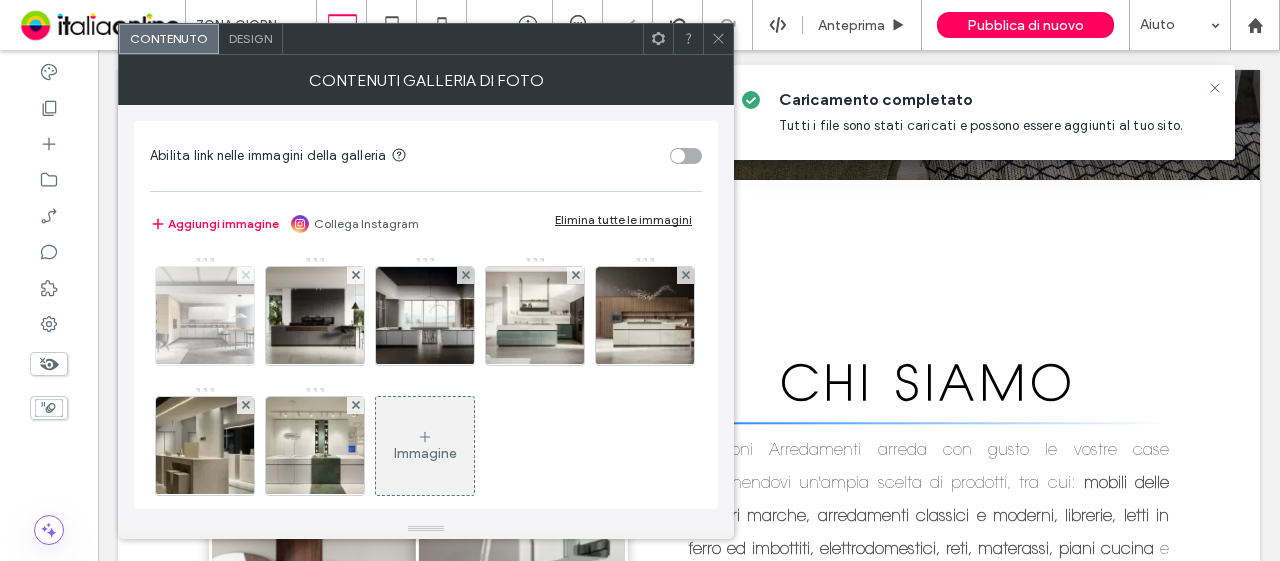 click 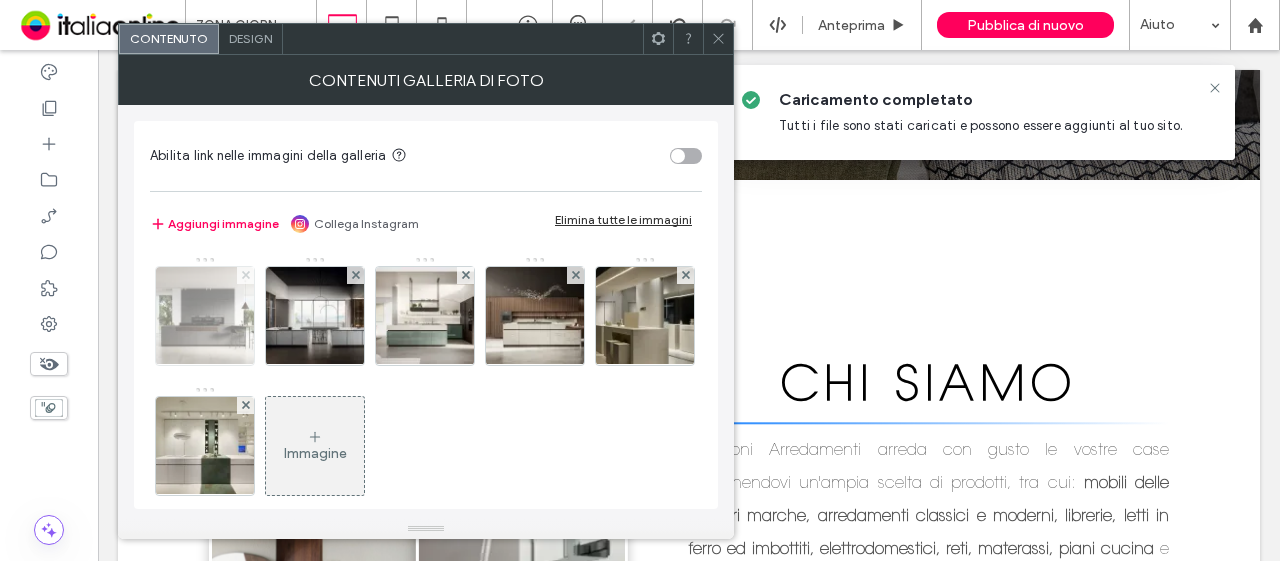 click 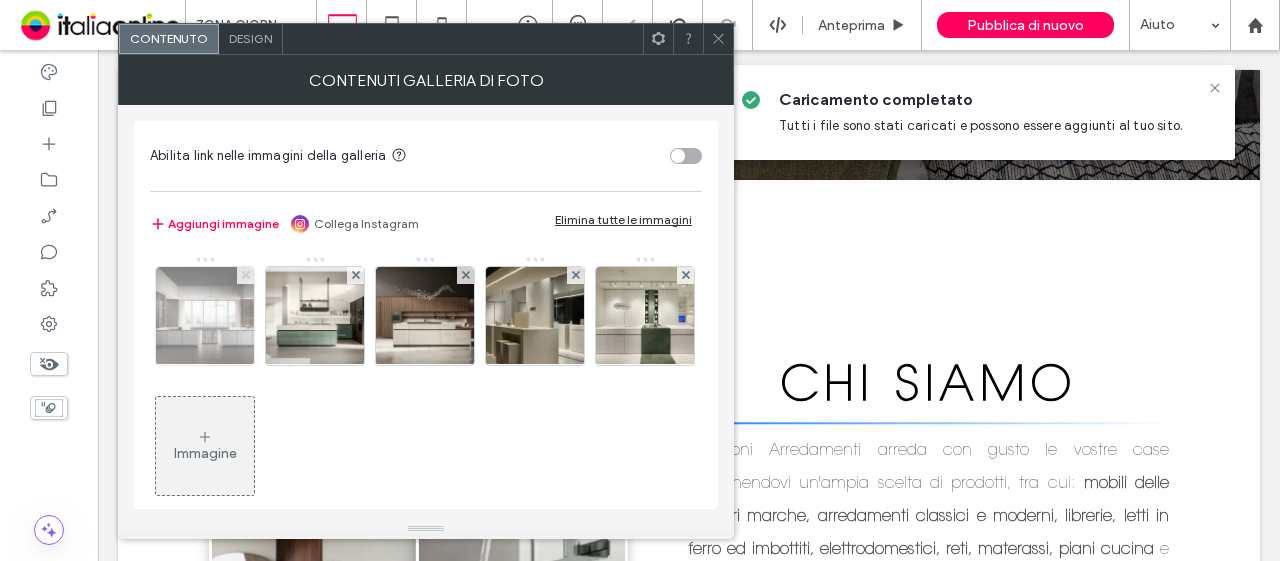 click 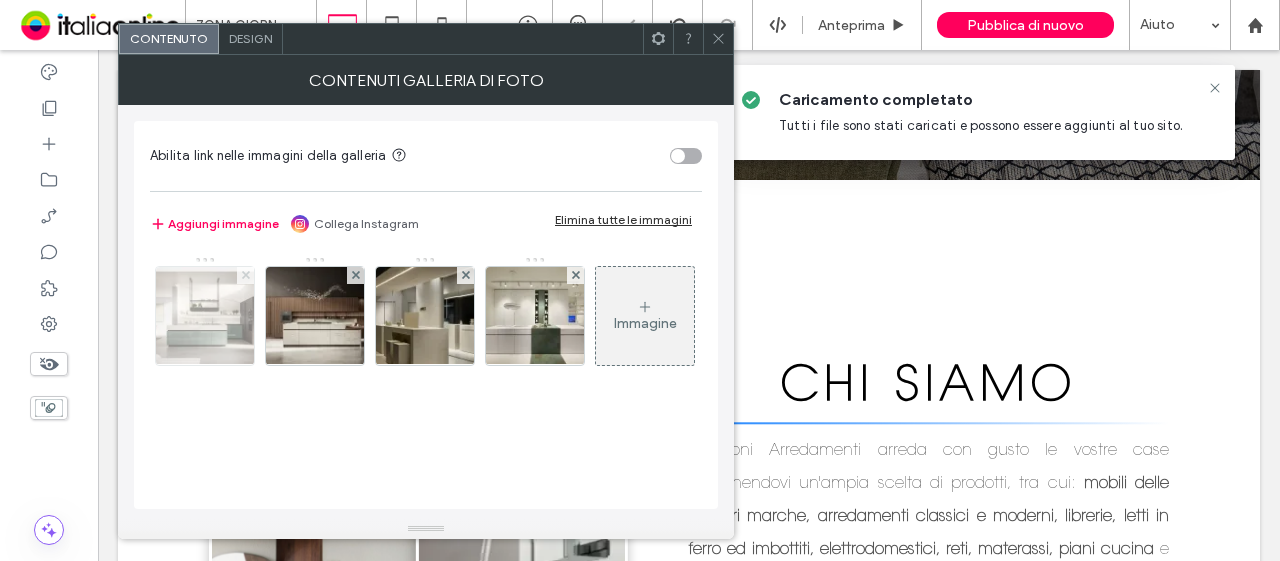 click 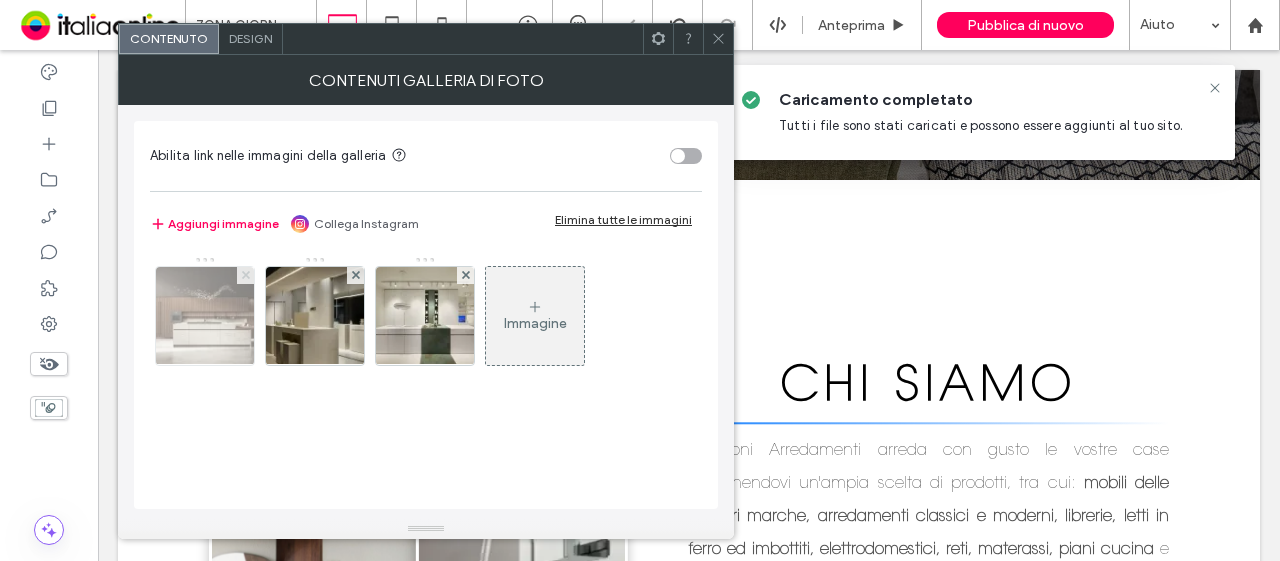 click 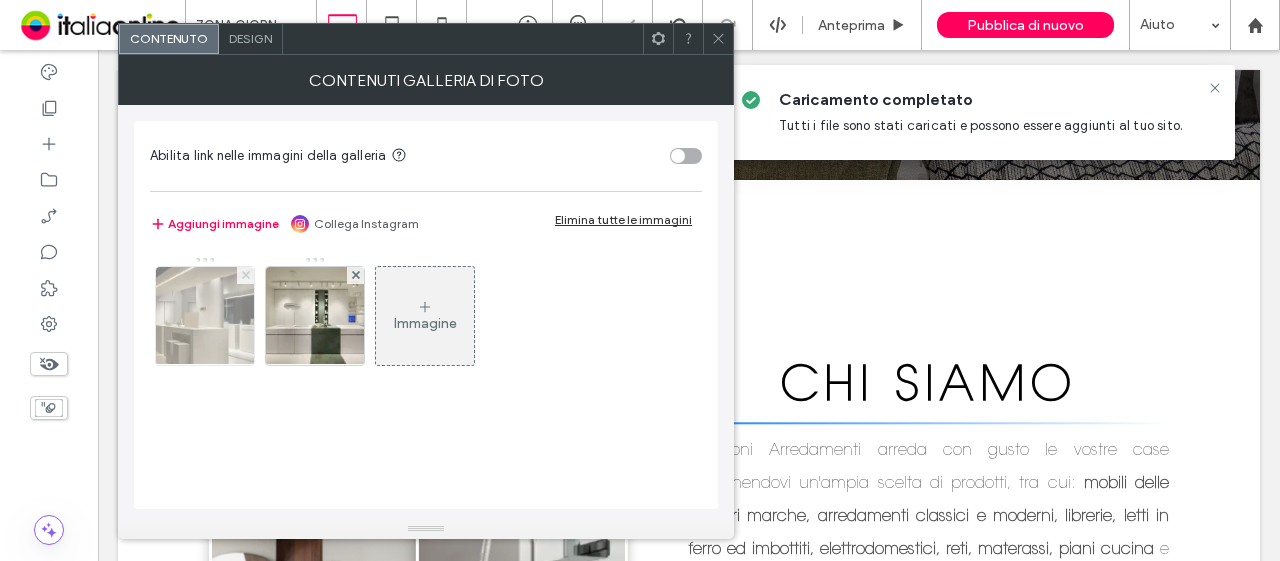 click 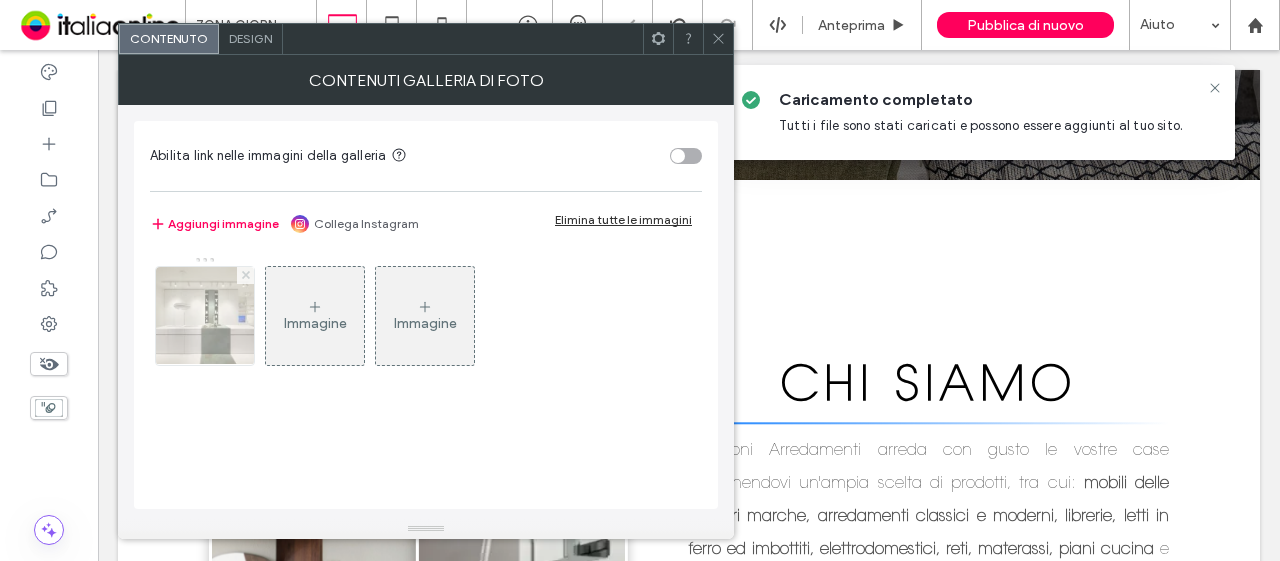 click 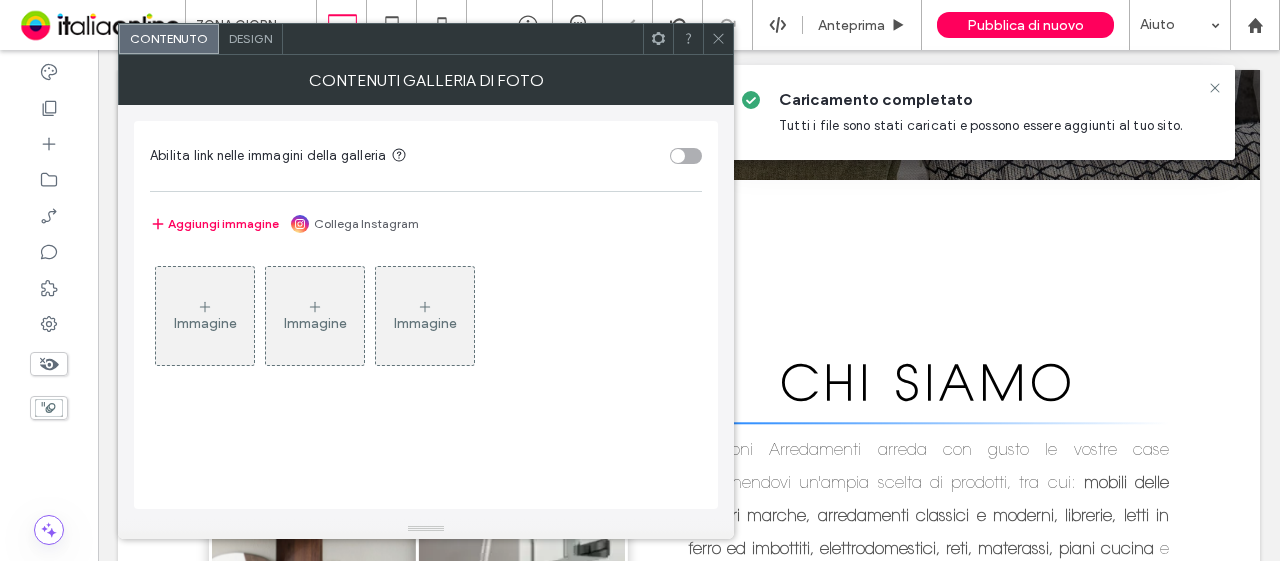 click on "Immagine" at bounding box center [205, 323] 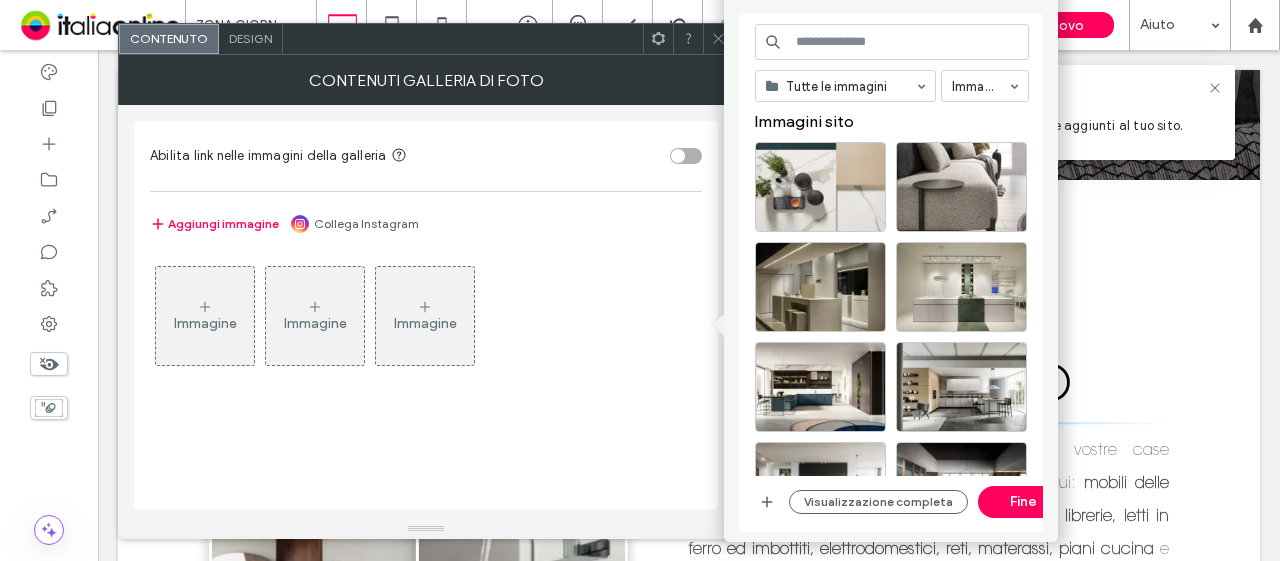 click on "Tutte le immagini Immagini Immagini sito Visualizzazione completa Fine" at bounding box center [891, 273] 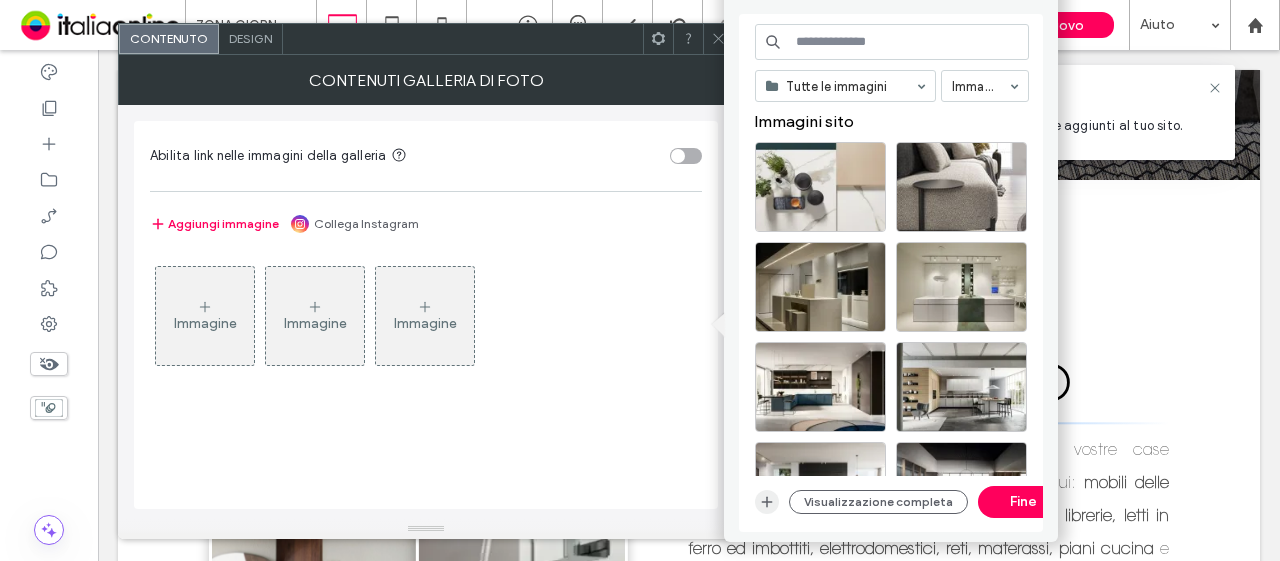 click at bounding box center (767, 502) 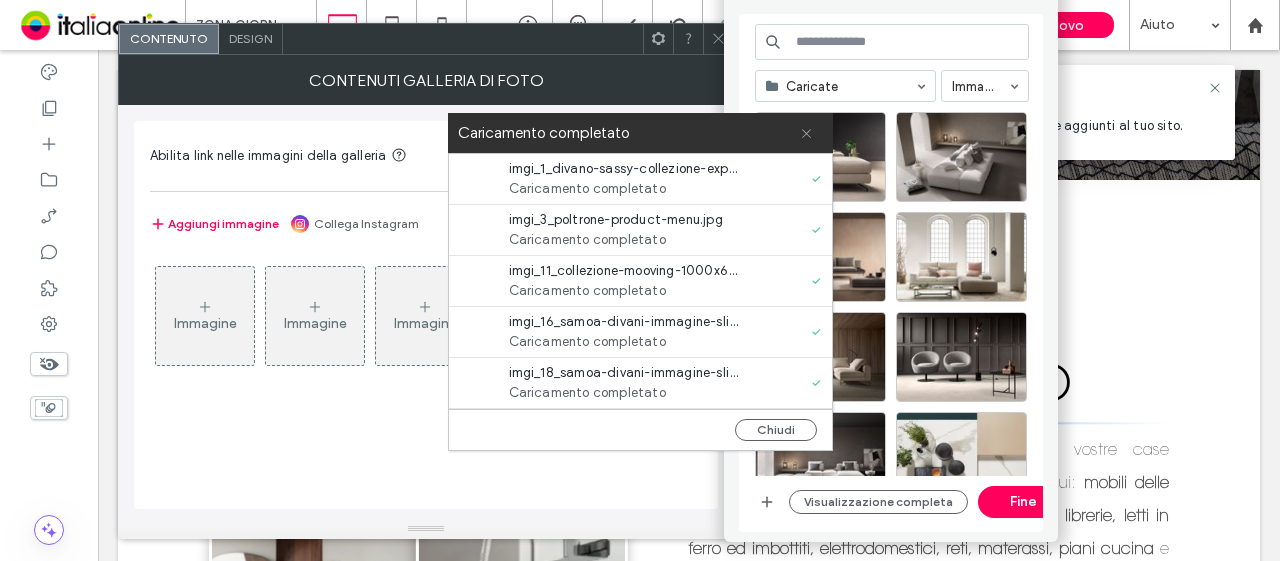 click 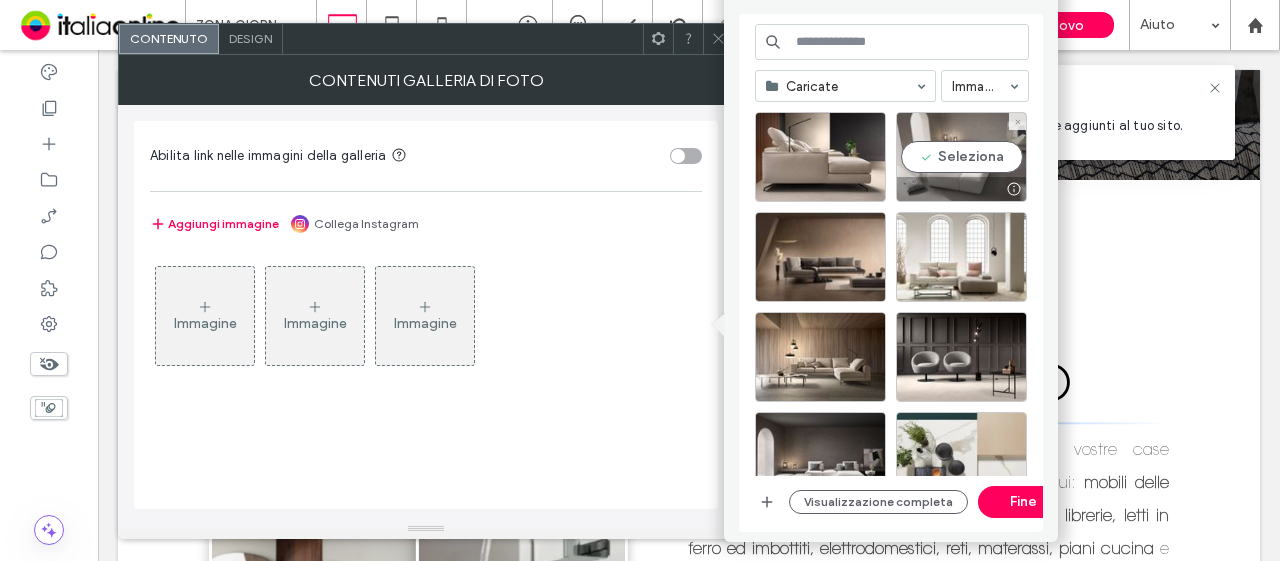 drag, startPoint x: 976, startPoint y: 143, endPoint x: 956, endPoint y: 213, distance: 72.8011 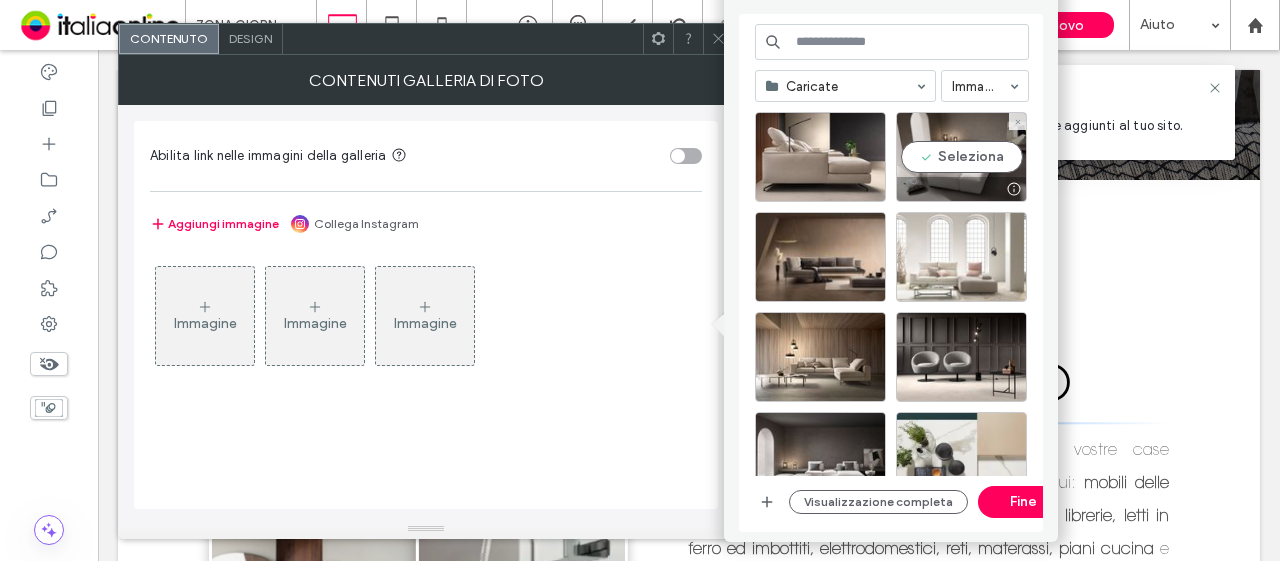 click on "Seleziona" at bounding box center (961, 157) 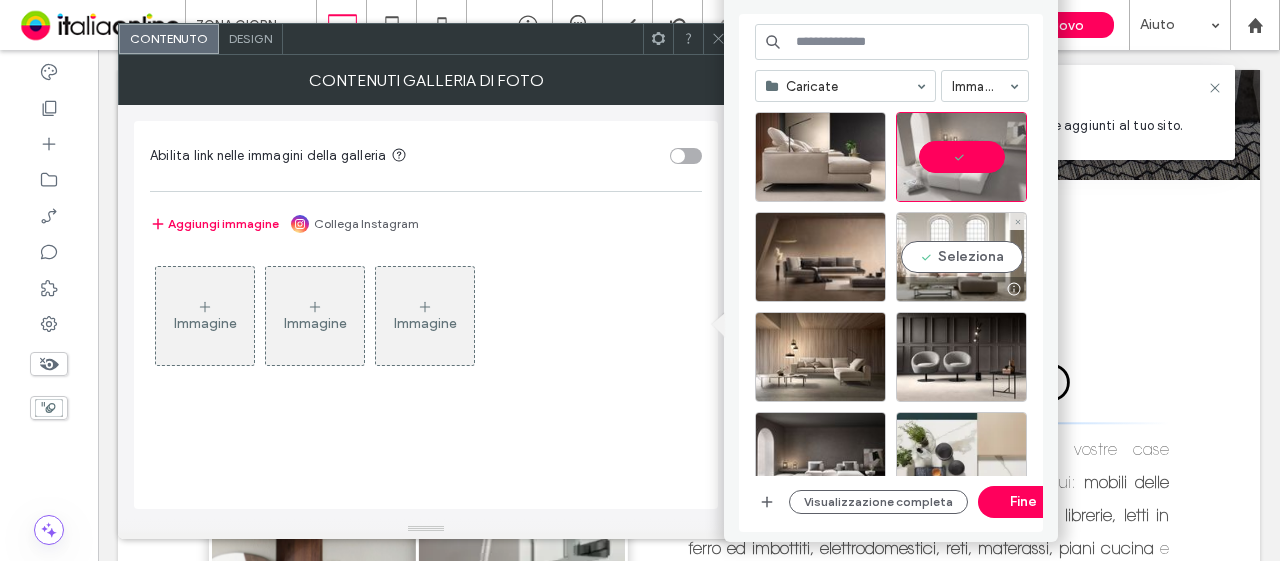 drag, startPoint x: 954, startPoint y: 267, endPoint x: 885, endPoint y: 281, distance: 70.40597 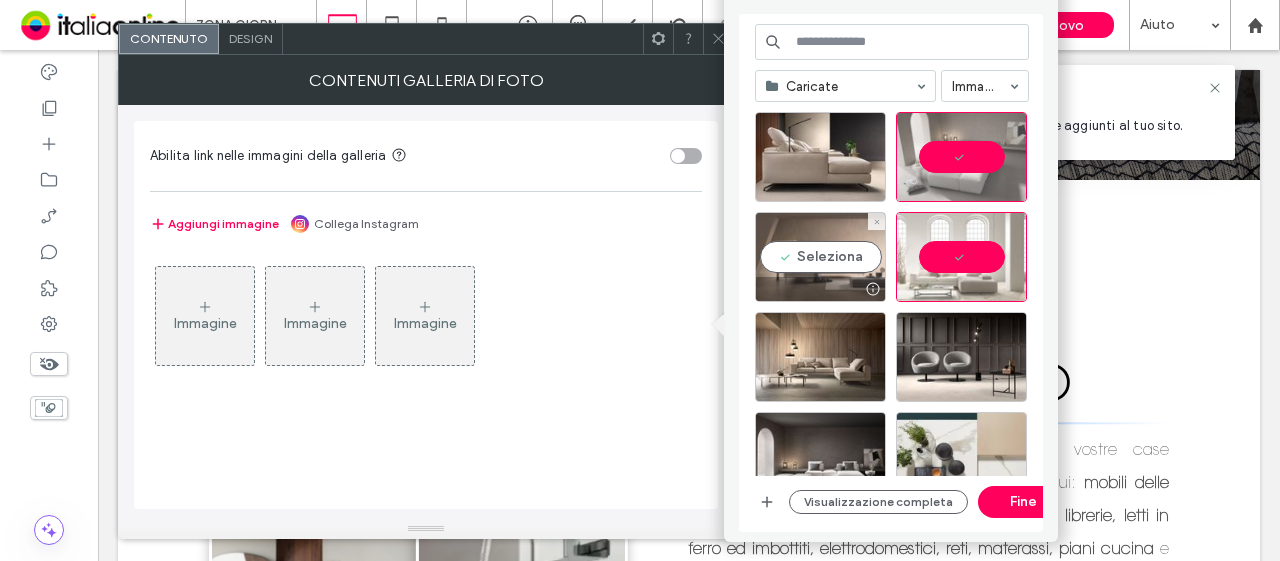 click at bounding box center [820, 289] 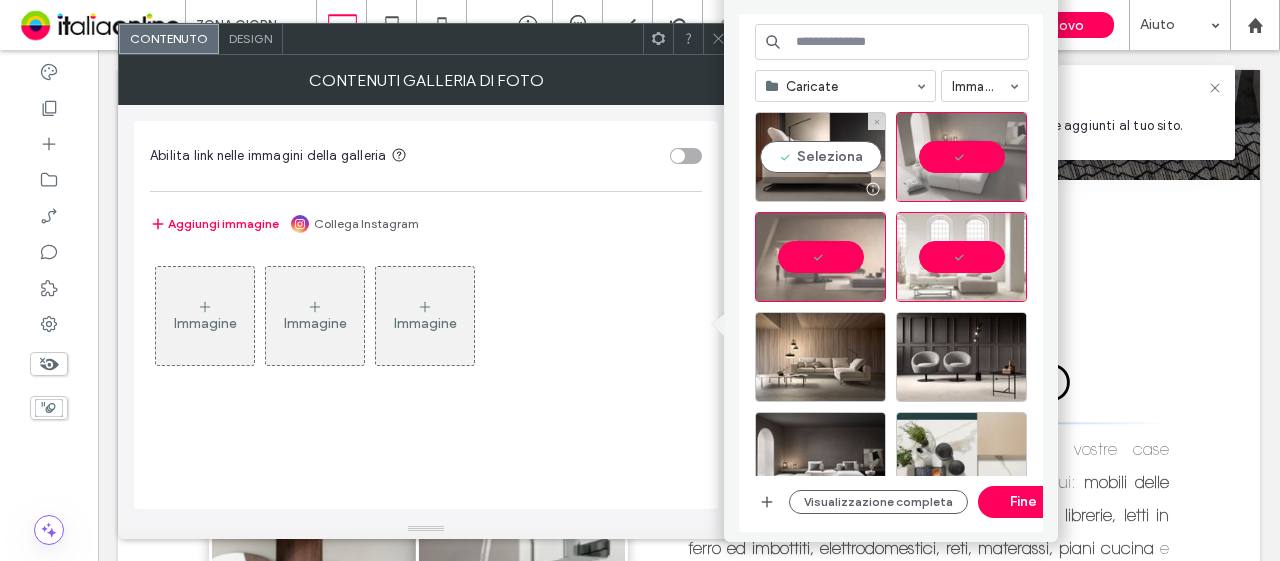 drag, startPoint x: 812, startPoint y: 195, endPoint x: 817, endPoint y: 254, distance: 59.211487 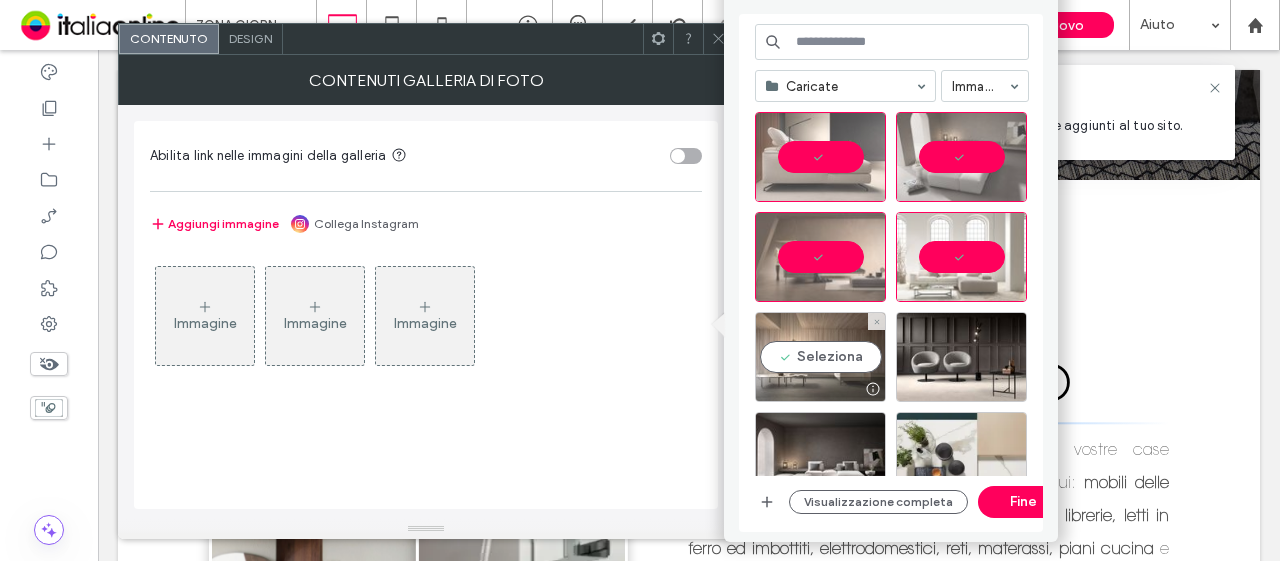 click at bounding box center (820, 389) 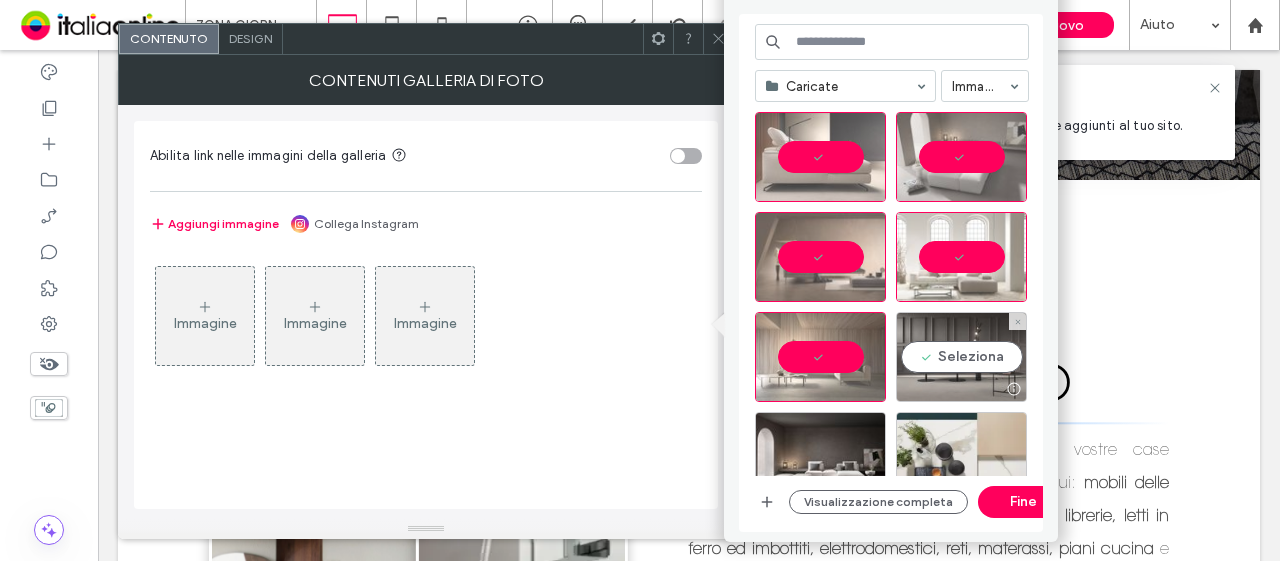 click on "Seleziona" at bounding box center (961, 357) 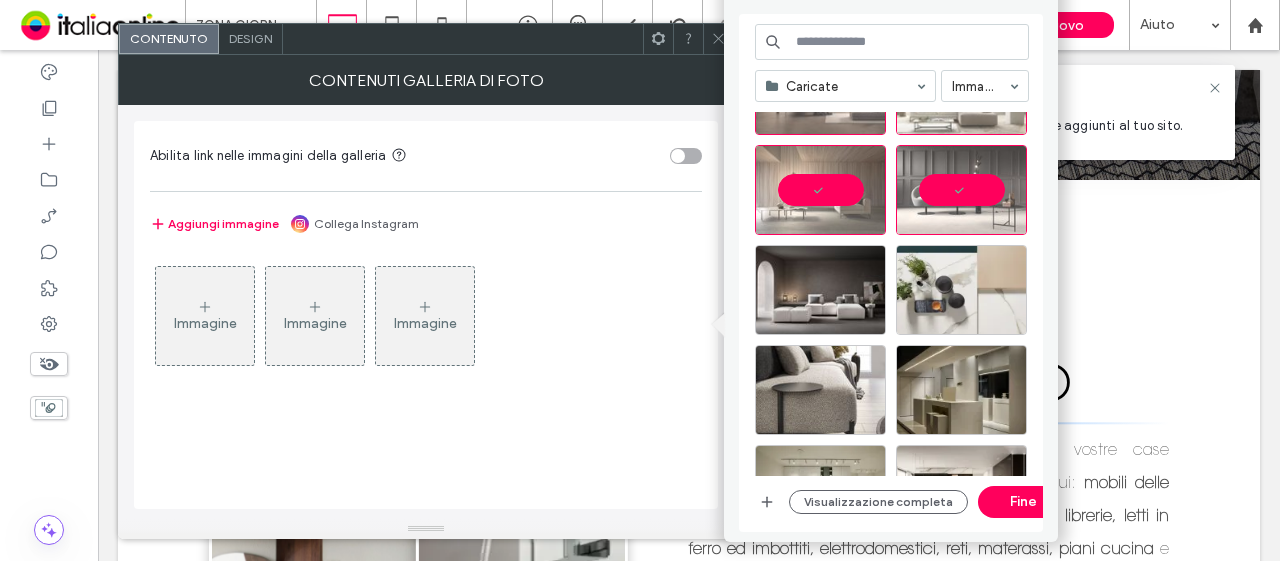 scroll, scrollTop: 200, scrollLeft: 0, axis: vertical 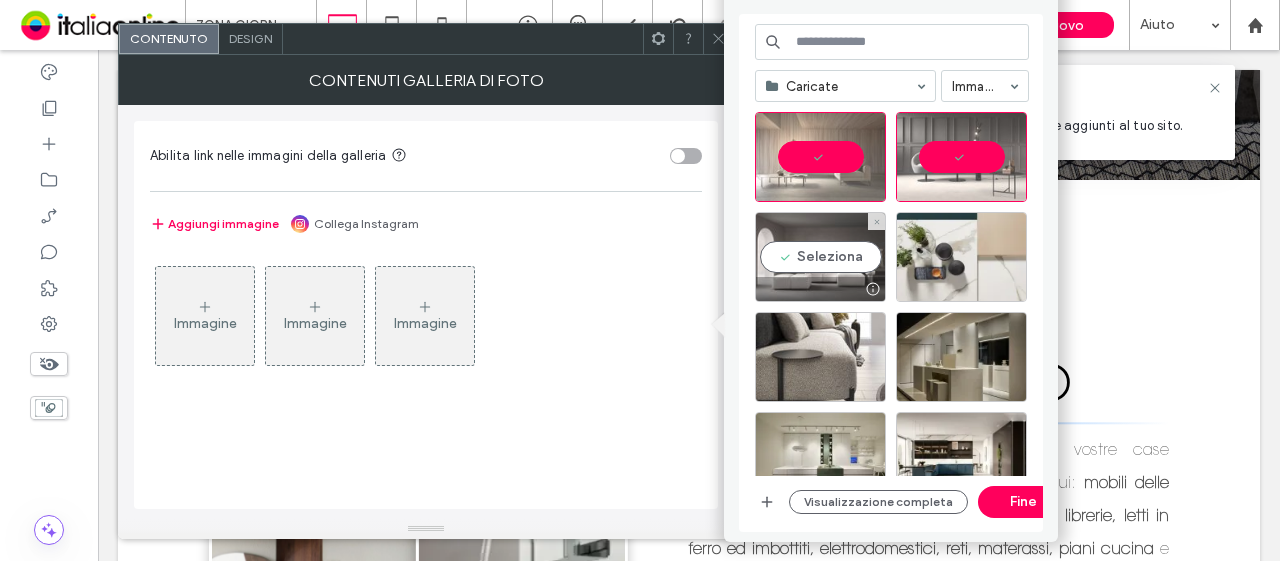 click on "Seleziona" at bounding box center [820, 257] 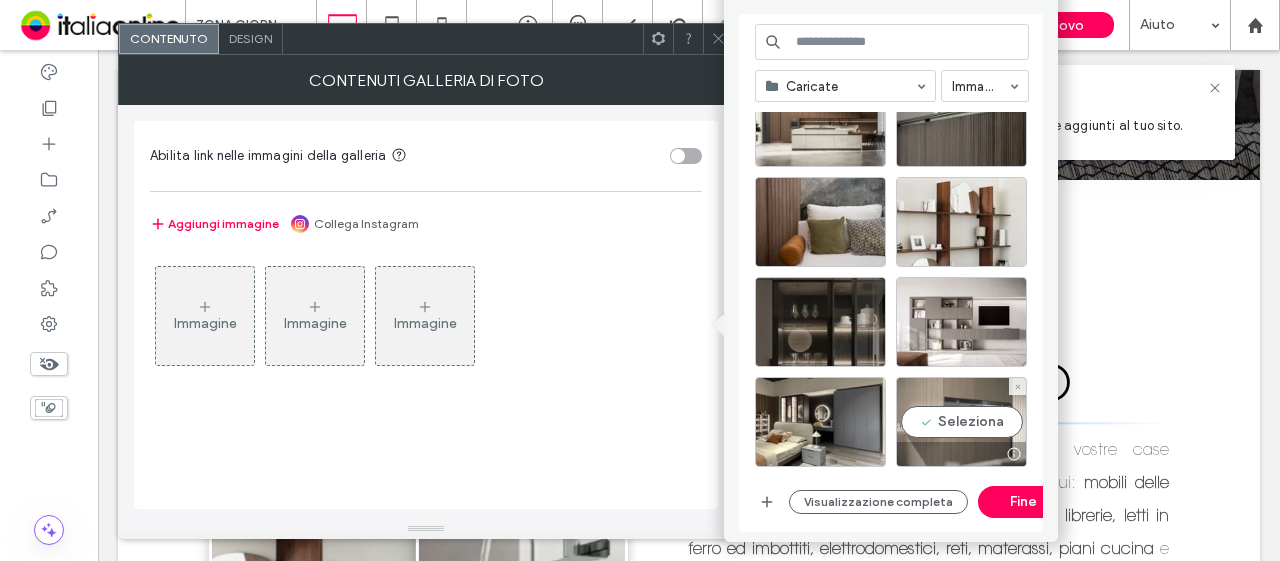 scroll, scrollTop: 1135, scrollLeft: 0, axis: vertical 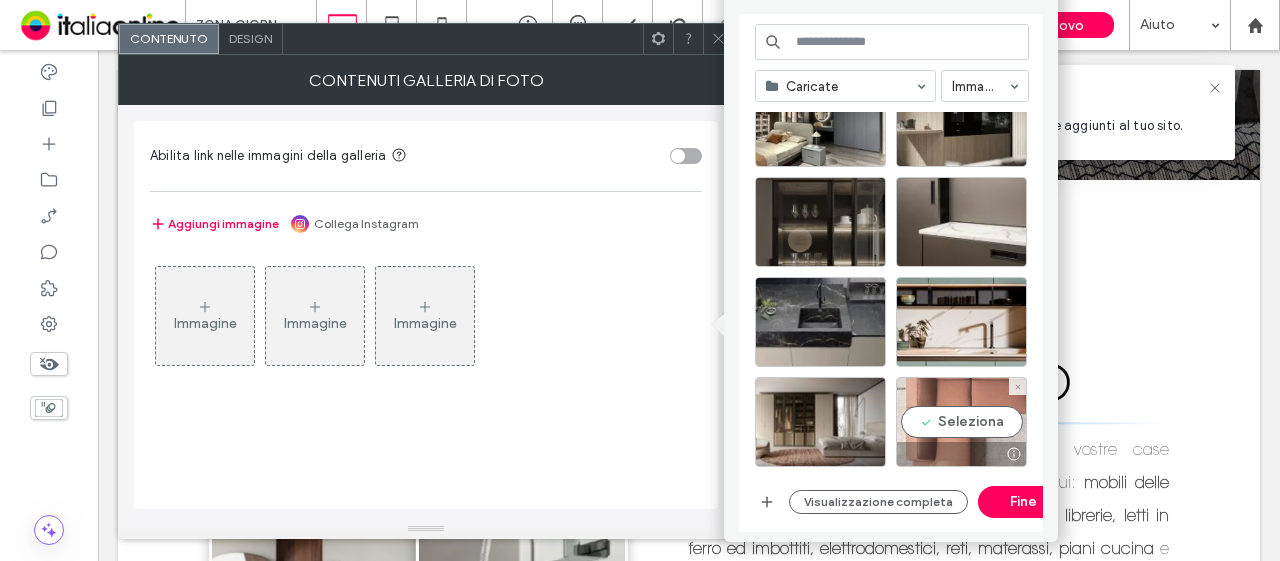 click on "Seleziona" at bounding box center (961, 422) 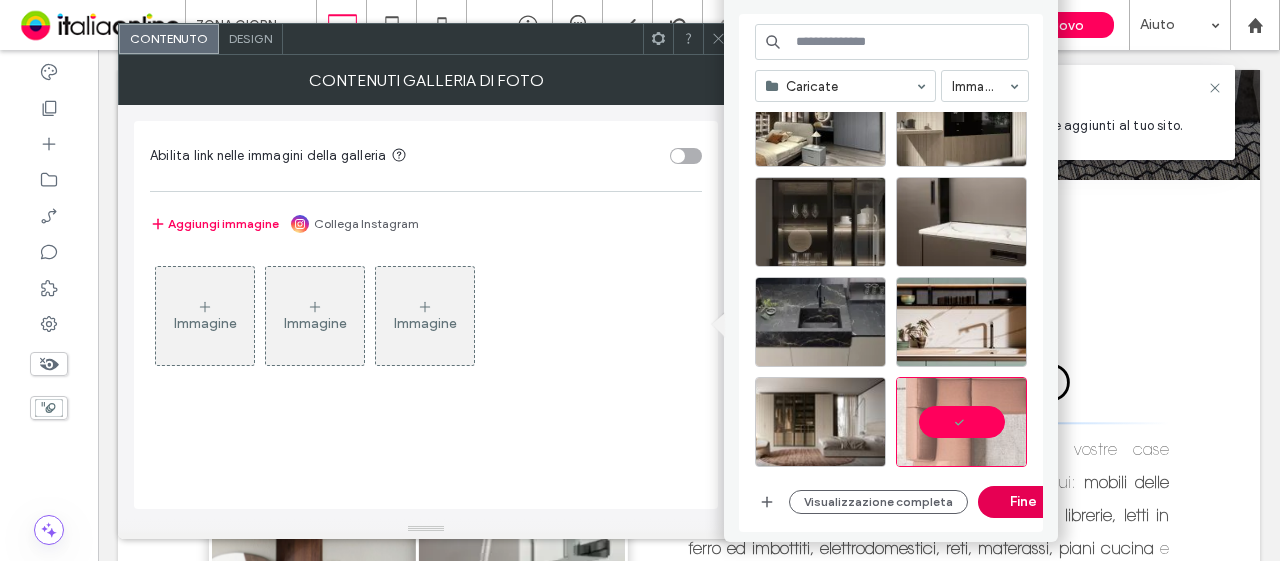 click on "Fine" at bounding box center (1023, 502) 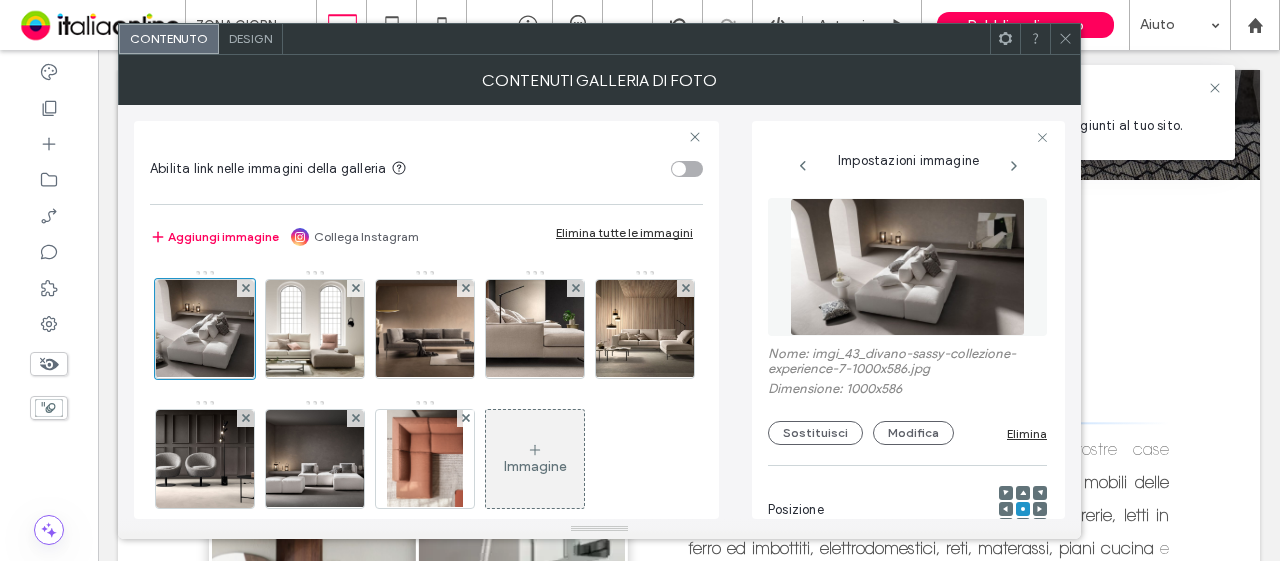 click 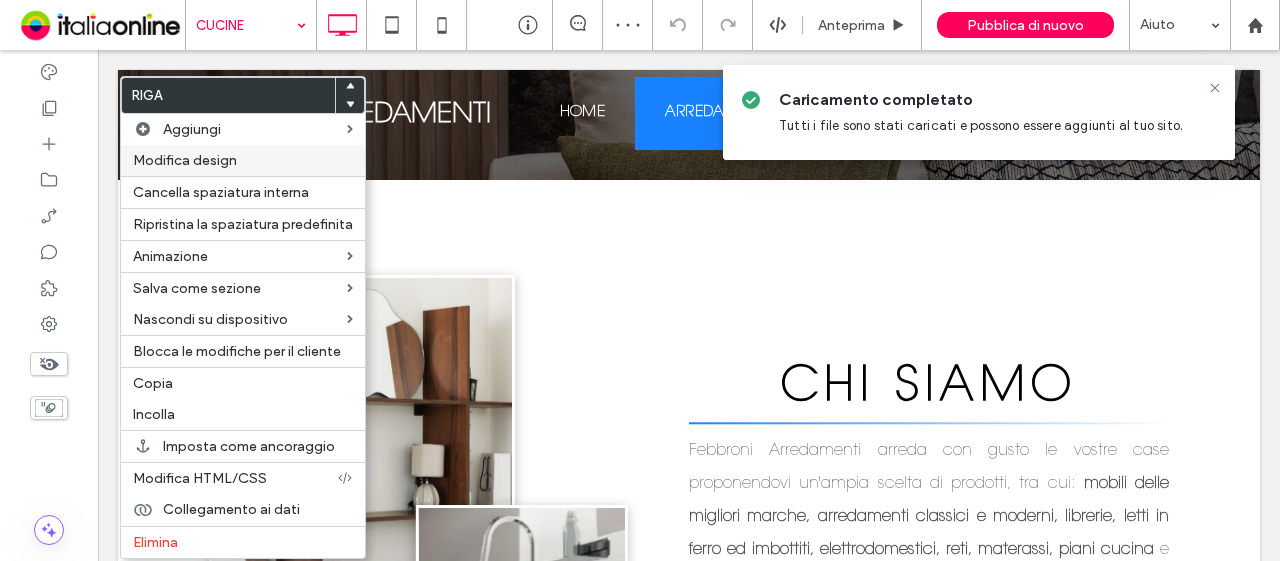 click on "Modifica design" at bounding box center [243, 160] 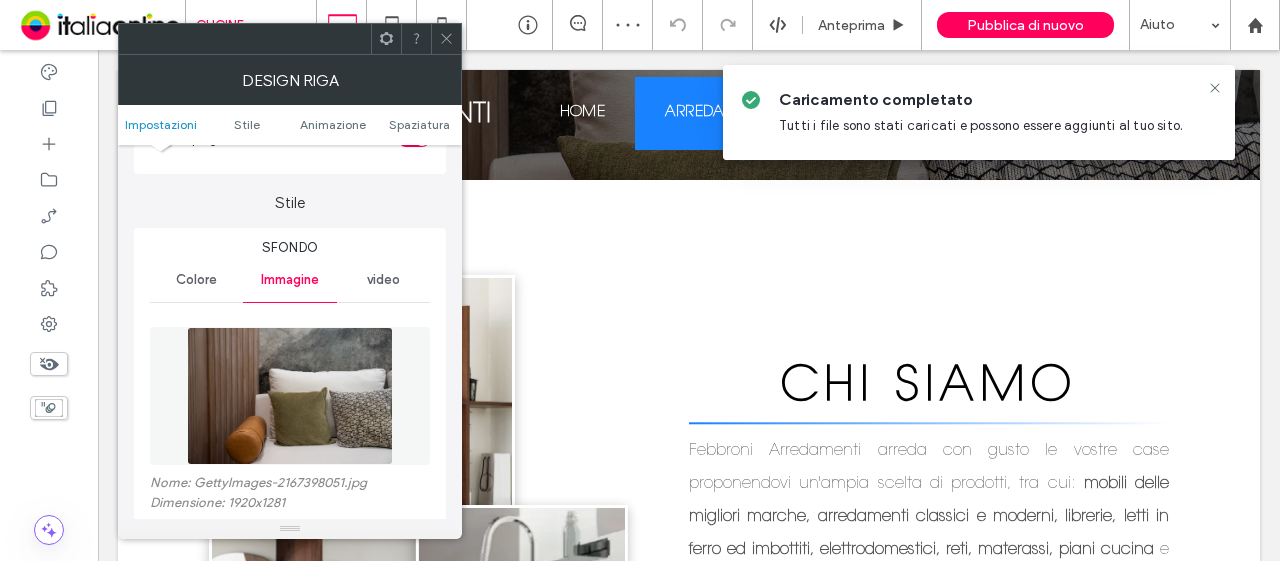 scroll, scrollTop: 200, scrollLeft: 0, axis: vertical 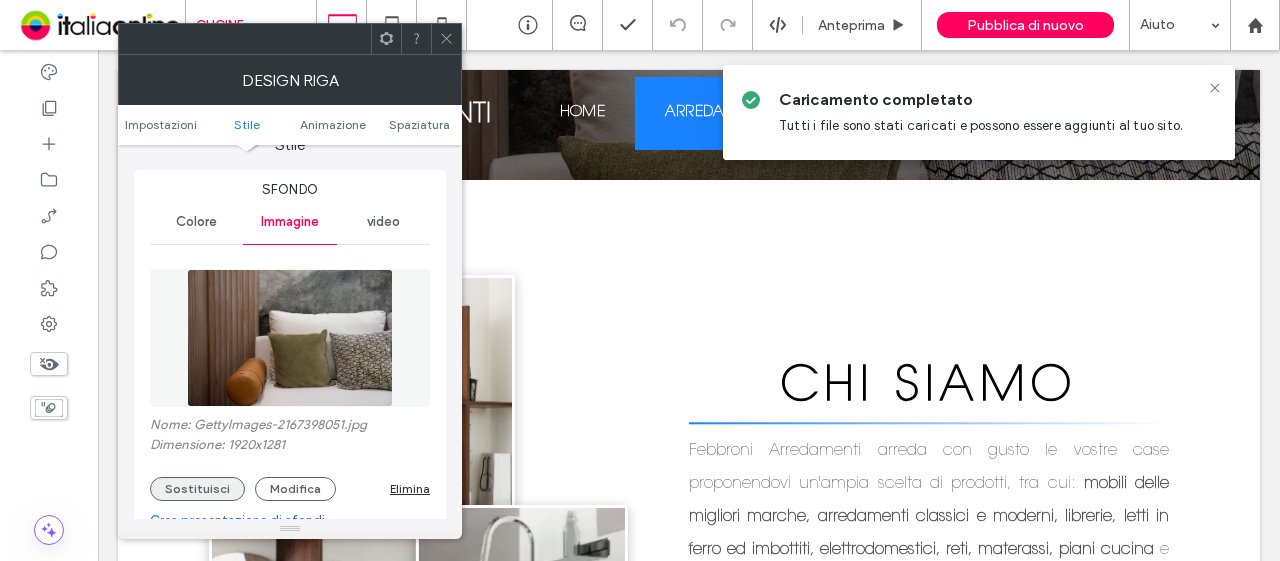 click on "Sostituisci" at bounding box center (197, 489) 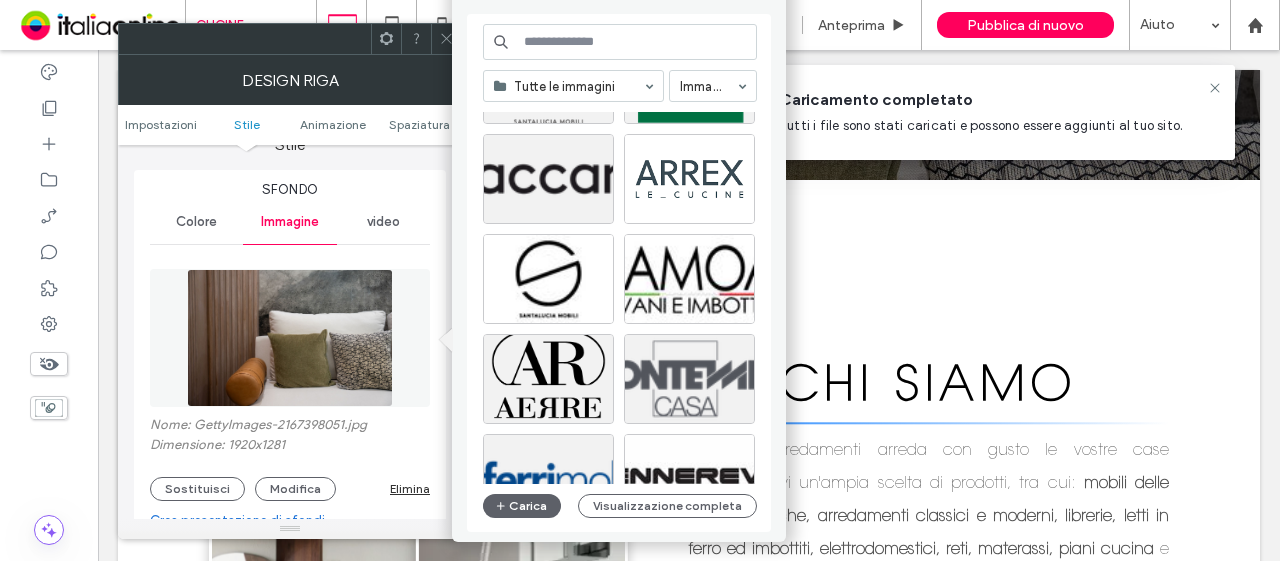 scroll, scrollTop: 1657, scrollLeft: 0, axis: vertical 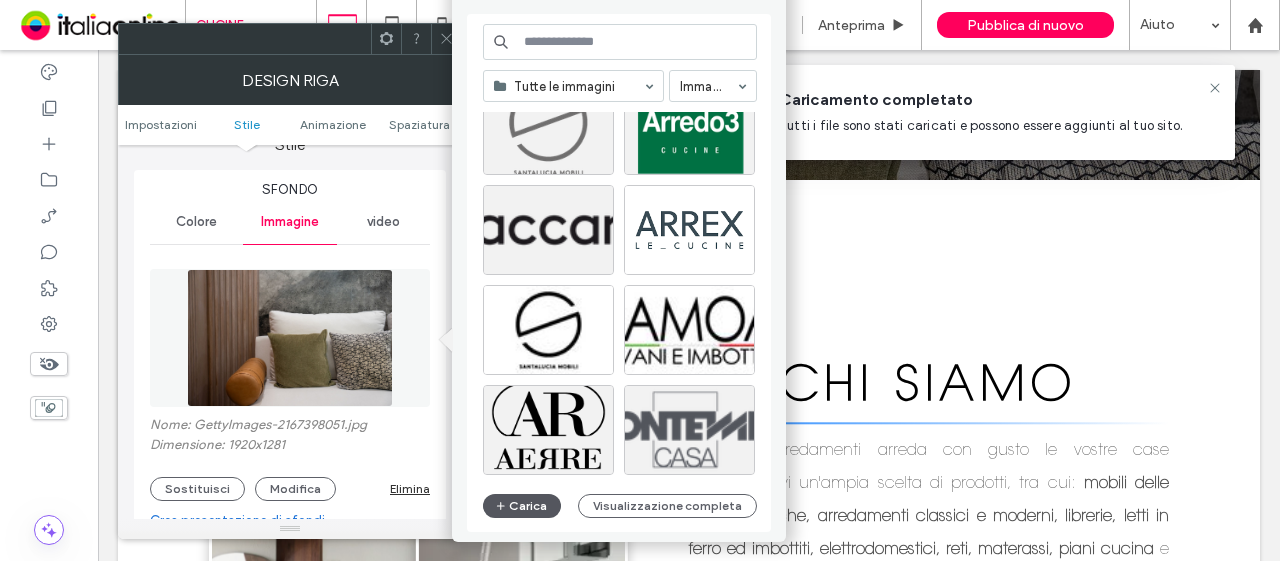 click on "Carica" at bounding box center [522, 506] 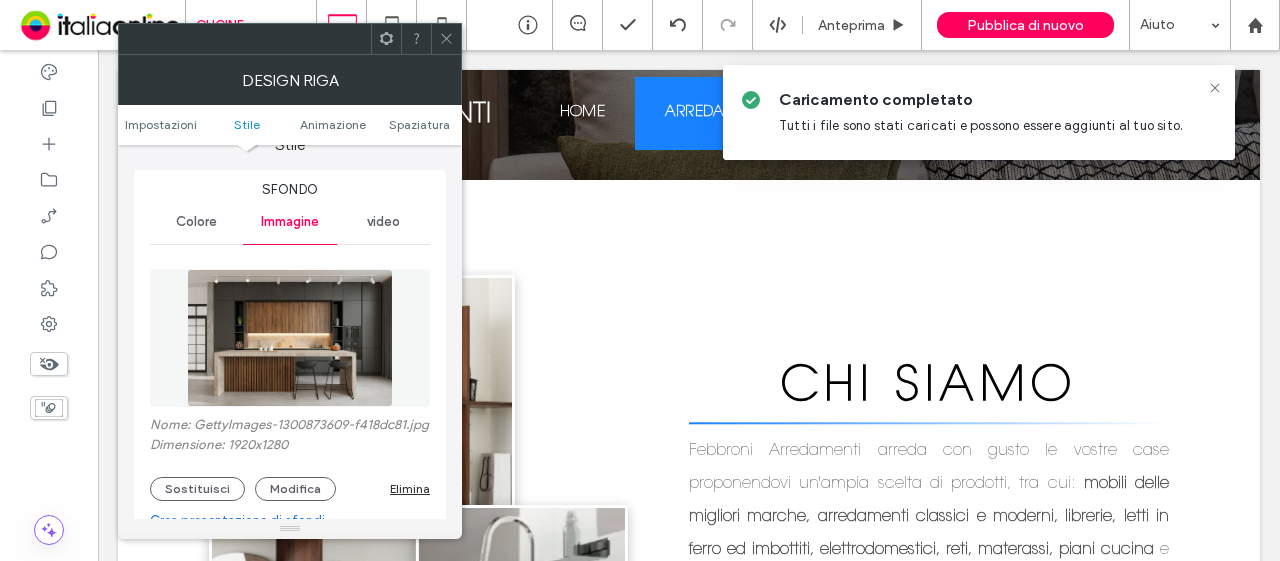 click 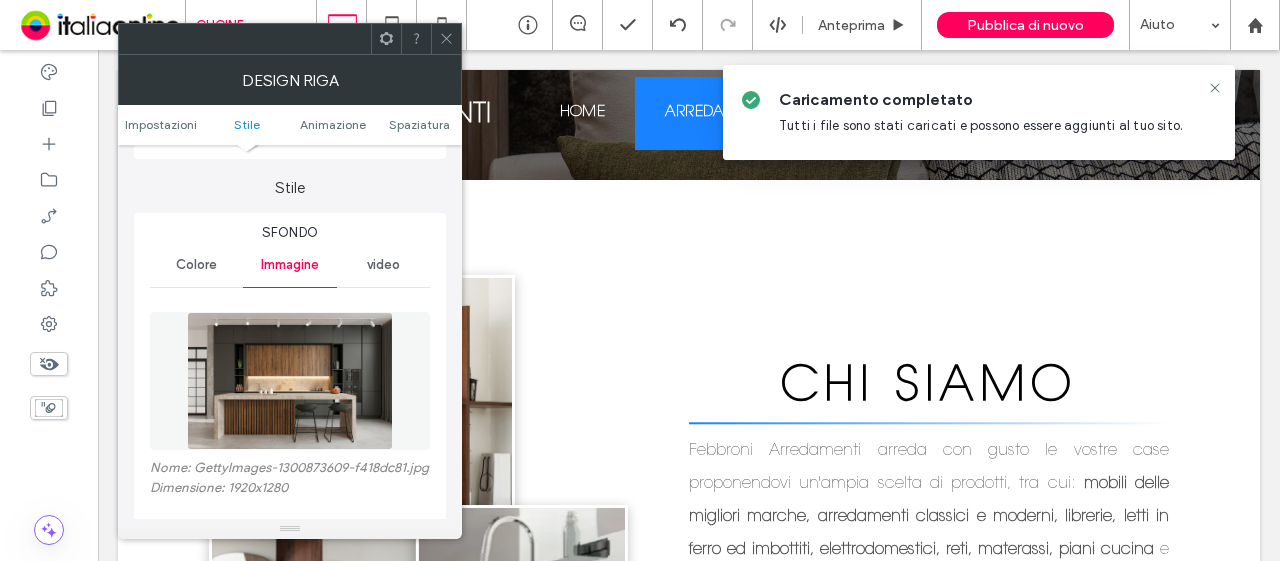 scroll, scrollTop: 600, scrollLeft: 0, axis: vertical 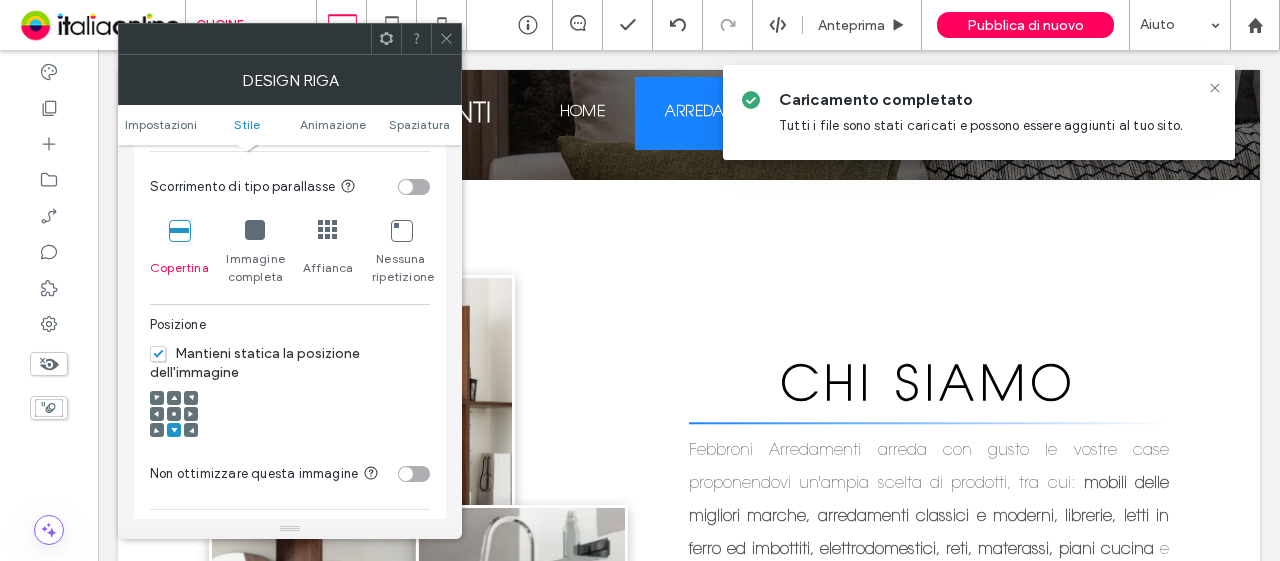 click at bounding box center (174, 414) 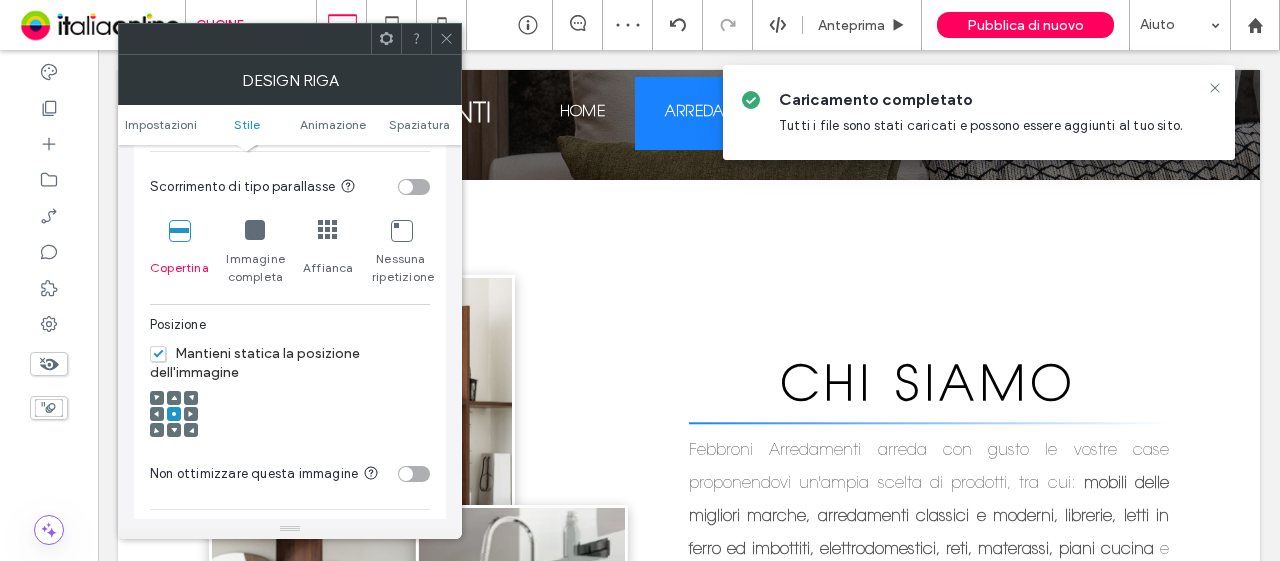 drag, startPoint x: 452, startPoint y: 29, endPoint x: 488, endPoint y: 38, distance: 37.107952 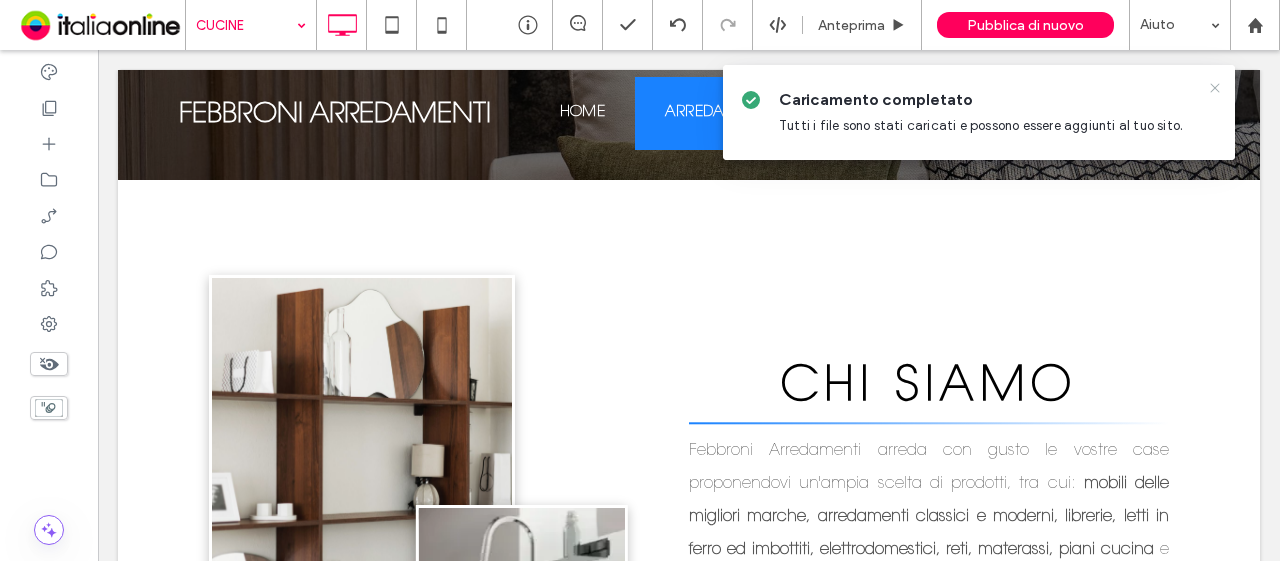 click 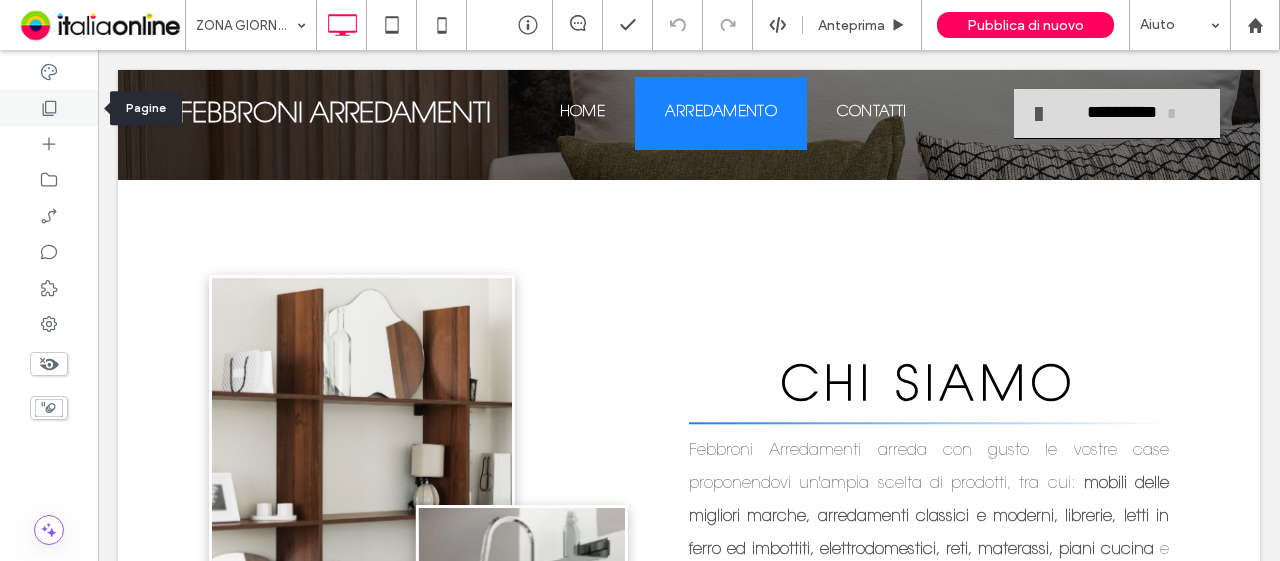 click at bounding box center [49, 108] 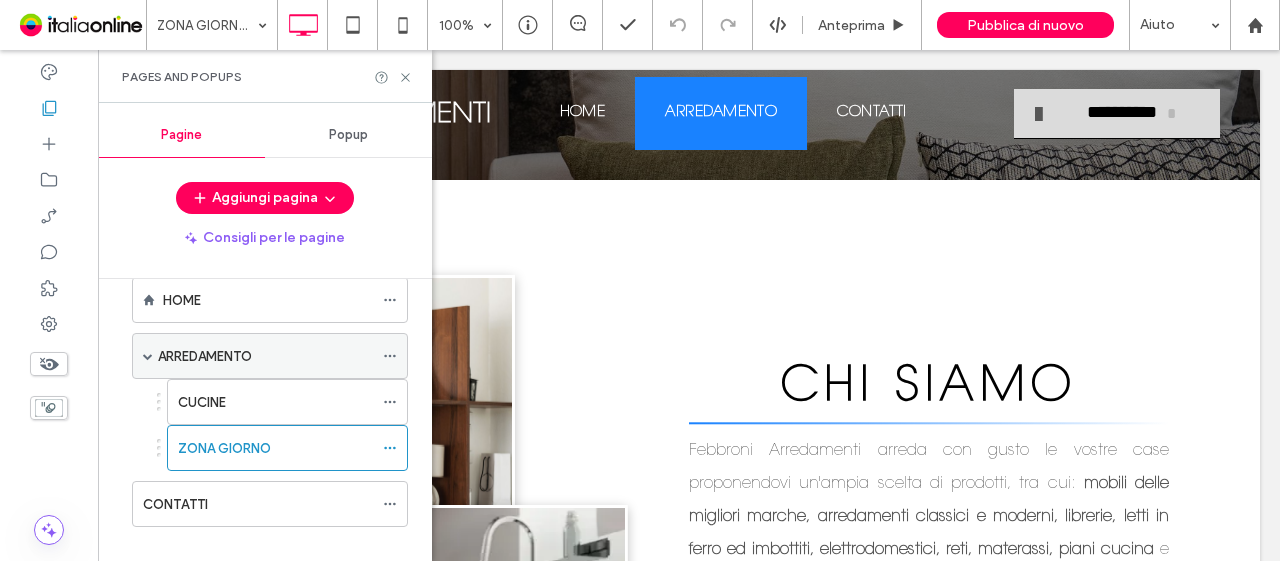 scroll, scrollTop: 57, scrollLeft: 0, axis: vertical 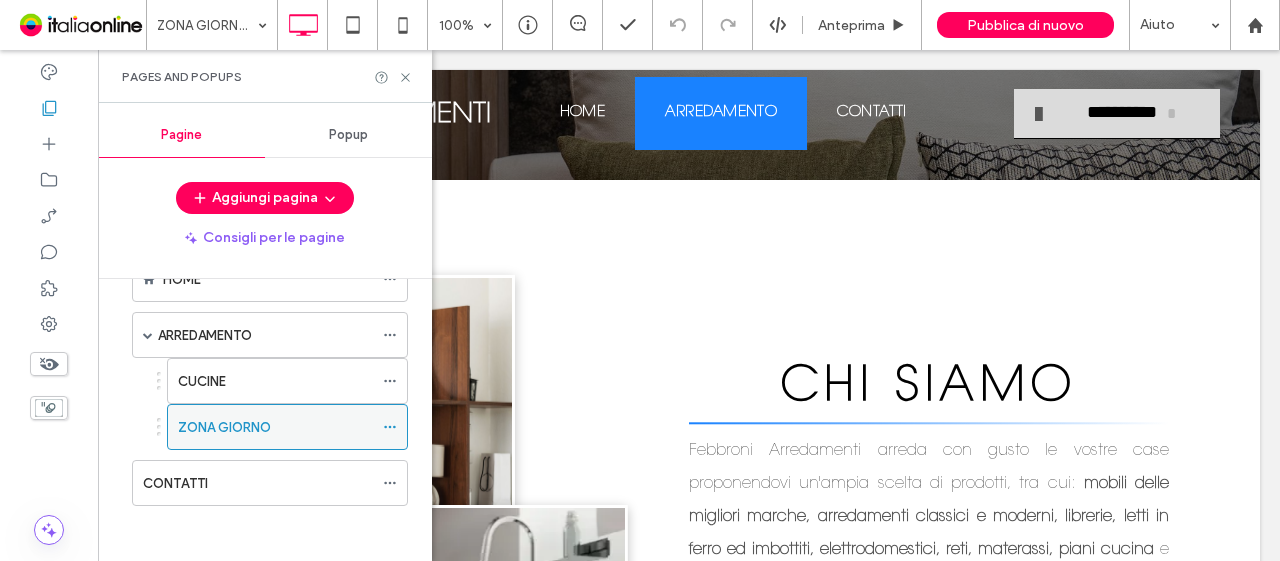 click 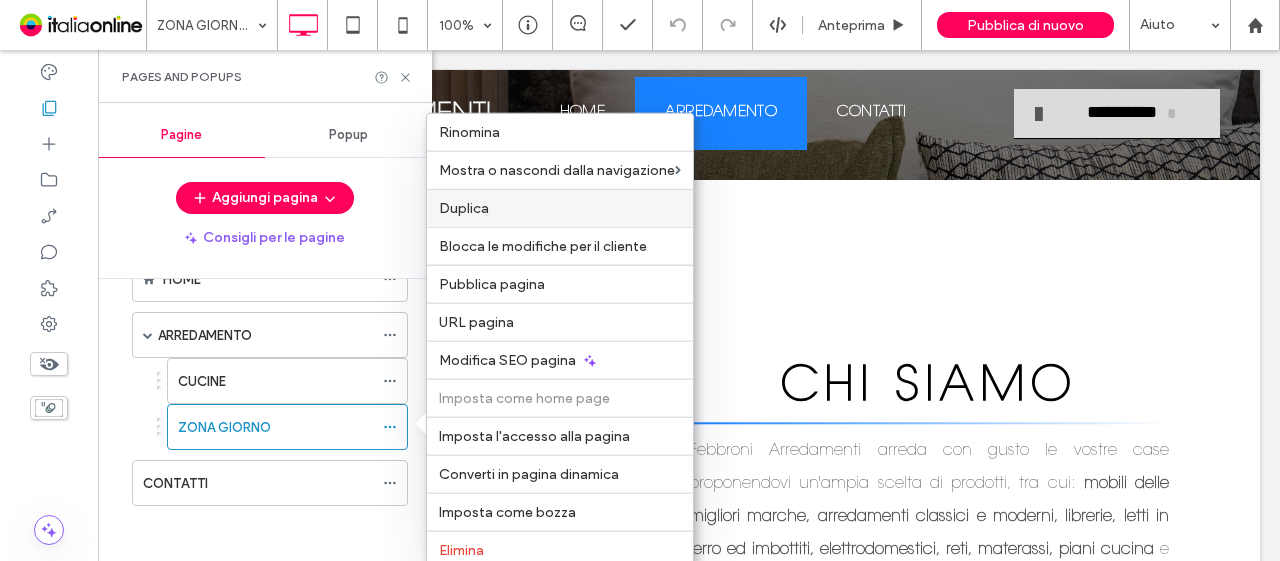click on "Duplica" at bounding box center (560, 208) 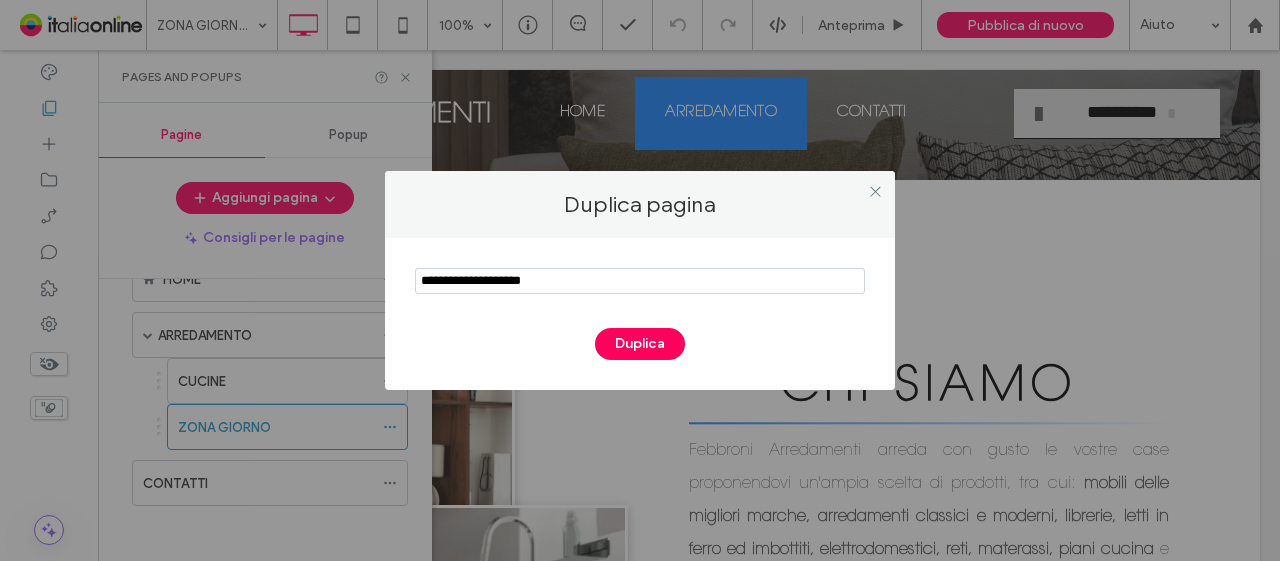 drag, startPoint x: 470, startPoint y: 283, endPoint x: 388, endPoint y: 279, distance: 82.0975 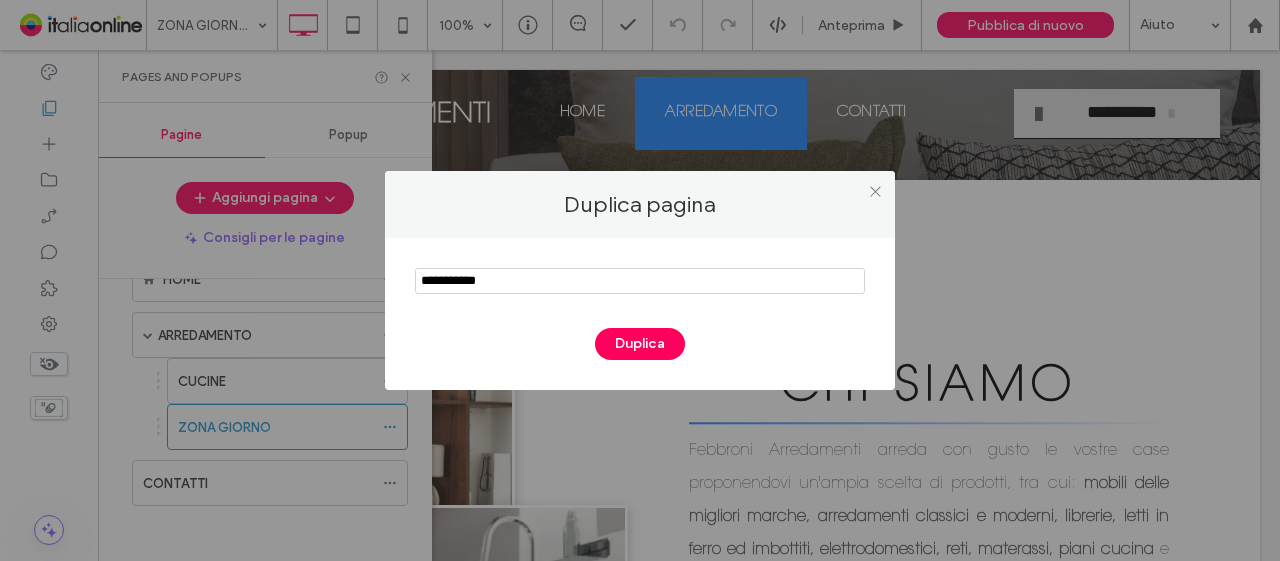 click at bounding box center (640, 281) 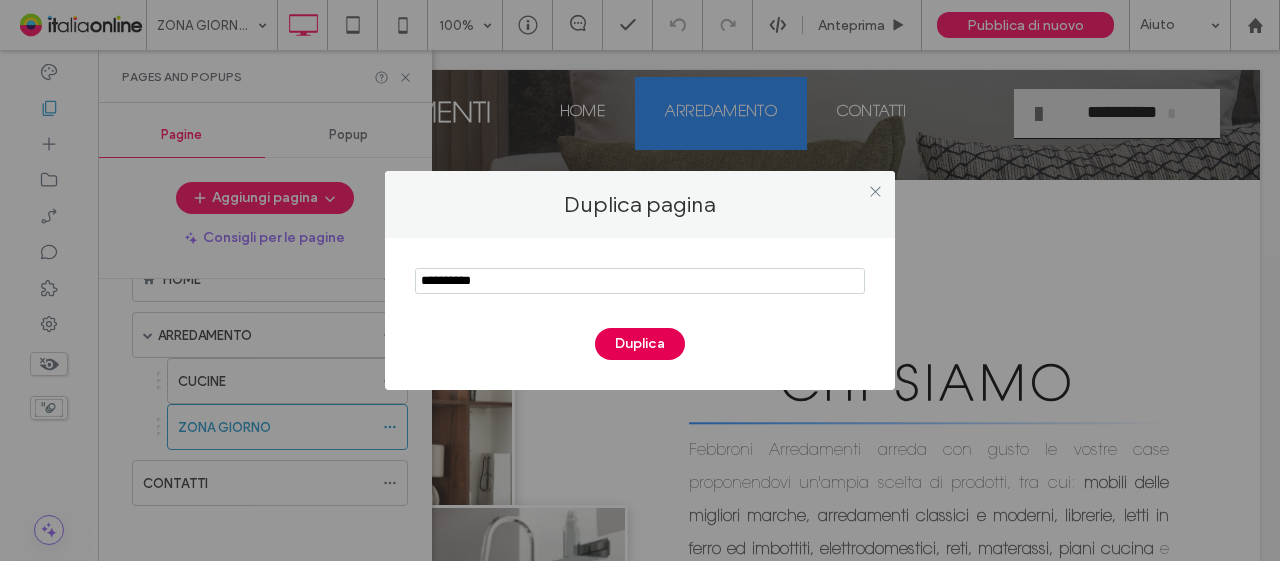 type on "**********" 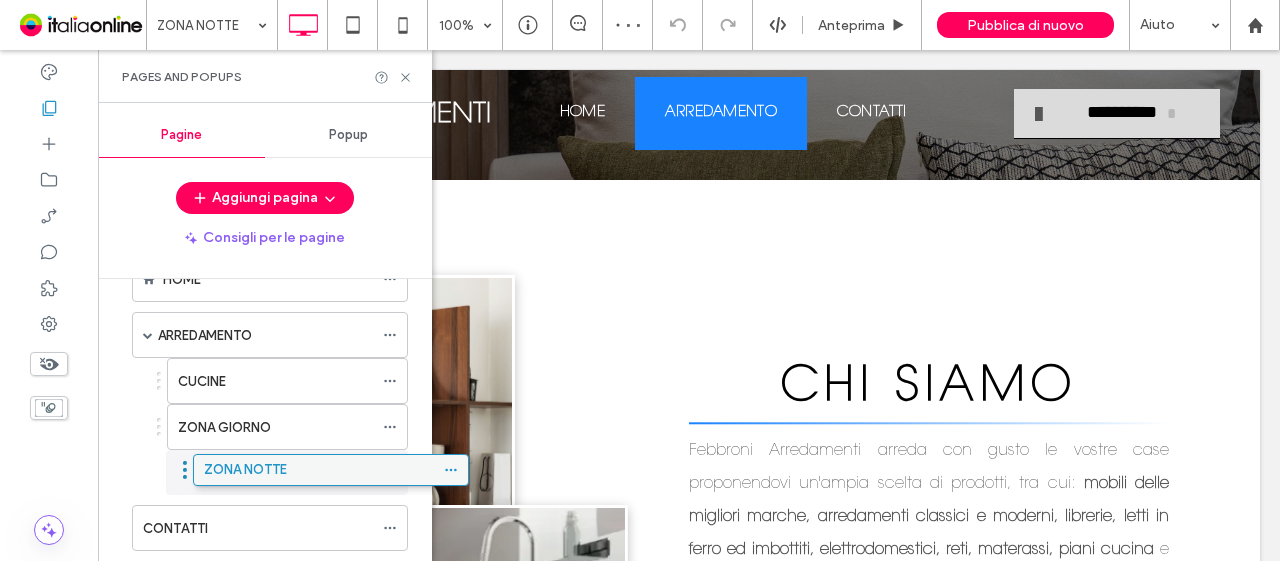 drag, startPoint x: 186, startPoint y: 531, endPoint x: 243, endPoint y: 471, distance: 82.75868 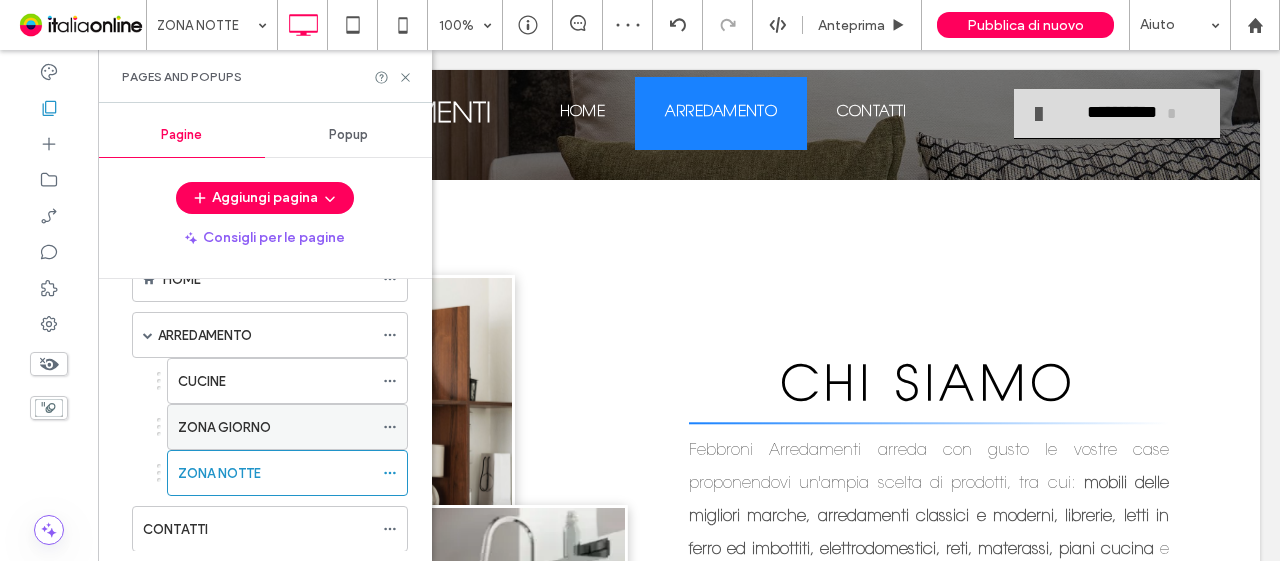 click on "ZONA GIORNO" at bounding box center (224, 427) 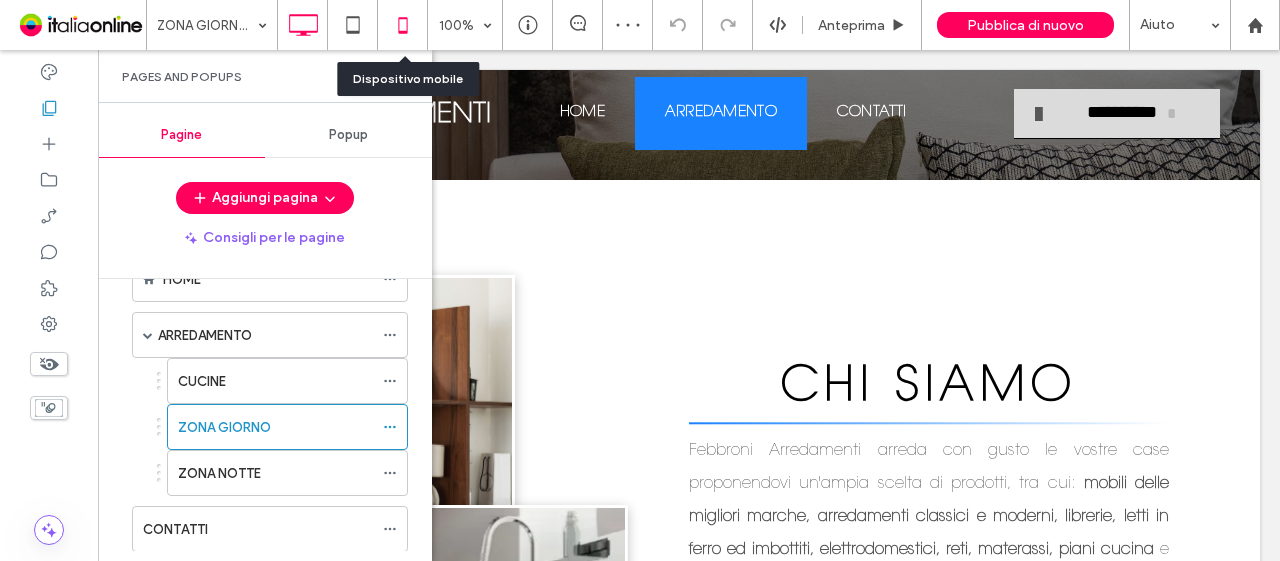 click 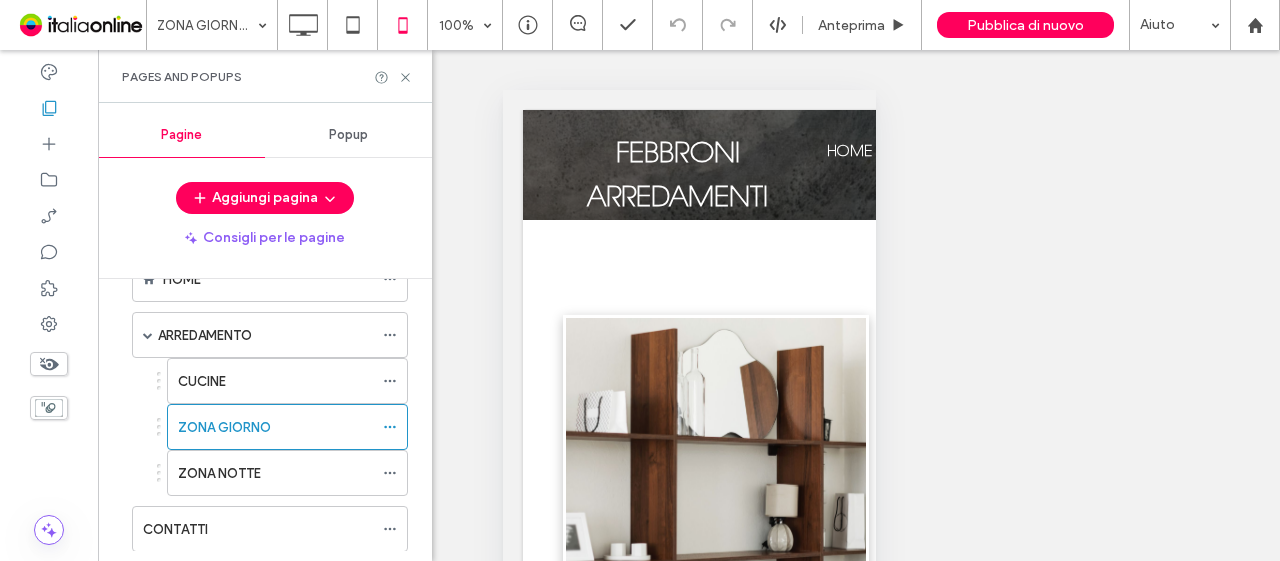 click at bounding box center [49, 364] 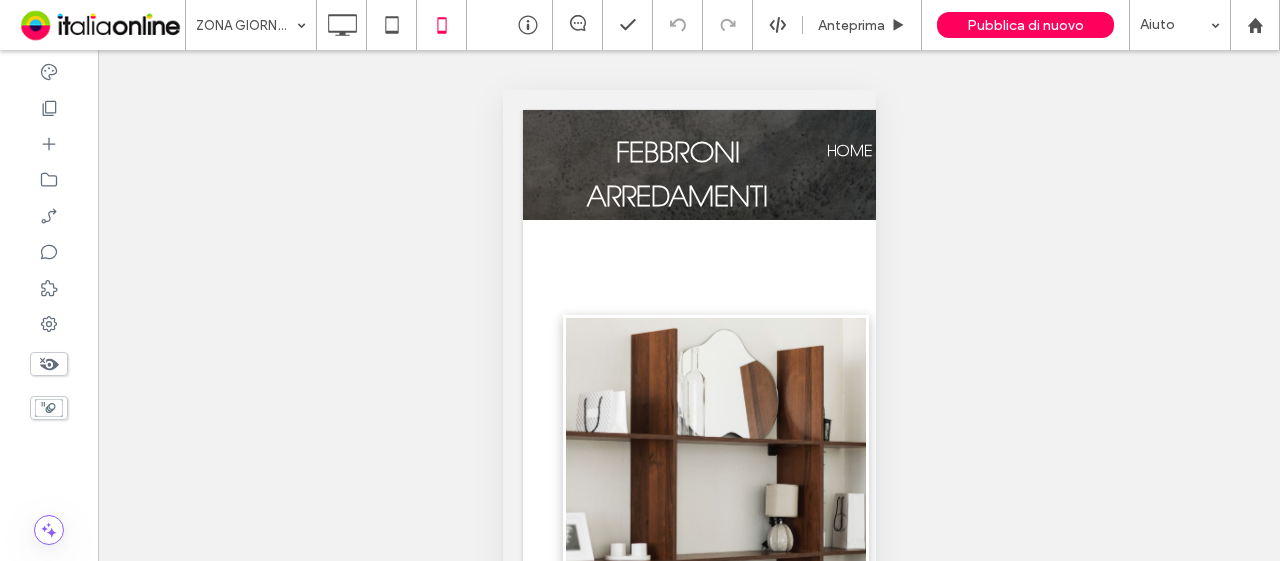 click 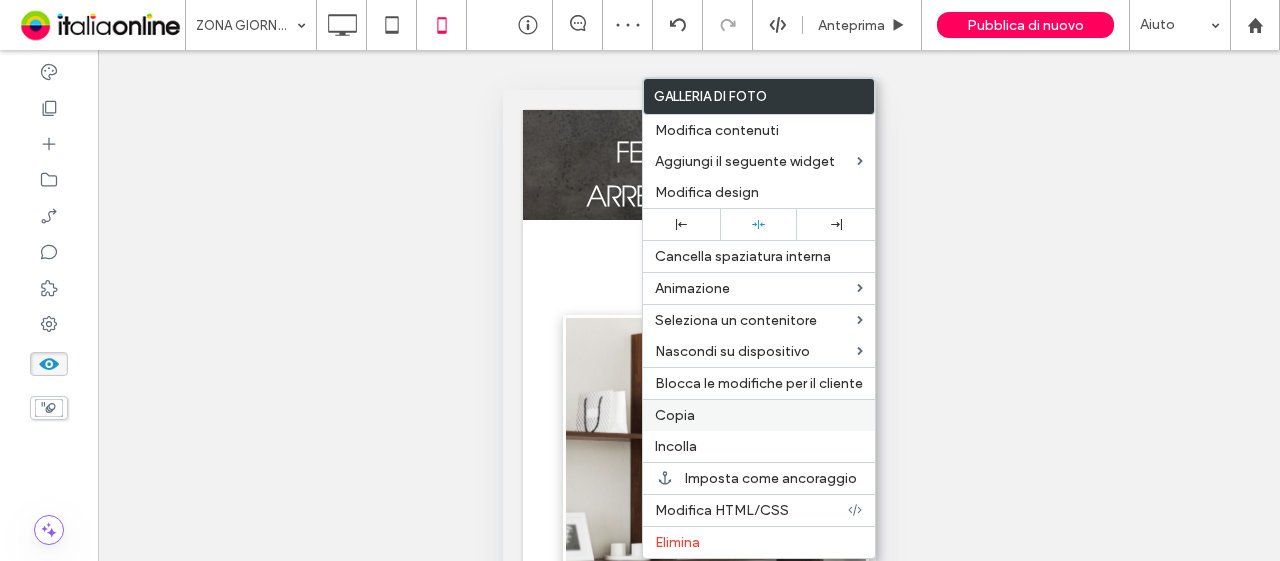 click on "Copia" at bounding box center (759, 415) 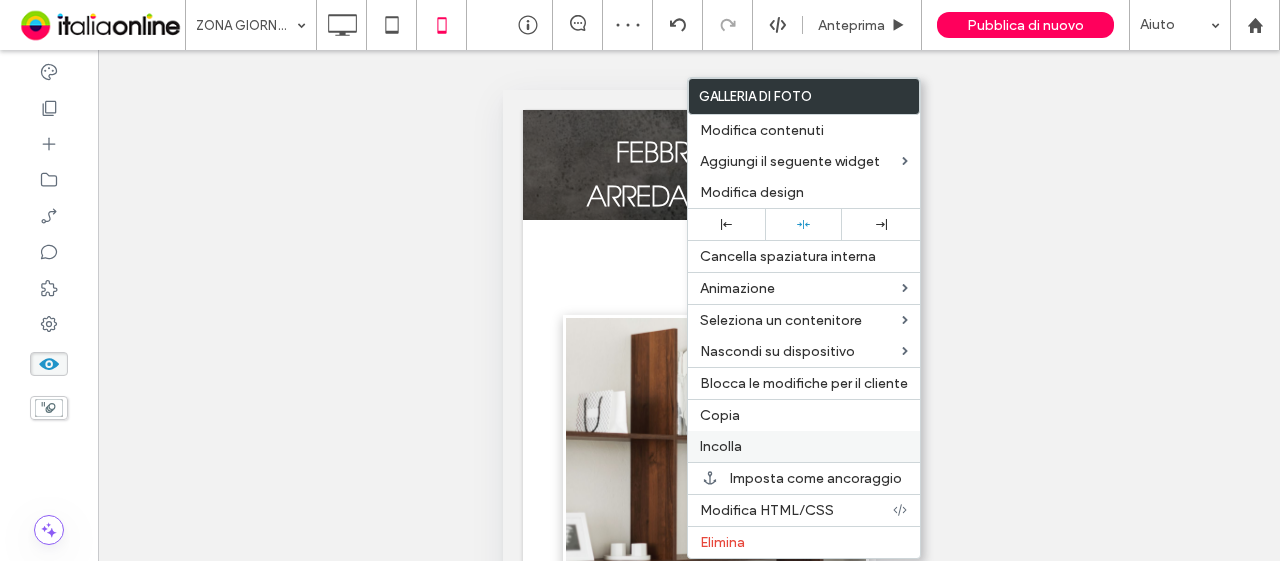 click on "Incolla" at bounding box center (804, 446) 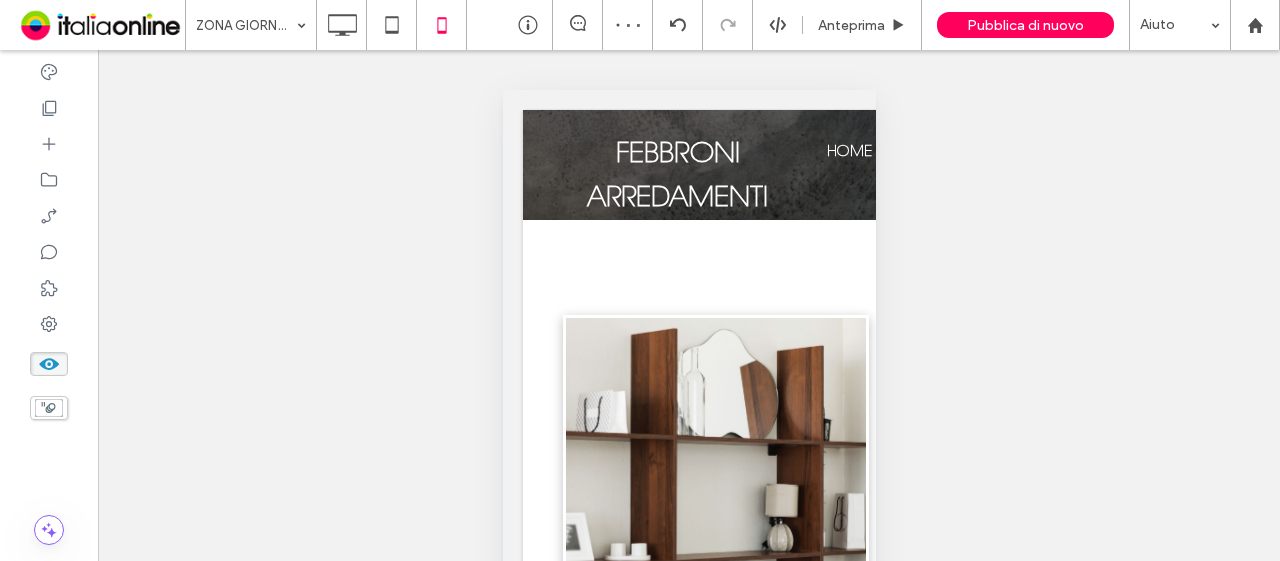 type on "**********" 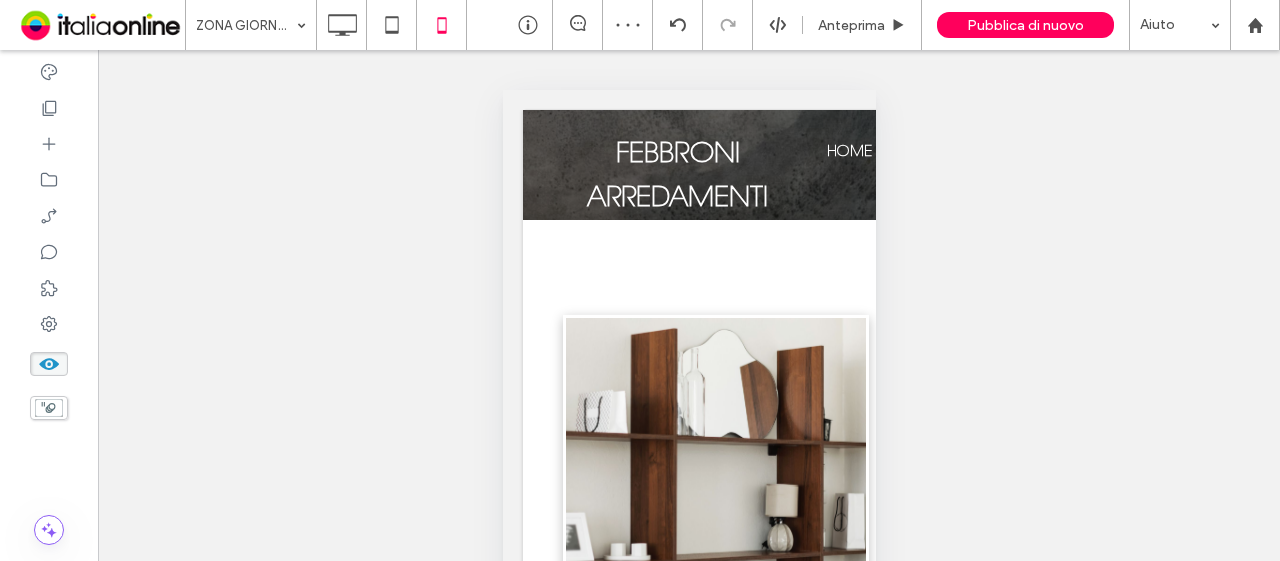 type on "**" 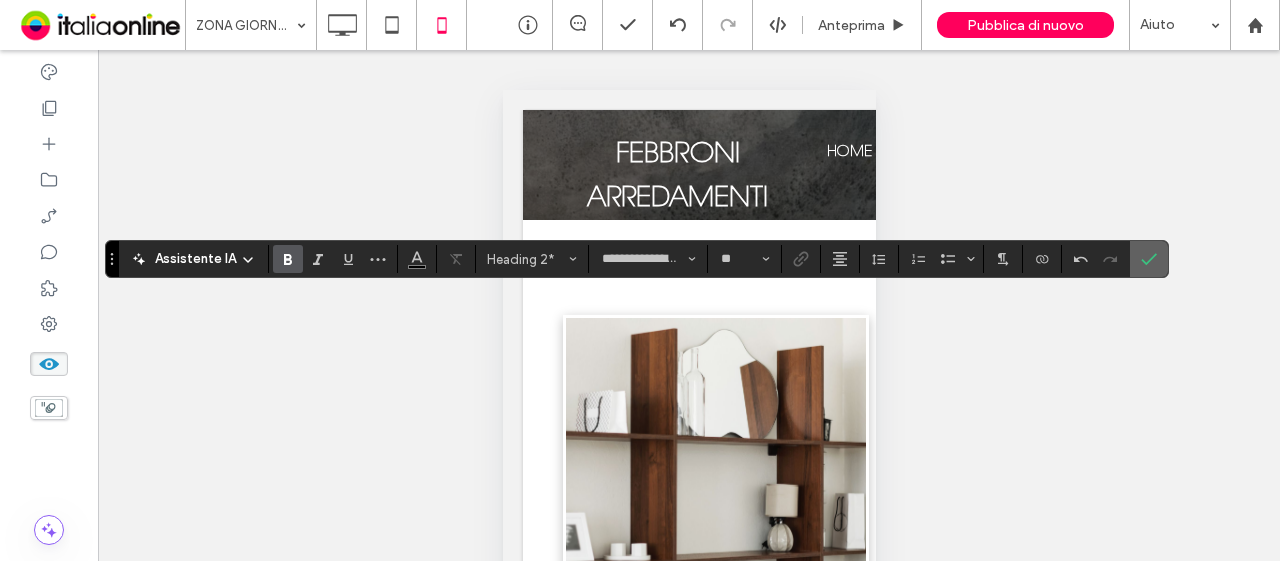 click 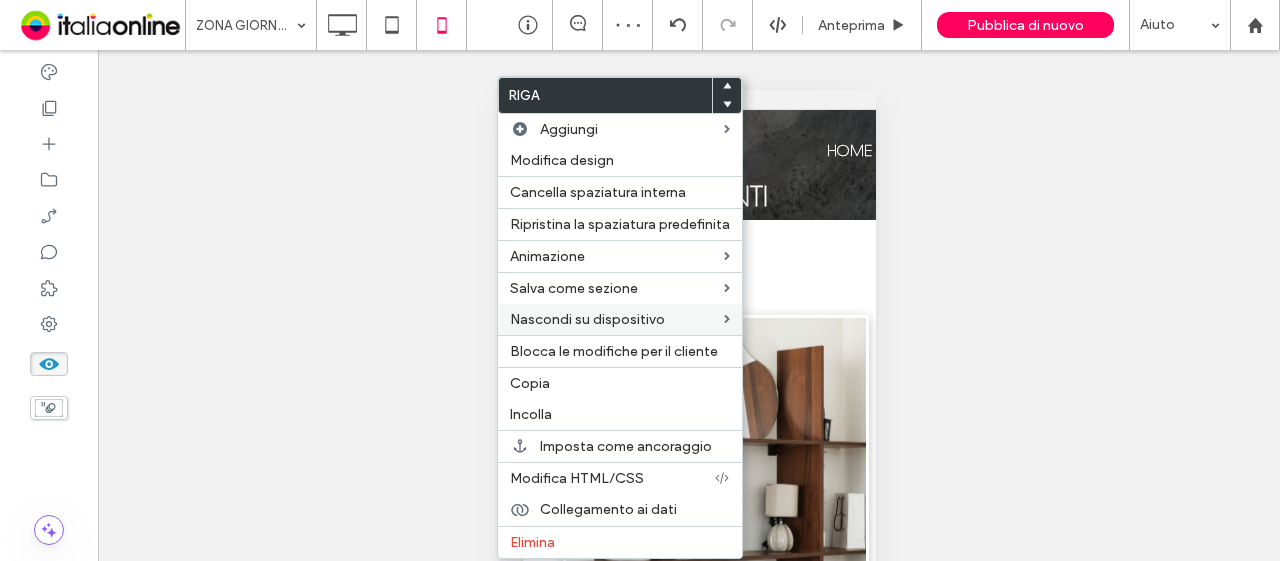 drag, startPoint x: 601, startPoint y: 521, endPoint x: 732, endPoint y: 307, distance: 250.91234 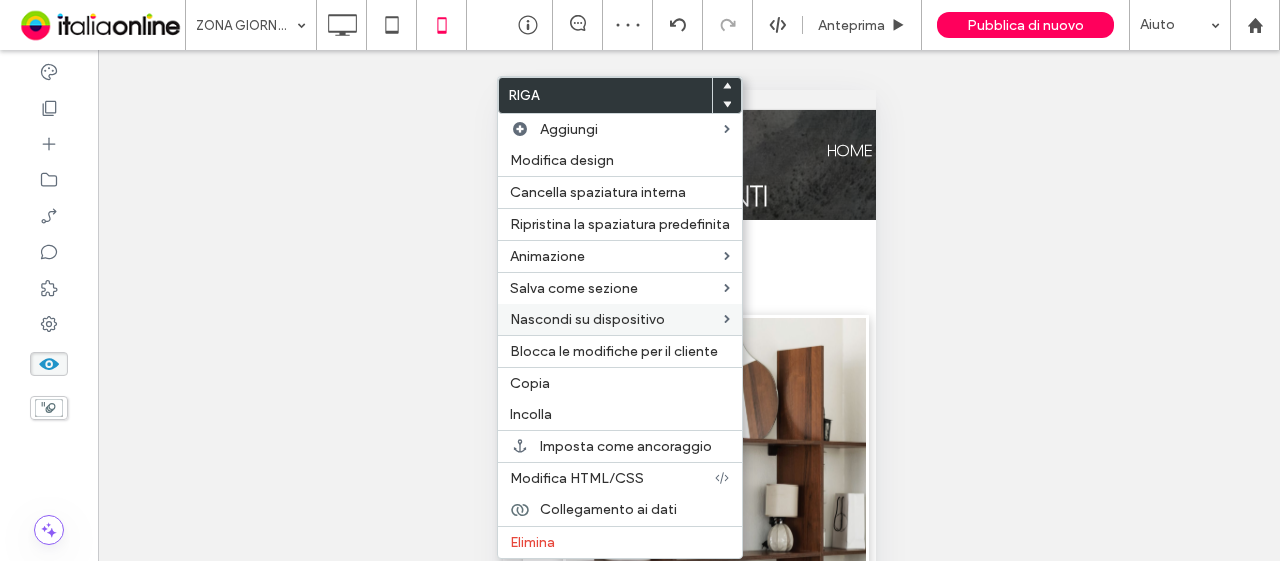 click on "Elimina" at bounding box center [620, 542] 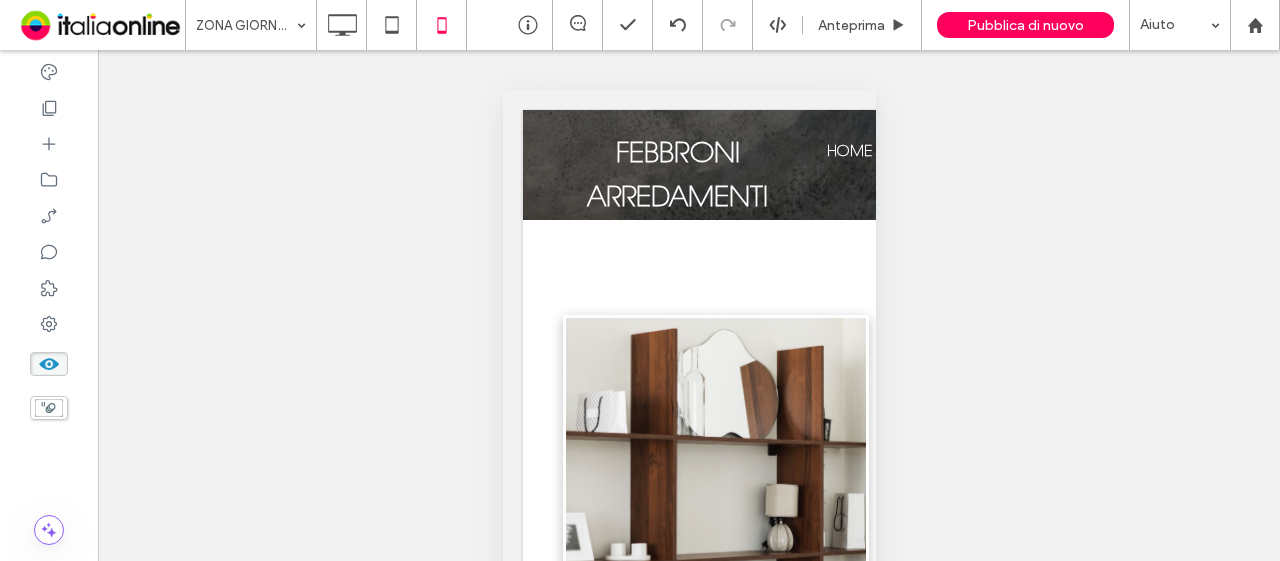 click at bounding box center [49, 364] 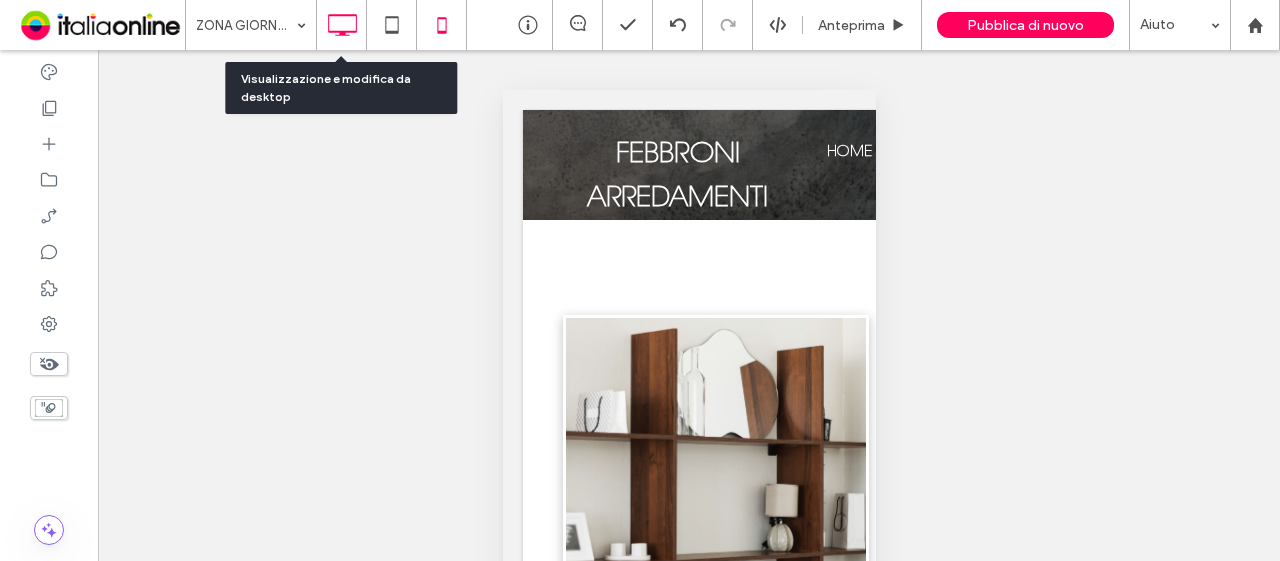 click 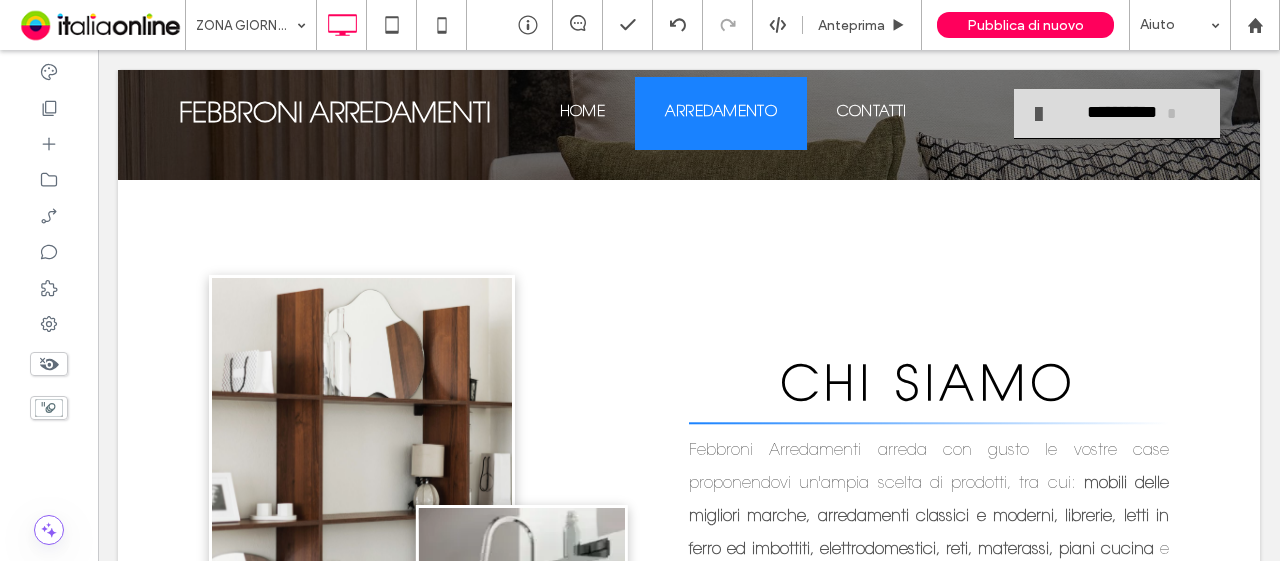 click 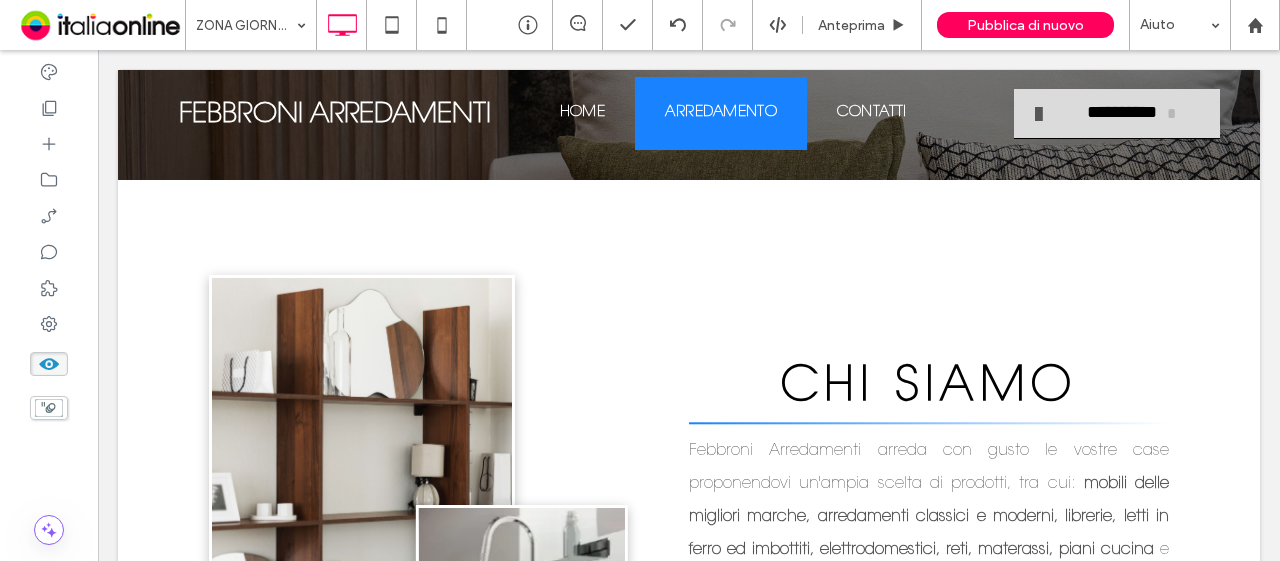 click 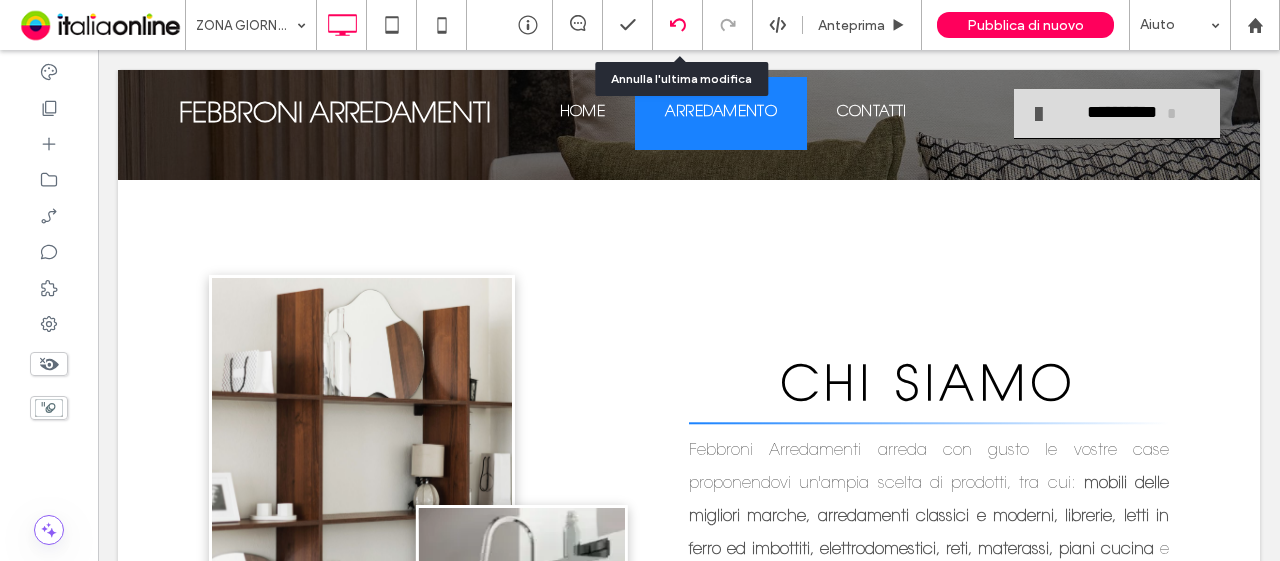 click 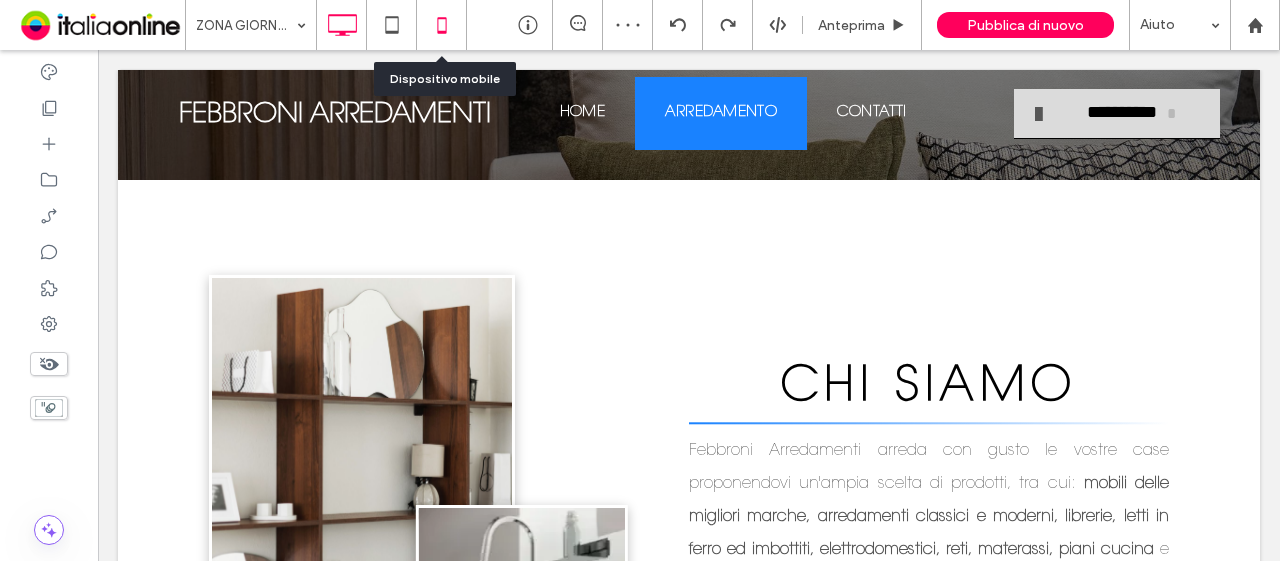click 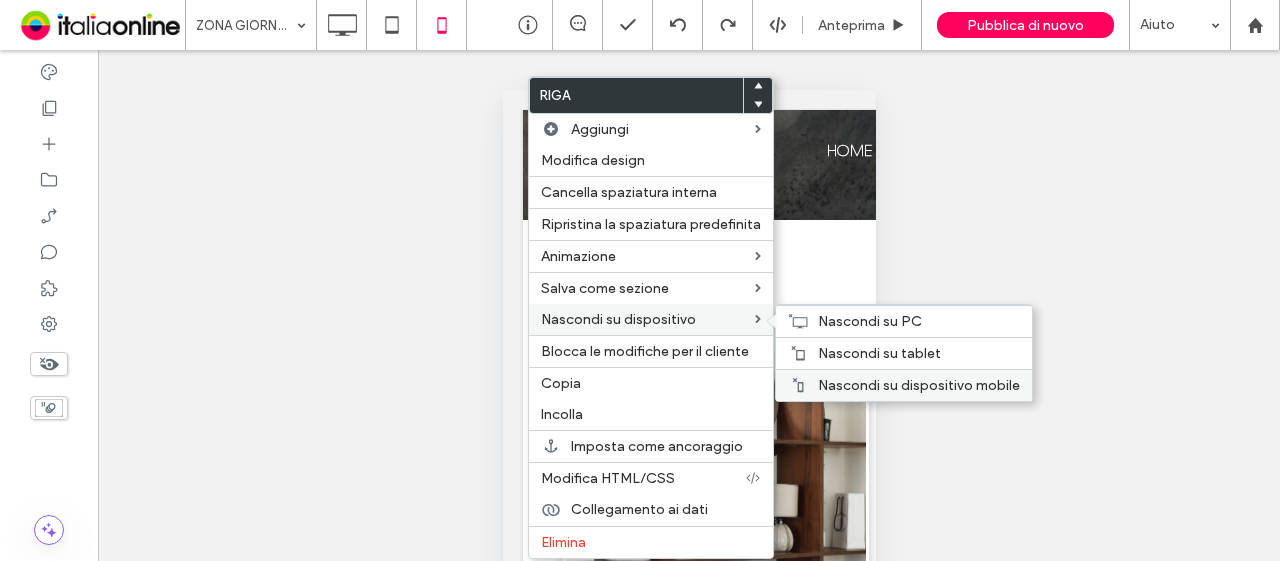 click on "Nascondi su dispositivo mobile" at bounding box center (919, 385) 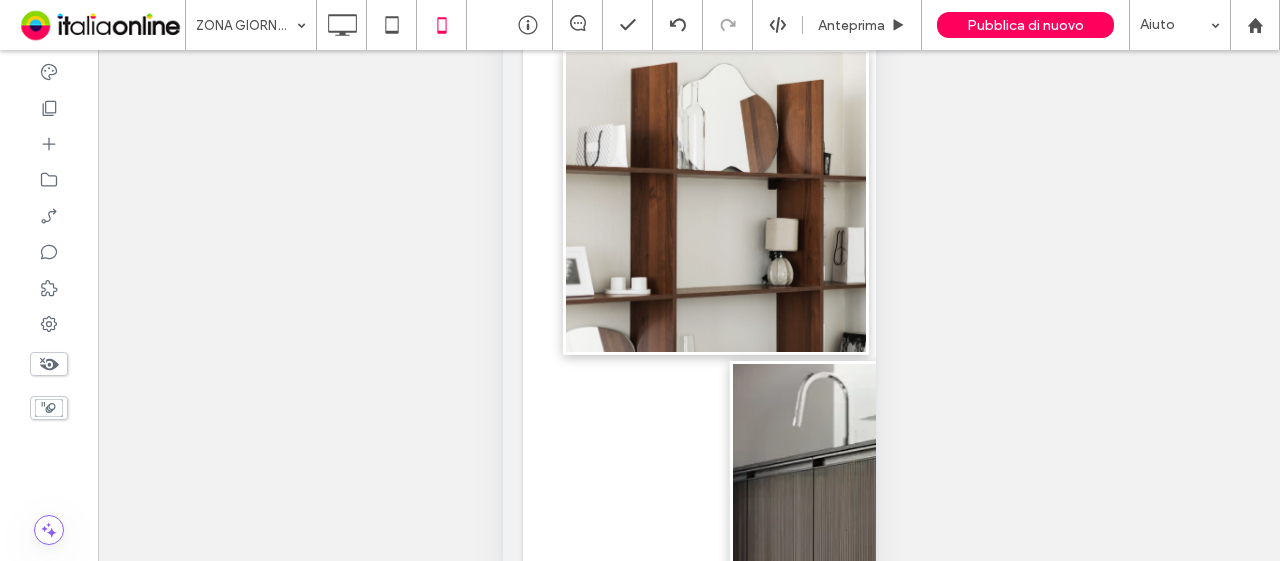 scroll, scrollTop: 0, scrollLeft: 0, axis: both 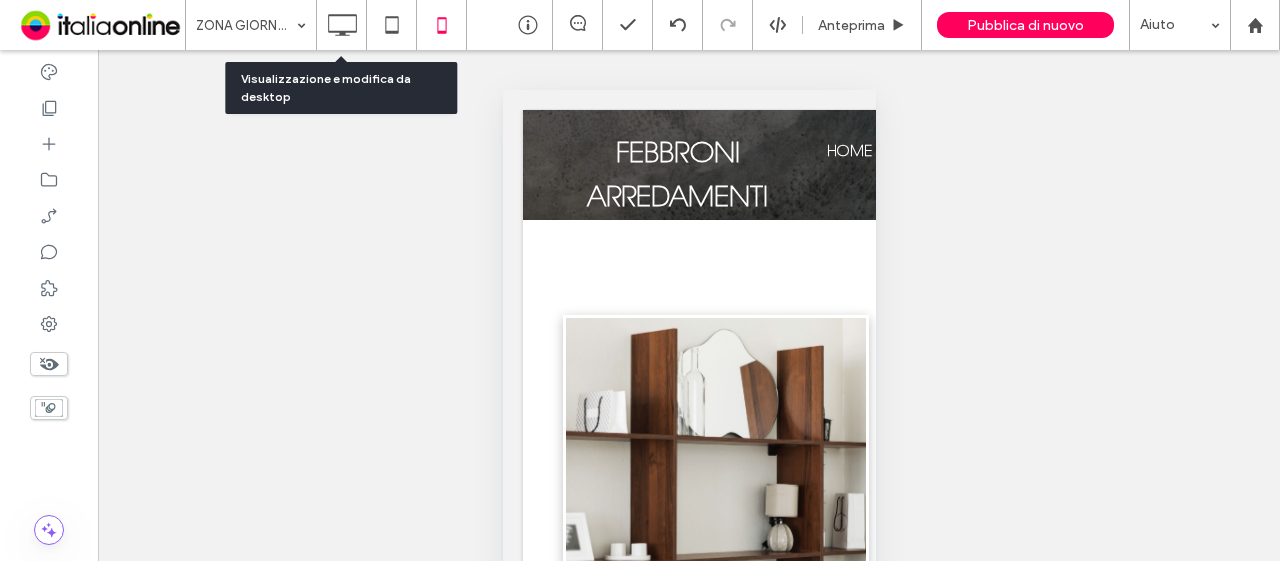 drag, startPoint x: 357, startPoint y: 29, endPoint x: 200, endPoint y: 428, distance: 428.77734 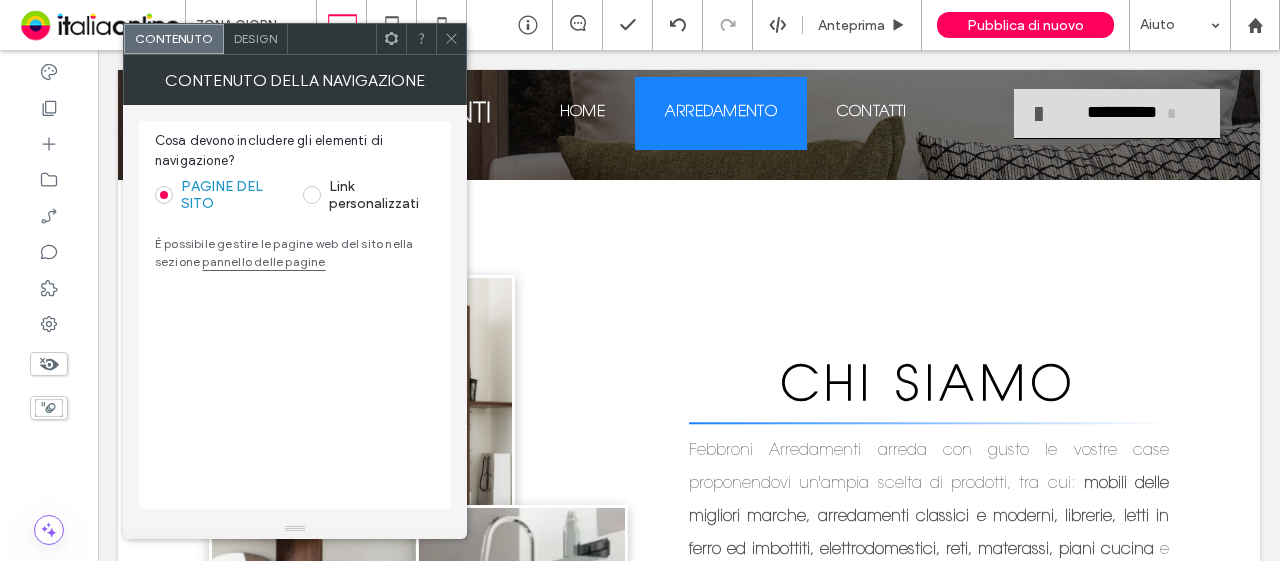 click at bounding box center [451, 39] 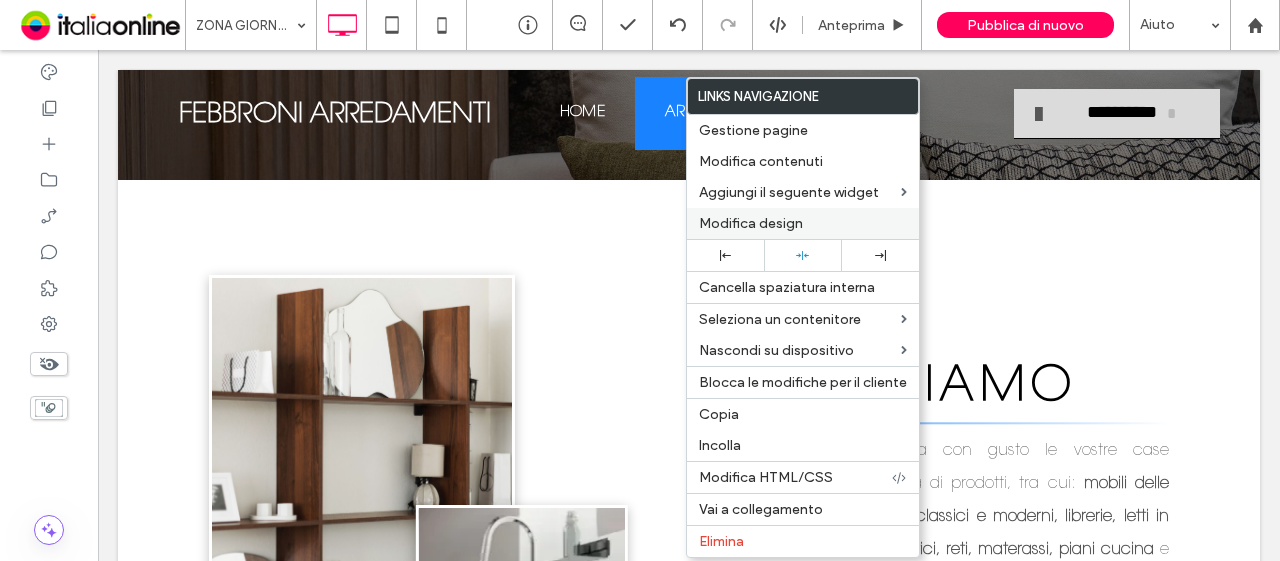 click on "Modifica design" at bounding box center [751, 223] 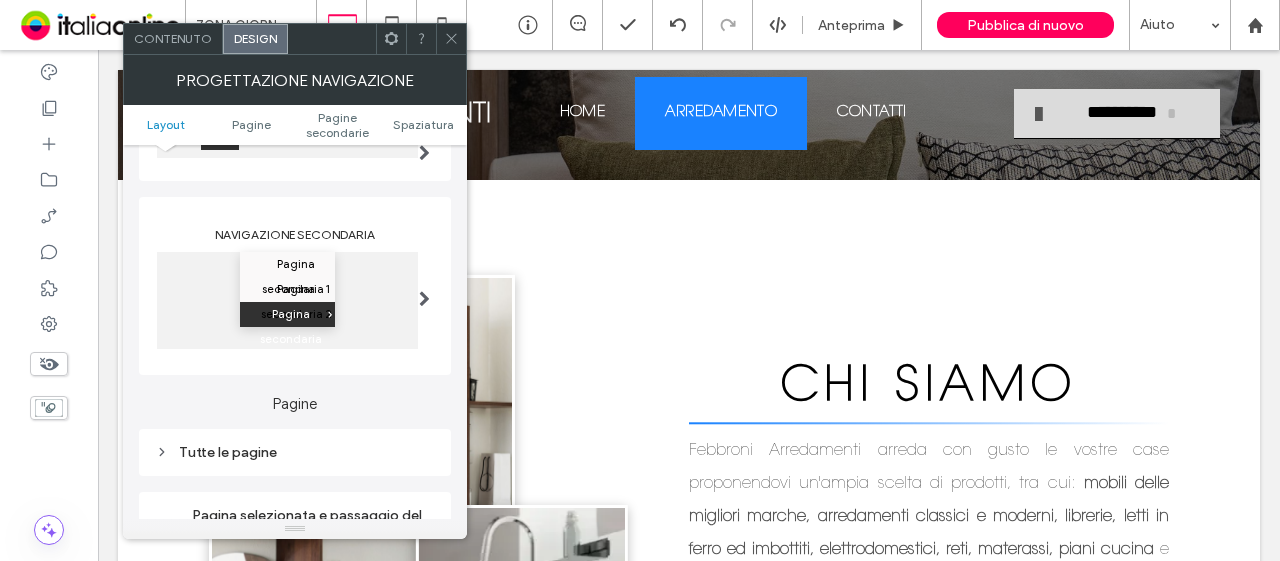 scroll, scrollTop: 300, scrollLeft: 0, axis: vertical 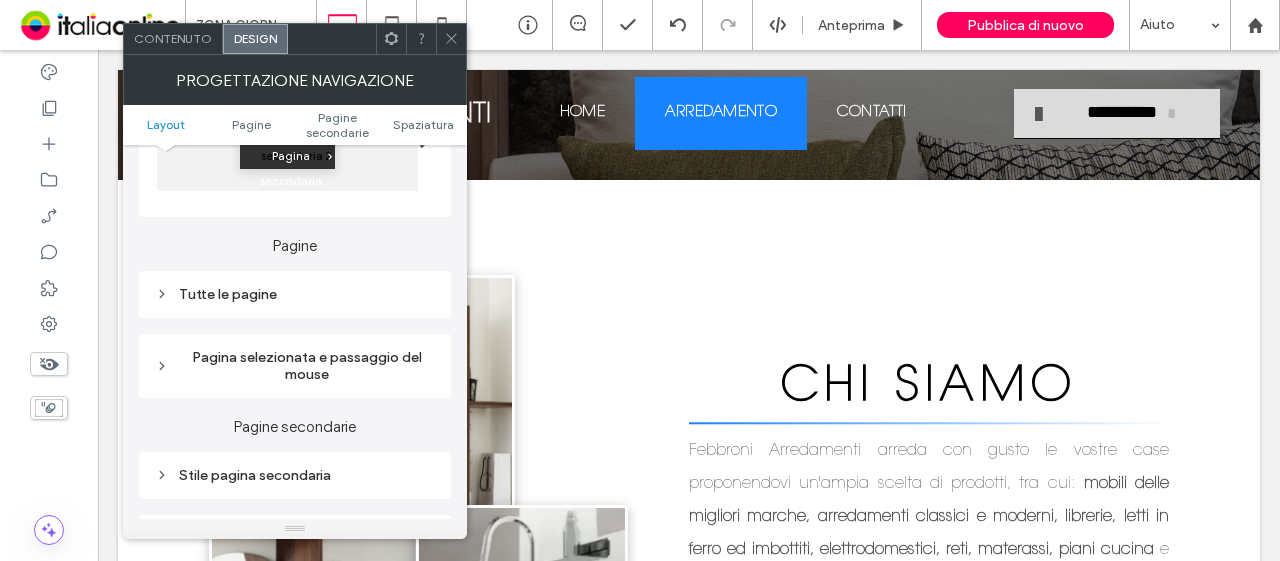 click on "Pagina selezionata e passaggio del mouse" at bounding box center (295, 366) 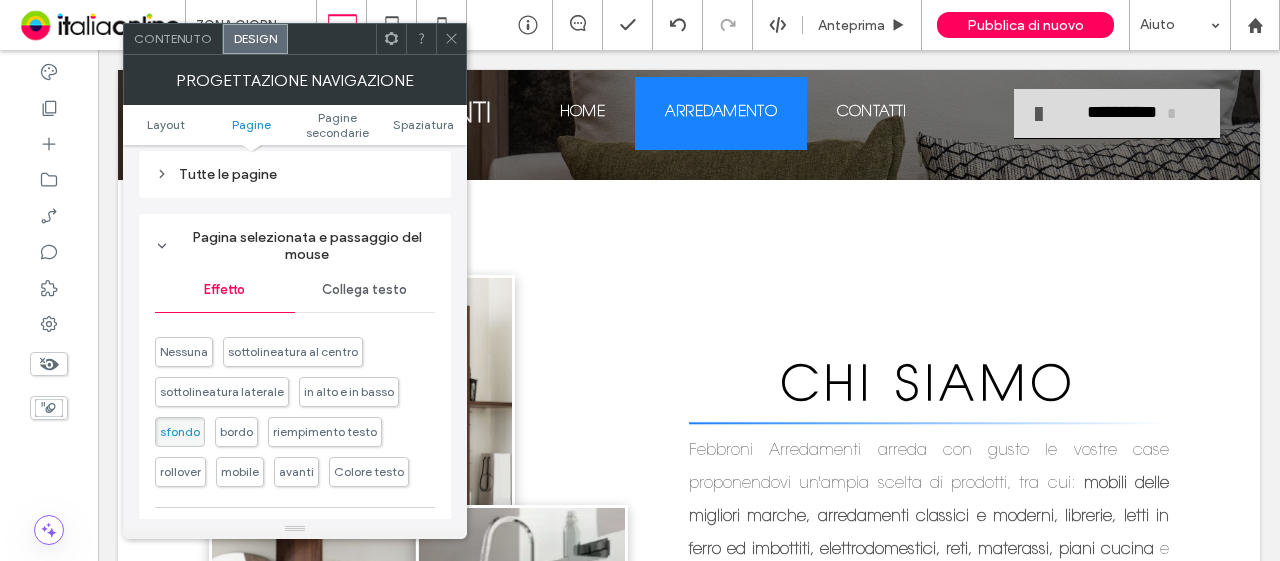 scroll, scrollTop: 600, scrollLeft: 0, axis: vertical 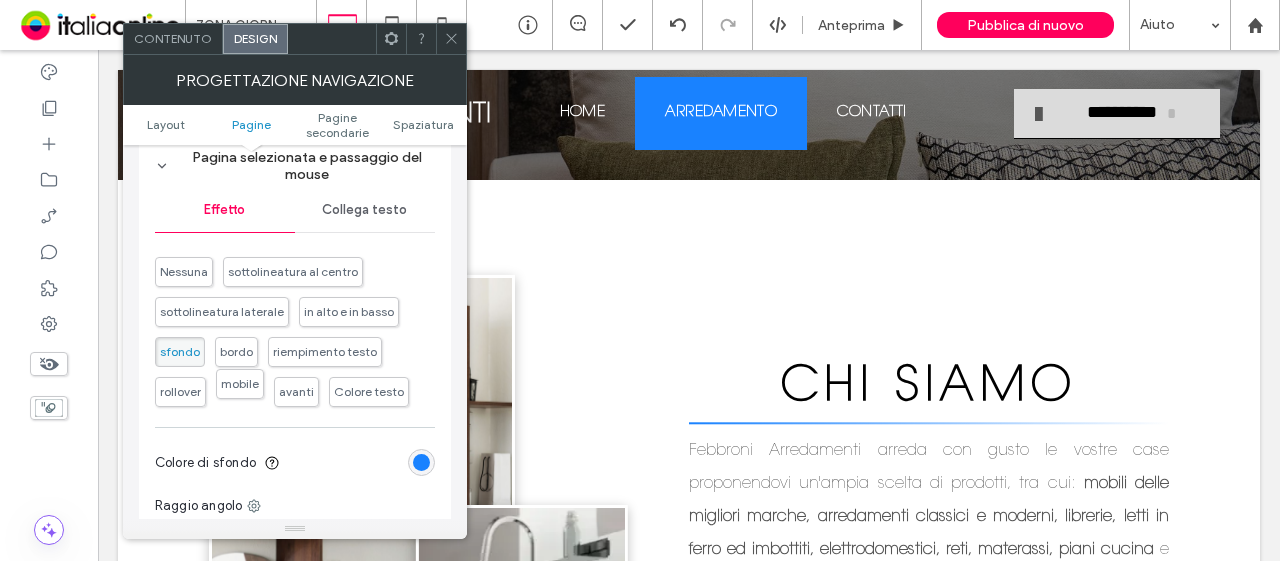 click on "mobile" at bounding box center (240, 384) 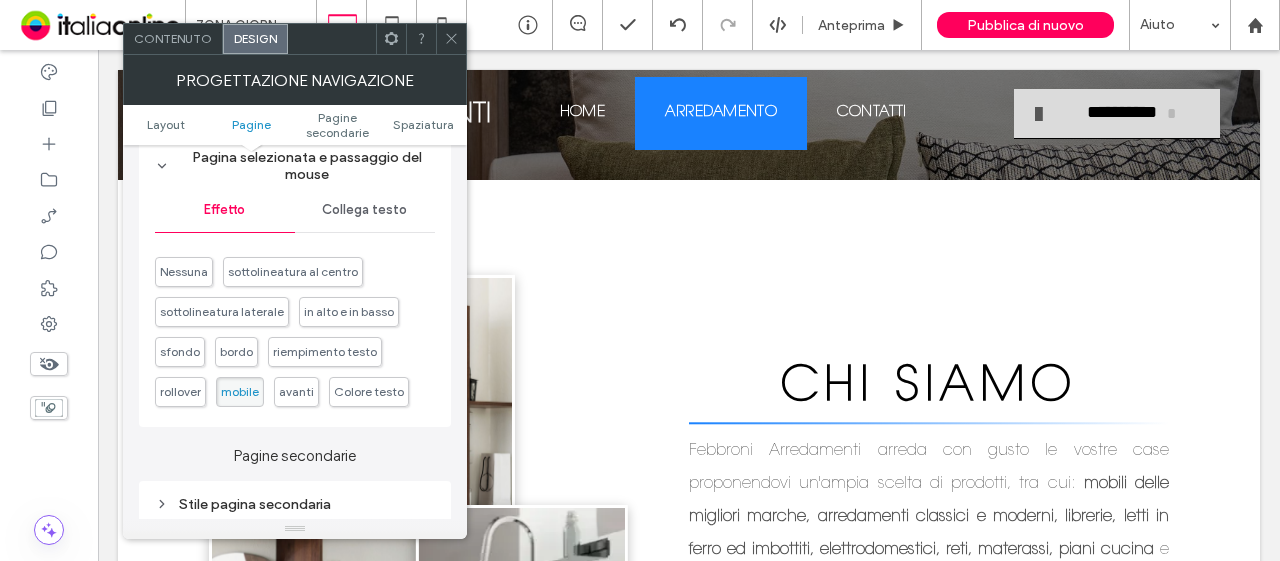 click 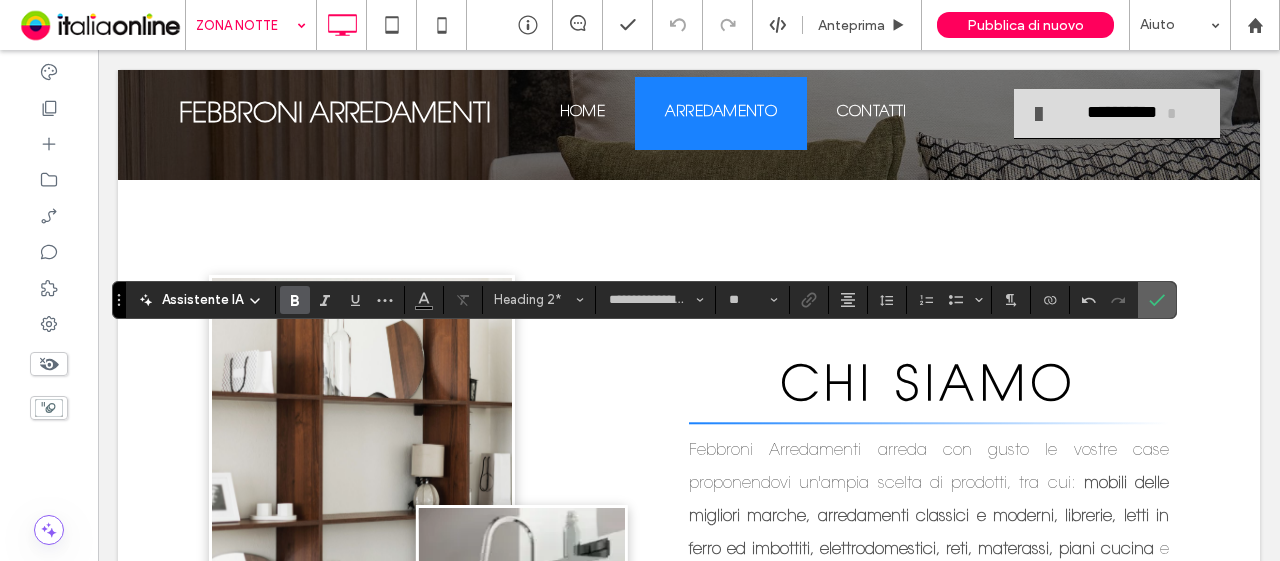 click 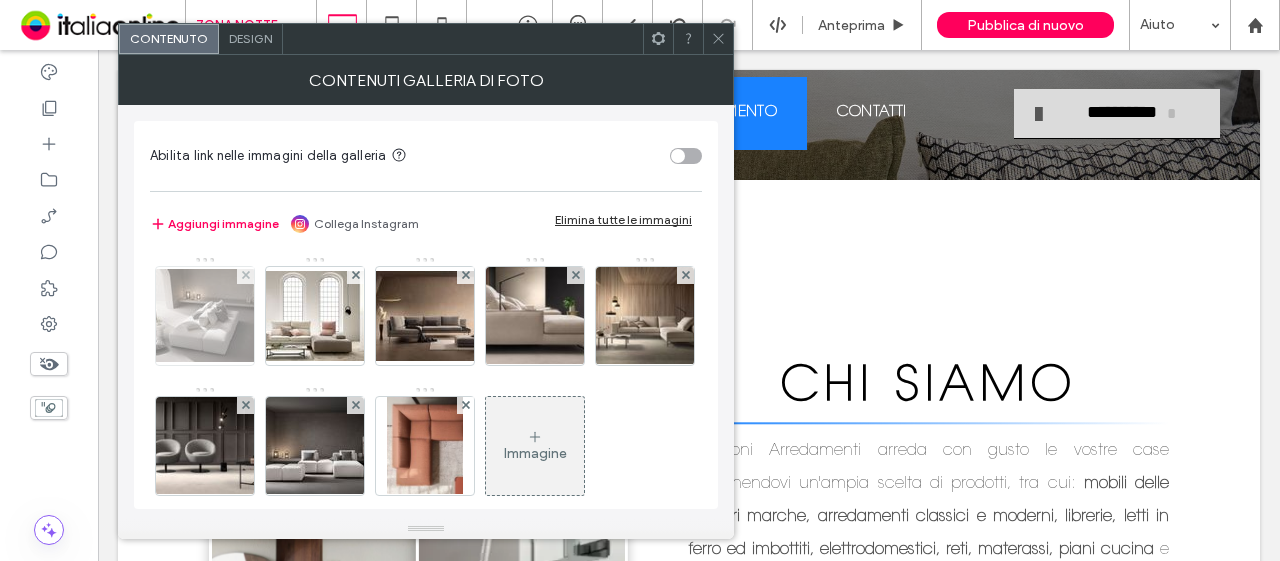 click at bounding box center [245, 275] 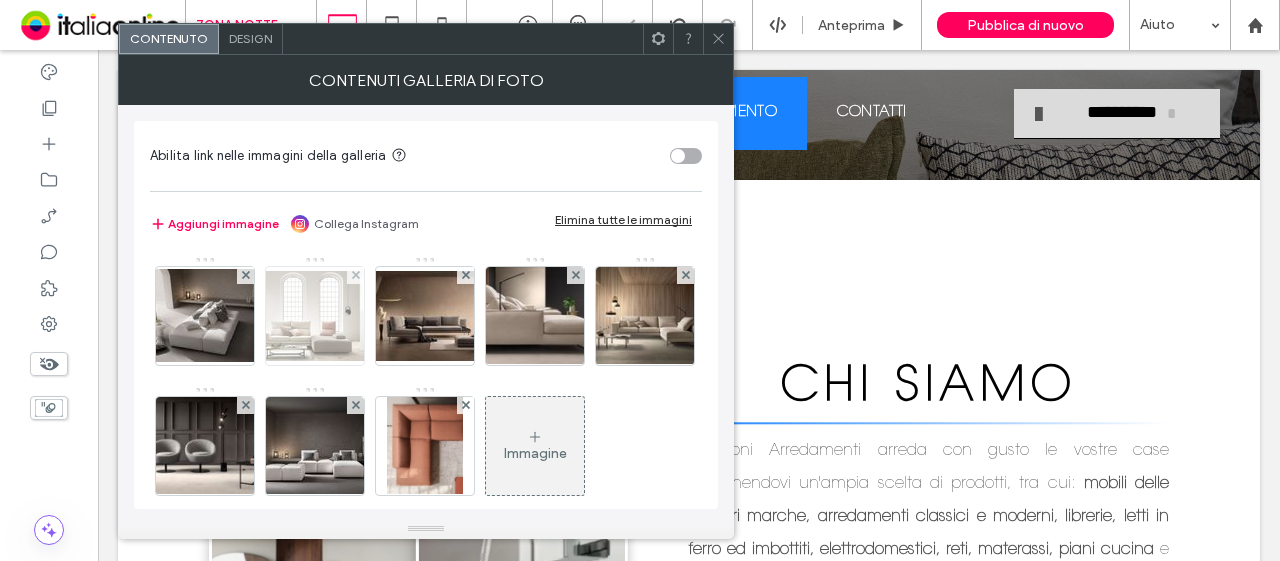 click at bounding box center [245, 275] 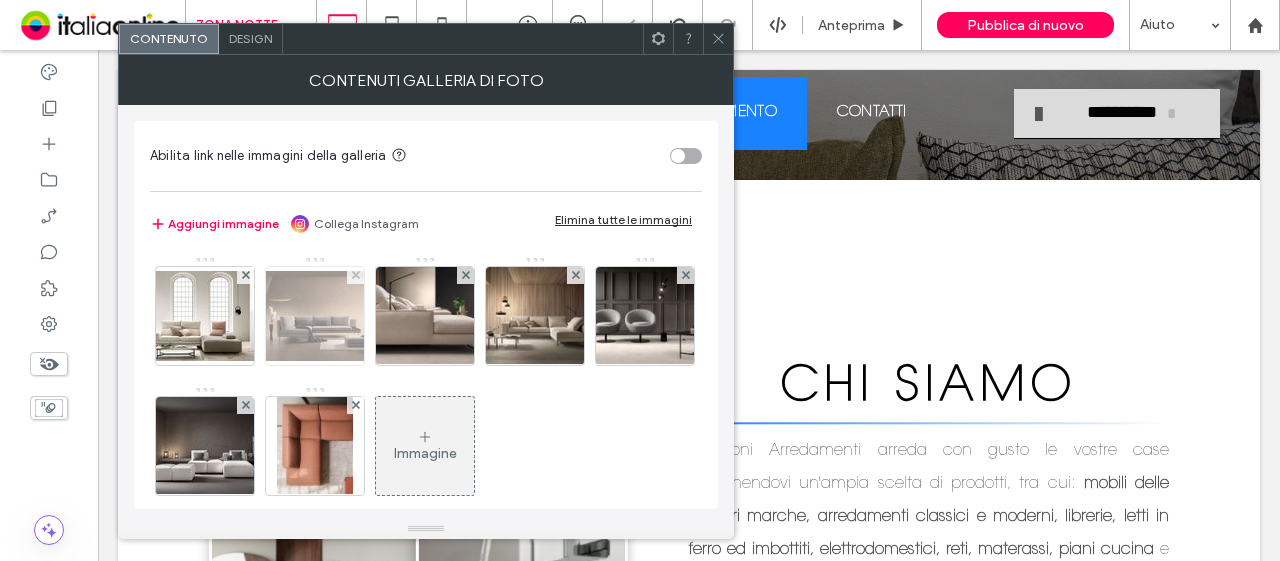 click at bounding box center [245, 275] 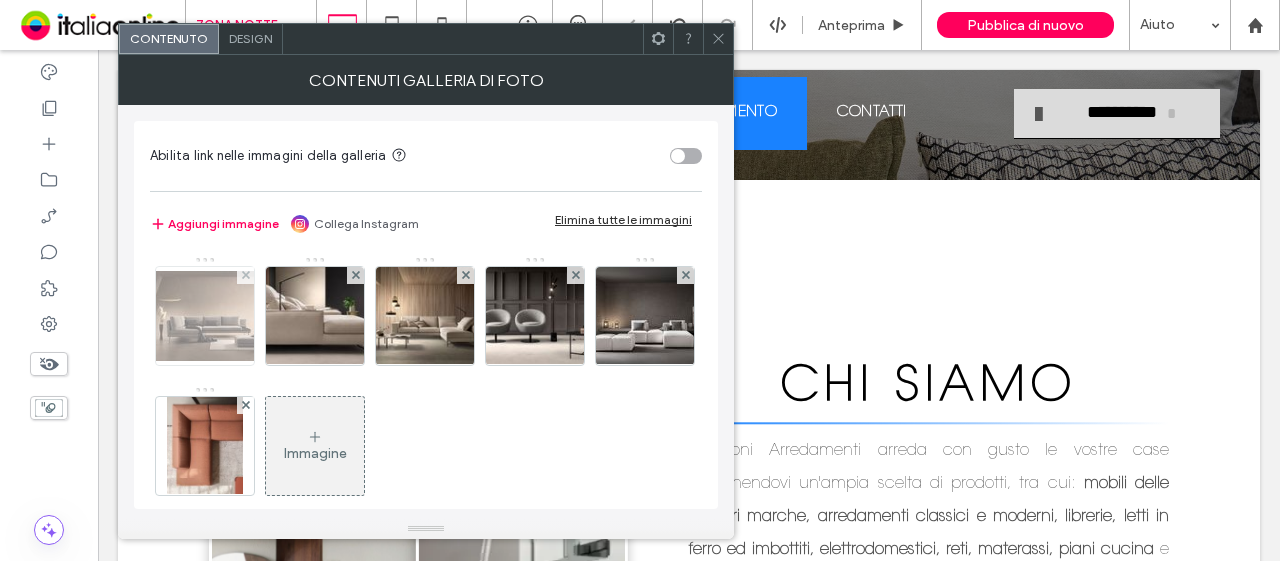 click at bounding box center [245, 275] 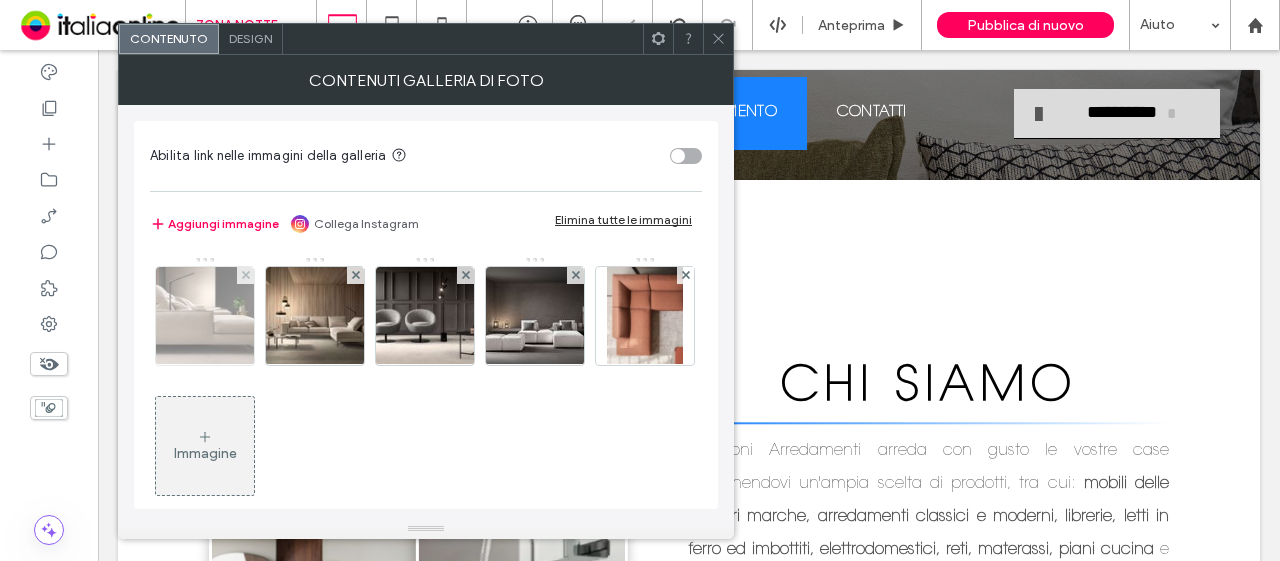 click at bounding box center (245, 275) 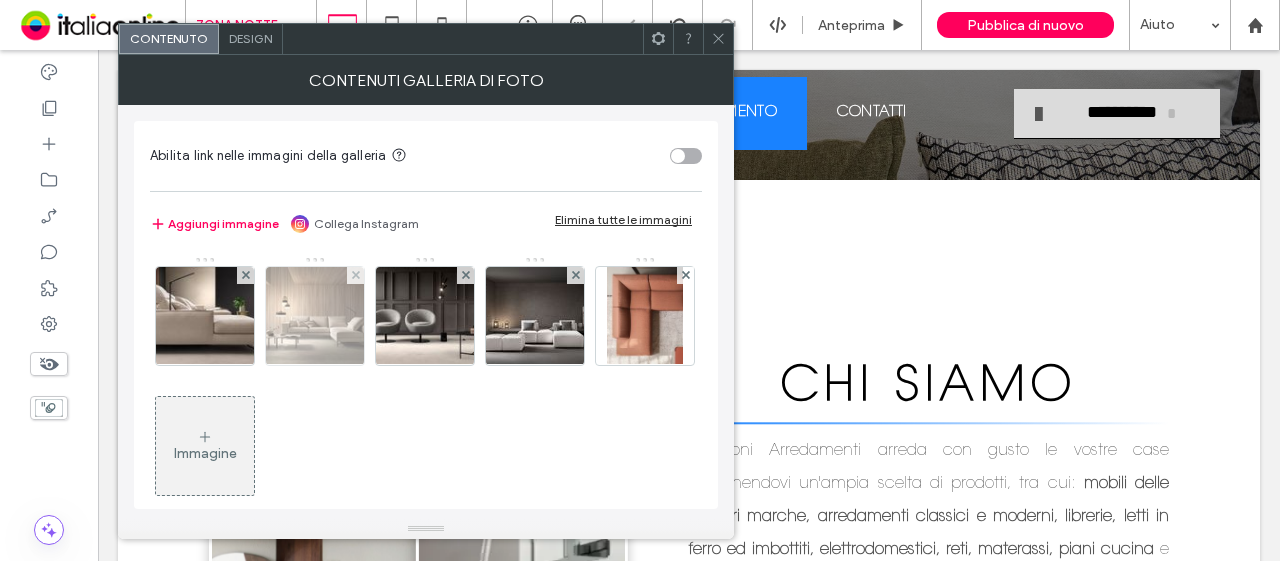 click at bounding box center (355, 275) 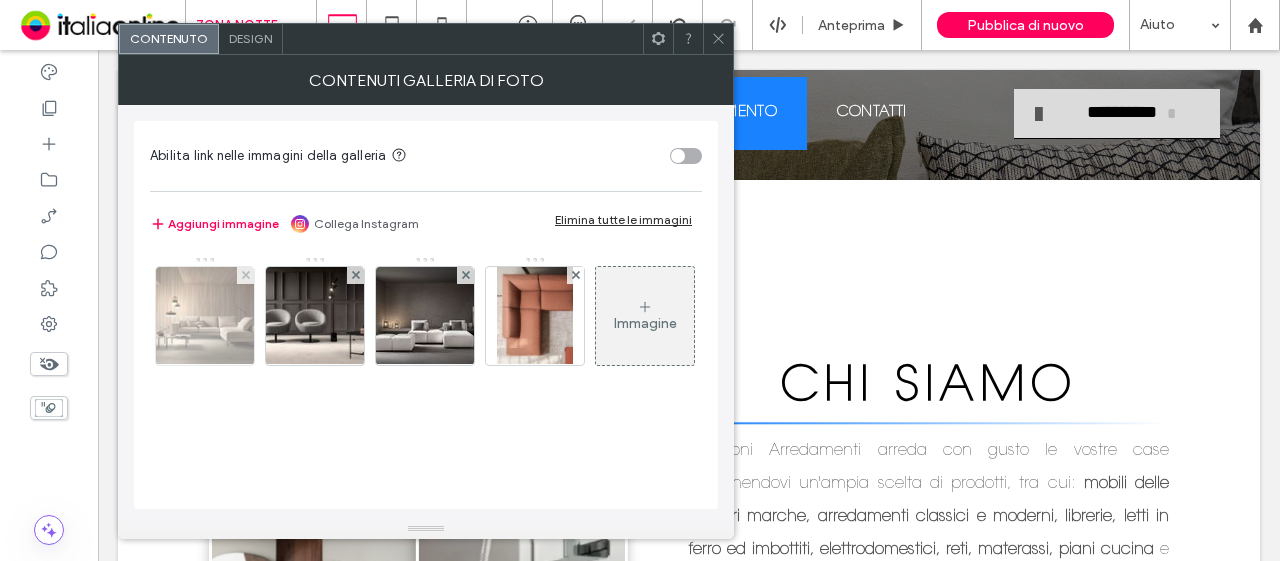 click at bounding box center [245, 275] 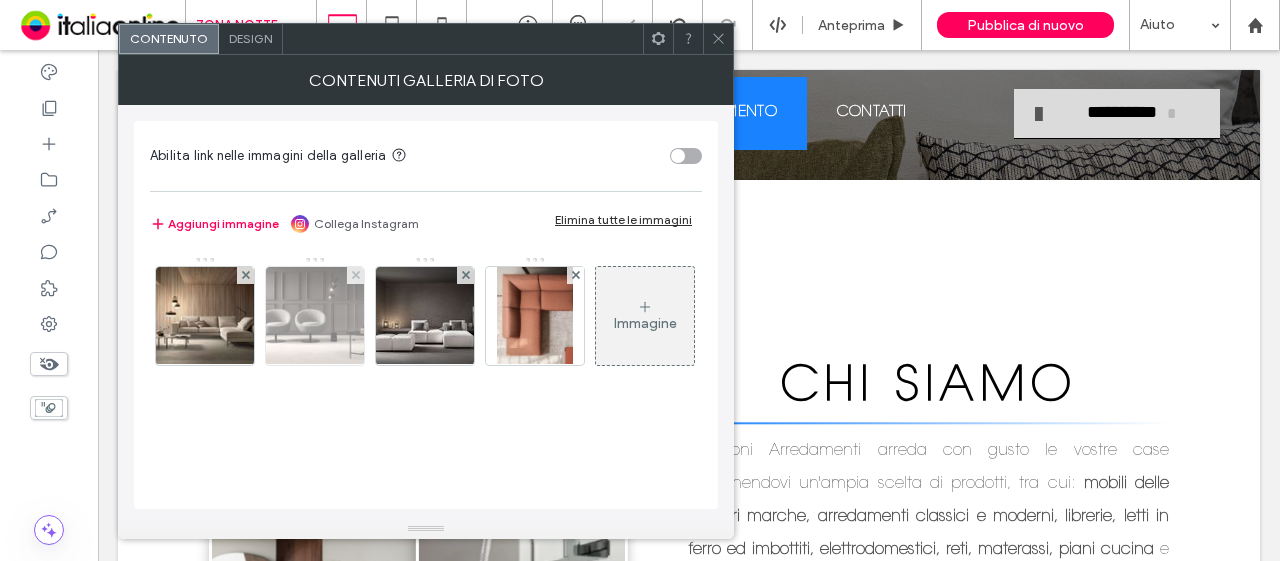 click at bounding box center (355, 275) 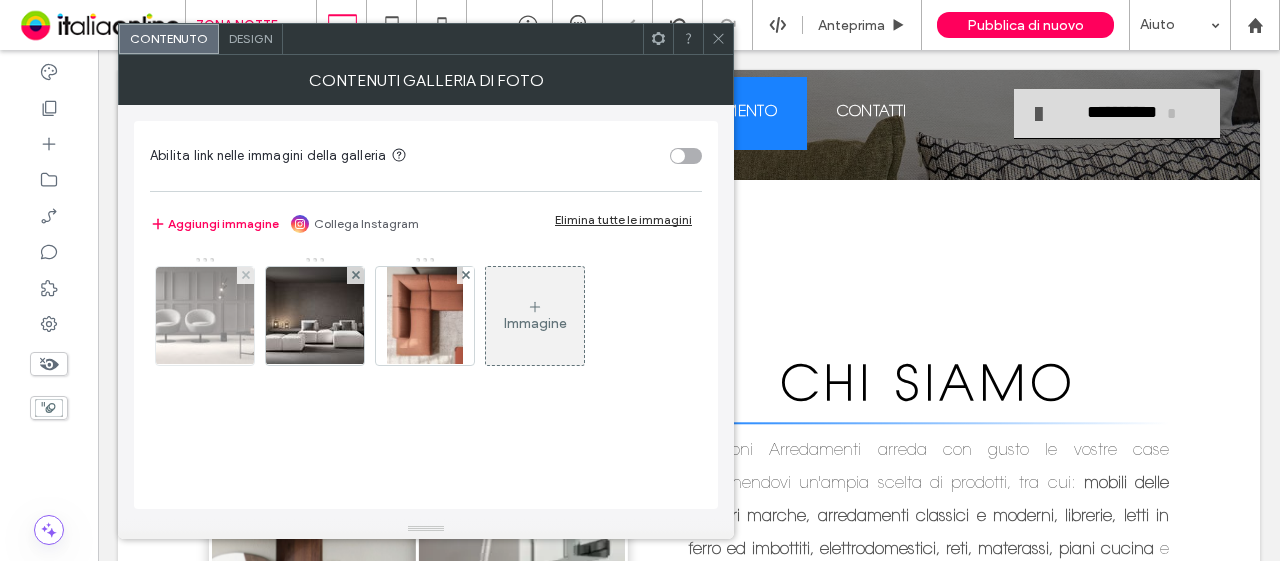 click at bounding box center (245, 275) 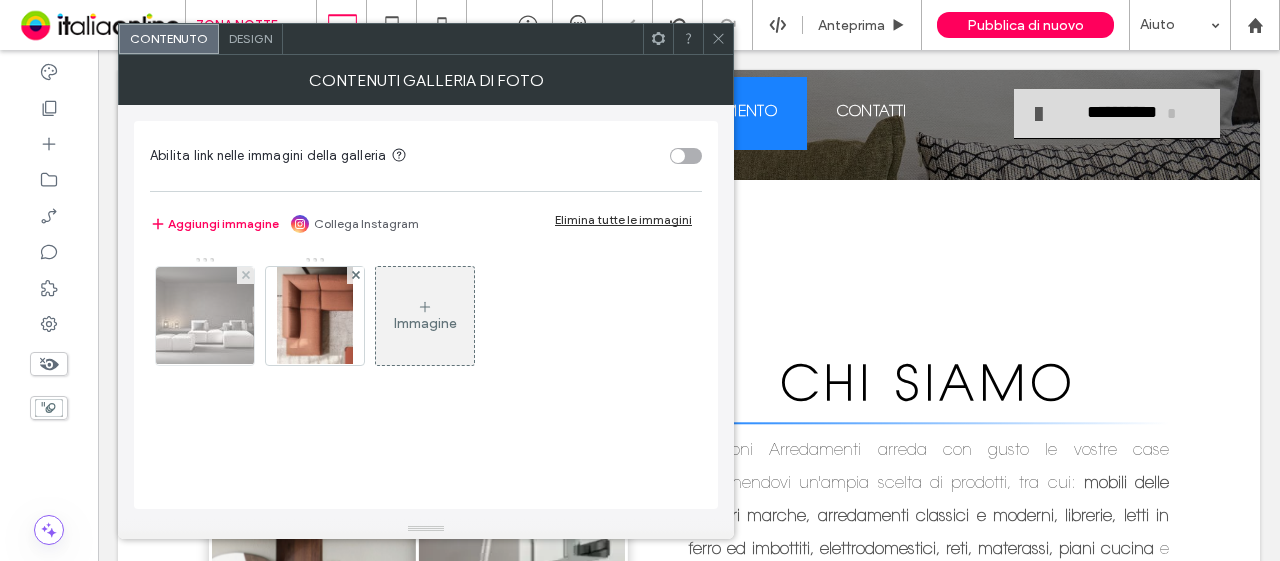 click at bounding box center (245, 275) 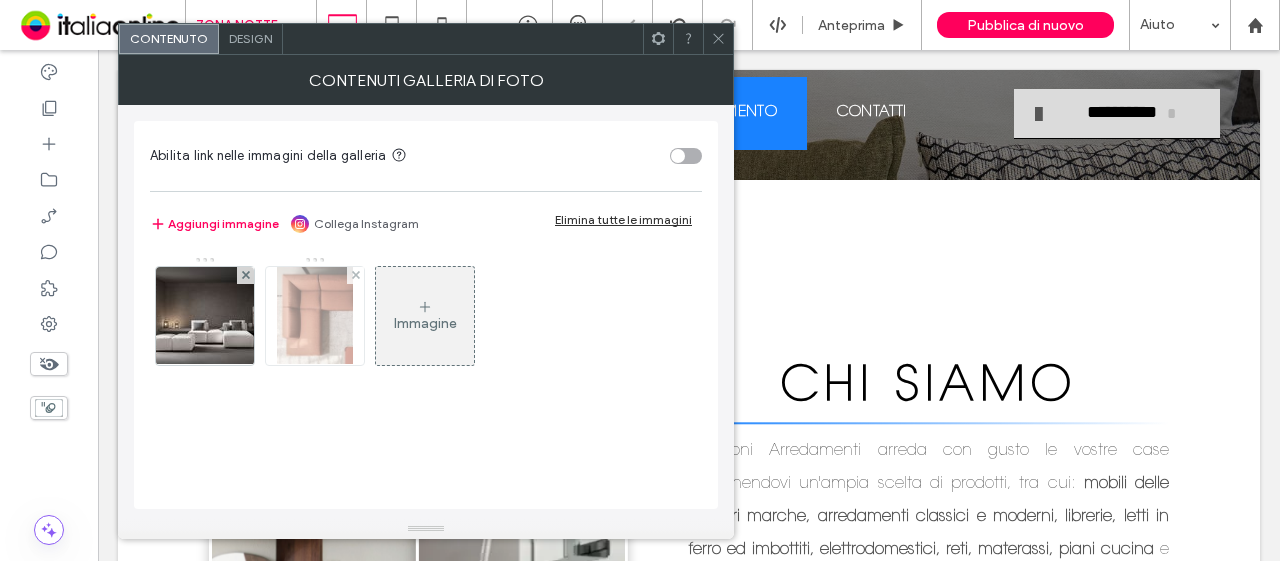 click at bounding box center [355, 275] 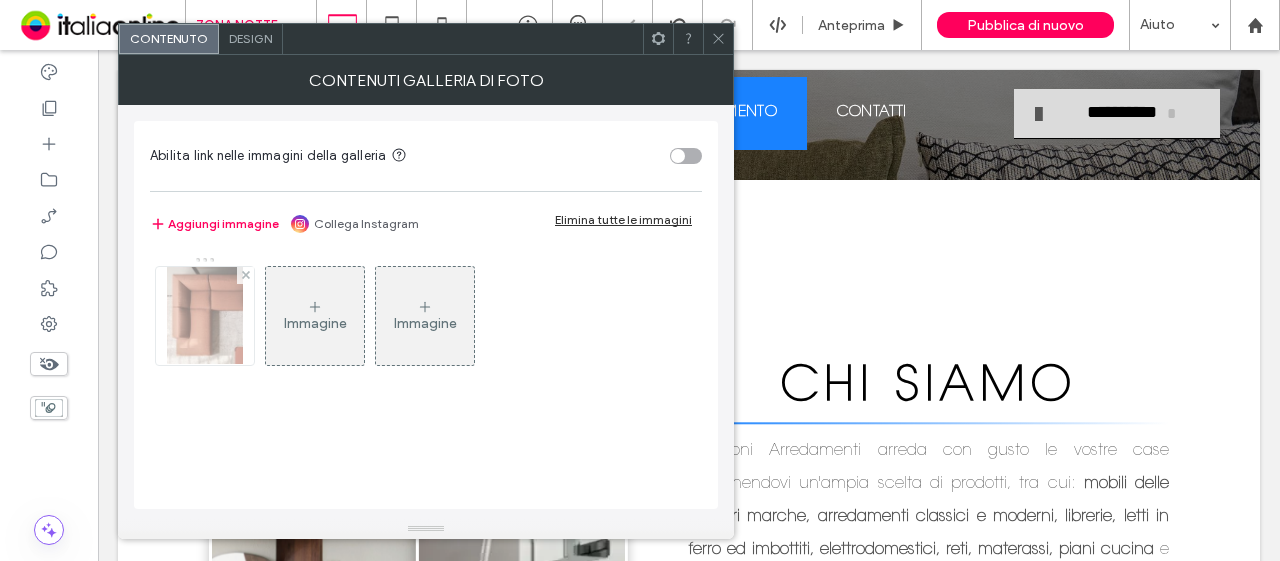 click at bounding box center (245, 275) 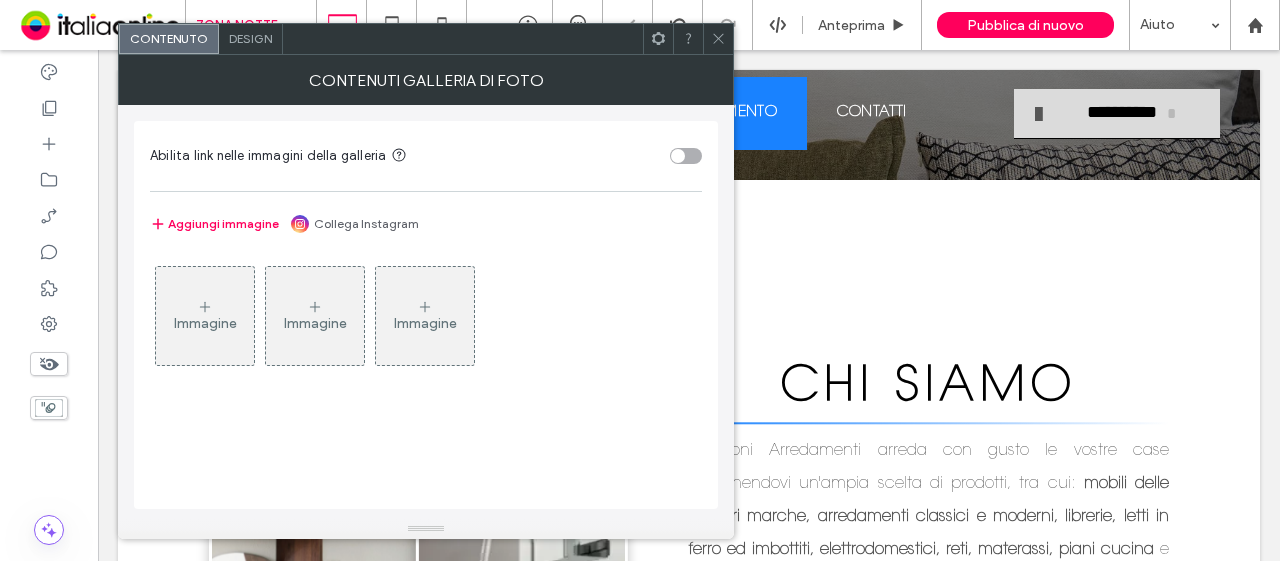 click on "Immagine" at bounding box center (205, 316) 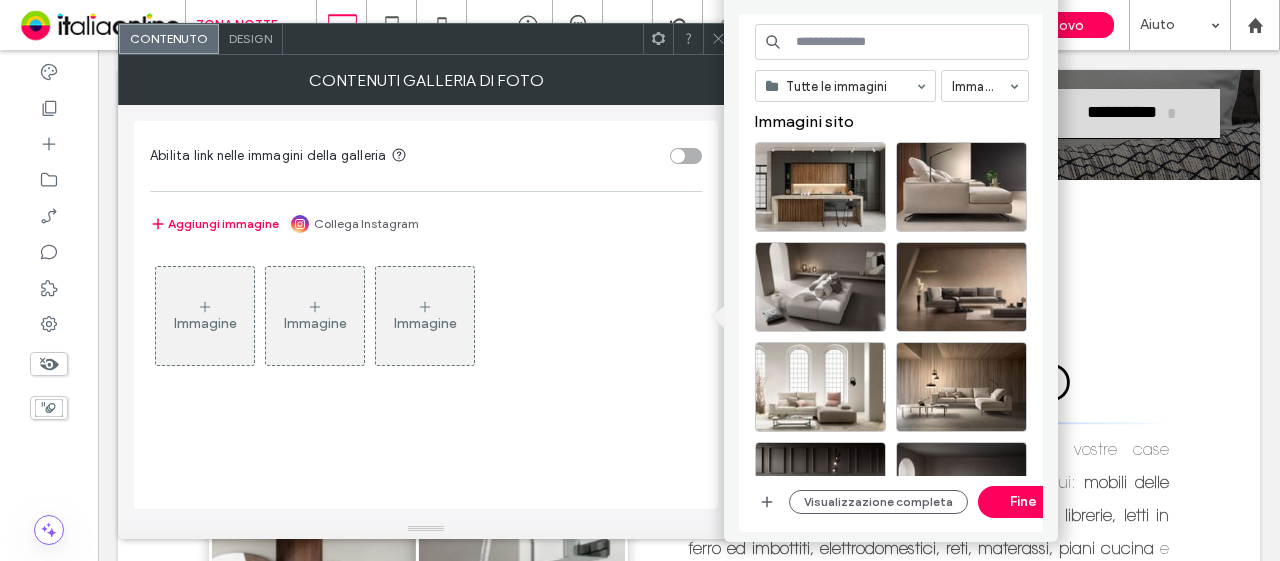 click 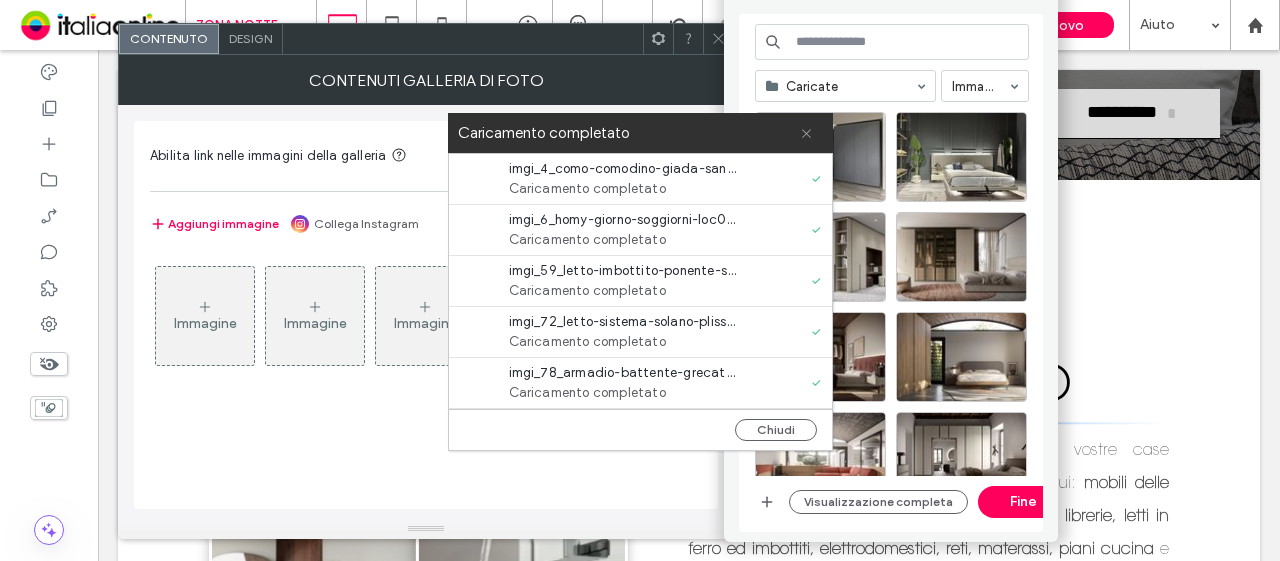 click 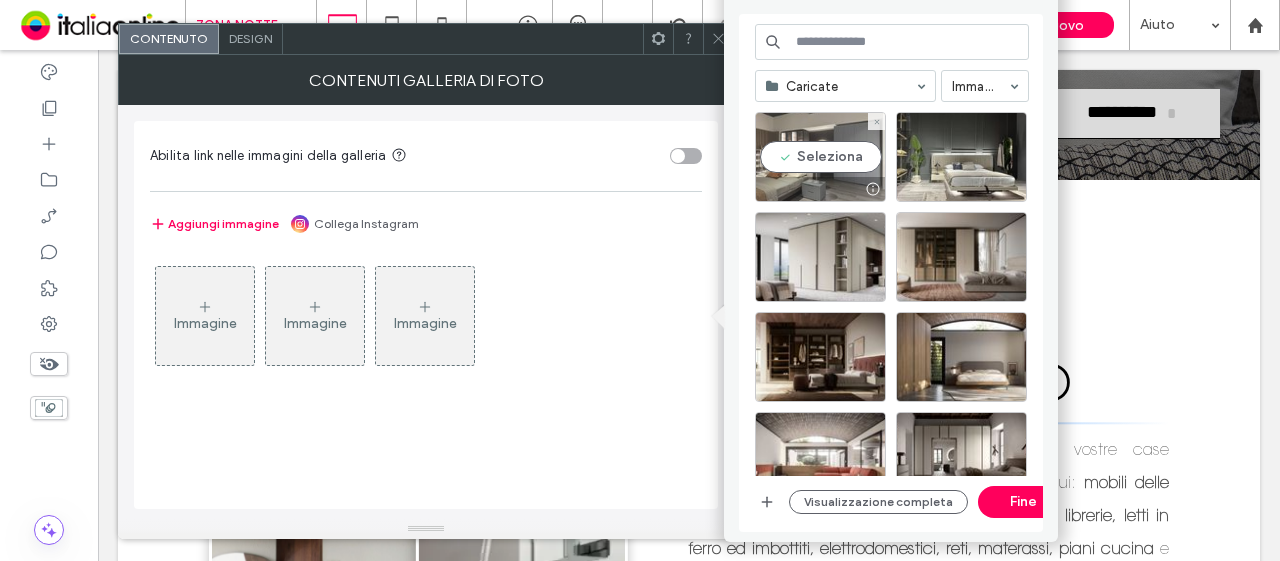 click on "Seleziona" at bounding box center [820, 157] 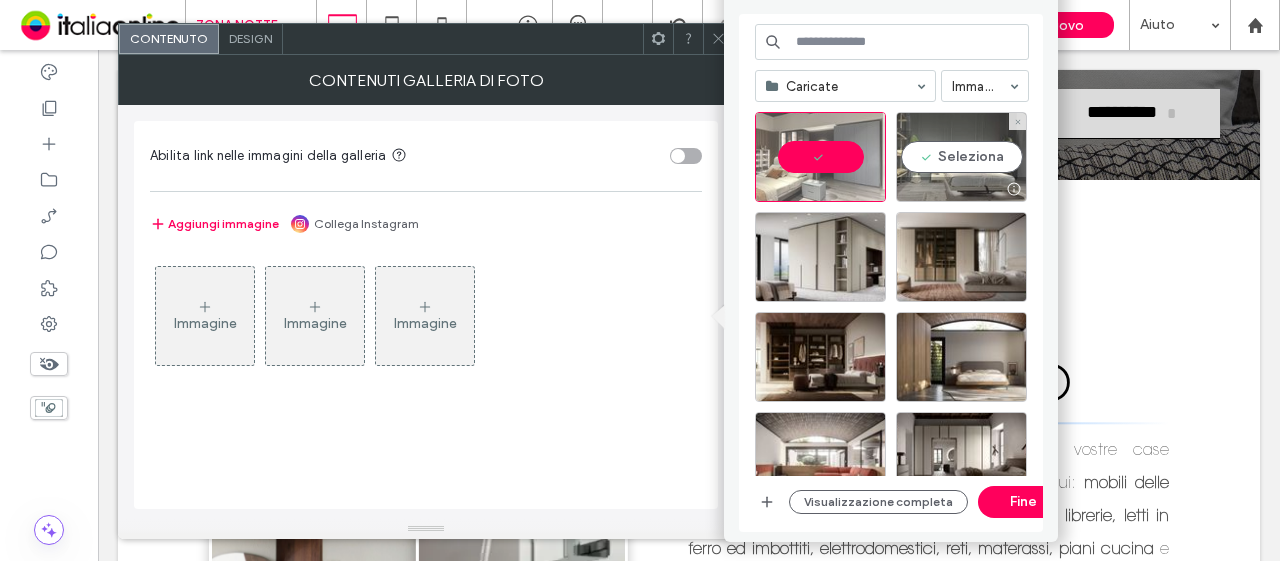 click on "Seleziona" at bounding box center (961, 157) 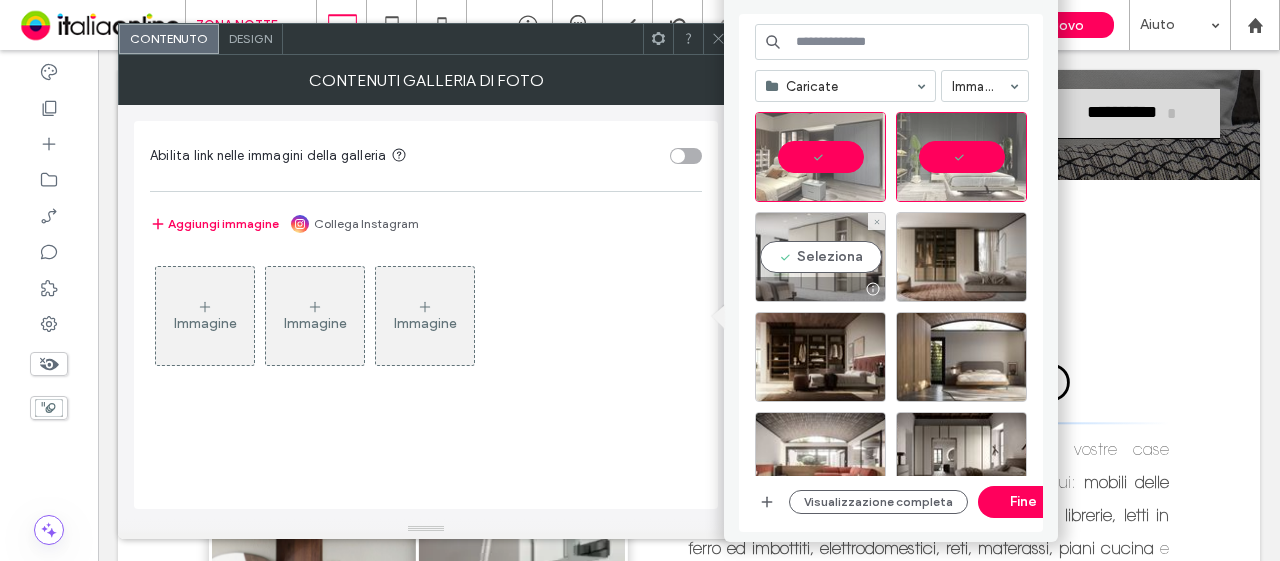 click on "Seleziona" at bounding box center (820, 257) 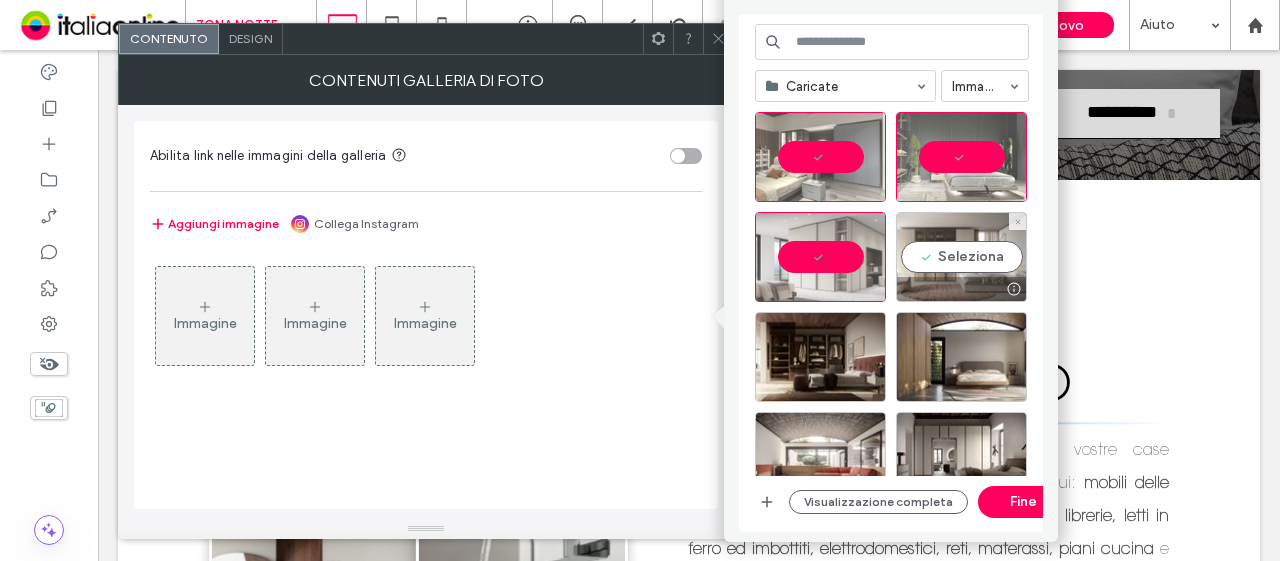 click on "Seleziona" at bounding box center [961, 257] 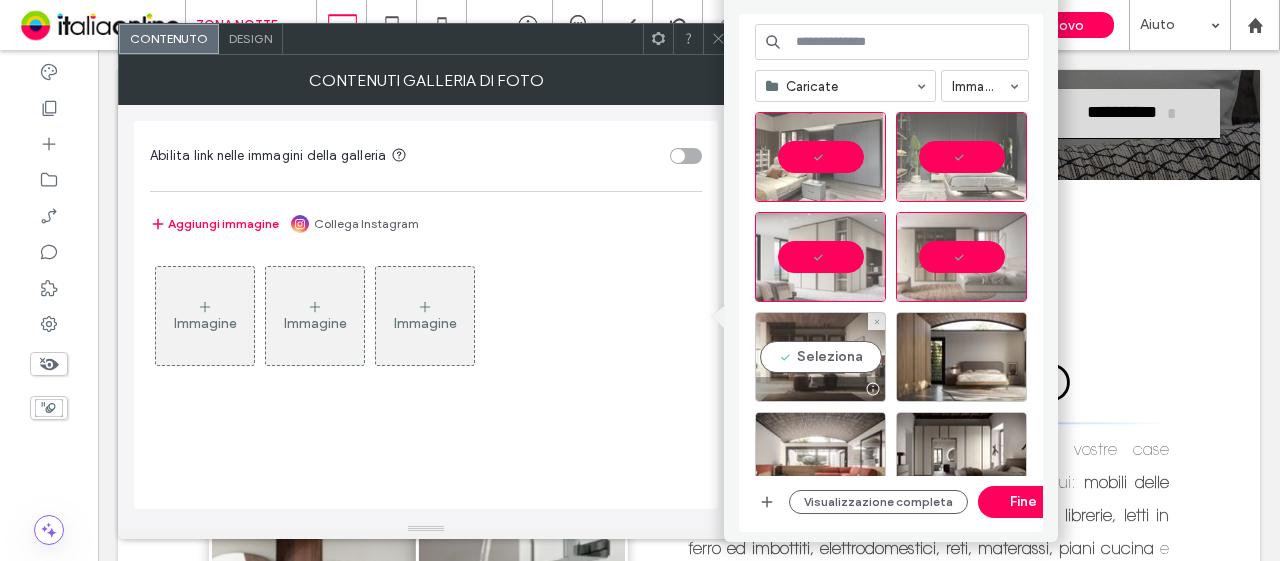 drag, startPoint x: 776, startPoint y: 378, endPoint x: 828, endPoint y: 364, distance: 53.851646 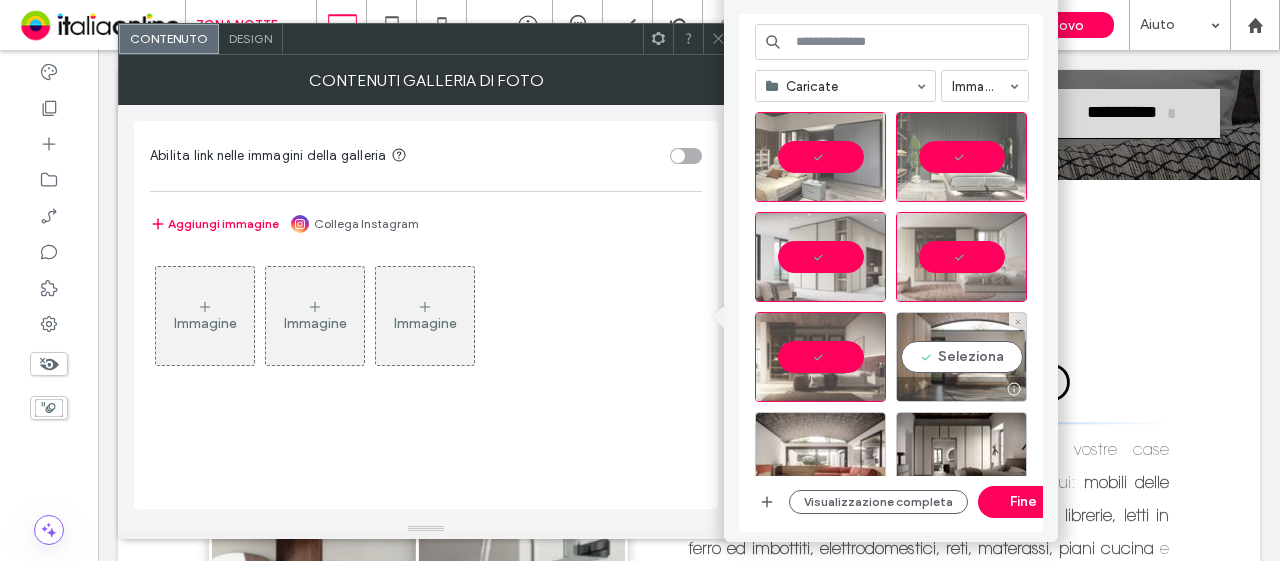 click on "Seleziona" at bounding box center (961, 357) 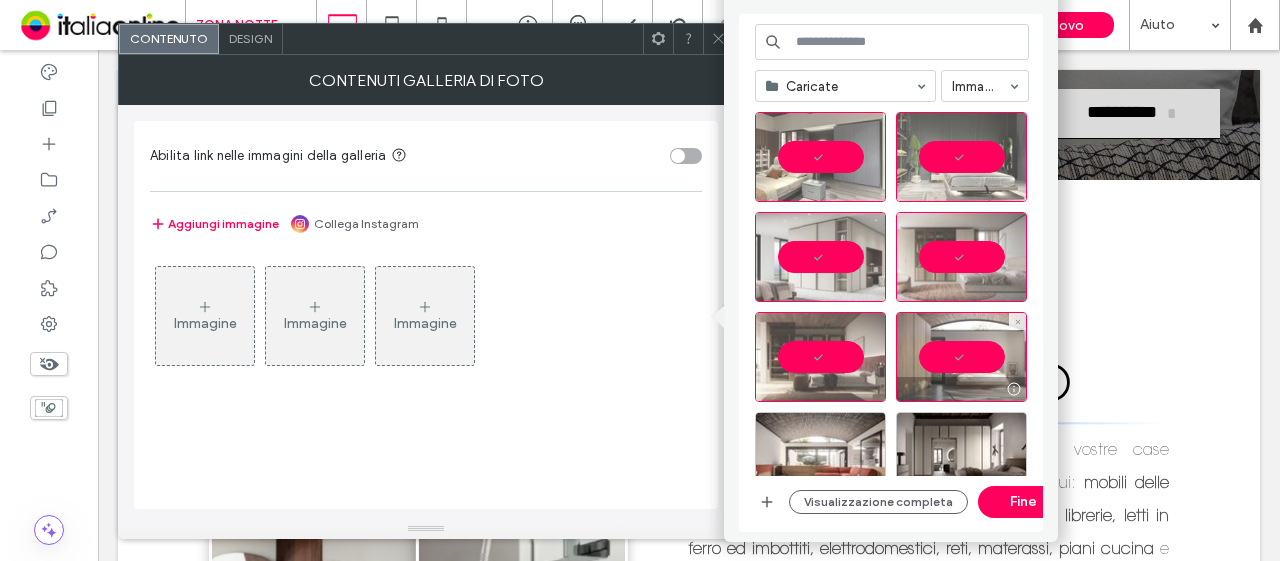 scroll, scrollTop: 100, scrollLeft: 0, axis: vertical 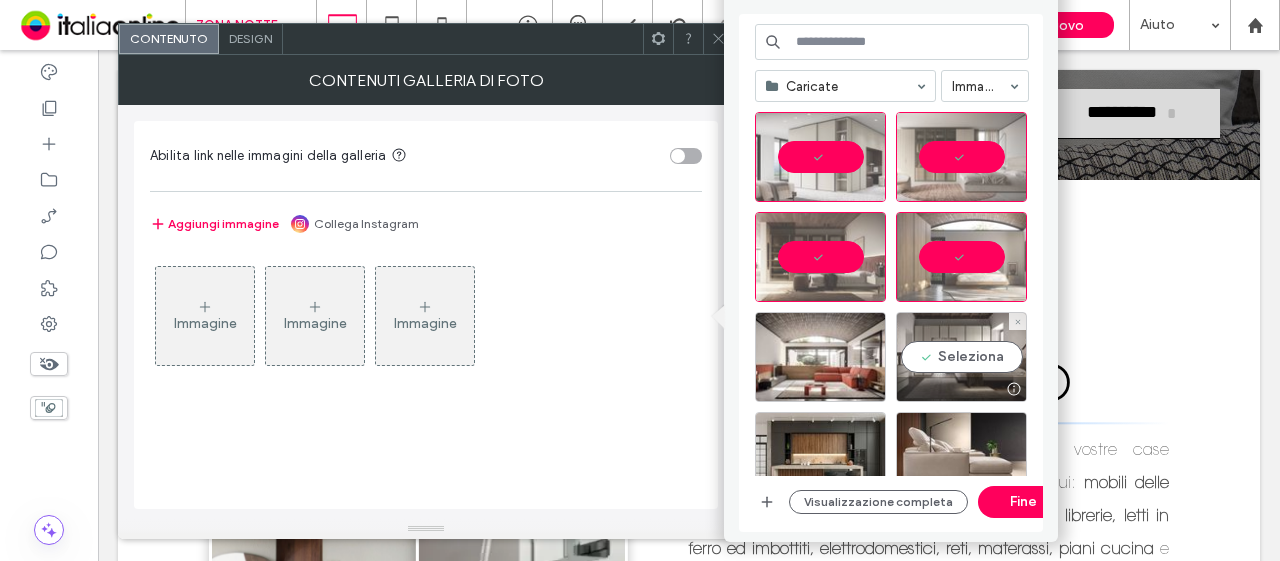 click on "Seleziona" at bounding box center (961, 357) 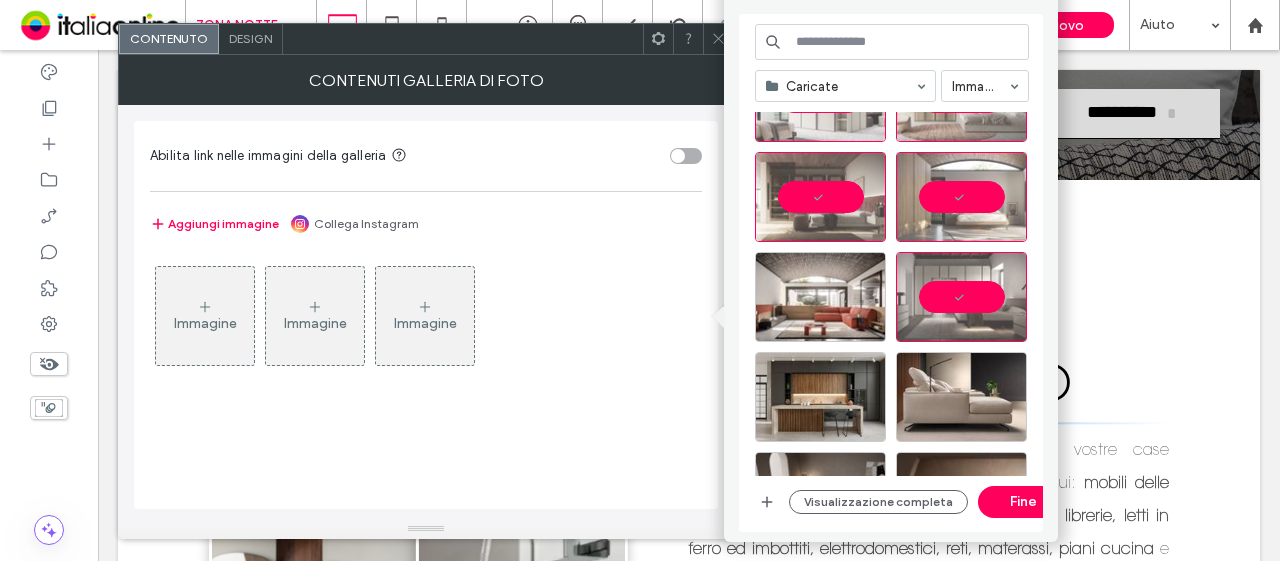 scroll, scrollTop: 0, scrollLeft: 0, axis: both 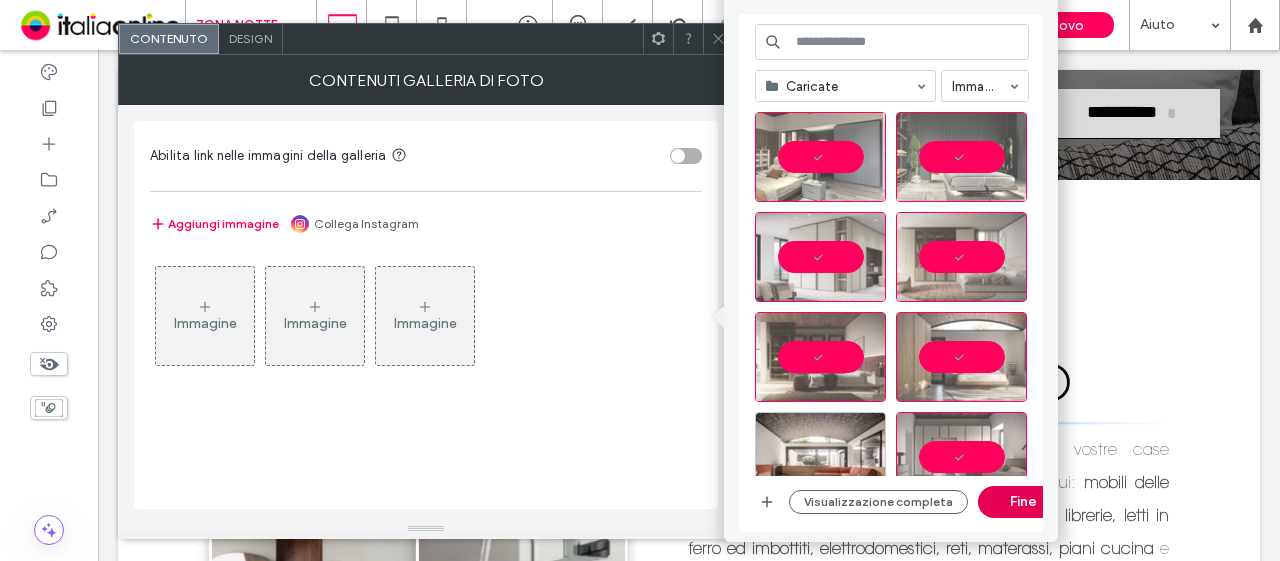 click on "Fine" at bounding box center [1023, 502] 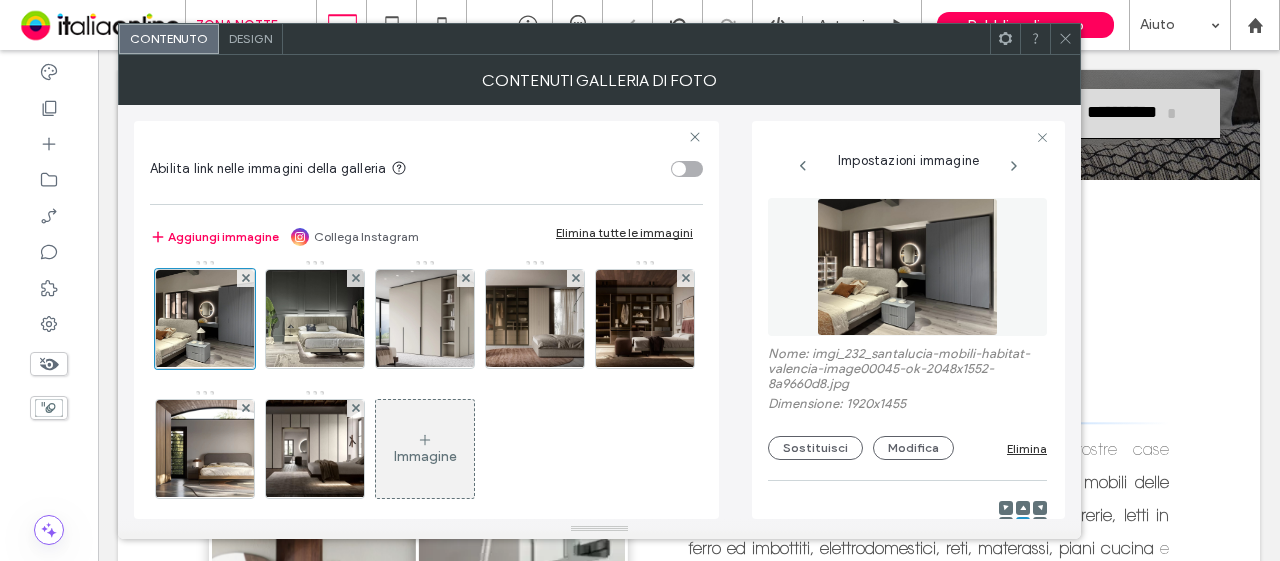 scroll, scrollTop: 0, scrollLeft: 0, axis: both 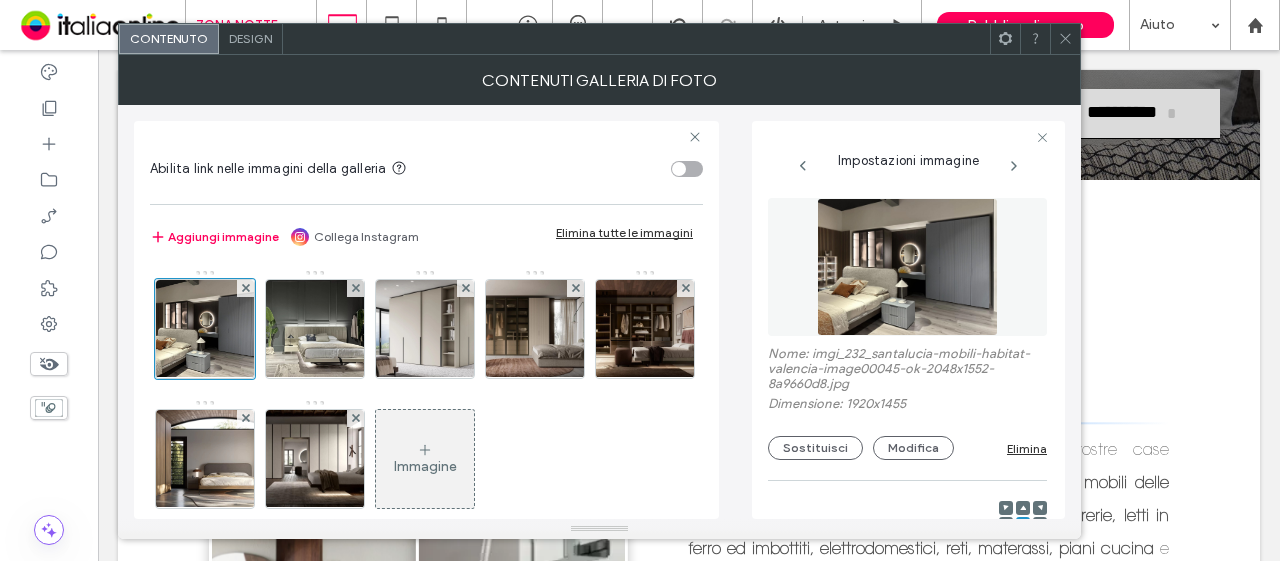 click at bounding box center [1065, 39] 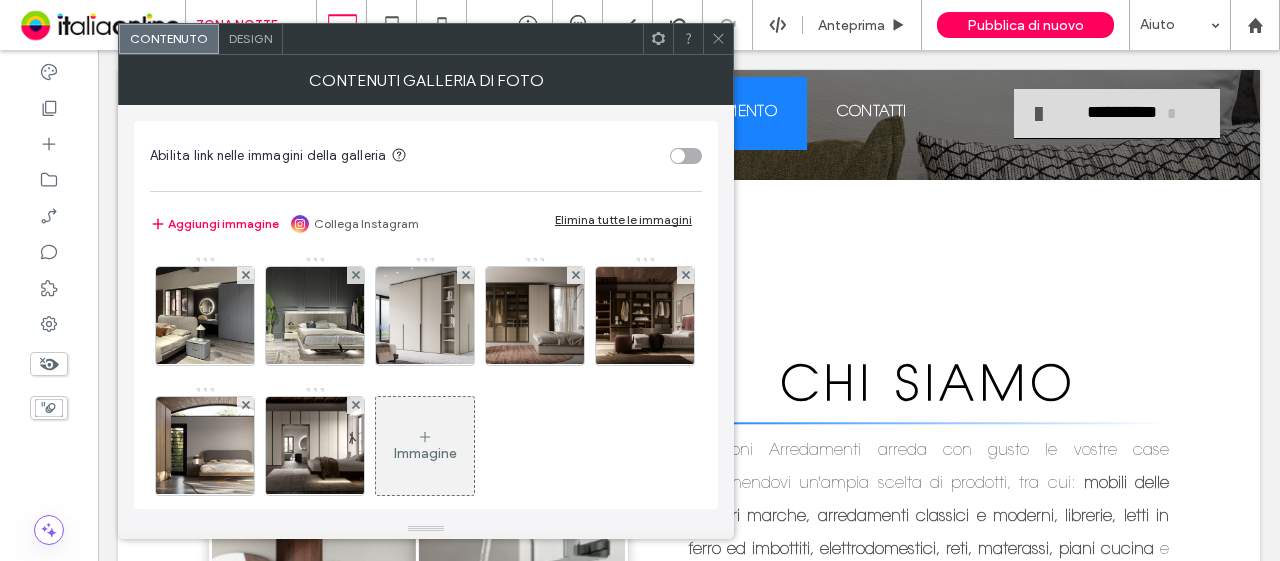 click on "Immagine" at bounding box center [425, 446] 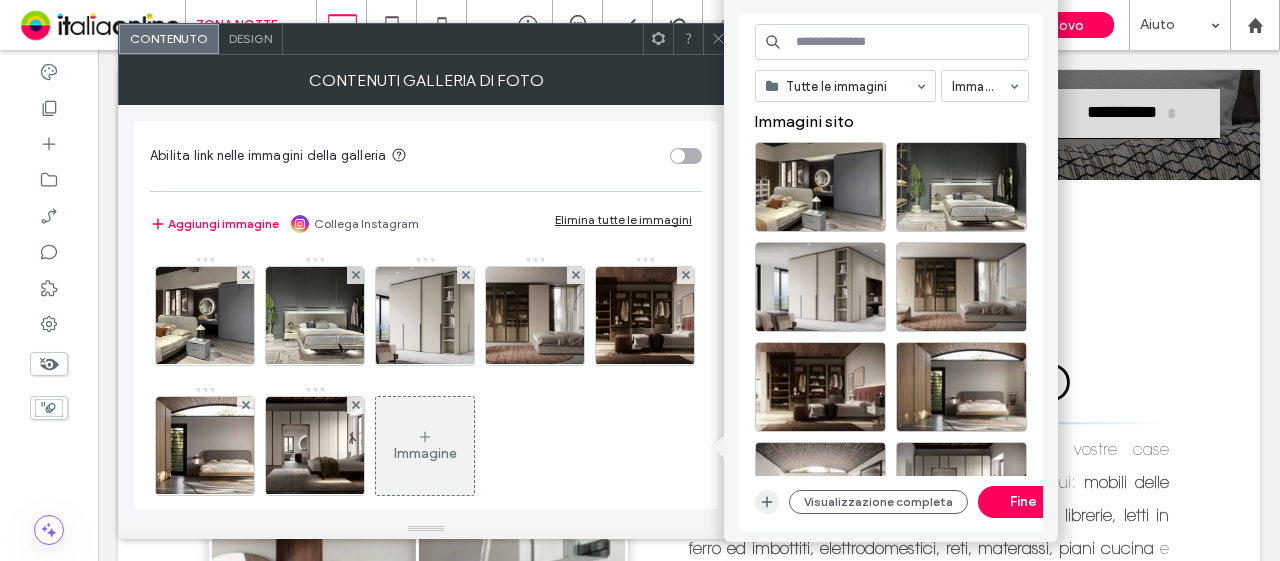 click at bounding box center (767, 502) 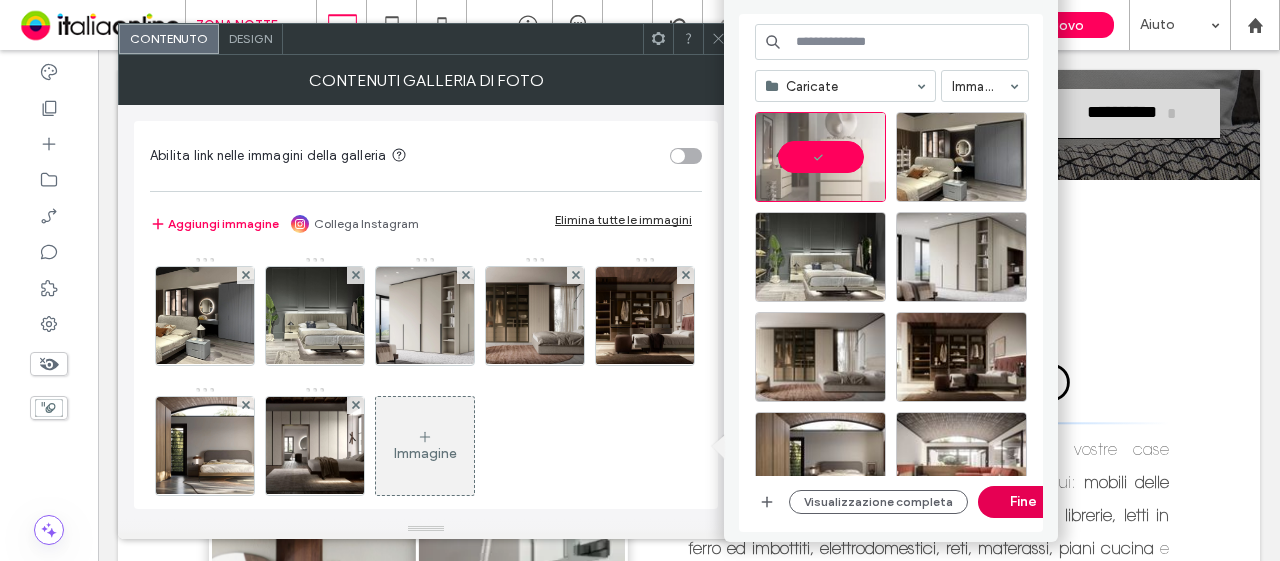 click on "Fine" at bounding box center [1023, 502] 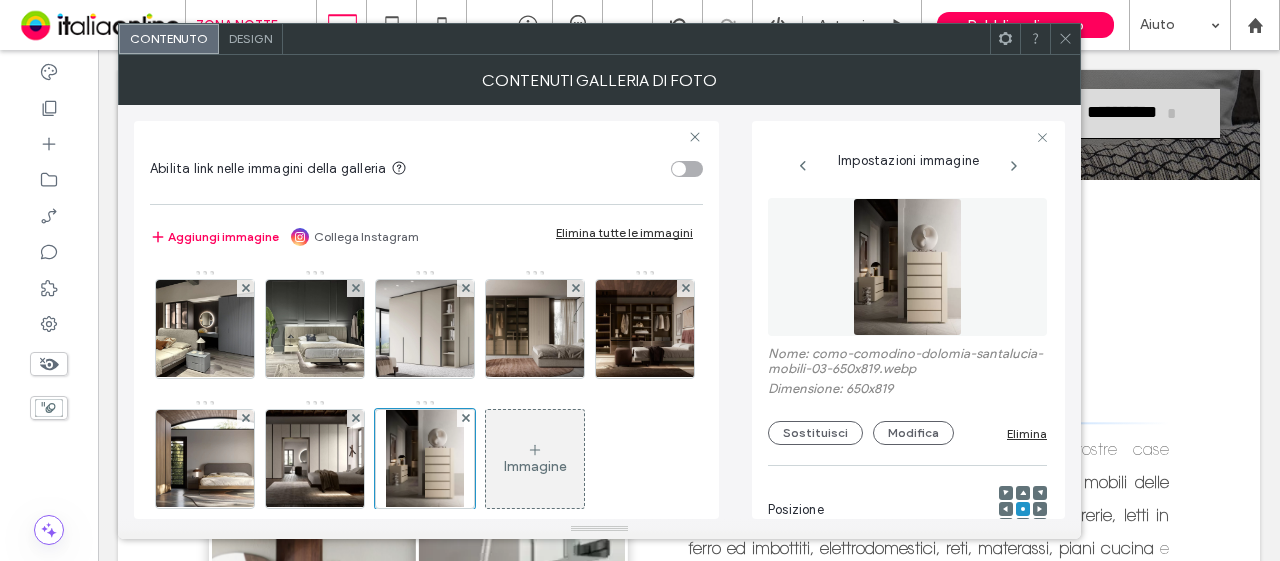 drag, startPoint x: 1061, startPoint y: 41, endPoint x: 564, endPoint y: 50, distance: 497.08148 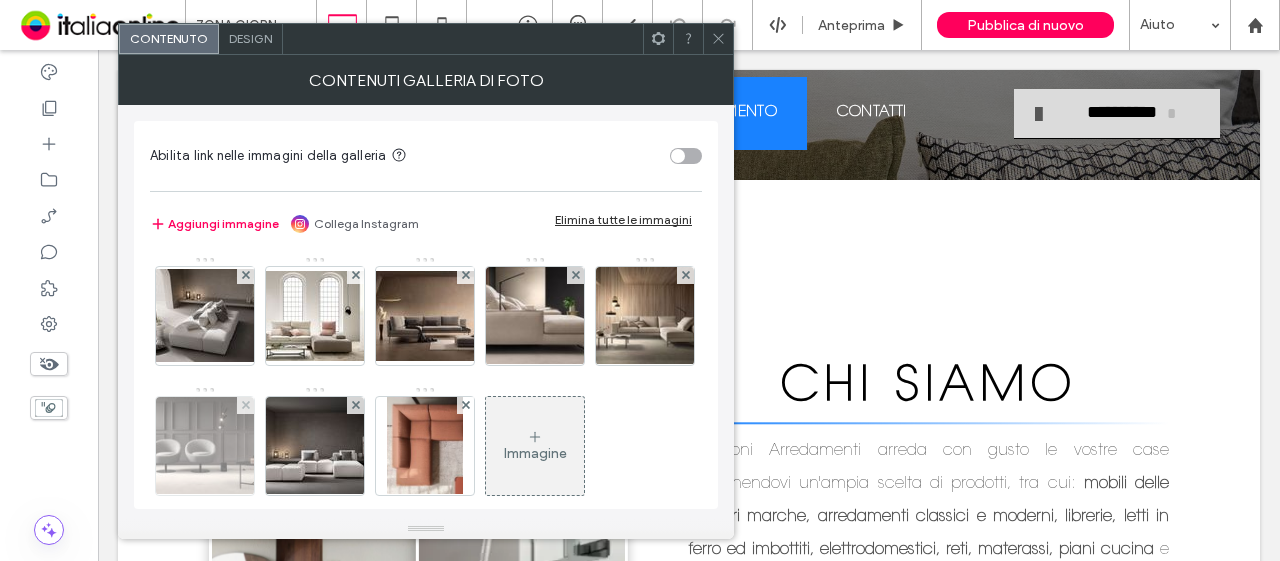 click at bounding box center [205, 446] 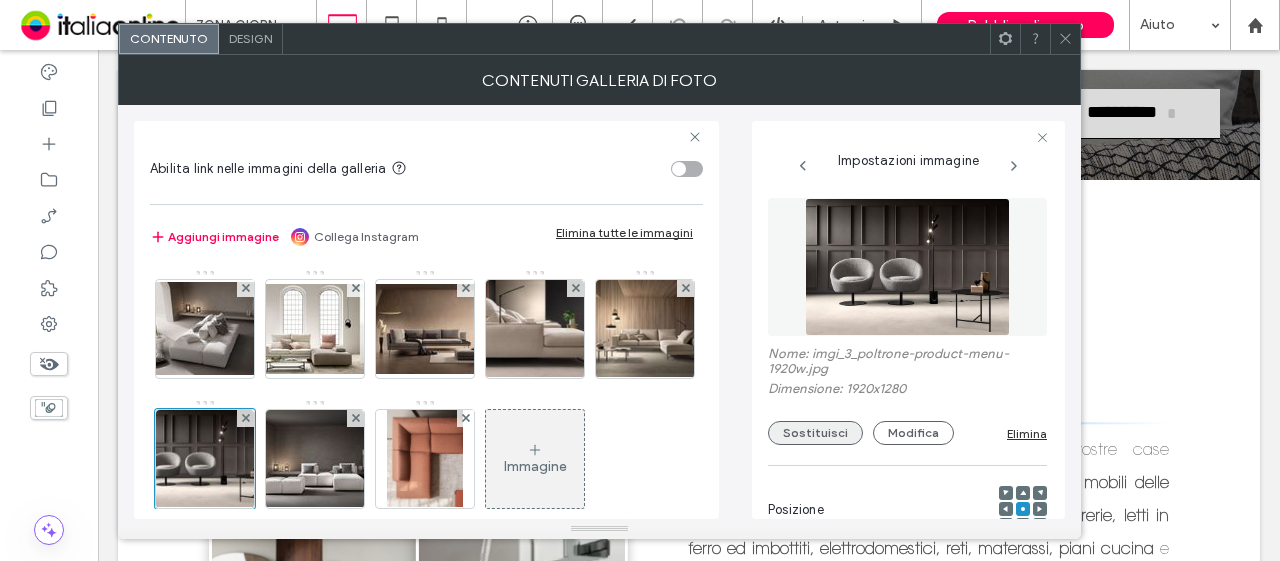 click on "Sostituisci" at bounding box center [815, 433] 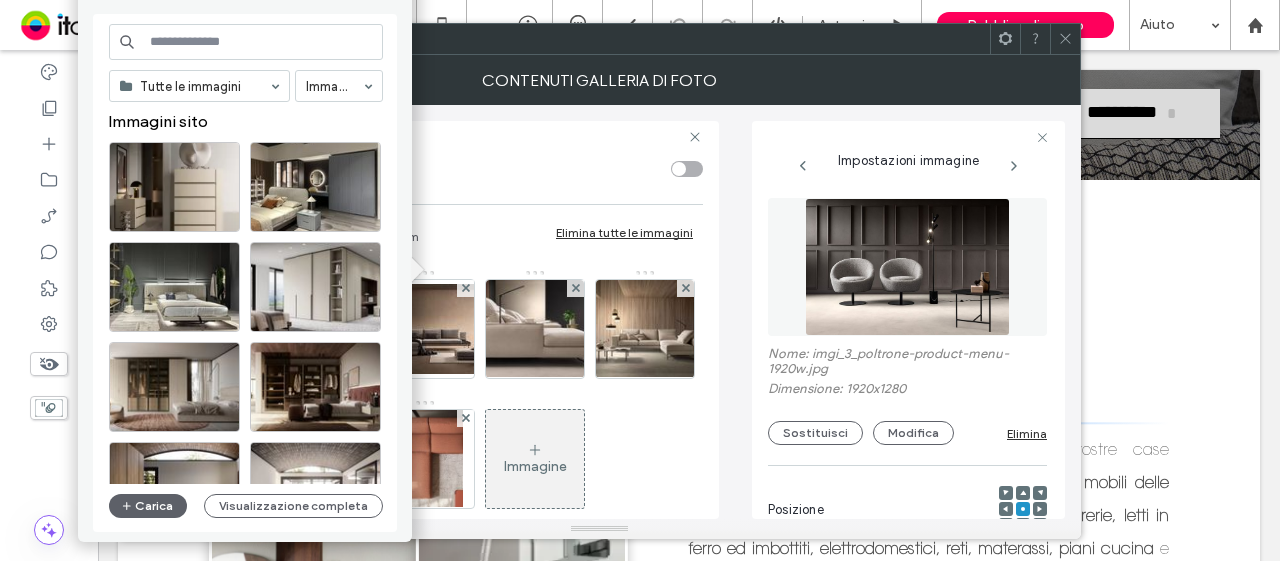 click on "Tutte le immagini Immagini Immagini sito Carica Visualizzazione completa" at bounding box center [246, 273] 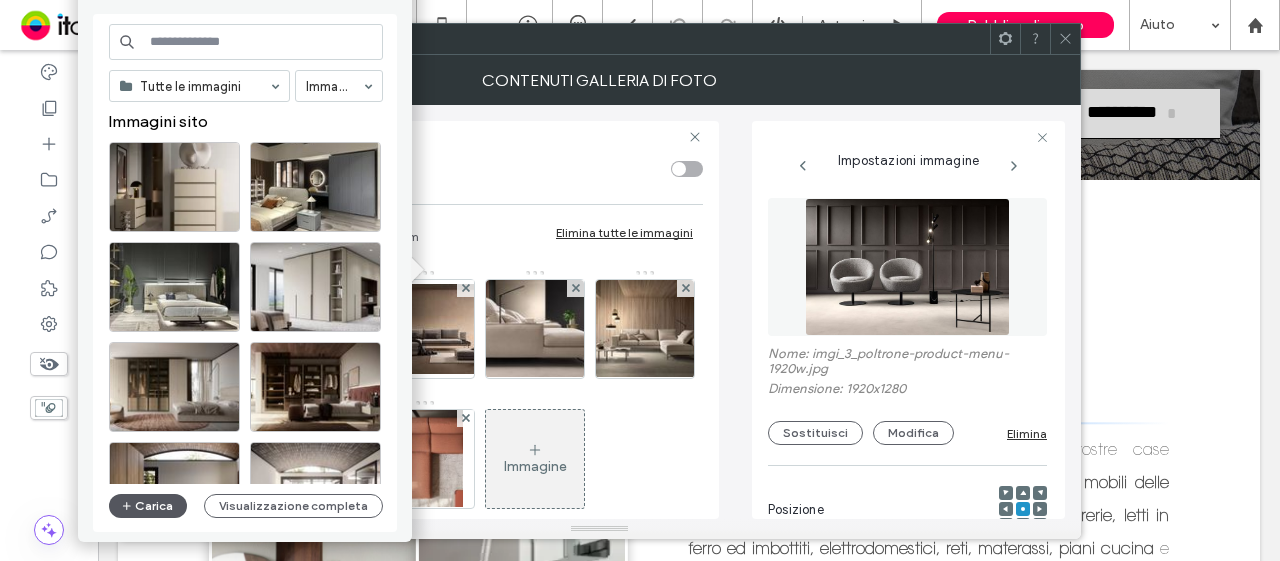 click on "Carica" at bounding box center (148, 506) 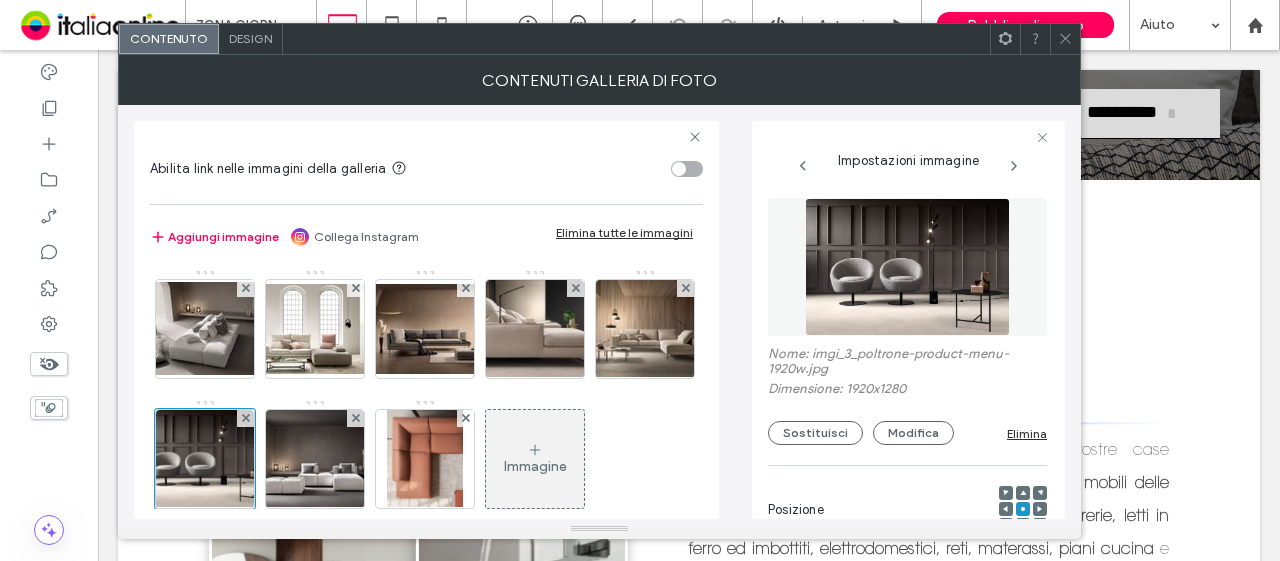 scroll, scrollTop: 100, scrollLeft: 0, axis: vertical 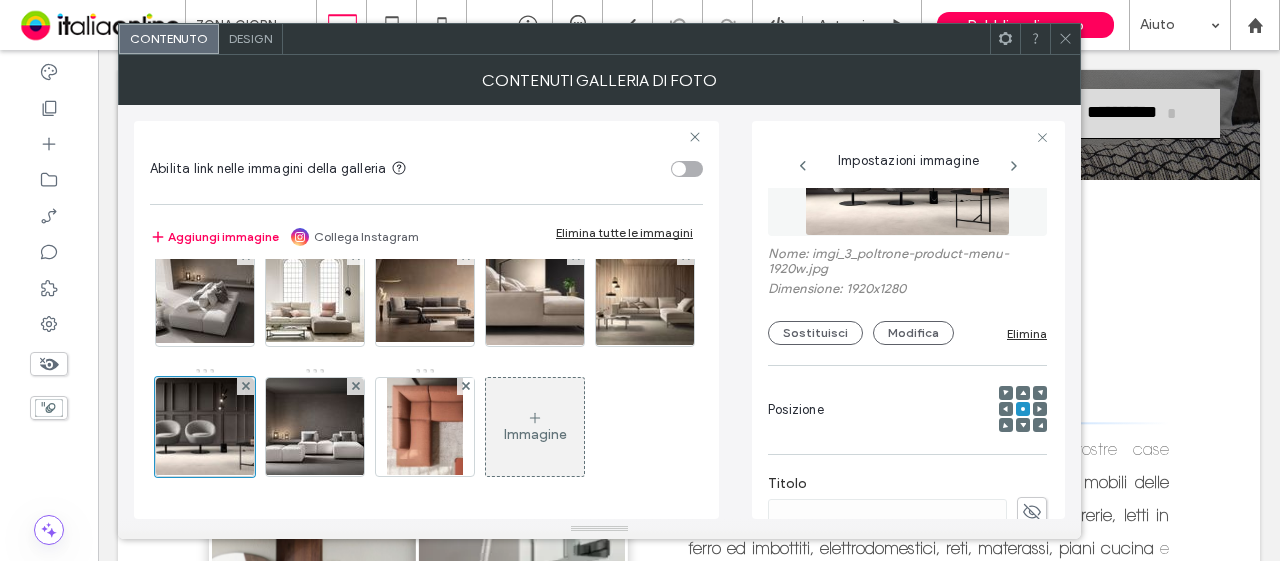 click on "Impostazioni immagine Nome: imgi_3_poltrone-product-menu-1920w.jpg Dimensione: 1920x1280 Sostituisci Modifica Elimina Posizione Titolo Descrizione Pulsante ****** Testo alternativo Tutto il testo alternativo" at bounding box center [908, 320] 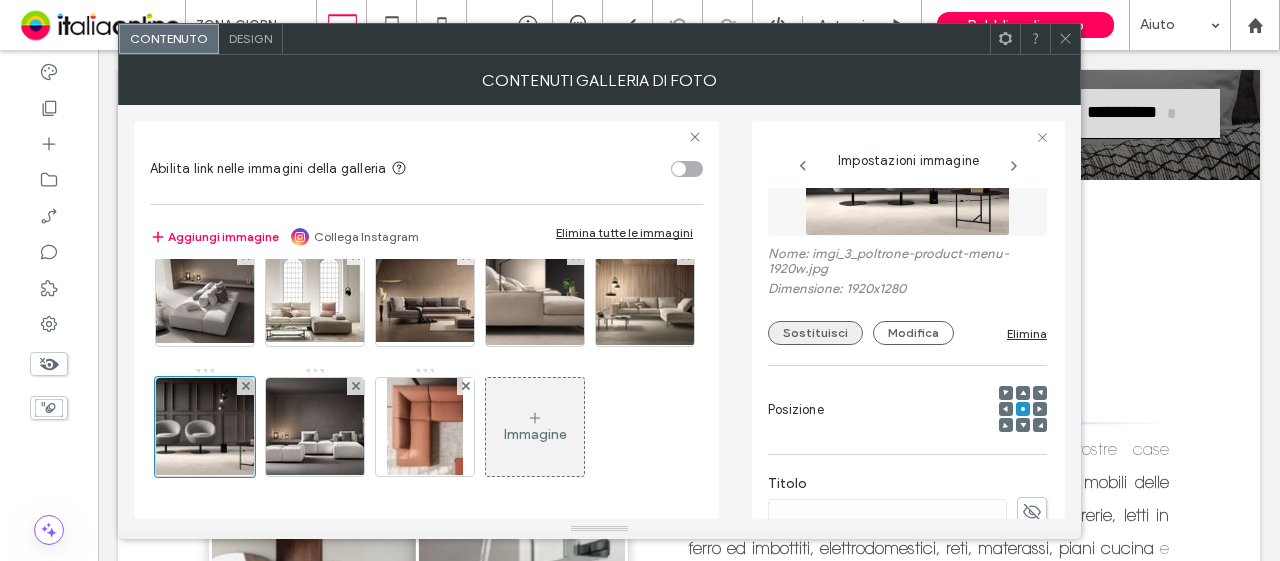 click on "Sostituisci" at bounding box center [815, 333] 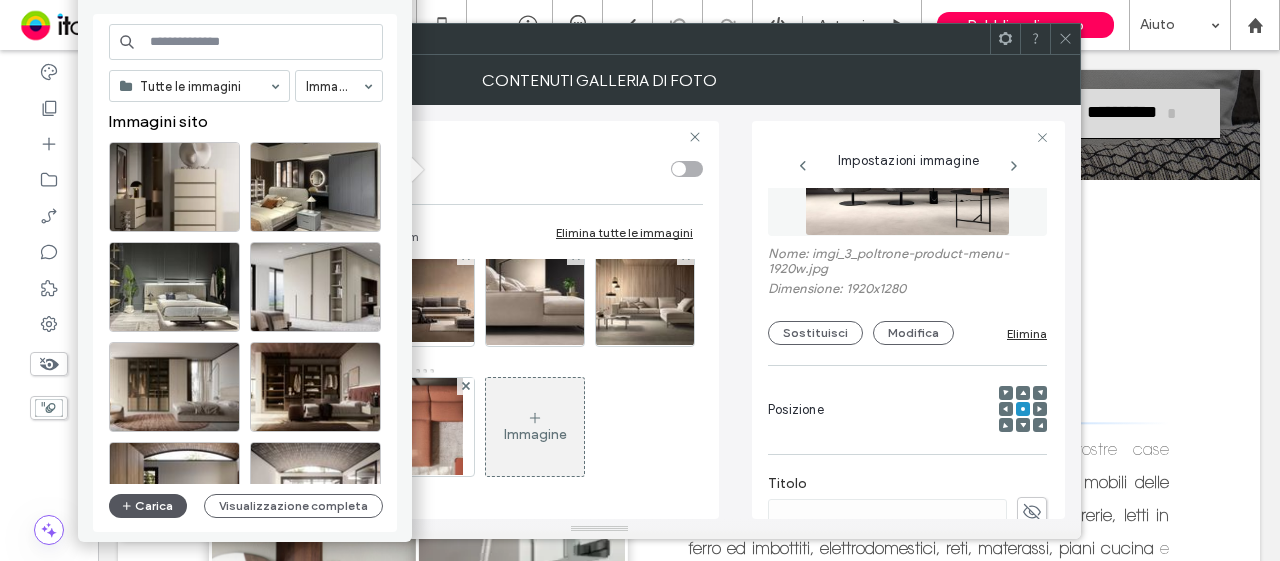 click on "Carica" at bounding box center [148, 506] 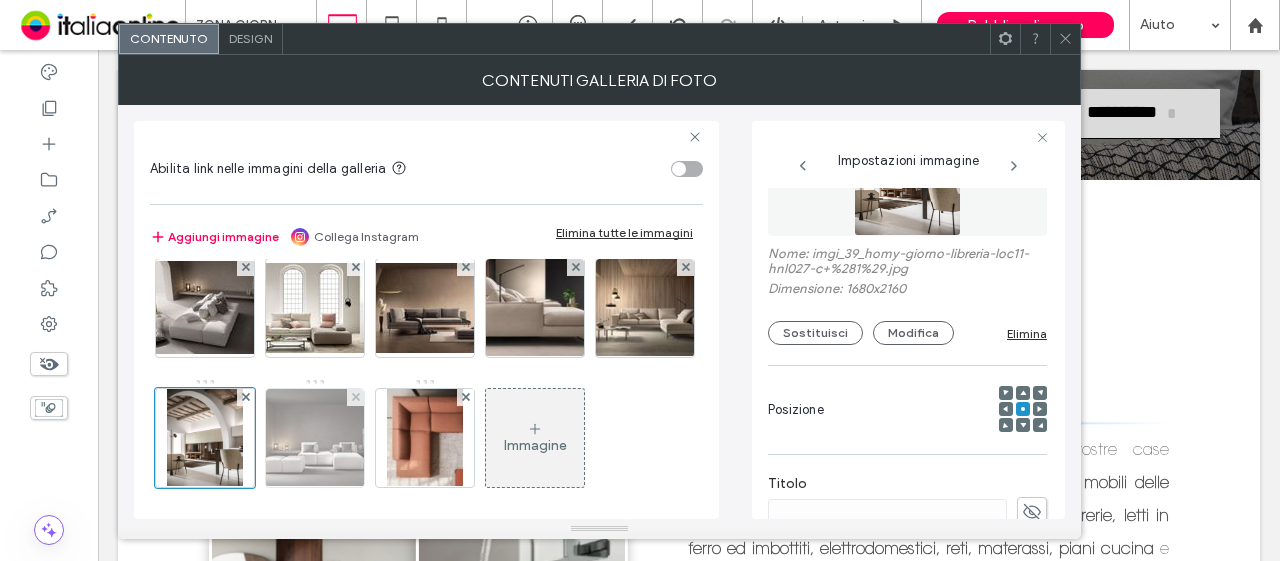 scroll, scrollTop: 0, scrollLeft: 0, axis: both 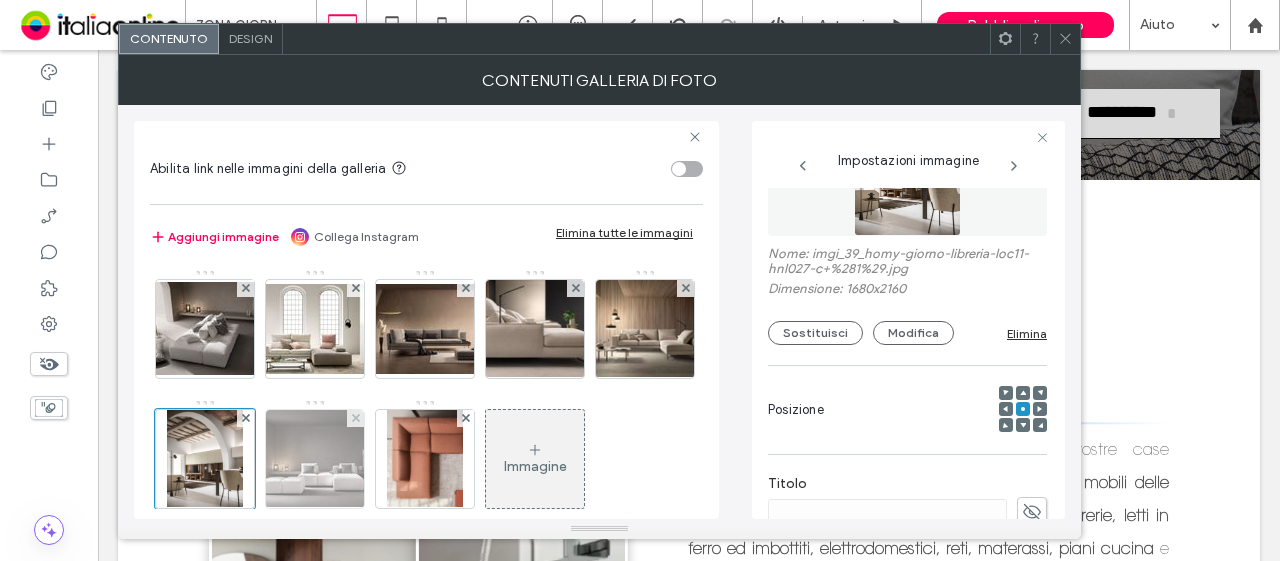 click at bounding box center [315, 458] 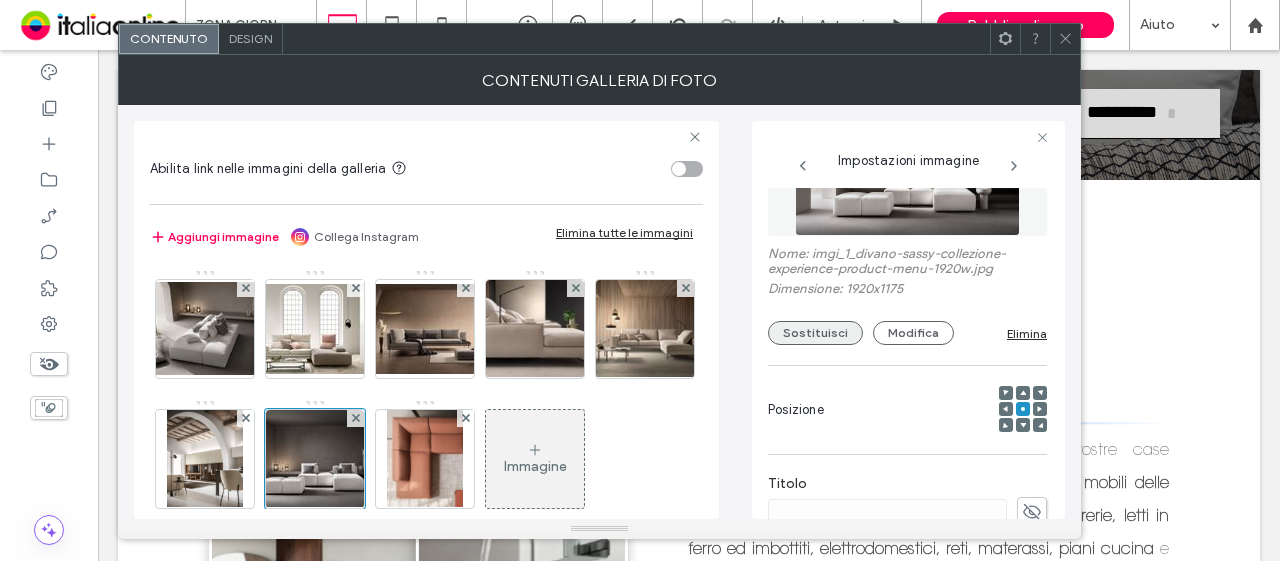 click on "Sostituisci" at bounding box center [815, 333] 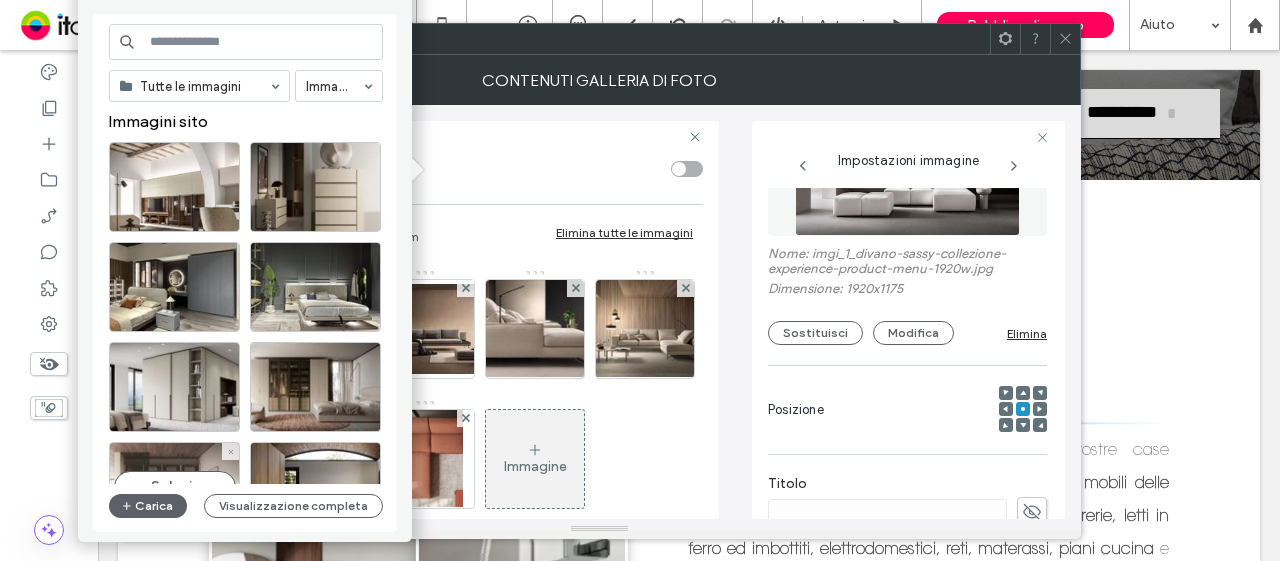 click on "Seleziona" at bounding box center [174, 487] 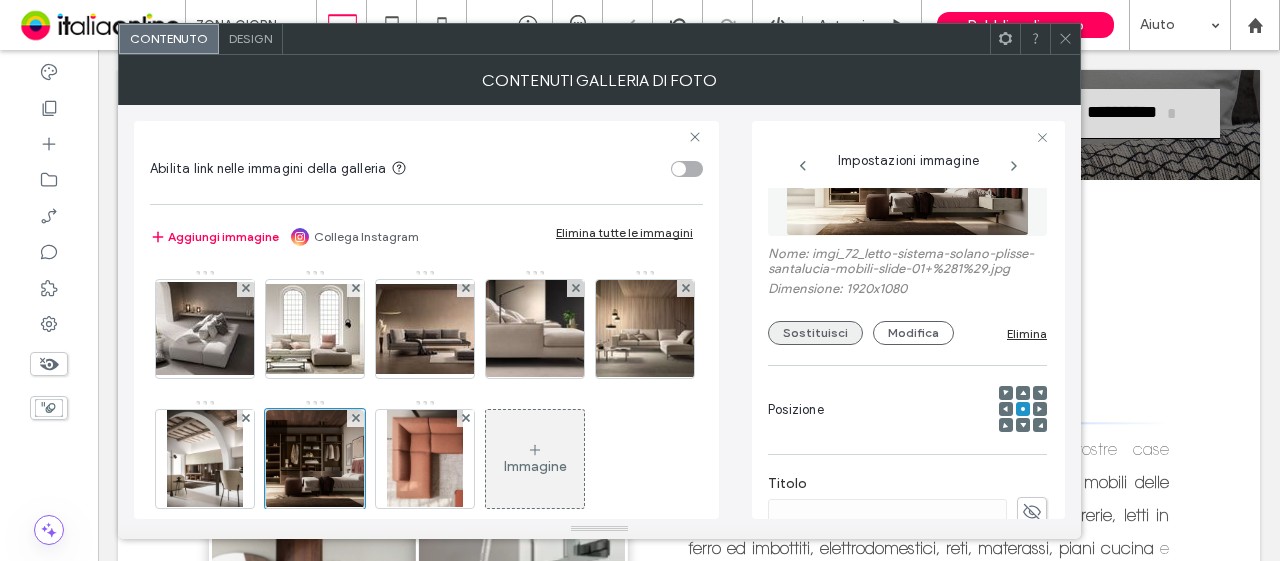 click on "Sostituisci" at bounding box center (815, 333) 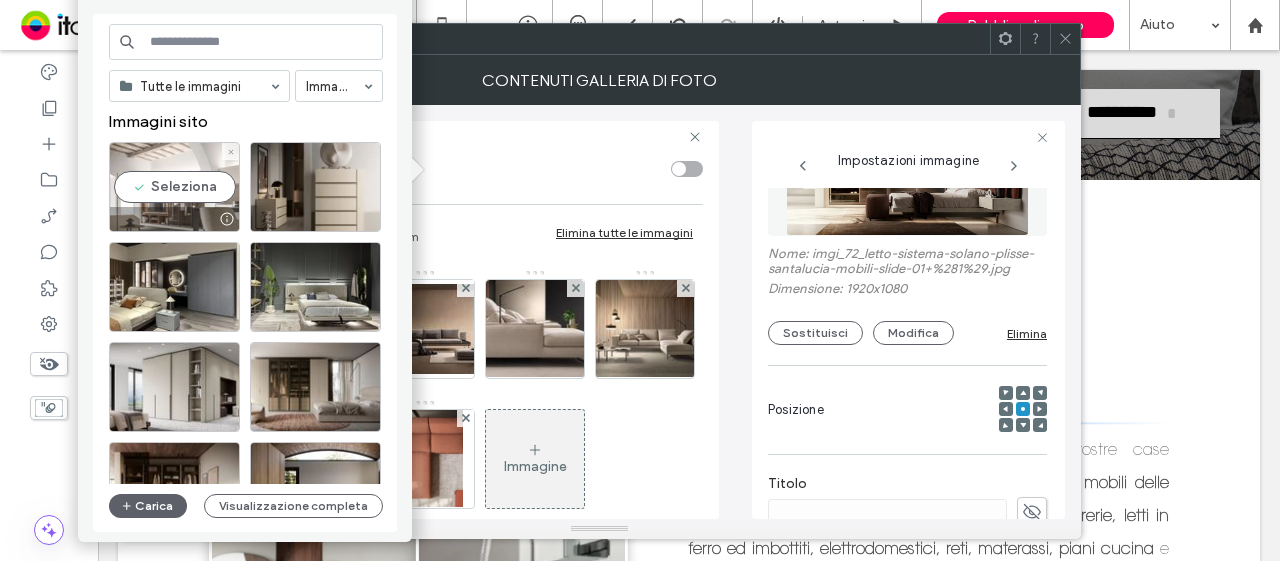 click on "Seleziona" at bounding box center [174, 187] 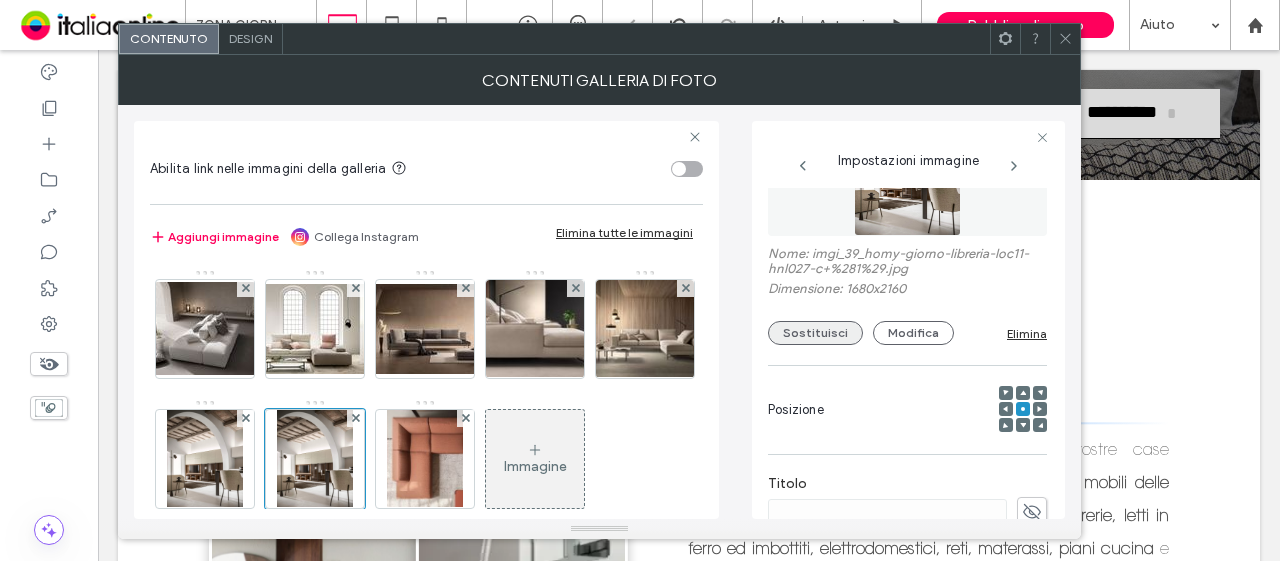 click on "Sostituisci" at bounding box center (815, 333) 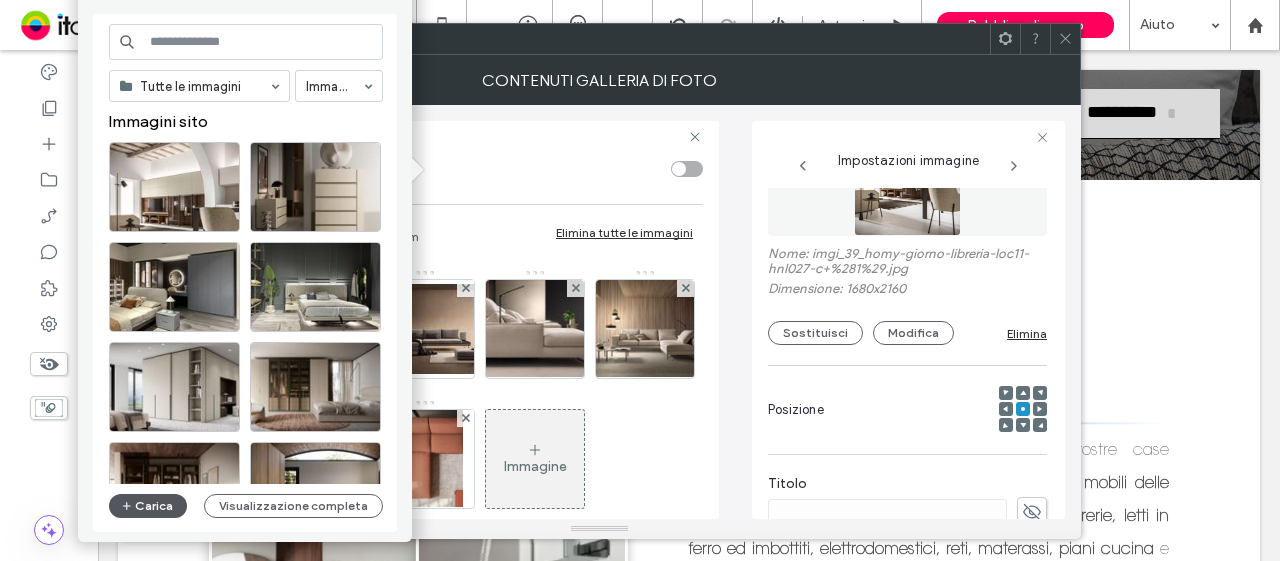 click 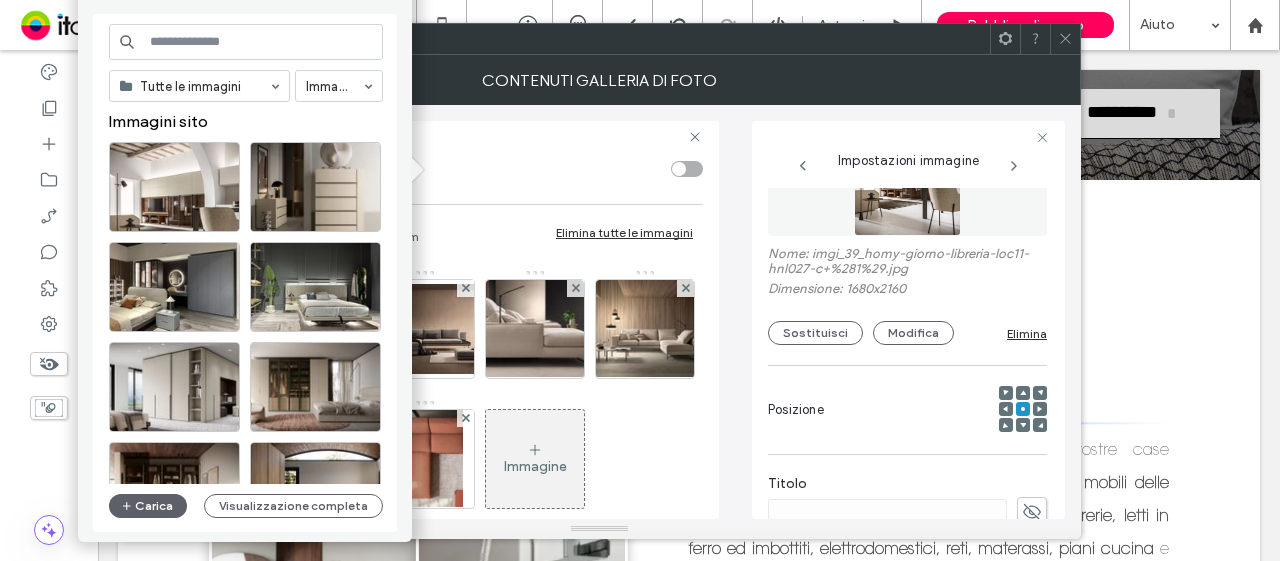 click on "Aggiungi immagine Collega Instagram Elimina tutte le immagini" at bounding box center [426, 237] 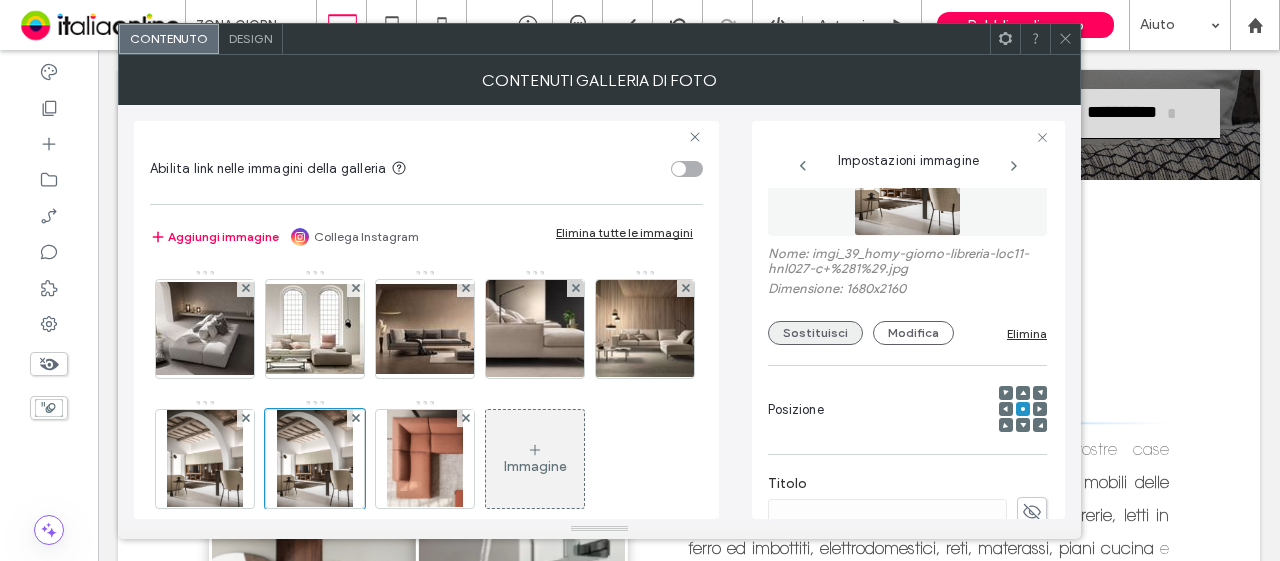 click on "Sostituisci" at bounding box center [815, 333] 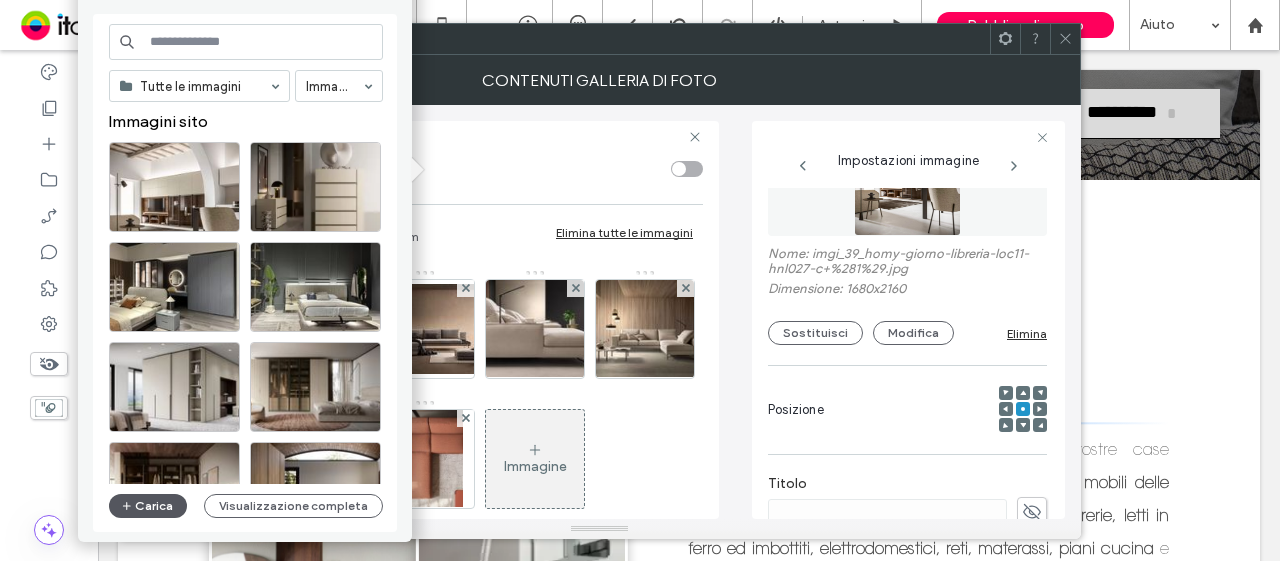 click on "Tutte le immagini Immagini Immagini sito Carica Visualizzazione completa" at bounding box center (246, 273) 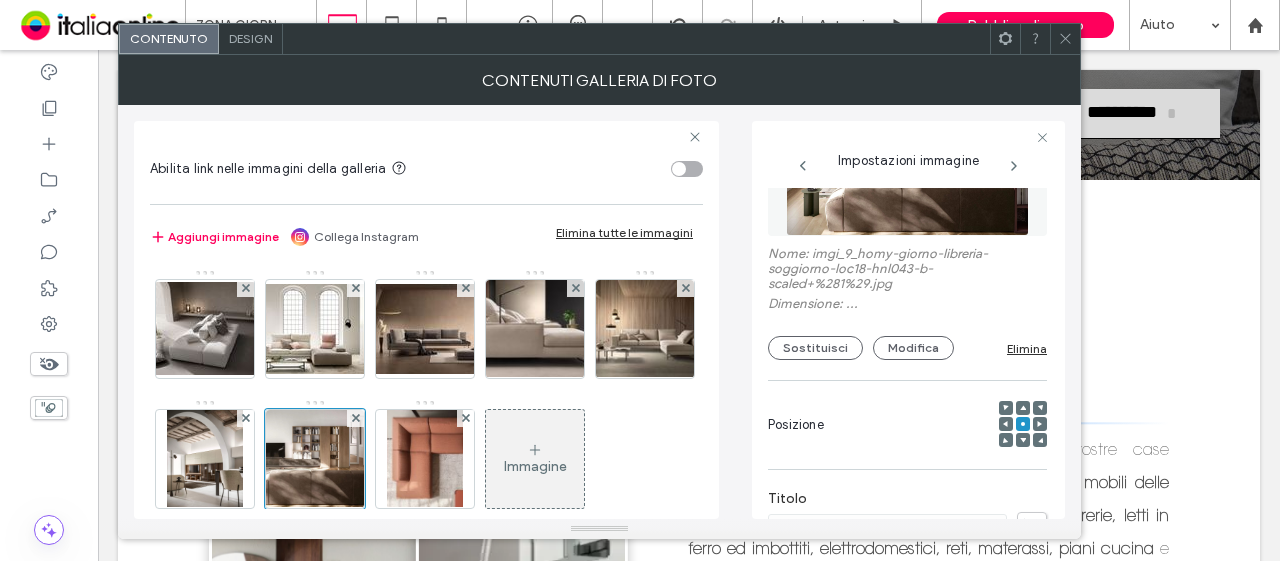 click at bounding box center [1065, 39] 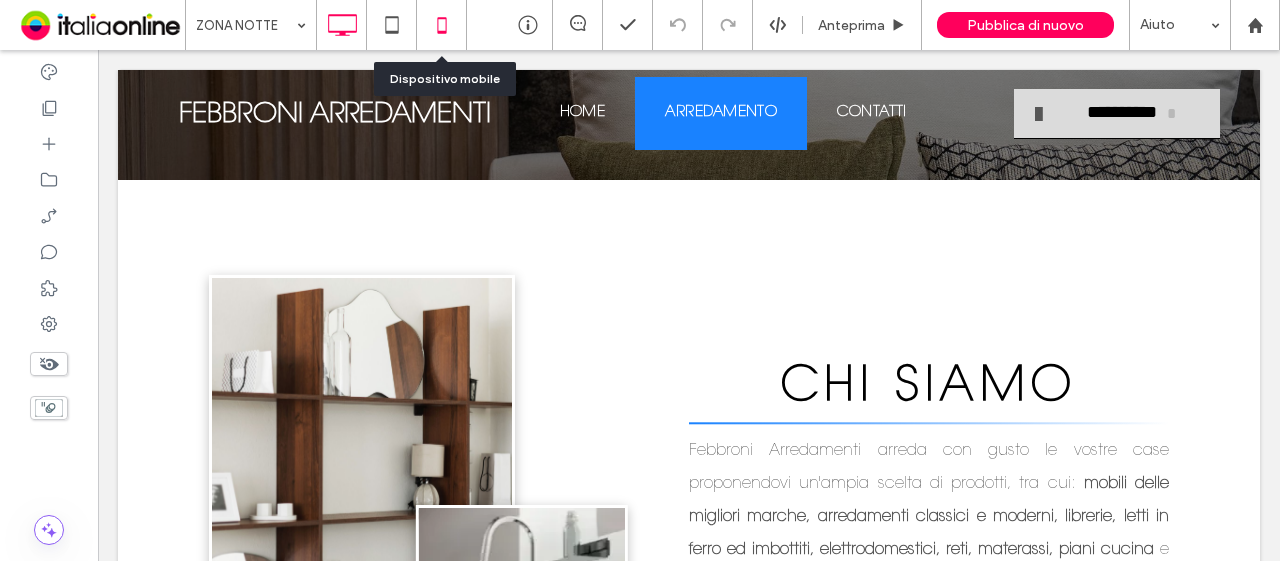click 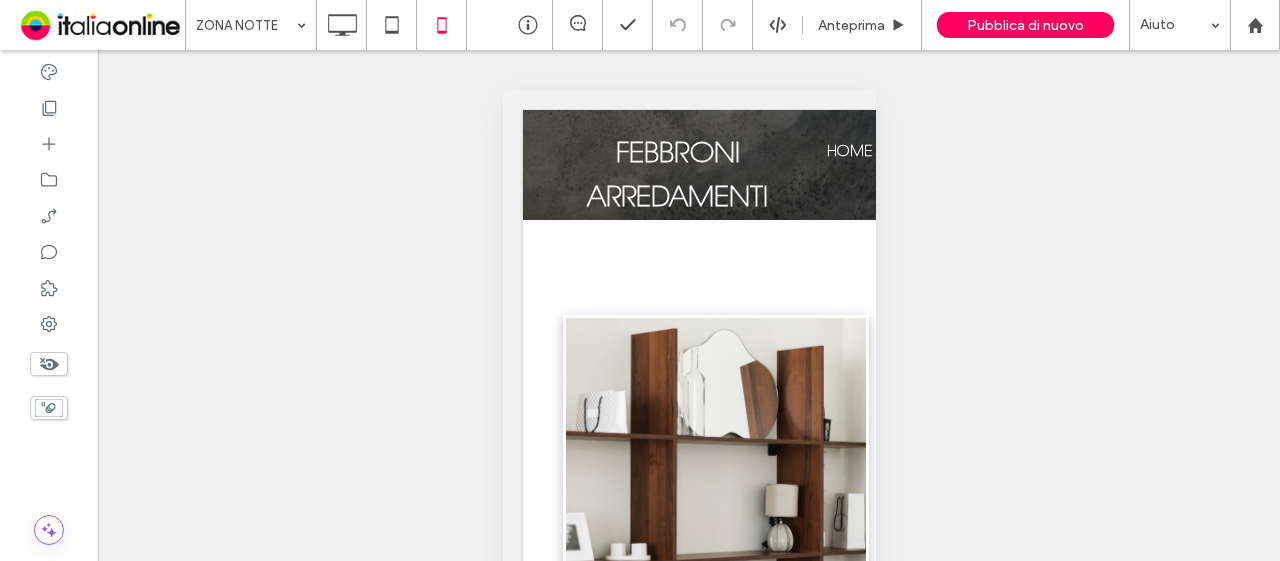 click 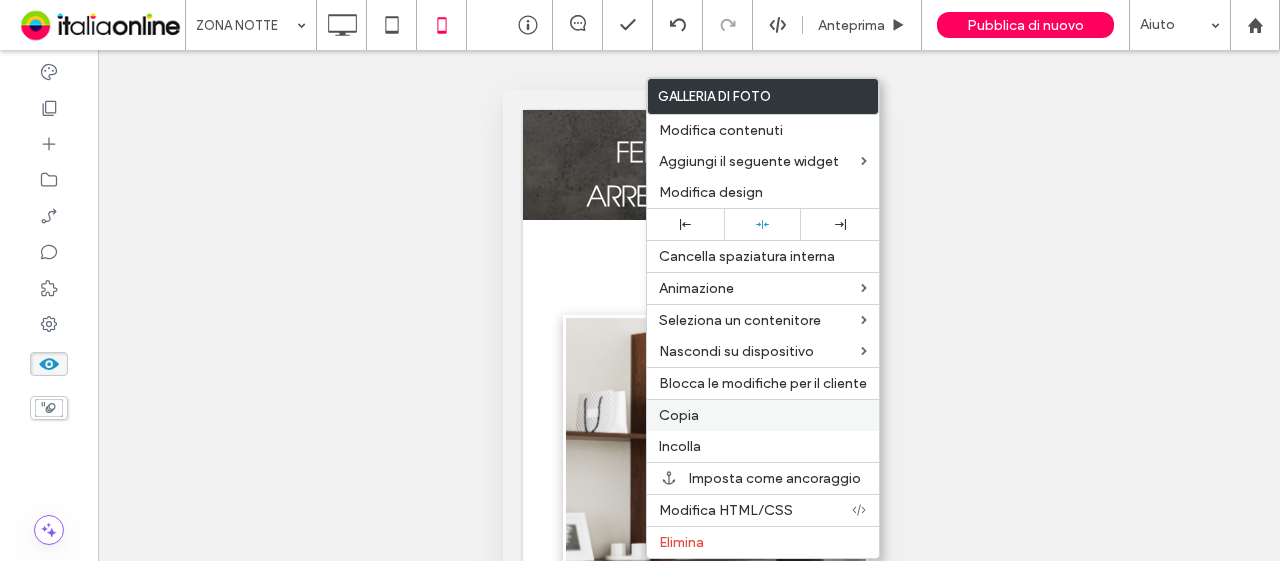 click on "Copia" at bounding box center (763, 415) 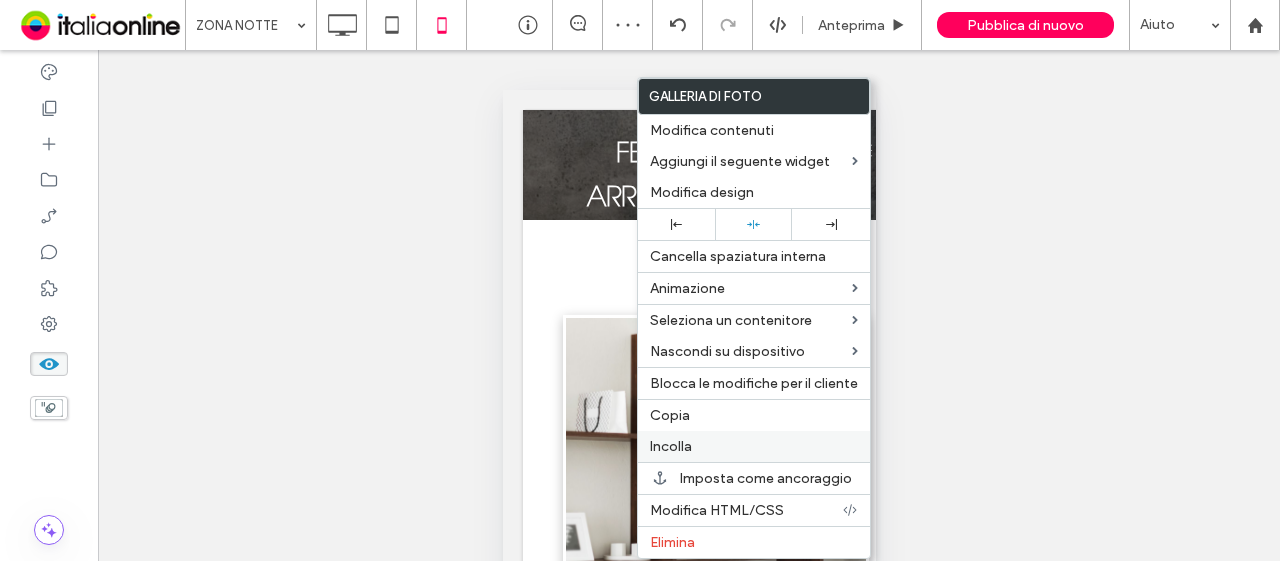 click on "Incolla" at bounding box center (754, 446) 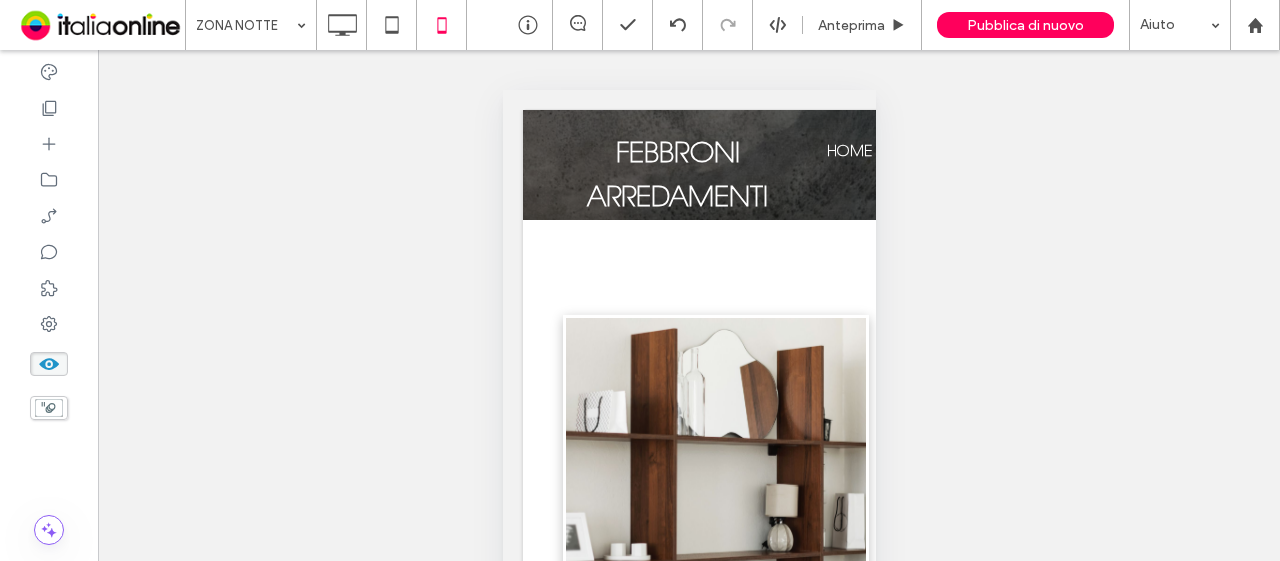 scroll, scrollTop: 266, scrollLeft: 0, axis: vertical 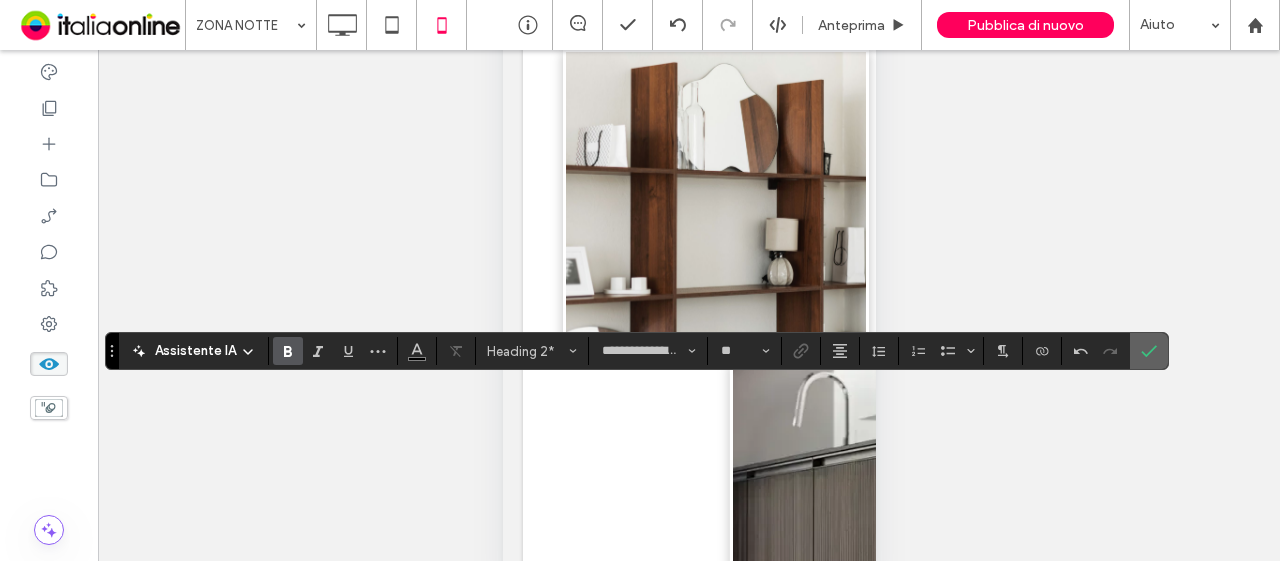 click at bounding box center (1149, 351) 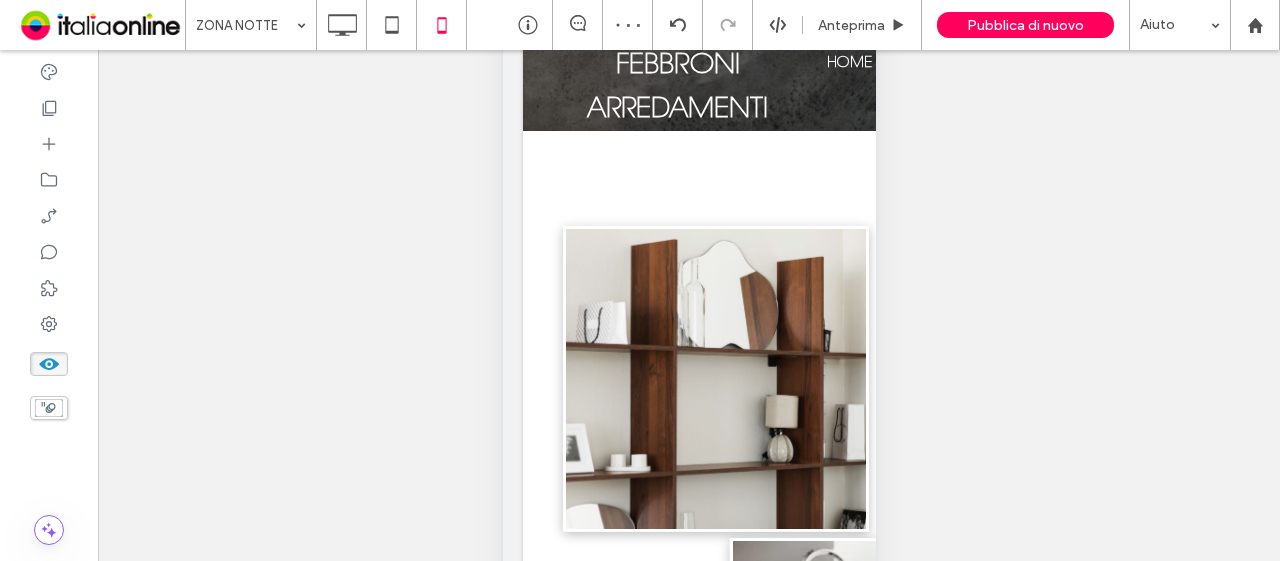scroll, scrollTop: 0, scrollLeft: 0, axis: both 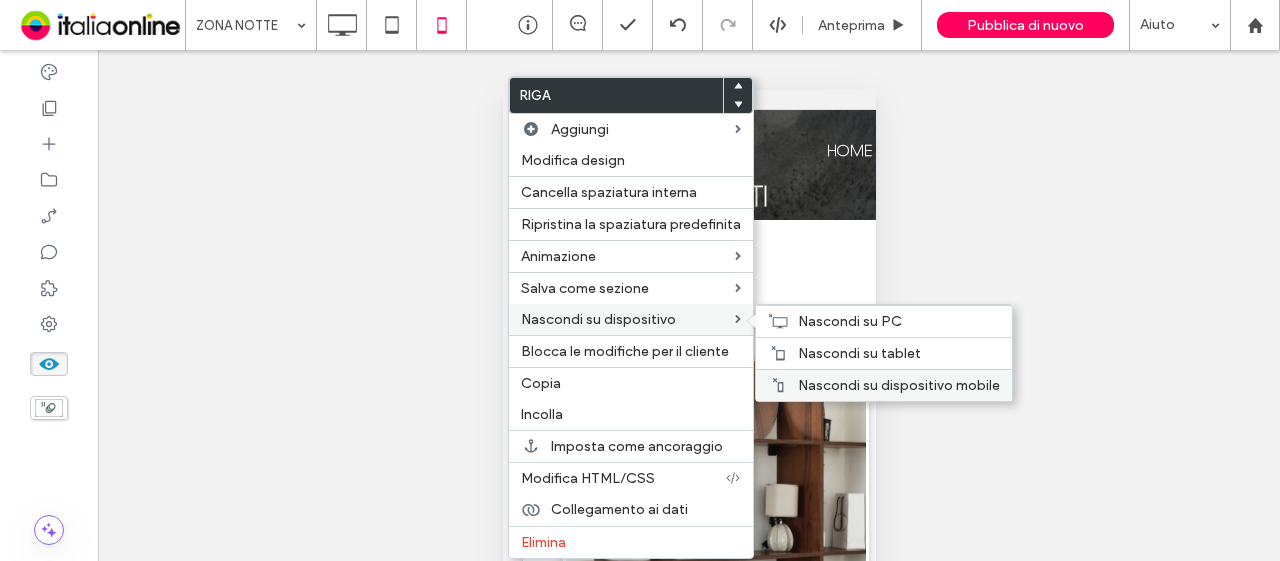click on "Nascondi su dispositivo mobile" at bounding box center (899, 385) 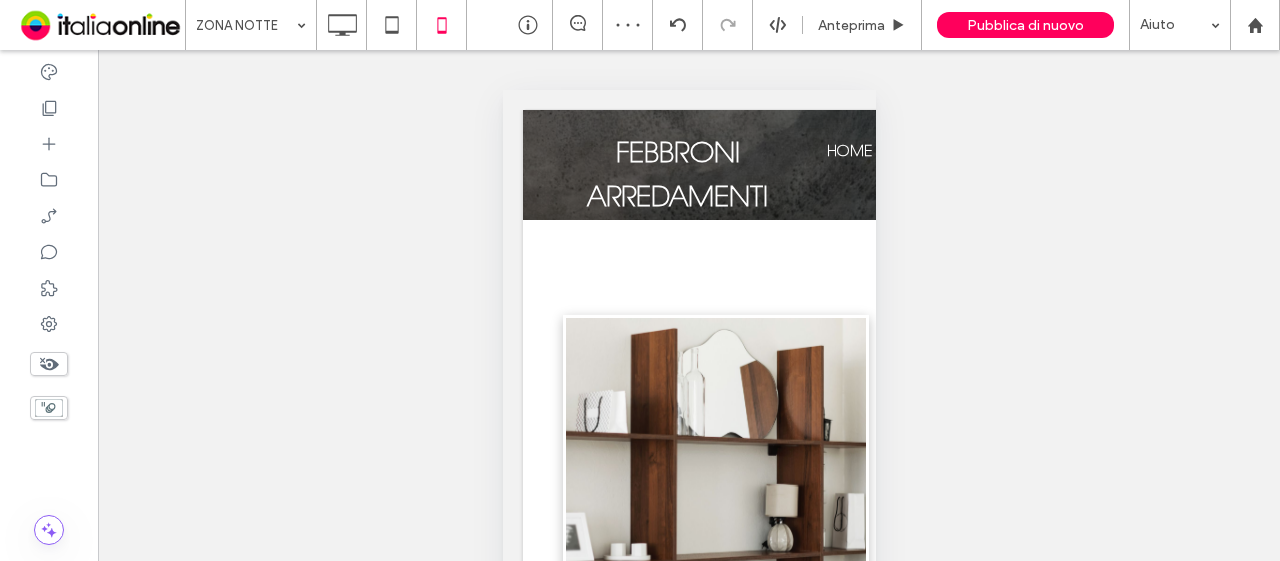 drag, startPoint x: 41, startPoint y: 373, endPoint x: 32, endPoint y: 357, distance: 18.35756 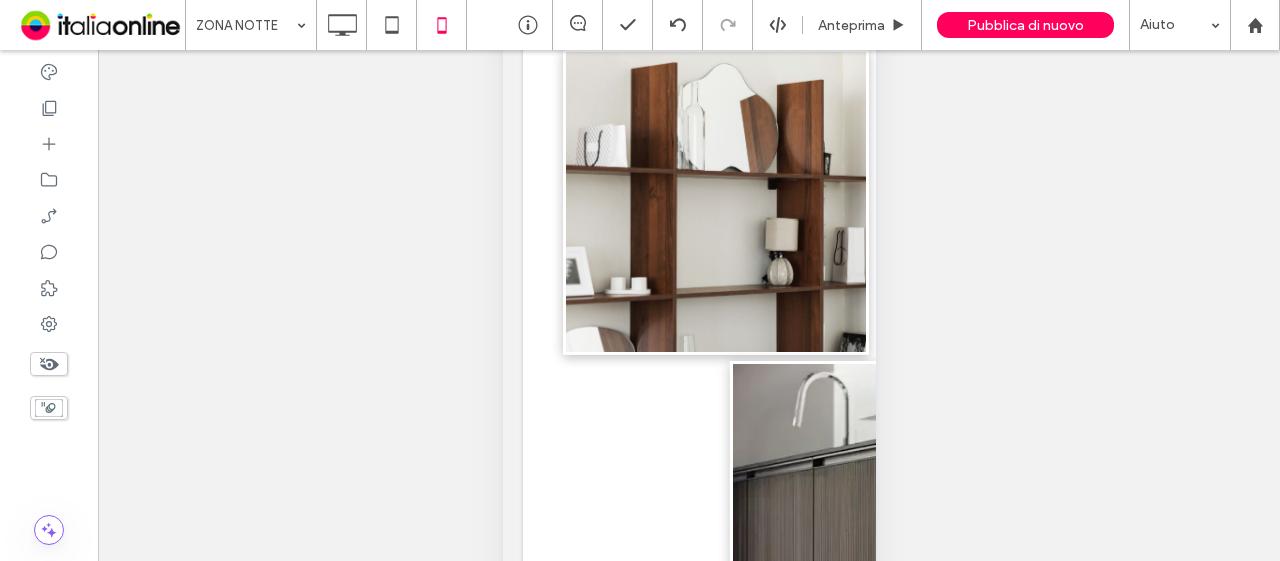 scroll, scrollTop: 0, scrollLeft: 0, axis: both 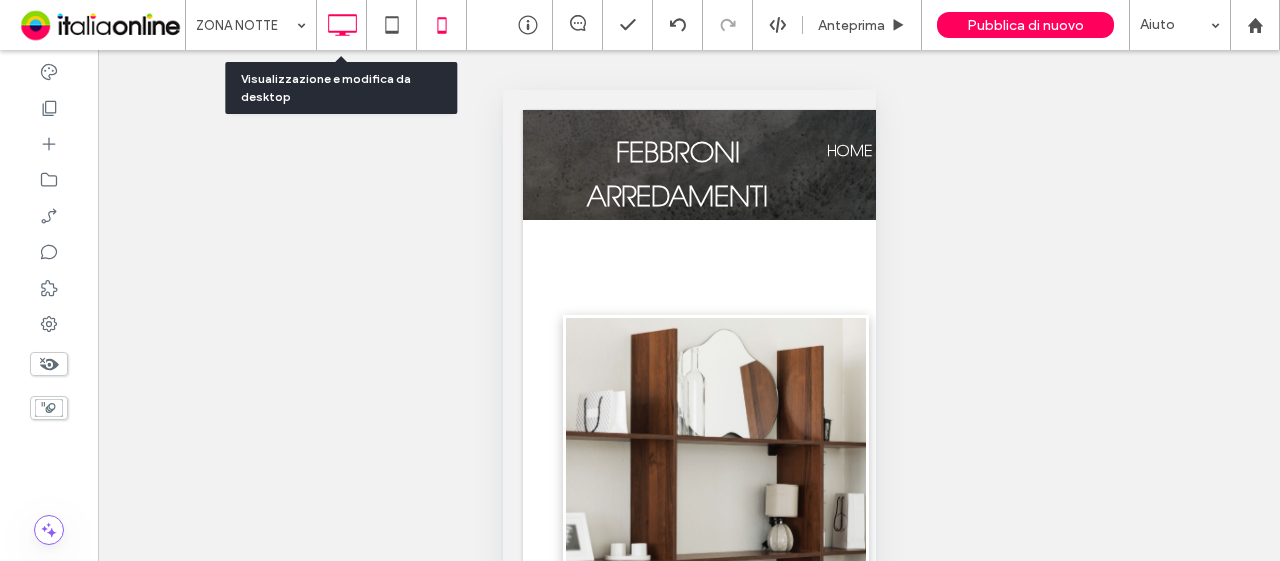 click 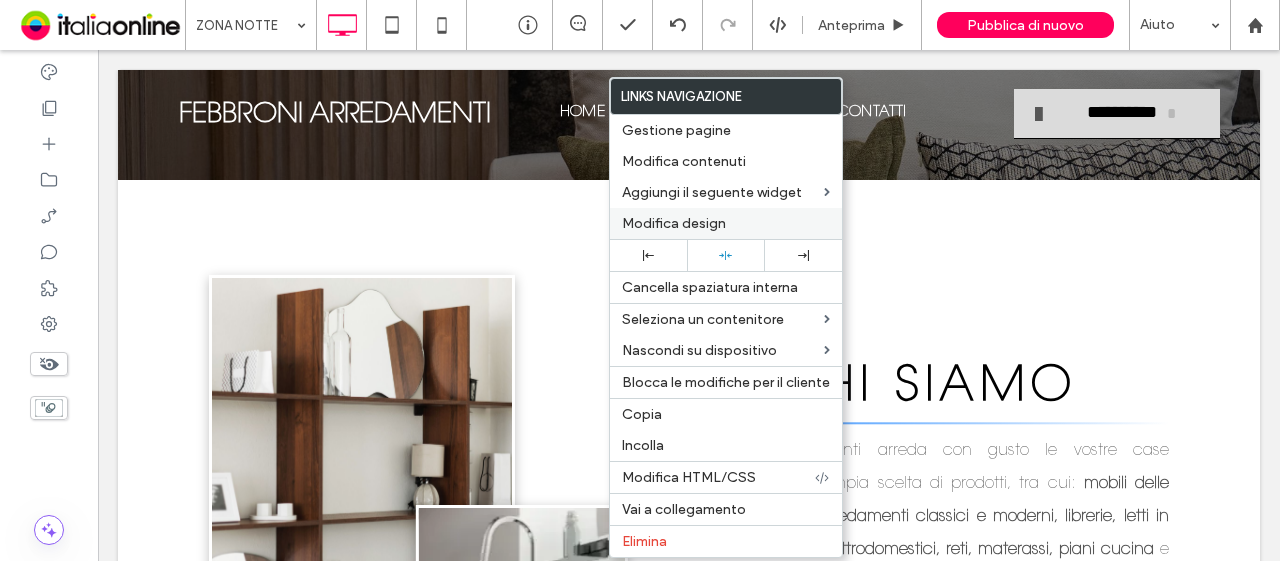 click on "Modifica design" at bounding box center [674, 223] 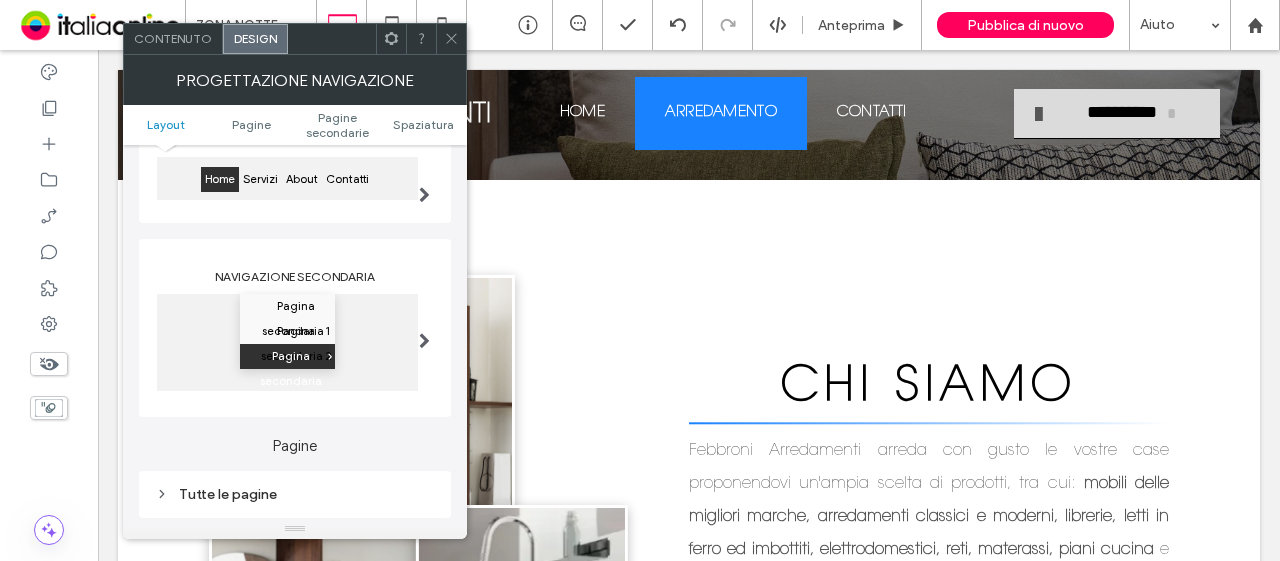 scroll, scrollTop: 500, scrollLeft: 0, axis: vertical 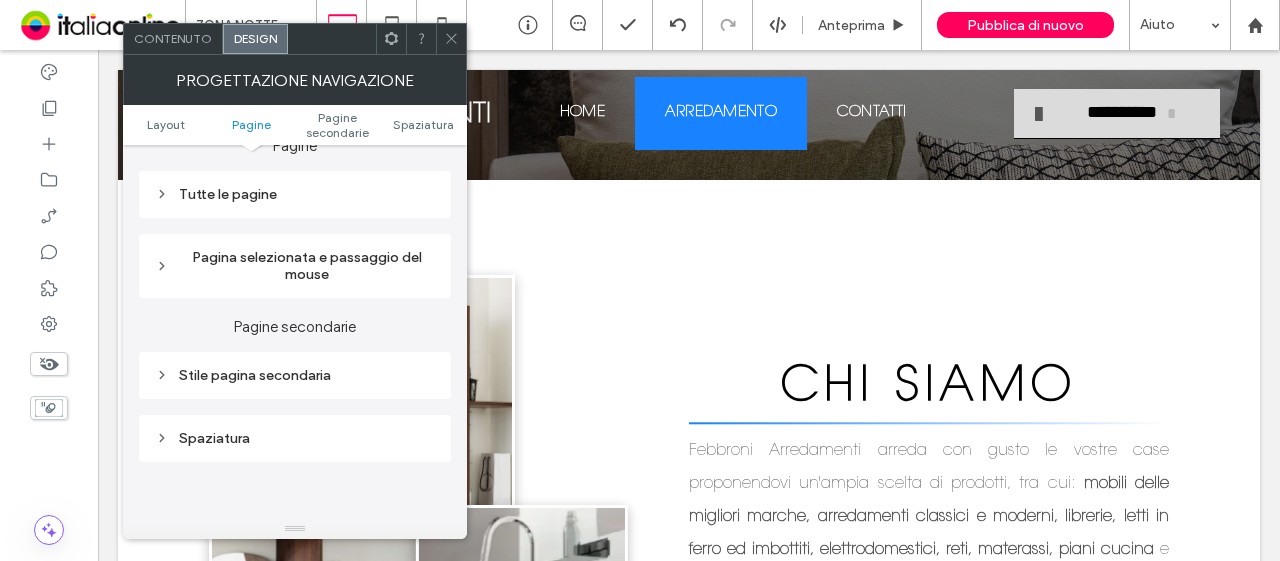 click on "Tutte le pagine" at bounding box center (295, 194) 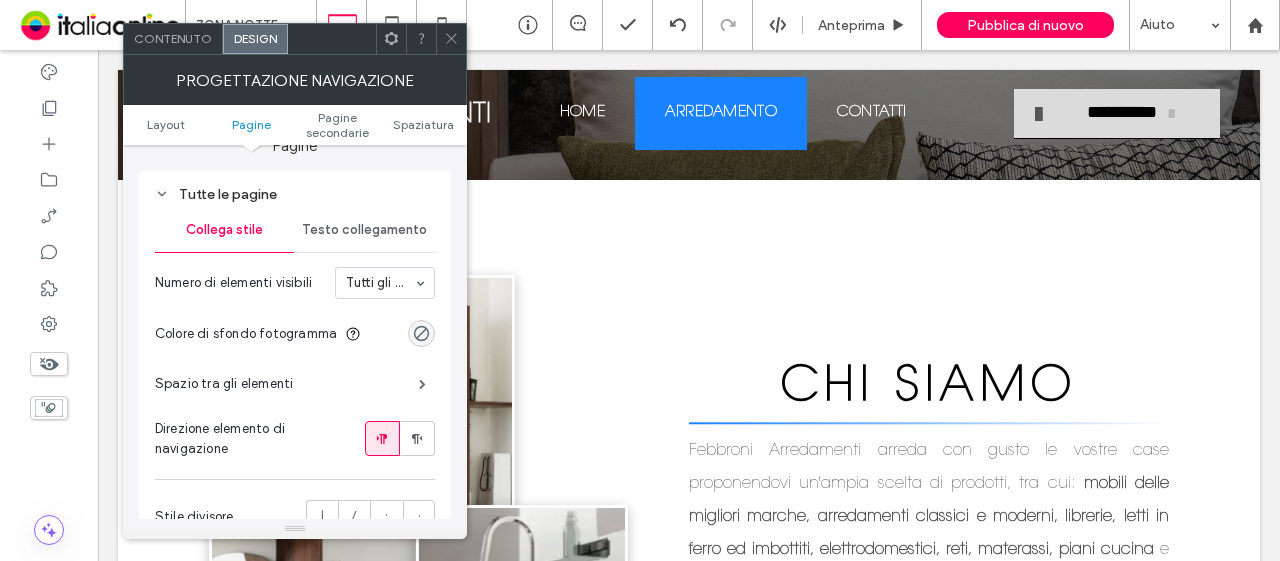 click on "Testo collegamento" at bounding box center (364, 230) 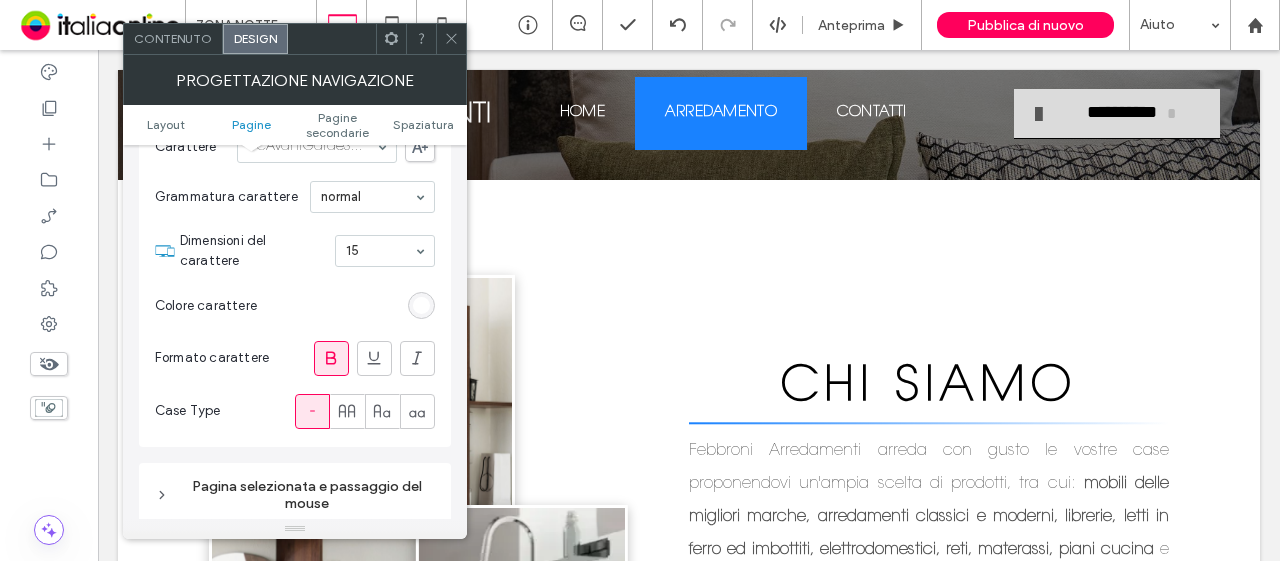 scroll, scrollTop: 700, scrollLeft: 0, axis: vertical 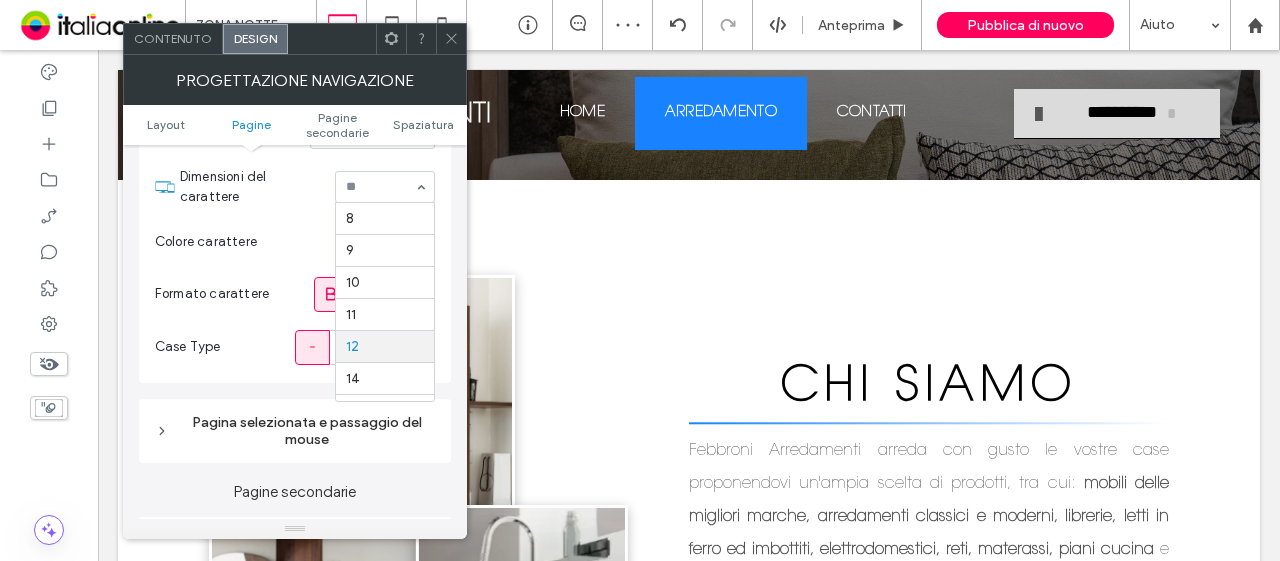 click at bounding box center [380, 187] 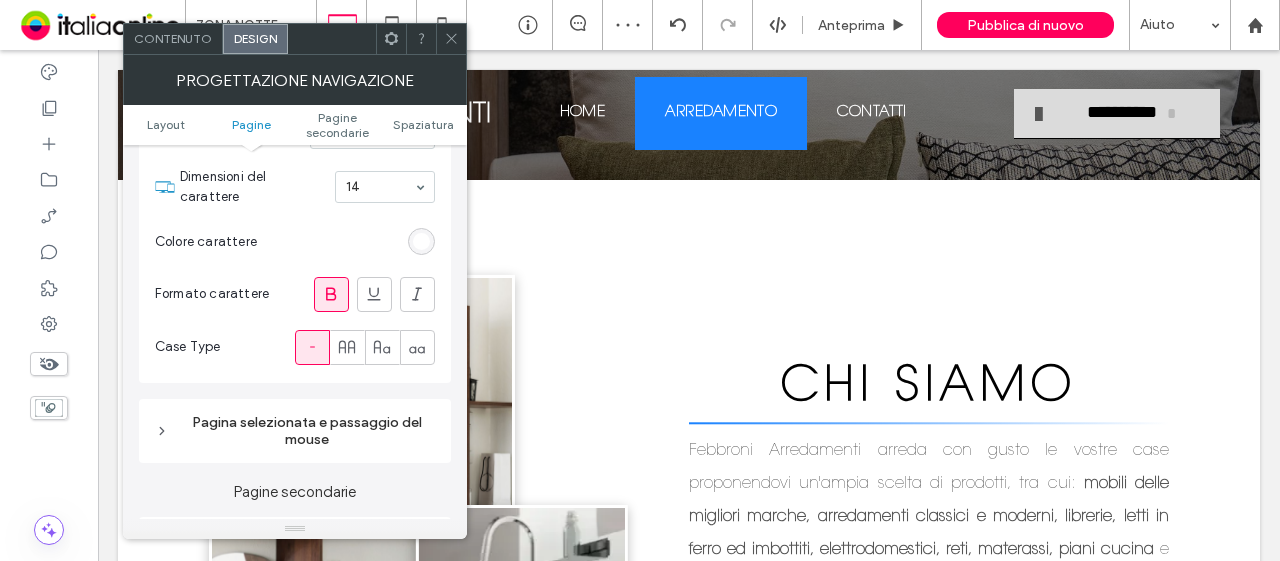 click at bounding box center (451, 39) 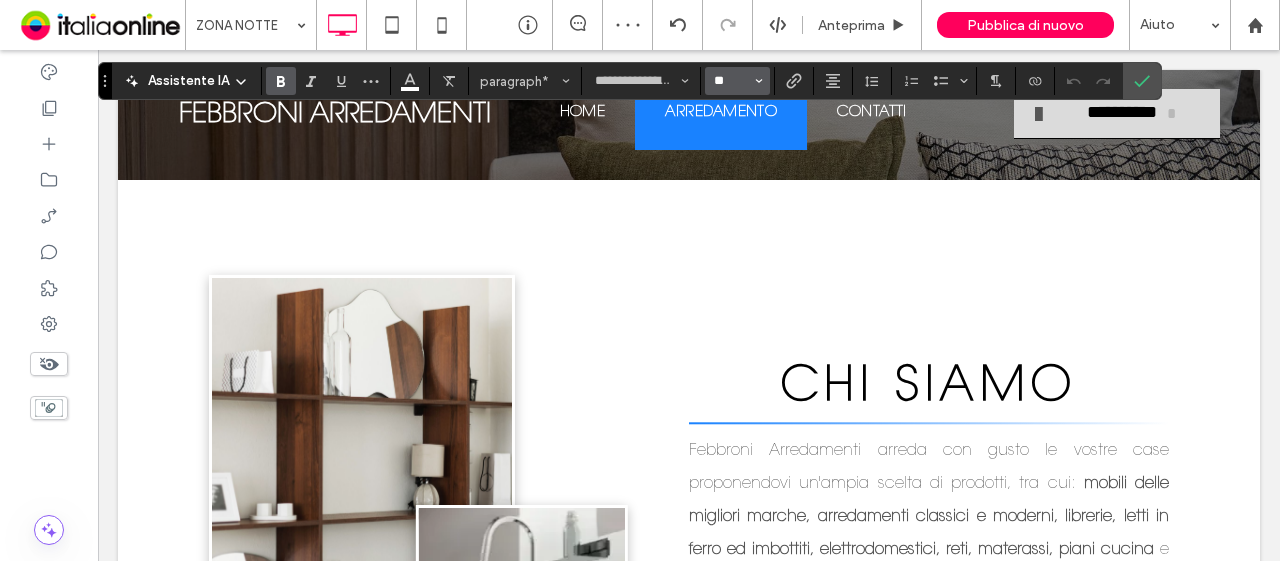 click on "**" at bounding box center (731, 81) 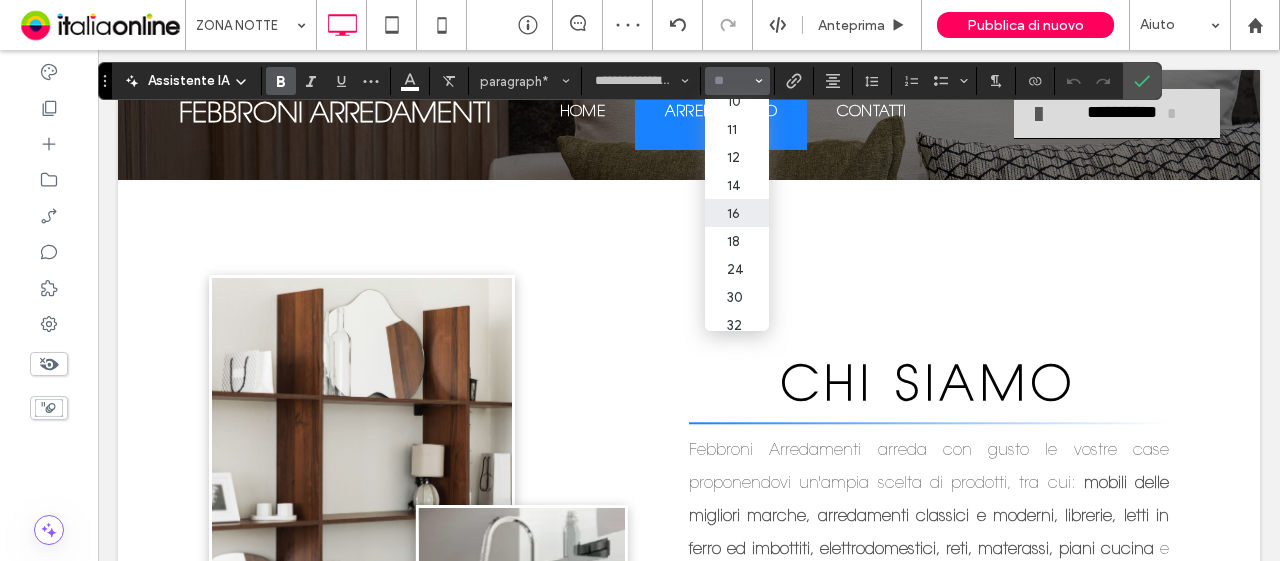 scroll, scrollTop: 100, scrollLeft: 0, axis: vertical 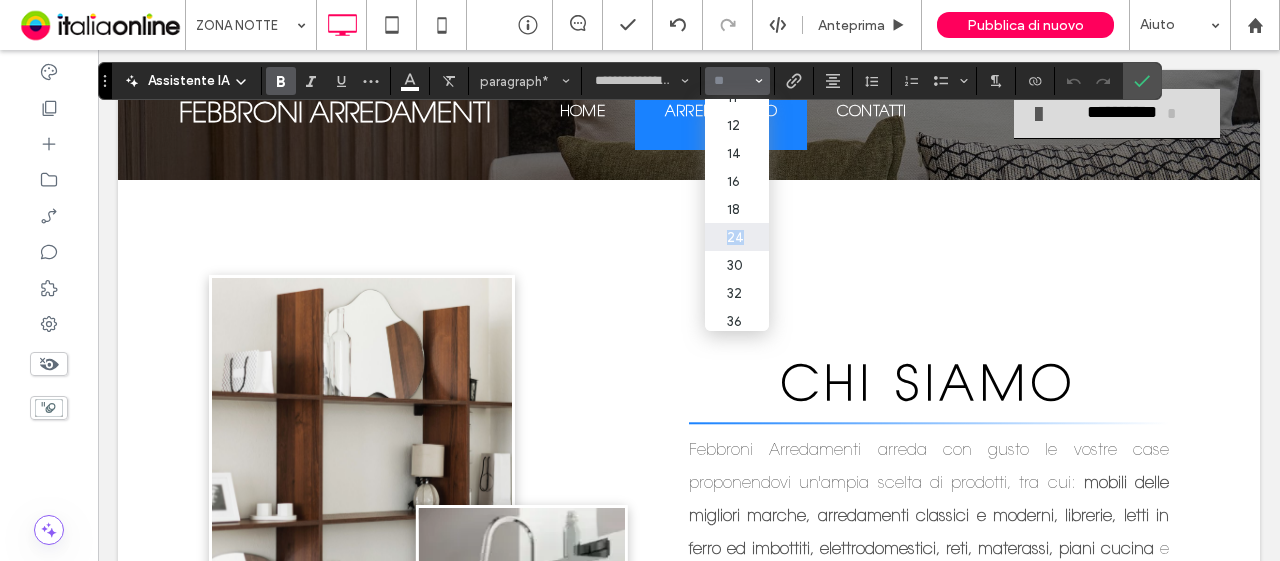 drag, startPoint x: 739, startPoint y: 228, endPoint x: 739, endPoint y: 245, distance: 17 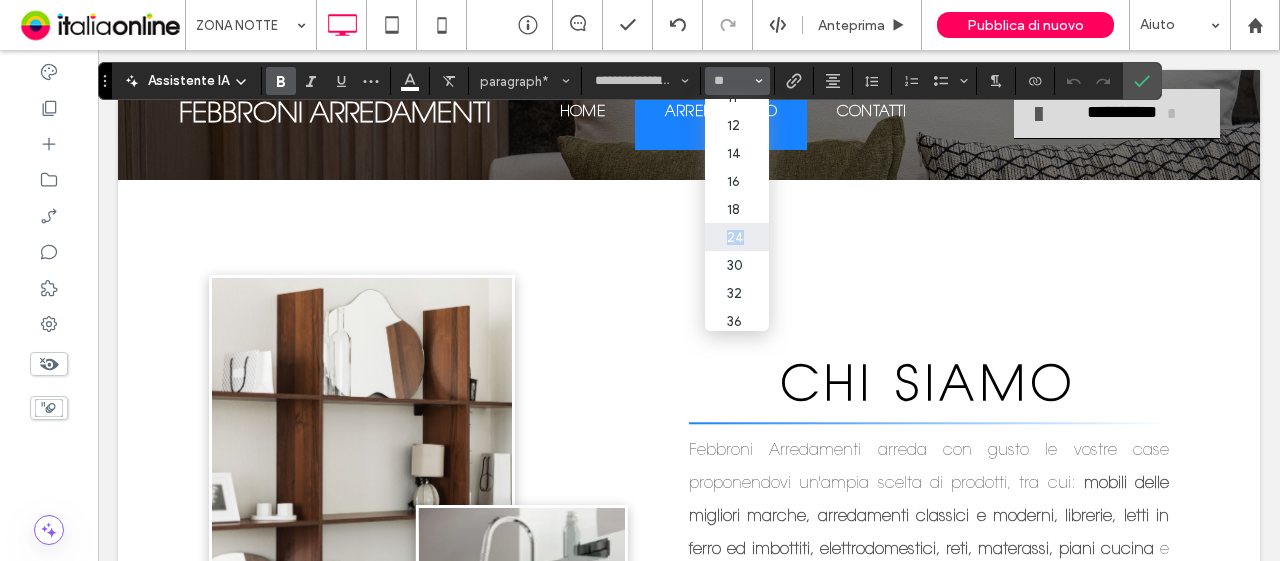 type on "**" 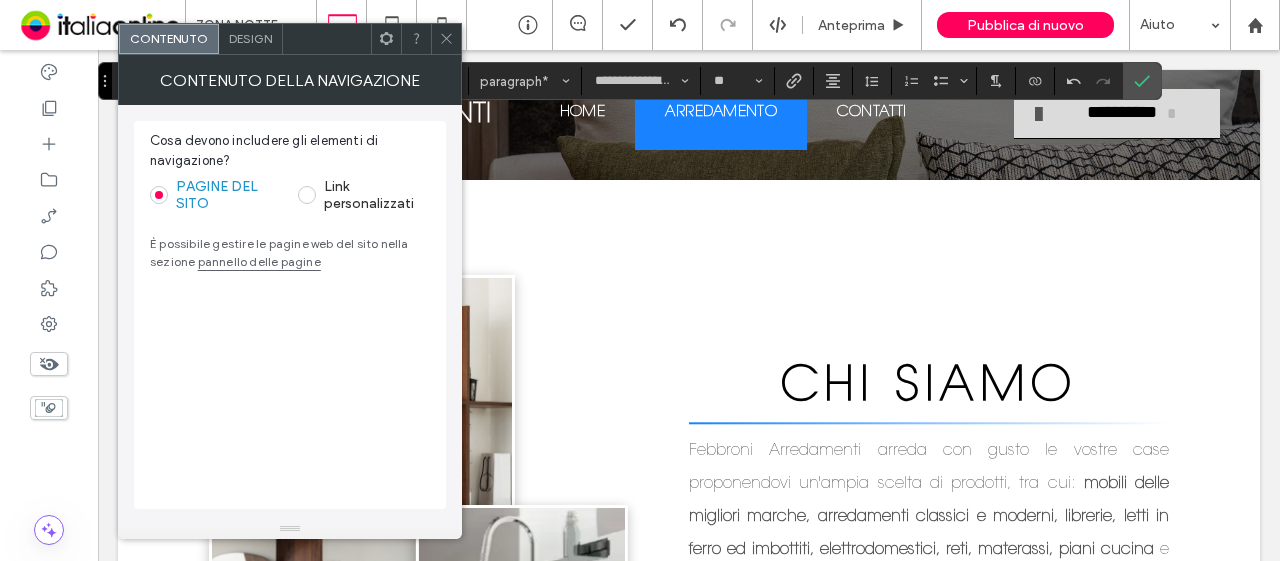 drag, startPoint x: 452, startPoint y: 30, endPoint x: 392, endPoint y: 61, distance: 67.53518 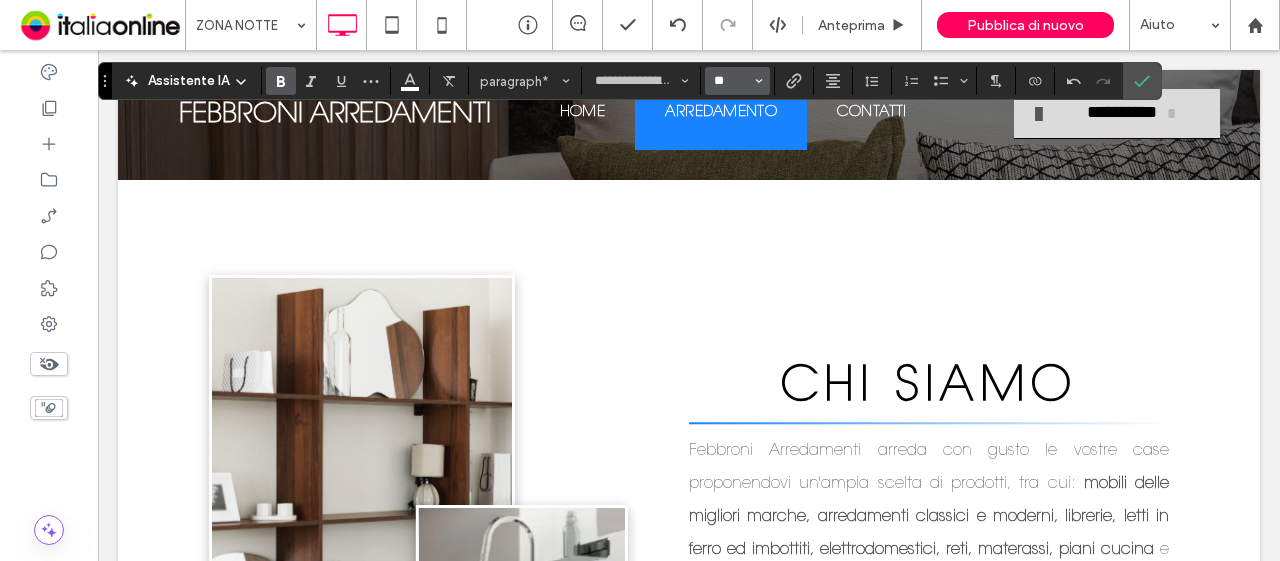 click on "**" at bounding box center [731, 81] 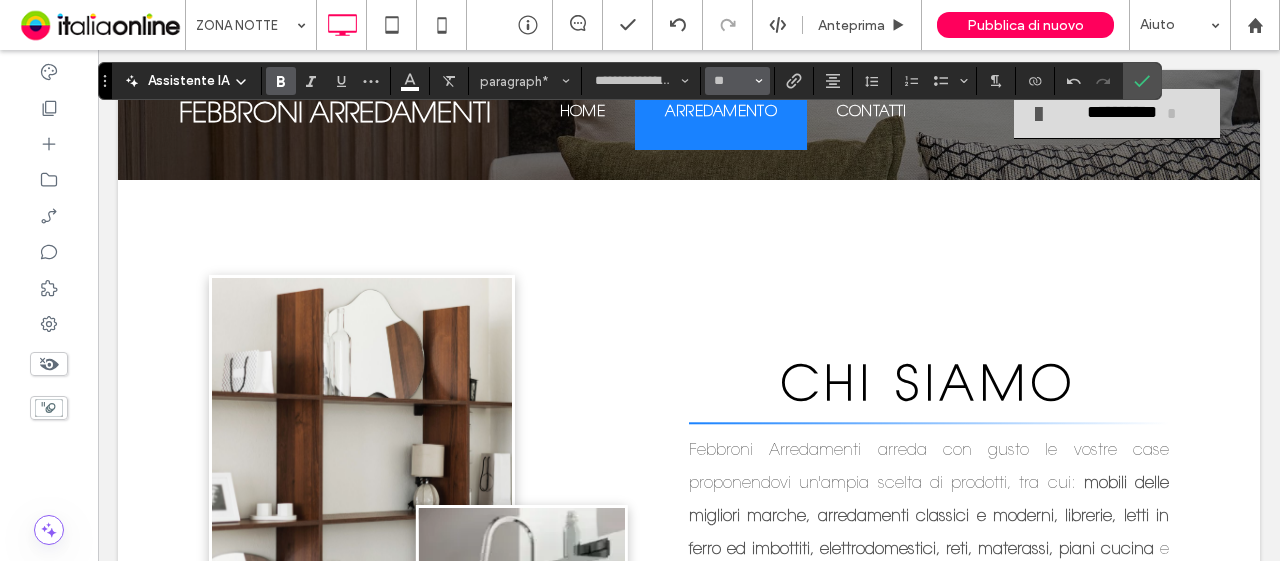 type on "**" 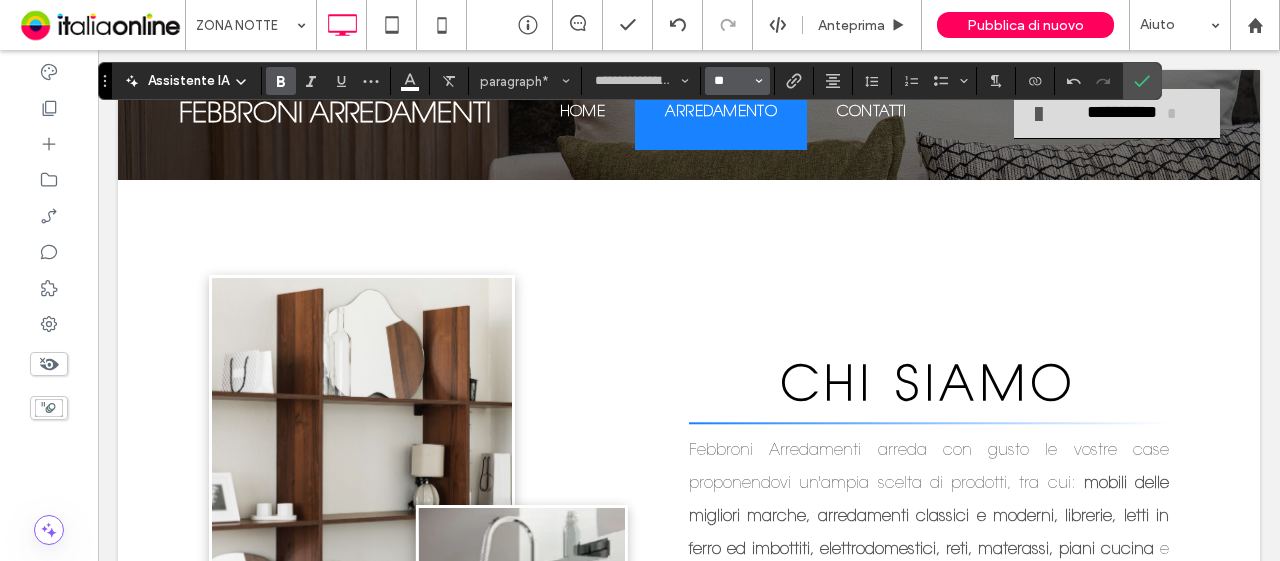 click on "**" at bounding box center [731, 81] 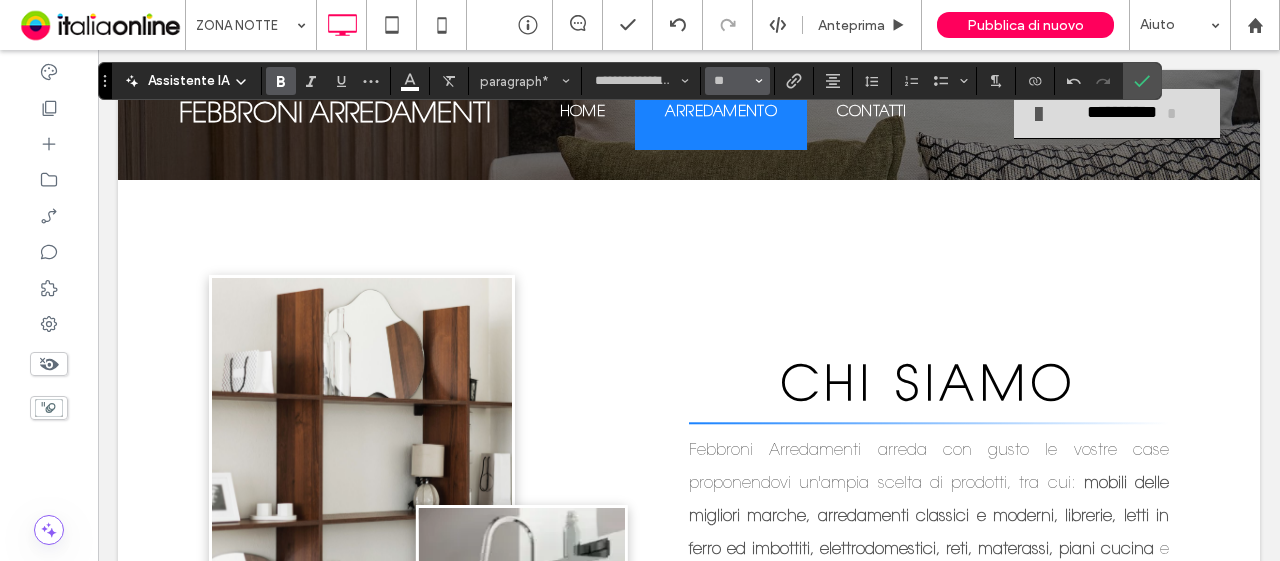 type on "**" 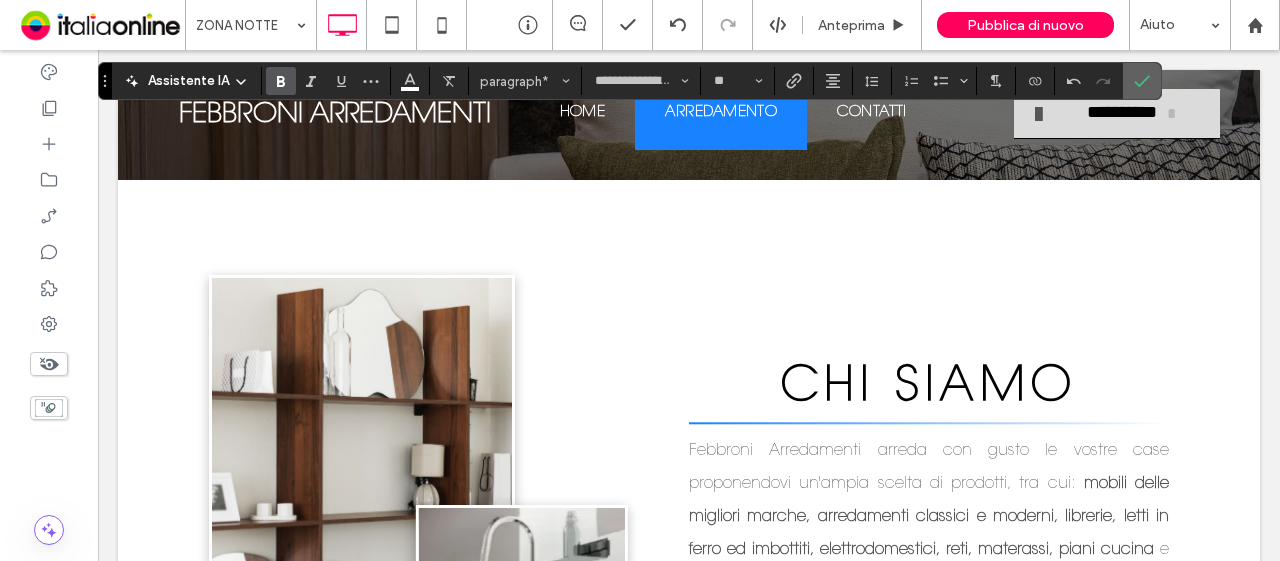 click 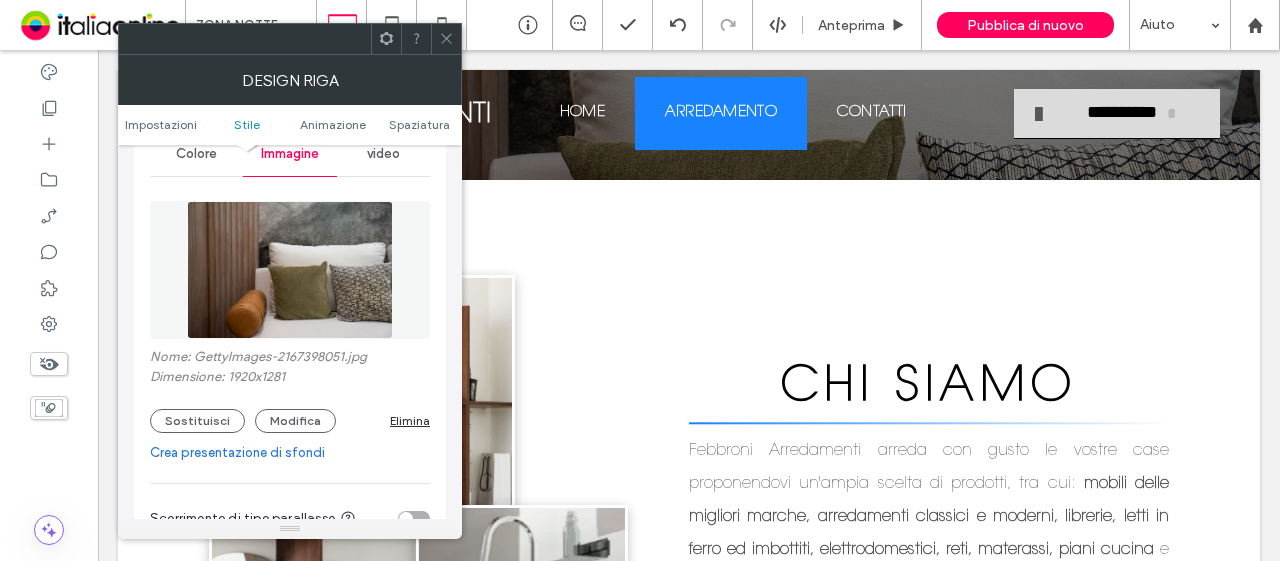 scroll, scrollTop: 300, scrollLeft: 0, axis: vertical 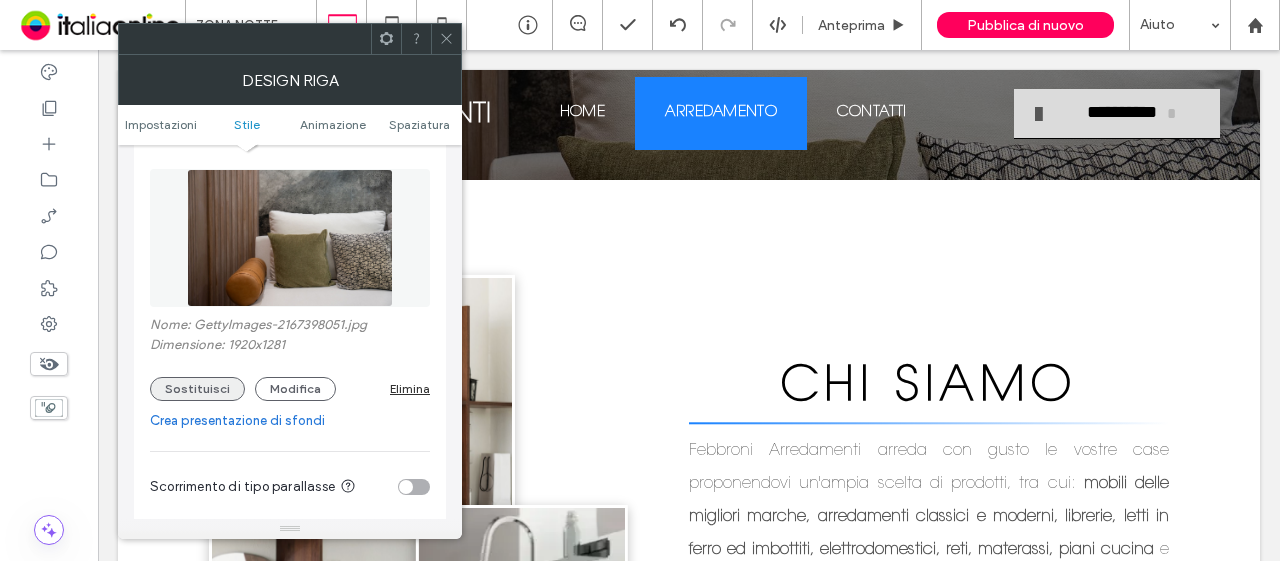 click on "Sostituisci" at bounding box center (197, 389) 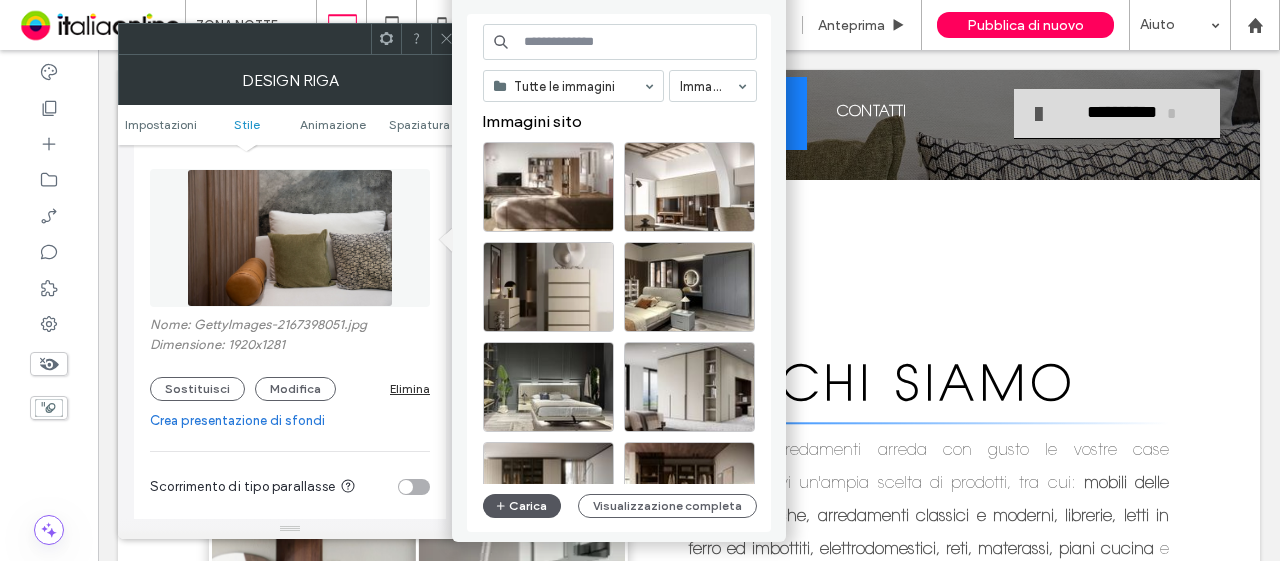 click on "Carica" at bounding box center [522, 506] 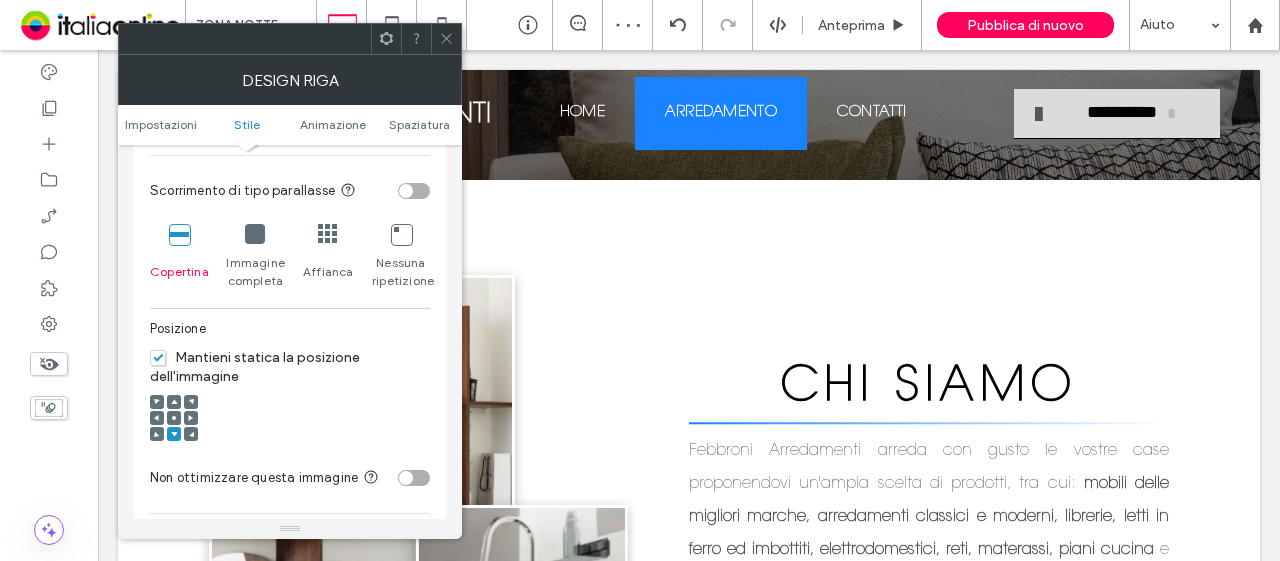 scroll, scrollTop: 600, scrollLeft: 0, axis: vertical 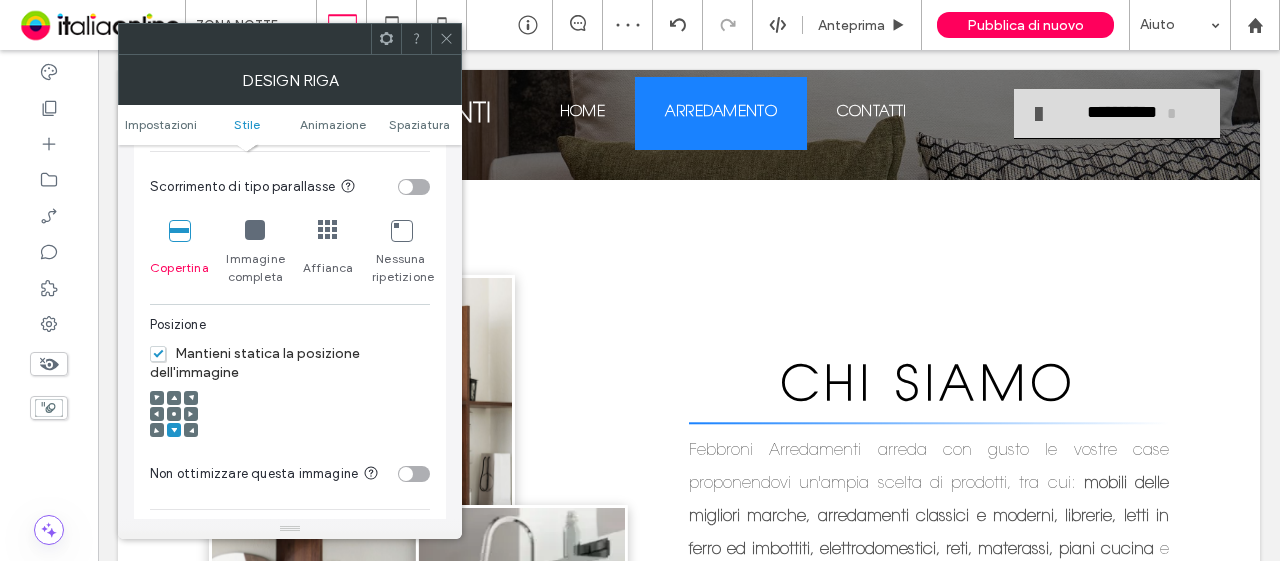 click 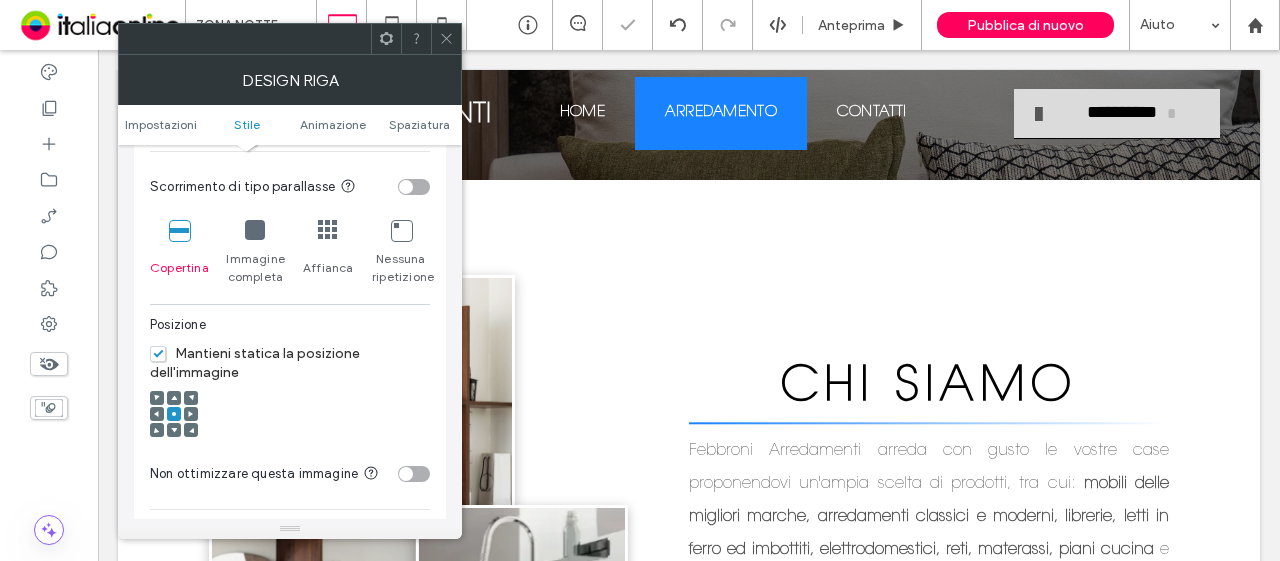 click 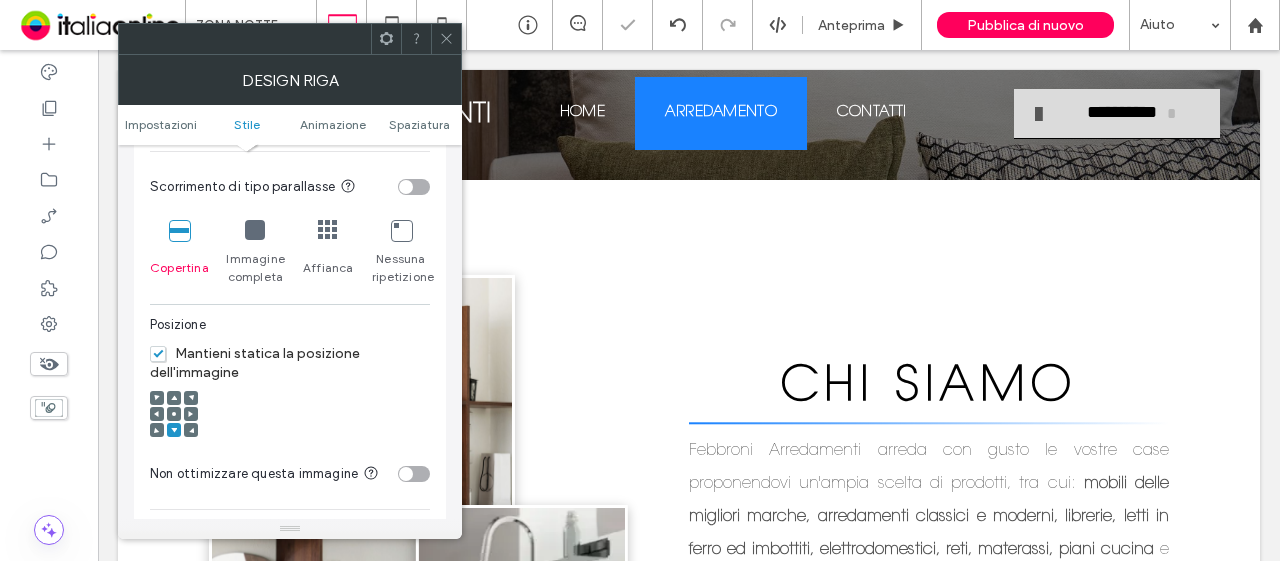 click on "Mantieni statica la posizione dell'immagine" at bounding box center (255, 363) 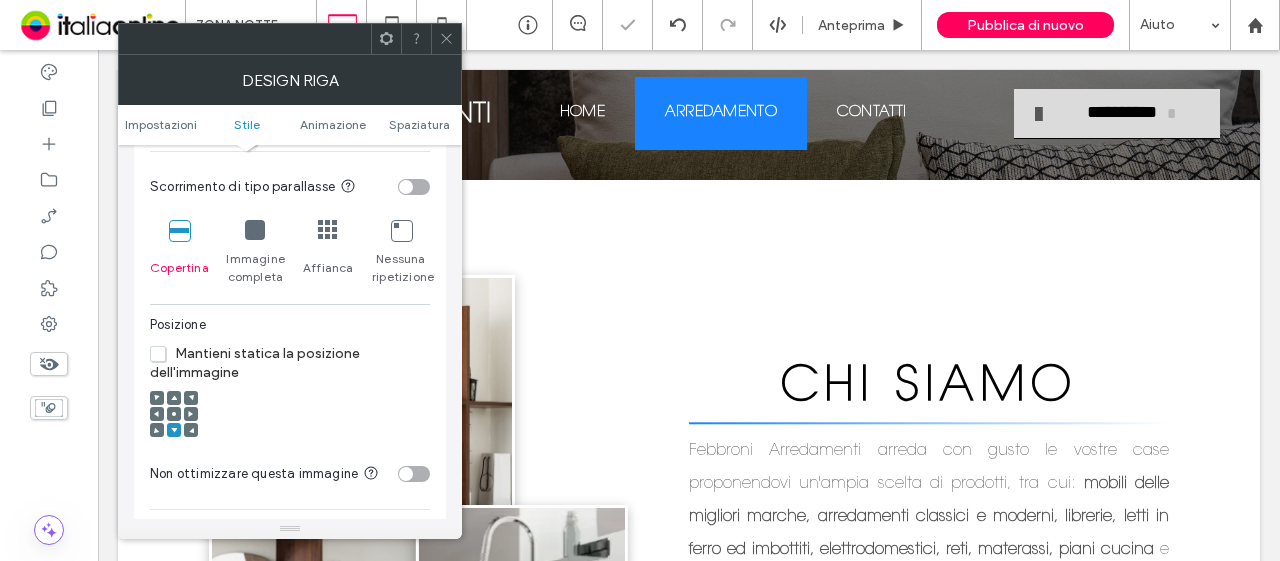 click at bounding box center [174, 414] 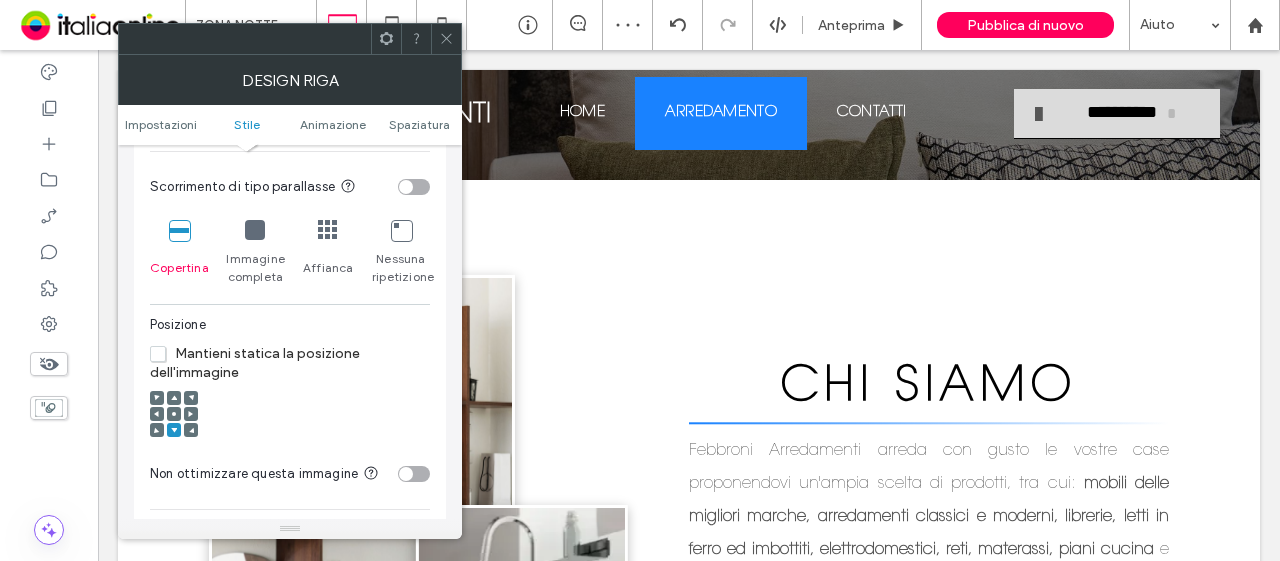 click 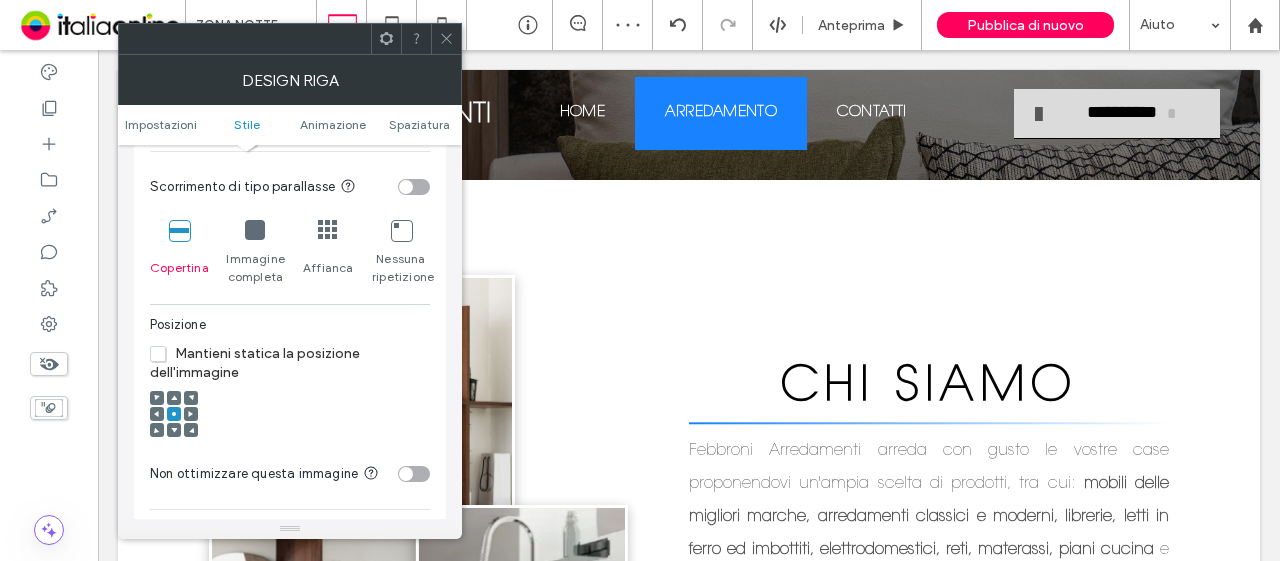 click on "Posizione" at bounding box center (178, 329) 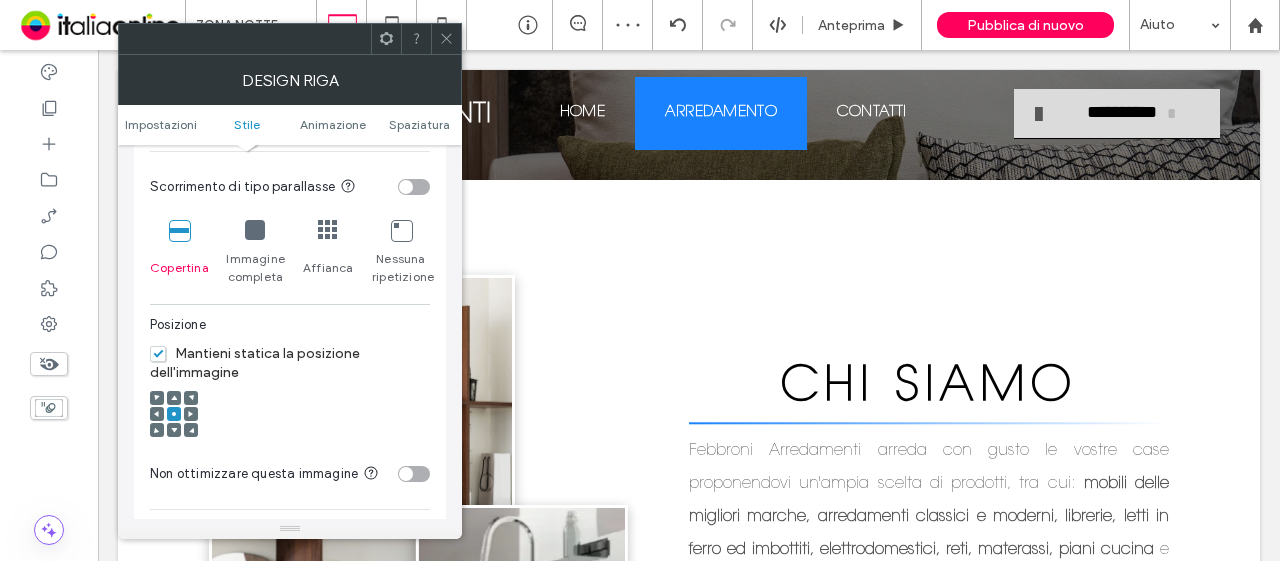 click at bounding box center [446, 39] 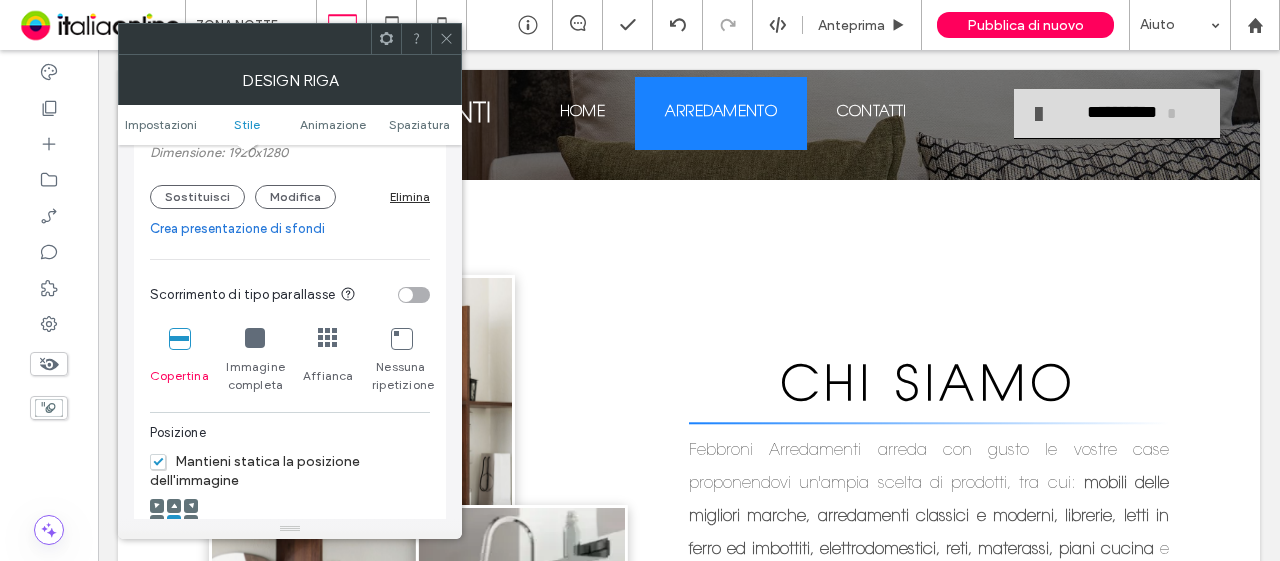 scroll, scrollTop: 600, scrollLeft: 0, axis: vertical 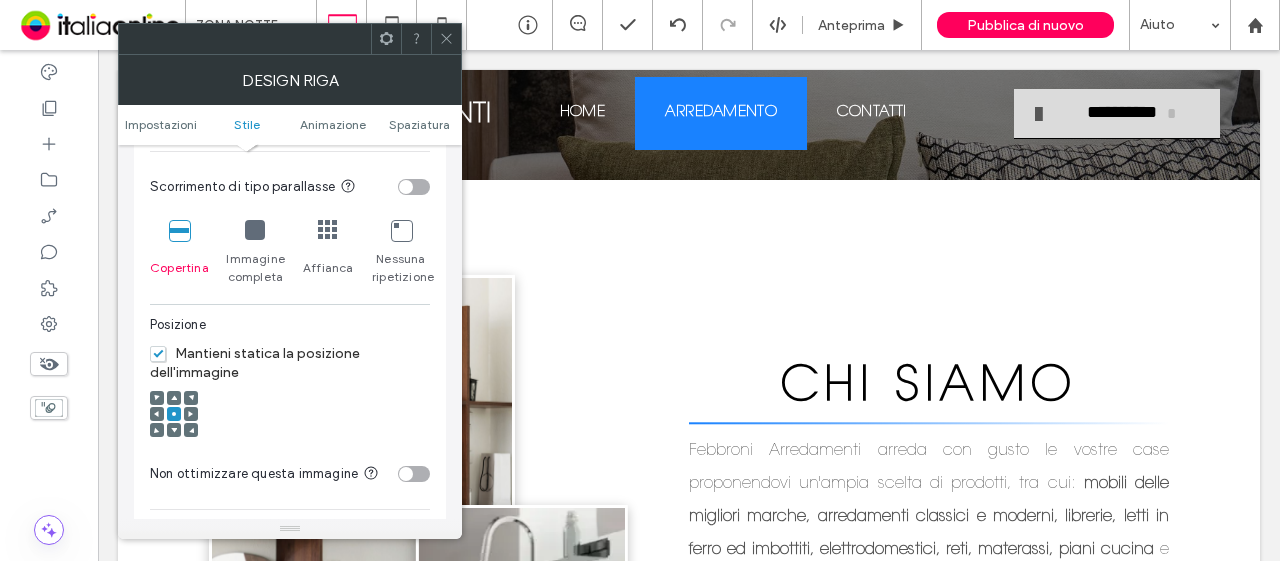click at bounding box center (174, 430) 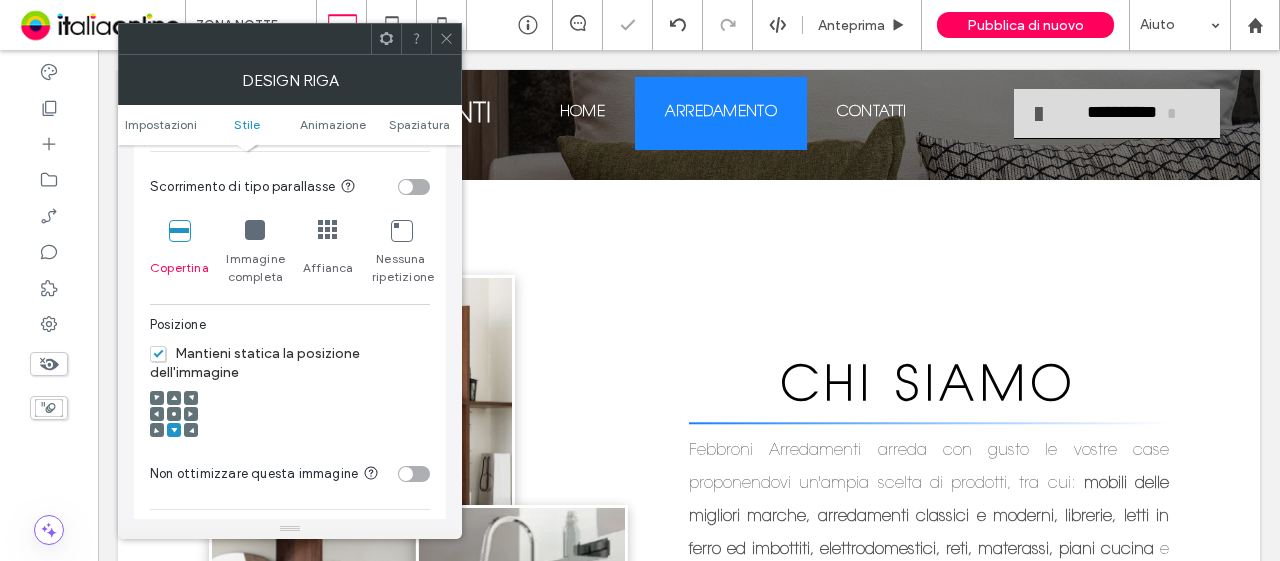 click at bounding box center (446, 39) 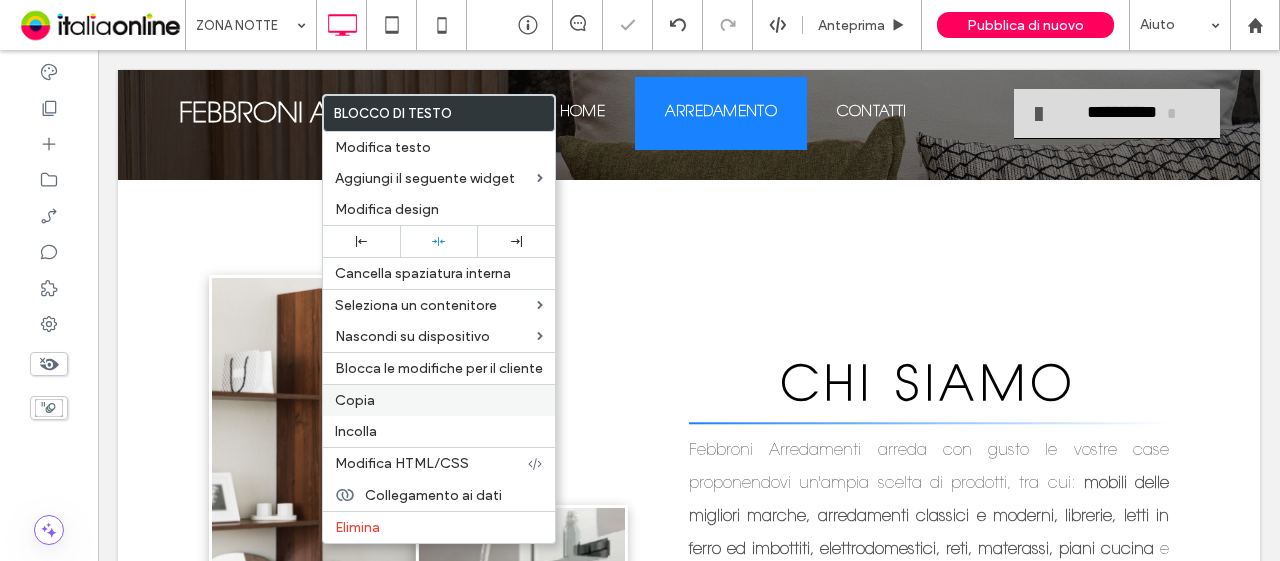 click on "Copia" at bounding box center (355, 400) 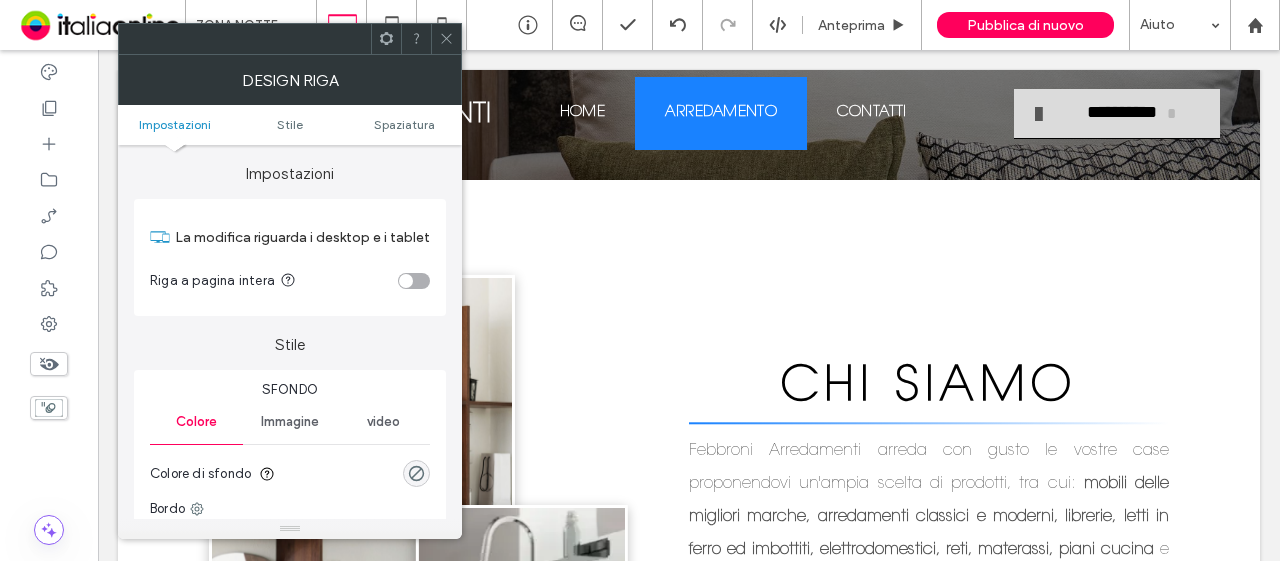 scroll, scrollTop: 200, scrollLeft: 0, axis: vertical 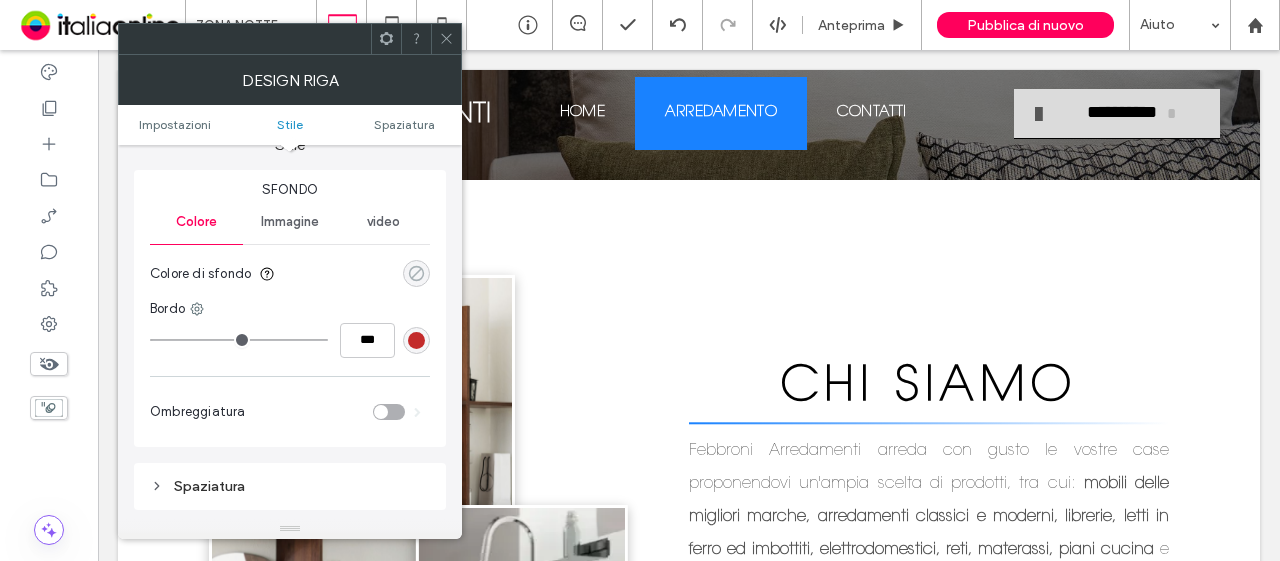 click 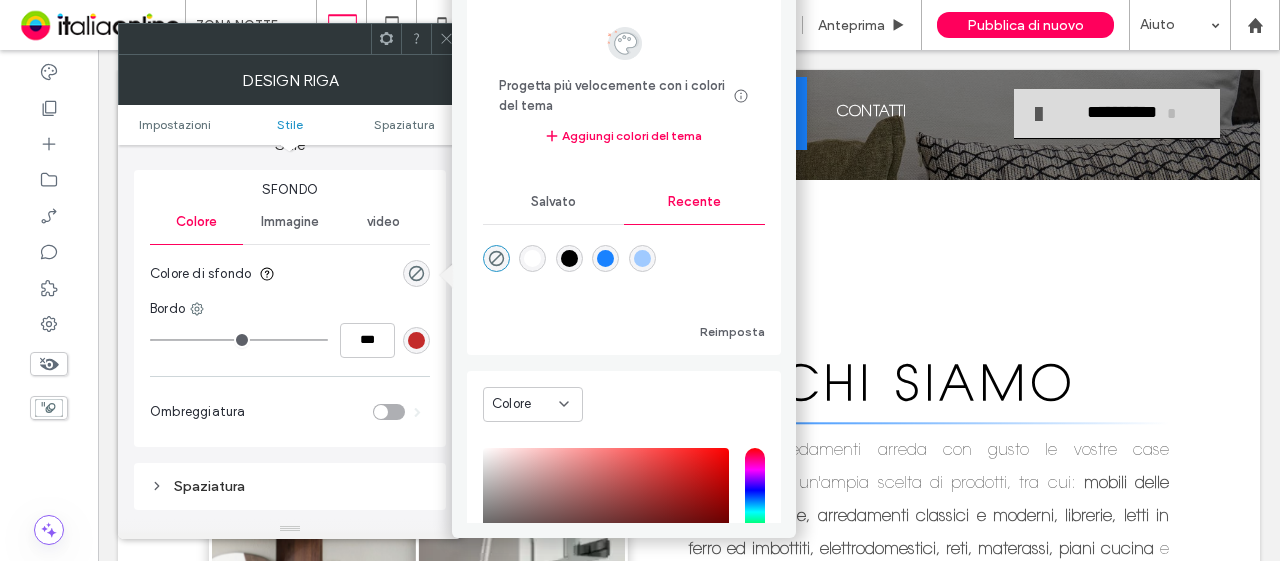 click at bounding box center (605, 258) 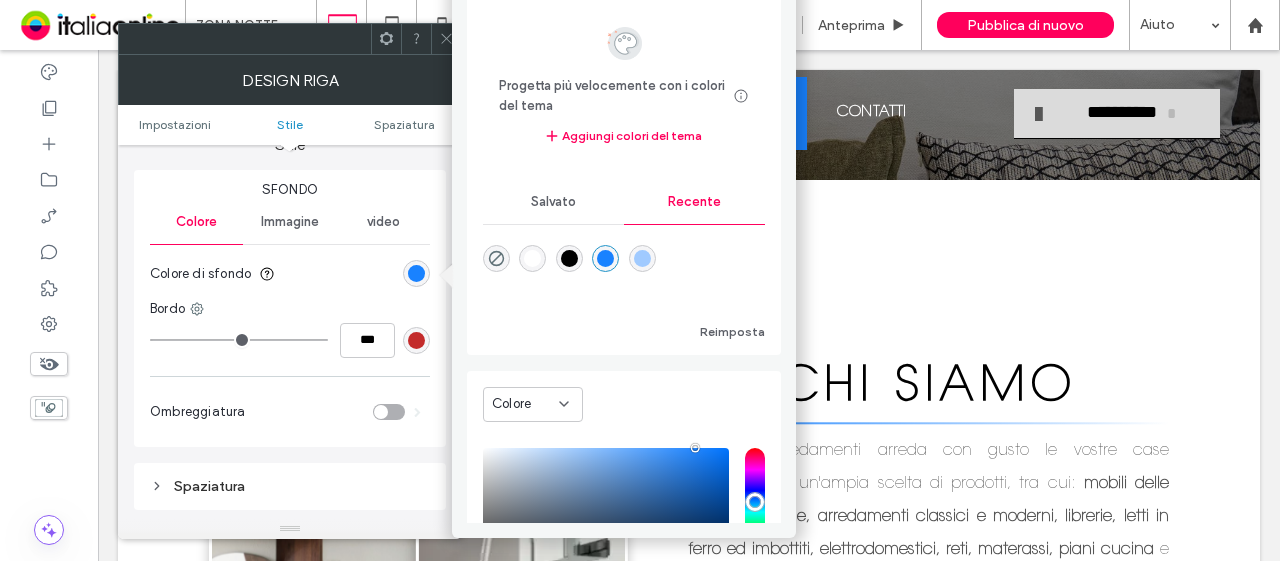 type on "*******" 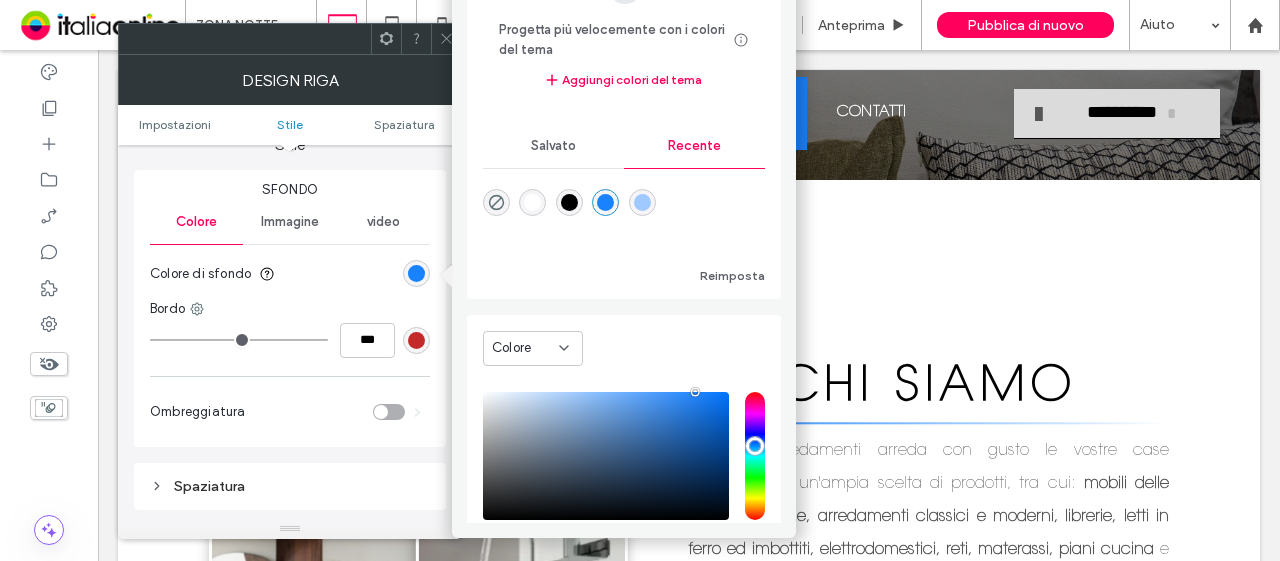 scroll, scrollTop: 0, scrollLeft: 0, axis: both 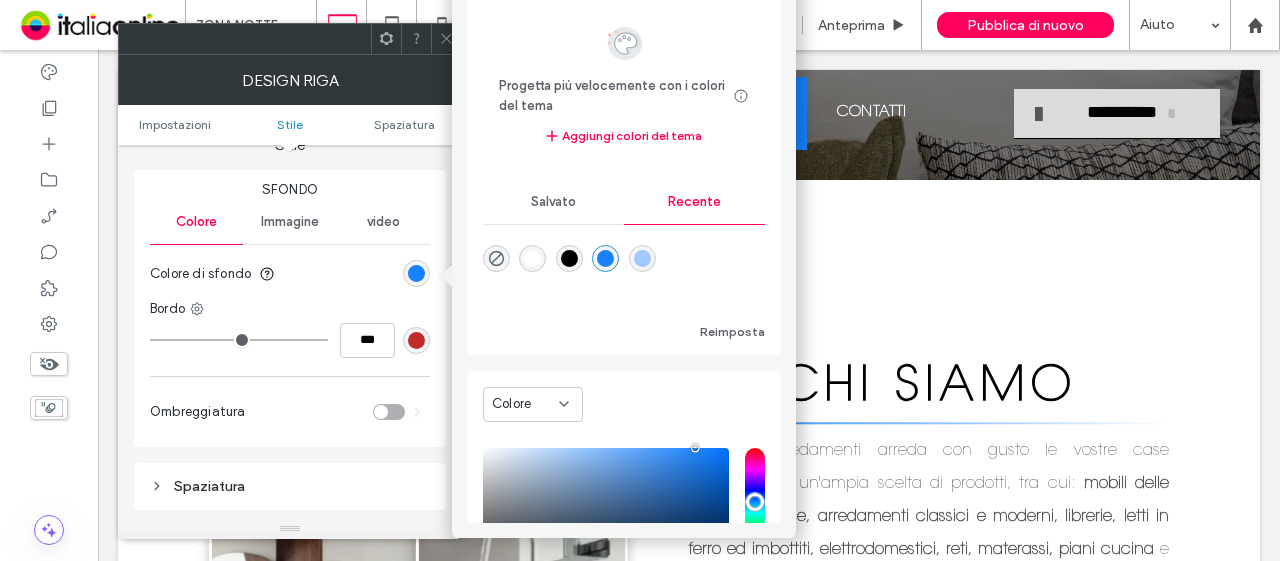 click 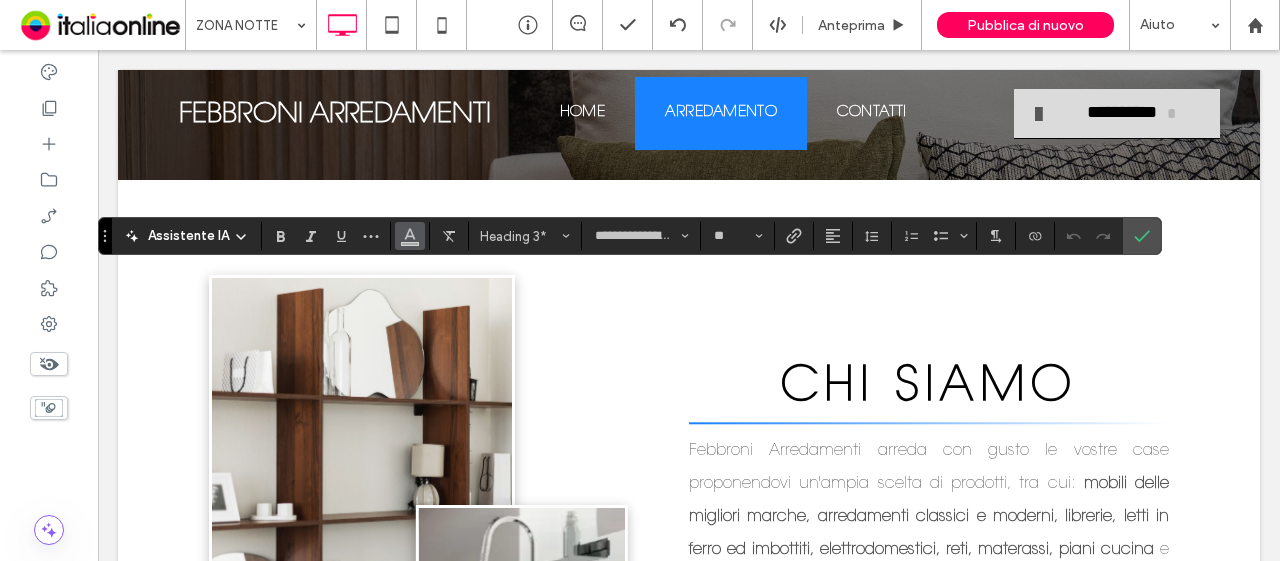 click 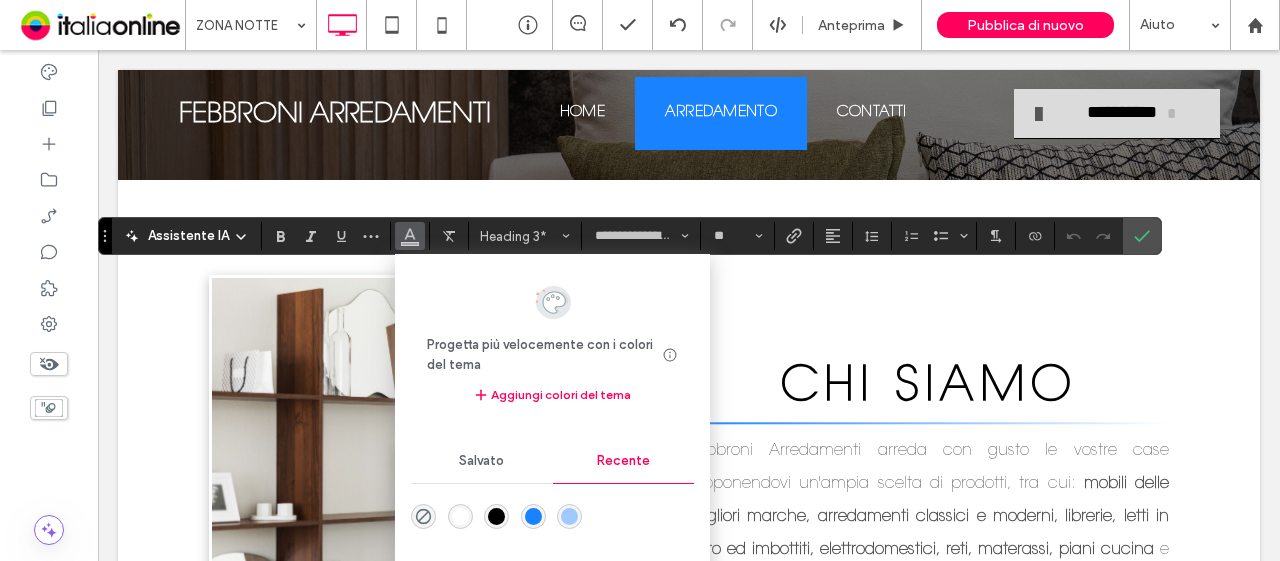 click at bounding box center (496, 516) 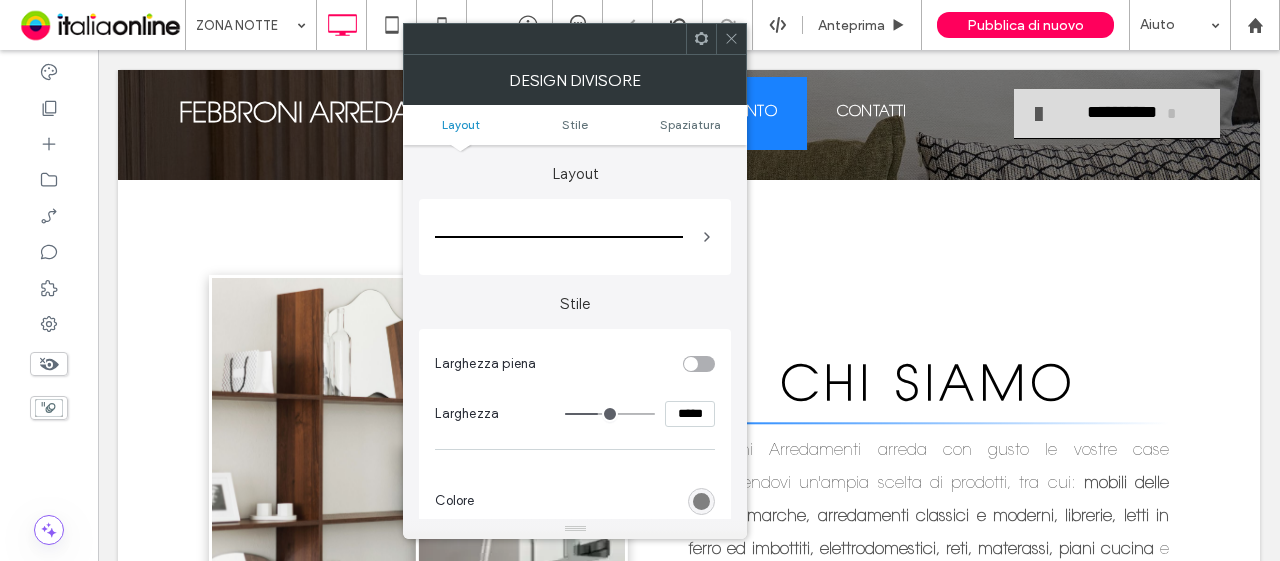 click at bounding box center [701, 501] 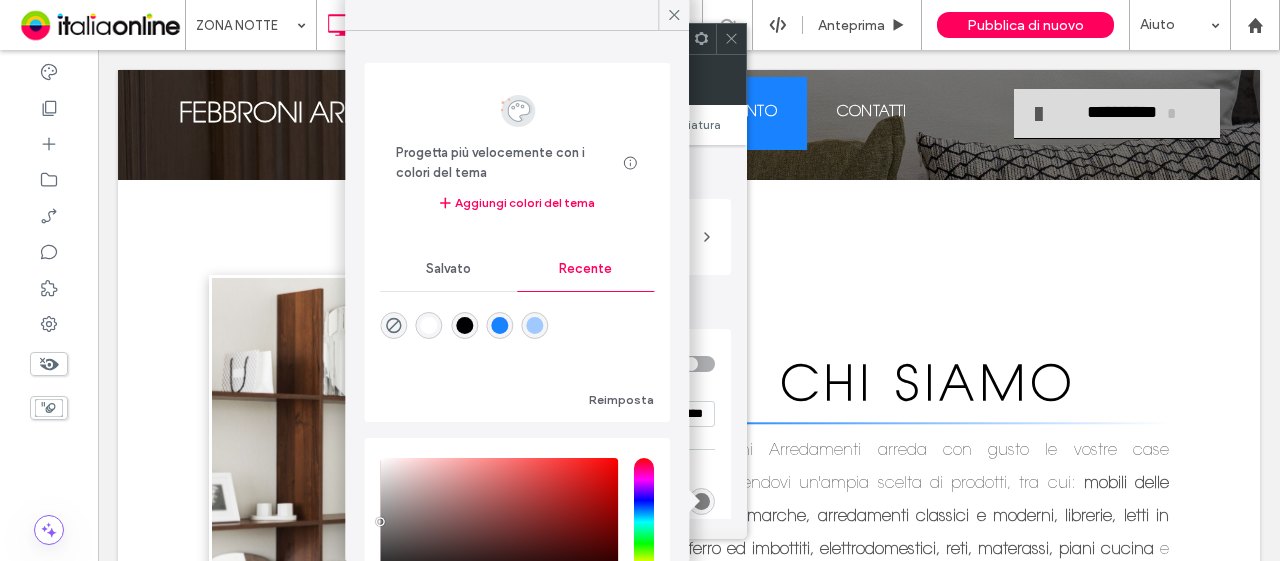 click at bounding box center [429, 325] 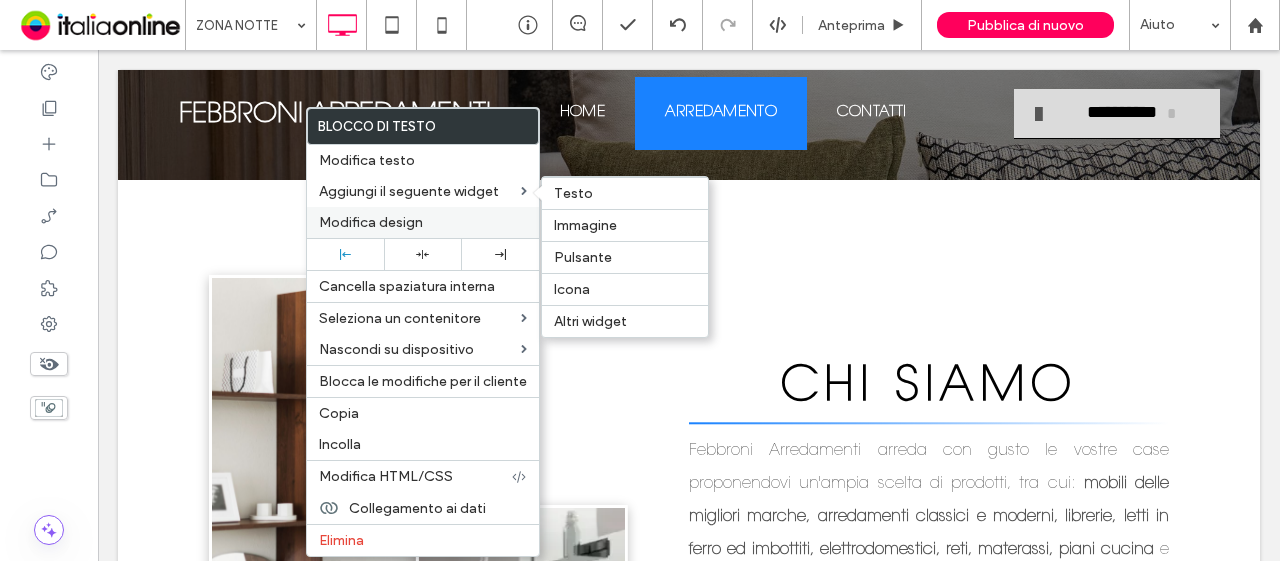 click on "Modifica design" at bounding box center (371, 222) 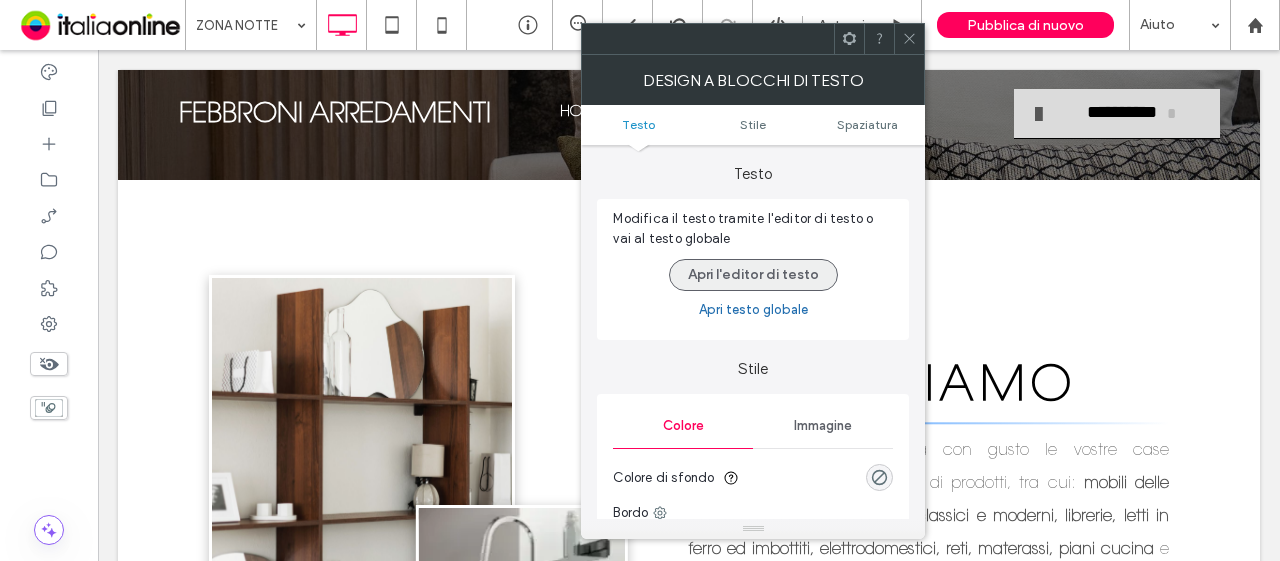 click on "Apri l'editor di testo" at bounding box center (753, 275) 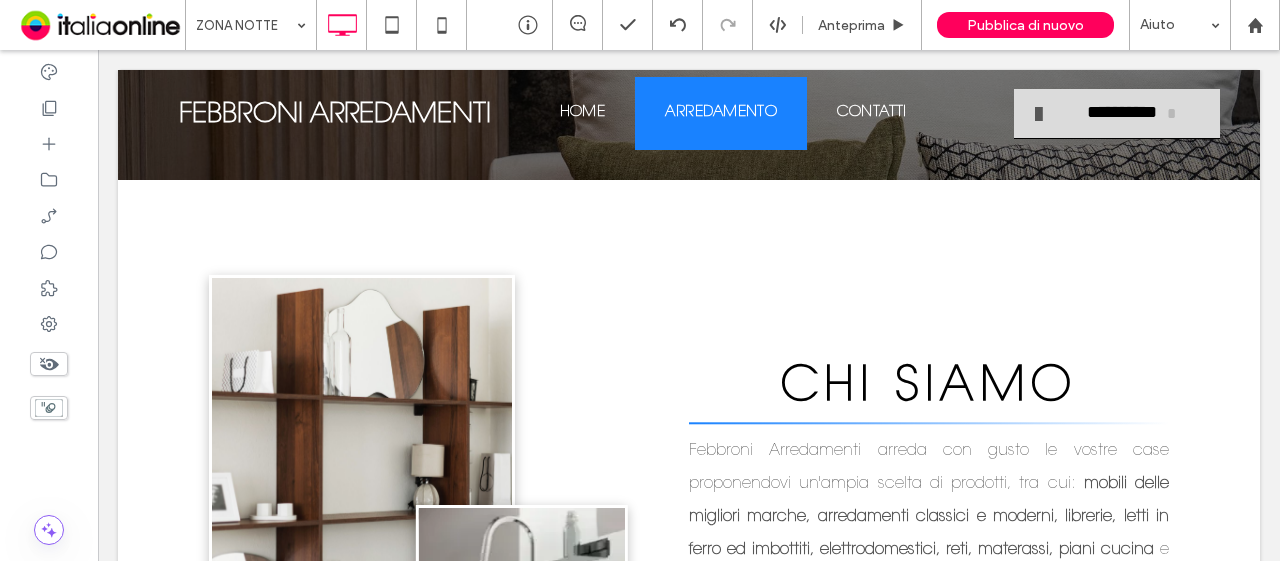 type on "****" 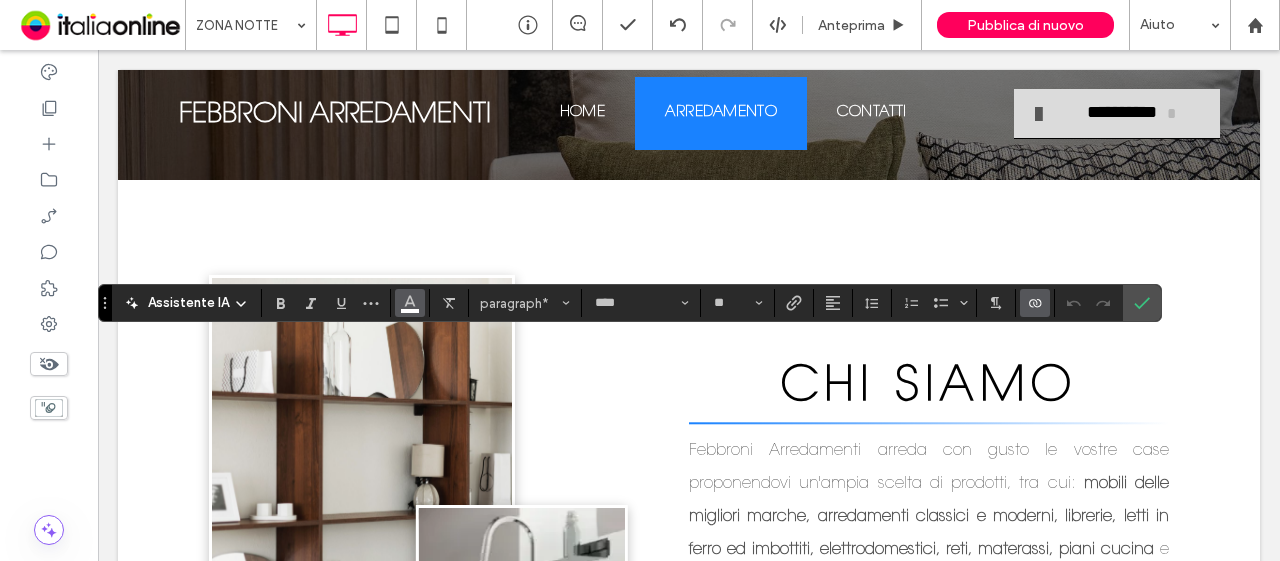 click 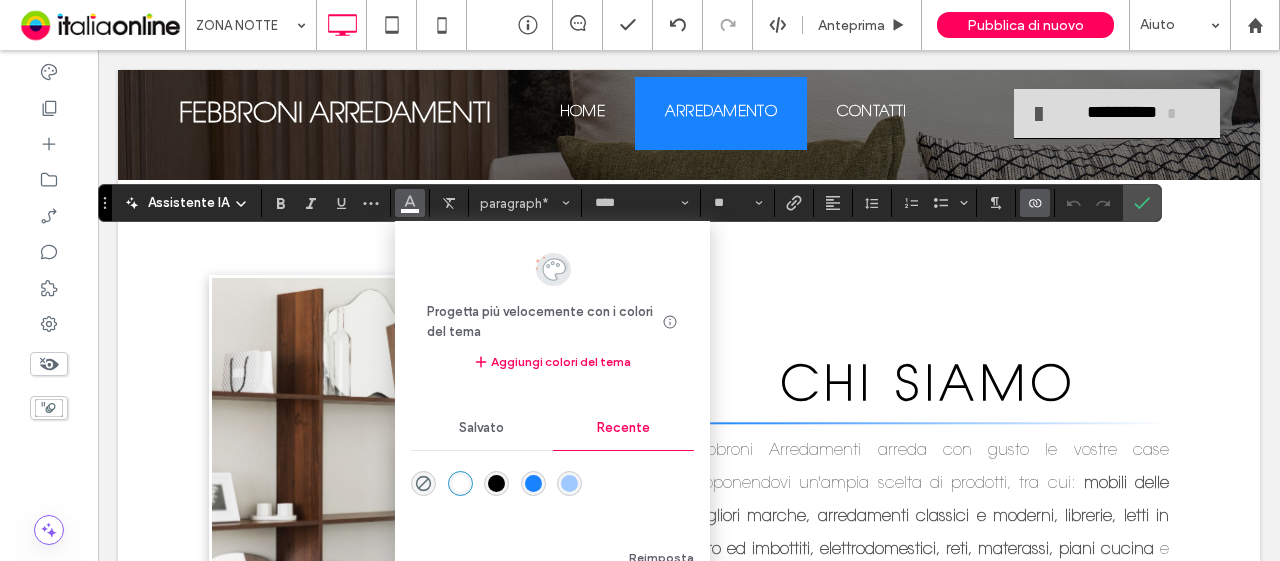 click at bounding box center [496, 483] 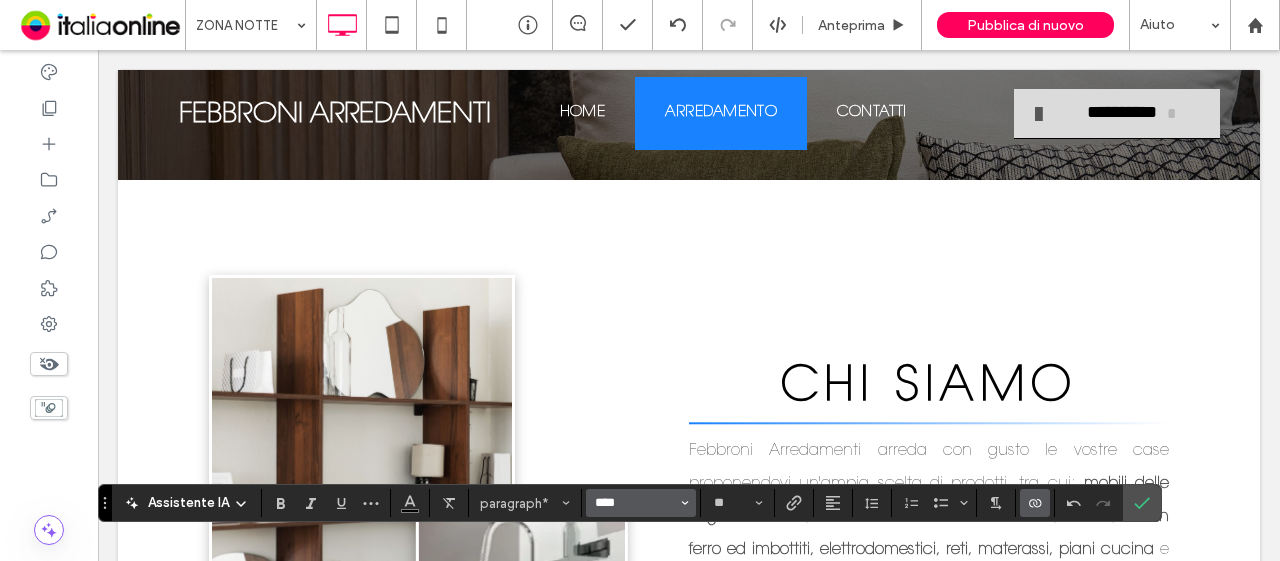 click on "****" at bounding box center [635, 503] 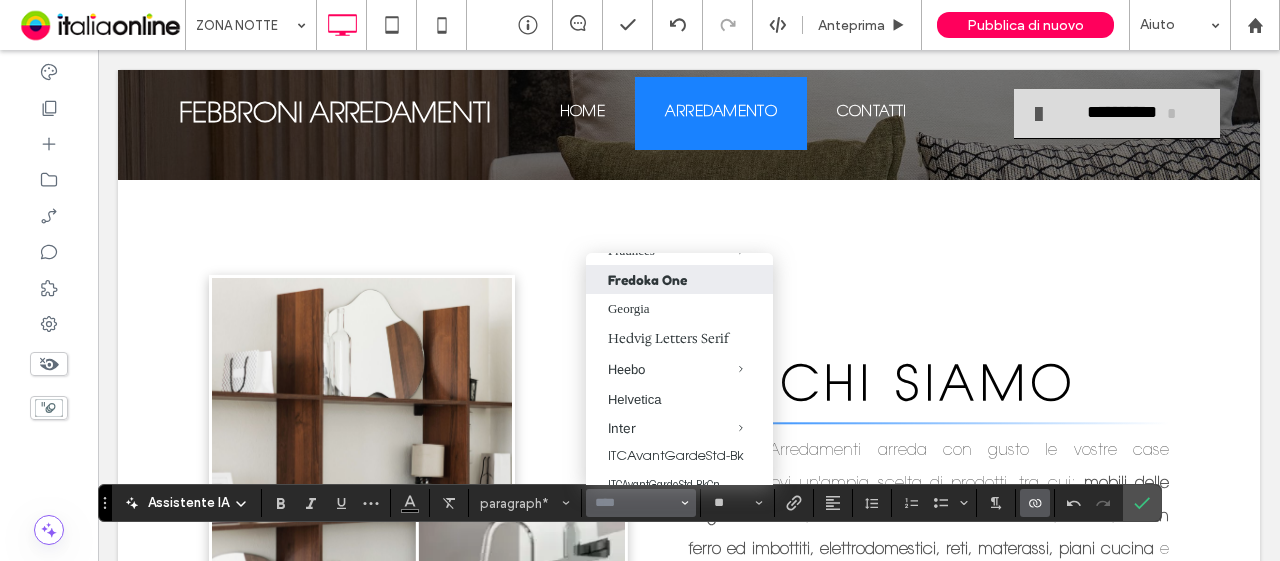 scroll, scrollTop: 800, scrollLeft: 0, axis: vertical 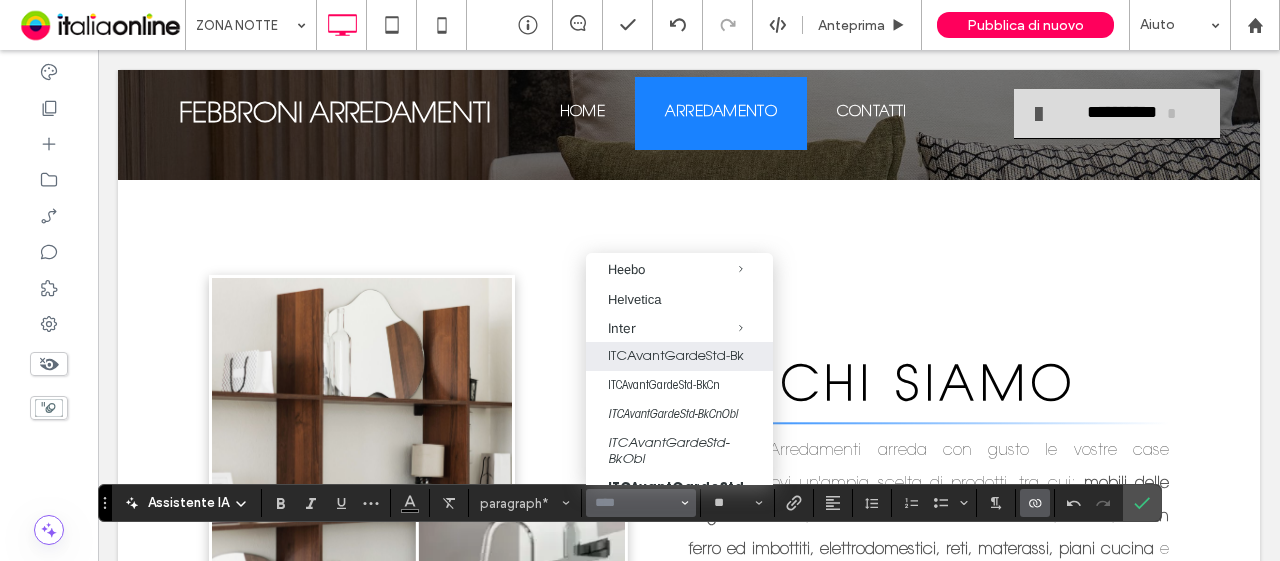 click on "ITCAvantGardeStd-Bk" at bounding box center [679, 356] 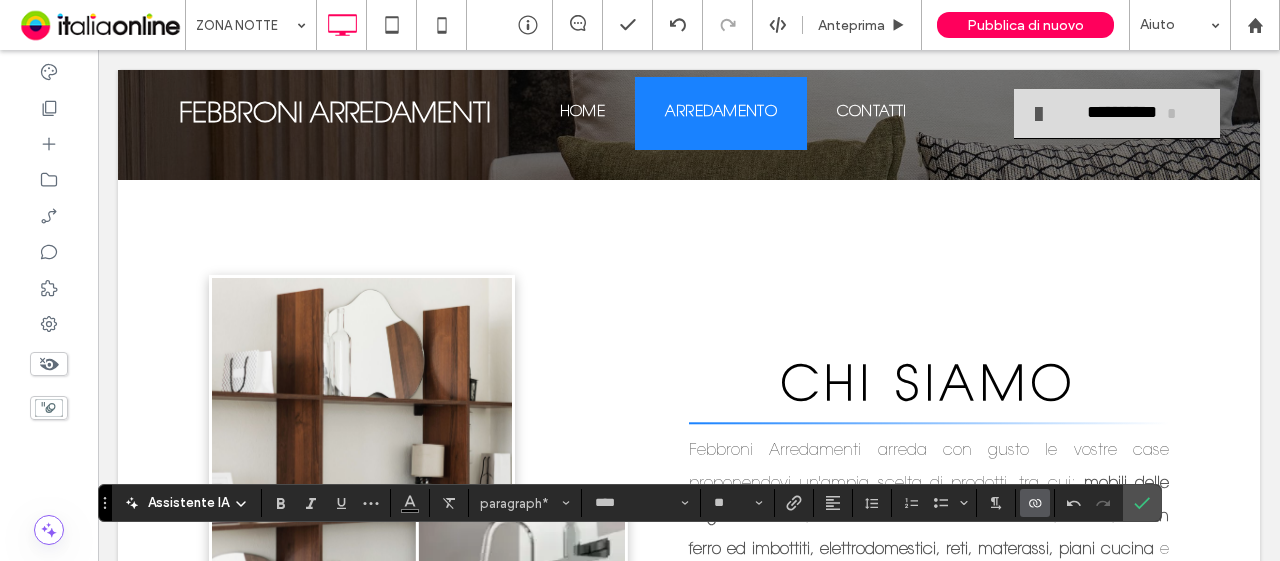 type on "**********" 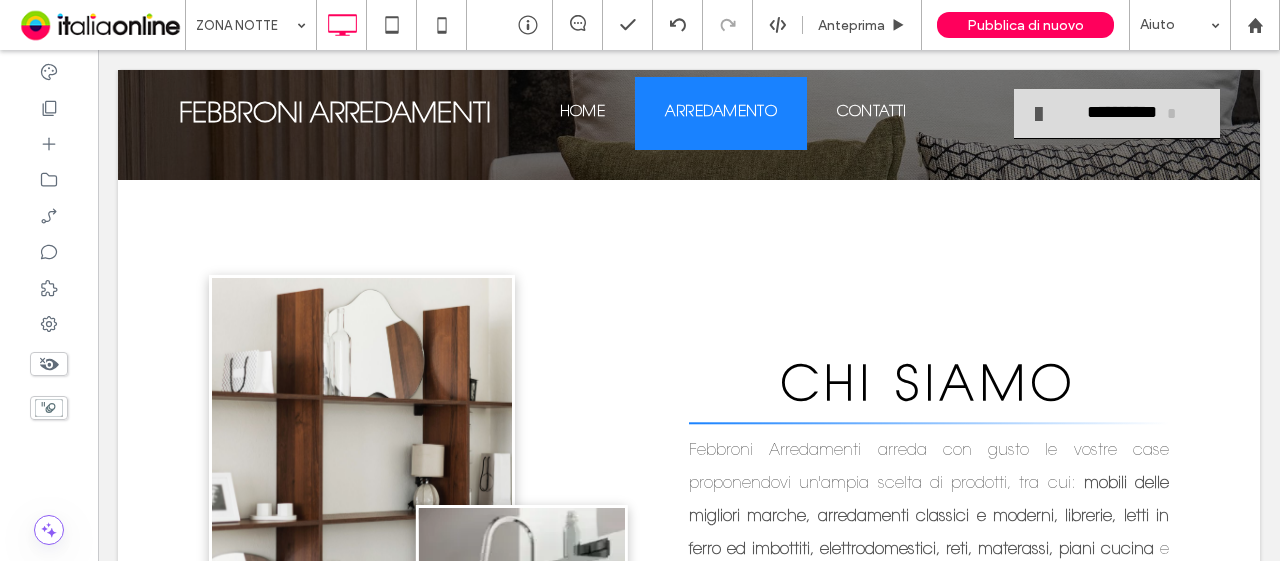 type on "**********" 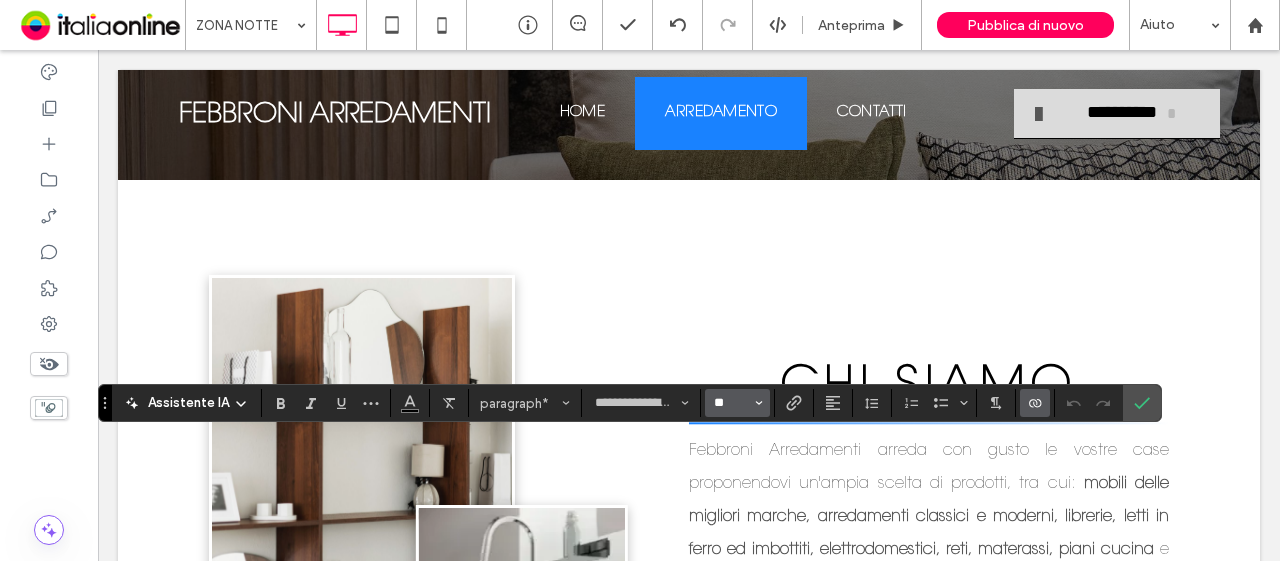 click on "**" at bounding box center [731, 403] 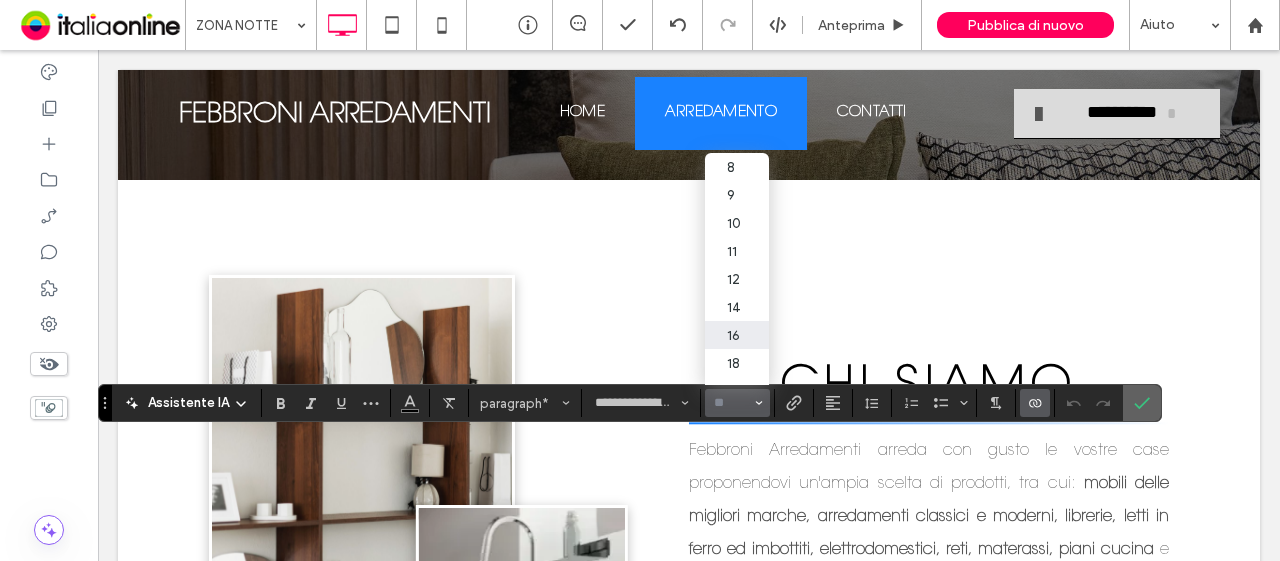 click at bounding box center (1142, 403) 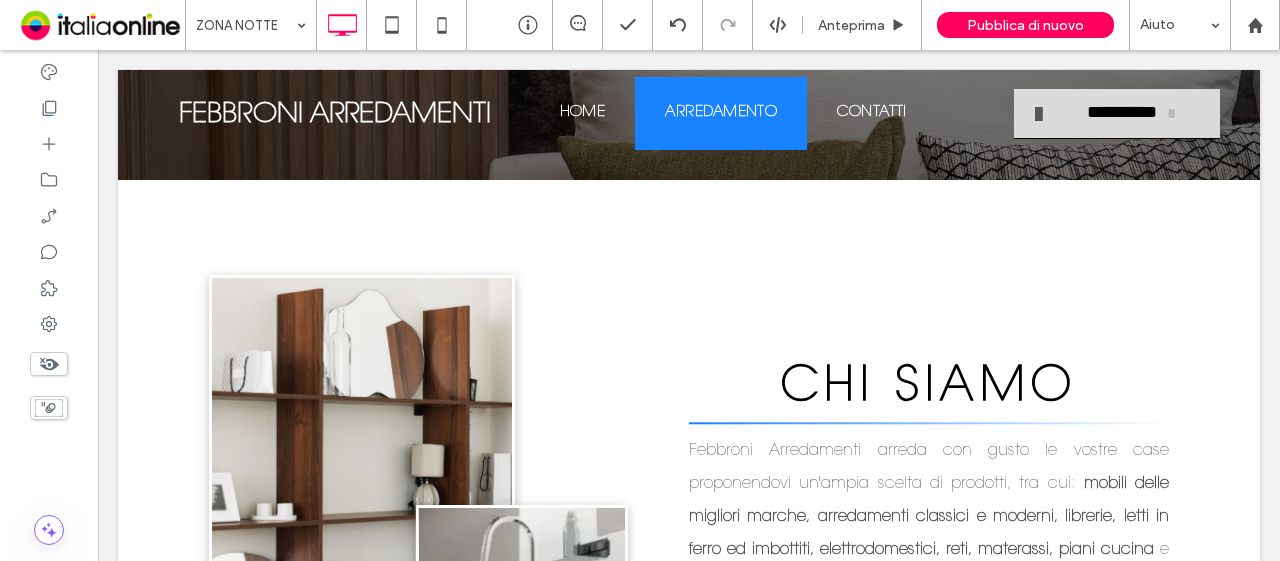 type on "**********" 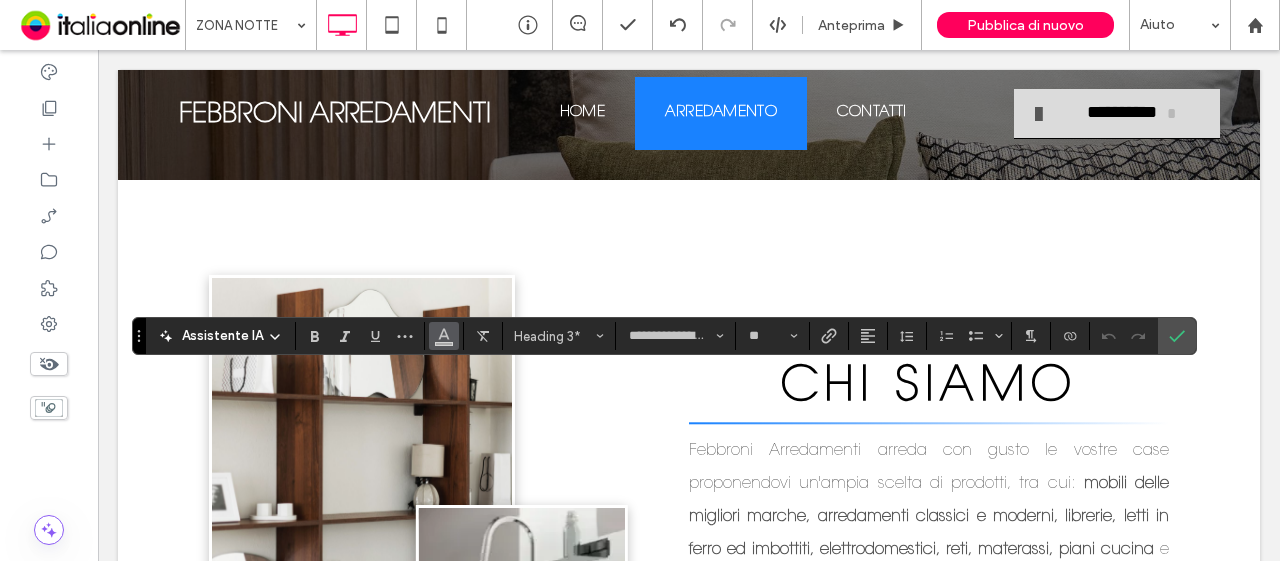 click at bounding box center (444, 336) 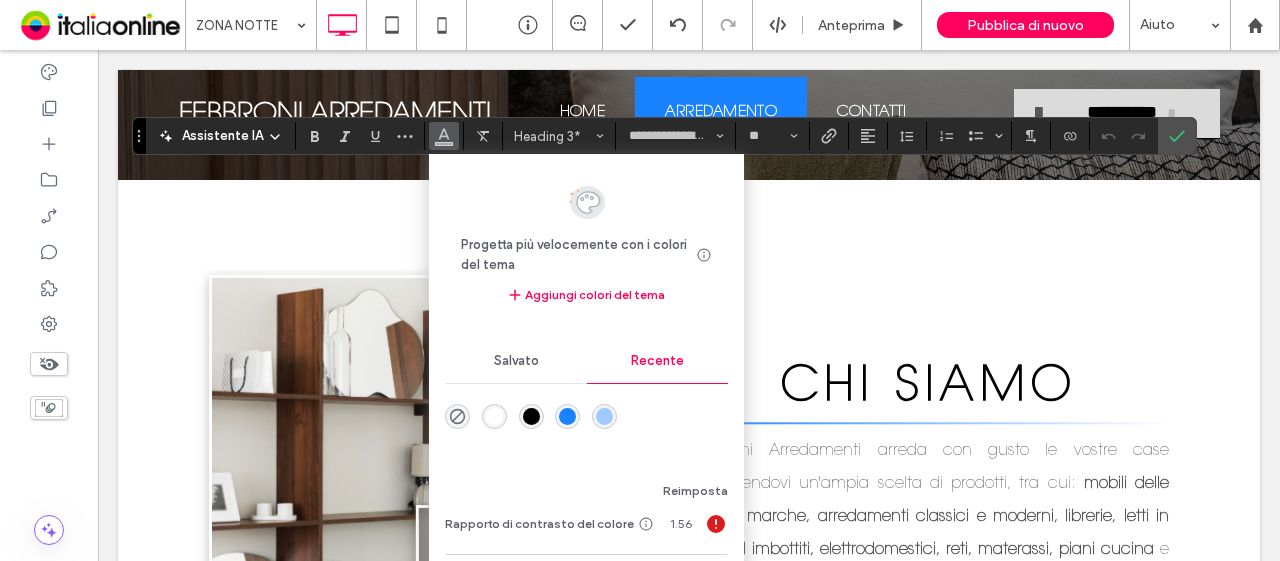click at bounding box center [586, 431] 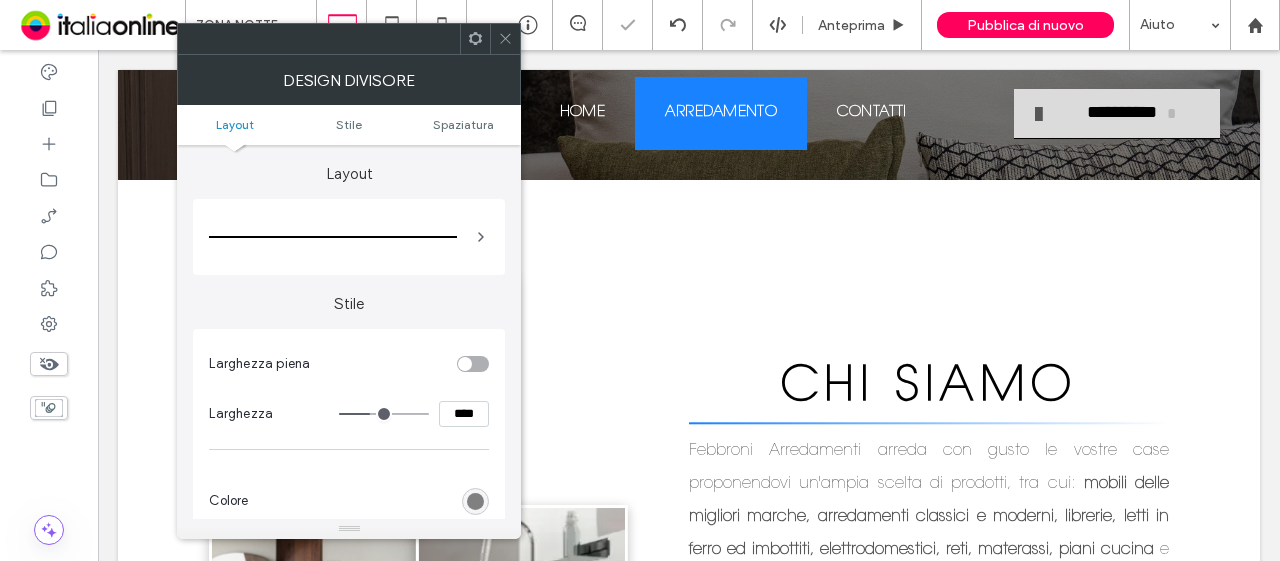 click at bounding box center [373, 501] 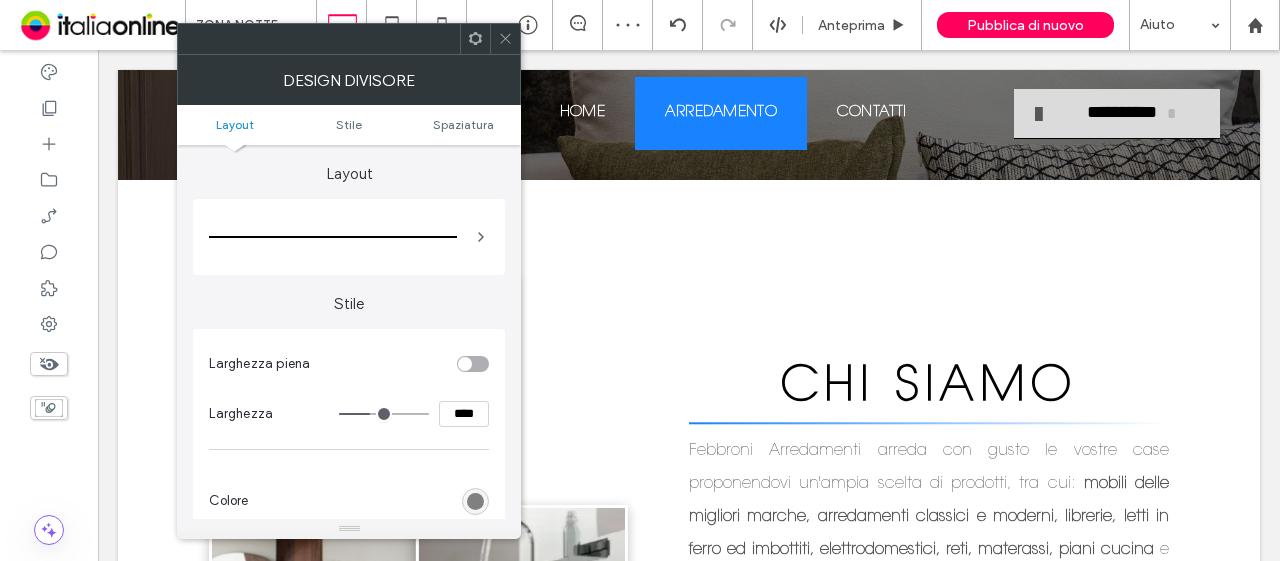 click at bounding box center [475, 501] 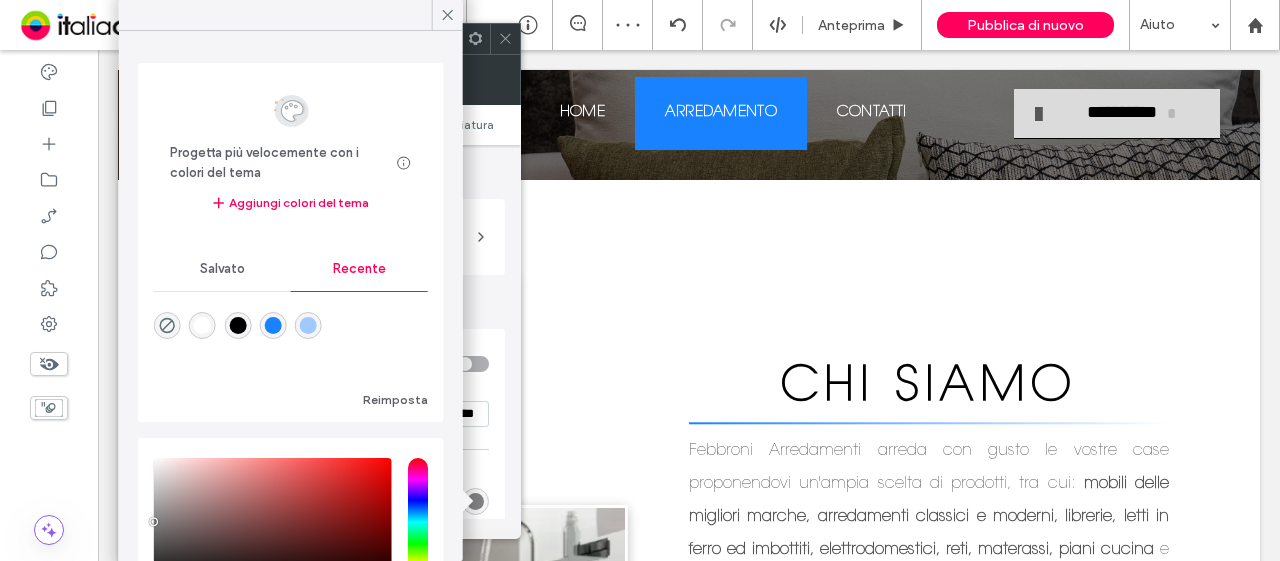 drag, startPoint x: 207, startPoint y: 319, endPoint x: 300, endPoint y: 318, distance: 93.00538 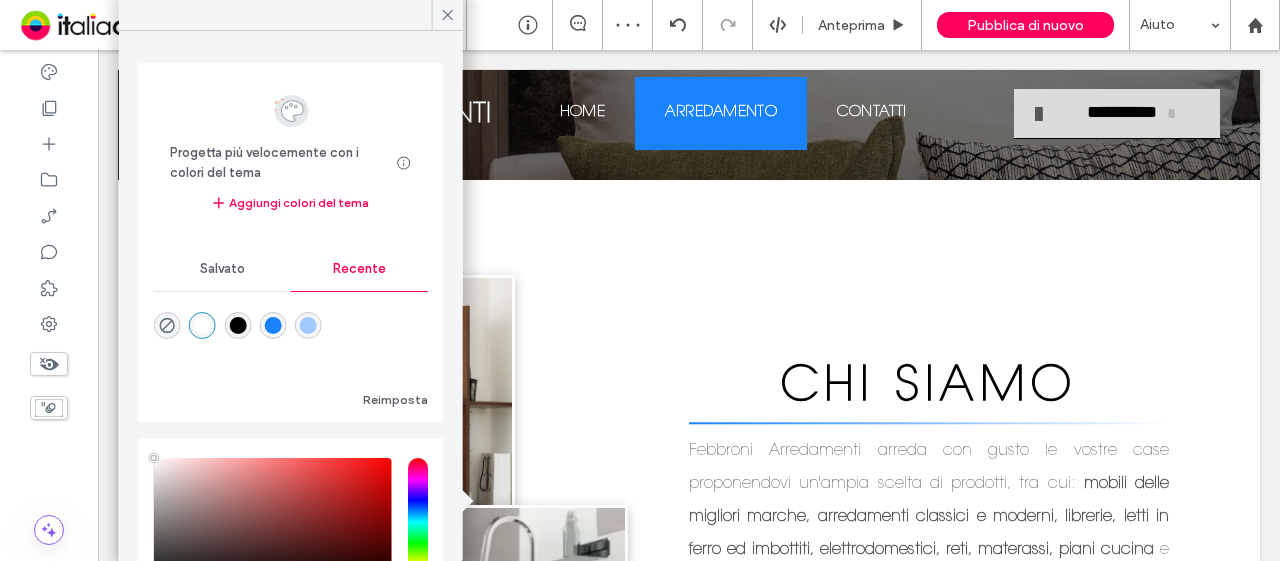 type on "****" 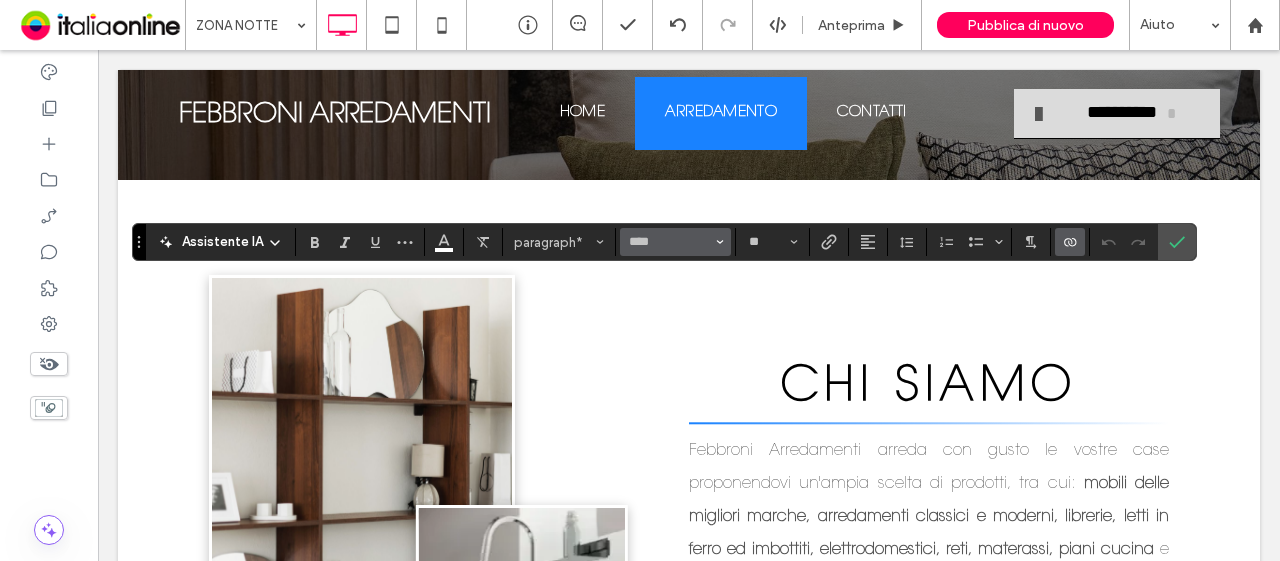 click on "****" at bounding box center [675, 242] 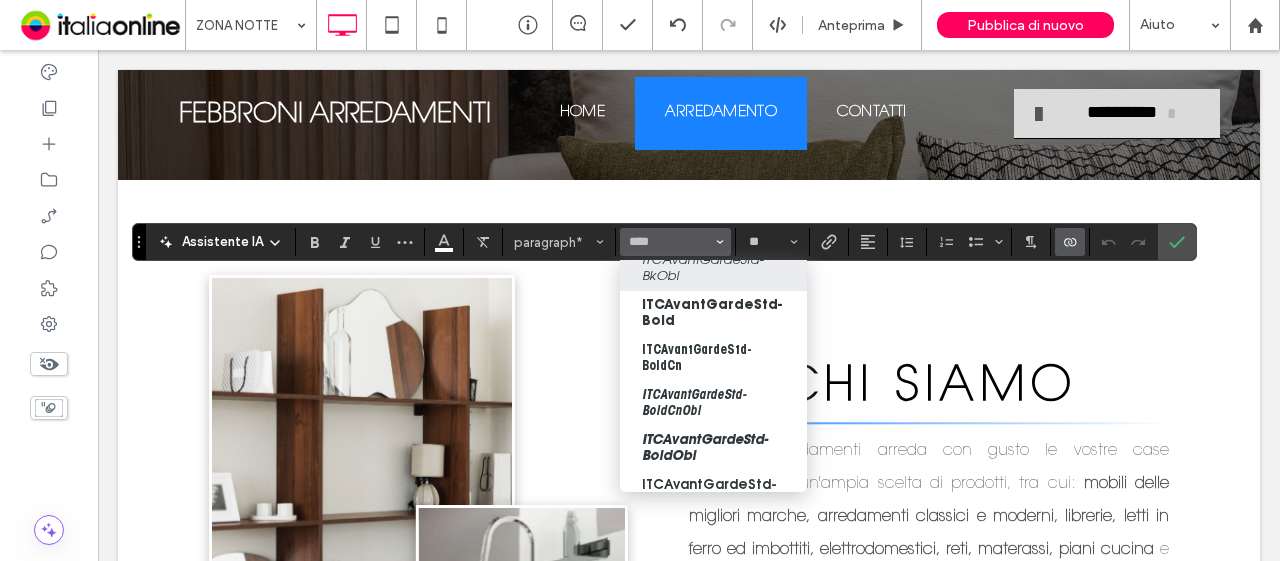 scroll, scrollTop: 800, scrollLeft: 0, axis: vertical 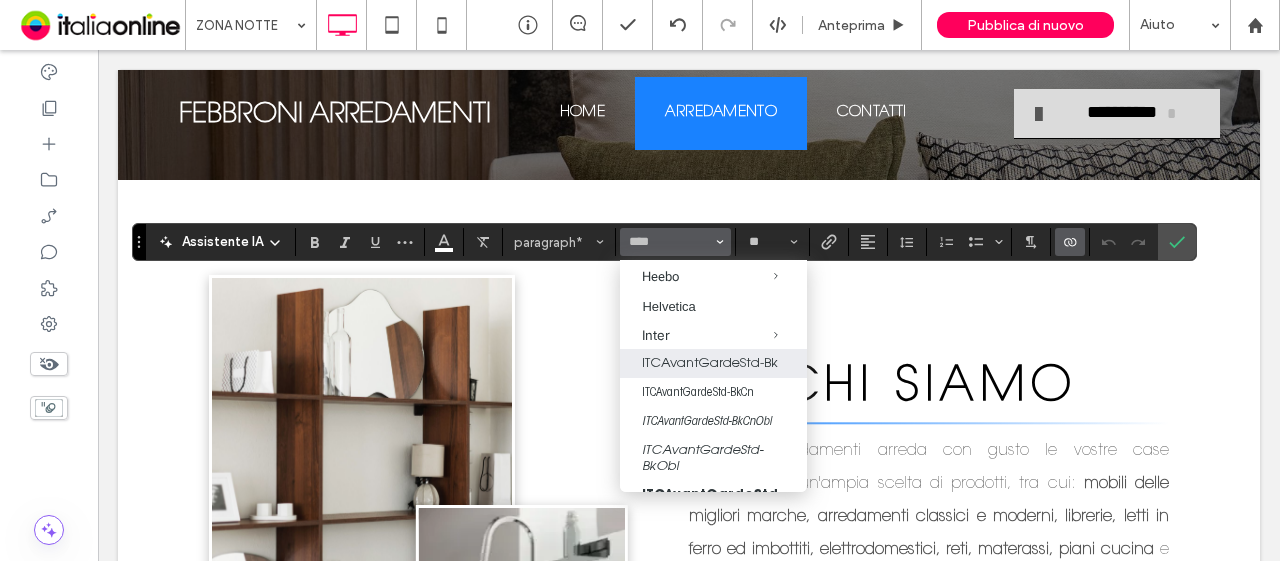click on "ITCAvantGardeStd-Bk" at bounding box center [713, 363] 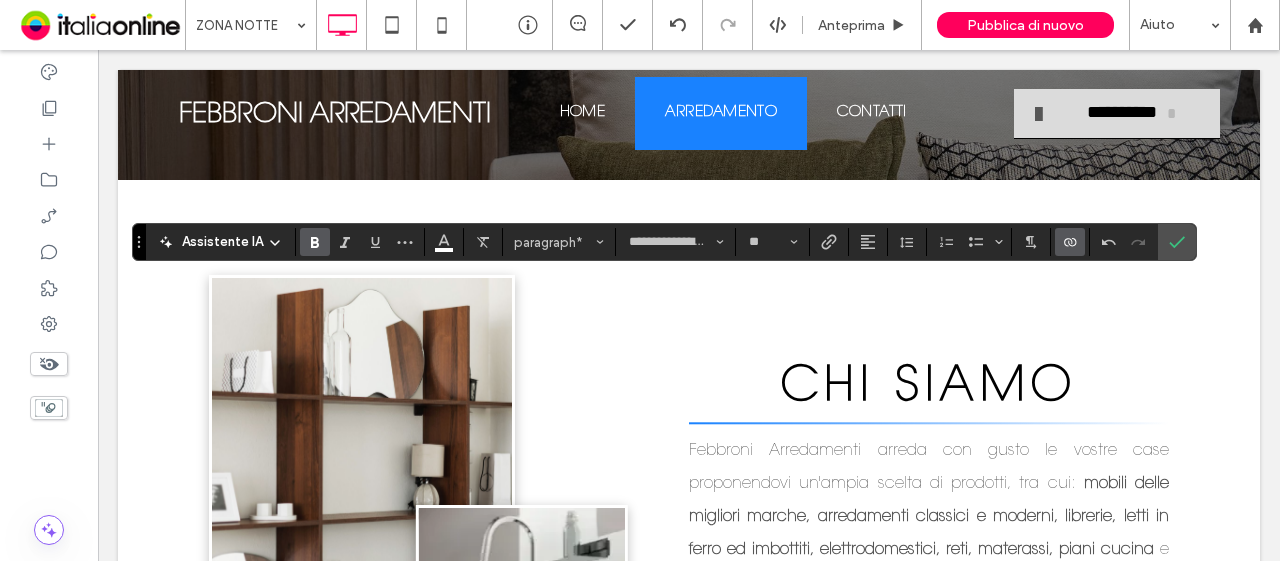 click 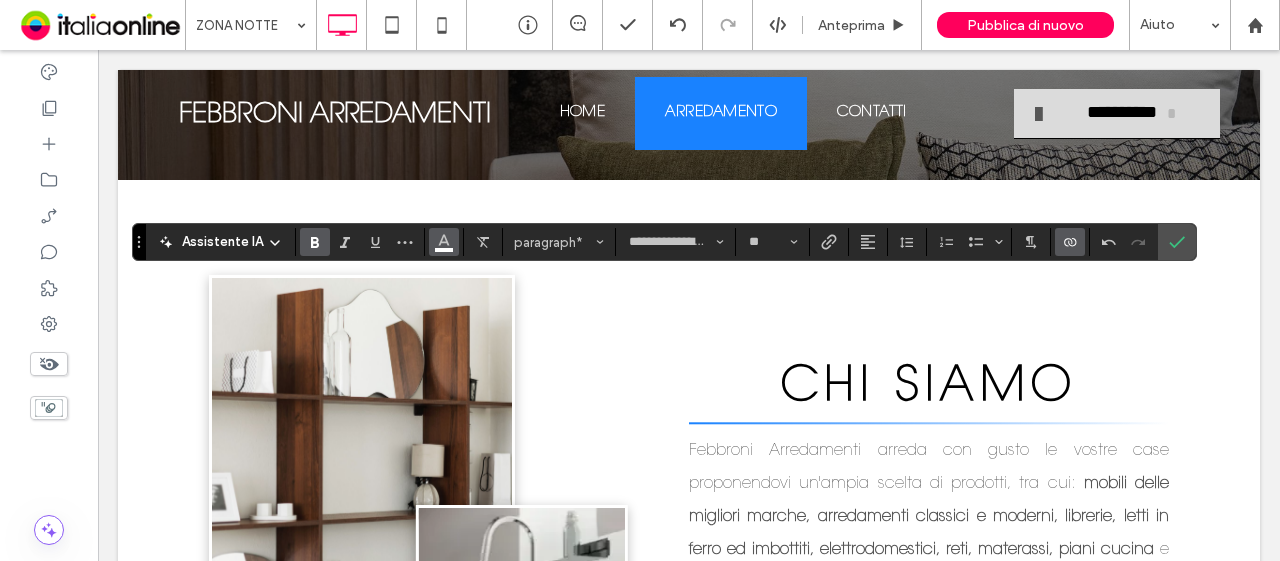 click at bounding box center [444, 242] 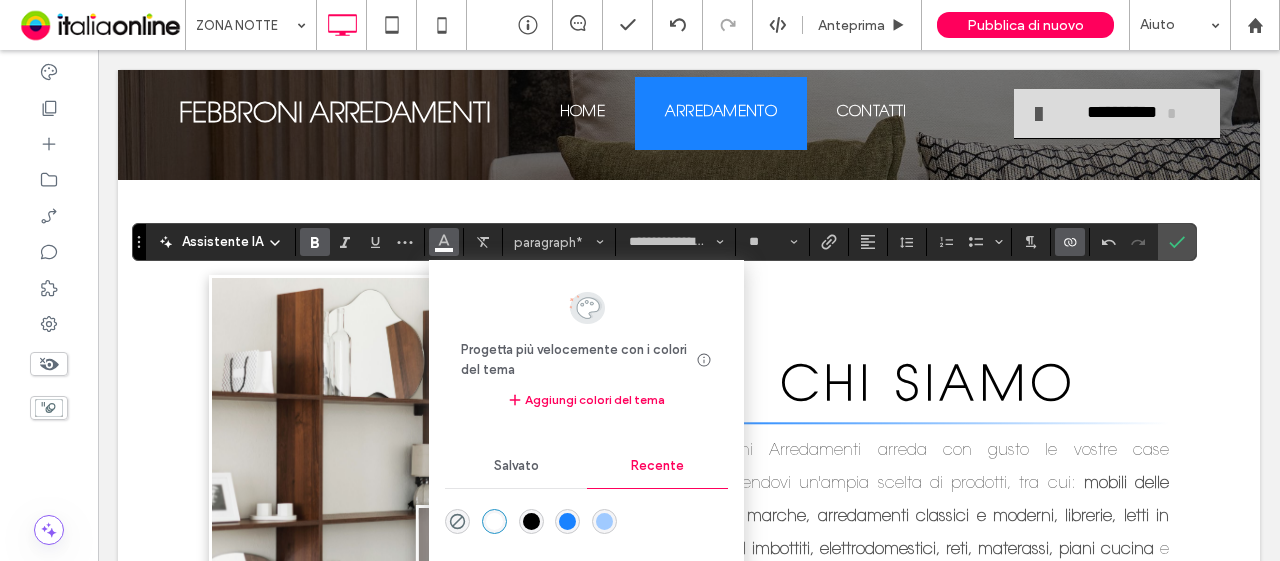 click at bounding box center [531, 521] 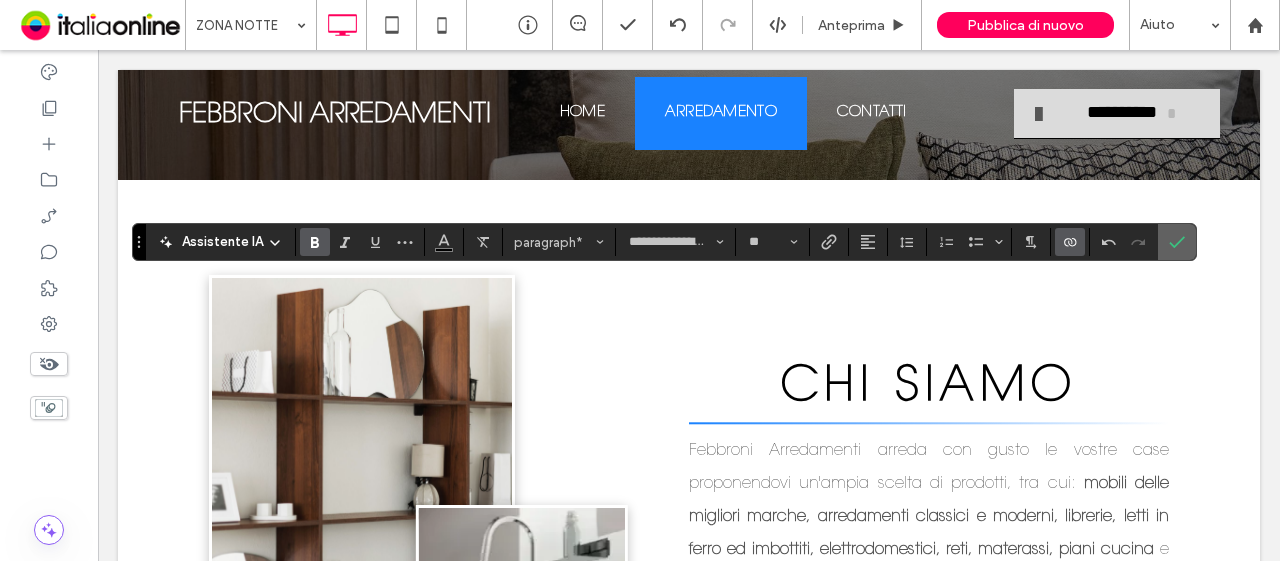 click at bounding box center (1177, 242) 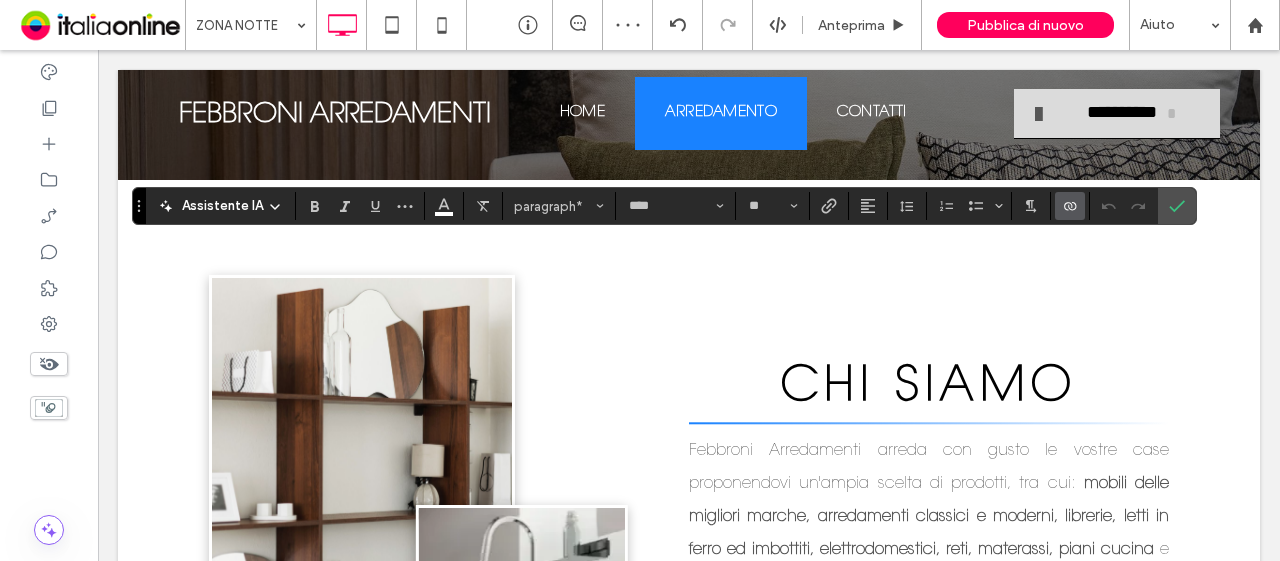 click on "Assistente IA paragraph* **** **" at bounding box center (664, 206) 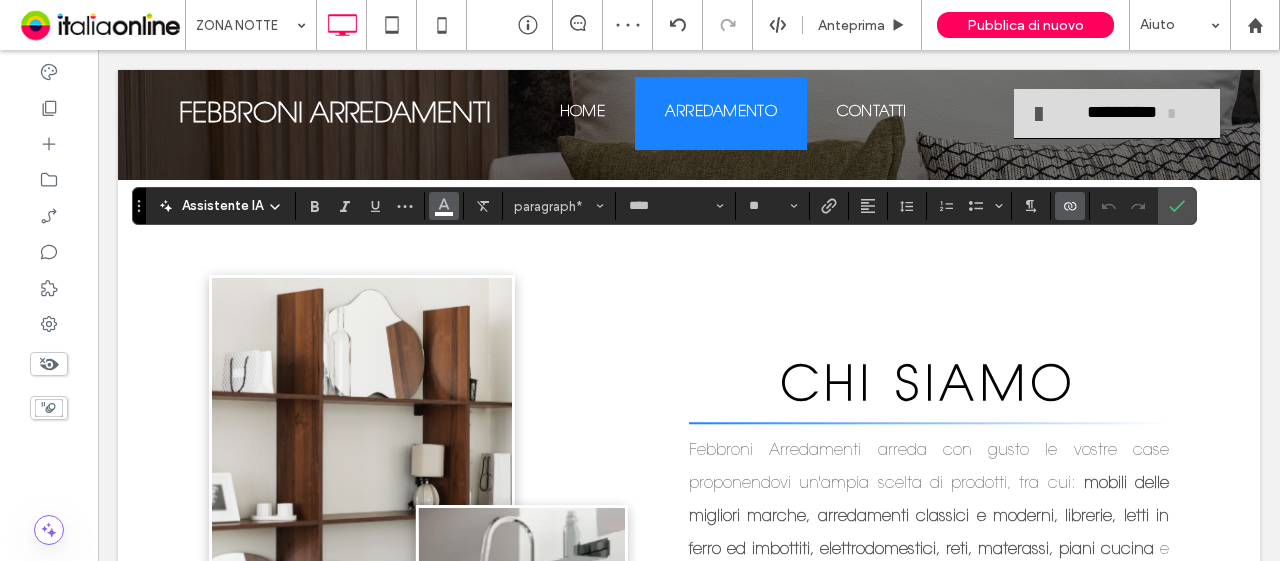 click at bounding box center [444, 204] 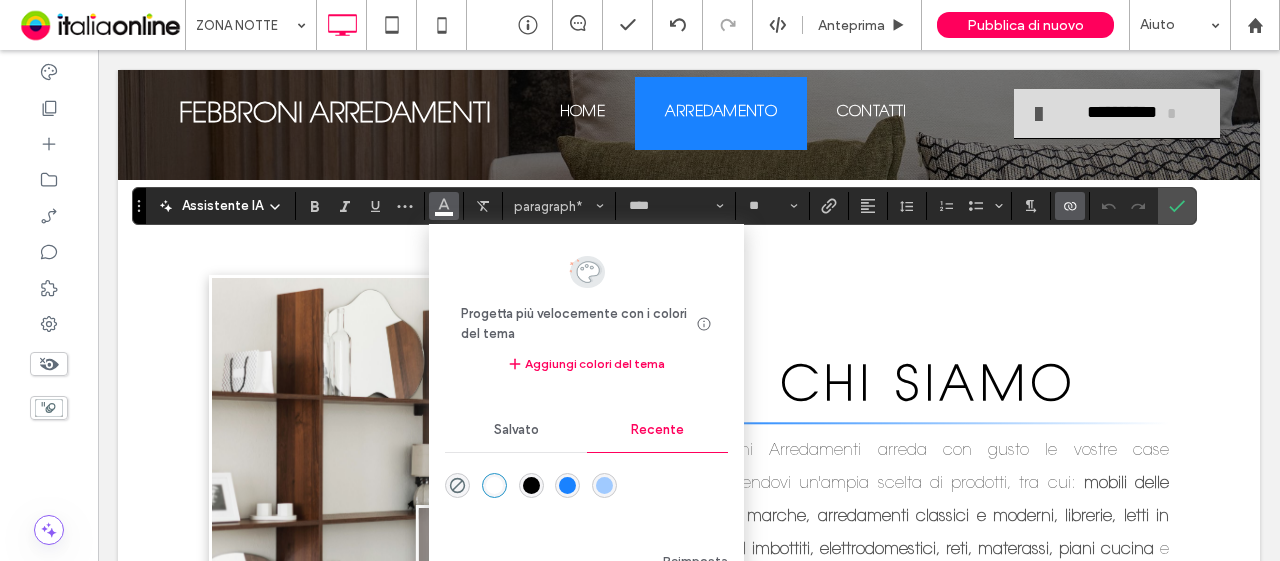 click at bounding box center (531, 485) 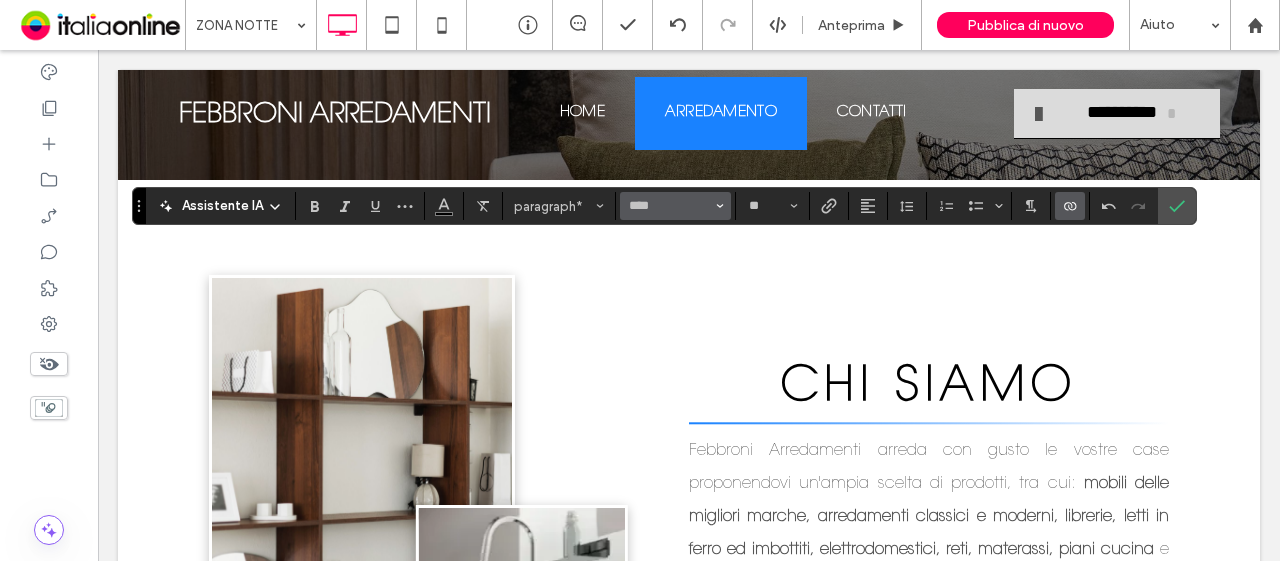 click on "****" at bounding box center [675, 206] 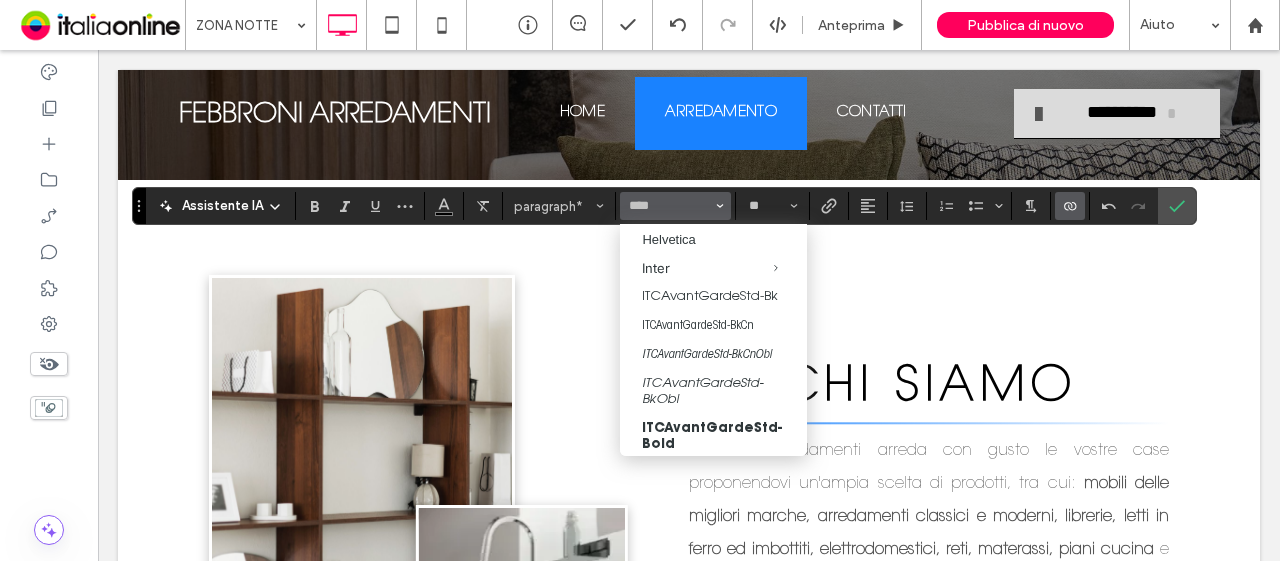 scroll, scrollTop: 800, scrollLeft: 0, axis: vertical 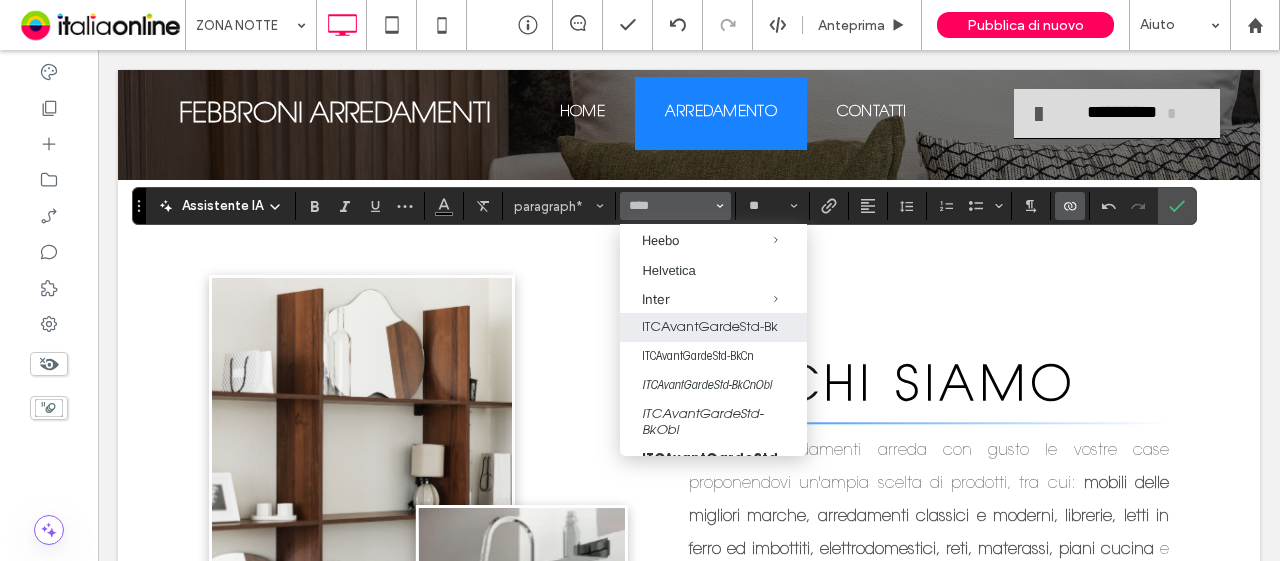 click on "ITCAvantGardeStd-Bk" at bounding box center [713, 327] 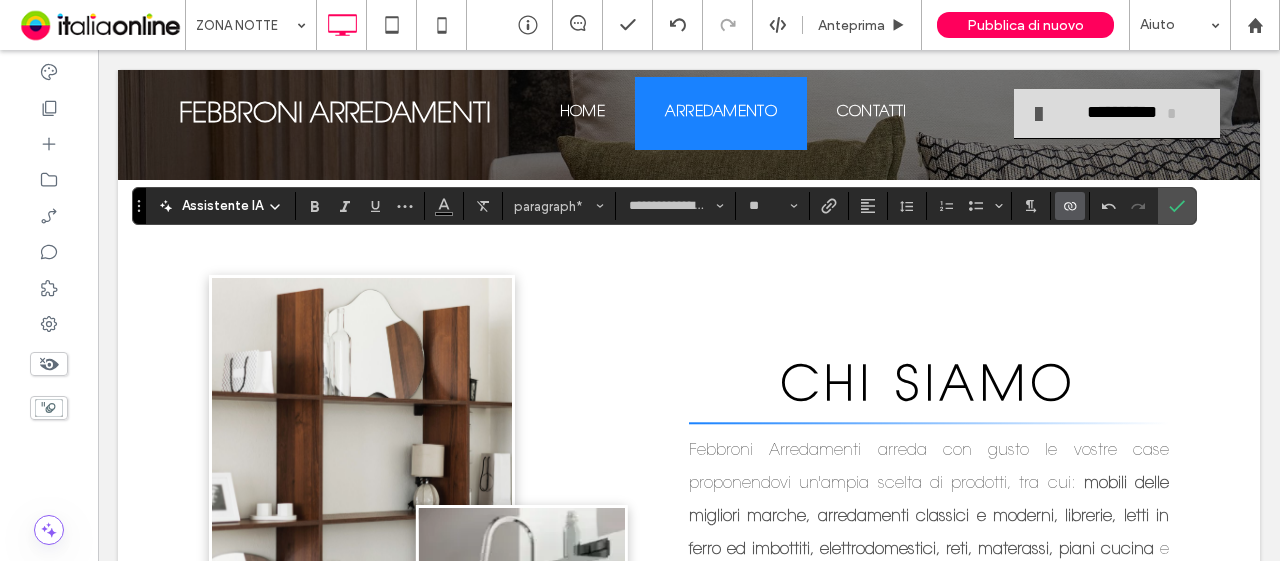 type on "**********" 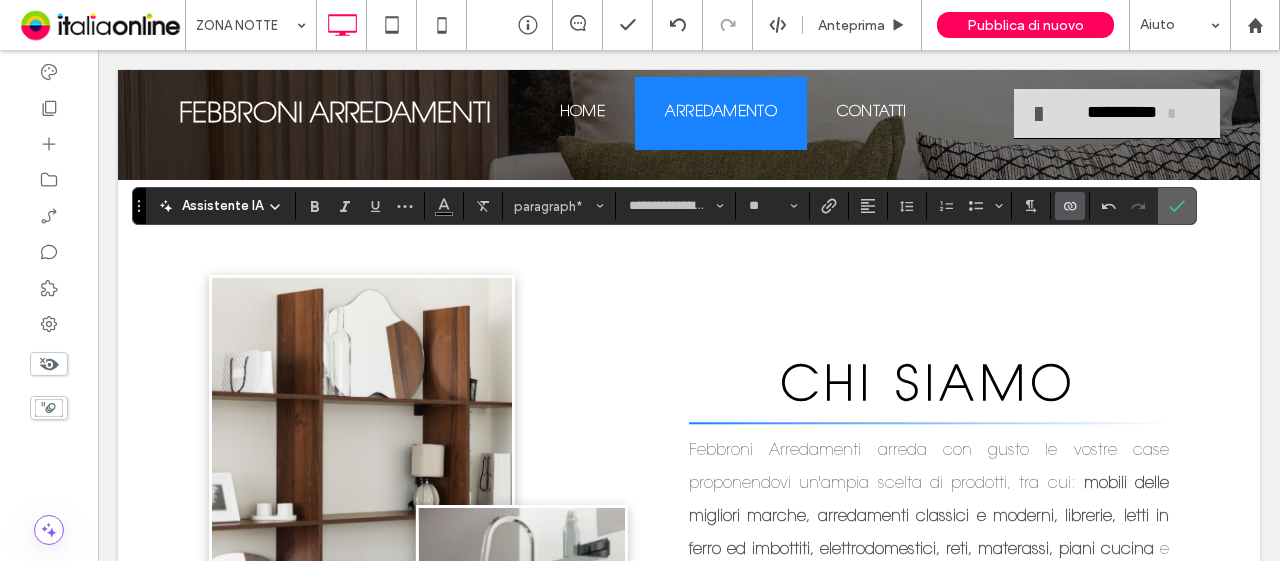 click at bounding box center [1173, 206] 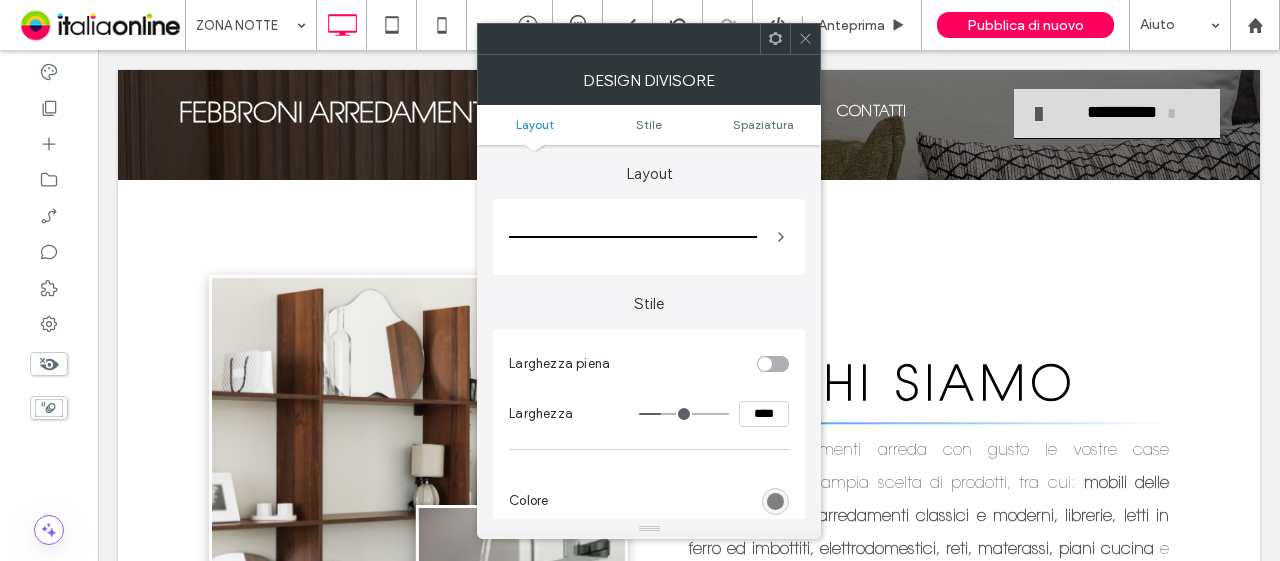 click at bounding box center [775, 501] 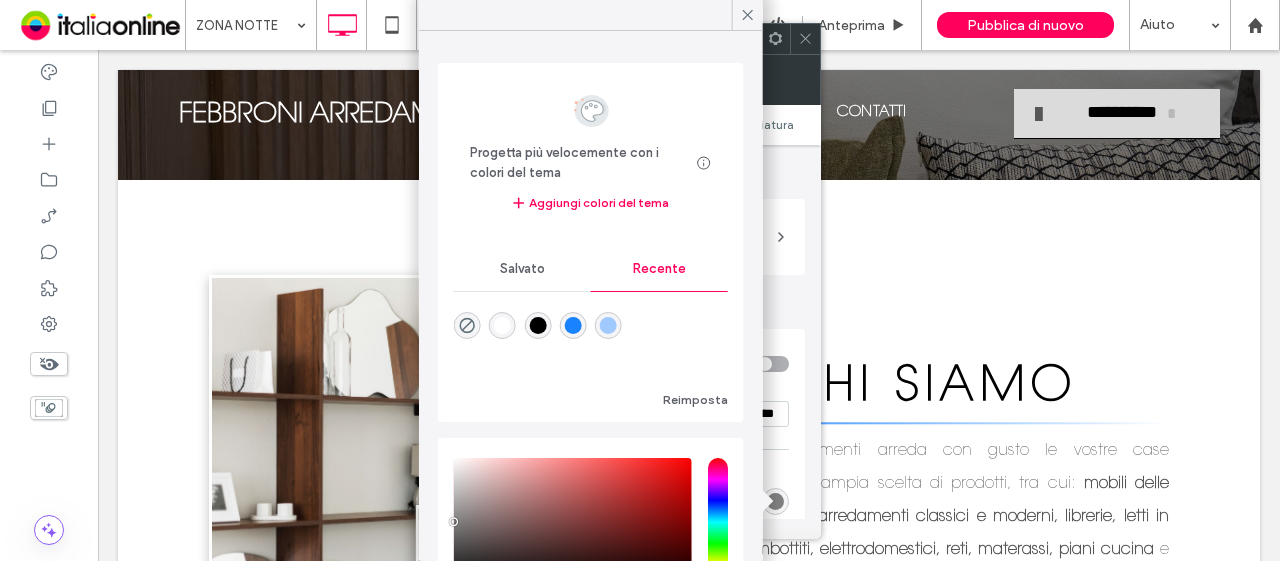 click at bounding box center [502, 325] 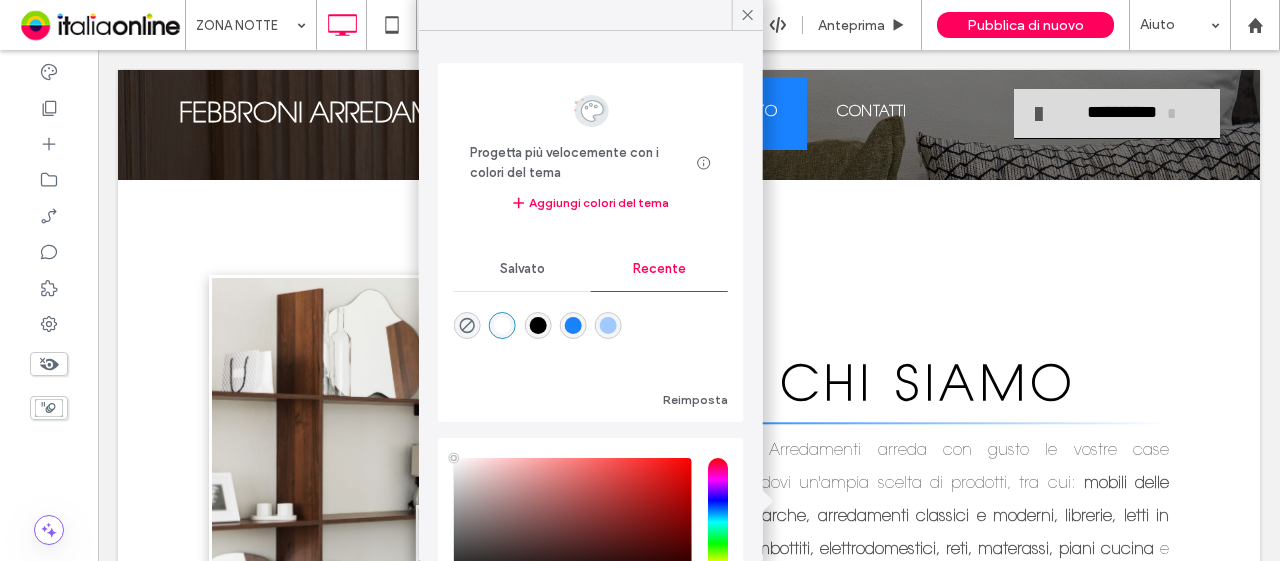 type on "**********" 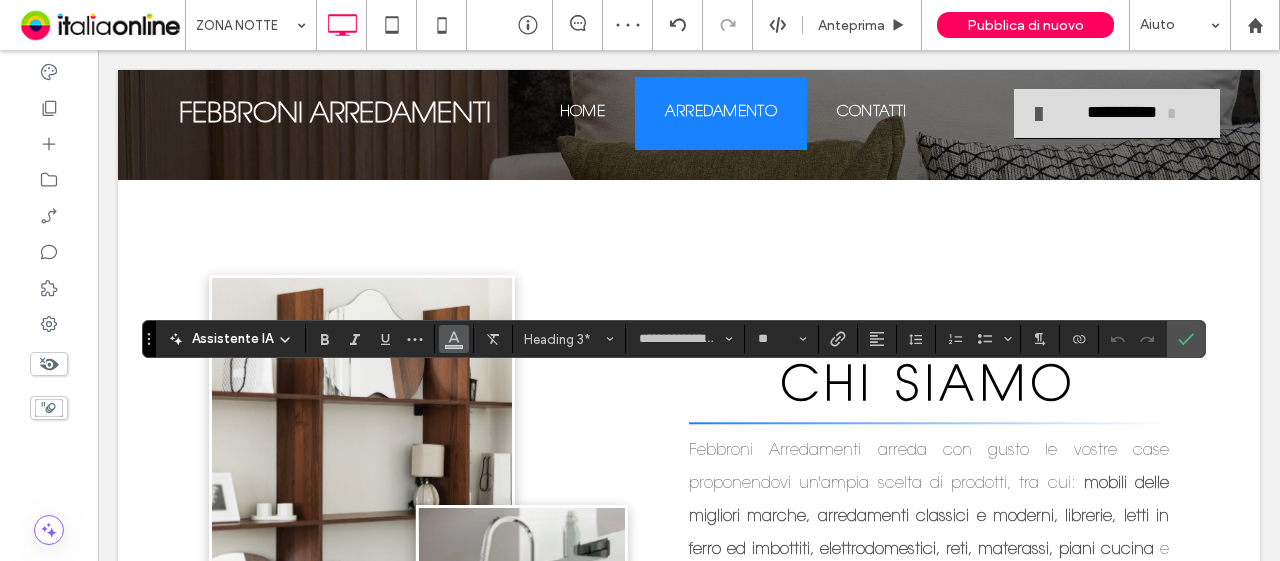 click at bounding box center [454, 339] 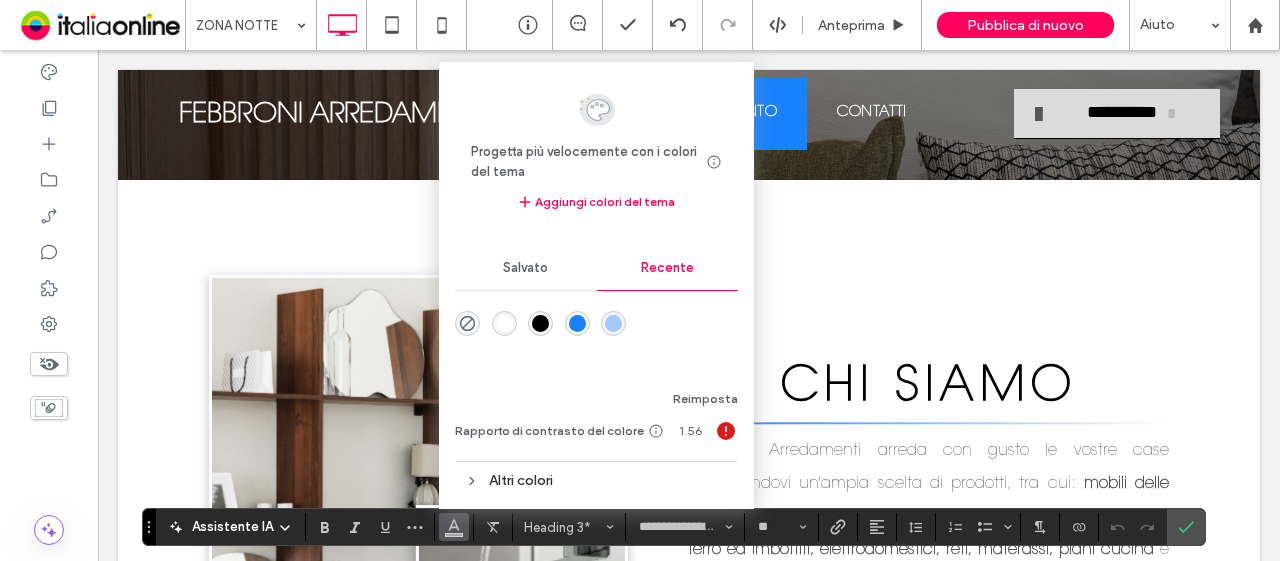 click at bounding box center (540, 323) 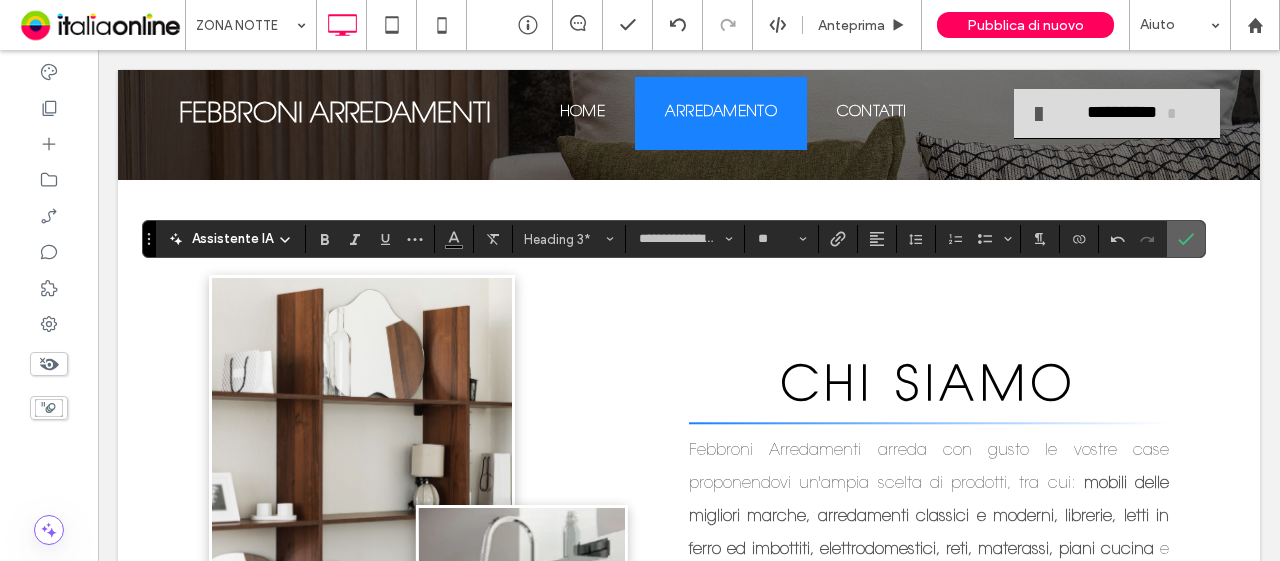 click 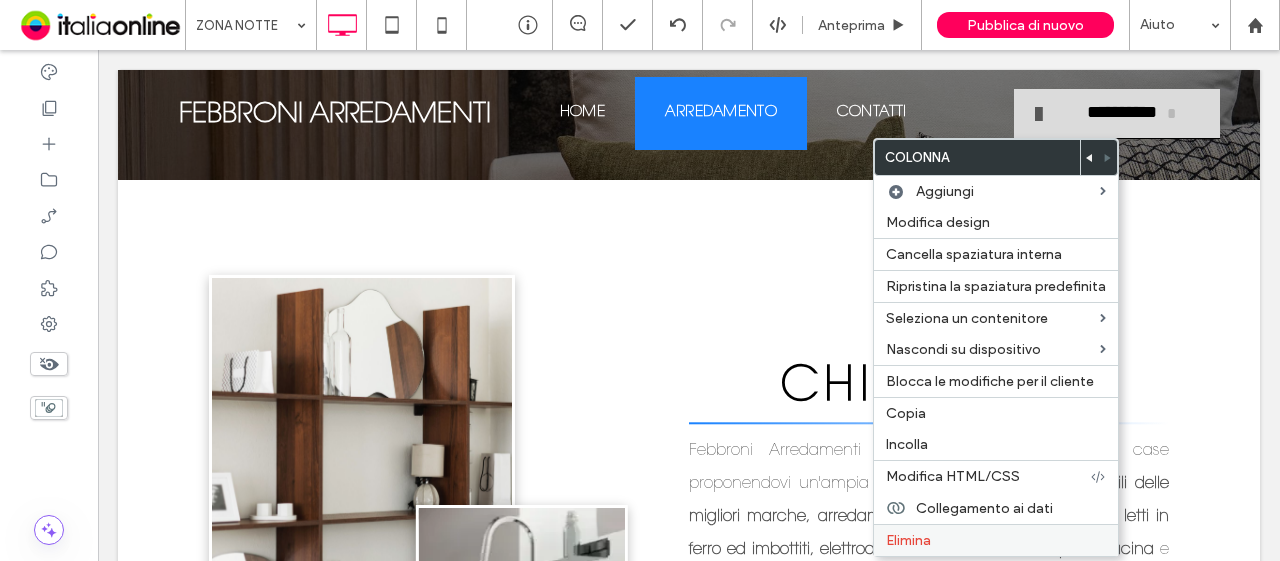 click on "Elimina" at bounding box center (996, 540) 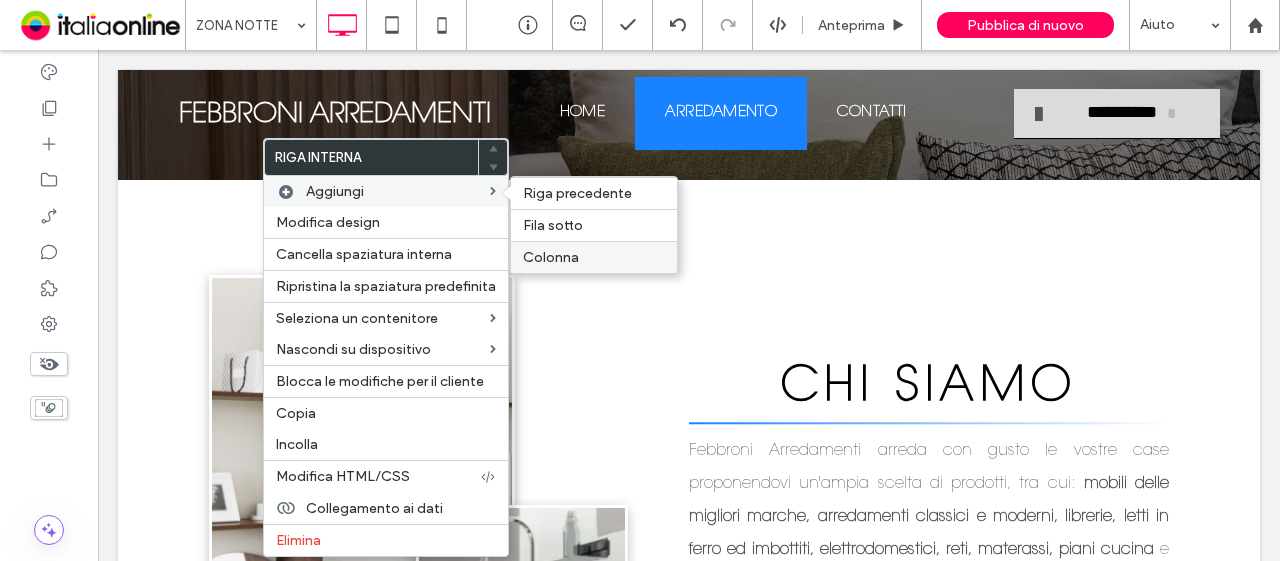 click on "Colonna" at bounding box center (594, 257) 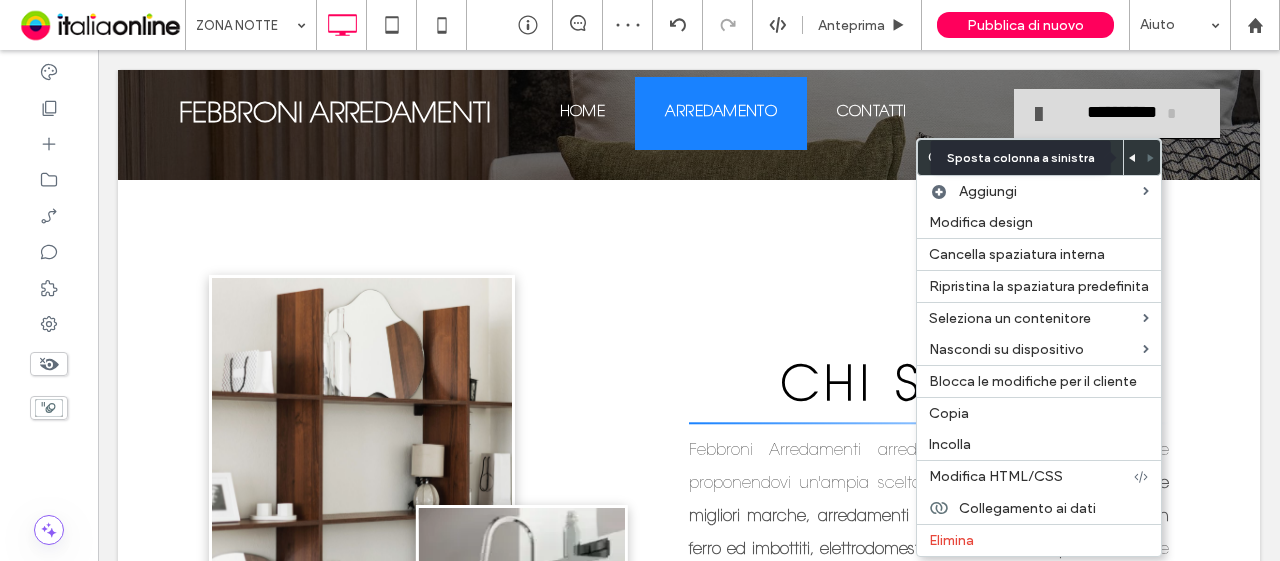 click at bounding box center (1133, 157) 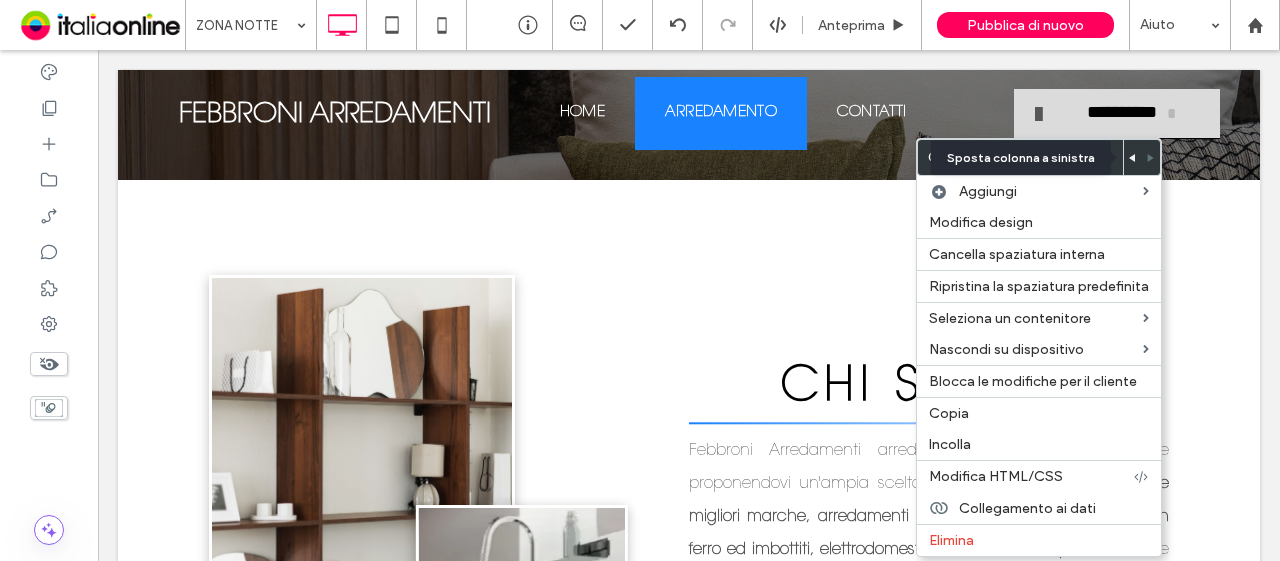 click 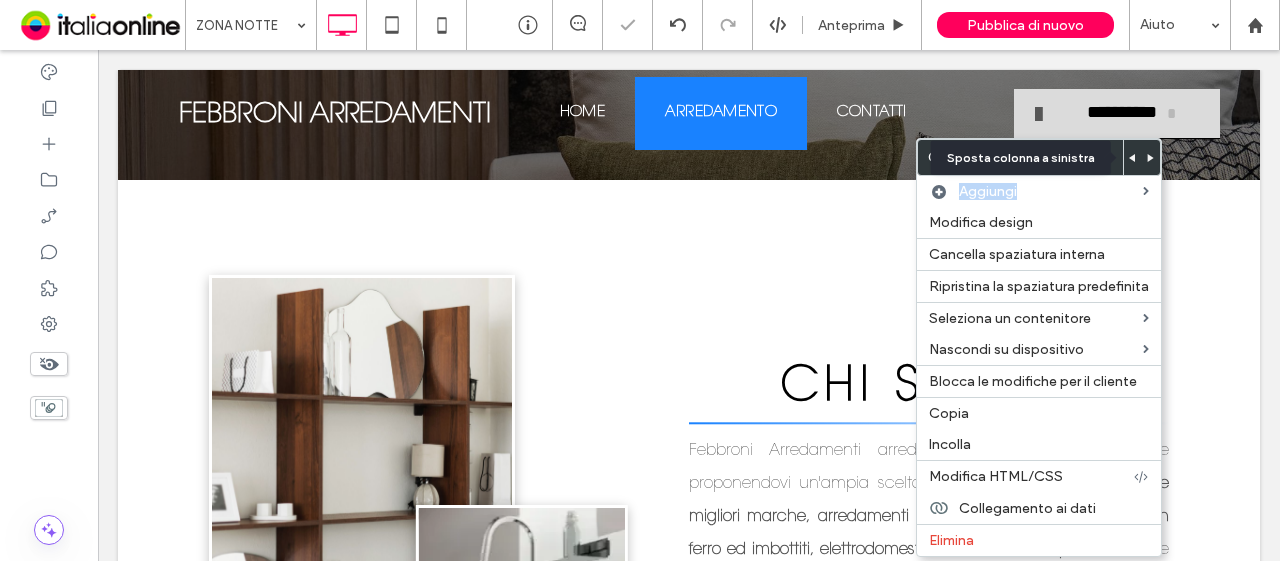 click 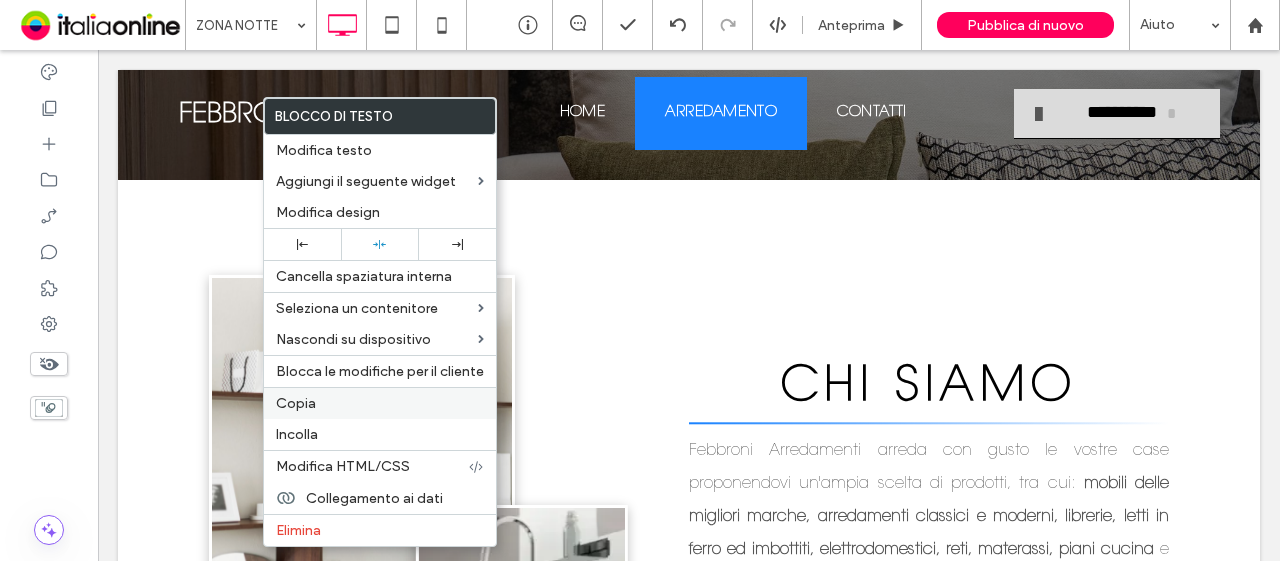 click on "Copia" at bounding box center (380, 403) 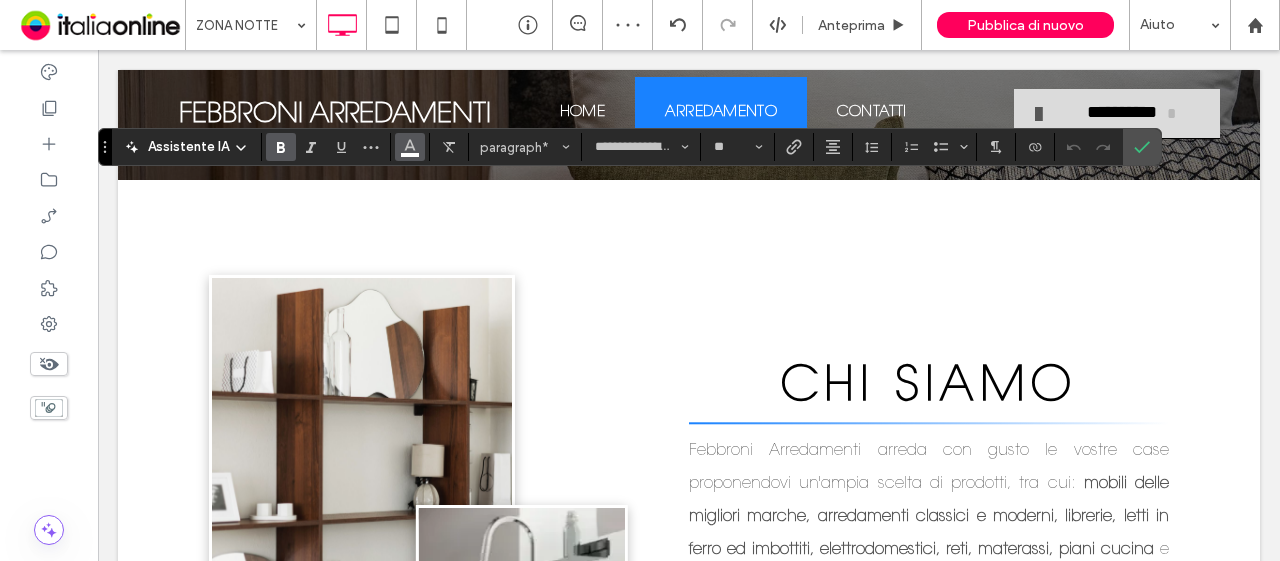 click 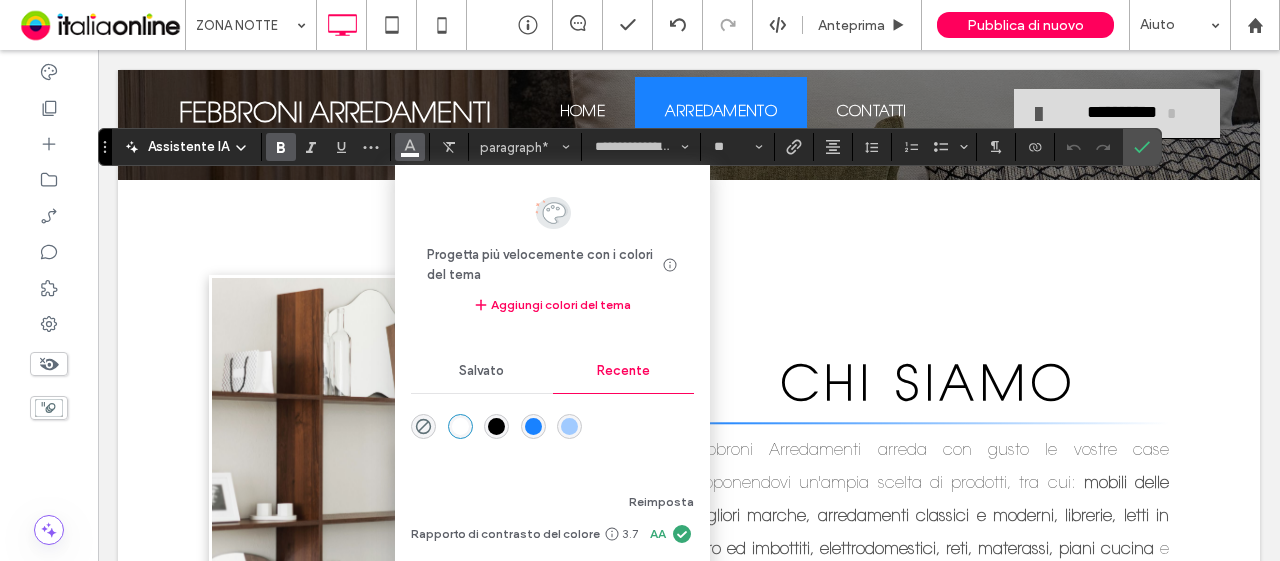 click at bounding box center [496, 426] 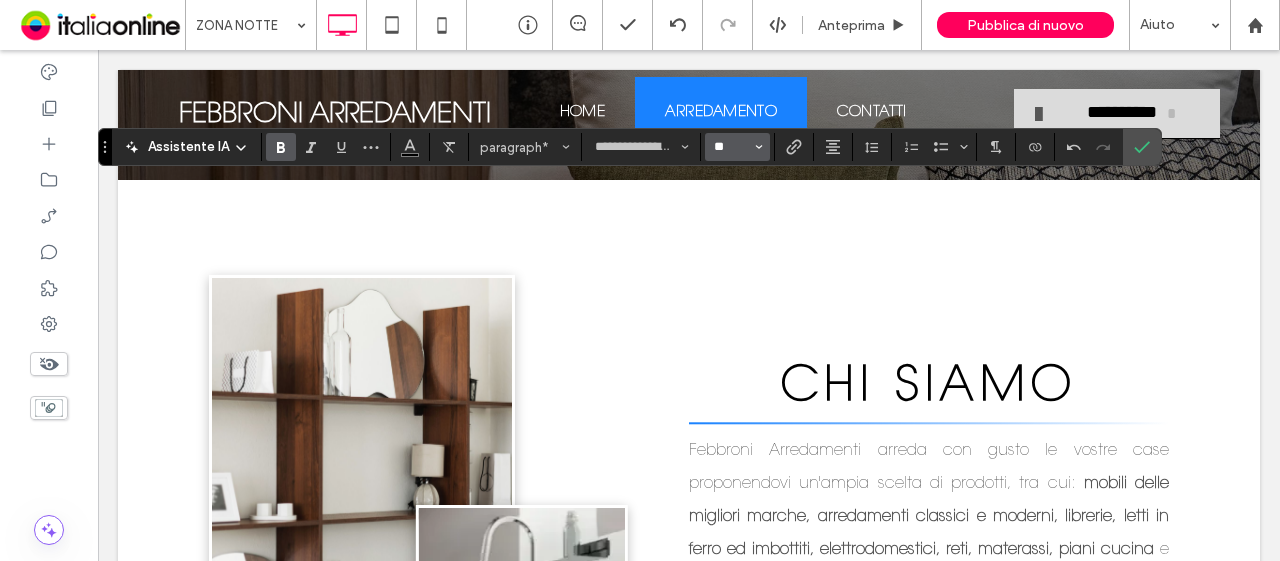 click on "**" at bounding box center [731, 147] 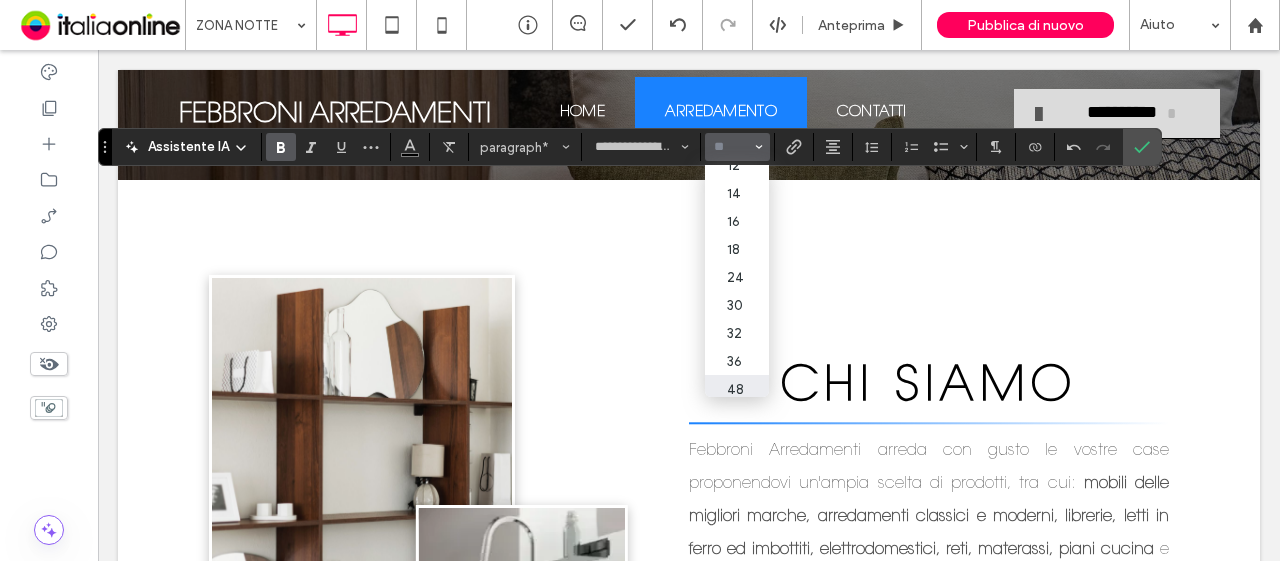 scroll, scrollTop: 200, scrollLeft: 0, axis: vertical 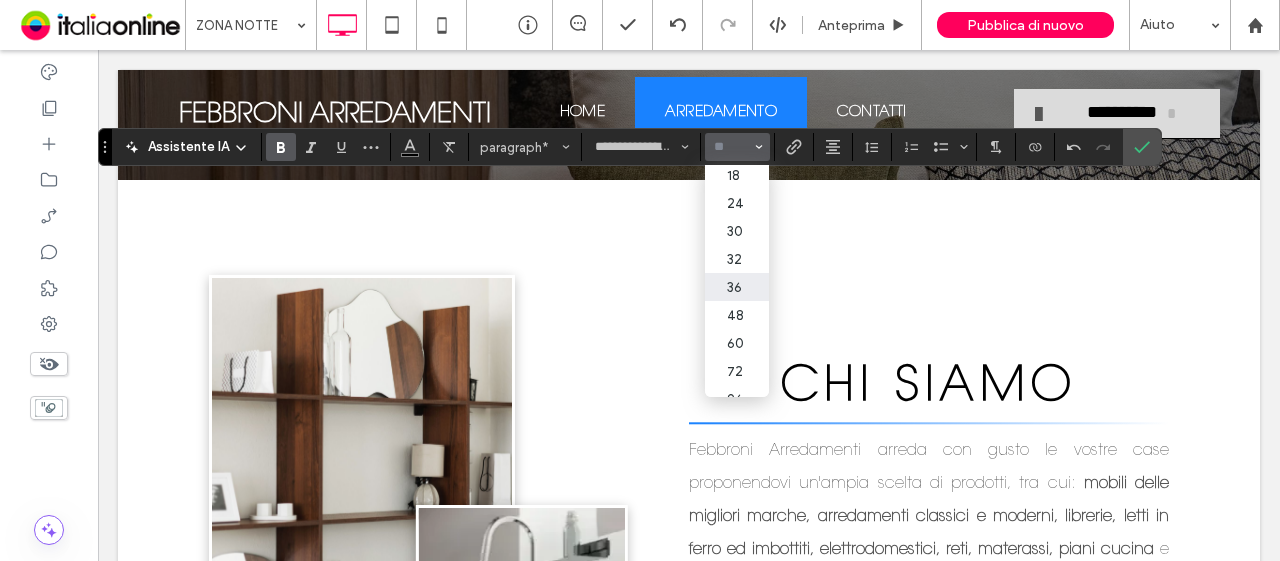 click on "36" at bounding box center (737, 287) 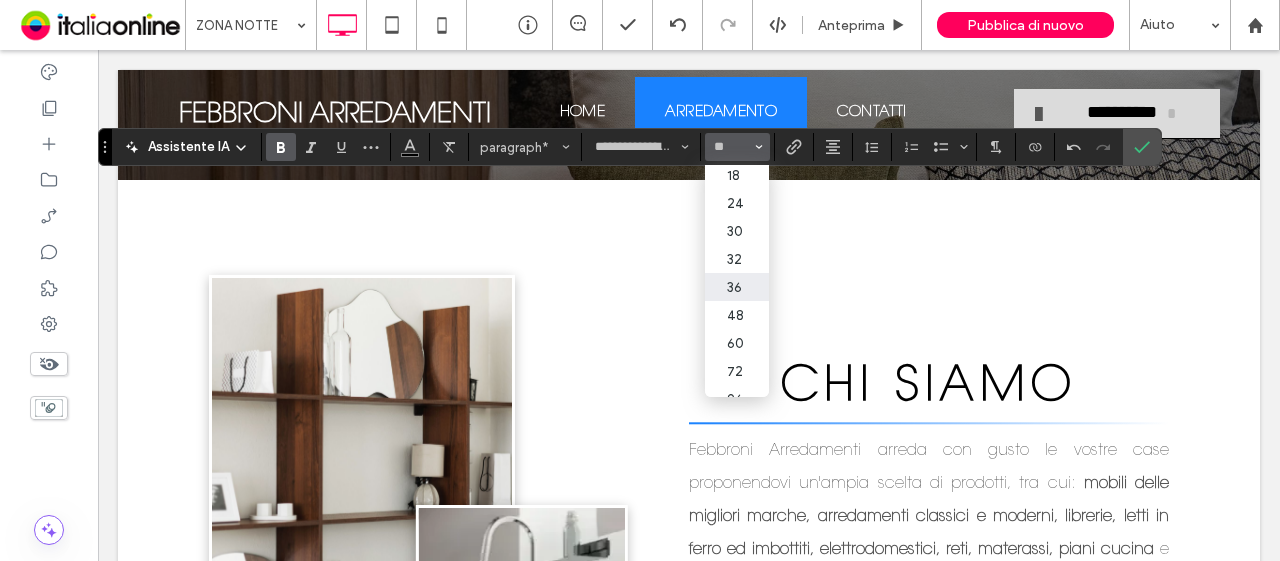 type on "**" 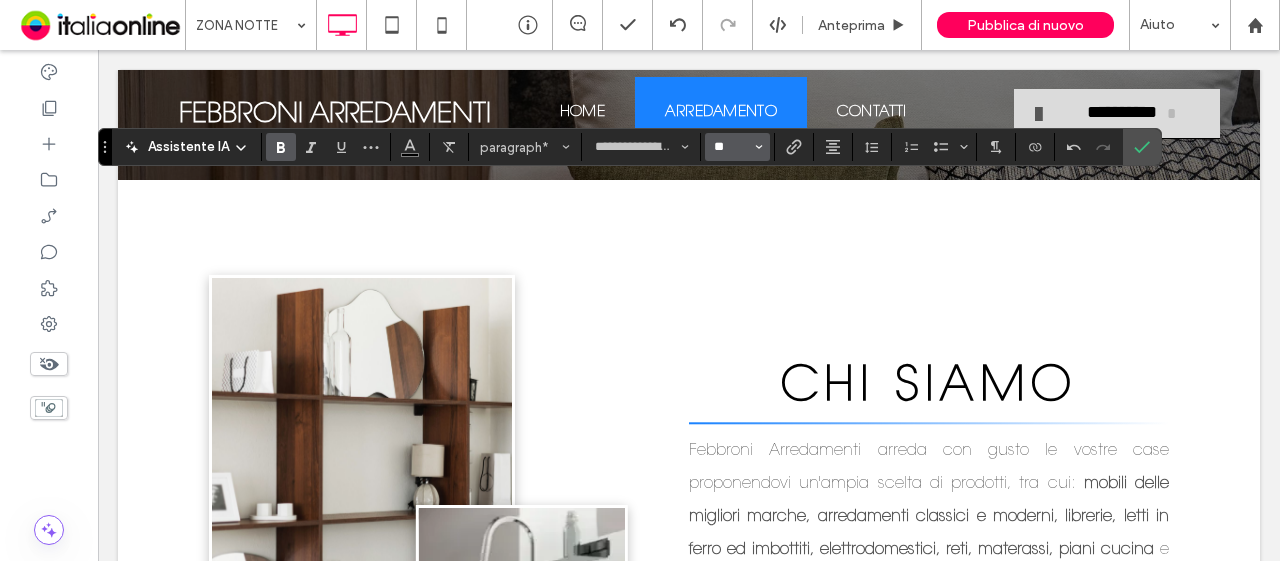 click on "**" at bounding box center [731, 147] 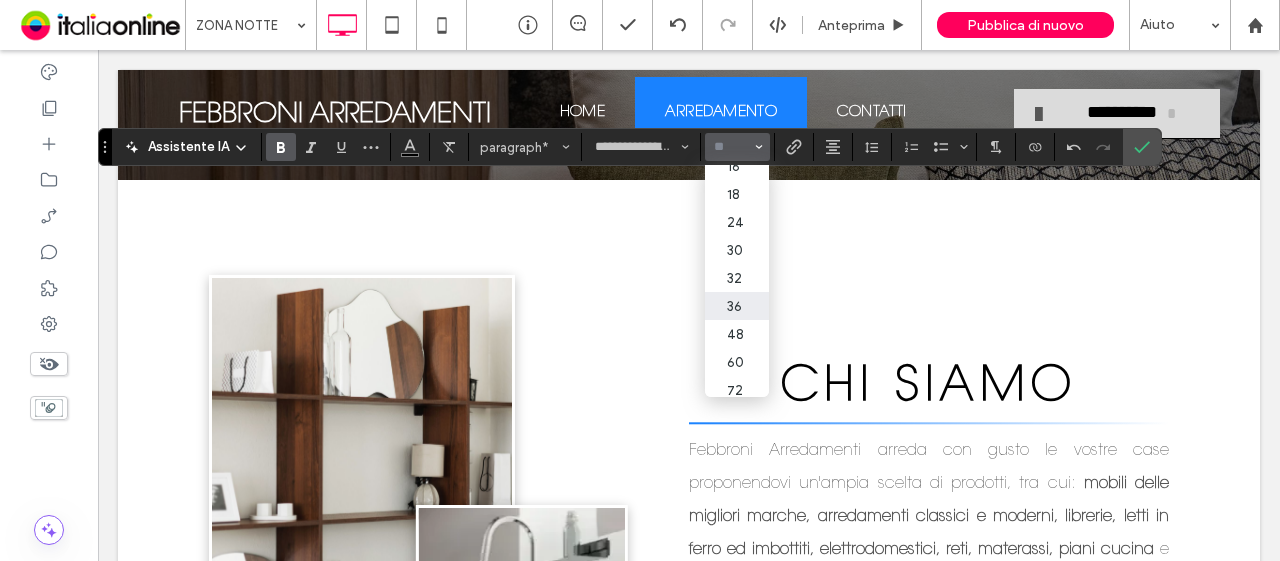 scroll, scrollTop: 200, scrollLeft: 0, axis: vertical 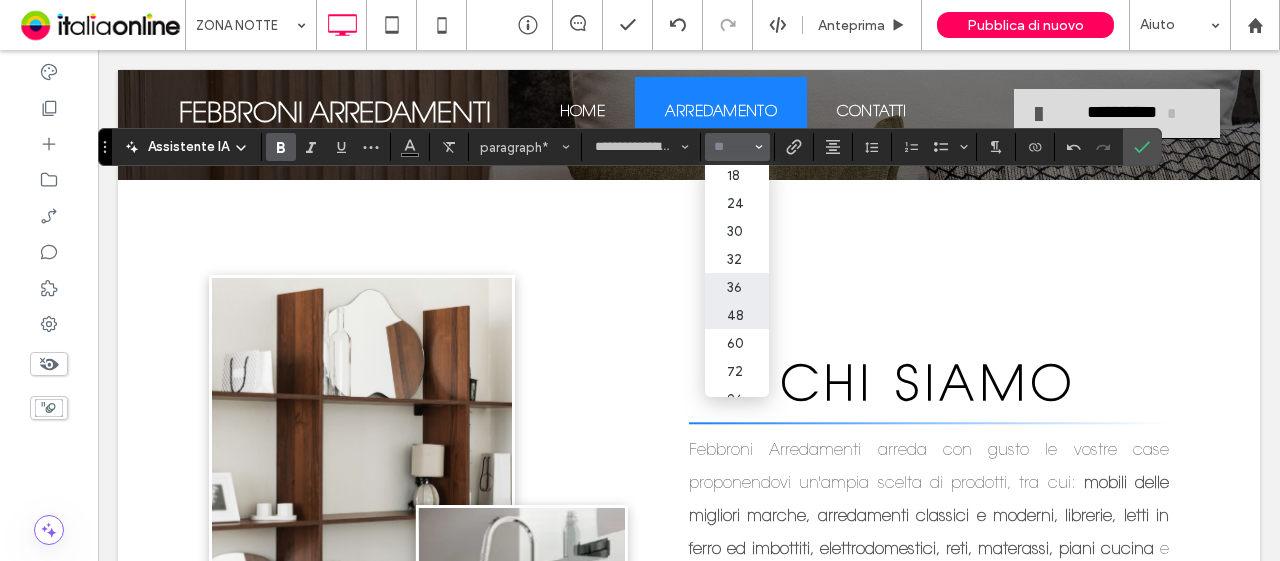 click on "48" at bounding box center [737, 315] 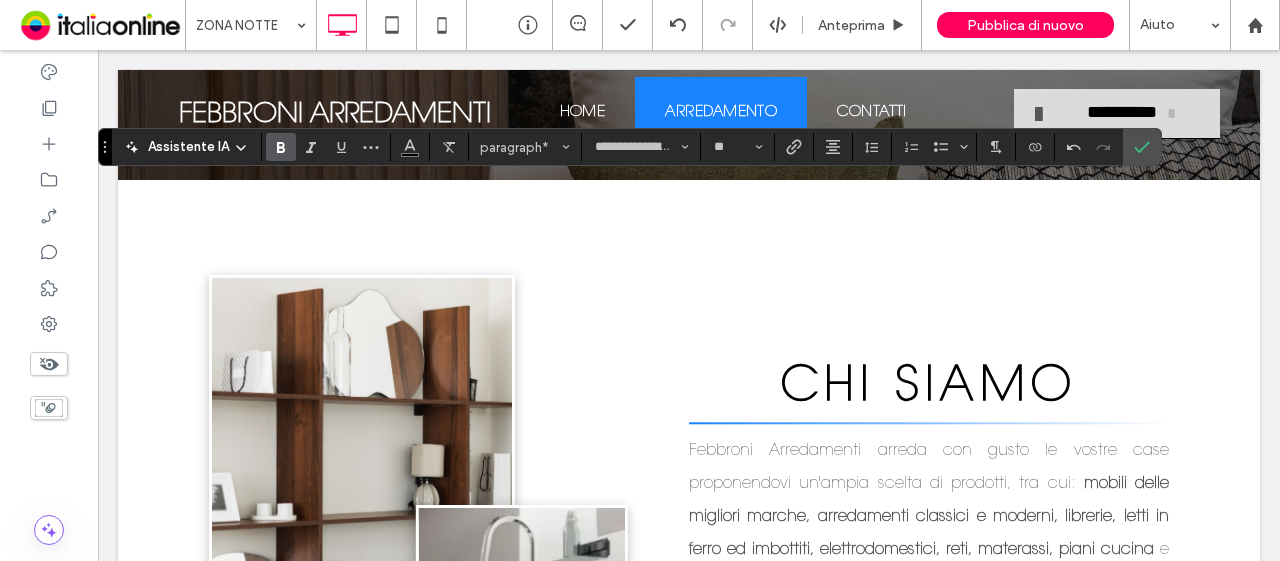 type on "**" 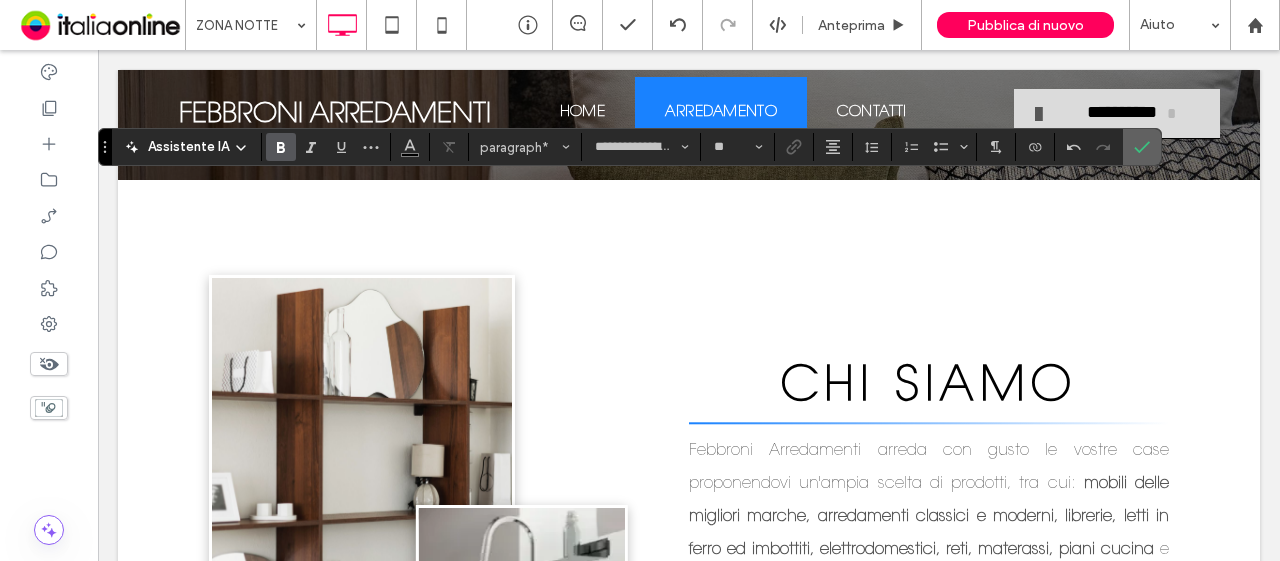 click 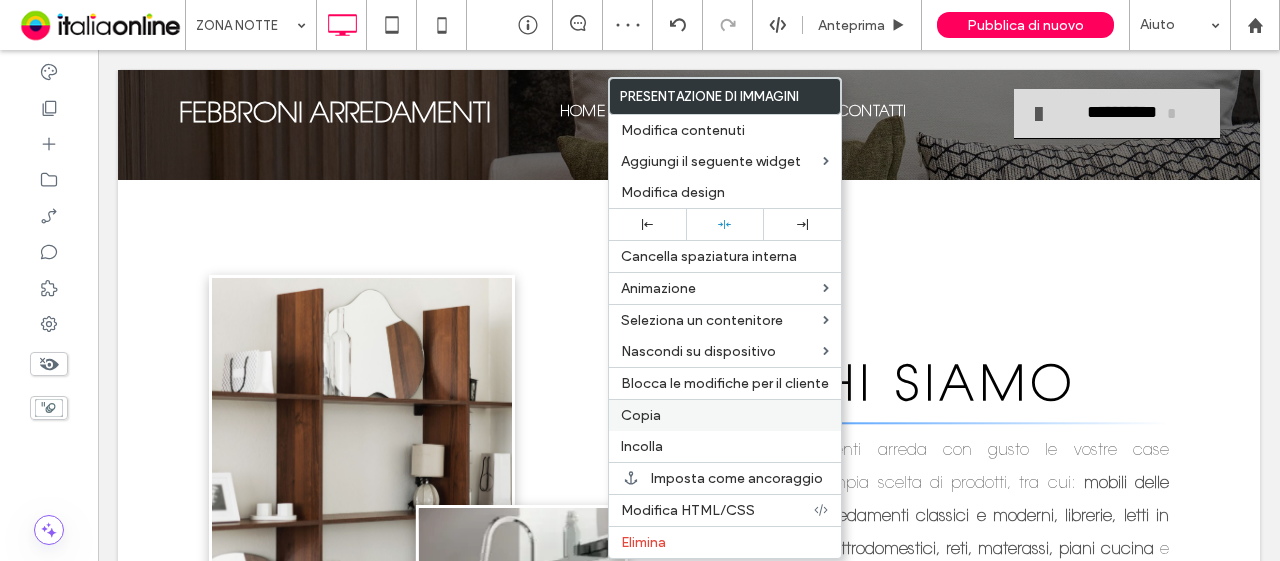click on "Copia" at bounding box center (725, 415) 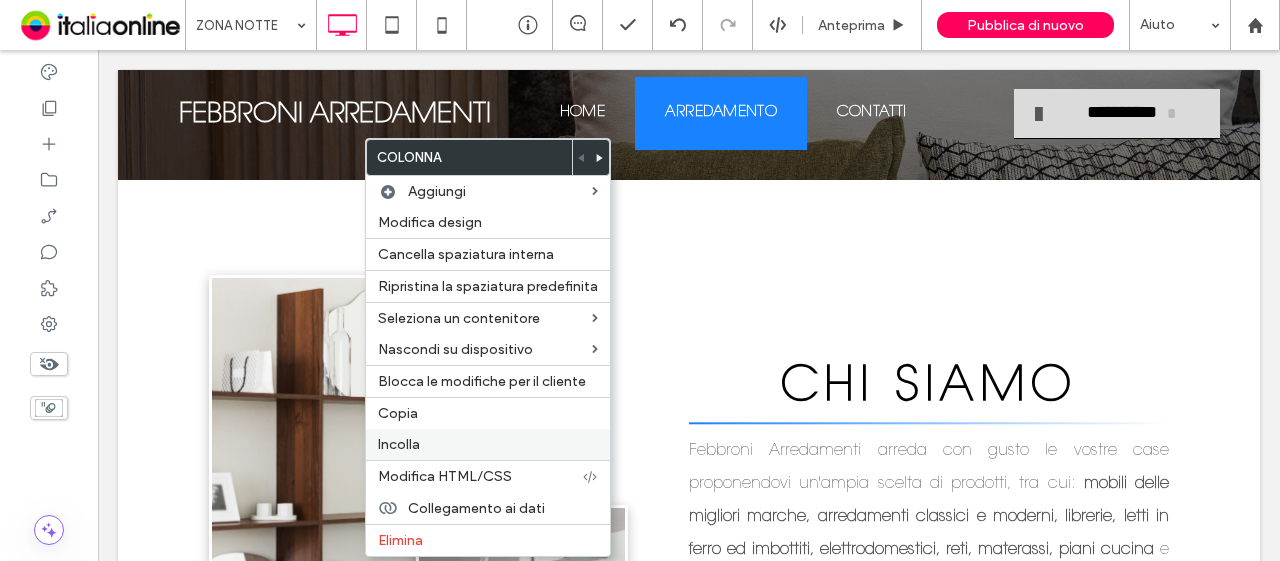 click on "Incolla" at bounding box center (488, 444) 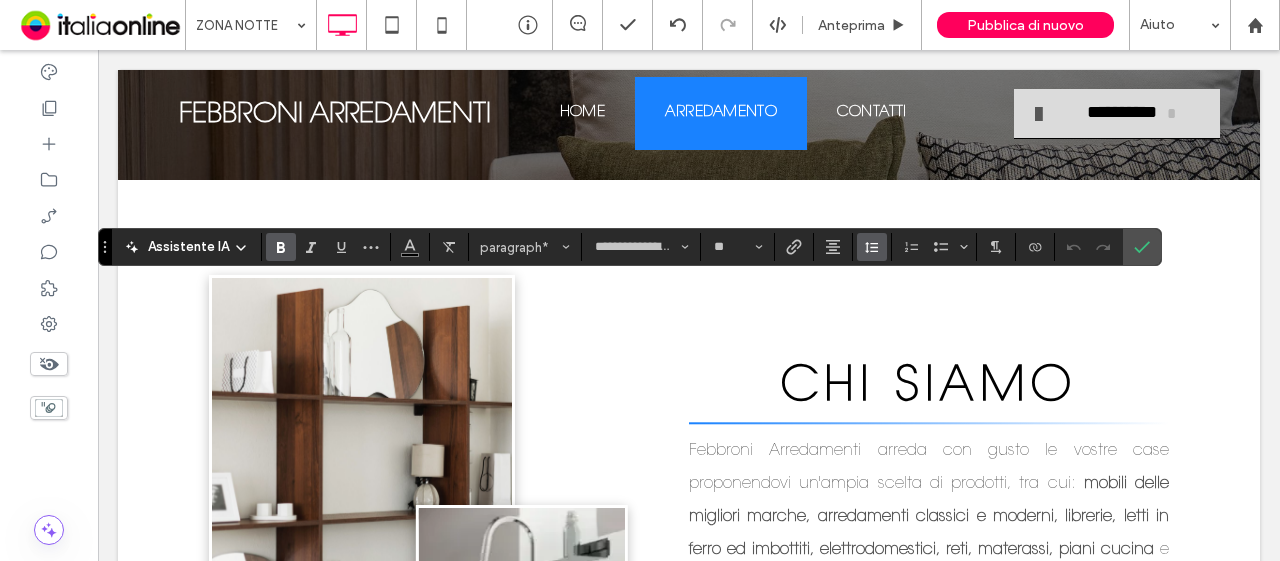 click at bounding box center (872, 247) 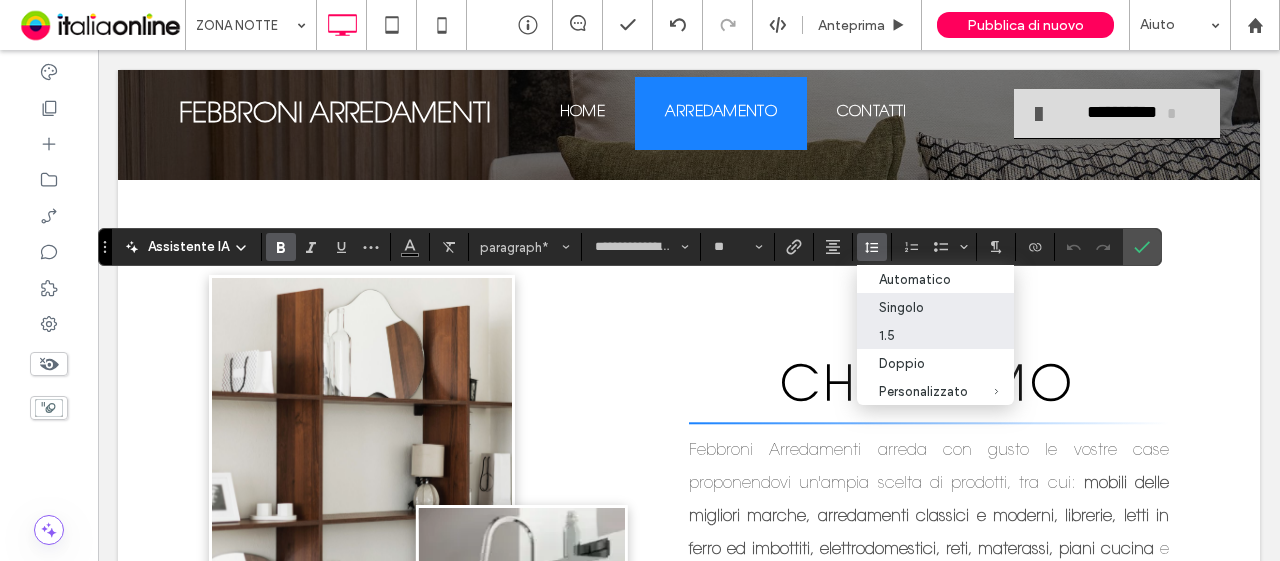 click on "Singolo" at bounding box center (935, 307) 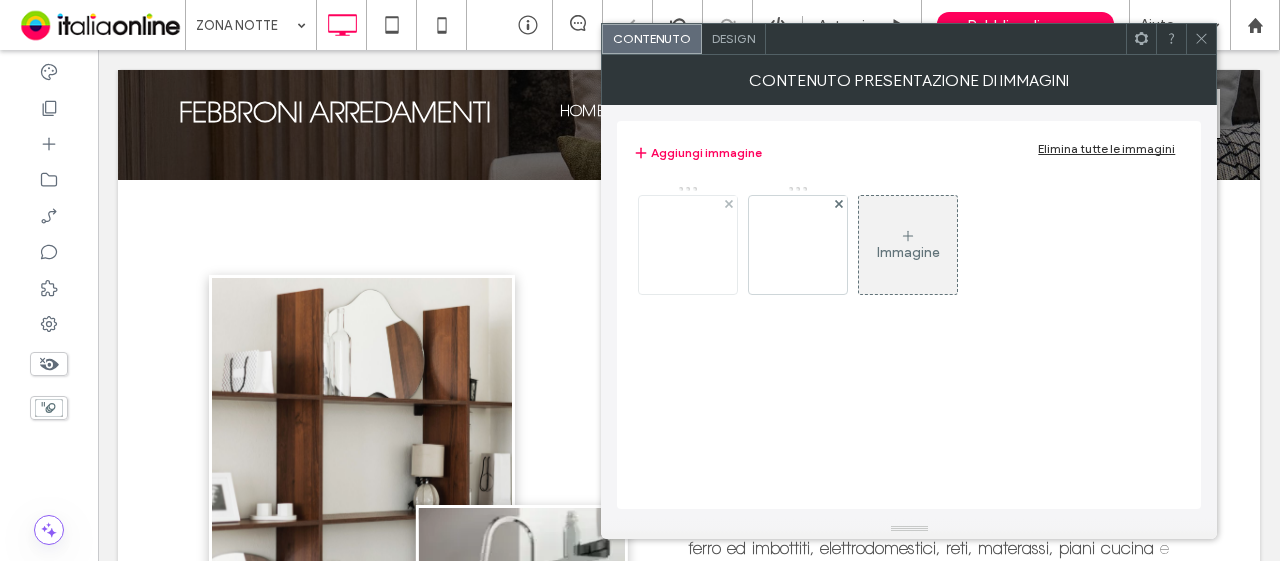click at bounding box center (688, 245) 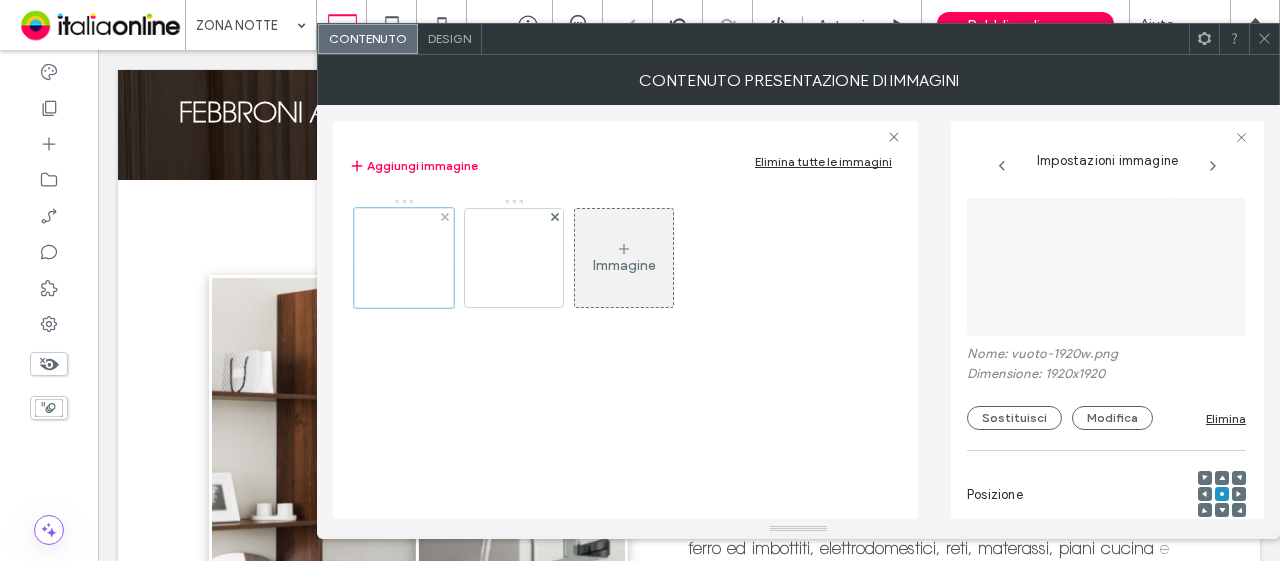 scroll, scrollTop: 0, scrollLeft: 2, axis: horizontal 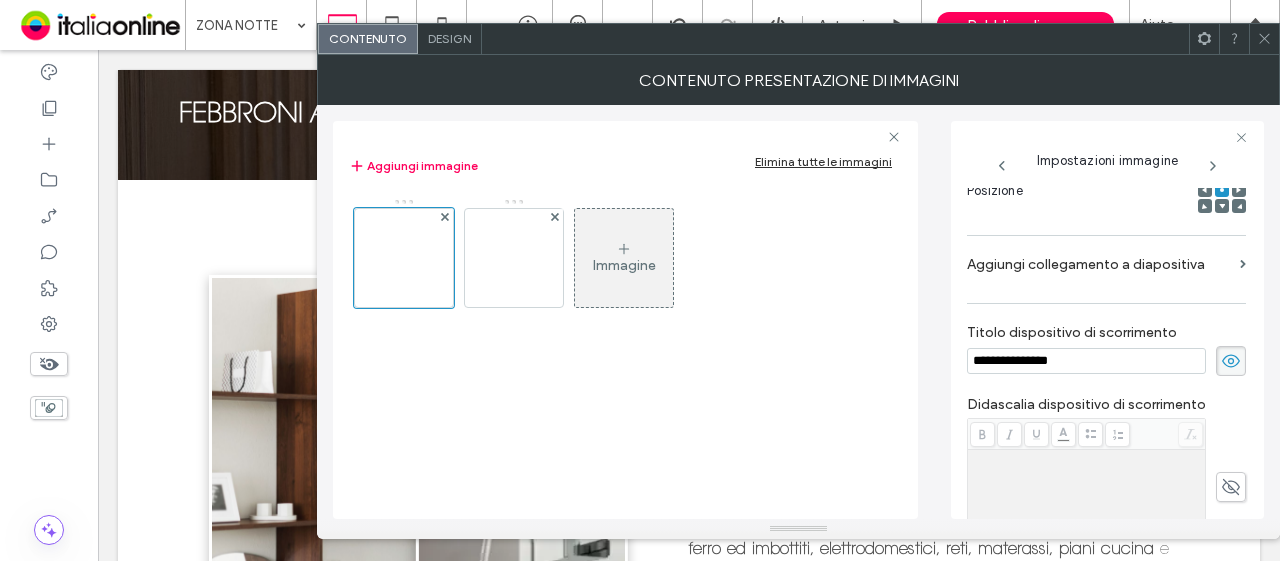 click on "**********" at bounding box center (1086, 361) 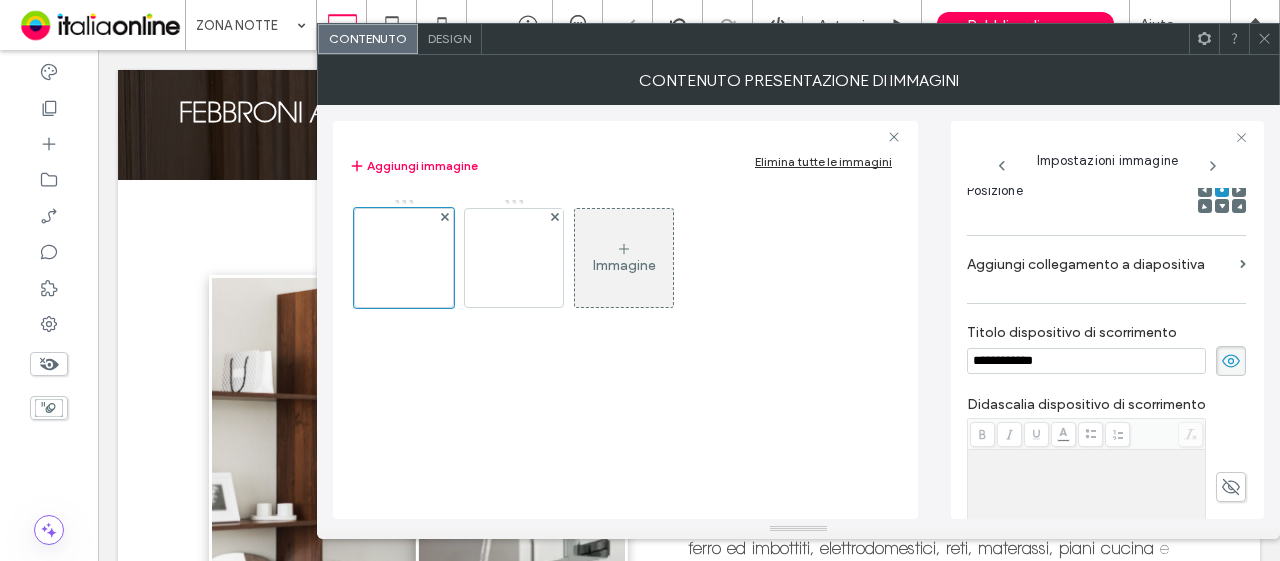 type on "**********" 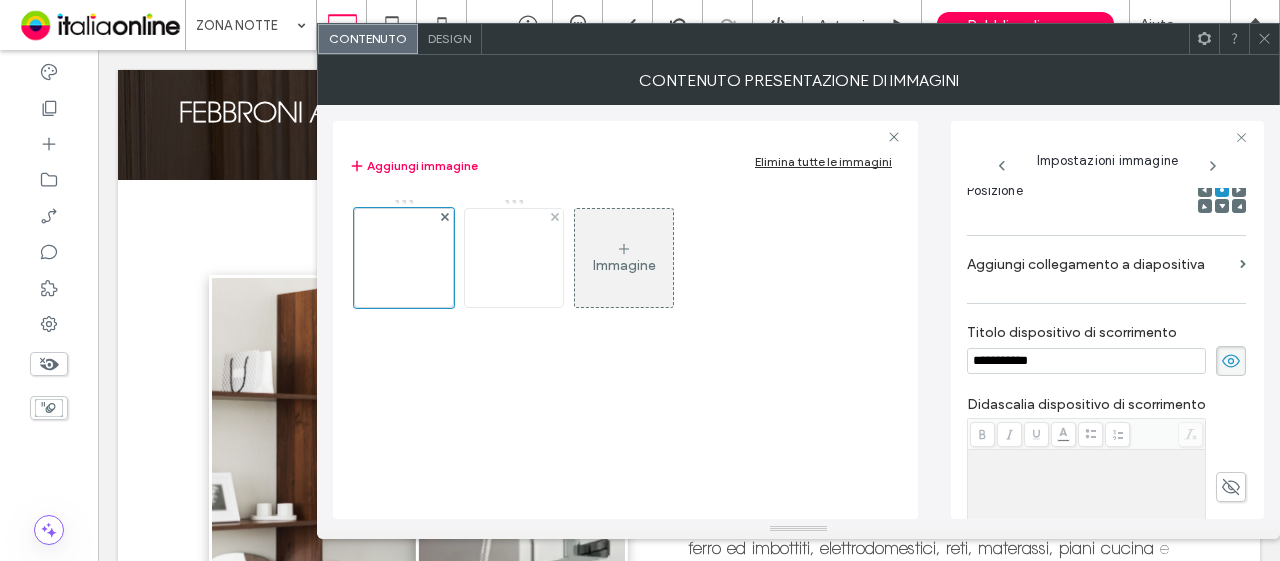 click at bounding box center [514, 258] 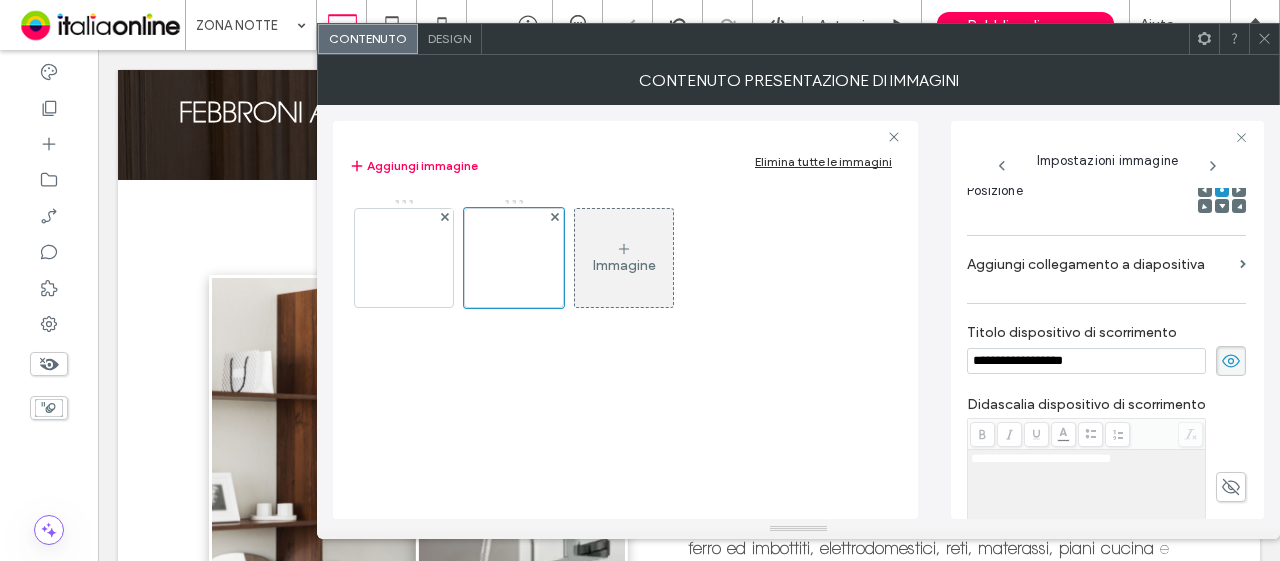 click on "**********" at bounding box center (1086, 361) 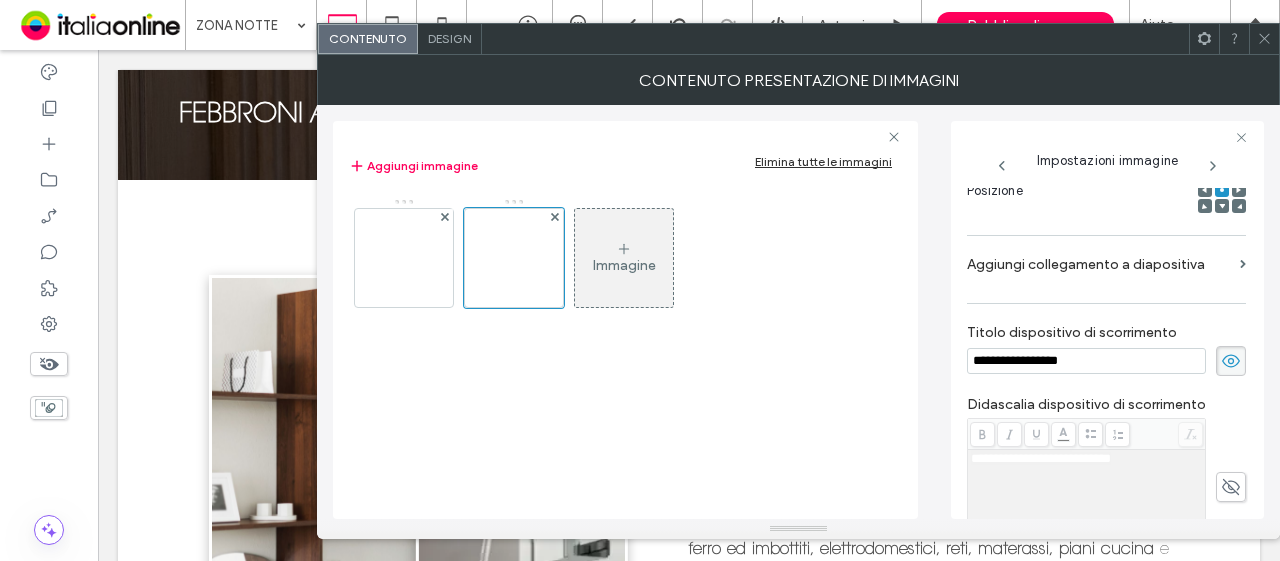 type on "**********" 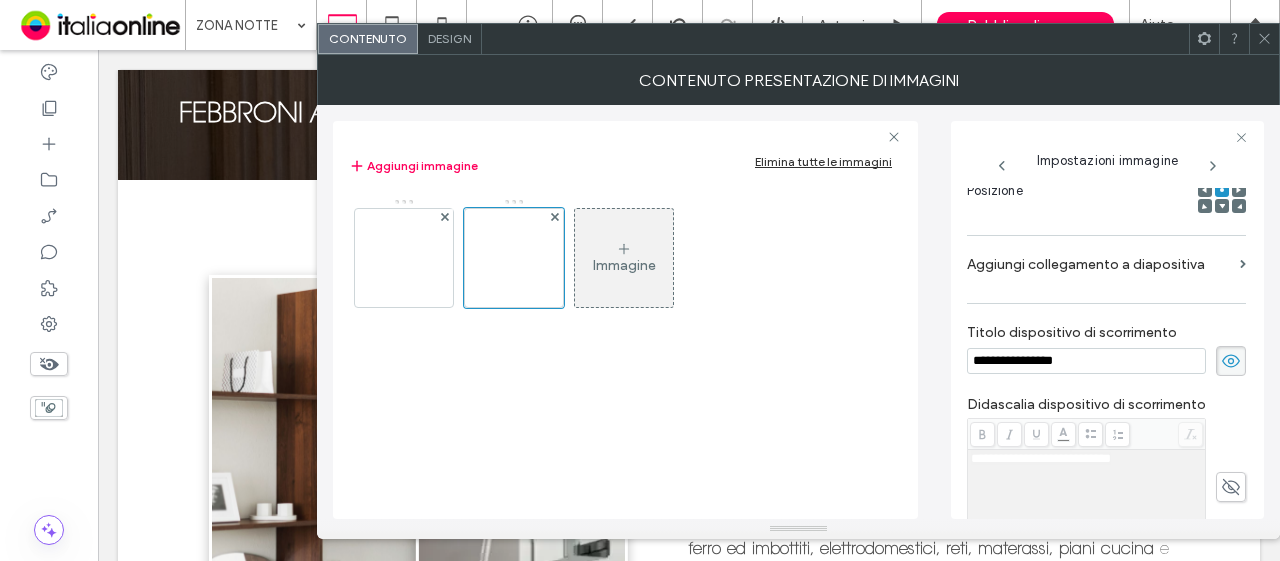 click on "Design" at bounding box center [449, 38] 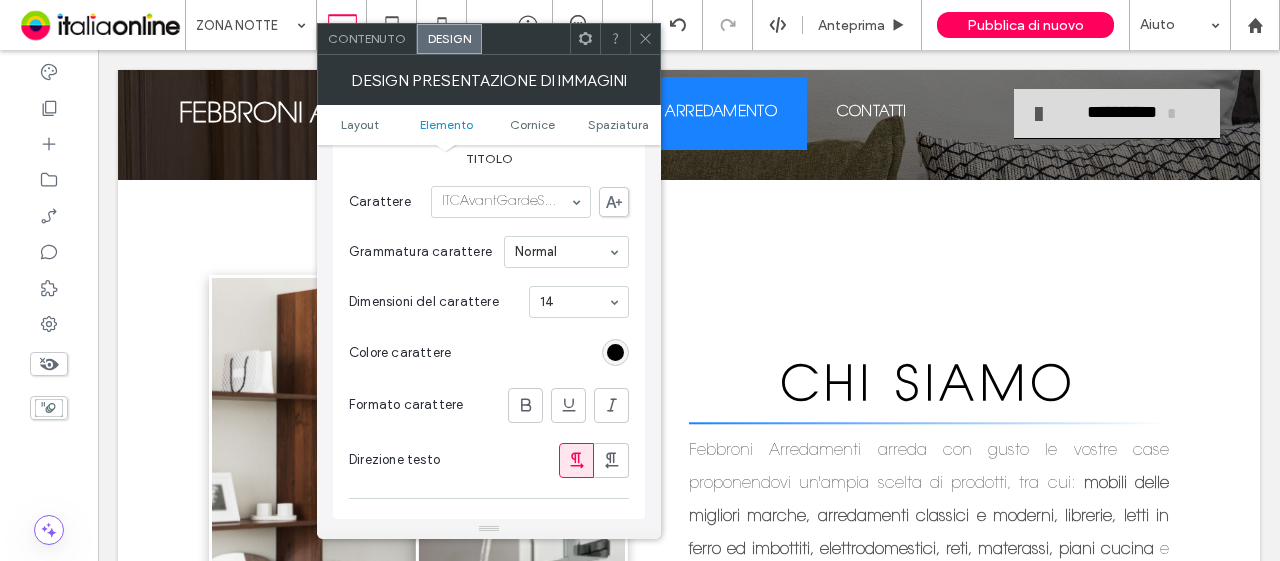 scroll, scrollTop: 700, scrollLeft: 0, axis: vertical 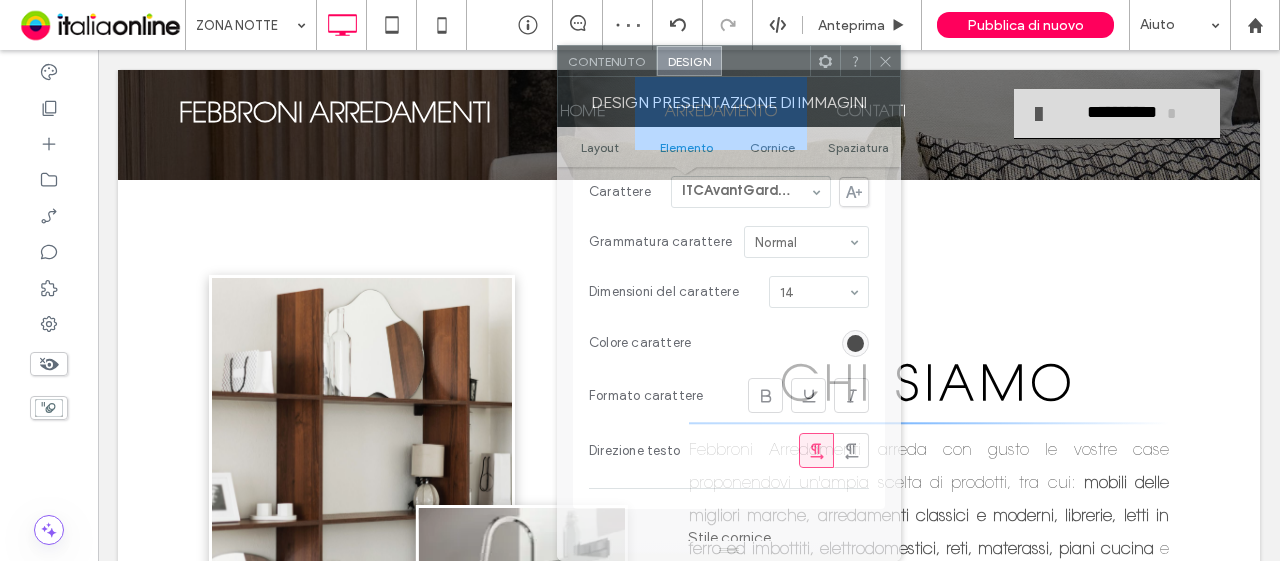 drag, startPoint x: 526, startPoint y: 47, endPoint x: 766, endPoint y: 77, distance: 241.86774 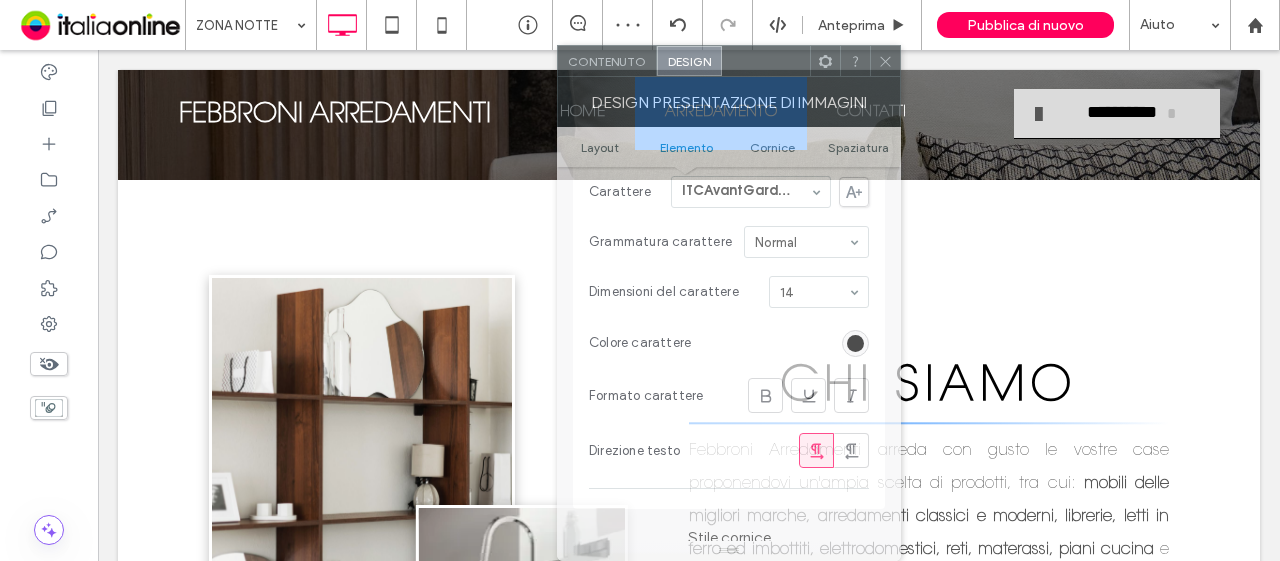 click on "Contenuto Design Design presentazione di immagini Layout Elemento Cornice Spaziatura Layout Transizione Transizione diapositive Dissolvenza Diapositiva Riproduzione automatica Velocità presentazione * Sospendi la presentazione al passaggio del mouse Animazione contenuti Dissolvenza dal basso Stile elemento Titolo Carattere ITCAvantGardeStd-Demi Grammatura carattere Normal Dimensioni del carattere 14 Colore carattere Formato carattere Direzione testo Stile cornice La modifica riguarda i desktop e i tablet Larghezza piena Larghezza ***** Altezza **** Visualizza immagine completa Colore sovrapposizione Bordo *** Posizione Frecce Mostra frecce Mai Spaziatura" at bounding box center (729, 303) 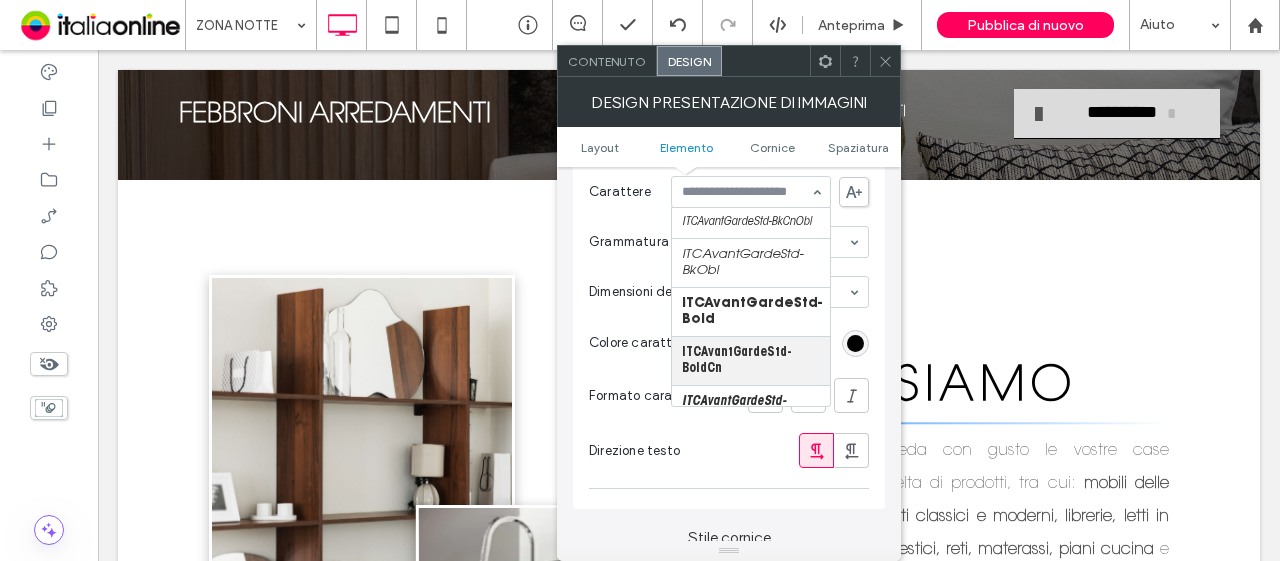 scroll, scrollTop: 965, scrollLeft: 0, axis: vertical 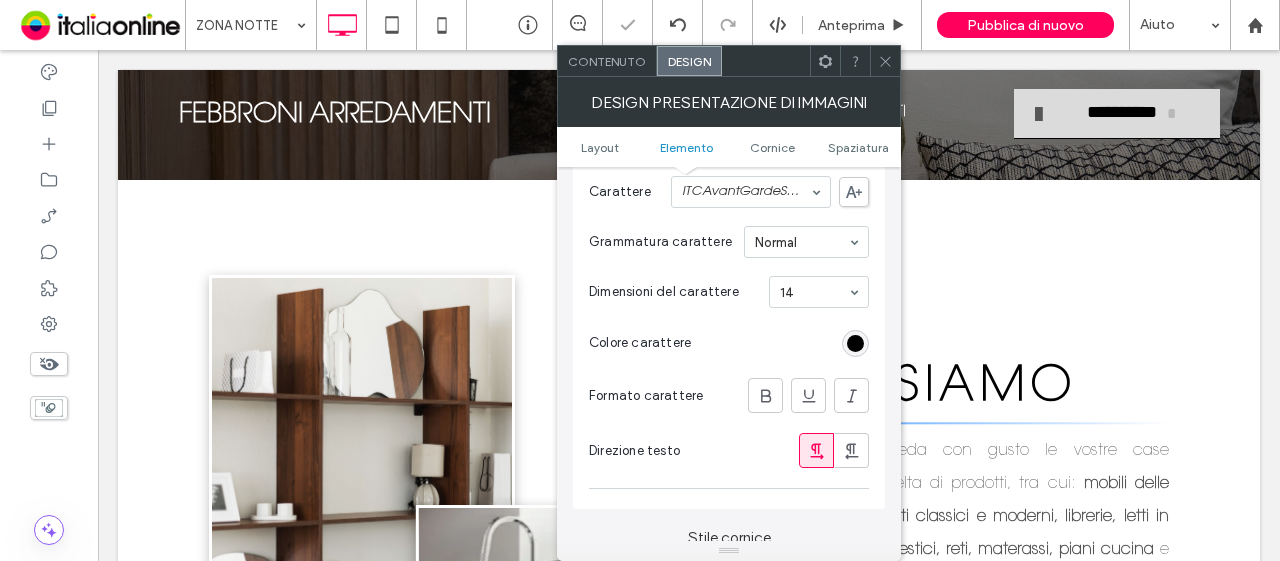 click at bounding box center (751, 192) 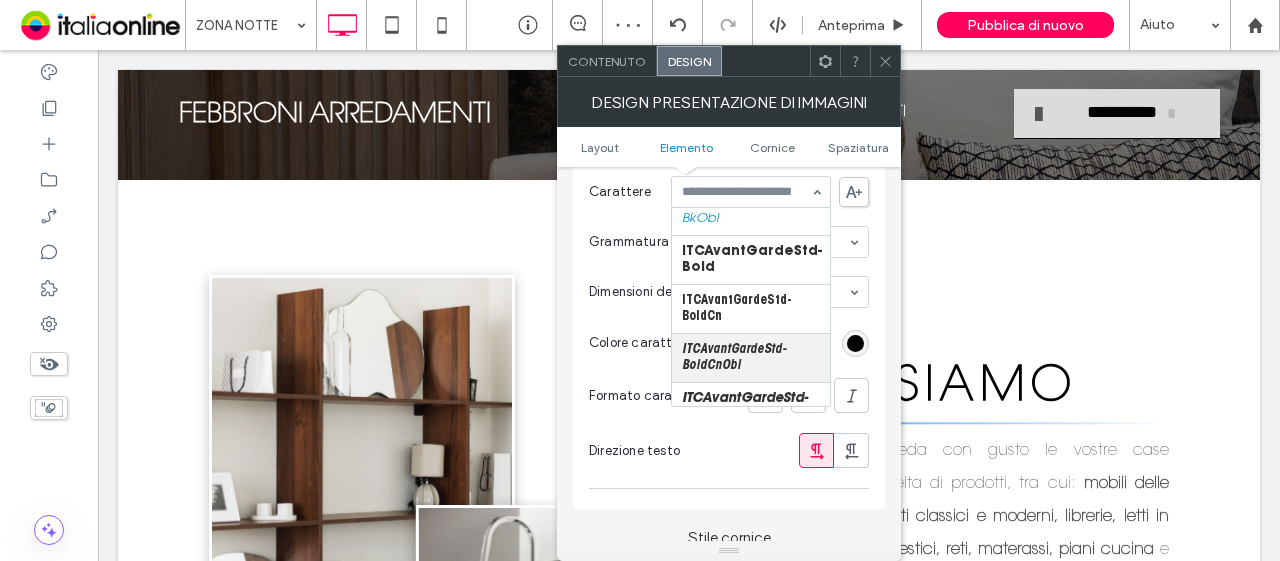 scroll, scrollTop: 820, scrollLeft: 0, axis: vertical 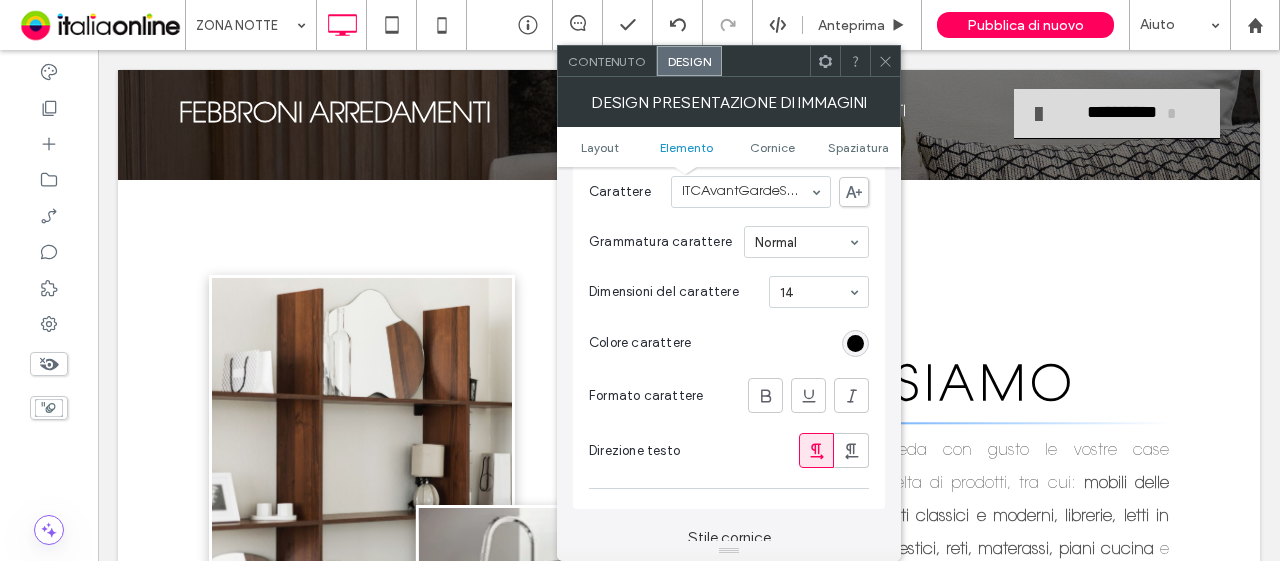 click 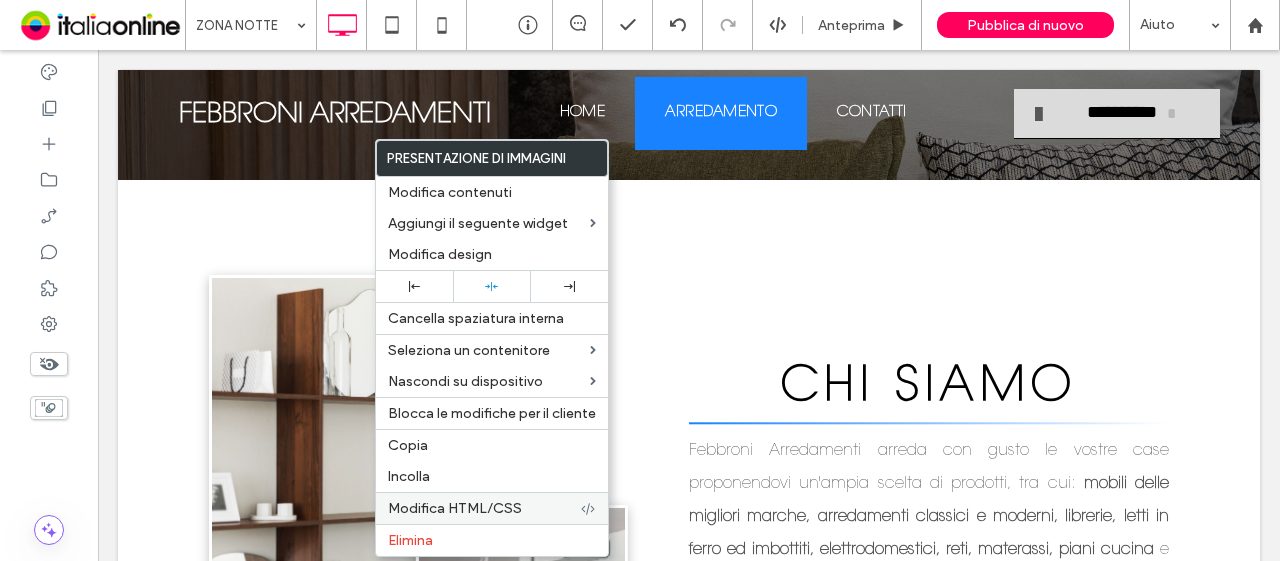 click on "Modifica HTML/CSS" at bounding box center (455, 508) 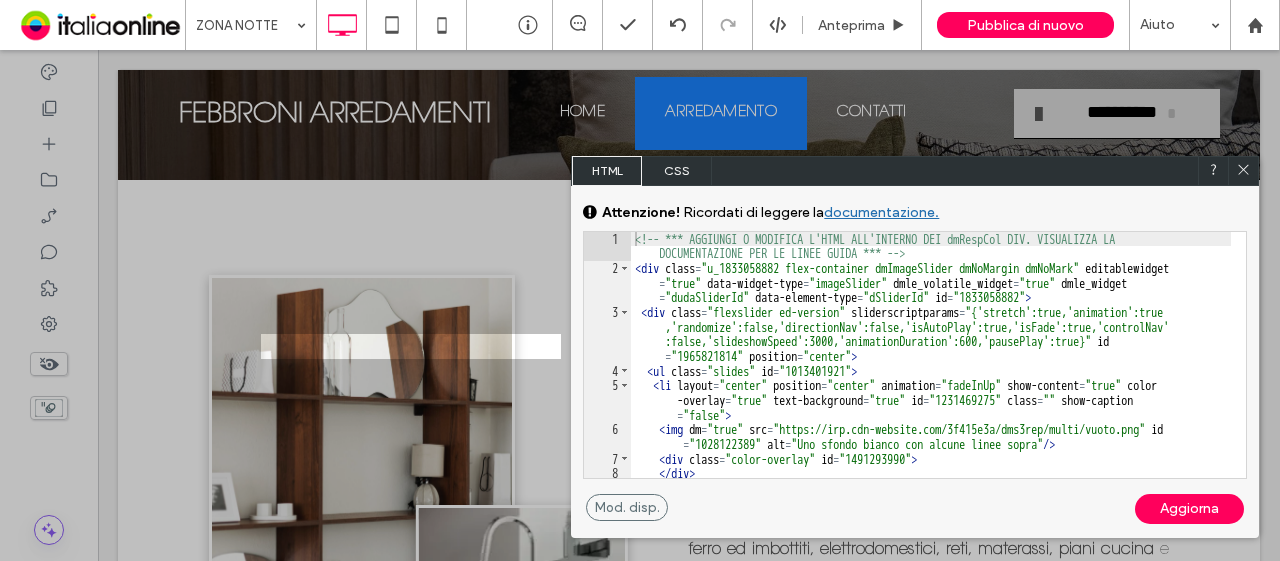 click on "CSS" at bounding box center [677, 171] 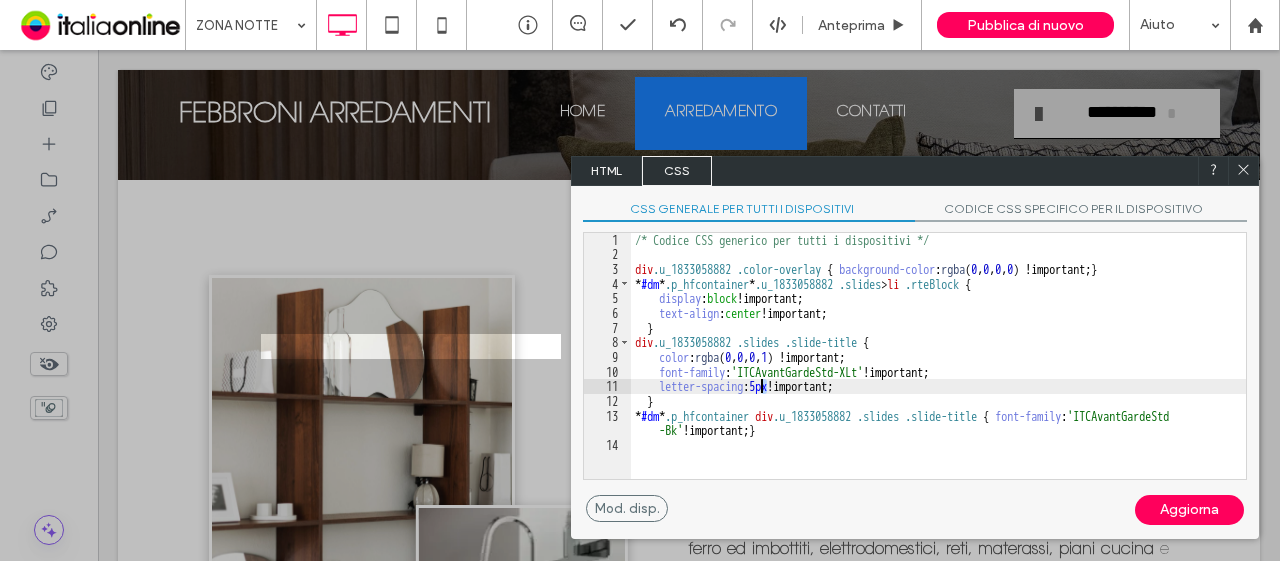 click on "/* Codice CSS generico per tutti i dispositivi */ div .u_1833058882   .color-overlay   {   background-color : rgba ( 0 , 0 , 0 , 0 ) !important;  } * #dm  * .p_hfcontainer  * .u_1833058882   .slides > li   .rteBlock   {      display : block  !important;      text-align : center  !important;    } div .u_1833058882   .slides   .slide-title   {      color : rgba ( 0 , 0 , 0 , 1 ) !important;      font-family : 'ITCAvantGardeStd-XLt'  !important;      letter-spacing : 5 px  !important;    } * #dm  * .p_hfcontainer   div .u_1833058882   .slides   .slide-title   {   font-family : 'ITCAvantGardeStd      -Bk'  !important;  }" at bounding box center [938, 370] 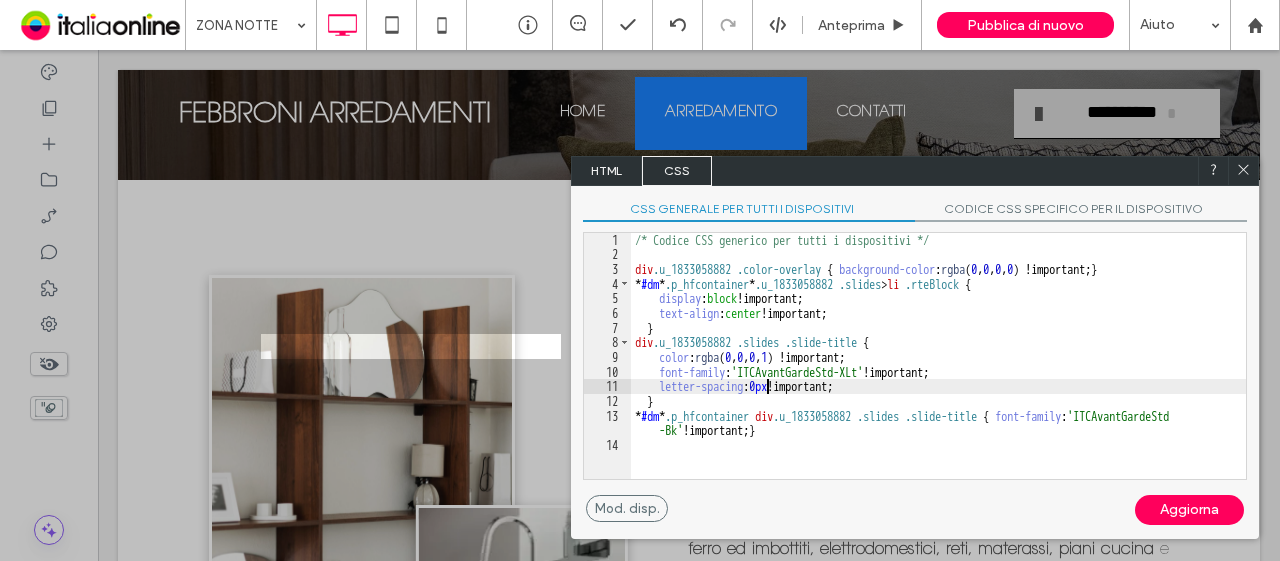 click on "Aggiorna" at bounding box center (1189, 510) 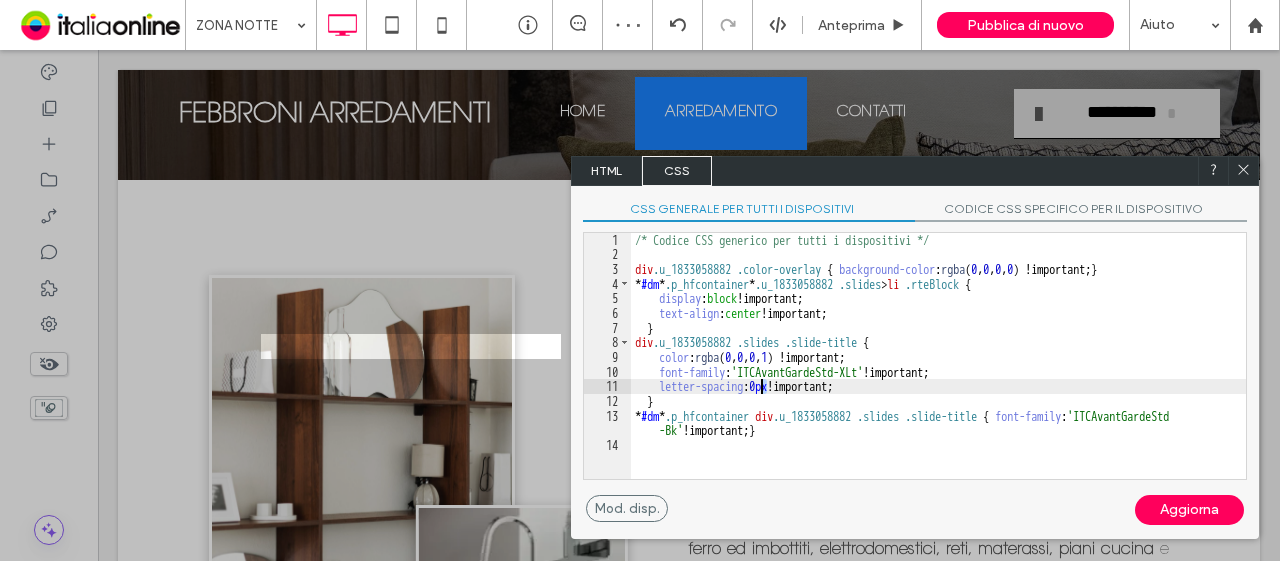 click on "/* Codice CSS generico per tutti i dispositivi */ div .u_1833058882   .color-overlay   {   background-color : rgba ( 0 , 0 , 0 , 0 ) !important;  } * #dm  * .p_hfcontainer  * .u_1833058882   .slides > li   .rteBlock   {      display : block  !important;      text-align : center  !important;    } div .u_1833058882   .slides   .slide-title   {      color : rgba ( 0 , 0 , 0 , 1 ) !important;      font-family : 'ITCAvantGardeStd-XLt'  !important;      letter-spacing : 0 px  !important;    } * #dm  * .p_hfcontainer   div .u_1833058882   .slides   .slide-title   {   font-family : 'ITCAvantGardeStd      -Bk'  !important;  }" at bounding box center [938, 370] 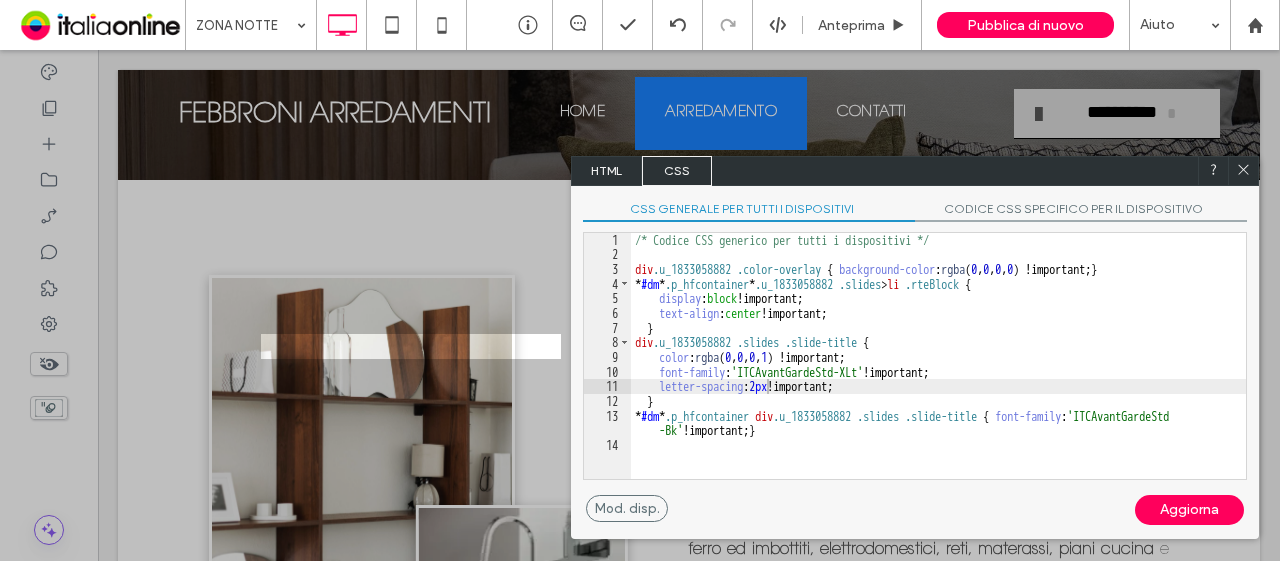 click on "Aggiorna" at bounding box center (1189, 510) 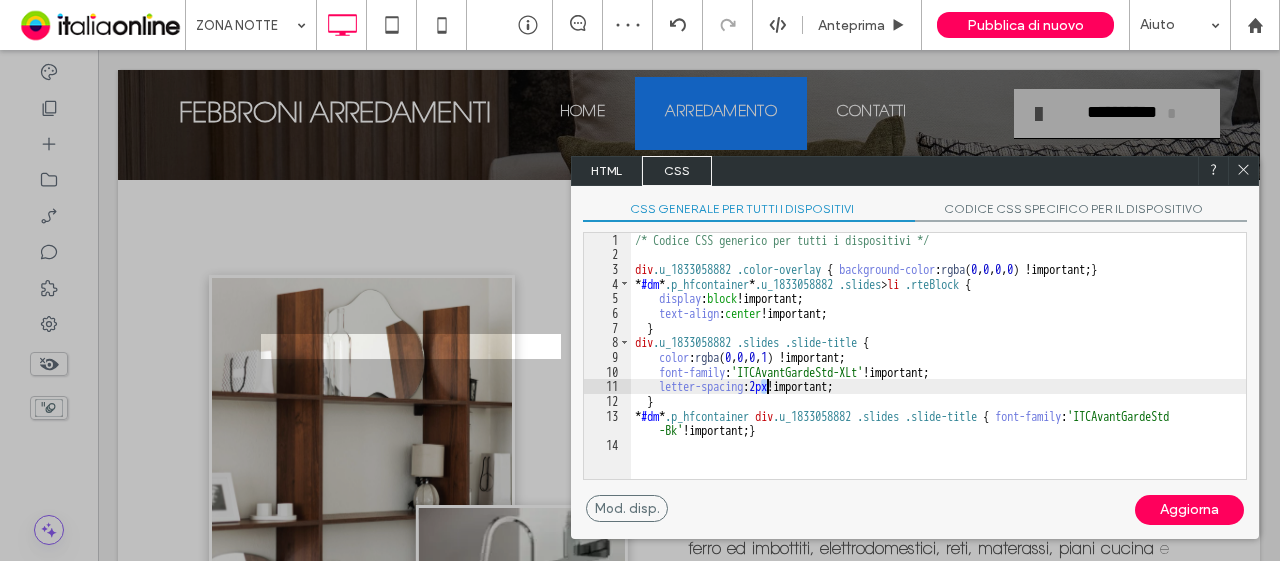 click on "/* Codice CSS generico per tutti i dispositivi */ div .u_1833058882   .color-overlay   {   background-color : rgba ( 0 , 0 , 0 , 0 ) !important;  } * #dm  * .p_hfcontainer  * .u_1833058882   .slides > li   .rteBlock   {      display : block  !important;      text-align : center  !important;    } div .u_1833058882   .slides   .slide-title   {      color : rgba ( 0 , 0 , 0 , 1 ) !important;      font-family : 'ITCAvantGardeStd-XLt'  !important;      letter-spacing : 2 px  !important;    } * #dm  * .p_hfcontainer   div .u_1833058882   .slides   .slide-title   {   font-family : 'ITCAvantGardeStd      -Bk'  !important;  }" at bounding box center [938, 370] 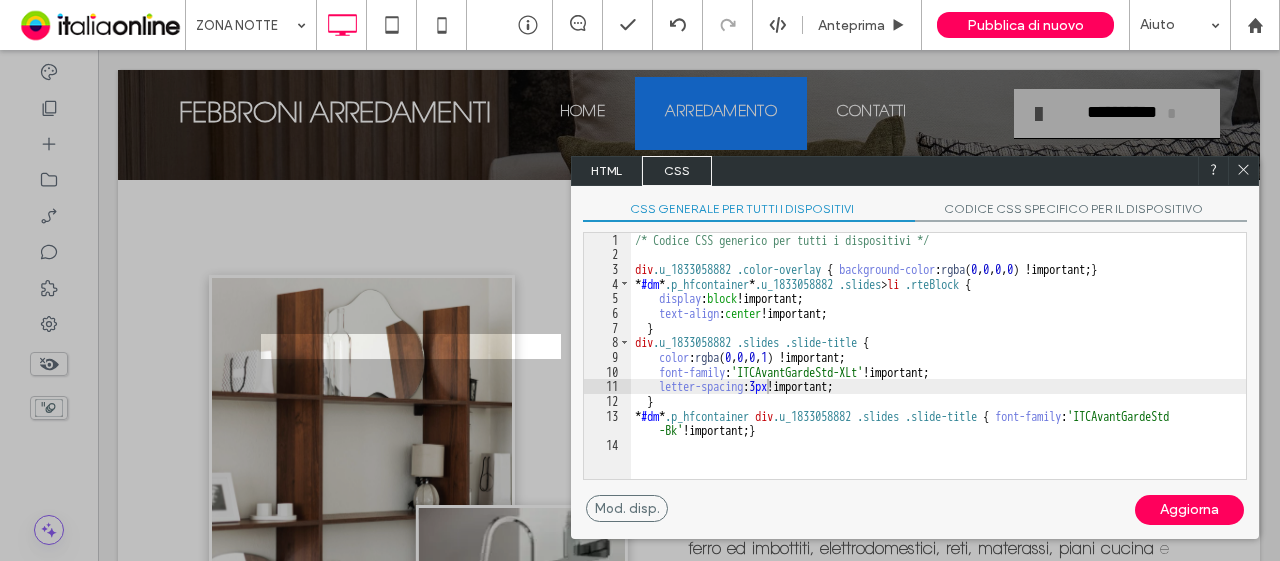 click on "Aggiorna" at bounding box center (1189, 510) 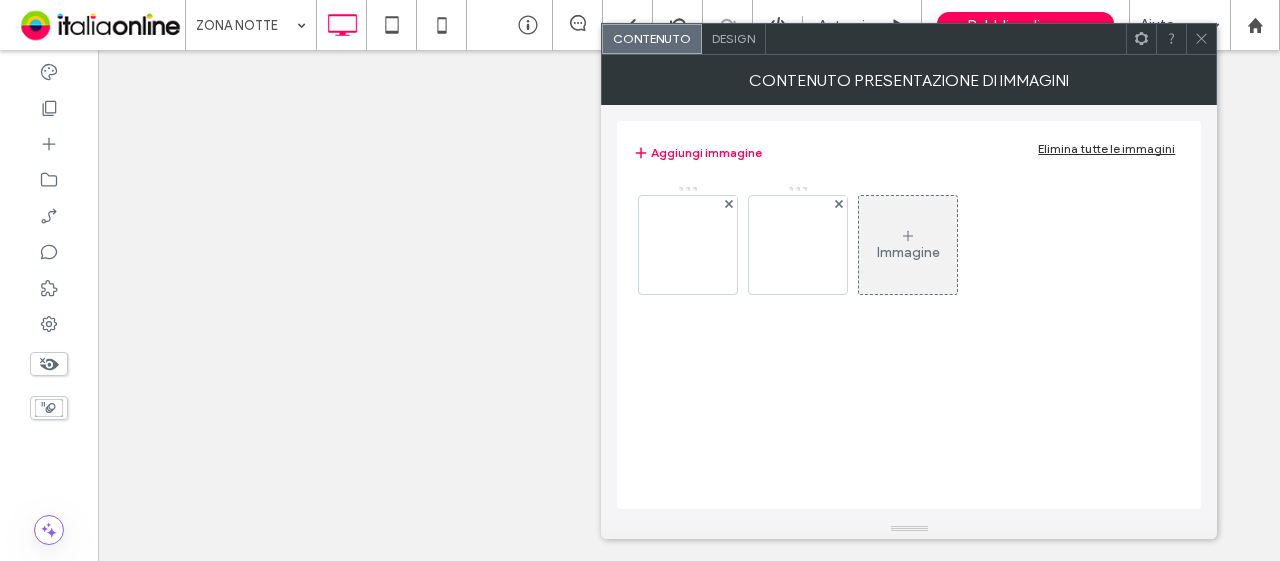 drag, startPoint x: 0, startPoint y: 0, endPoint x: 720, endPoint y: 46, distance: 721.46796 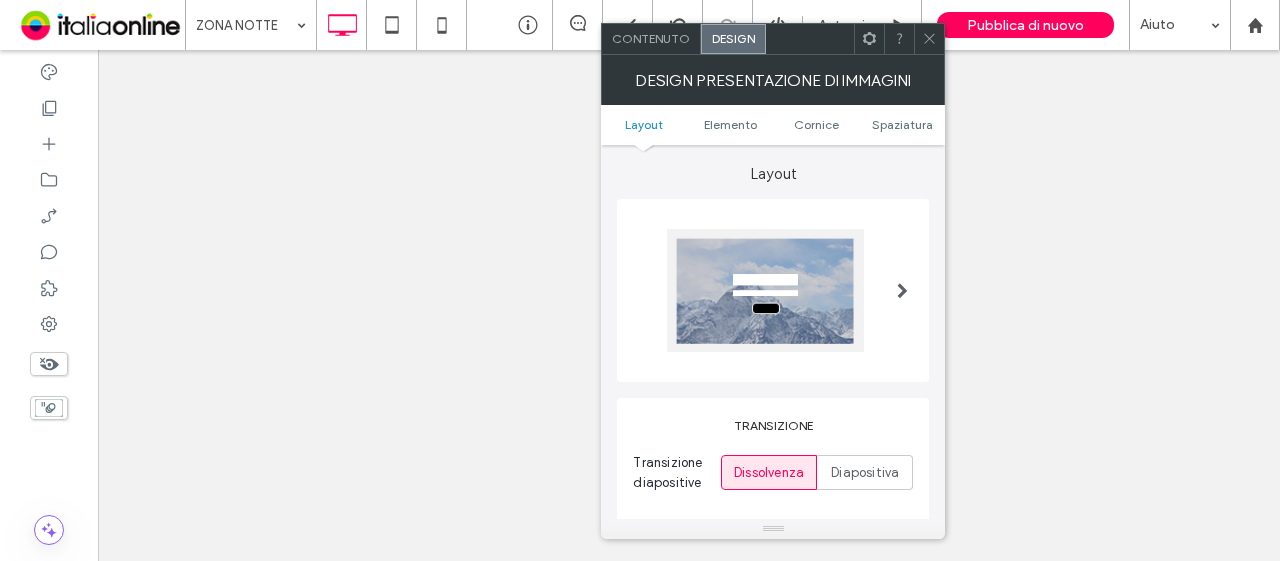 scroll, scrollTop: 0, scrollLeft: 0, axis: both 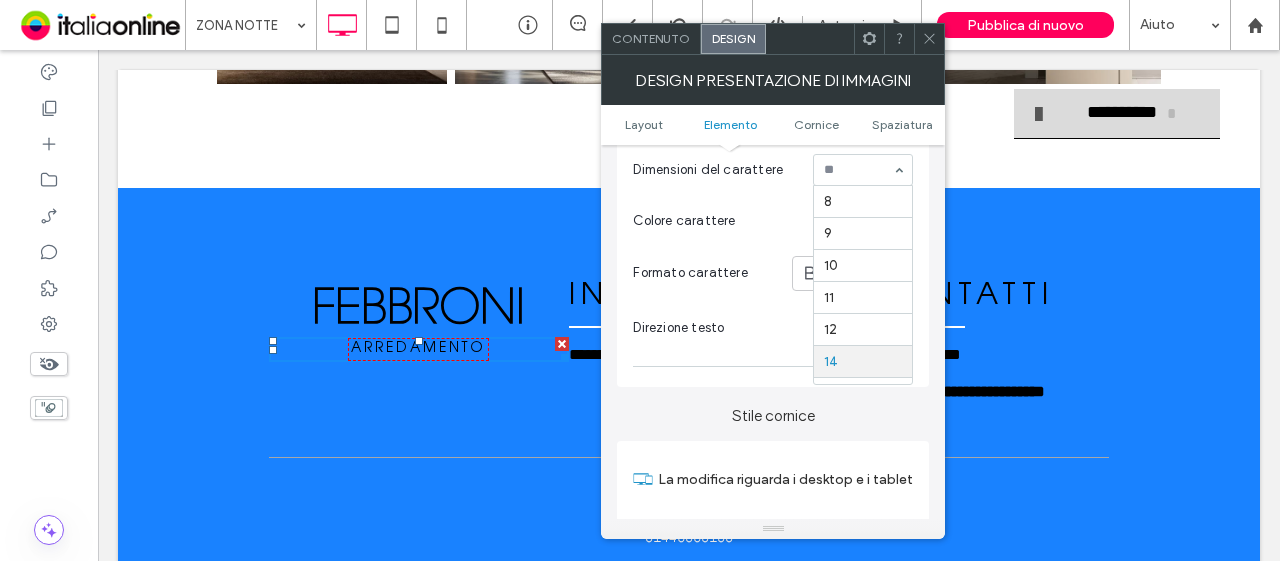 drag, startPoint x: 860, startPoint y: 159, endPoint x: 861, endPoint y: 173, distance: 14.035668 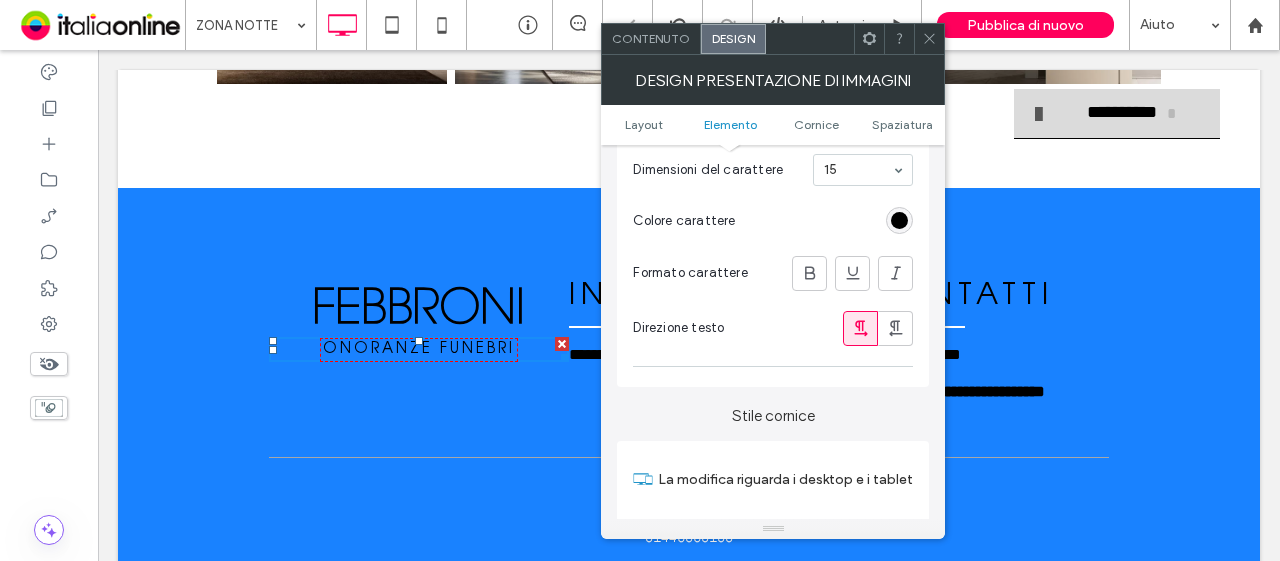click at bounding box center (858, 170) 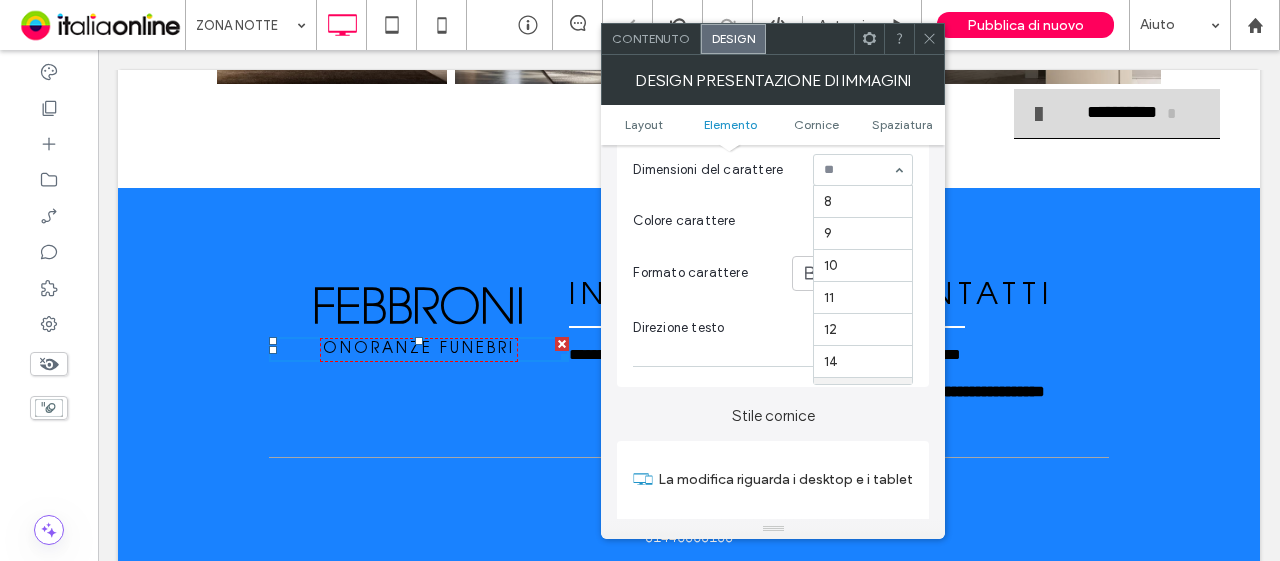 scroll, scrollTop: 196, scrollLeft: 0, axis: vertical 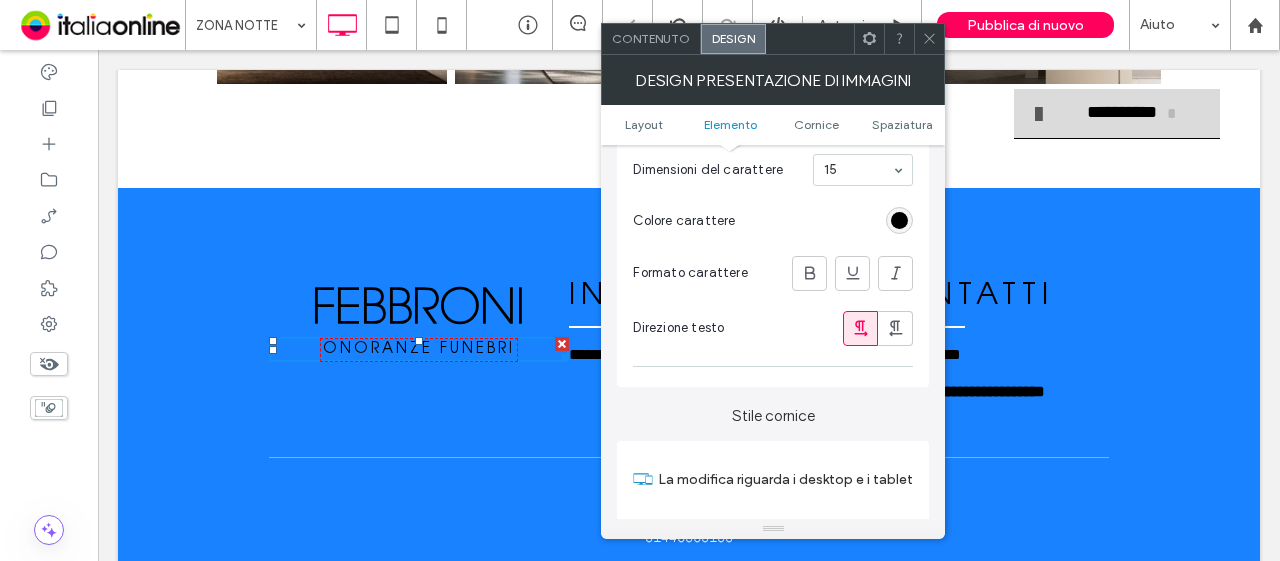 click at bounding box center (858, 170) 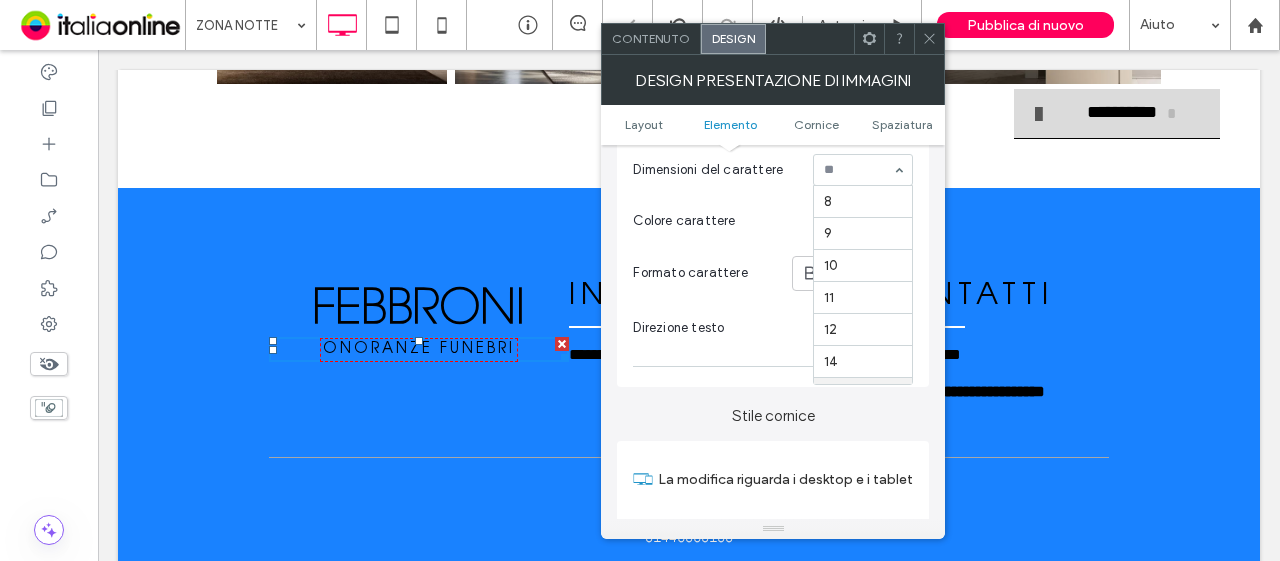 scroll, scrollTop: 196, scrollLeft: 0, axis: vertical 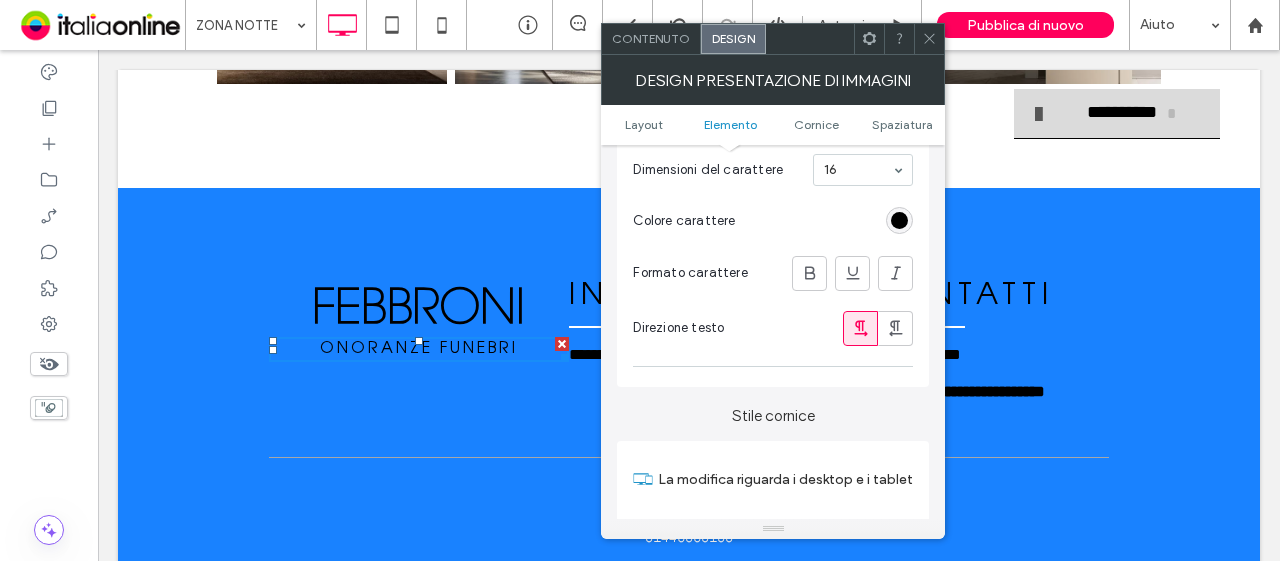 click at bounding box center [929, 39] 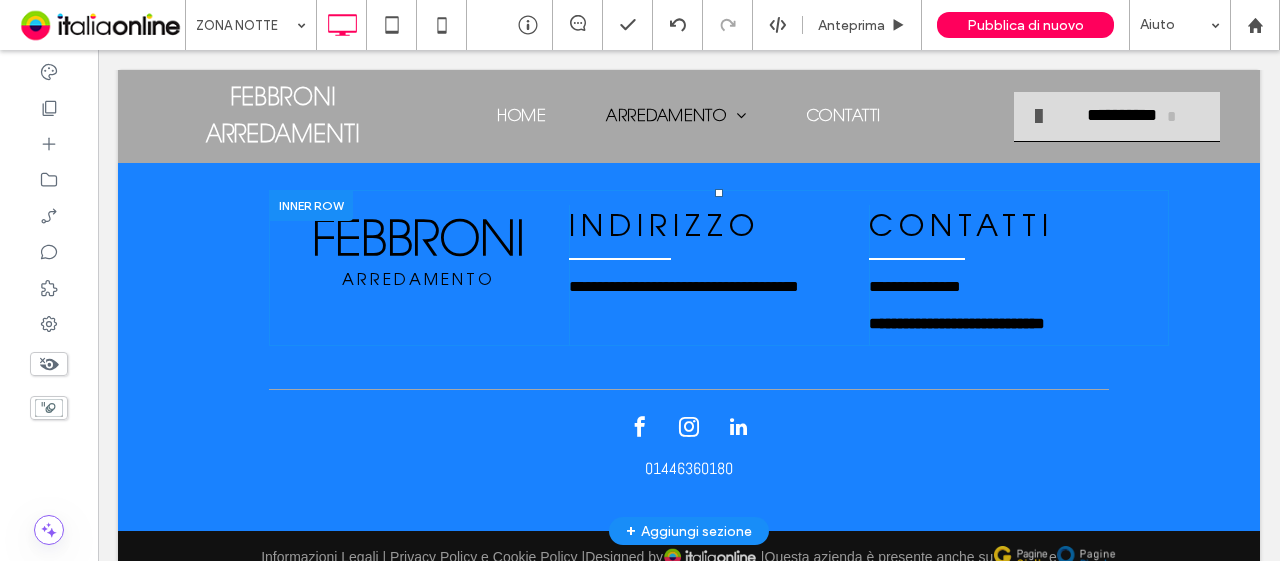 scroll, scrollTop: 880, scrollLeft: 0, axis: vertical 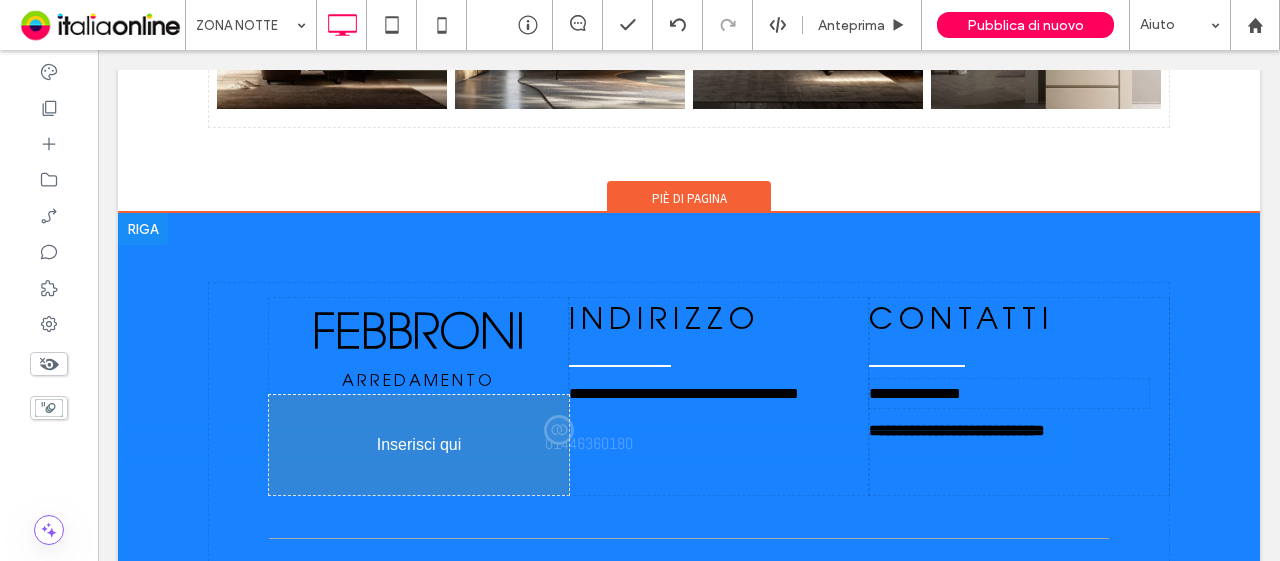 drag, startPoint x: 686, startPoint y: 435, endPoint x: 344, endPoint y: 437, distance: 342.00586 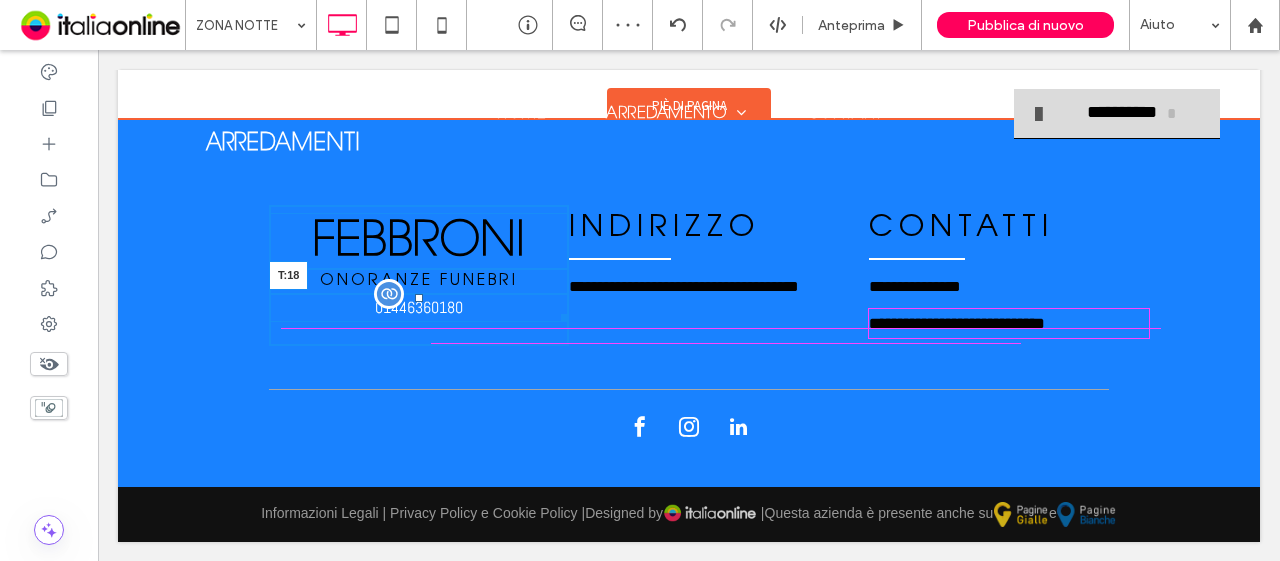 drag, startPoint x: 411, startPoint y: 297, endPoint x: 411, endPoint y: 320, distance: 23 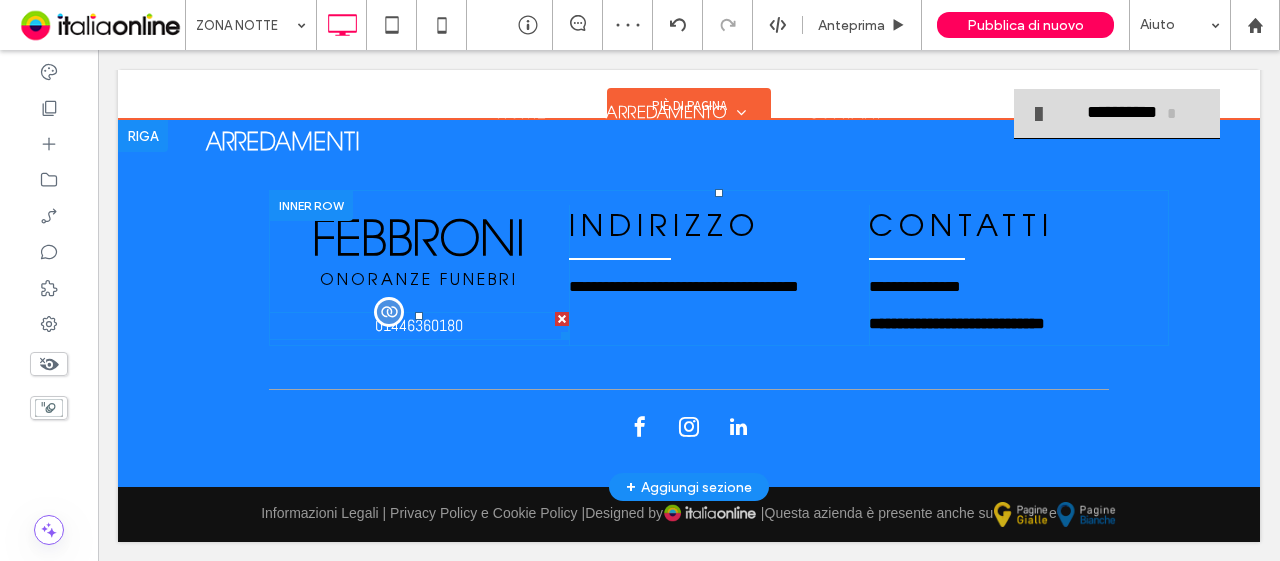 click on "01446360180" at bounding box center [419, 325] 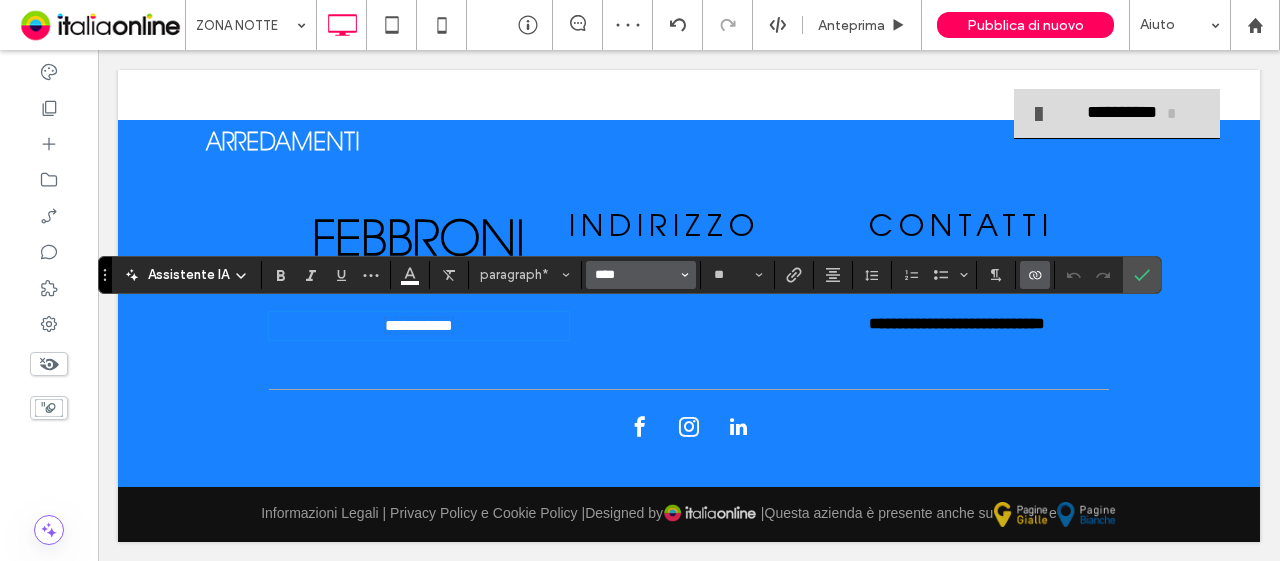 click on "****" at bounding box center (635, 275) 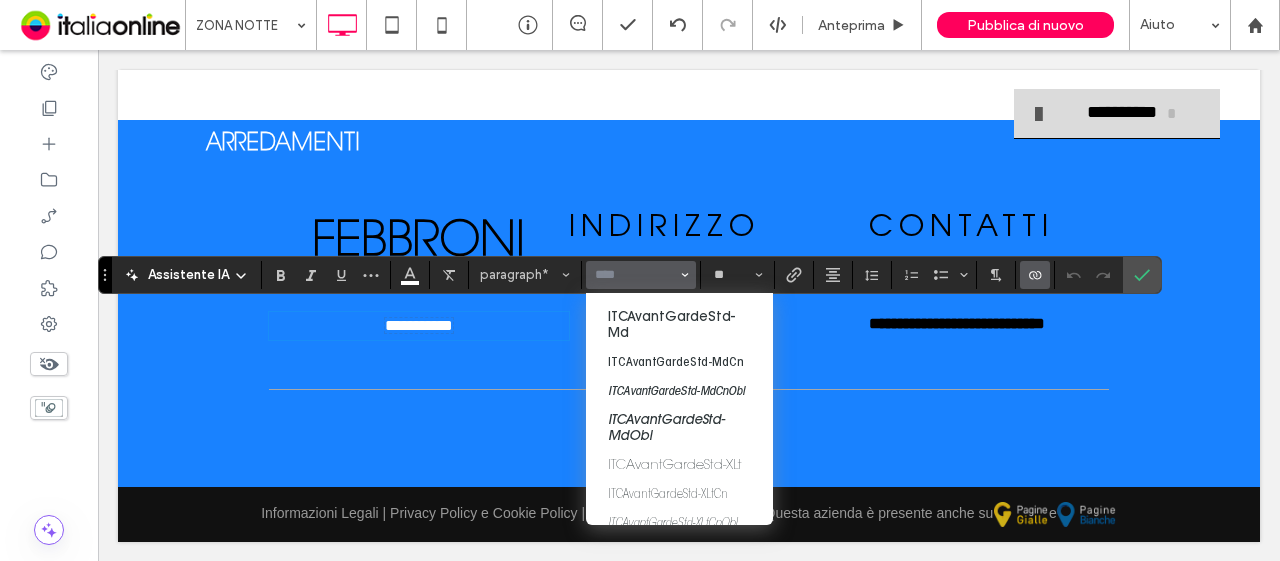 scroll, scrollTop: 1400, scrollLeft: 0, axis: vertical 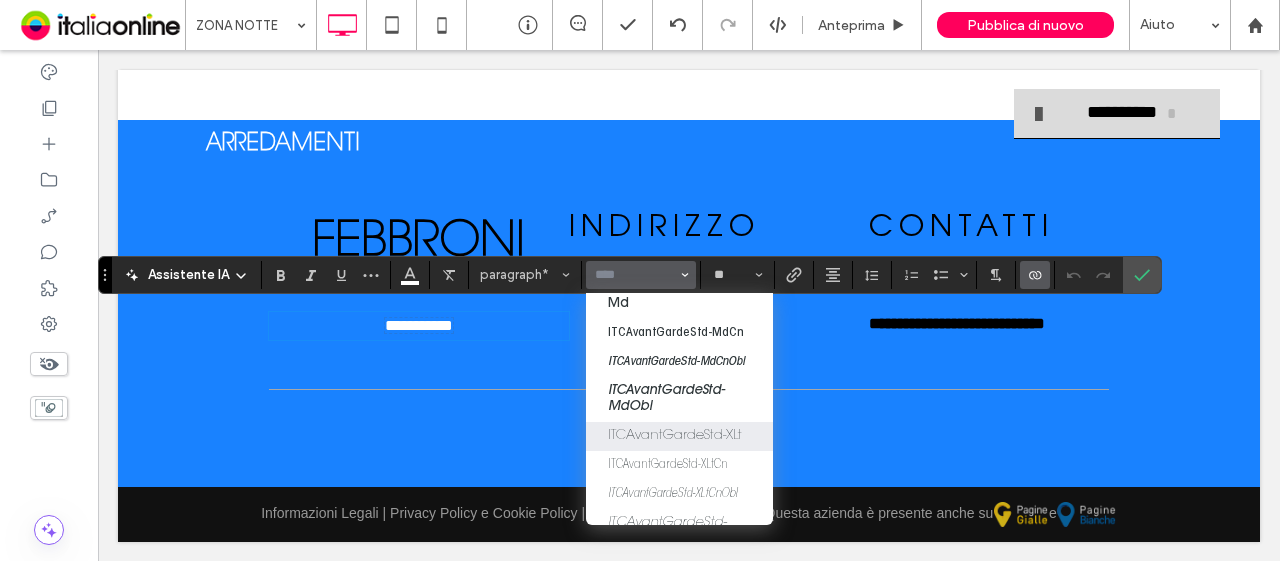 click on "ITCAvantGardeStd-XLt" at bounding box center [679, 436] 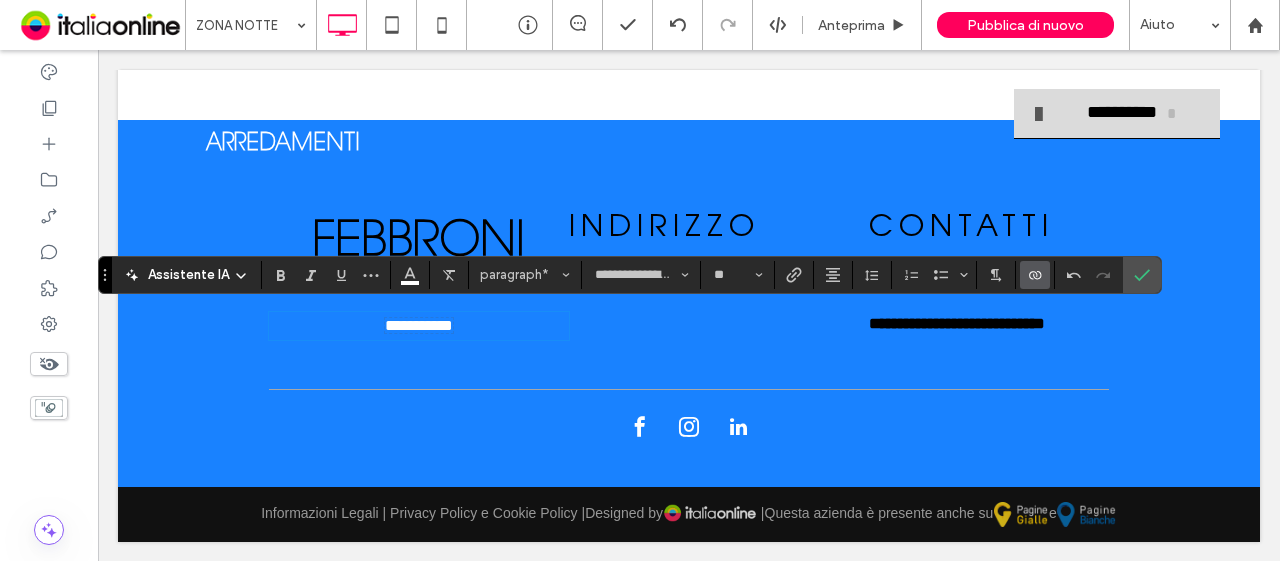 click on "**********" at bounding box center [419, 326] 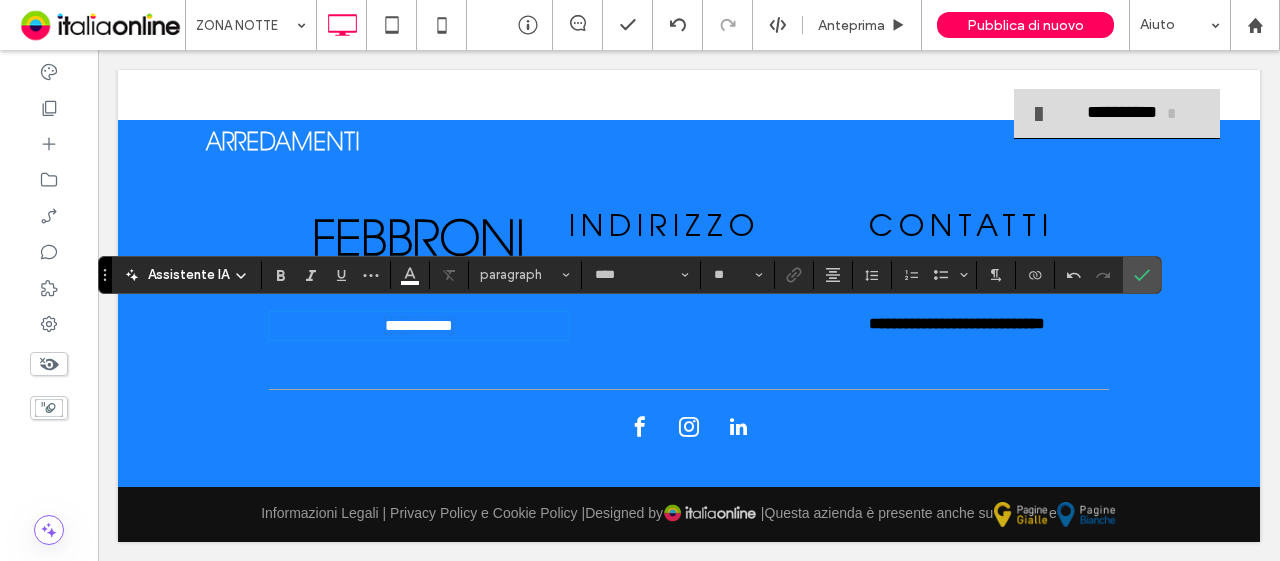 type 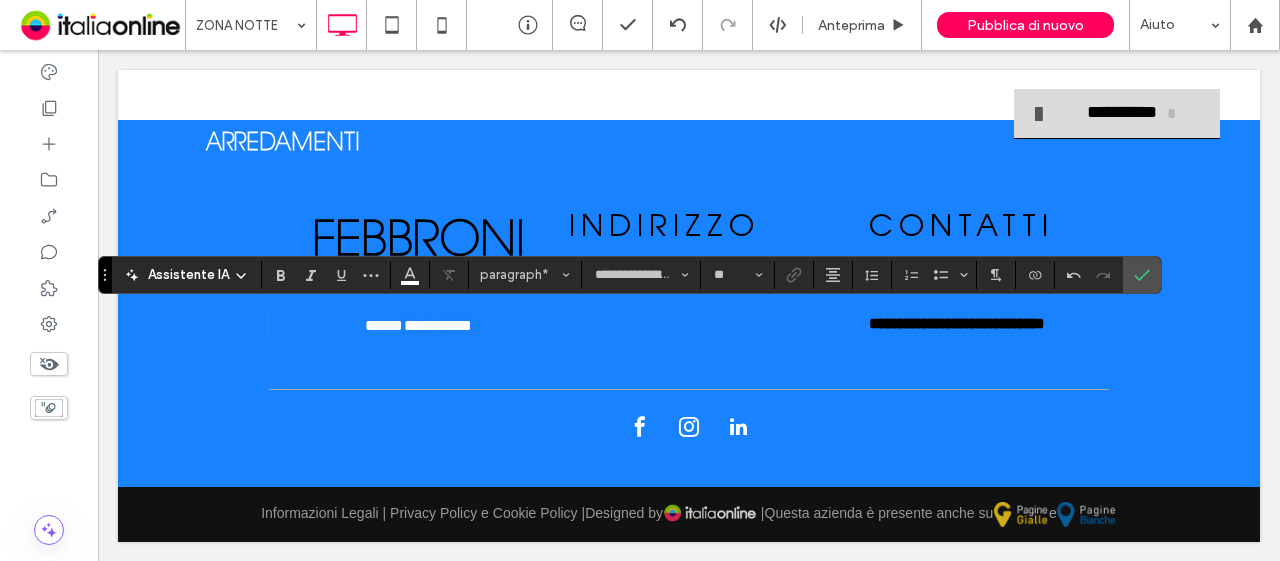 click on "**********" at bounding box center [438, 325] 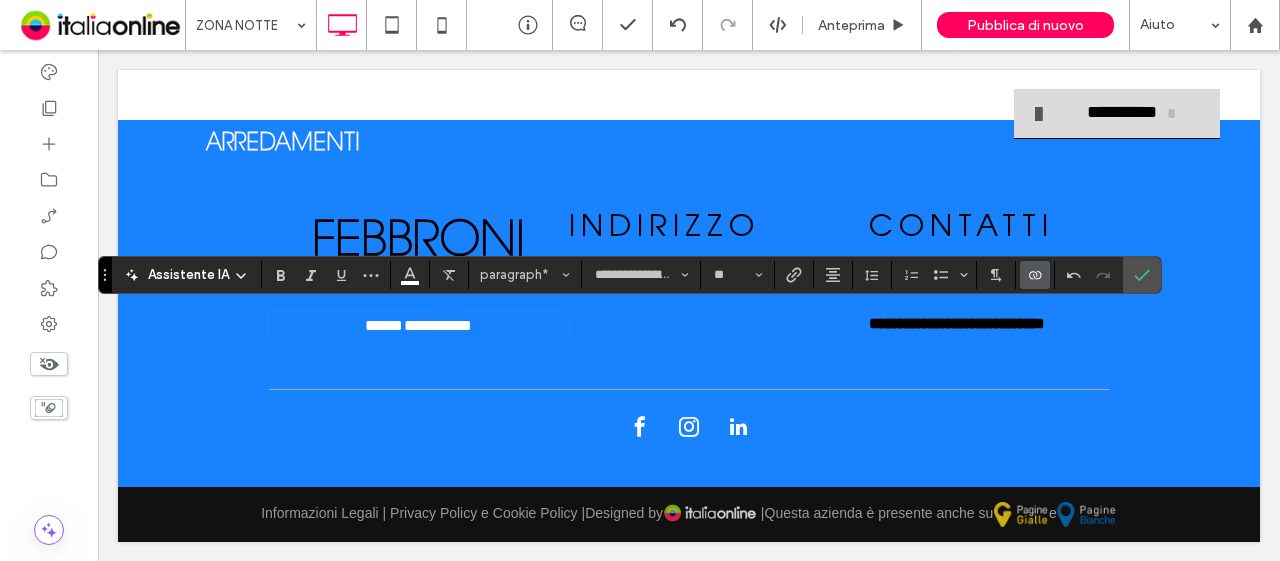 click on "**********" at bounding box center (438, 325) 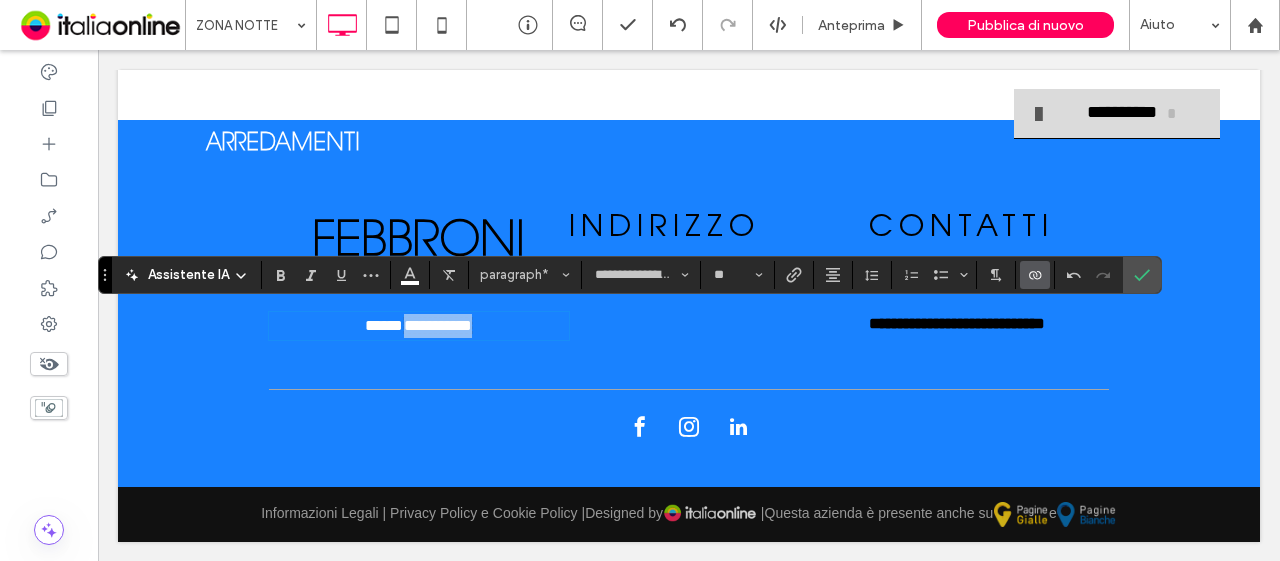 click on "**********" at bounding box center (438, 325) 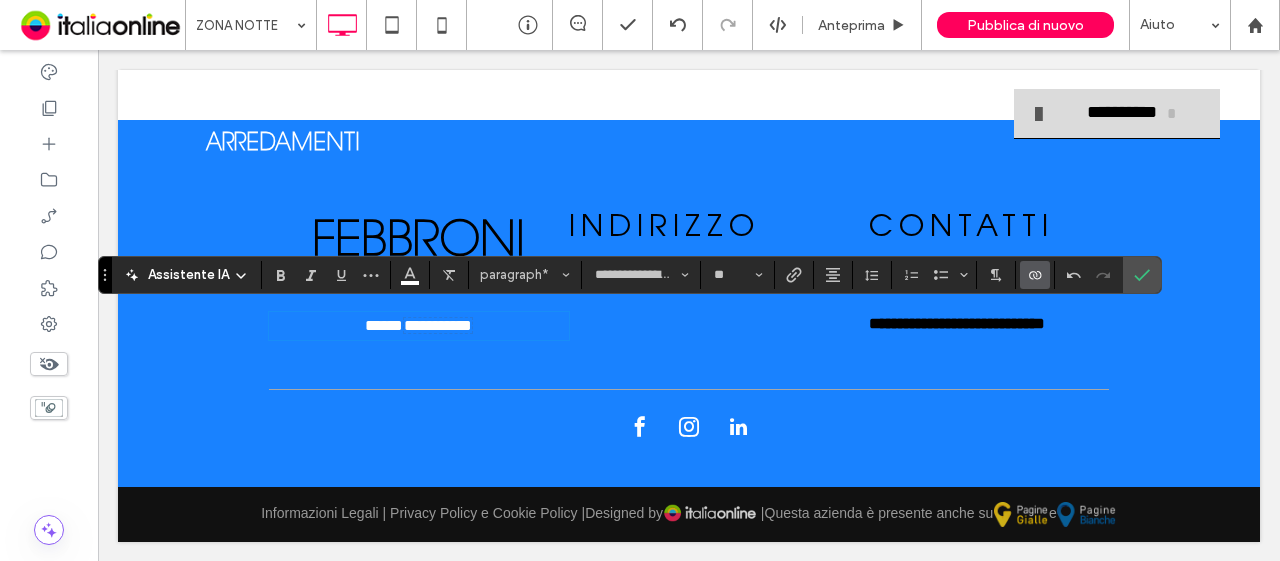 click on "**********" at bounding box center [438, 325] 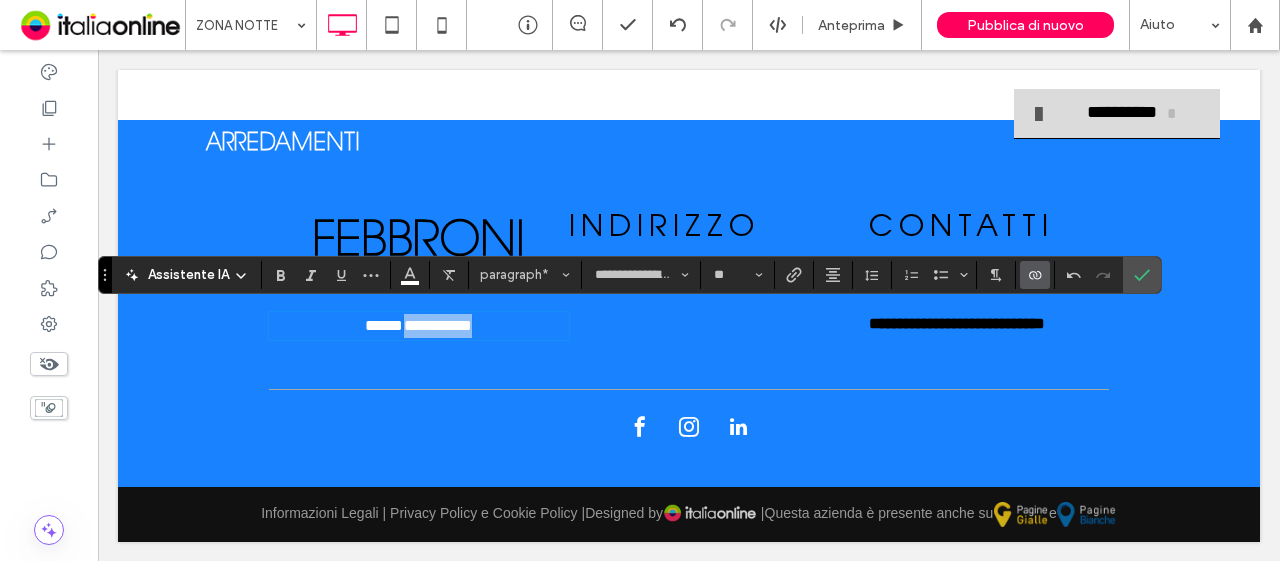 click on "**********" at bounding box center [438, 325] 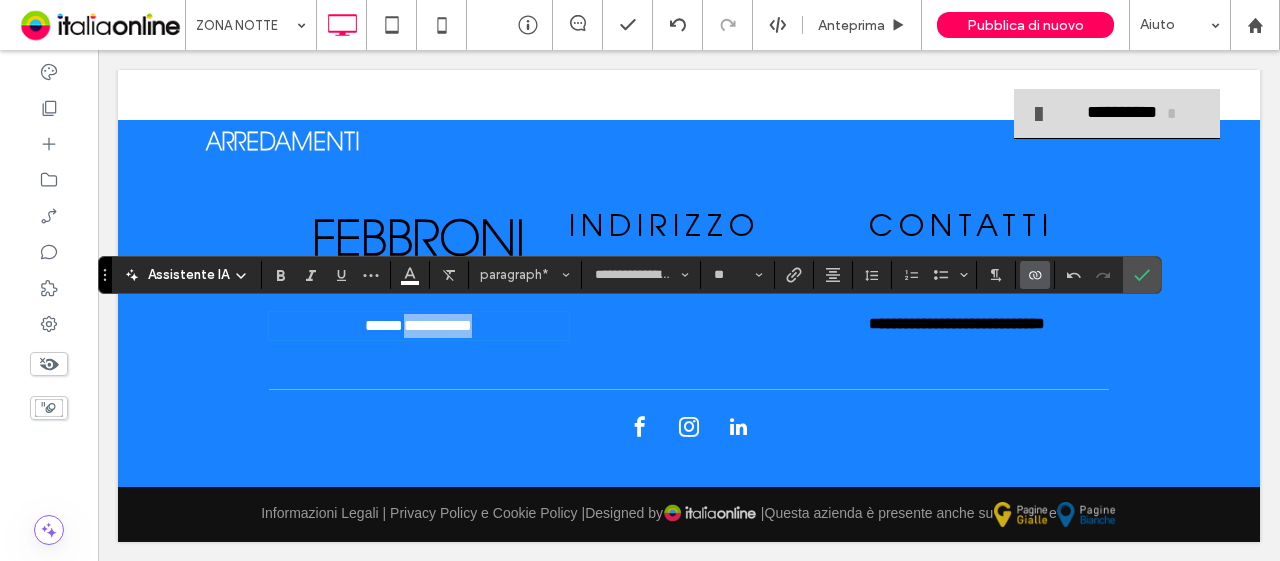 drag, startPoint x: 381, startPoint y: 315, endPoint x: 331, endPoint y: 325, distance: 50.990196 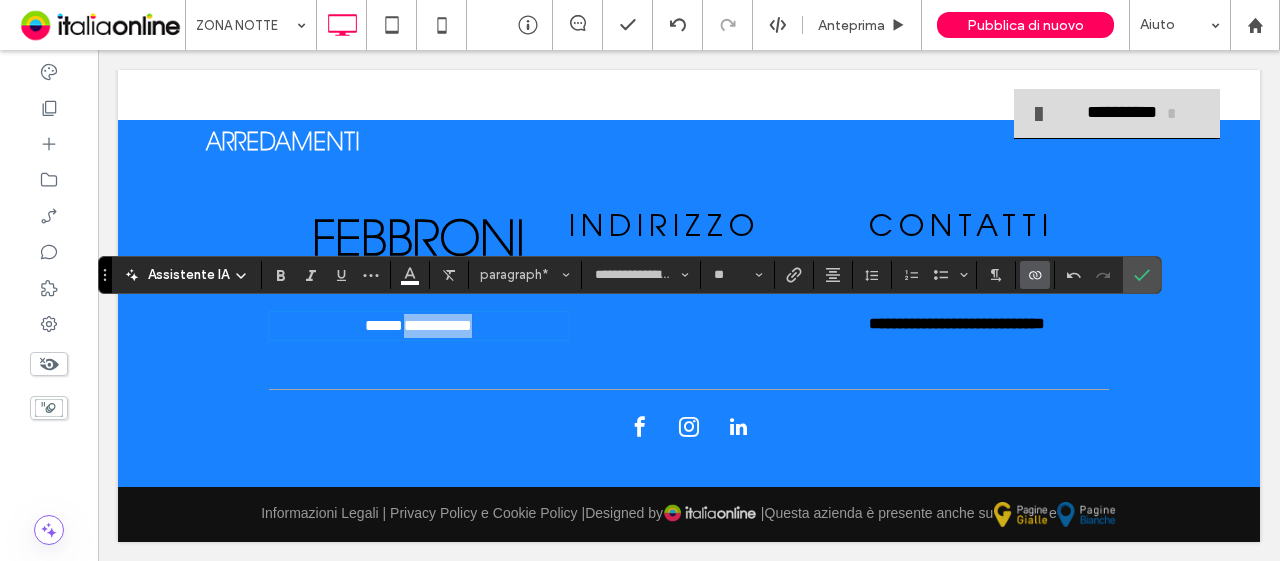 click on "**********" at bounding box center (438, 325) 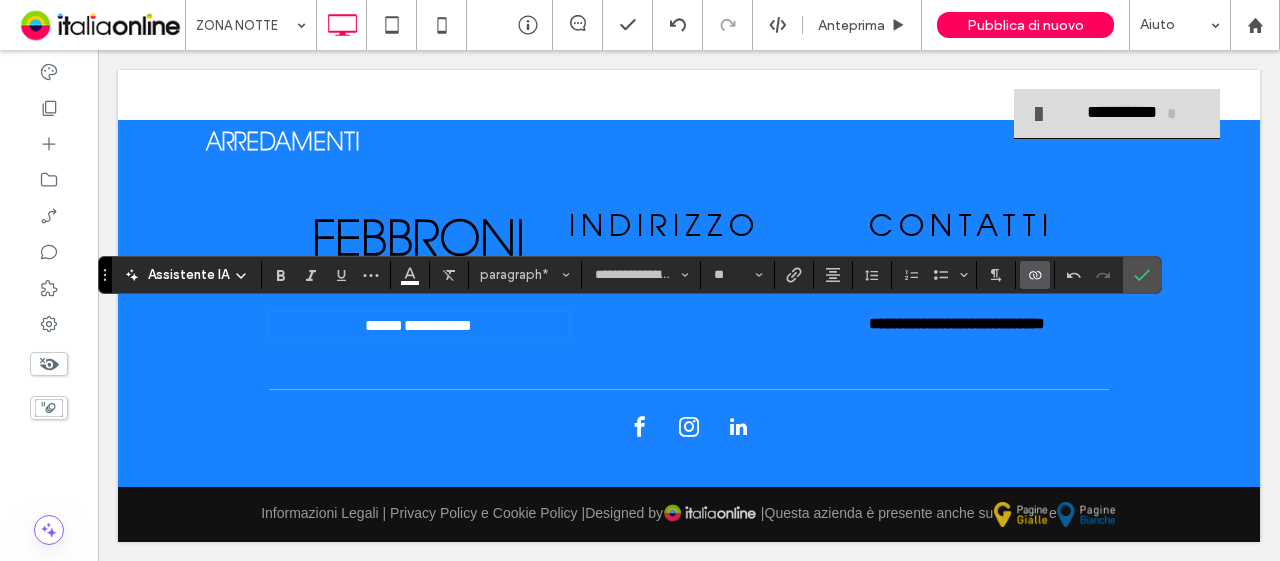 type on "****" 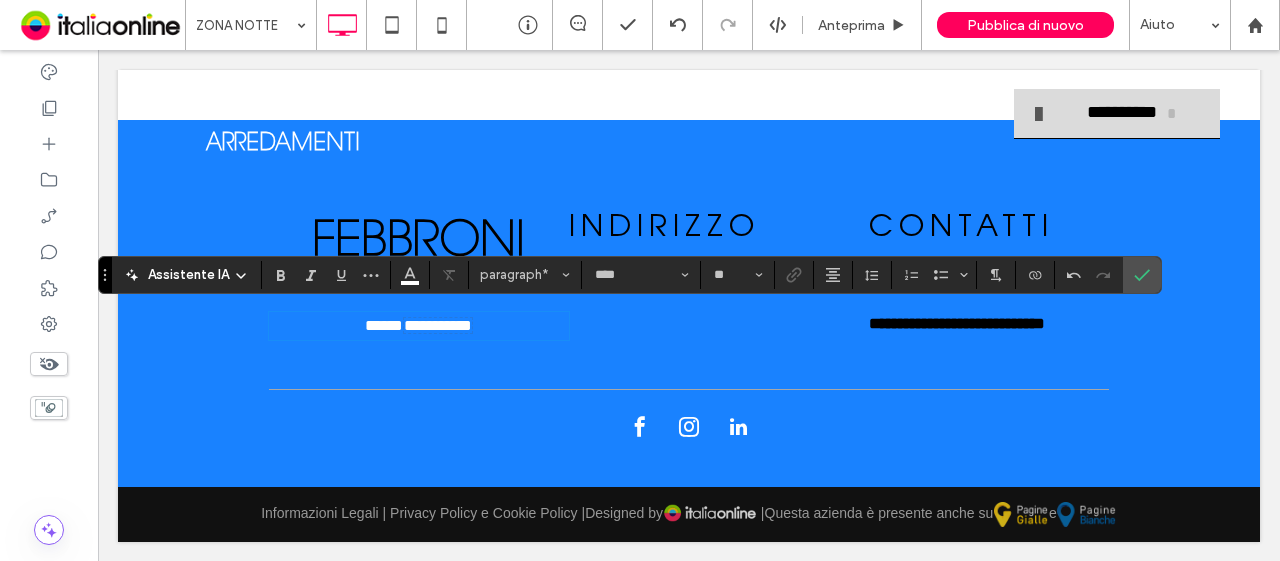 click on "**********" at bounding box center [419, 326] 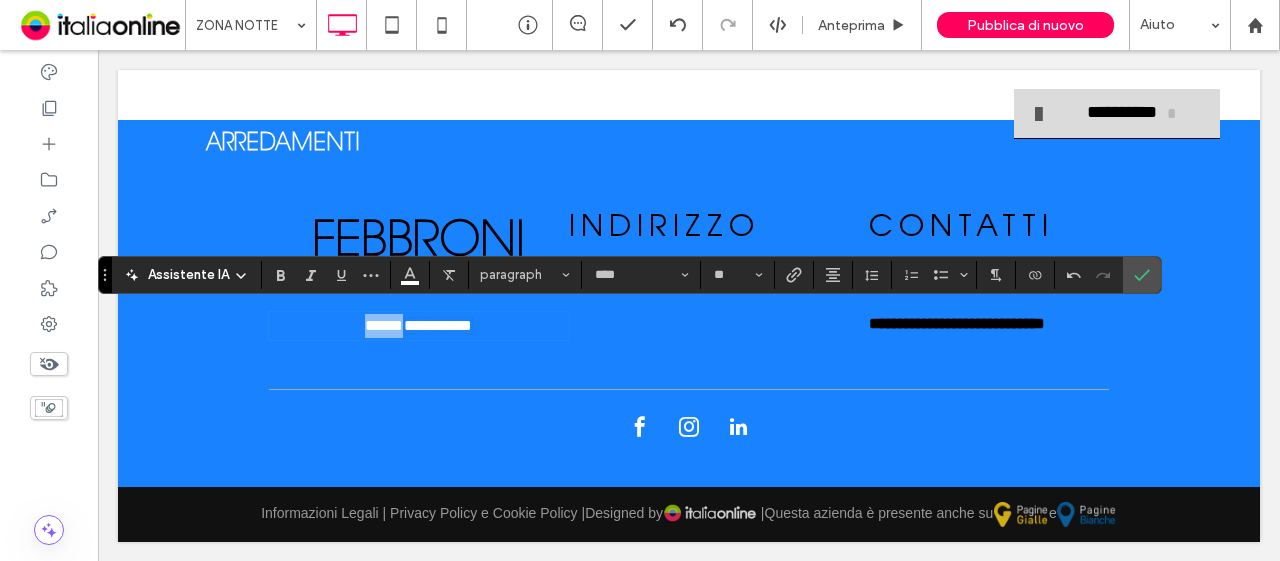 drag, startPoint x: 321, startPoint y: 330, endPoint x: 541, endPoint y: 342, distance: 220.32703 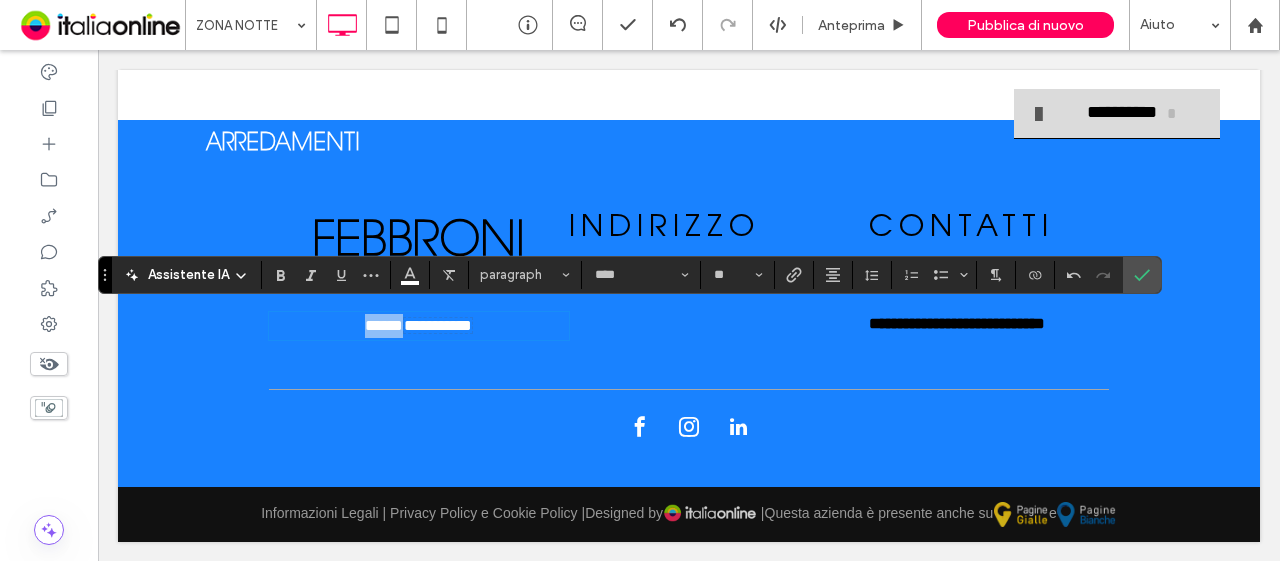 click on "**********" at bounding box center (419, 275) 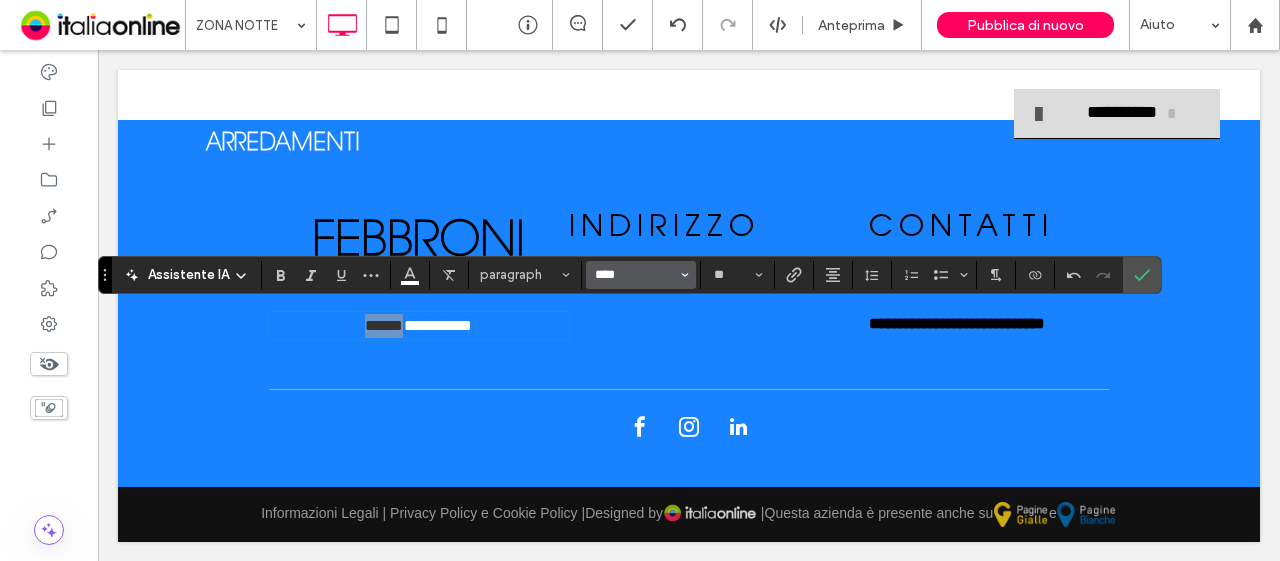click on "****" at bounding box center (635, 275) 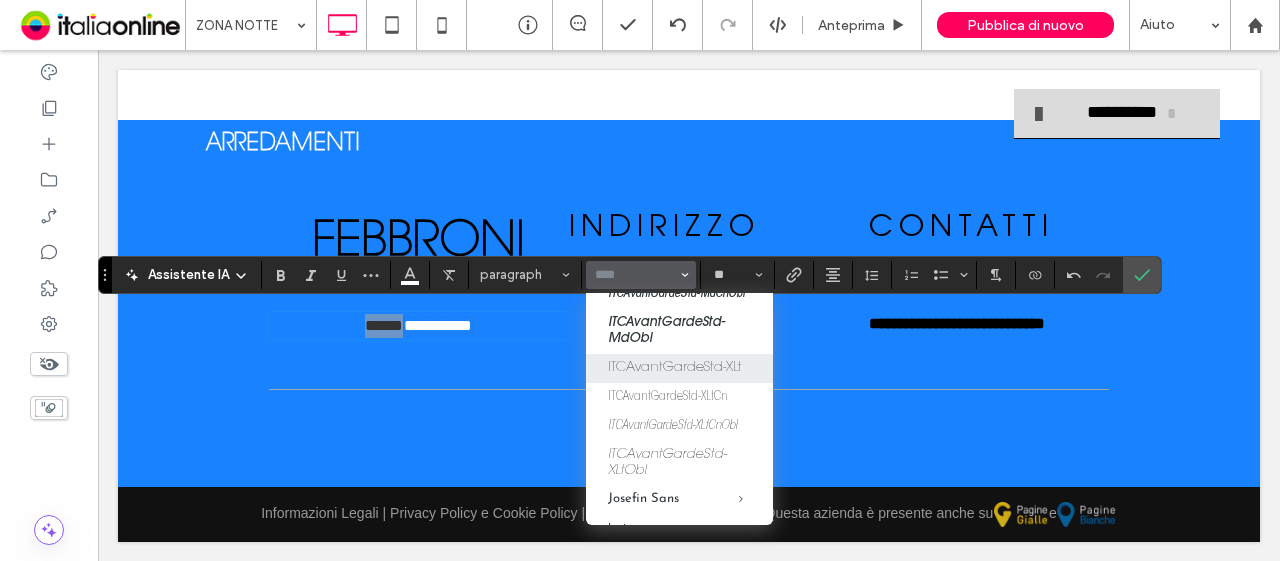 scroll, scrollTop: 1500, scrollLeft: 0, axis: vertical 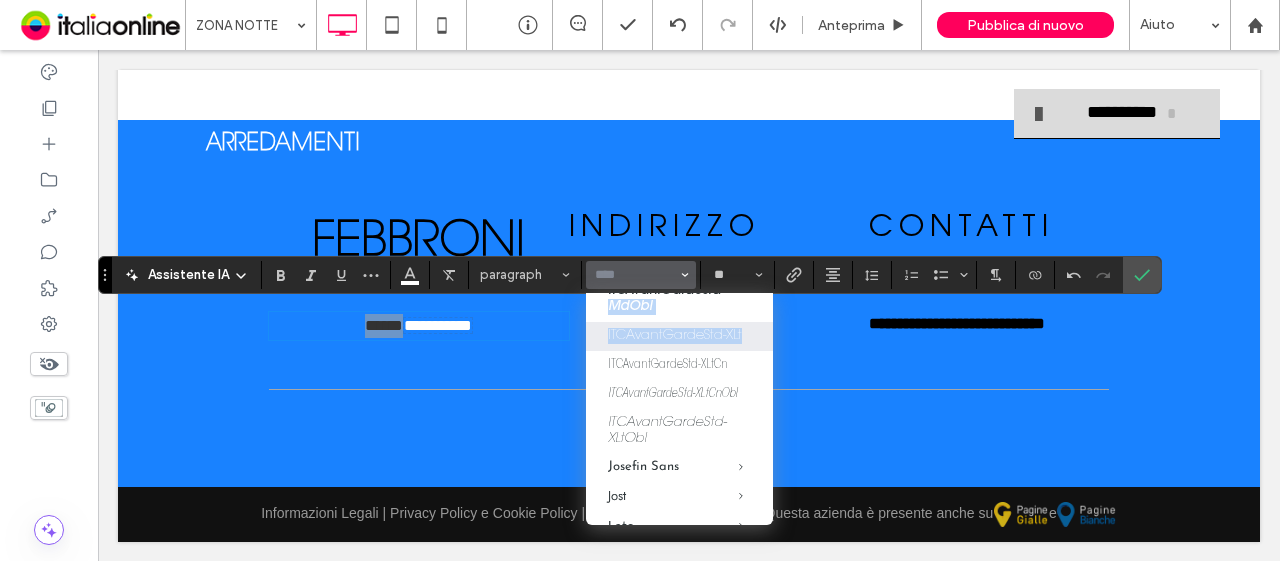 drag, startPoint x: 606, startPoint y: 367, endPoint x: 631, endPoint y: 405, distance: 45.486263 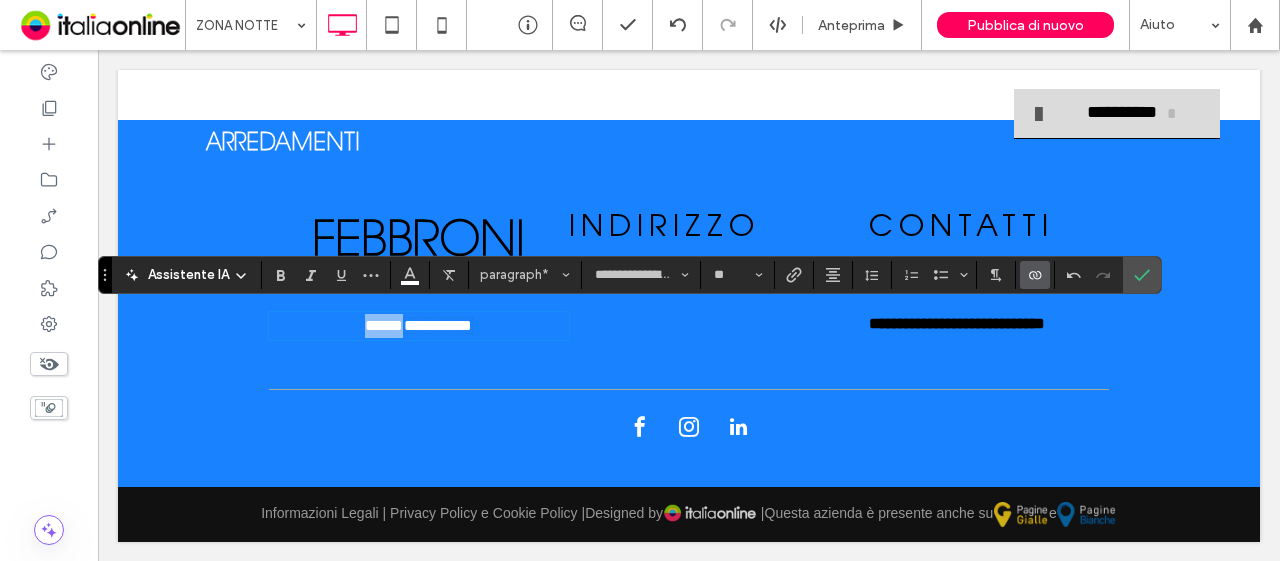 click on "**********" at bounding box center (438, 325) 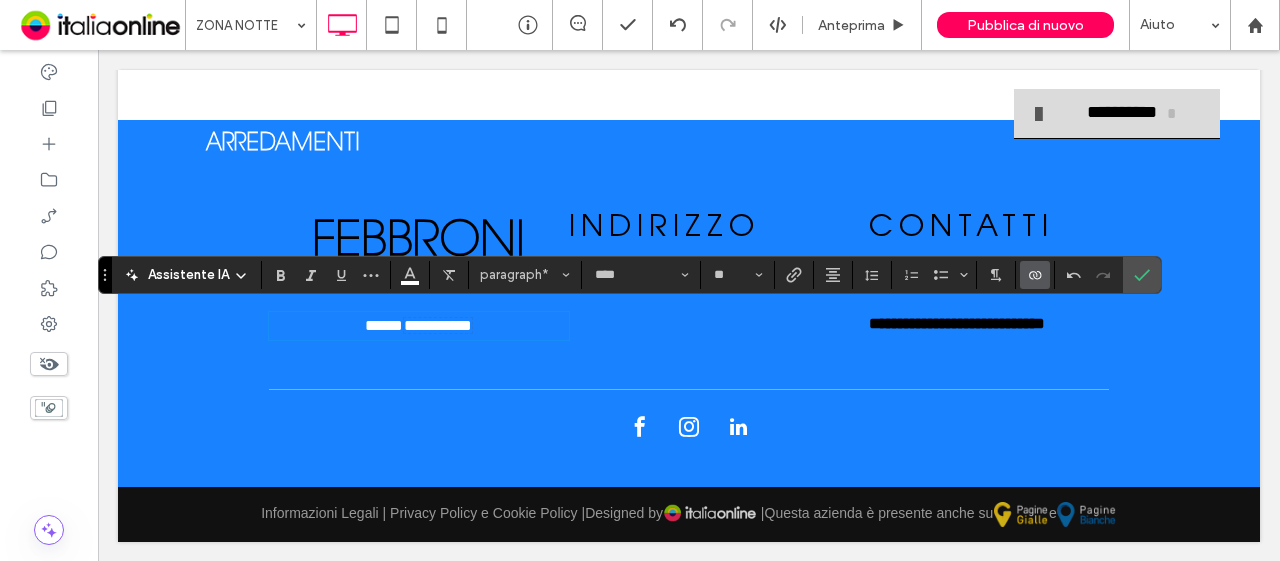click on "**********" at bounding box center (438, 325) 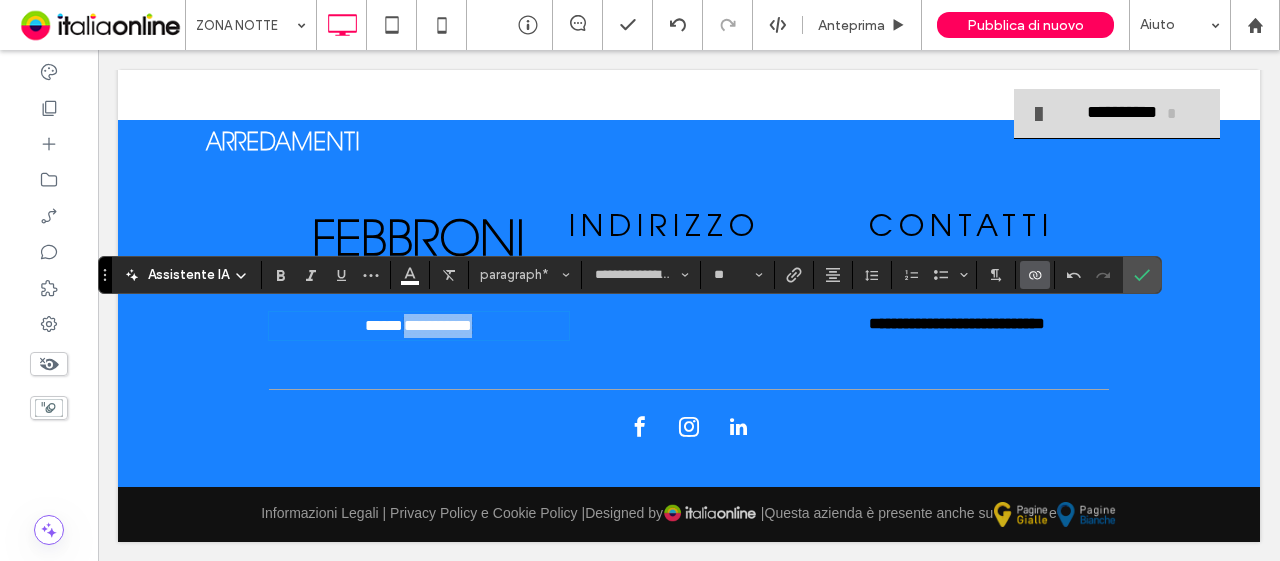 click on "**********" at bounding box center (438, 325) 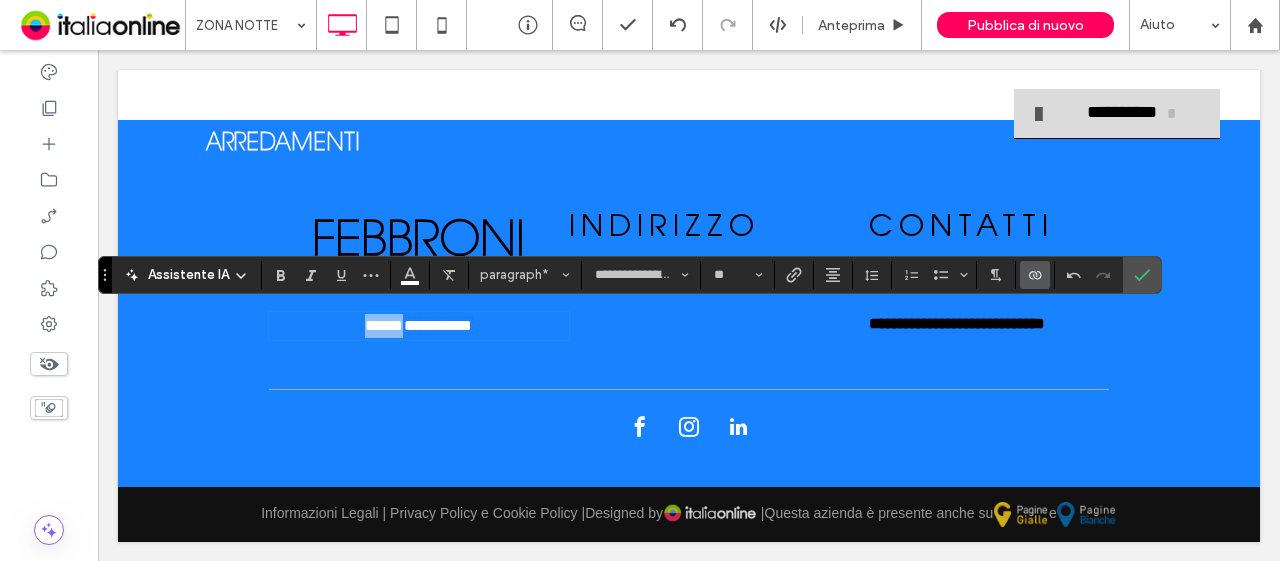 click on "**********" at bounding box center (438, 325) 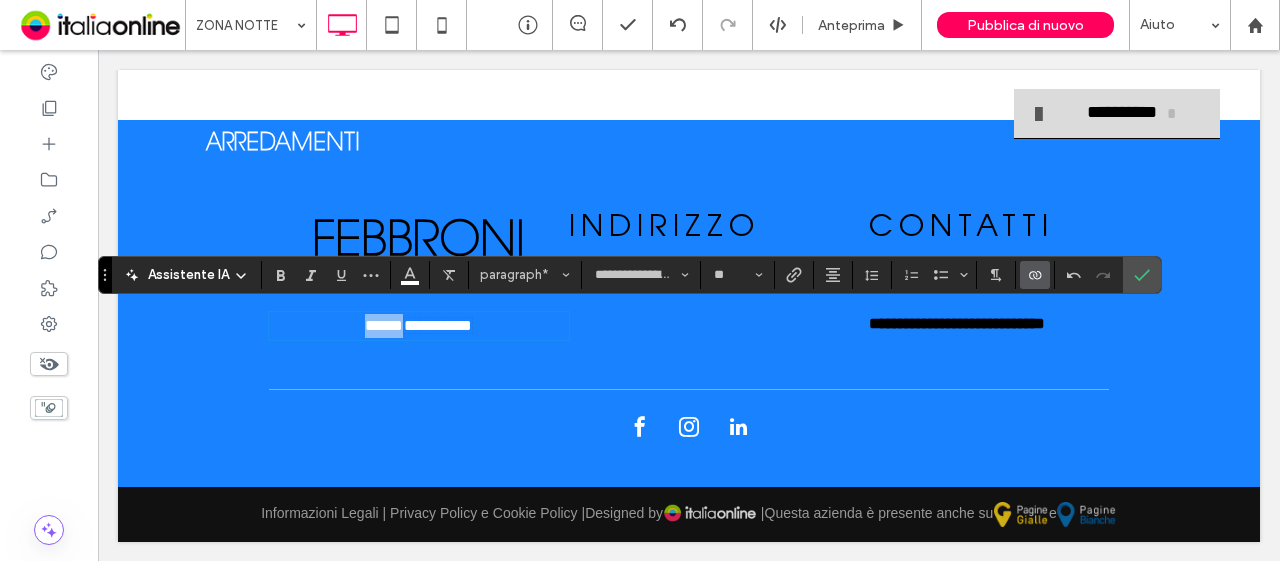 click on "**********" at bounding box center (438, 325) 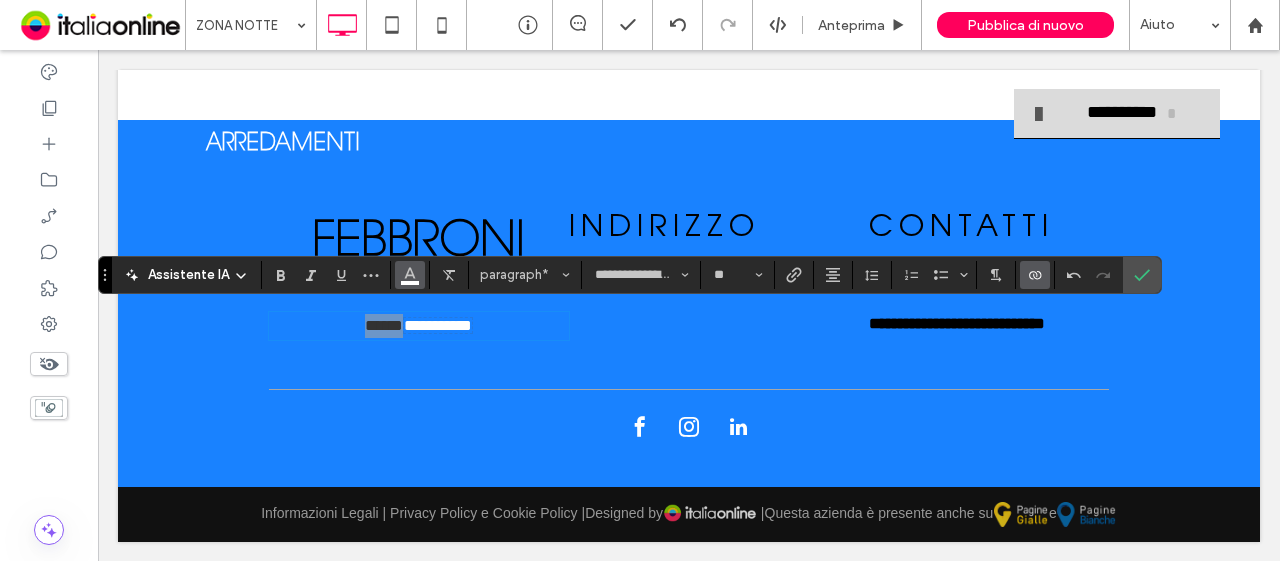 click at bounding box center (410, 273) 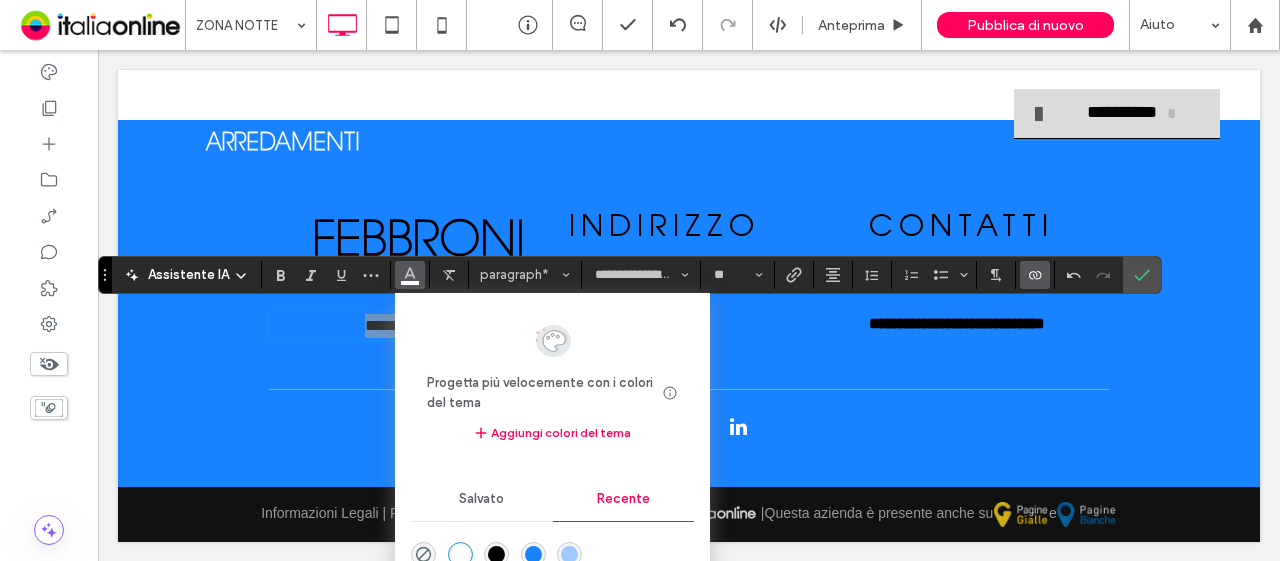 click at bounding box center [496, 554] 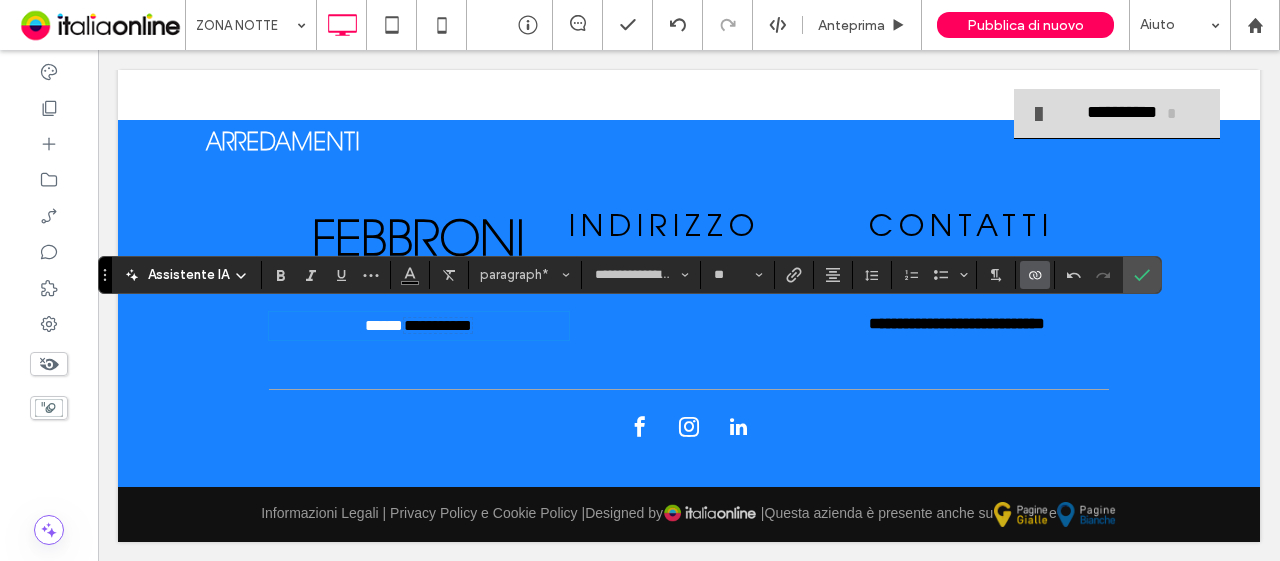 click on "﻿ *****" at bounding box center (384, 325) 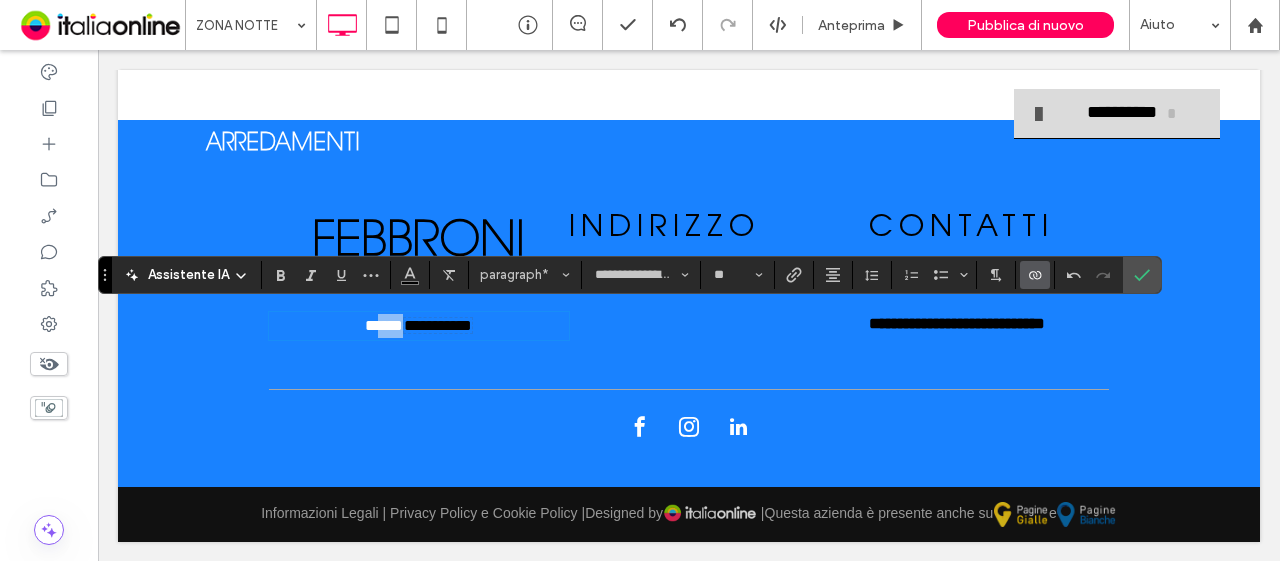 click on "﻿ *****" at bounding box center [384, 325] 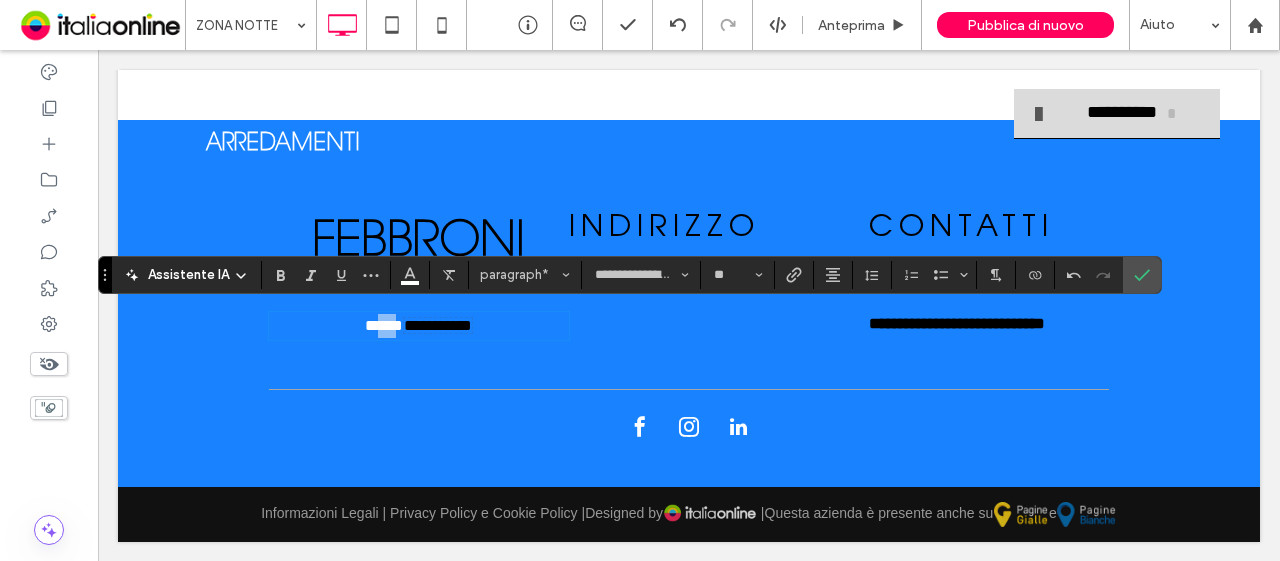 click on "*****" at bounding box center [384, 325] 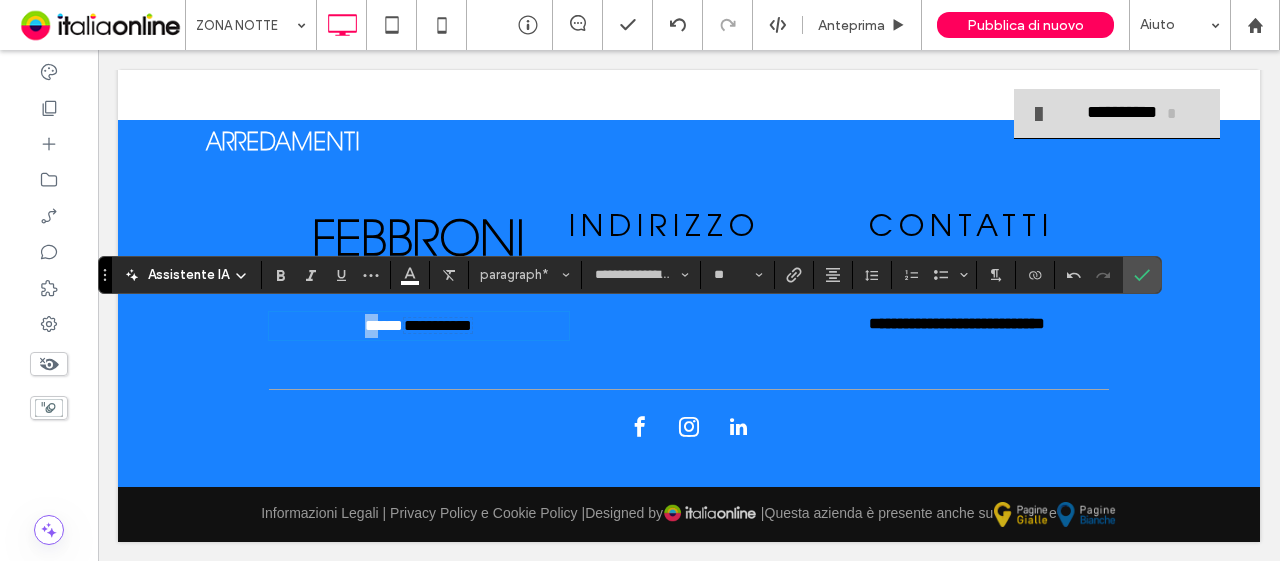 click on "*****" at bounding box center (384, 325) 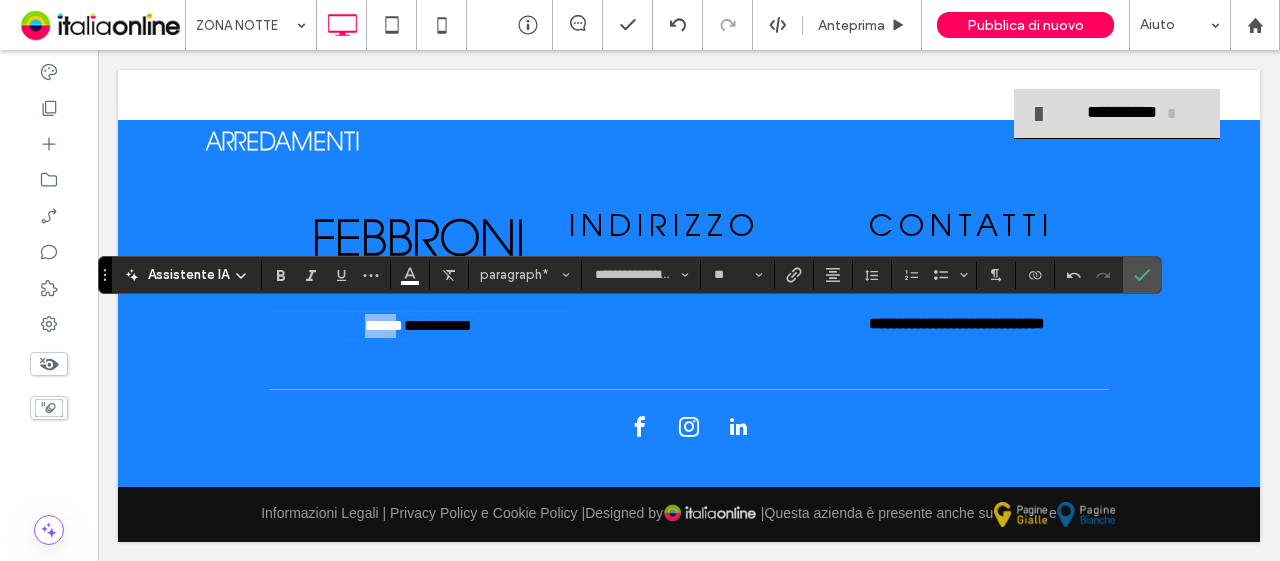drag, startPoint x: 372, startPoint y: 321, endPoint x: 311, endPoint y: 331, distance: 61.81424 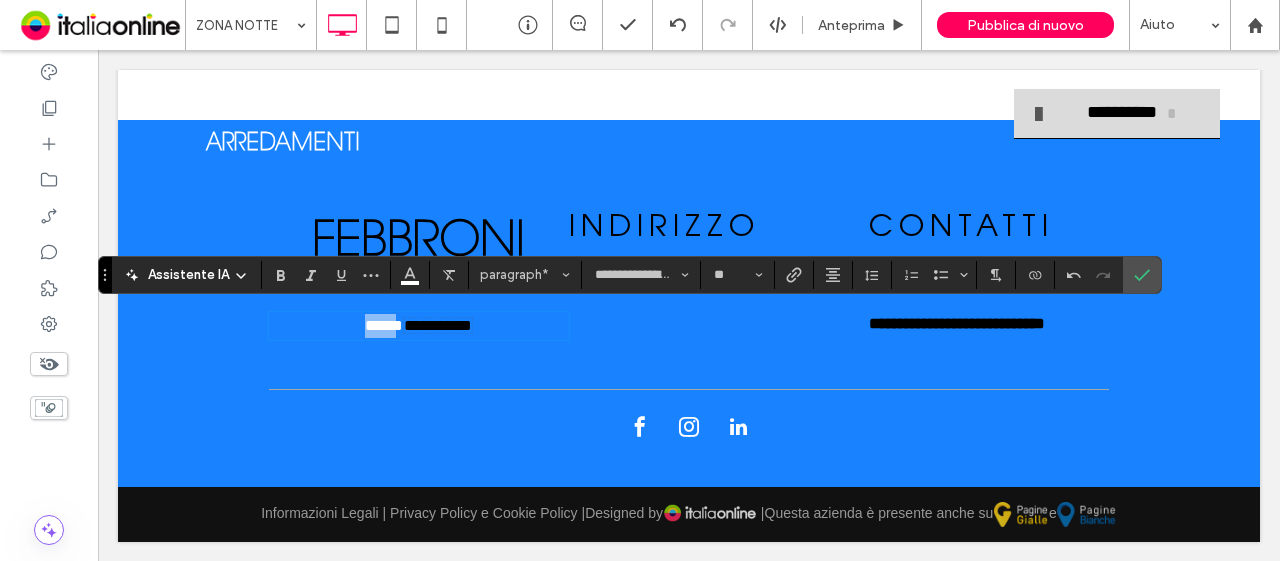 click on "**********" at bounding box center (419, 326) 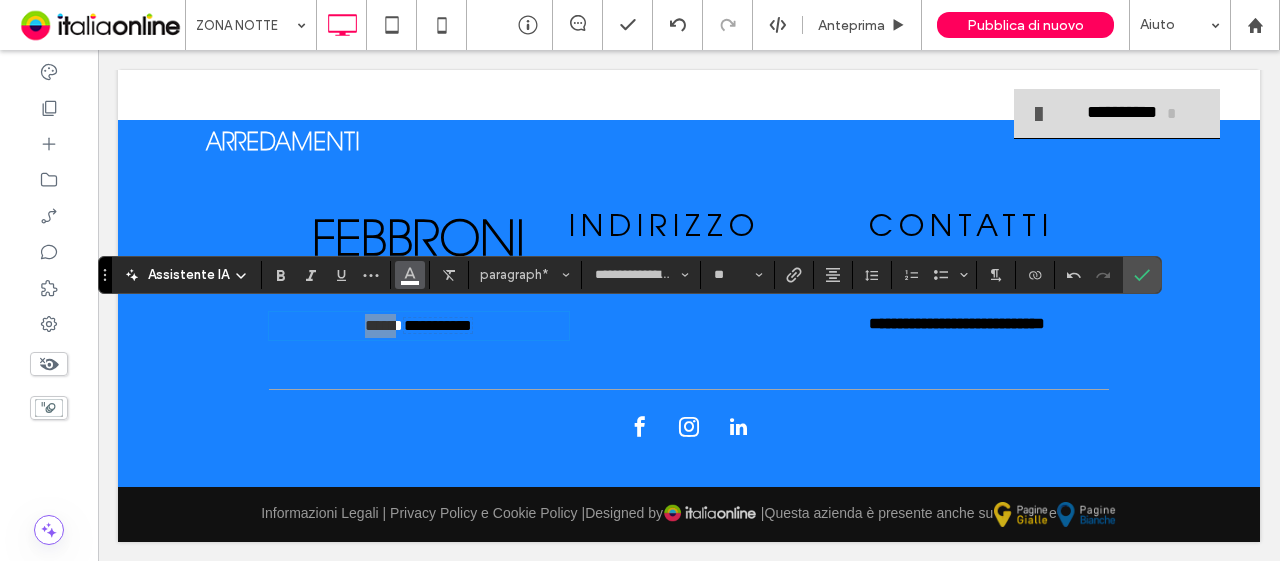 click 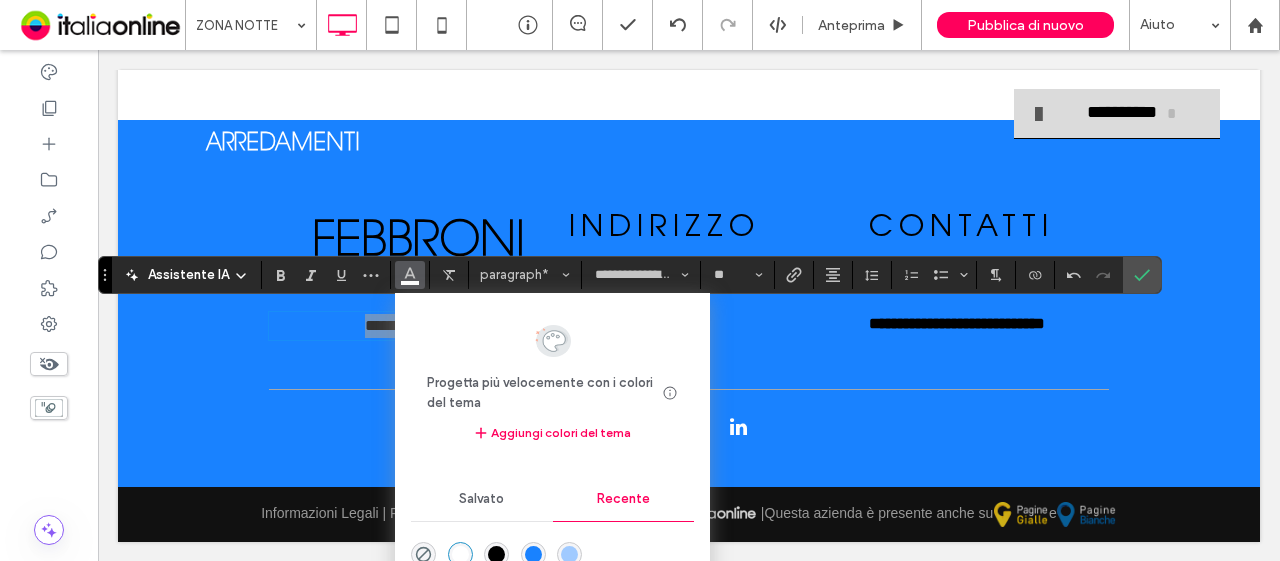 click at bounding box center [496, 554] 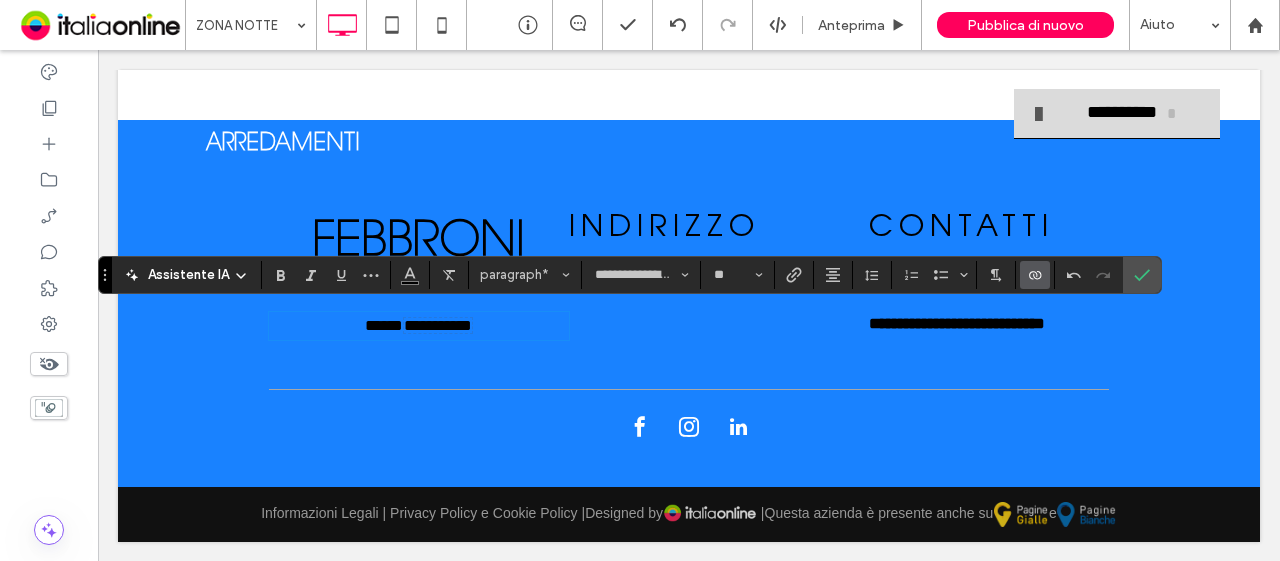 click on "**********" at bounding box center (438, 325) 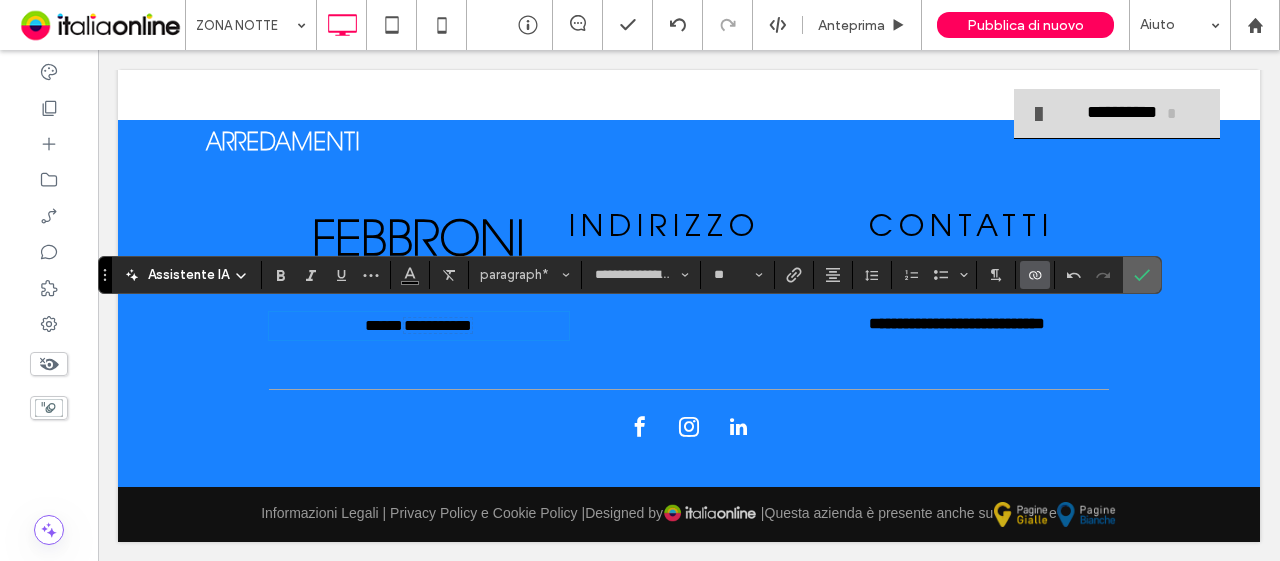 drag, startPoint x: 1126, startPoint y: 281, endPoint x: 957, endPoint y: 239, distance: 174.14075 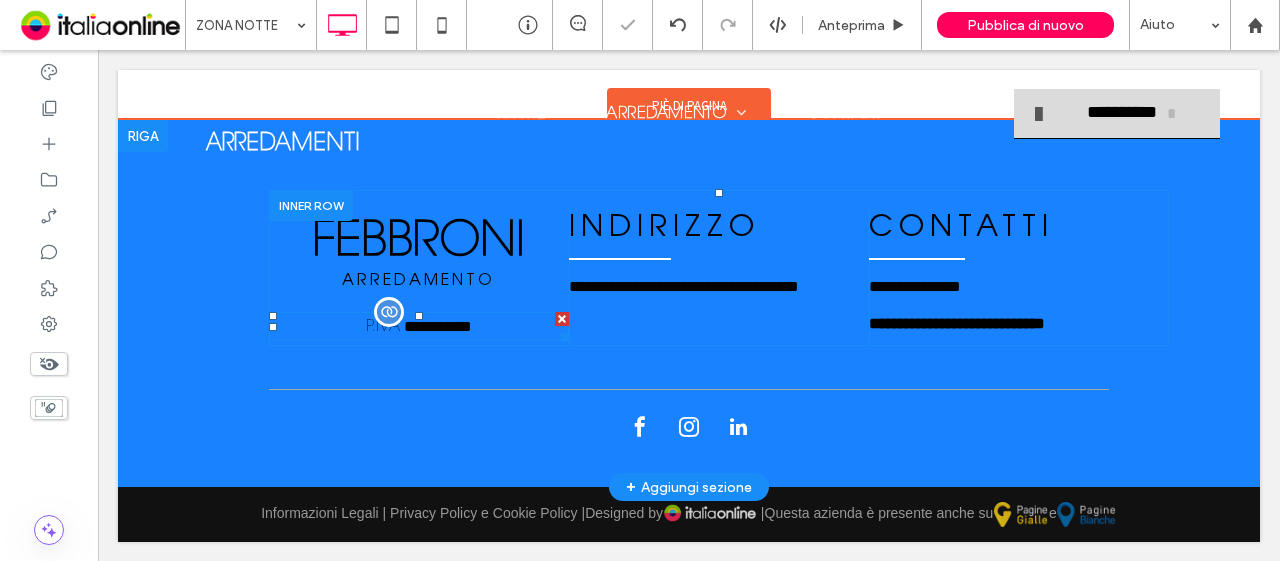 click on "**********" at bounding box center (438, 326) 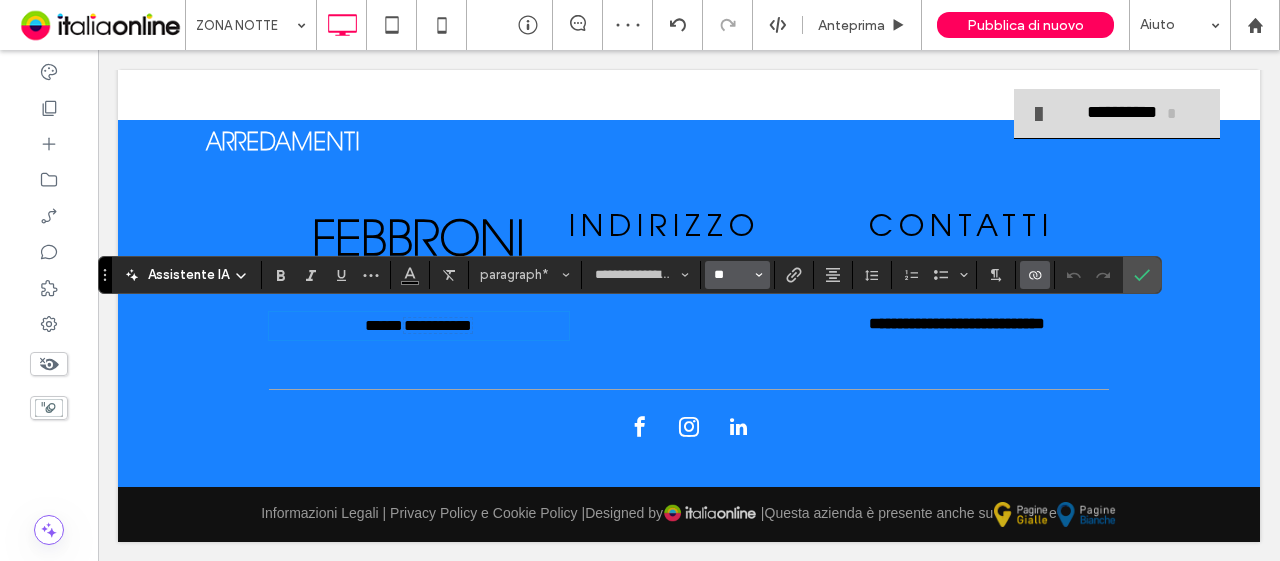 click on "**" at bounding box center (731, 275) 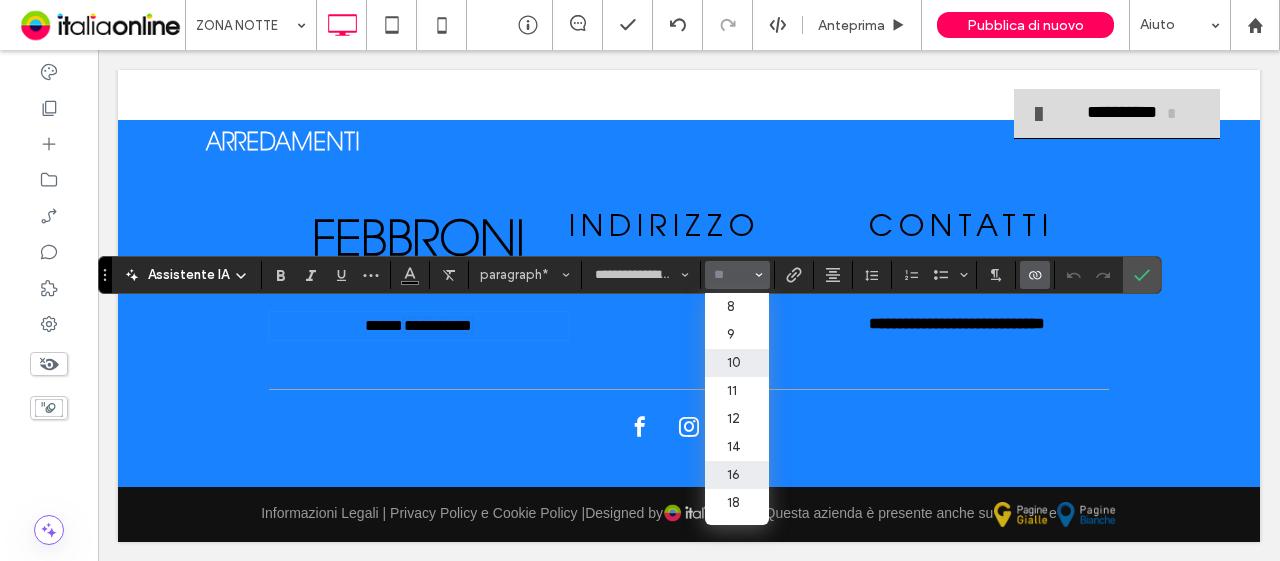 click on "10" at bounding box center [737, 363] 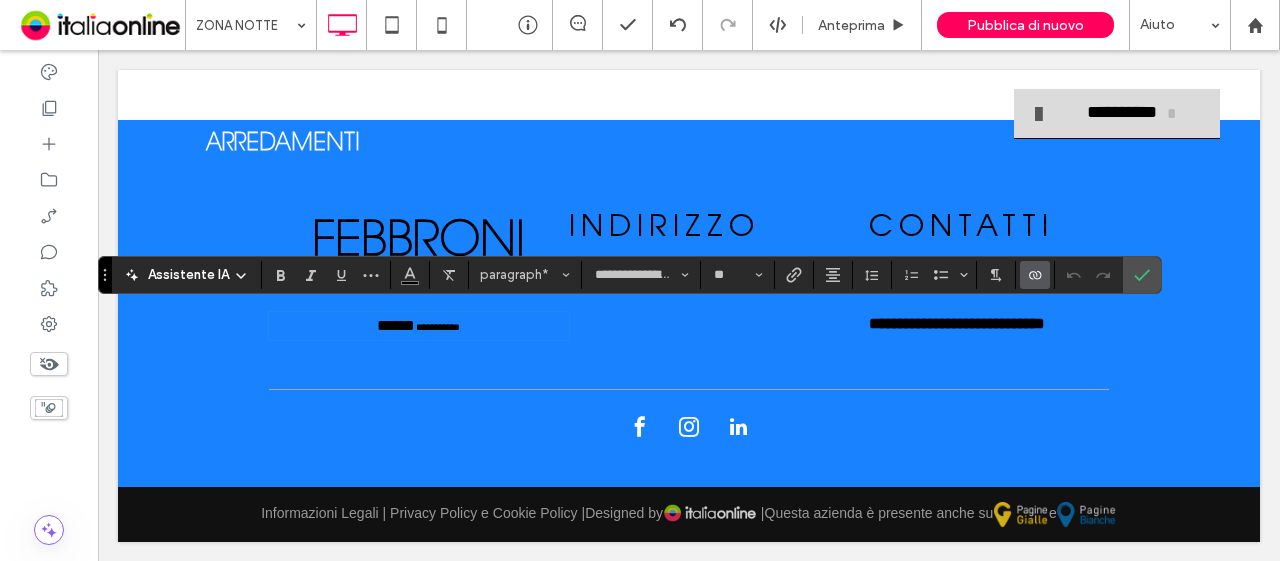type on "**" 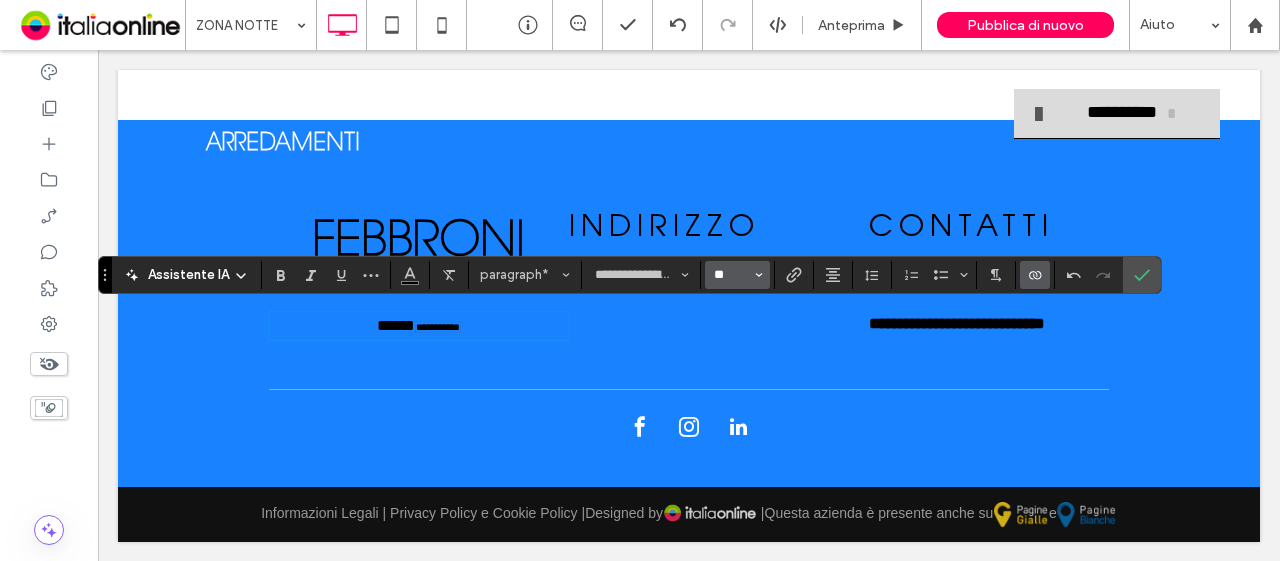 click on "**" at bounding box center [731, 275] 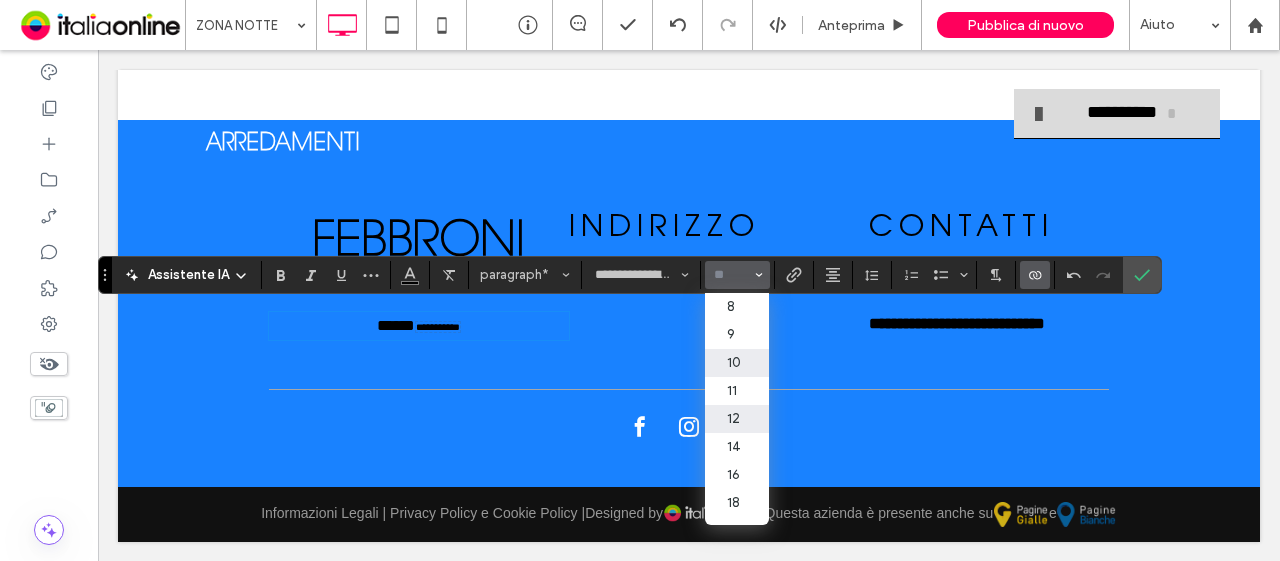 drag, startPoint x: 654, startPoint y: 363, endPoint x: 752, endPoint y: 410, distance: 108.68762 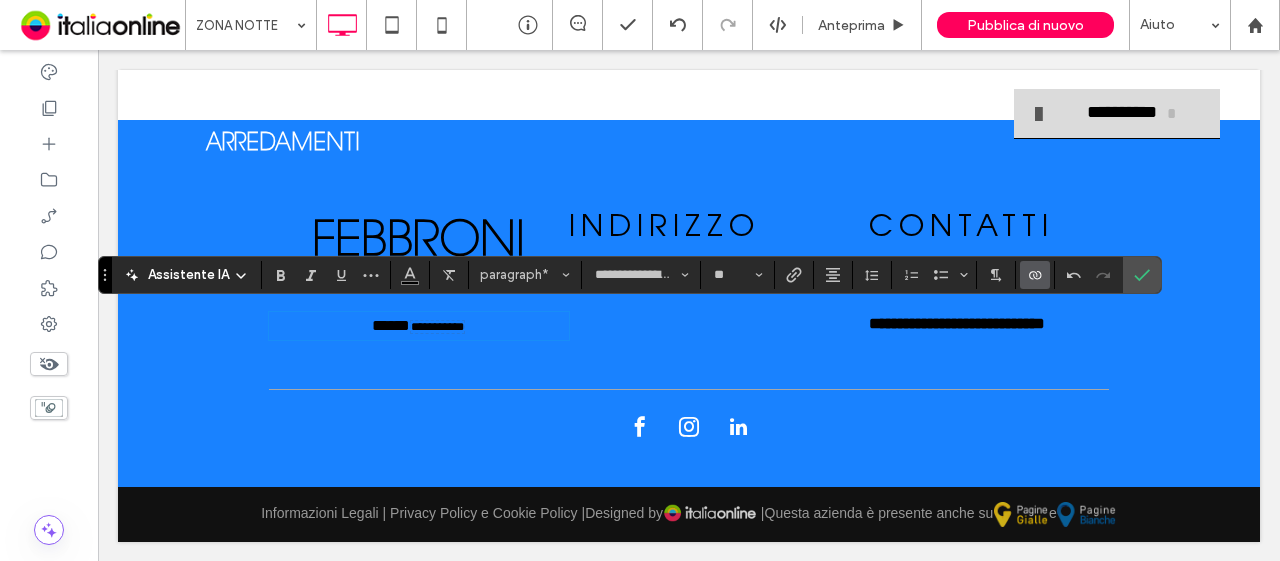 type on "**" 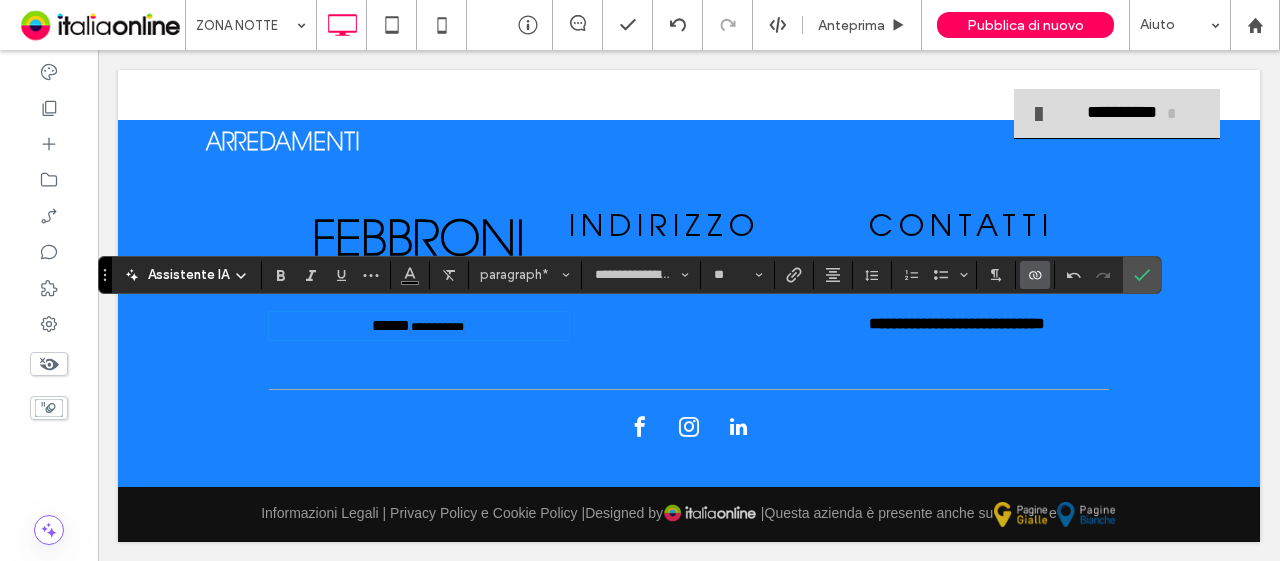 click on "*****" at bounding box center [391, 325] 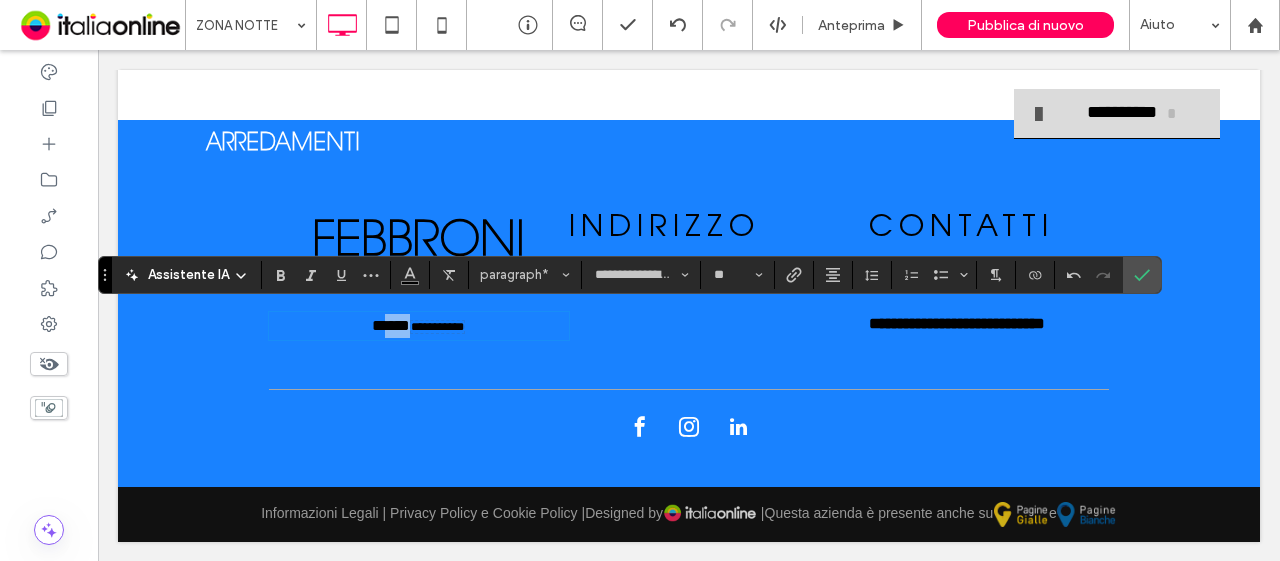 click on "*****" at bounding box center [391, 325] 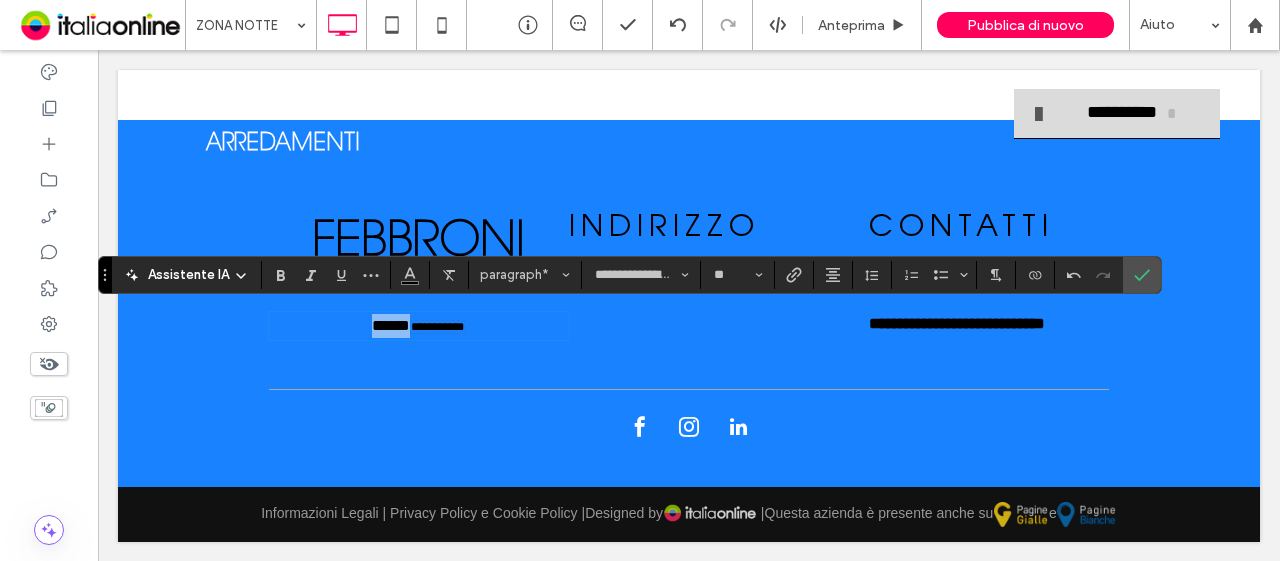 click on "*****" at bounding box center (391, 325) 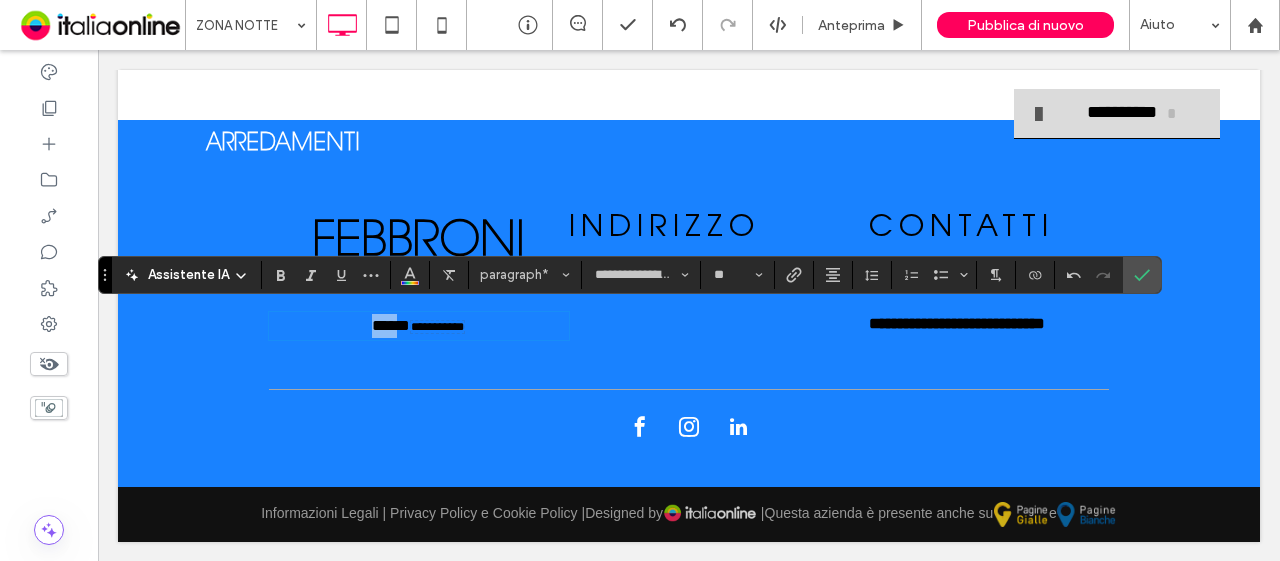 click on "*****" at bounding box center (391, 325) 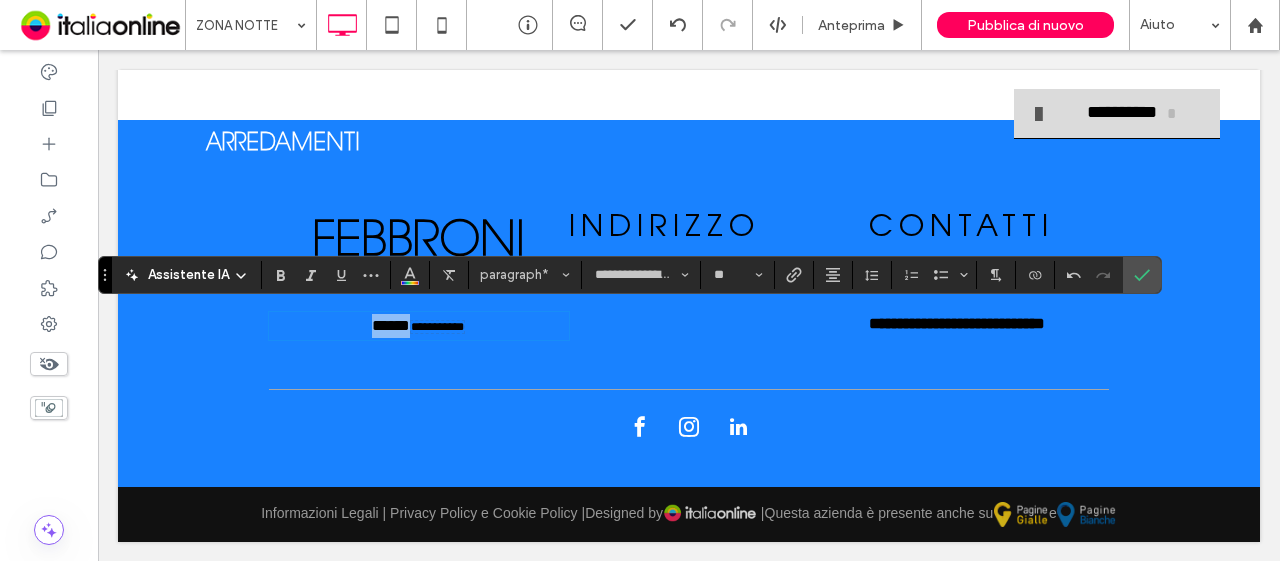 drag, startPoint x: 392, startPoint y: 328, endPoint x: 296, endPoint y: 331, distance: 96.04687 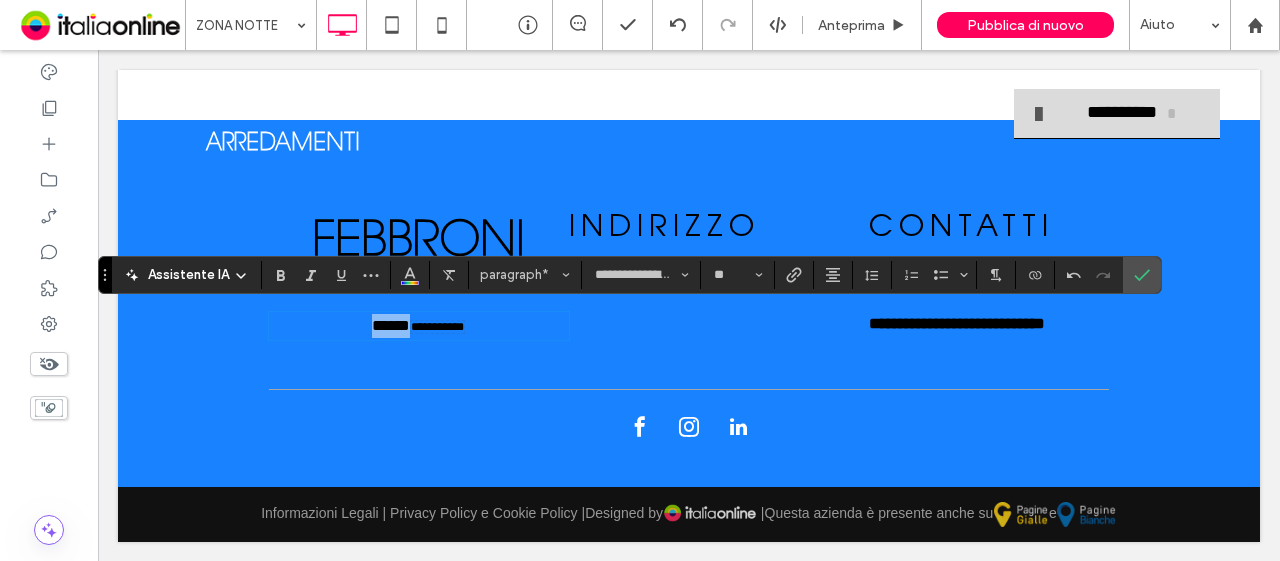 click on "**********" at bounding box center (419, 326) 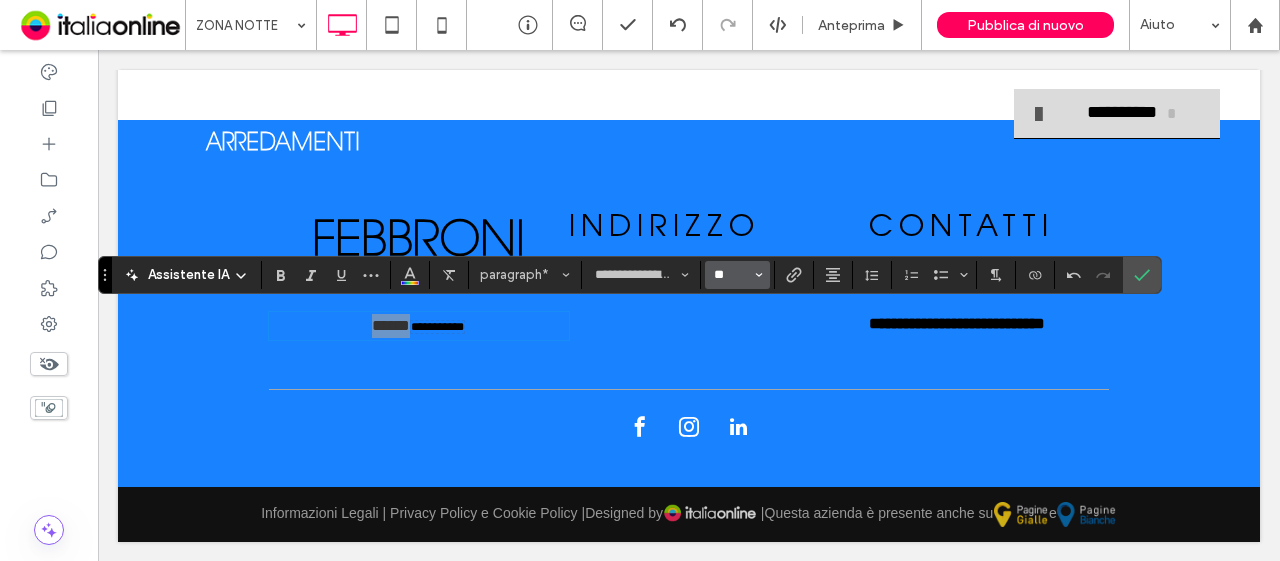 click on "**" at bounding box center (731, 275) 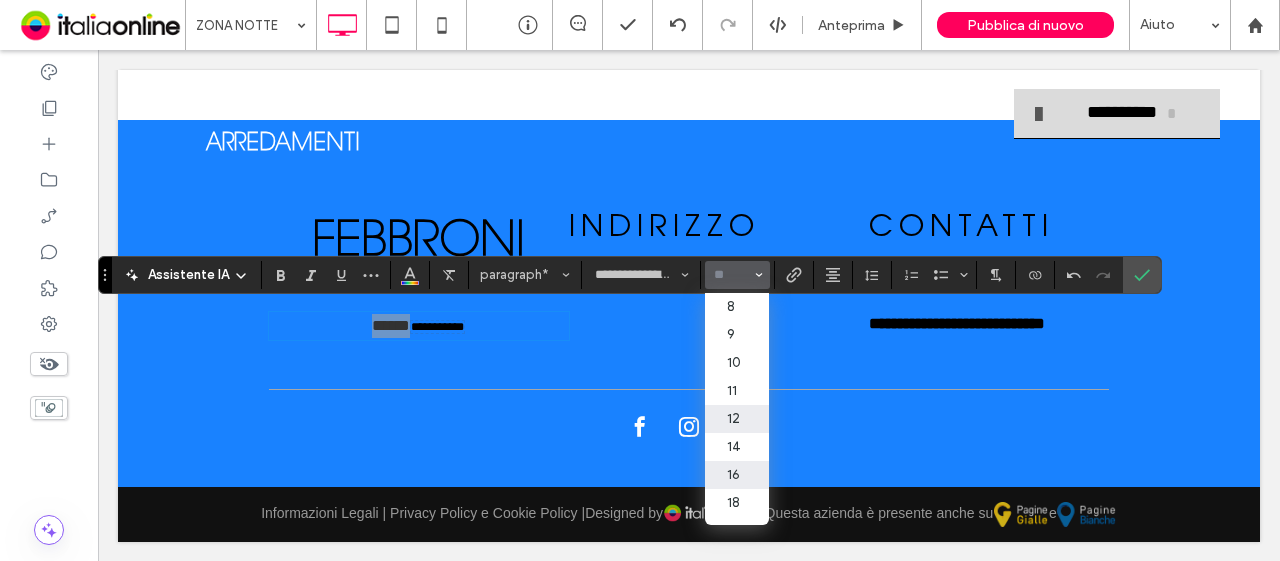 click on "12" at bounding box center [737, 419] 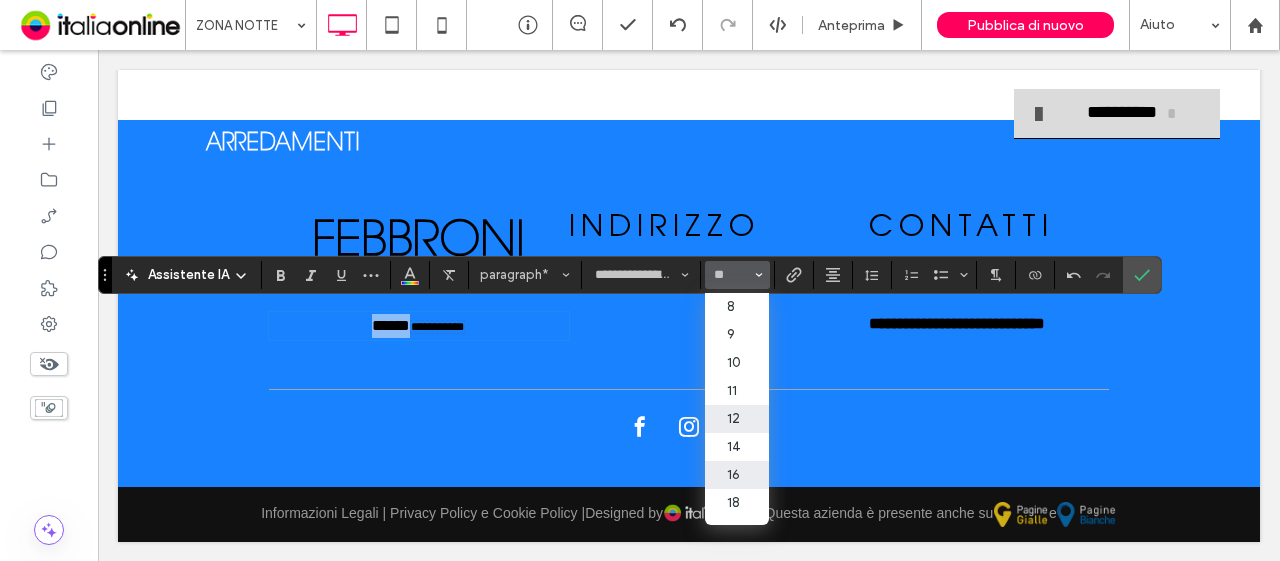 type on "**" 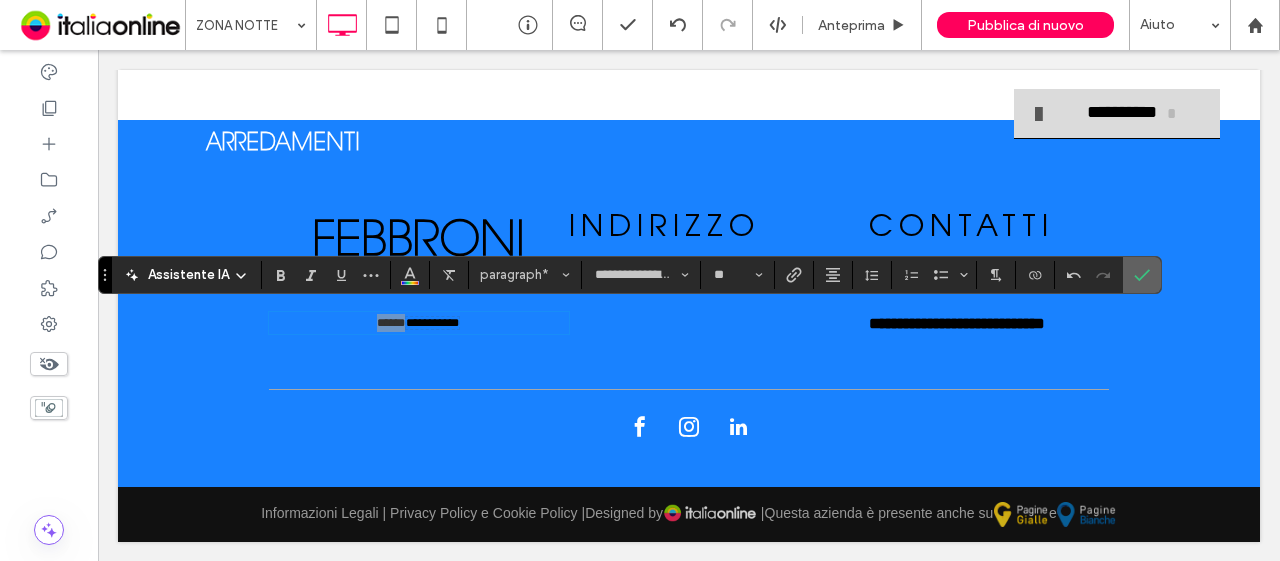 click 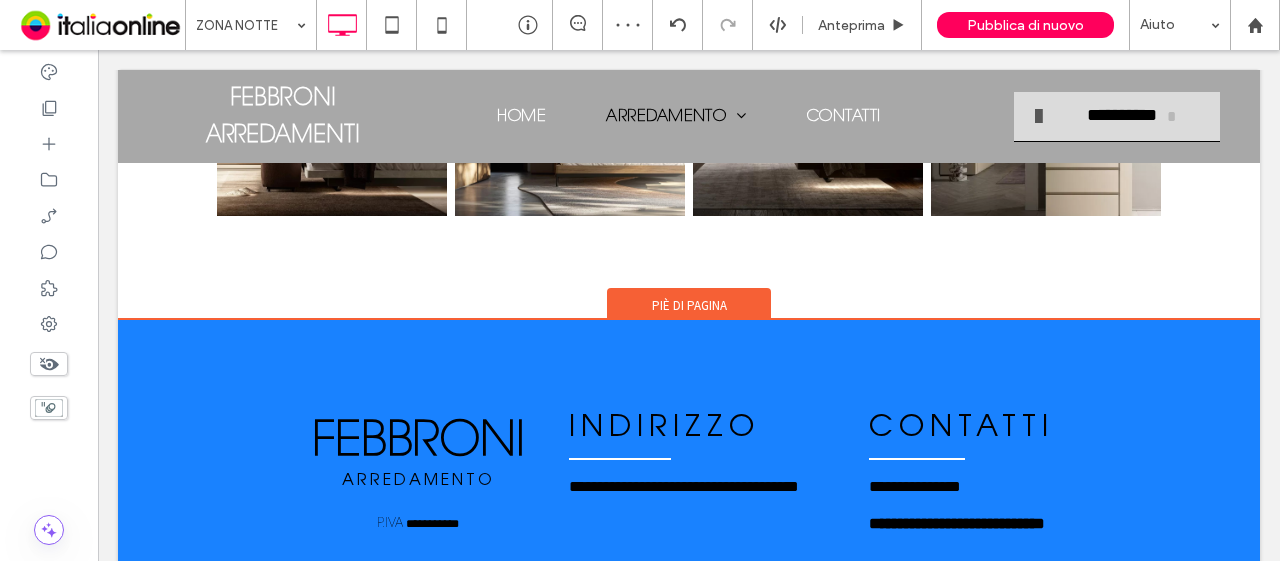 scroll, scrollTop: 848, scrollLeft: 0, axis: vertical 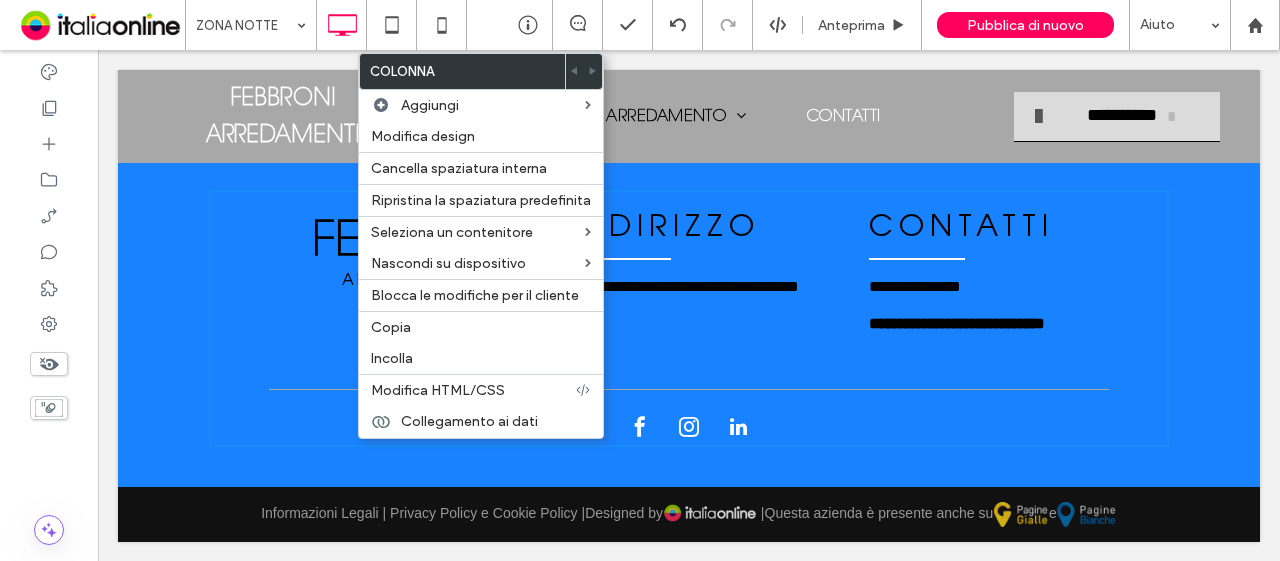 click on "**********" at bounding box center [689, 303] 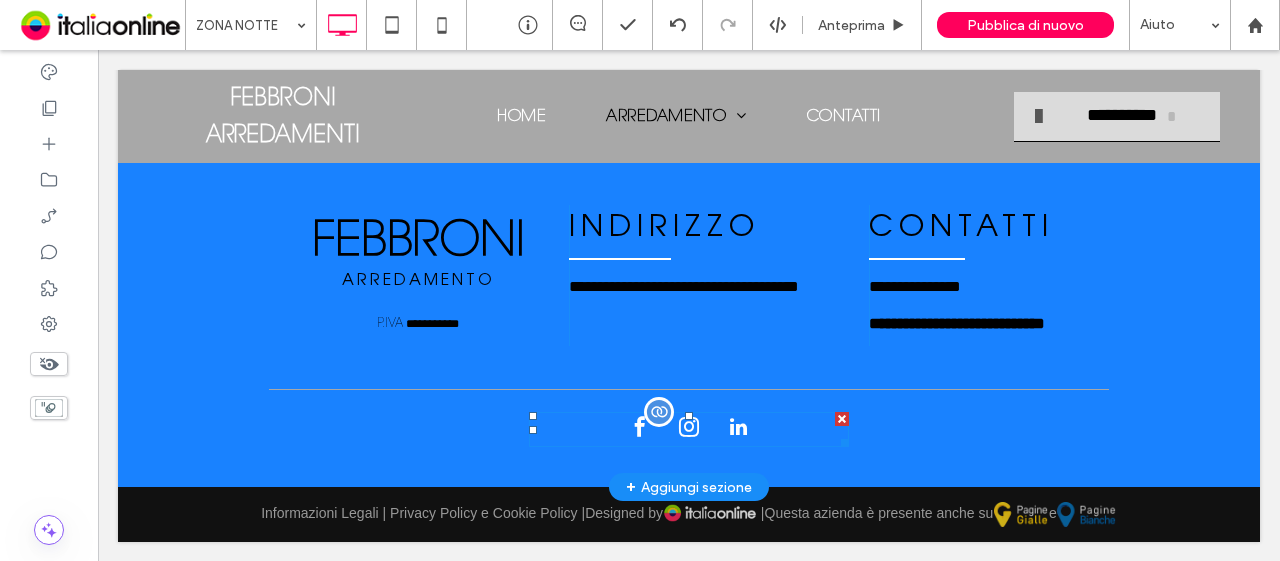click at bounding box center (842, 419) 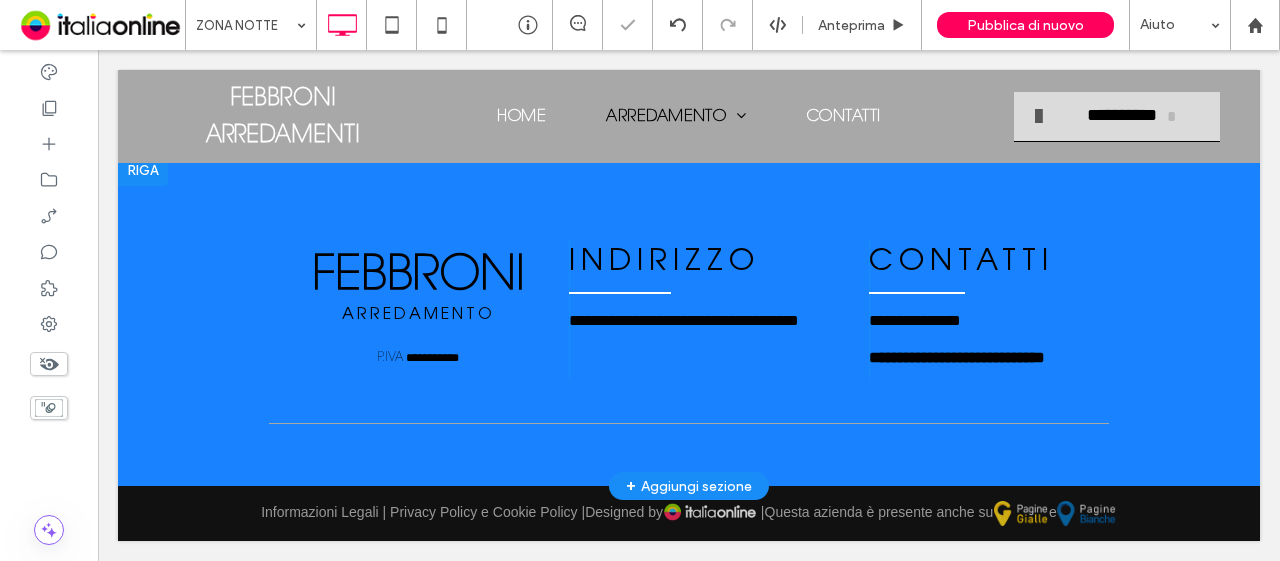 scroll, scrollTop: 812, scrollLeft: 0, axis: vertical 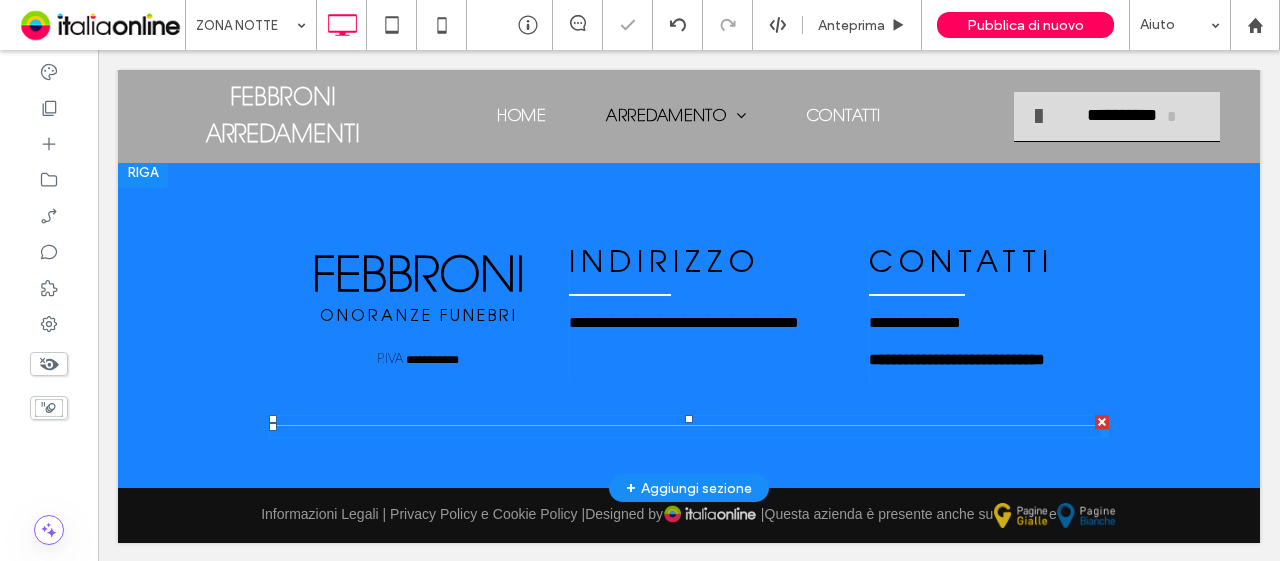click at bounding box center (1102, 422) 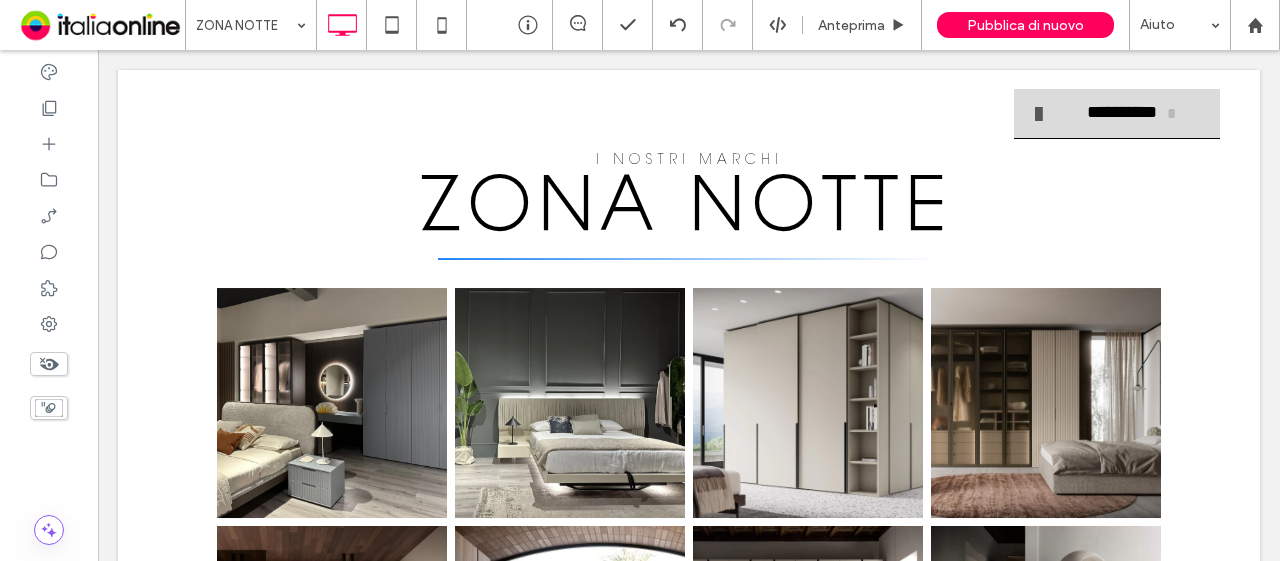 scroll, scrollTop: 0, scrollLeft: 0, axis: both 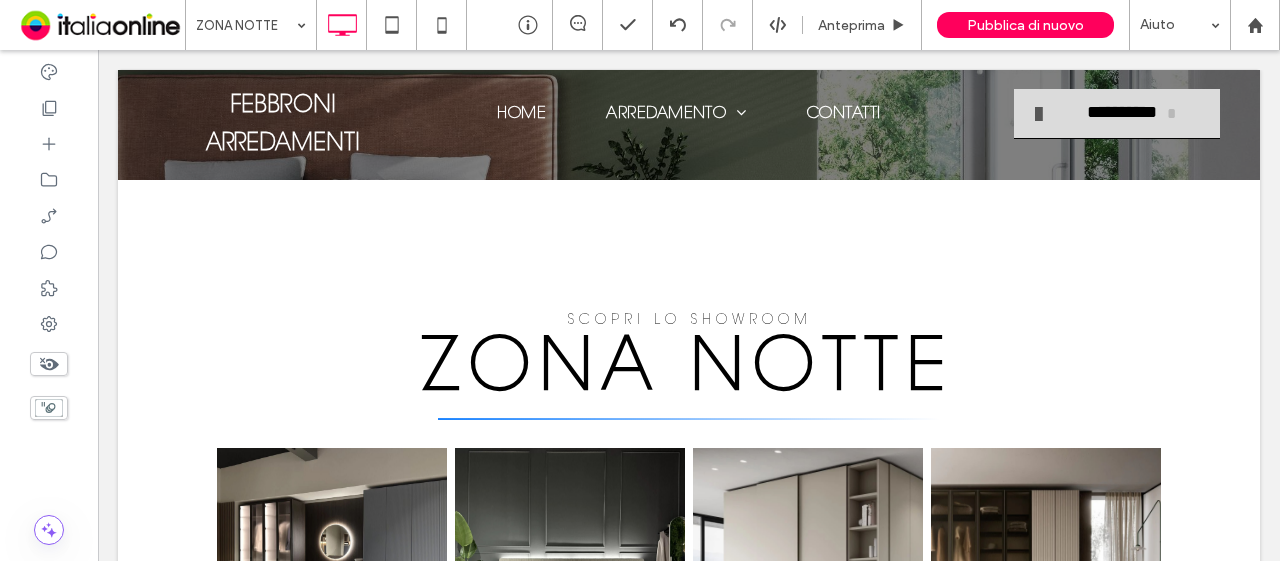 drag, startPoint x: 224, startPoint y: 63, endPoint x: 225, endPoint y: 53, distance: 10.049875 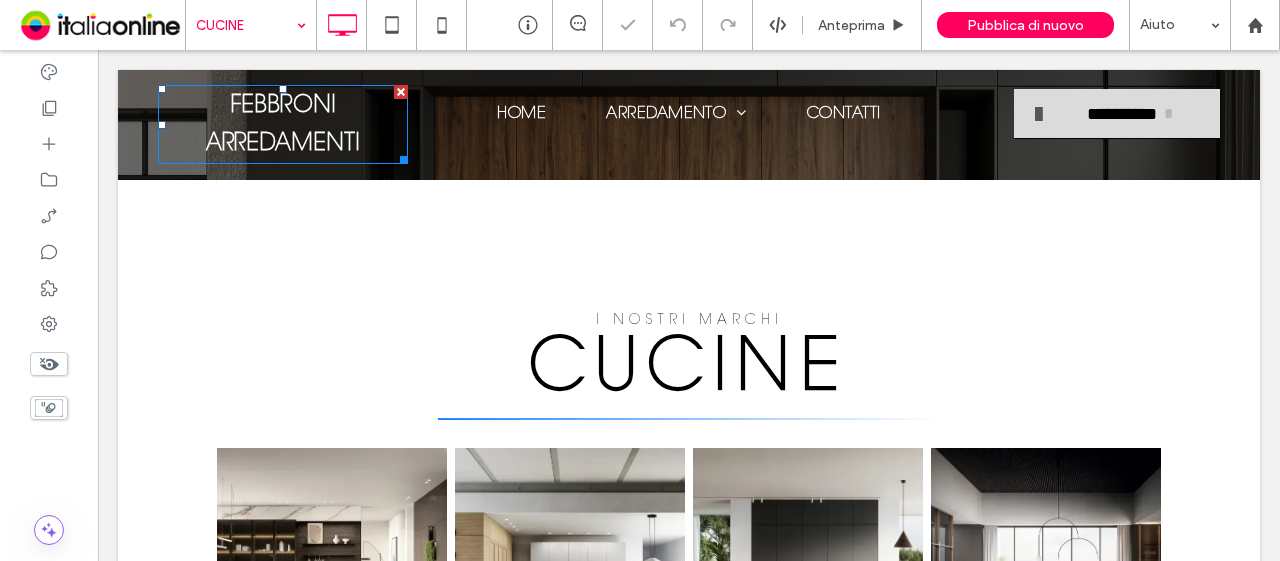 scroll, scrollTop: 0, scrollLeft: 0, axis: both 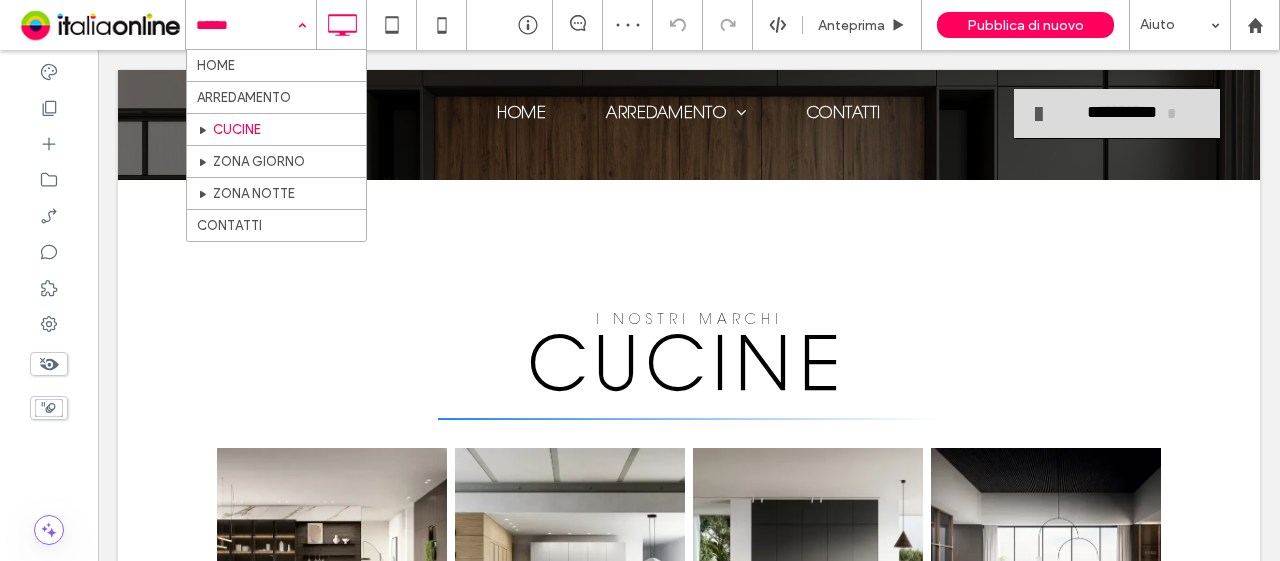 click at bounding box center [246, 25] 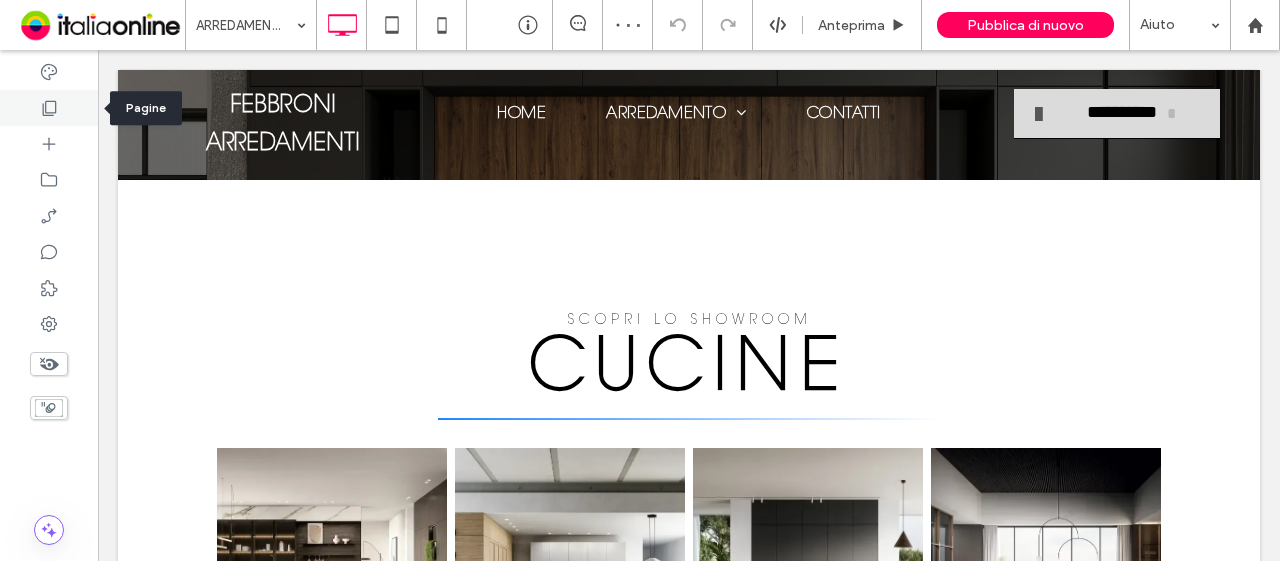 click 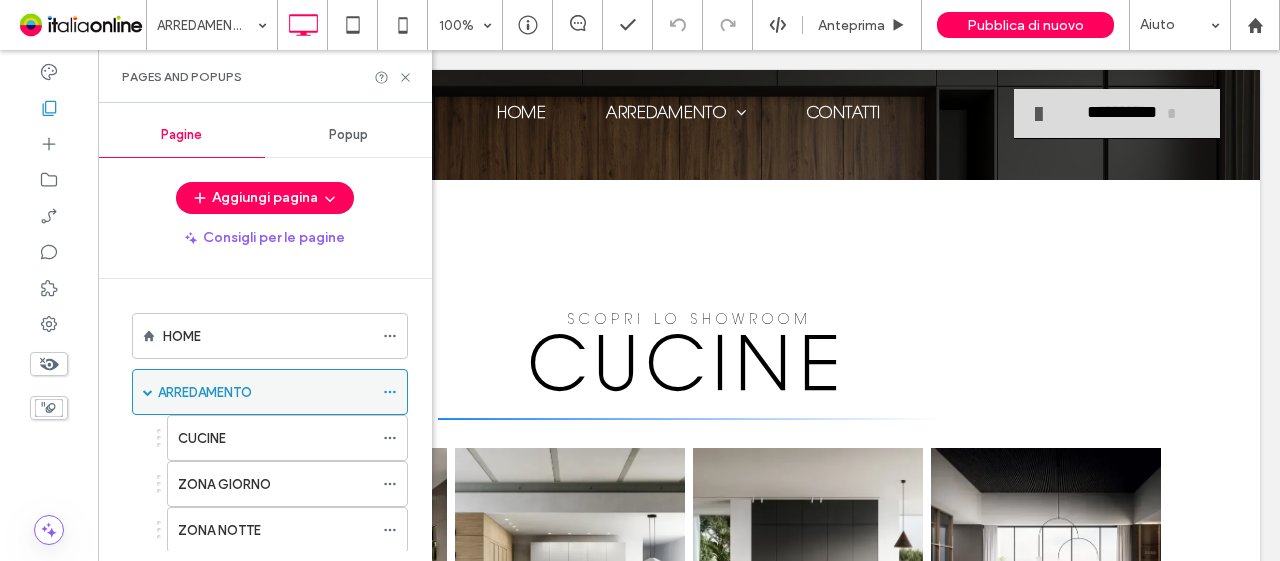 click 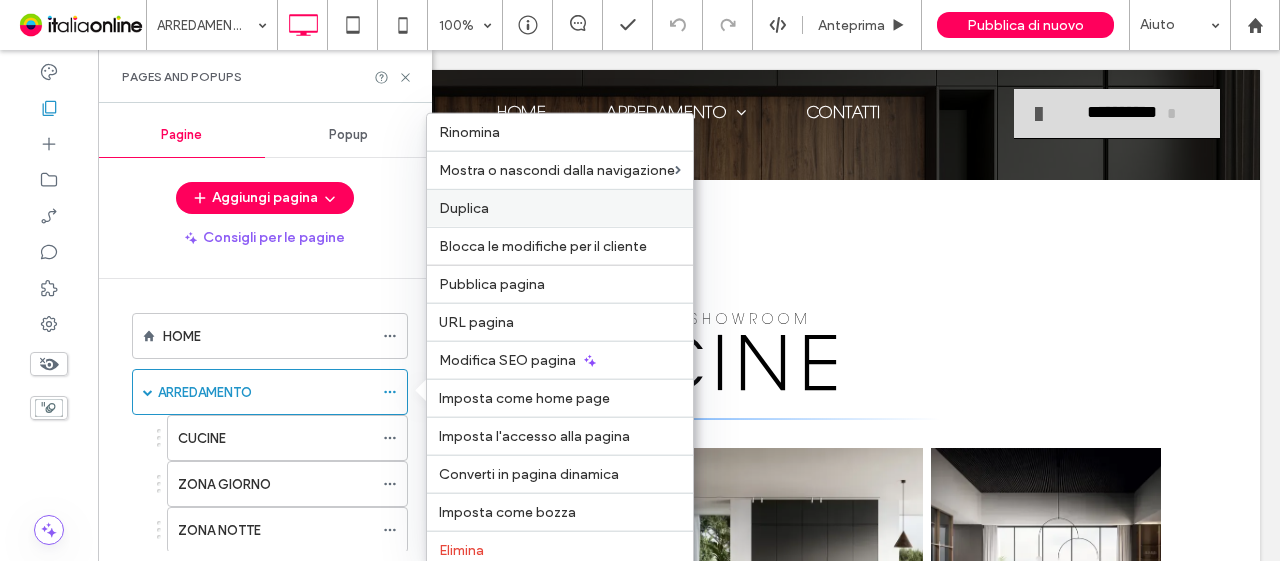 click on "Duplica" at bounding box center [560, 208] 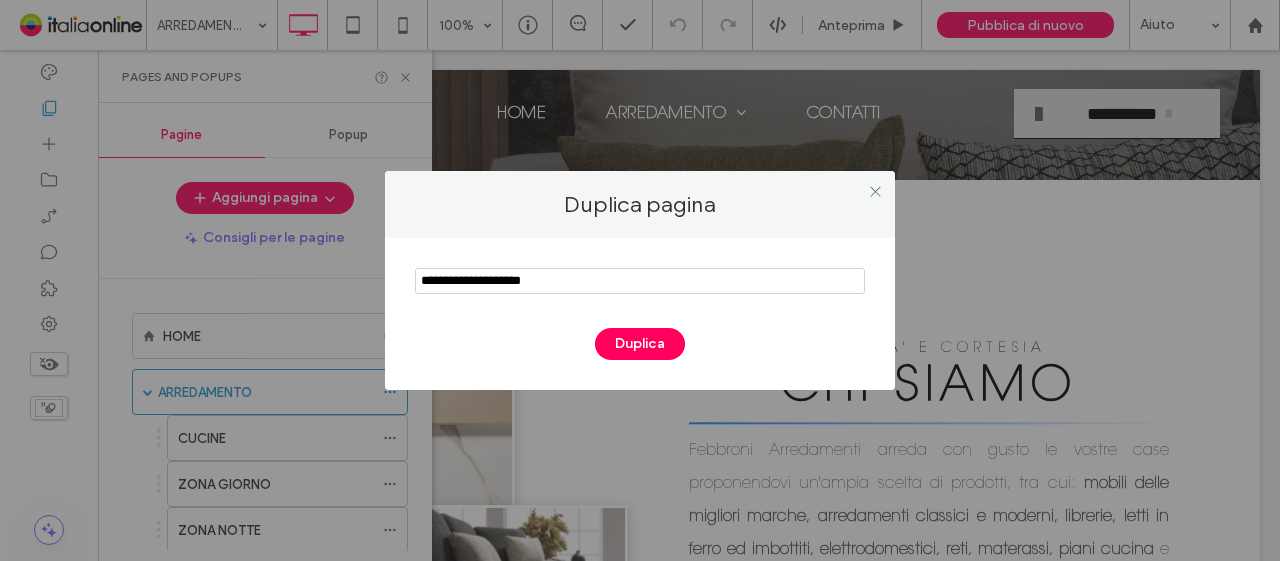 scroll, scrollTop: 0, scrollLeft: 0, axis: both 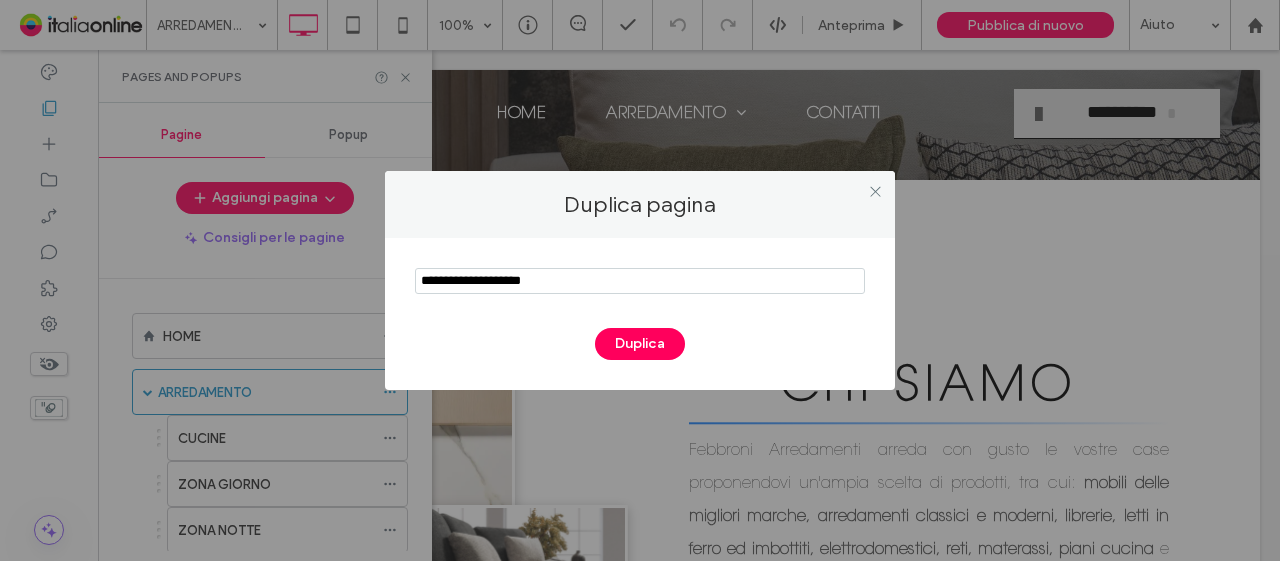 drag, startPoint x: 620, startPoint y: 283, endPoint x: 272, endPoint y: 226, distance: 352.6372 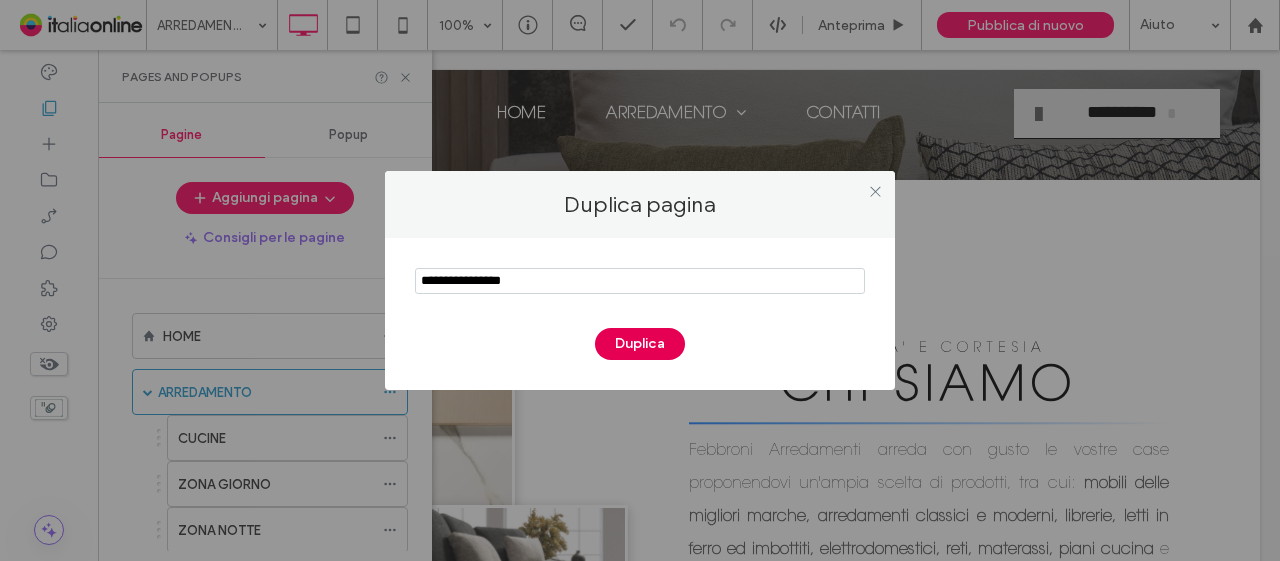 type on "**********" 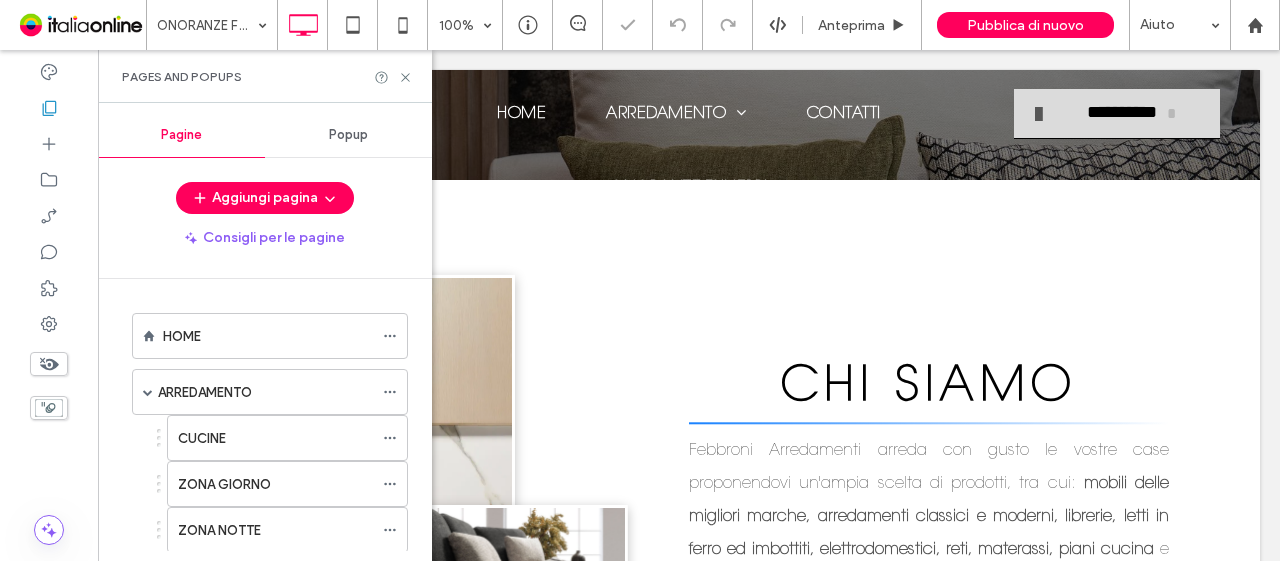 scroll, scrollTop: 0, scrollLeft: 0, axis: both 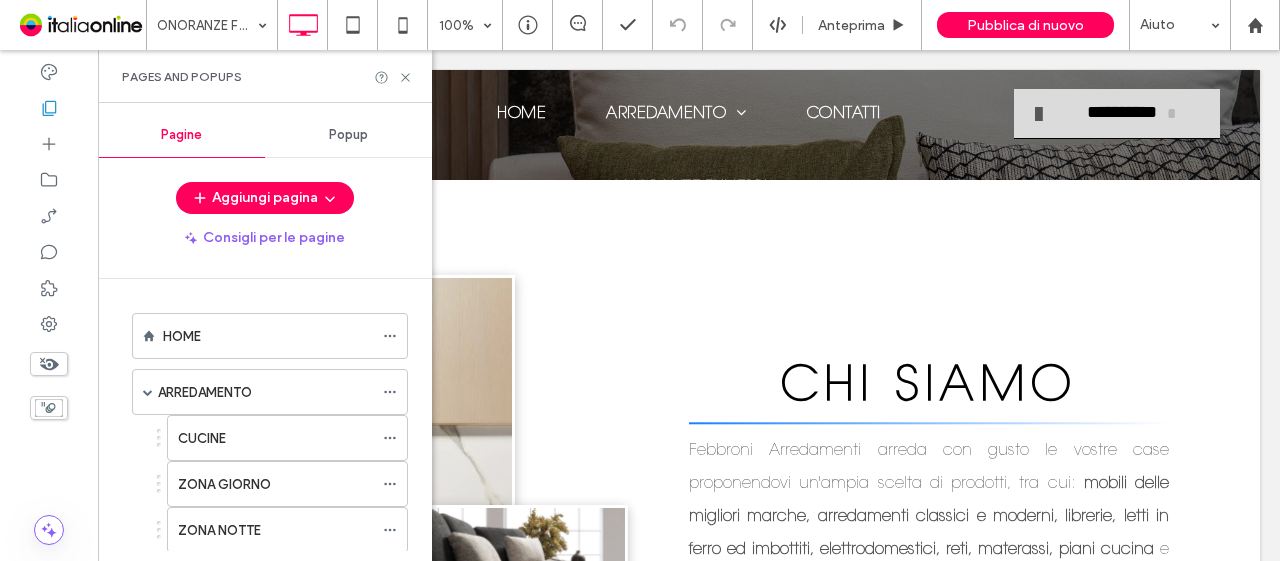click on "Pages and Popups" at bounding box center [265, 76] 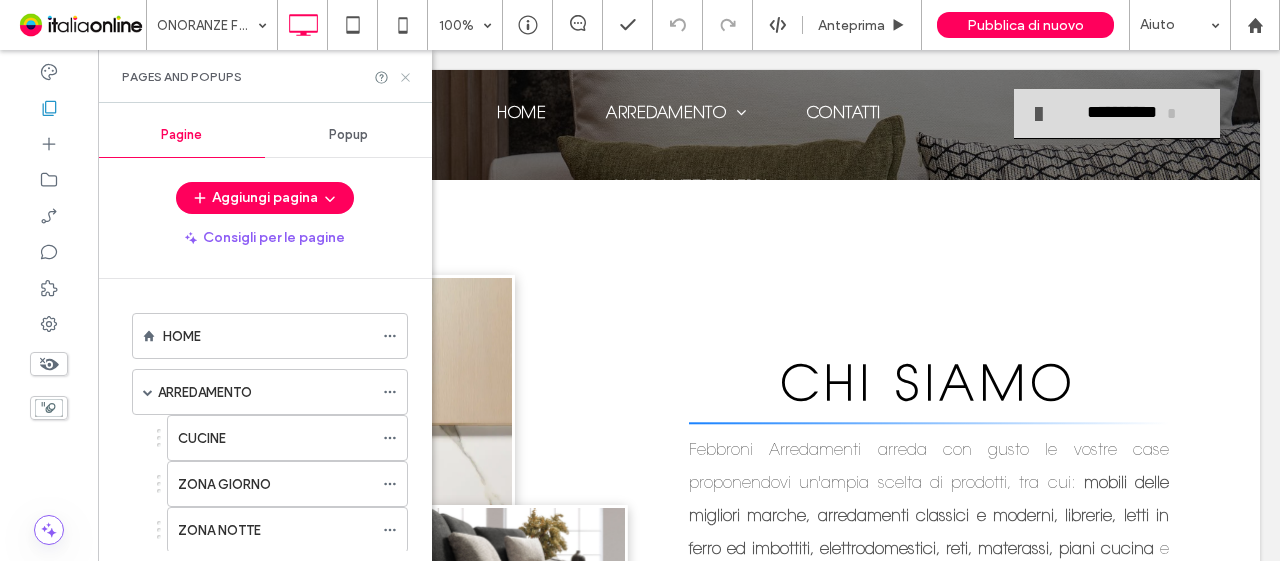 drag, startPoint x: 408, startPoint y: 79, endPoint x: 308, endPoint y: 29, distance: 111.8034 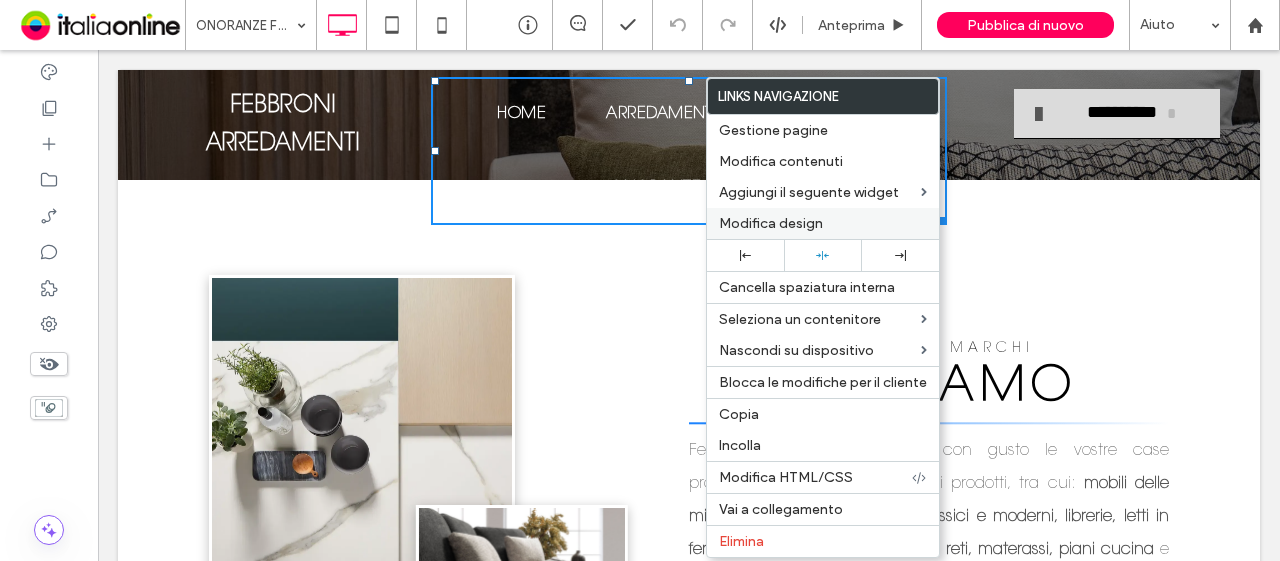 click on "Modifica design" at bounding box center (823, 223) 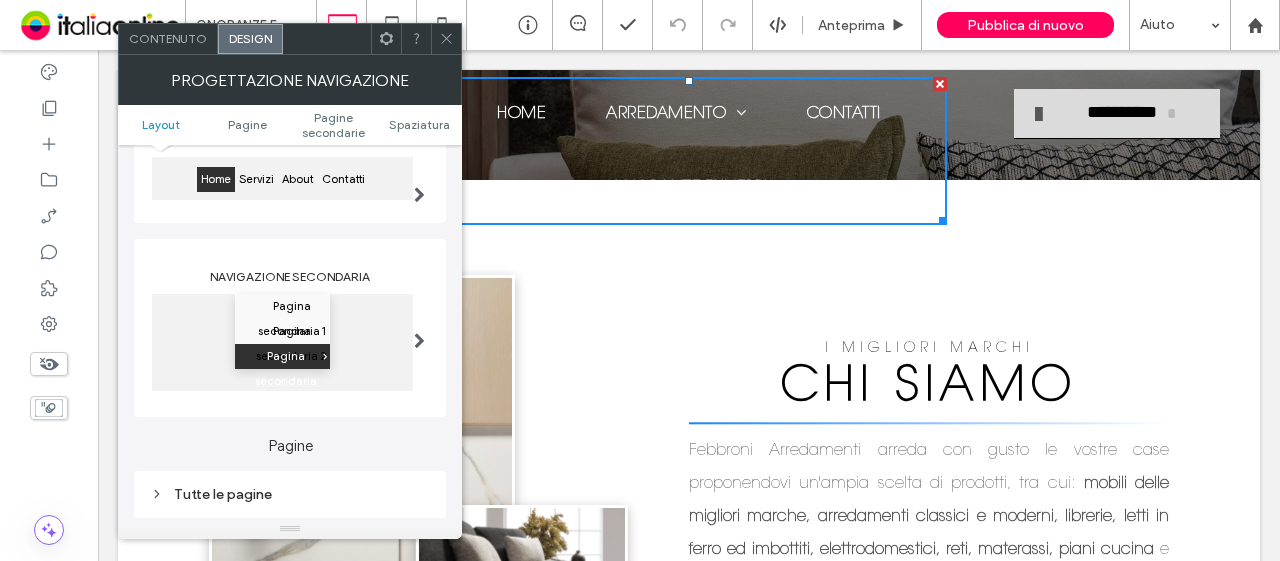 scroll, scrollTop: 400, scrollLeft: 0, axis: vertical 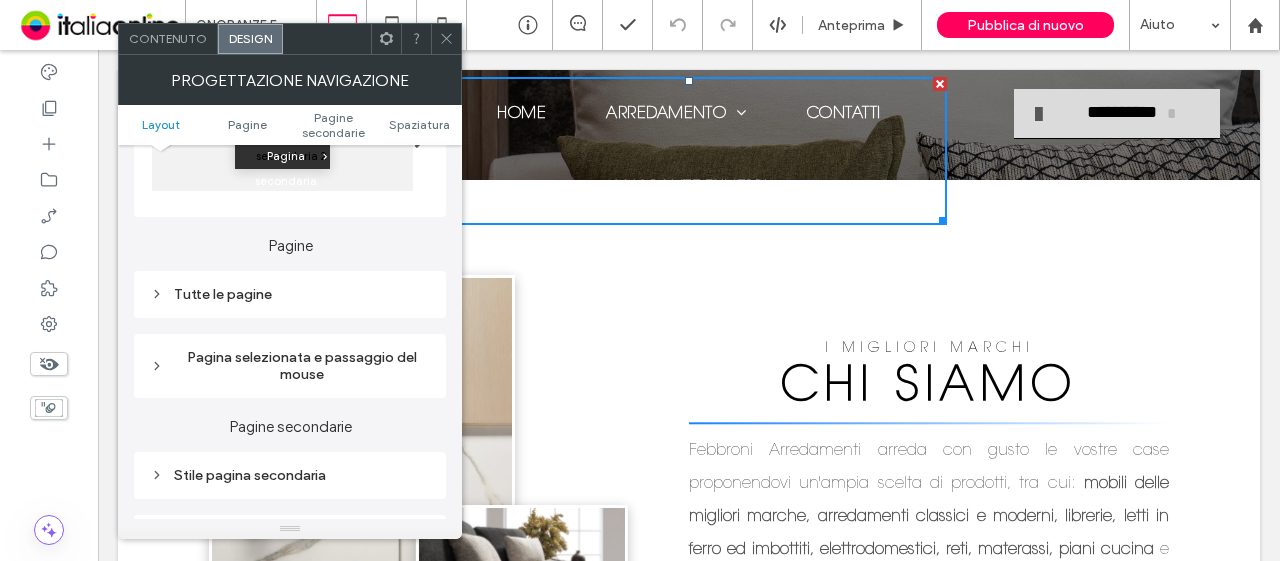 click on "Pagina selezionata e passaggio del mouse" at bounding box center (290, 366) 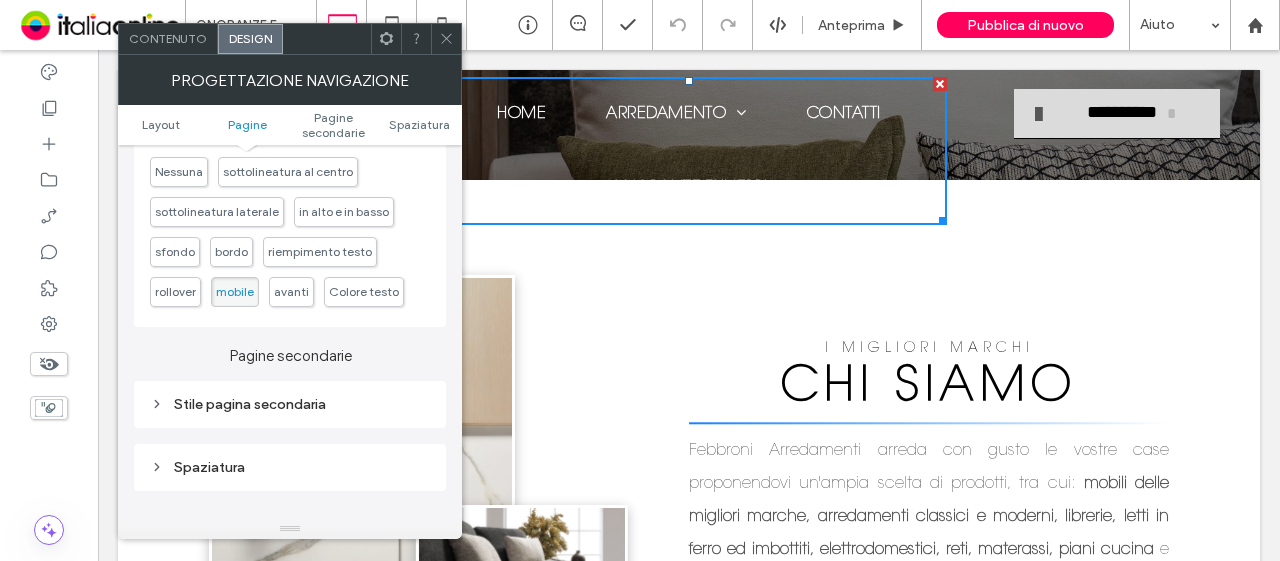 scroll, scrollTop: 300, scrollLeft: 0, axis: vertical 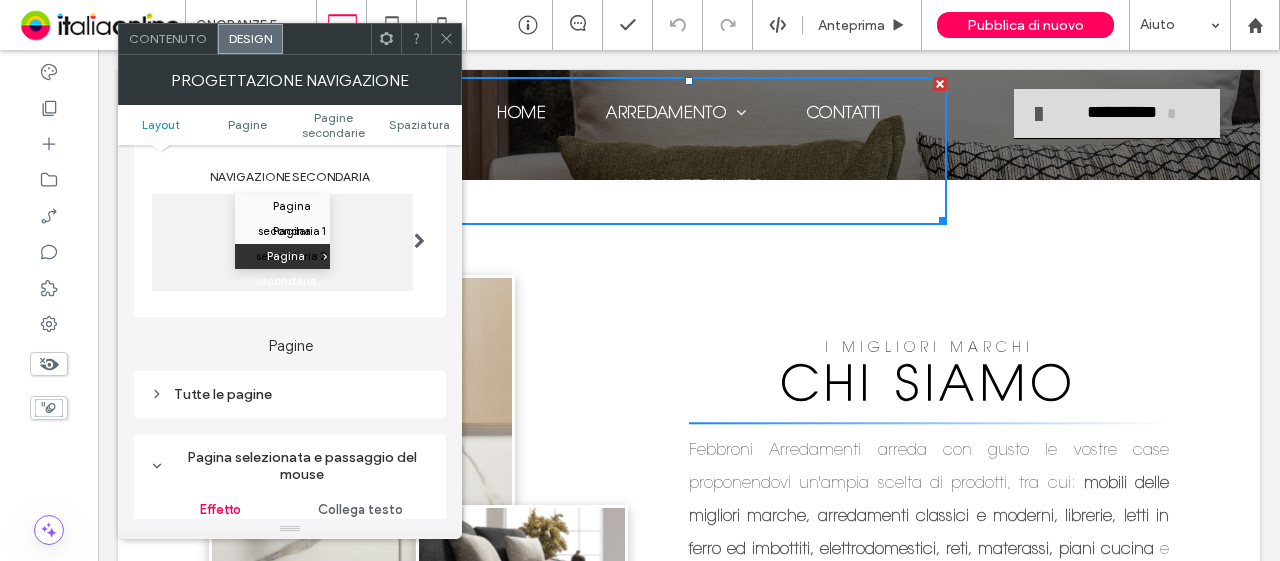 click on "Pagine Tutte le pagine Pagina selezionata e passaggio del mouse Effetto Collega testo Nessuna sottolineatura al centro sottolineatura laterale in alto e in basso sfondo bordo riempimento testo rollover mobile avanti Colore testo" at bounding box center [290, 522] 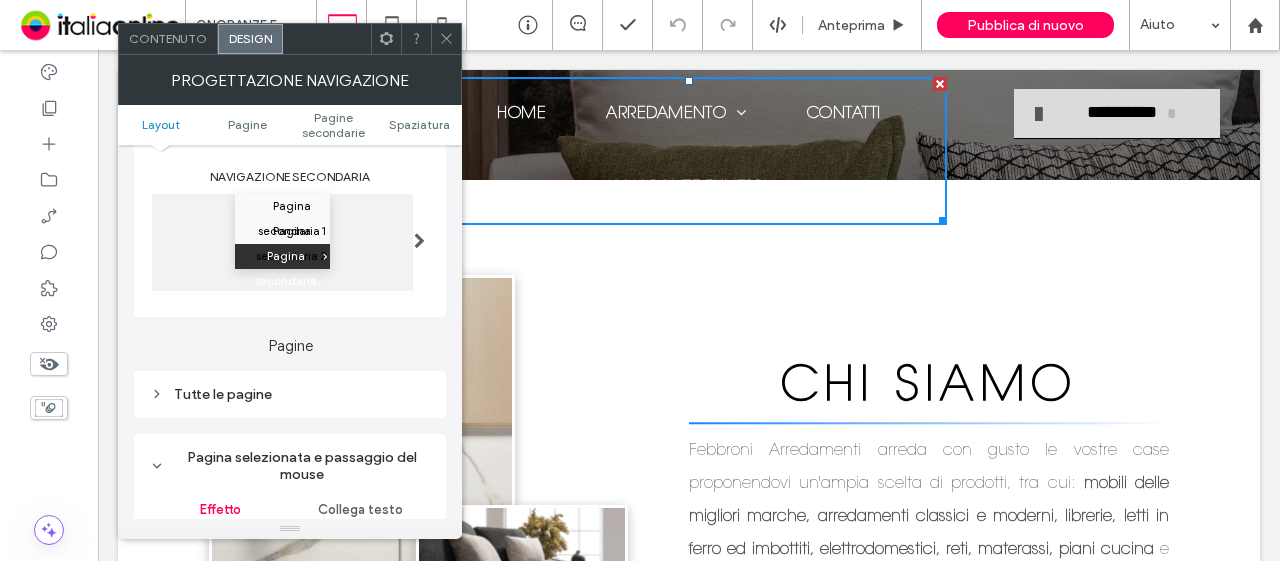 click on "Tutte le pagine" at bounding box center (290, 394) 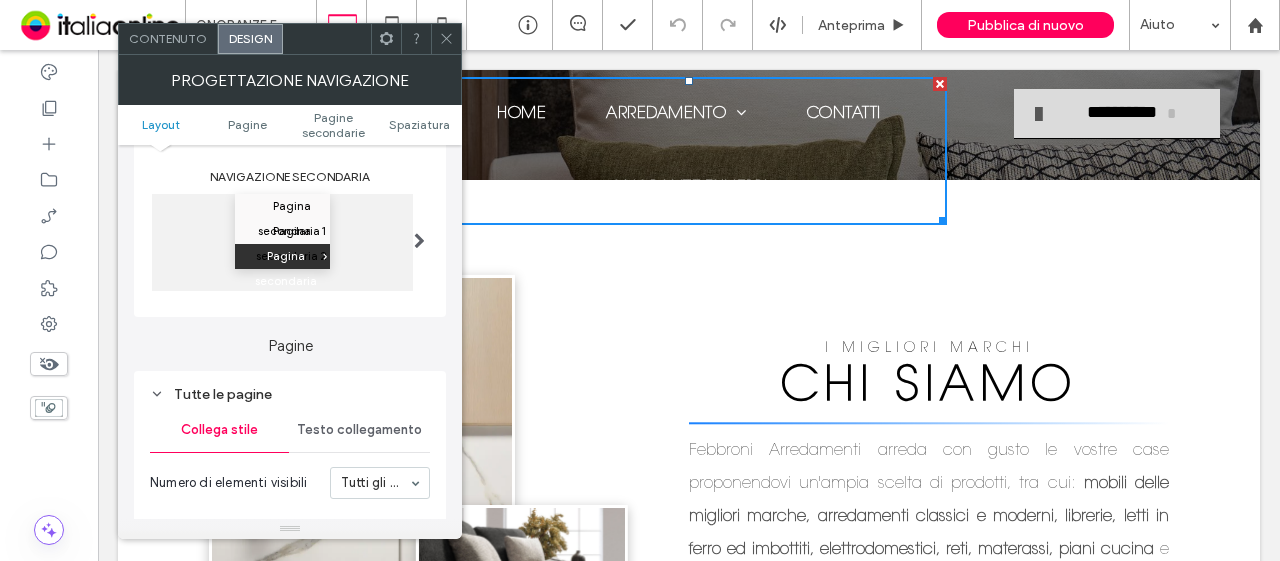 scroll, scrollTop: 400, scrollLeft: 0, axis: vertical 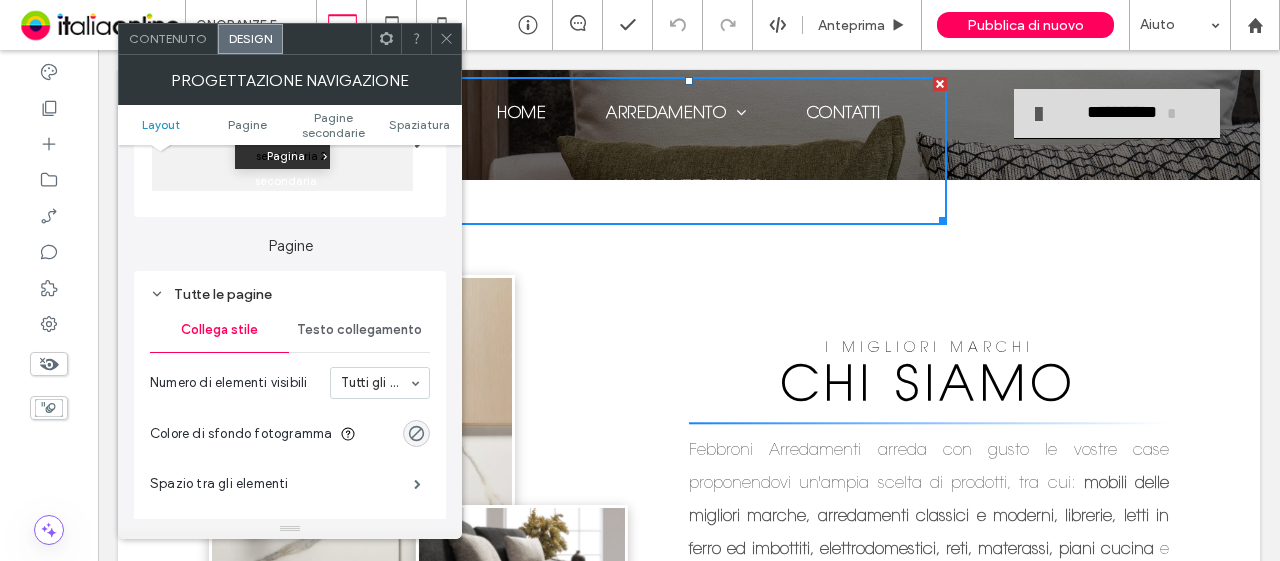 click on "Testo collegamento" at bounding box center (359, 330) 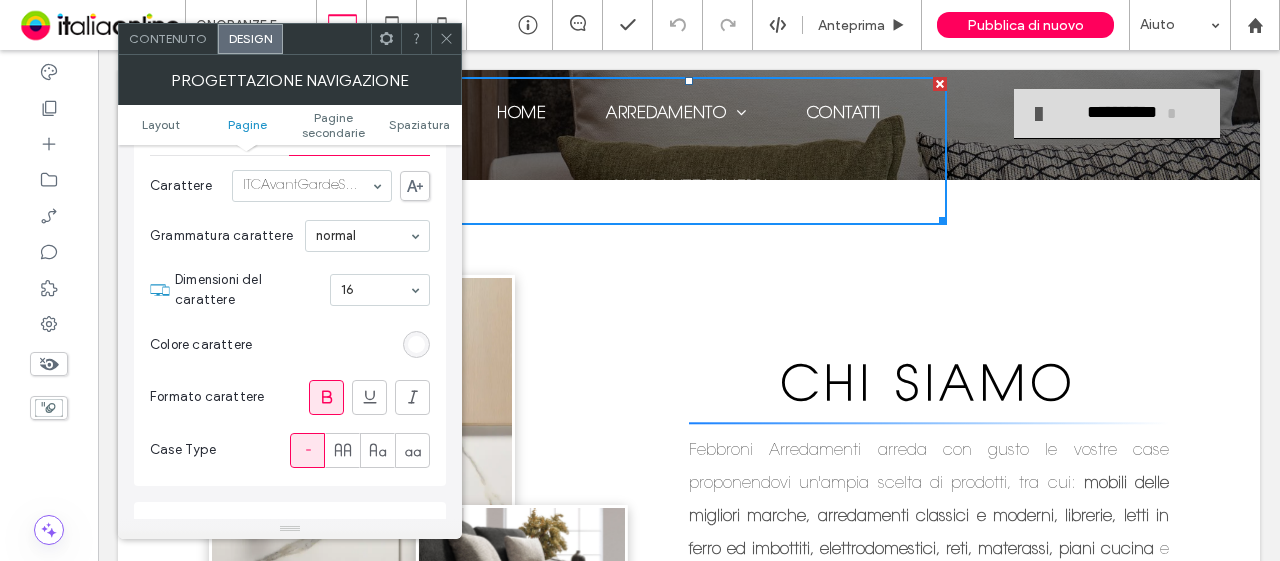 scroll, scrollTop: 600, scrollLeft: 0, axis: vertical 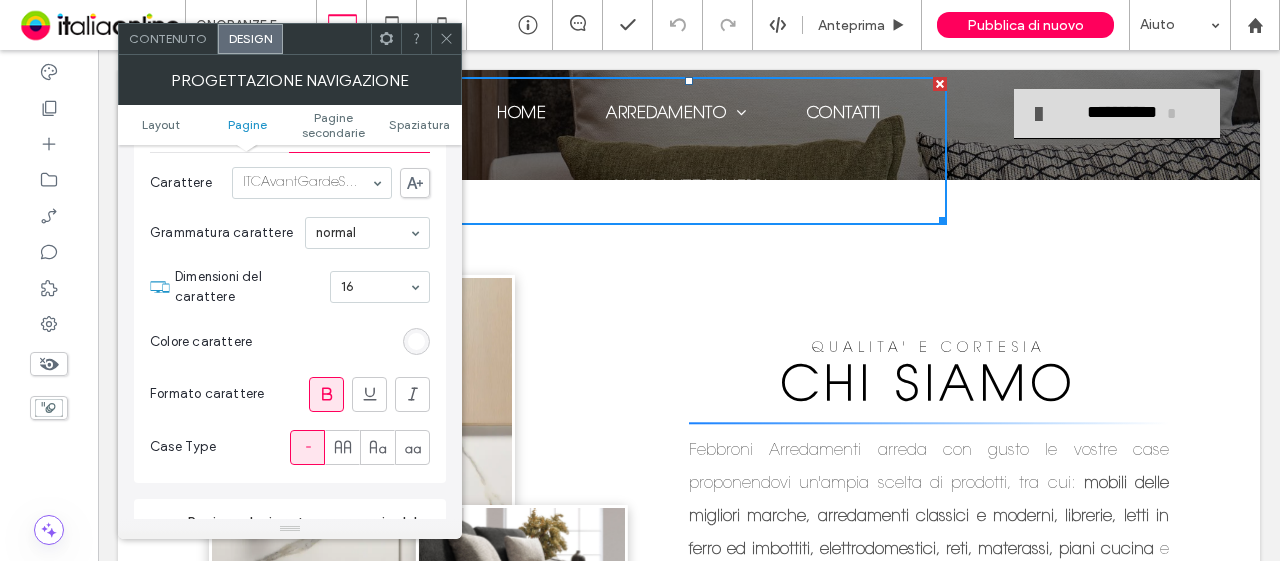 click on "Dimensioni del carattere 16" at bounding box center [302, 287] 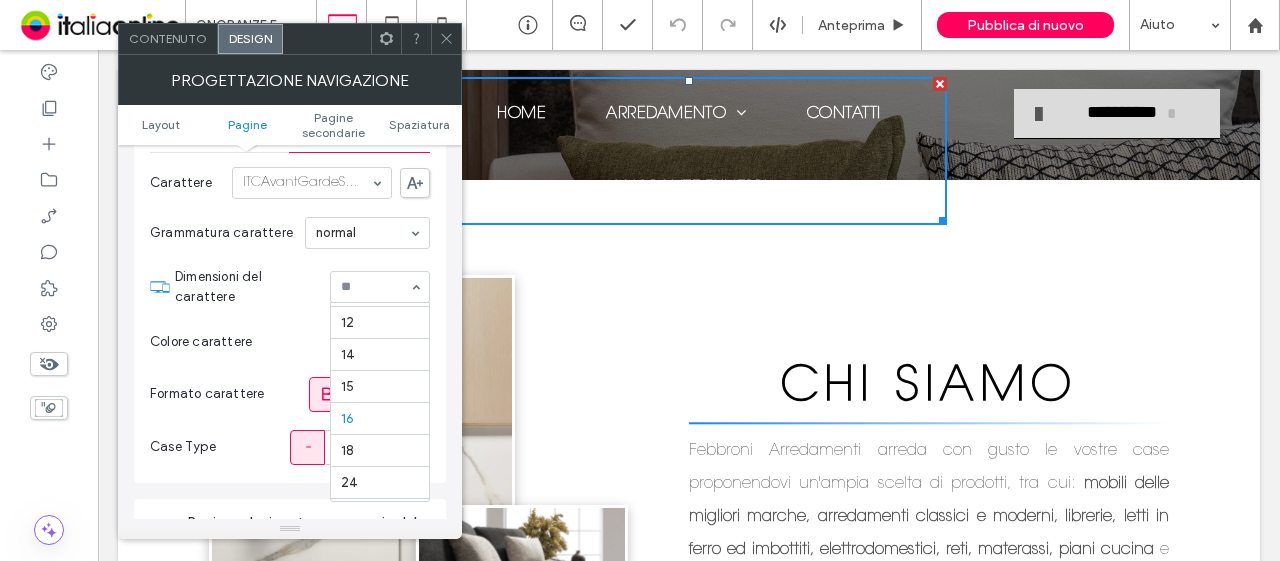scroll, scrollTop: 29, scrollLeft: 0, axis: vertical 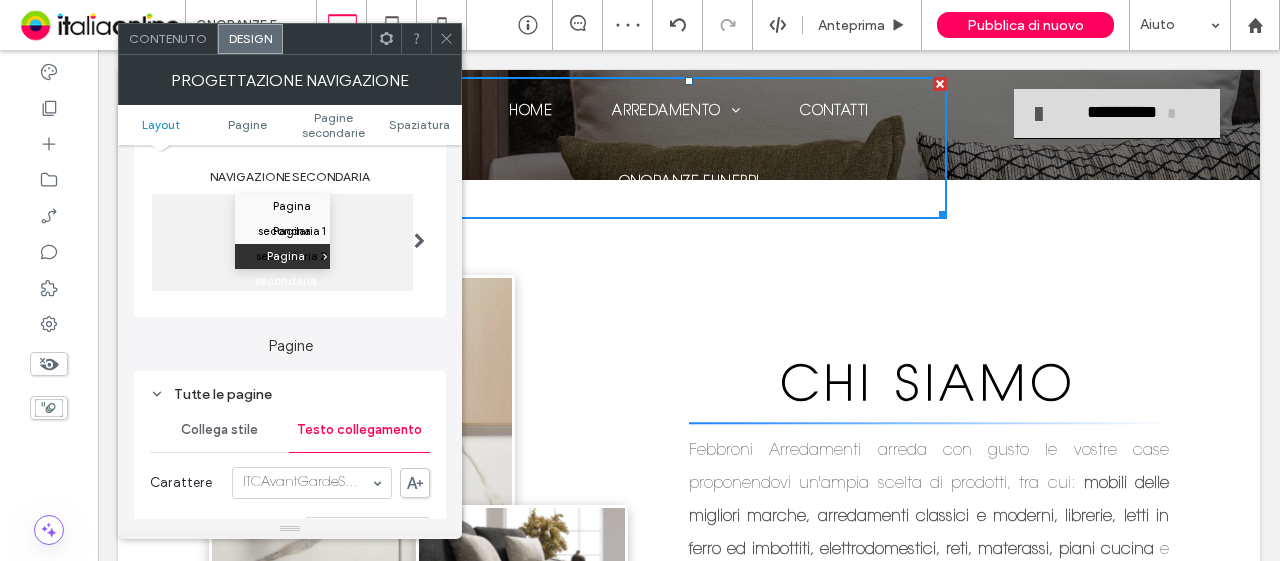 click on "Collega stile" at bounding box center [219, 430] 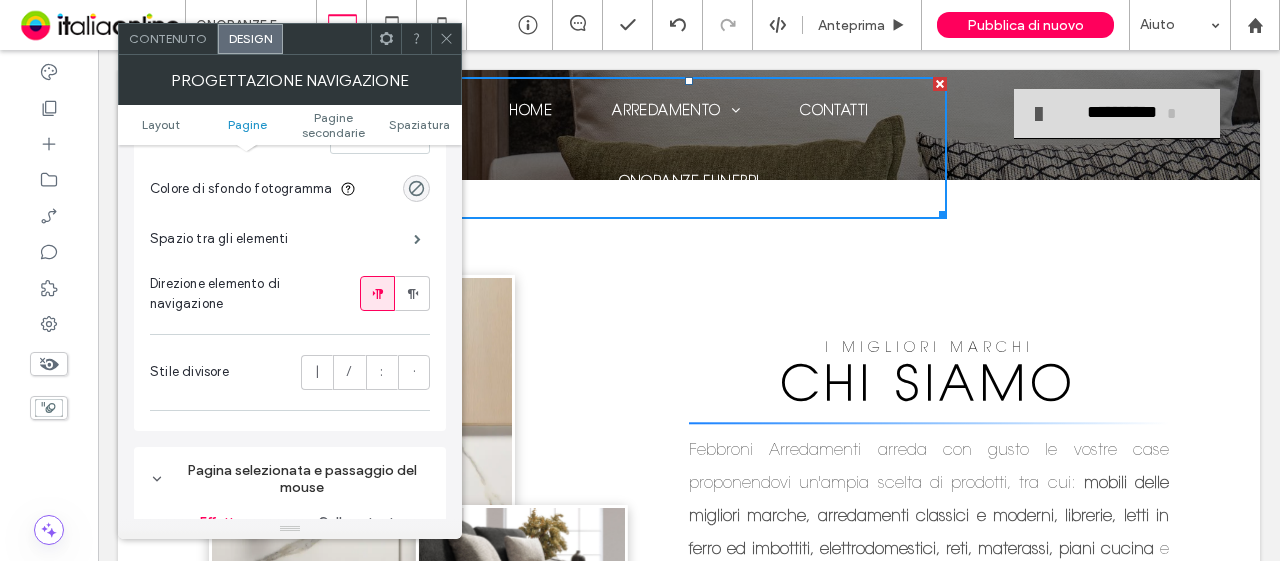scroll, scrollTop: 500, scrollLeft: 0, axis: vertical 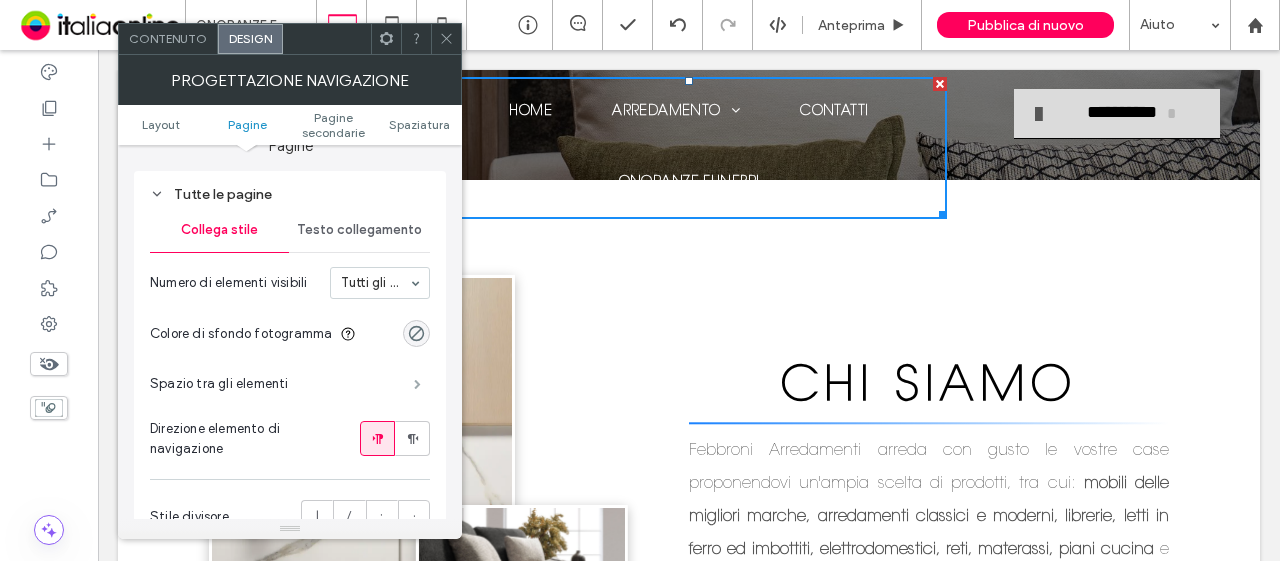 click at bounding box center (417, 384) 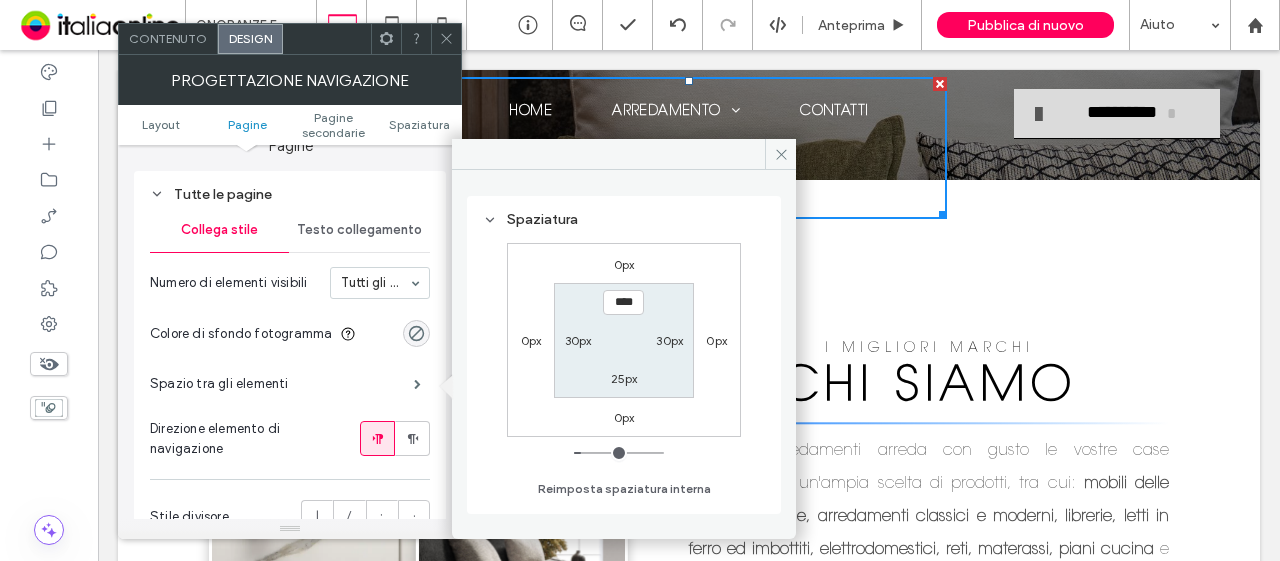 click on "30px" at bounding box center (578, 340) 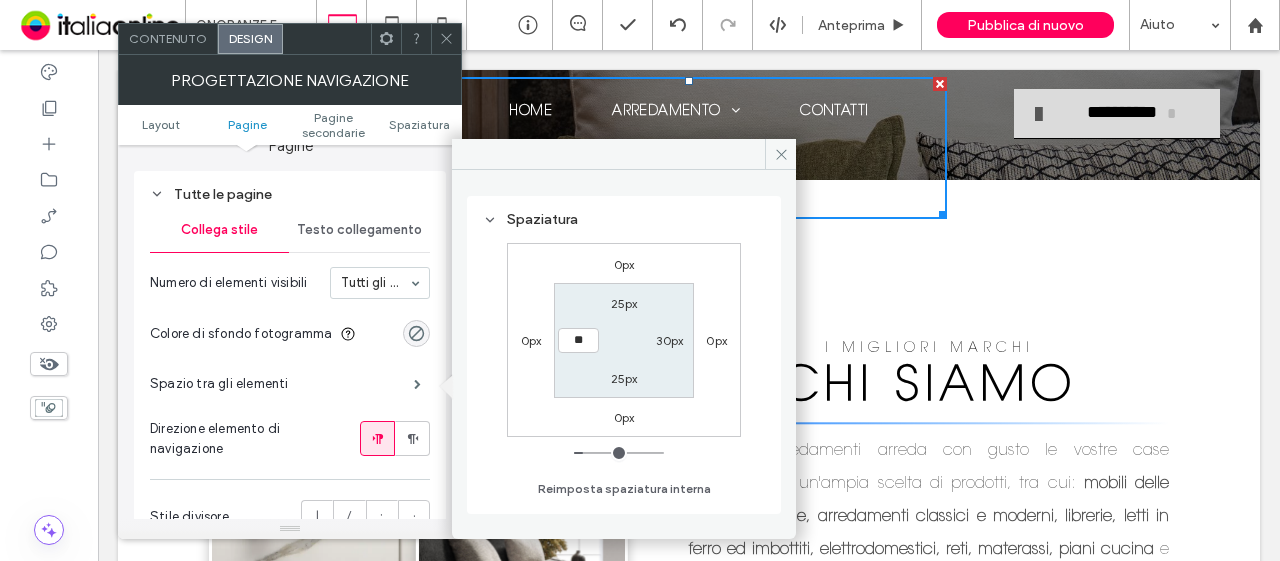 type on "**" 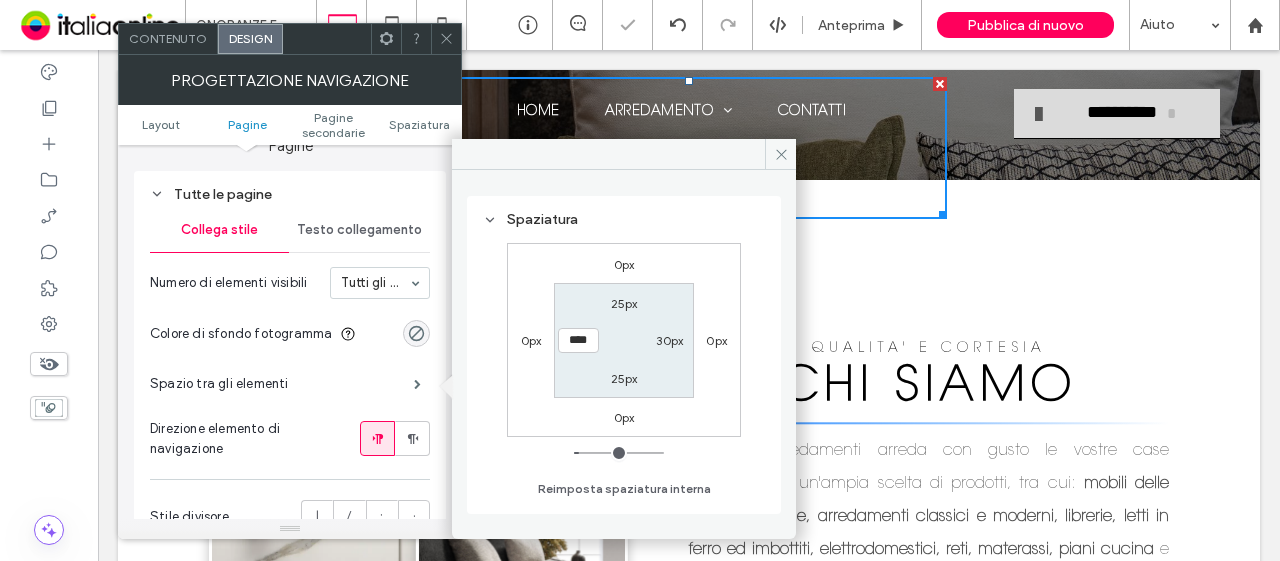 click on "30px" at bounding box center [669, 340] 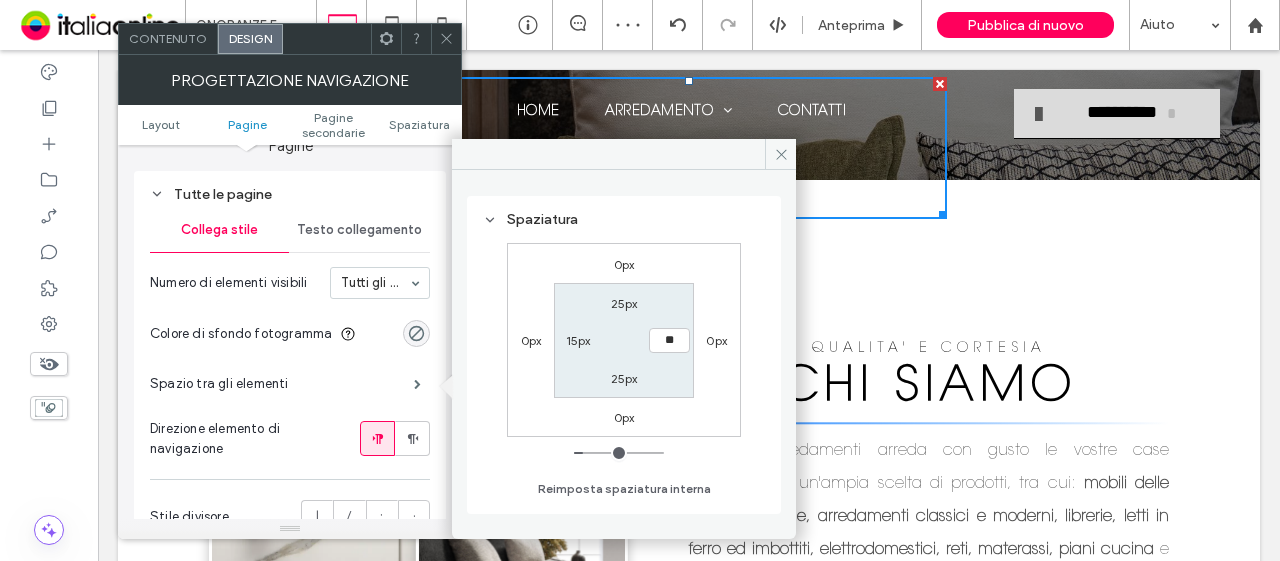 type on "**" 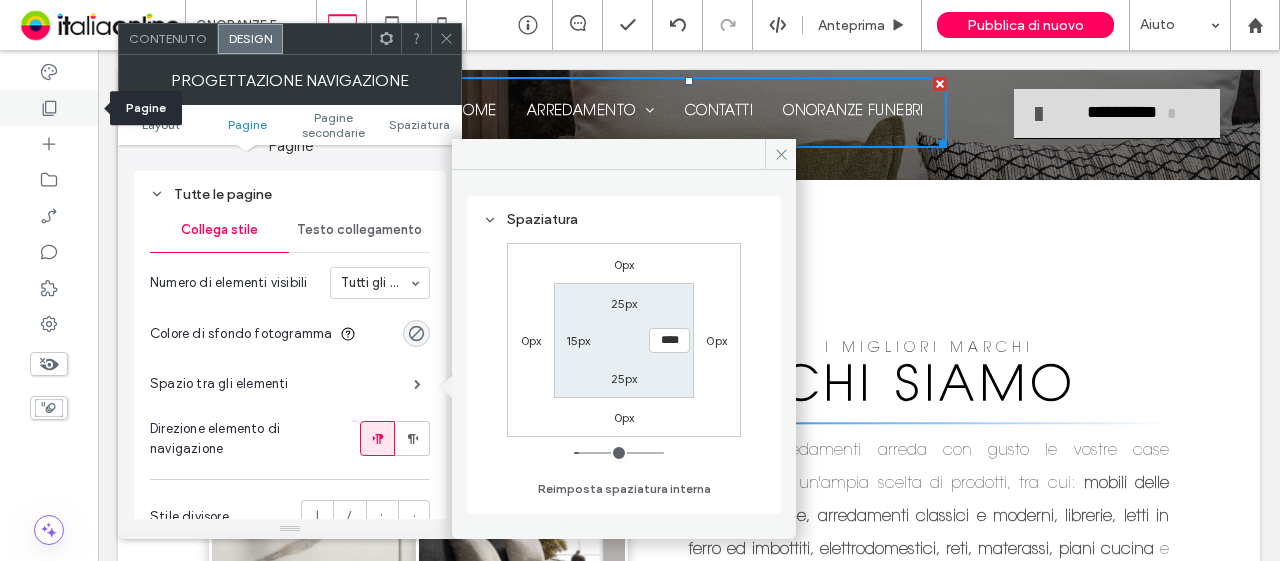 drag, startPoint x: 44, startPoint y: 124, endPoint x: 60, endPoint y: 121, distance: 16.27882 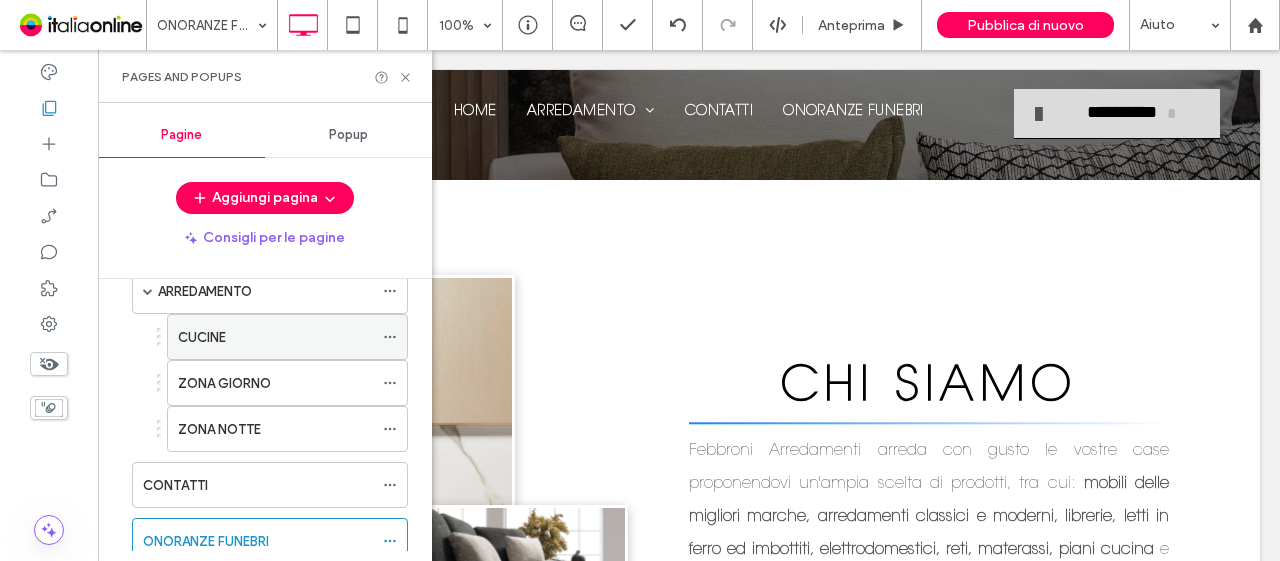 scroll, scrollTop: 158, scrollLeft: 0, axis: vertical 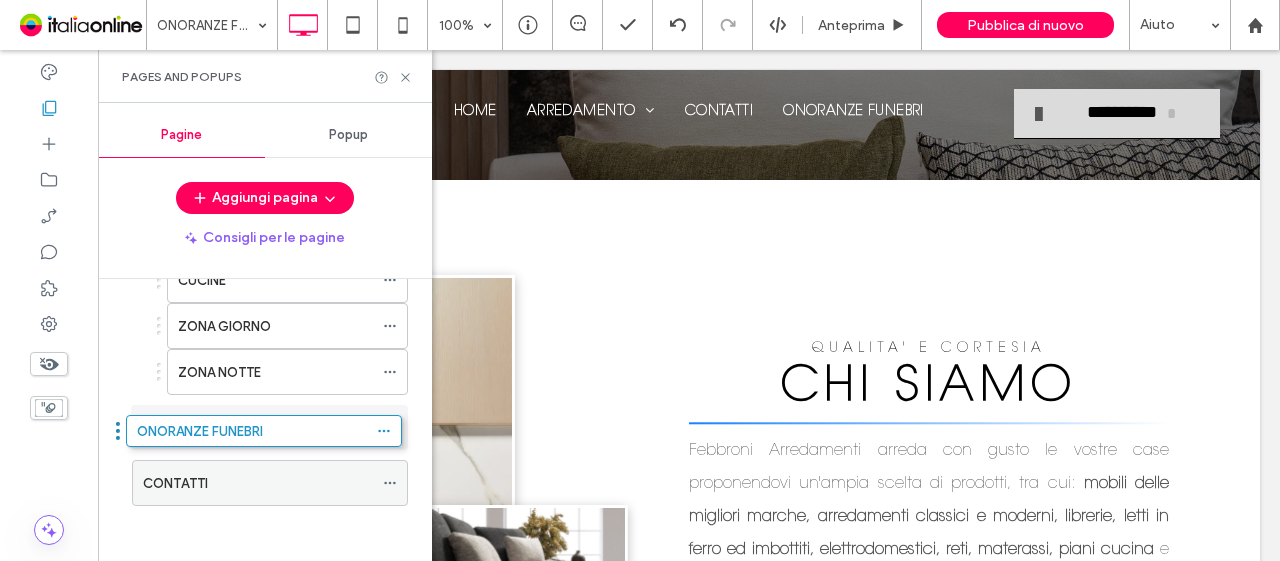 drag, startPoint x: 182, startPoint y: 481, endPoint x: 176, endPoint y: 437, distance: 44.407207 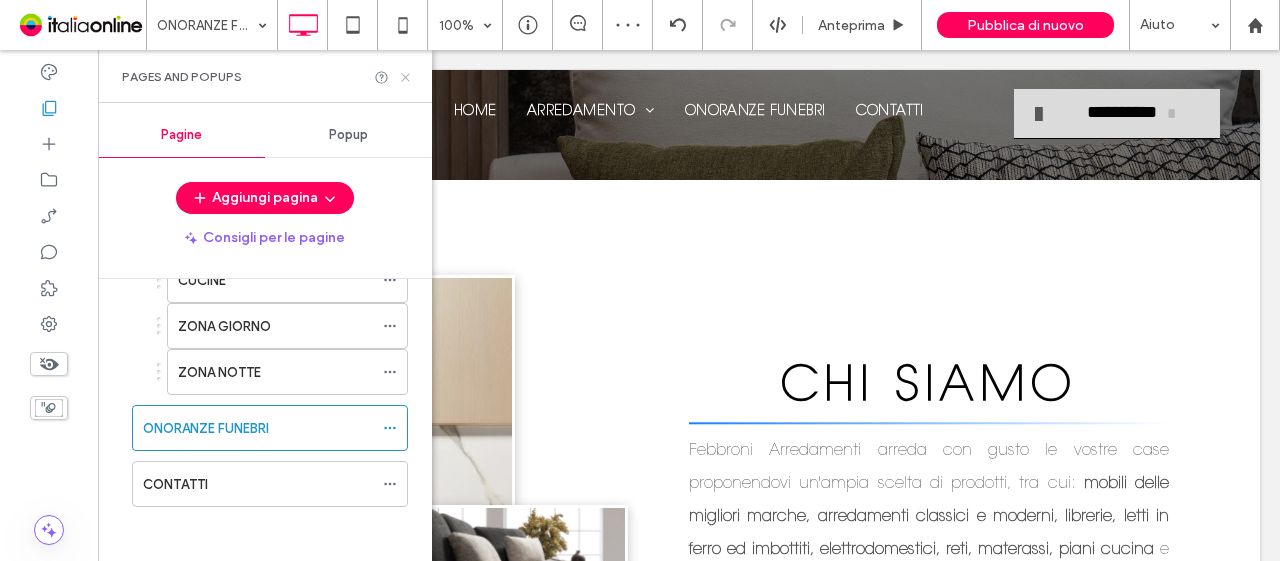 click 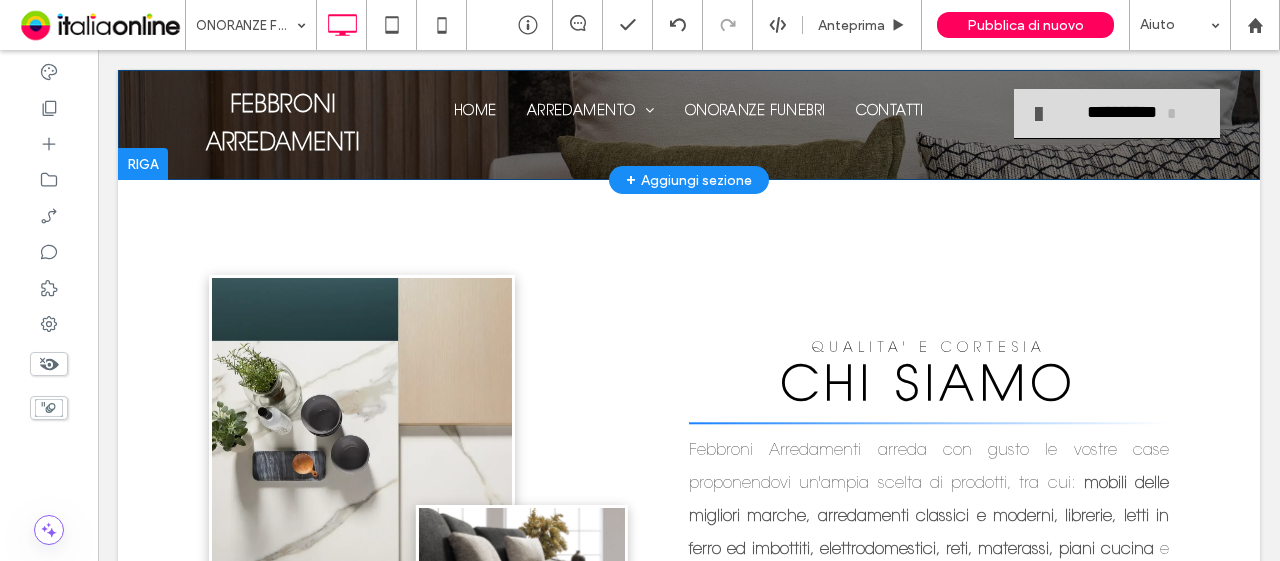 click at bounding box center [689, 177] 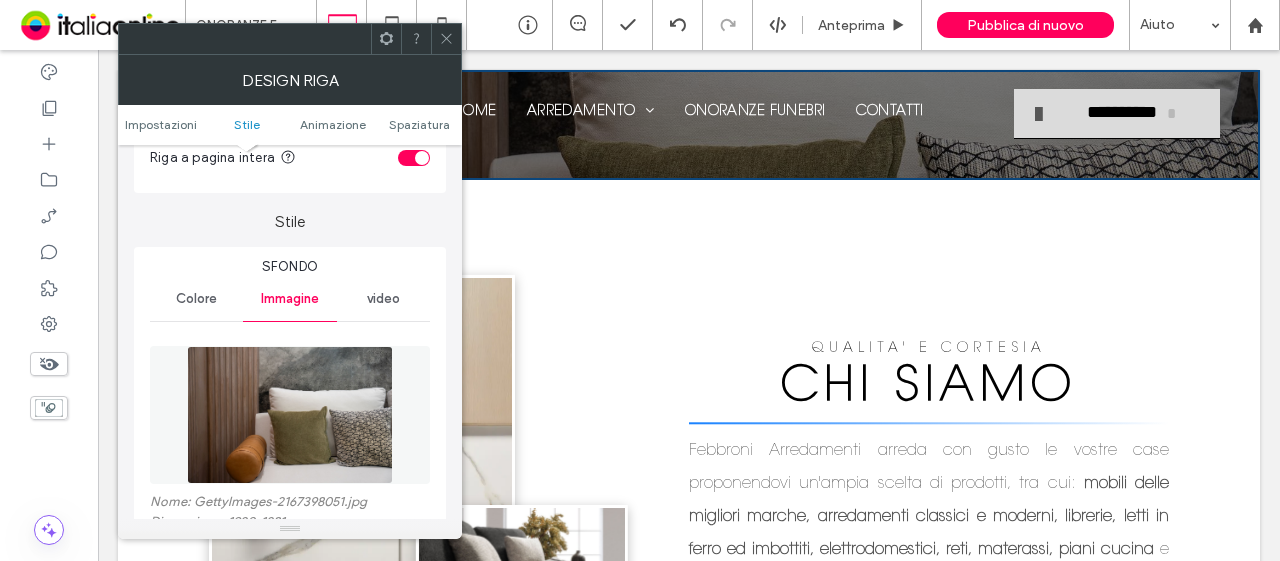scroll, scrollTop: 200, scrollLeft: 0, axis: vertical 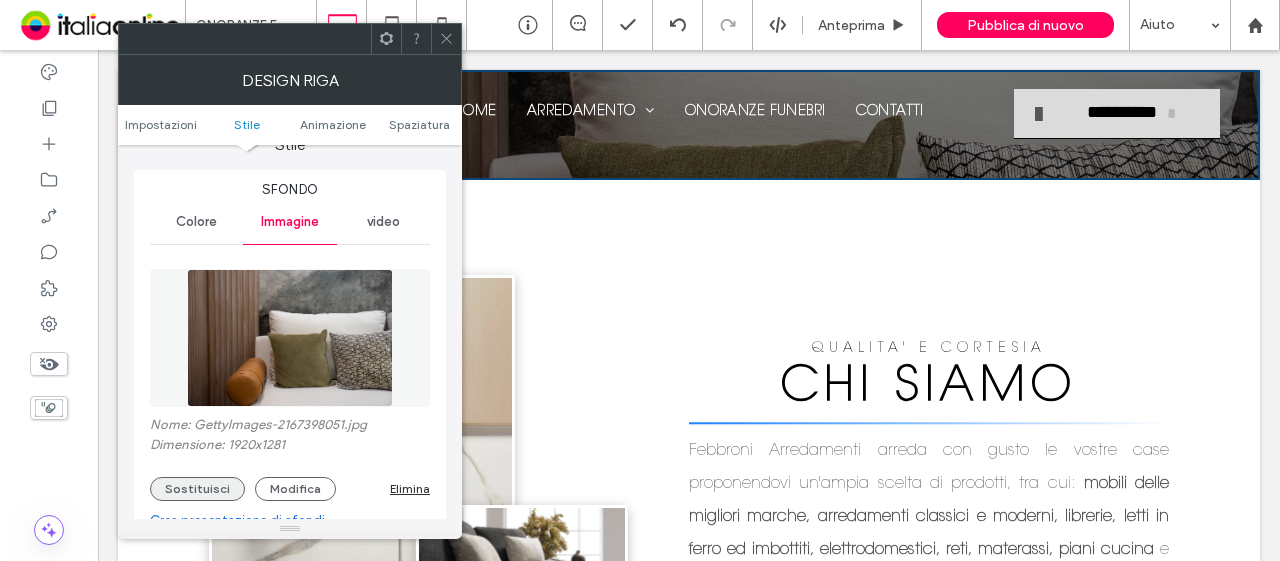 click on "Sostituisci" at bounding box center (197, 489) 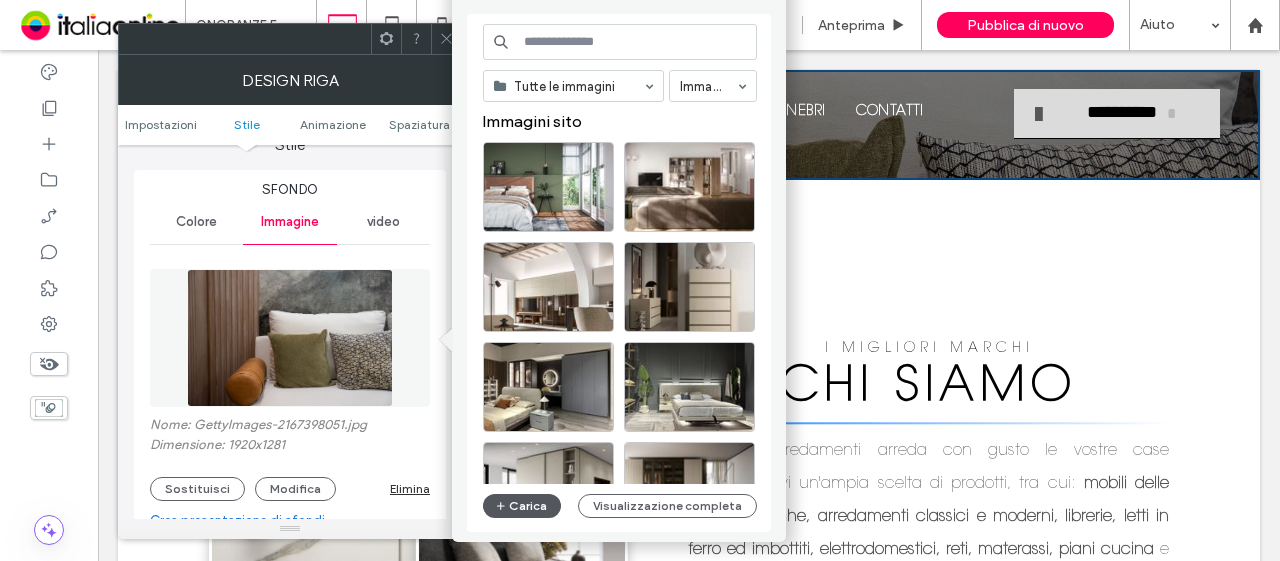 click on "Carica" at bounding box center [522, 506] 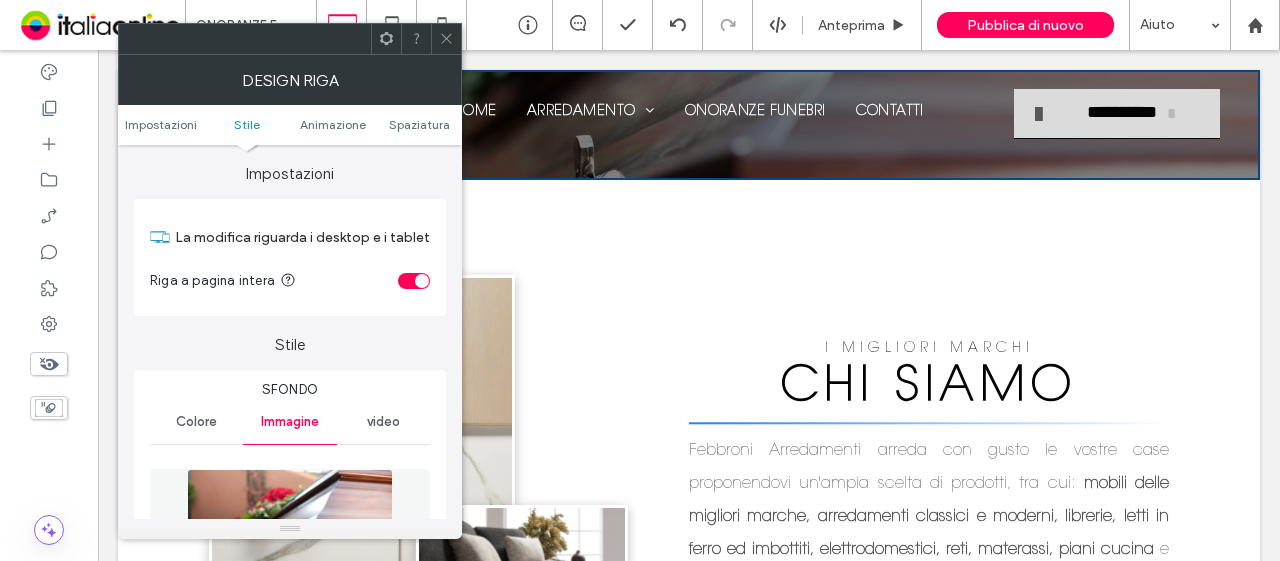 scroll, scrollTop: 0, scrollLeft: 0, axis: both 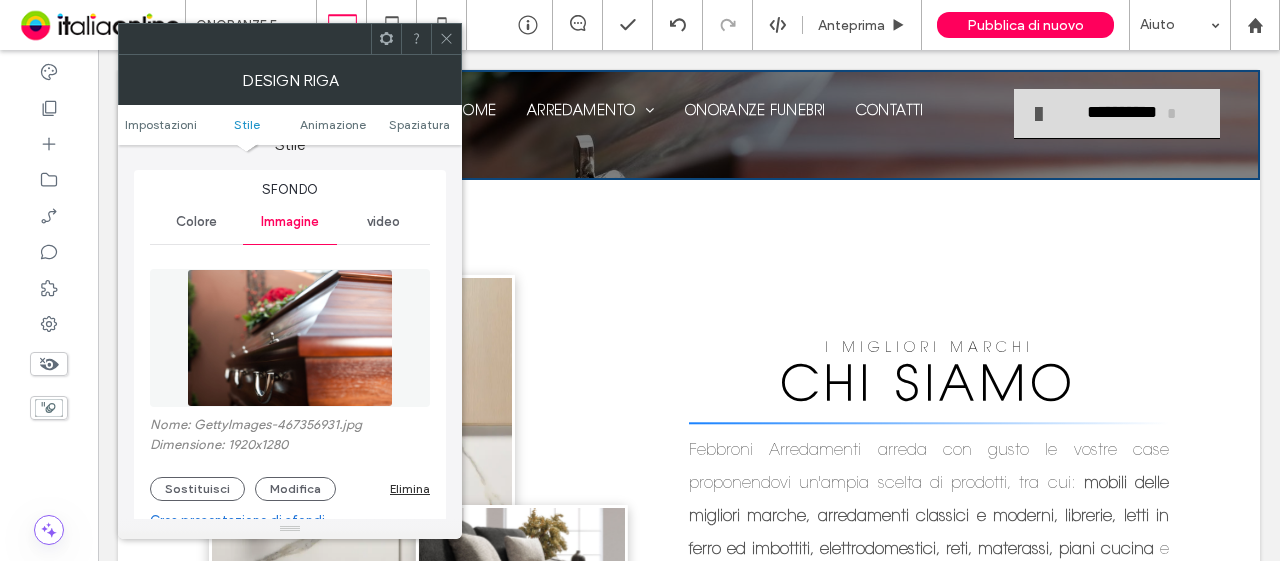 click on "Nome: GettyImages-467356931.jpg Dimensione: 1920x1280 Sostituisci Modifica Elimina" at bounding box center (290, 459) 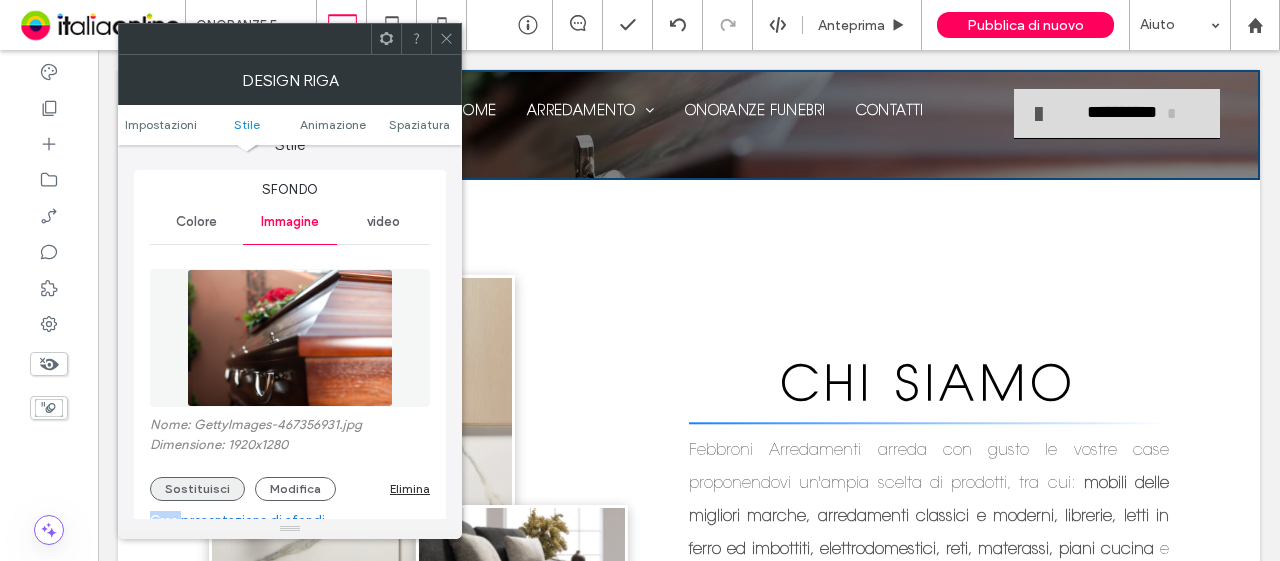 drag, startPoint x: 206, startPoint y: 484, endPoint x: 222, endPoint y: 483, distance: 16.03122 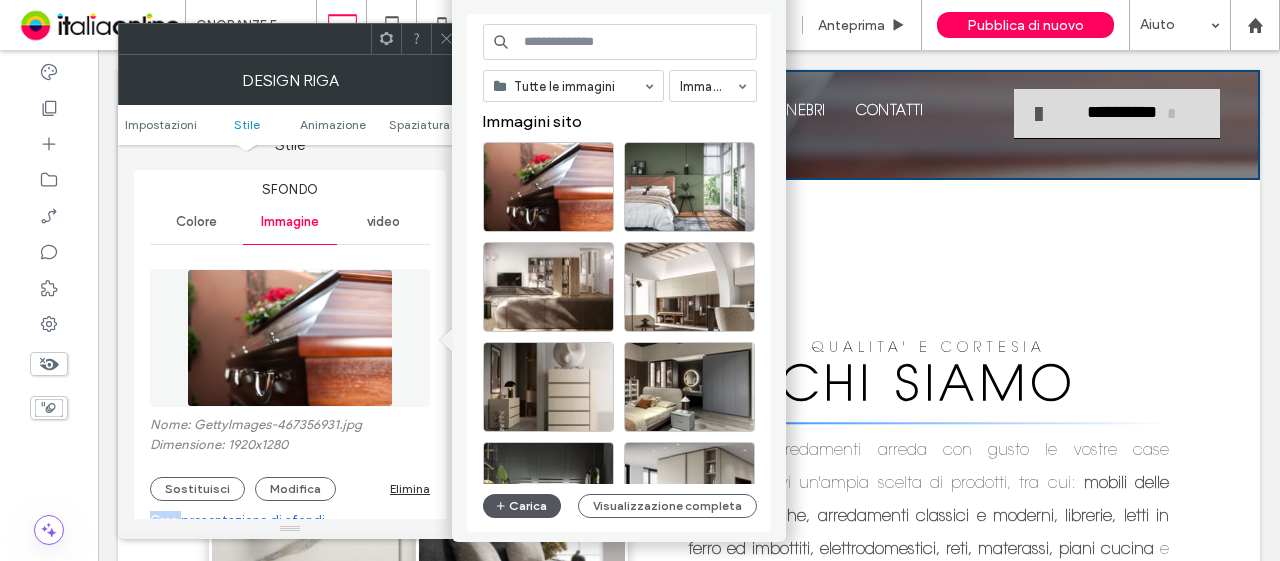 click 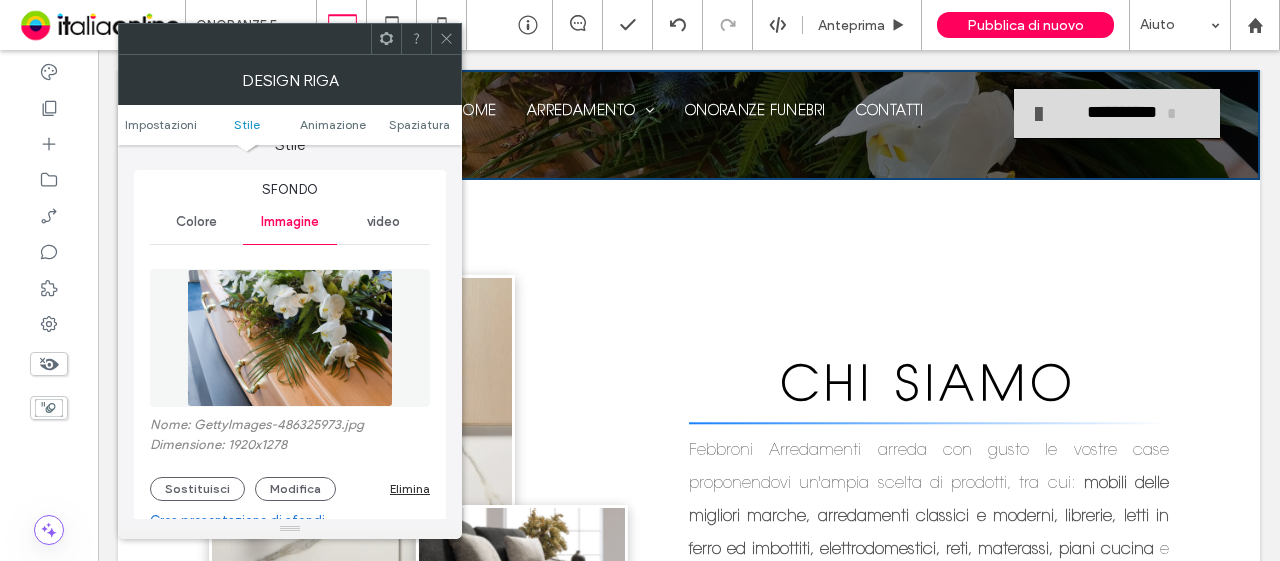 click 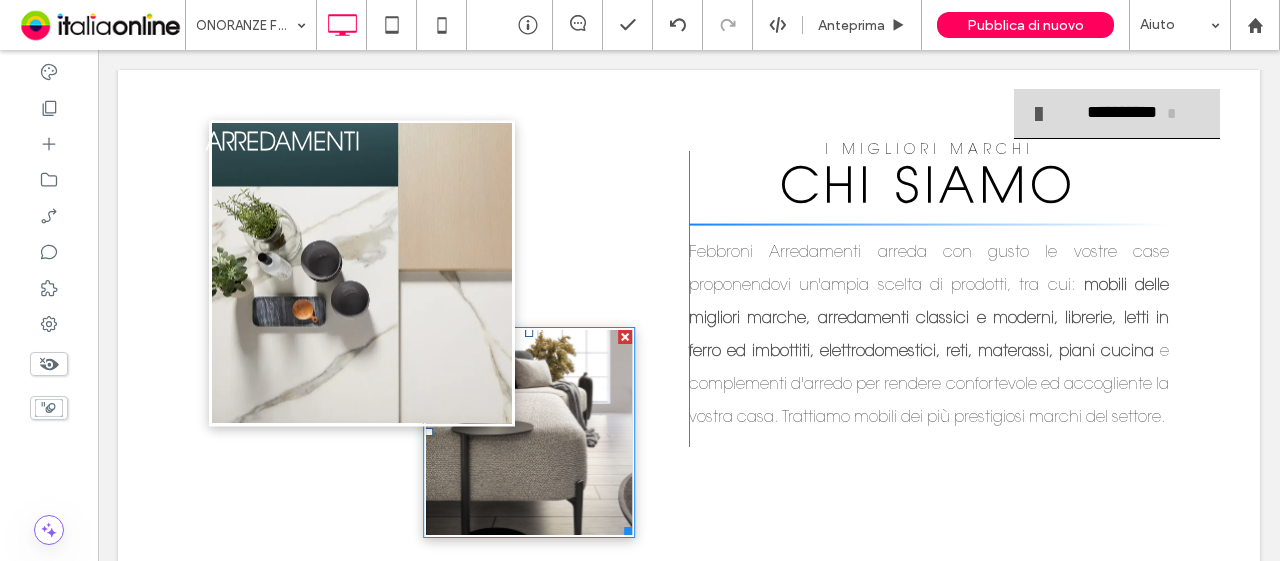 scroll, scrollTop: 100, scrollLeft: 0, axis: vertical 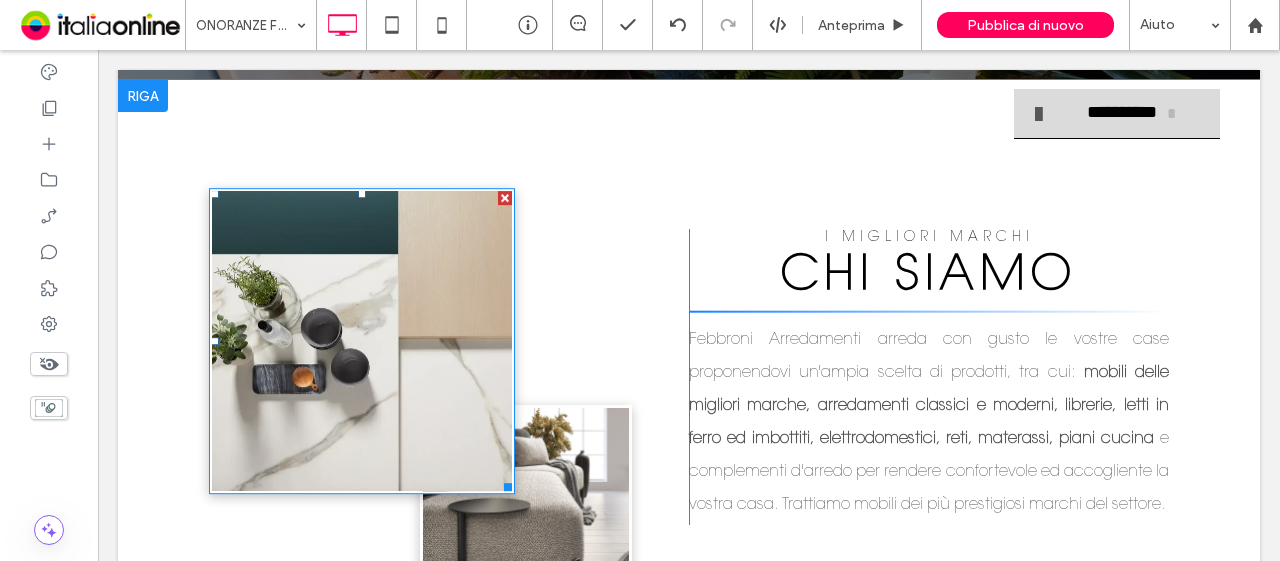 drag, startPoint x: 242, startPoint y: 390, endPoint x: 274, endPoint y: 387, distance: 32.140316 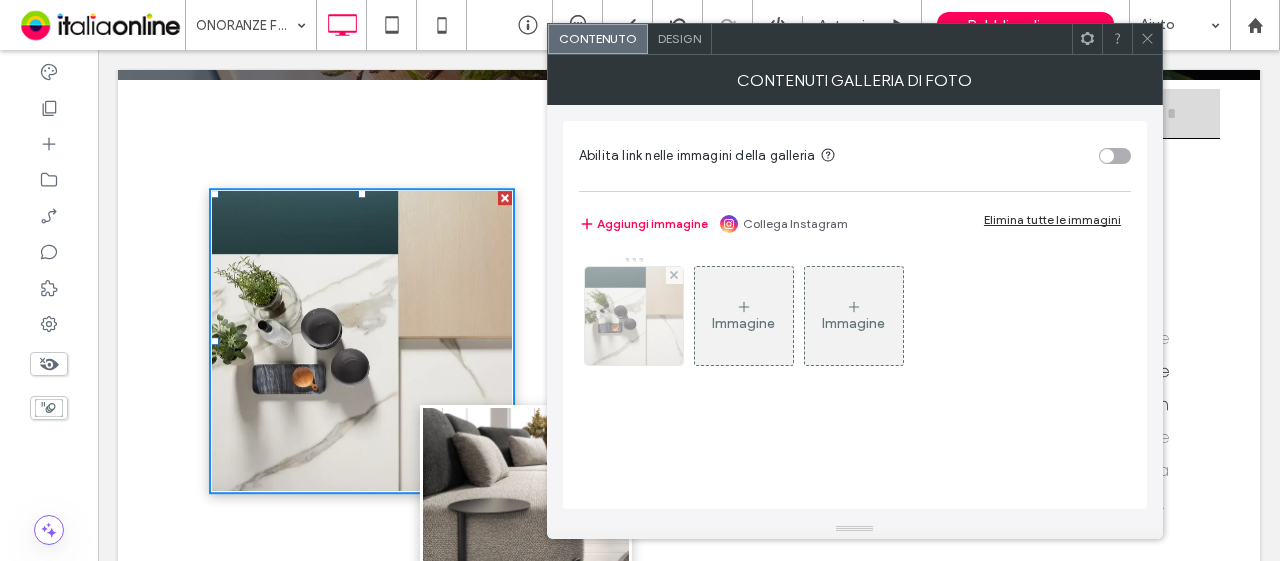 click at bounding box center [634, 316] 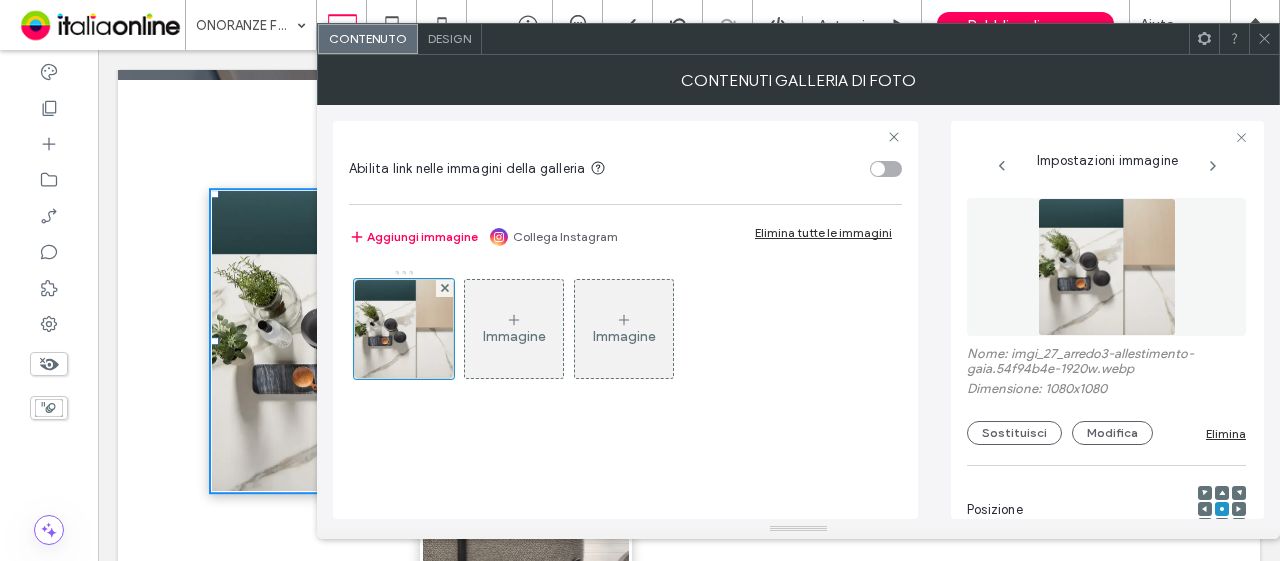 click on "Nome: imgi_27_arredo3-allestimento-gaia.54f94b4e-1920w.webp Dimensione: 1080x1080 Sostituisci Modifica Elimina" at bounding box center [1106, 321] 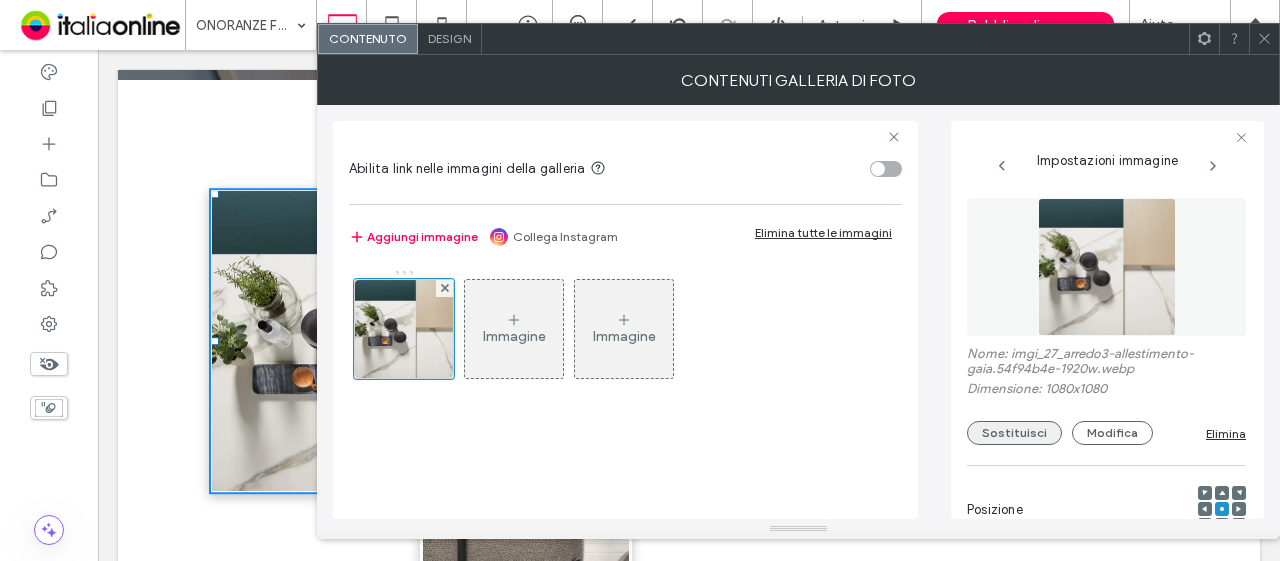 click on "Sostituisci" at bounding box center [1014, 433] 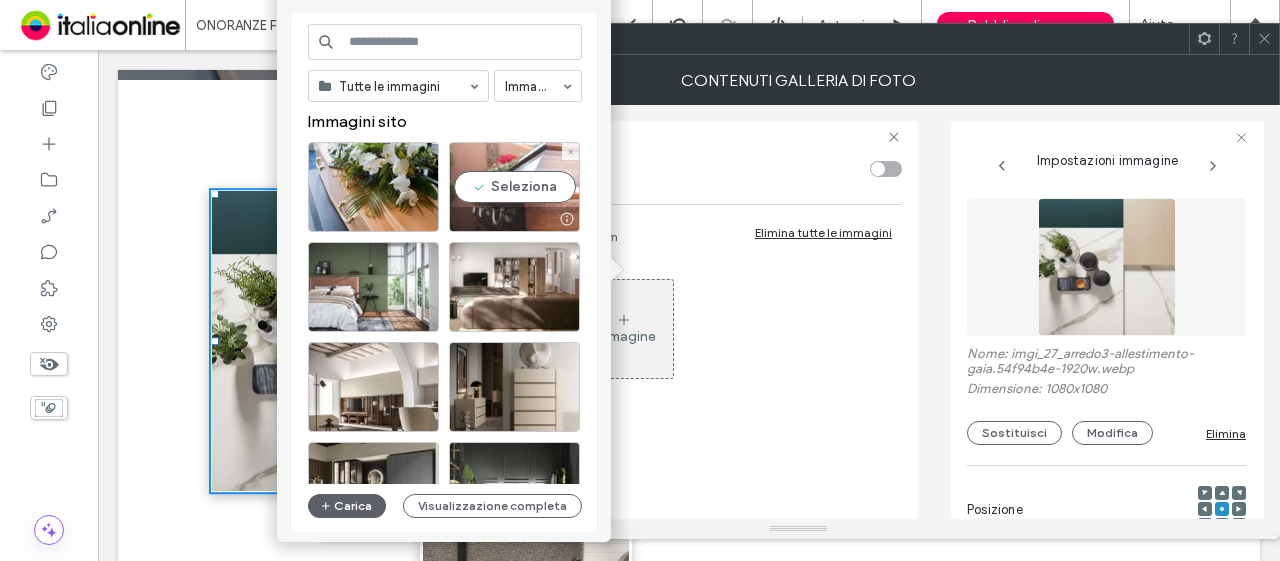 click on "Seleziona" at bounding box center [514, 187] 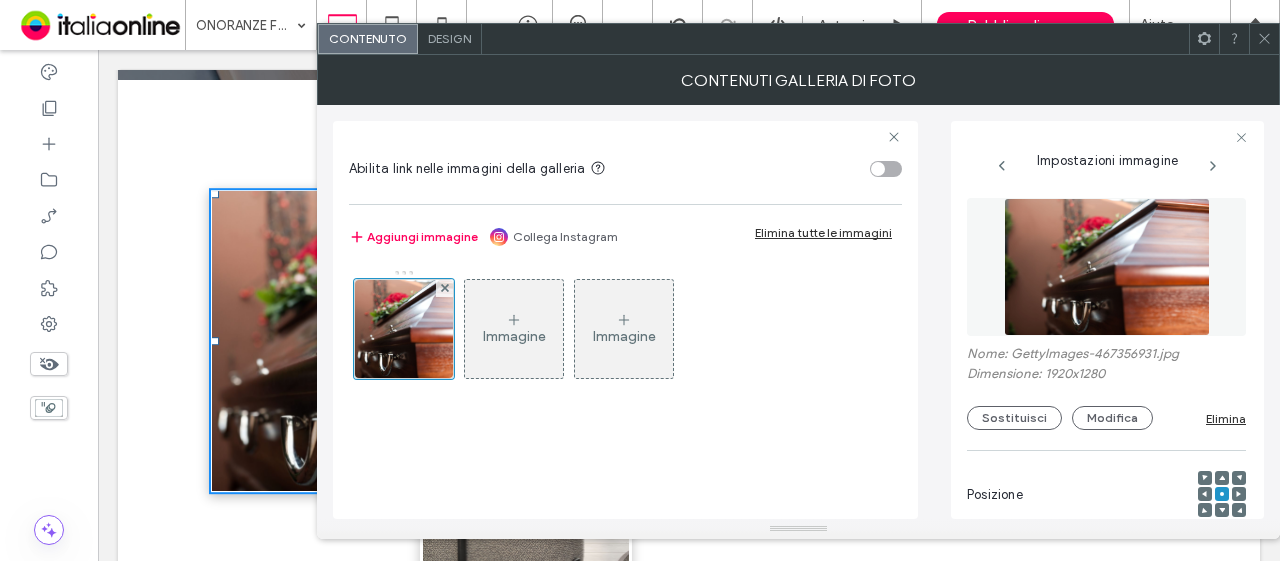 click 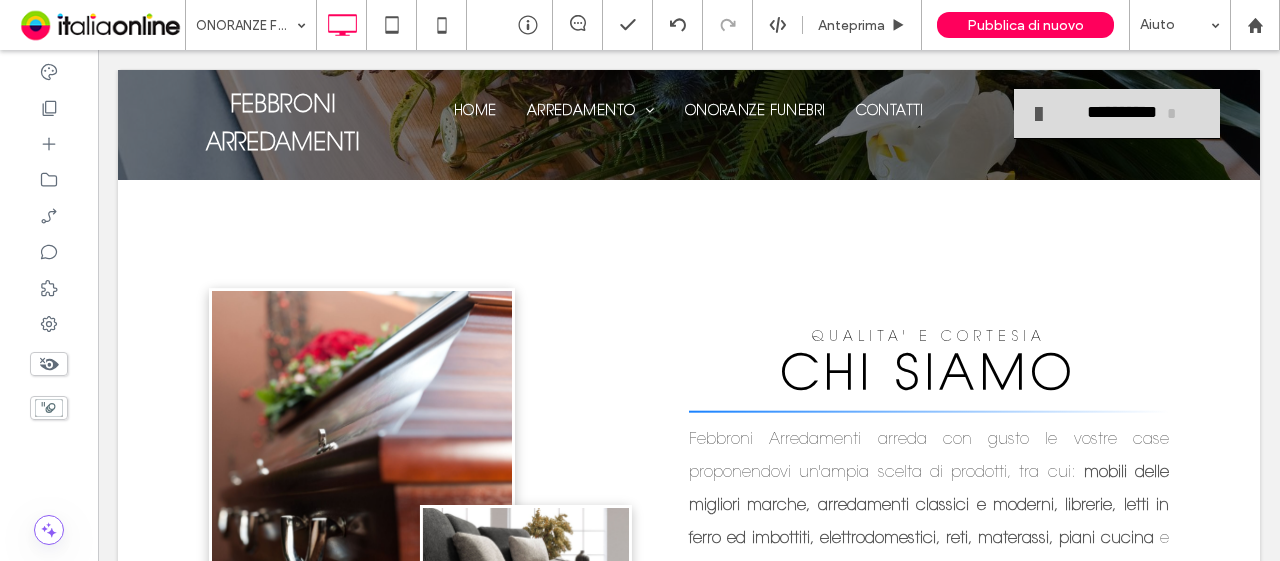 scroll, scrollTop: 100, scrollLeft: 0, axis: vertical 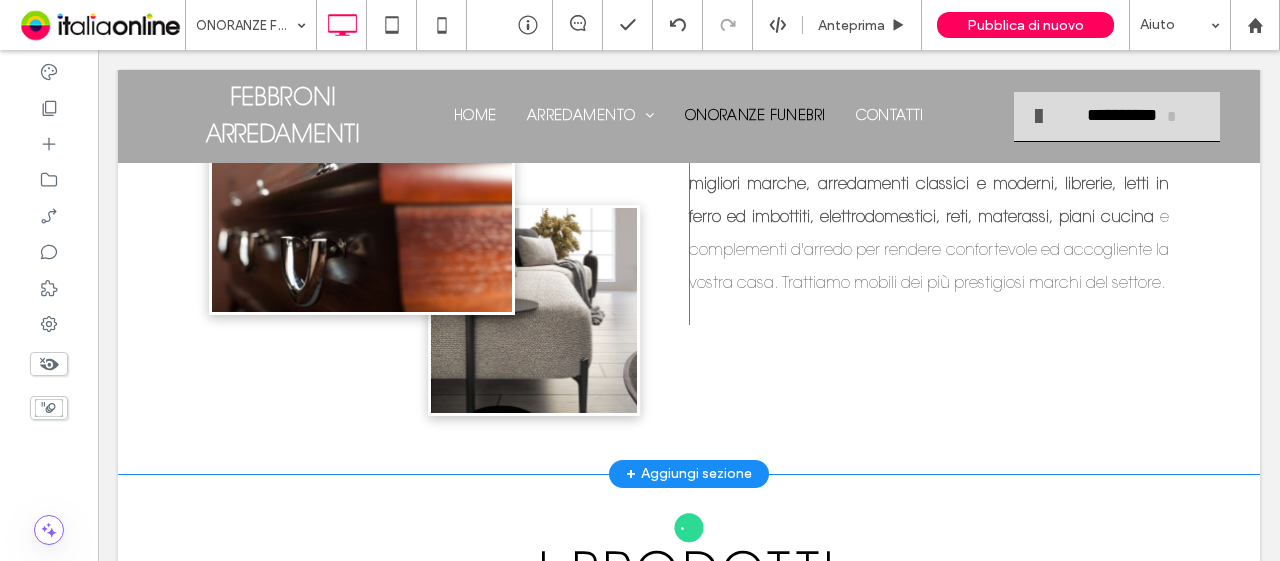 drag, startPoint x: 558, startPoint y: 359, endPoint x: 506, endPoint y: 533, distance: 181.60396 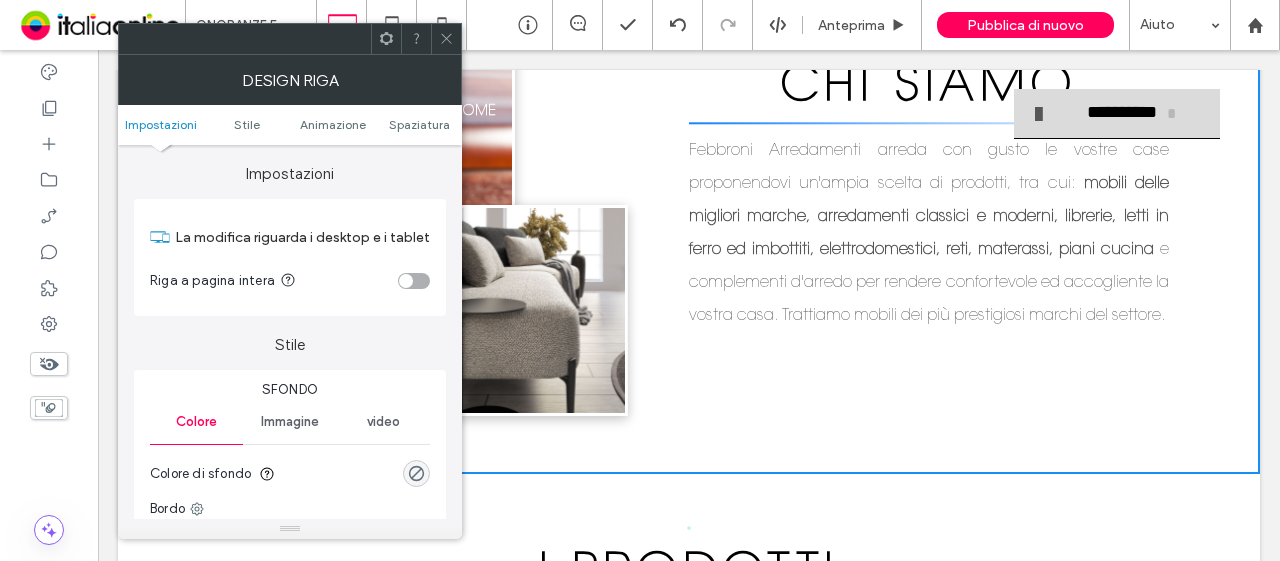 scroll, scrollTop: 0, scrollLeft: 0, axis: both 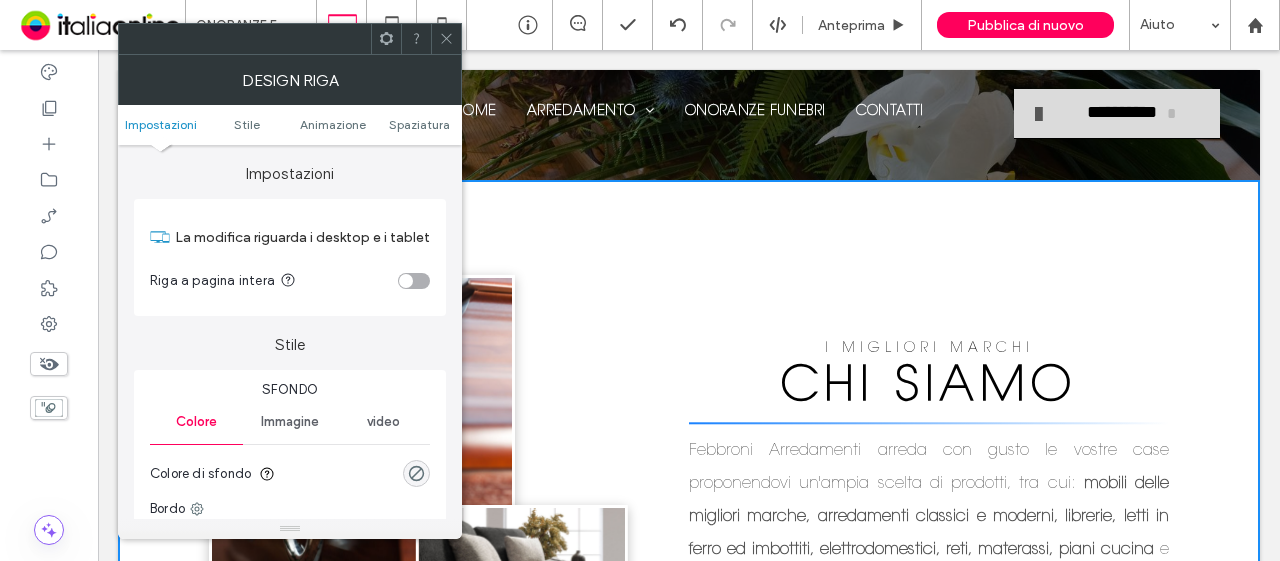click at bounding box center (446, 39) 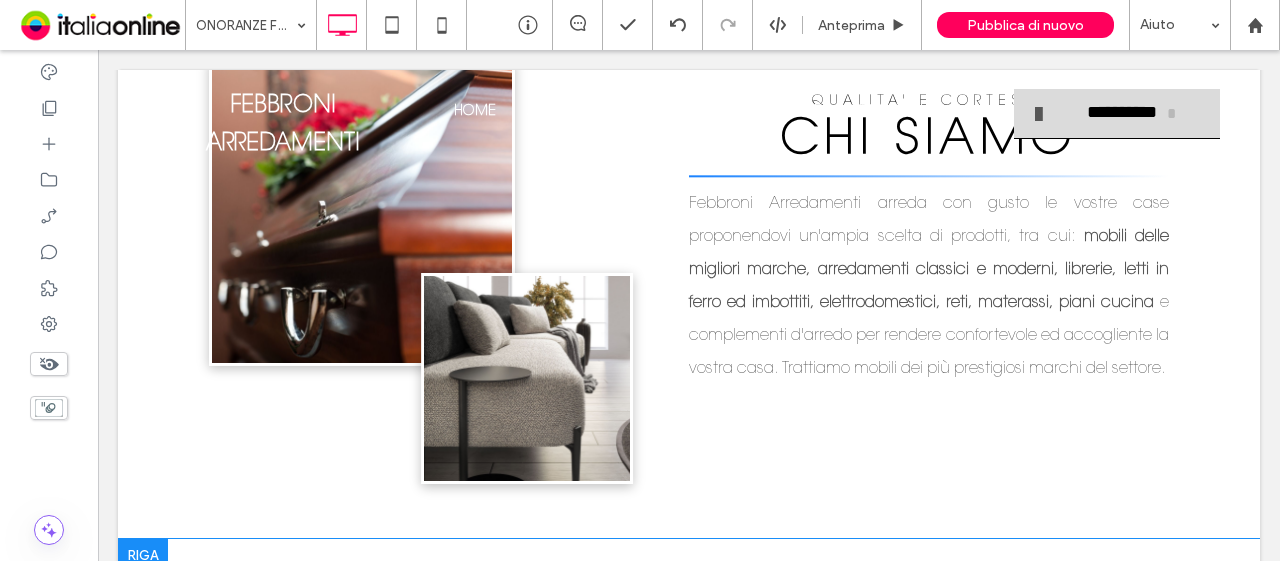 scroll, scrollTop: 300, scrollLeft: 0, axis: vertical 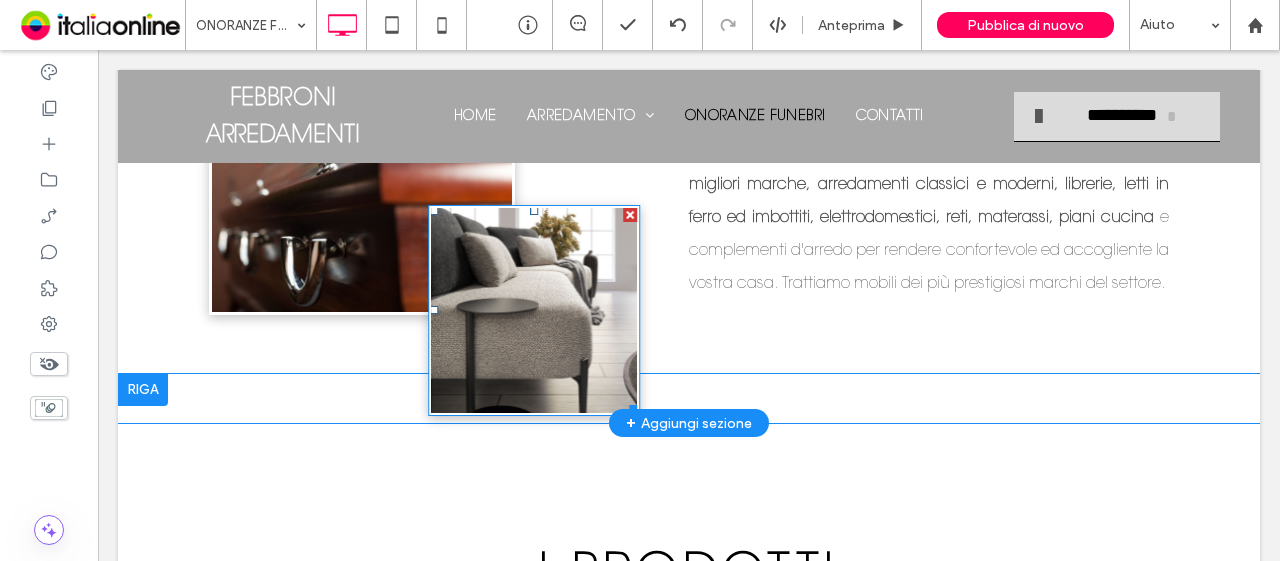 click at bounding box center (535, 311) 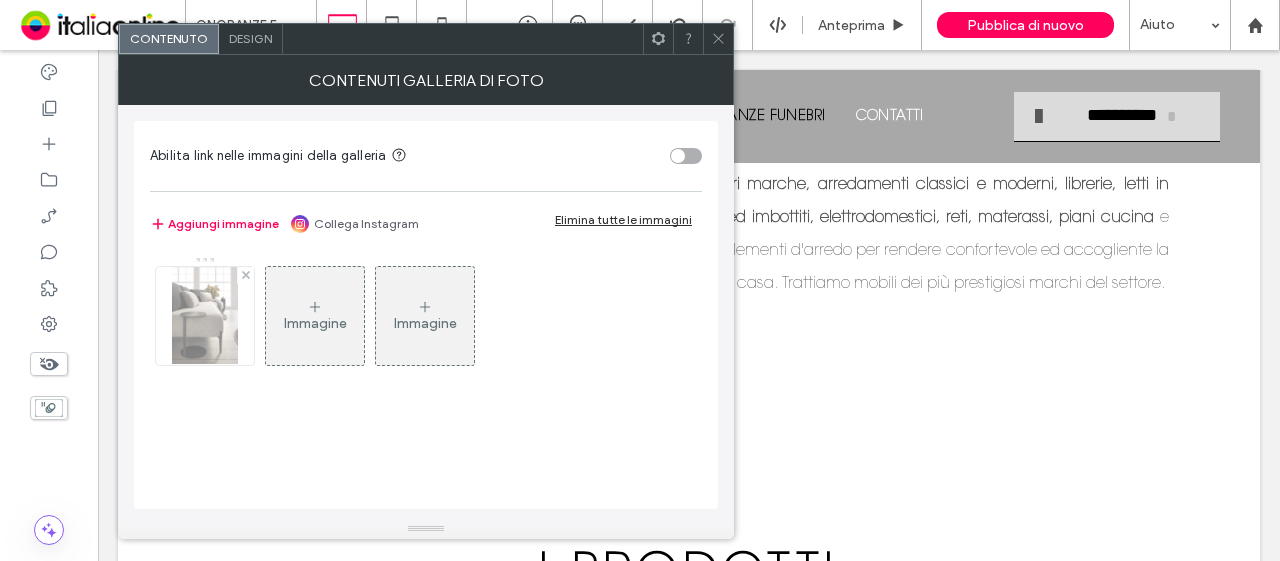 click at bounding box center (204, 316) 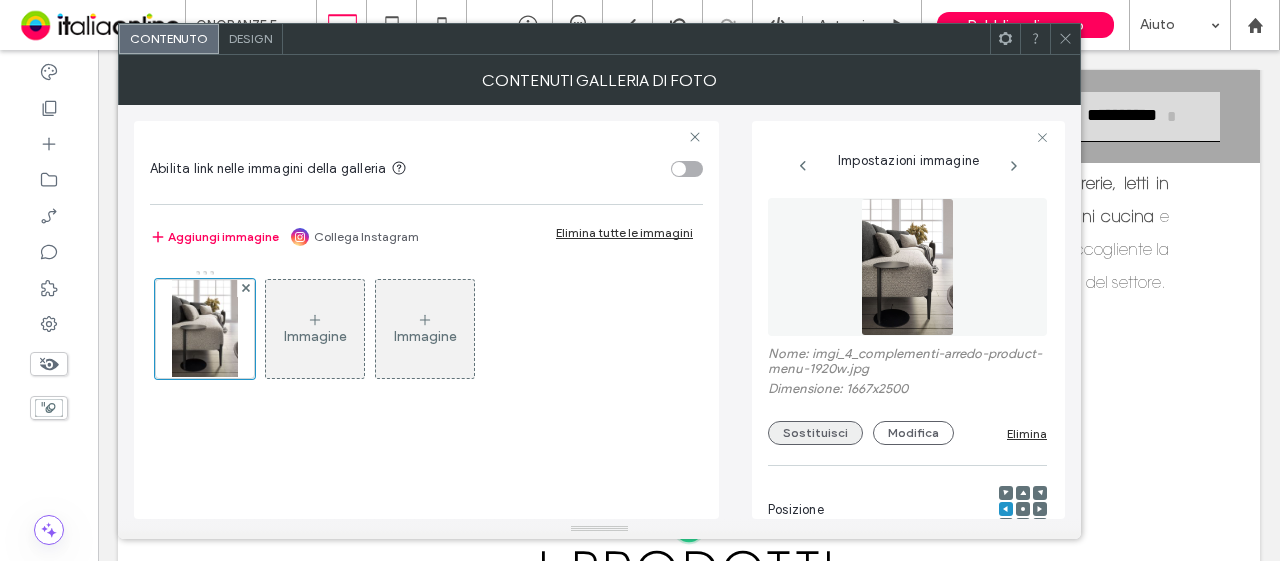 click on "Sostituisci" at bounding box center [815, 433] 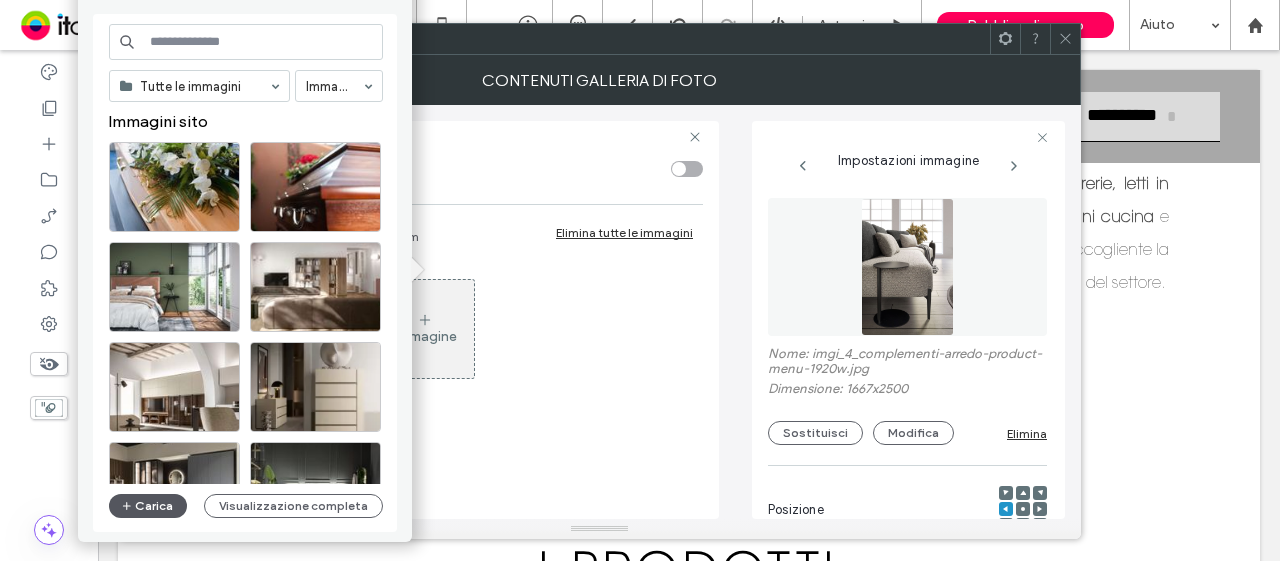 click on "Carica" at bounding box center [148, 506] 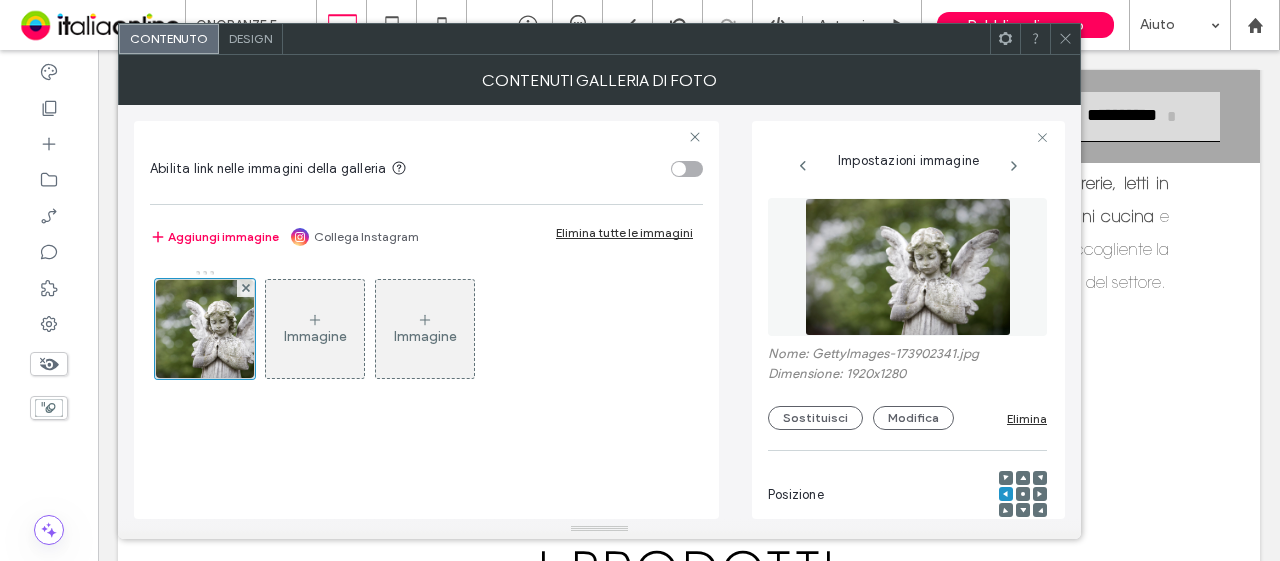 click 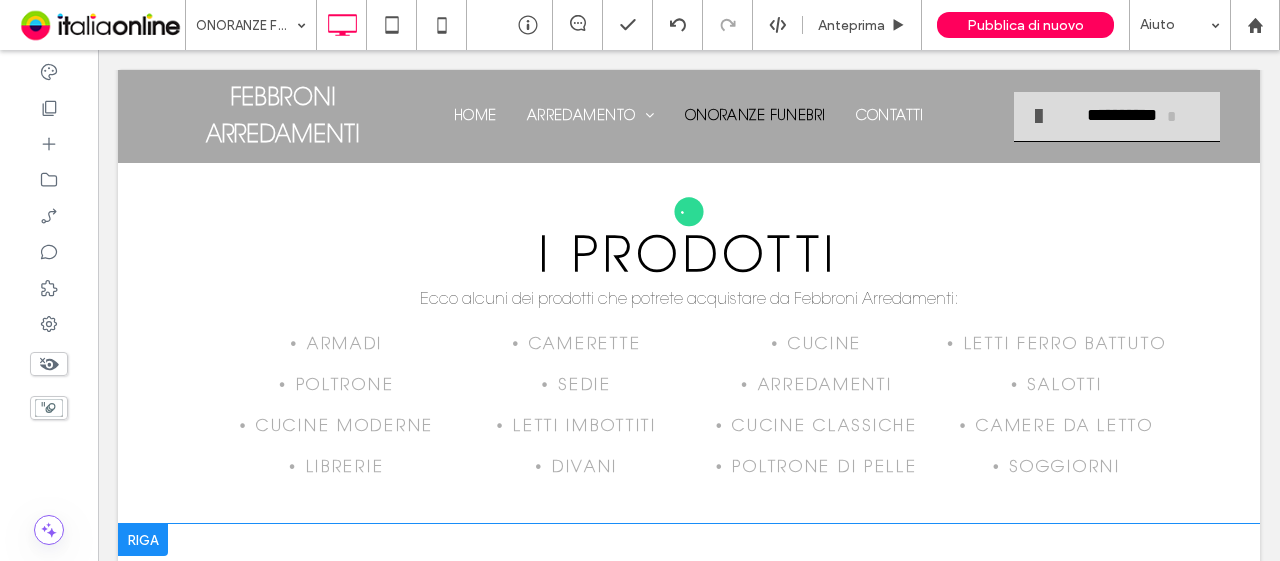 scroll, scrollTop: 500, scrollLeft: 0, axis: vertical 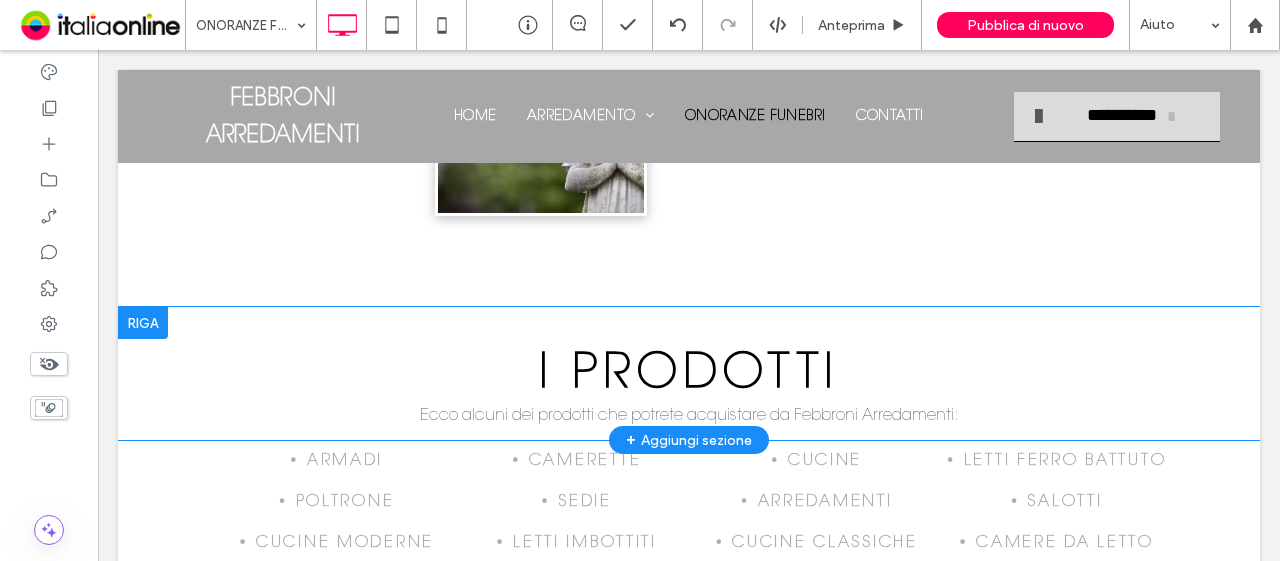 click at bounding box center (143, 323) 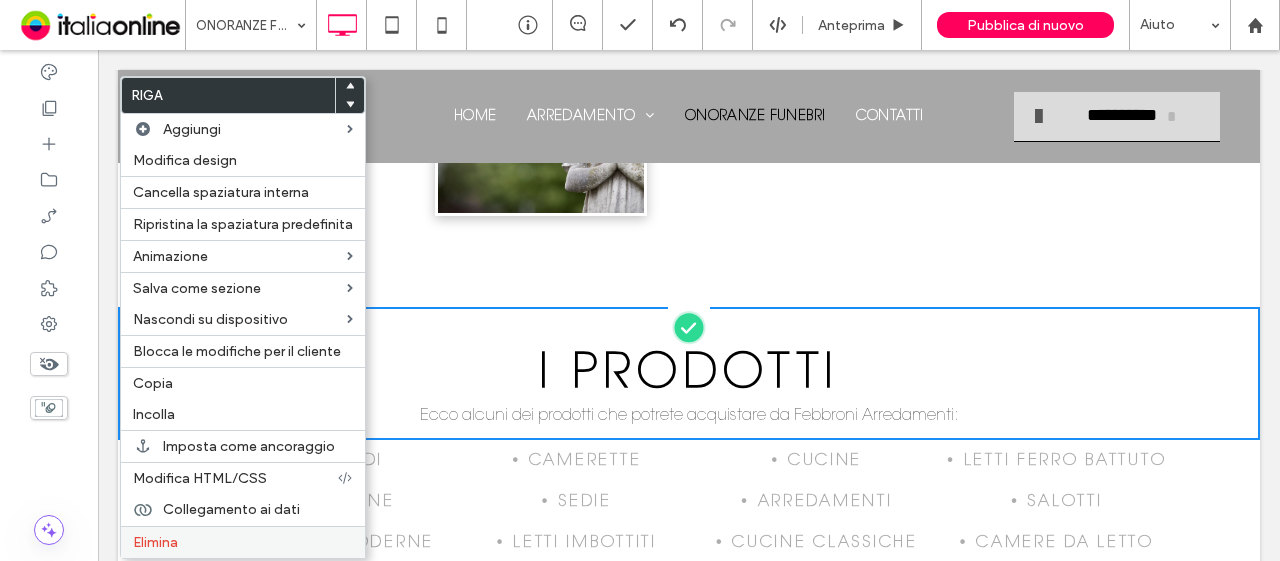 click on "Elimina" at bounding box center [243, 542] 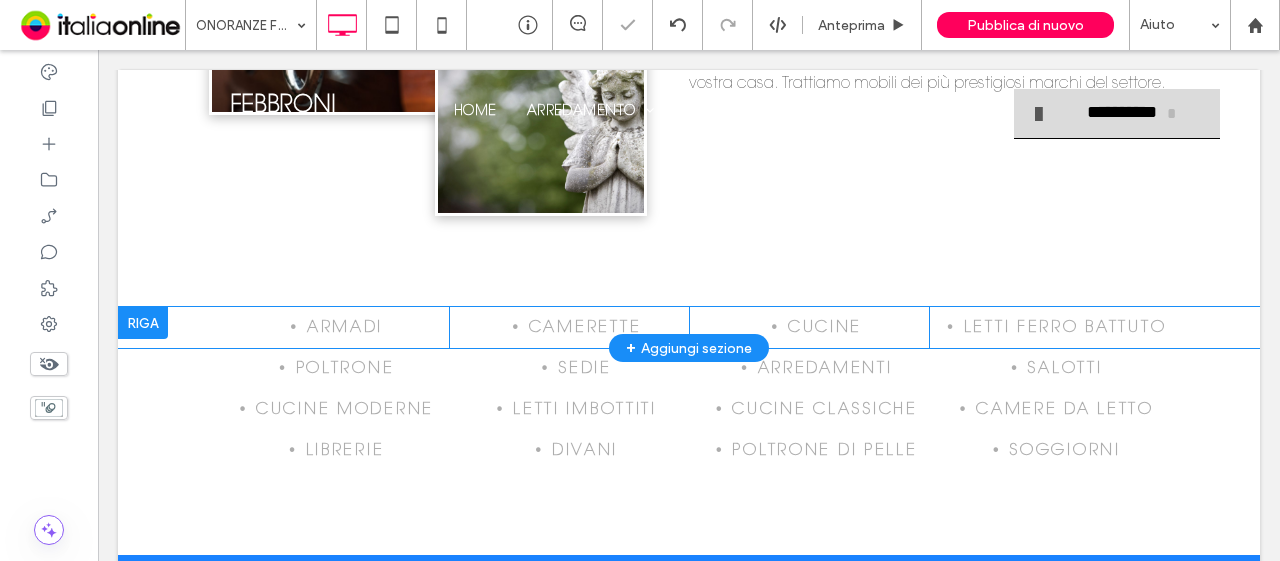 click at bounding box center [143, 323] 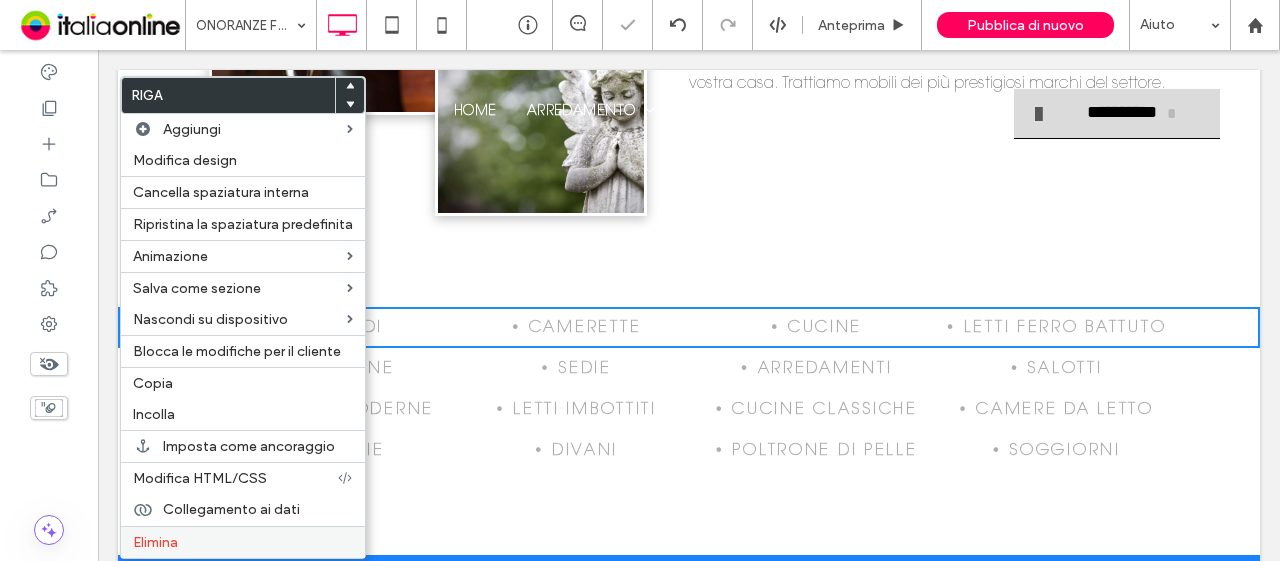 click on "Elimina" at bounding box center [243, 542] 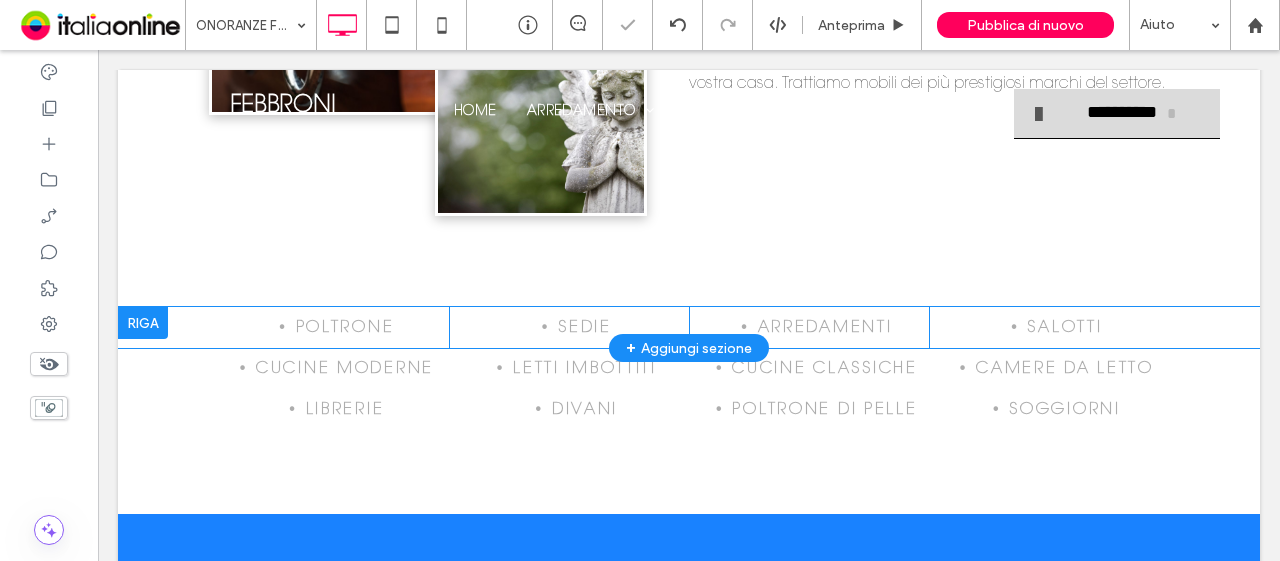 click at bounding box center (143, 323) 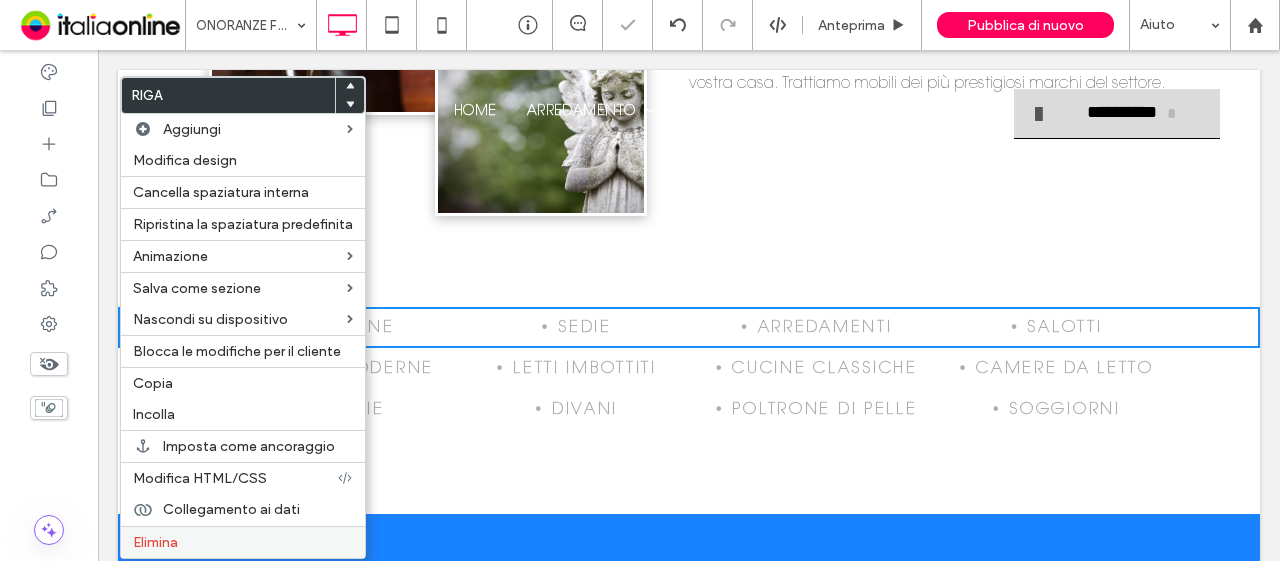 click on "Elimina" at bounding box center (243, 542) 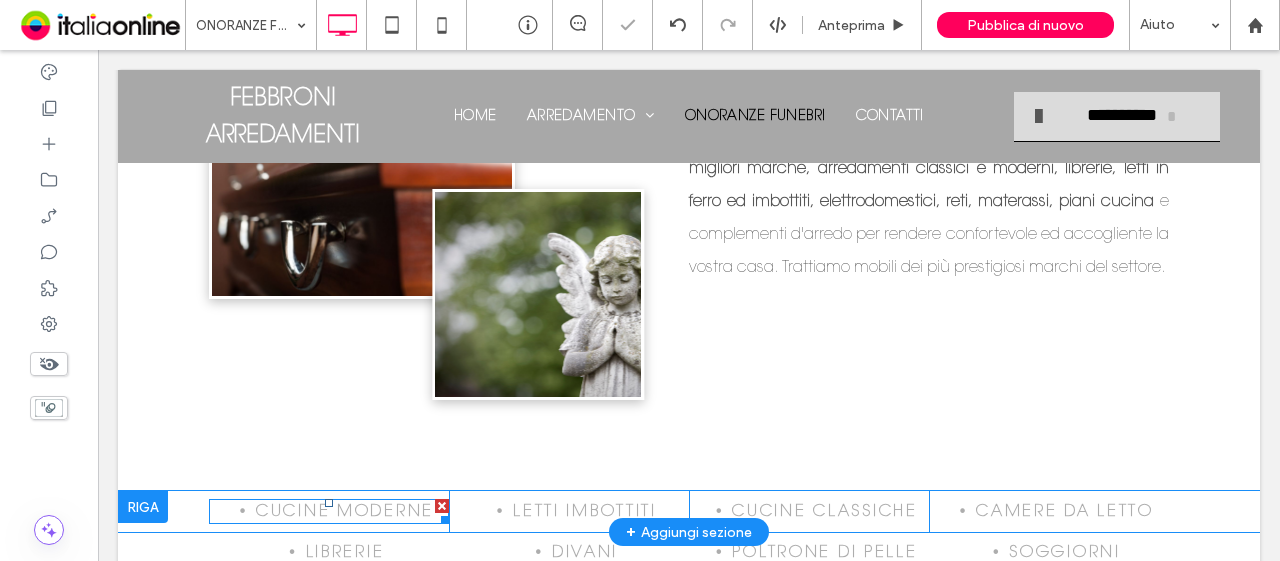 scroll, scrollTop: 400, scrollLeft: 0, axis: vertical 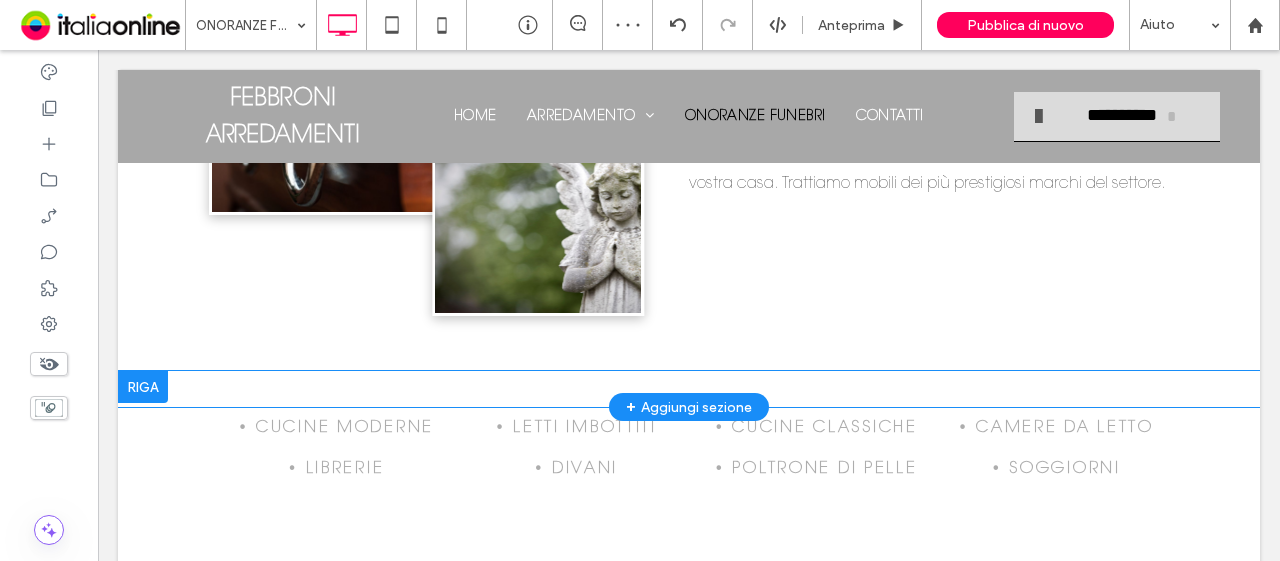 click at bounding box center (143, 387) 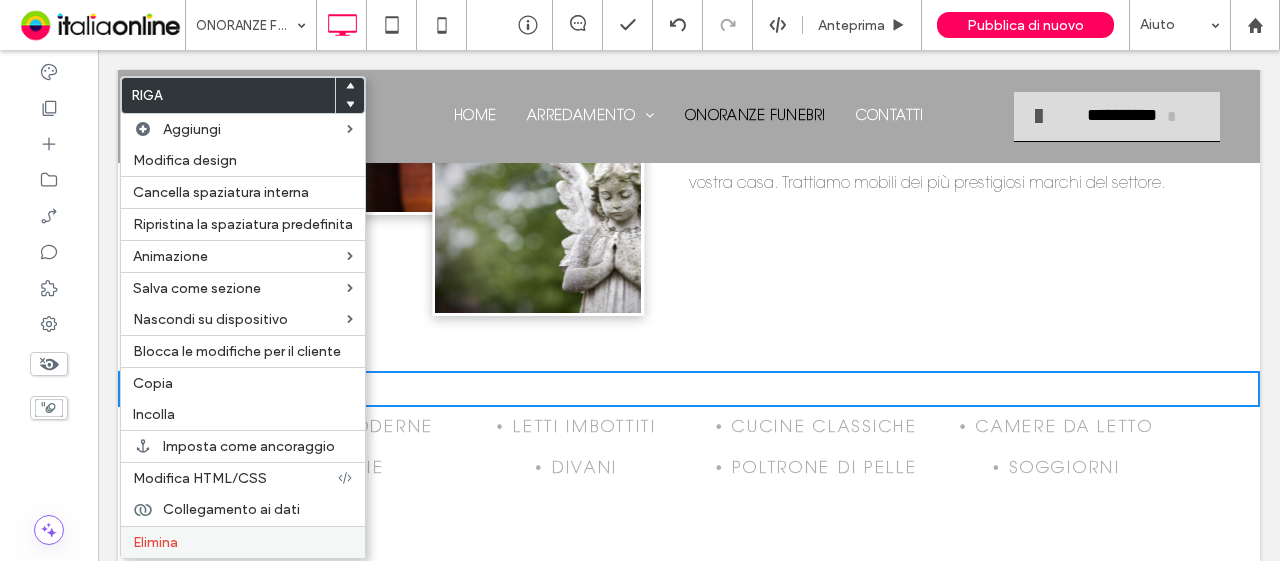 click on "Elimina" at bounding box center [155, 542] 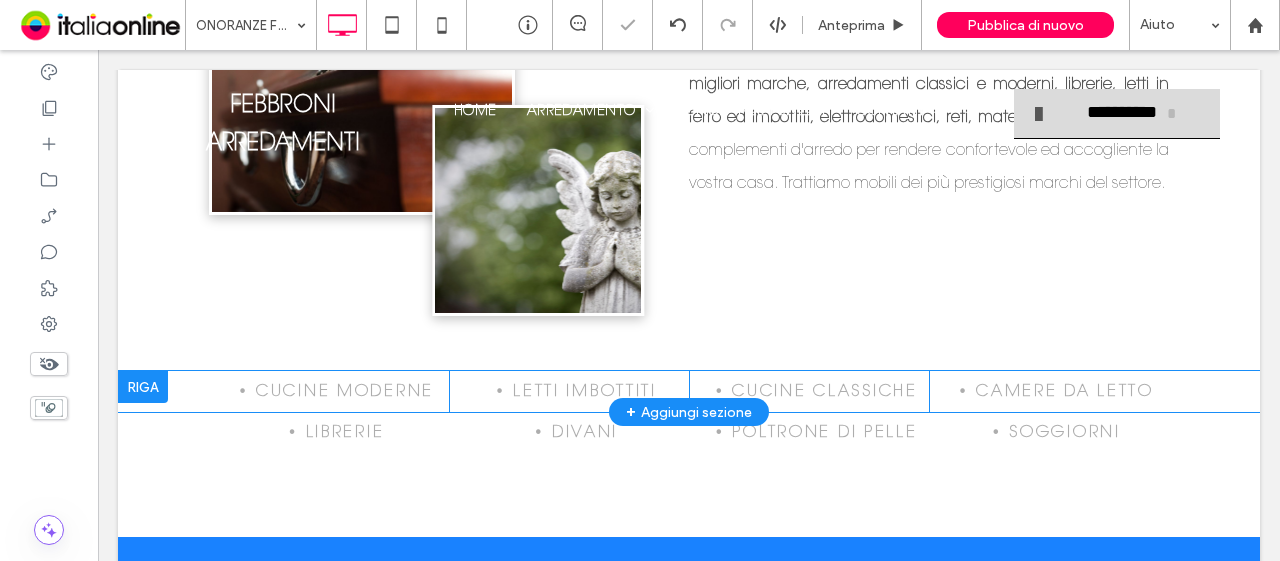 click on "cucine moderne
Click To Paste
letti imbottiti
Click To Paste
cucine classiche
Click To Paste
camere da letto
Click To Paste
Riga + Aggiungi sezione" at bounding box center (689, 391) 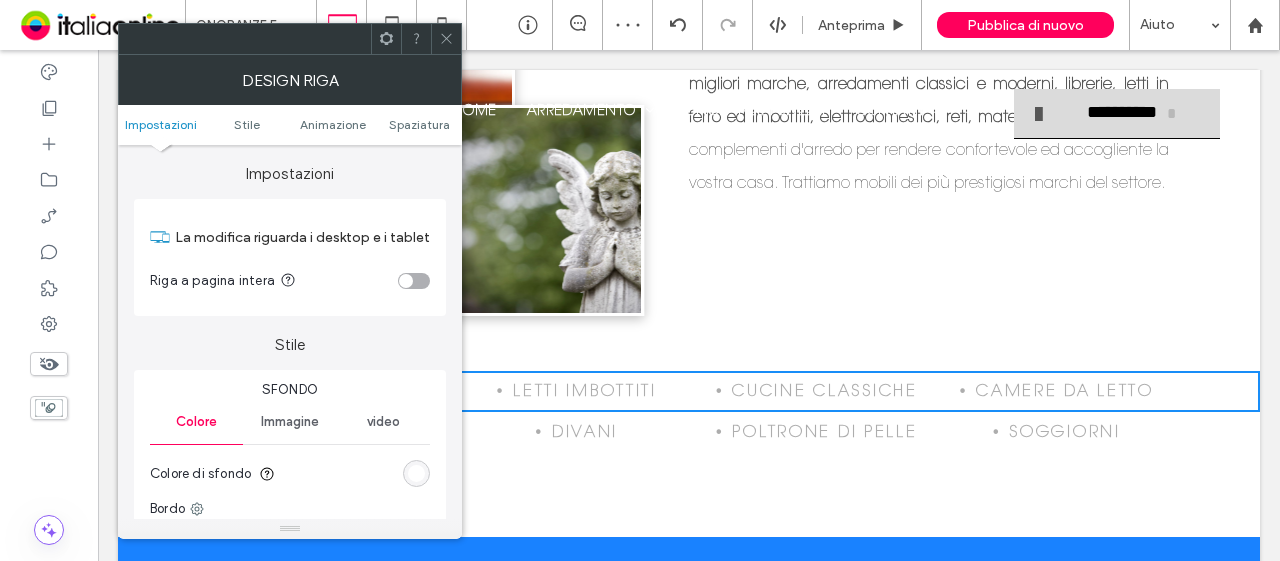click 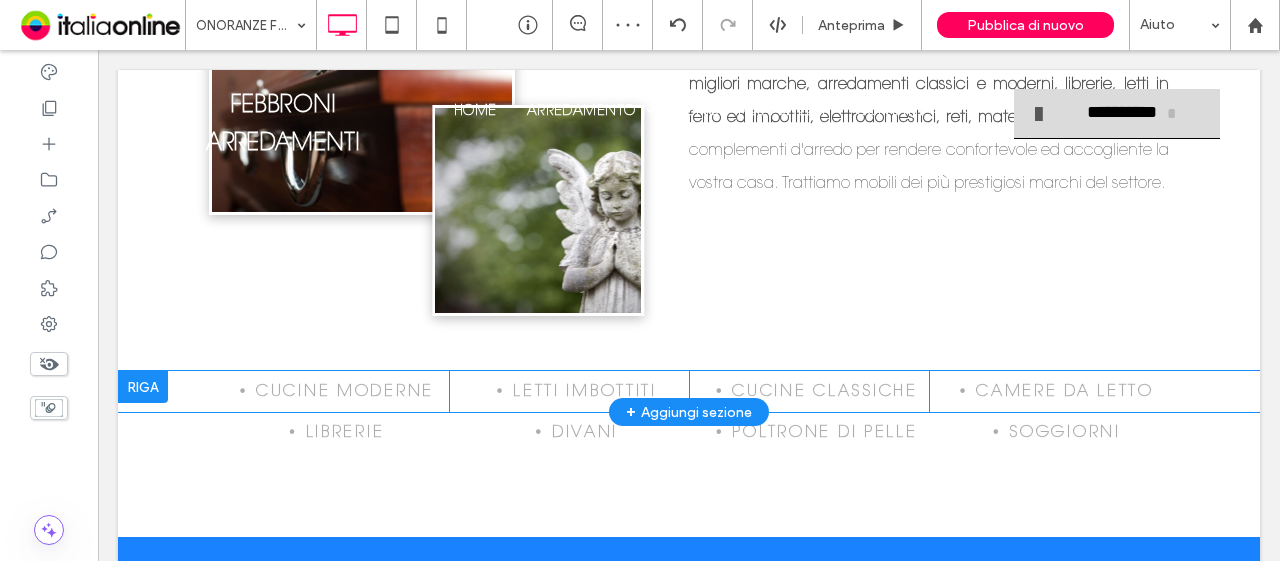 click at bounding box center [143, 387] 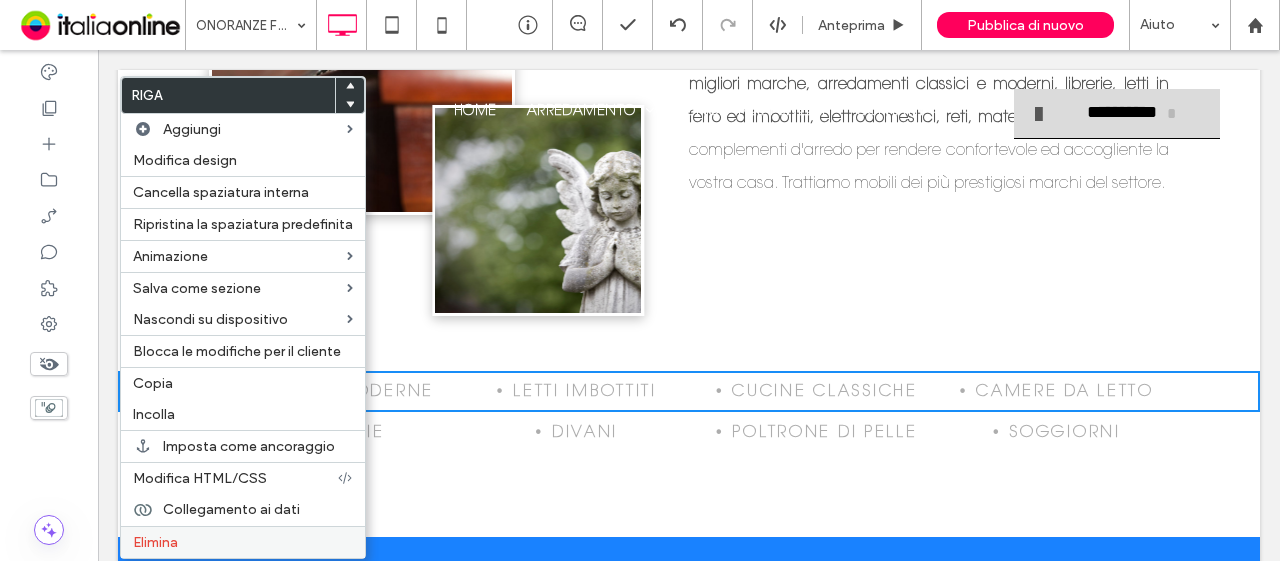 click on "Elimina" at bounding box center [243, 542] 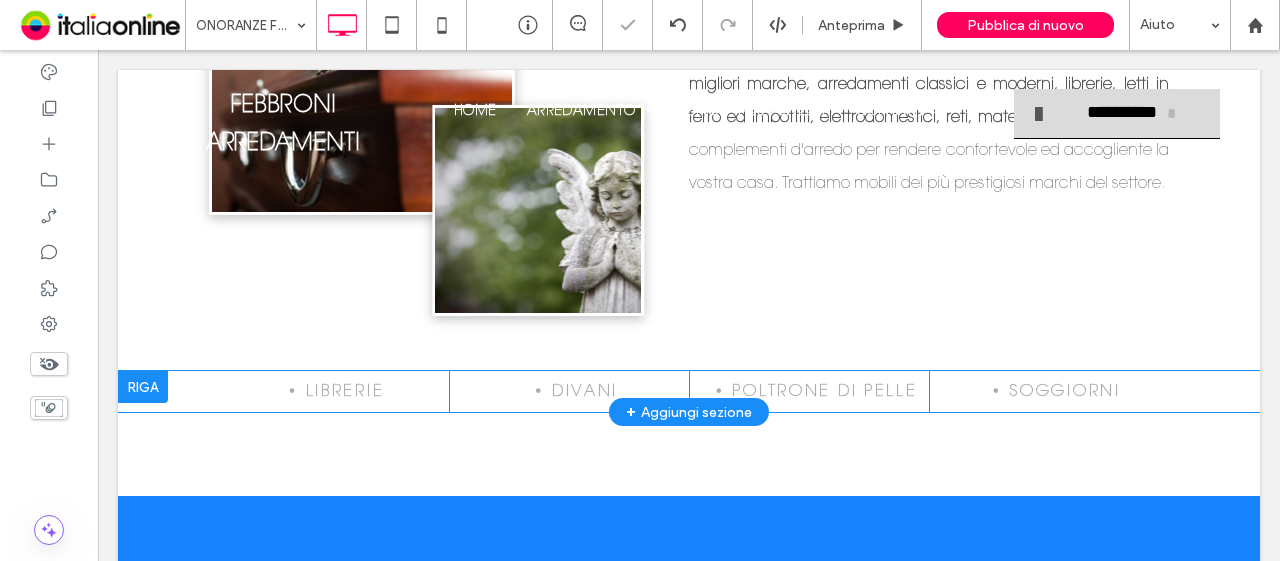click at bounding box center [143, 387] 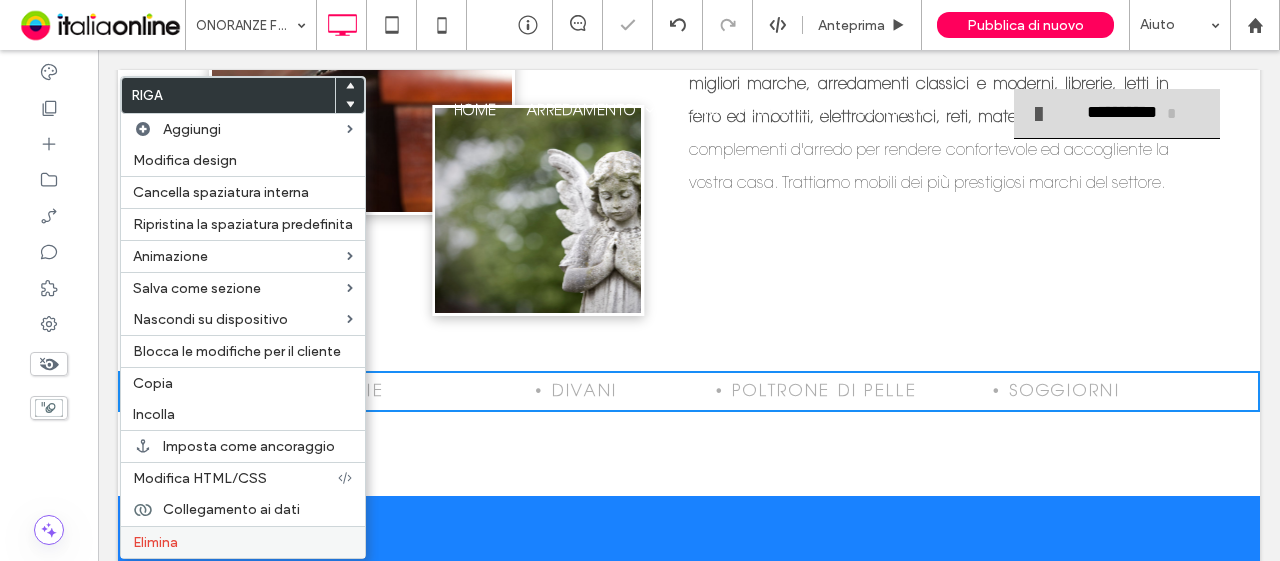 click on "Elimina" at bounding box center (243, 542) 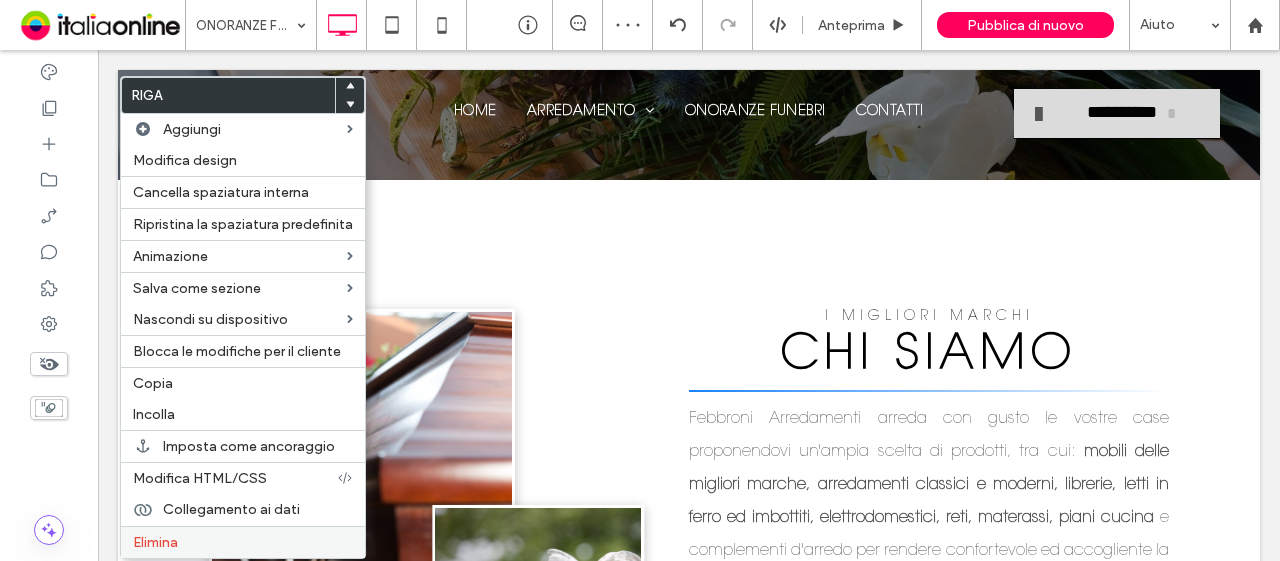 scroll, scrollTop: 400, scrollLeft: 0, axis: vertical 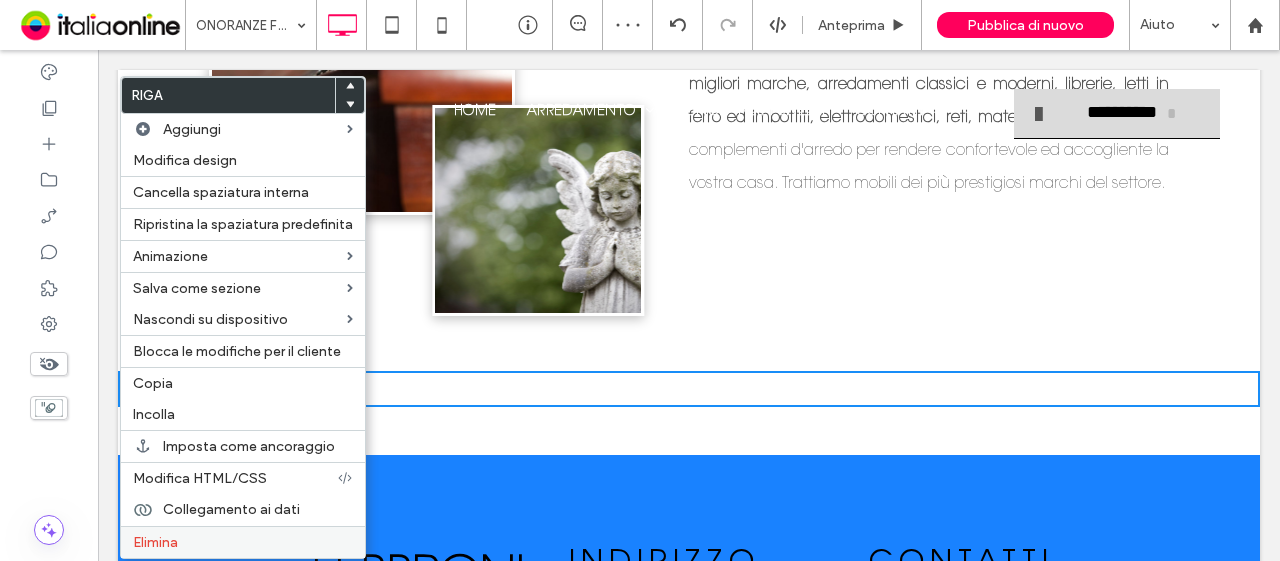 click on "Elimina" at bounding box center (243, 542) 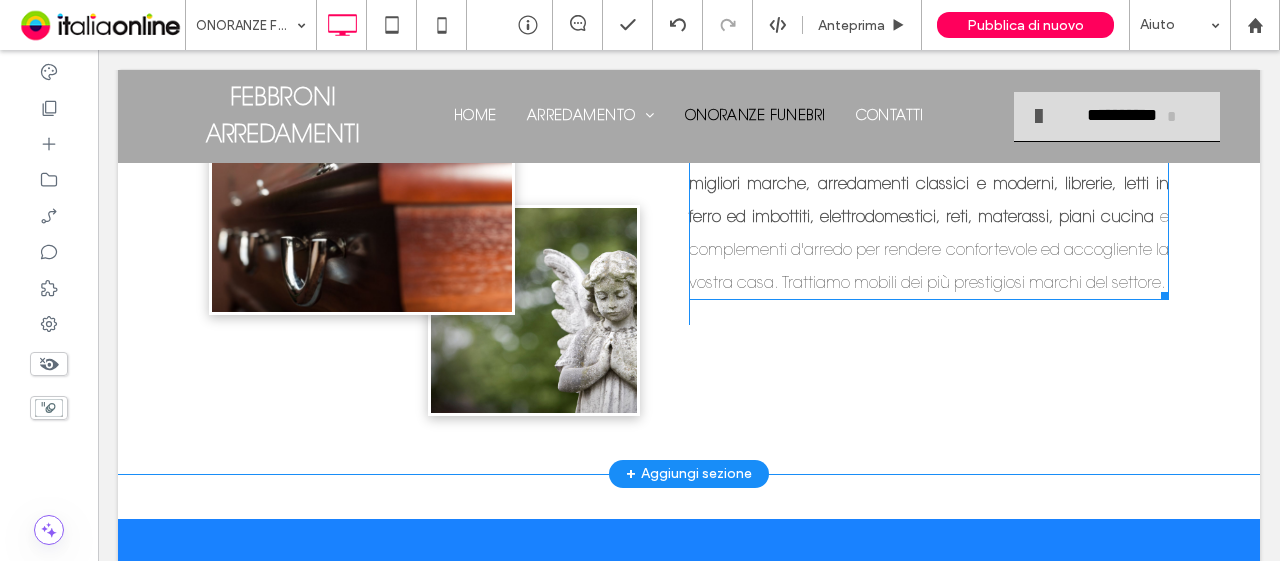 scroll, scrollTop: 200, scrollLeft: 0, axis: vertical 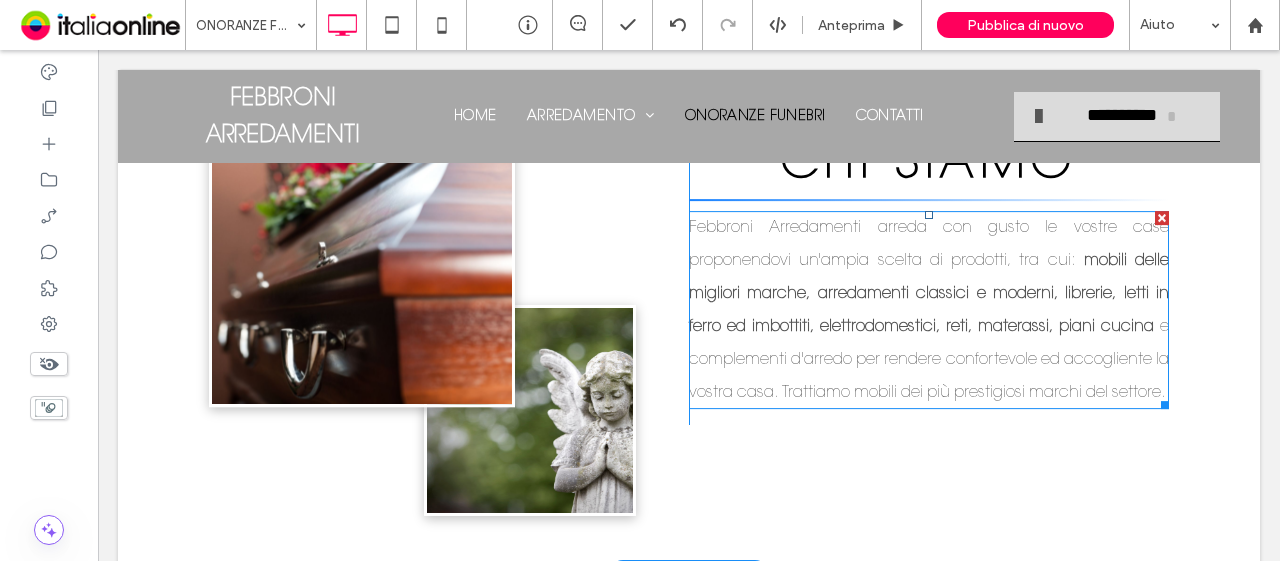 click on "Febbroni Arredamenti arreda con gusto le vostre case proponendovi un'ampia scelta di prodotti, tra cui:
mobili delle migliori marche, arredamenti classici e moderni, librerie, letti in ferro ed imbottiti, elettrodomestici, reti, materassi, piani cucina   e complementi d'arredo per rendere confortevole ed accogliente la vostra casa. Trattiamo mobili dei più prestigiosi marchi del settore." at bounding box center [929, 310] 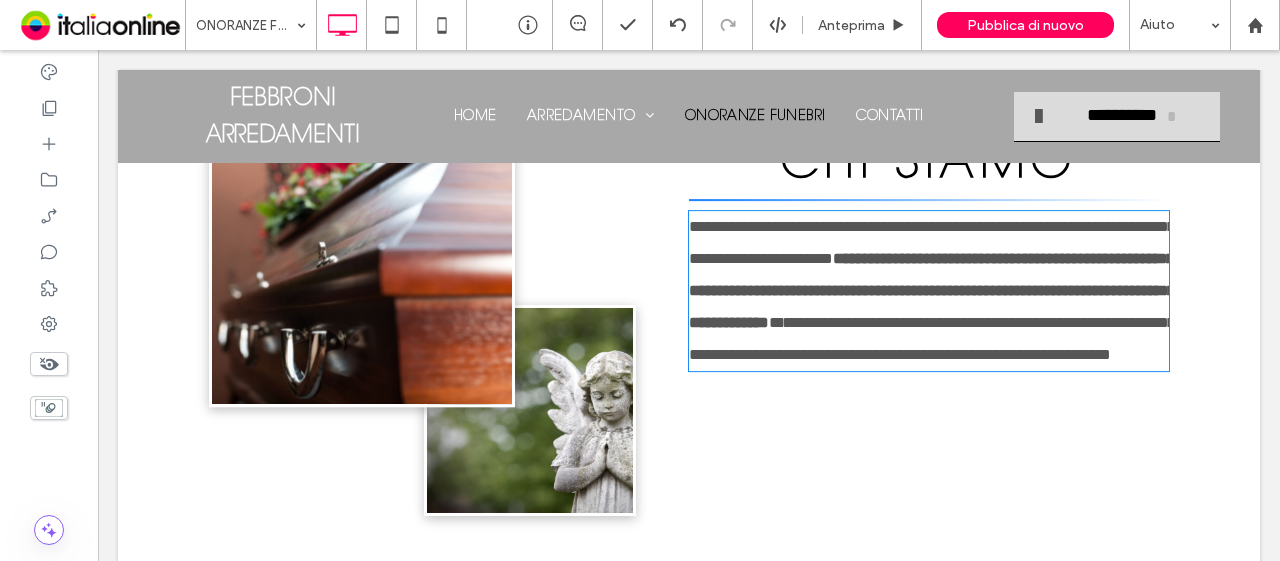 type on "**********" 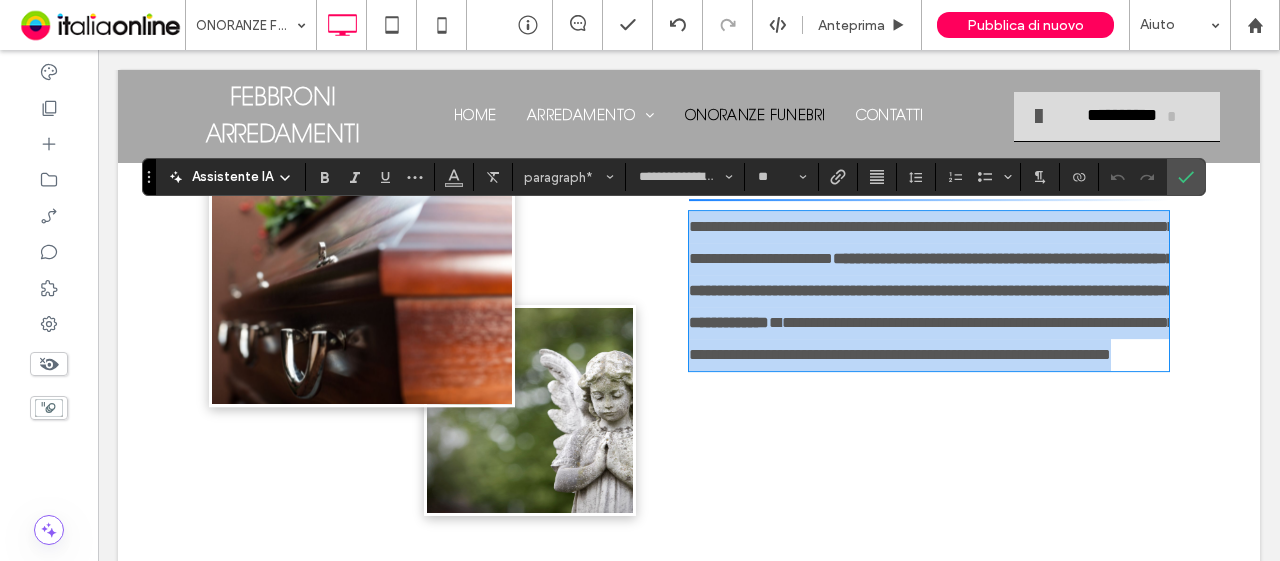 click on "**********" at bounding box center (929, 291) 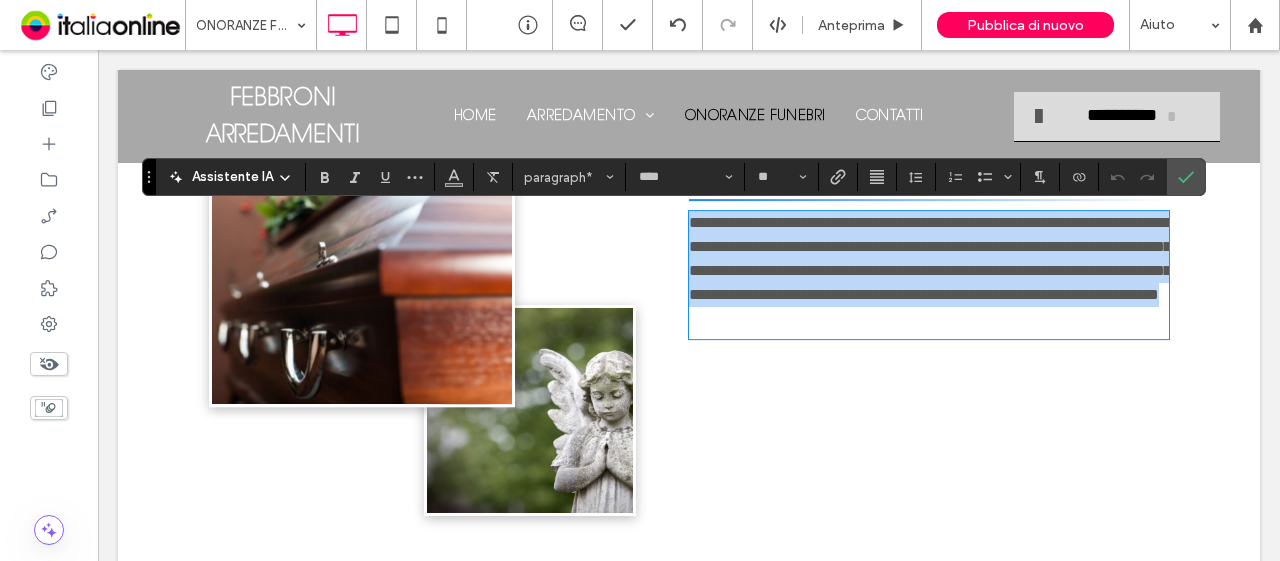 scroll, scrollTop: 0, scrollLeft: 0, axis: both 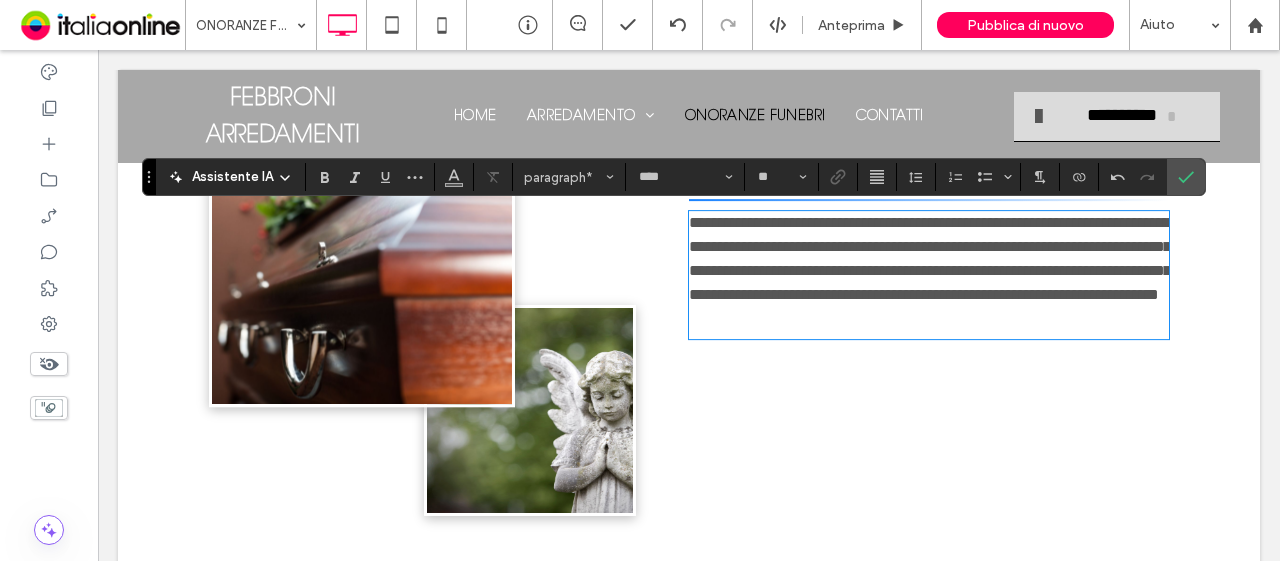 click at bounding box center (929, 323) 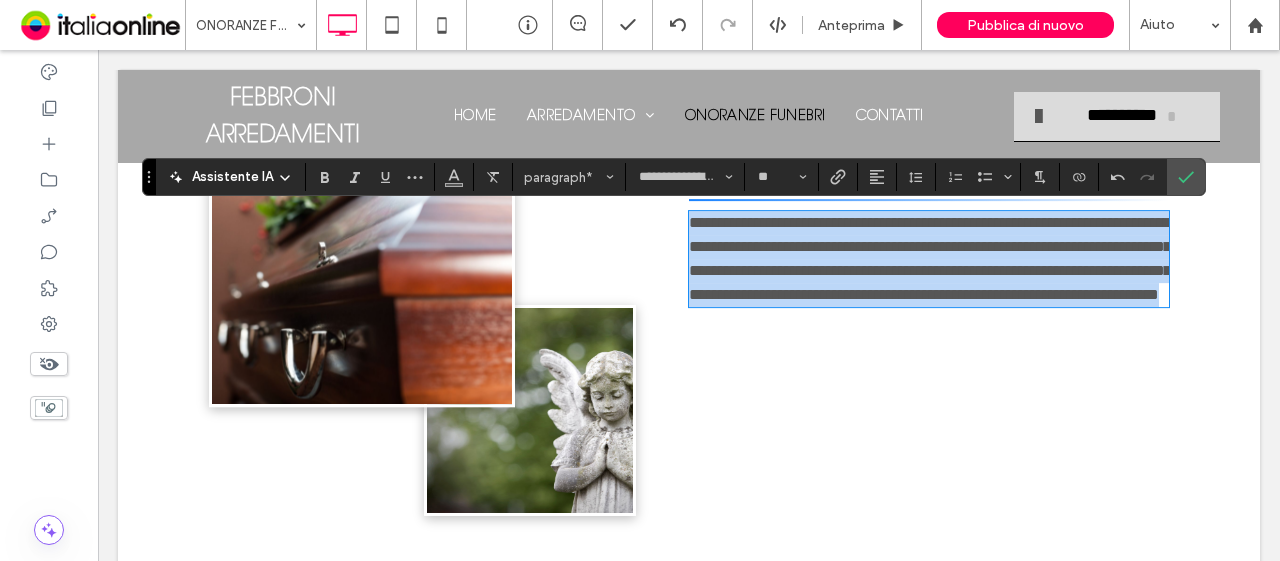 drag, startPoint x: 786, startPoint y: 349, endPoint x: 803, endPoint y: 209, distance: 141.02837 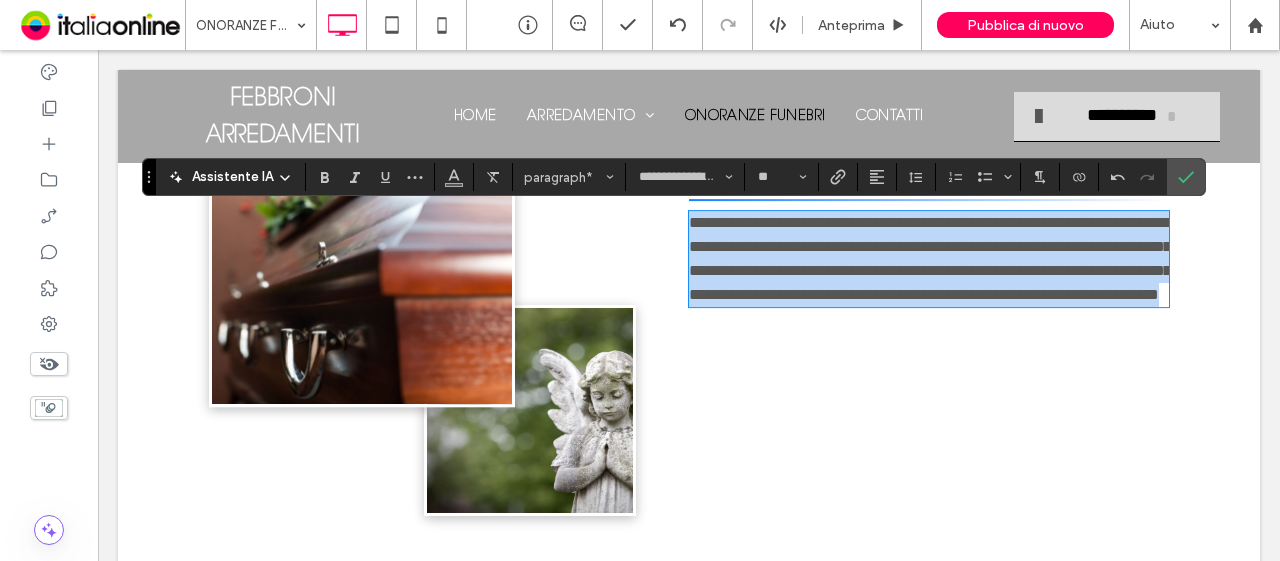 click on "**********" at bounding box center [689, 277] 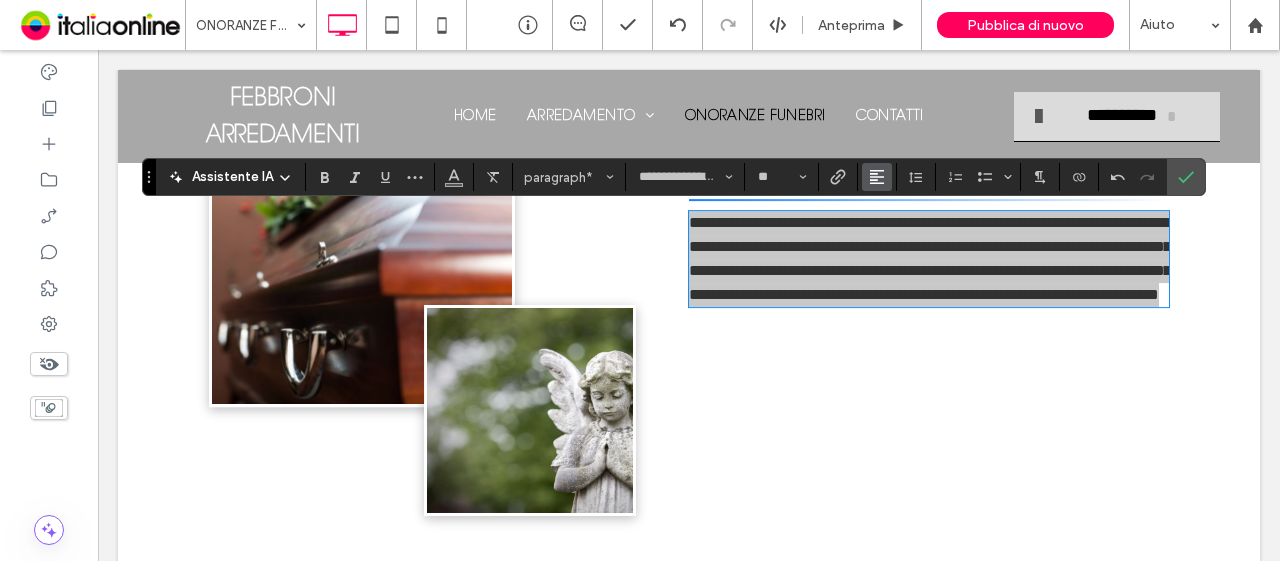 click 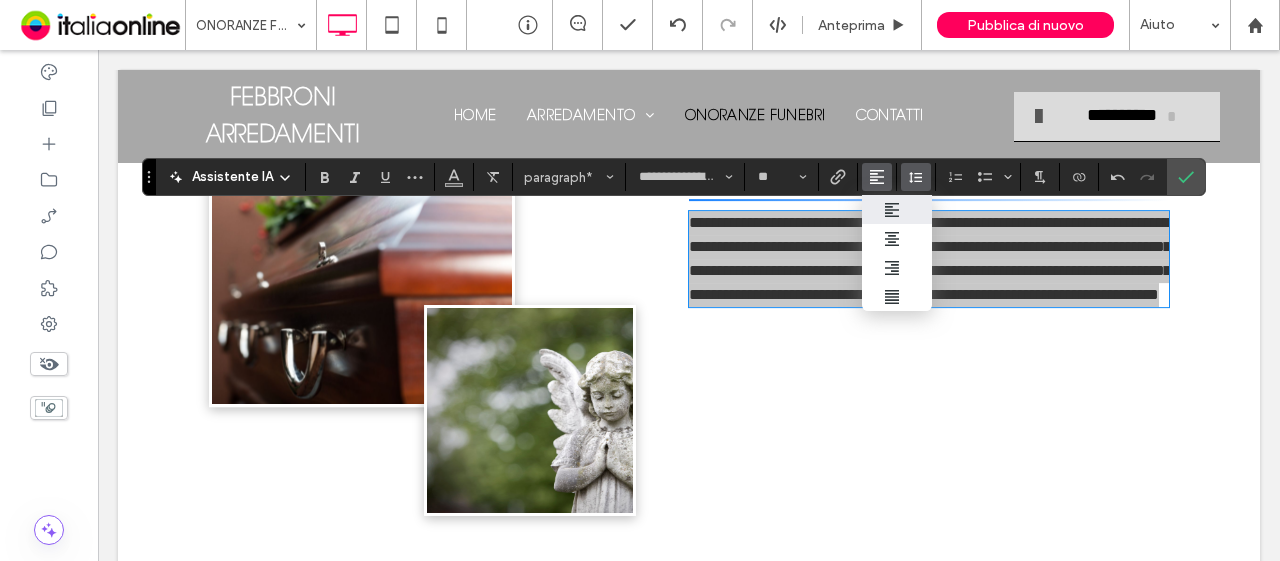click 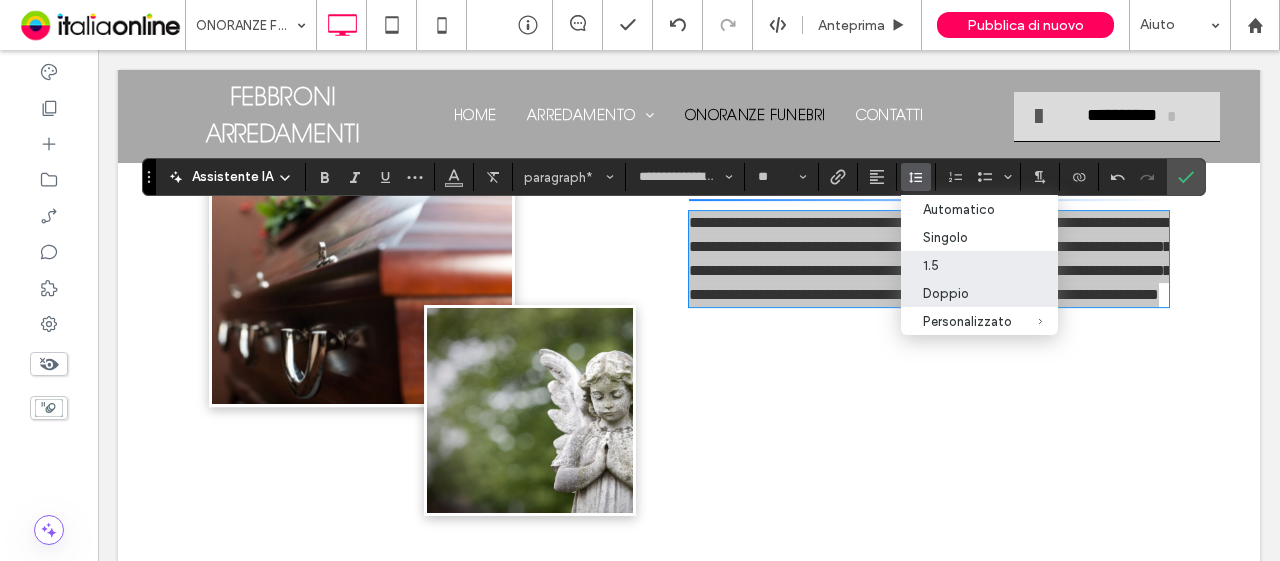 click on "Doppio" at bounding box center (979, 293) 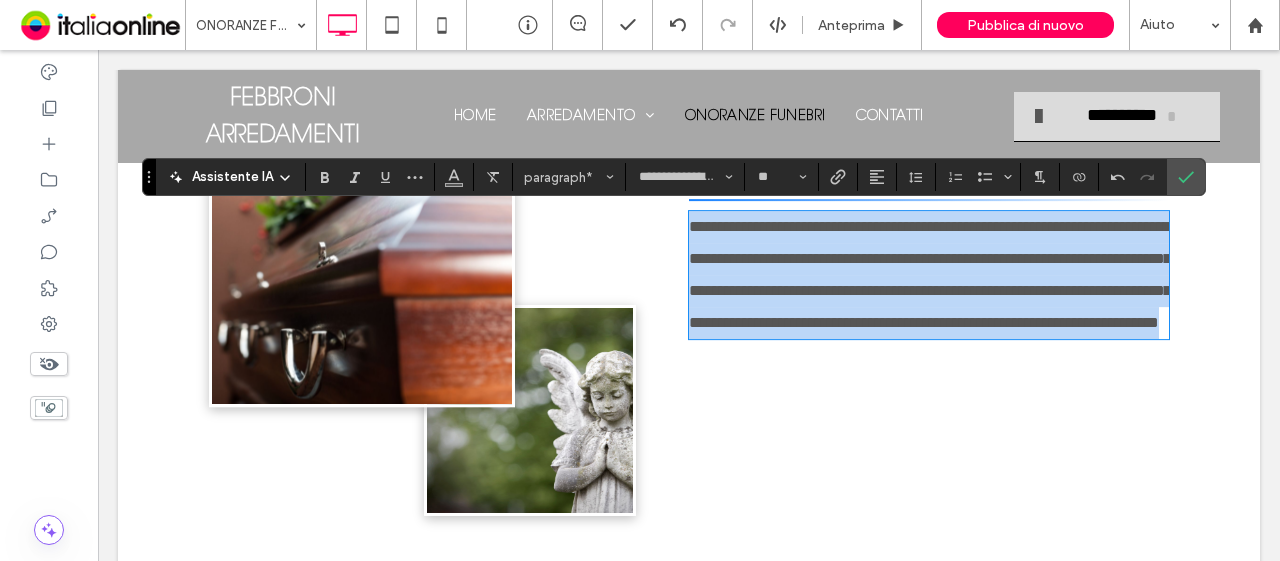 click on "**********" at bounding box center (929, 275) 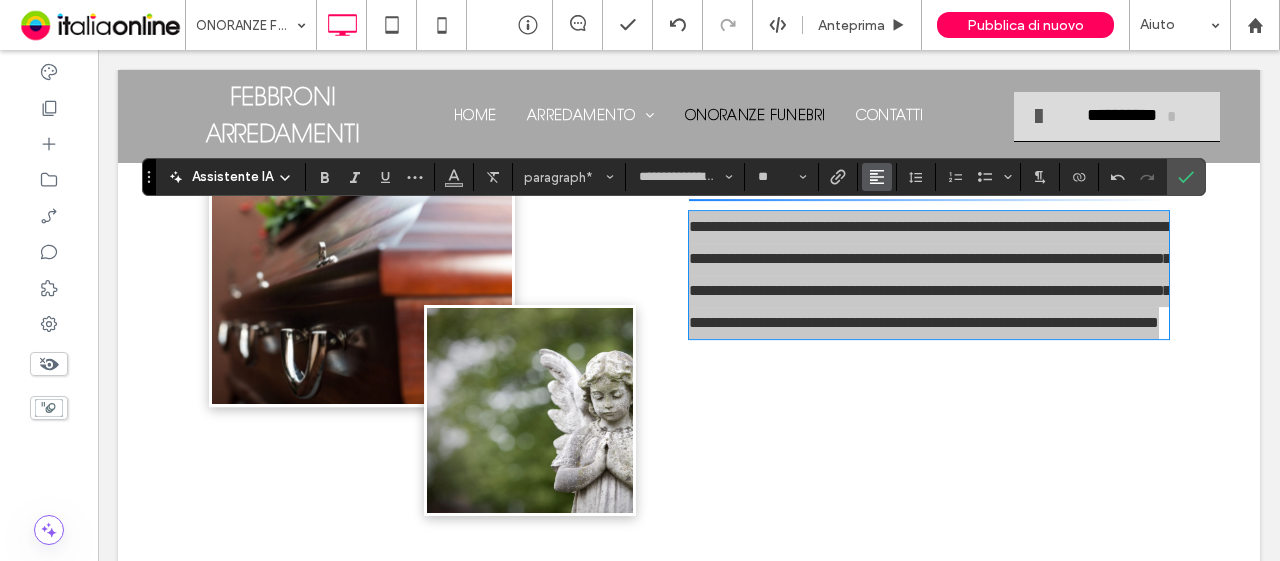 click 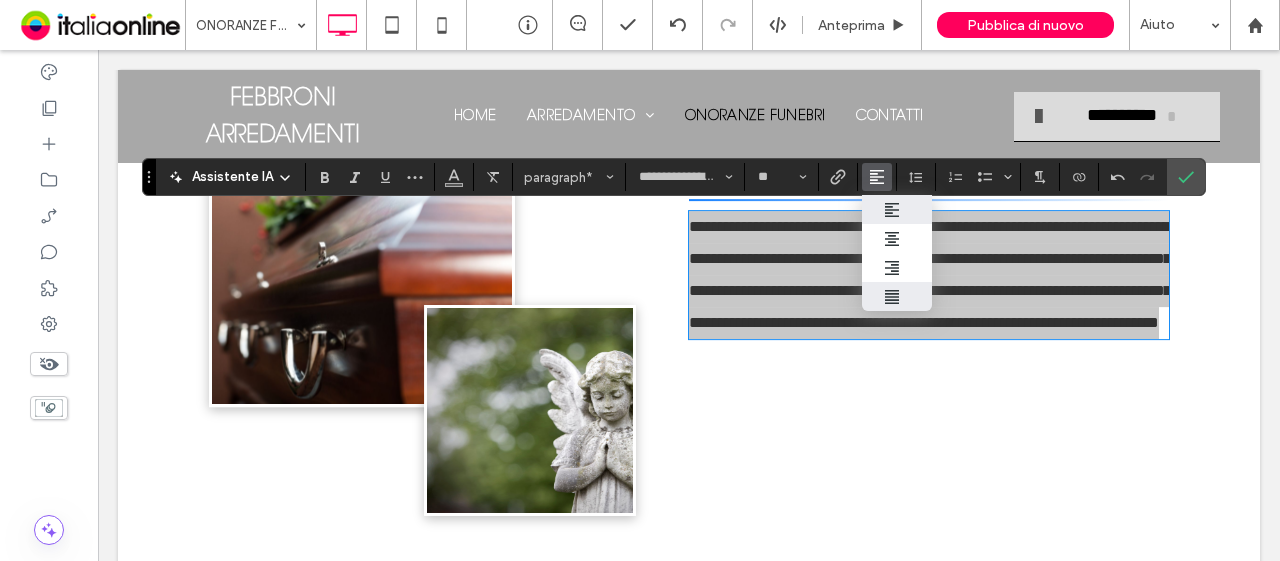 click at bounding box center [897, 296] 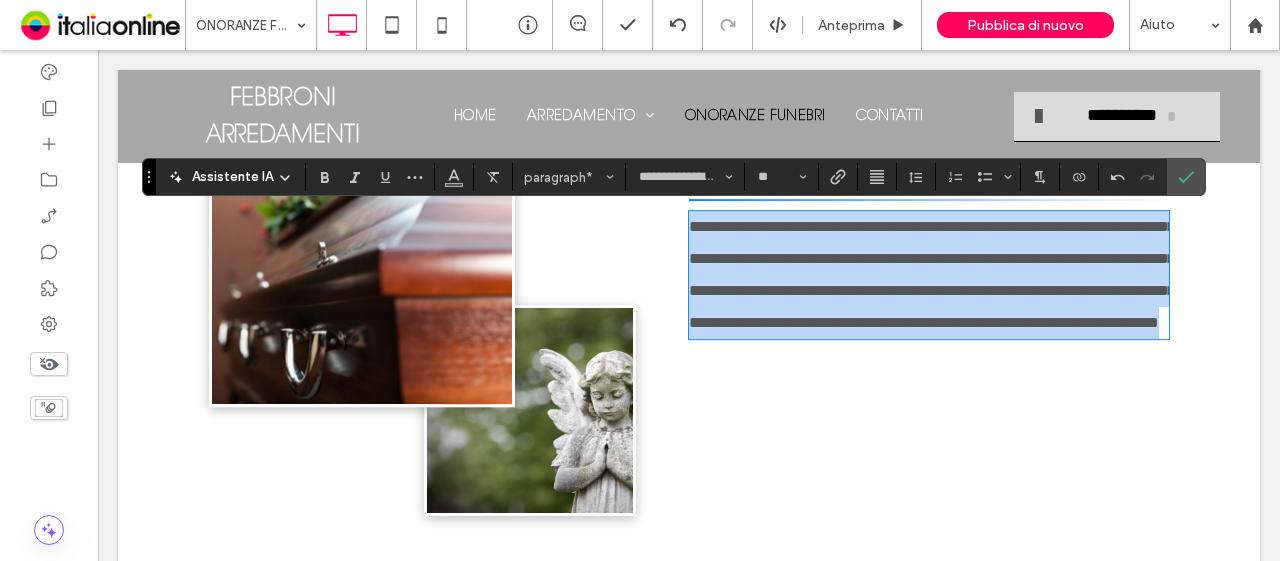 click on "**********" at bounding box center (929, 275) 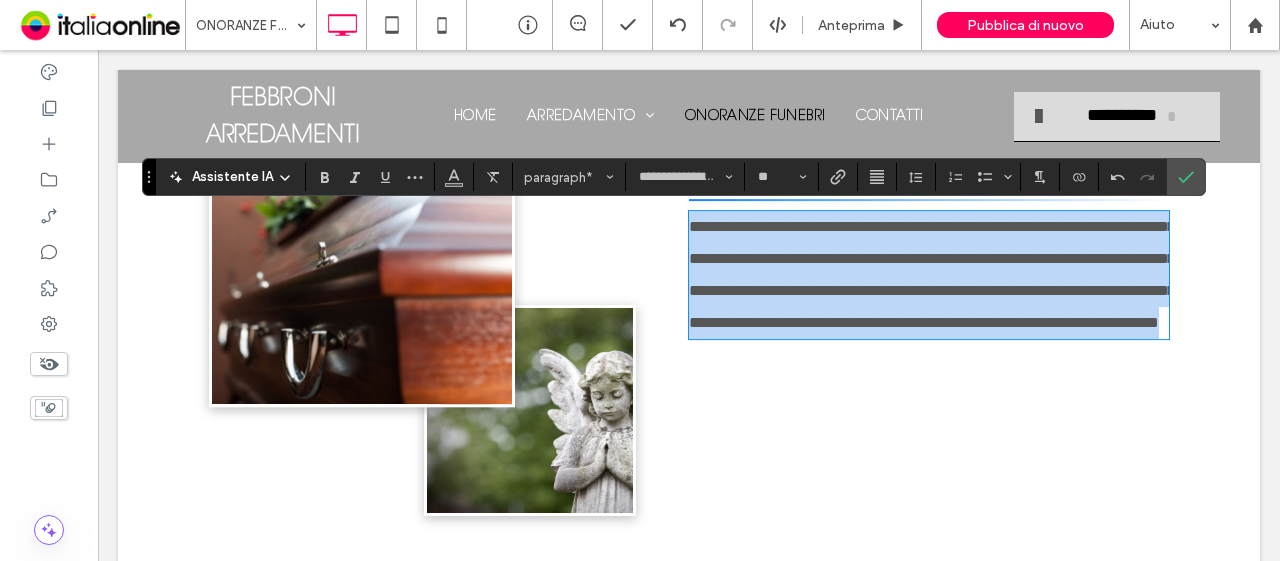drag, startPoint x: 849, startPoint y: 385, endPoint x: 505, endPoint y: 211, distance: 385.50226 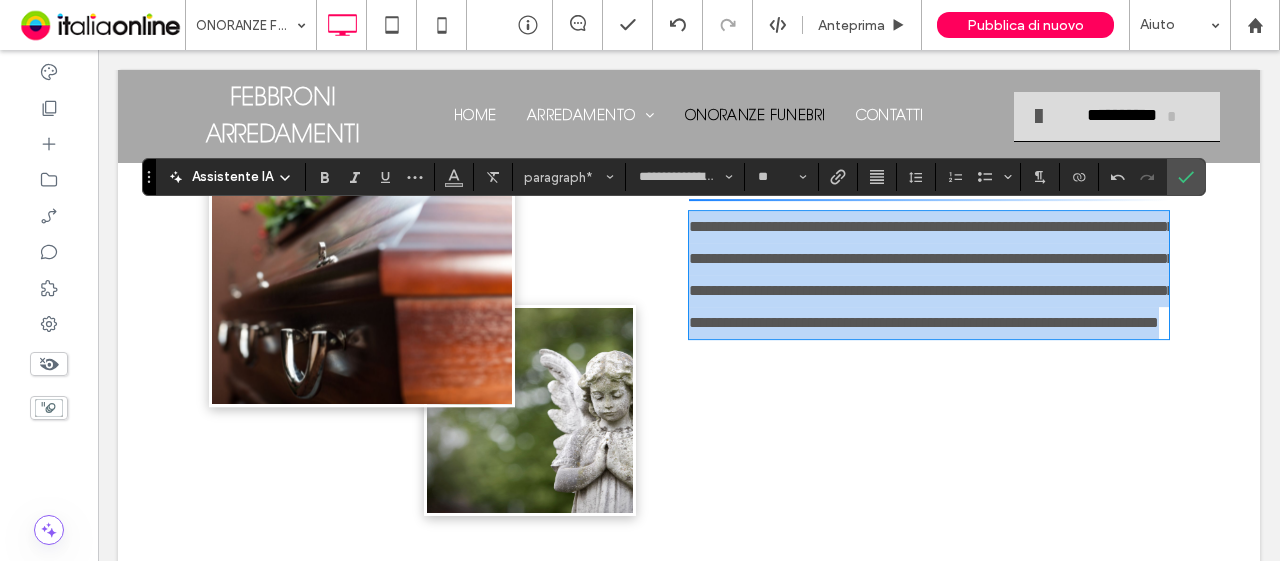 click on "**********" at bounding box center [689, 277] 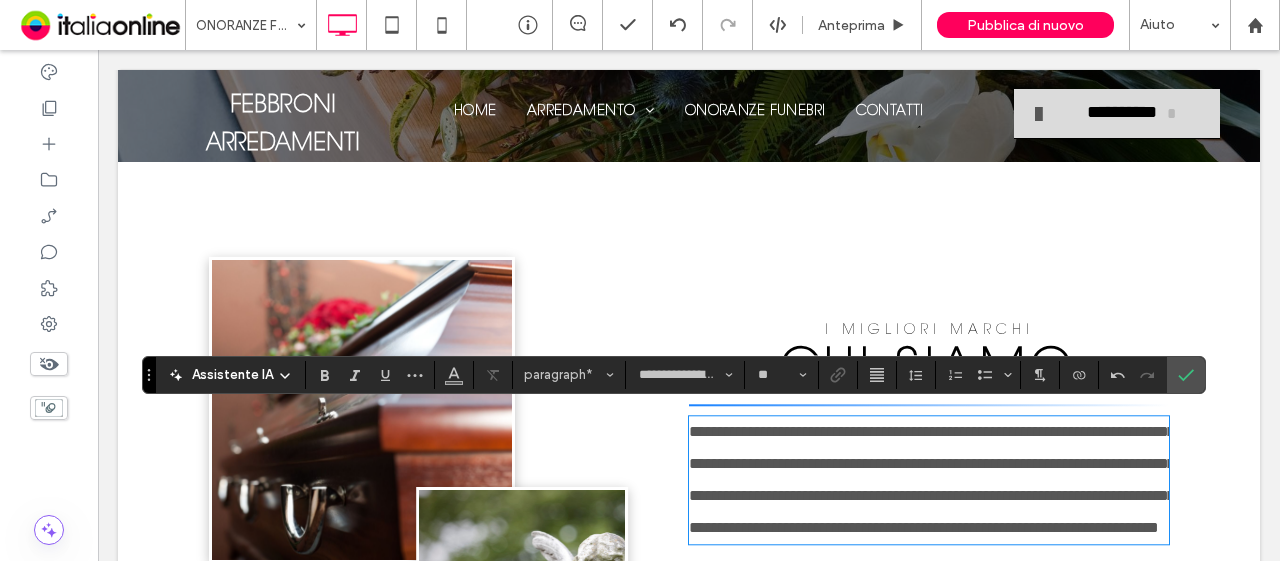 scroll, scrollTop: 0, scrollLeft: 0, axis: both 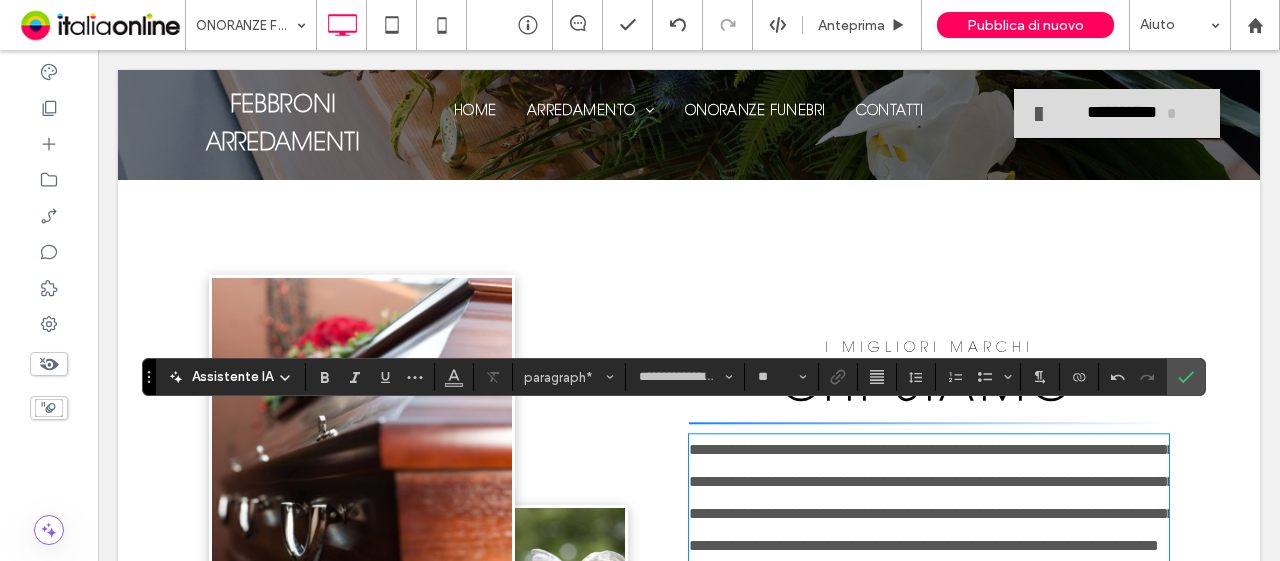 drag, startPoint x: 842, startPoint y: 259, endPoint x: 844, endPoint y: 287, distance: 28.071337 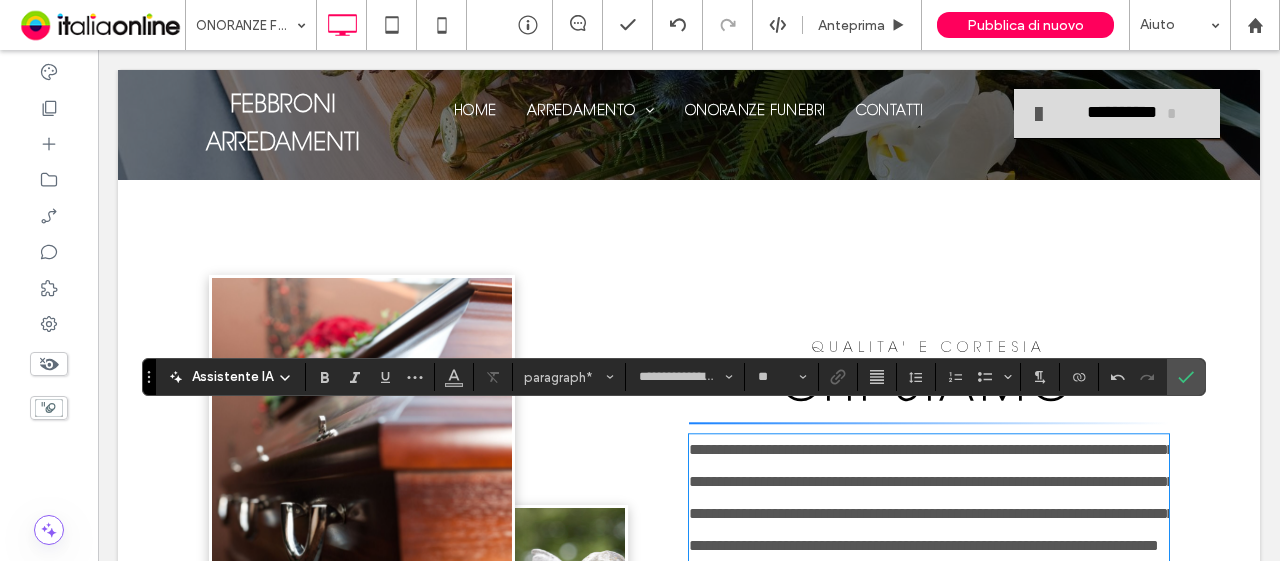 click on "CHI SIAMO" at bounding box center [929, 388] 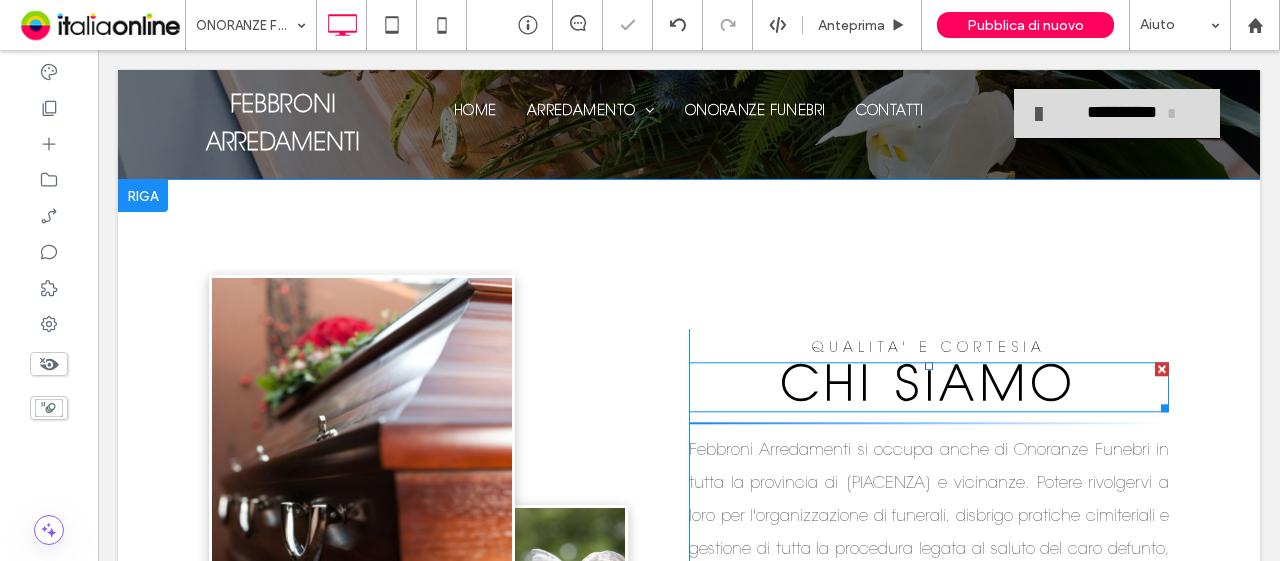 click on "CHI SIAMO" at bounding box center [929, 388] 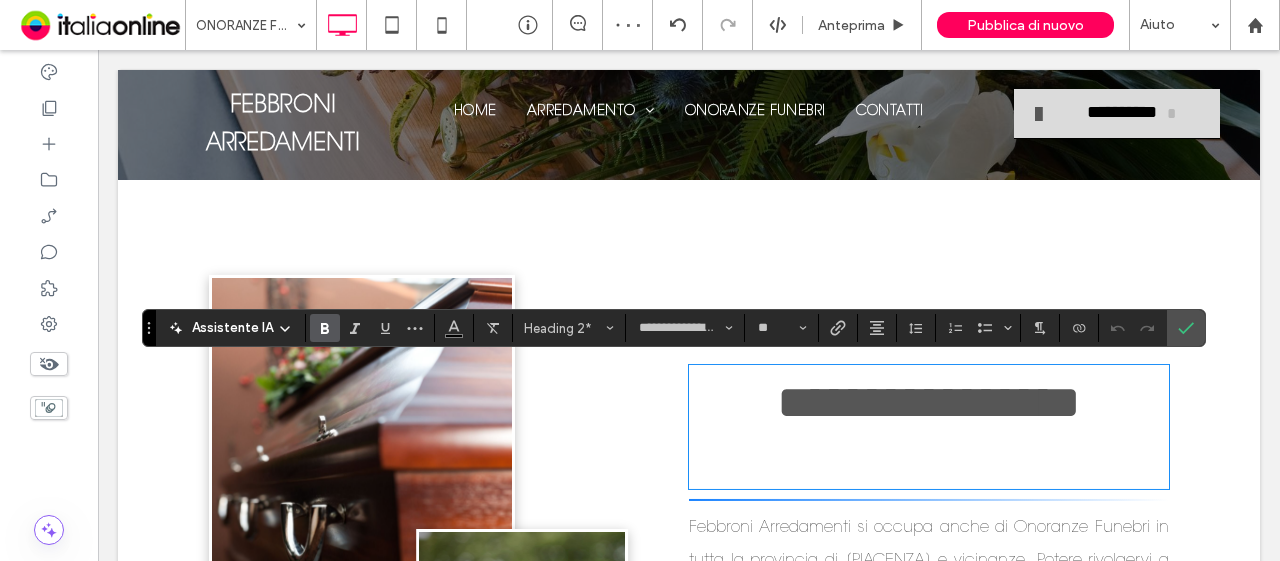 scroll, scrollTop: 0, scrollLeft: 0, axis: both 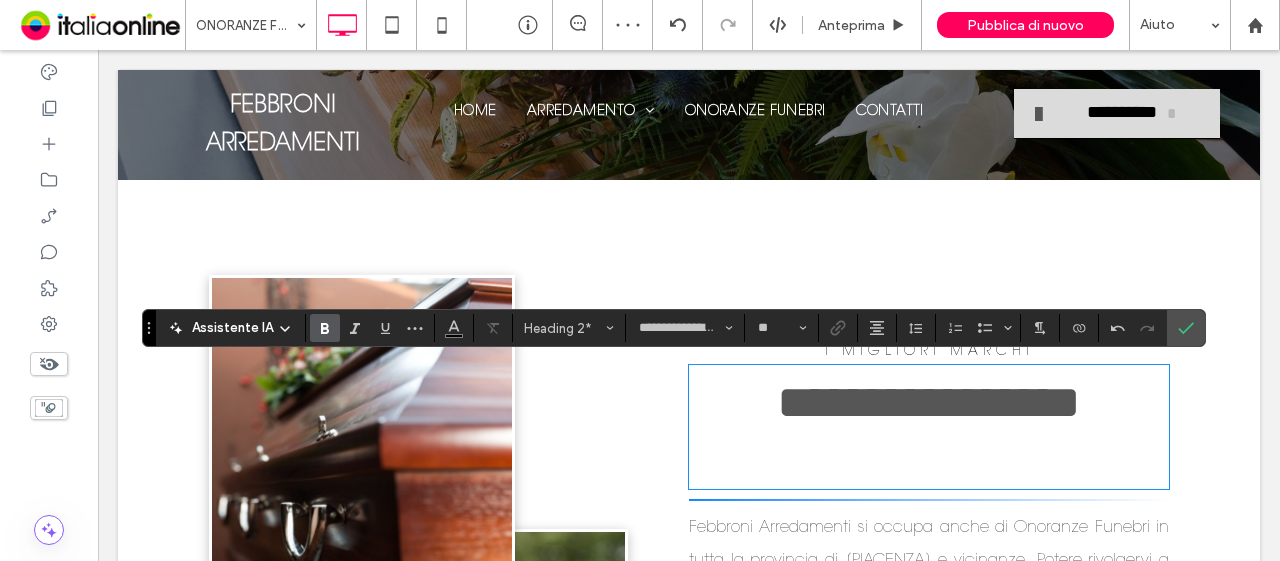 type on "**" 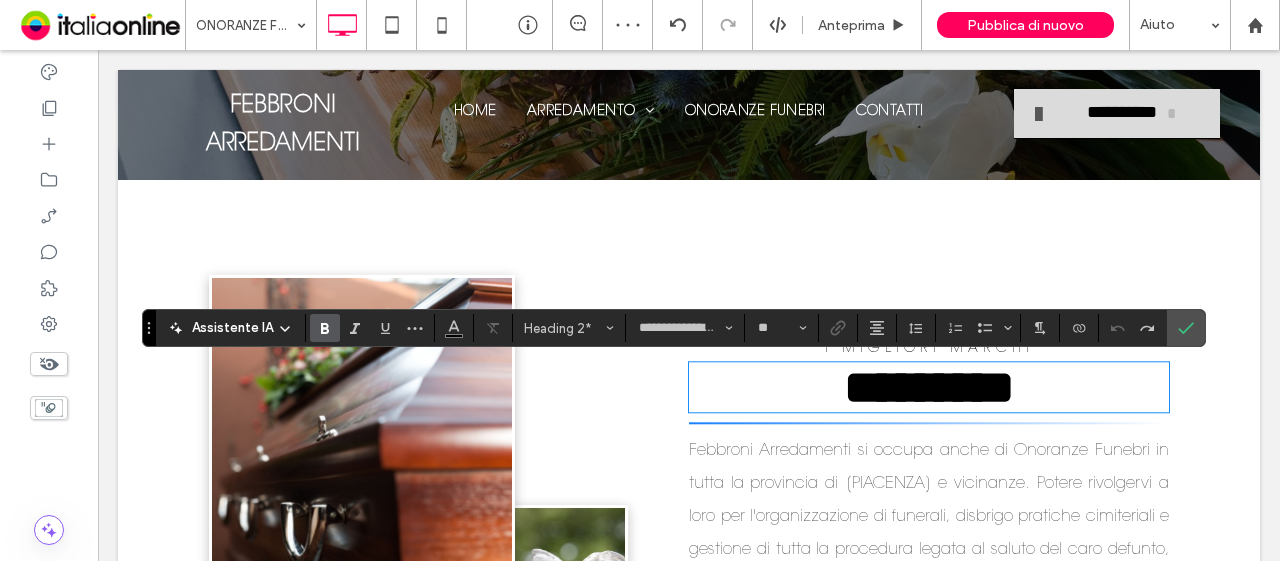 click on "*********" at bounding box center [929, 387] 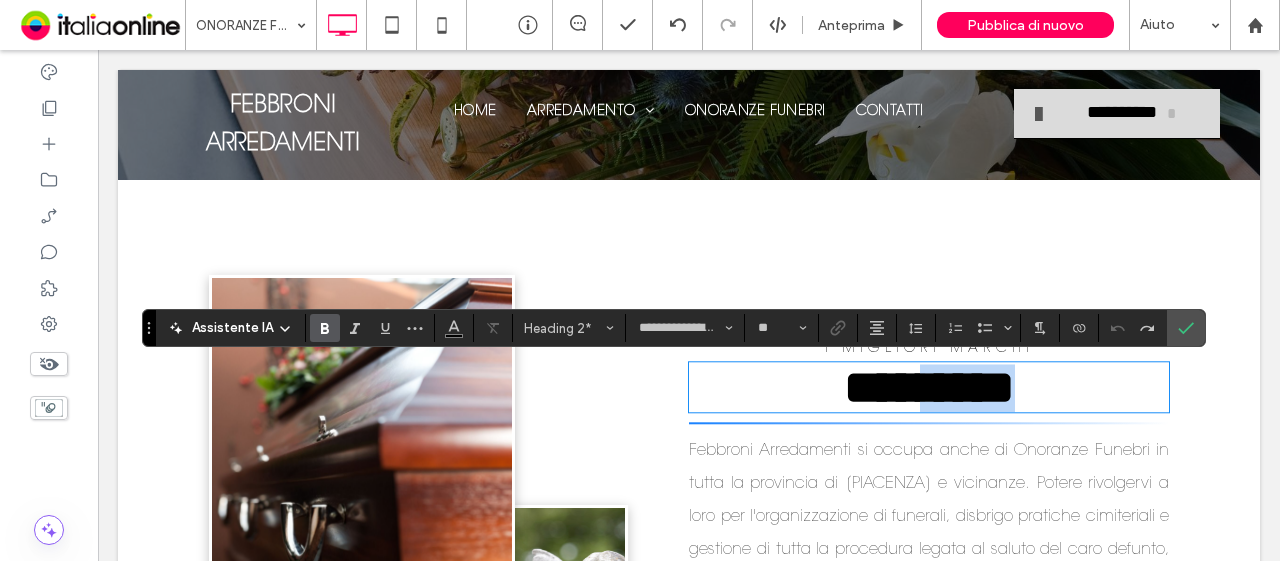 click on "*********" at bounding box center [929, 387] 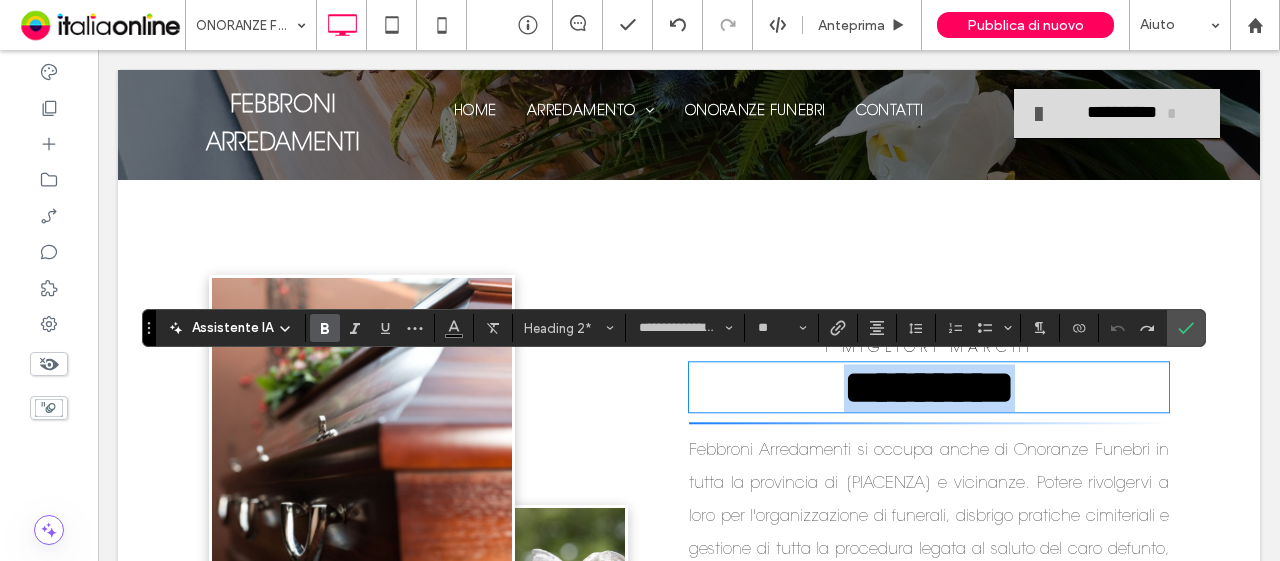 click on "*********" at bounding box center [929, 387] 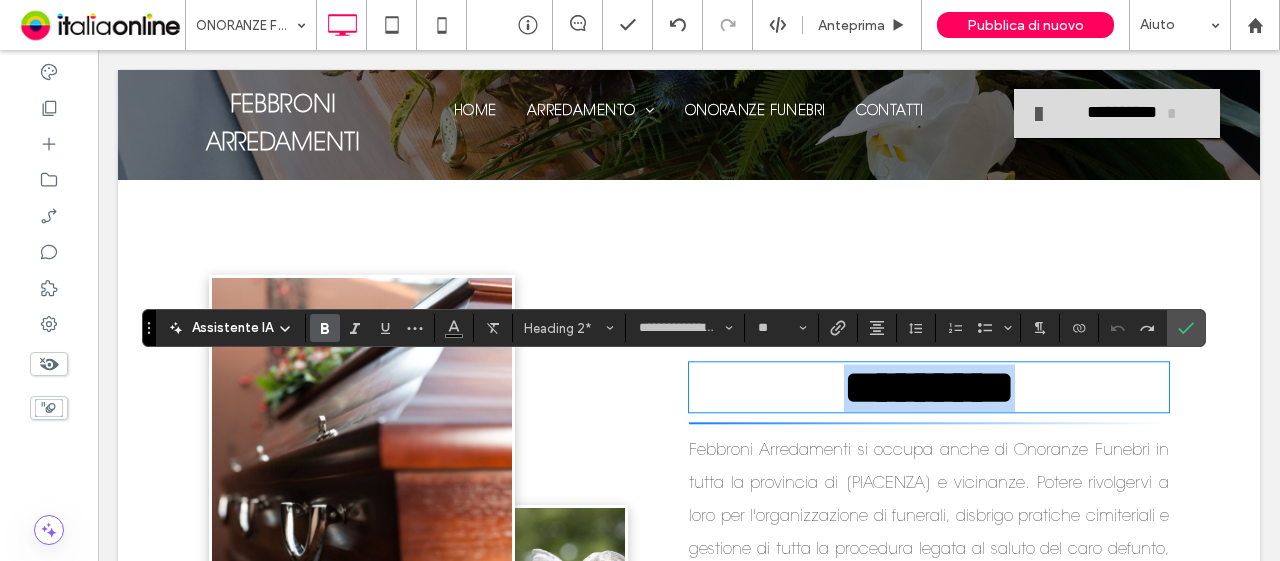 type 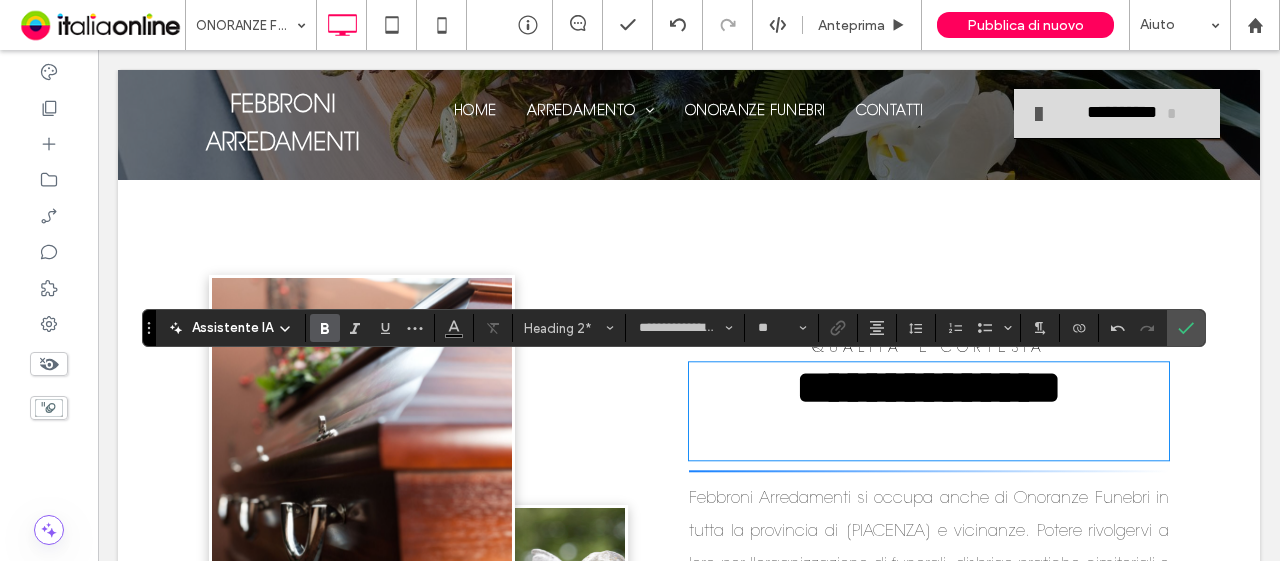 scroll, scrollTop: 5, scrollLeft: 0, axis: vertical 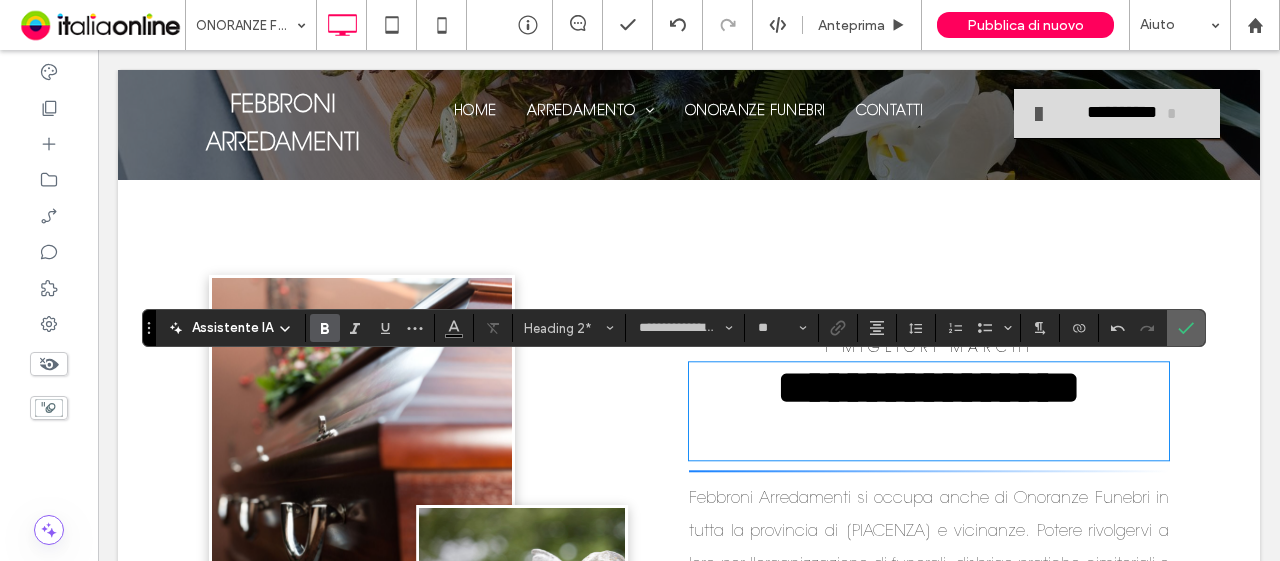 click 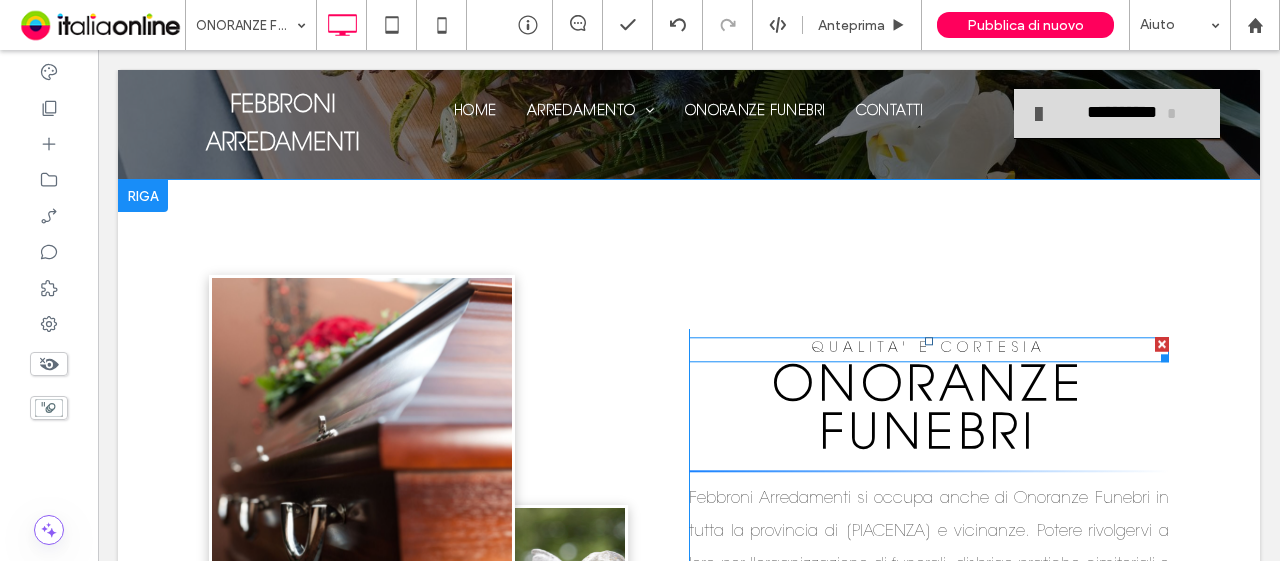 click on "QUALITA' E CORTESIA
Scrivi qui la tua didascalia
Pulsante" at bounding box center (929, 349) 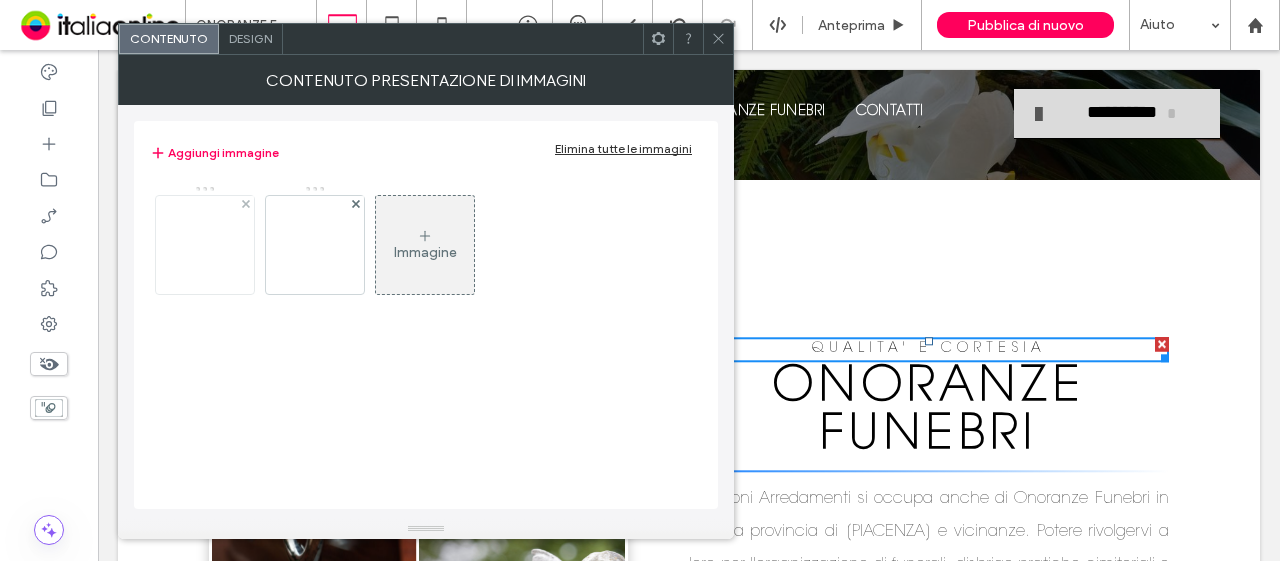 click at bounding box center (205, 245) 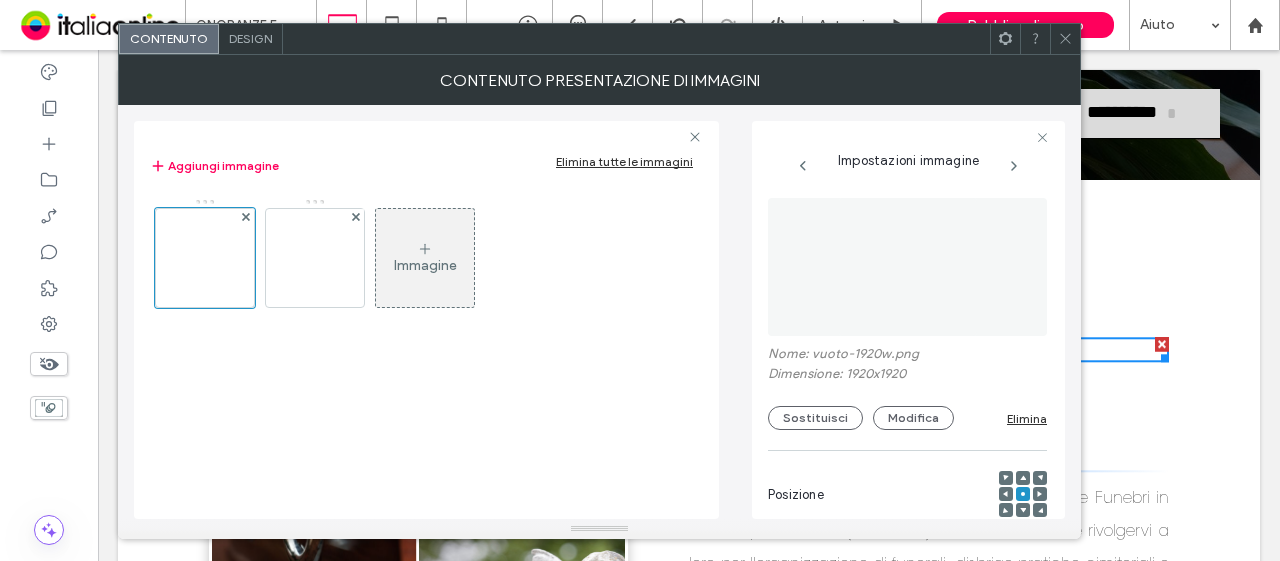 scroll, scrollTop: 0, scrollLeft: 52, axis: horizontal 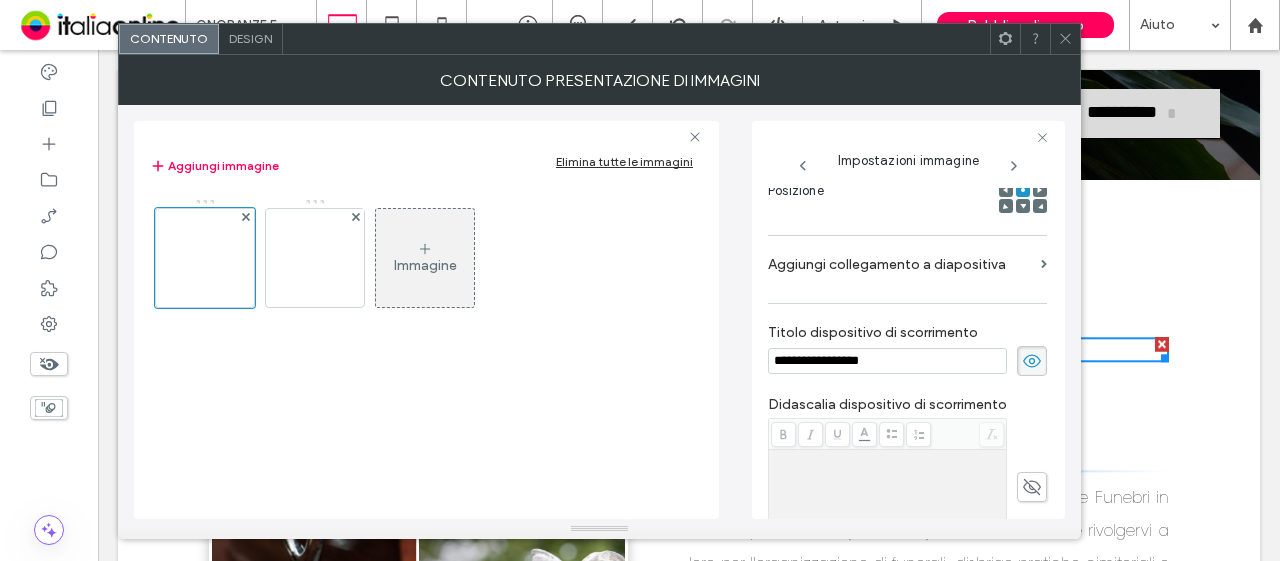 click on "**********" at bounding box center (887, 361) 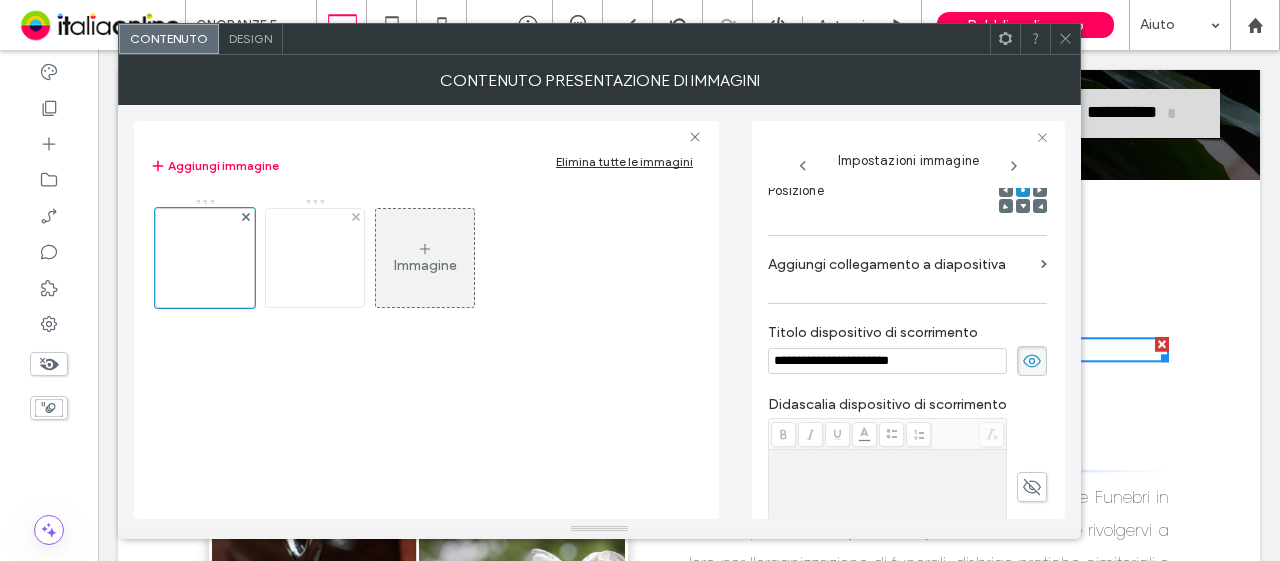 type on "**********" 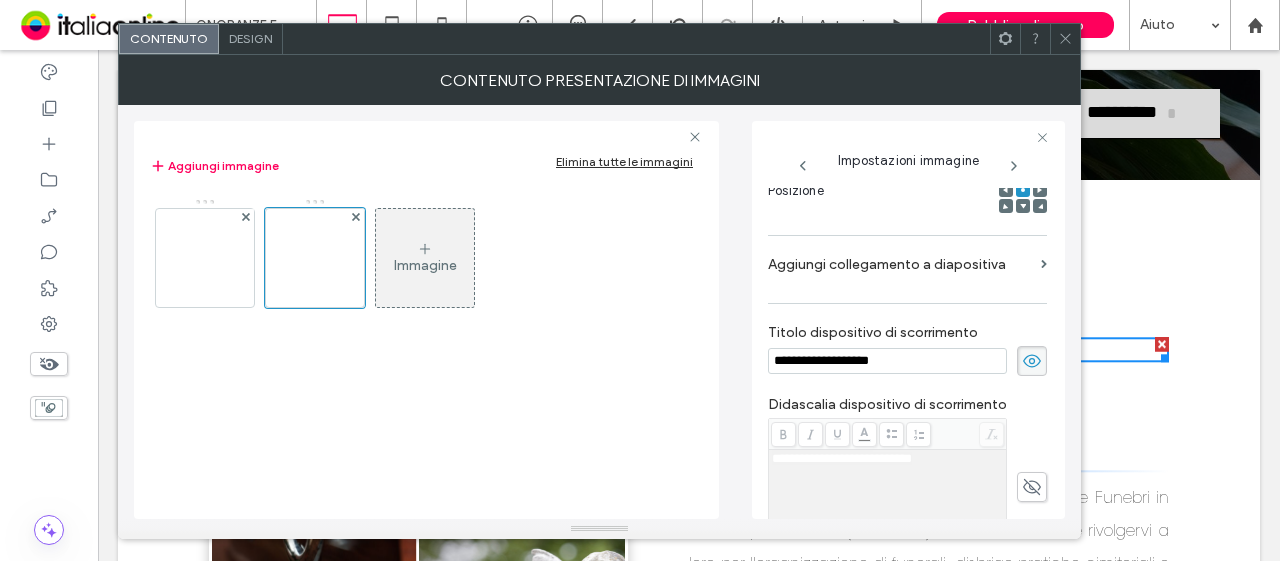 click on "**********" at bounding box center (887, 361) 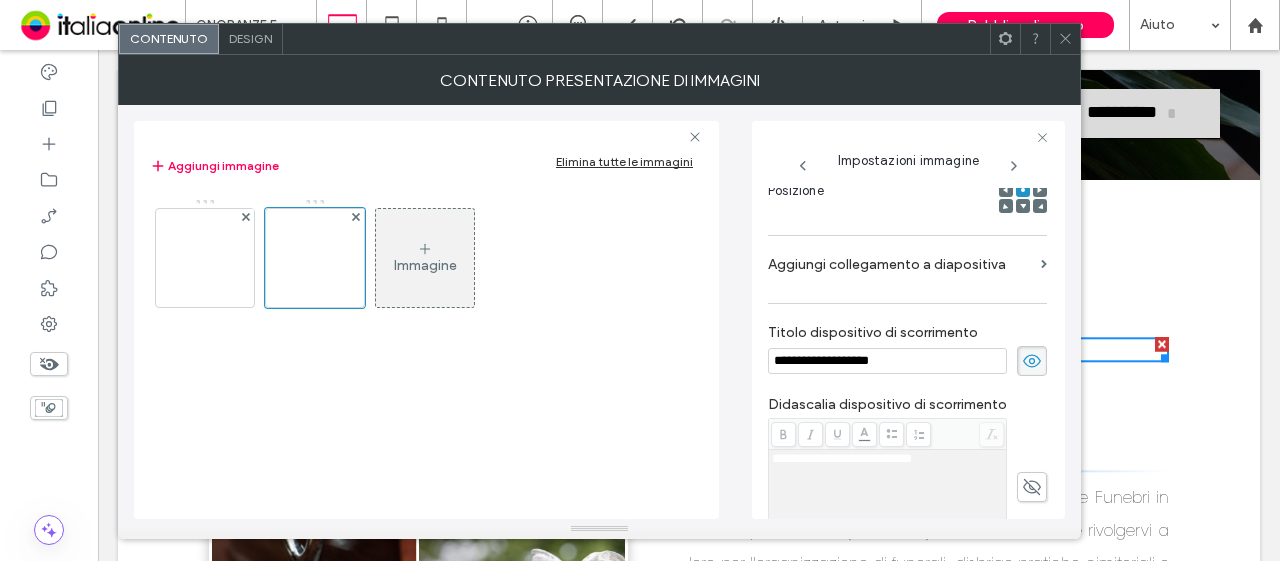 click on "**********" at bounding box center [887, 361] 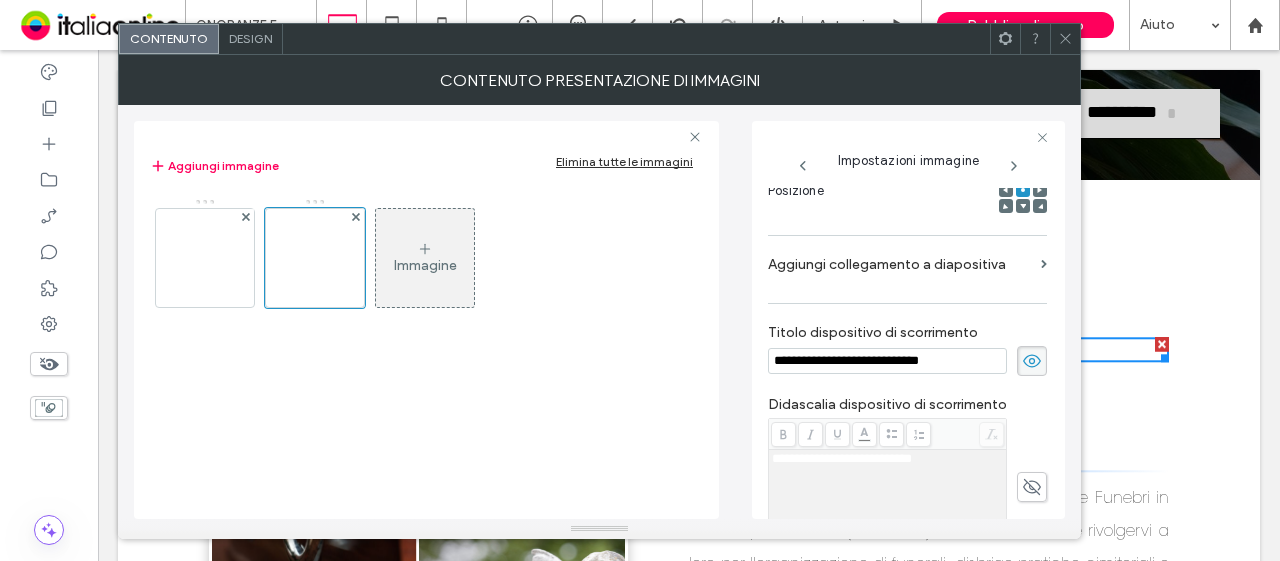 type on "**********" 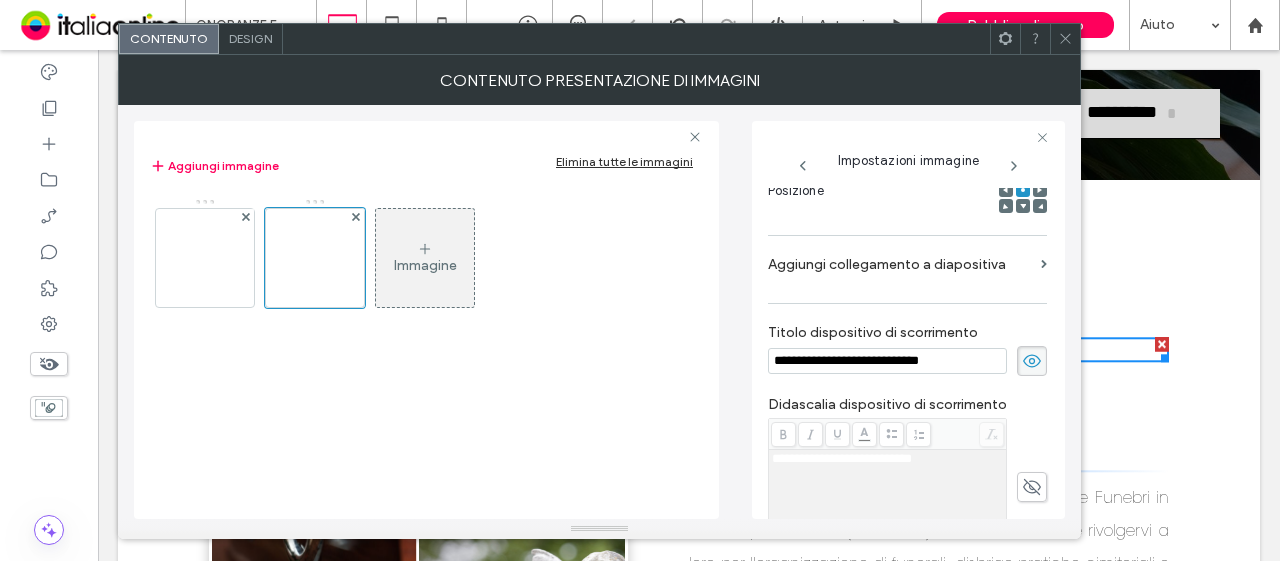 drag, startPoint x: 1060, startPoint y: 36, endPoint x: 1040, endPoint y: 54, distance: 26.907248 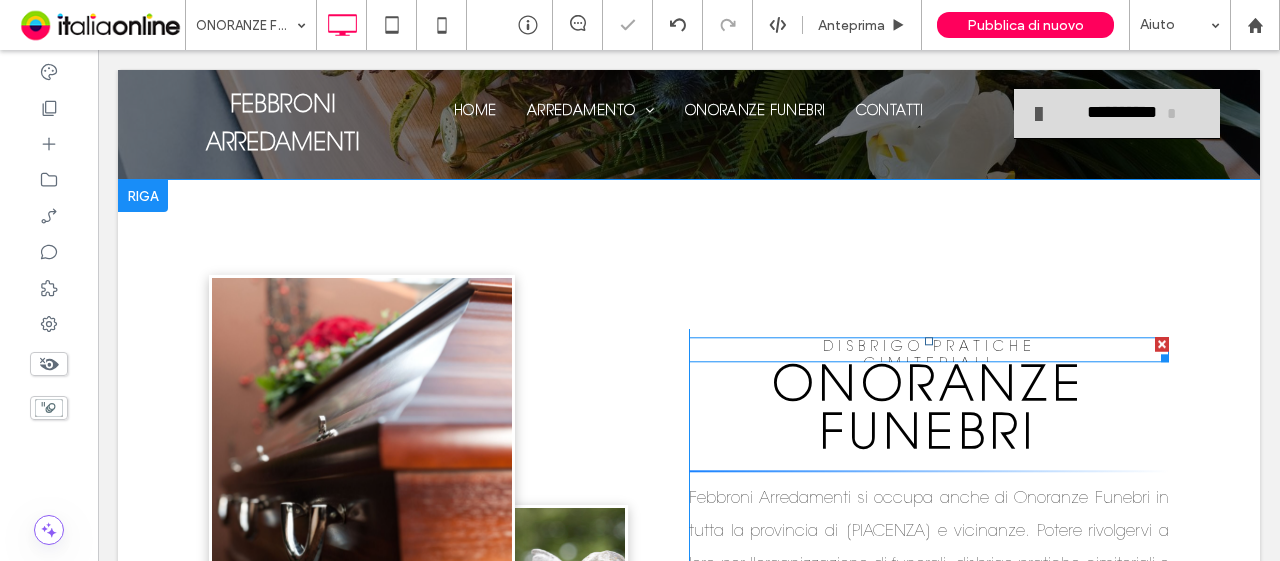 click on "DISBRIGO PRATICHE CIMITERIALI
Scrivi qui la tua didascalia
Pulsante" at bounding box center (929, 350) 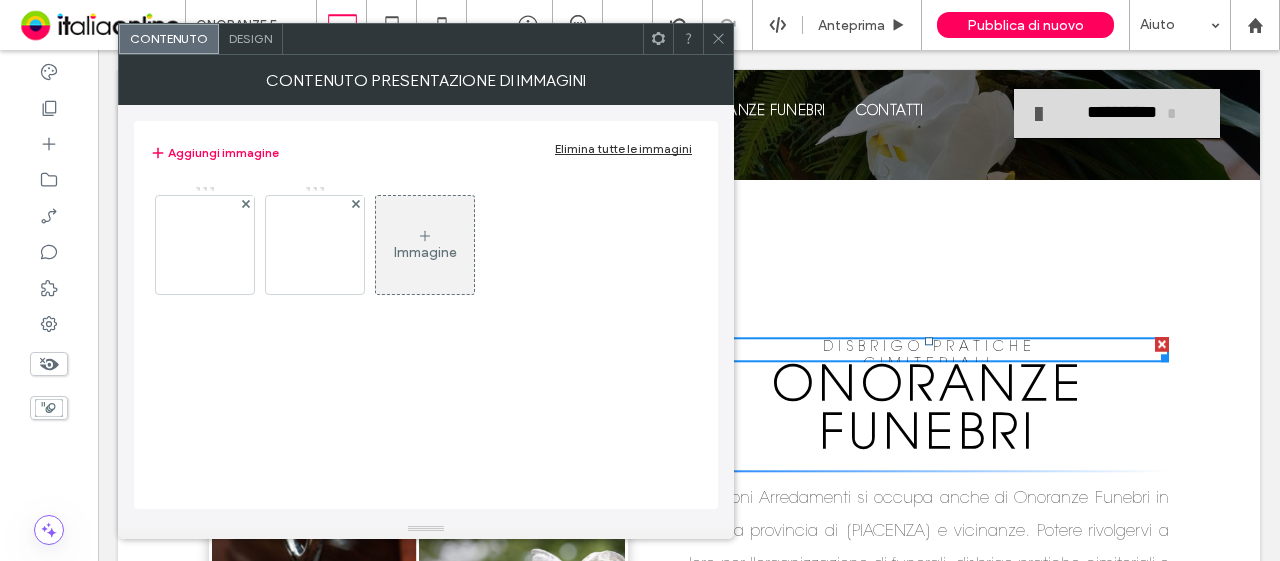 click on "Design" at bounding box center (251, 39) 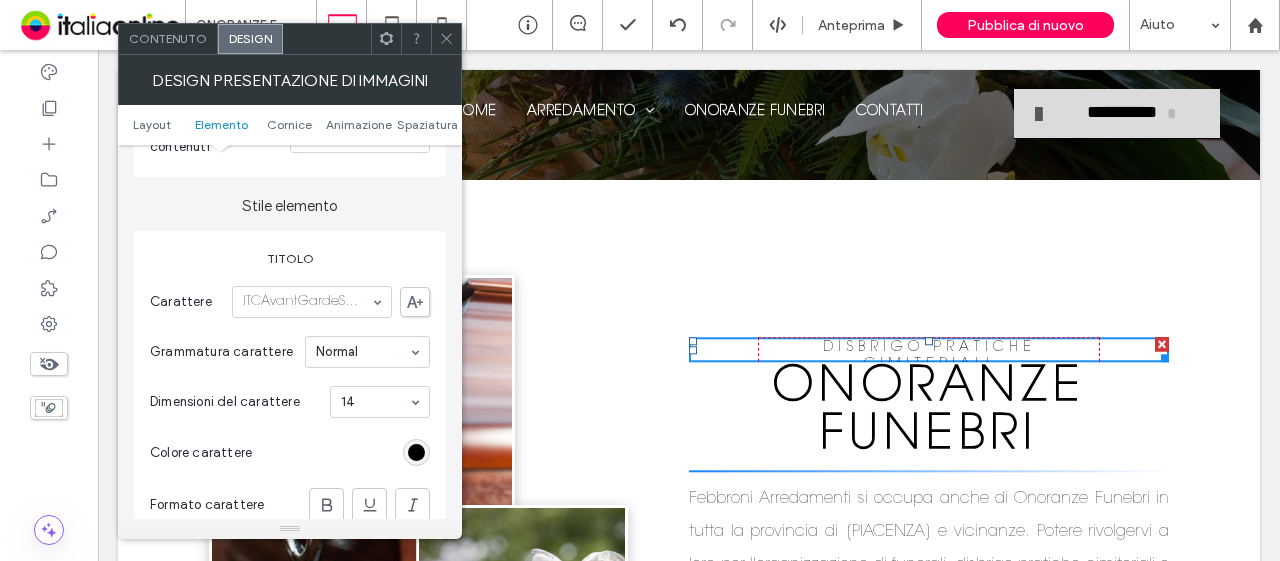 scroll, scrollTop: 600, scrollLeft: 0, axis: vertical 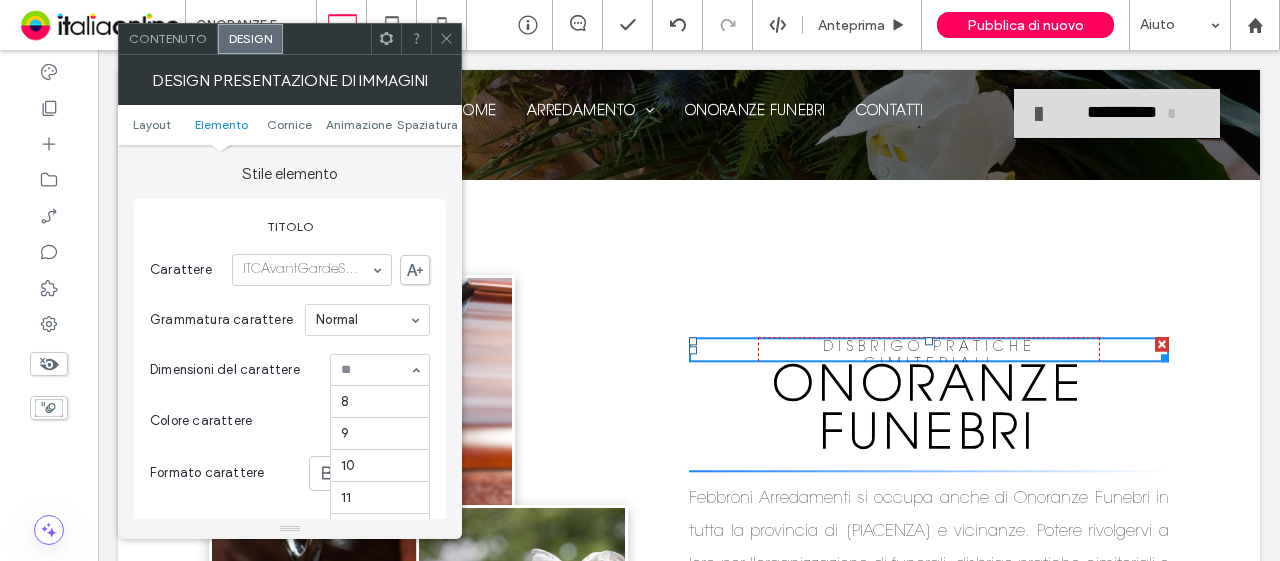 click on "8 9 10 11 12 14 15 16 18 24 30 32 36 48 60 72 96" at bounding box center (380, 370) 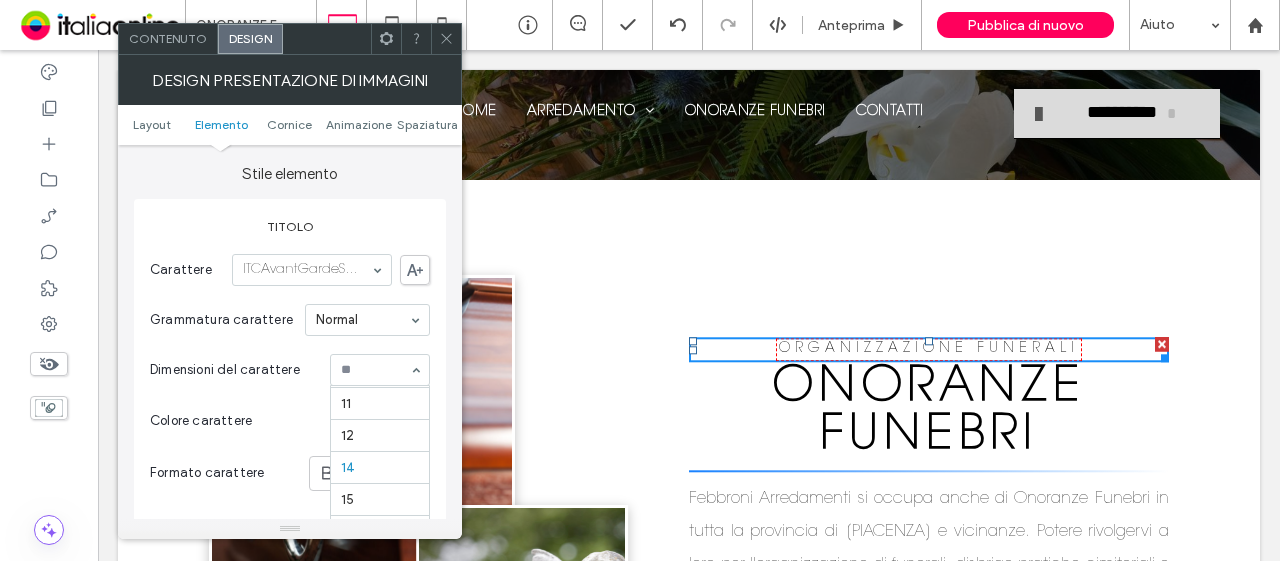 scroll, scrollTop: 63, scrollLeft: 0, axis: vertical 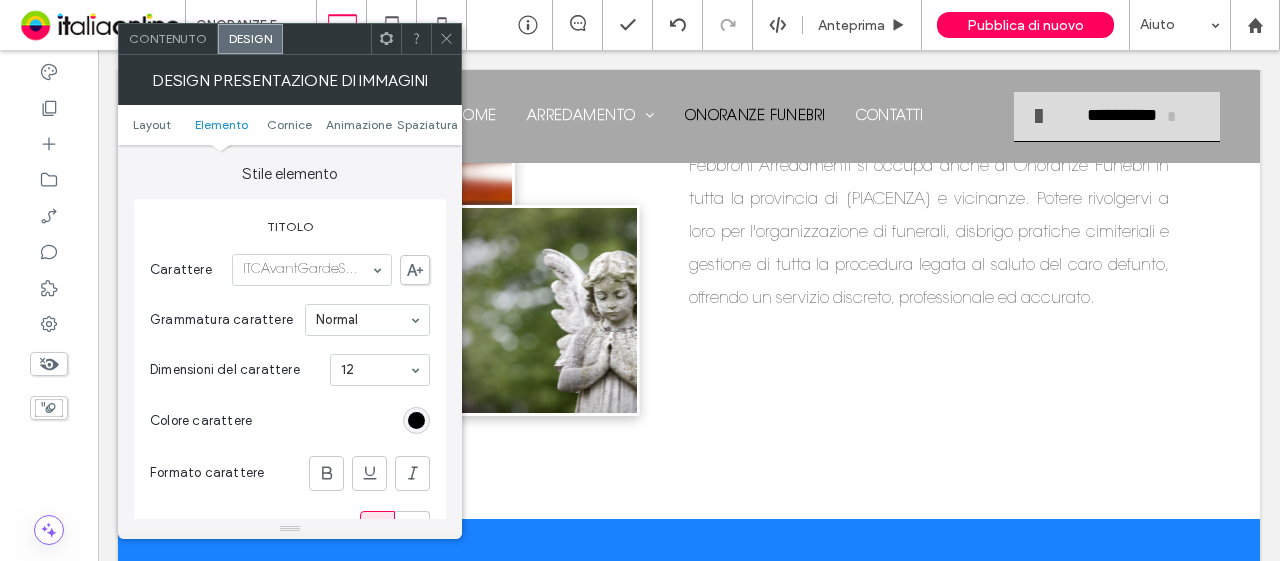 click 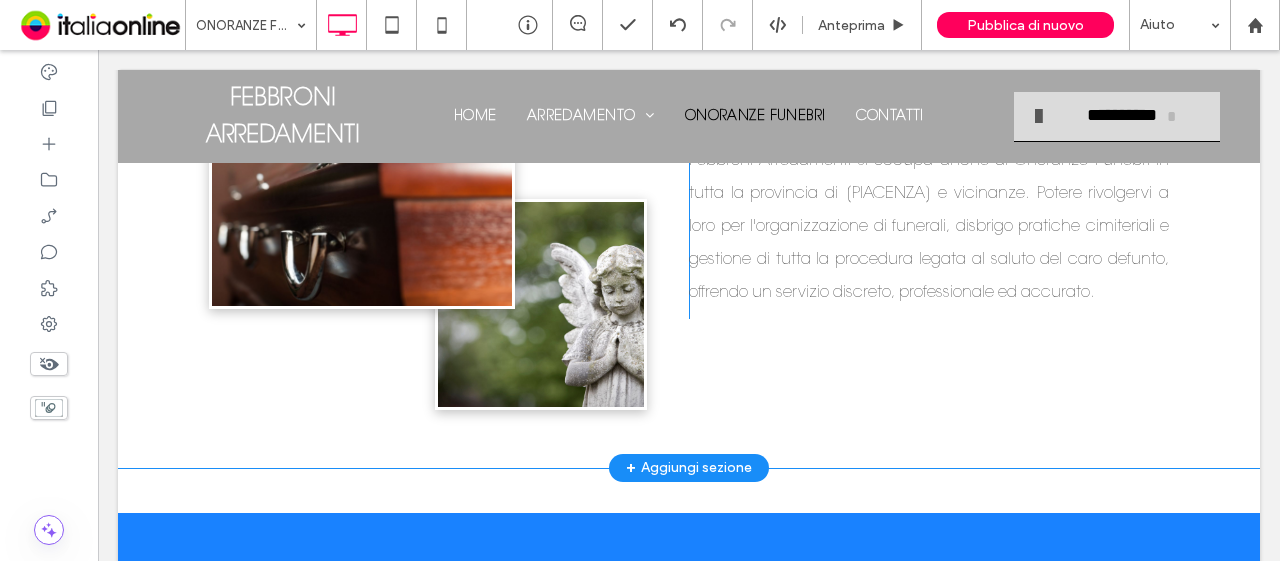 scroll, scrollTop: 500, scrollLeft: 0, axis: vertical 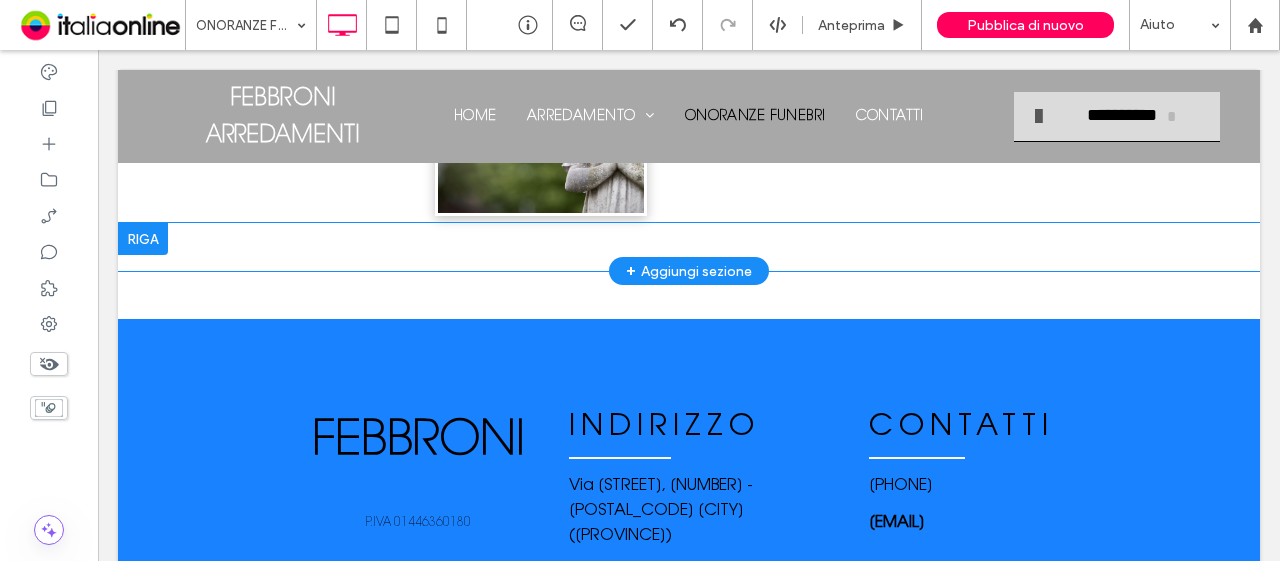 click on "+ Aggiungi sezione" at bounding box center (689, 271) 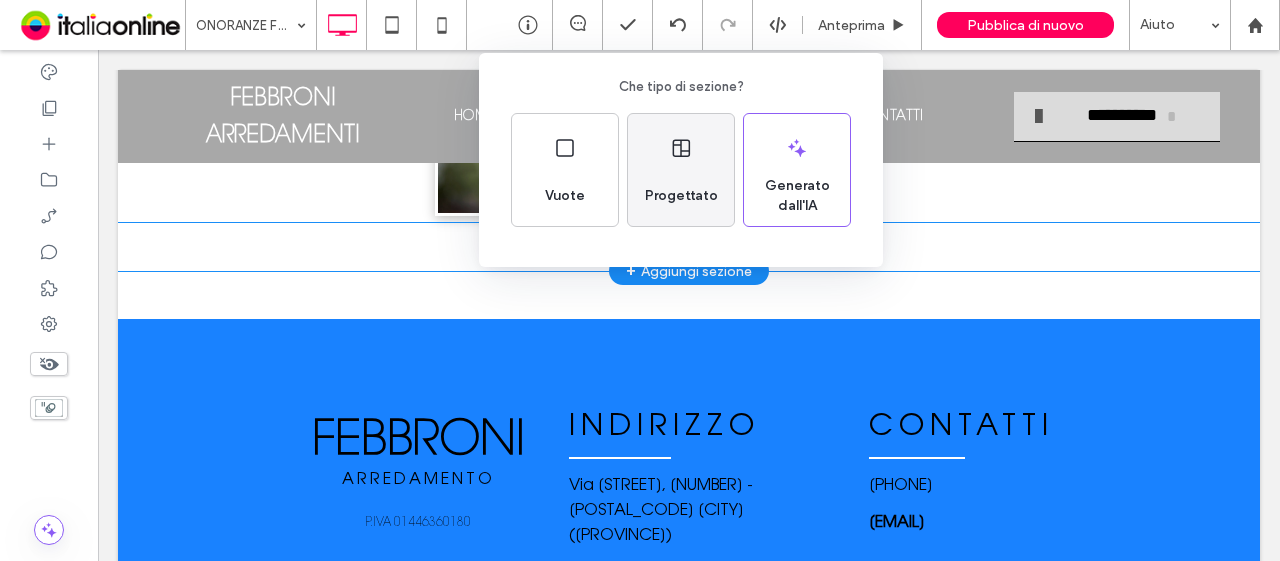 click on "Progettato" at bounding box center [681, 170] 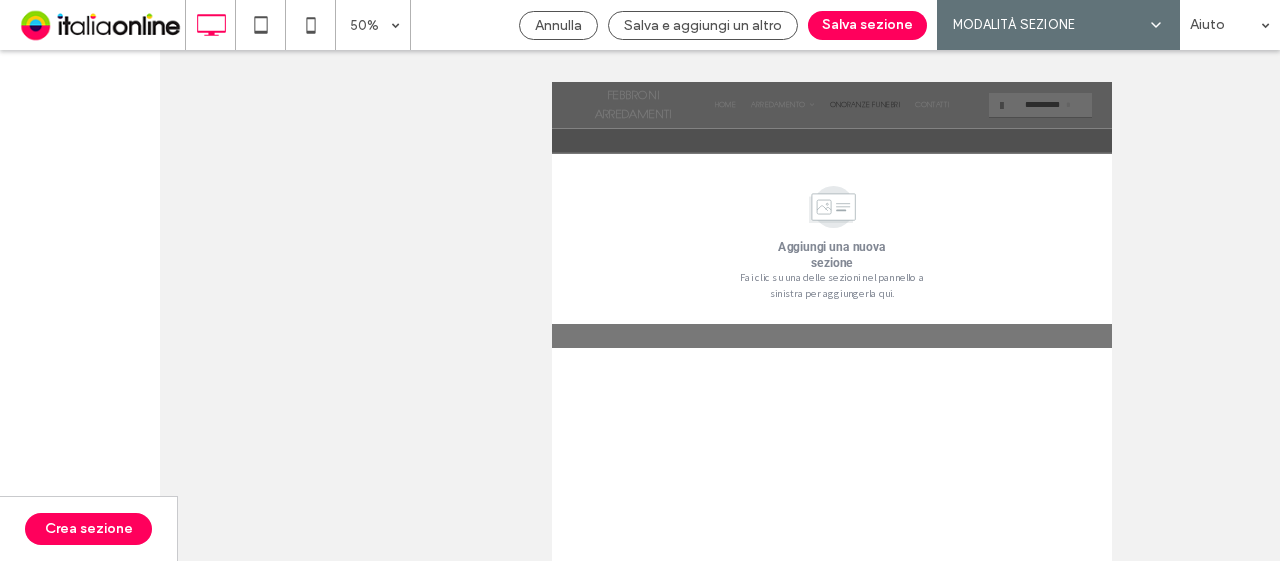scroll, scrollTop: 566, scrollLeft: 0, axis: vertical 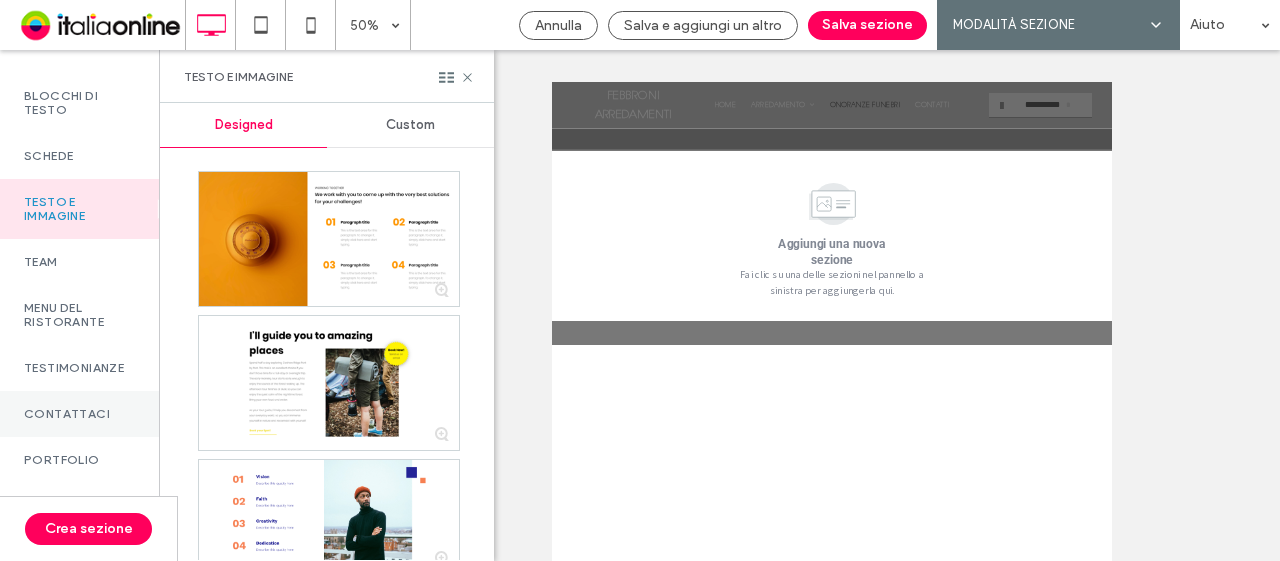 click on "Contattaci" at bounding box center (79, 414) 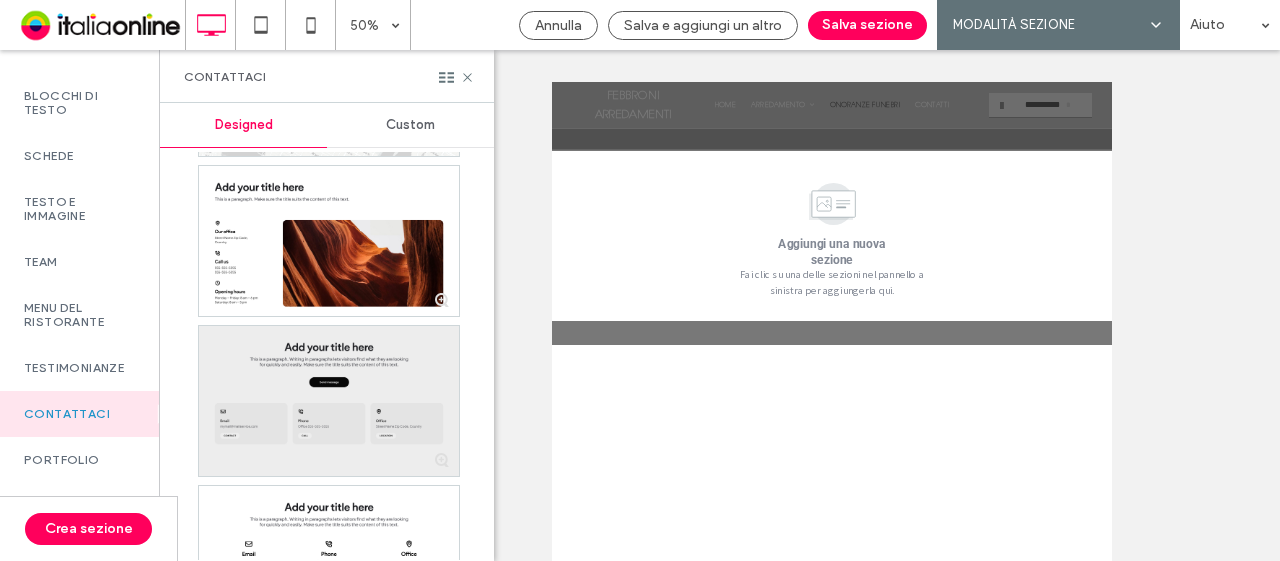 scroll, scrollTop: 1000, scrollLeft: 0, axis: vertical 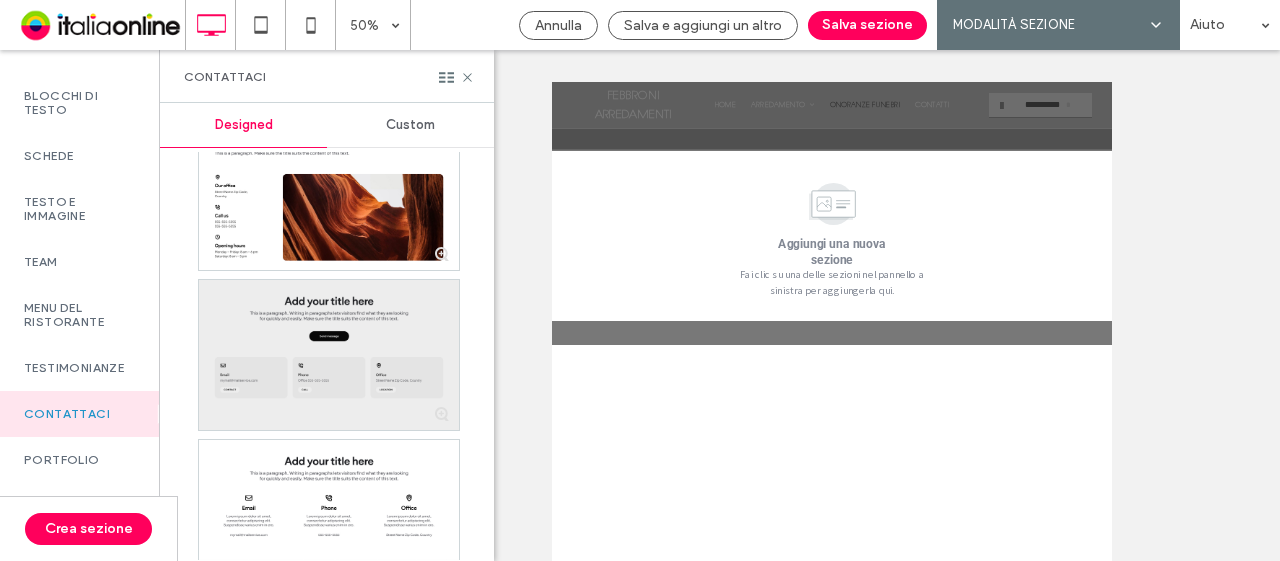 click at bounding box center [329, 355] 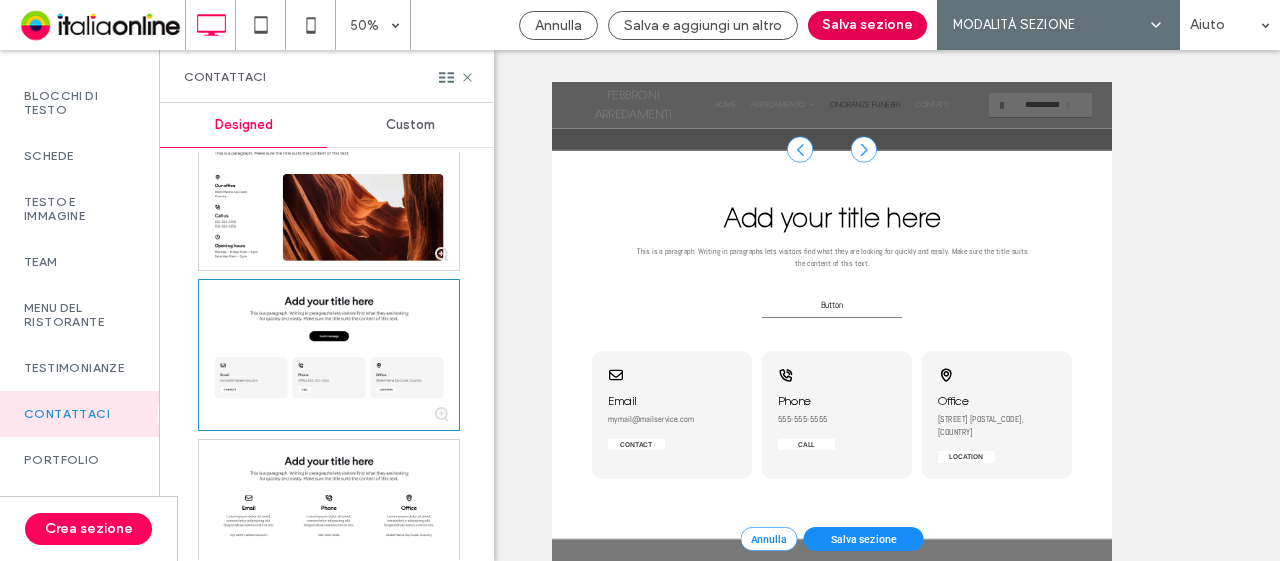 click on "Salva sezione" at bounding box center (867, 25) 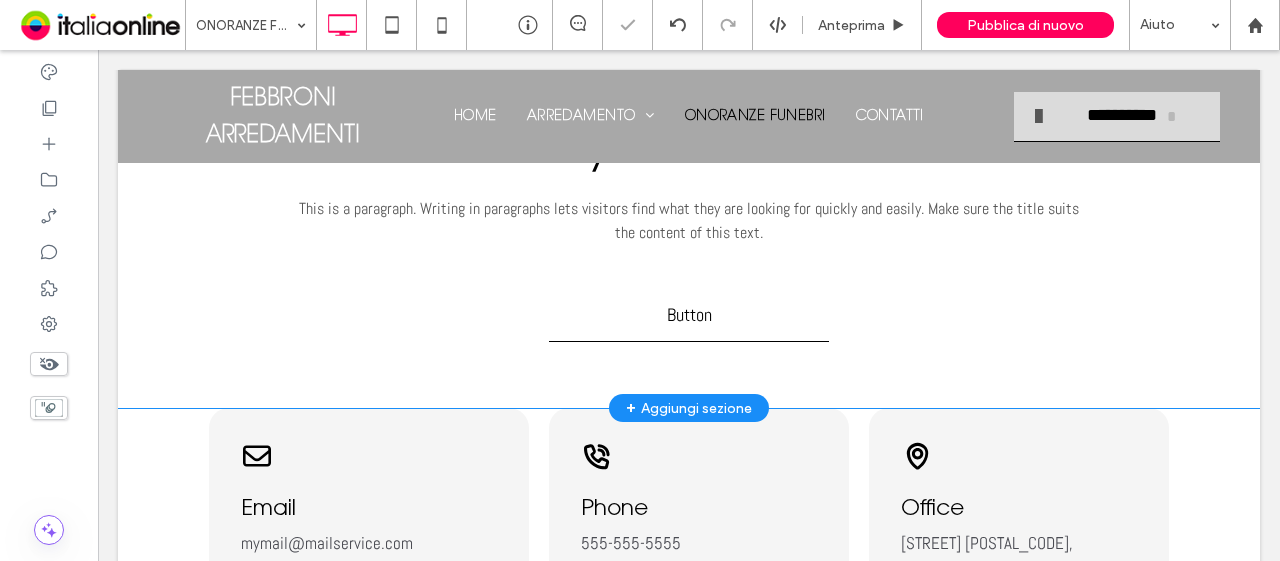 scroll, scrollTop: 466, scrollLeft: 0, axis: vertical 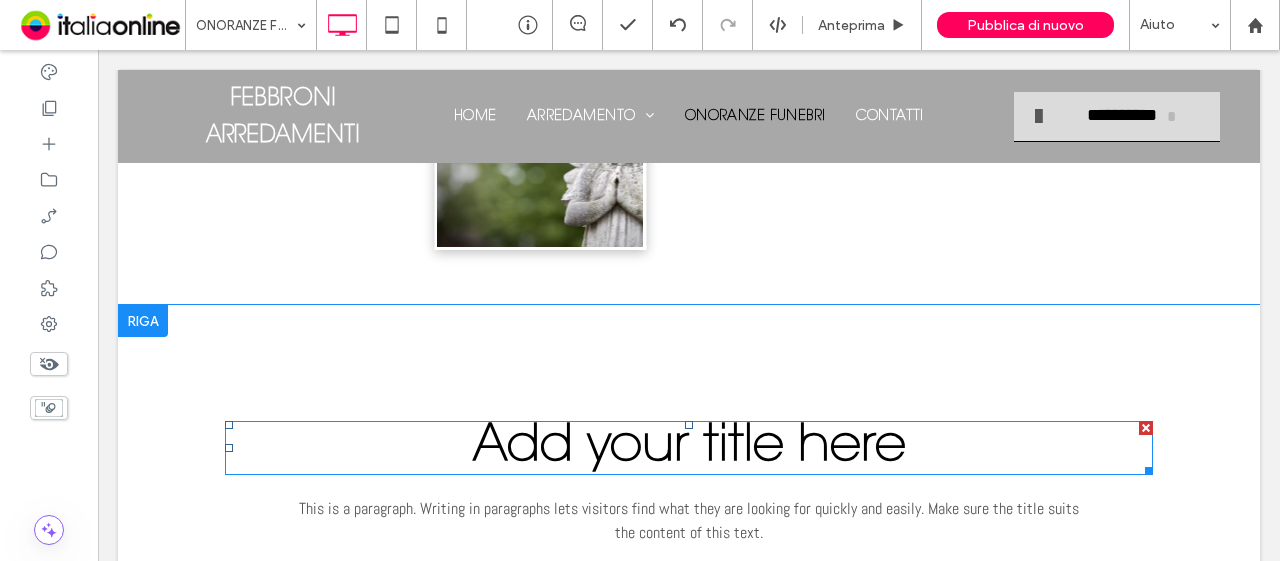 drag, startPoint x: 1140, startPoint y: 455, endPoint x: 1227, endPoint y: 499, distance: 97.49359 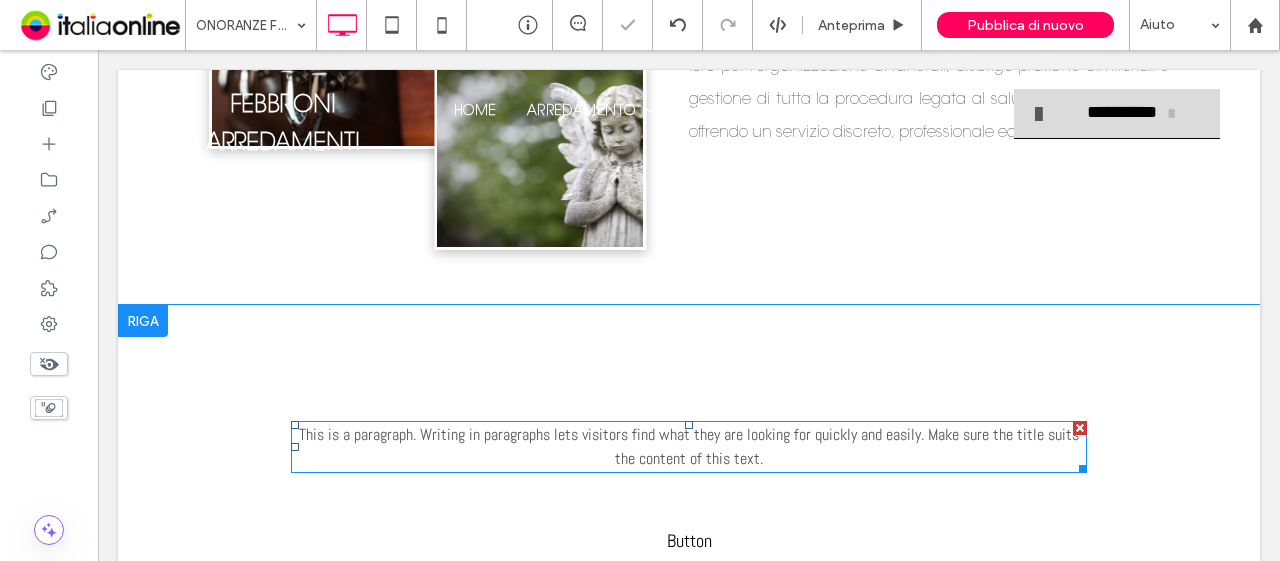 click at bounding box center [1080, 428] 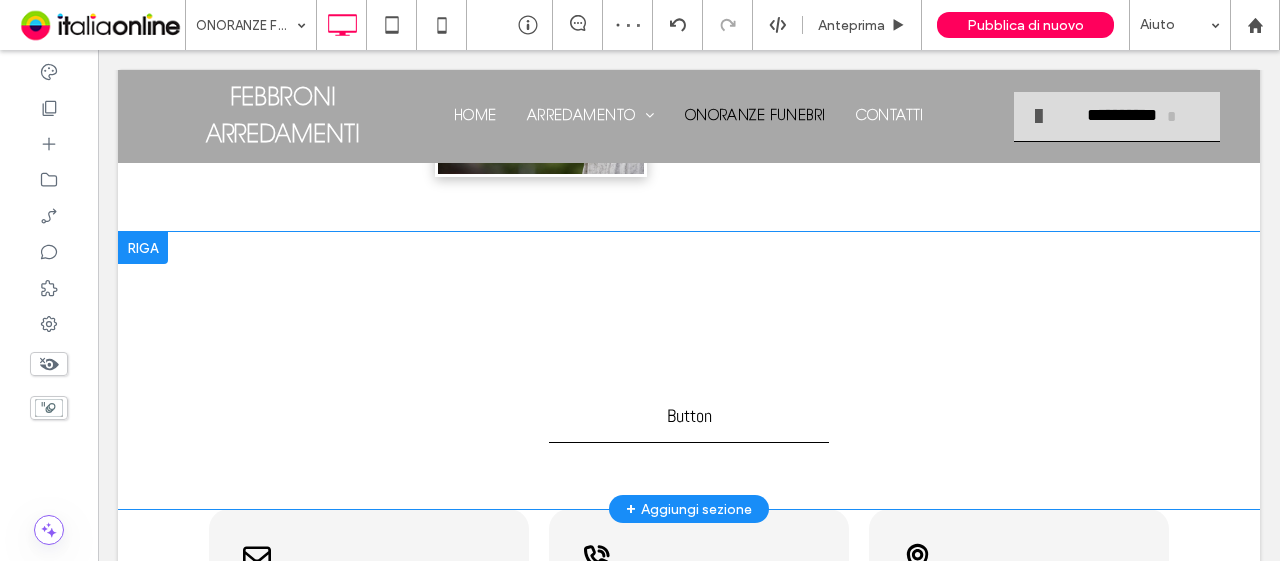 scroll, scrollTop: 466, scrollLeft: 0, axis: vertical 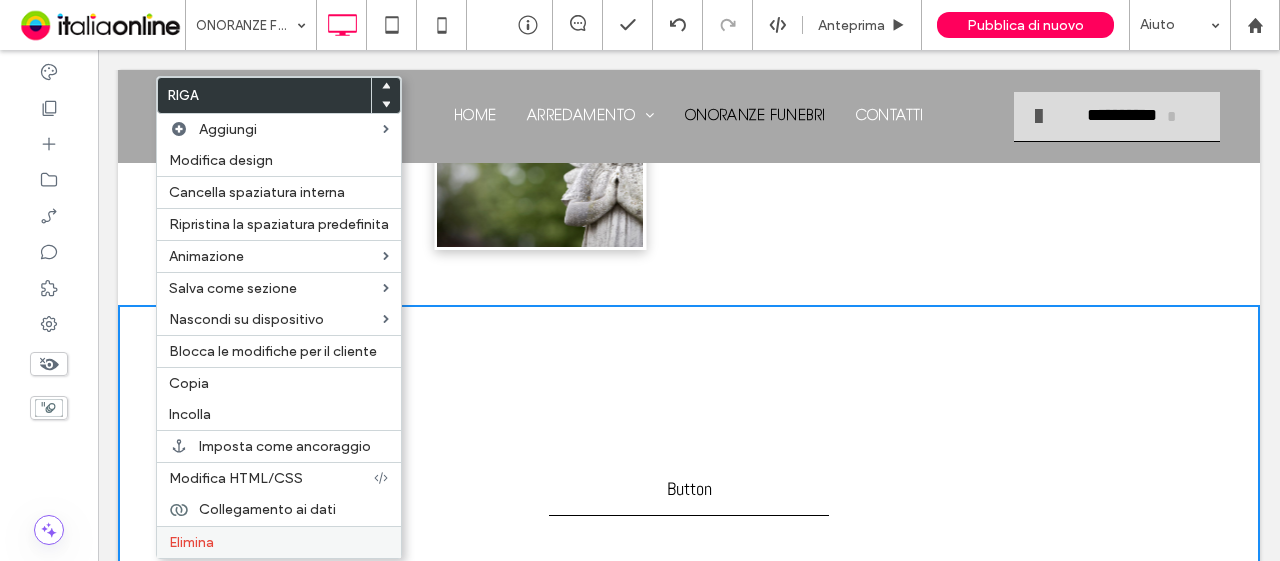 click on "Elimina" at bounding box center (279, 542) 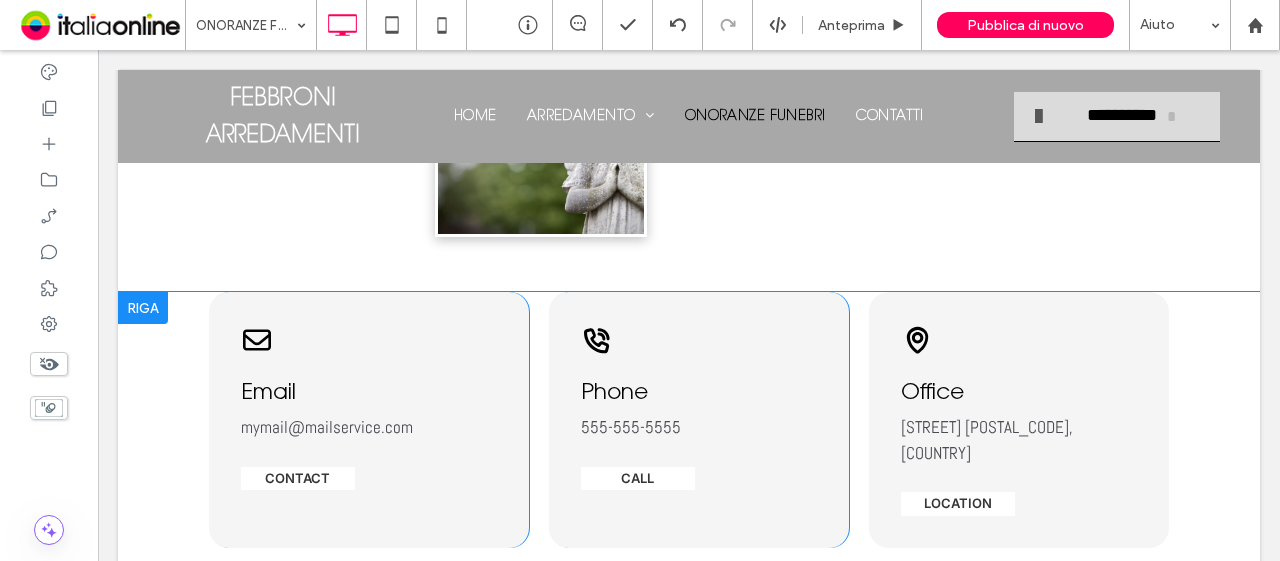 scroll, scrollTop: 600, scrollLeft: 0, axis: vertical 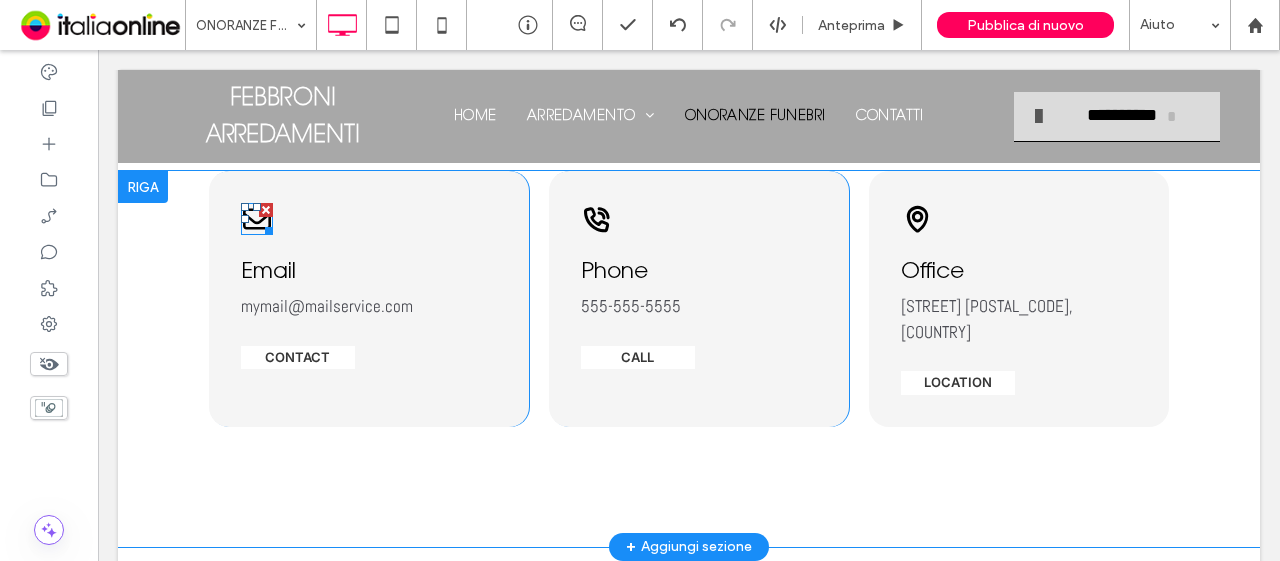 click at bounding box center [265, 227] 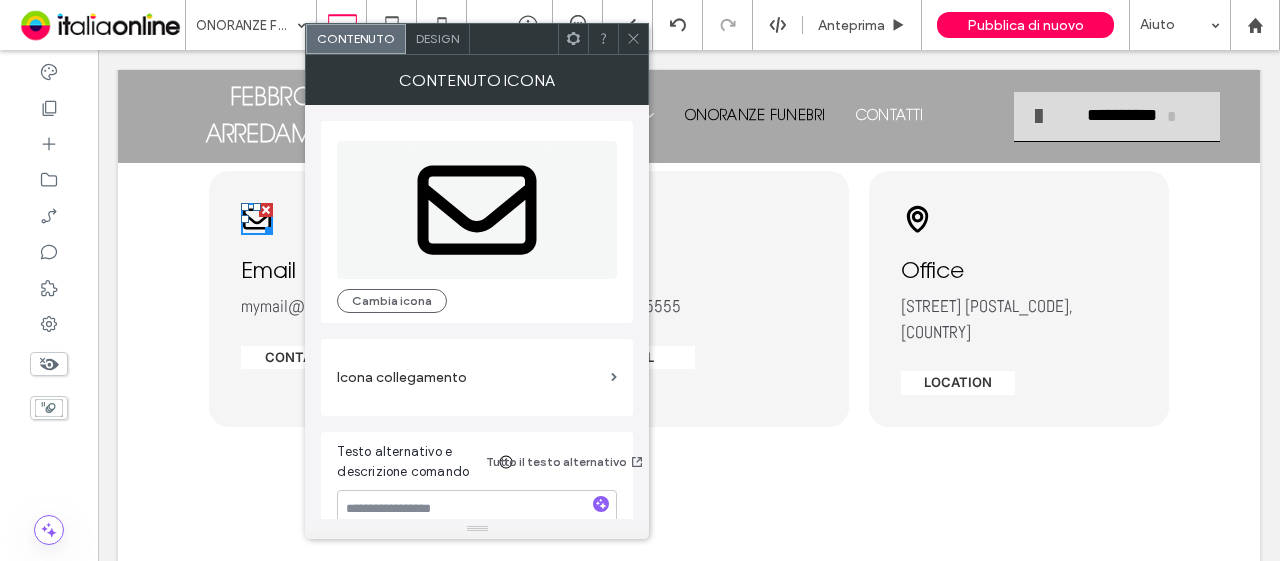 click on "Cambia icona" at bounding box center (477, 222) 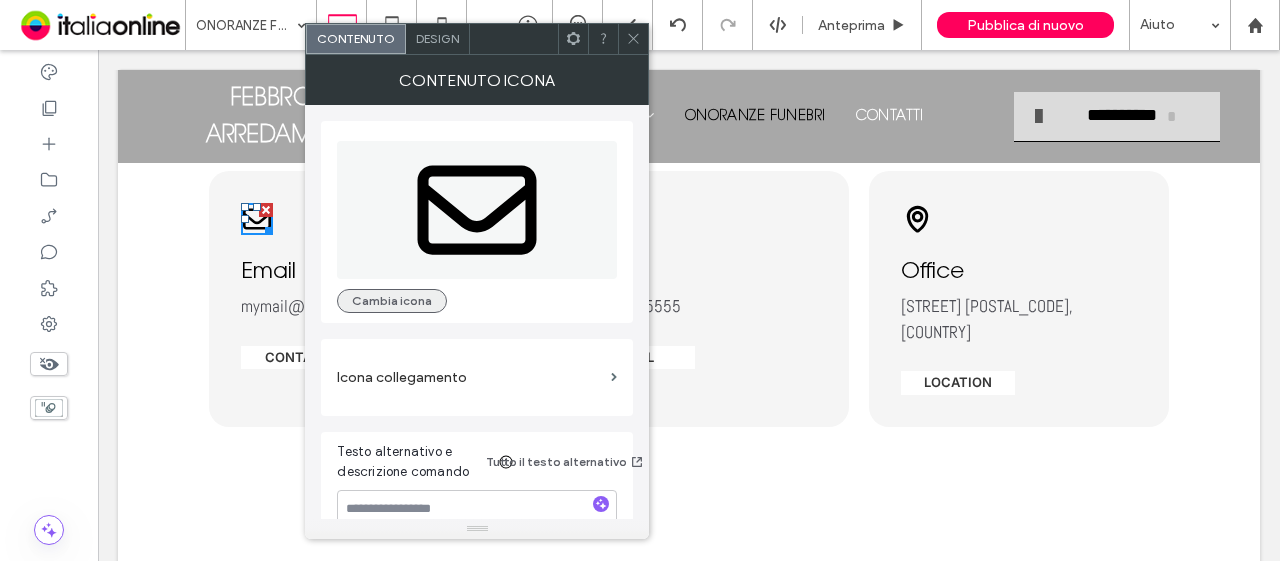 click on "Cambia icona" at bounding box center (392, 301) 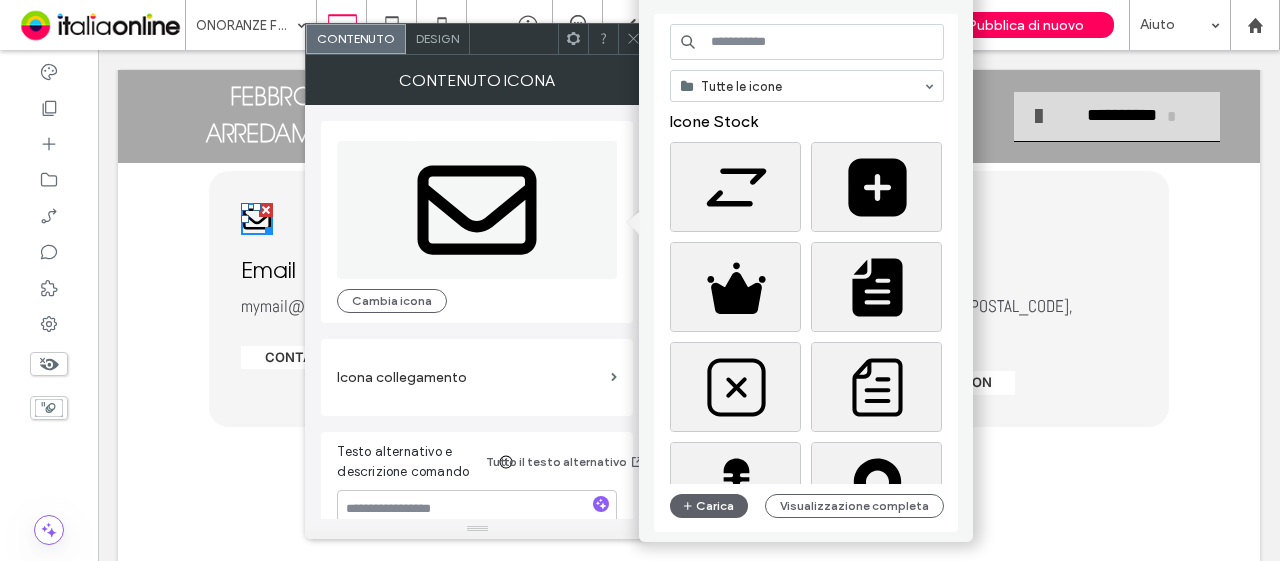 click at bounding box center [807, 42] 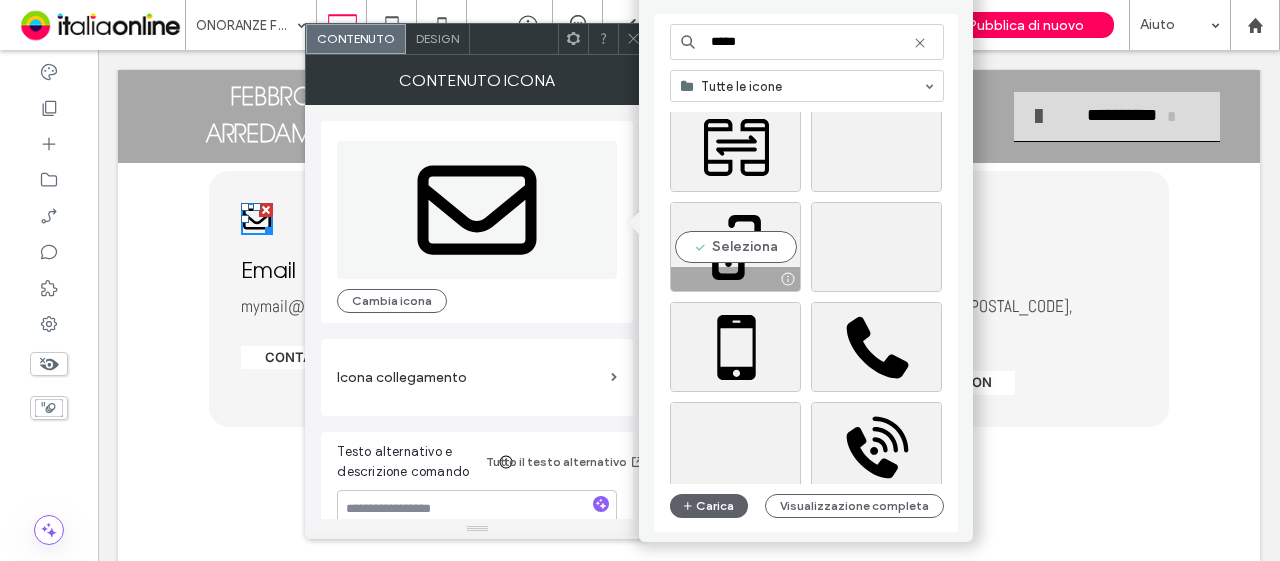 scroll, scrollTop: 400, scrollLeft: 0, axis: vertical 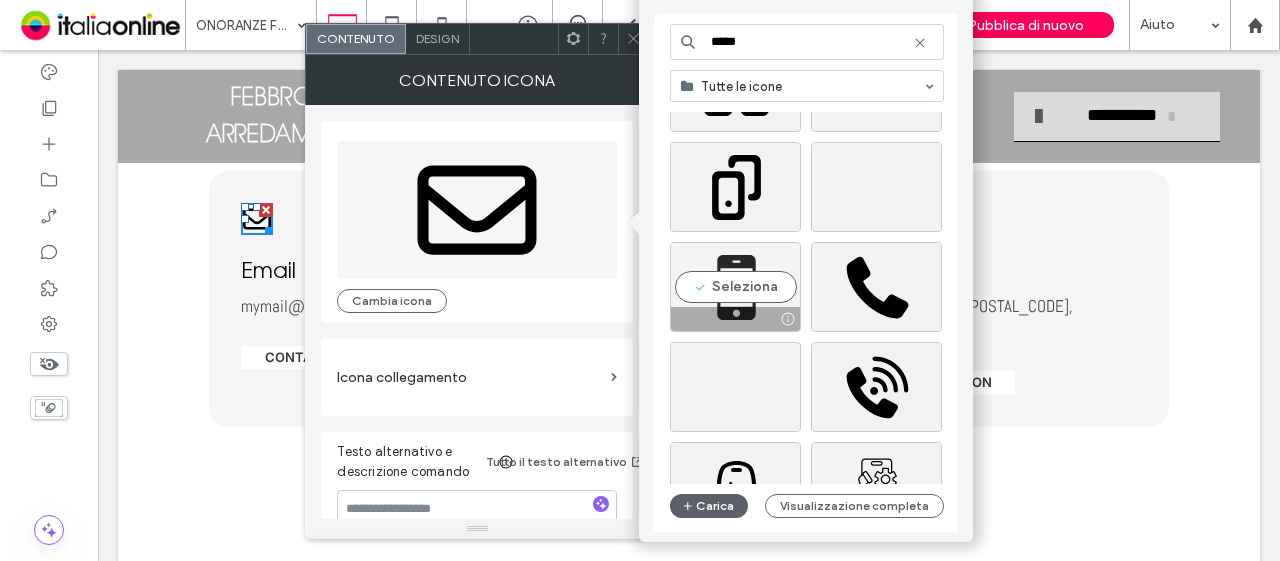 type on "*****" 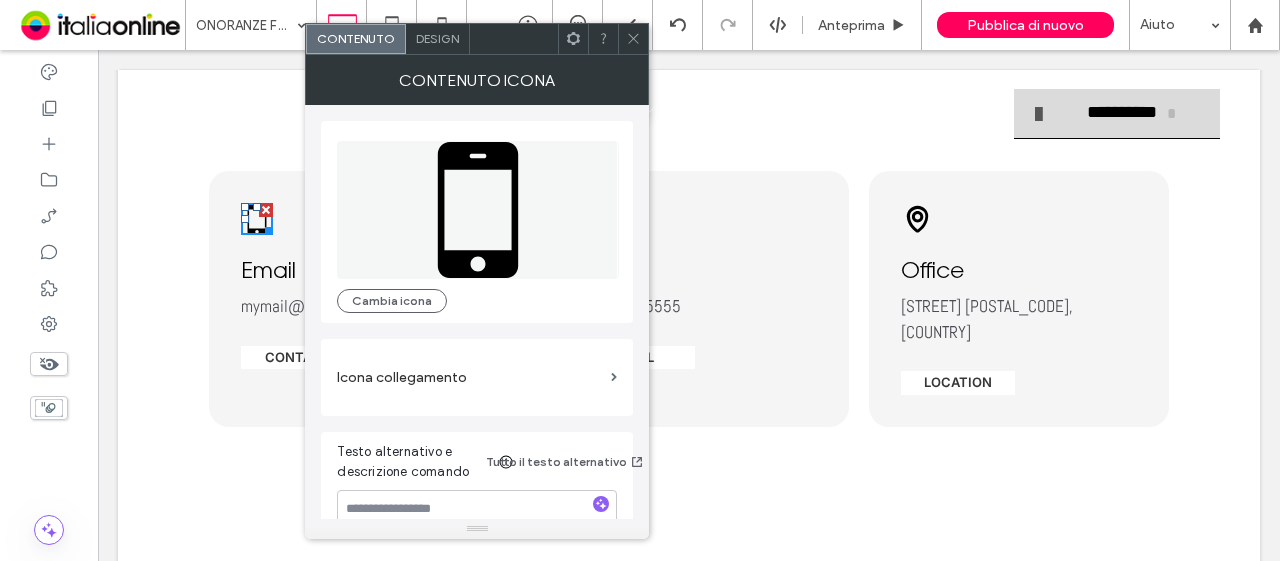 click 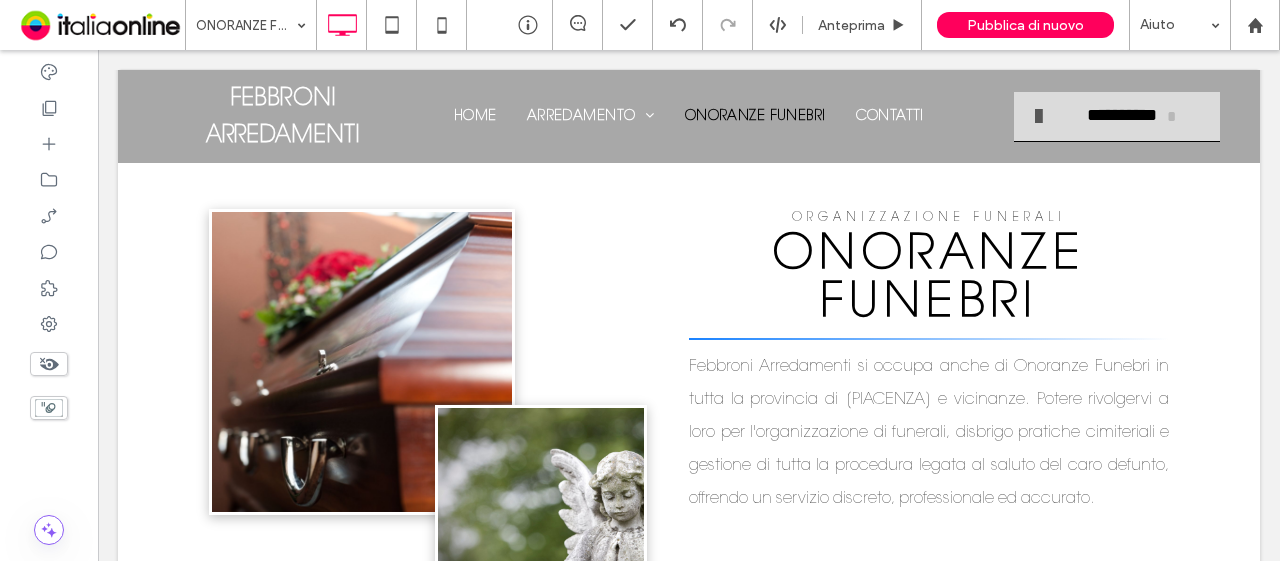 scroll, scrollTop: 600, scrollLeft: 0, axis: vertical 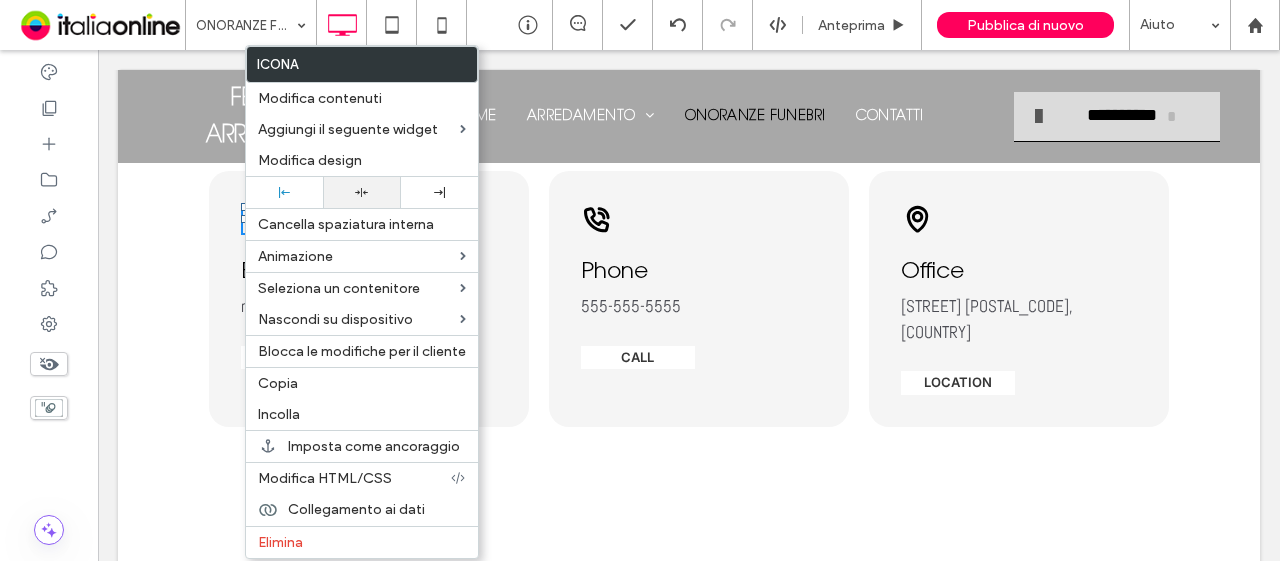 click at bounding box center [361, 192] 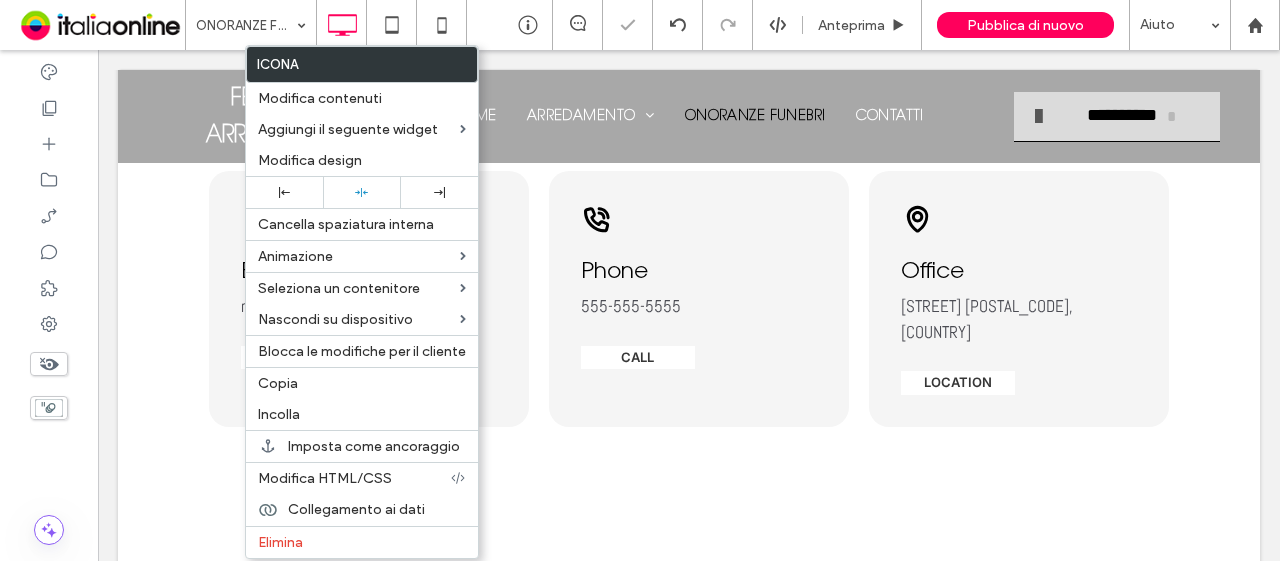 click on "Email
mymail@mailservice.com
CONTACT
Click To Paste" at bounding box center [369, 299] 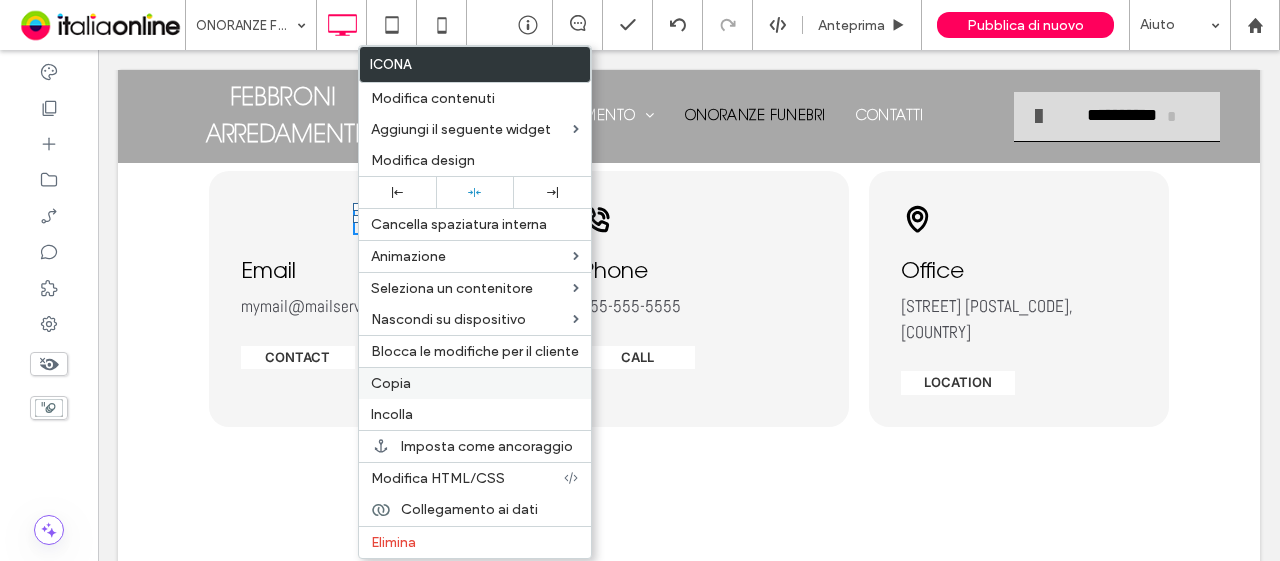 click on "Copia" at bounding box center [475, 383] 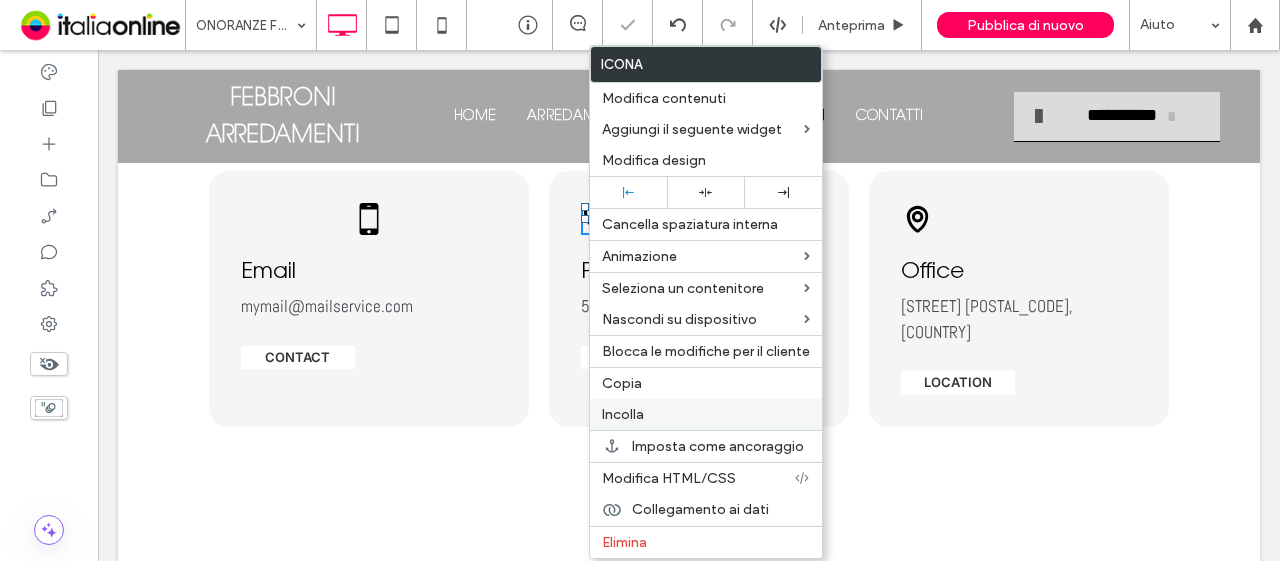 click on "Incolla" at bounding box center (706, 414) 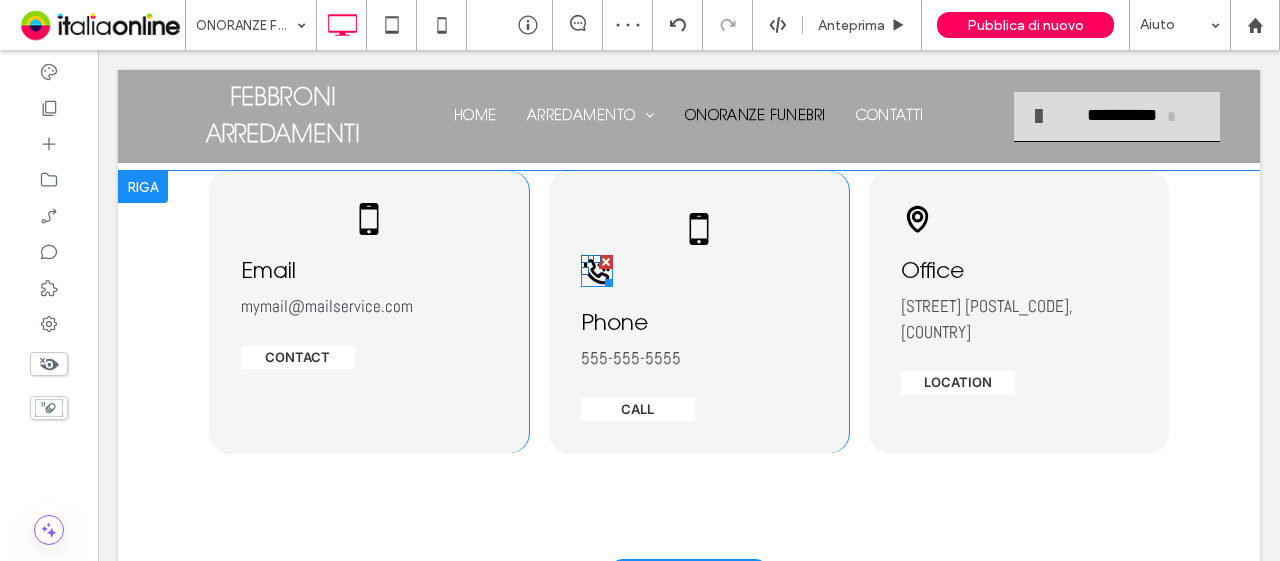 click at bounding box center [606, 262] 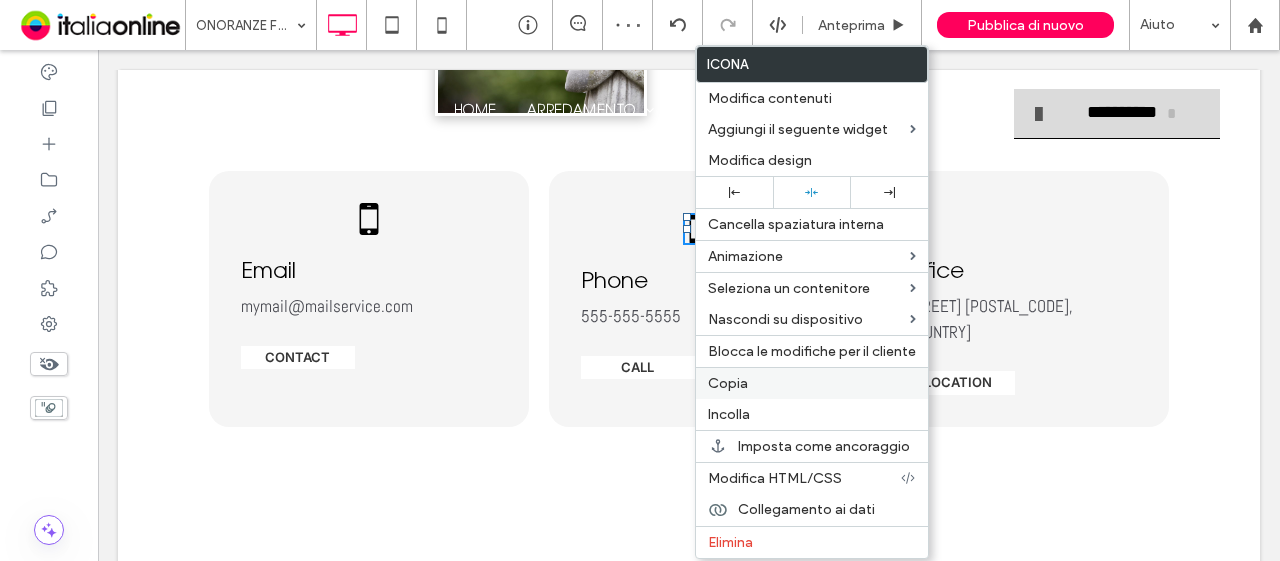 click on "Copia" at bounding box center [812, 383] 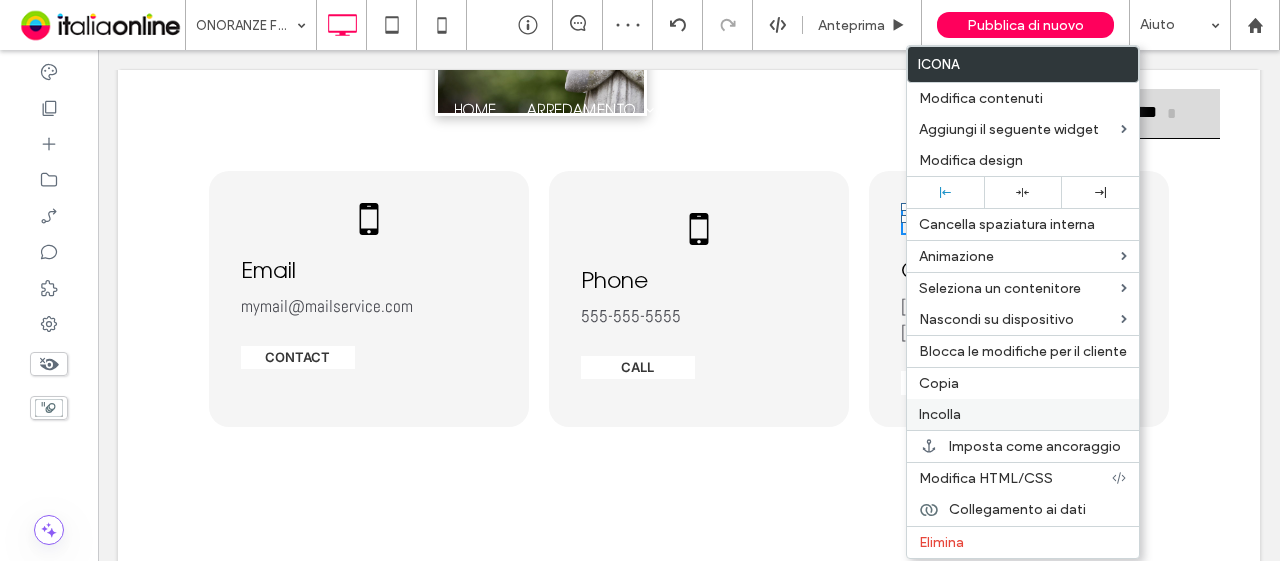click on "Incolla" at bounding box center (940, 414) 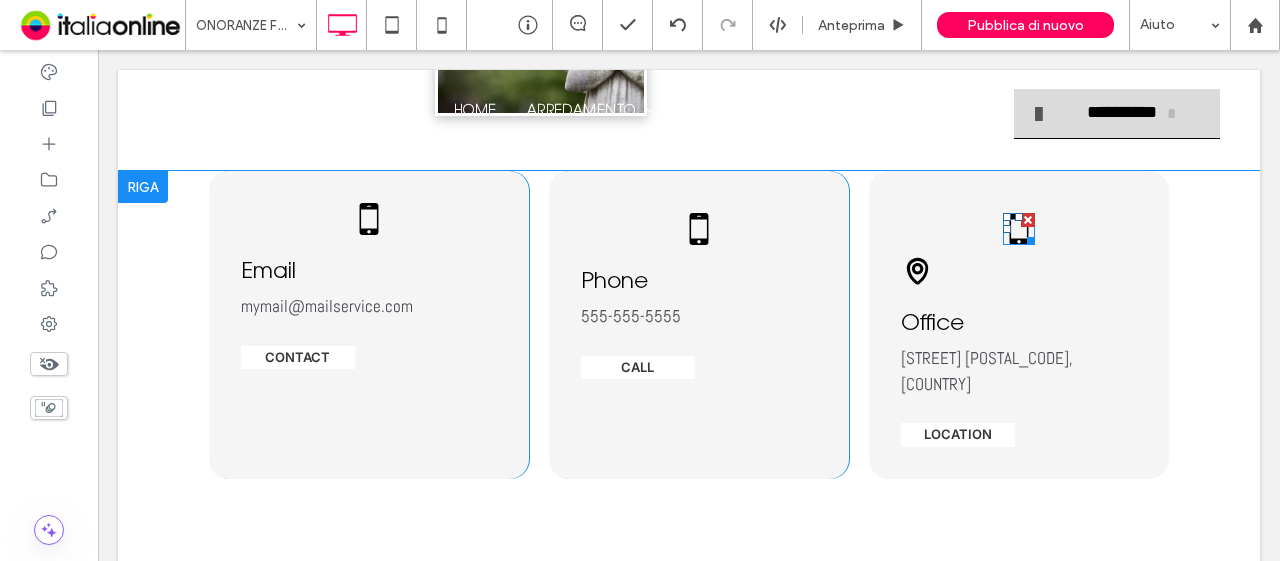 click 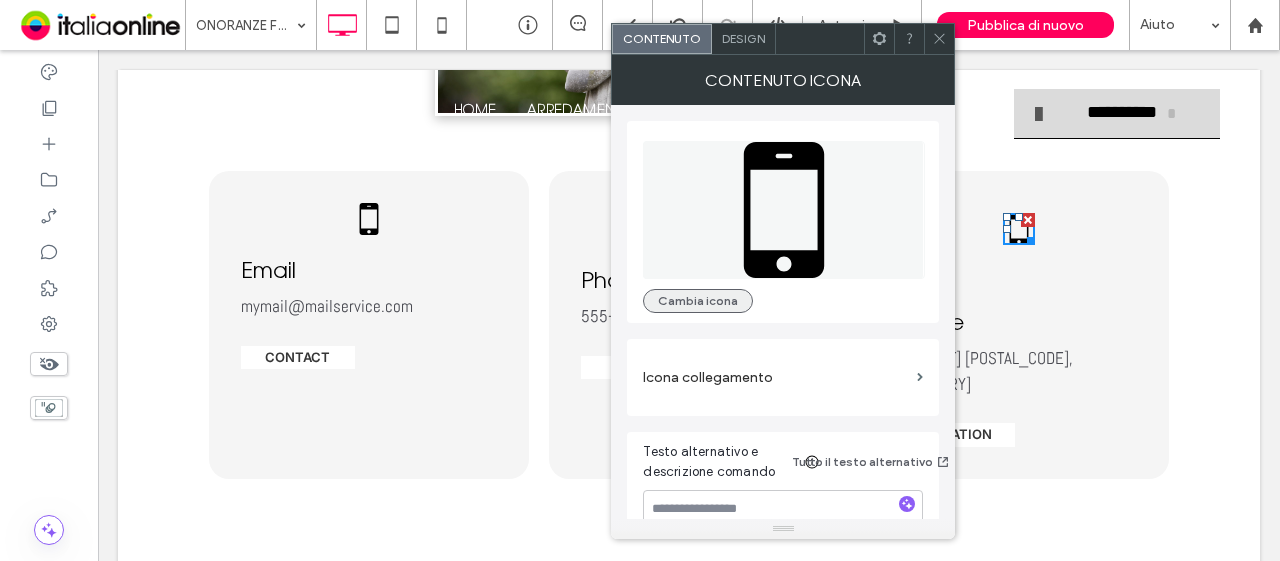 click on "Cambia icona" at bounding box center (698, 301) 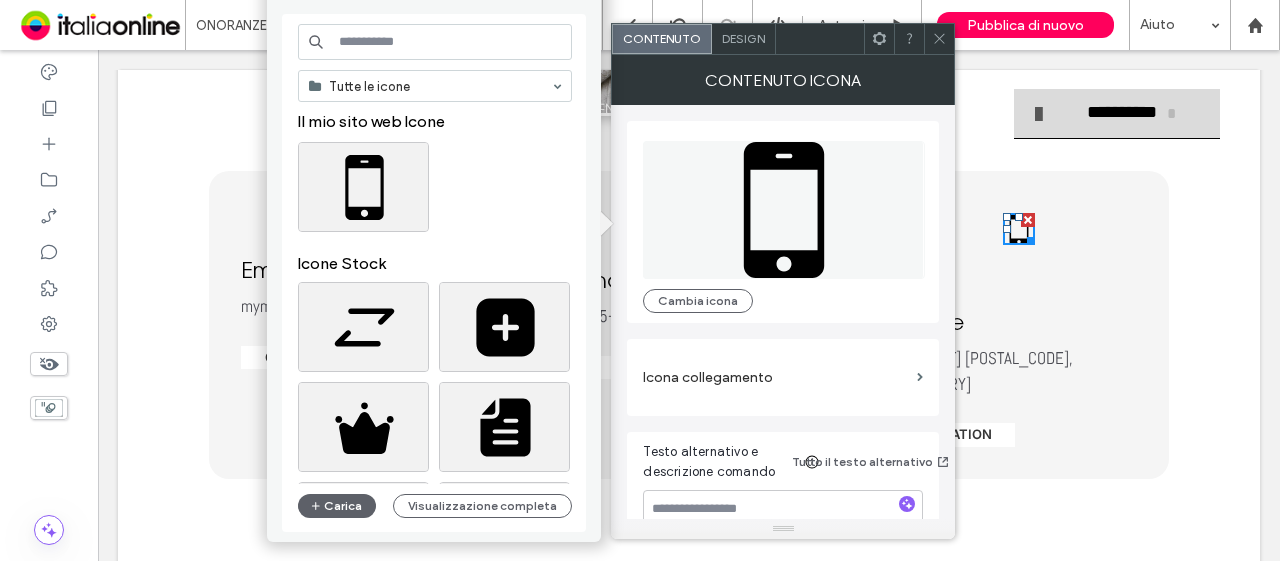click at bounding box center (435, 42) 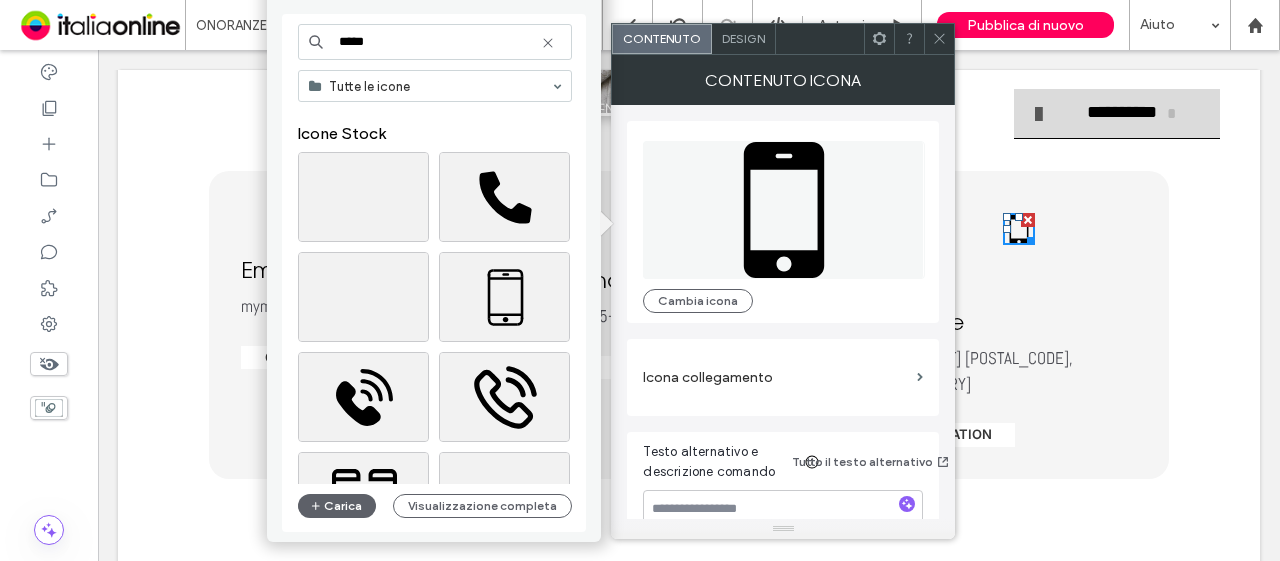 scroll, scrollTop: 100, scrollLeft: 0, axis: vertical 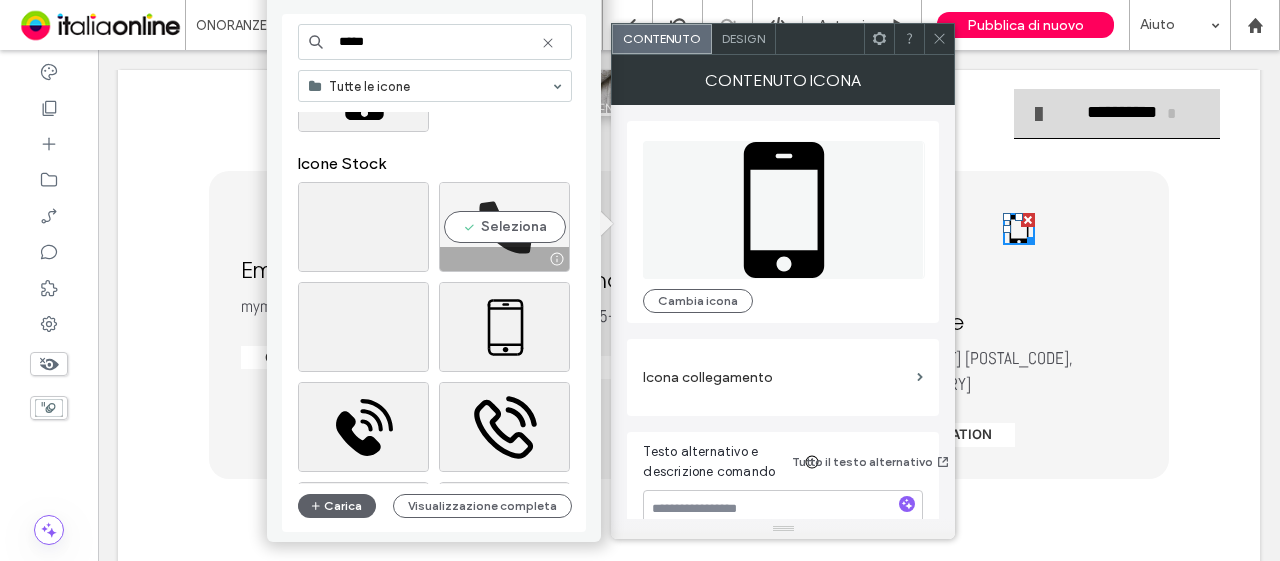 type on "*****" 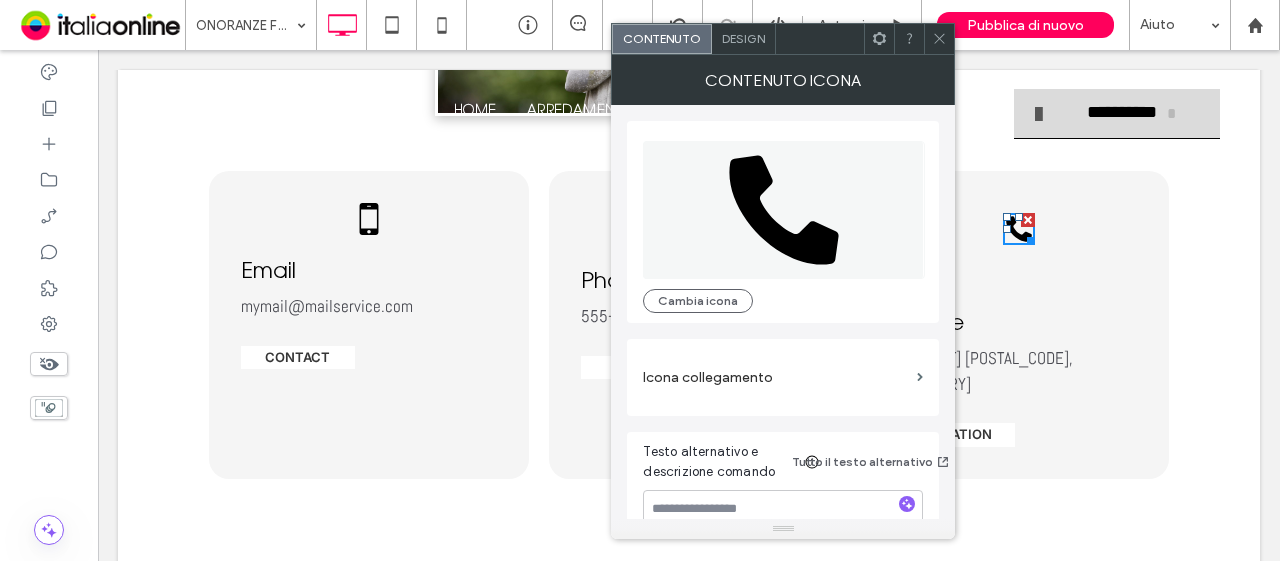 drag, startPoint x: 929, startPoint y: 37, endPoint x: 852, endPoint y: 172, distance: 155.41557 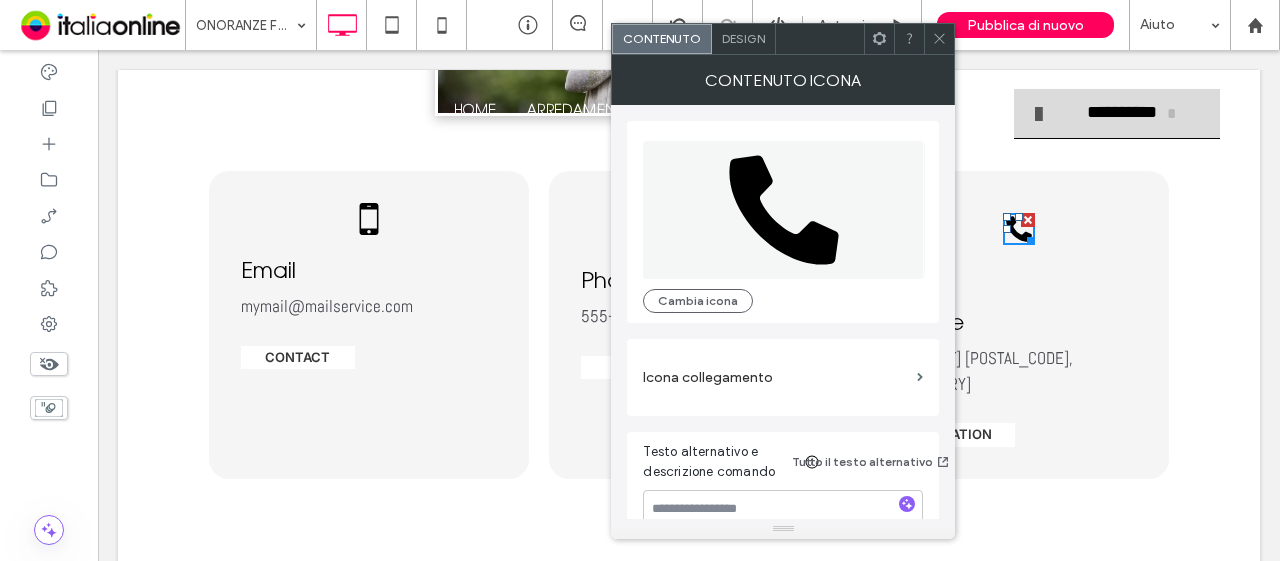 click at bounding box center [939, 39] 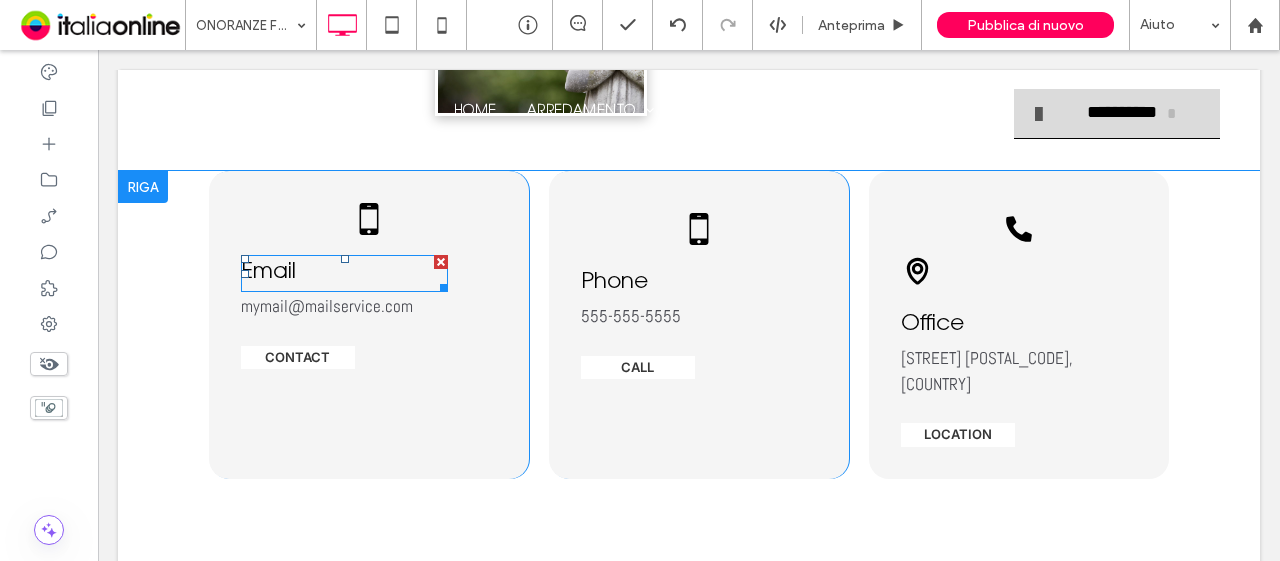 click at bounding box center (441, 262) 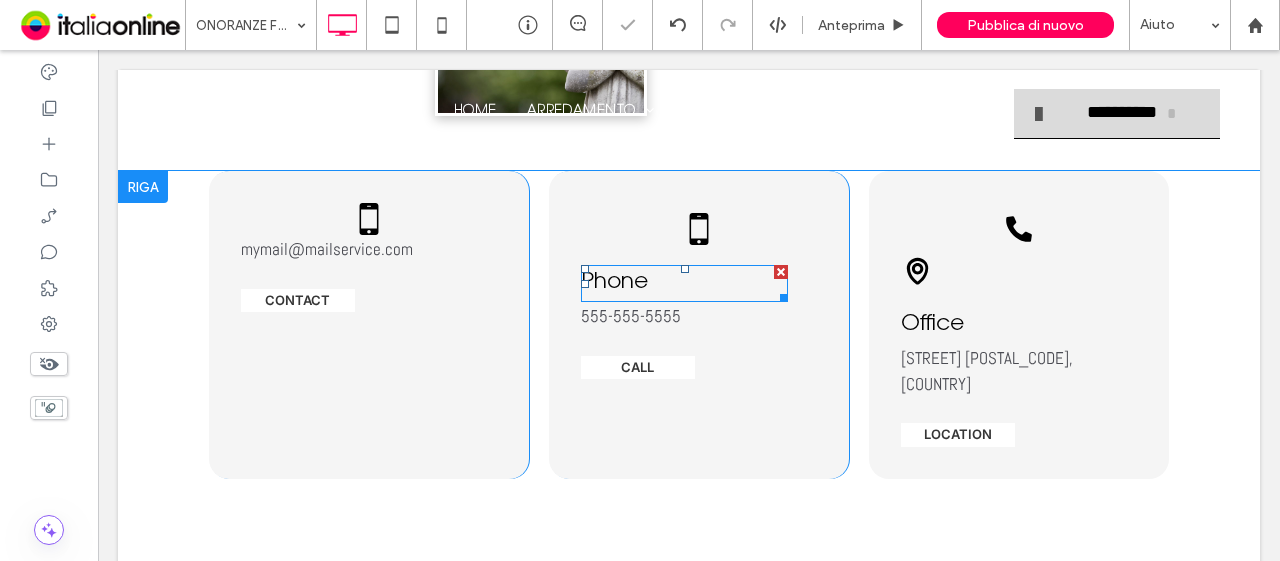 click at bounding box center (781, 272) 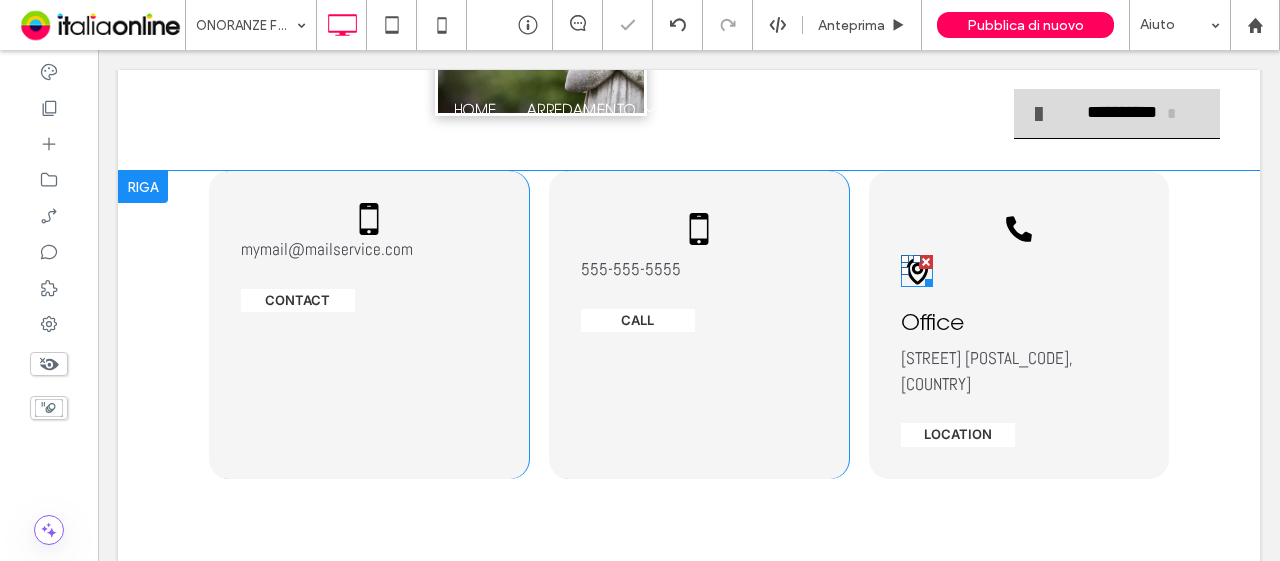 click at bounding box center (926, 262) 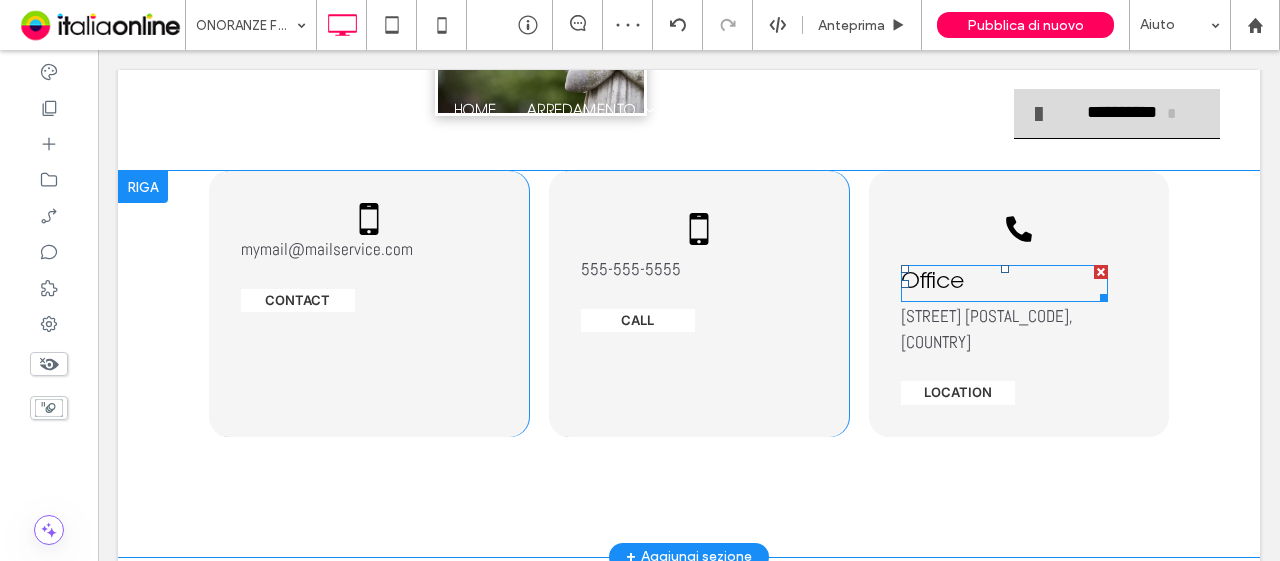 click at bounding box center (1101, 272) 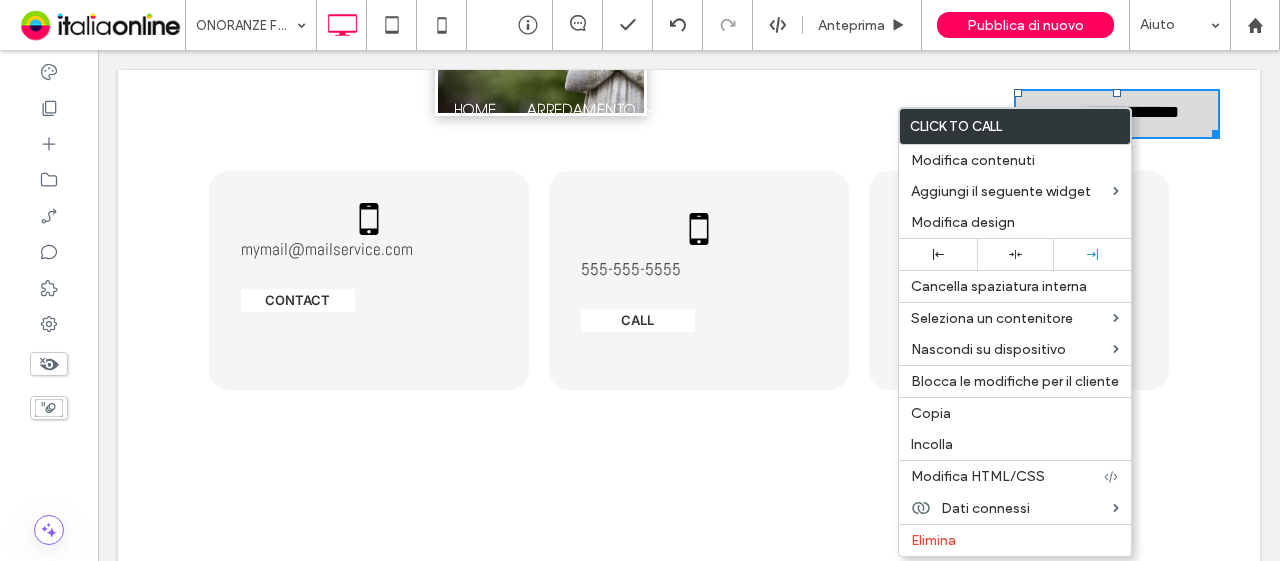 drag, startPoint x: 1015, startPoint y: 413, endPoint x: 417, endPoint y: 190, distance: 638.22644 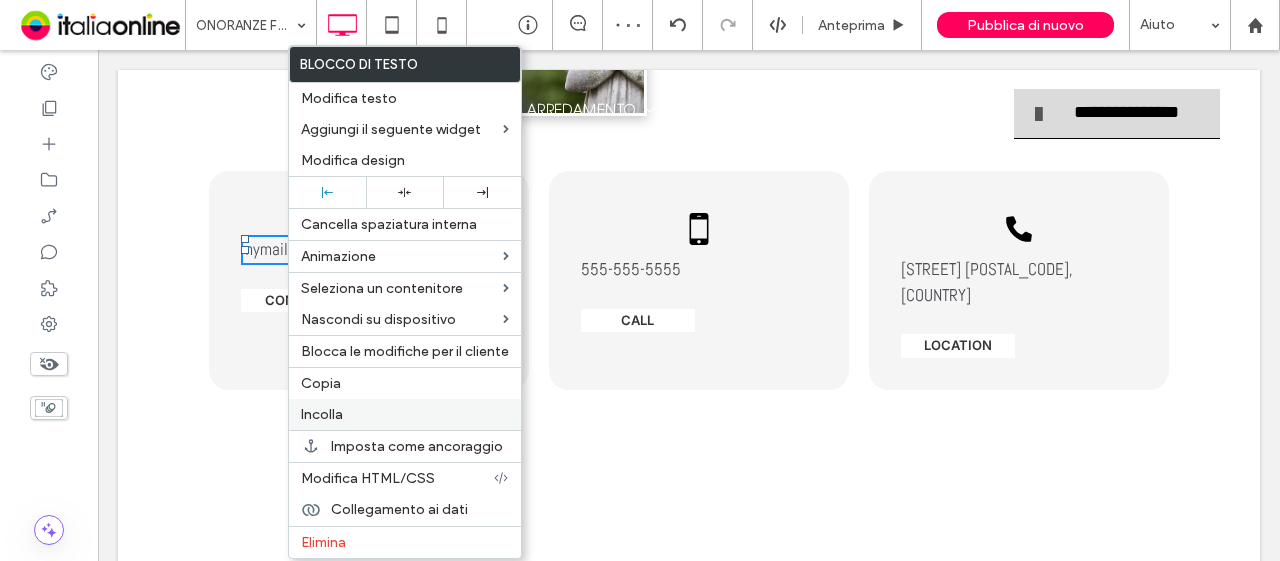 click on "Incolla" at bounding box center (405, 414) 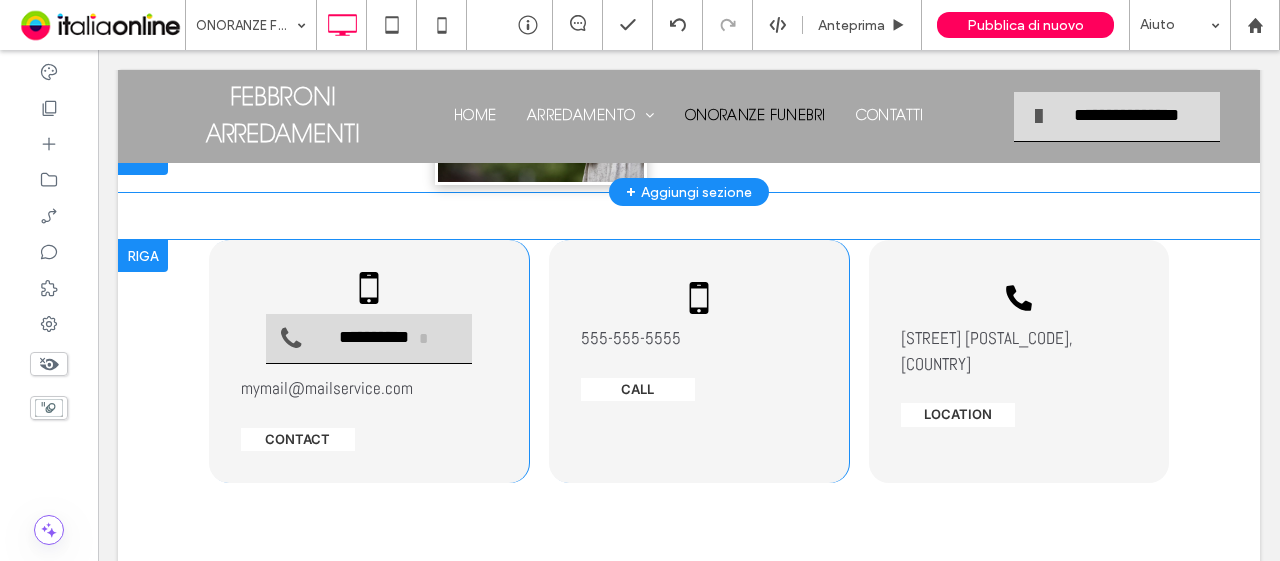 scroll, scrollTop: 500, scrollLeft: 0, axis: vertical 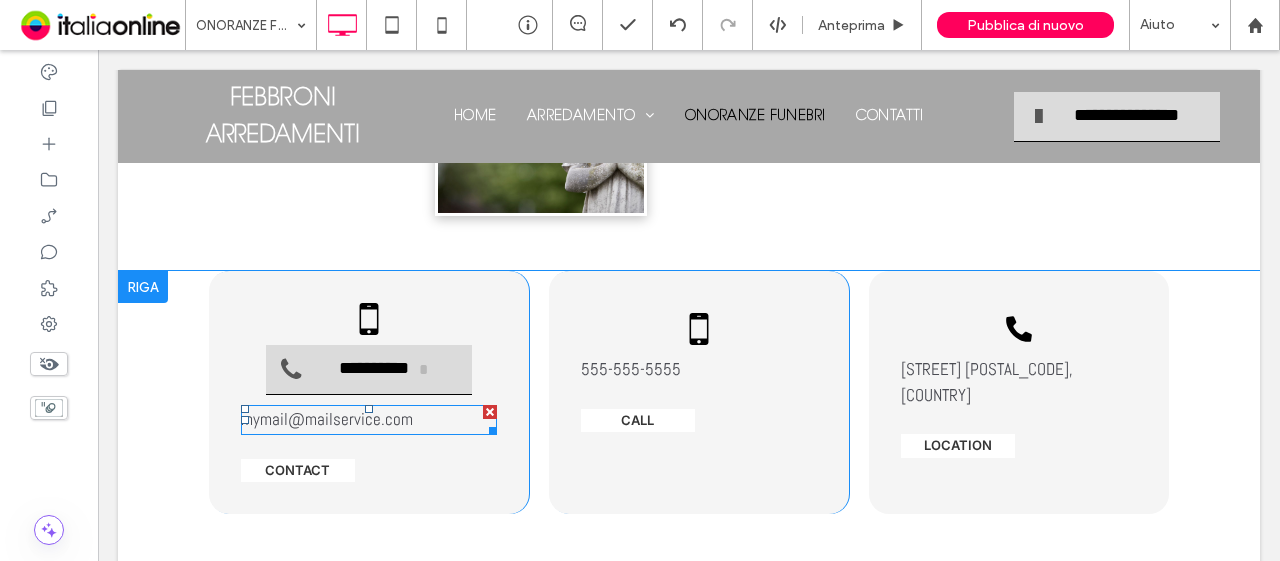 click at bounding box center [490, 412] 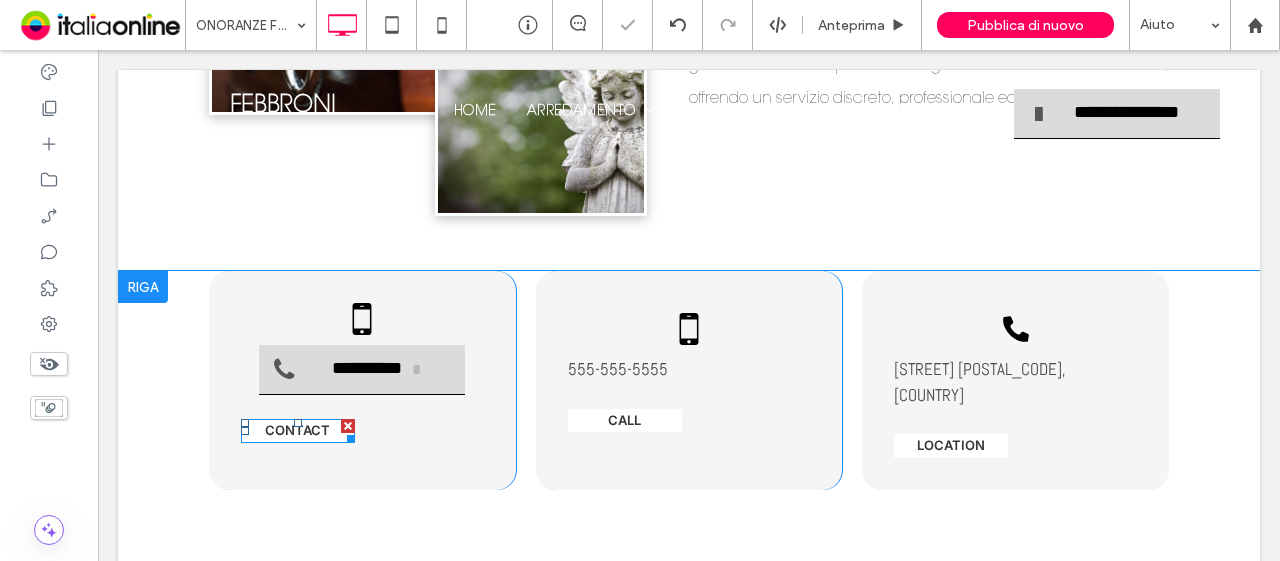click at bounding box center [348, 426] 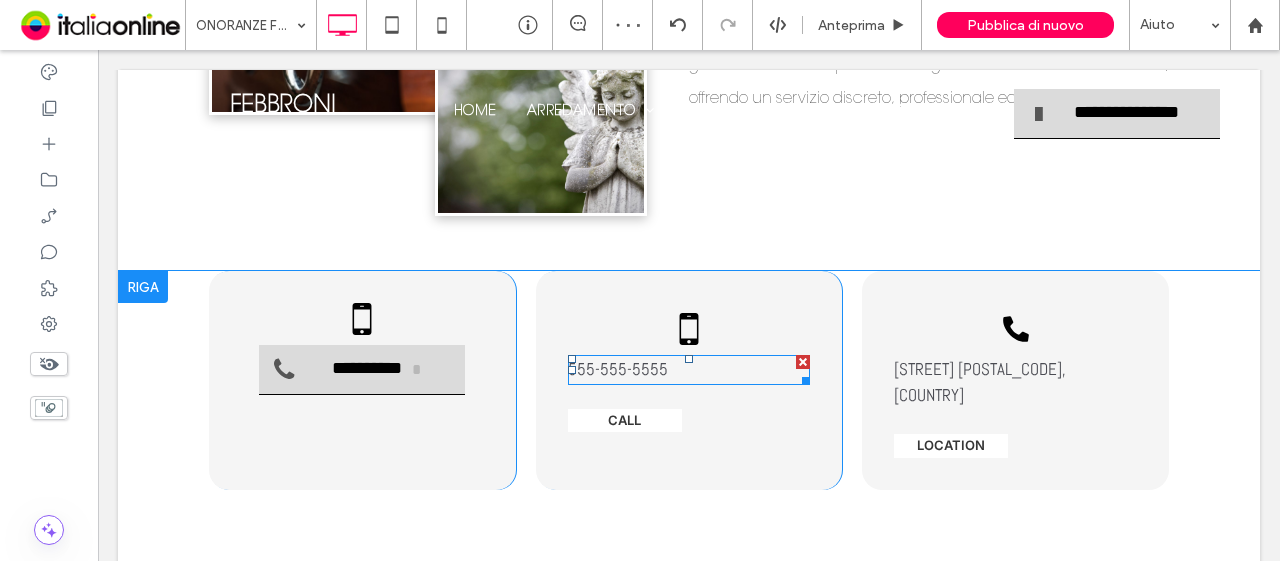 click at bounding box center [803, 362] 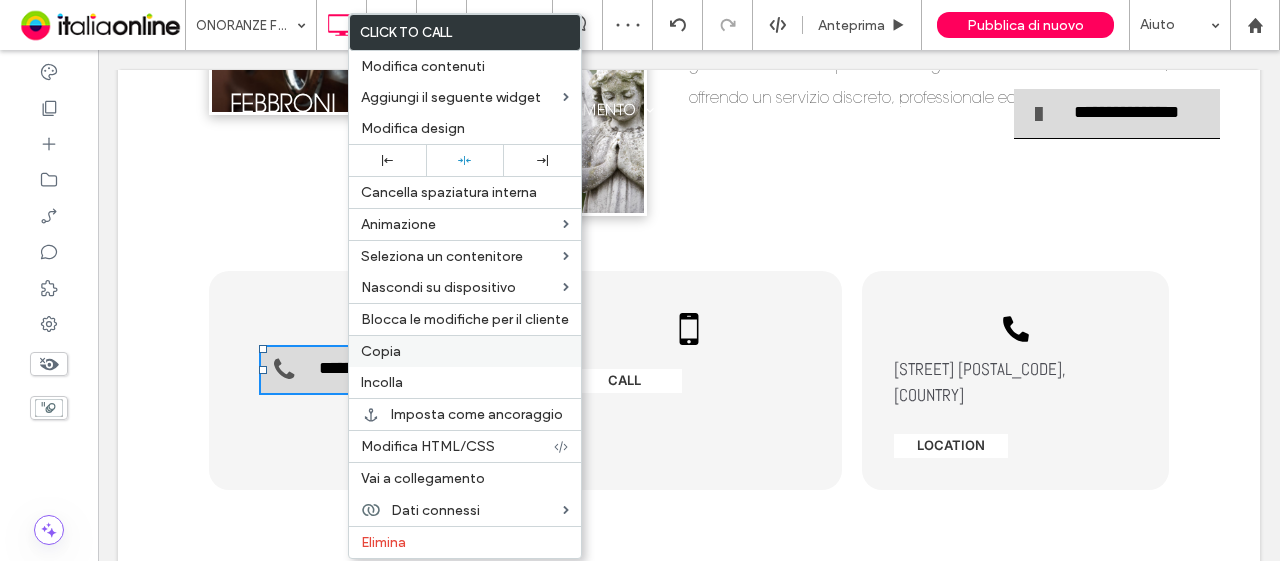 drag, startPoint x: 409, startPoint y: 344, endPoint x: 450, endPoint y: 353, distance: 41.976185 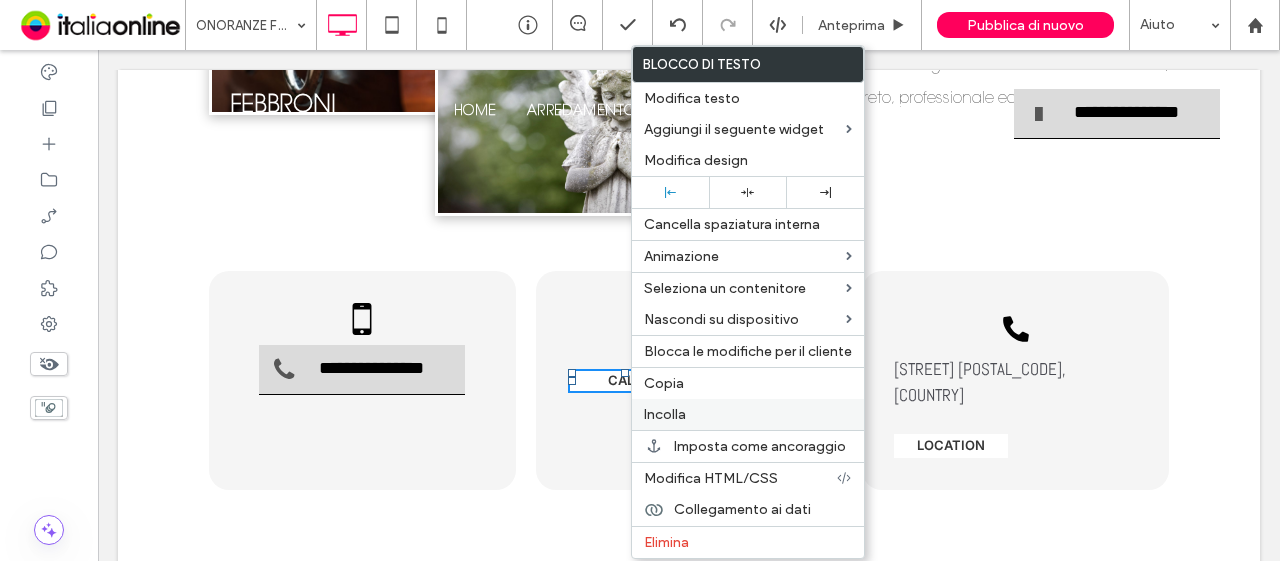 click on "Incolla" at bounding box center [665, 414] 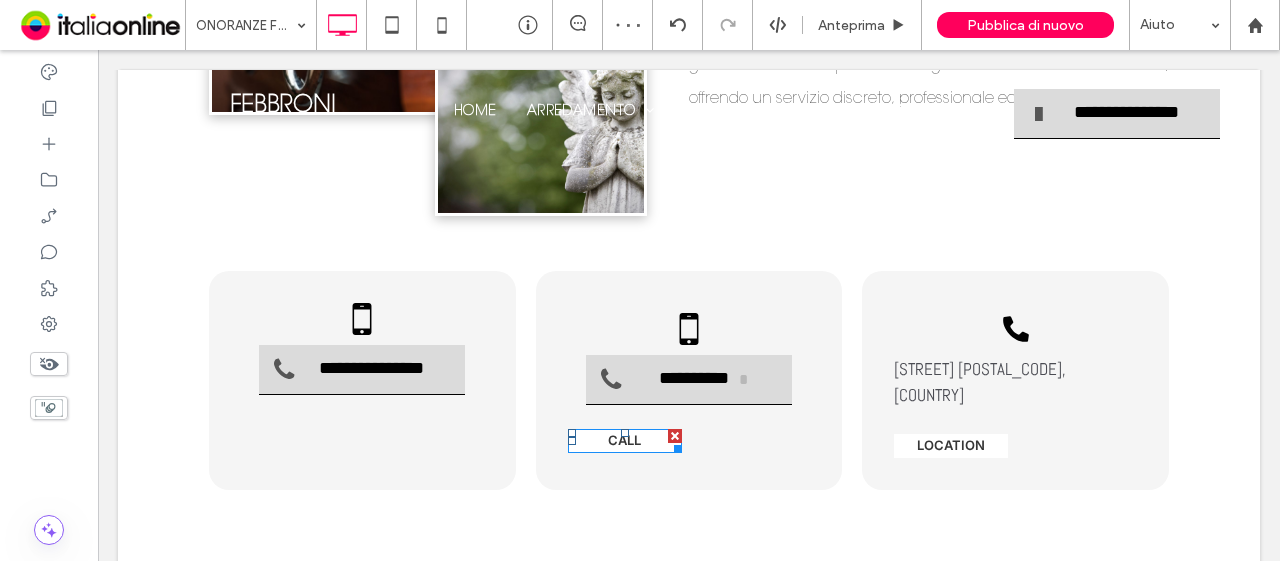 click at bounding box center (675, 436) 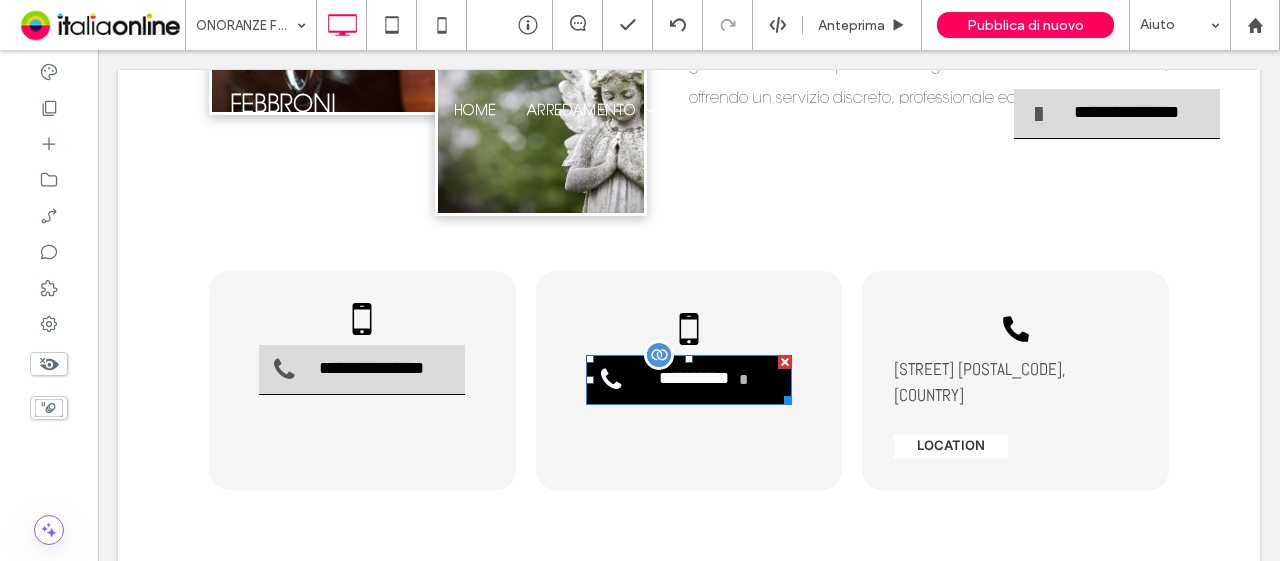 click on "**********" at bounding box center [694, 379] 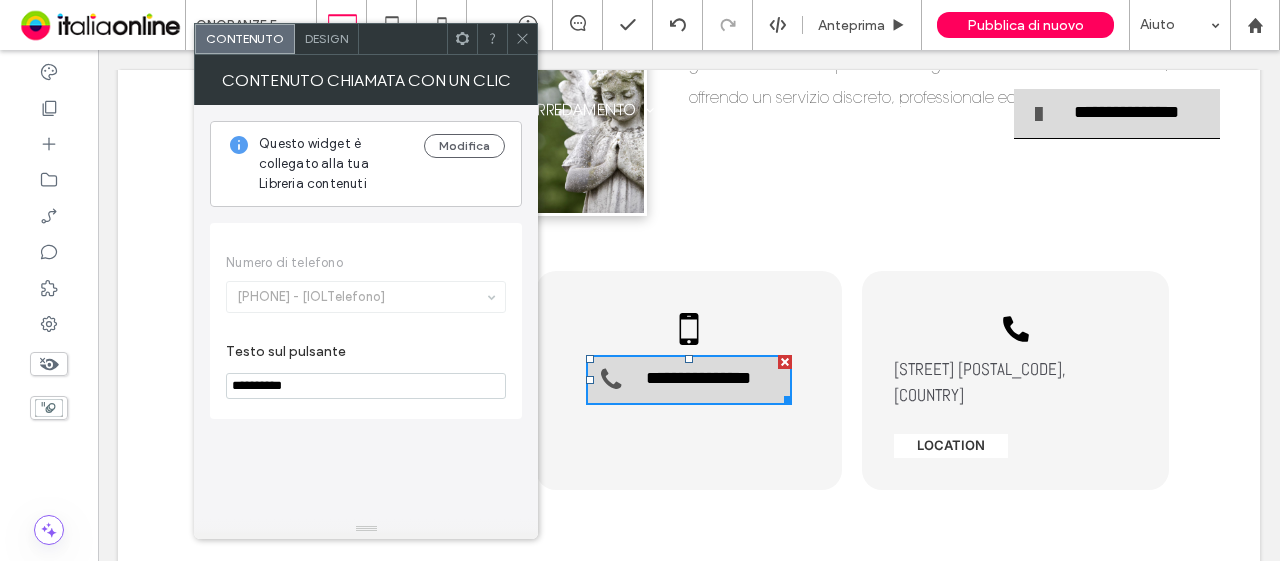 click 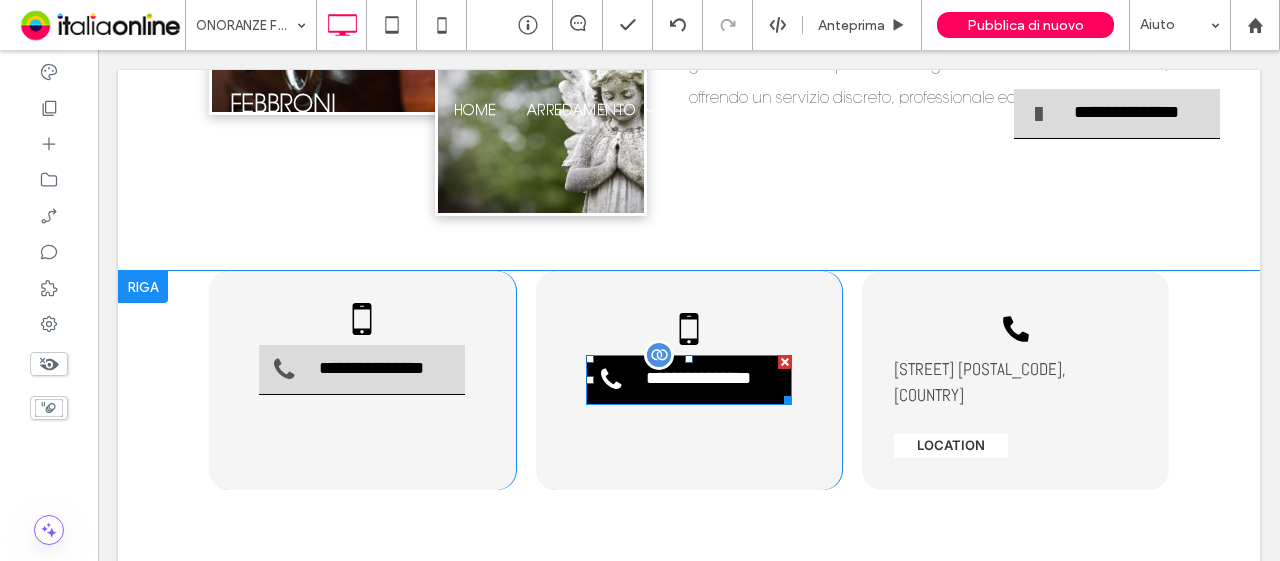 click on "**********" at bounding box center (673, 376) 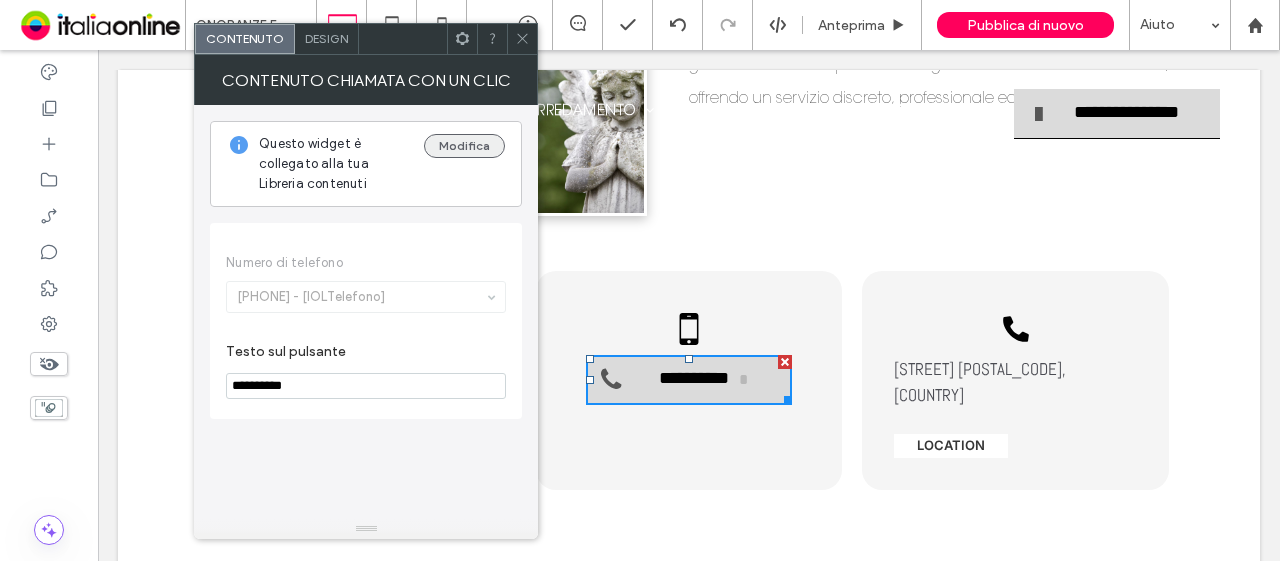 click on "Modifica" at bounding box center [464, 146] 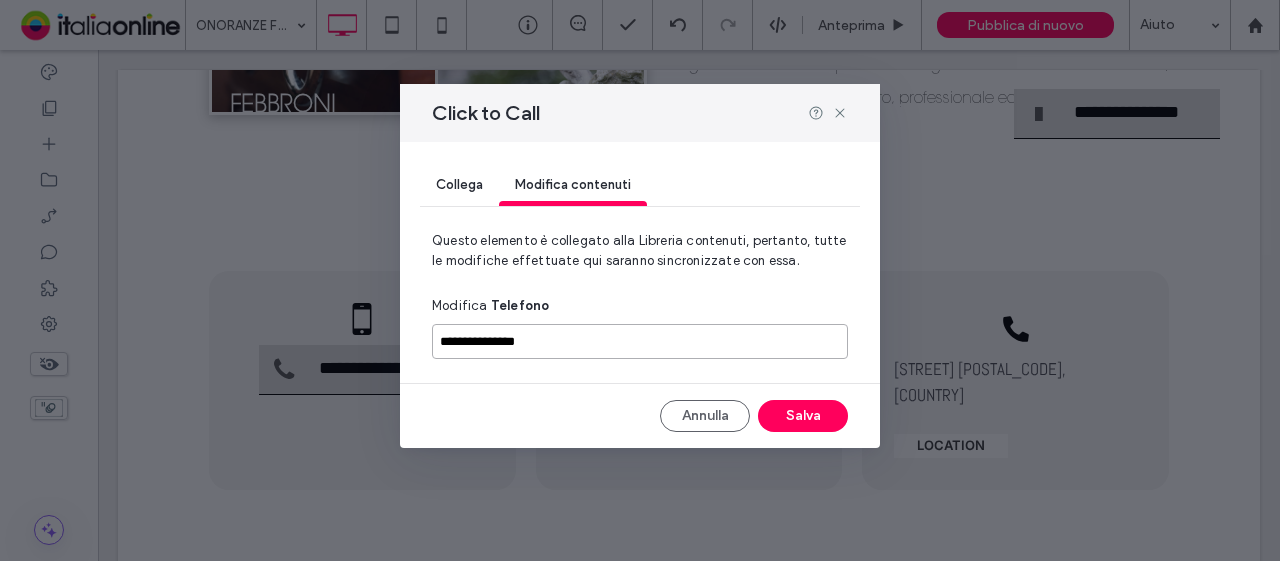 drag, startPoint x: 562, startPoint y: 343, endPoint x: 458, endPoint y: 332, distance: 104.58012 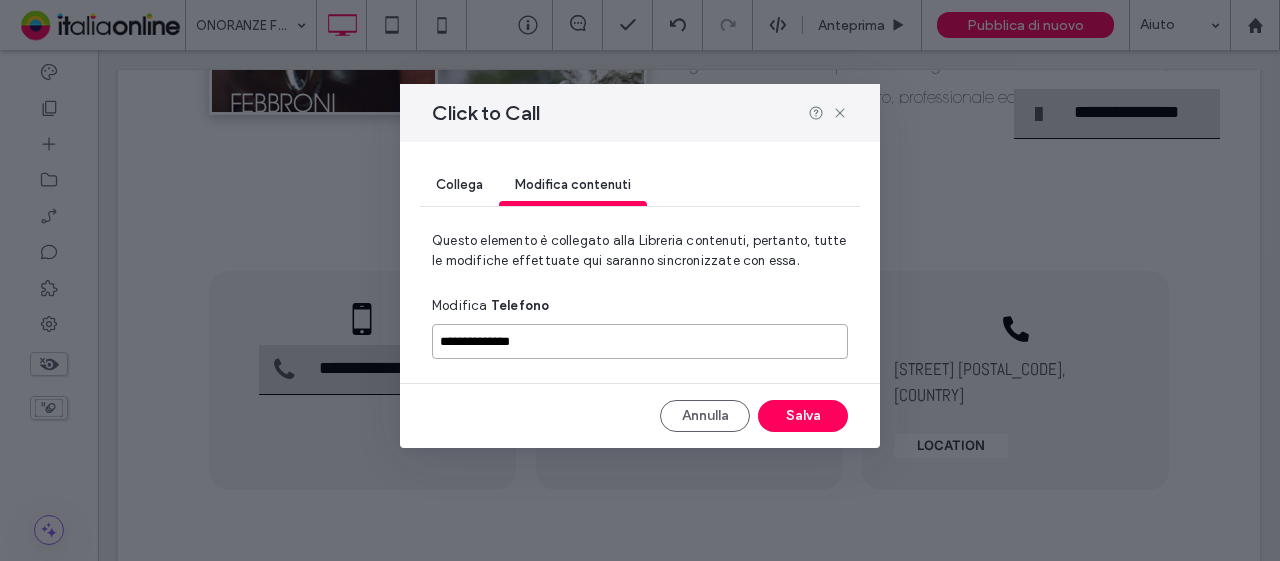 click on "**********" at bounding box center (640, 341) 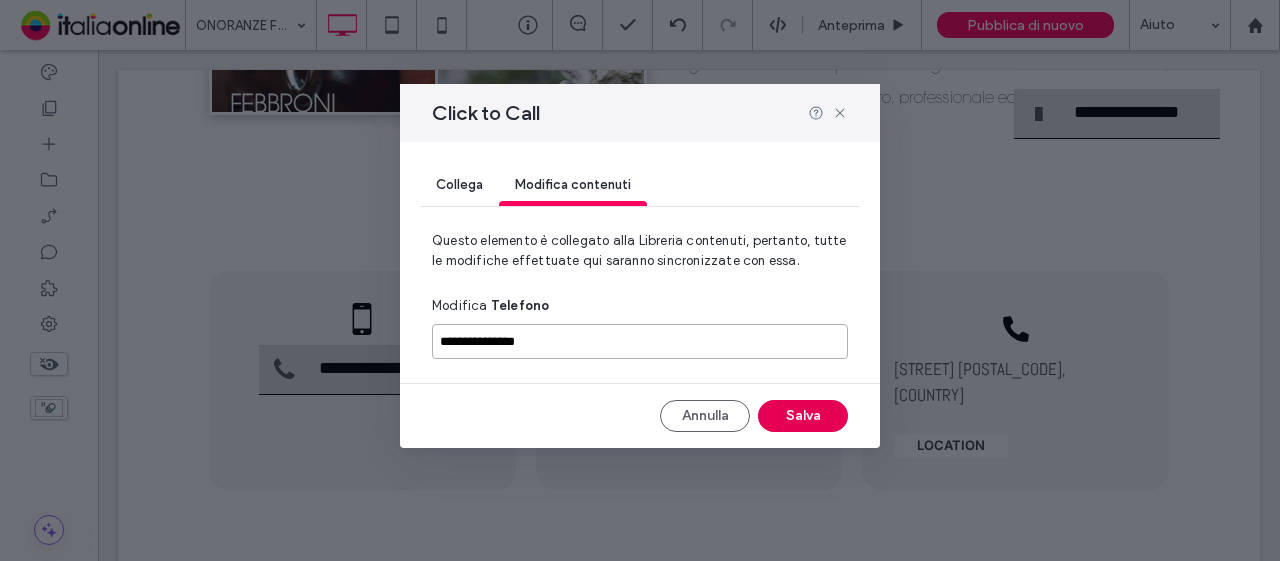 type on "**********" 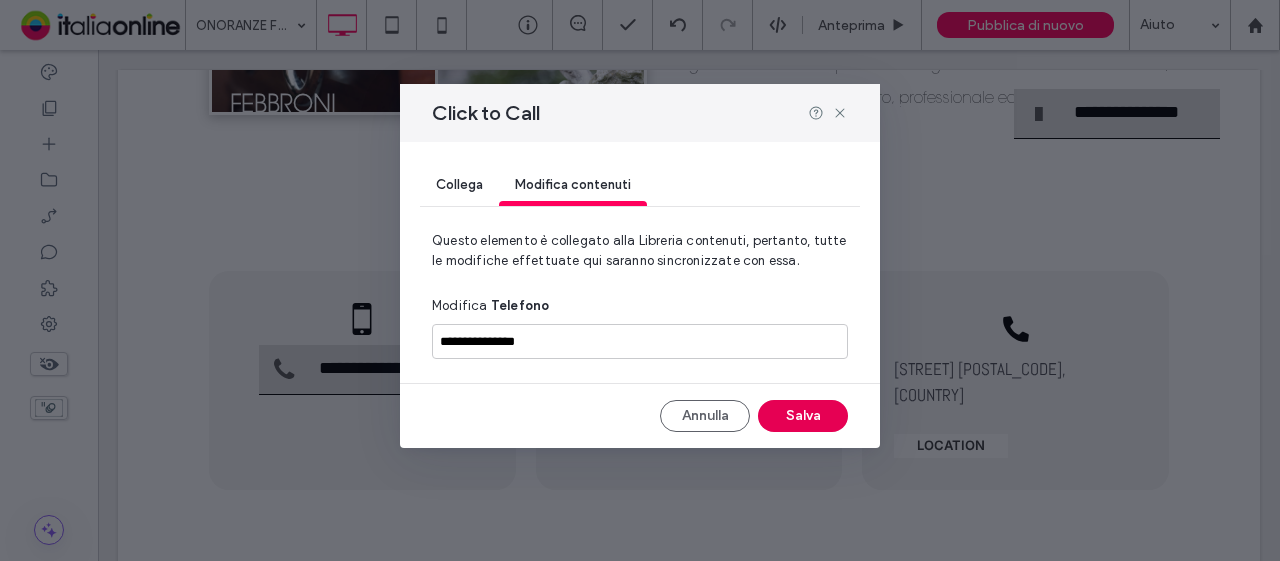 click on "Salva" at bounding box center (803, 416) 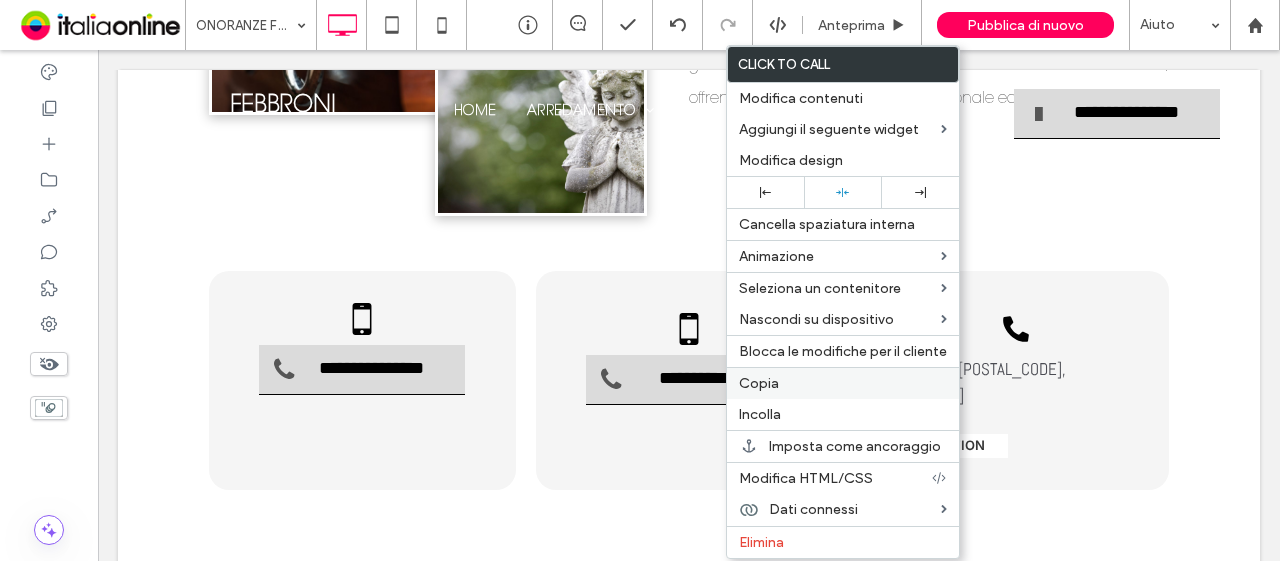 click on "Copia" at bounding box center [759, 383] 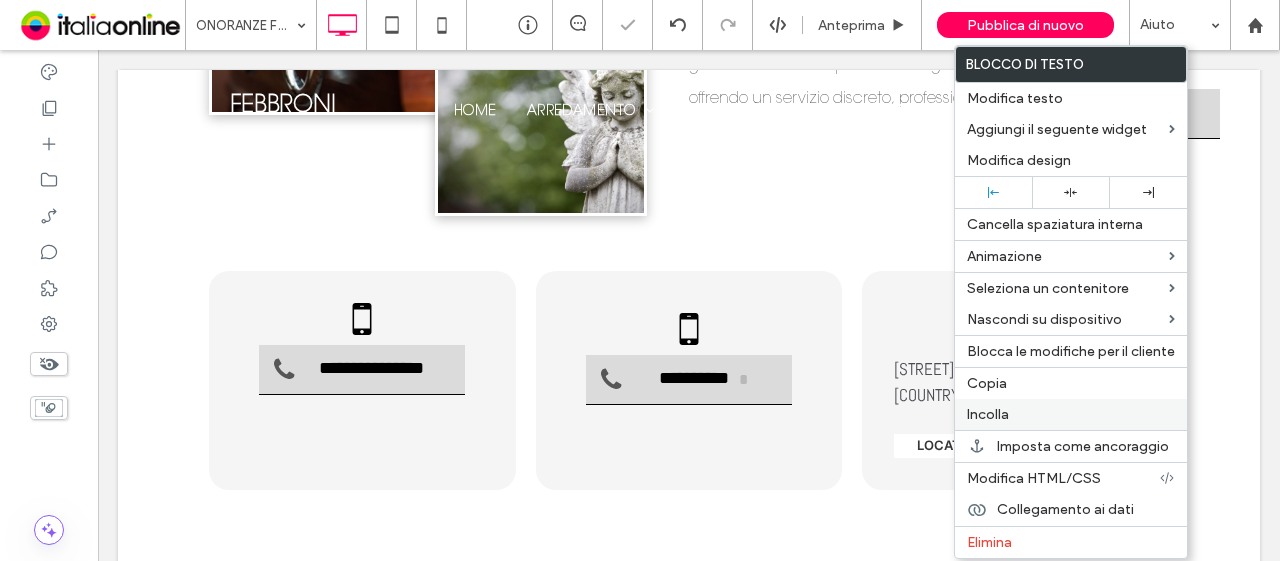 click on "Incolla" at bounding box center (1071, 414) 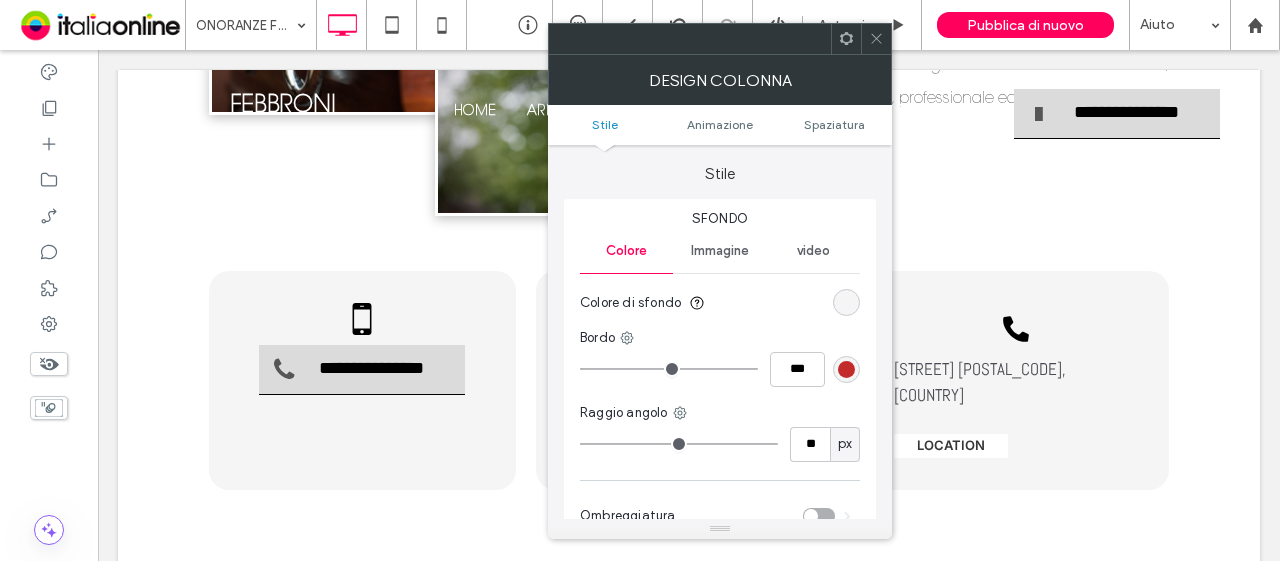 click at bounding box center (846, 302) 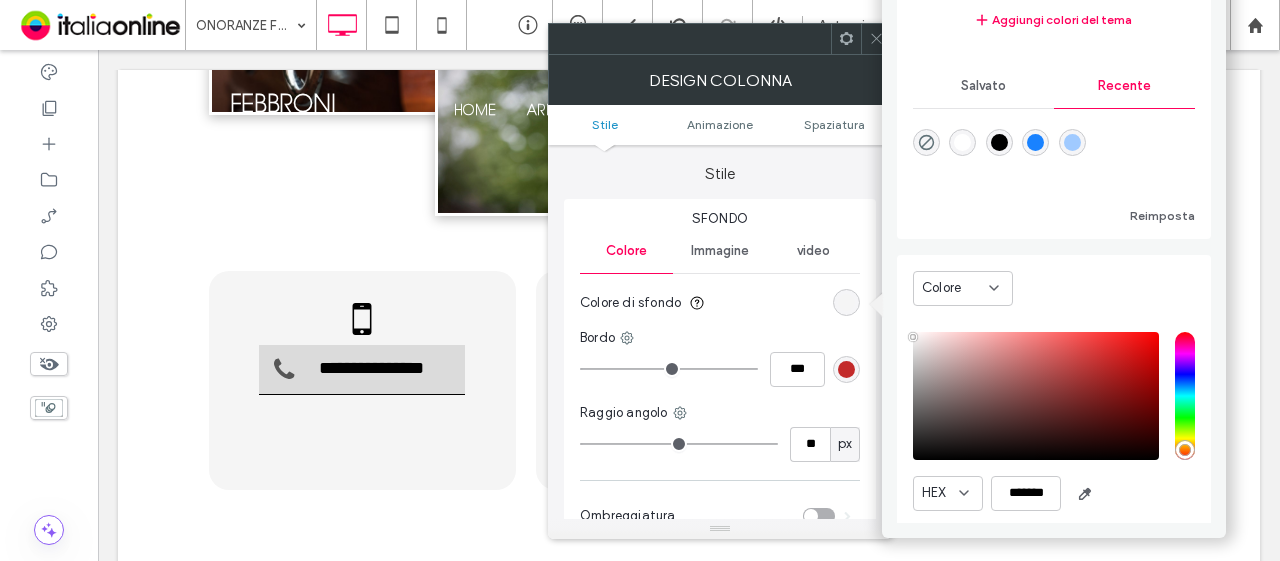 scroll, scrollTop: 178, scrollLeft: 0, axis: vertical 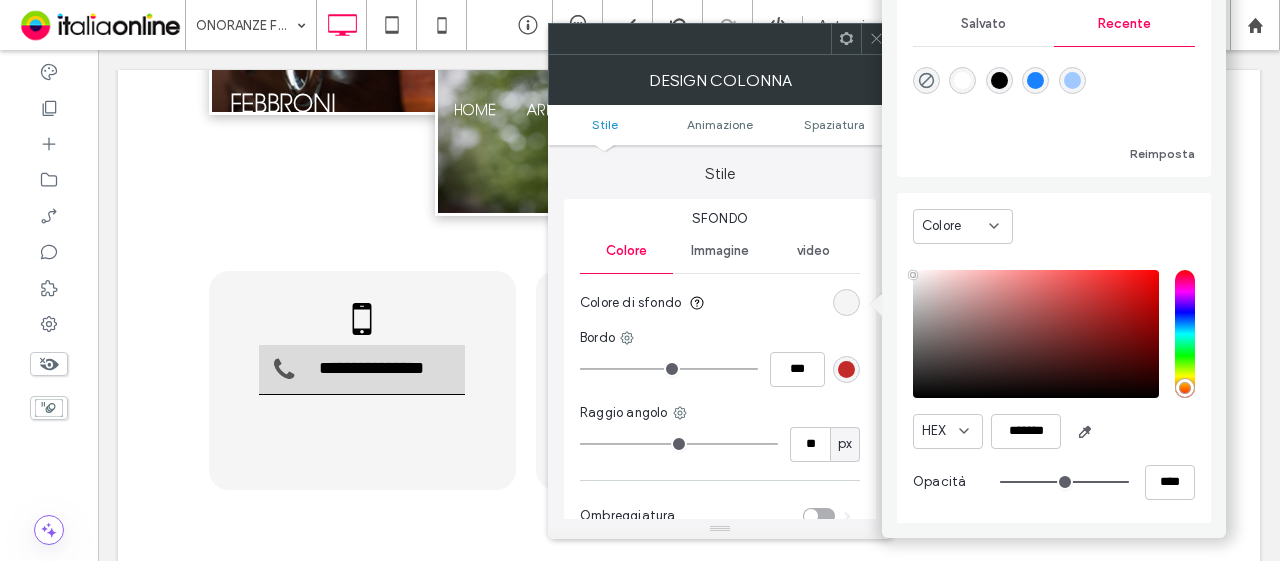 type on "**" 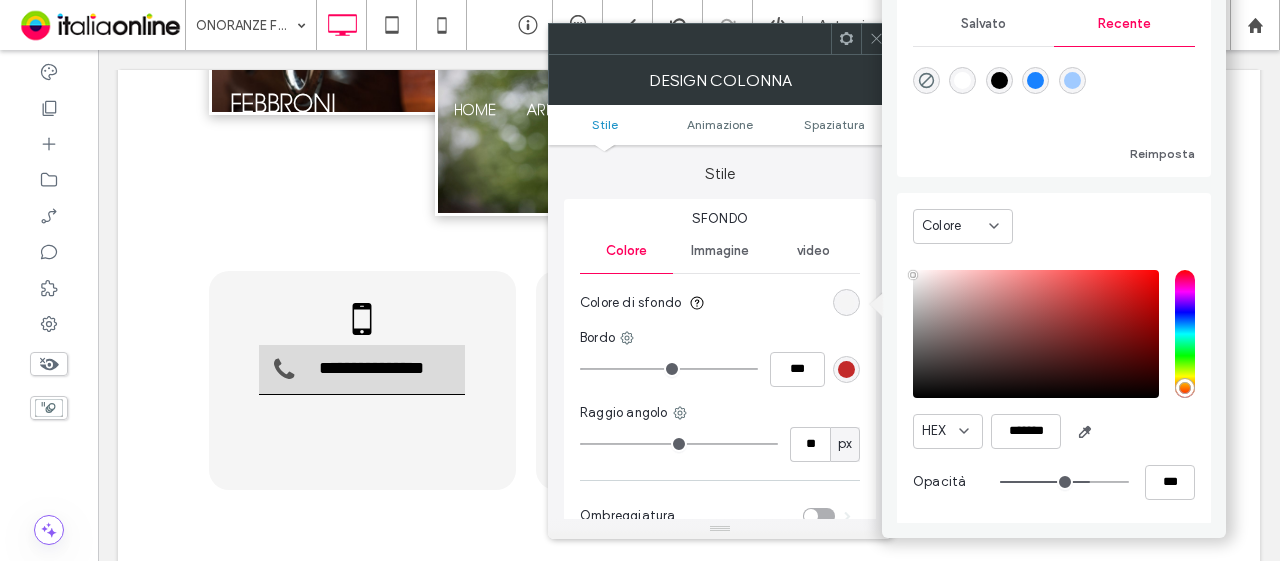 type on "**" 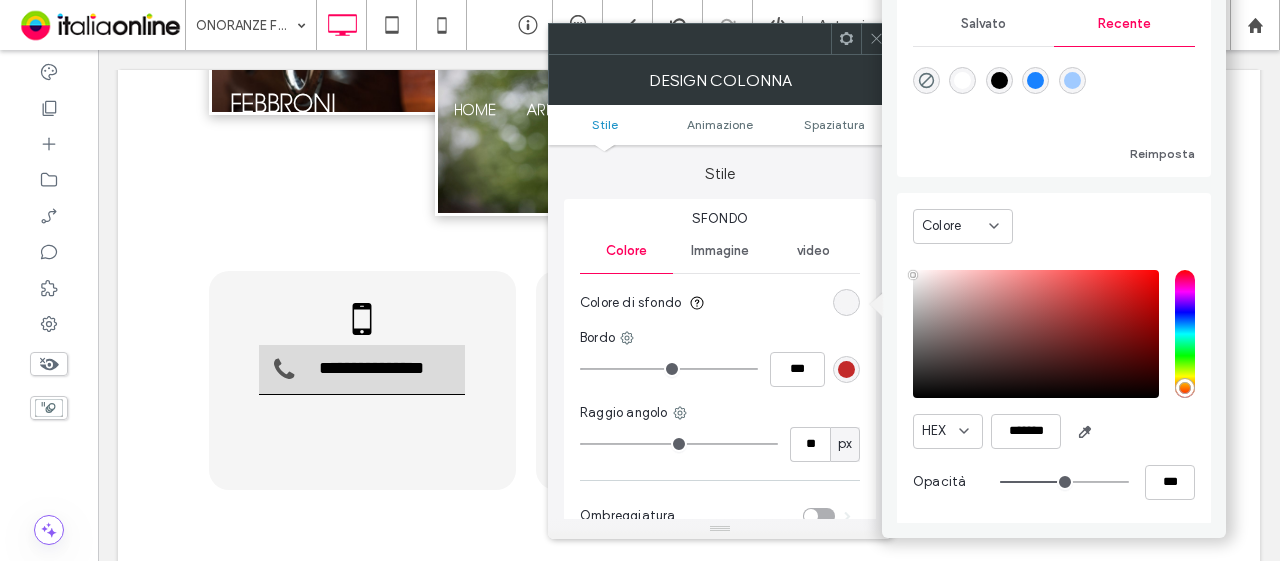 type on "**" 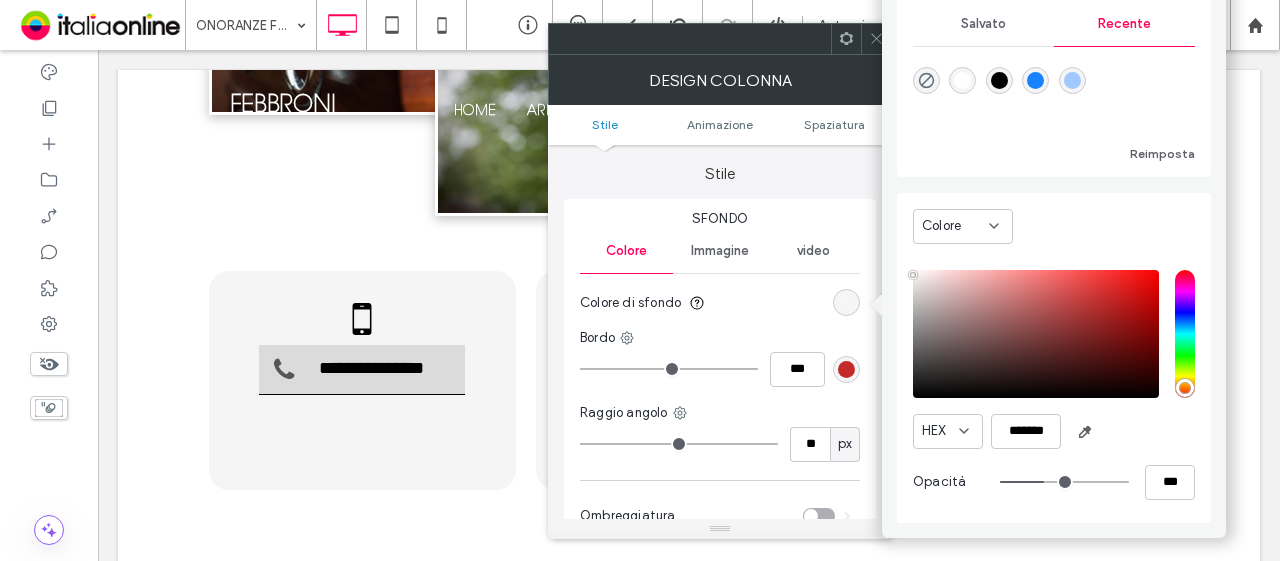 type on "**" 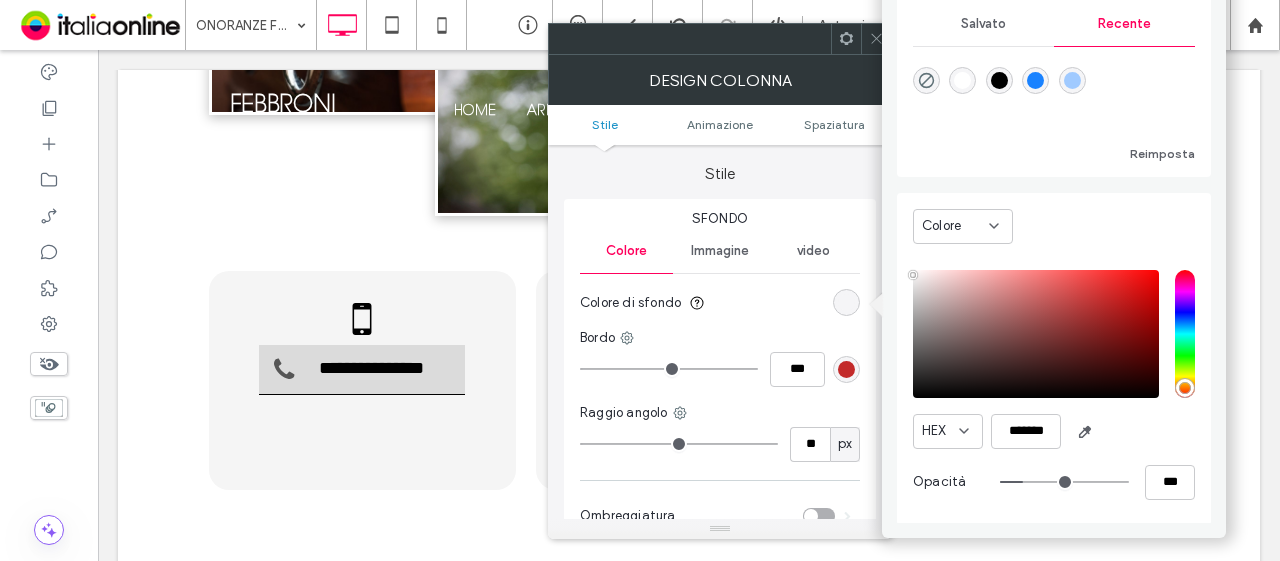 type on "**" 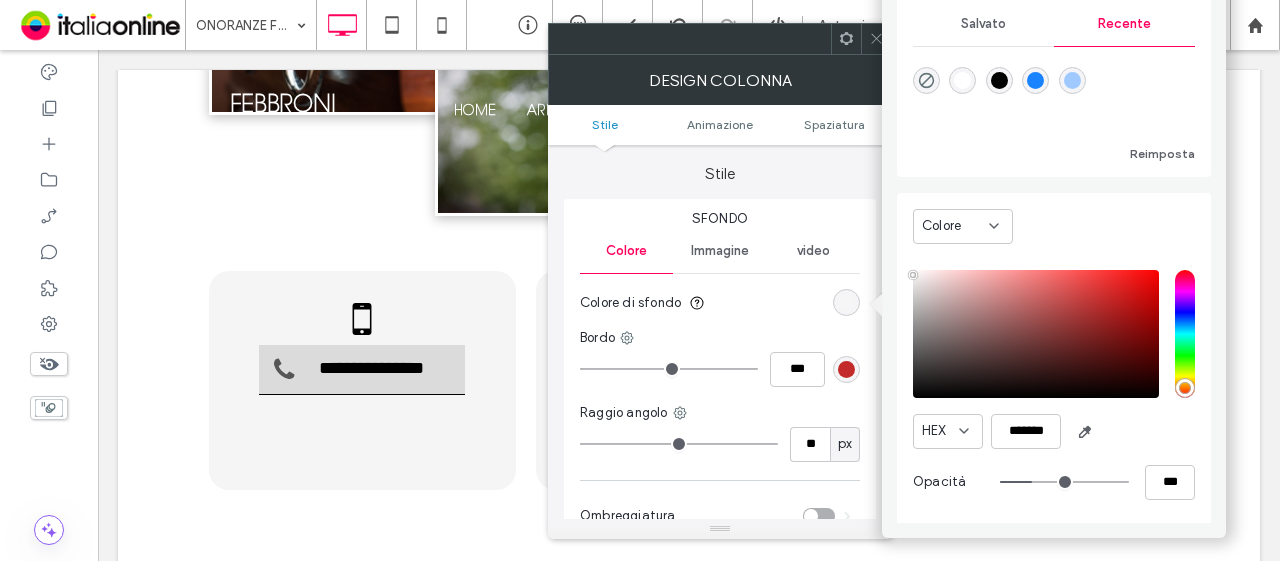 type on "**" 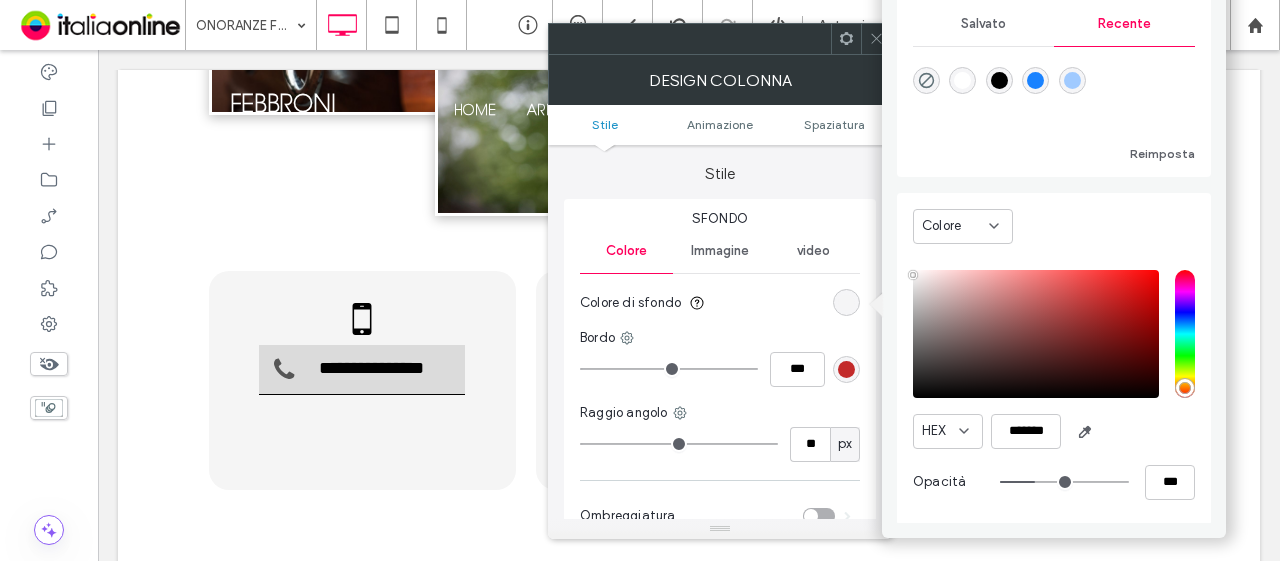 drag, startPoint x: 1076, startPoint y: 483, endPoint x: 1028, endPoint y: 491, distance: 48.6621 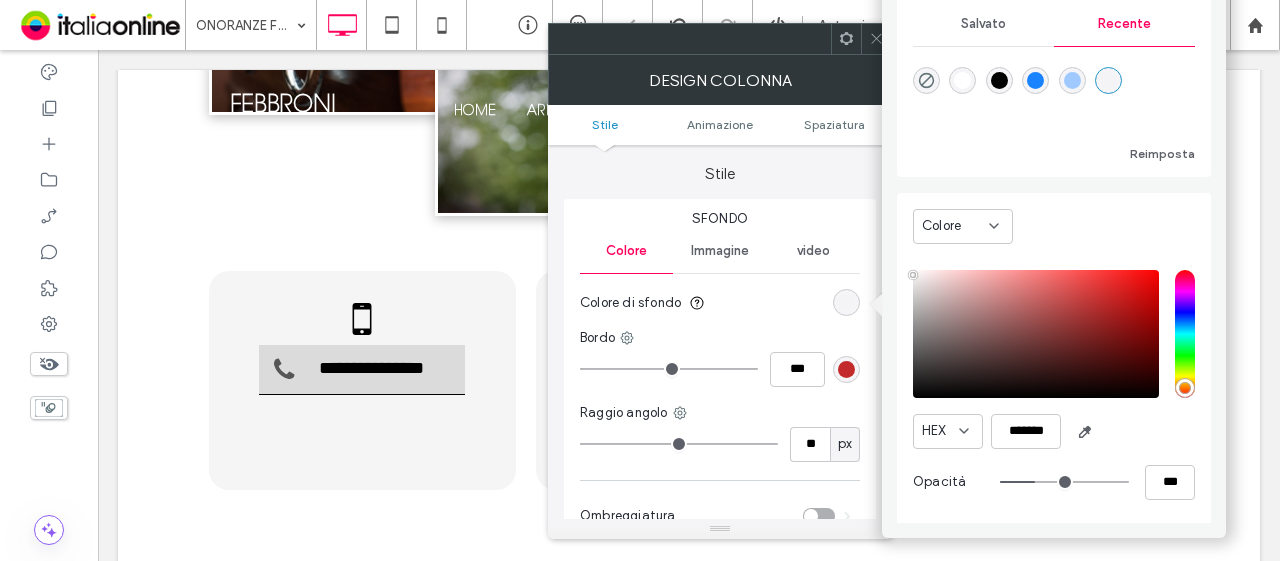 click at bounding box center (1072, 80) 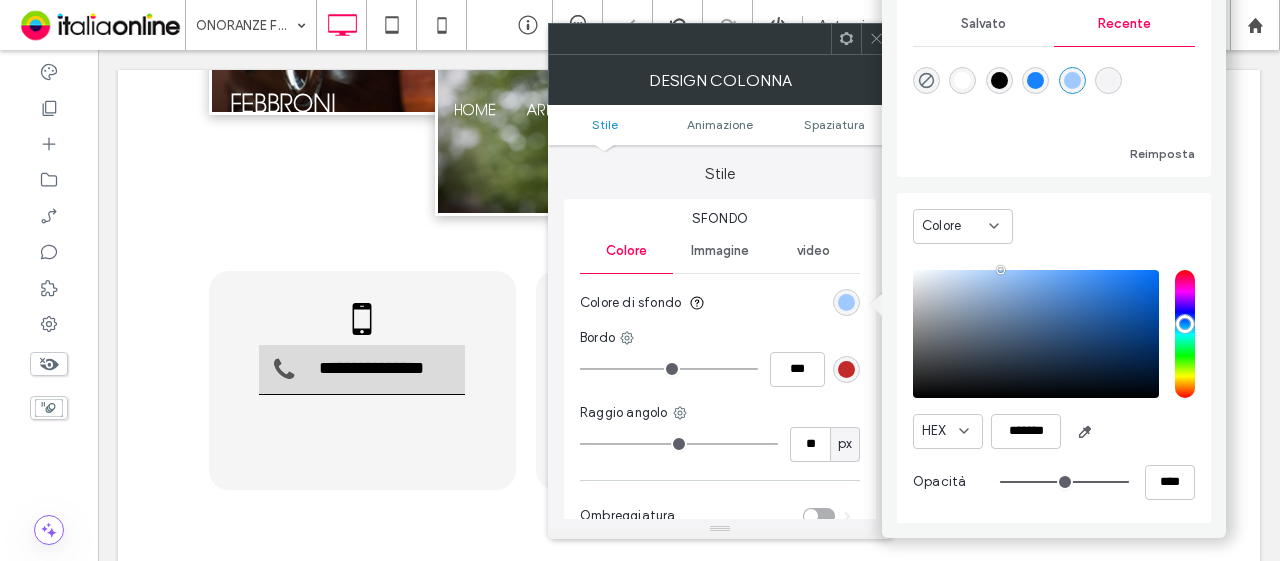 click at bounding box center [1035, 80] 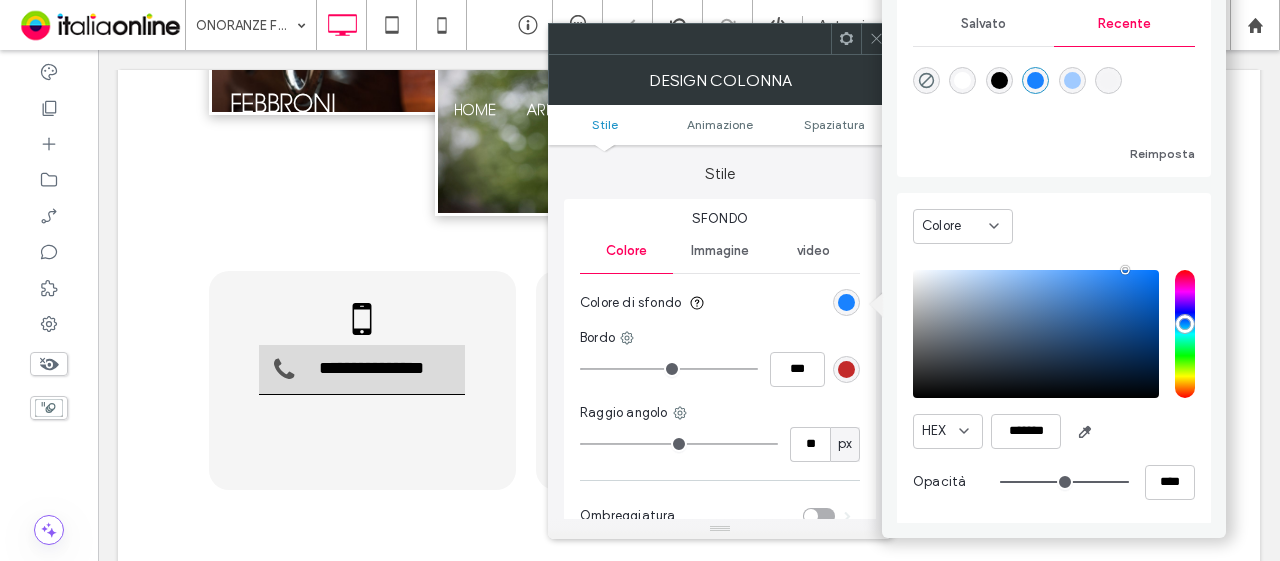 type on "**" 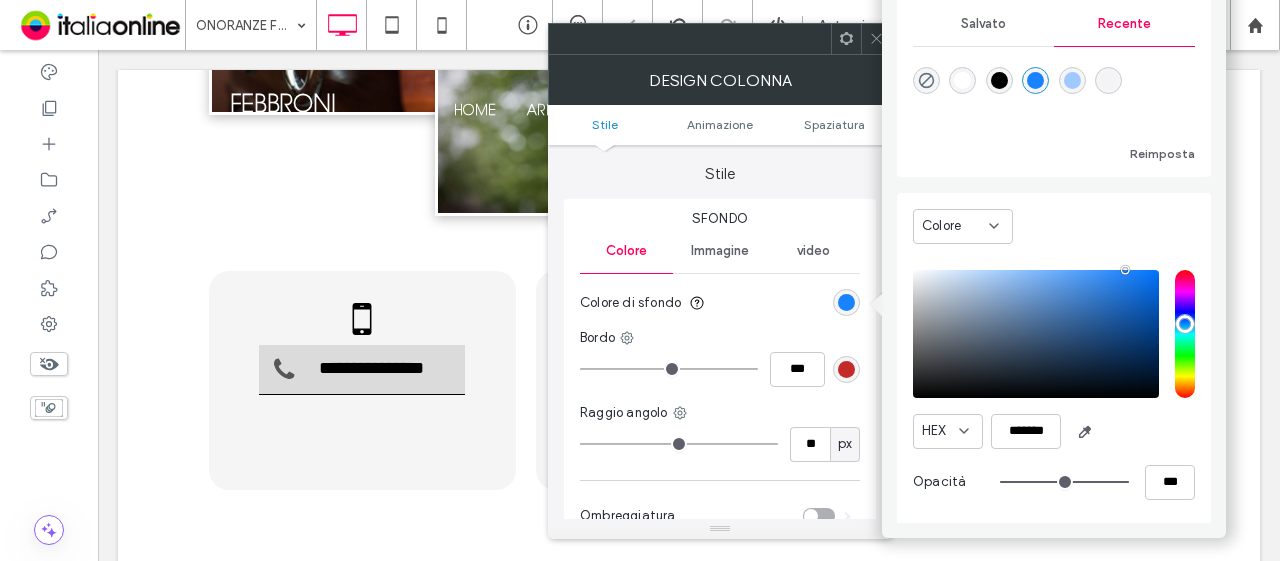 type on "**" 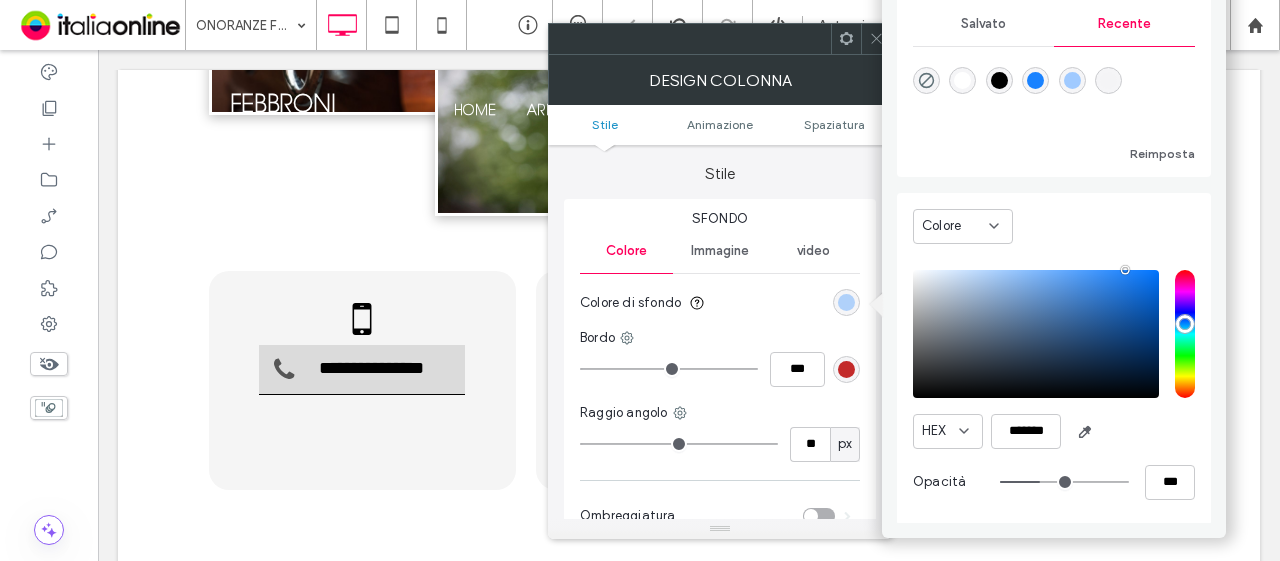 type on "**" 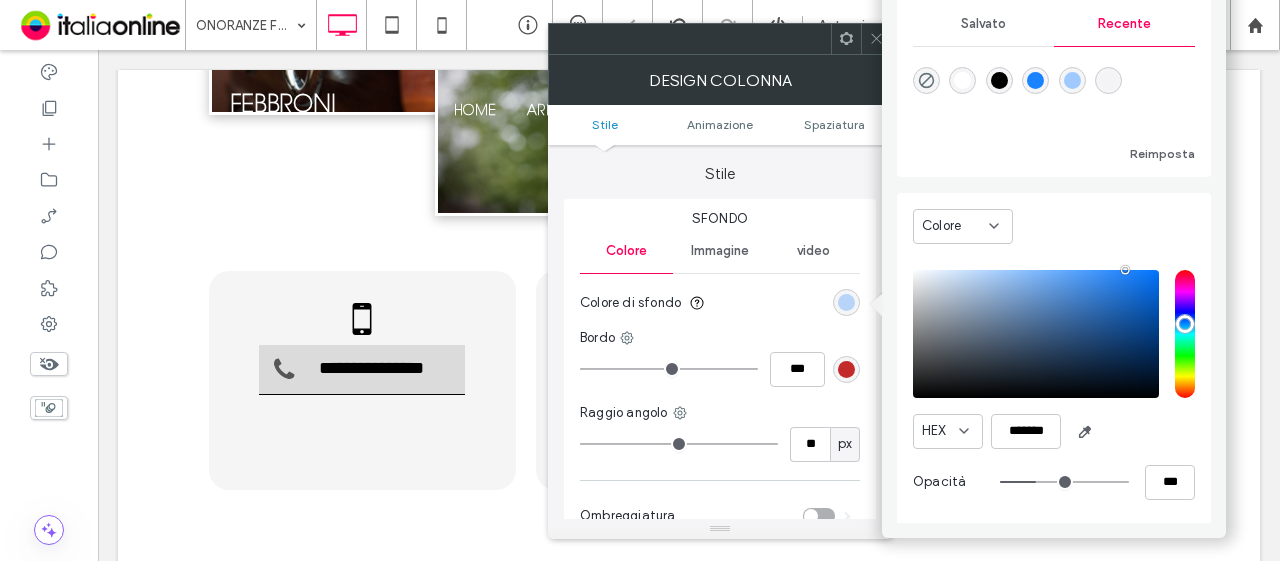 type on "**" 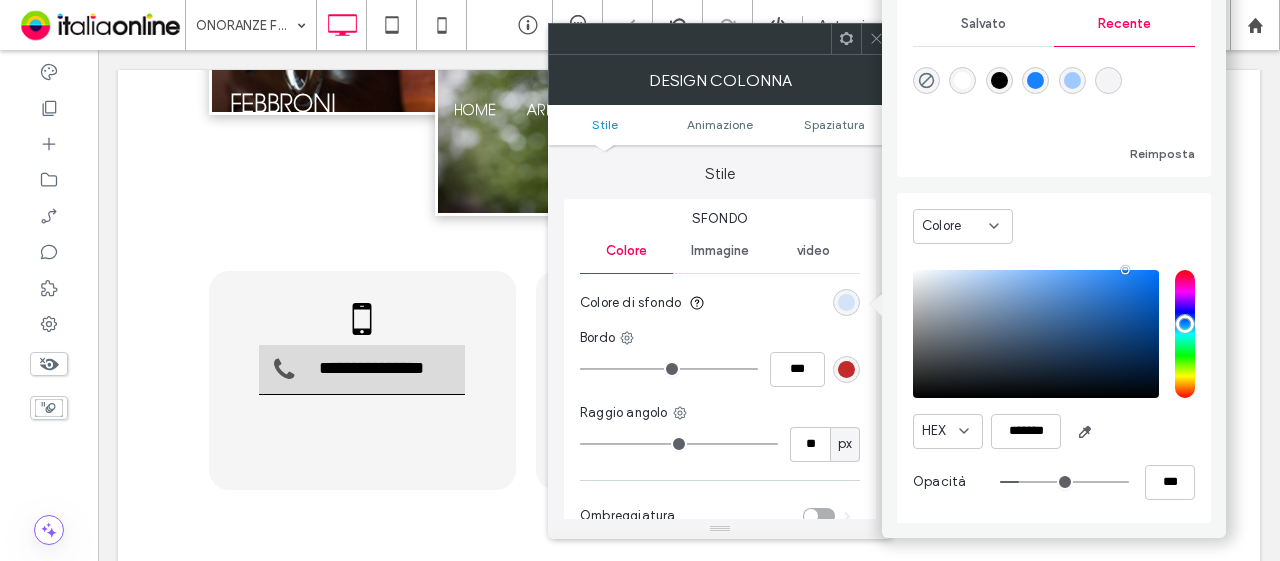 type on "**" 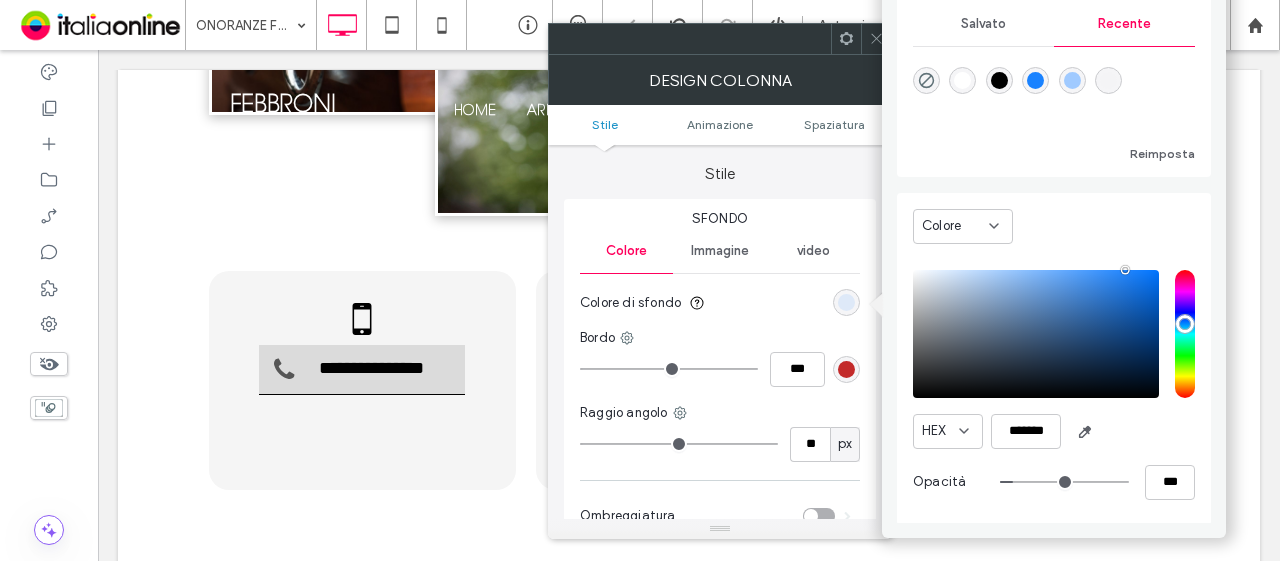 type on "*" 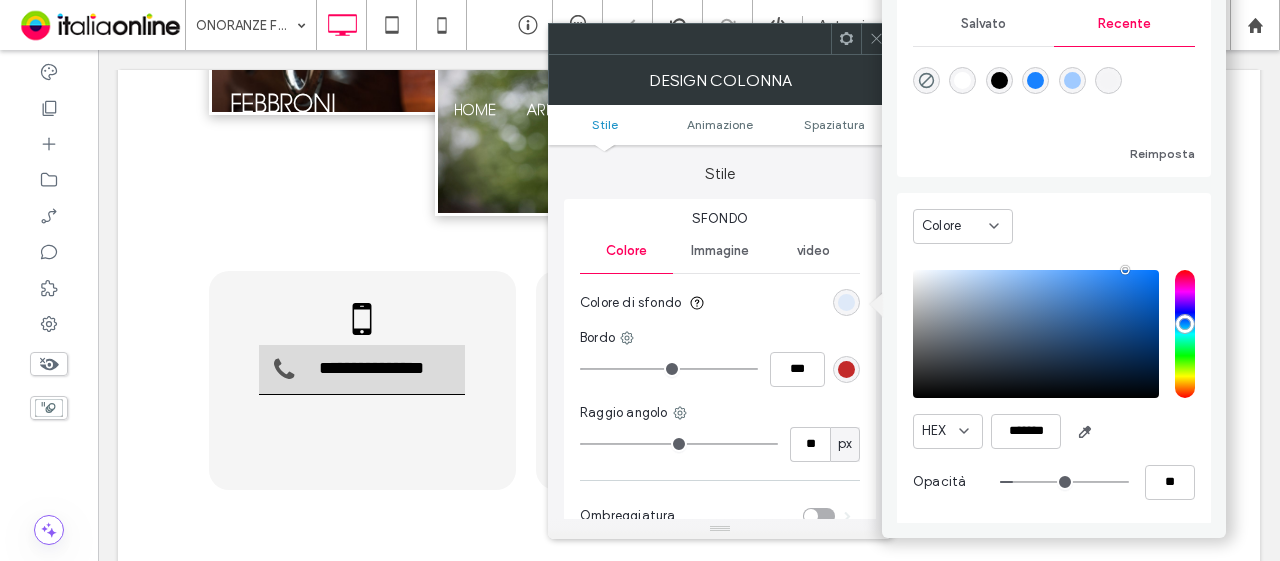 type on "*" 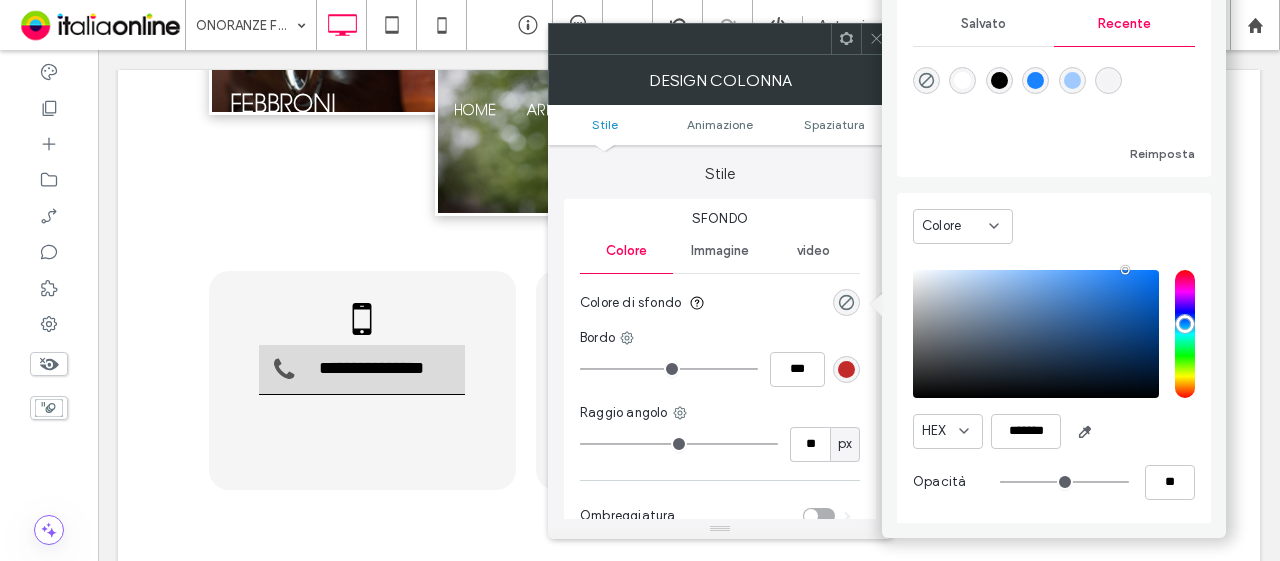 type on "*" 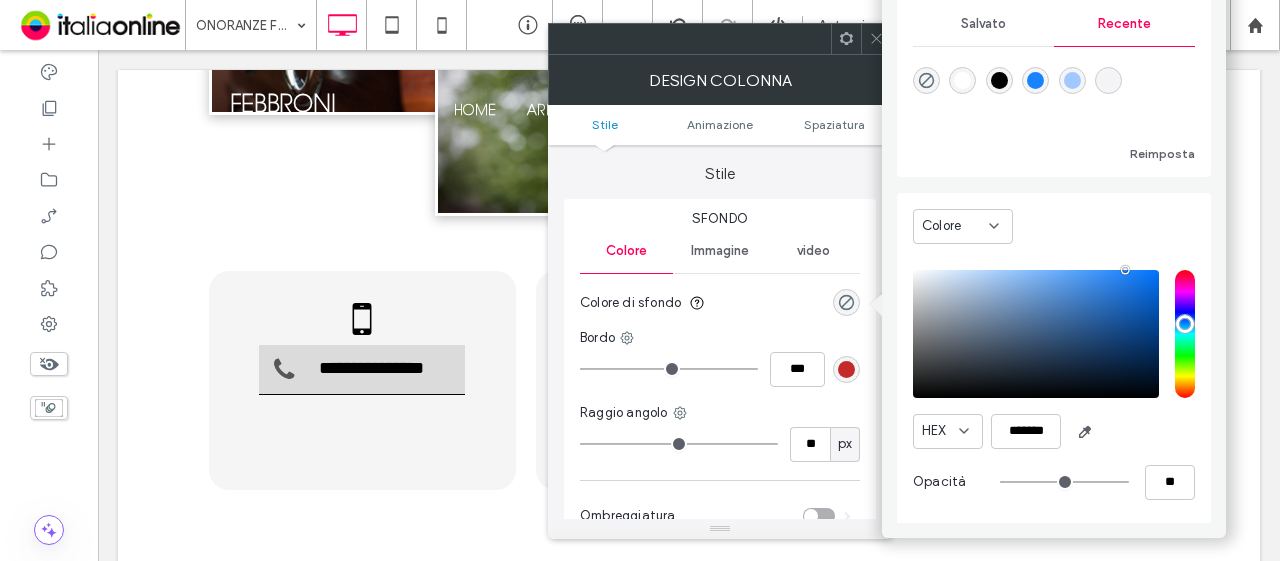 type on "**" 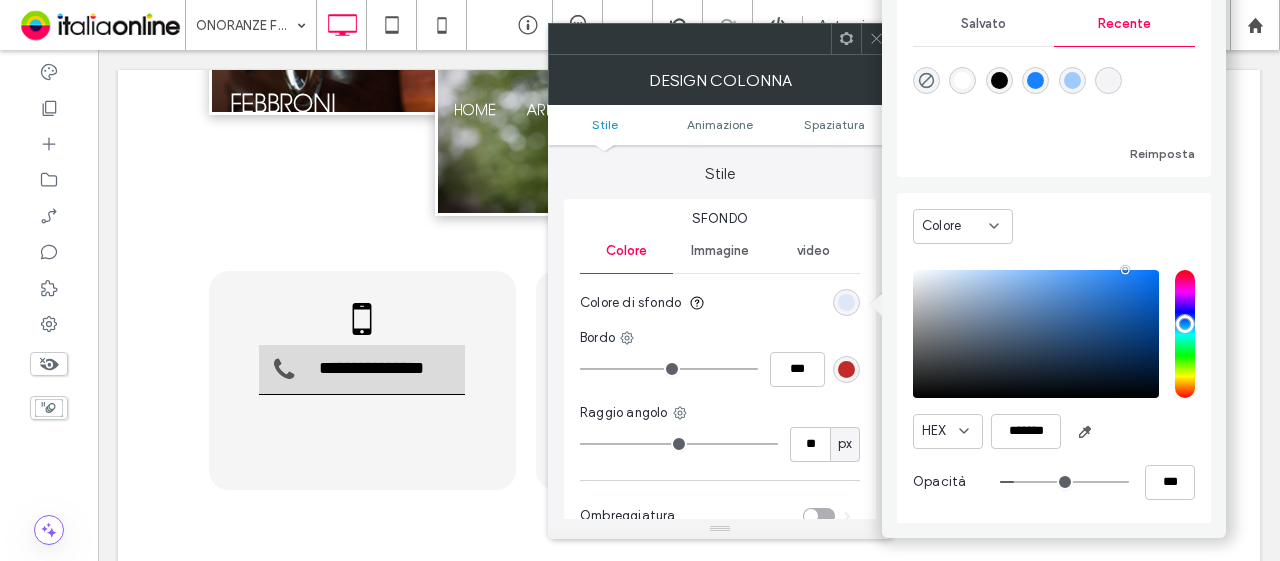 type on "*" 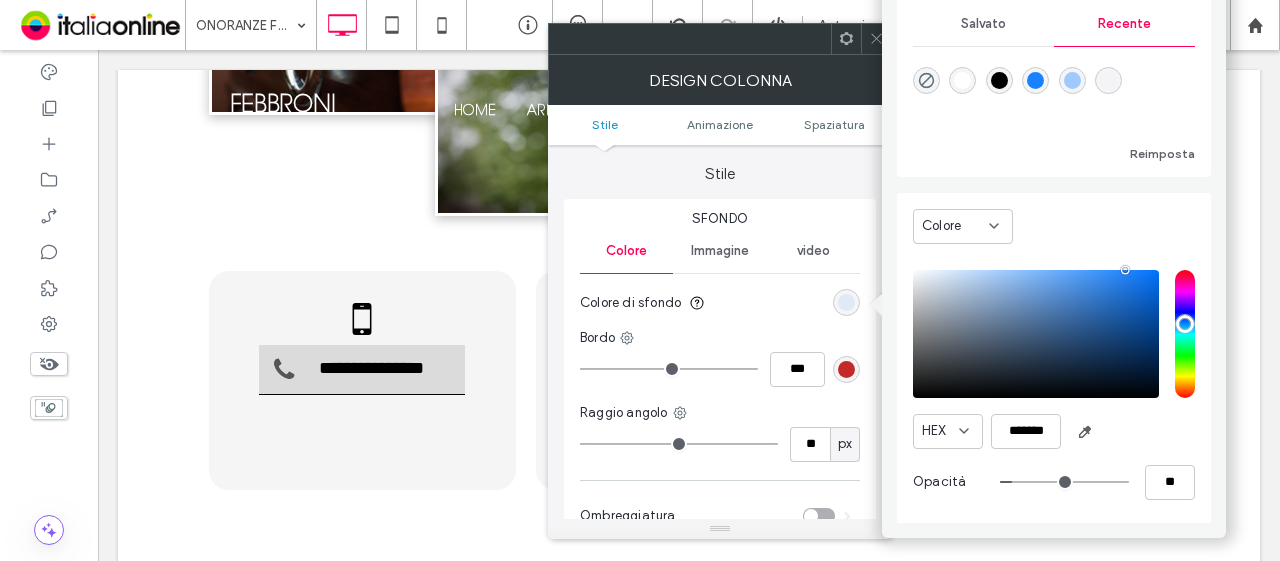 type on "*" 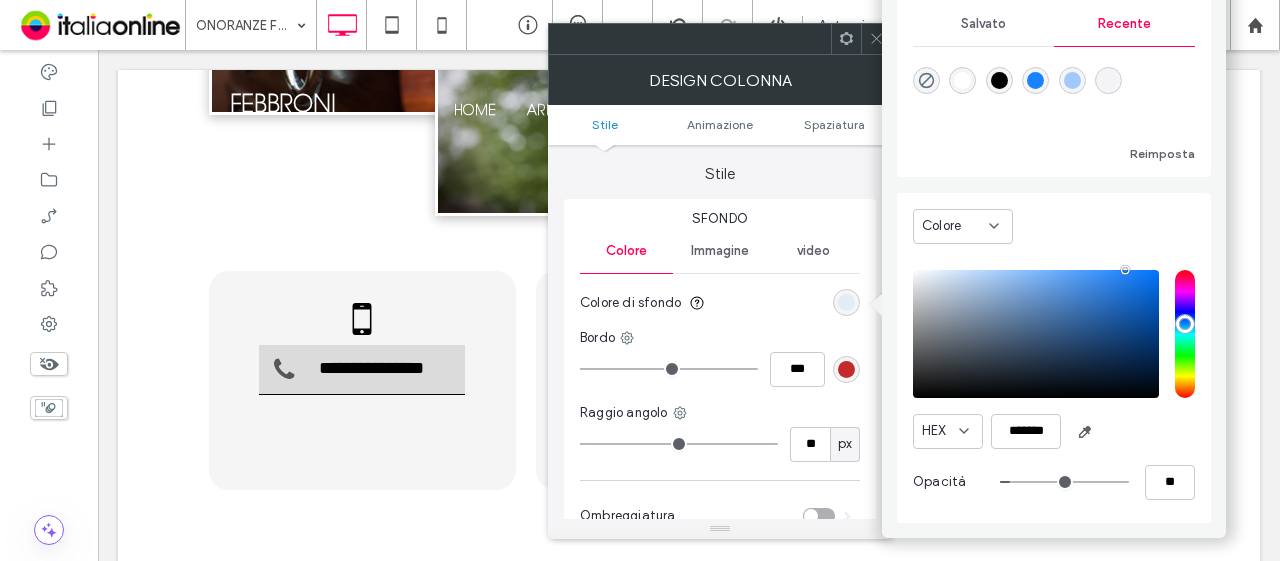 type on "*" 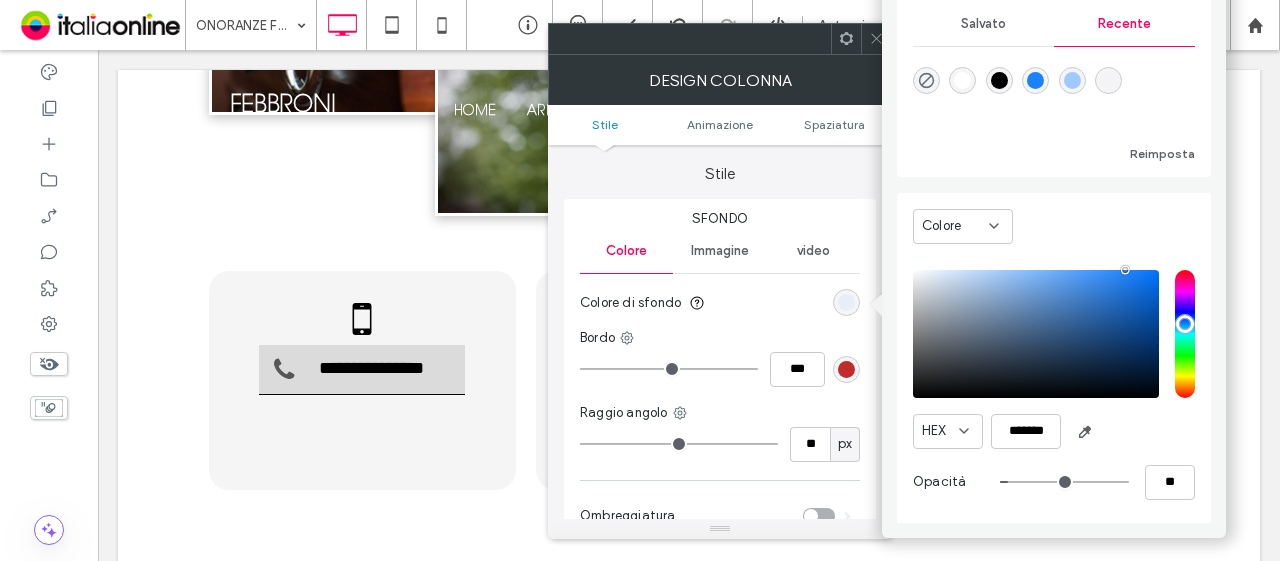 type on "*" 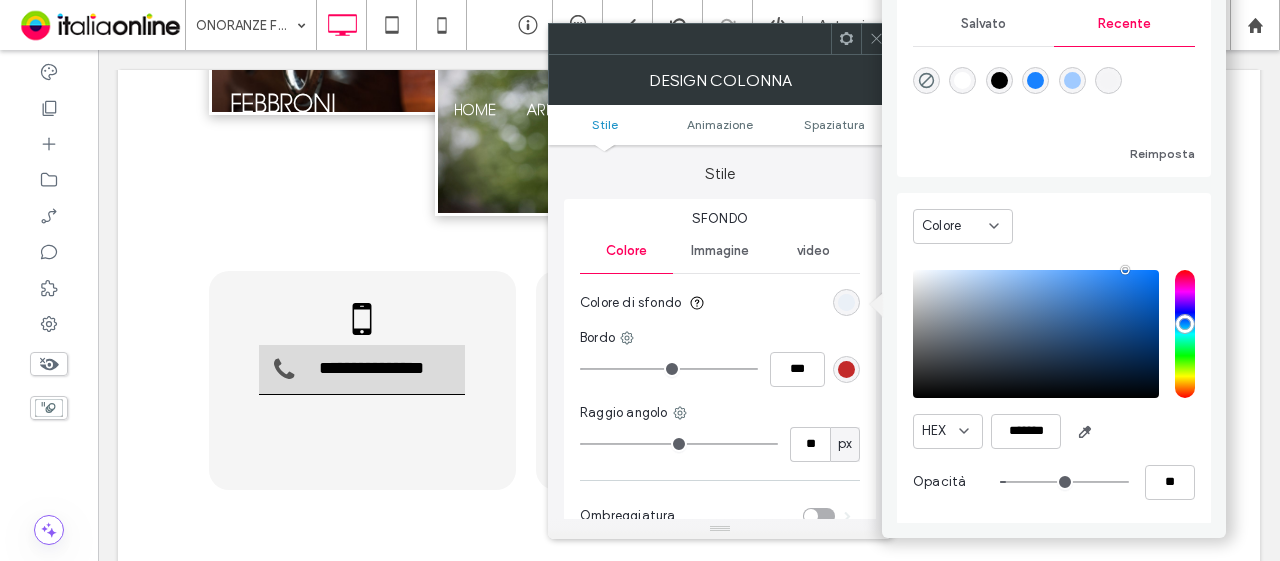 type on "*" 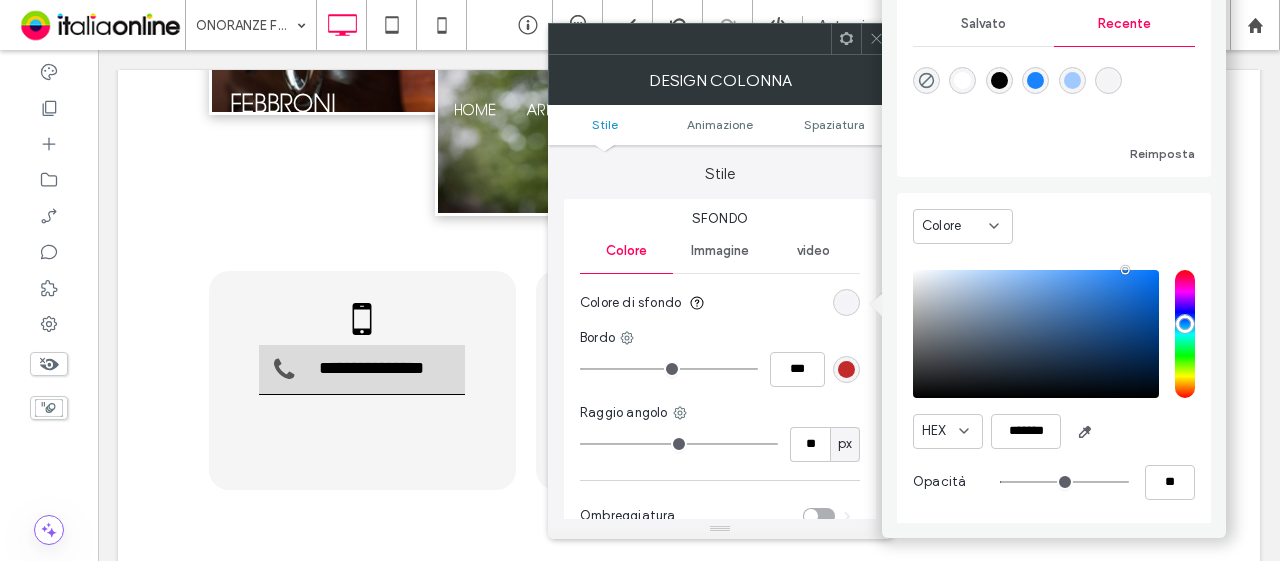 type on "*" 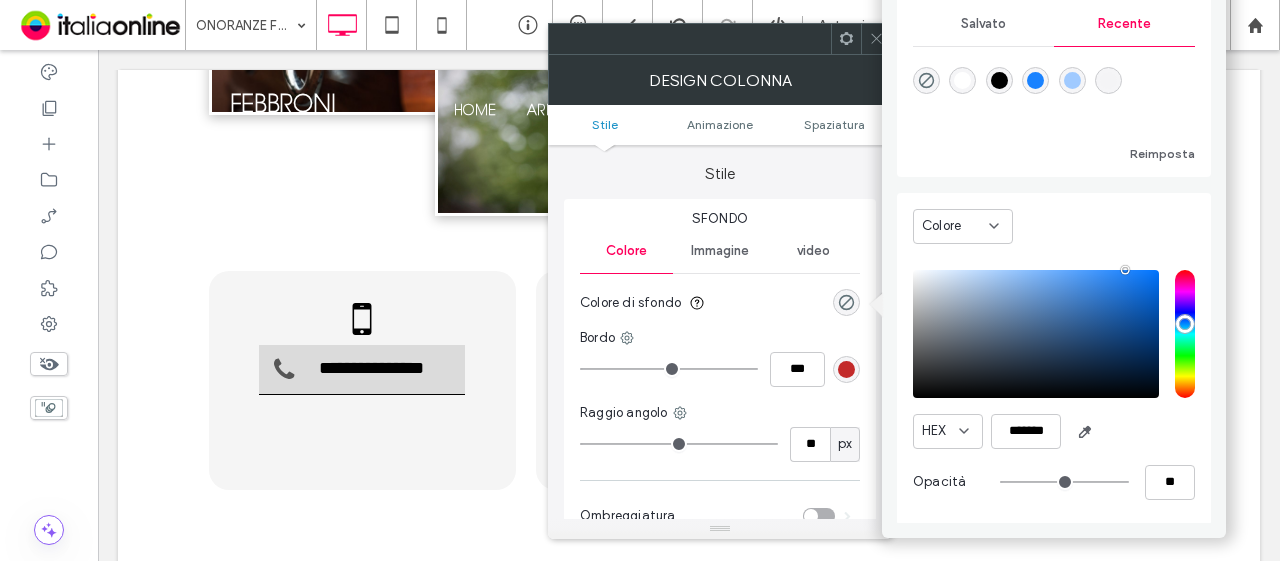 type on "*" 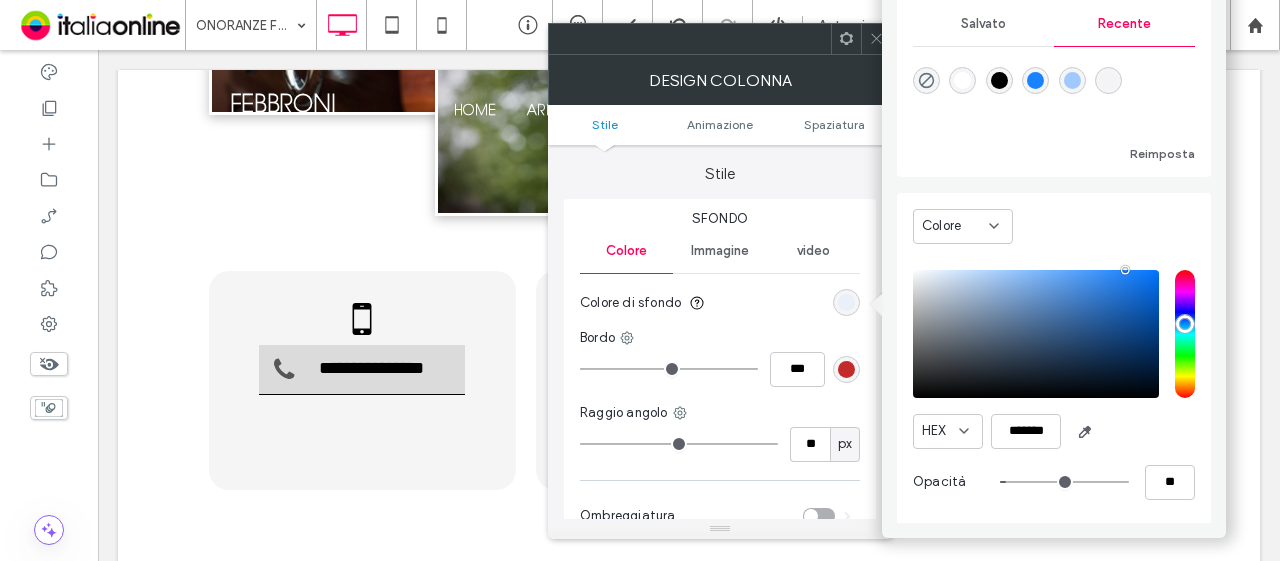 type on "*" 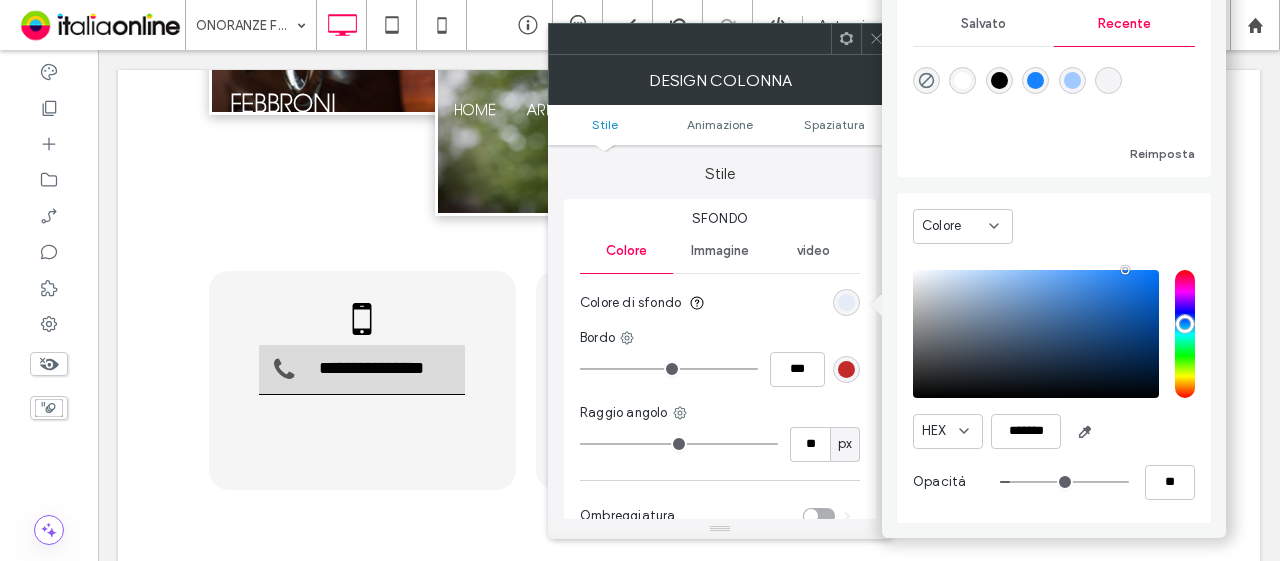 drag, startPoint x: 1058, startPoint y: 487, endPoint x: 1006, endPoint y: 483, distance: 52.153618 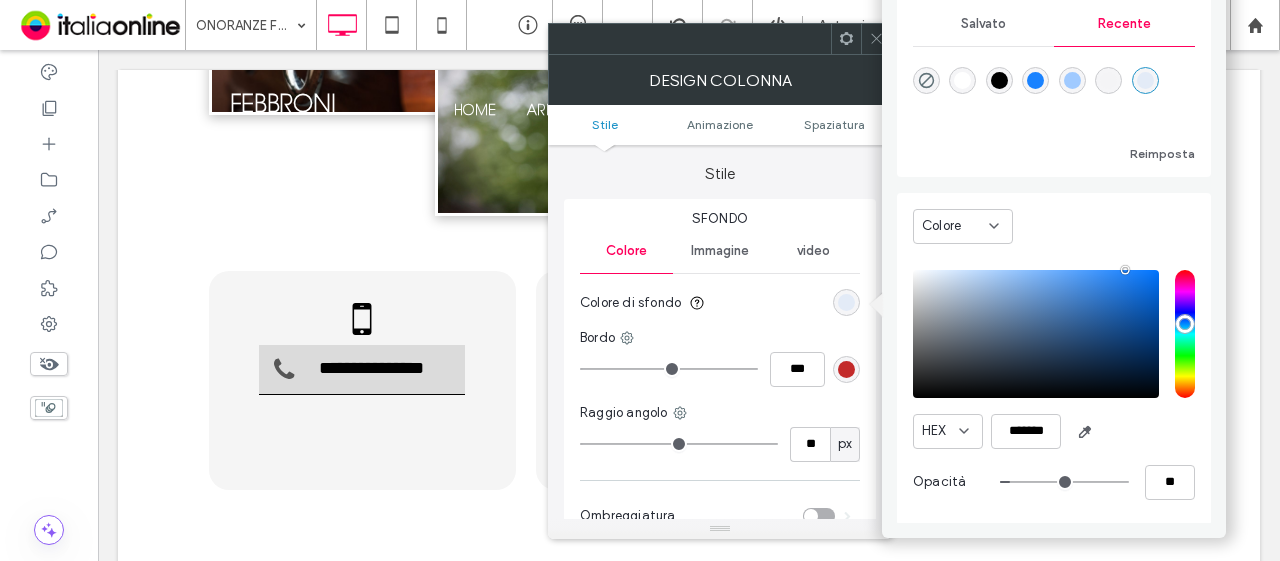 click at bounding box center [876, 39] 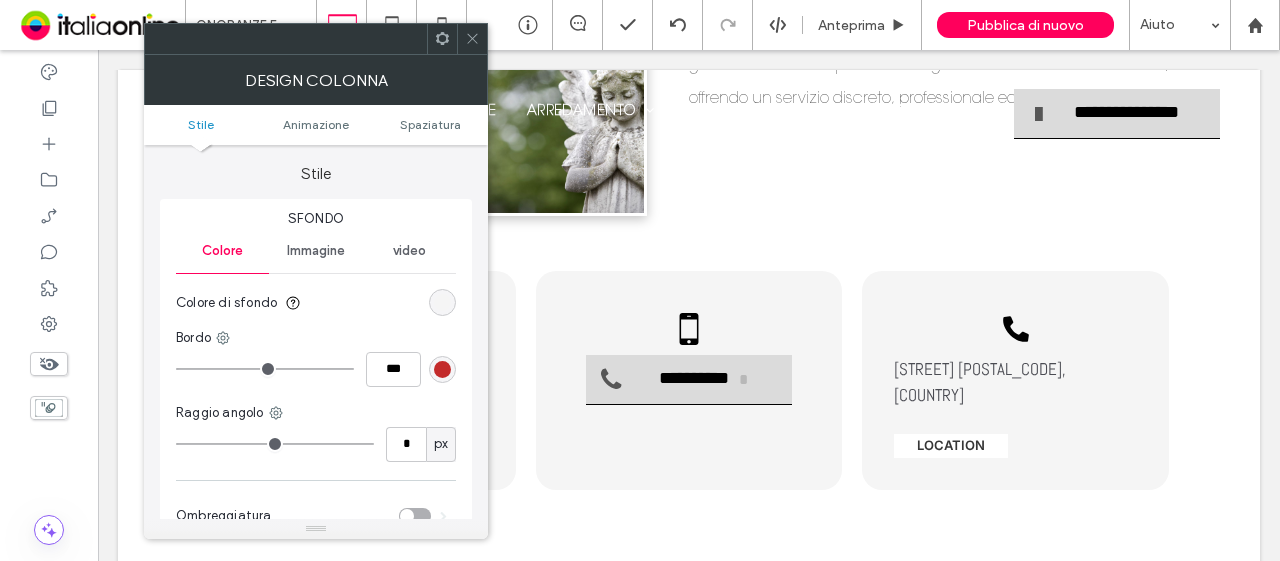 type on "**" 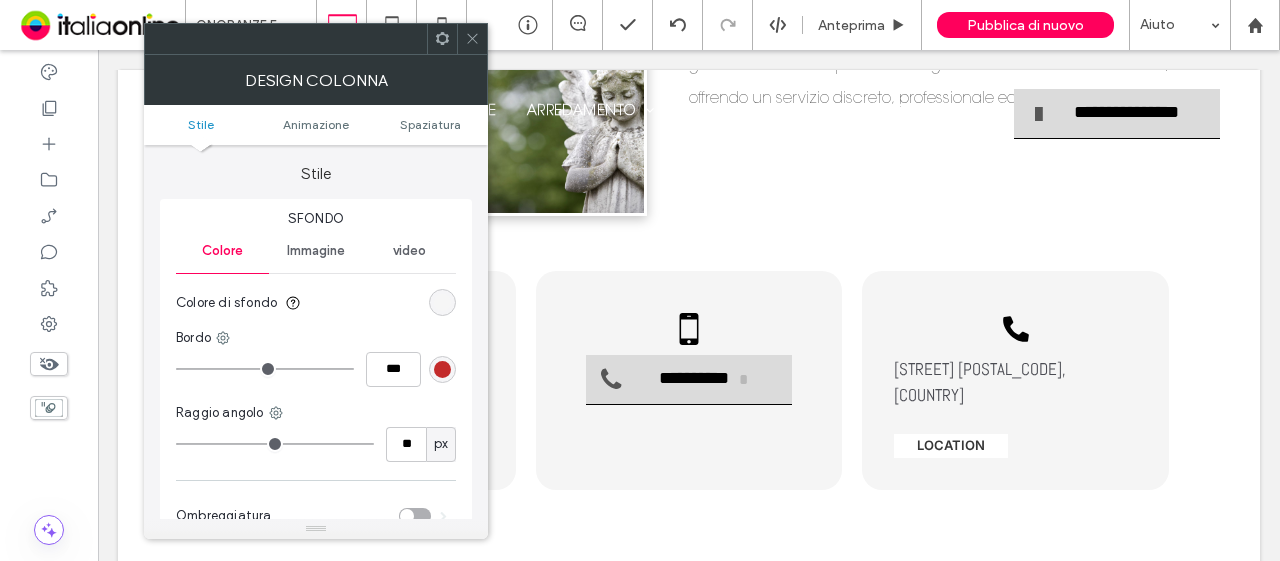 click at bounding box center (442, 302) 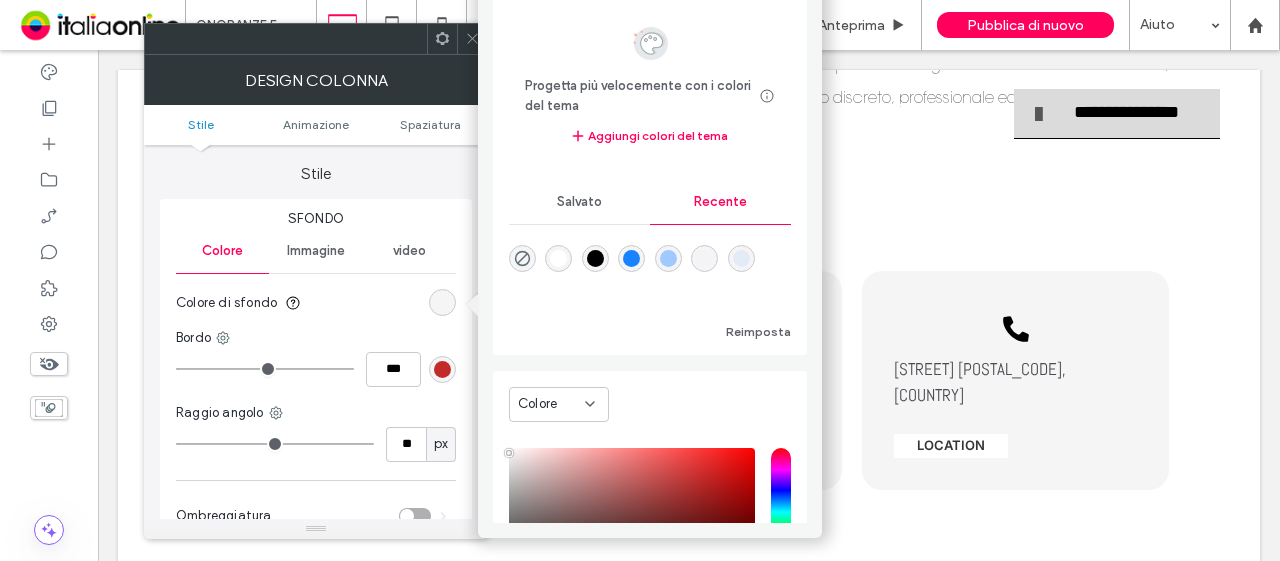 click at bounding box center (741, 258) 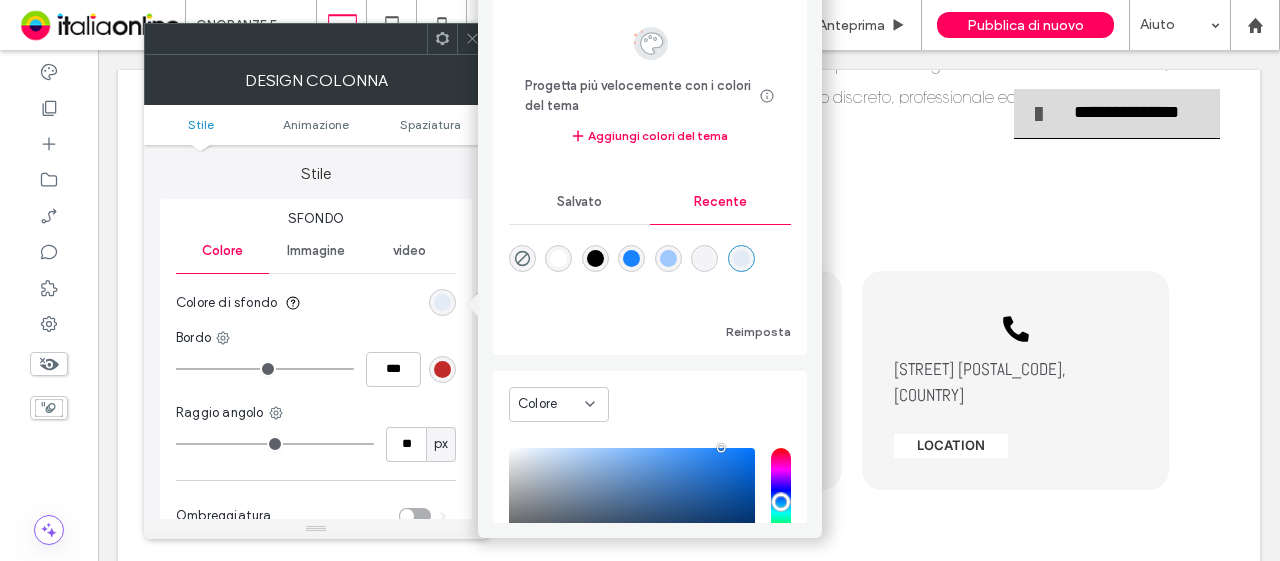 click 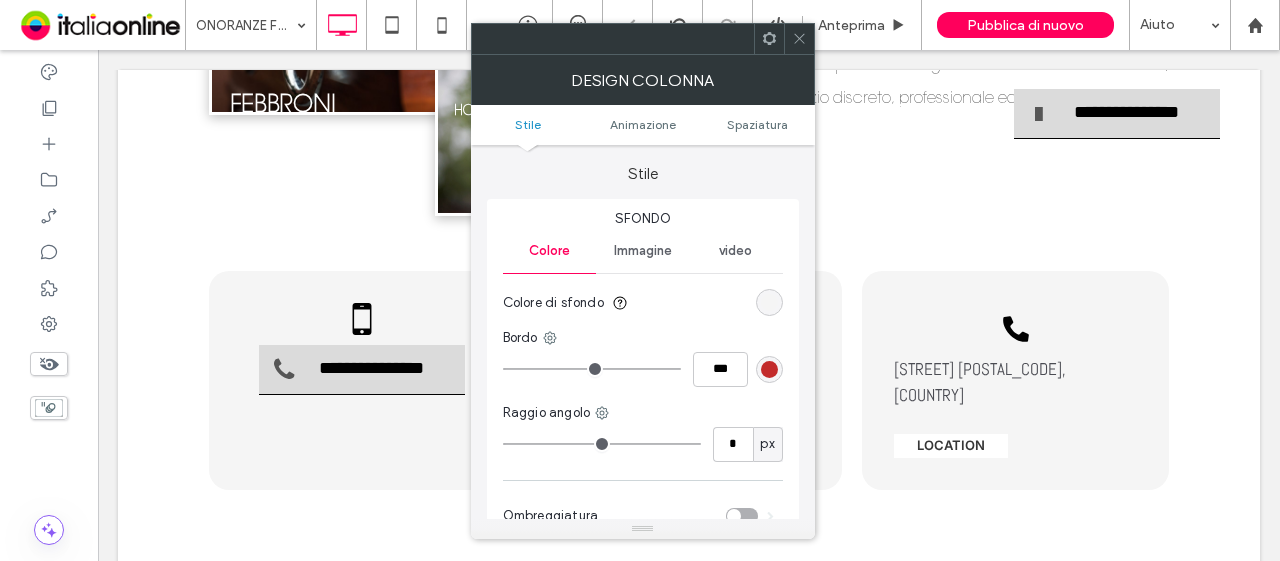 type on "**" 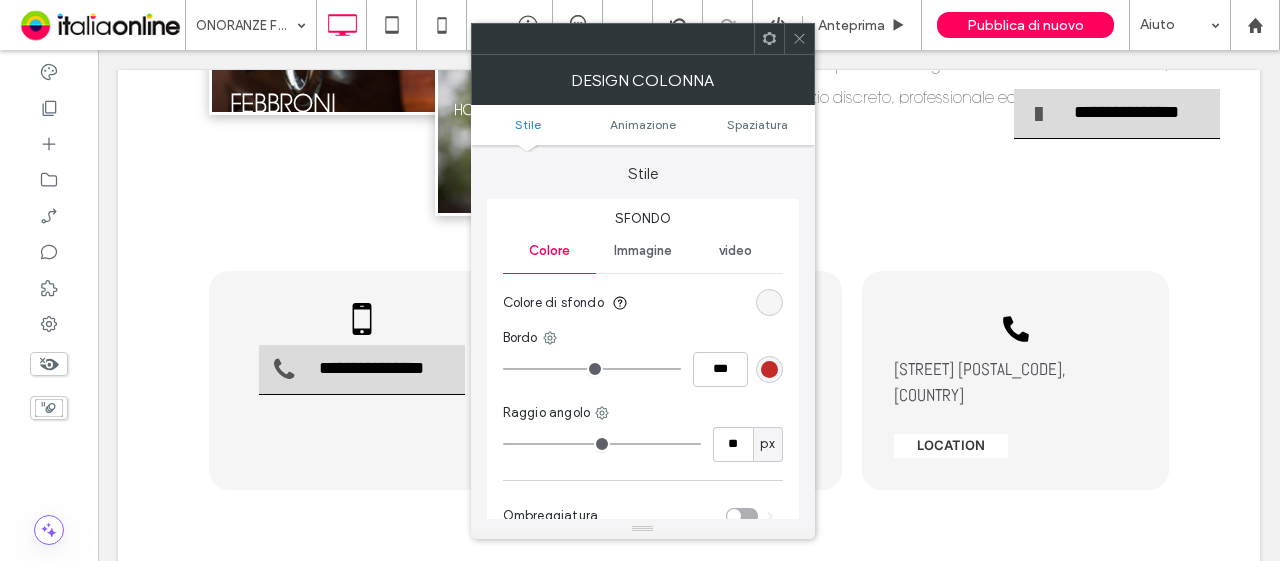 click at bounding box center [769, 302] 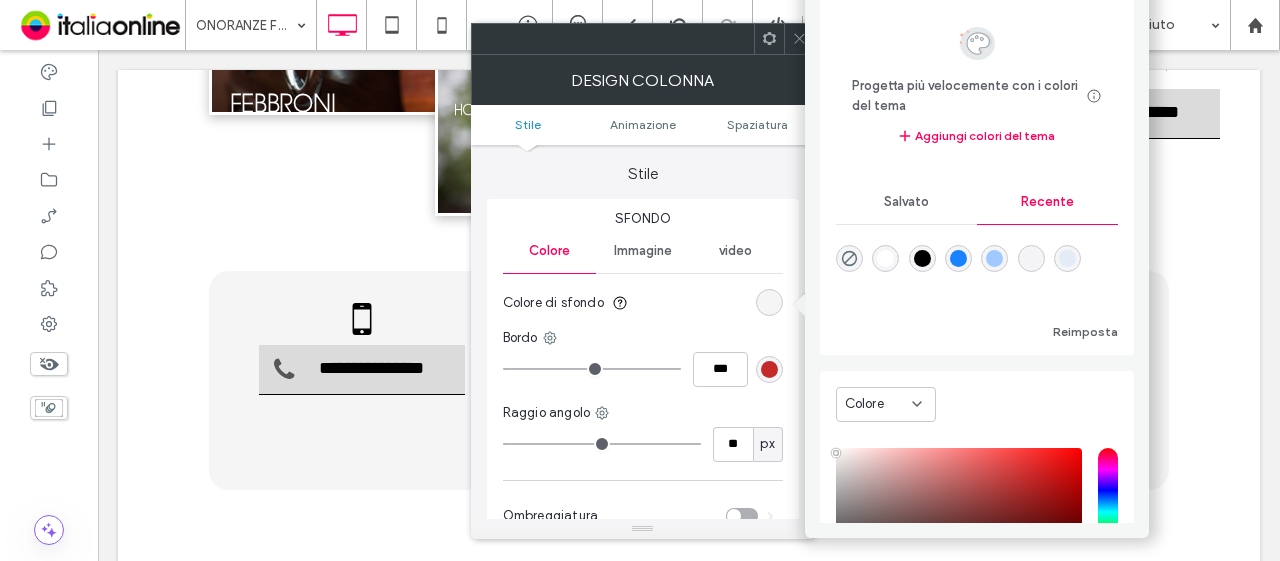click at bounding box center [1067, 258] 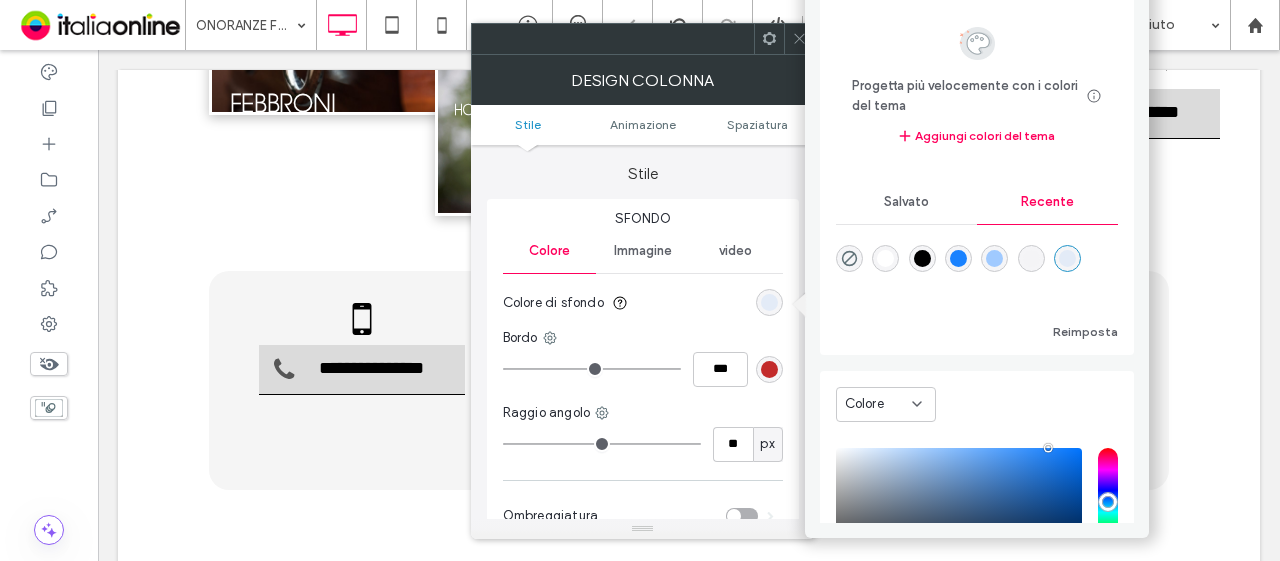 click at bounding box center [799, 39] 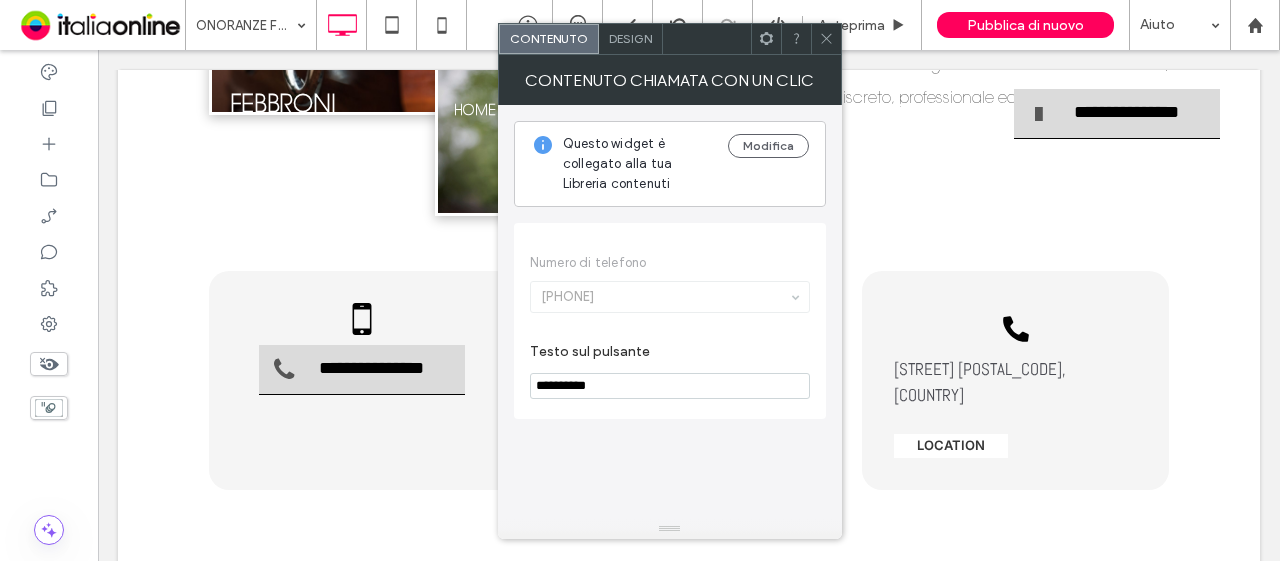 click 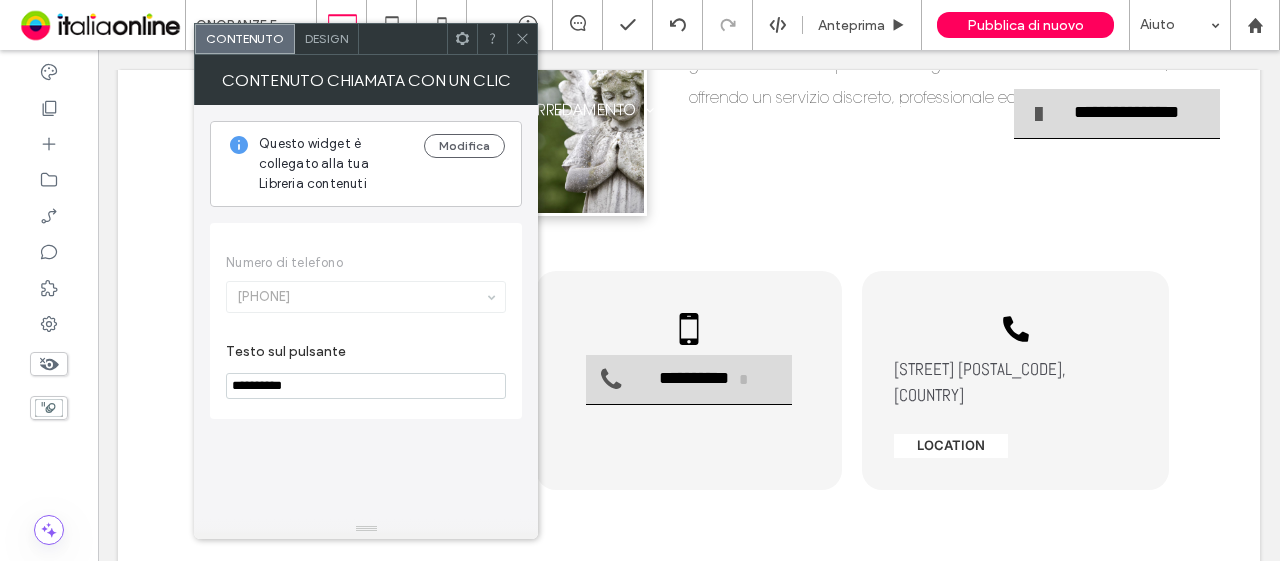 drag, startPoint x: 300, startPoint y: 380, endPoint x: 243, endPoint y: 386, distance: 57.31492 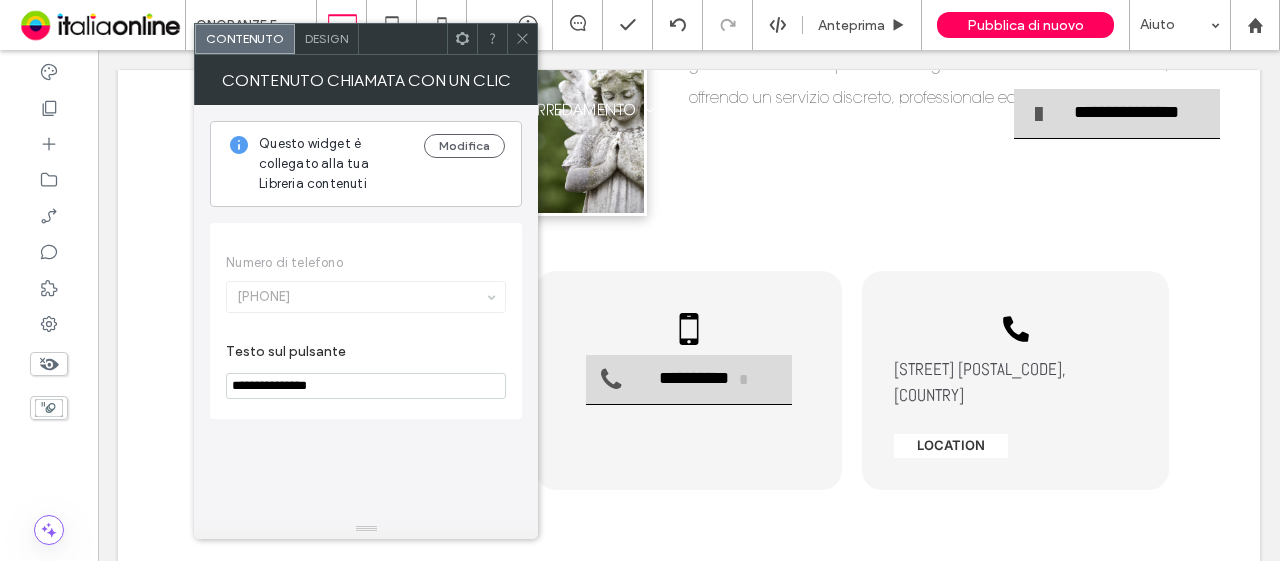 type on "**********" 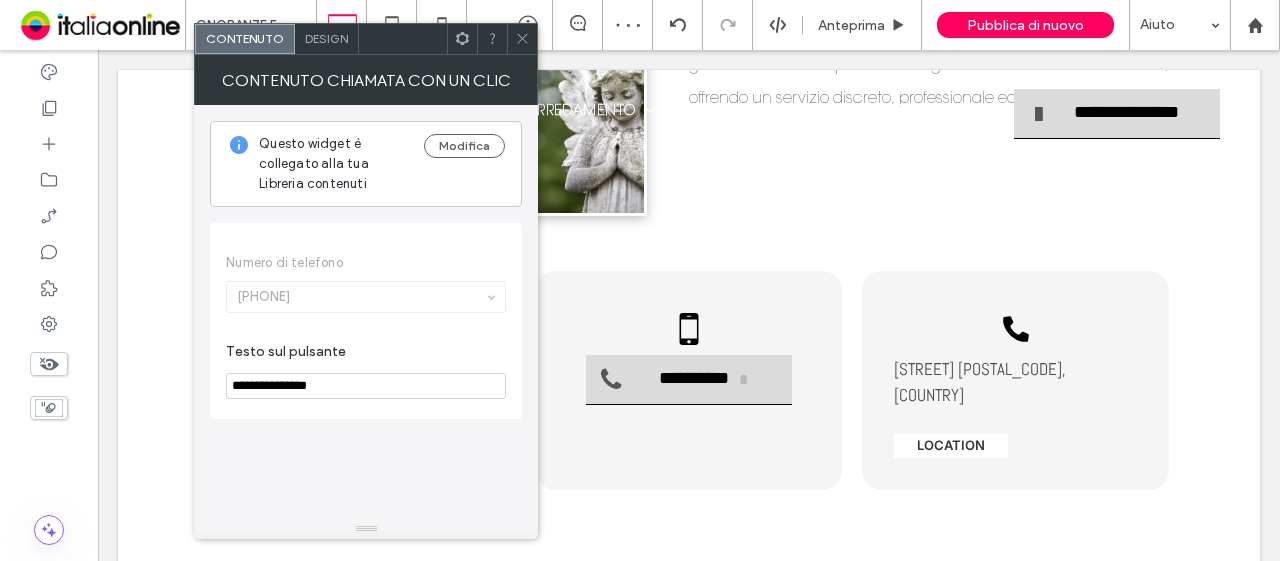 click 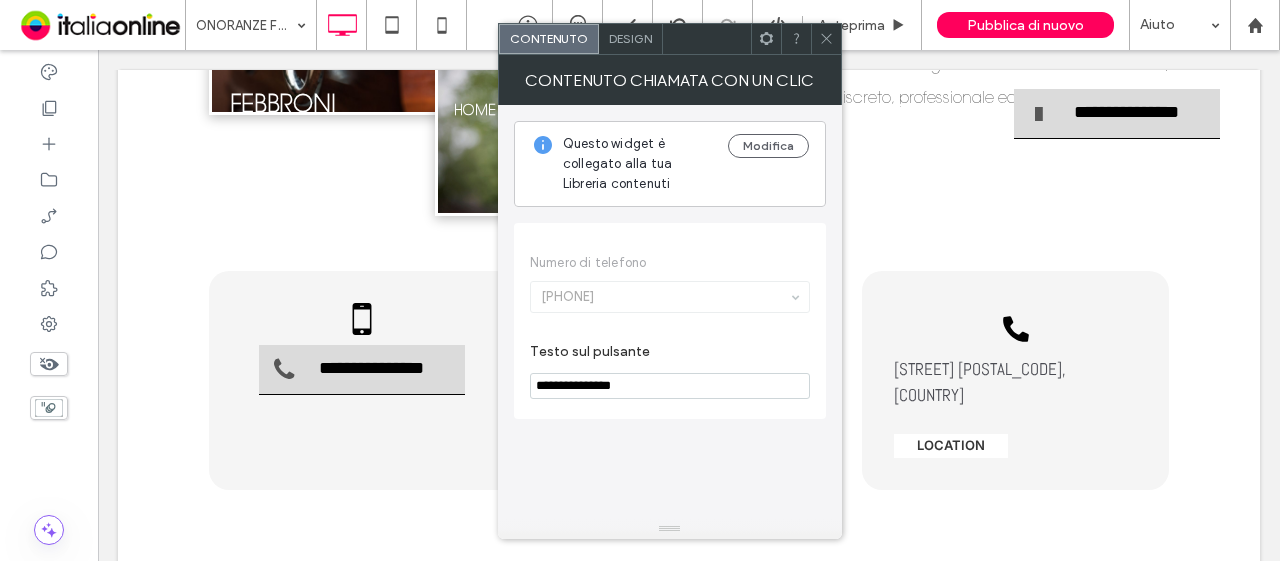 type on "**********" 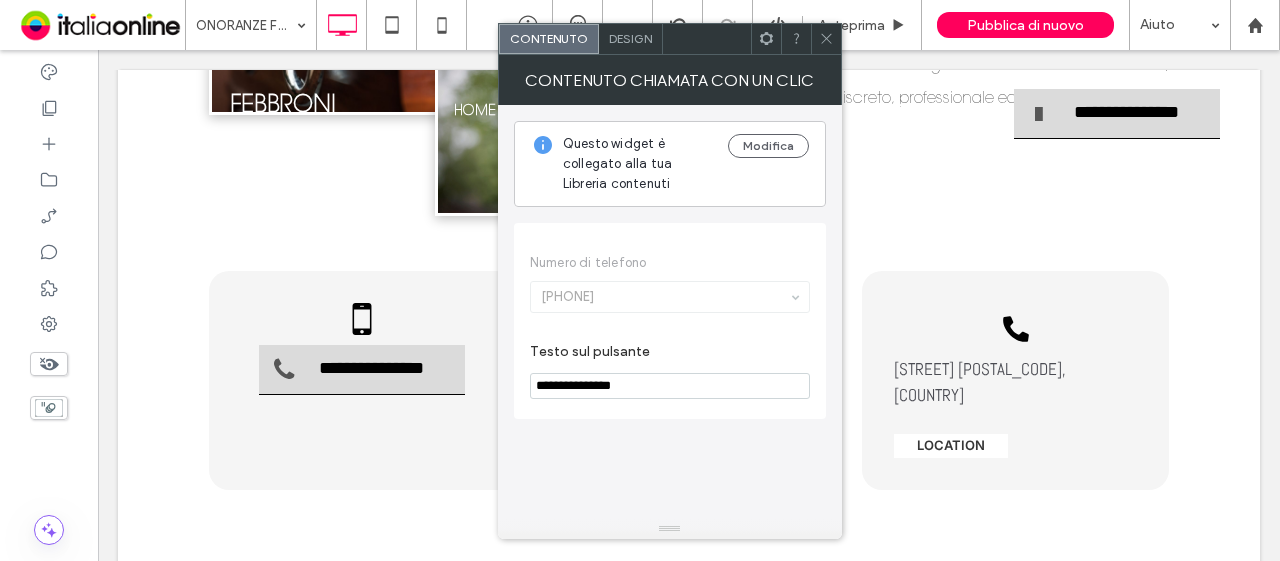 click on "Design" at bounding box center (630, 38) 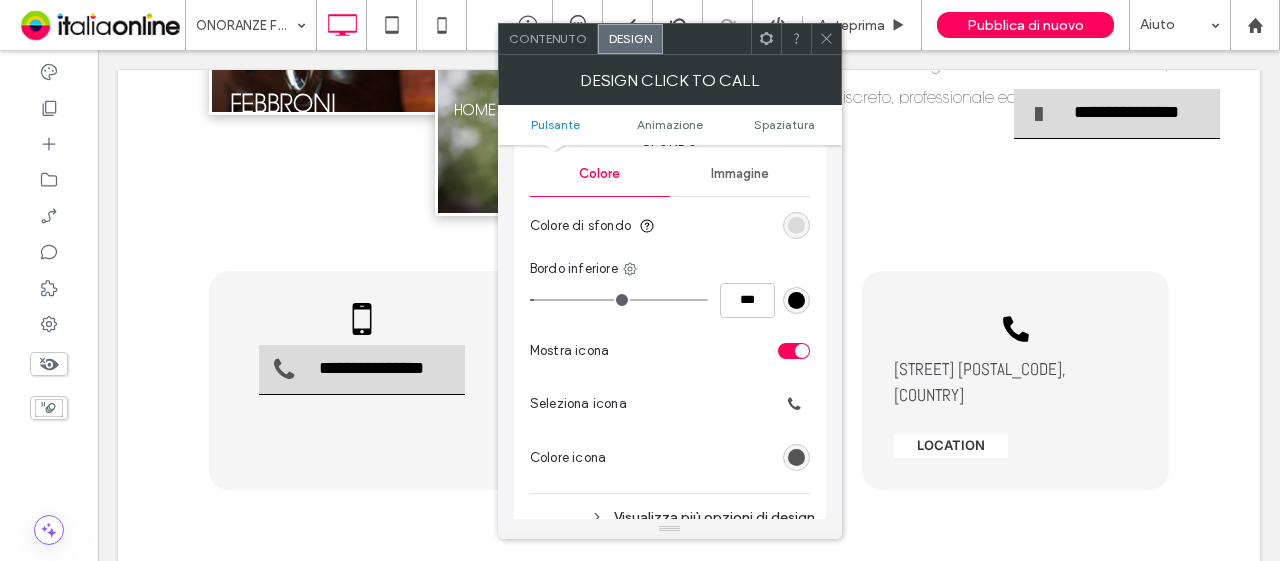 scroll, scrollTop: 500, scrollLeft: 0, axis: vertical 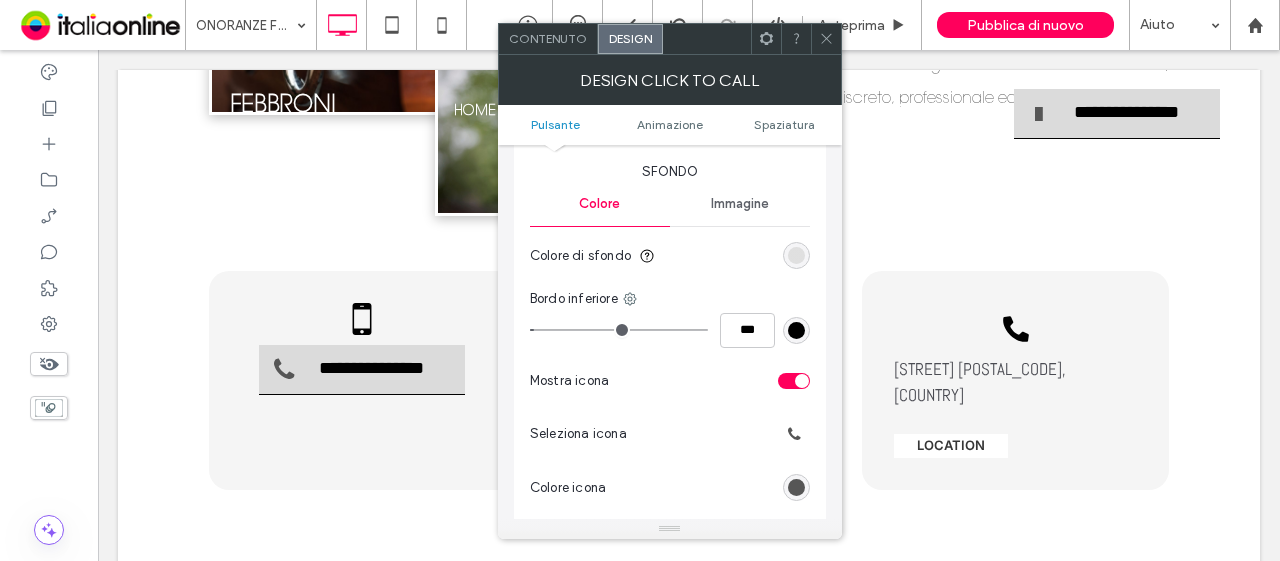 click at bounding box center (796, 255) 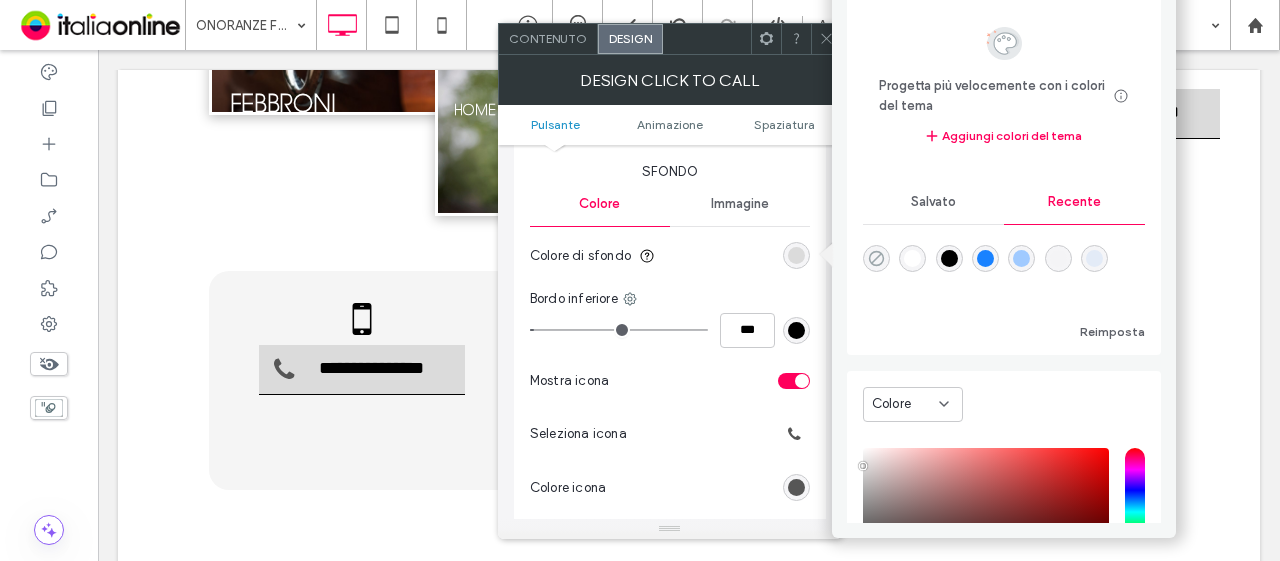 click 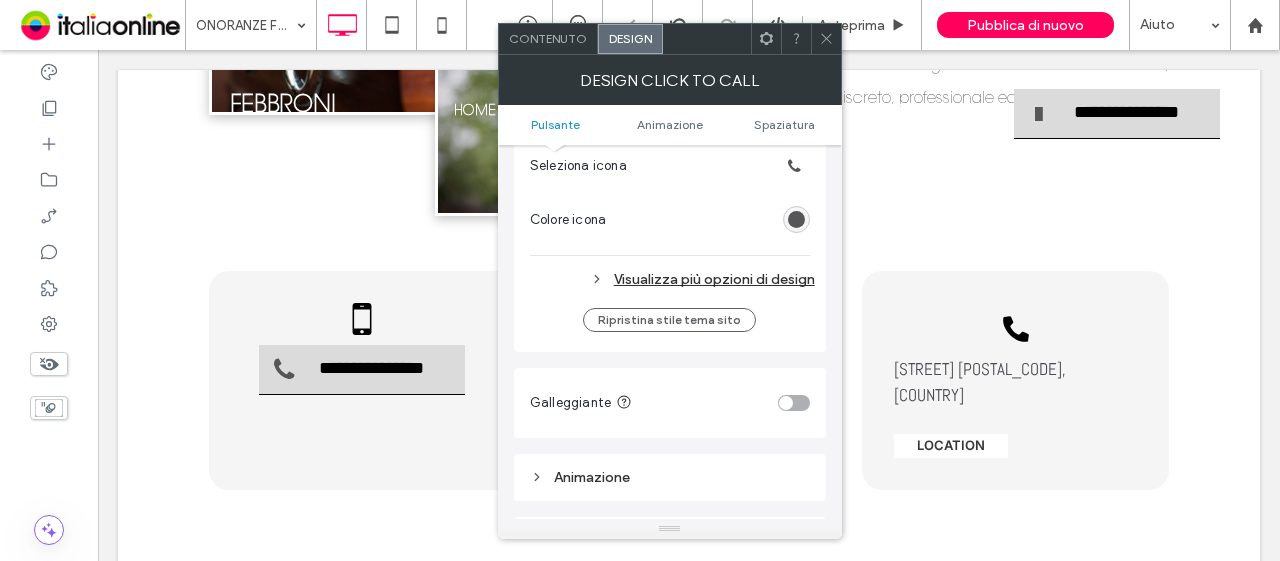 scroll, scrollTop: 800, scrollLeft: 0, axis: vertical 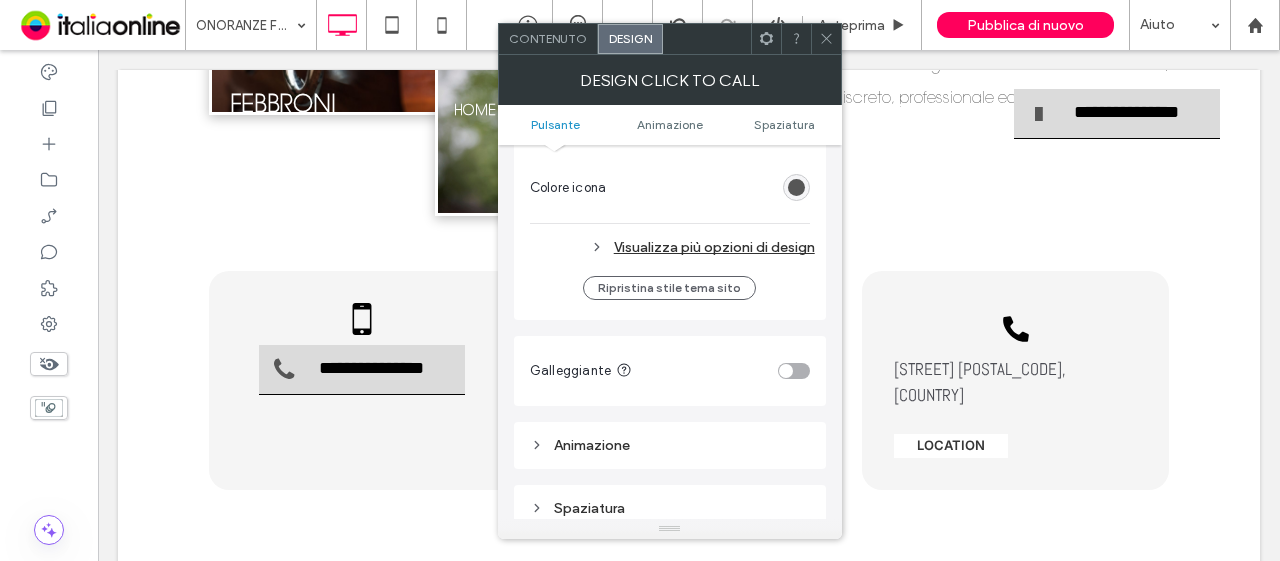 drag, startPoint x: 742, startPoint y: 213, endPoint x: 754, endPoint y: 246, distance: 35.1141 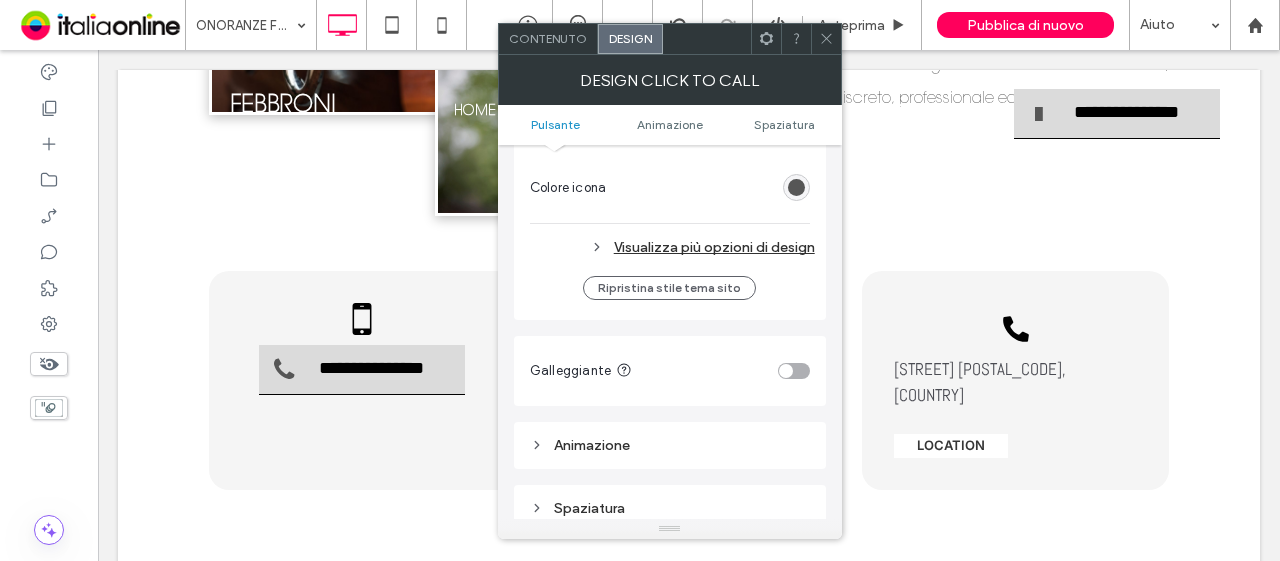 click on "La modifica riguarda i desktop e i tablet Larghezza ***** Altezza **** Mantieni le proporzioni Sfondo Colore Immagine Colore di sfondo Bordo inferiore *** Mostra icona Seleziona icona Colore icona Visualizza più opzioni di design" at bounding box center (670, -55) 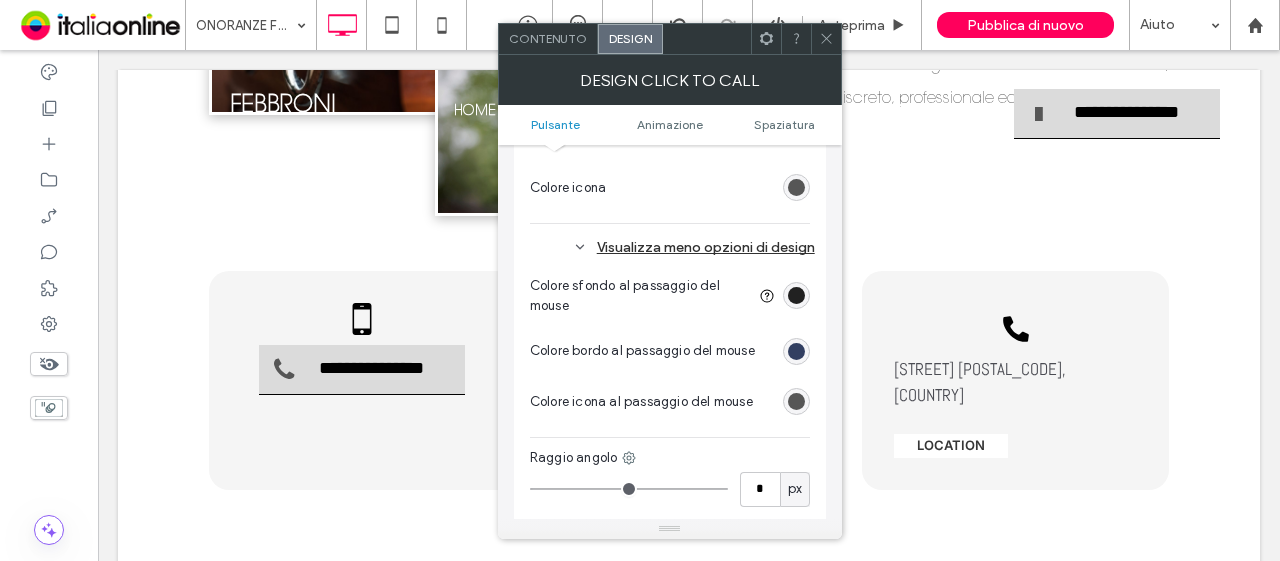 click at bounding box center [796, 295] 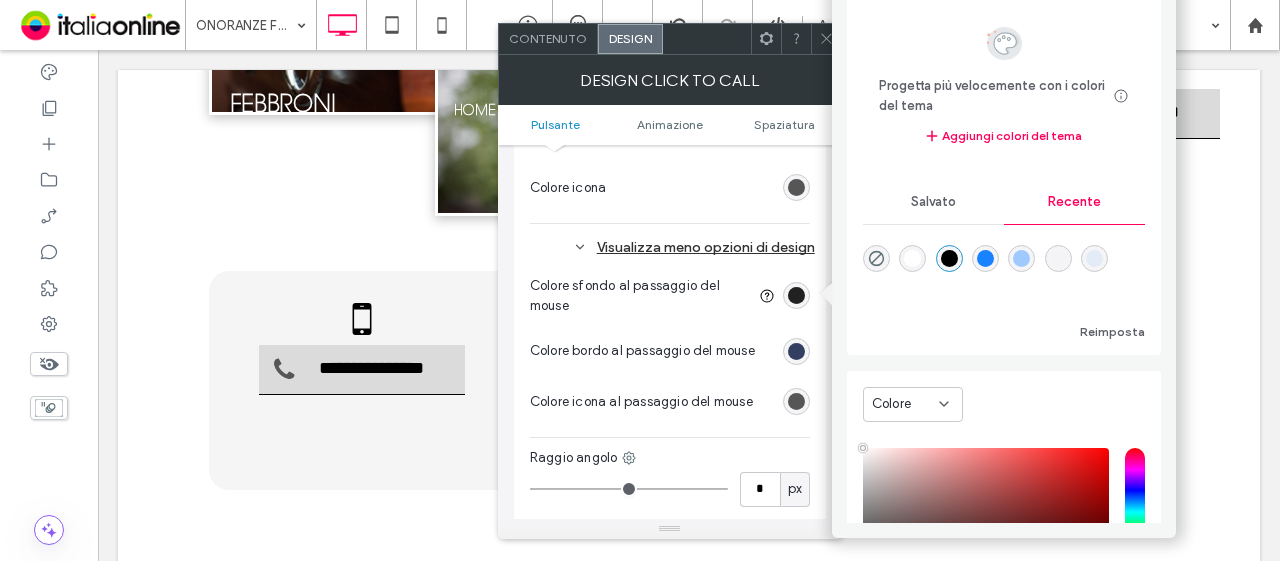 type on "****" 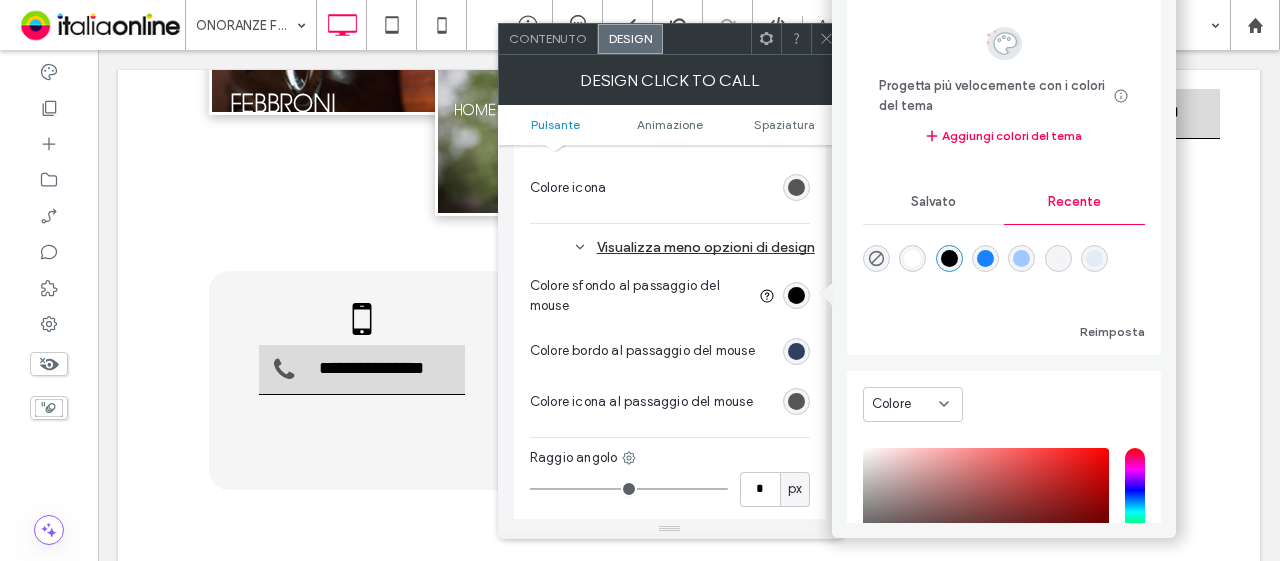 click at bounding box center (985, 258) 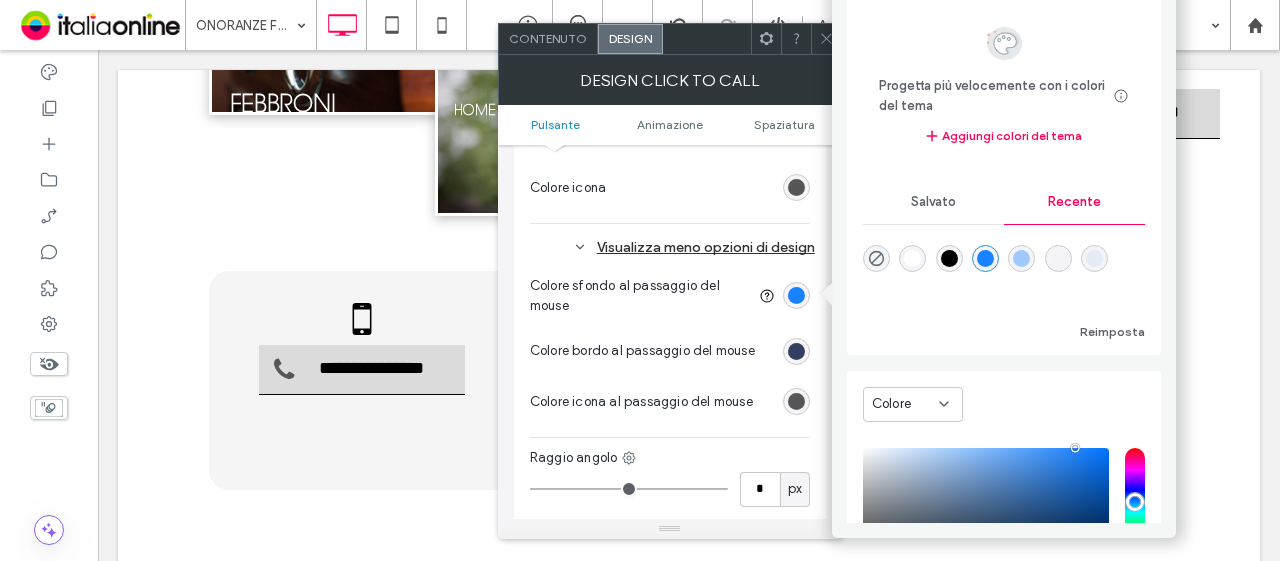 drag, startPoint x: 823, startPoint y: 48, endPoint x: 801, endPoint y: 41, distance: 23.086792 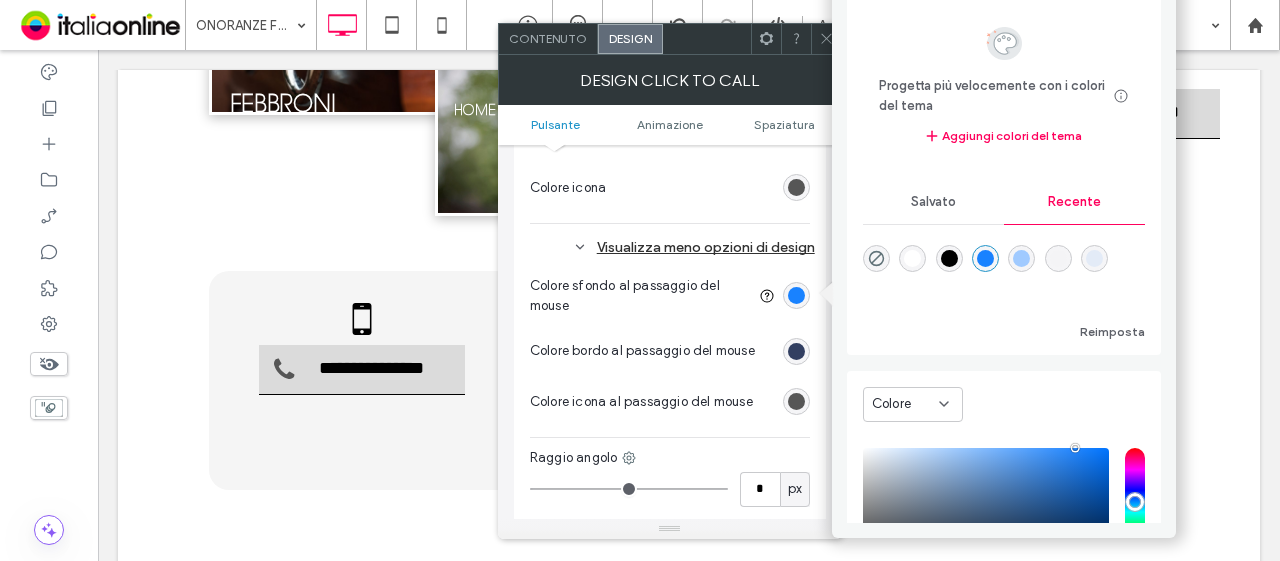 click at bounding box center [826, 39] 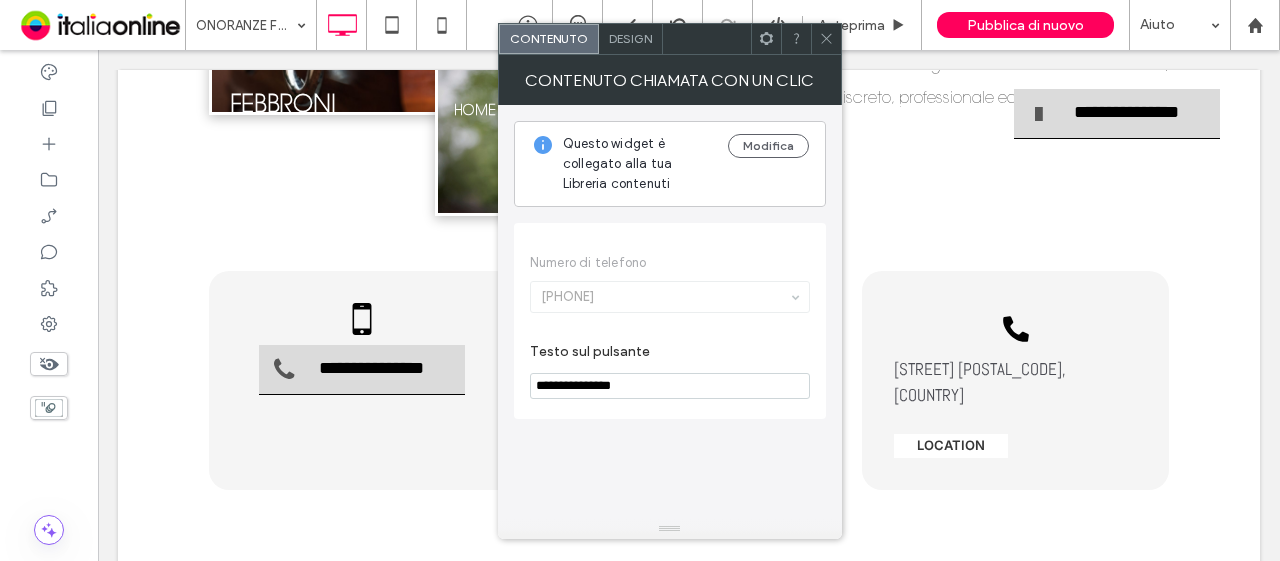 click 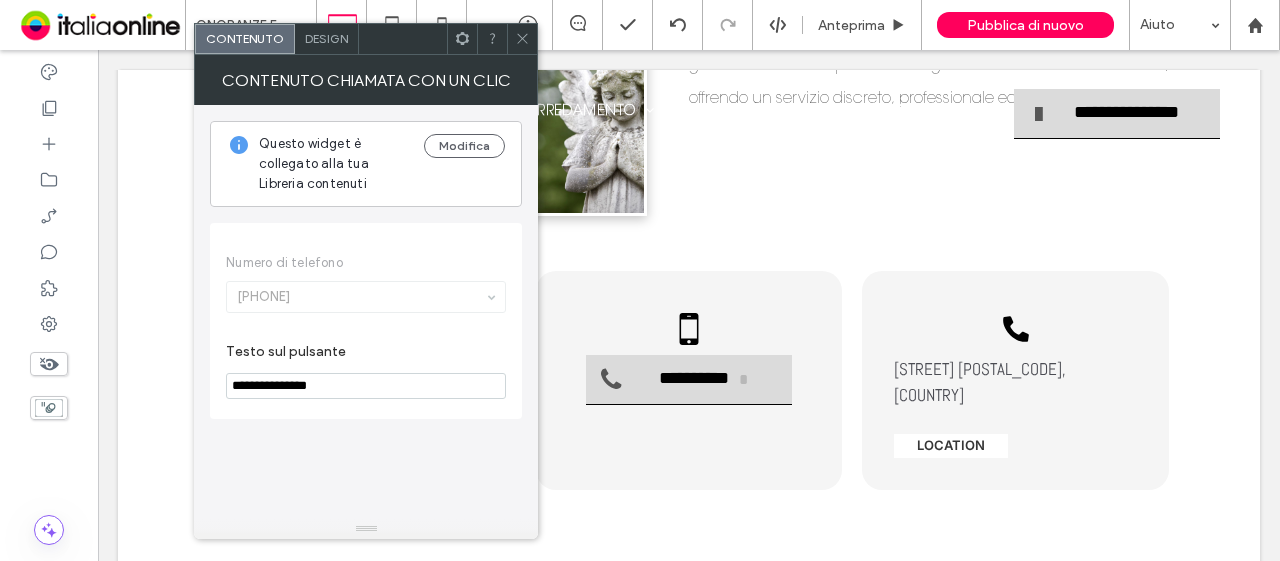 click at bounding box center (522, 39) 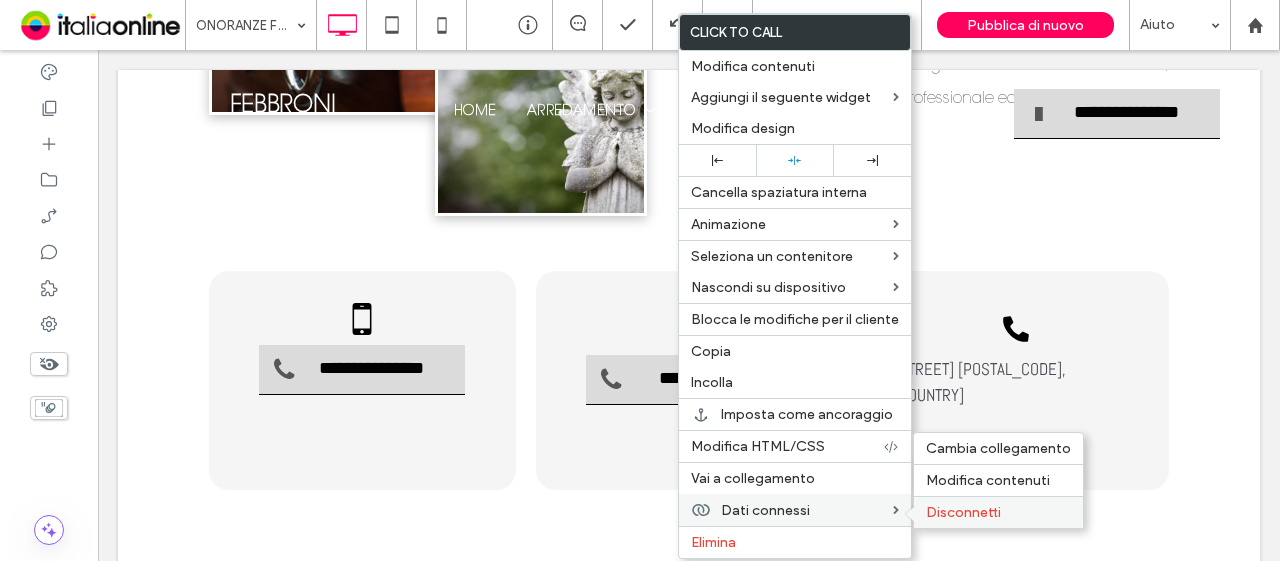 click on "Disconnetti" at bounding box center [998, 512] 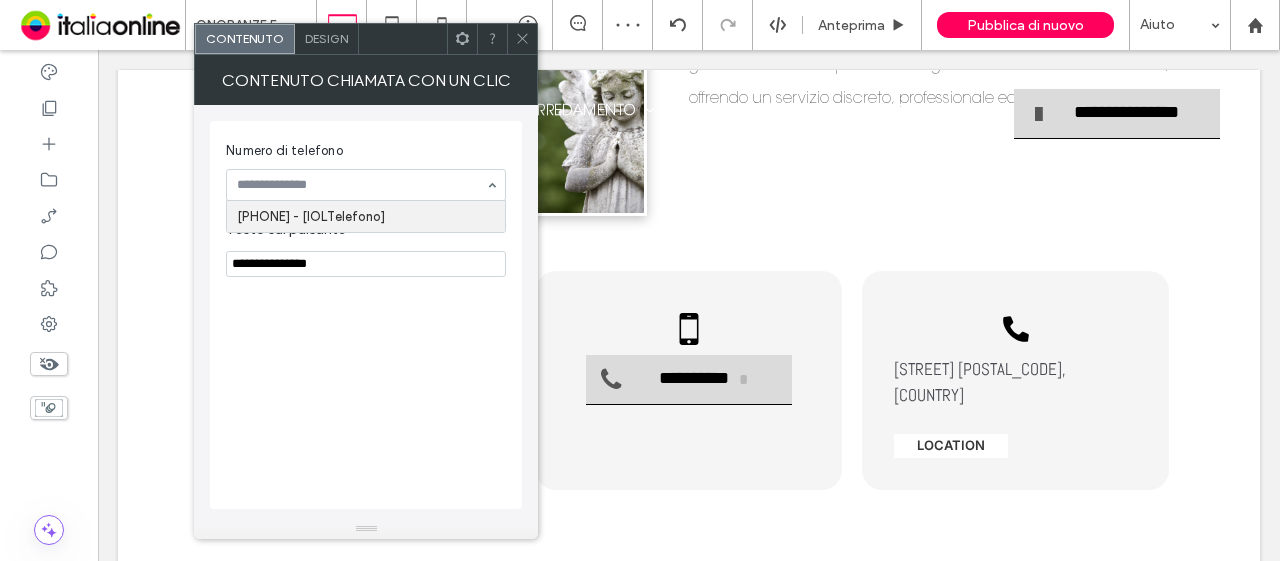 click at bounding box center (366, 185) 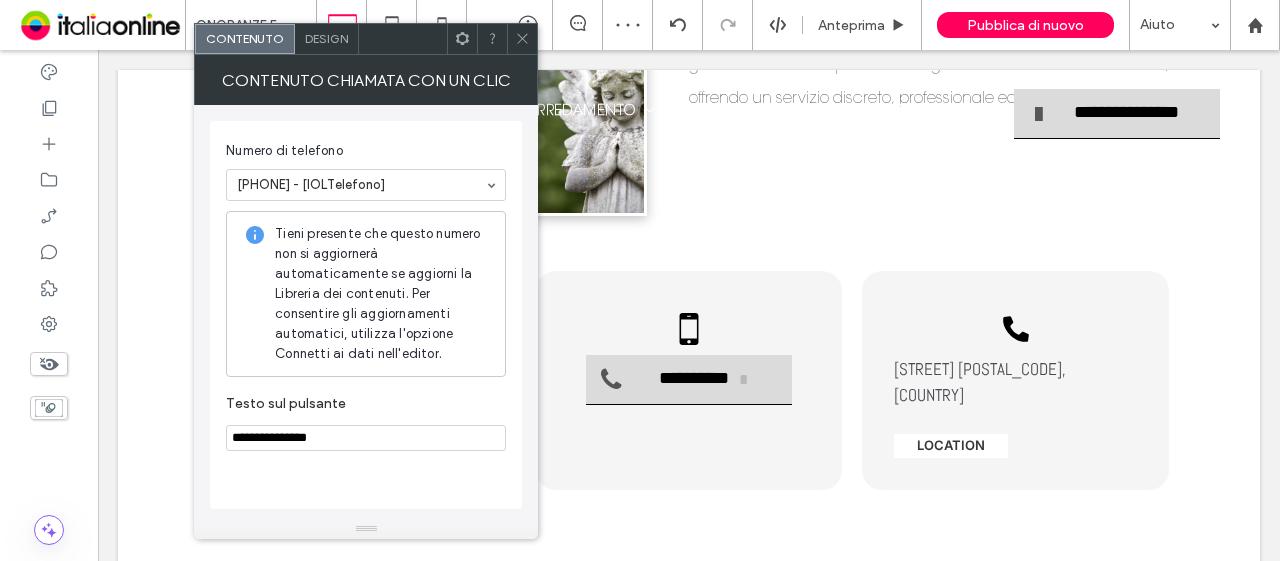 drag, startPoint x: 254, startPoint y: 435, endPoint x: 416, endPoint y: 437, distance: 162.01234 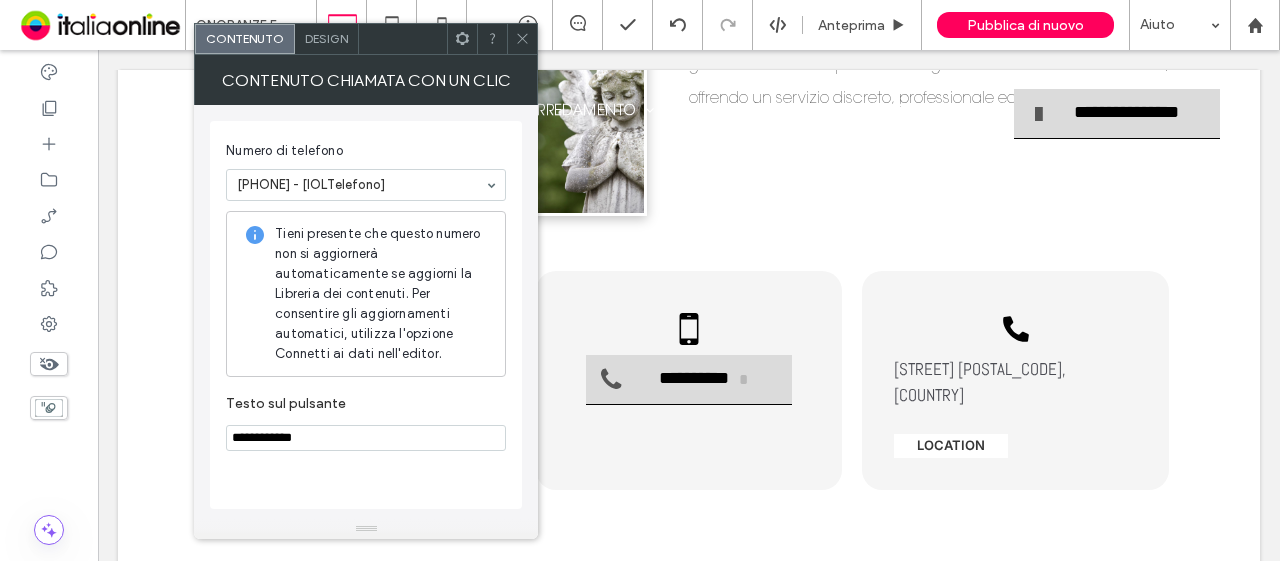 click on "**********" at bounding box center (366, 438) 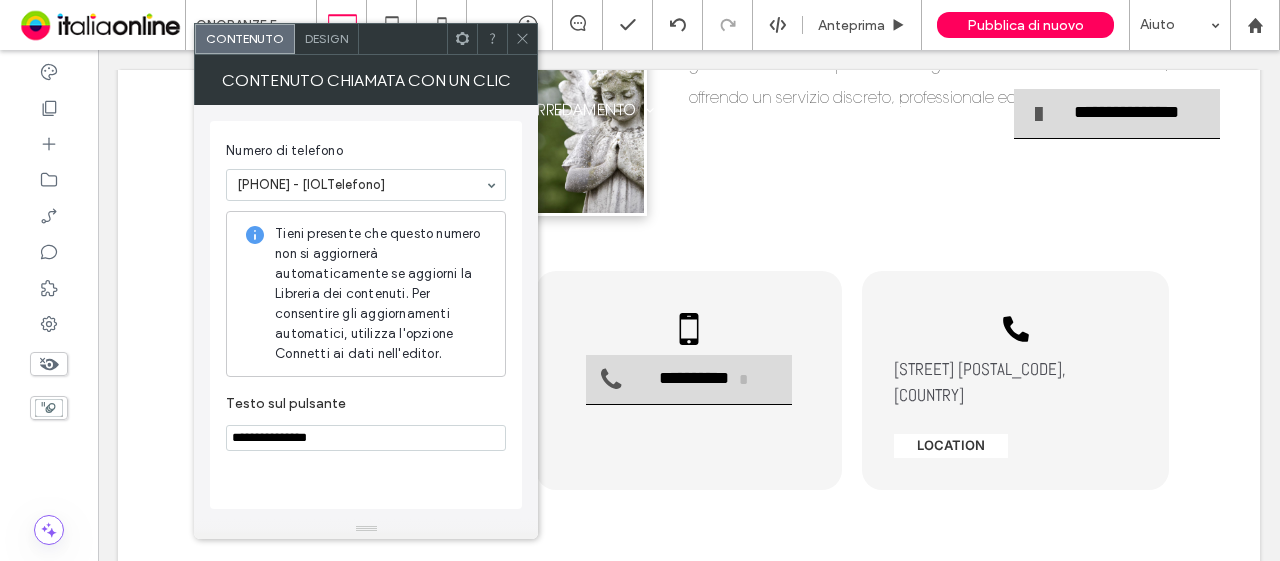 type on "**********" 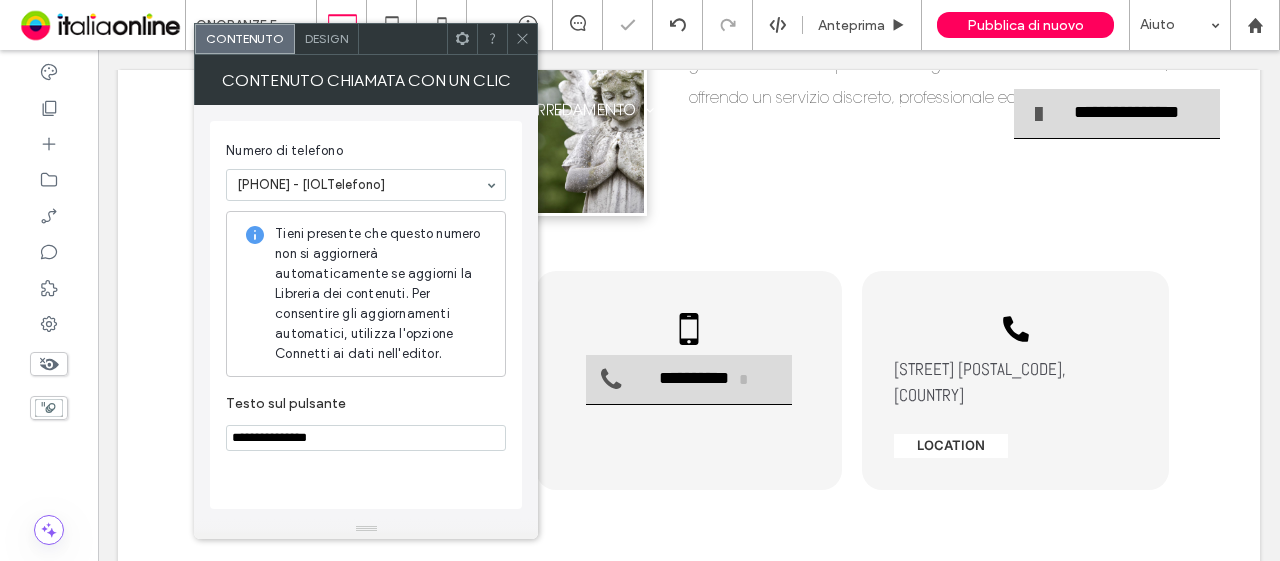click on "**********" at bounding box center (366, 315) 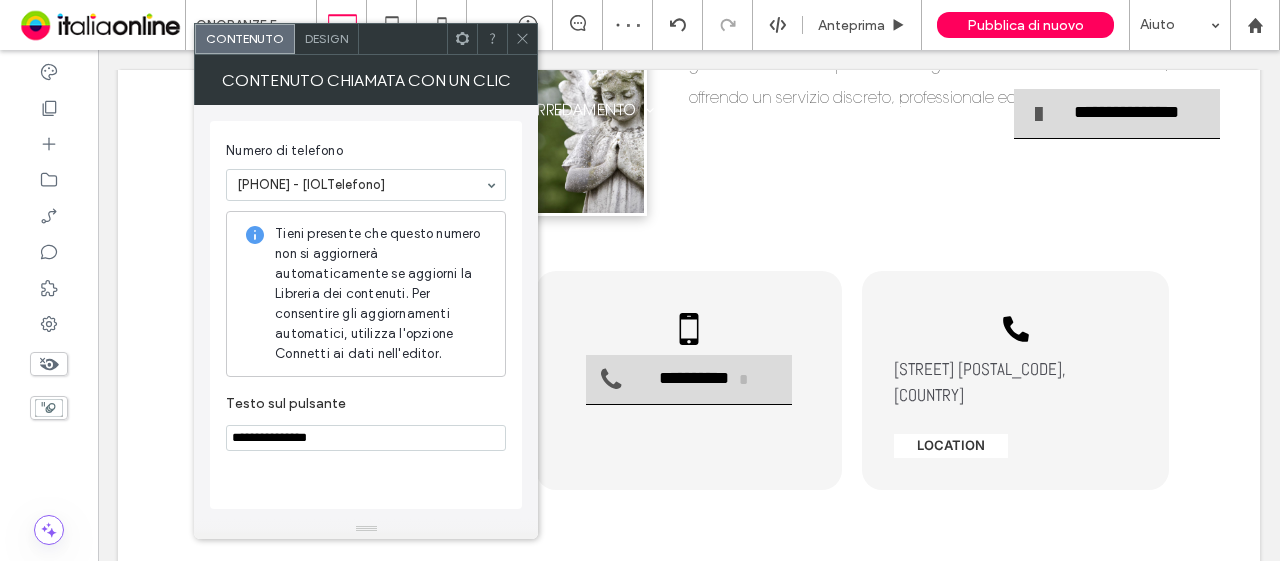 click on "Design" at bounding box center [326, 38] 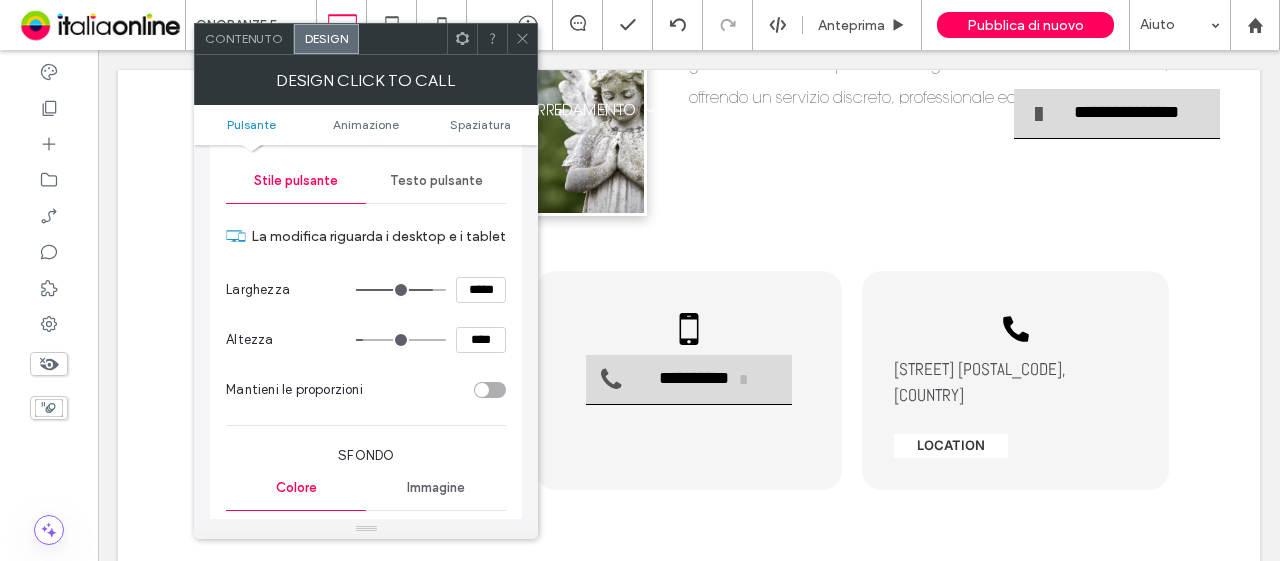 scroll, scrollTop: 300, scrollLeft: 0, axis: vertical 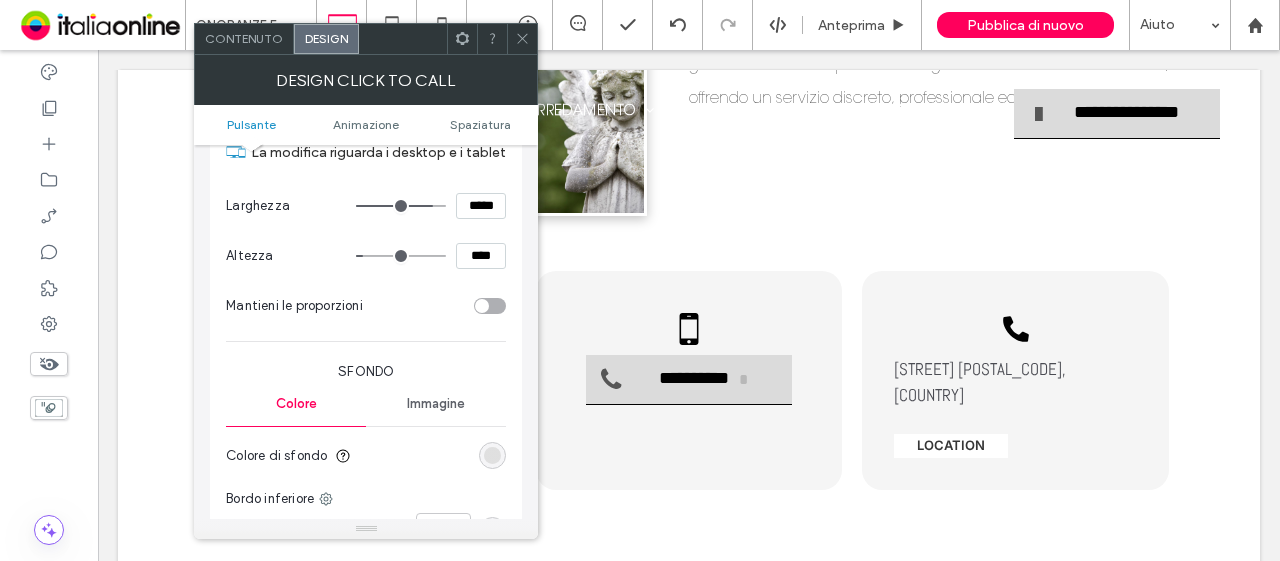 click at bounding box center (492, 455) 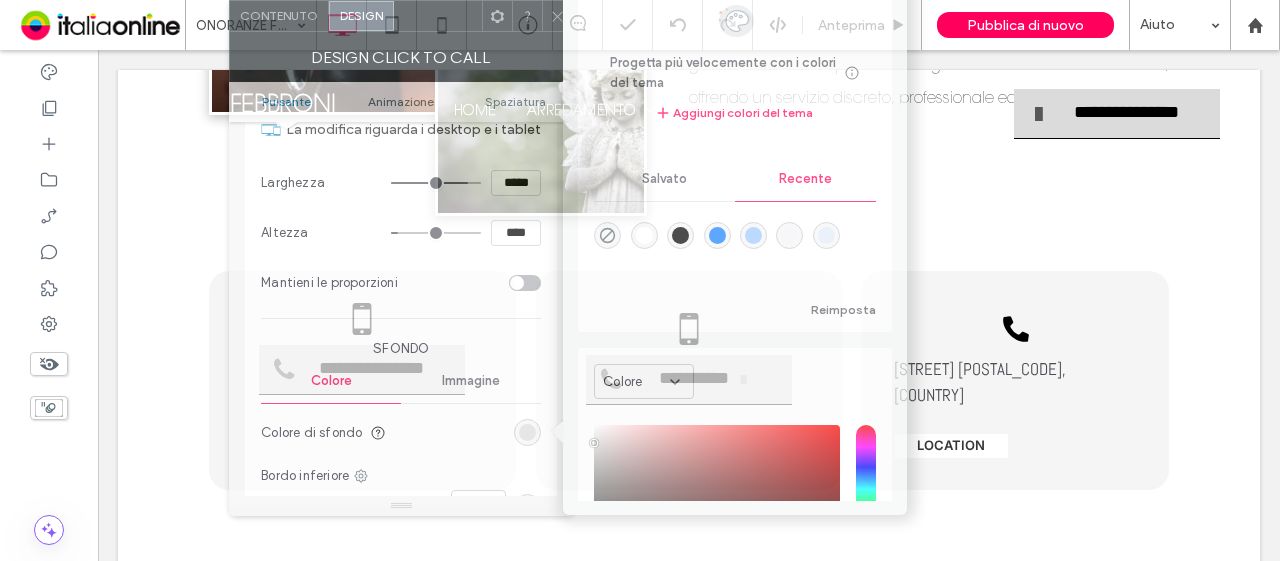 drag, startPoint x: 419, startPoint y: 51, endPoint x: 454, endPoint y: -99, distance: 154.02922 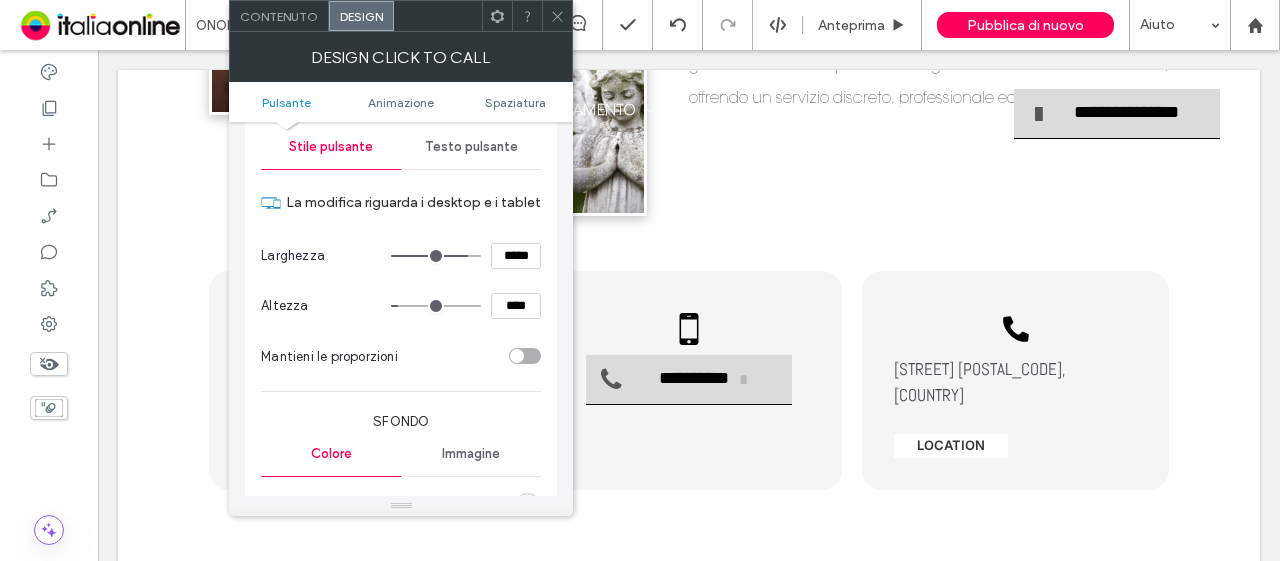 scroll, scrollTop: 400, scrollLeft: 0, axis: vertical 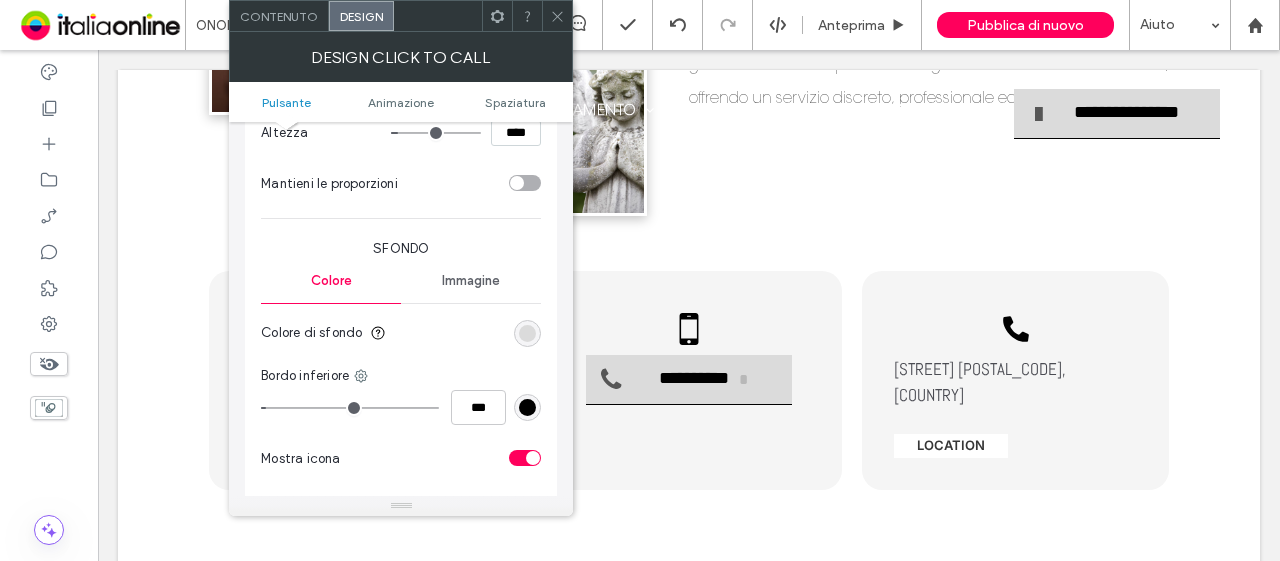 click on "Colore di sfondo" at bounding box center (401, 333) 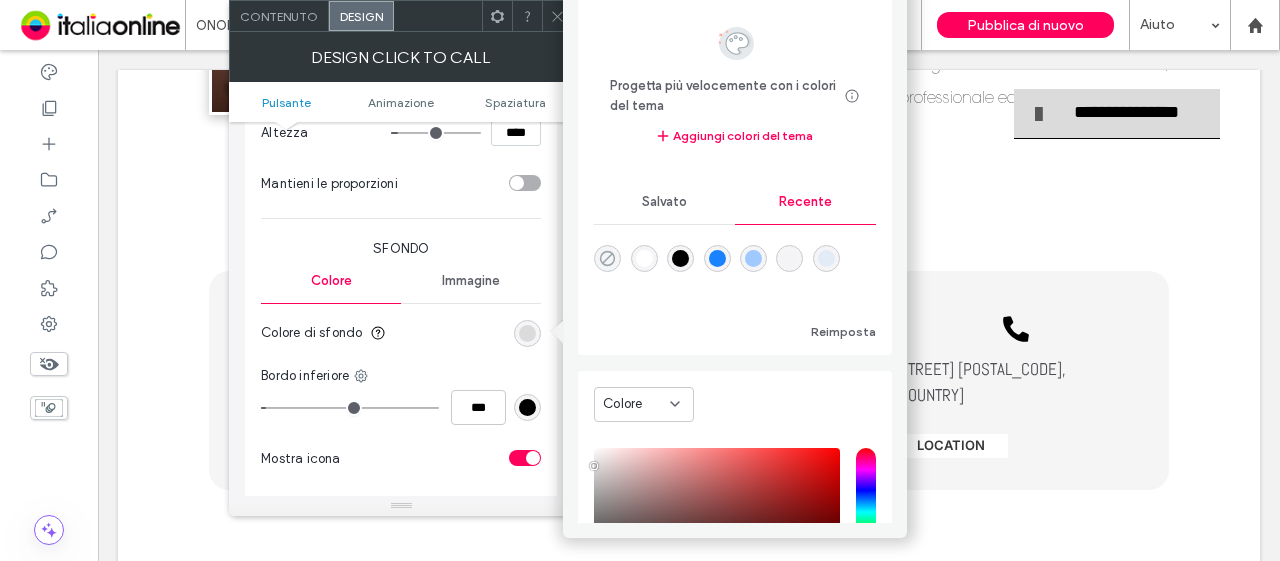 click 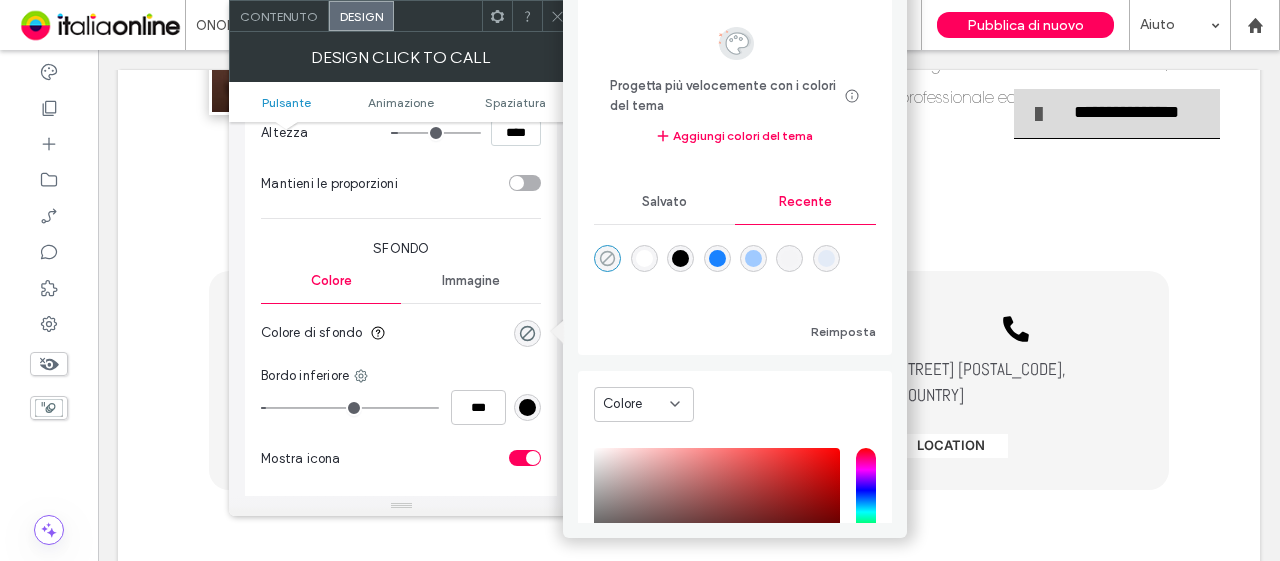 type on "*******" 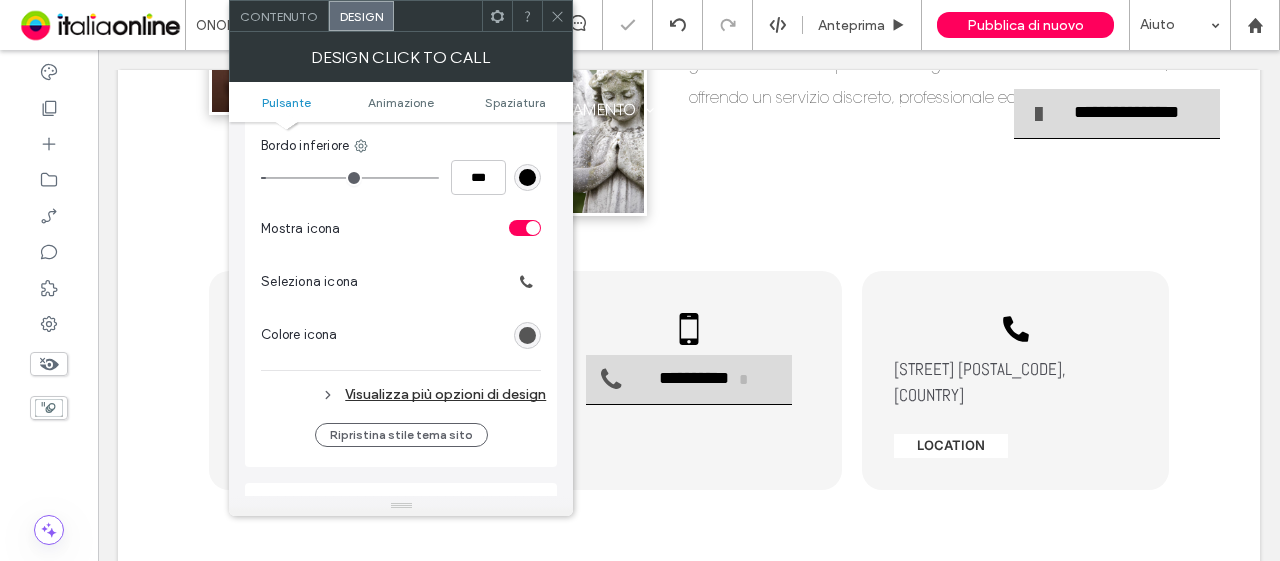 scroll, scrollTop: 800, scrollLeft: 0, axis: vertical 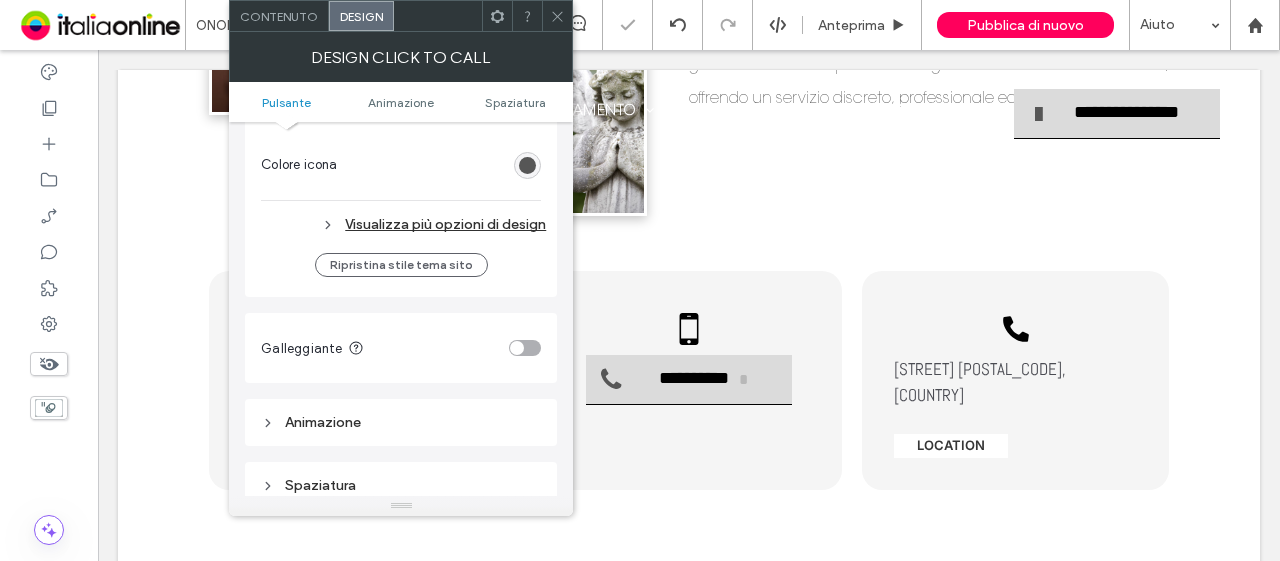 click on "Visualizza più opzioni di design" at bounding box center [403, 224] 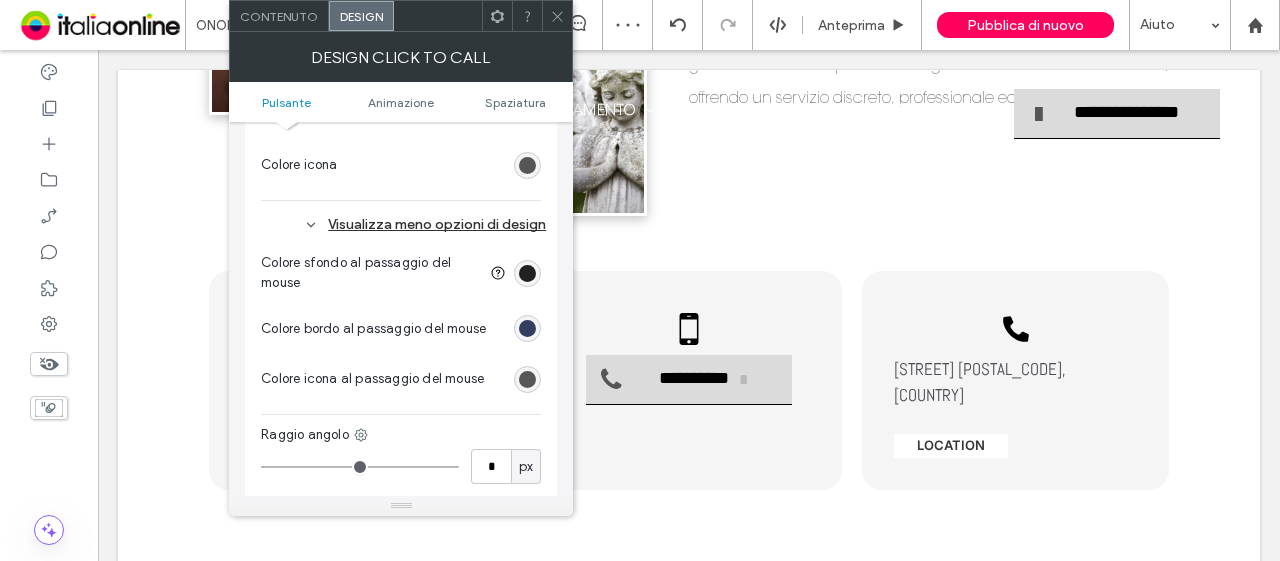 click at bounding box center (527, 273) 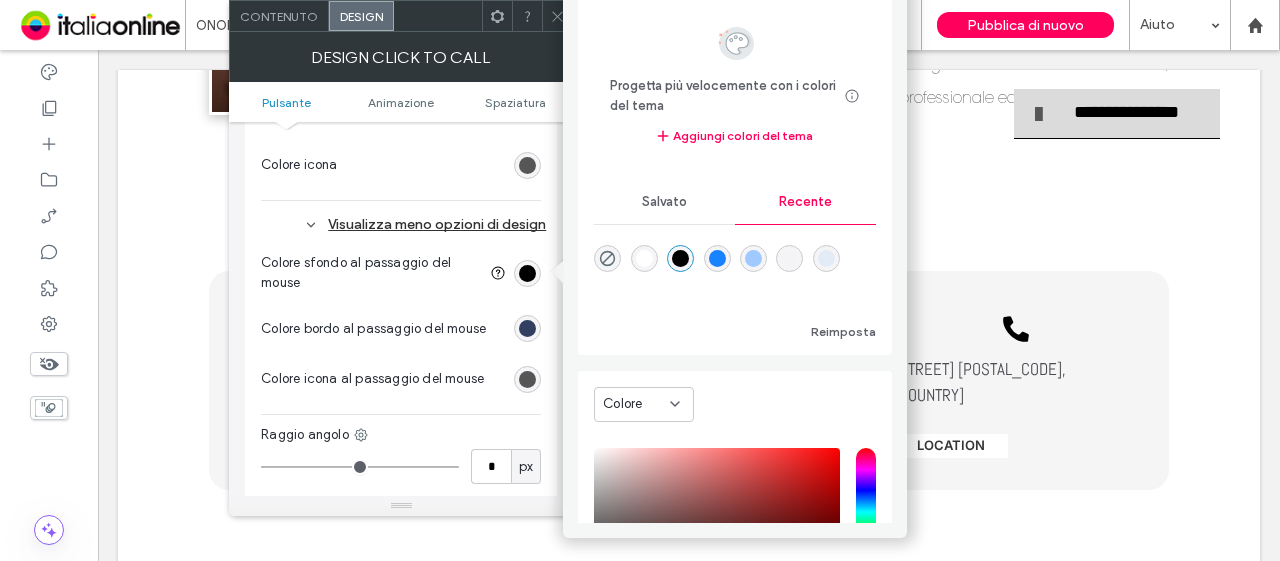 click at bounding box center [717, 258] 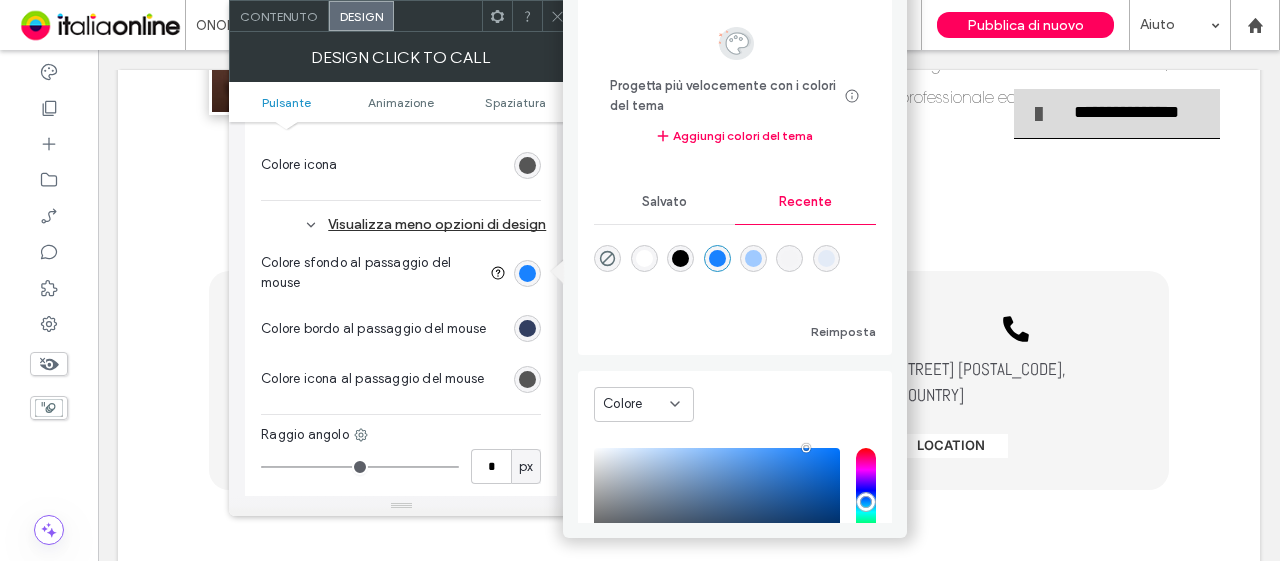 click on "Colore sfondo al passaggio del mouse" at bounding box center [401, 273] 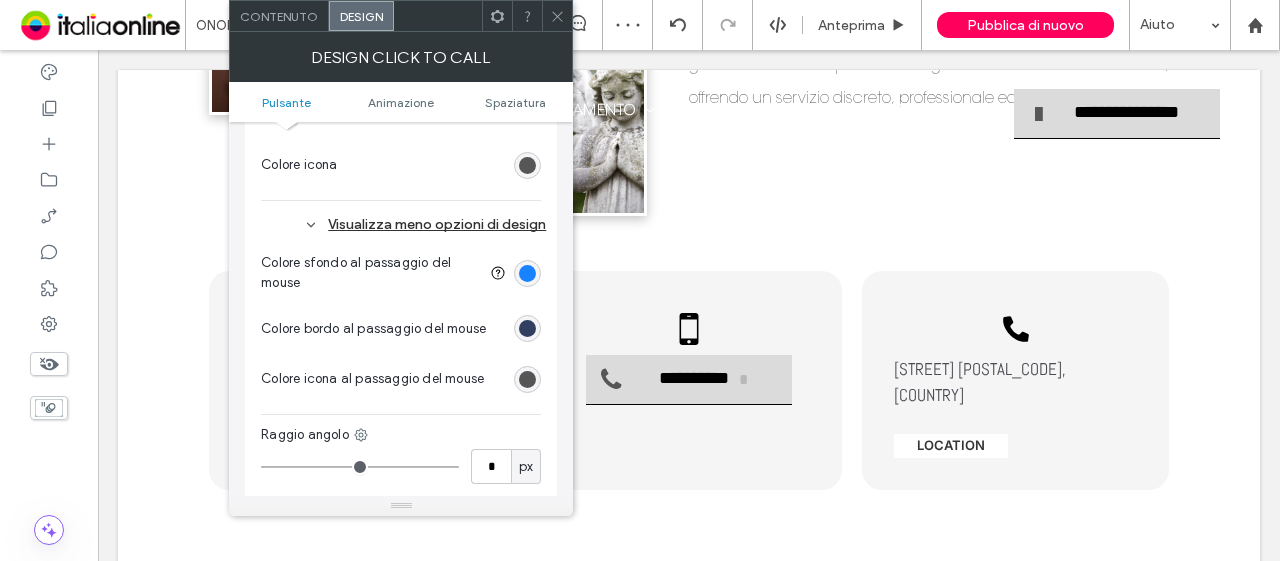 drag, startPoint x: 556, startPoint y: 1, endPoint x: 568, endPoint y: 11, distance: 15.6205 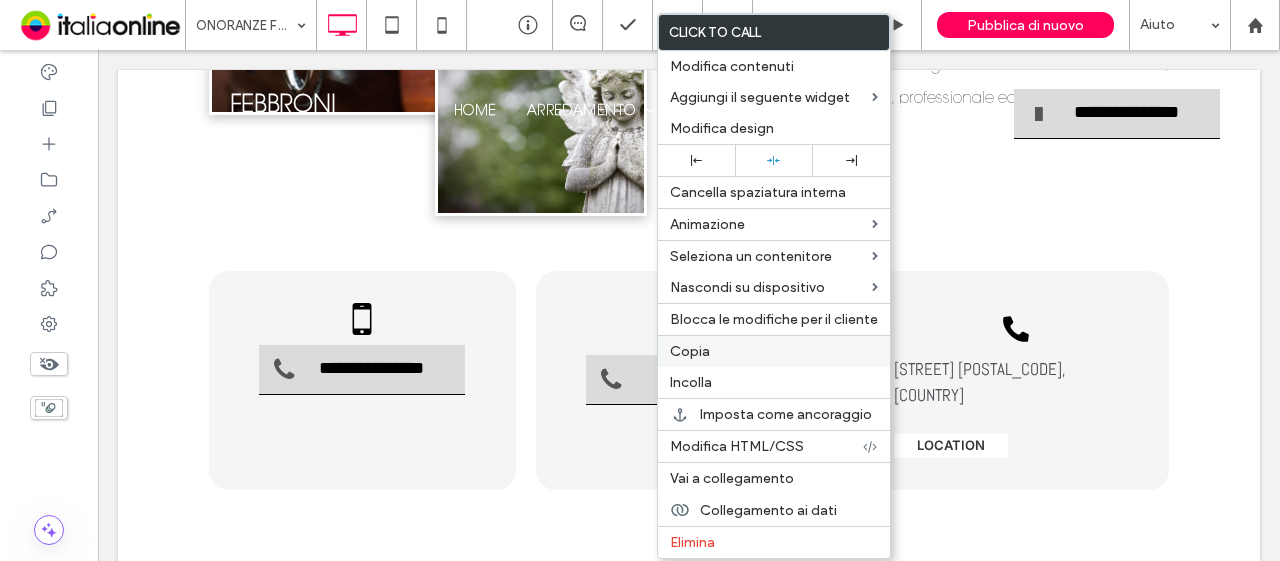 click on "Copia" at bounding box center (774, 351) 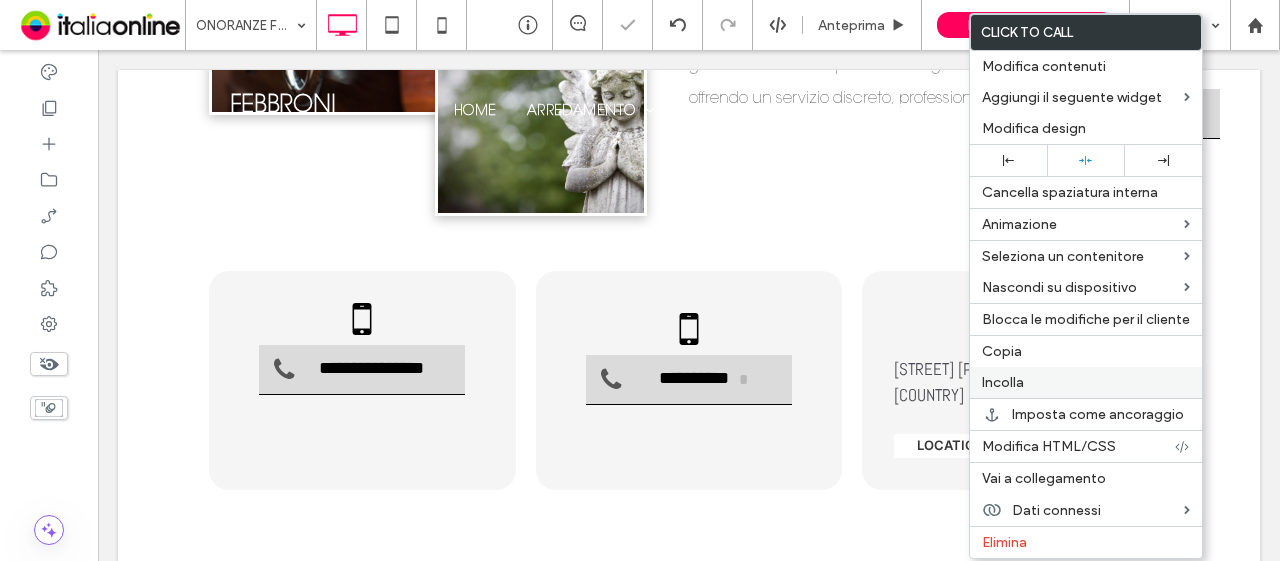 click on "Incolla" at bounding box center [1086, 382] 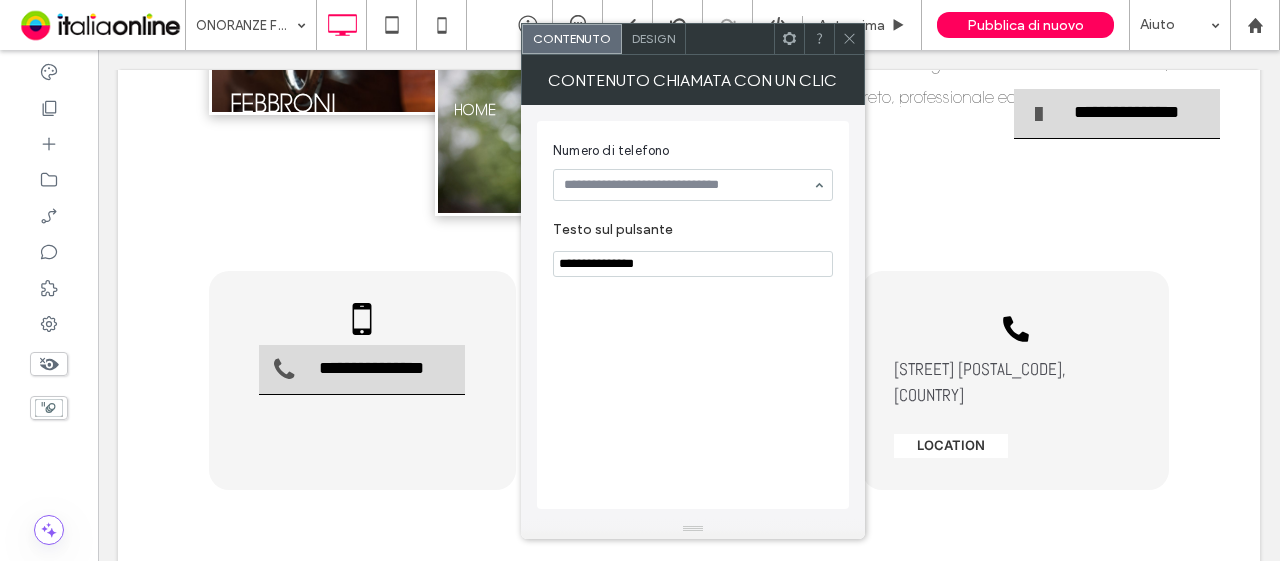 click on "**********" at bounding box center (693, 315) 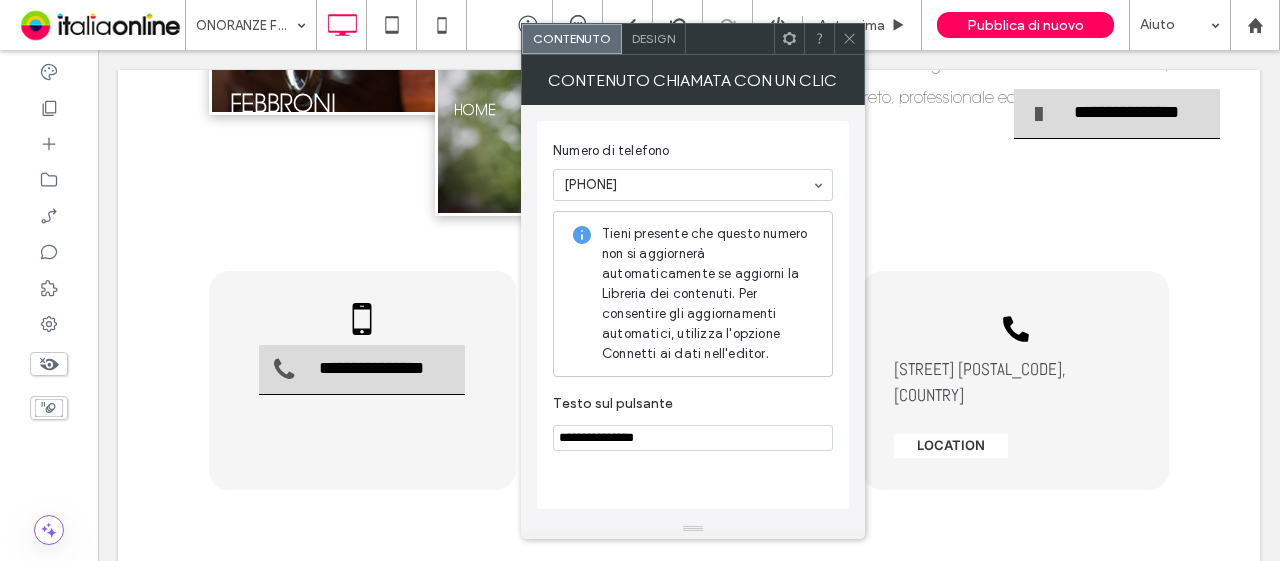 drag, startPoint x: 583, startPoint y: 433, endPoint x: 704, endPoint y: 443, distance: 121.41252 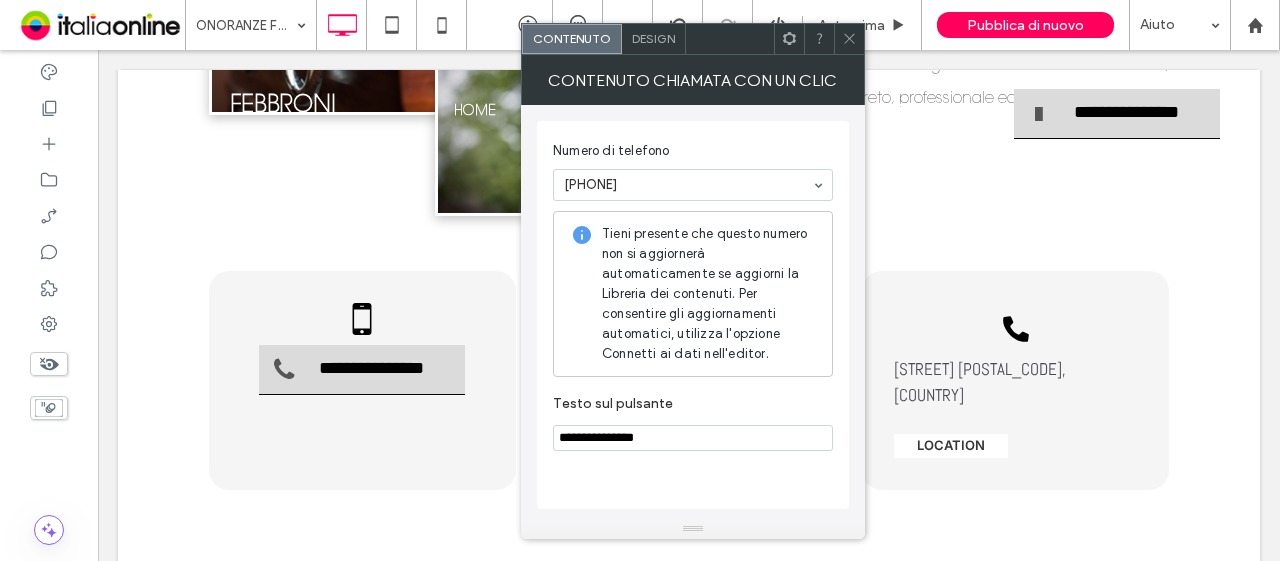 paste 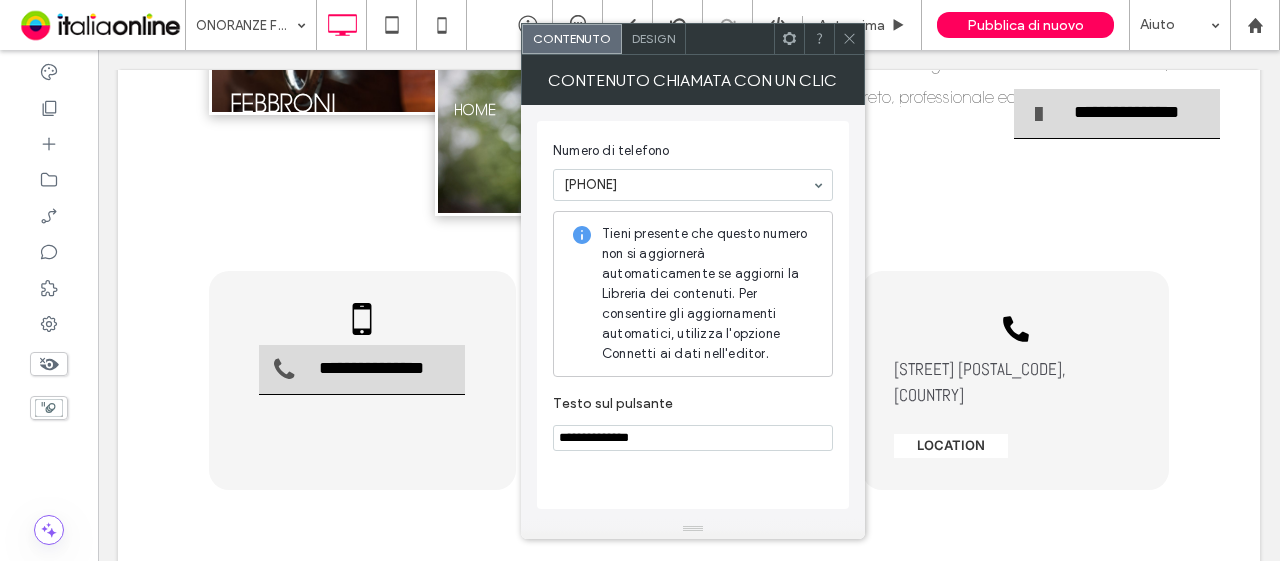 click on "**********" at bounding box center (693, 315) 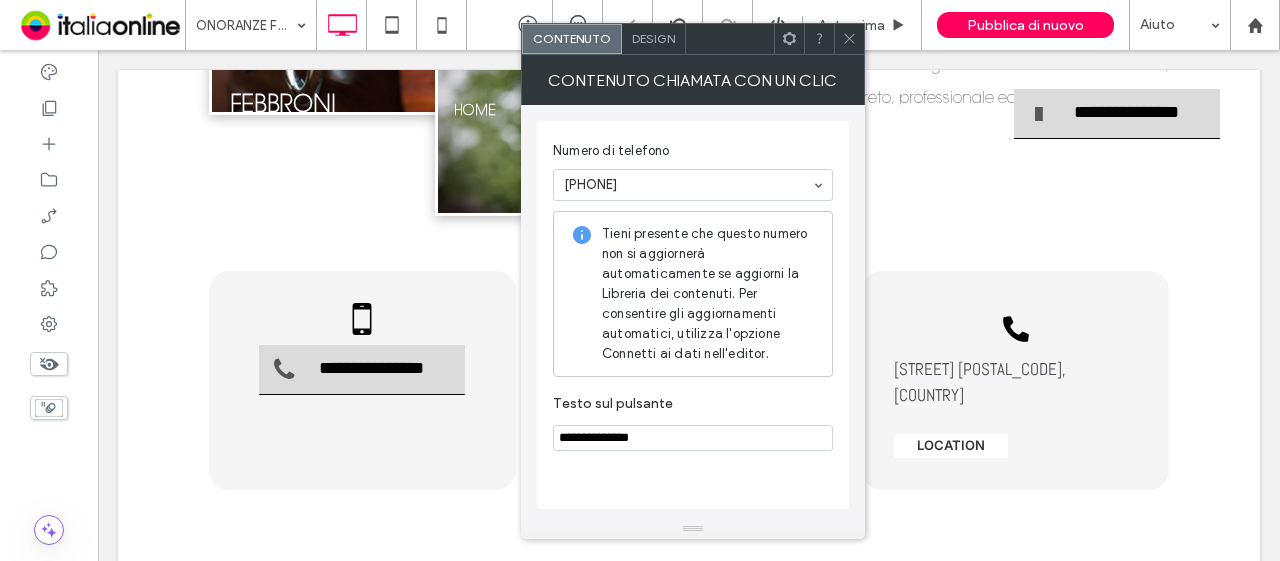 click 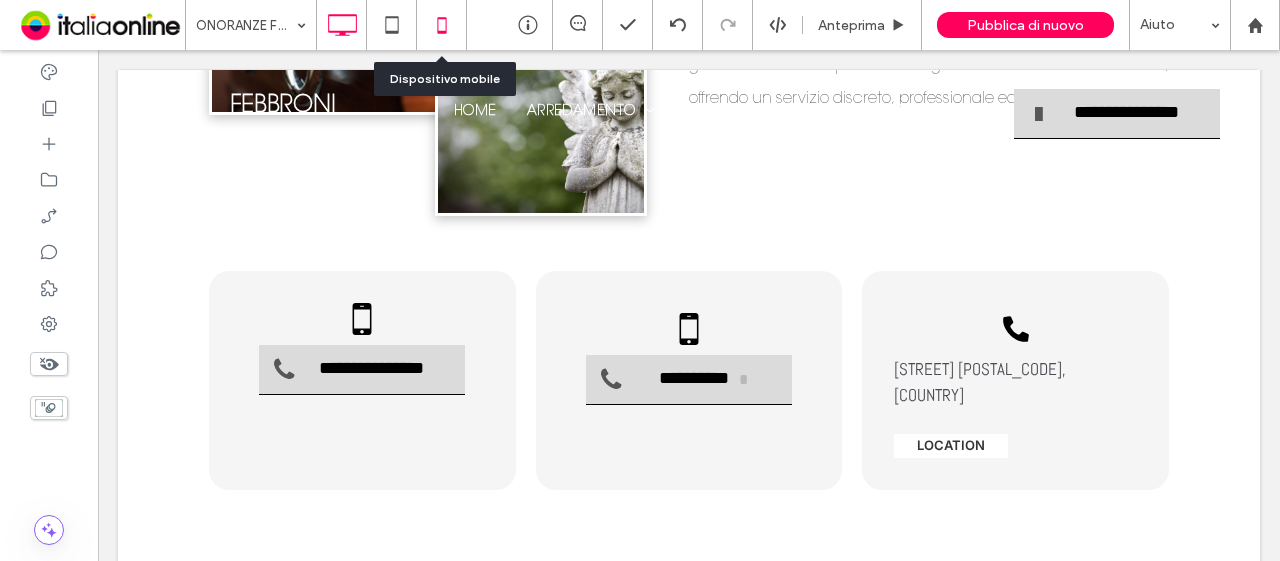 click 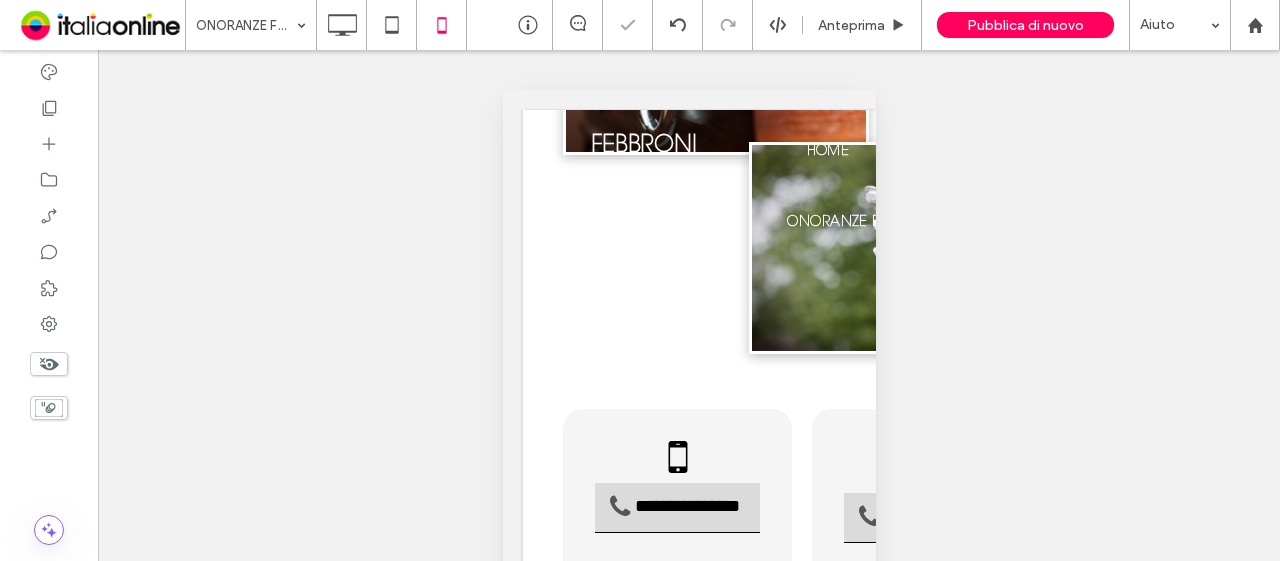 scroll, scrollTop: 266, scrollLeft: 0, axis: vertical 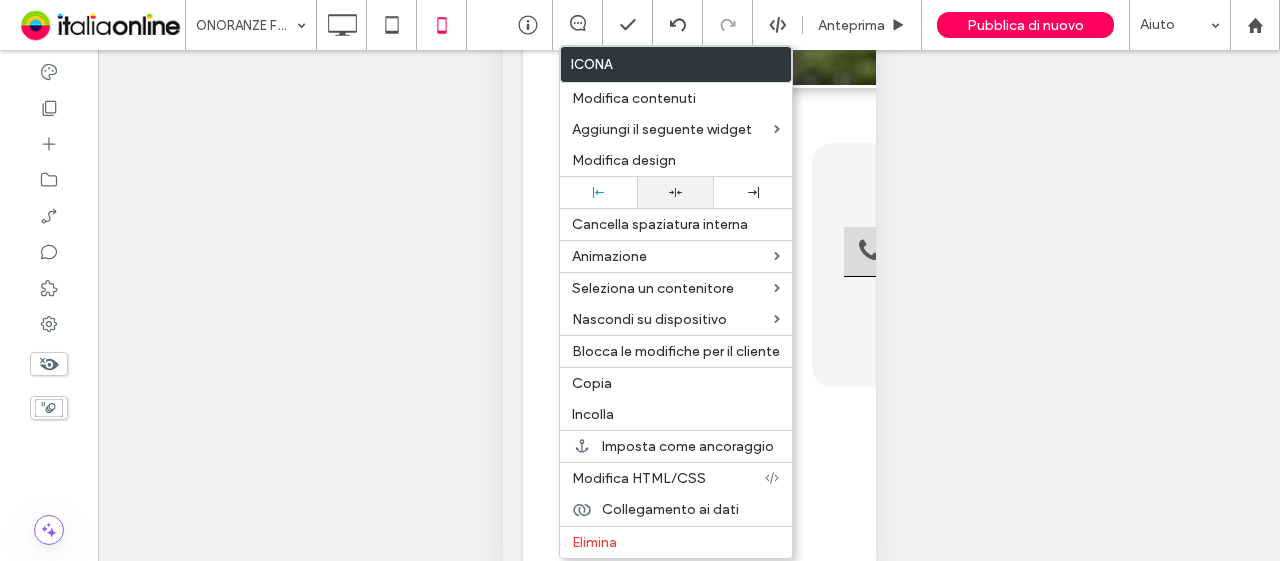 drag, startPoint x: 684, startPoint y: 180, endPoint x: 659, endPoint y: 188, distance: 26.24881 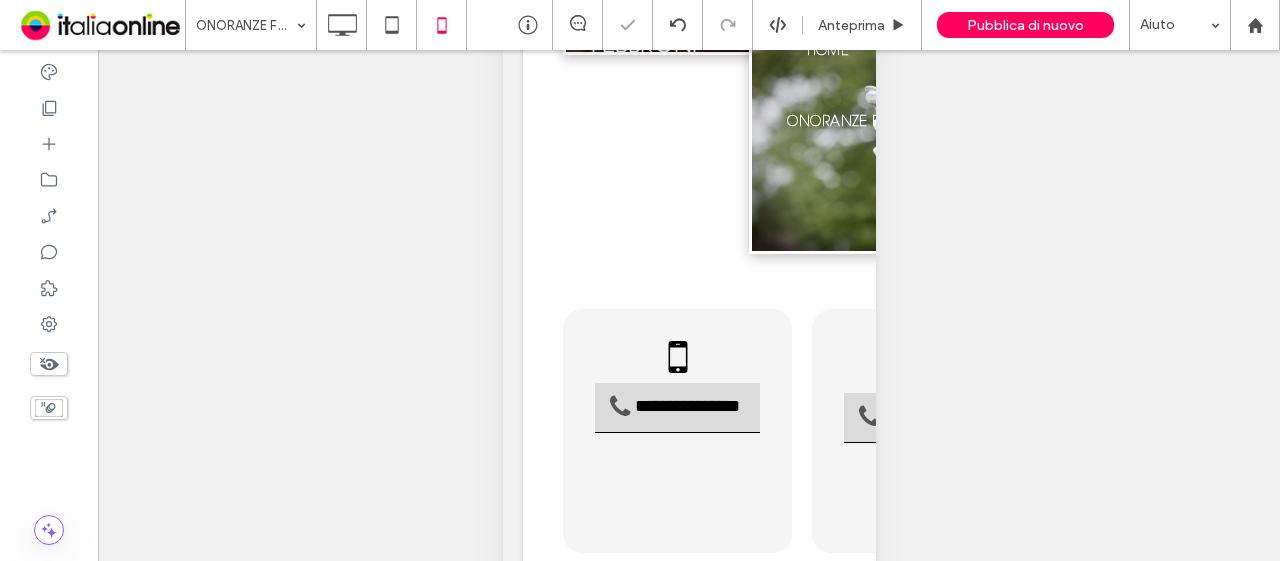 scroll, scrollTop: 0, scrollLeft: 0, axis: both 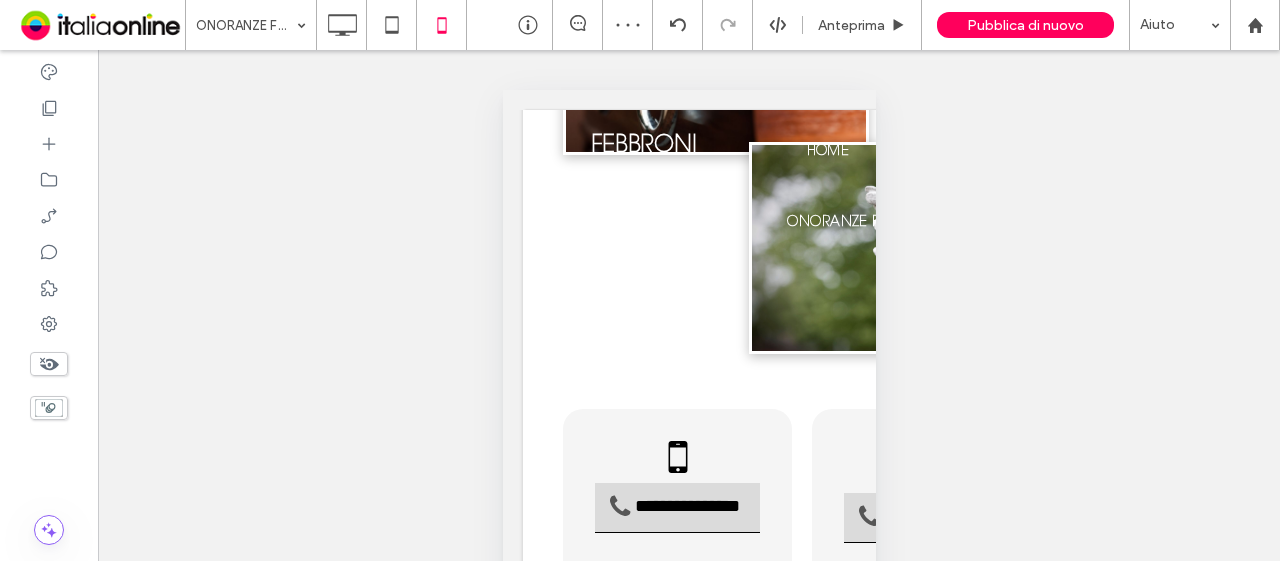 click 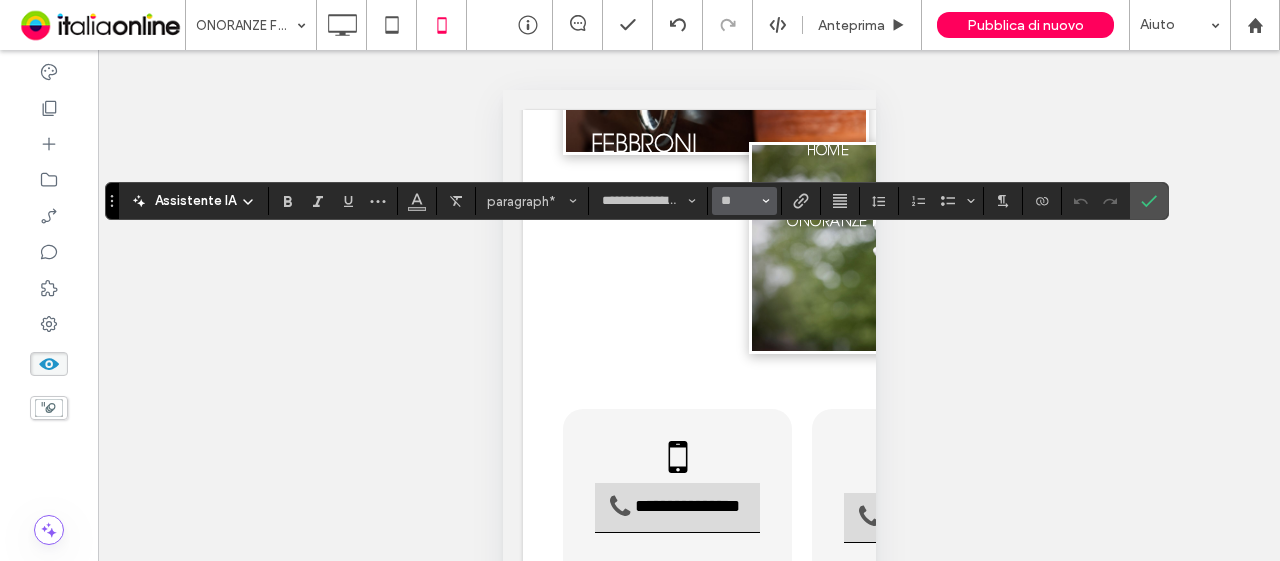 drag, startPoint x: 742, startPoint y: 190, endPoint x: 738, endPoint y: 202, distance: 12.649111 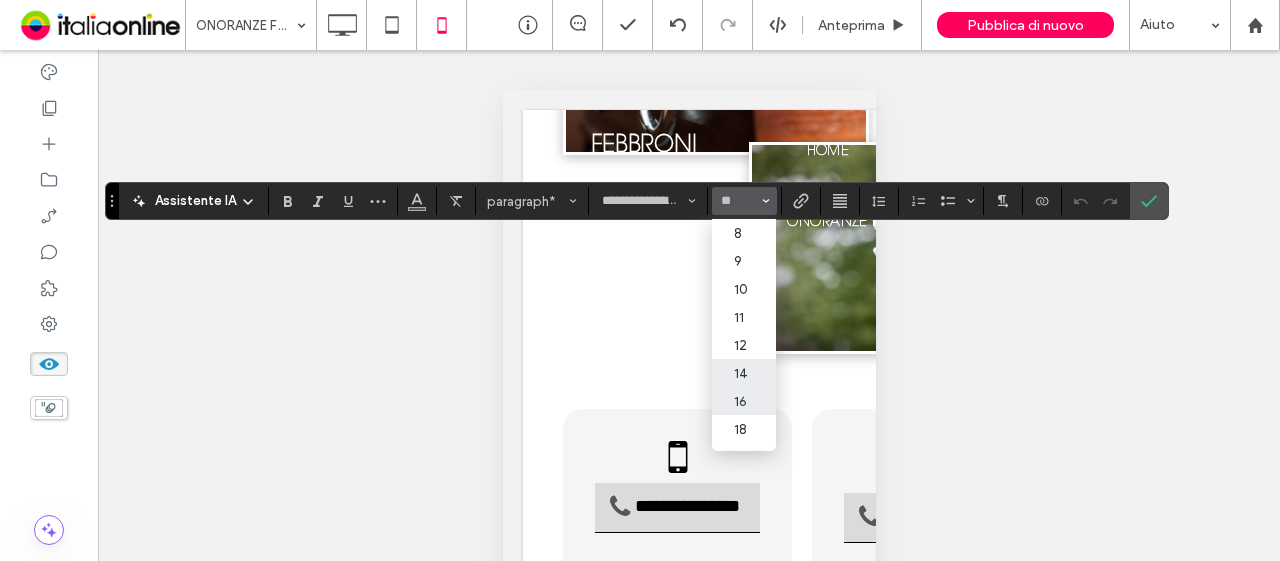click on "14" at bounding box center (744, 373) 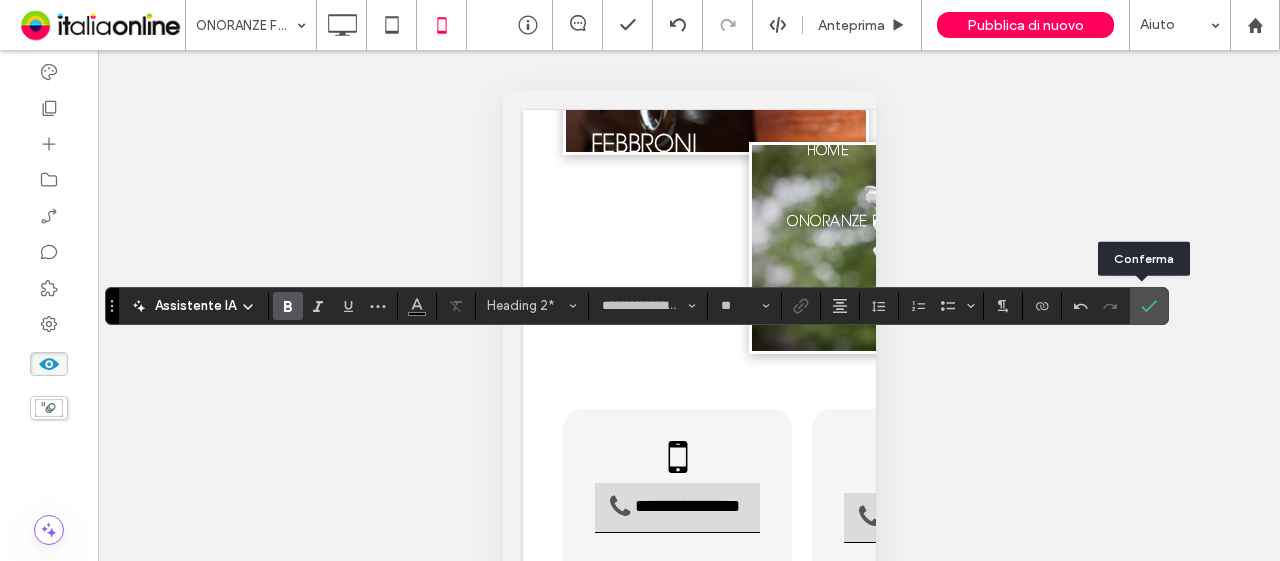 drag, startPoint x: 1140, startPoint y: 308, endPoint x: 1126, endPoint y: 308, distance: 14 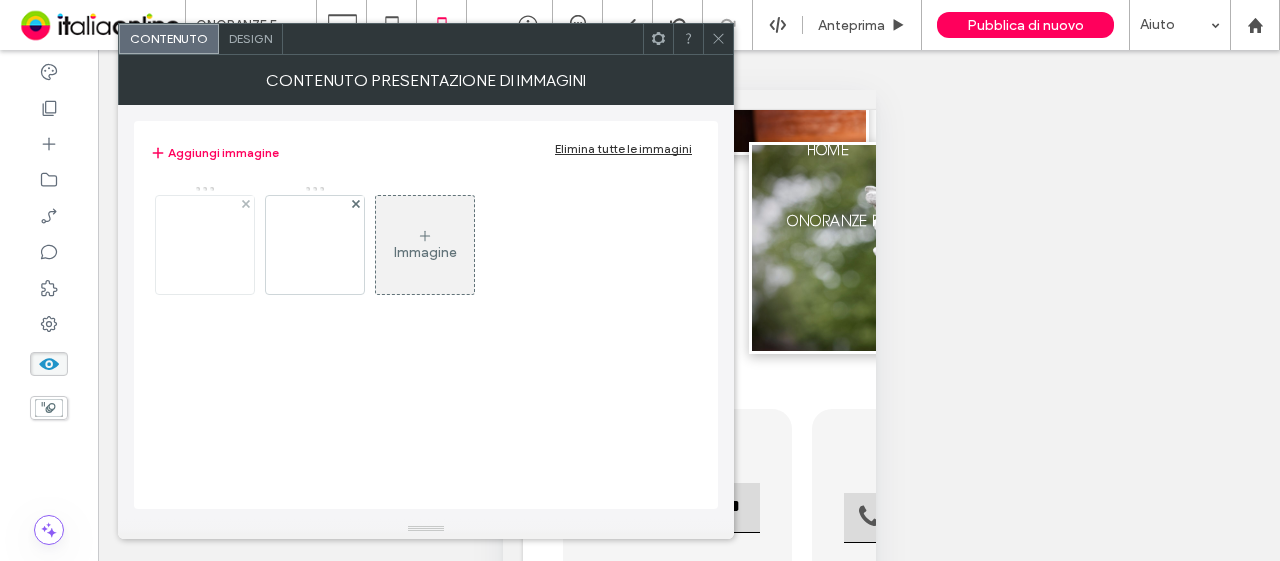 click at bounding box center [205, 245] 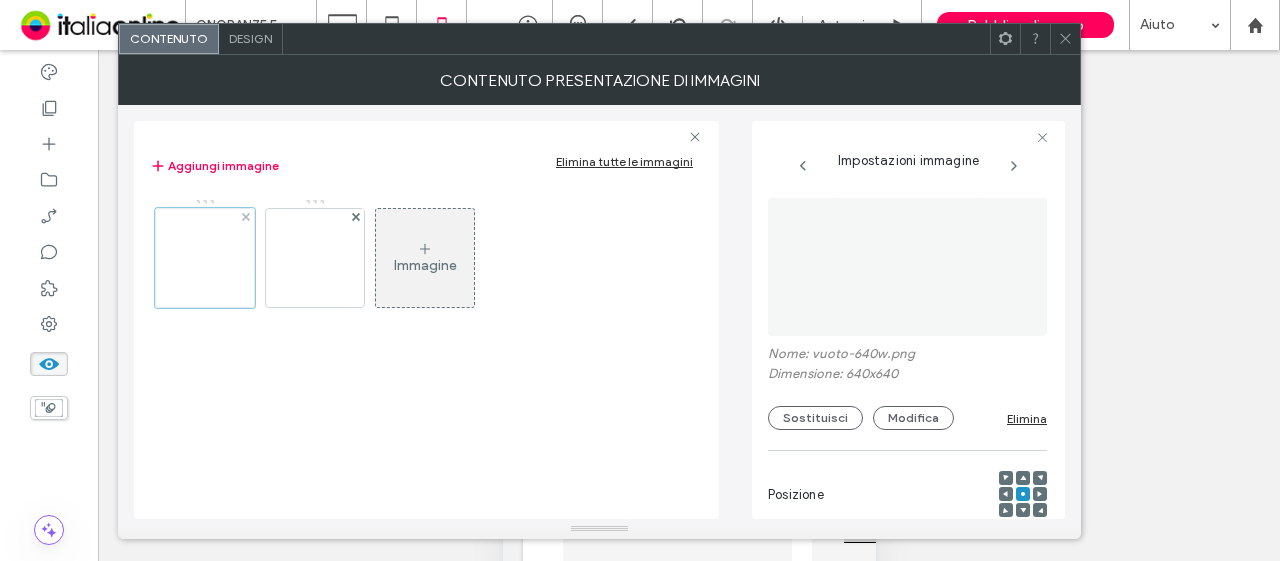 scroll, scrollTop: 0, scrollLeft: 0, axis: both 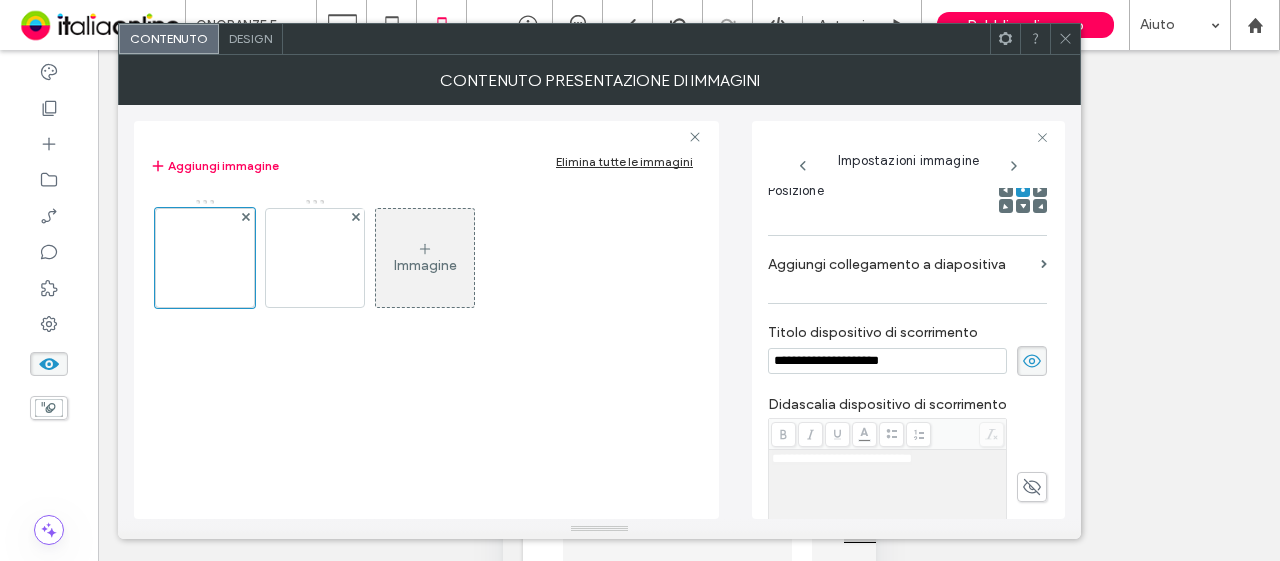 click on "**********" at bounding box center [887, 361] 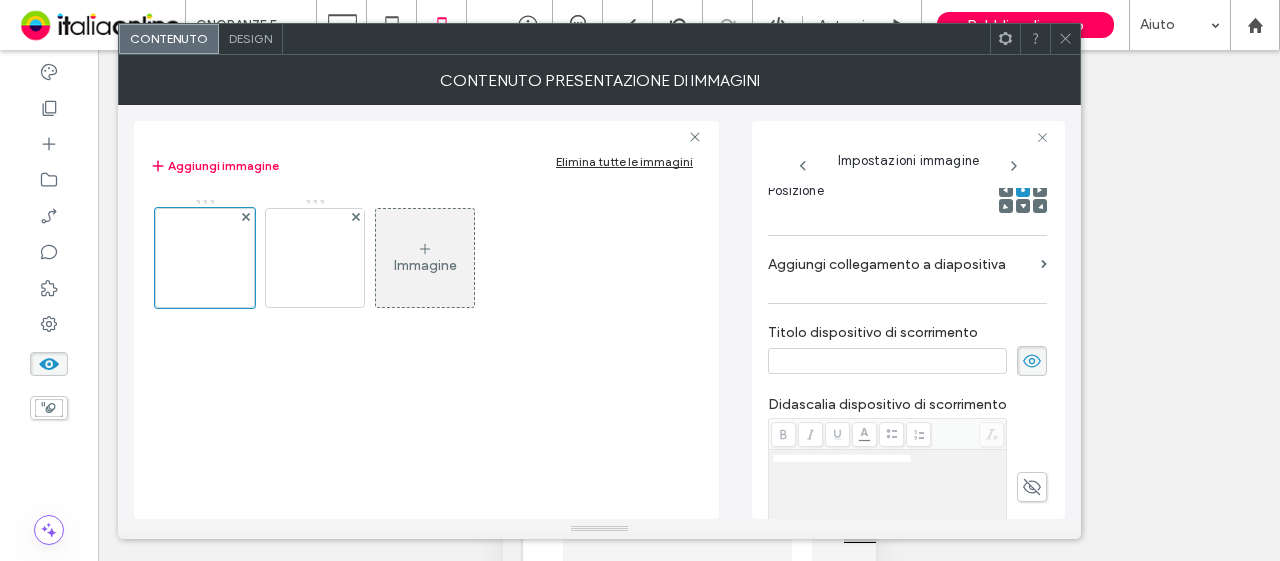click at bounding box center [1065, 39] 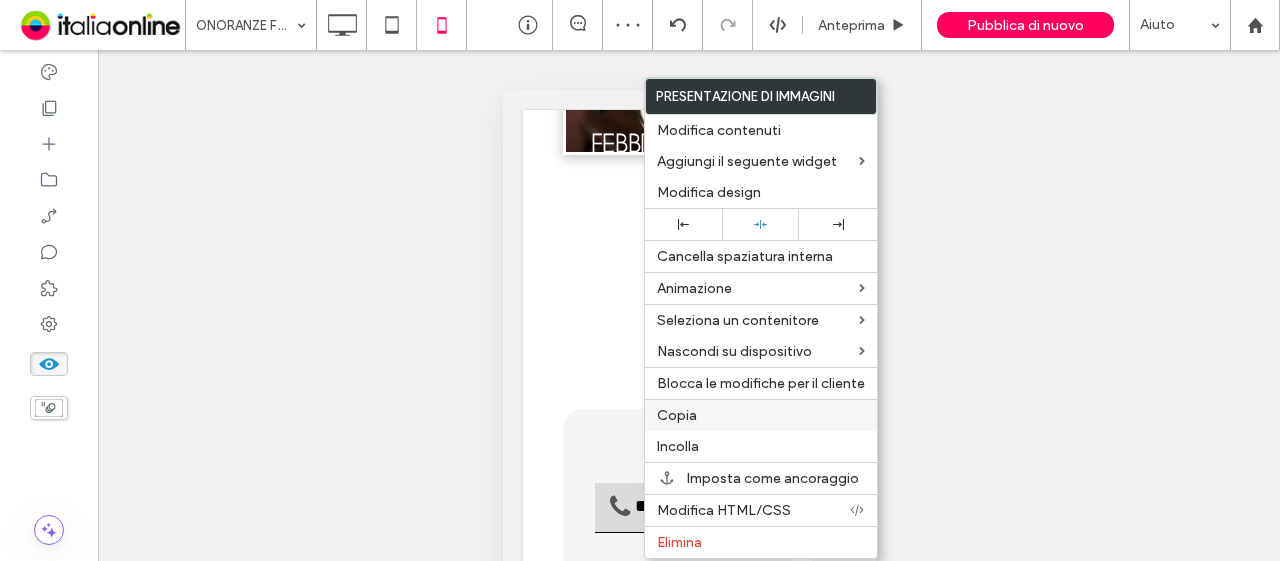 click on "Copia" at bounding box center [677, 415] 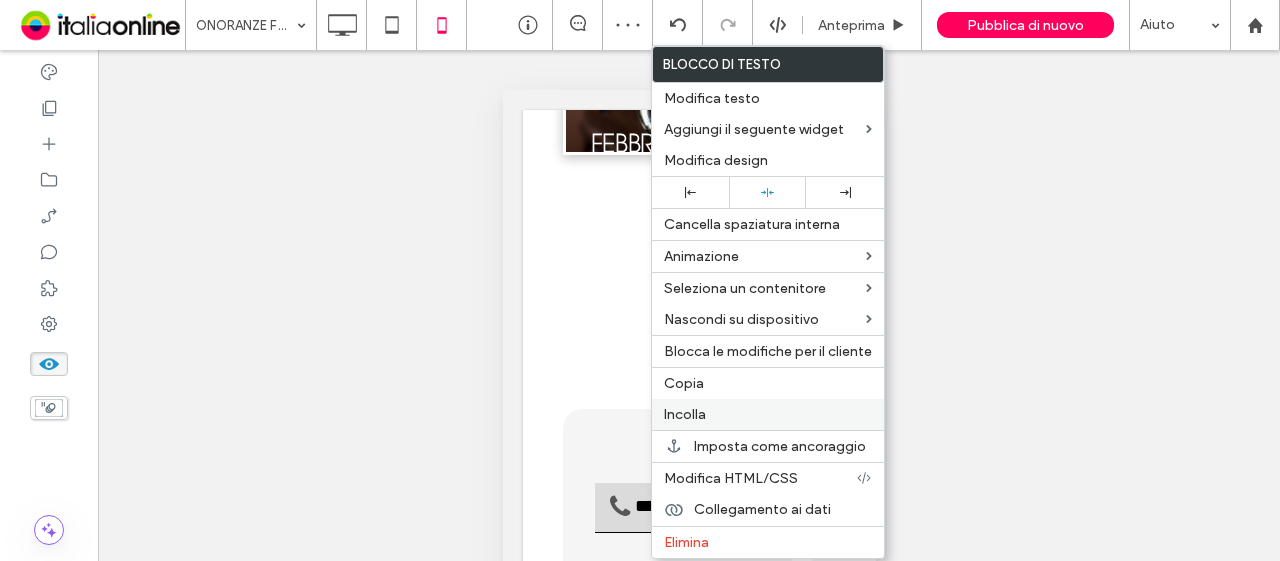 drag, startPoint x: 696, startPoint y: 415, endPoint x: 646, endPoint y: 379, distance: 61.611687 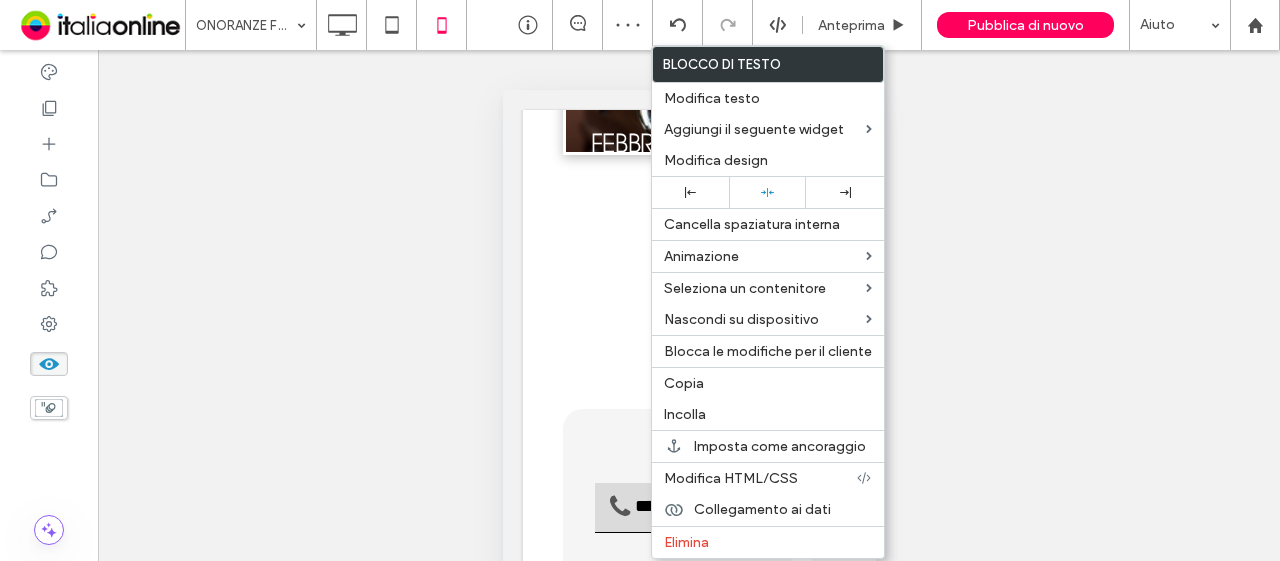 click on "Incolla" at bounding box center (685, 414) 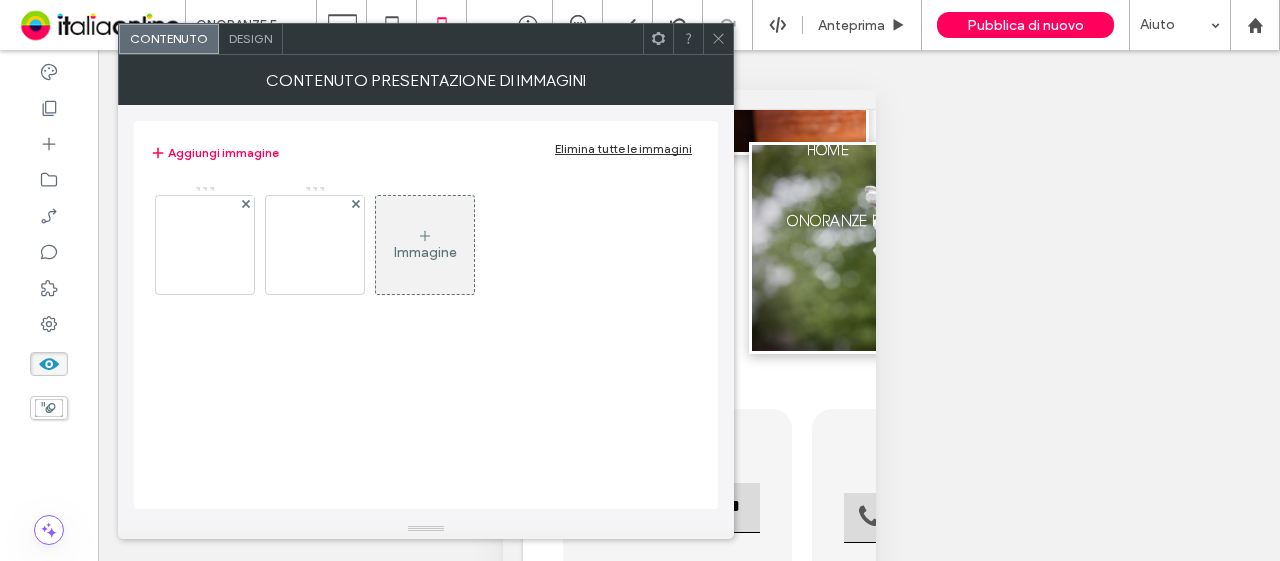 click on "Design" at bounding box center (250, 38) 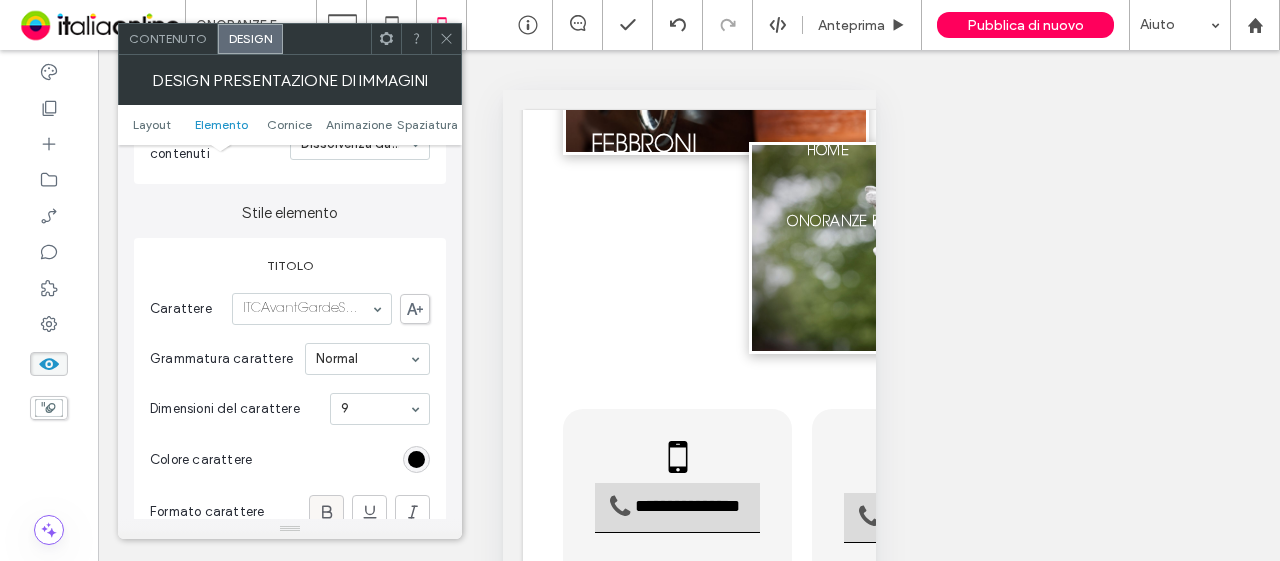 scroll, scrollTop: 700, scrollLeft: 0, axis: vertical 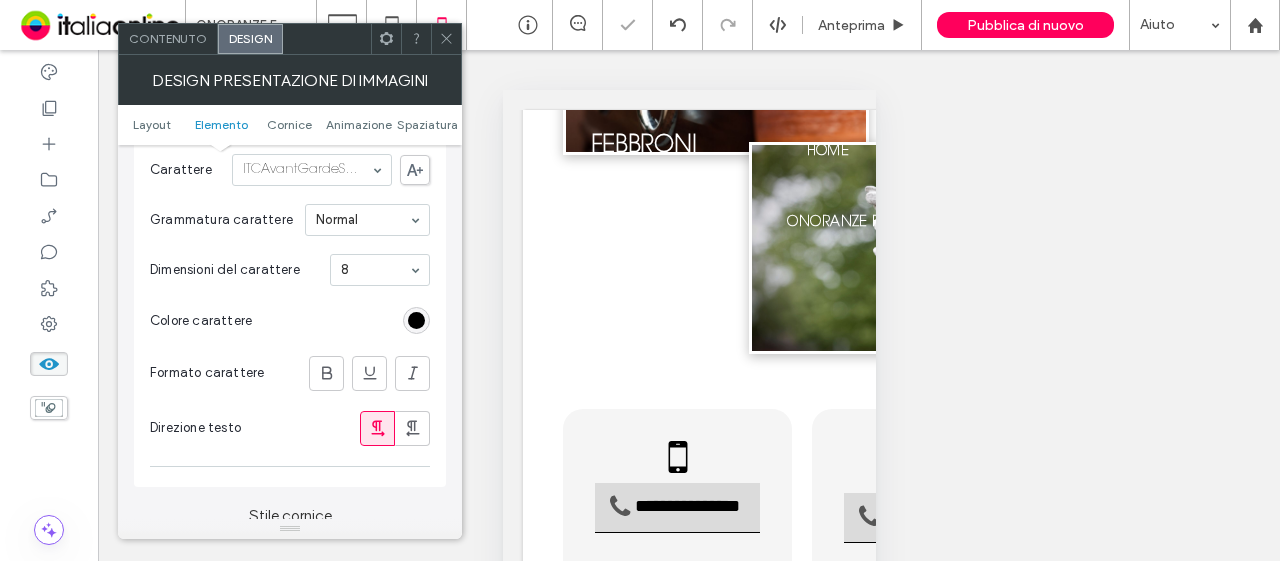 click at bounding box center (446, 39) 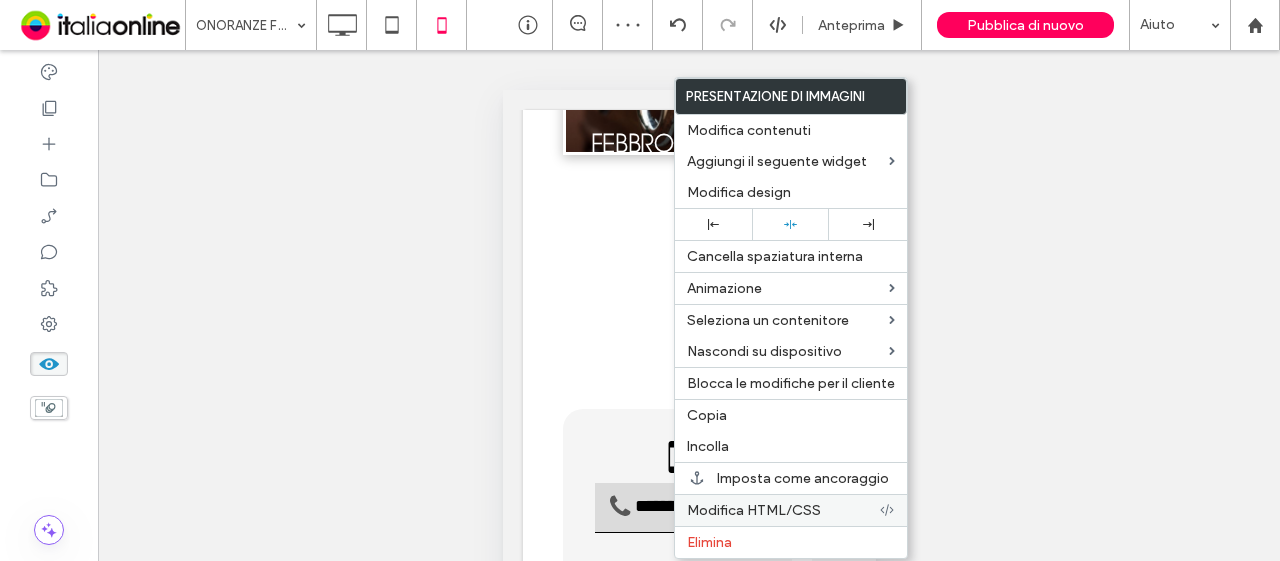 drag, startPoint x: 764, startPoint y: 507, endPoint x: 749, endPoint y: 510, distance: 15.297058 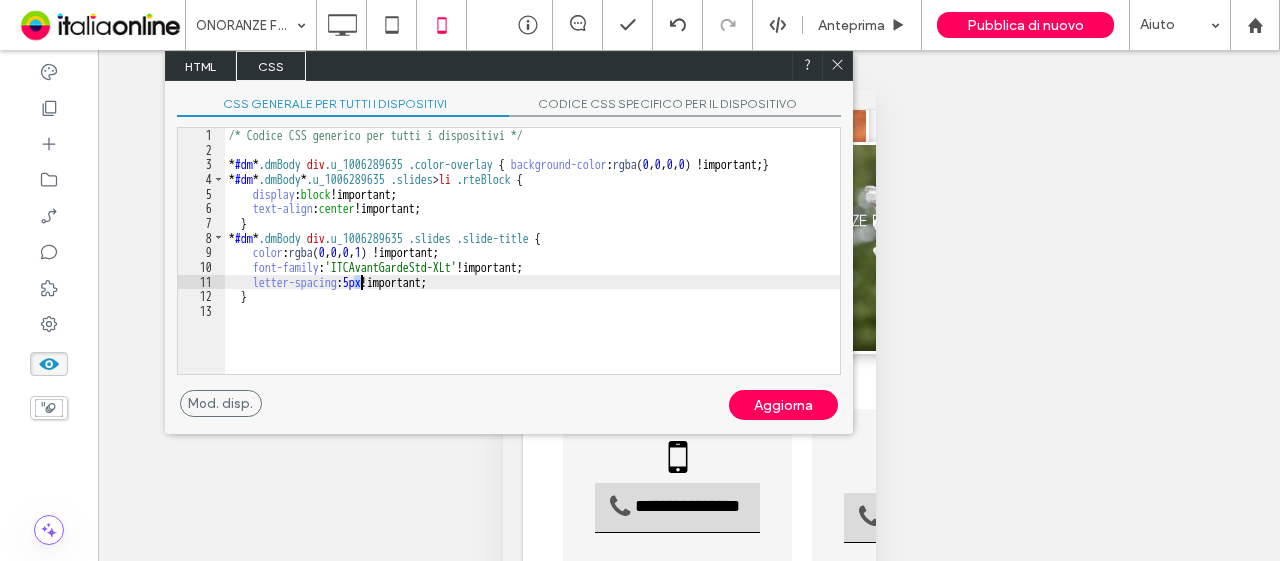 click on "/* Codice CSS generico per tutti i dispositivi */ * #dm  * .dmBody   div .u_1006289635   .color-overlay   {   background-color : rgba ( 0 , 0 , 0 , 0 ) !important;  } * #dm  * .dmBody  * .u_1006289635   .slides > li   .rteBlock   {      display : block  !important;      text-align : center  !important;    } * #dm  * .dmBody   div .u_1006289635   .slides   .slide-title   {      color : rgba ( 0 , 0 , 0 , 1 ) !important;      font-family : 'ITCAvantGardeStd-XLt'  !important;      letter-spacing : 5 px  !important;    }" at bounding box center (532, 265) 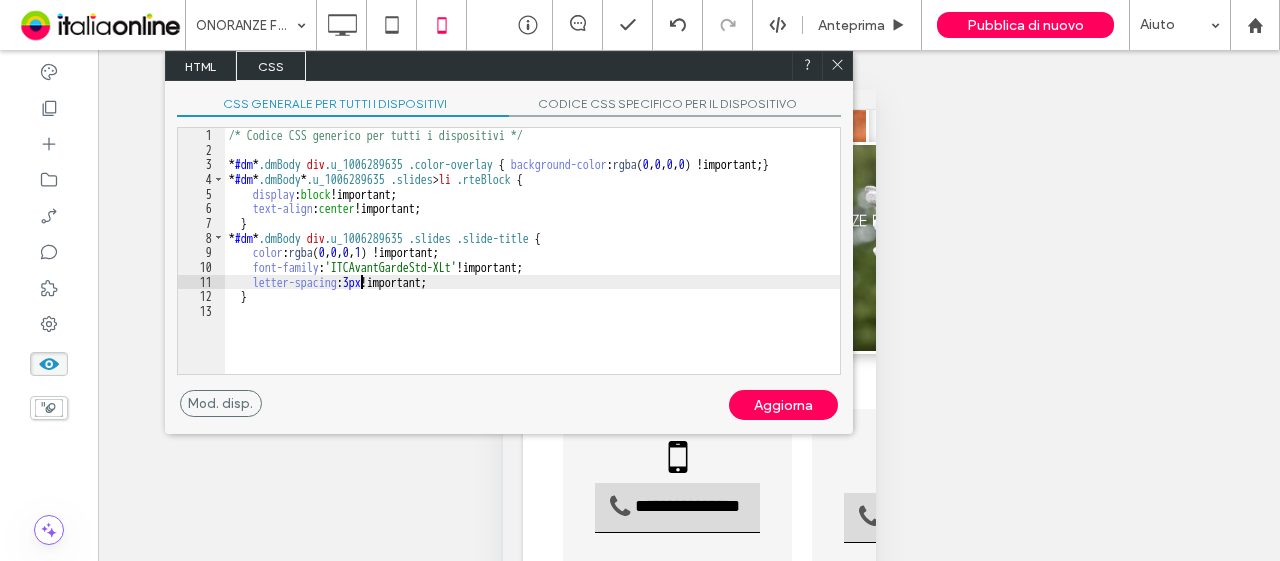 click on "Aggiorna" at bounding box center (783, 405) 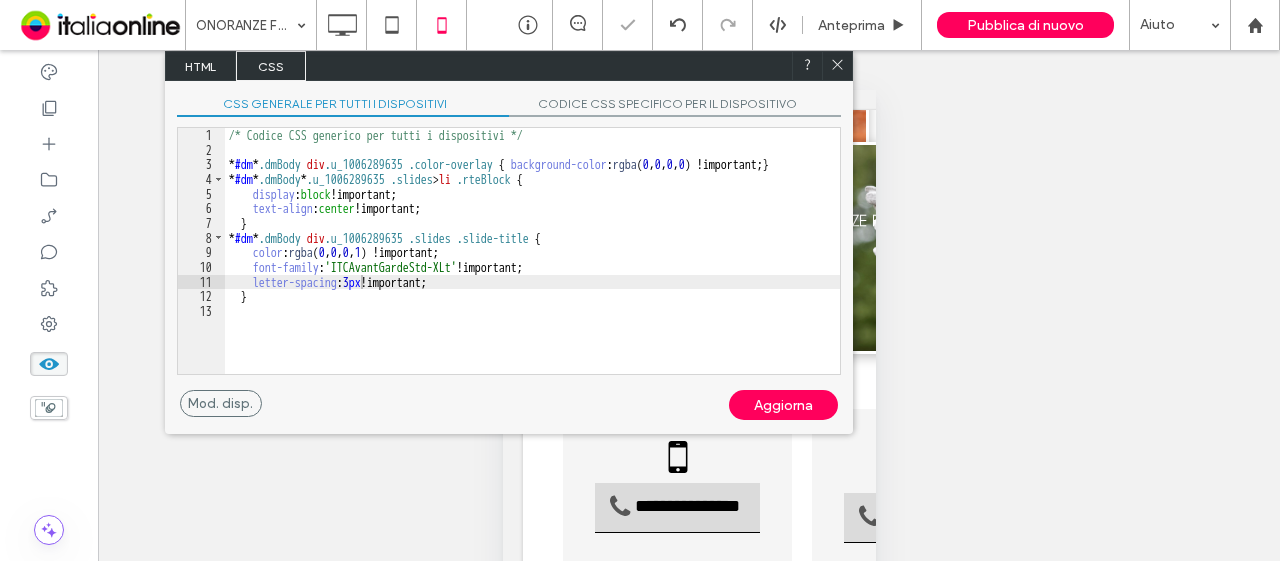click on "Aggiorna" at bounding box center (783, 405) 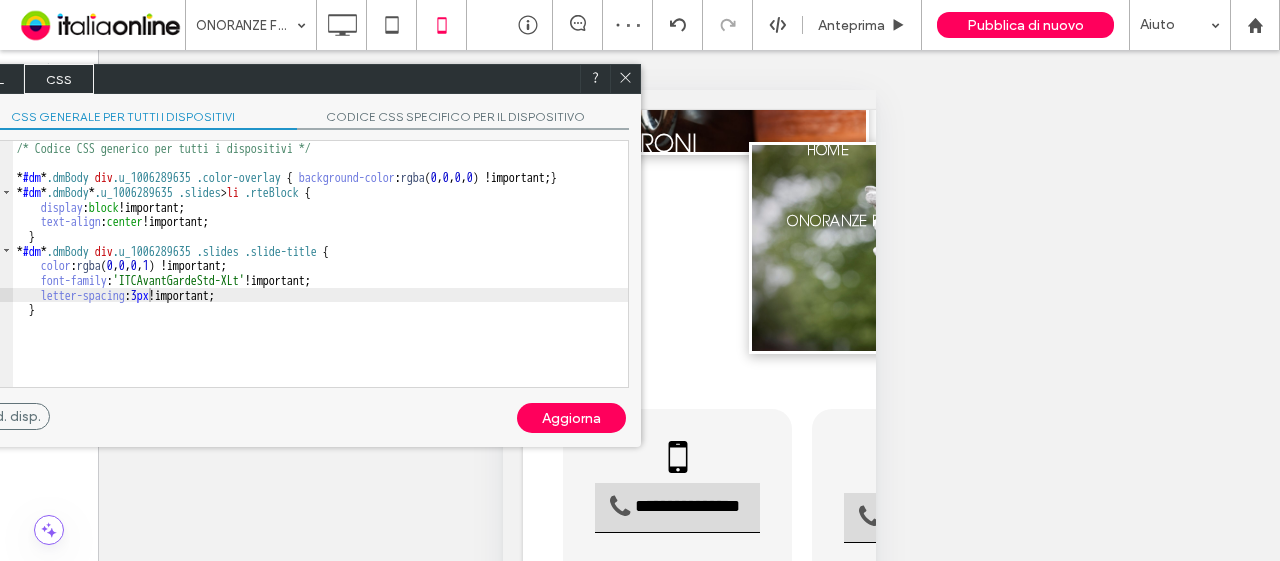 drag, startPoint x: 684, startPoint y: 77, endPoint x: 472, endPoint y: 91, distance: 212.46176 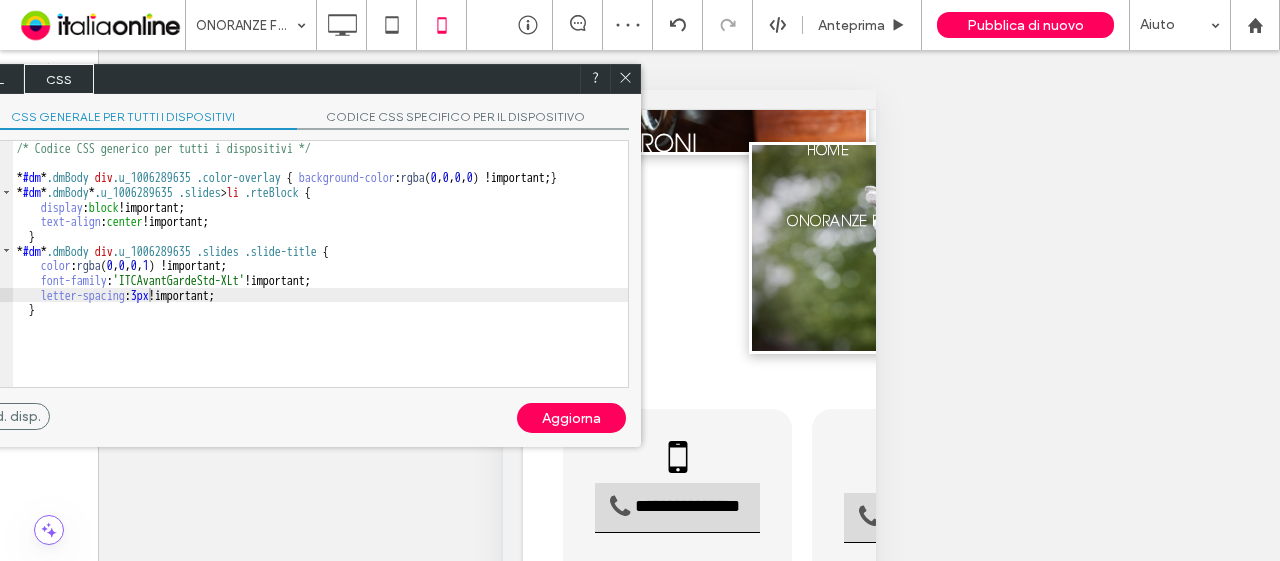 click on "HTML CSS" at bounding box center [297, 79] 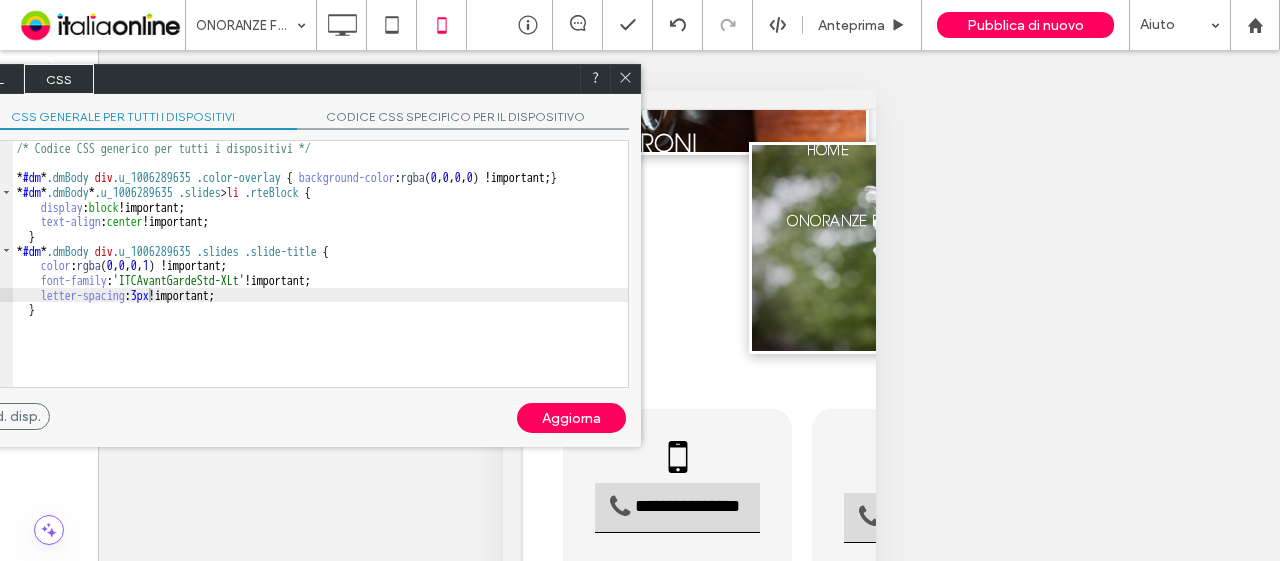 click 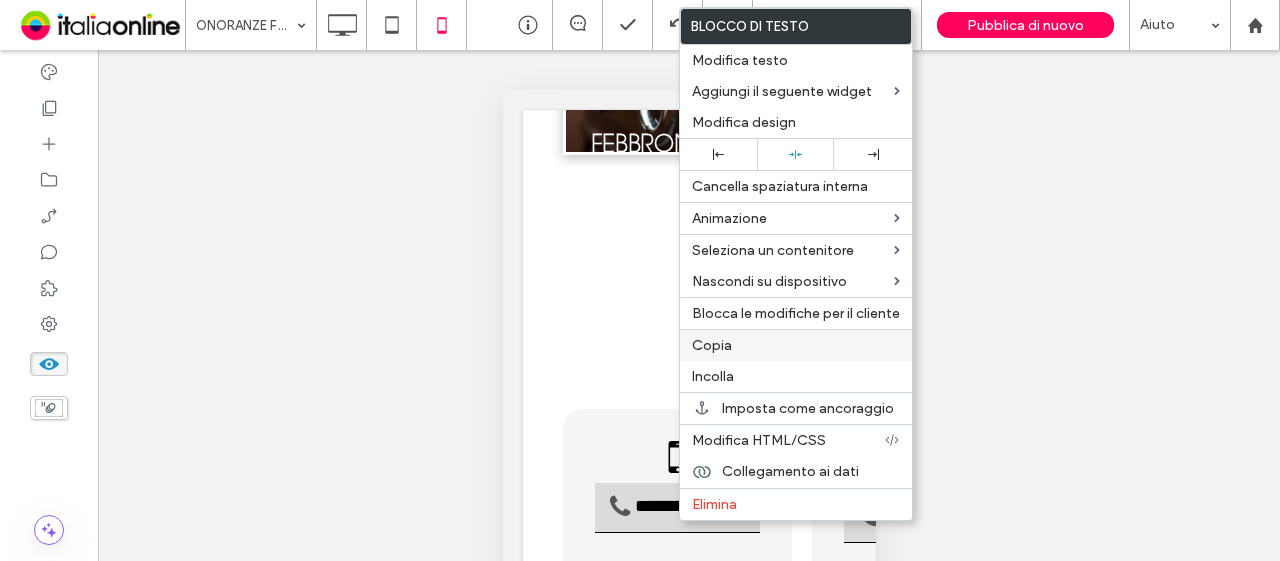click on "Copia" at bounding box center (796, 345) 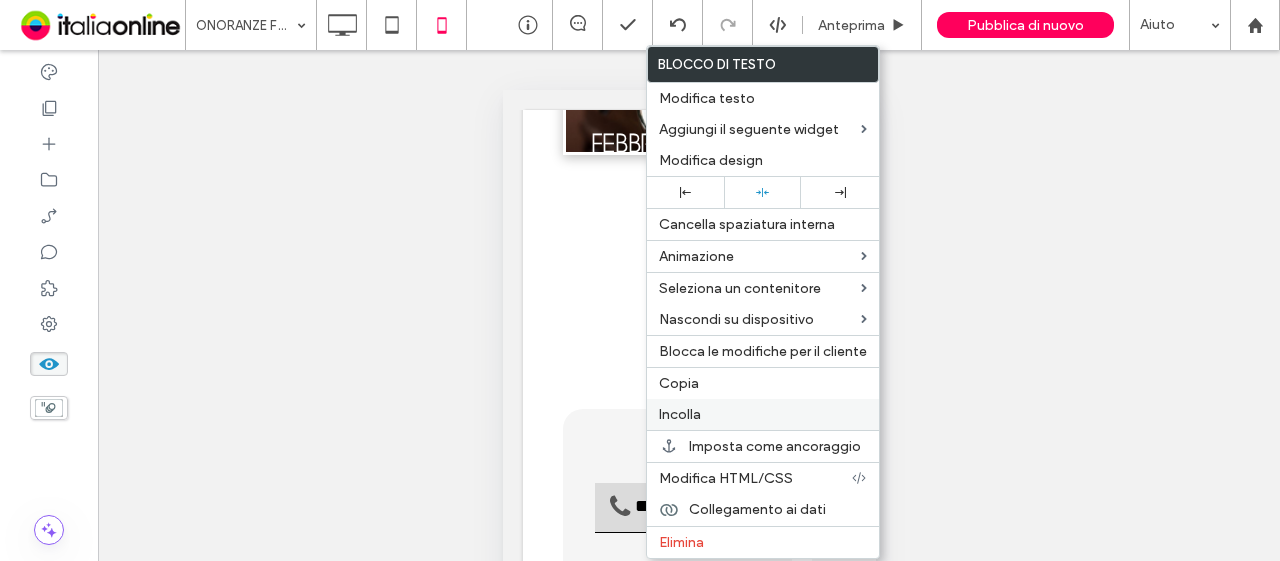 click on "Incolla" at bounding box center (763, 414) 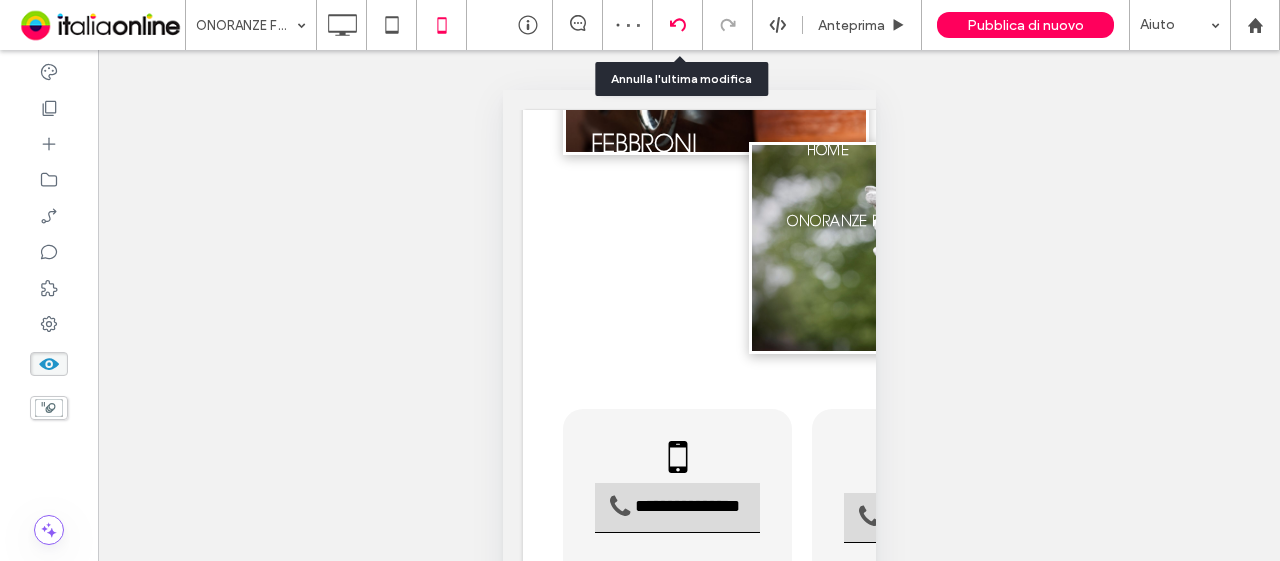 click at bounding box center (677, 25) 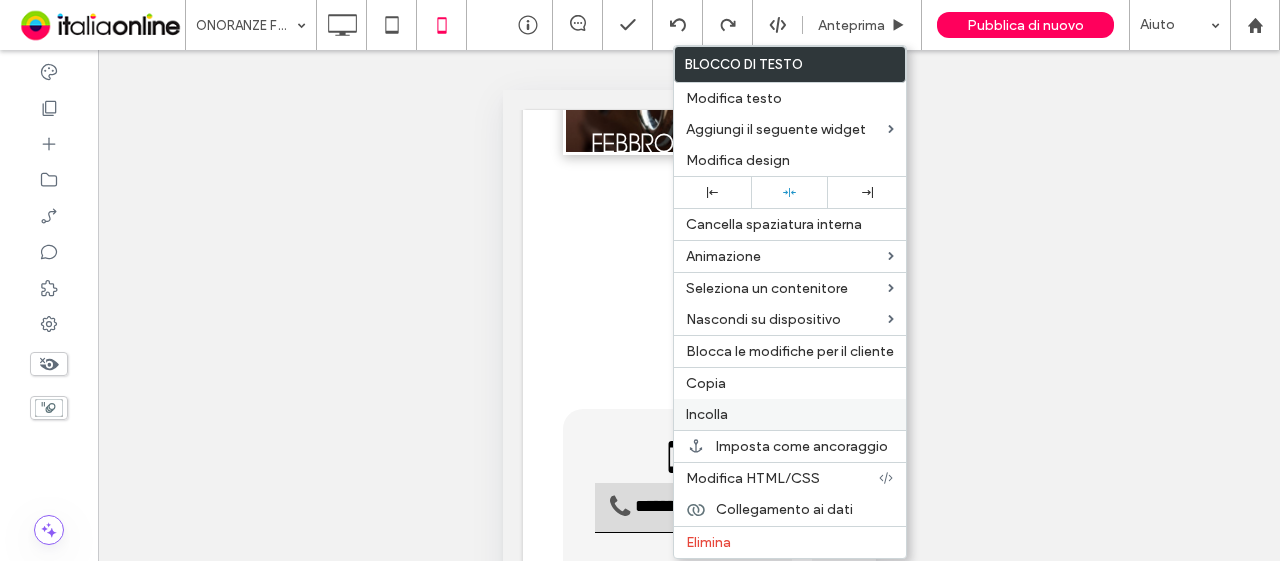 click on "Incolla" at bounding box center [790, 414] 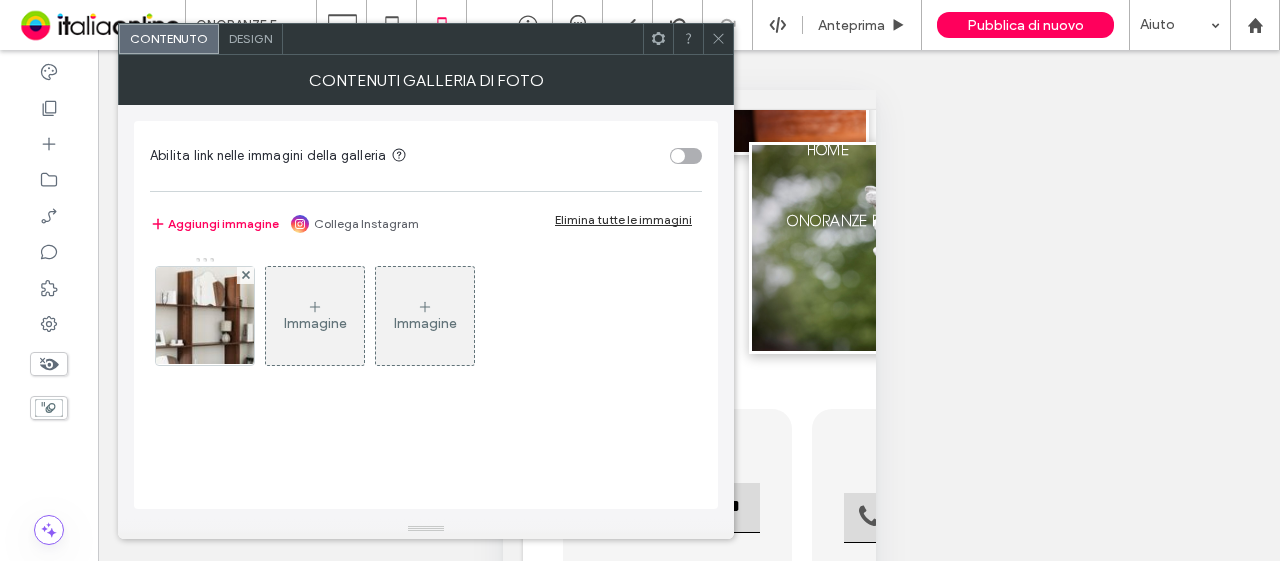 drag, startPoint x: 202, startPoint y: 319, endPoint x: 335, endPoint y: 362, distance: 139.7784 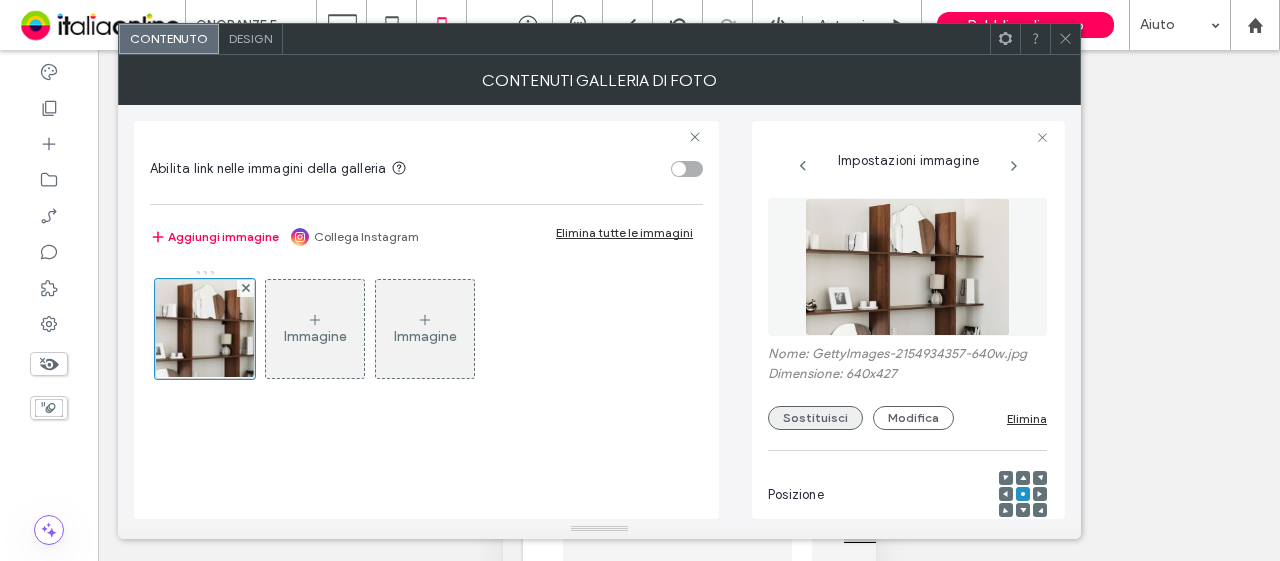 drag, startPoint x: 842, startPoint y: 420, endPoint x: 827, endPoint y: 420, distance: 15 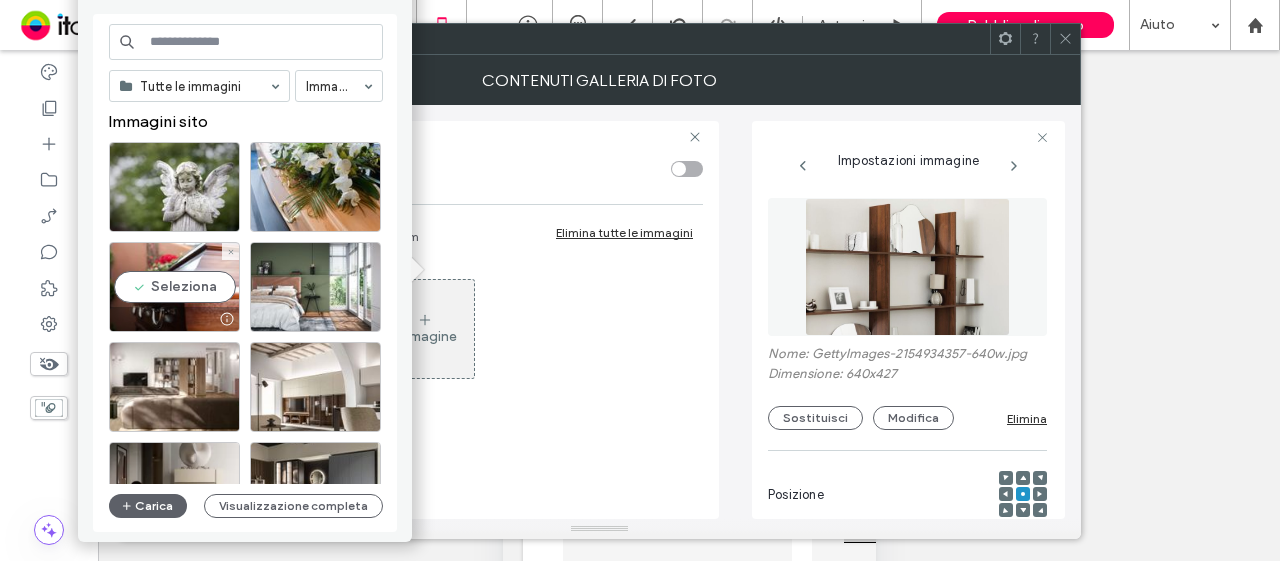 drag, startPoint x: 196, startPoint y: 288, endPoint x: 1038, endPoint y: 19, distance: 883.9259 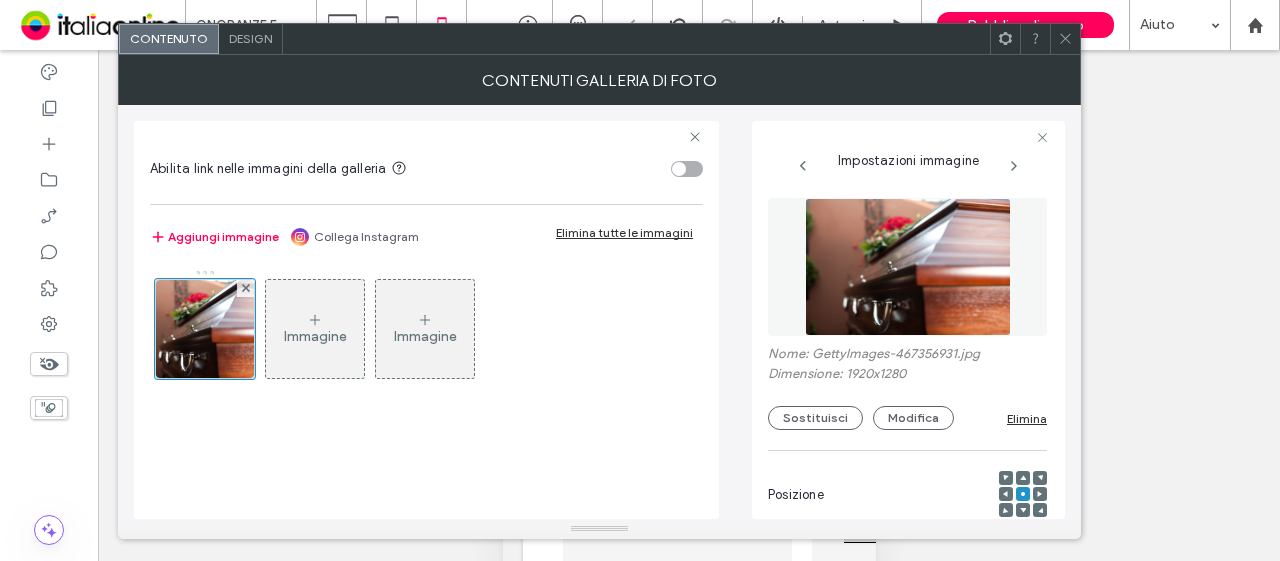 click 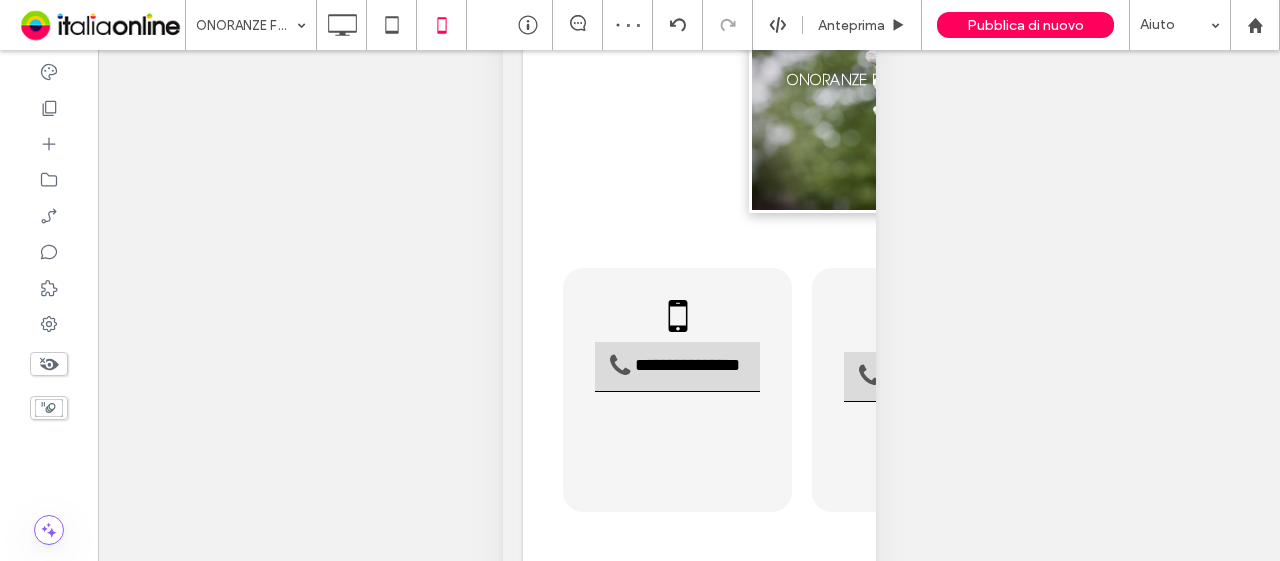 scroll, scrollTop: 266, scrollLeft: 0, axis: vertical 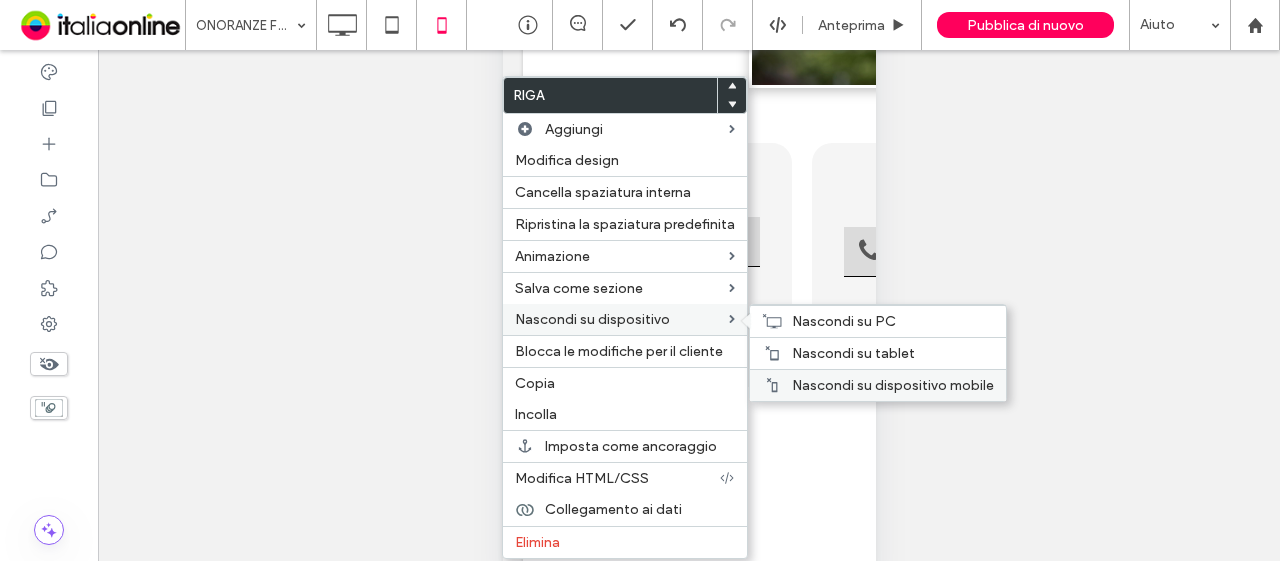 click on "Nascondi su dispositivo mobile" at bounding box center (893, 385) 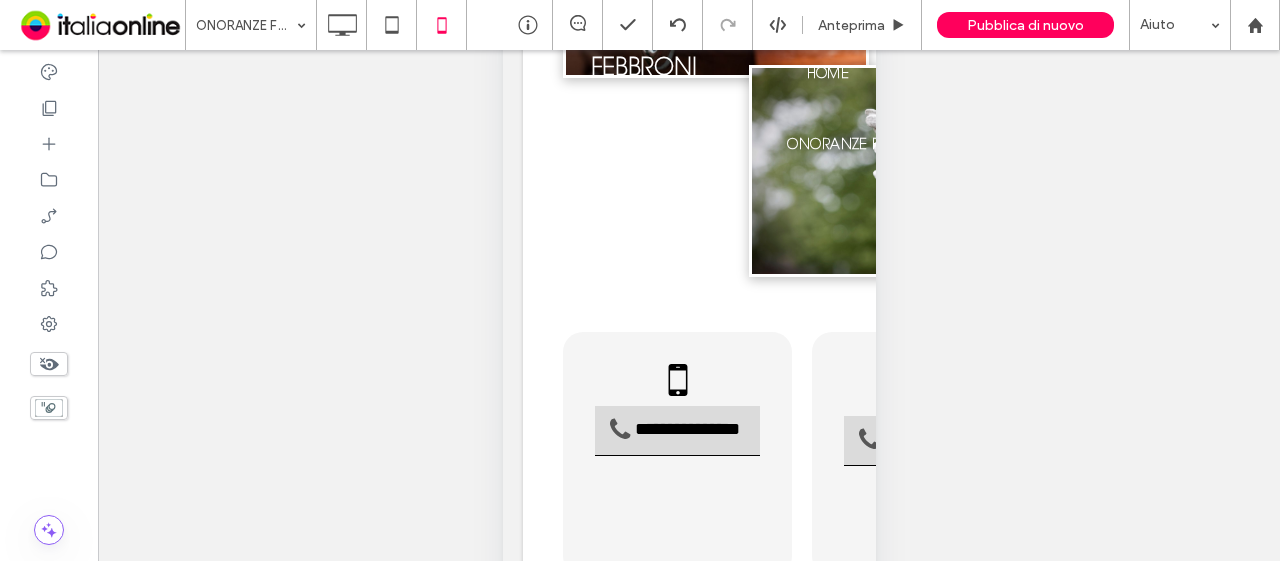 scroll, scrollTop: 0, scrollLeft: 0, axis: both 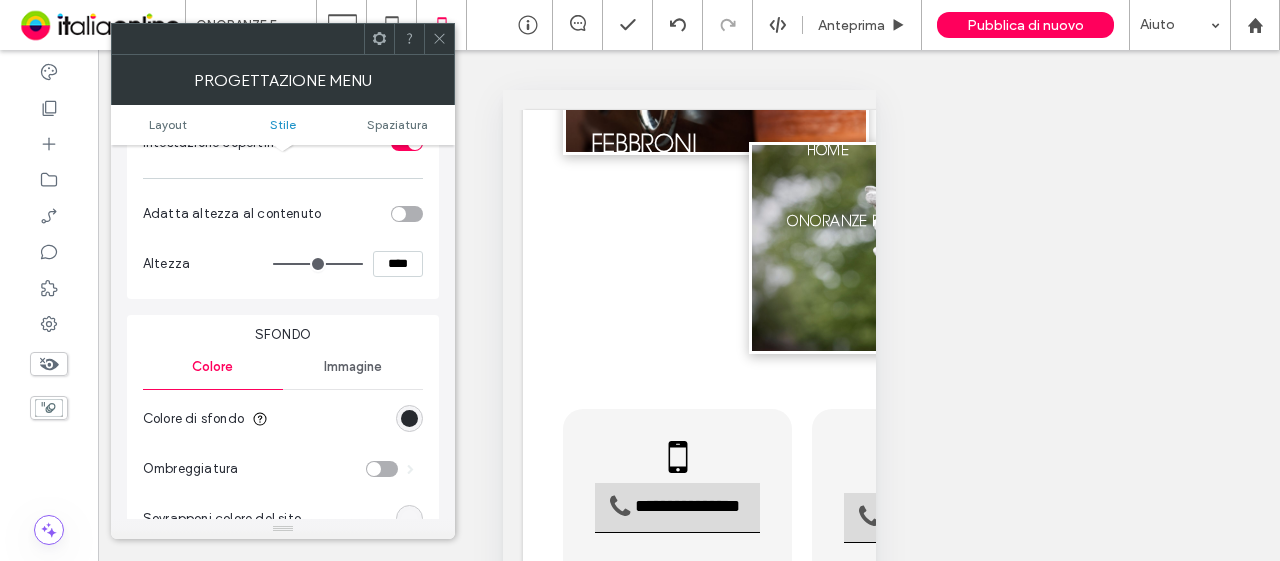drag, startPoint x: 331, startPoint y: 363, endPoint x: 316, endPoint y: 392, distance: 32.649654 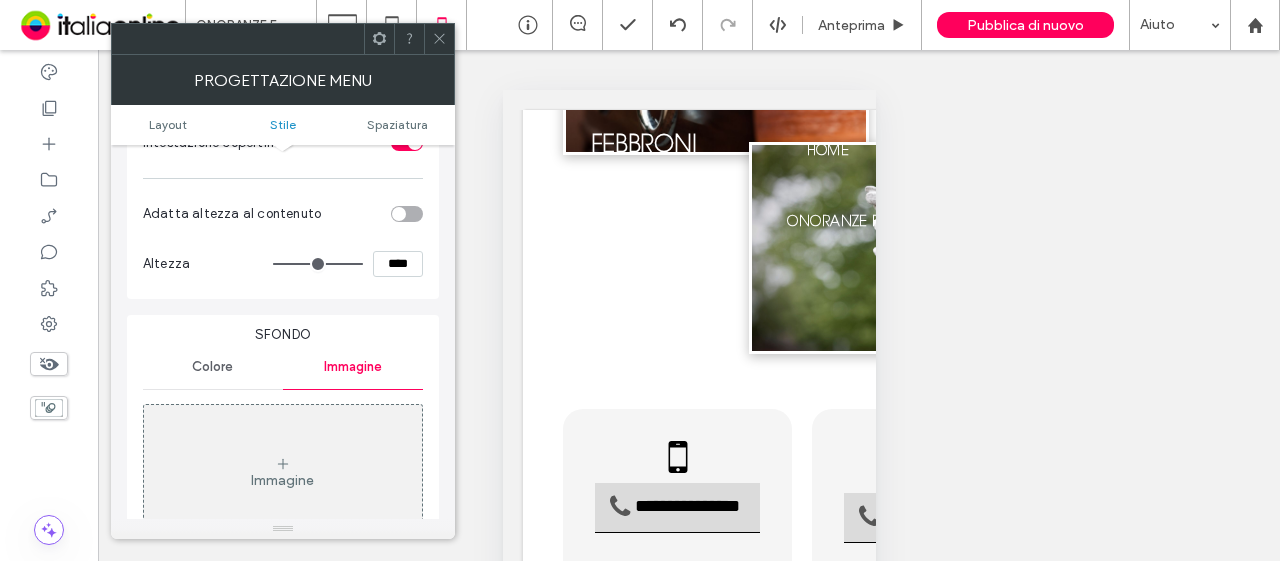 click on "Immagine" at bounding box center (283, 473) 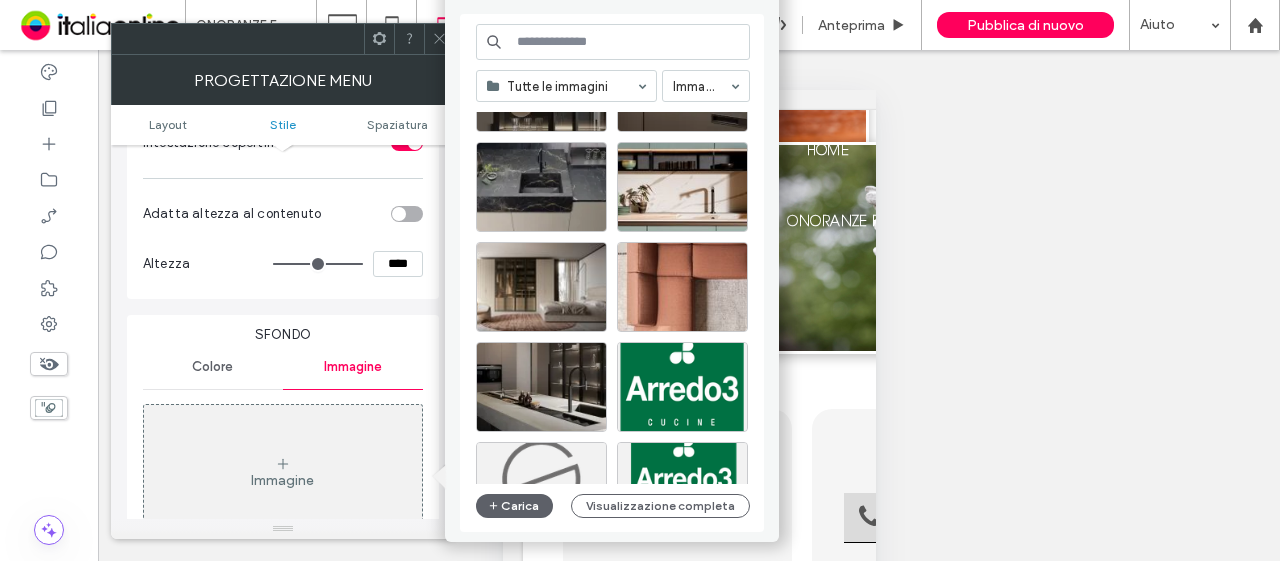 scroll, scrollTop: 2076, scrollLeft: 0, axis: vertical 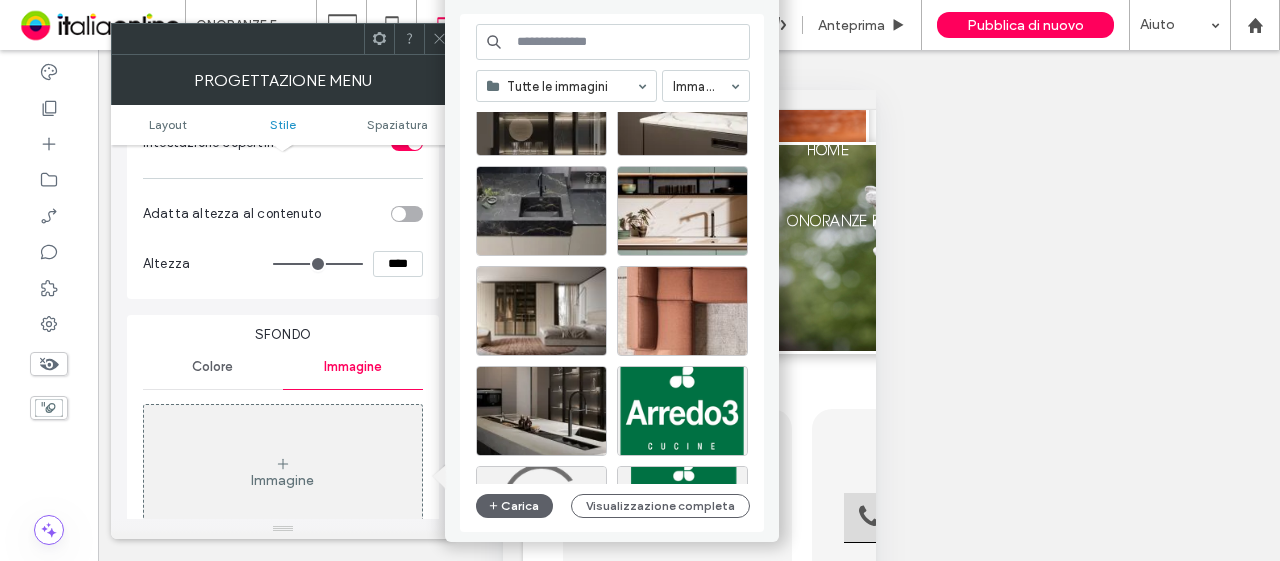 click 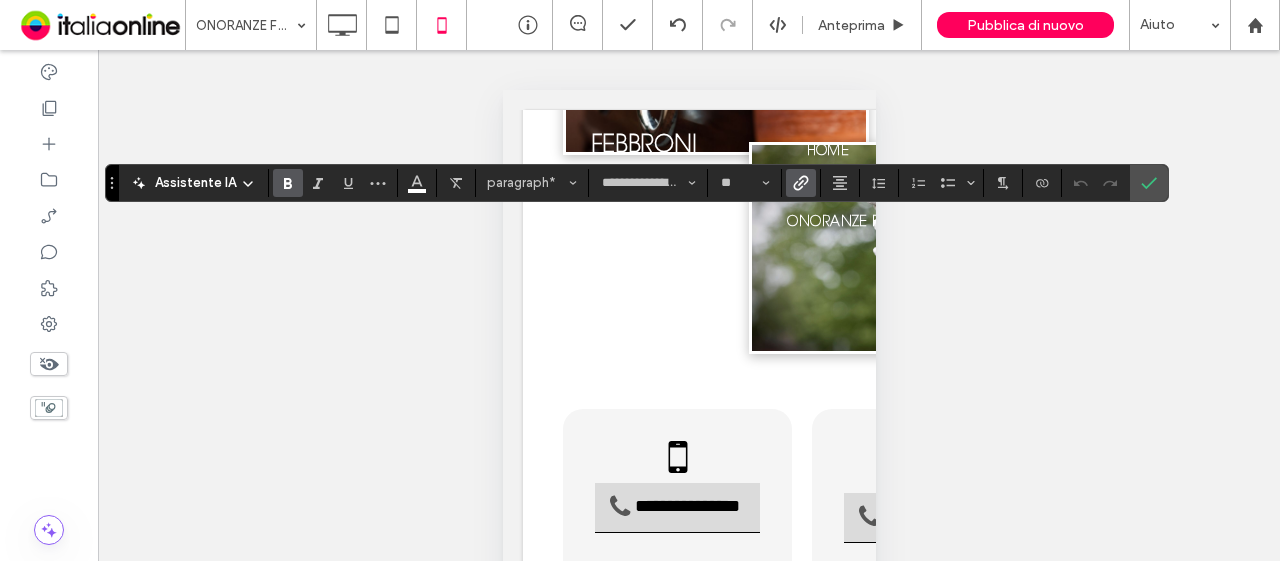 click 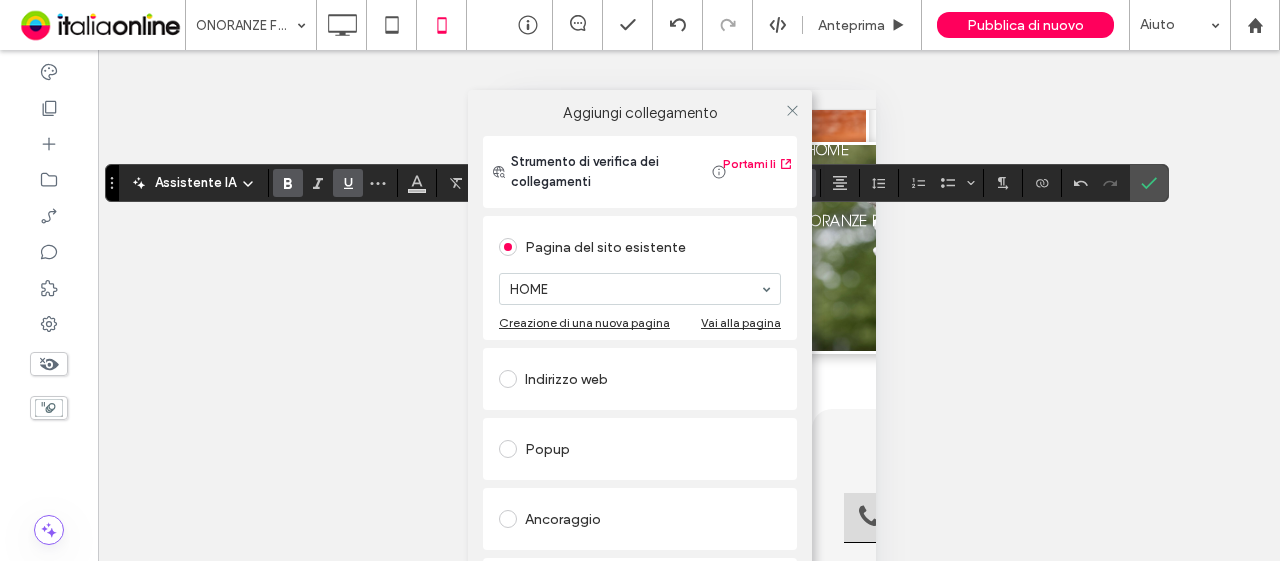 drag, startPoint x: 790, startPoint y: 110, endPoint x: 718, endPoint y: 119, distance: 72.56032 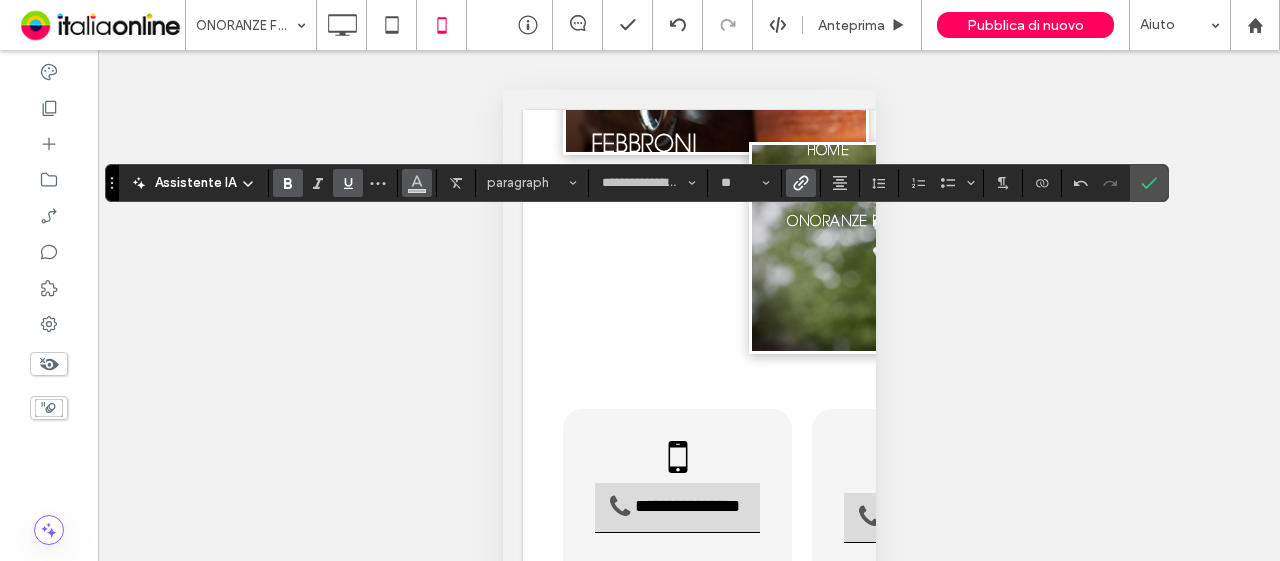 click 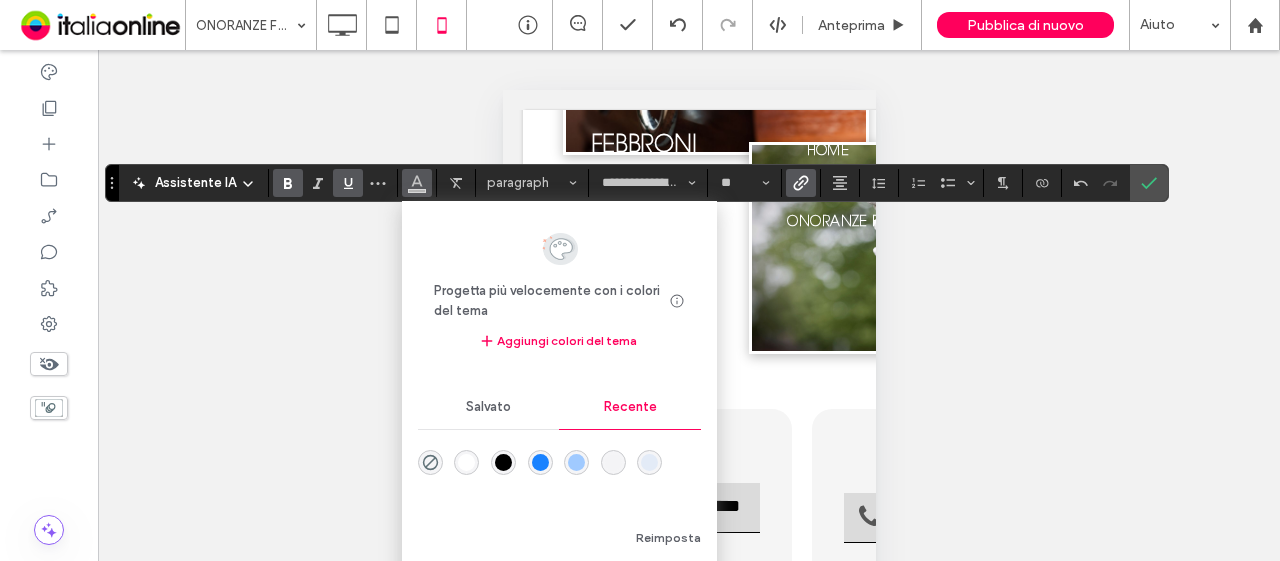 click at bounding box center (466, 462) 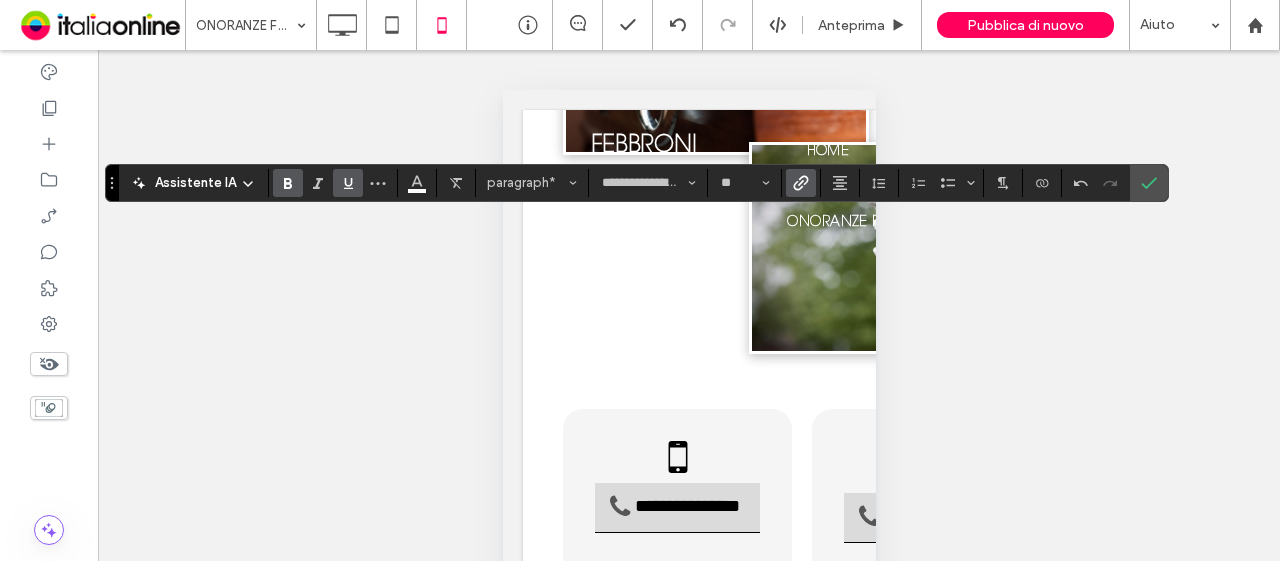 click at bounding box center [344, 183] 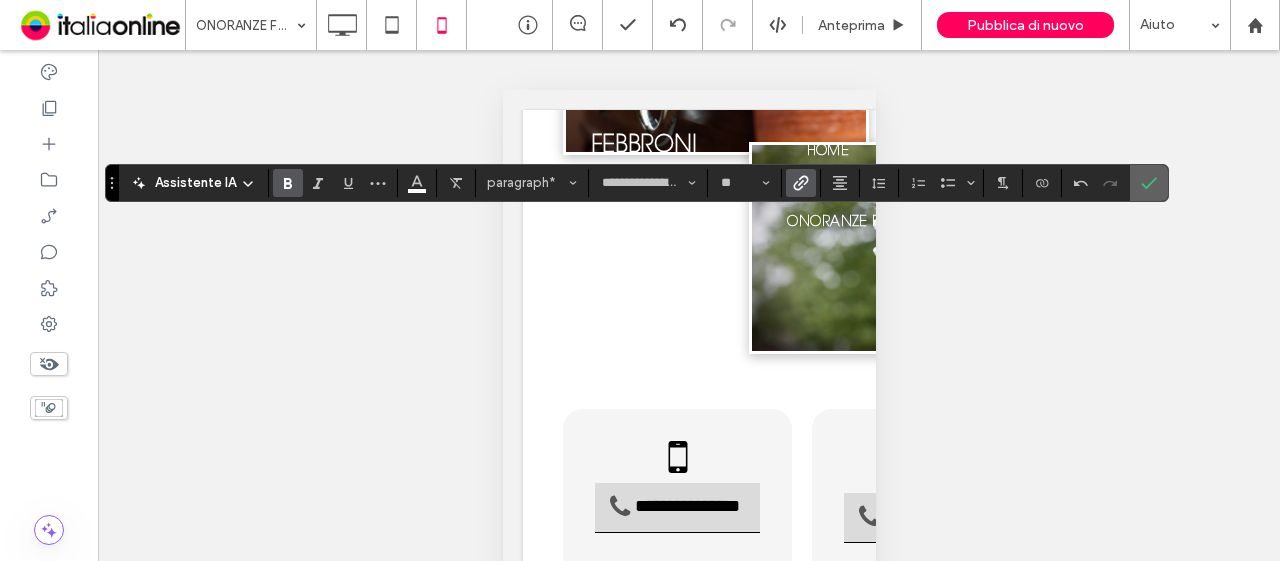 drag, startPoint x: 1152, startPoint y: 181, endPoint x: 1108, endPoint y: 181, distance: 44 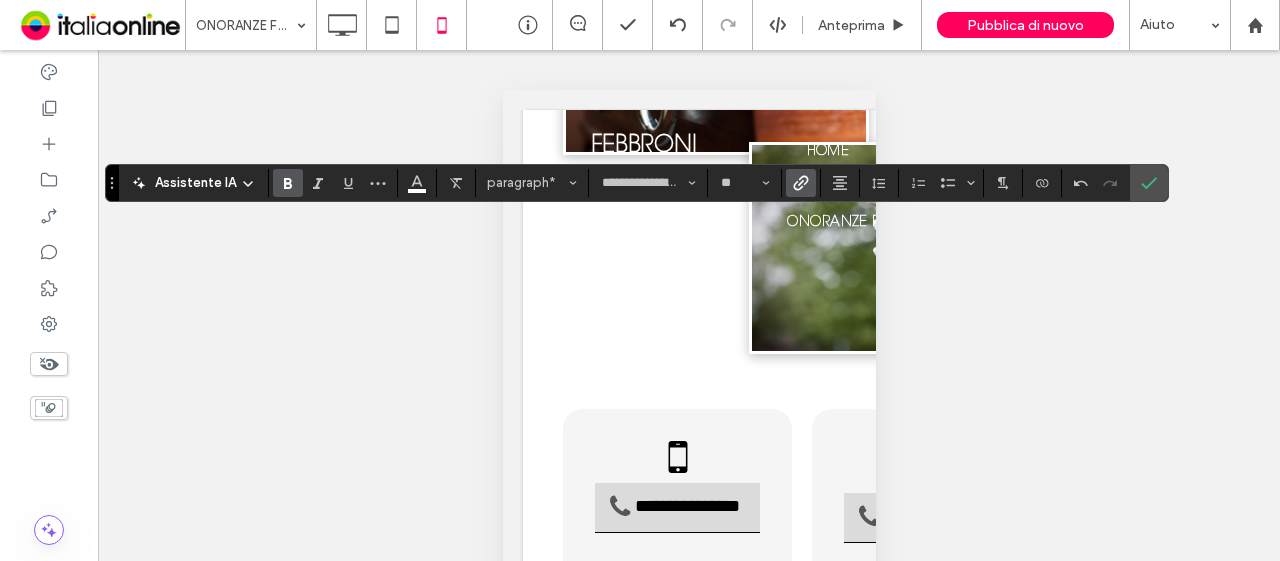 click at bounding box center (1149, 183) 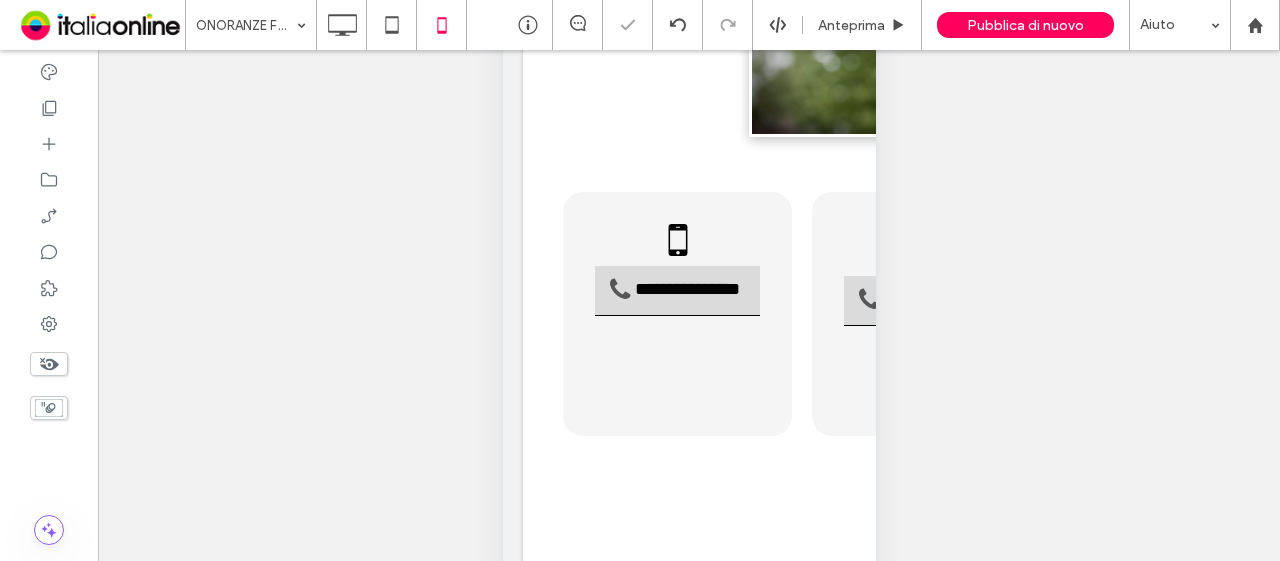 scroll, scrollTop: 266, scrollLeft: 0, axis: vertical 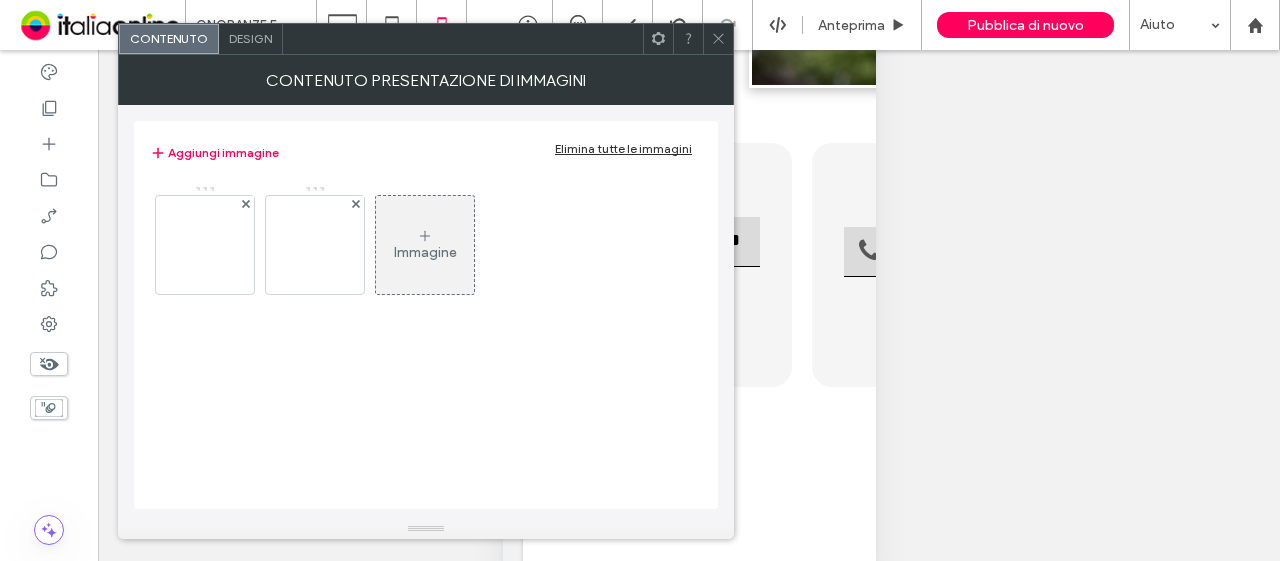 click on "Design" at bounding box center [251, 39] 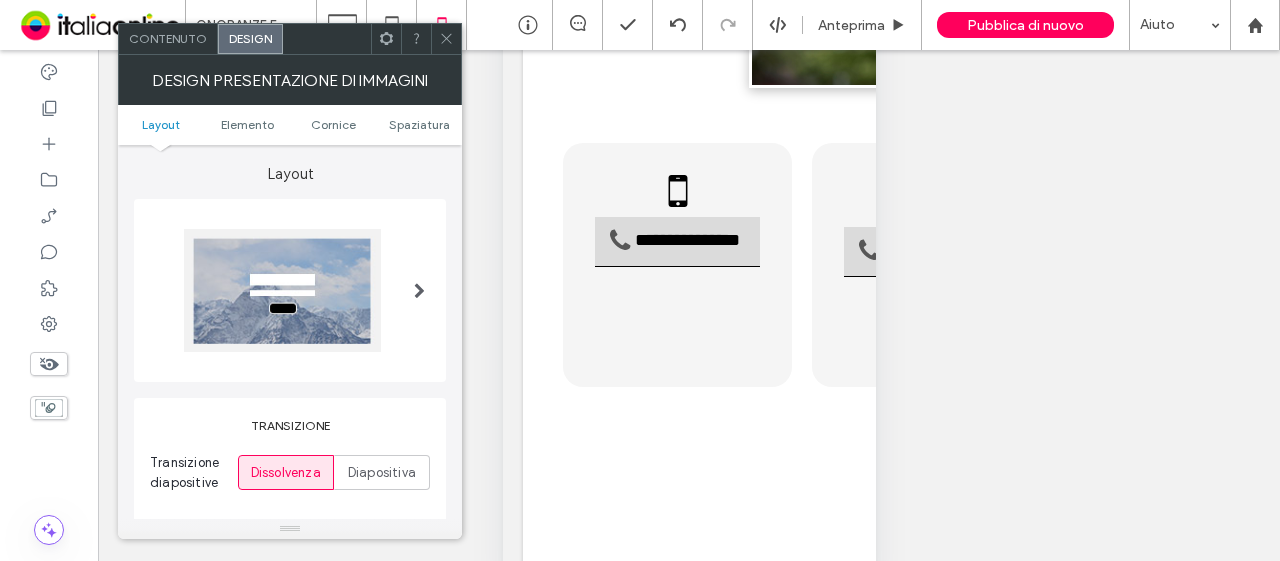 scroll, scrollTop: 500, scrollLeft: 0, axis: vertical 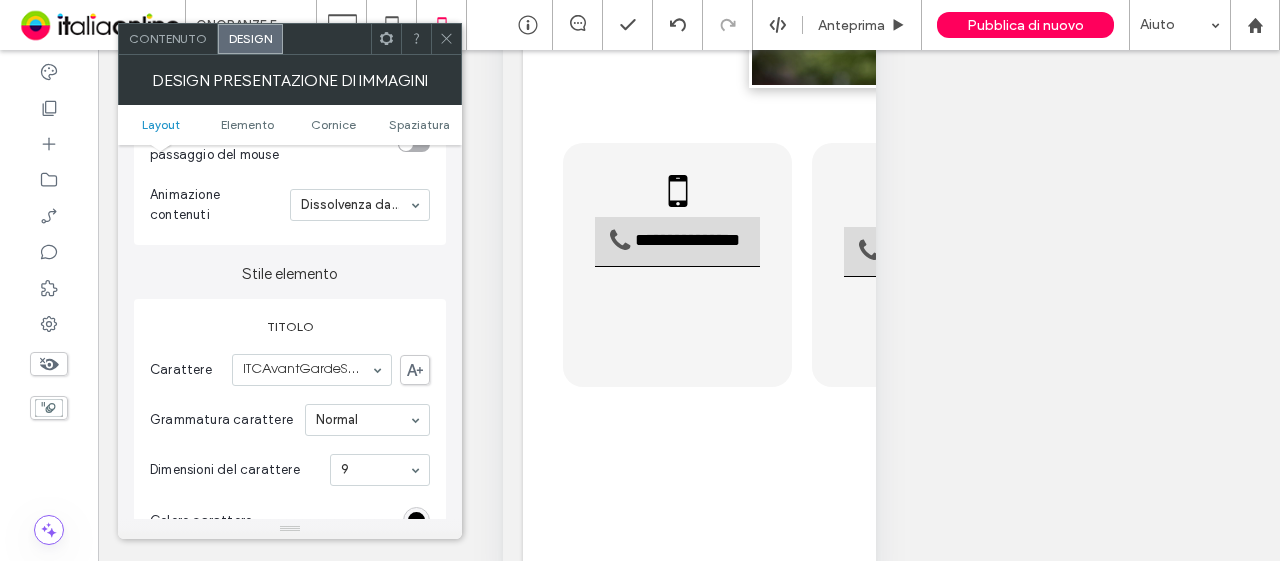 click on "Dimensioni del carattere 9" at bounding box center [290, 470] 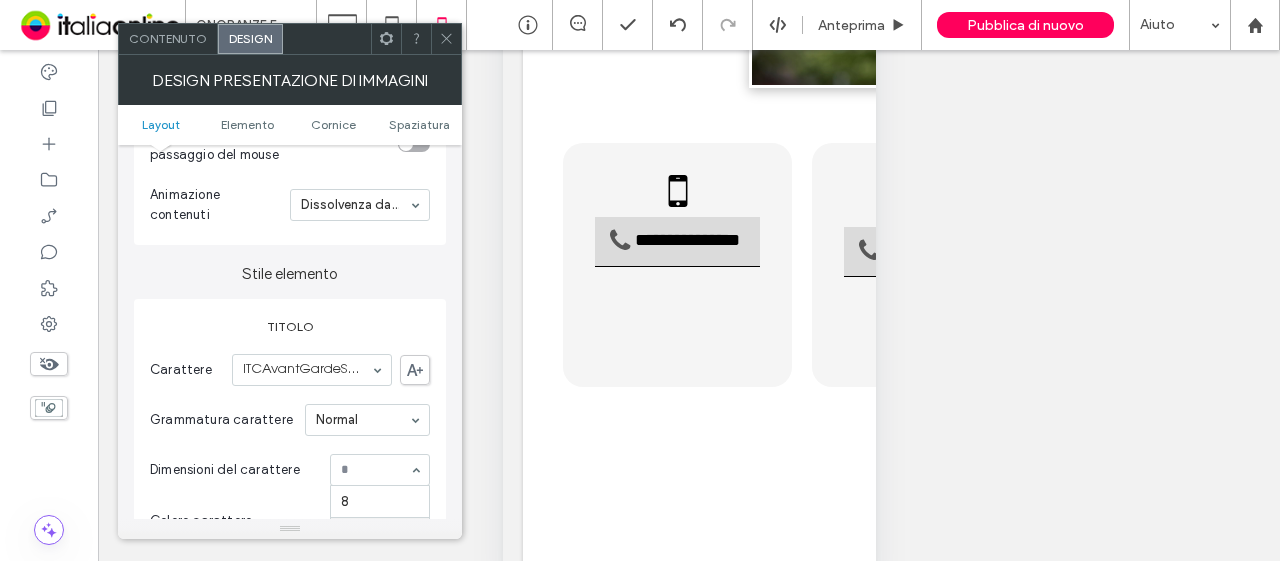 scroll, scrollTop: 604, scrollLeft: 0, axis: vertical 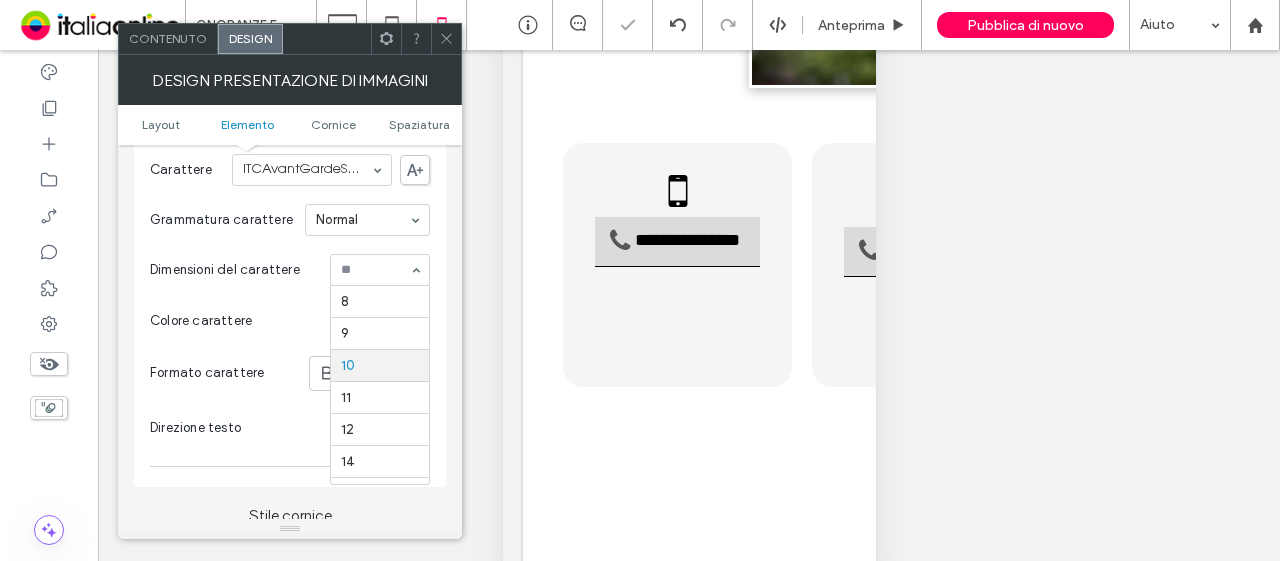 drag, startPoint x: 364, startPoint y: 270, endPoint x: 370, endPoint y: 309, distance: 39.45884 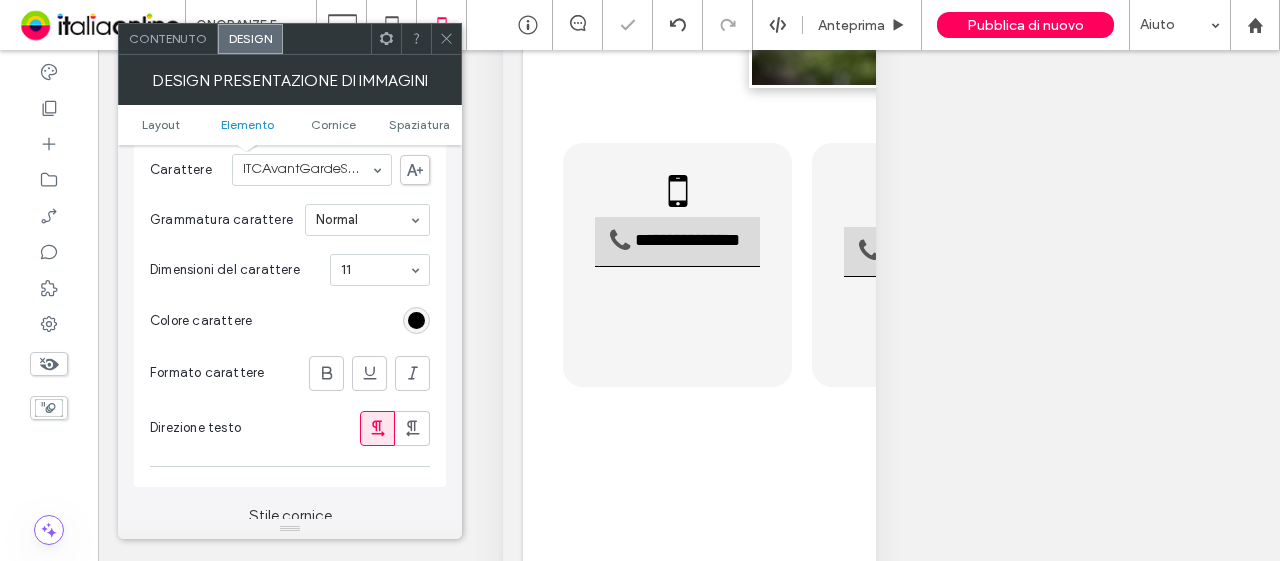 click on "Dimensioni del carattere 11" at bounding box center (290, 270) 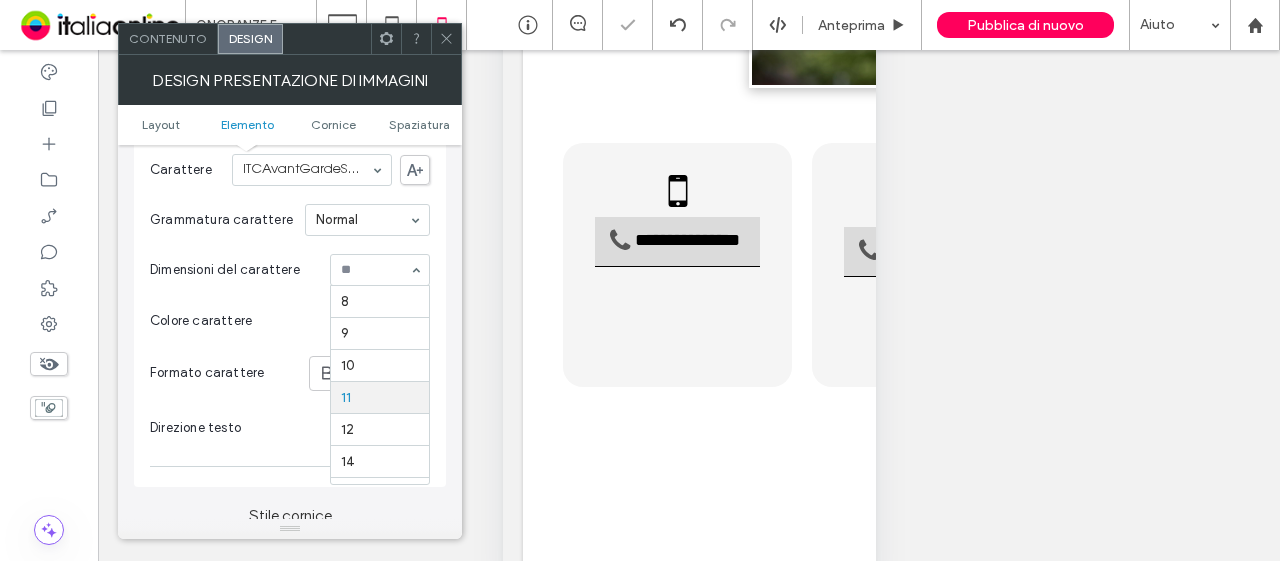 scroll, scrollTop: 98, scrollLeft: 0, axis: vertical 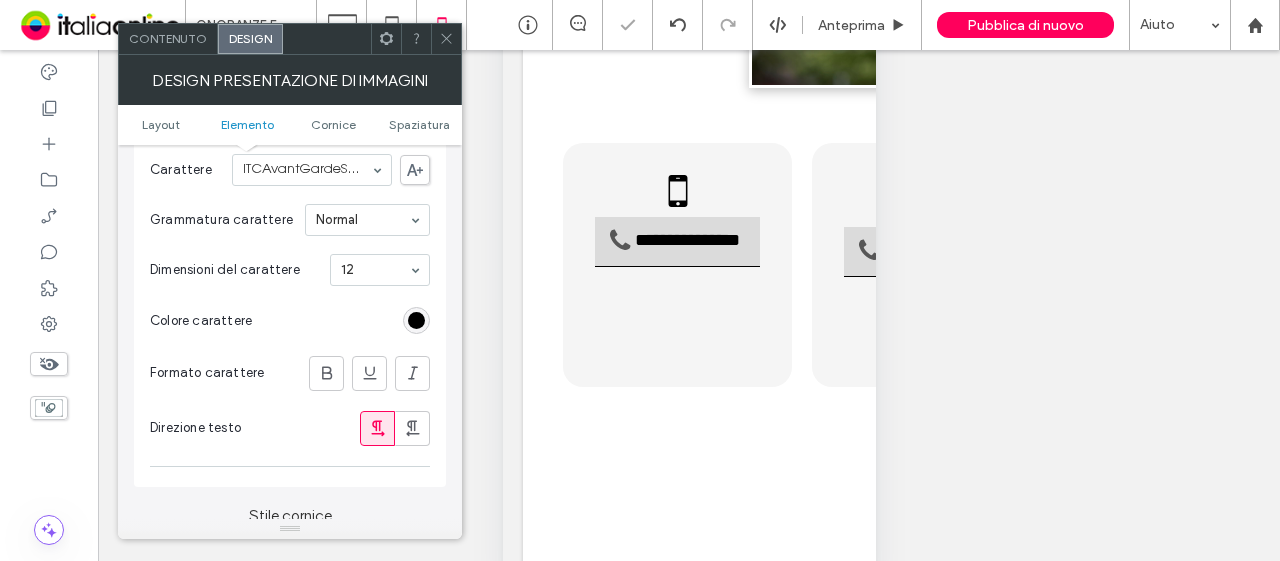click at bounding box center [446, 39] 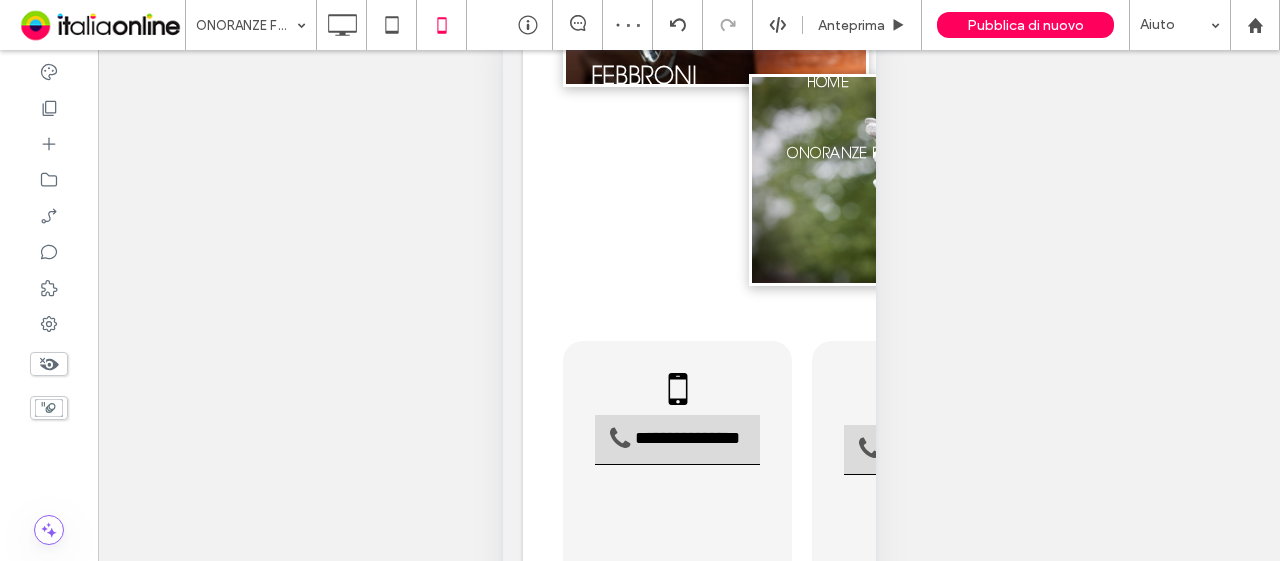 scroll, scrollTop: 0, scrollLeft: 0, axis: both 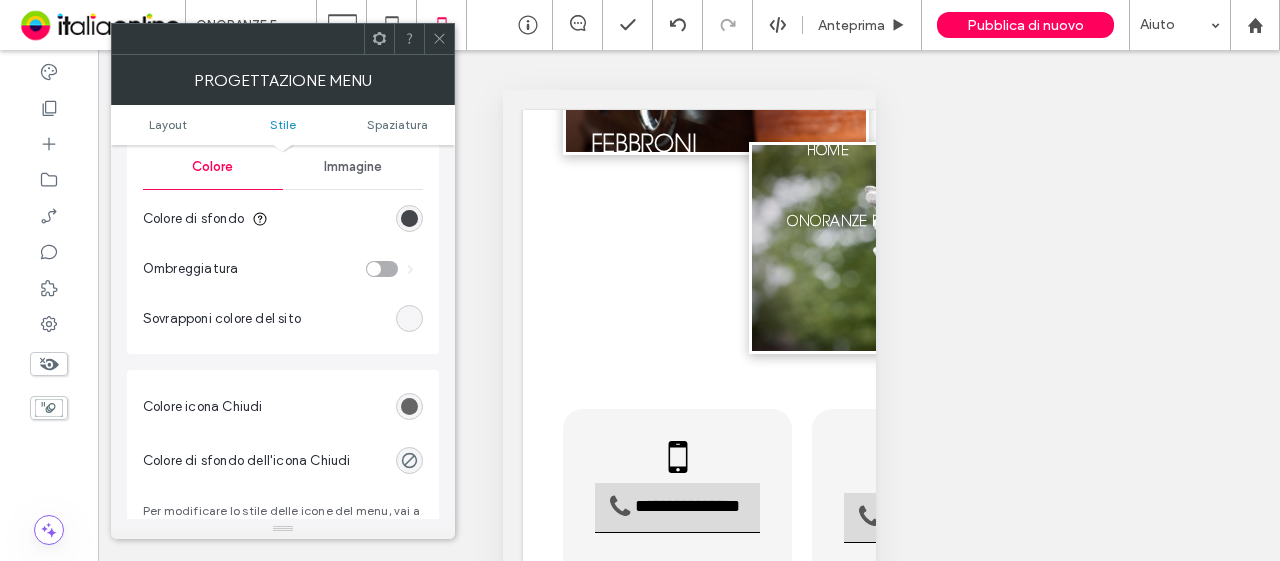 click at bounding box center [409, 218] 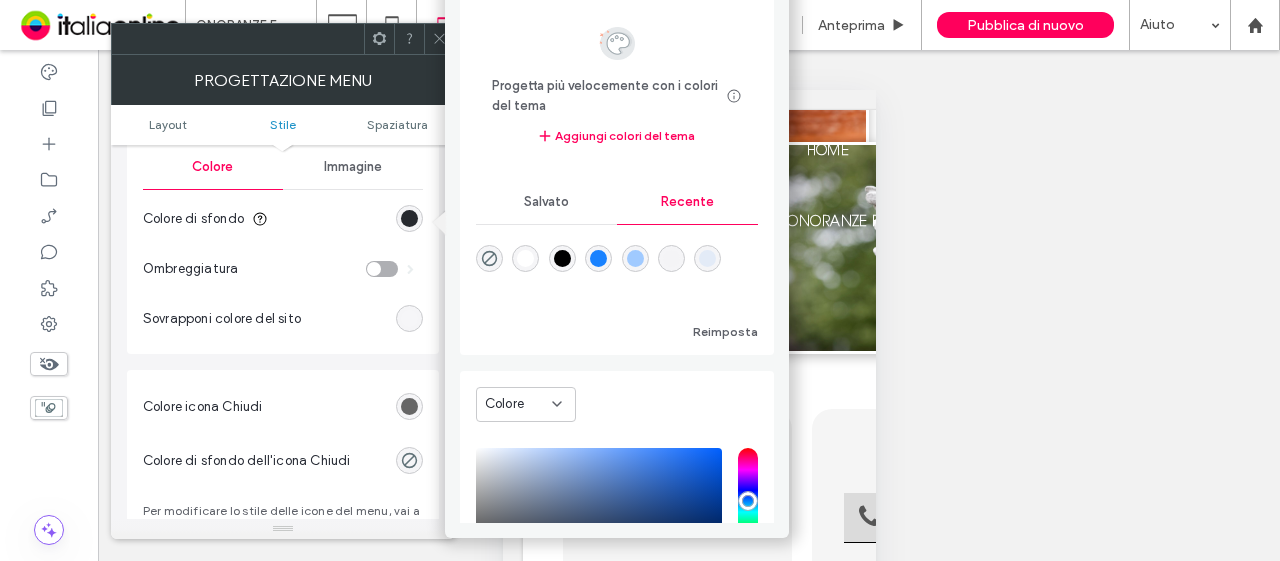 click at bounding box center (525, 258) 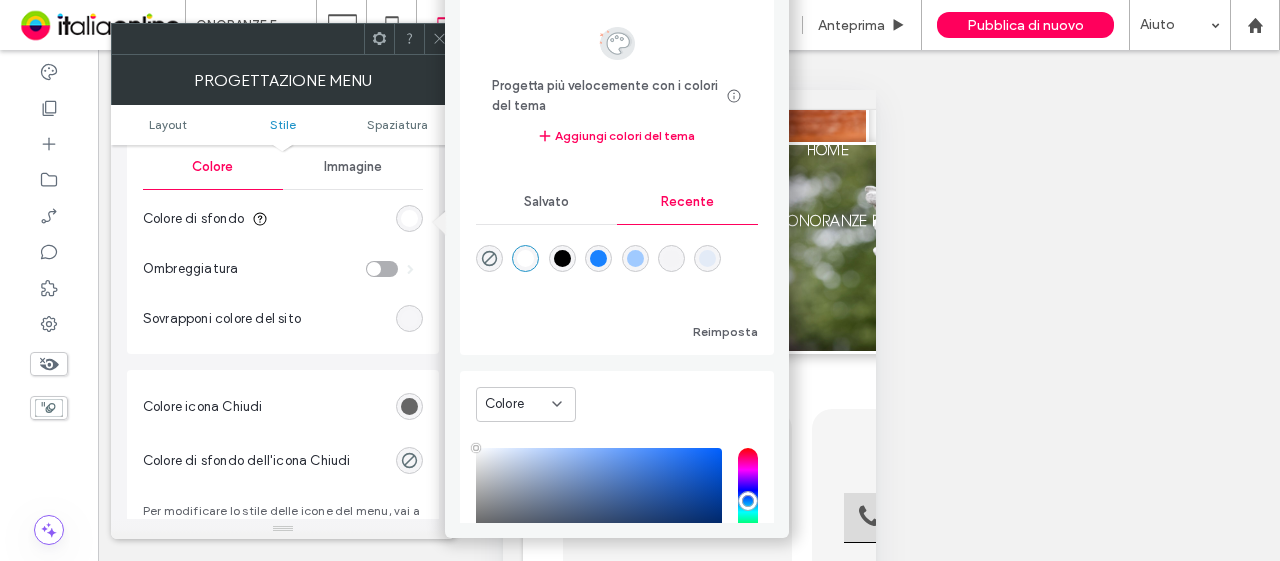 click at bounding box center (439, 39) 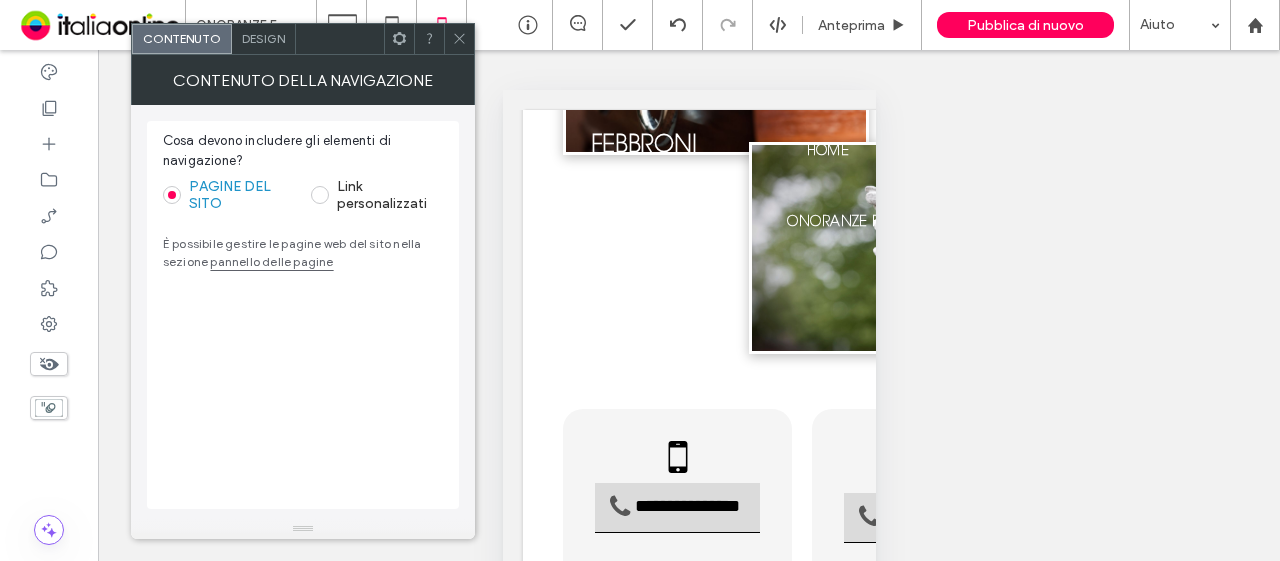 click on "Design" at bounding box center (263, 38) 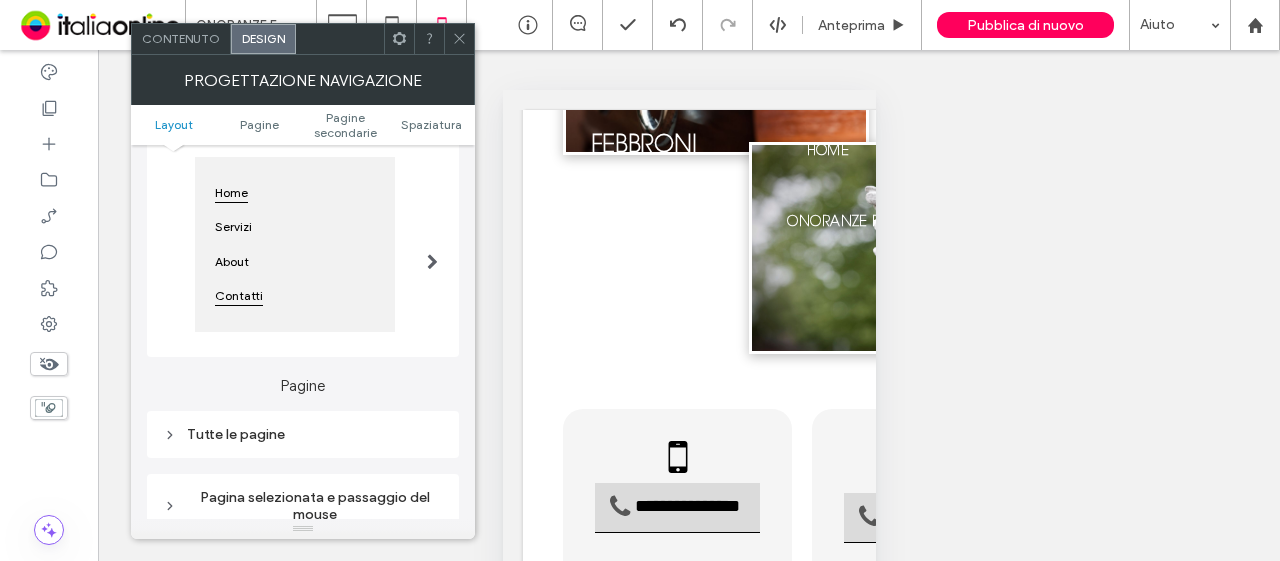 scroll, scrollTop: 300, scrollLeft: 0, axis: vertical 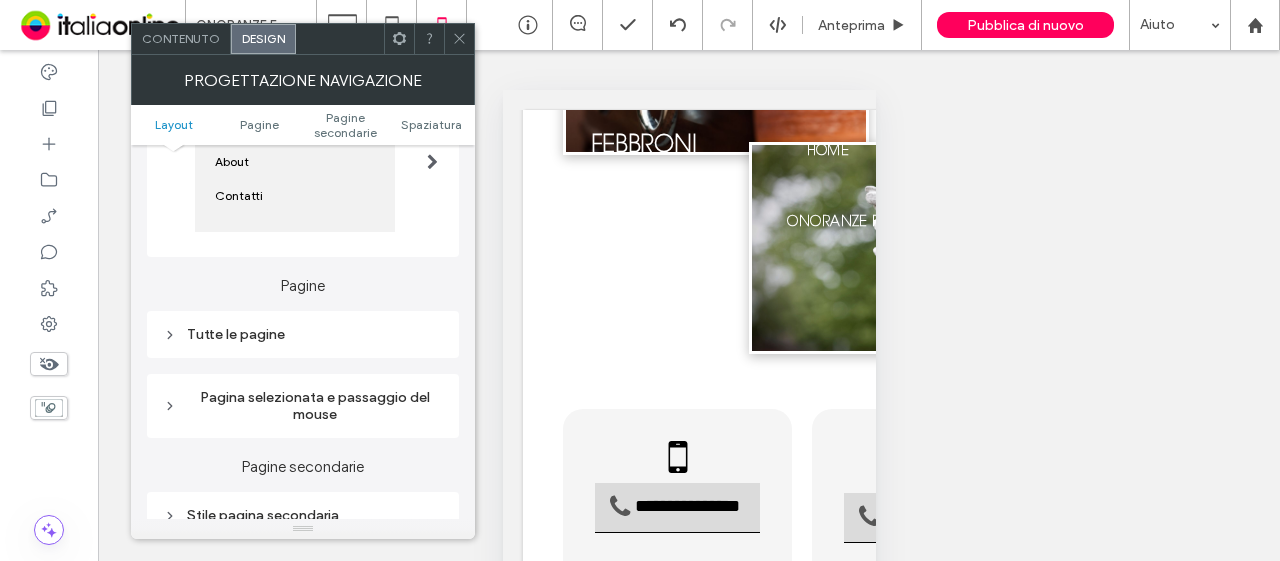 click on "Tutte le pagine" at bounding box center [303, 334] 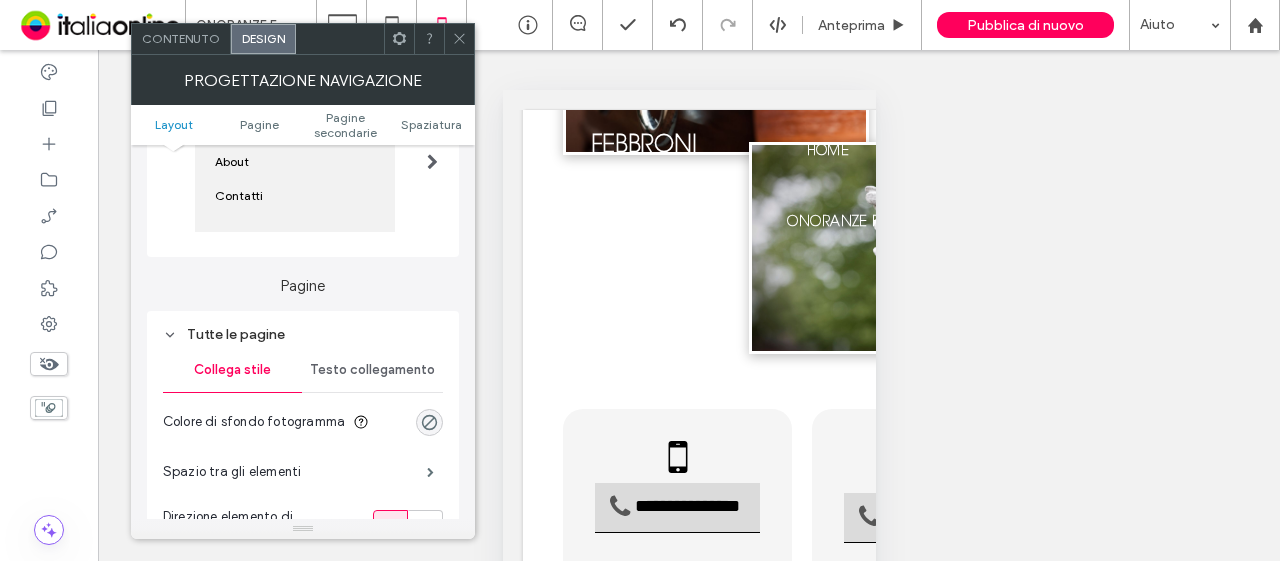 click on "Testo collegamento" at bounding box center [372, 370] 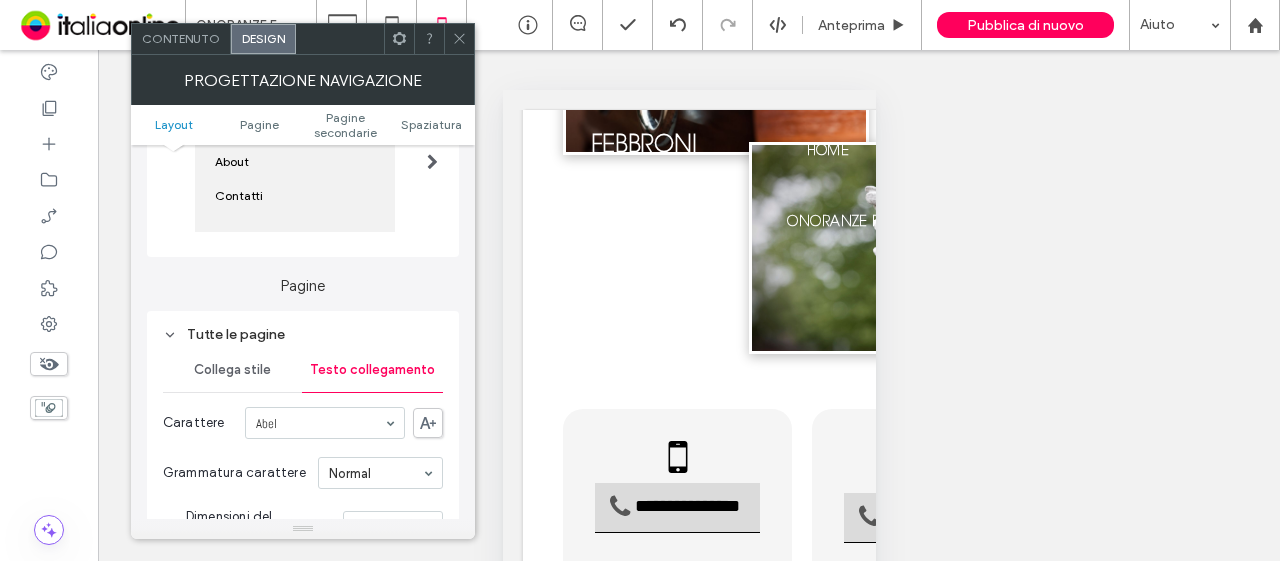 scroll, scrollTop: 400, scrollLeft: 0, axis: vertical 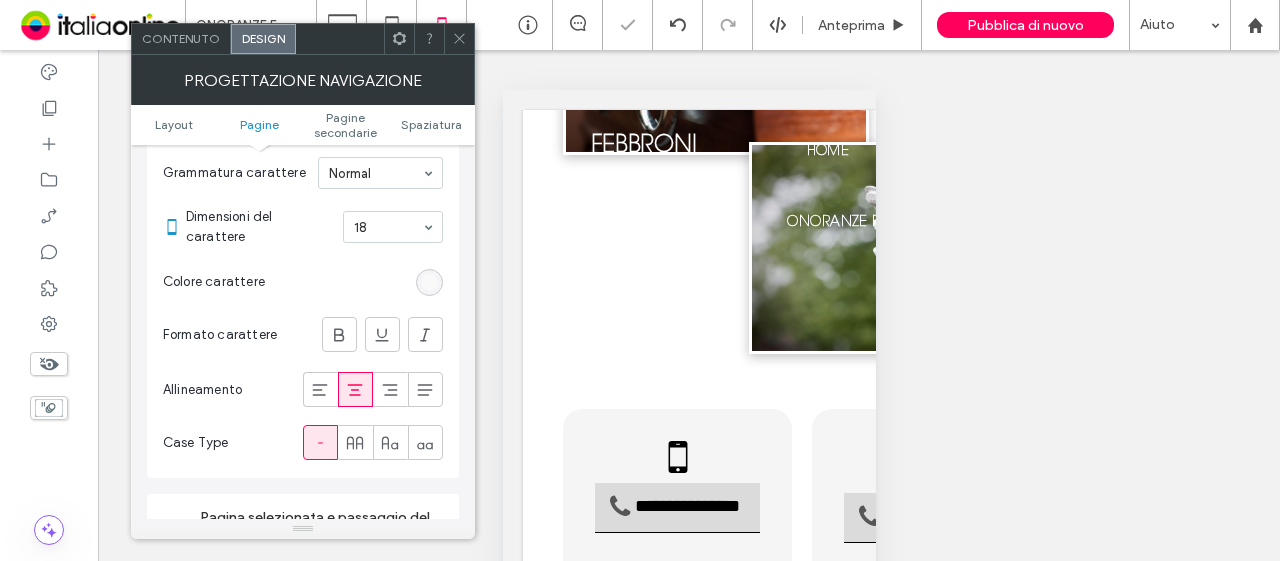 click at bounding box center (429, 282) 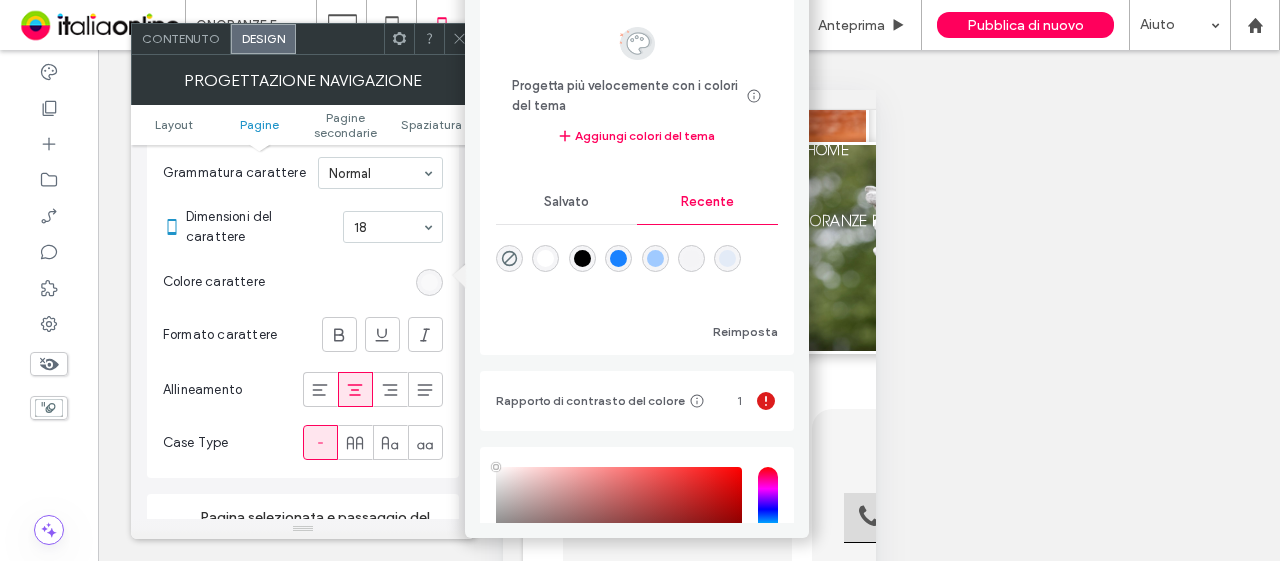 click at bounding box center (582, 258) 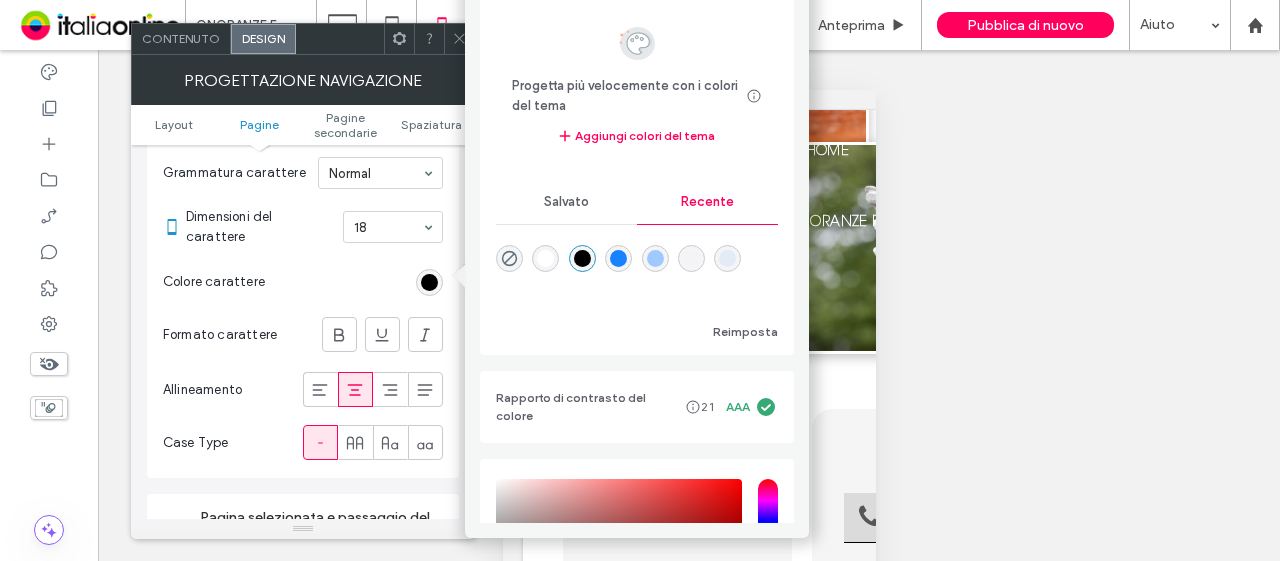click on "Colore carattere" at bounding box center [303, 282] 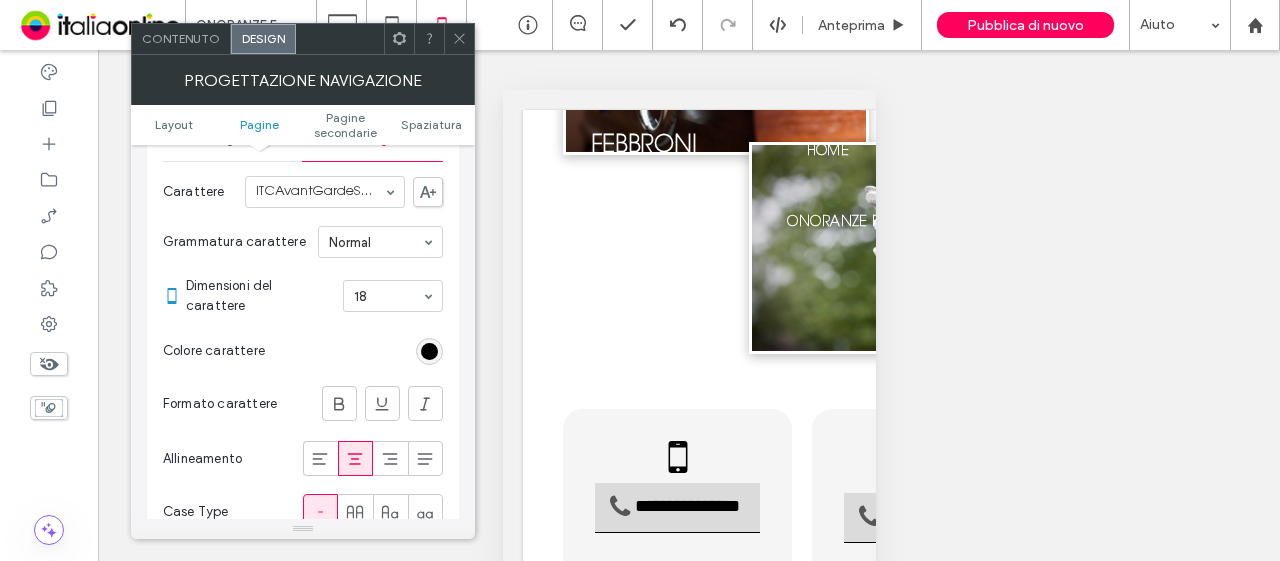 scroll, scrollTop: 500, scrollLeft: 0, axis: vertical 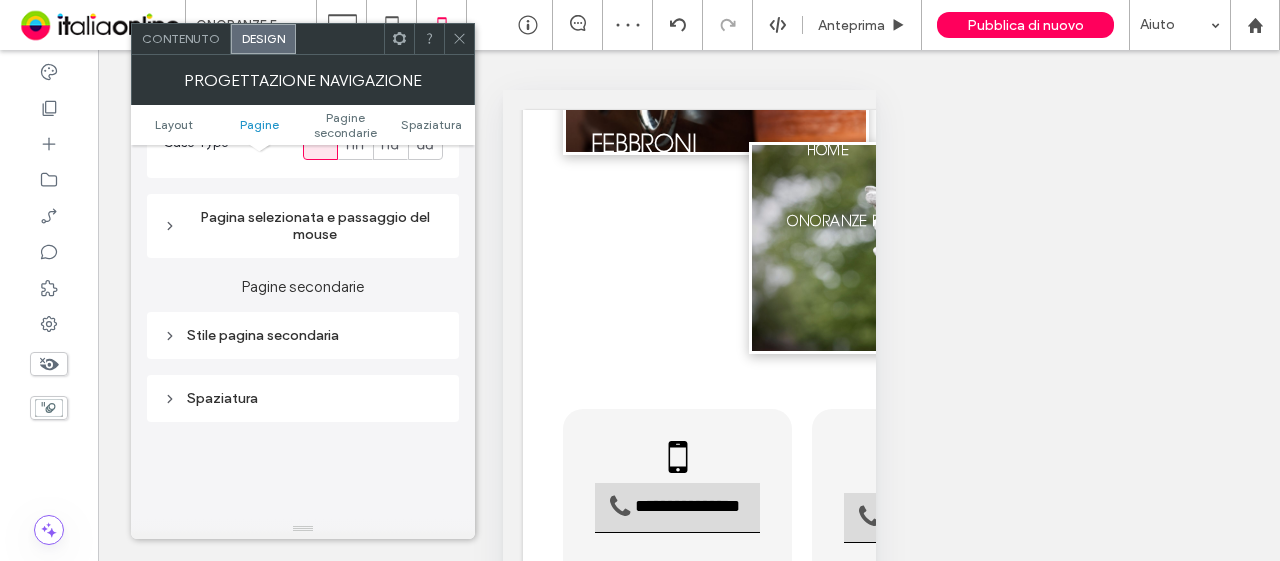 click on "Pagina selezionata e passaggio del mouse" at bounding box center [303, 226] 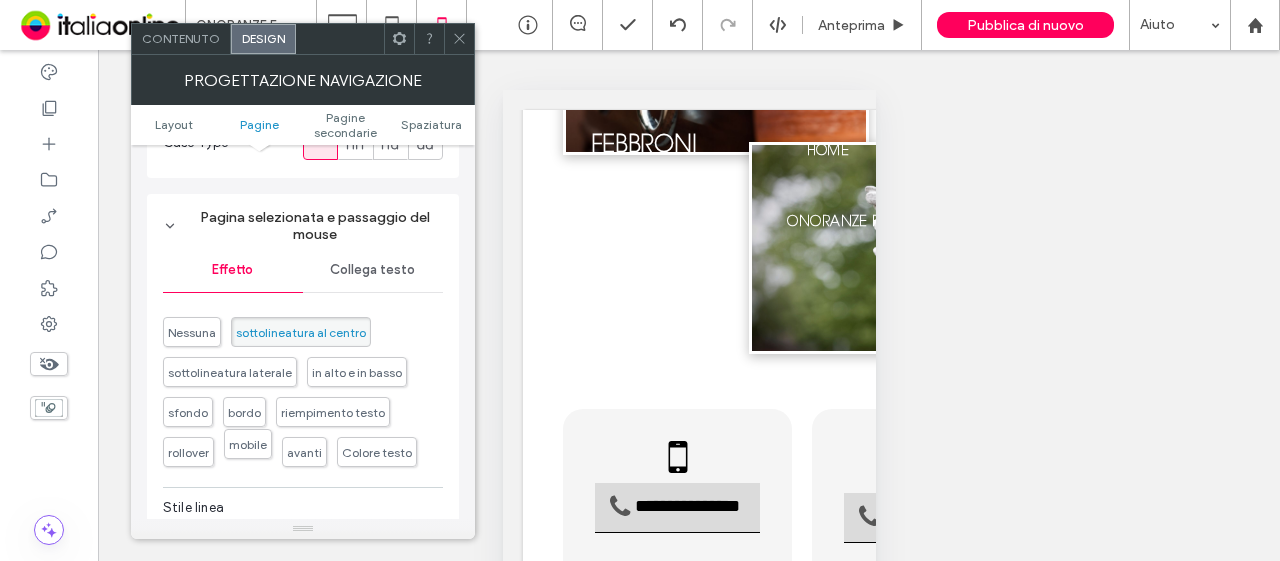 click on "mobile" at bounding box center [248, 444] 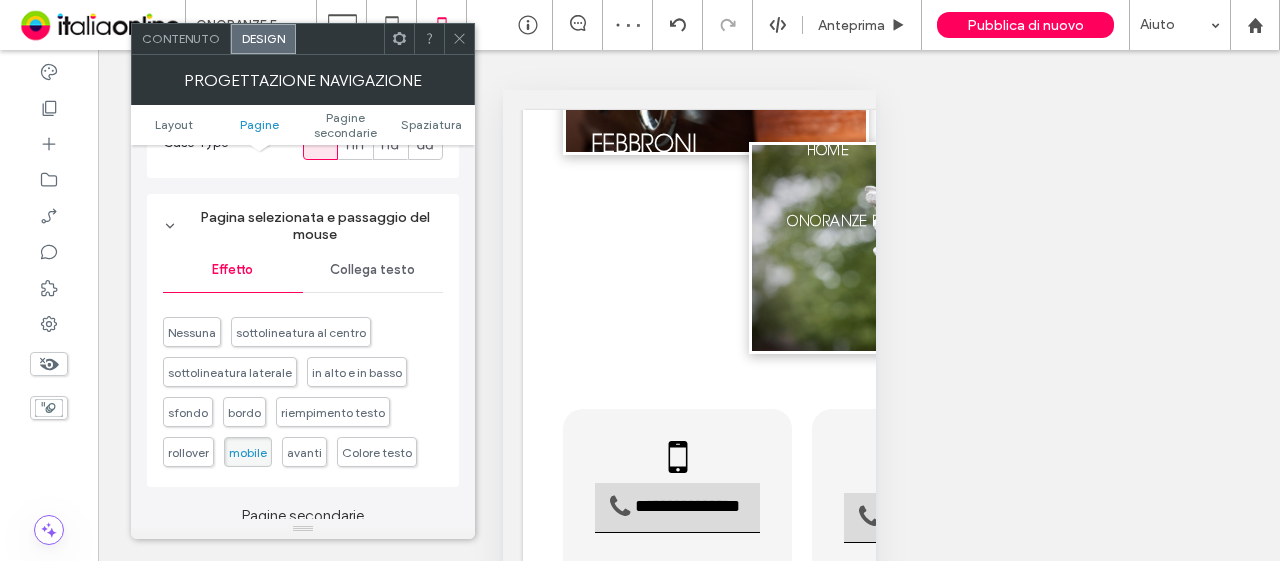 click on "Collega testo" at bounding box center [372, 270] 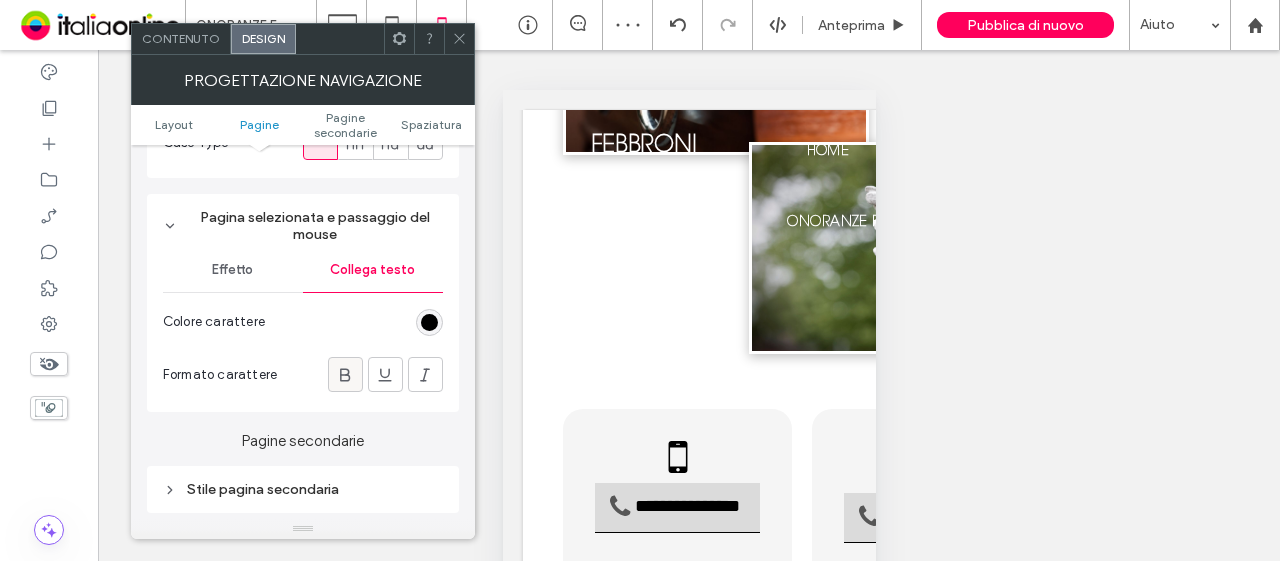 click at bounding box center [345, 374] 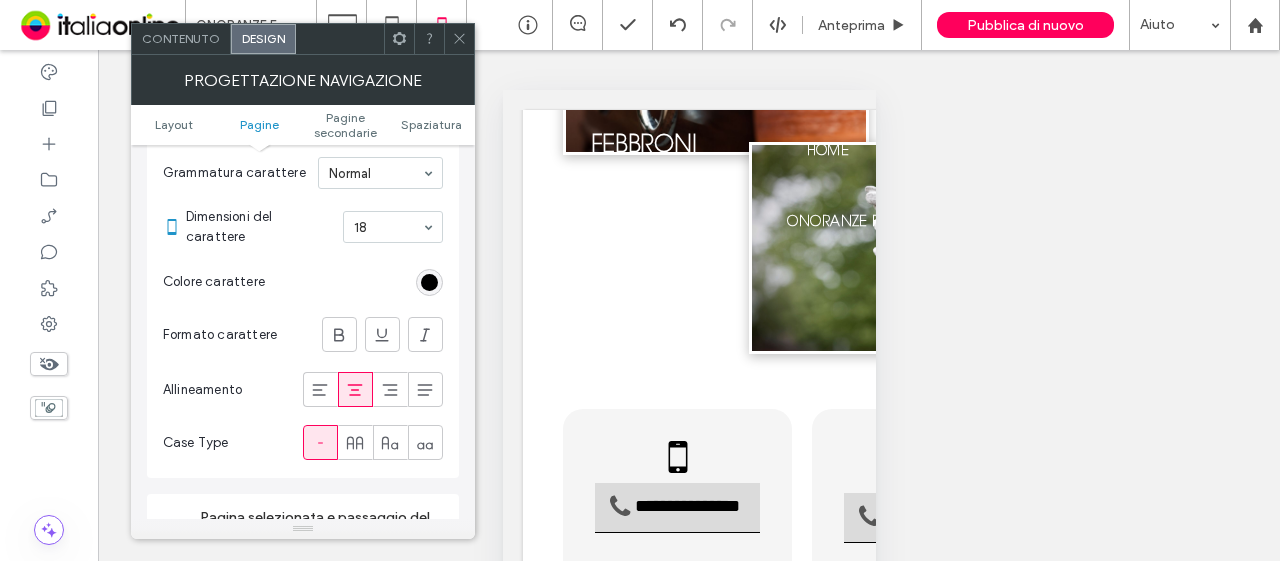 scroll, scrollTop: 400, scrollLeft: 0, axis: vertical 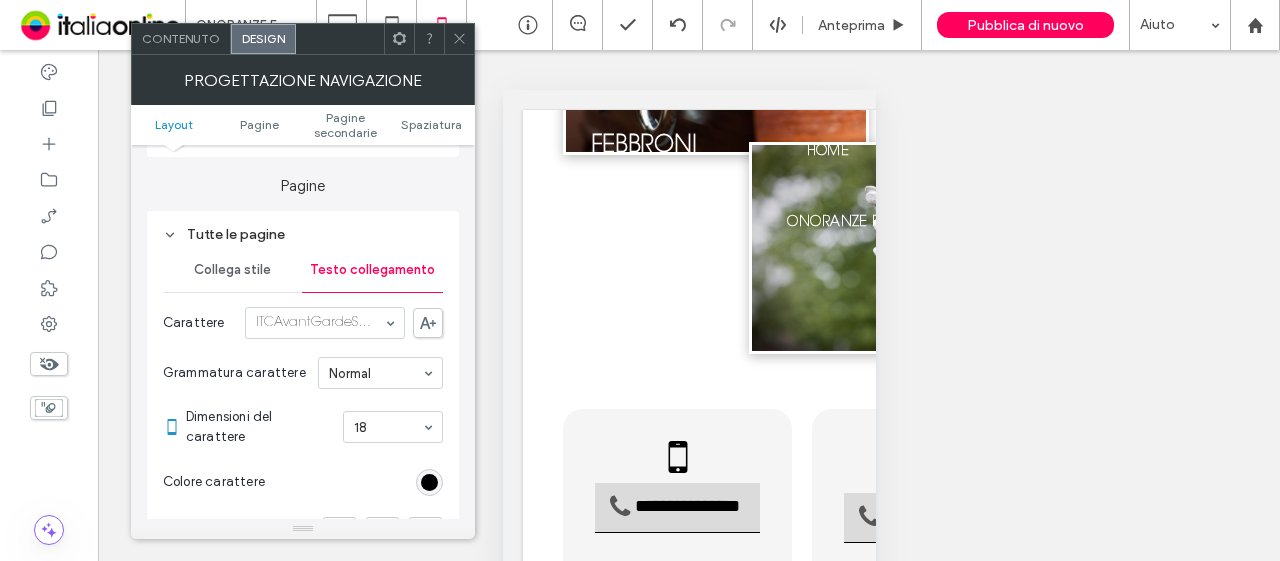 click on "Collega stile" at bounding box center (232, 270) 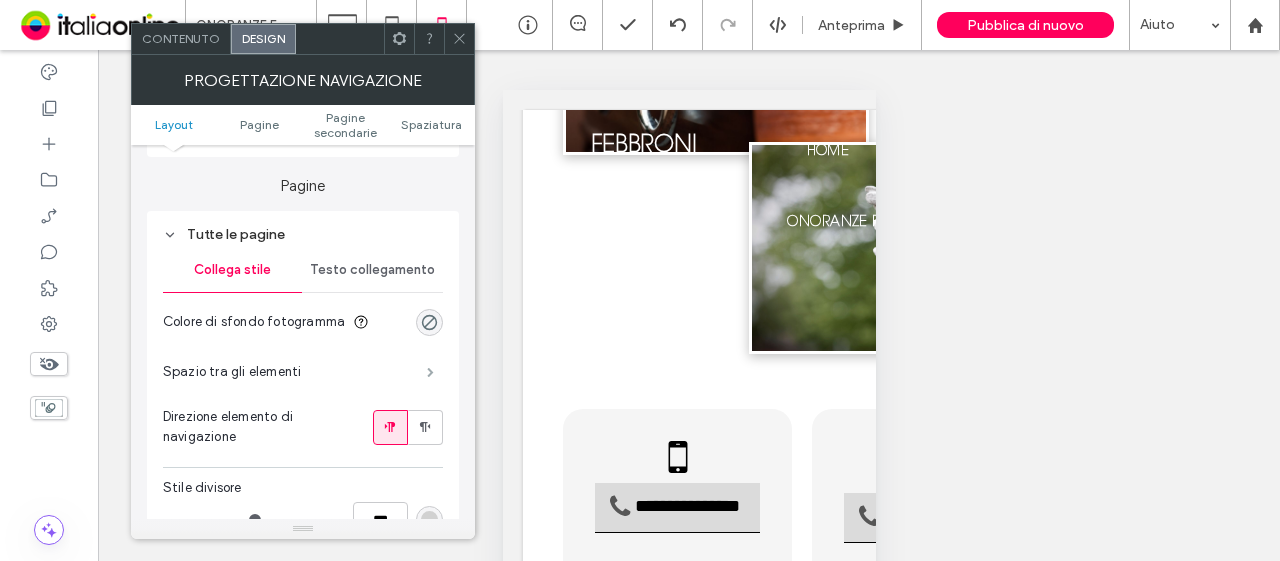 click at bounding box center [430, 372] 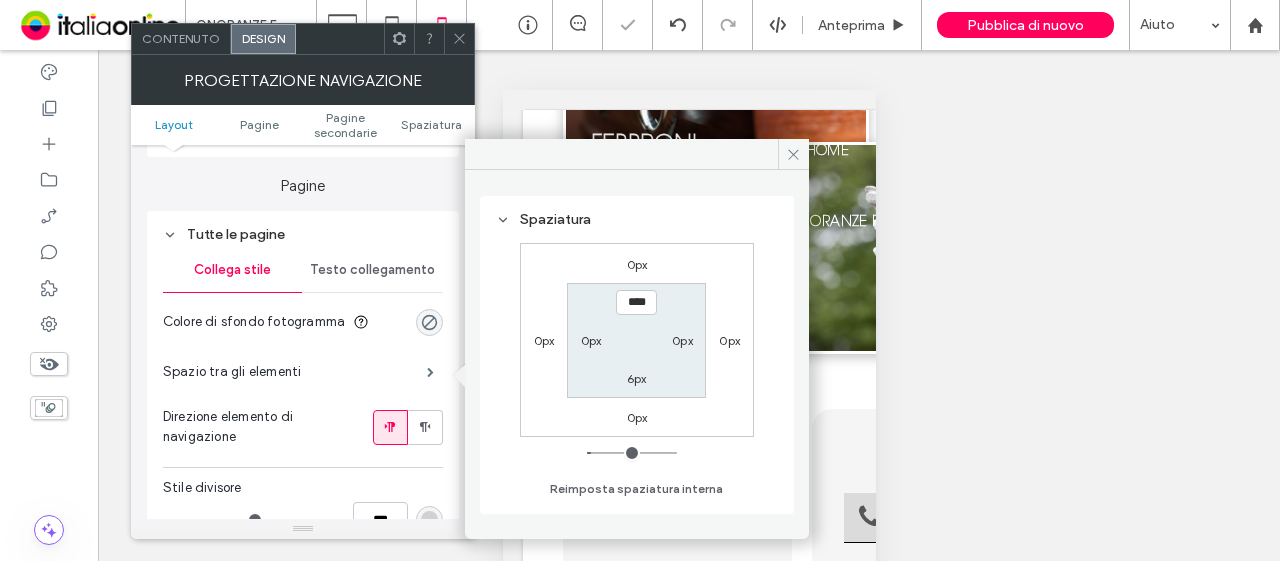 click on "6px" at bounding box center [637, 378] 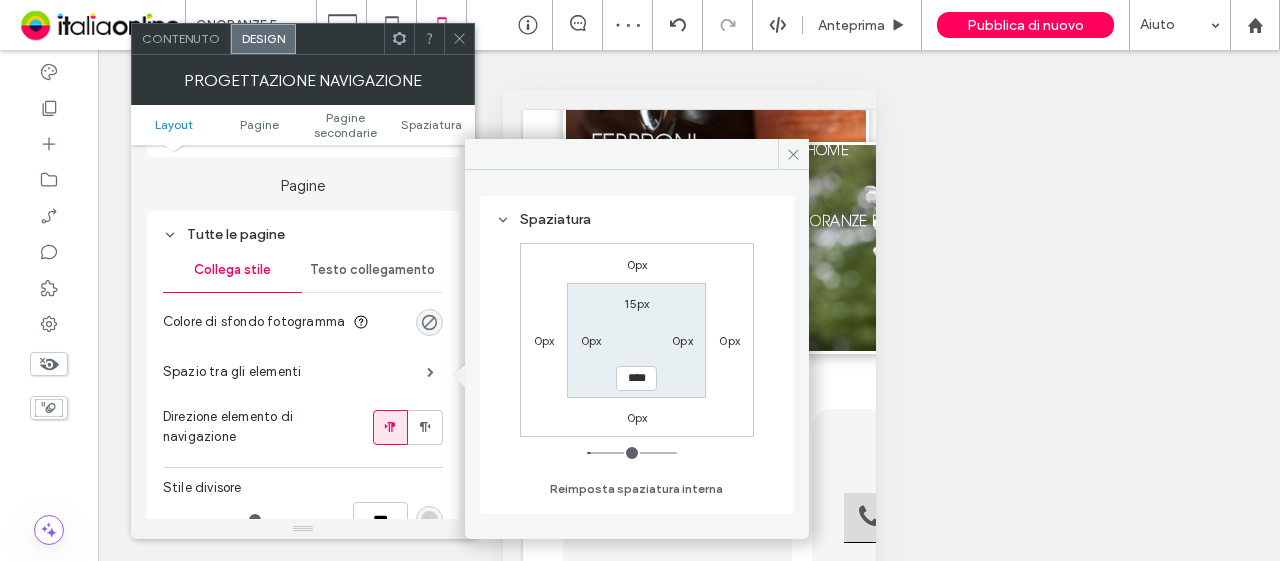 click on "Spazio tra gli elementi" at bounding box center (303, 372) 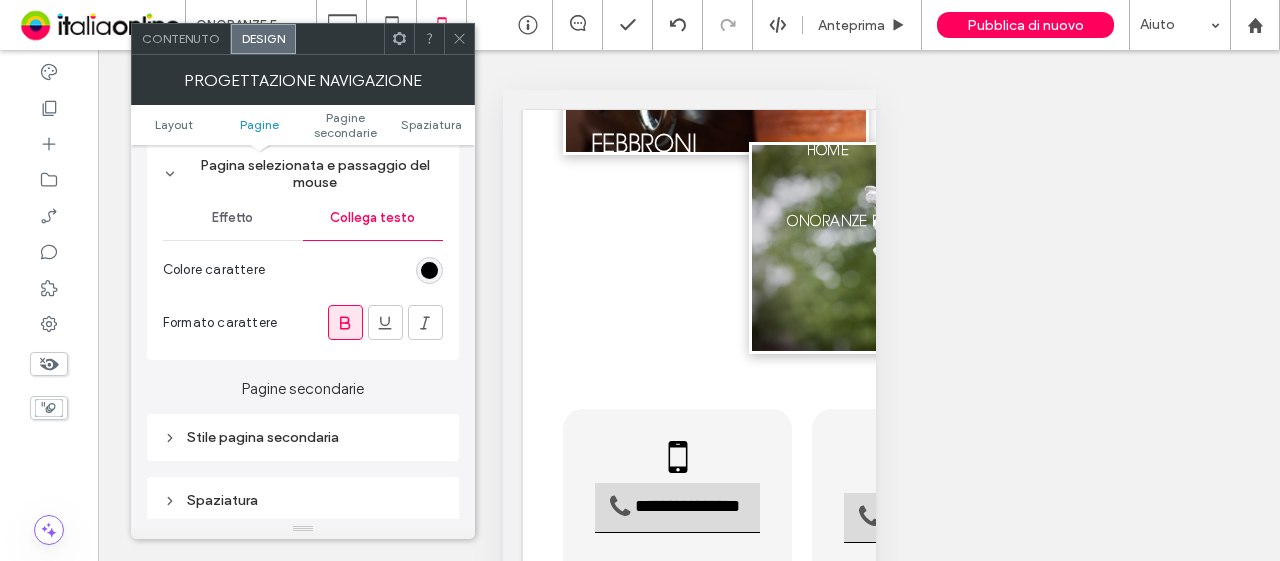 click on "Stile pagina secondaria" at bounding box center (303, 437) 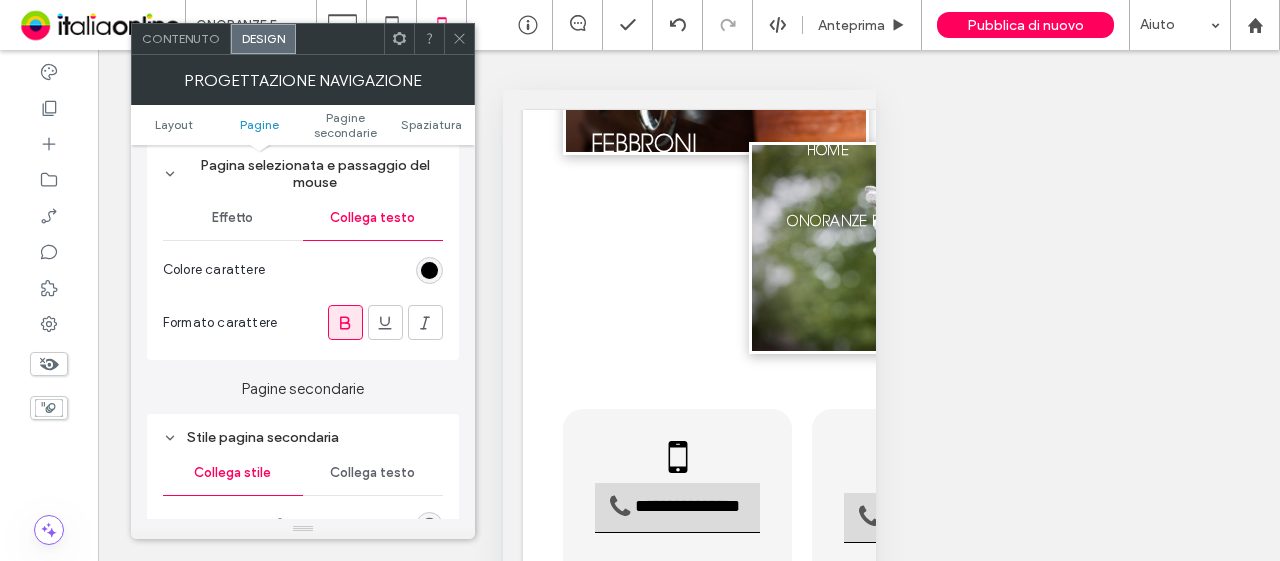 scroll, scrollTop: 1100, scrollLeft: 0, axis: vertical 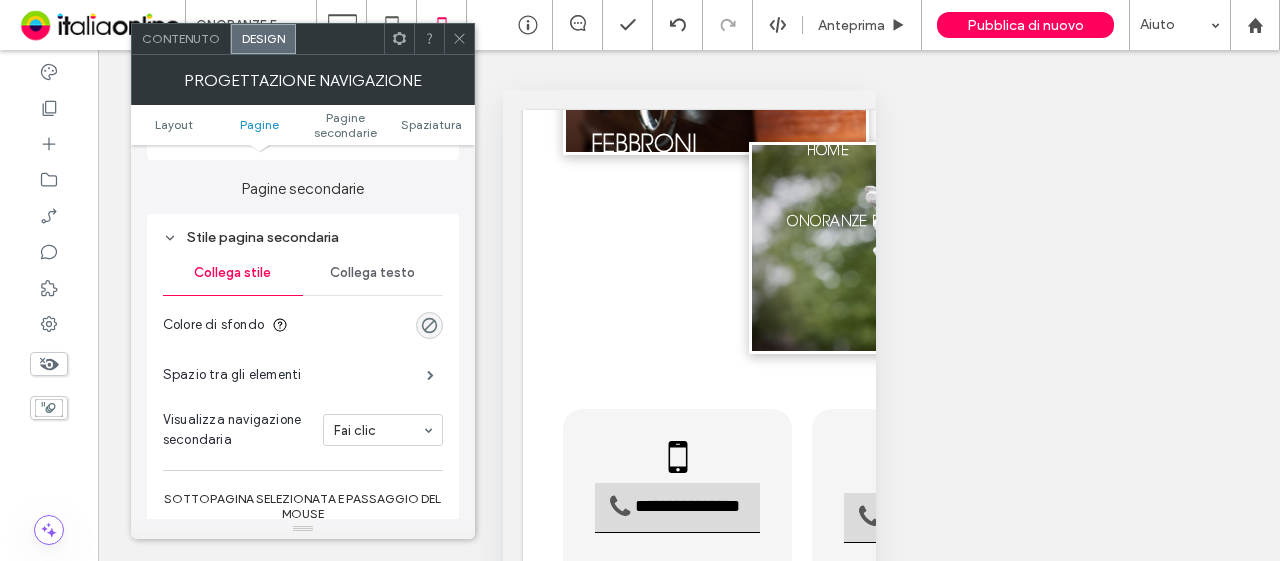 click on "Collega testo" at bounding box center [372, 273] 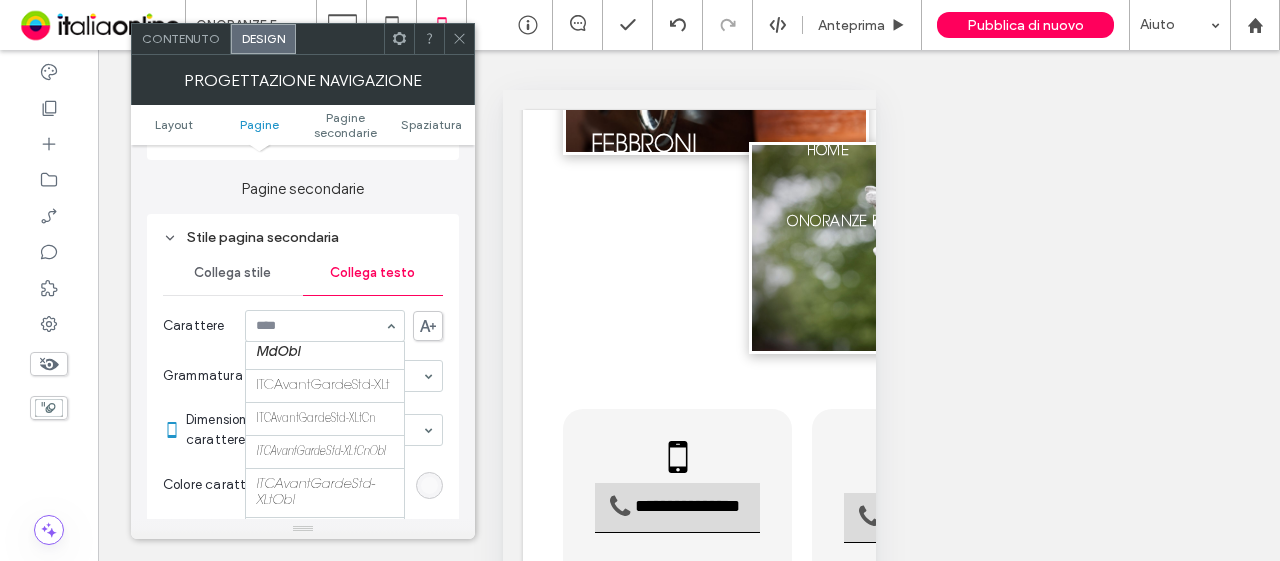 scroll, scrollTop: 1600, scrollLeft: 0, axis: vertical 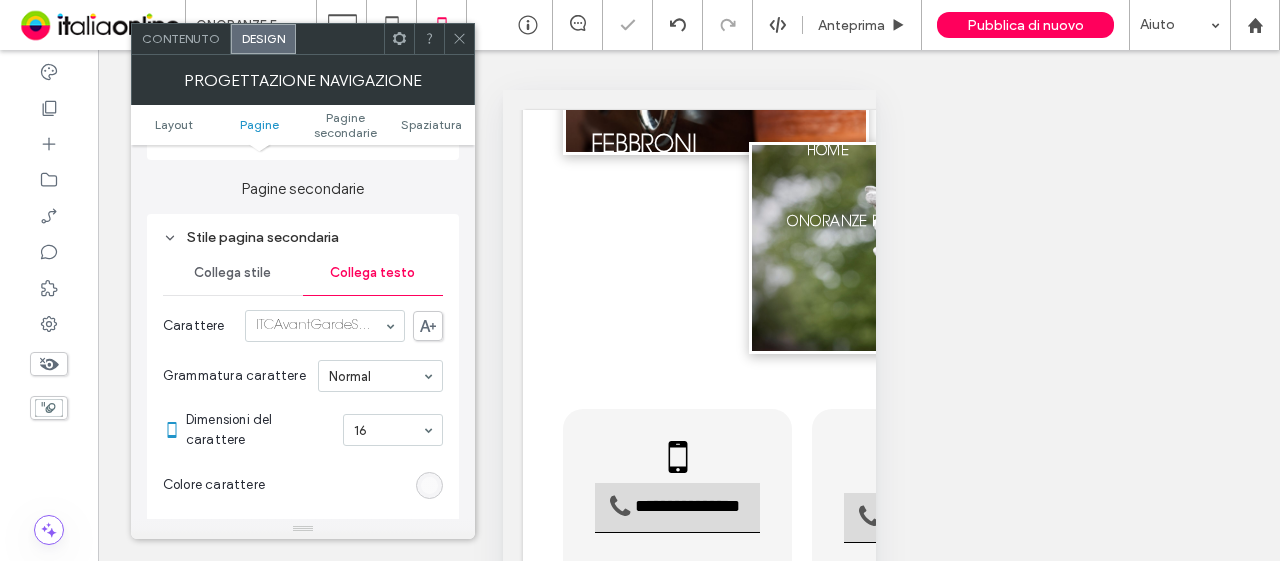 click at bounding box center [429, 485] 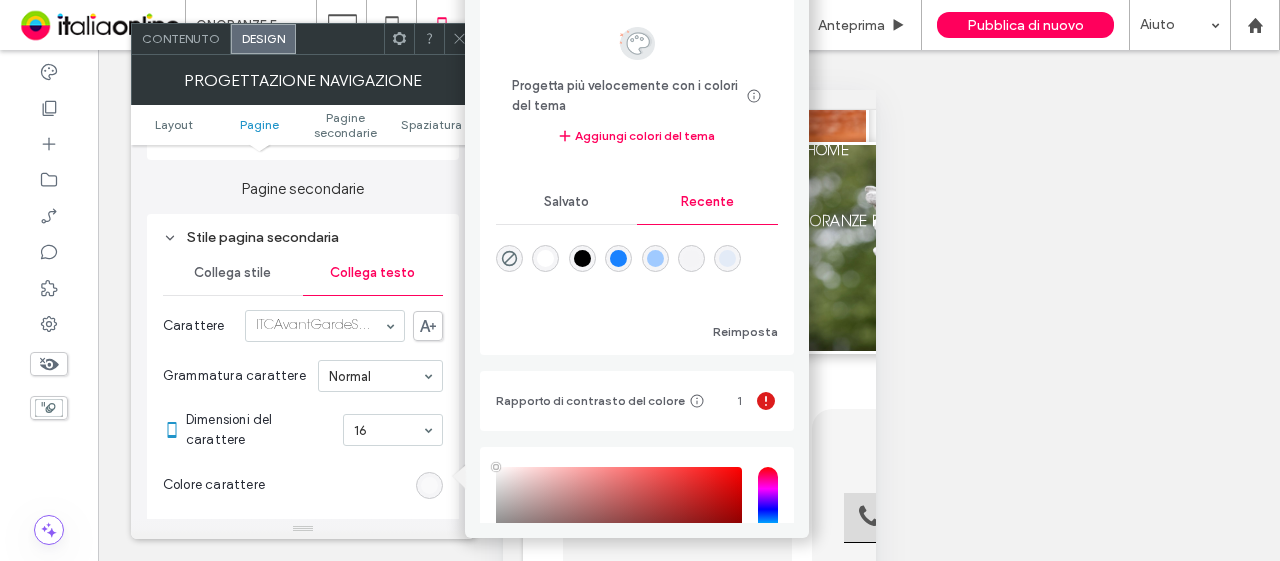 click at bounding box center (582, 258) 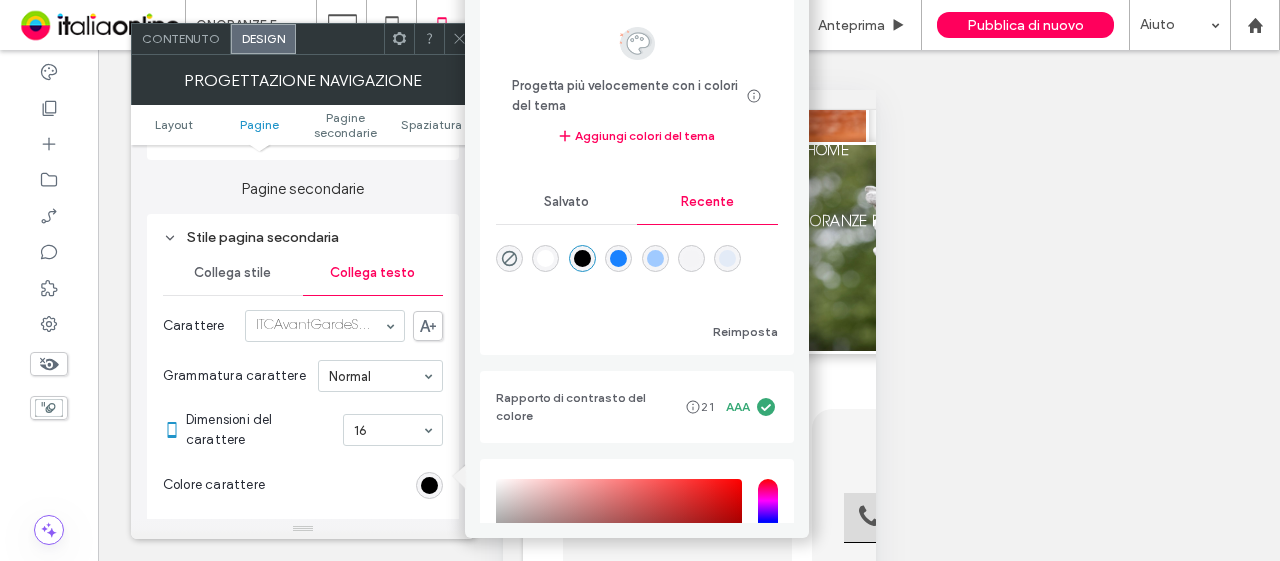click on "Colore carattere" at bounding box center [303, 485] 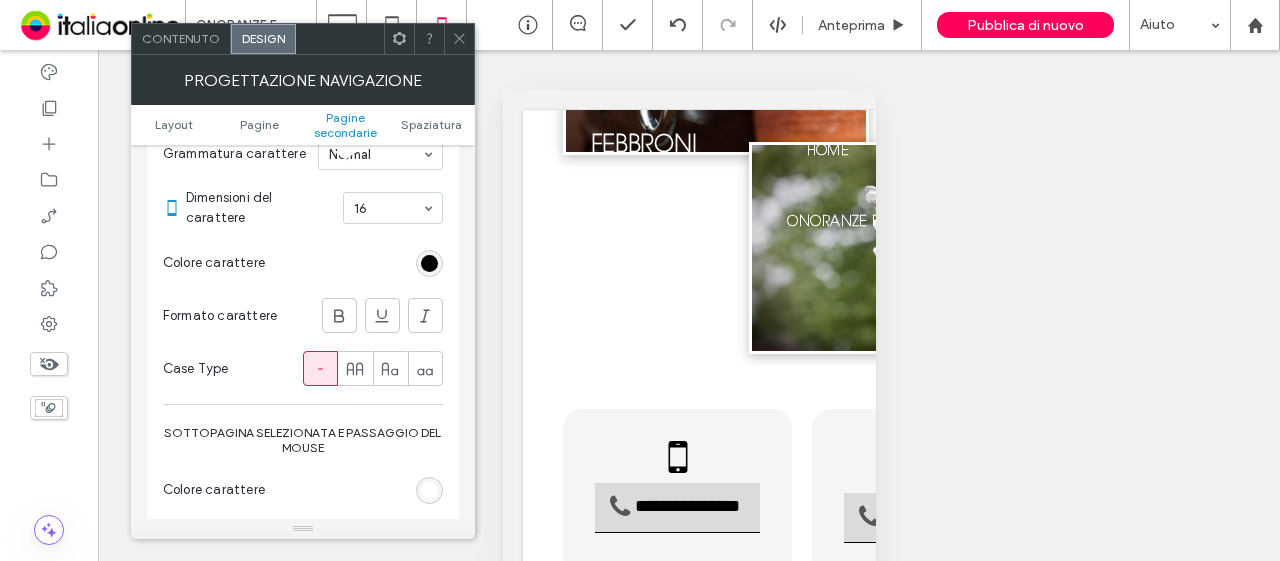 scroll, scrollTop: 1100, scrollLeft: 0, axis: vertical 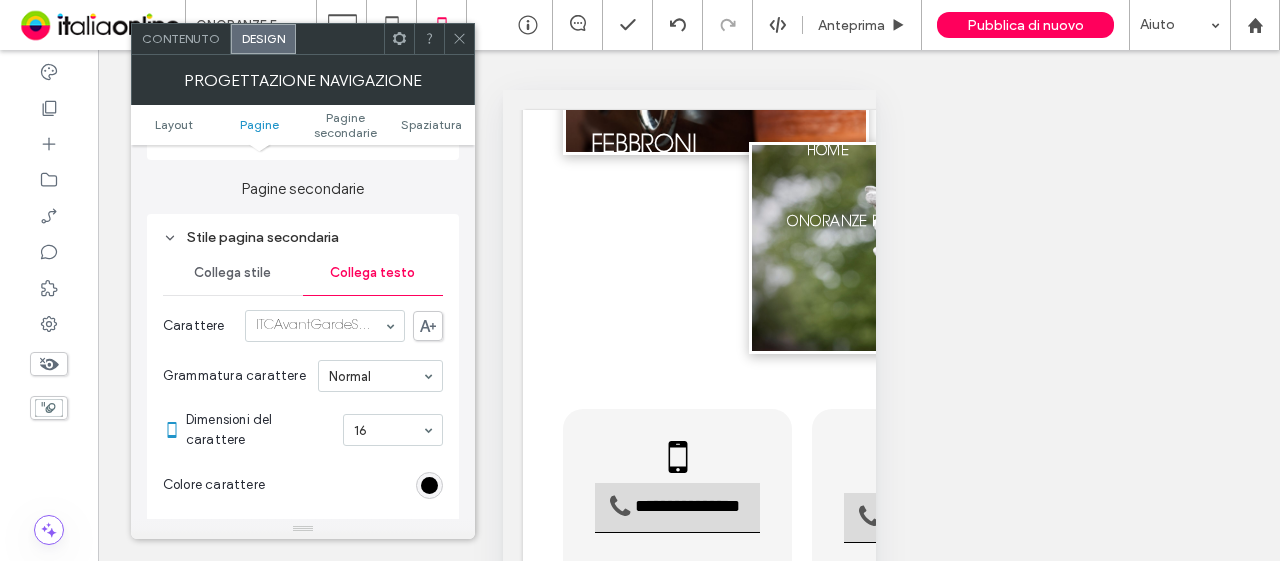 click on "Collega stile" at bounding box center [233, 273] 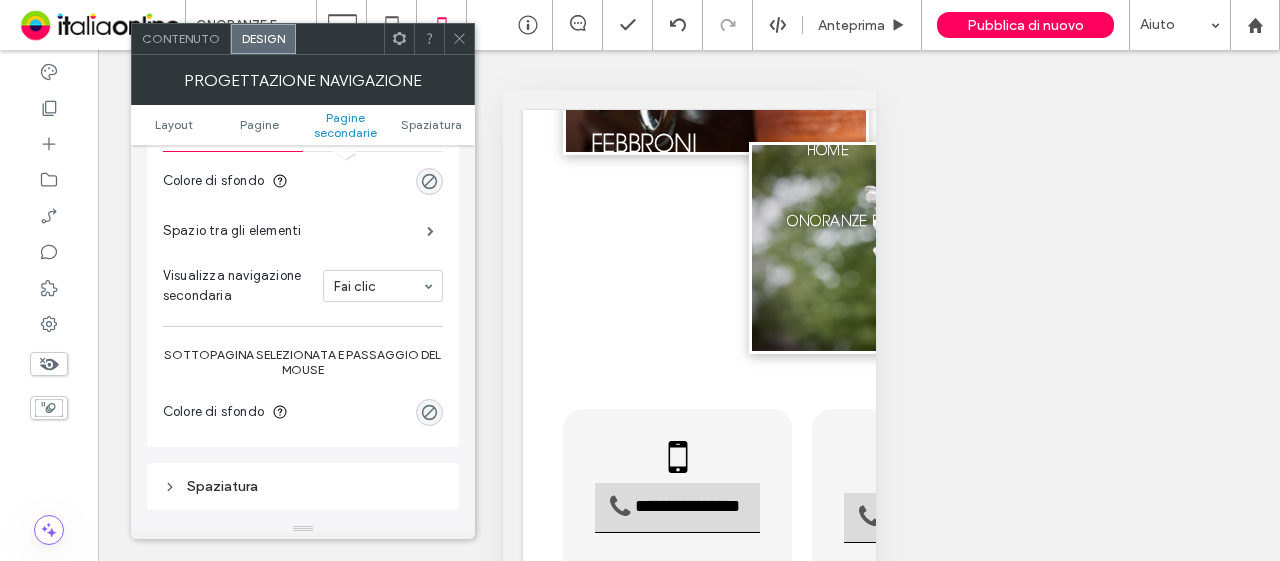 scroll, scrollTop: 1300, scrollLeft: 0, axis: vertical 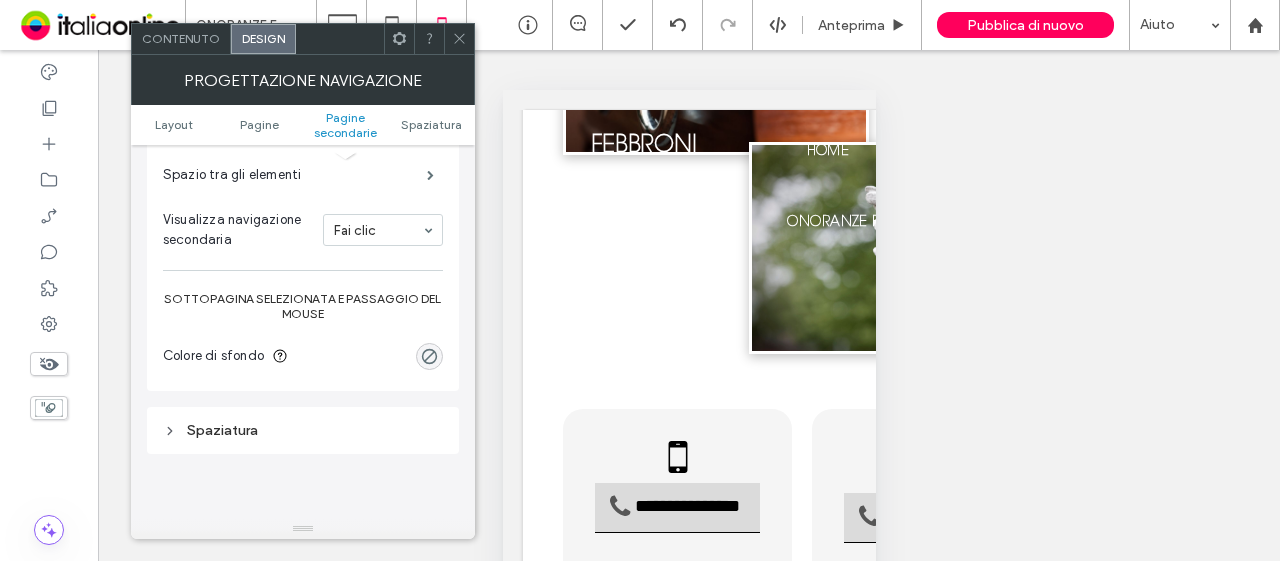 click on "Stile pagina secondaria Collega stile Collega testo Colore di sfondo Spazio tra gli elementi Visualizza navigazione secondaria Fai clic Sottopagina selezionata e passaggio del mouse Colore di sfondo" at bounding box center [303, 202] 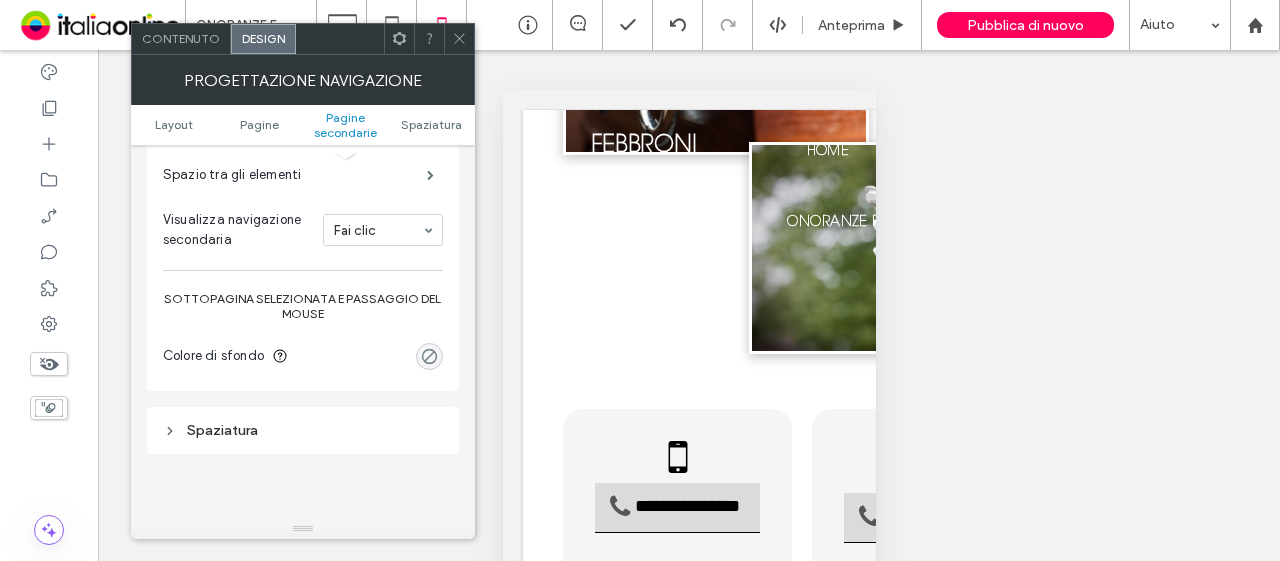 click at bounding box center (429, 356) 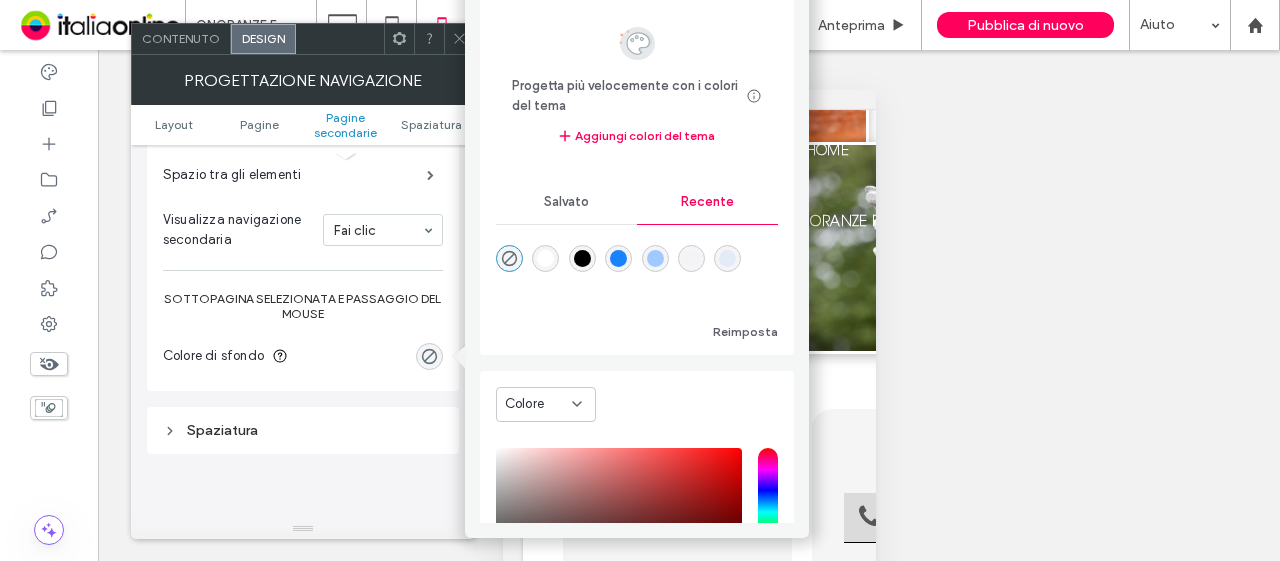 click at bounding box center (618, 258) 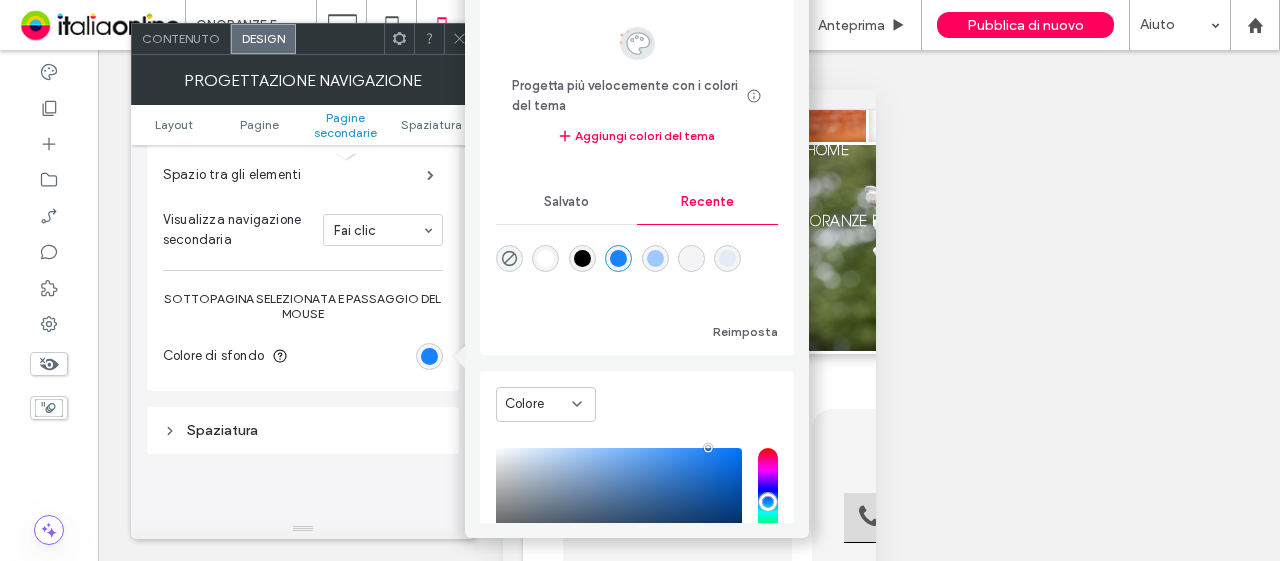 click on "Colore di sfondo" at bounding box center [303, 356] 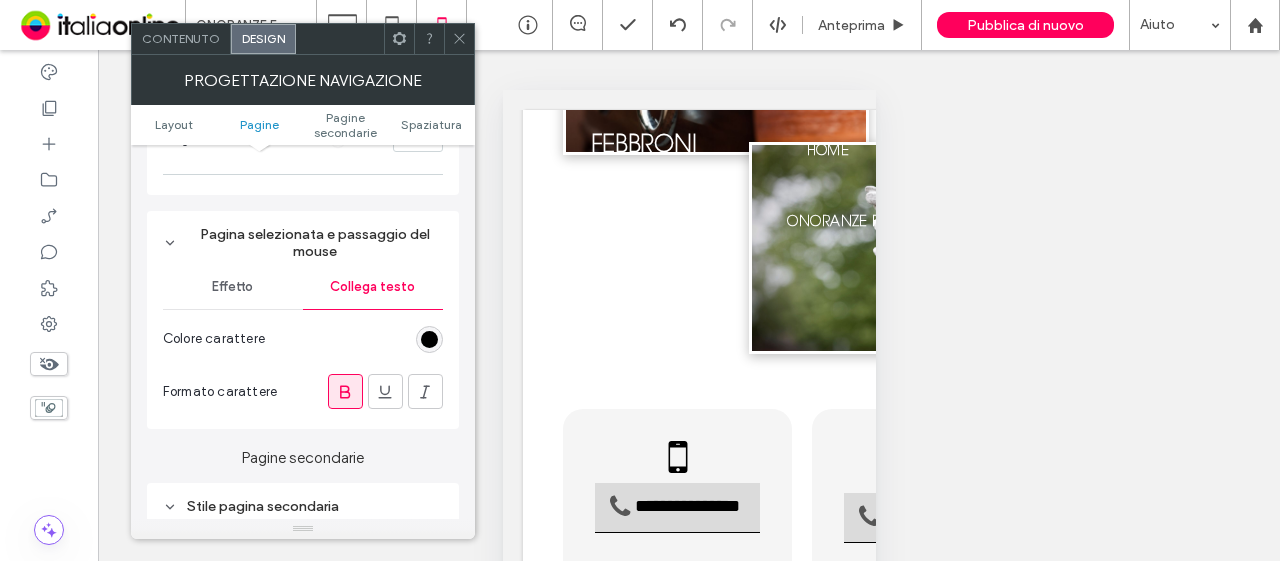 scroll, scrollTop: 800, scrollLeft: 0, axis: vertical 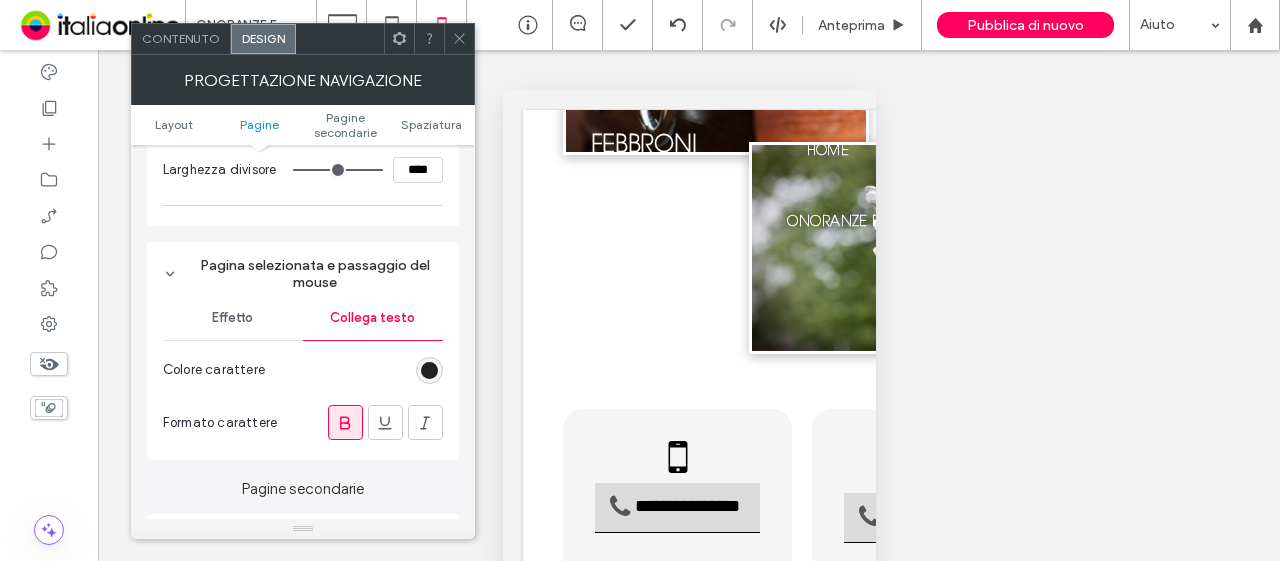 click at bounding box center [429, 370] 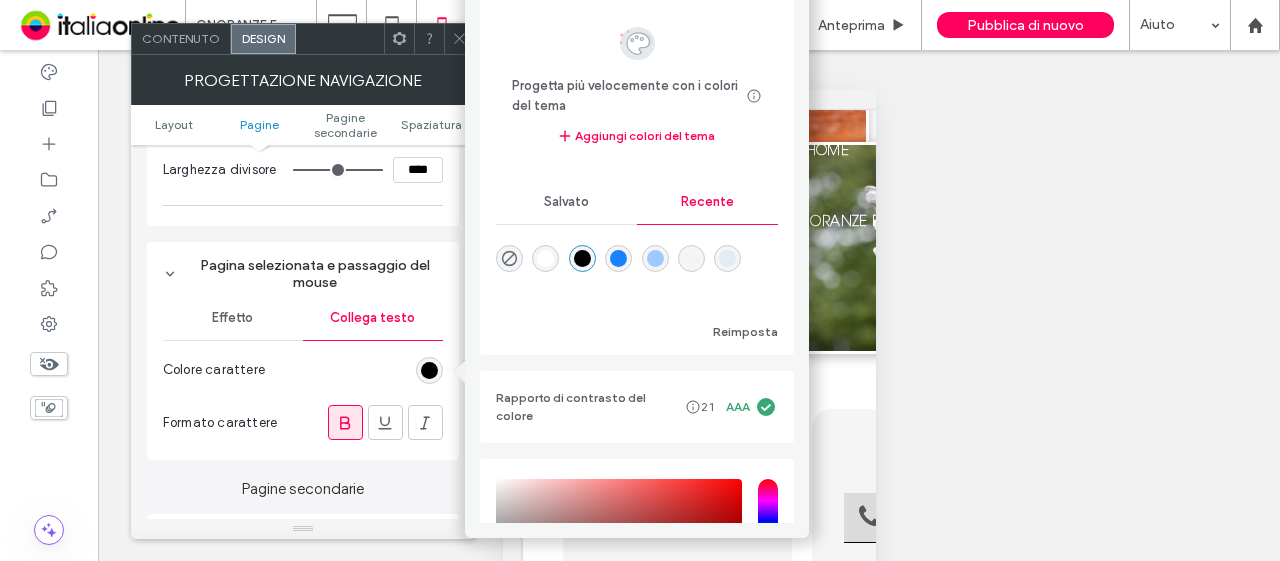 click at bounding box center [618, 258] 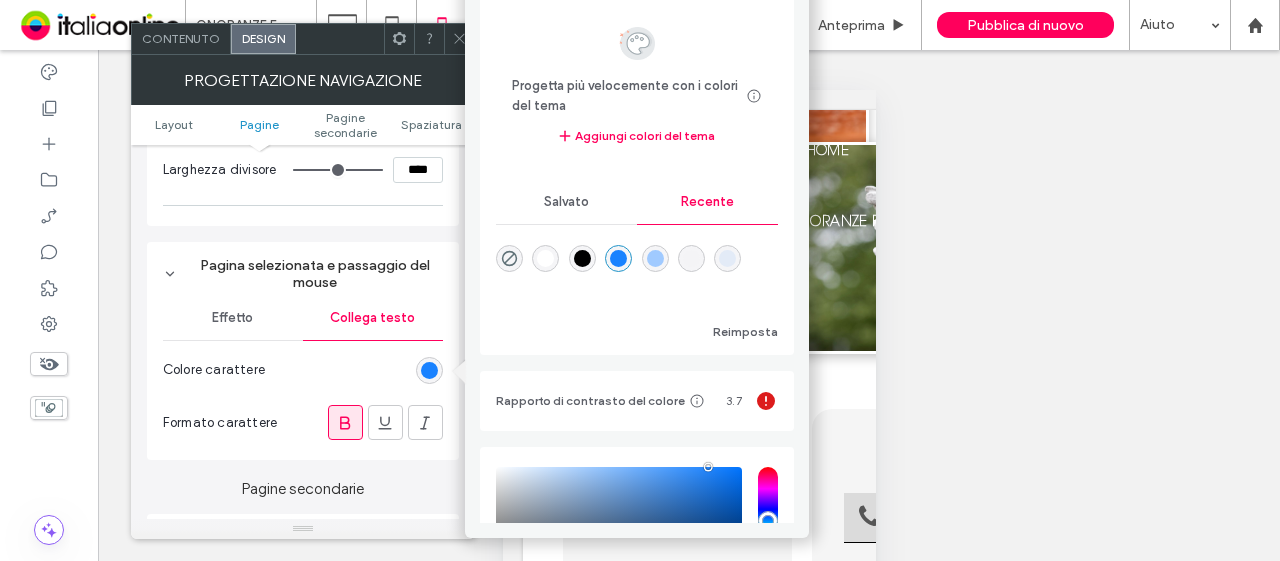 drag, startPoint x: 378, startPoint y: 296, endPoint x: 389, endPoint y: 293, distance: 11.401754 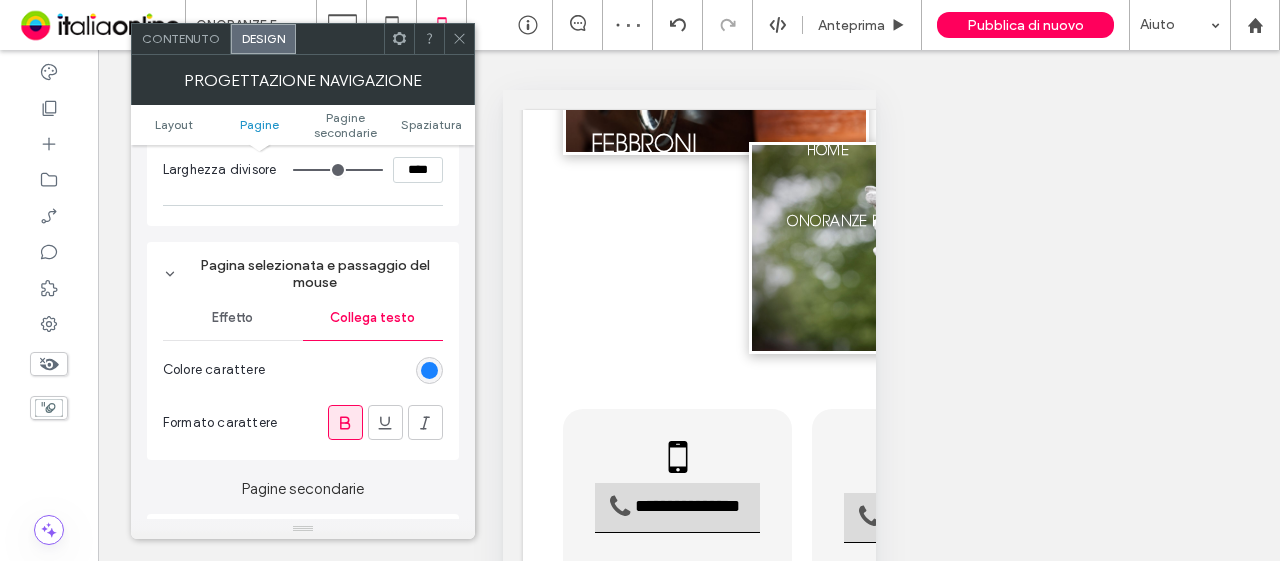 drag, startPoint x: 464, startPoint y: 29, endPoint x: 407, endPoint y: 47, distance: 59.77458 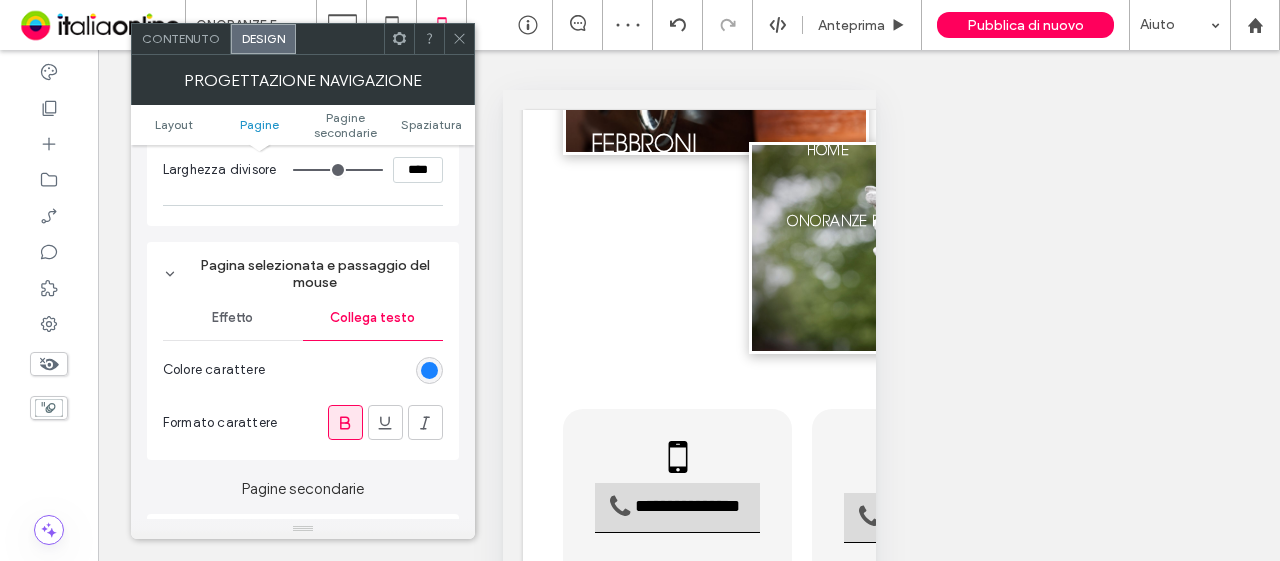 click at bounding box center (459, 39) 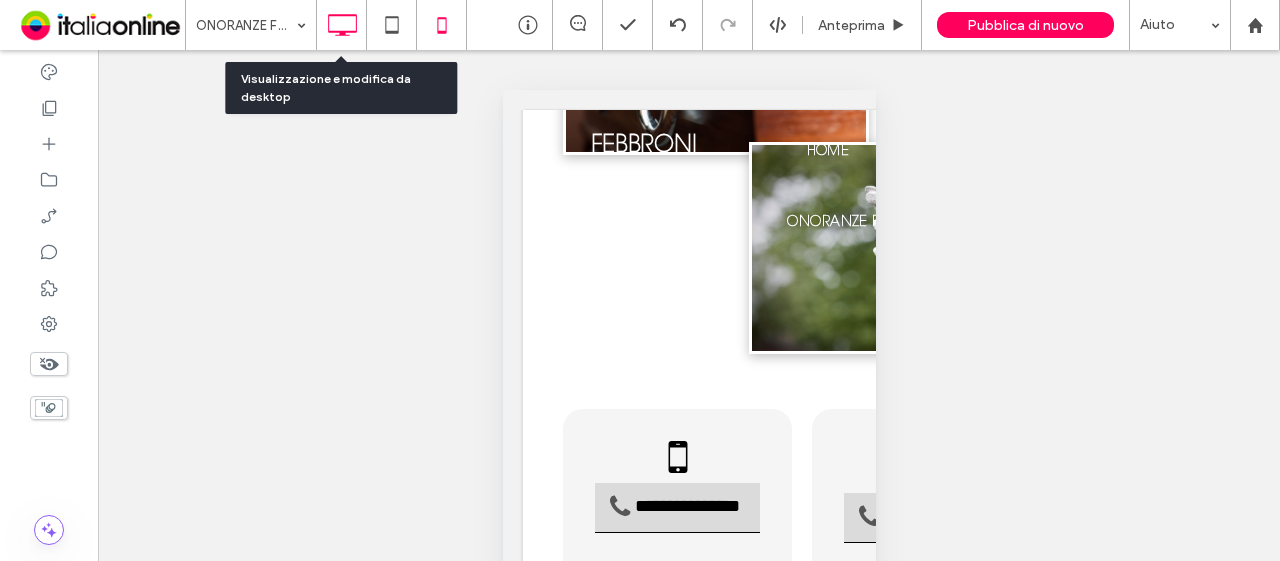 click 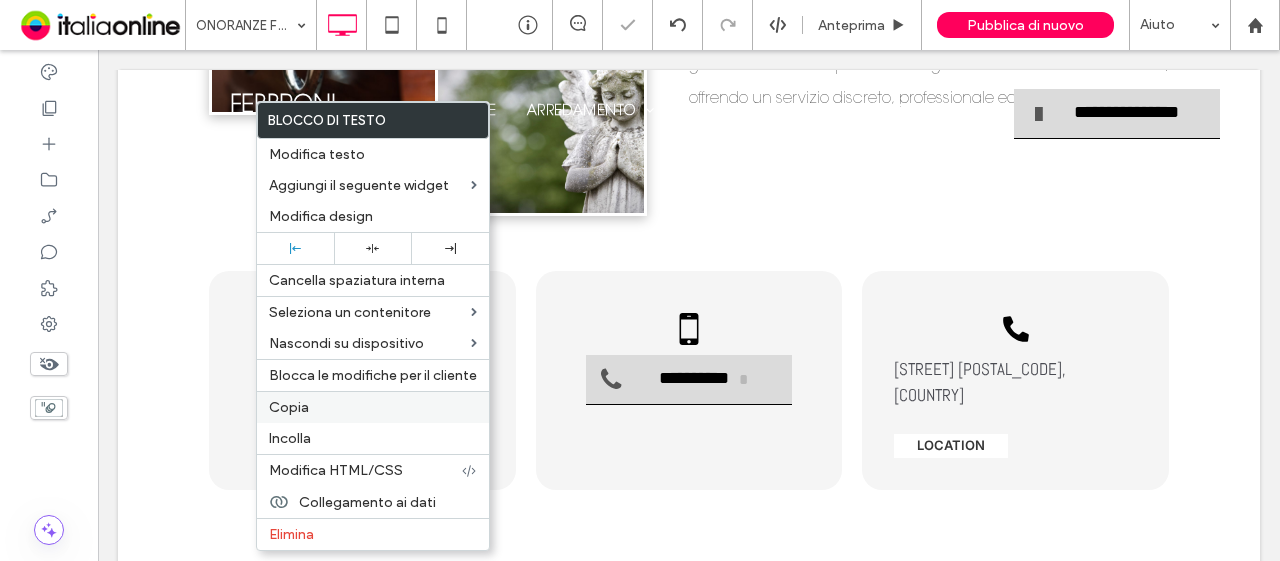 click on "Copia" at bounding box center (373, 407) 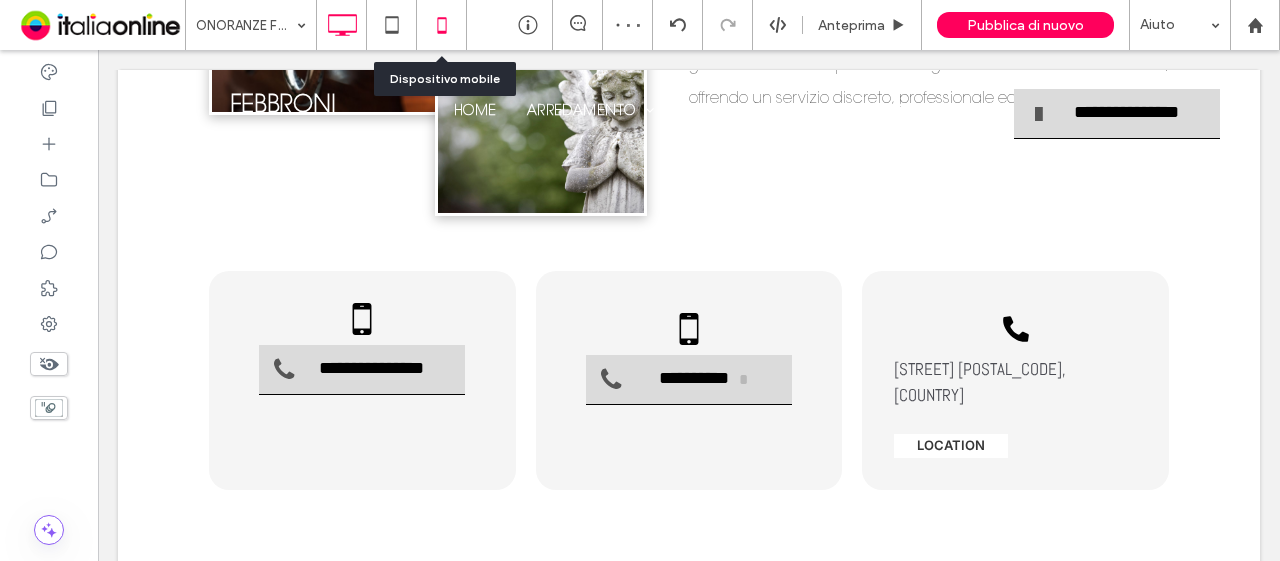 click 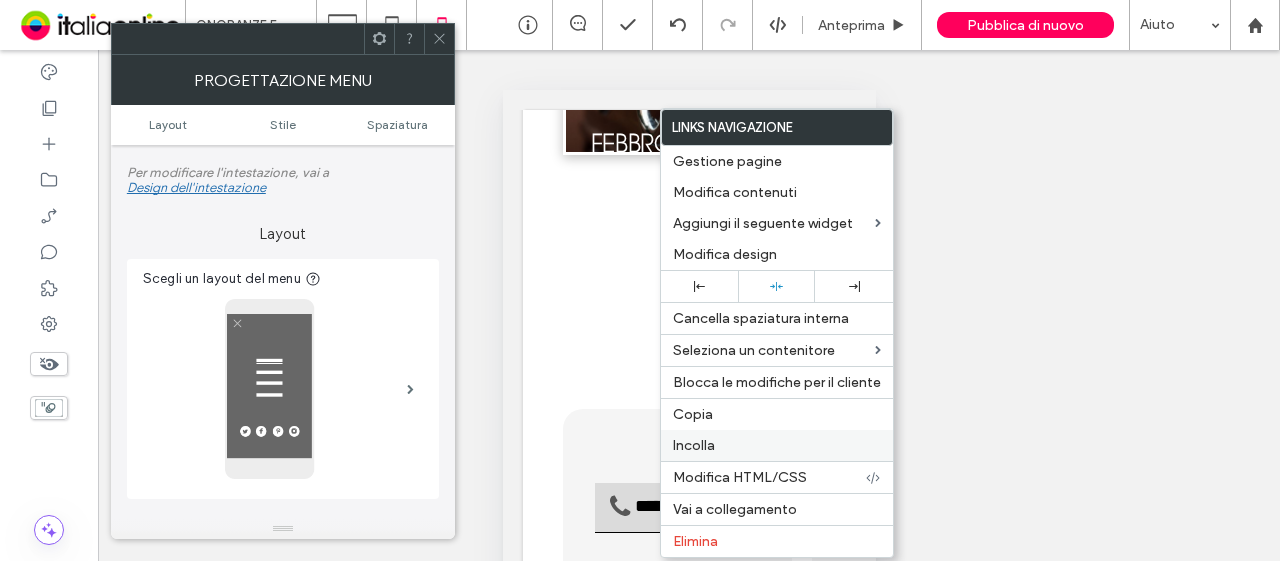 click on "Incolla" at bounding box center [694, 445] 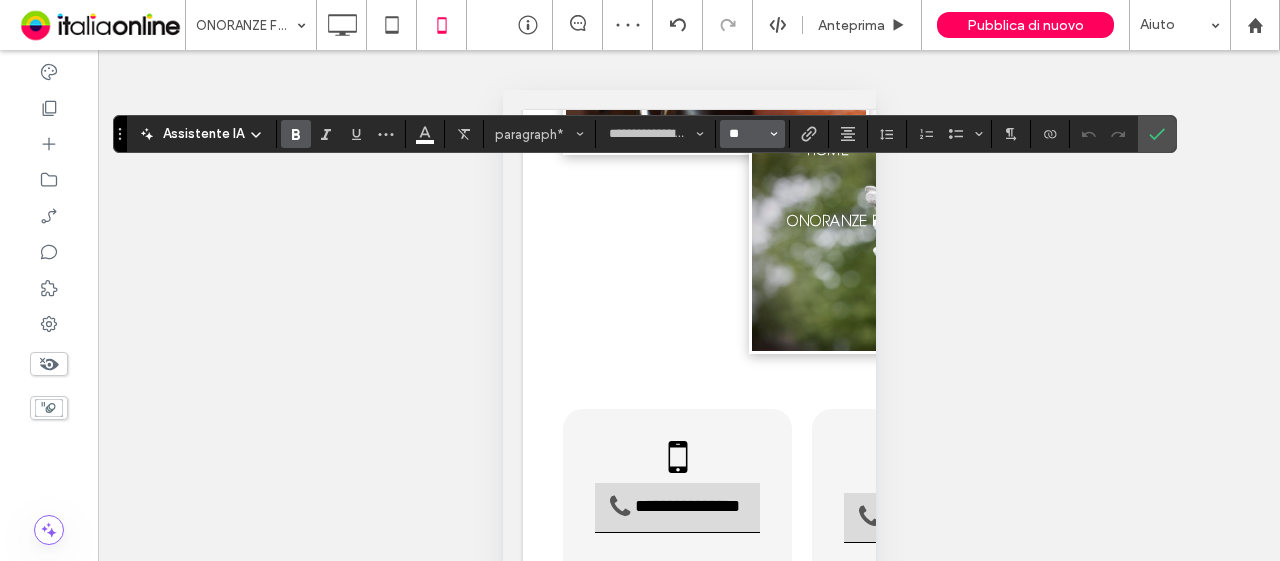 click on "**" at bounding box center (746, 134) 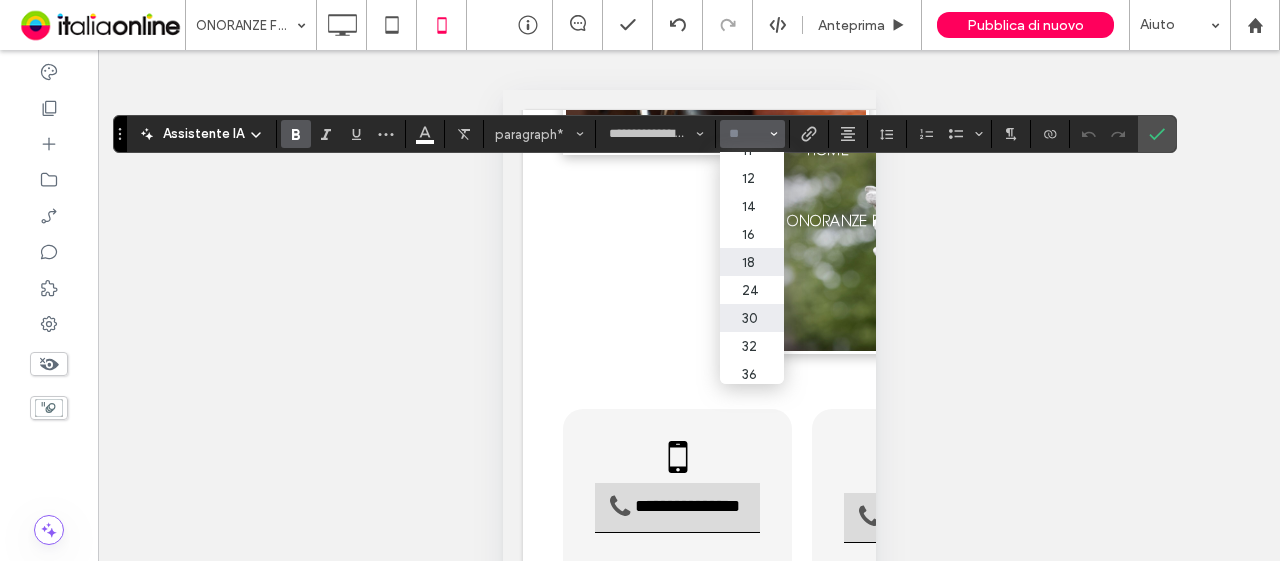 scroll, scrollTop: 247, scrollLeft: 0, axis: vertical 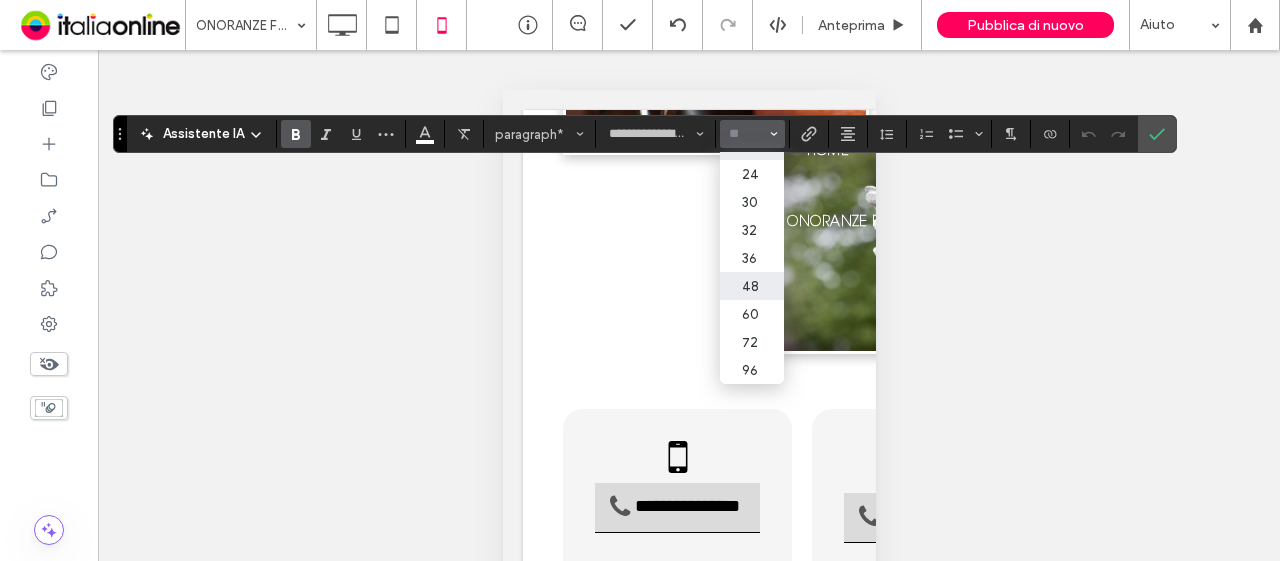 click on "48" at bounding box center (752, 286) 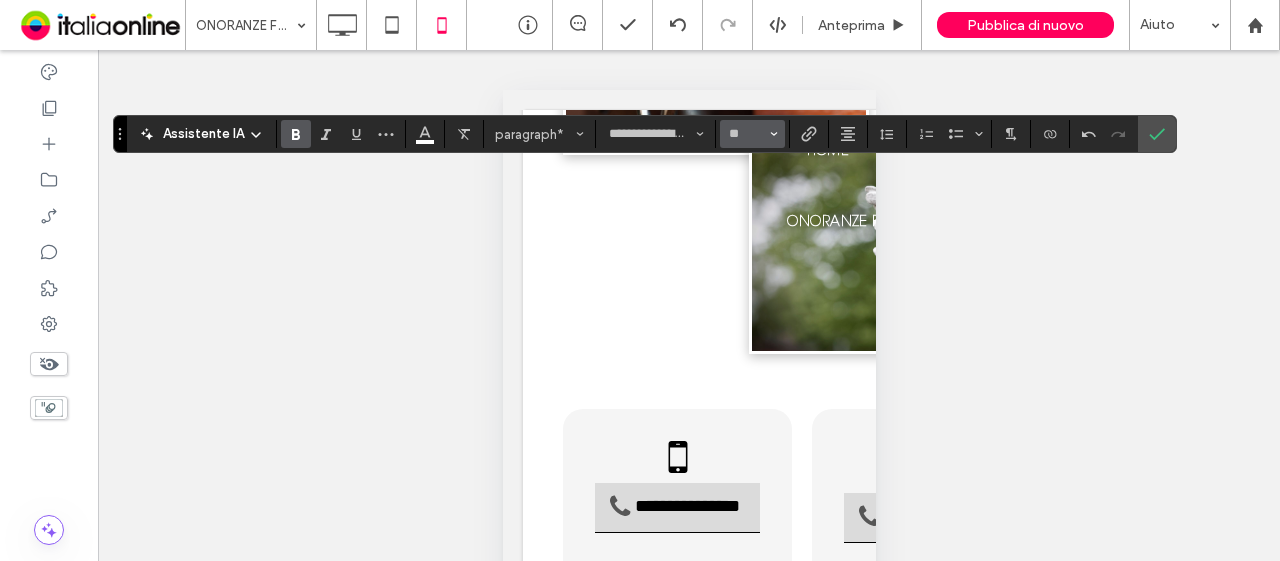 click on "**" at bounding box center (752, 134) 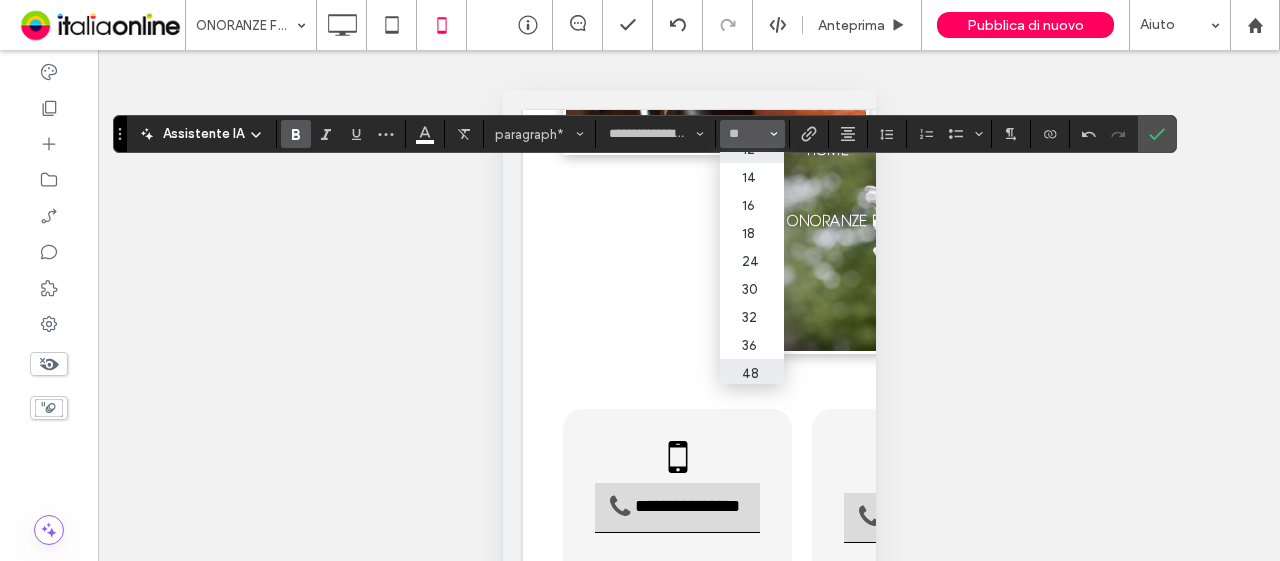 scroll, scrollTop: 200, scrollLeft: 0, axis: vertical 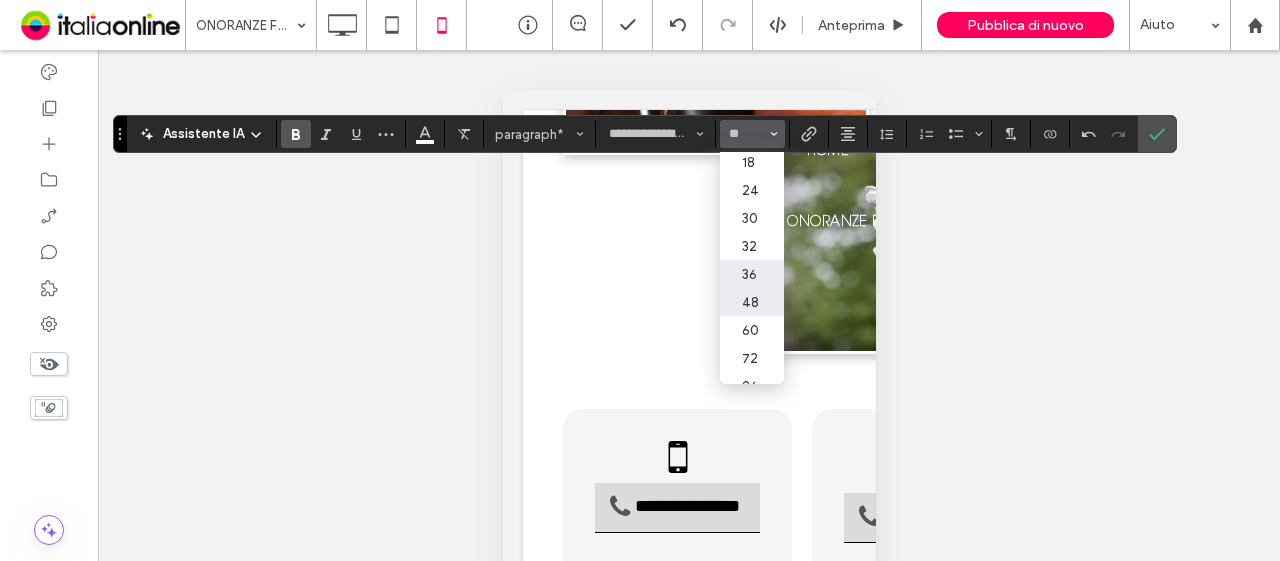 click on "36" at bounding box center [752, 274] 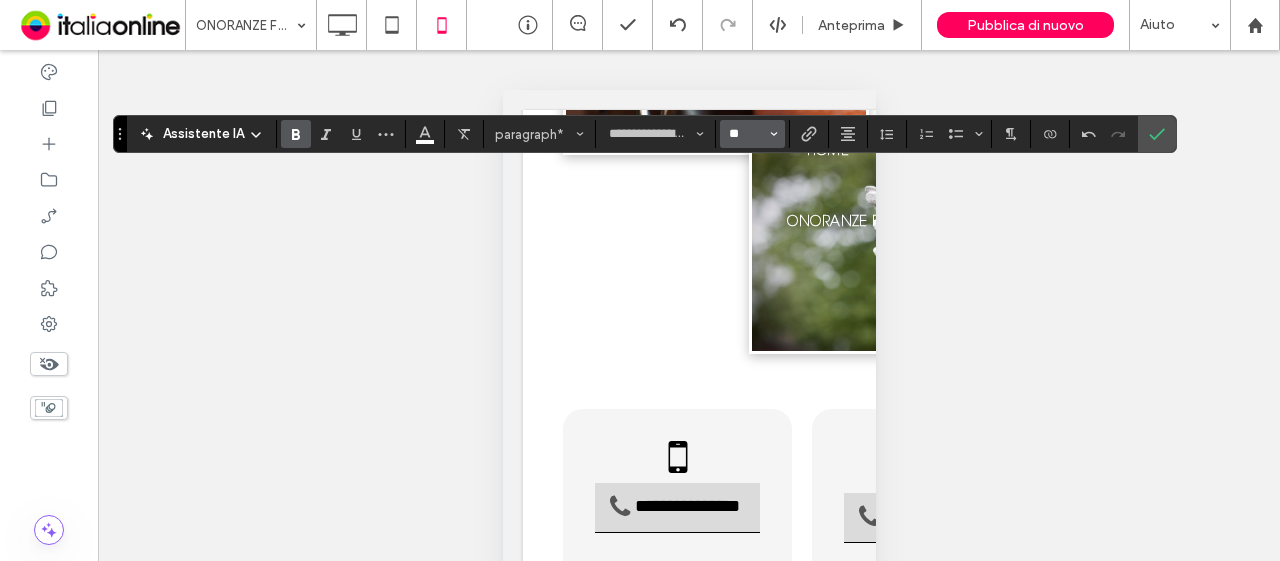 click on "**" at bounding box center [746, 134] 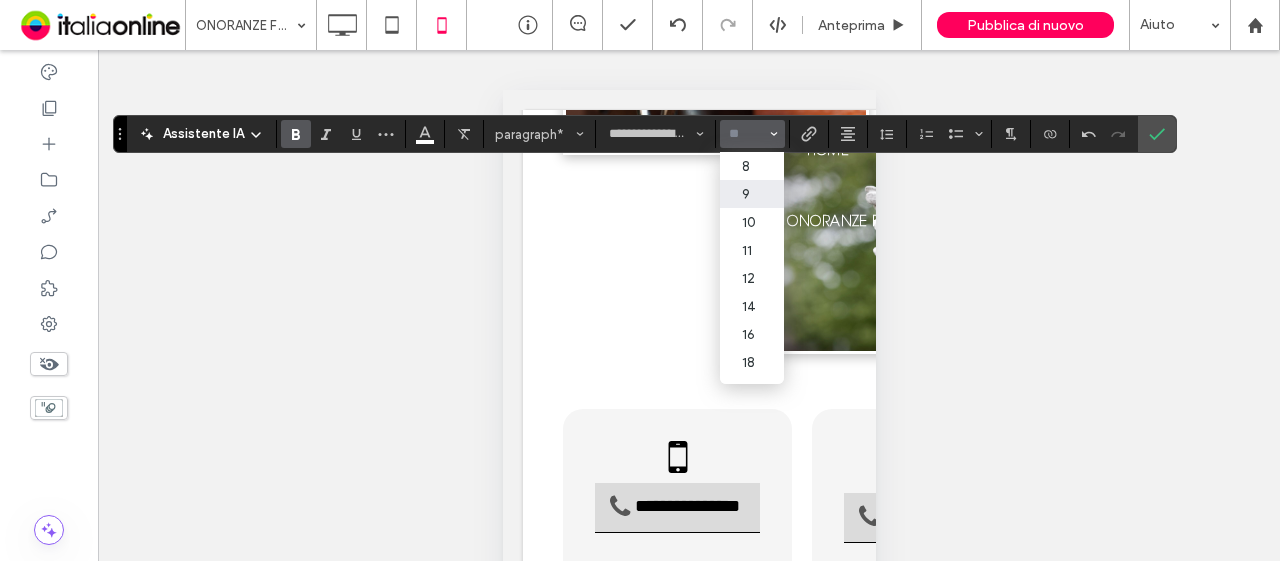 scroll, scrollTop: 200, scrollLeft: 0, axis: vertical 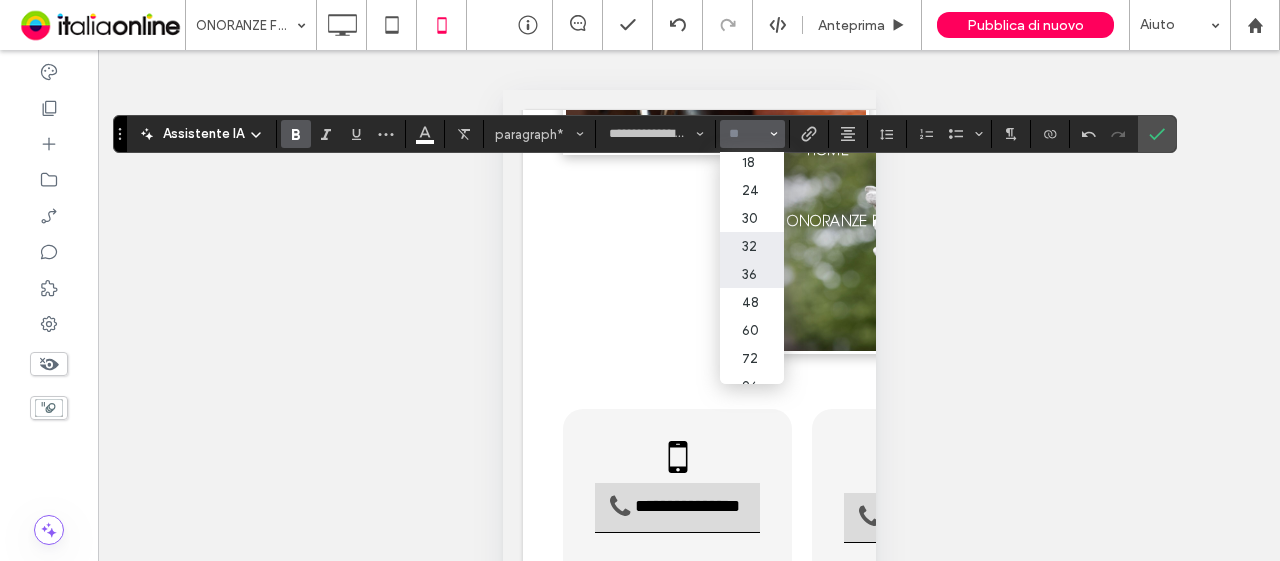 click on "32" at bounding box center [752, 246] 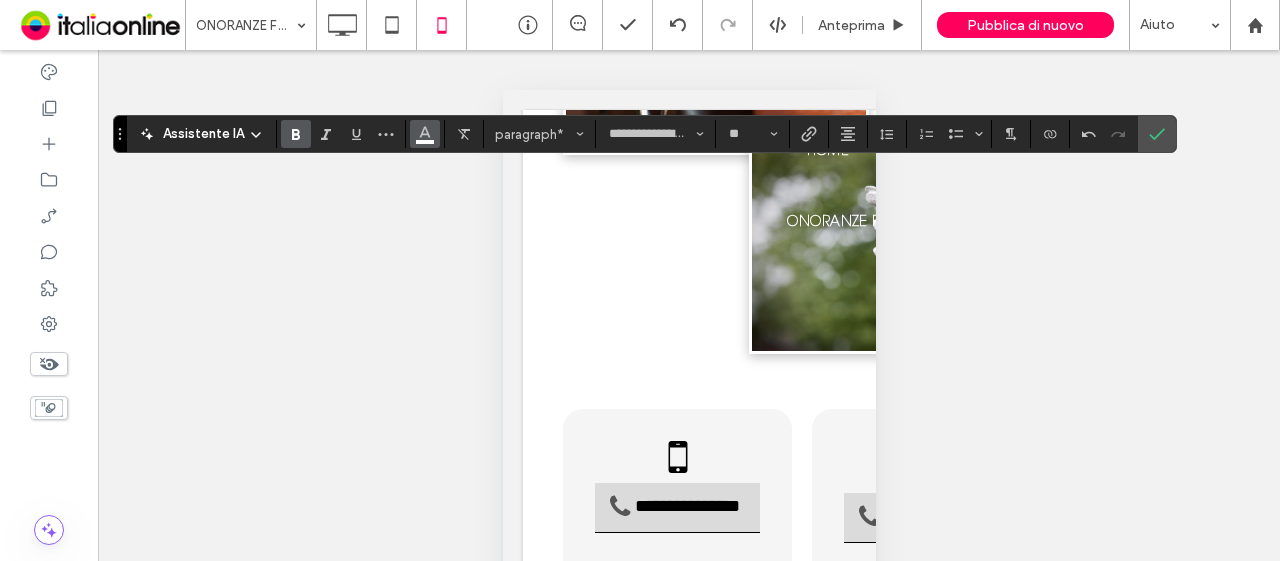 click at bounding box center (425, 132) 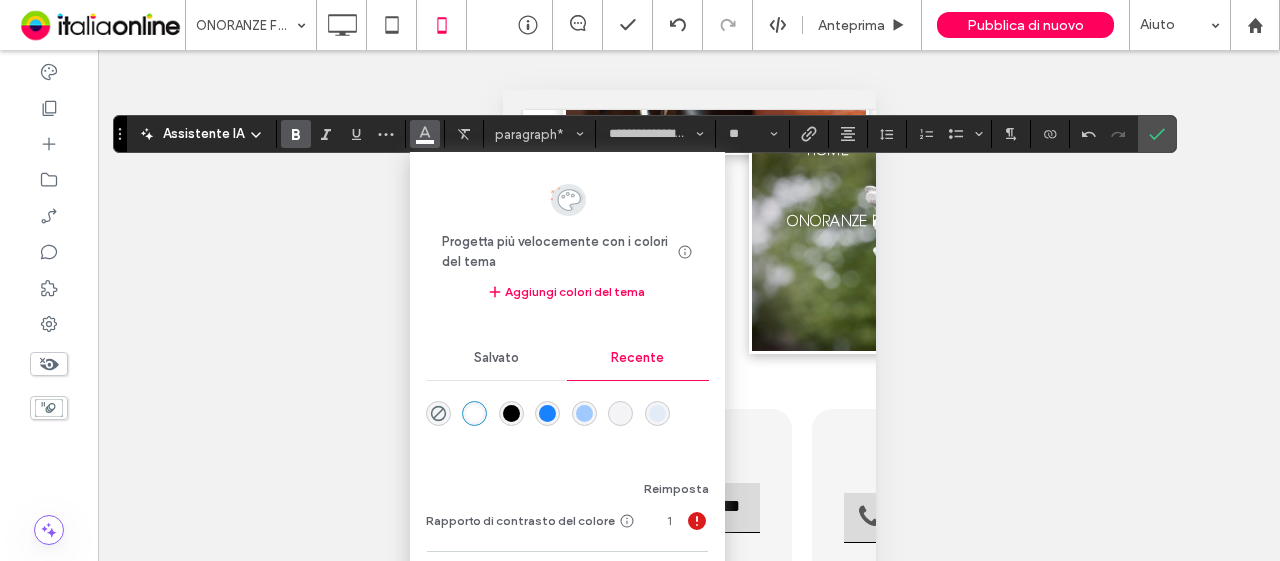 click at bounding box center [511, 413] 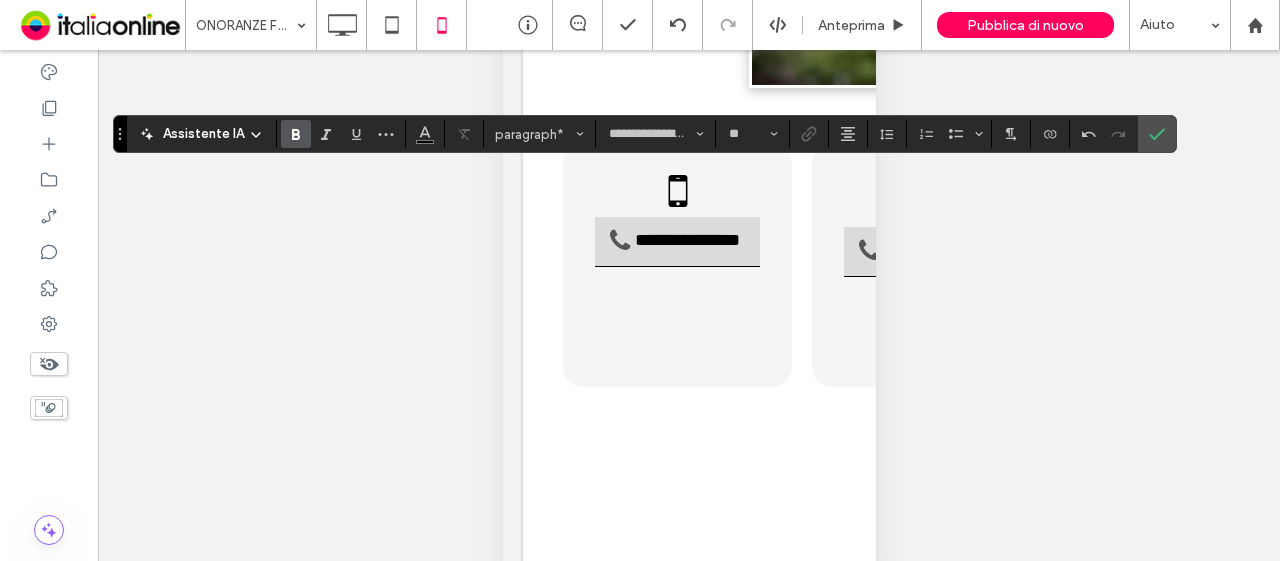 scroll, scrollTop: 0, scrollLeft: 0, axis: both 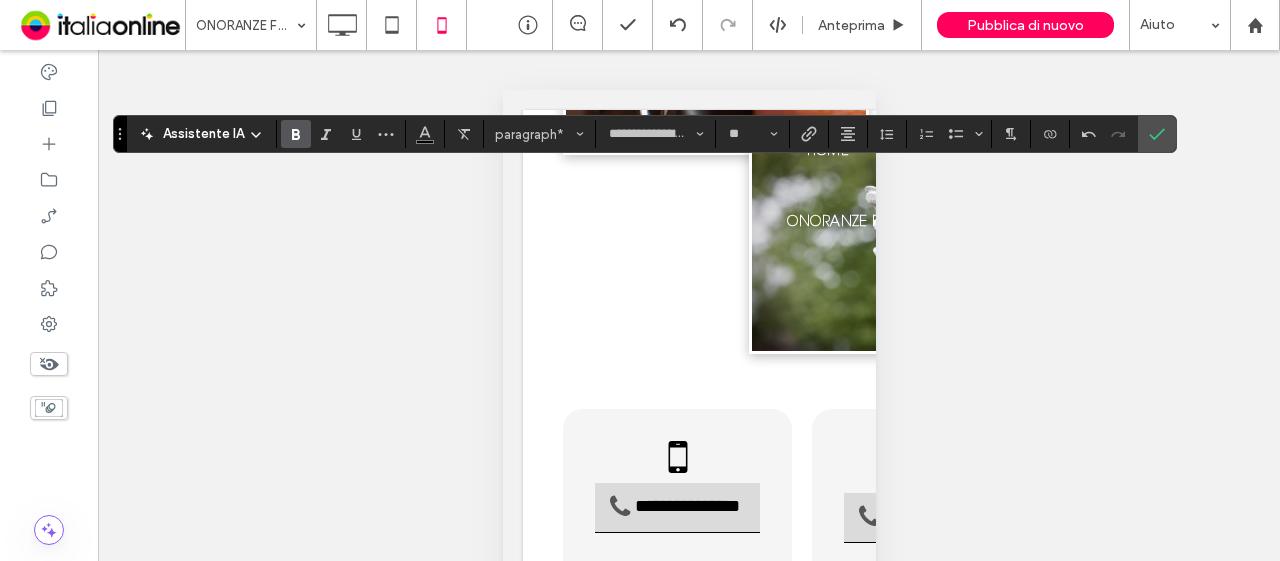 click 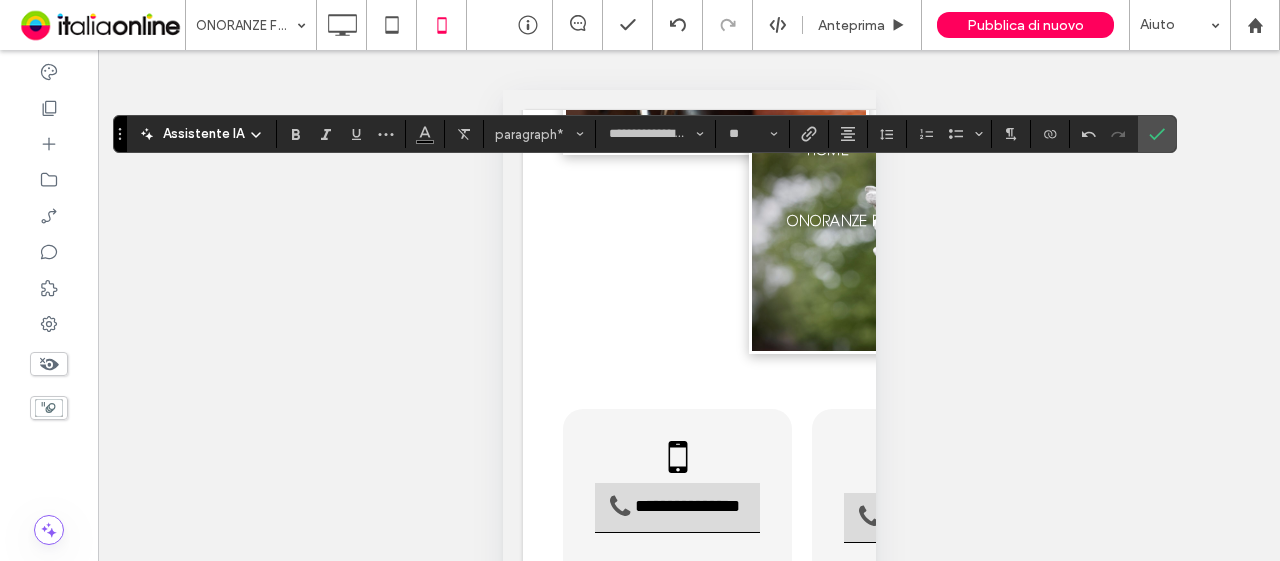 click on "Mostrare?
Sì
Mostrare?
Sì
Mostrare?
Sì
Mostrare?
Sì
Mostrare?
Sì
Mostrare?
Sì
Mostrare?
Sì
Mostrare?
Sì
Mostrare?
Sì
Mostrare?
Sì
Mostrare?
Sì
Mostrare?
Sì" at bounding box center (689, 330) 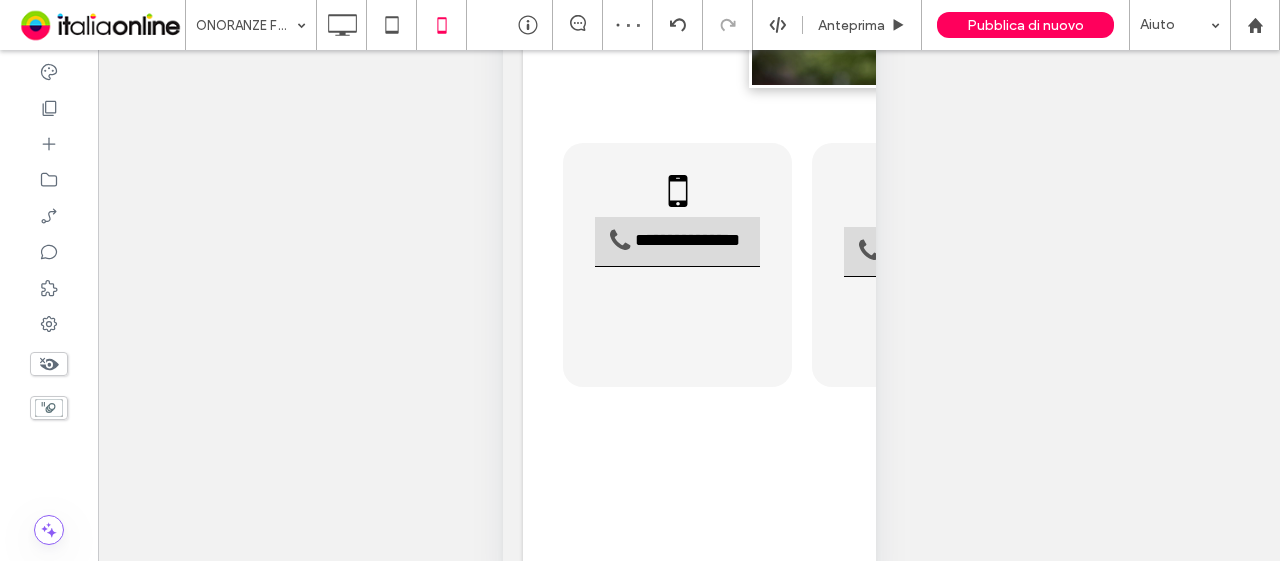 scroll, scrollTop: 0, scrollLeft: 0, axis: both 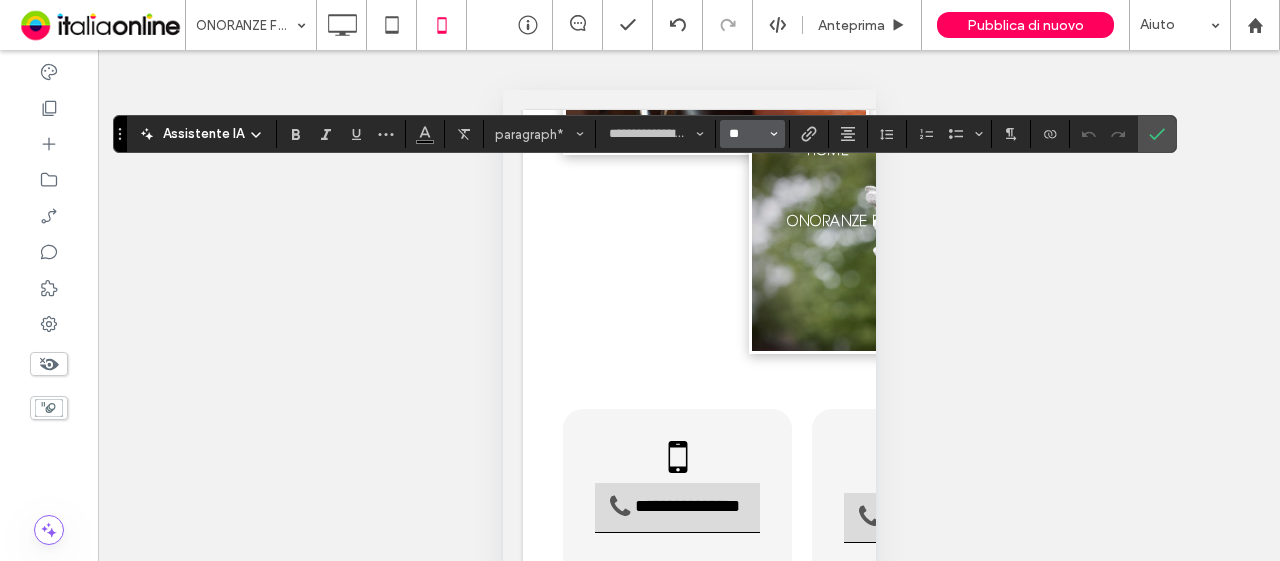 click on "**" at bounding box center [746, 134] 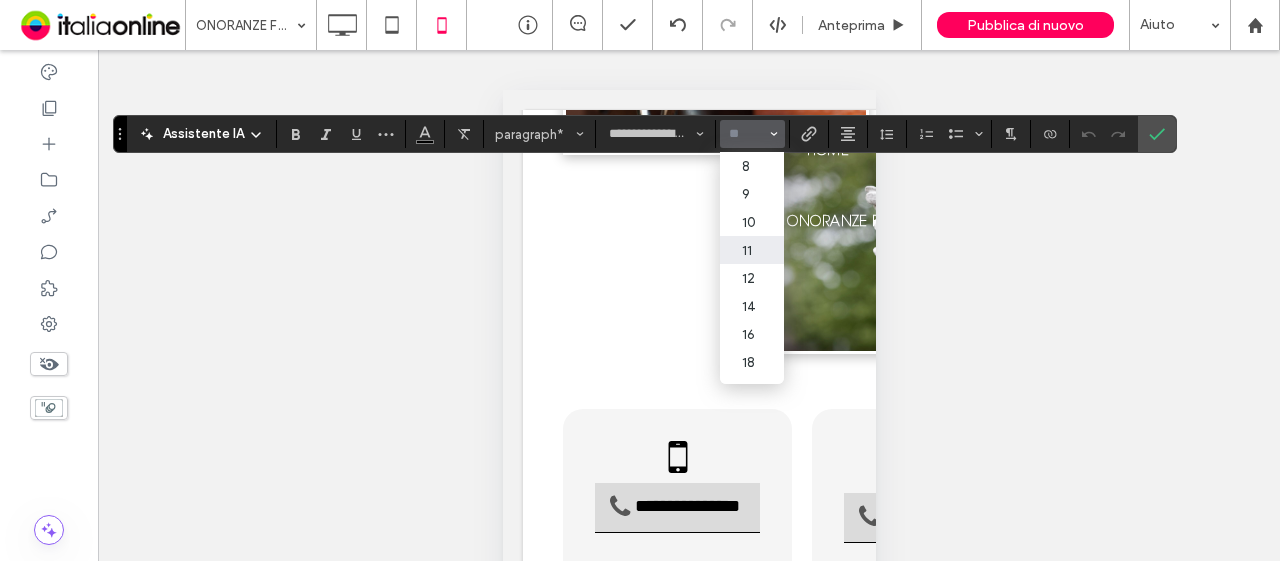 scroll, scrollTop: 100, scrollLeft: 0, axis: vertical 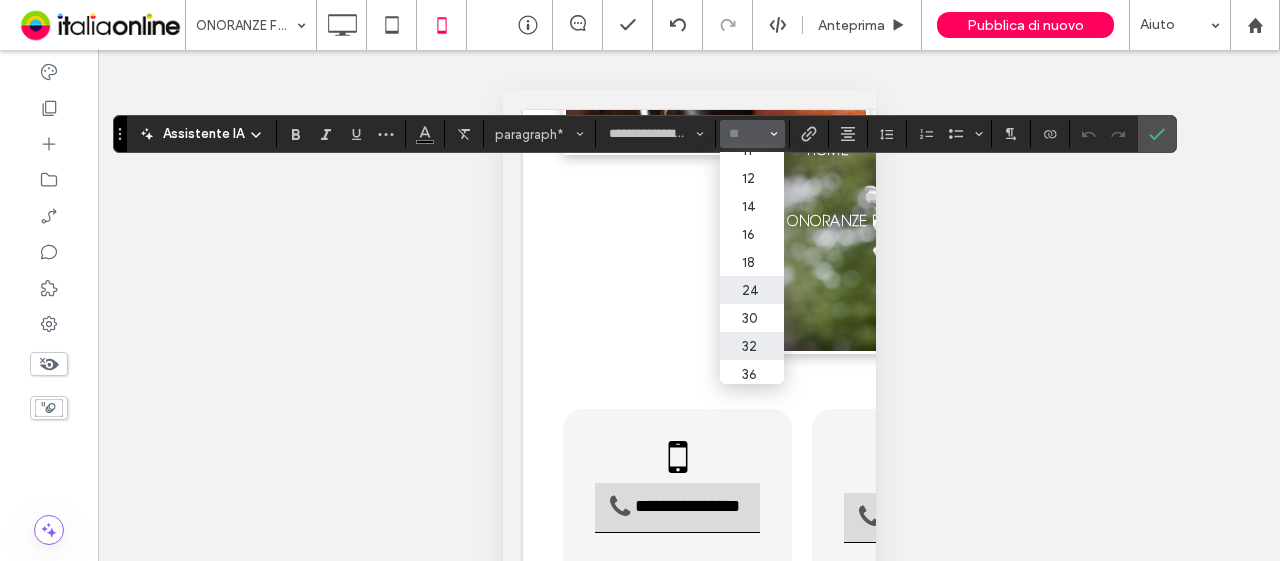 click on "24" at bounding box center (752, 290) 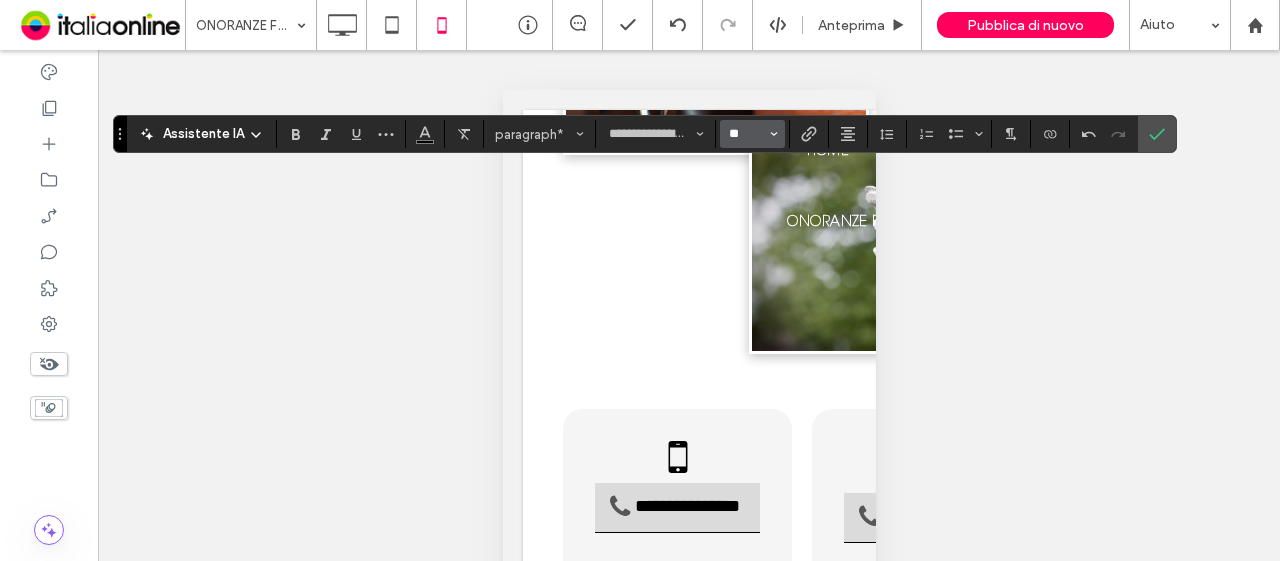 click on "**" at bounding box center (746, 134) 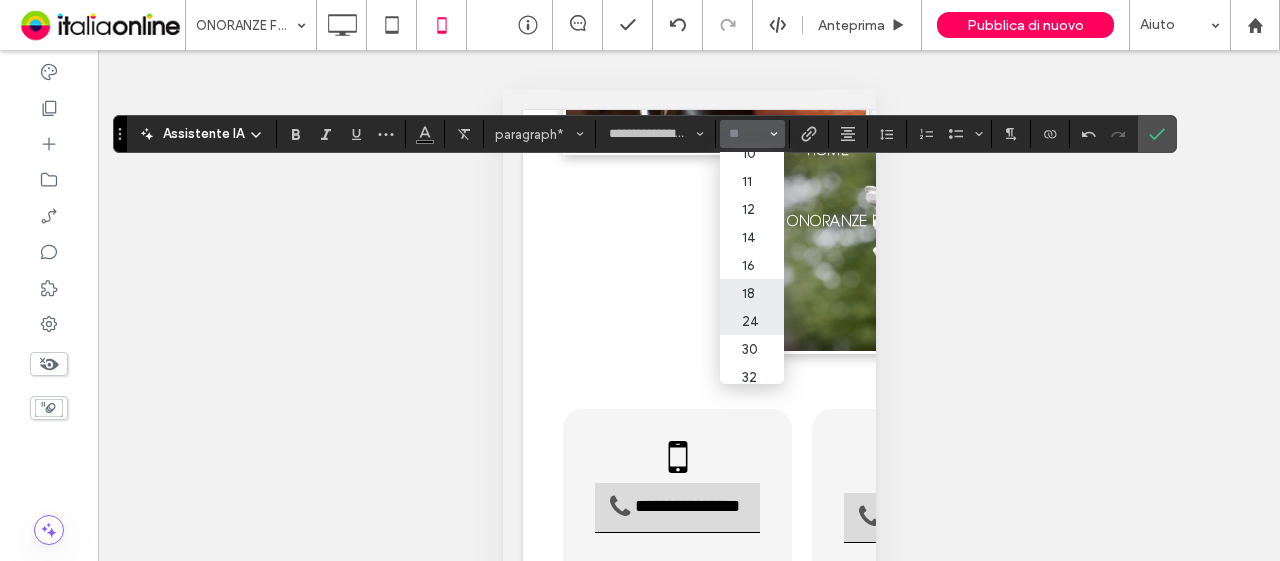 scroll, scrollTop: 100, scrollLeft: 0, axis: vertical 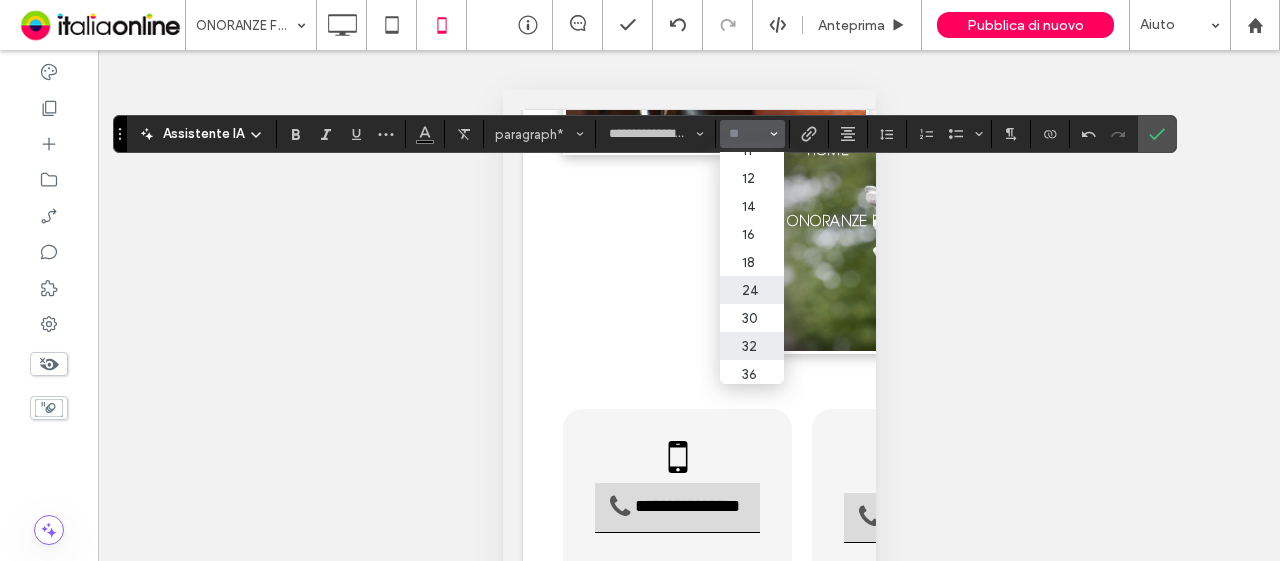 click on "32" at bounding box center [752, 346] 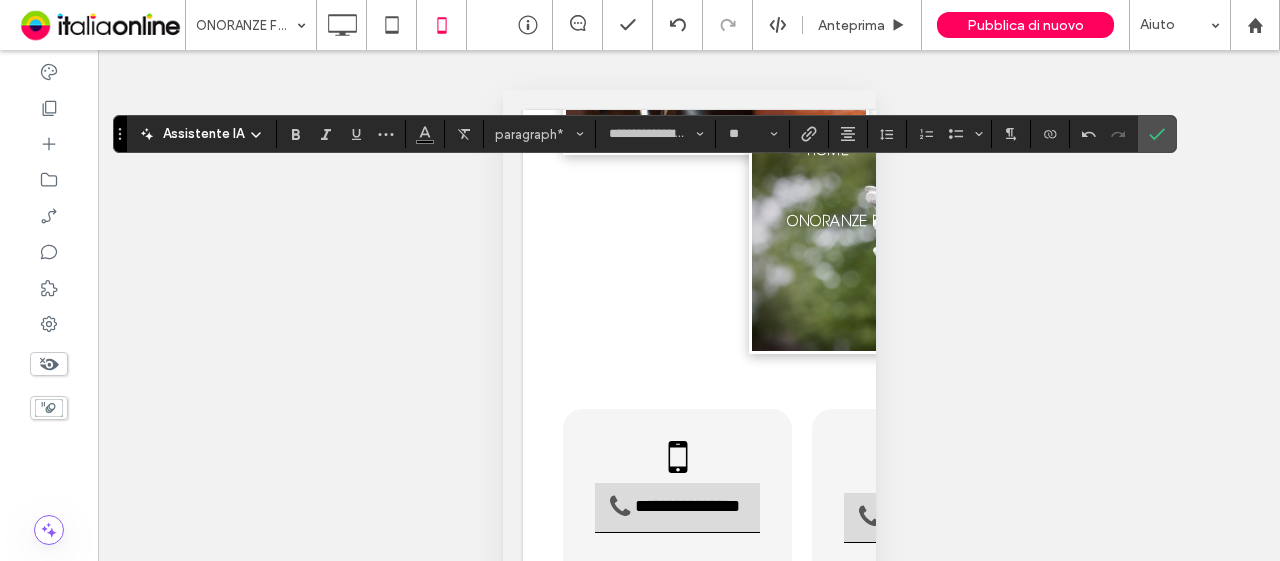 drag, startPoint x: 748, startPoint y: 117, endPoint x: 751, endPoint y: 139, distance: 22.203604 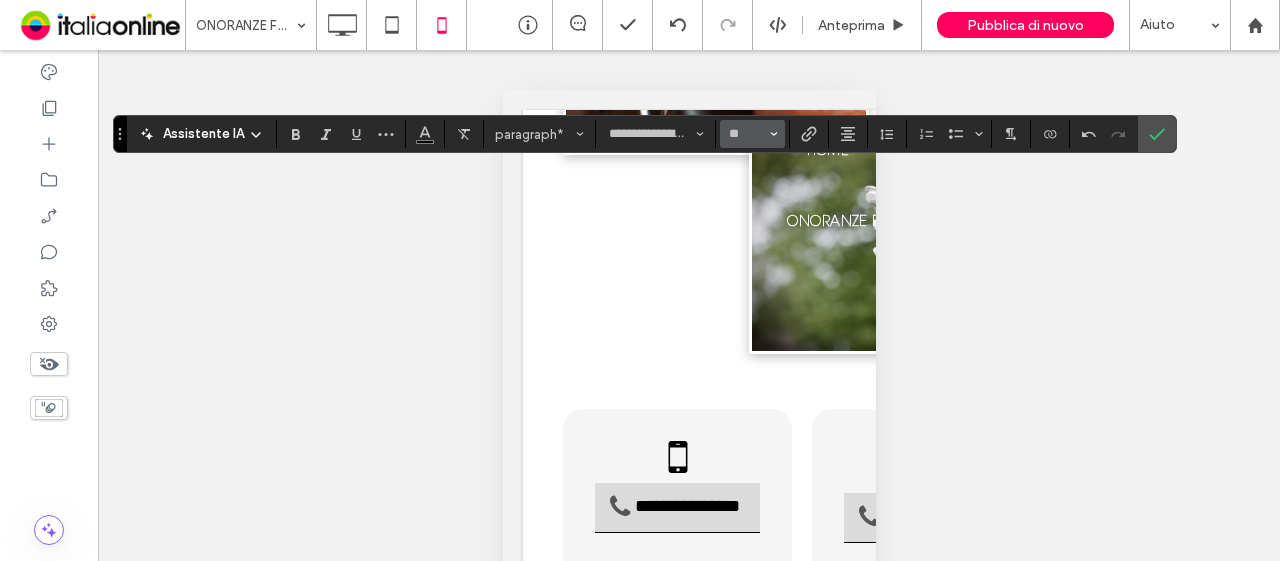 click on "**********" at bounding box center (645, 134) 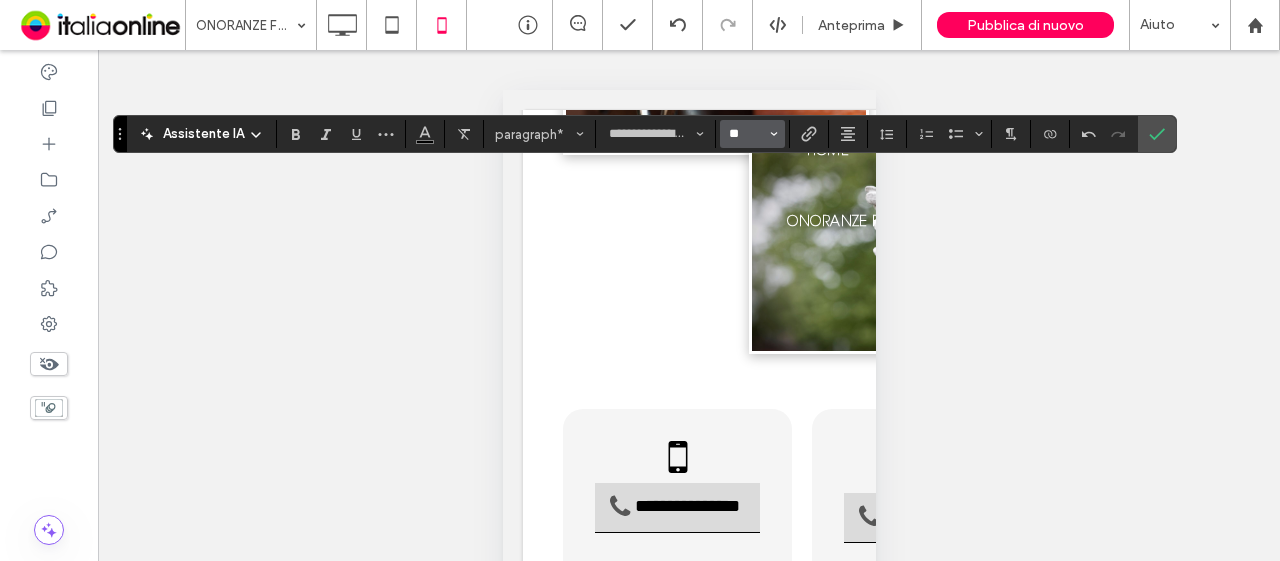 click on "**" at bounding box center (746, 134) 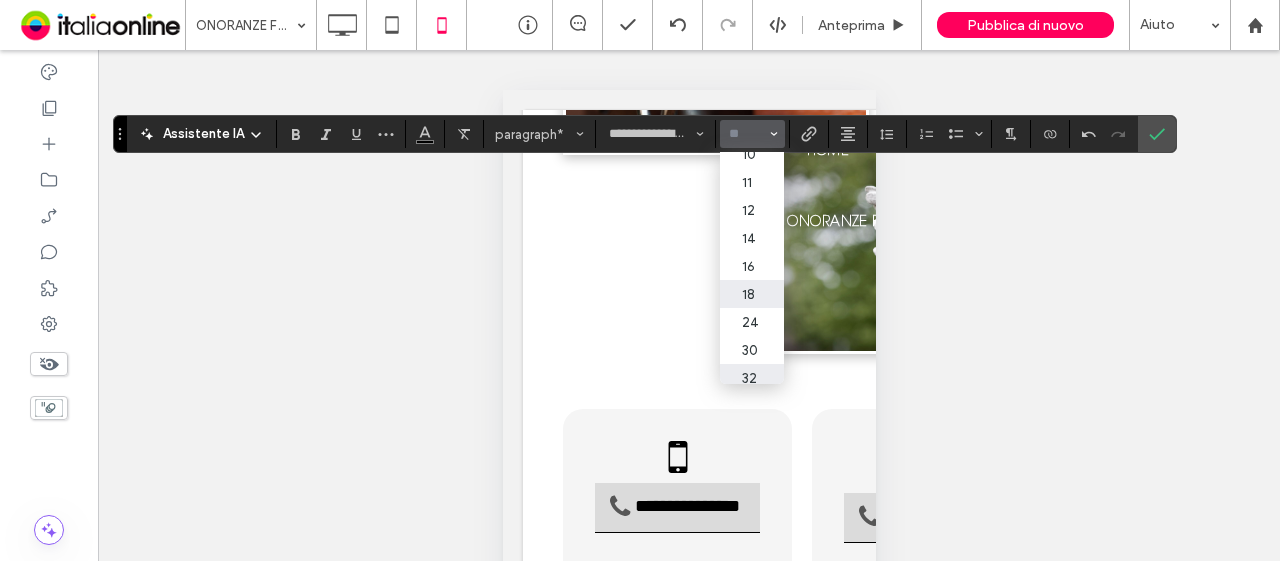 scroll, scrollTop: 100, scrollLeft: 0, axis: vertical 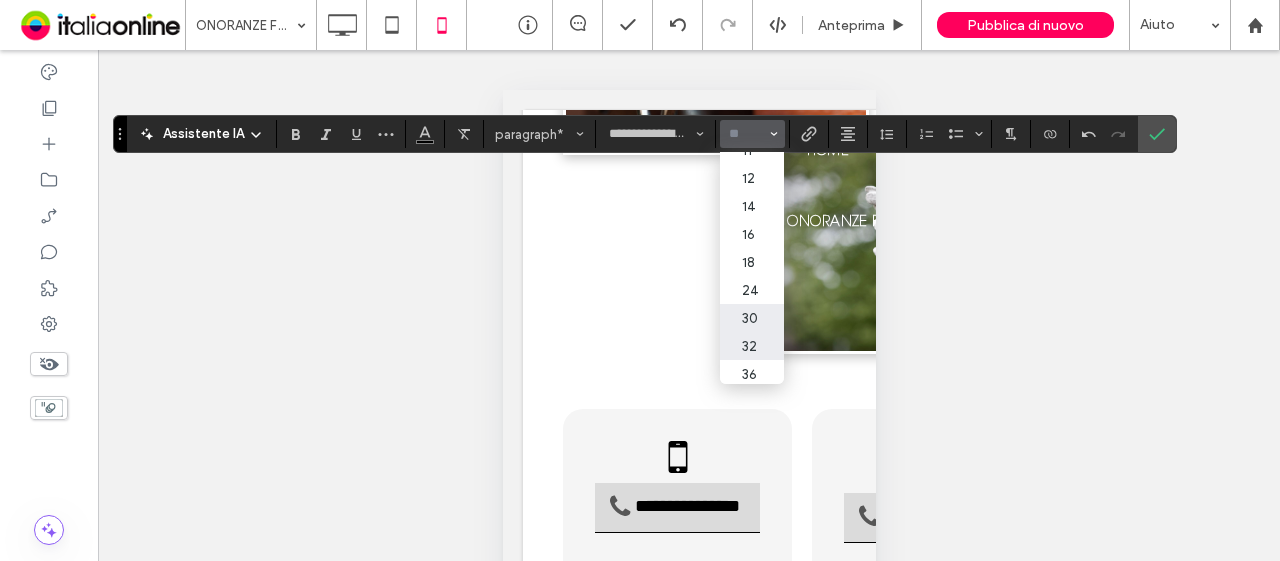 click on "30" at bounding box center [752, 318] 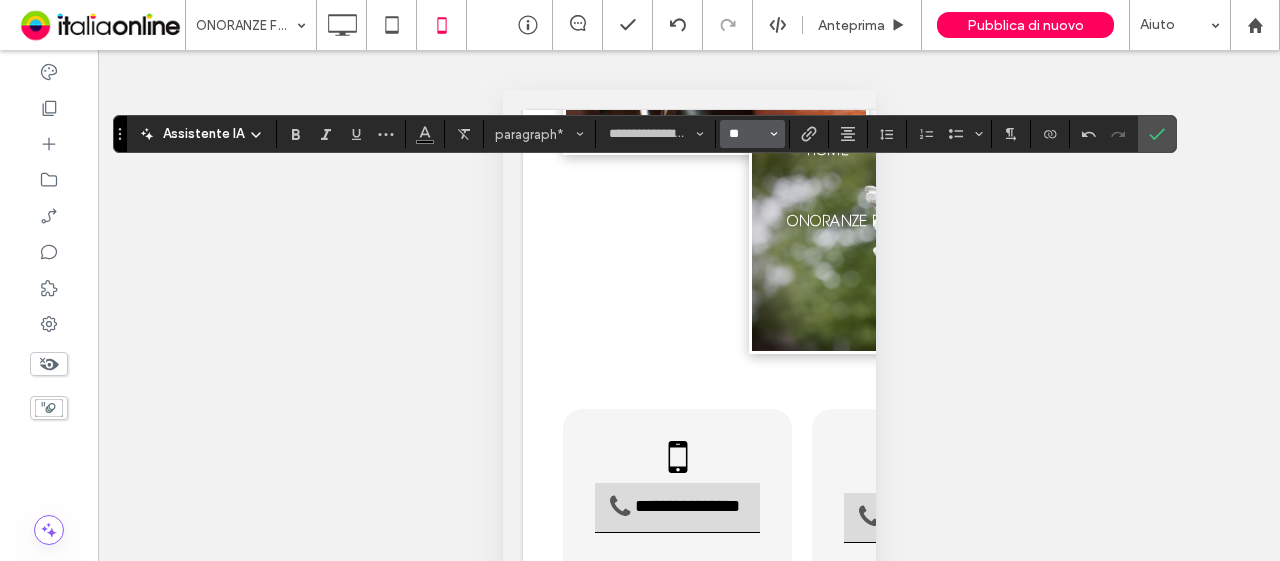 click on "**" at bounding box center (746, 134) 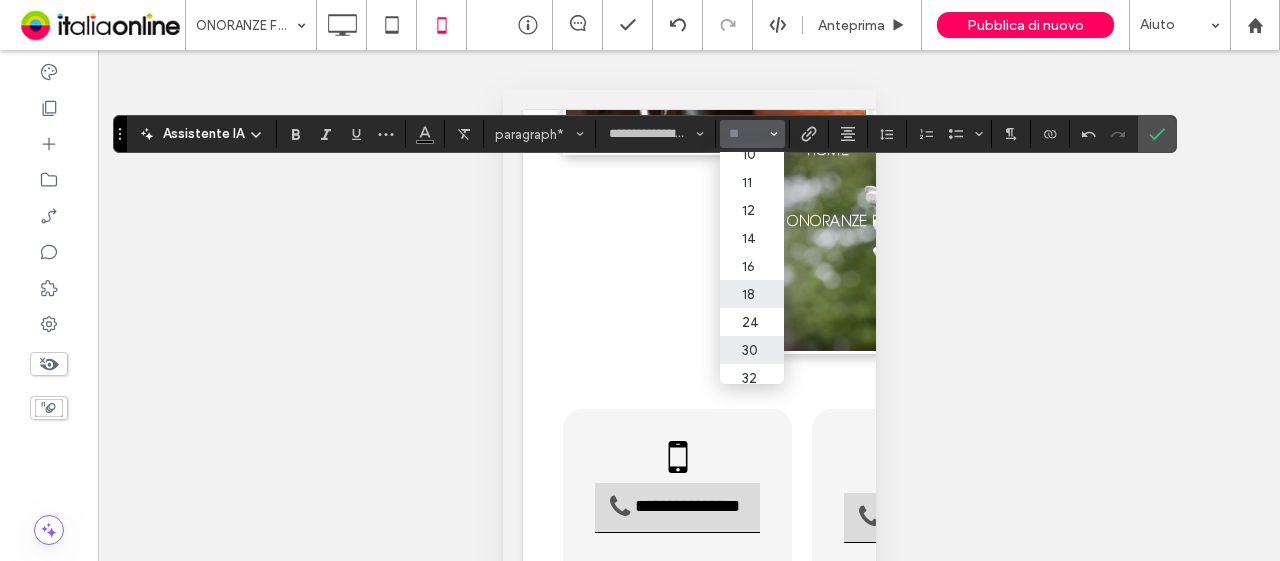 scroll, scrollTop: 100, scrollLeft: 0, axis: vertical 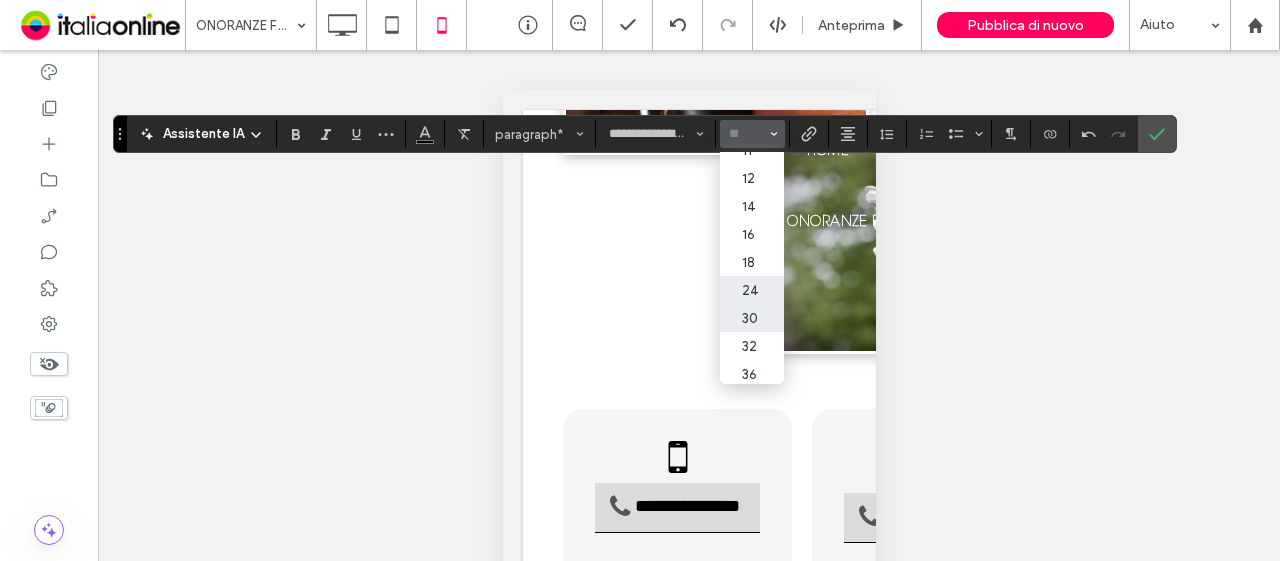 click on "24" at bounding box center [752, 290] 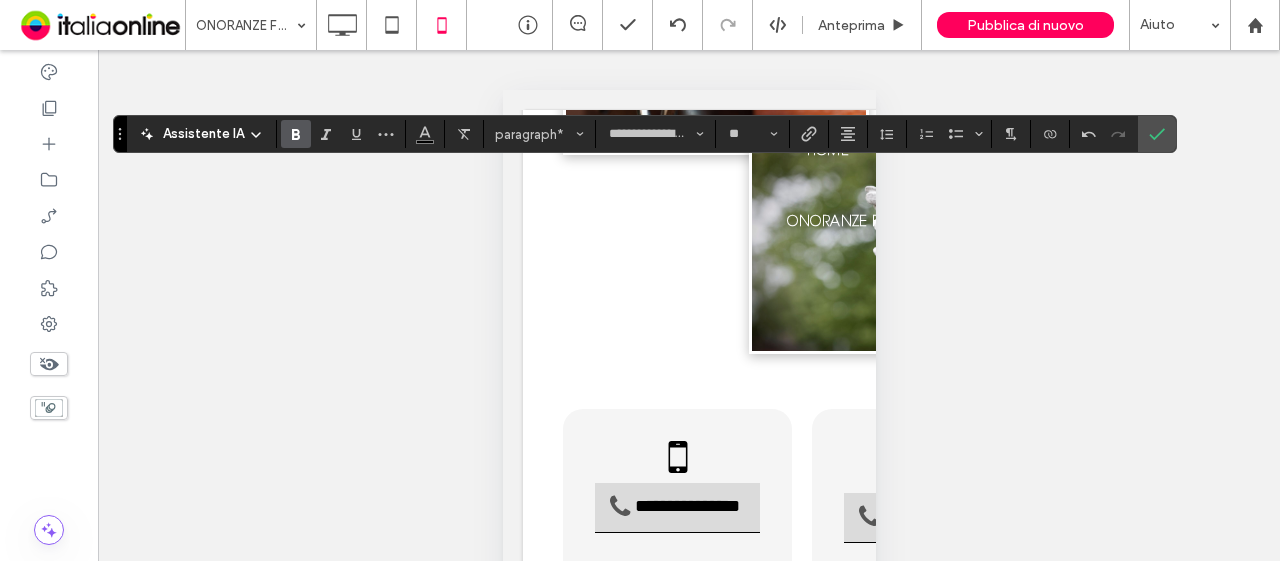click 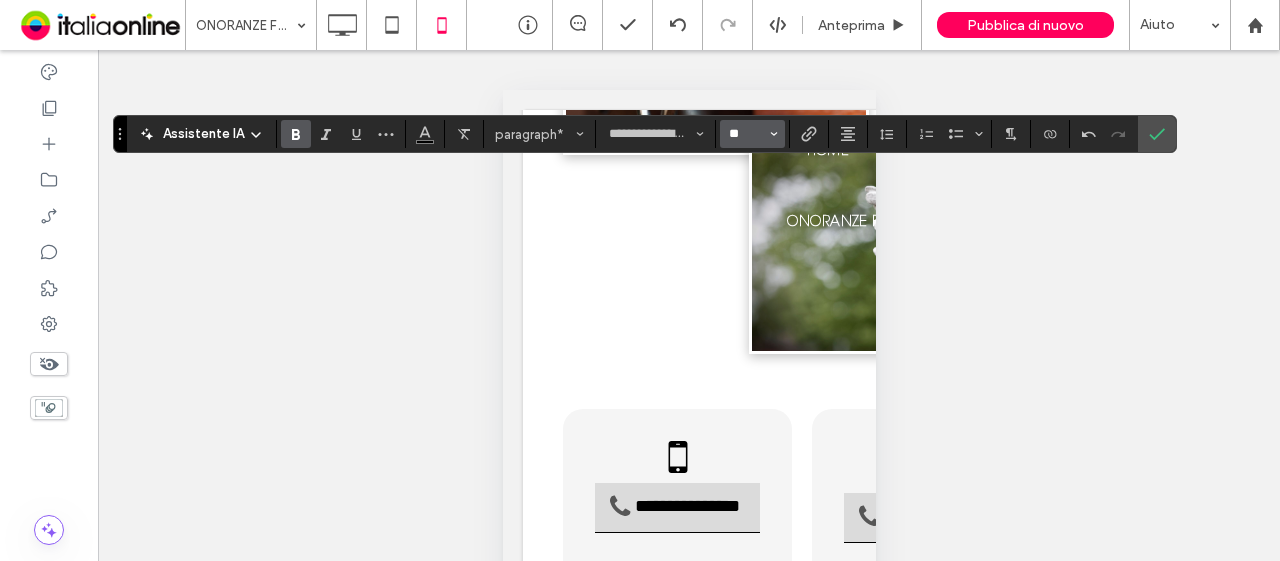 click on "**" at bounding box center (746, 134) 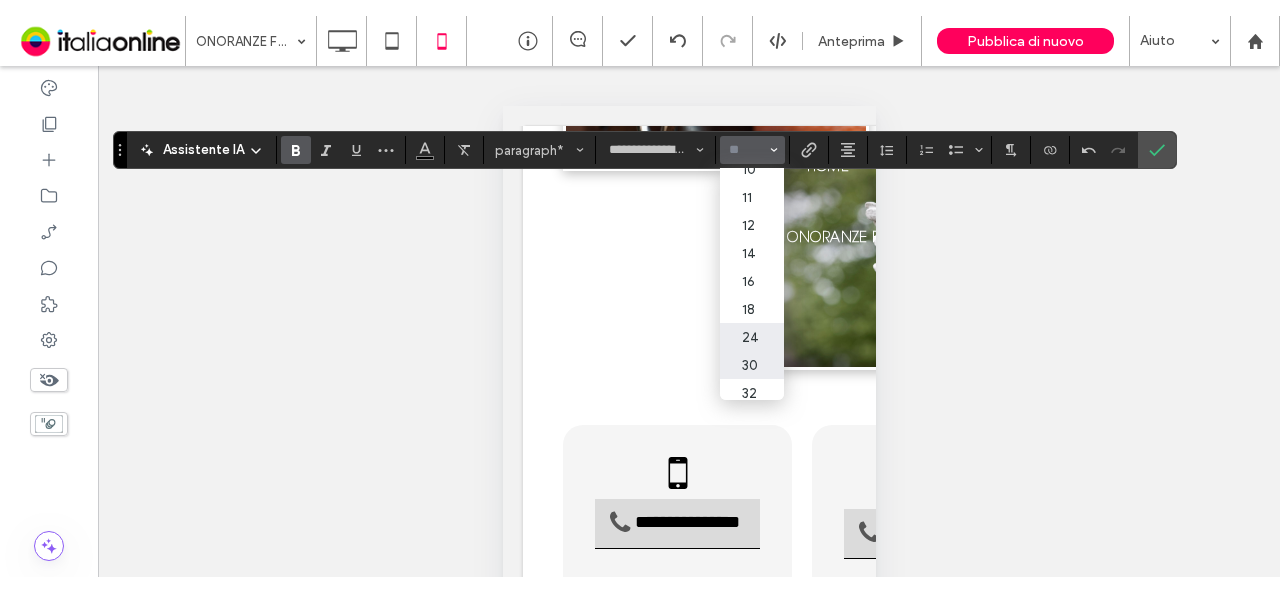 scroll, scrollTop: 100, scrollLeft: 0, axis: vertical 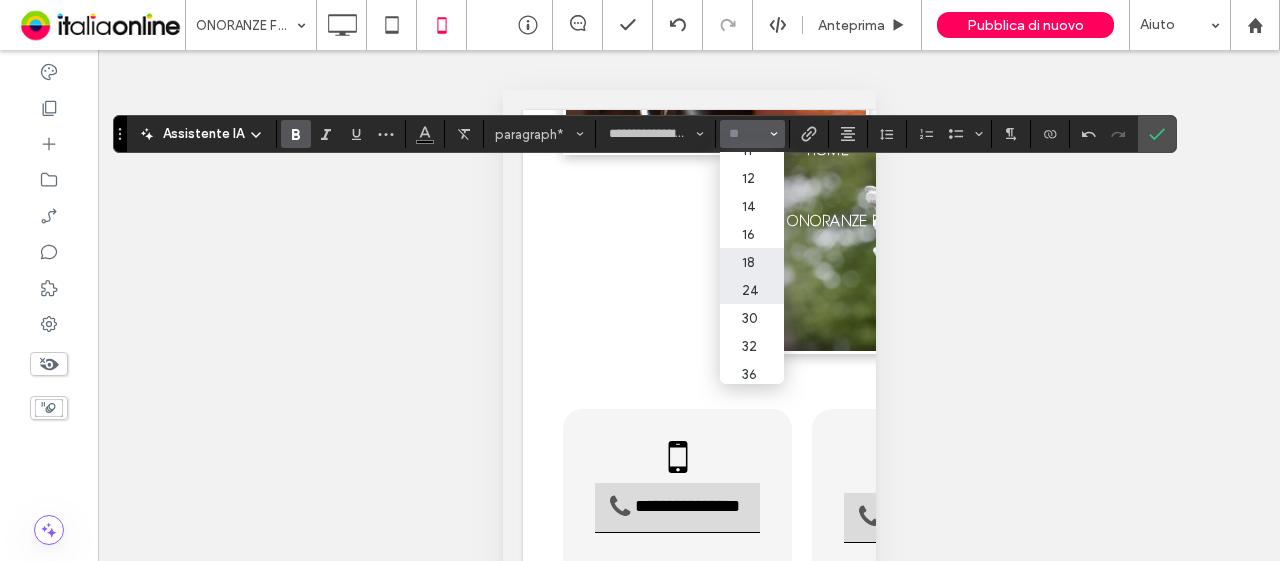 click on "18" at bounding box center [752, 262] 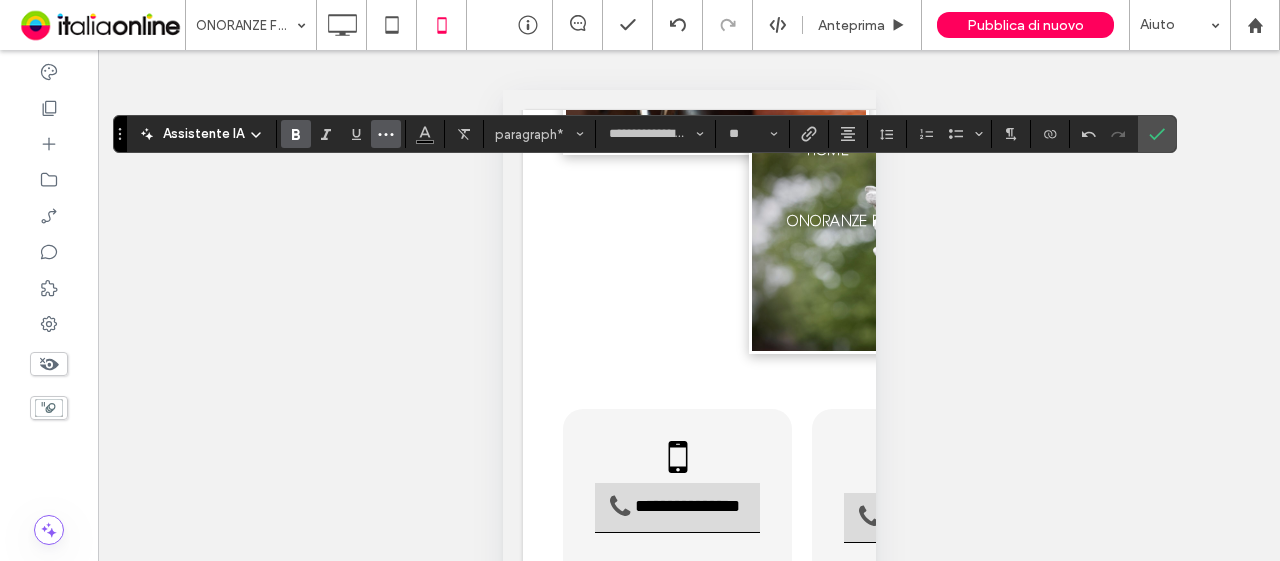 click 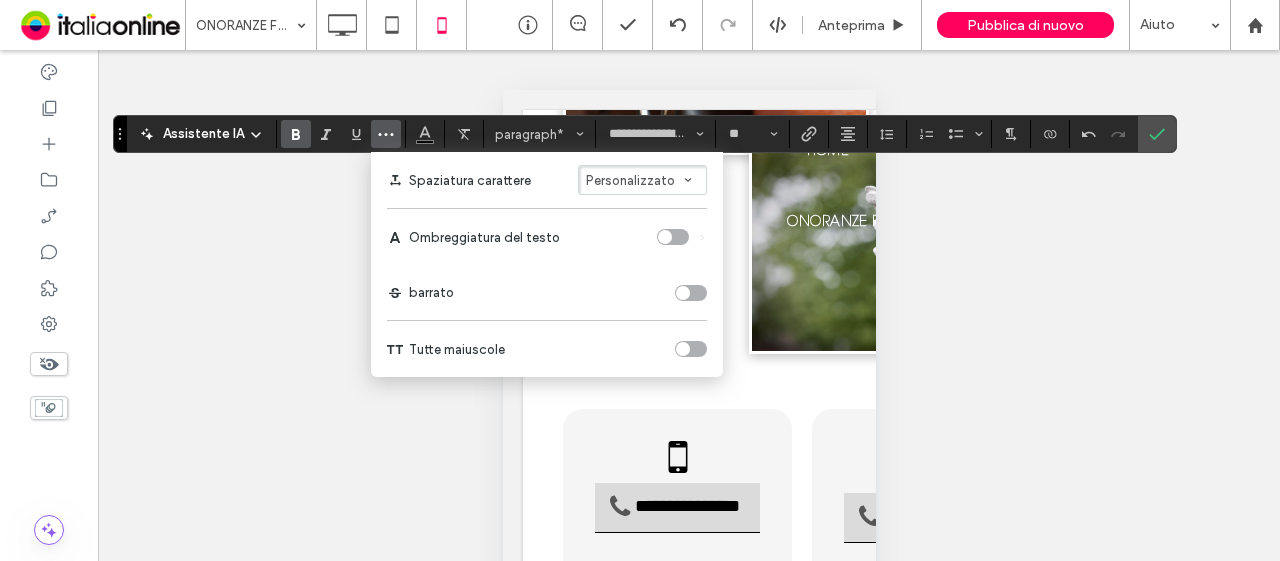 click on "Personalizzato" at bounding box center (630, 180) 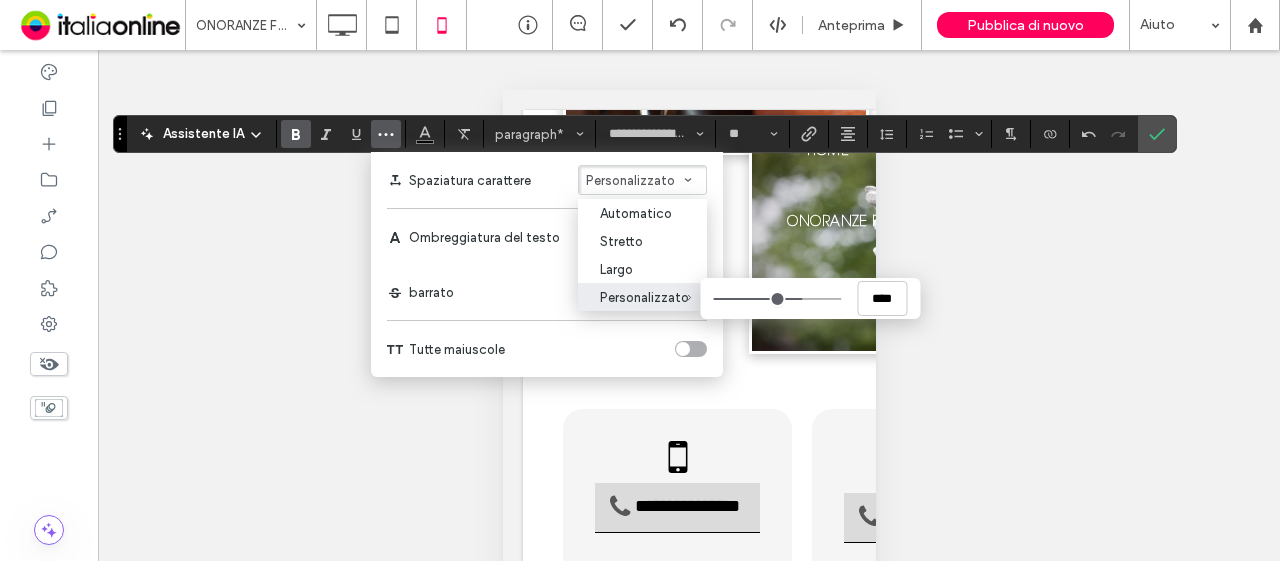 drag, startPoint x: 813, startPoint y: 297, endPoint x: 797, endPoint y: 298, distance: 16.03122 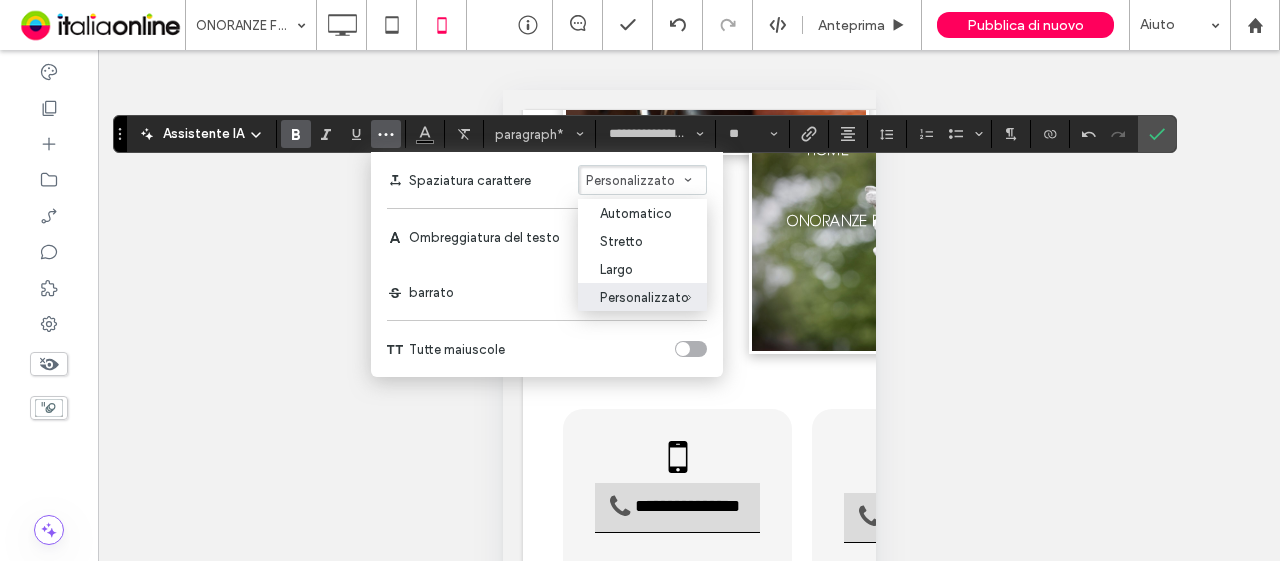 click on "Mostrare?
Sì
Mostrare?
Sì
Mostrare?
Sì
Mostrare?
Sì
Mostrare?
Sì
Mostrare?
Sì
Mostrare?
Sì
Mostrare?
Sì
Mostrare?
Sì
Mostrare?
Sì
Mostrare?
Sì
Mostrare?
Sì" at bounding box center (689, 330) 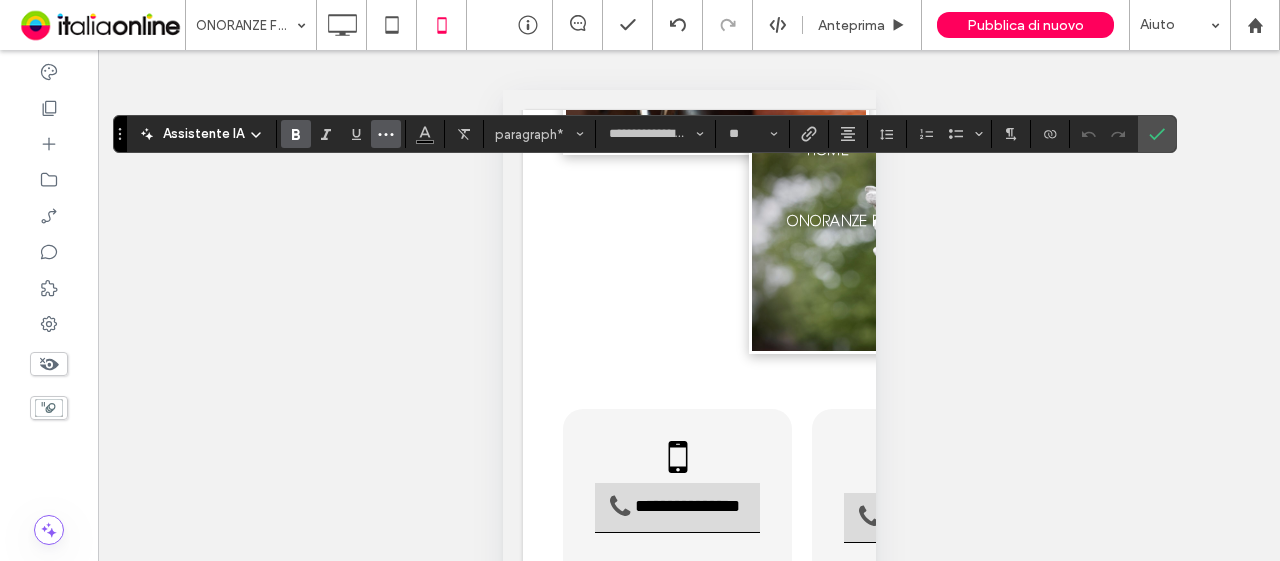 click 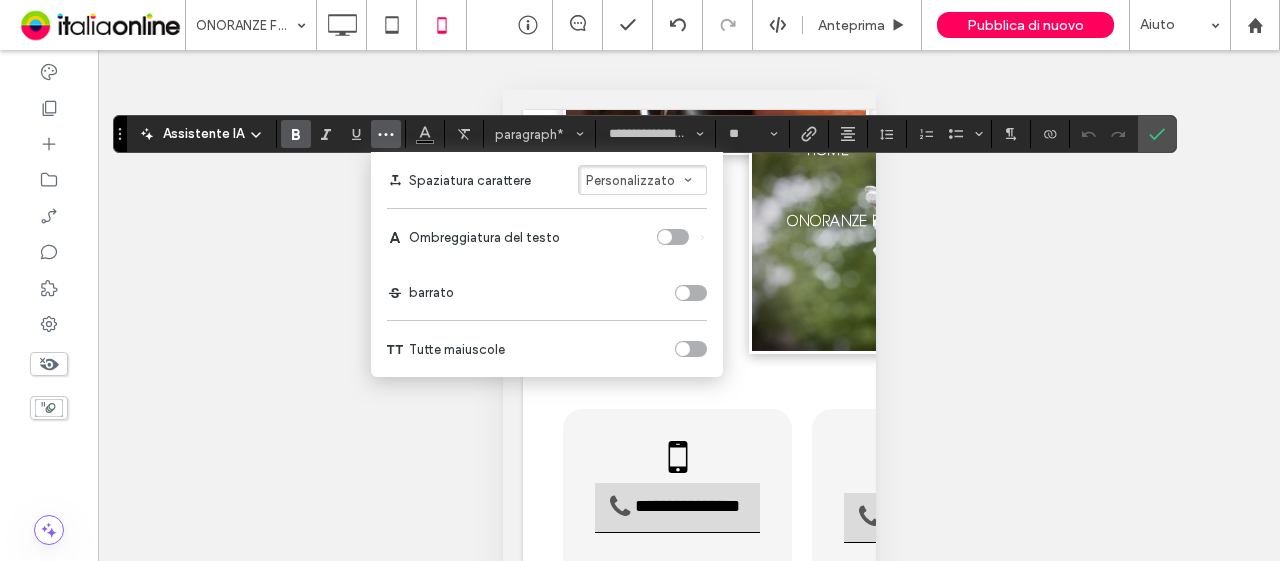 click on "Personalizzato" at bounding box center (630, 180) 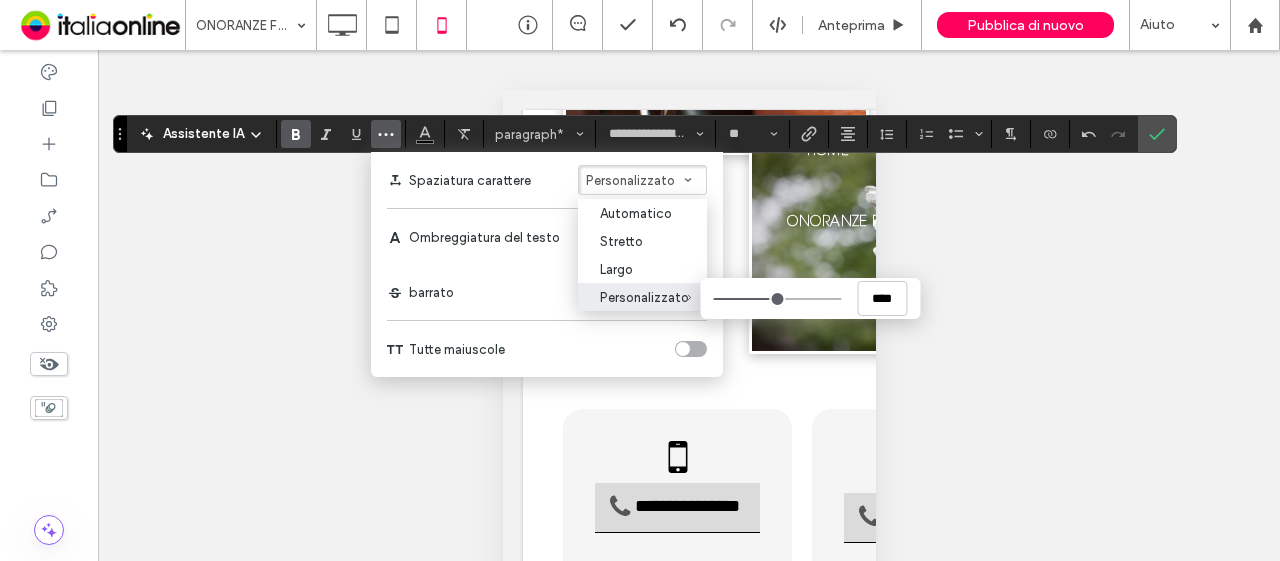 drag, startPoint x: 782, startPoint y: 301, endPoint x: 768, endPoint y: 299, distance: 14.142136 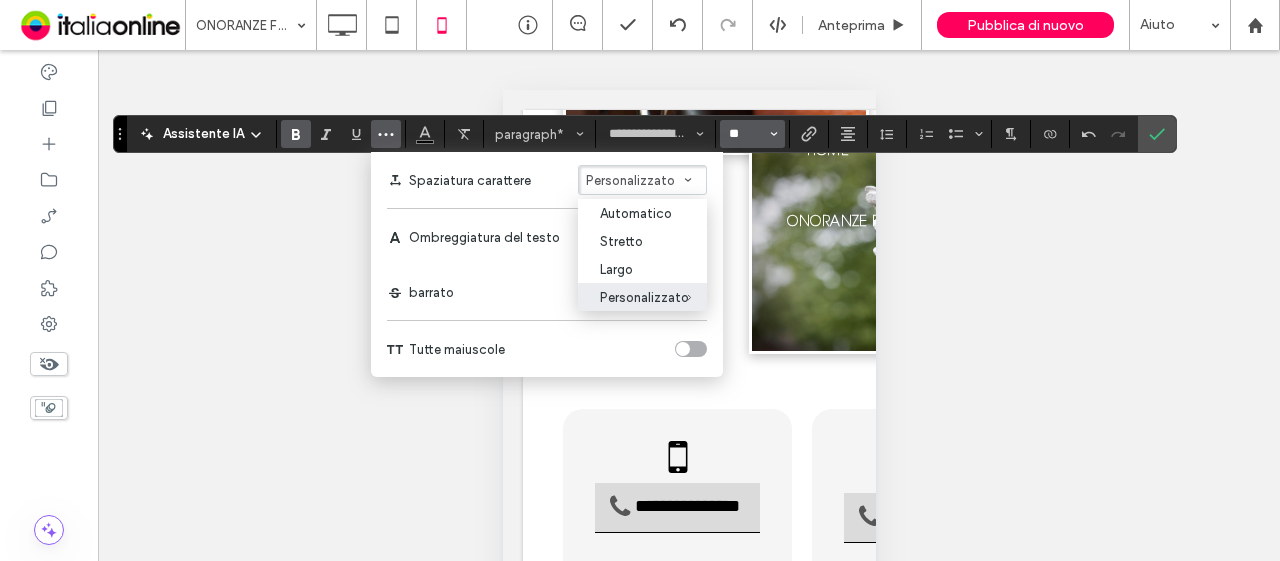 click on "**" at bounding box center [746, 134] 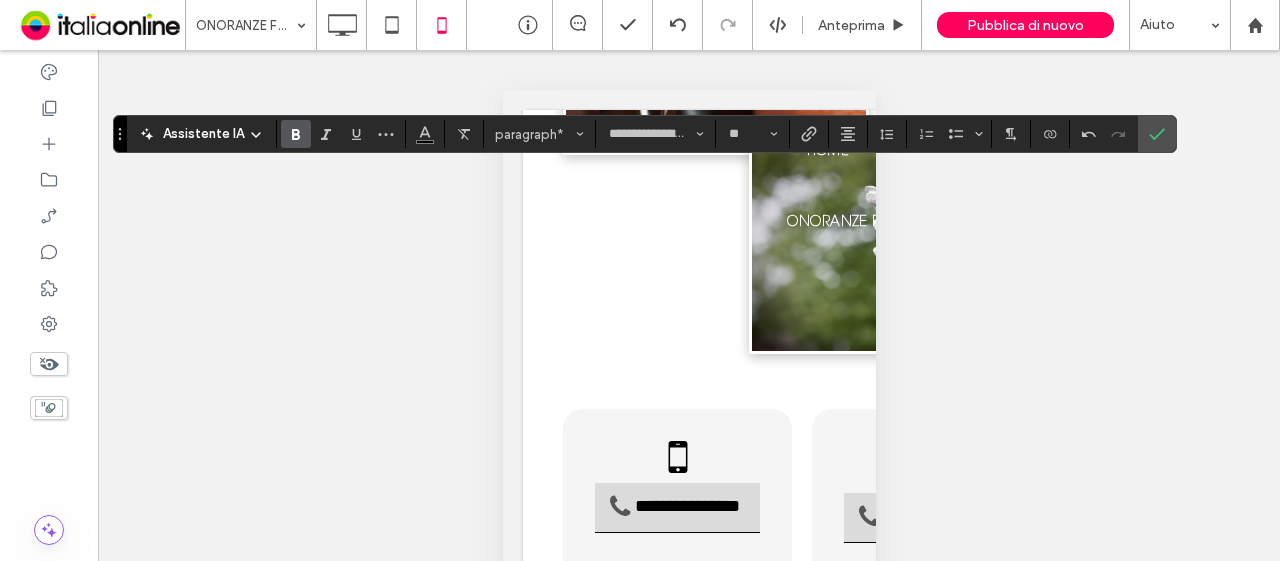 click on "**********" at bounding box center (645, 134) 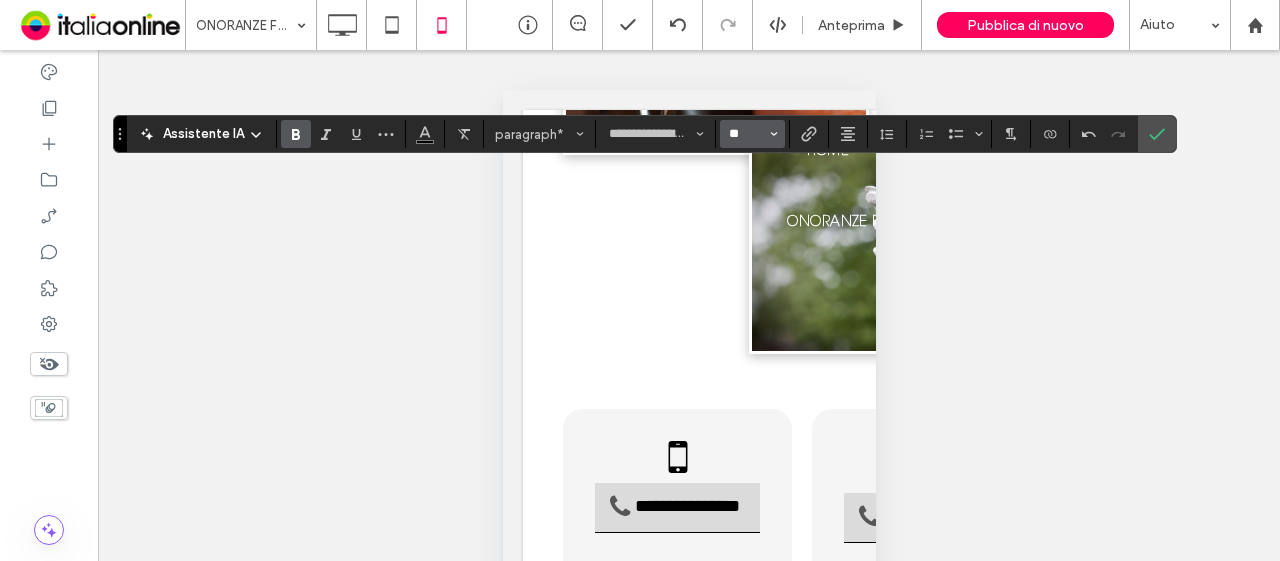 click on "**" at bounding box center [746, 134] 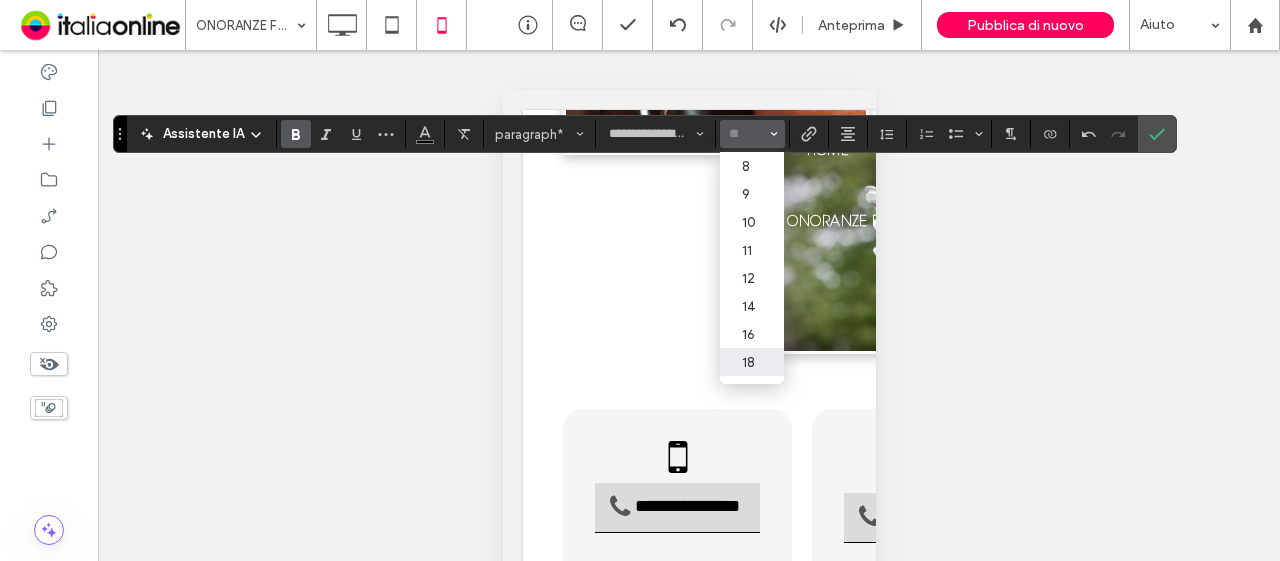click on "18" at bounding box center (752, 362) 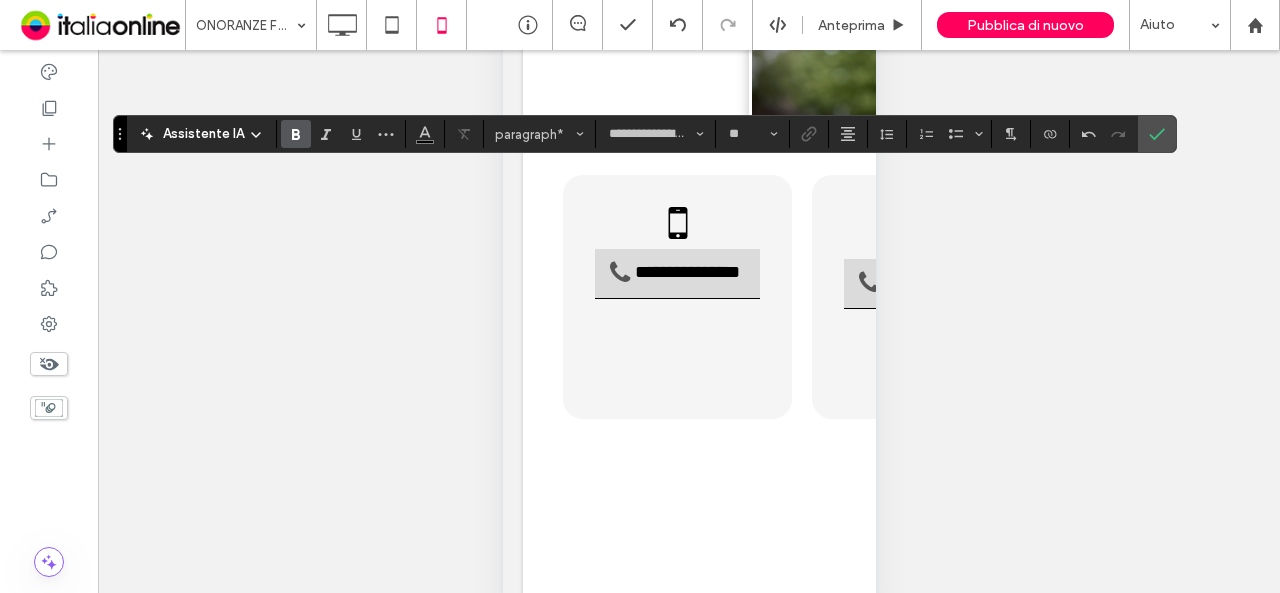 scroll, scrollTop: 0, scrollLeft: 0, axis: both 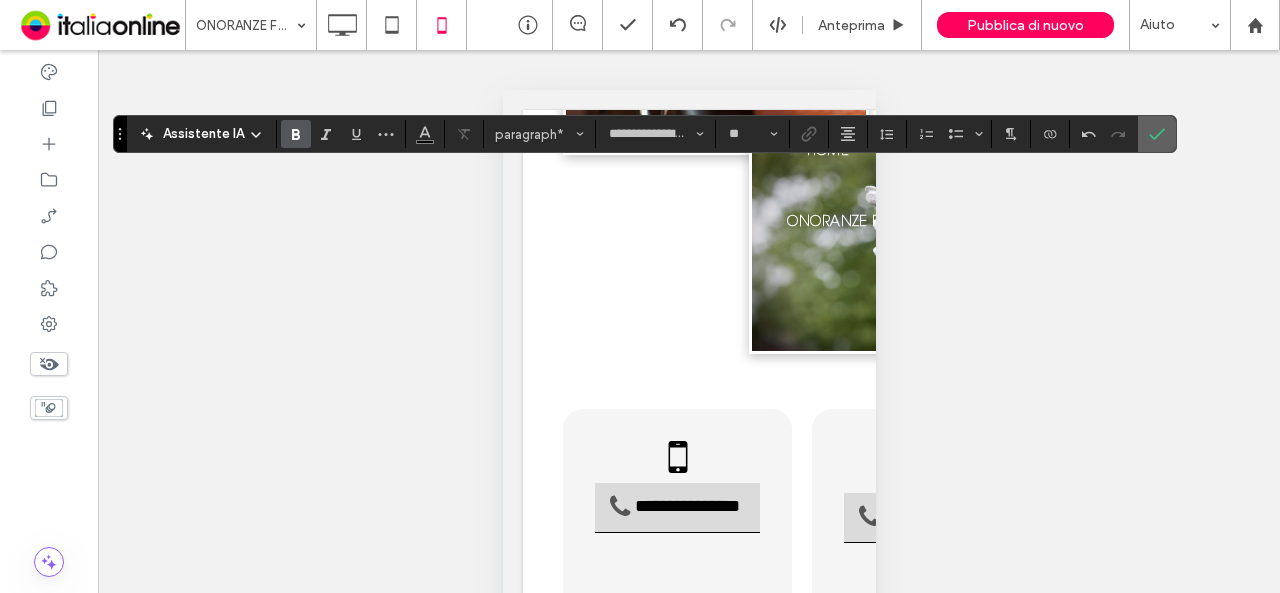 click 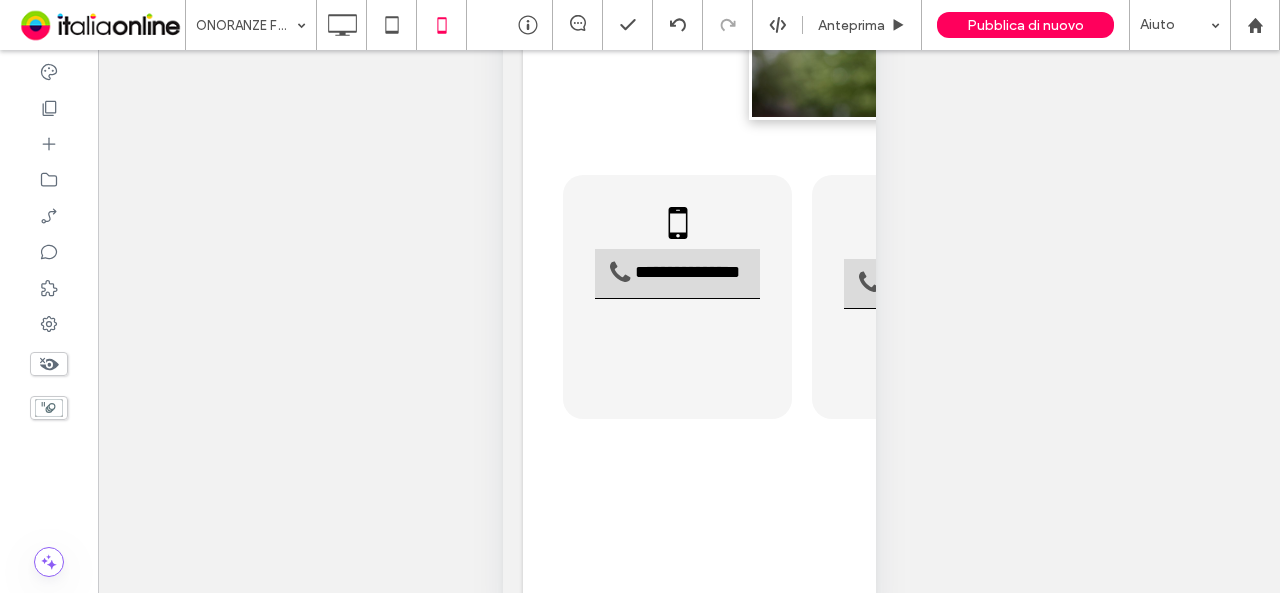 scroll, scrollTop: 0, scrollLeft: 0, axis: both 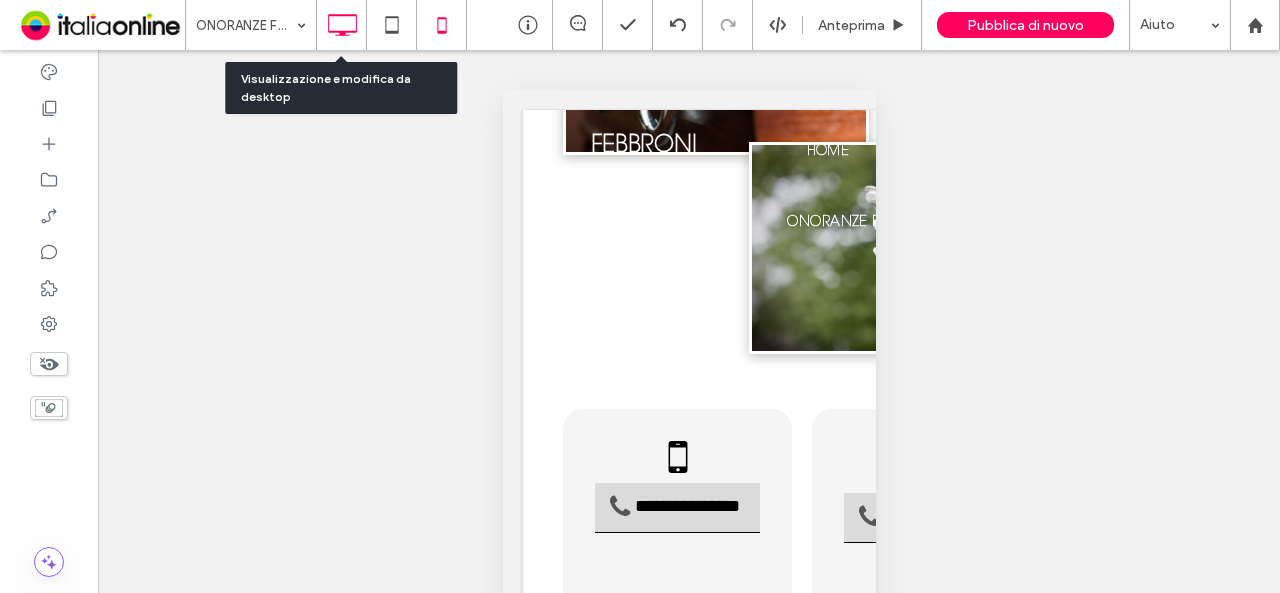 click 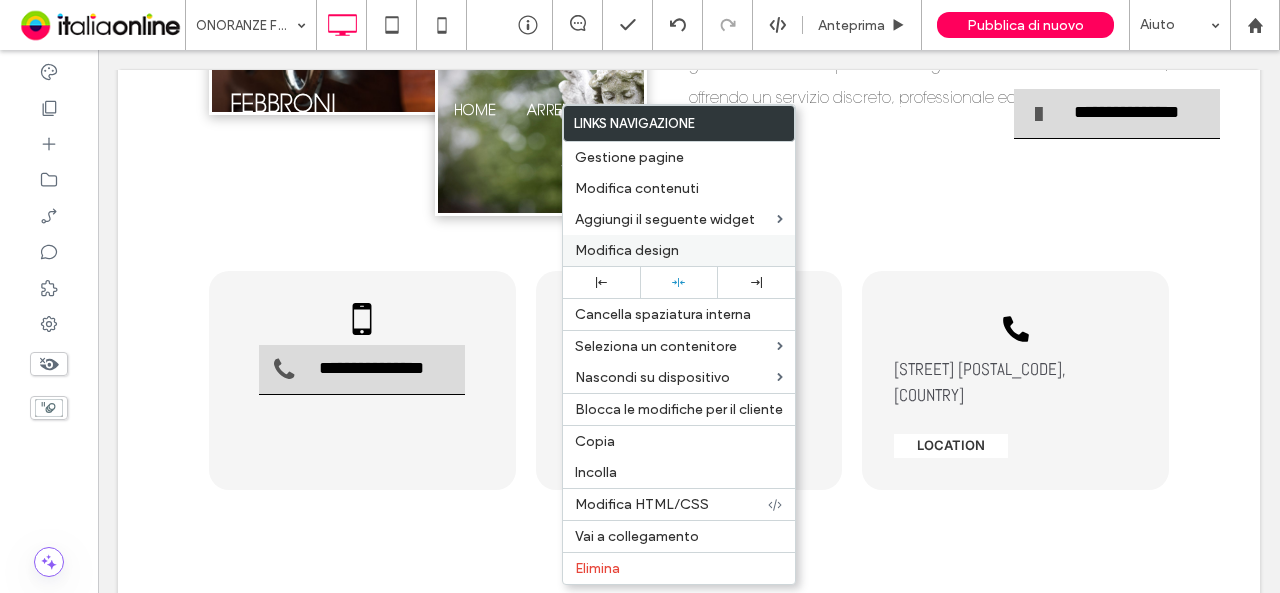 click on "Modifica design" at bounding box center (627, 250) 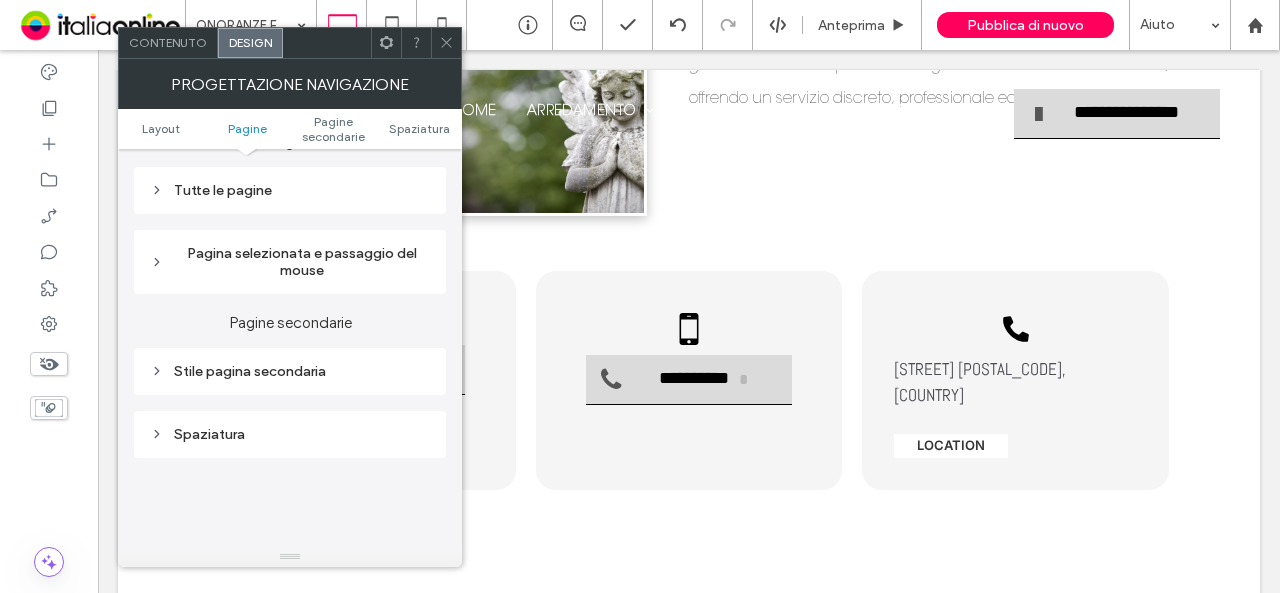 scroll, scrollTop: 600, scrollLeft: 0, axis: vertical 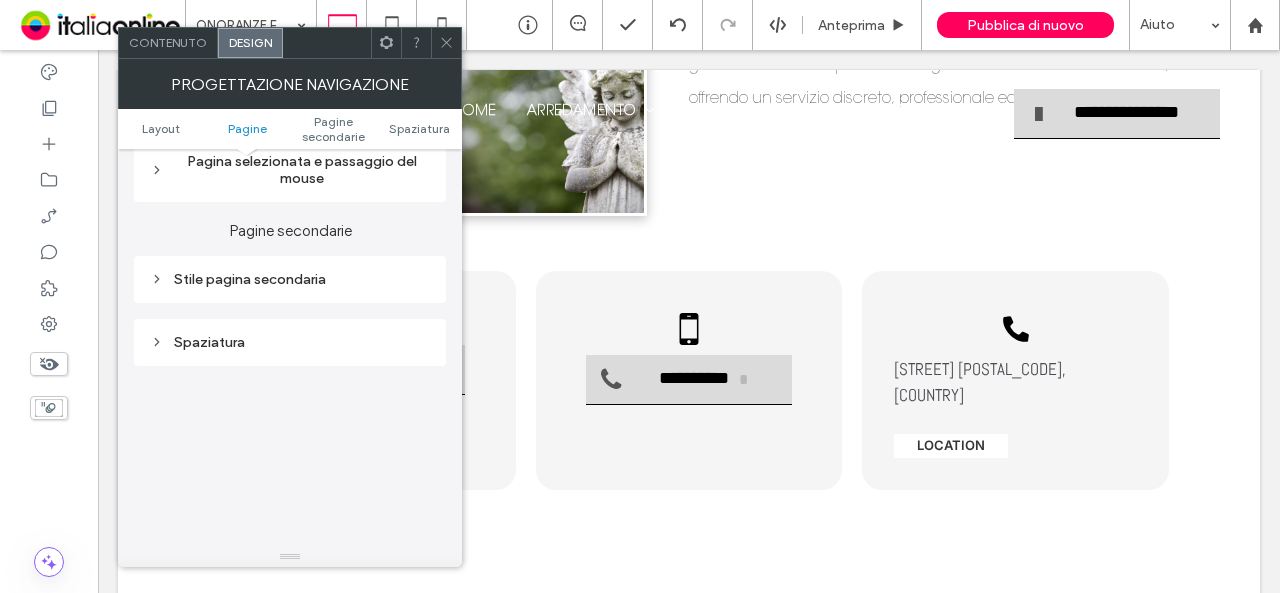 click on "Stile pagina secondaria" at bounding box center (290, 279) 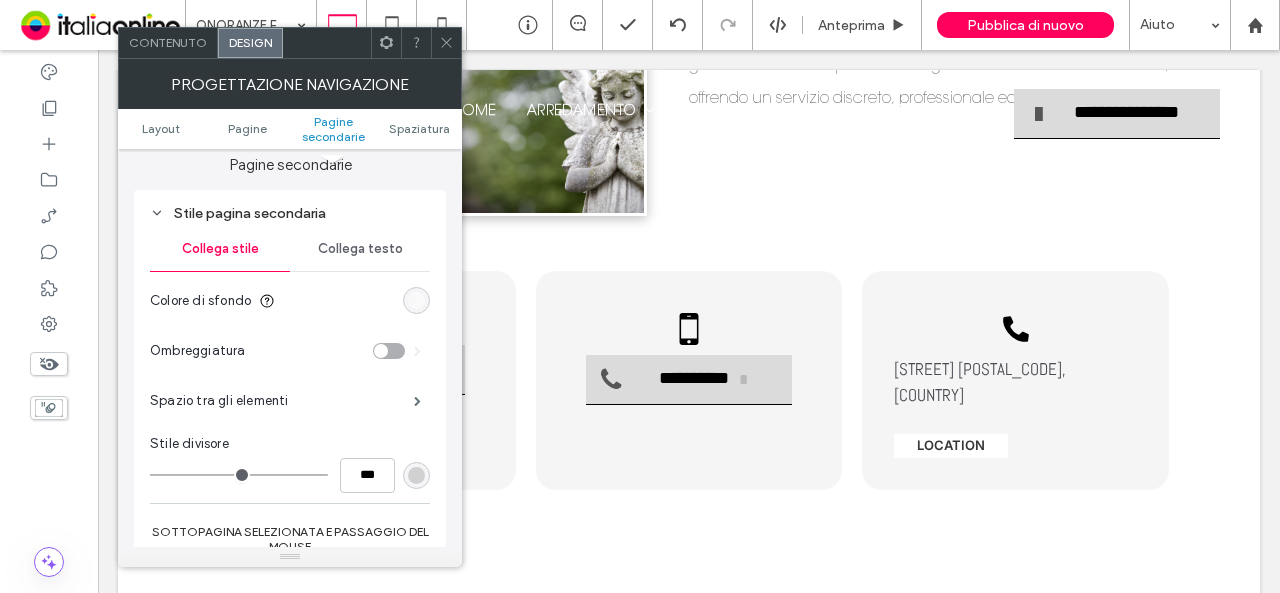 scroll, scrollTop: 700, scrollLeft: 0, axis: vertical 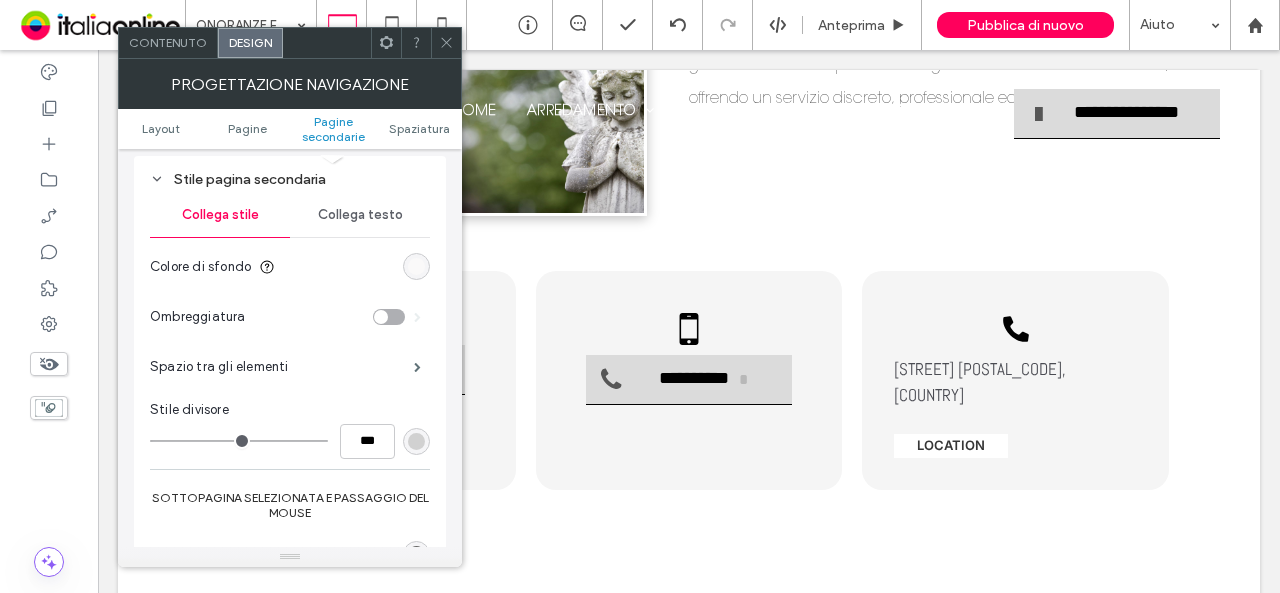 click on "Collega testo" at bounding box center (360, 215) 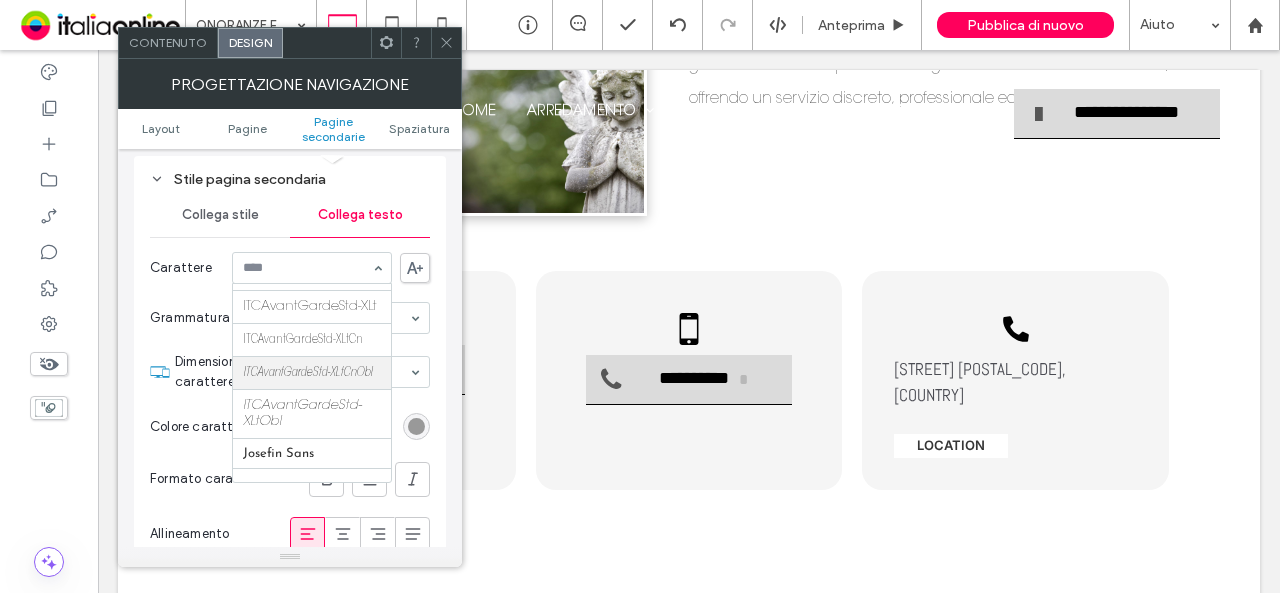 scroll, scrollTop: 1500, scrollLeft: 0, axis: vertical 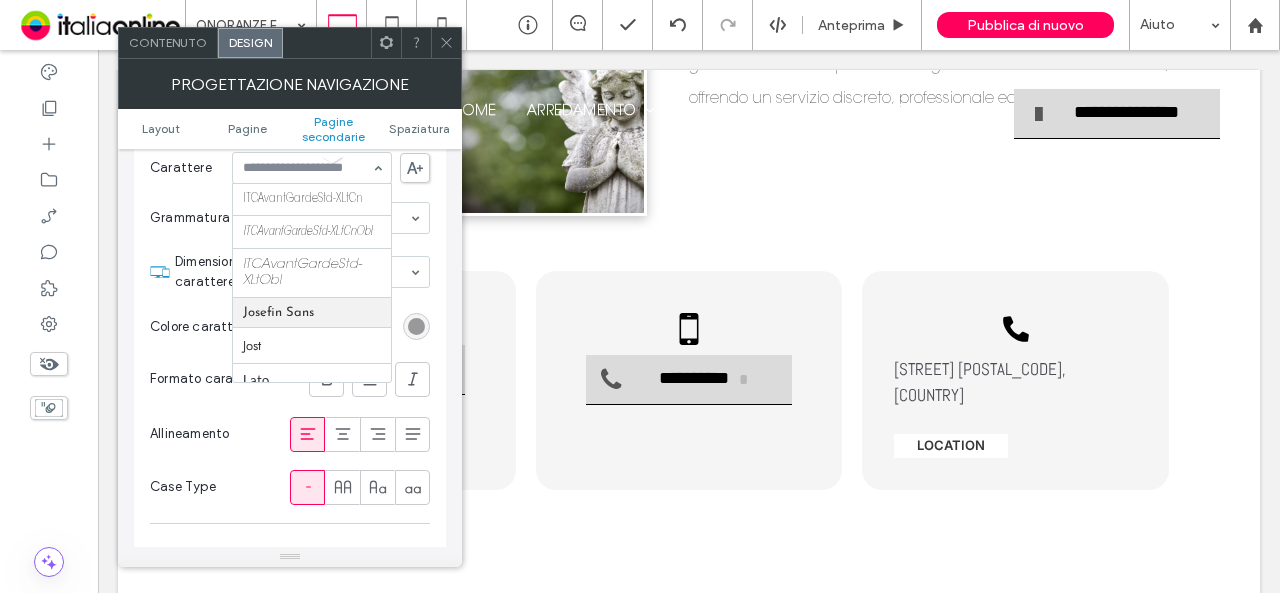 click on "Colore carattere" at bounding box center (290, 327) 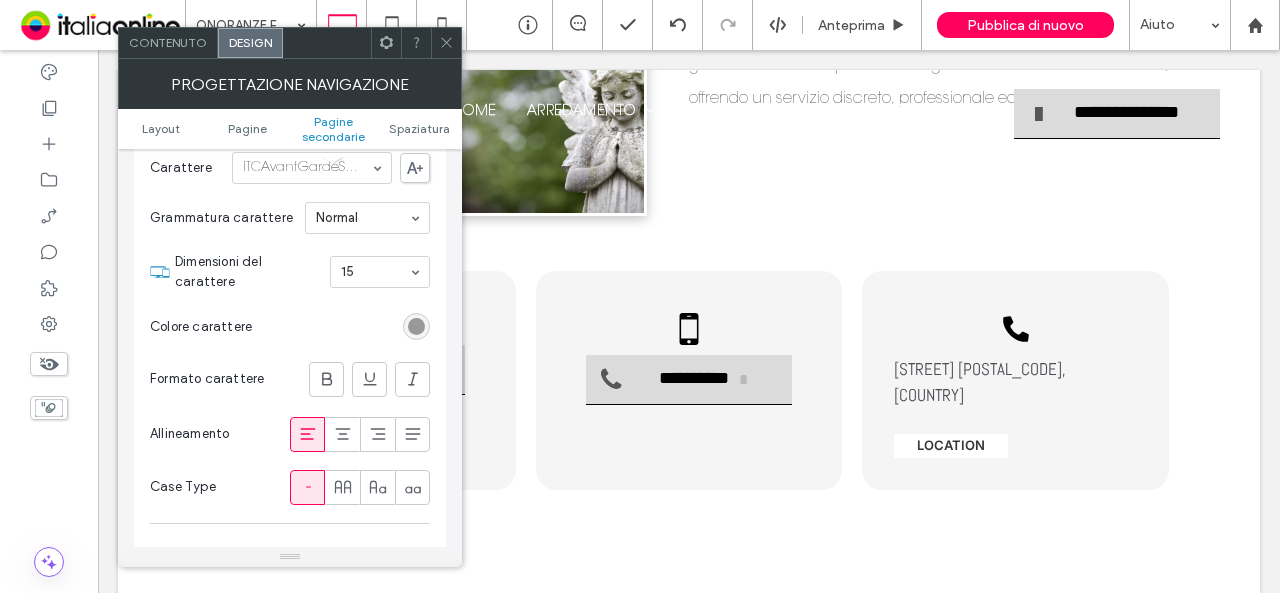 click on "Colore carattere" at bounding box center (290, 327) 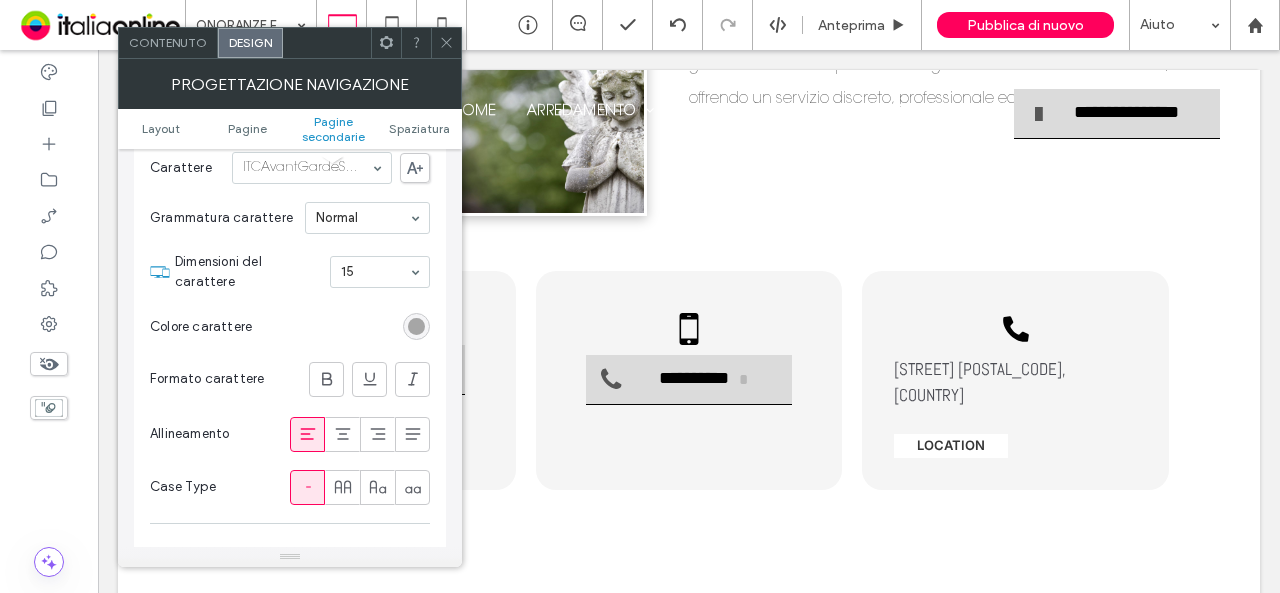 click at bounding box center [416, 326] 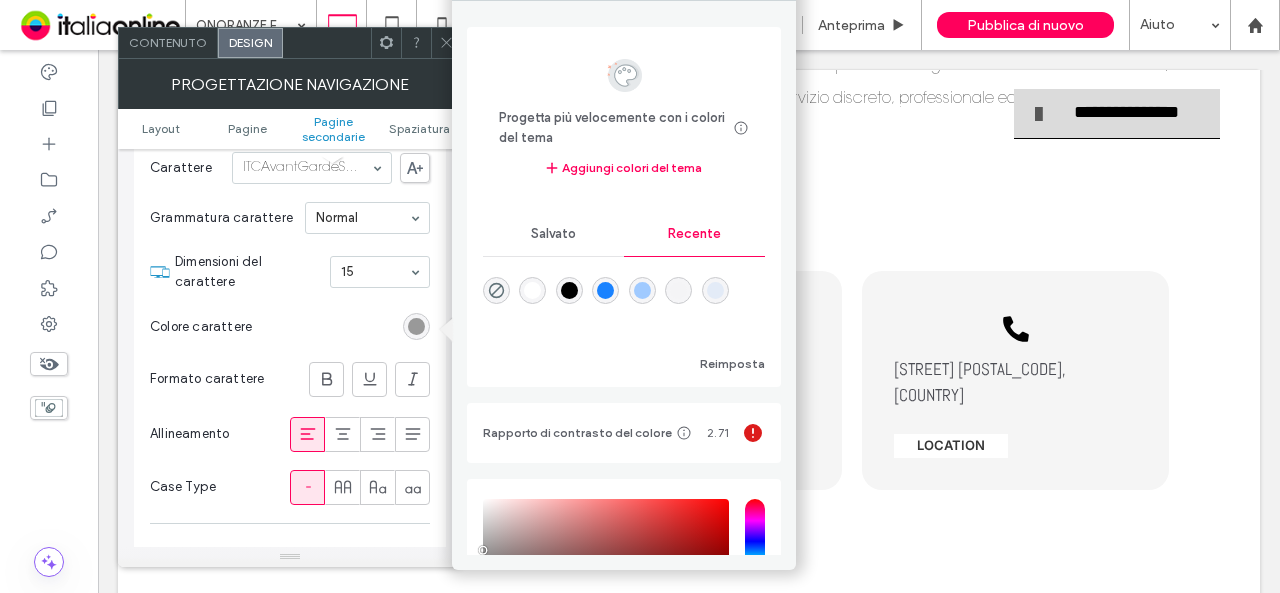 click at bounding box center (569, 290) 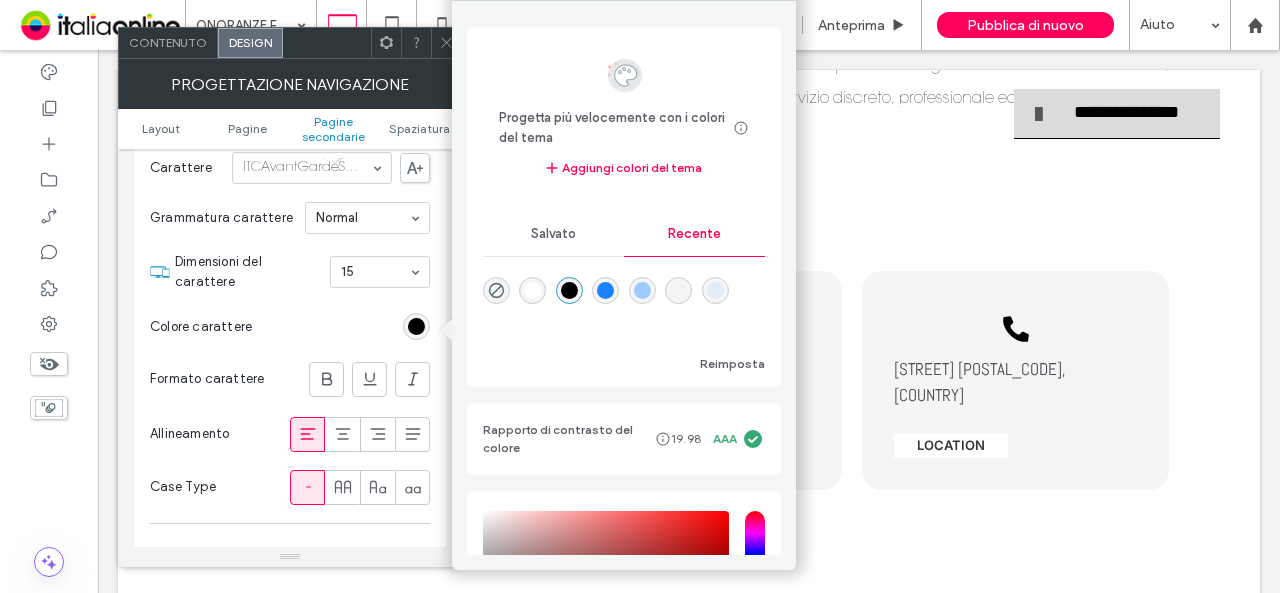 click on "Colore carattere" at bounding box center [290, 327] 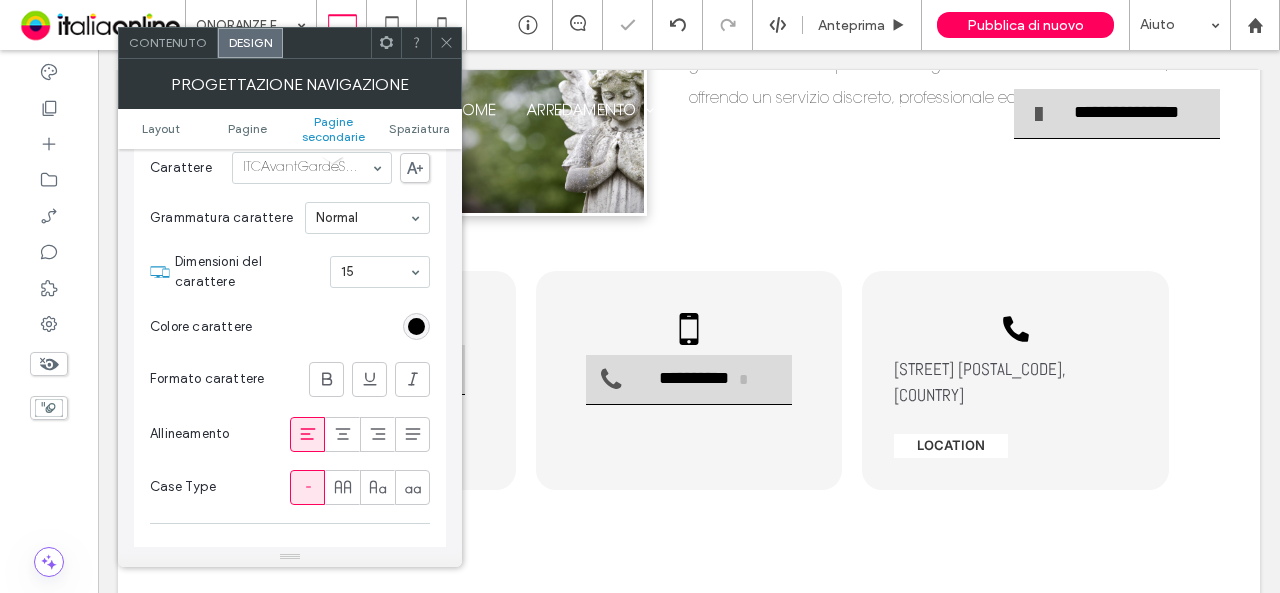 scroll, scrollTop: 500, scrollLeft: 0, axis: vertical 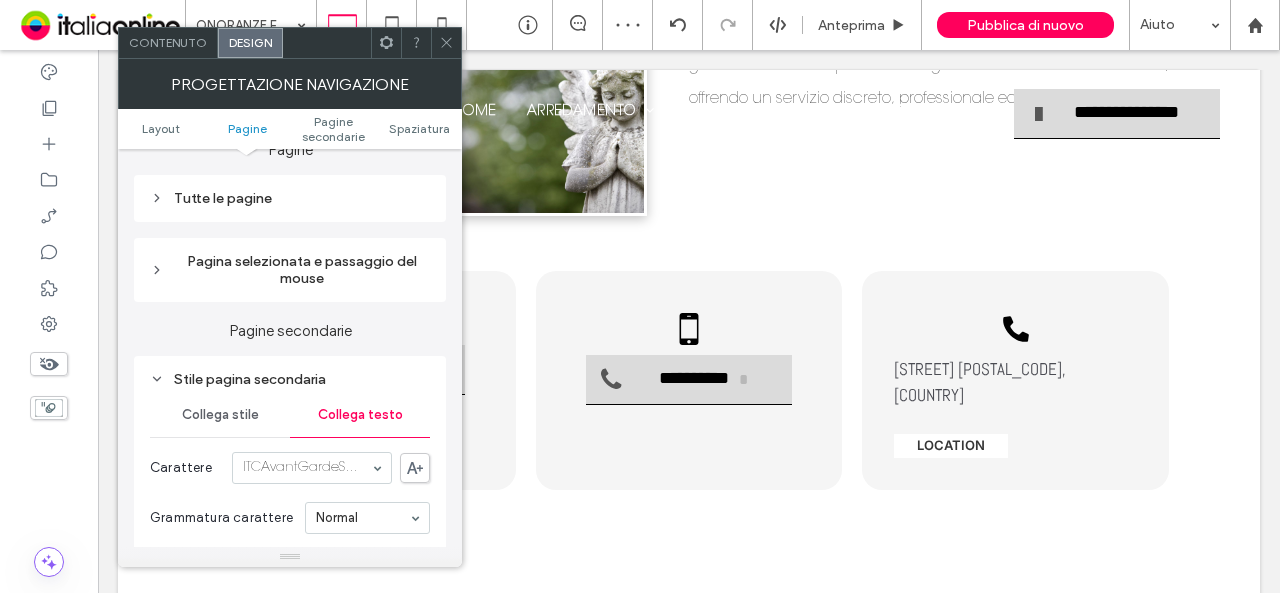 click on "Collega stile" at bounding box center [220, 415] 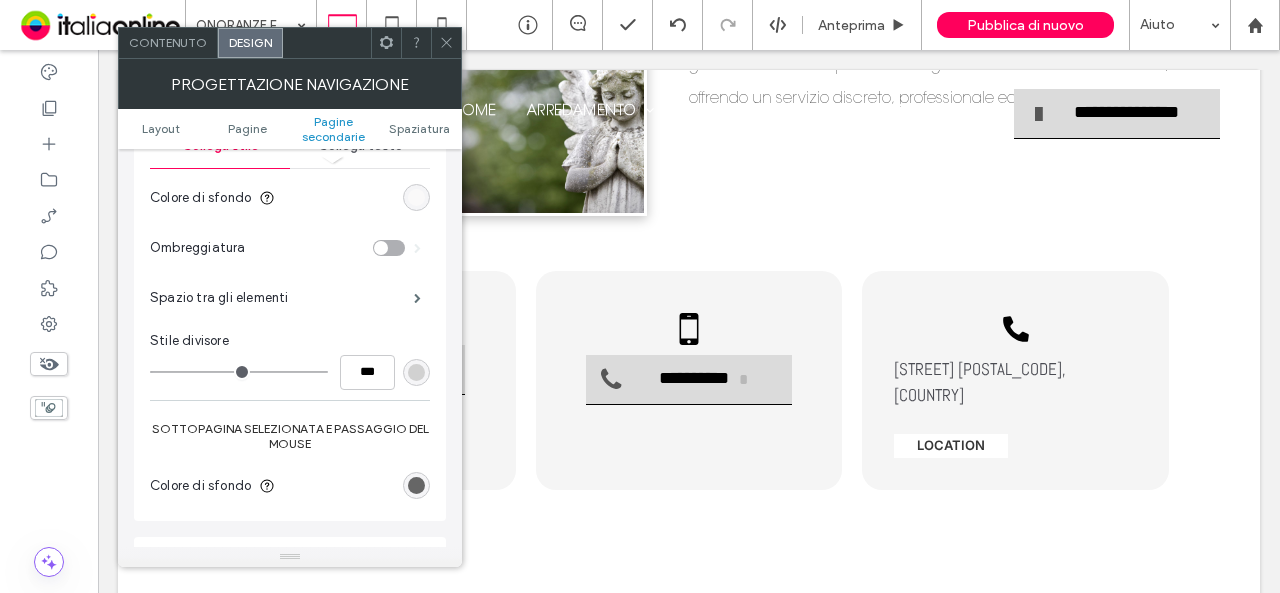 scroll, scrollTop: 800, scrollLeft: 0, axis: vertical 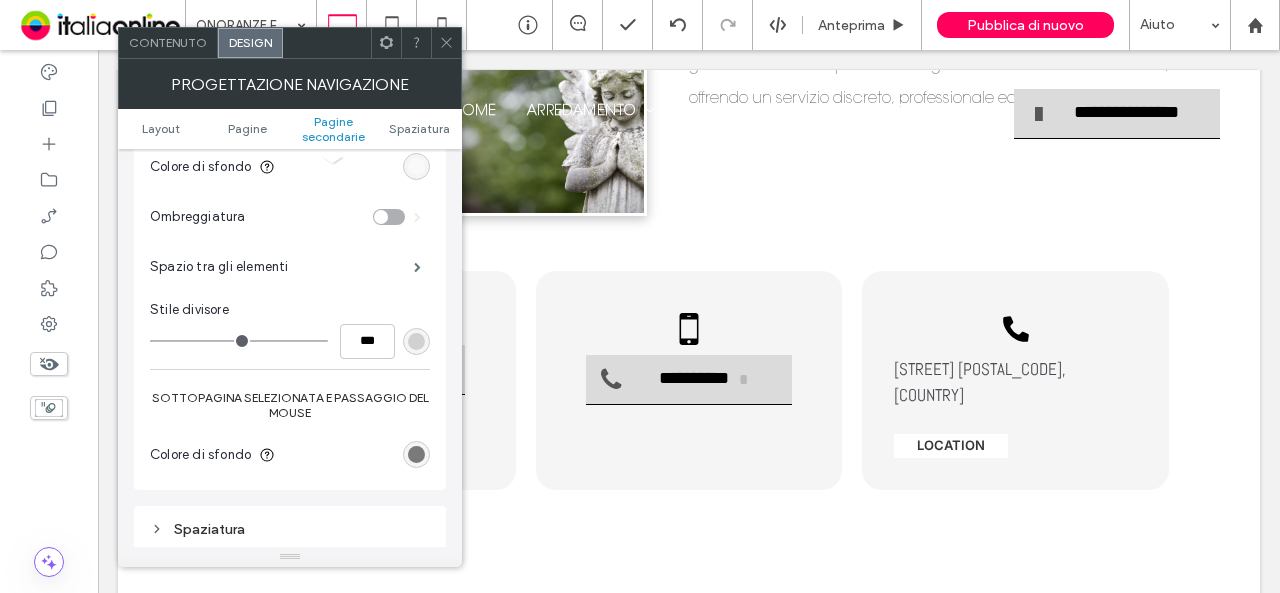 click at bounding box center [416, 454] 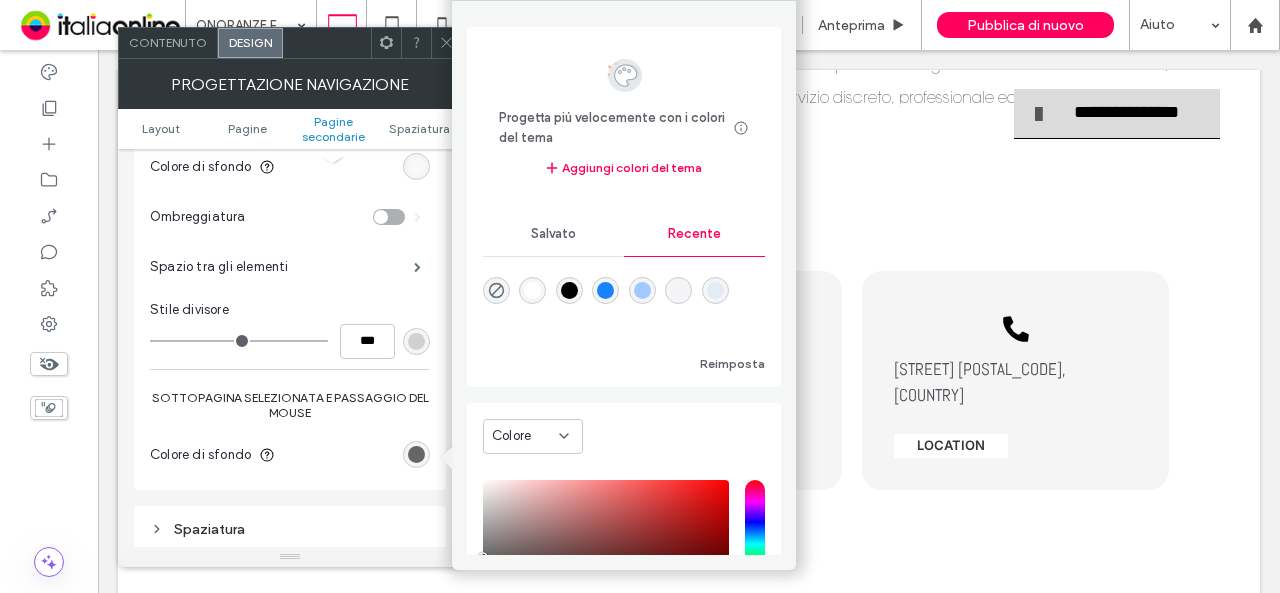 click at bounding box center [605, 290] 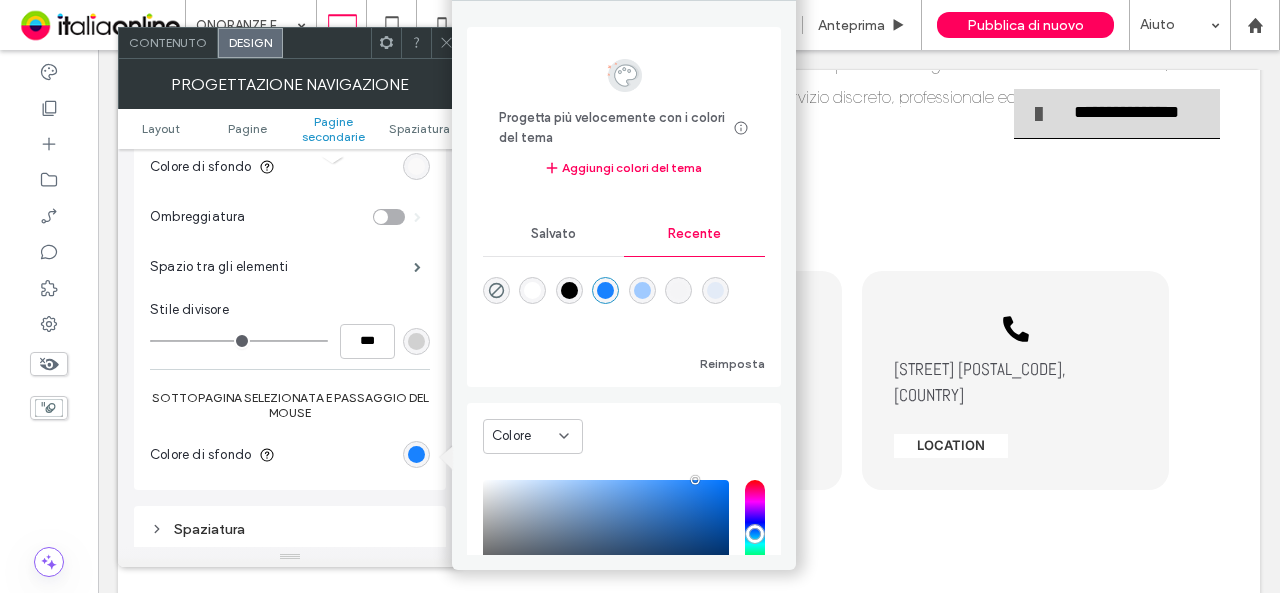 click on "Spazio tra gli elementi" at bounding box center [290, 267] 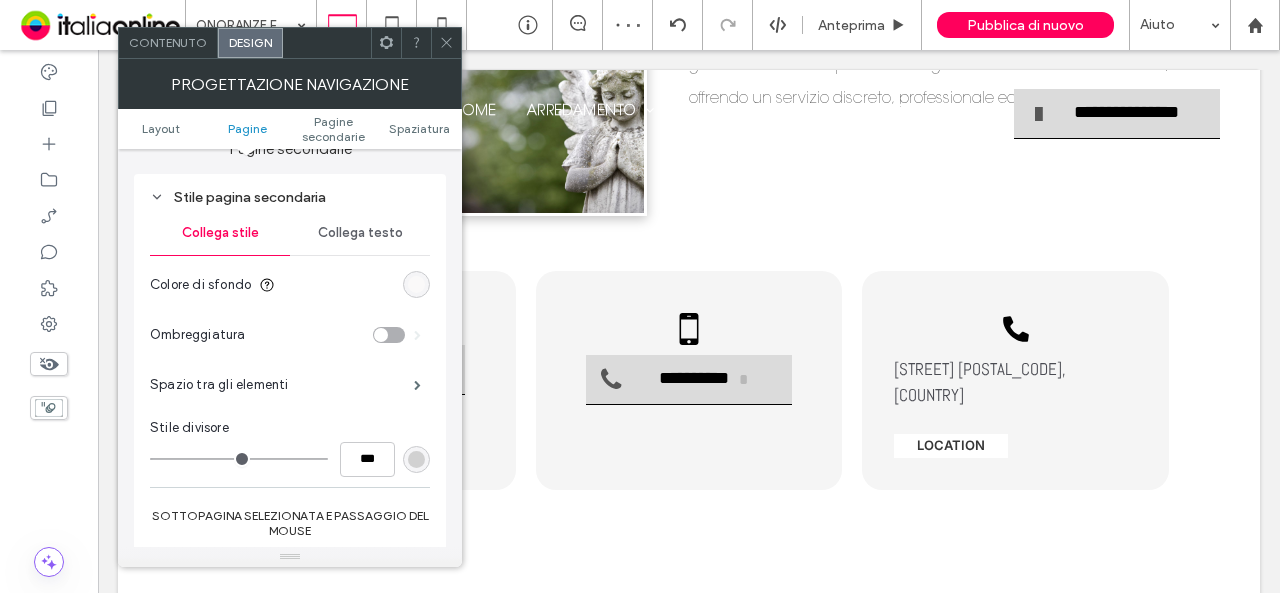scroll, scrollTop: 500, scrollLeft: 0, axis: vertical 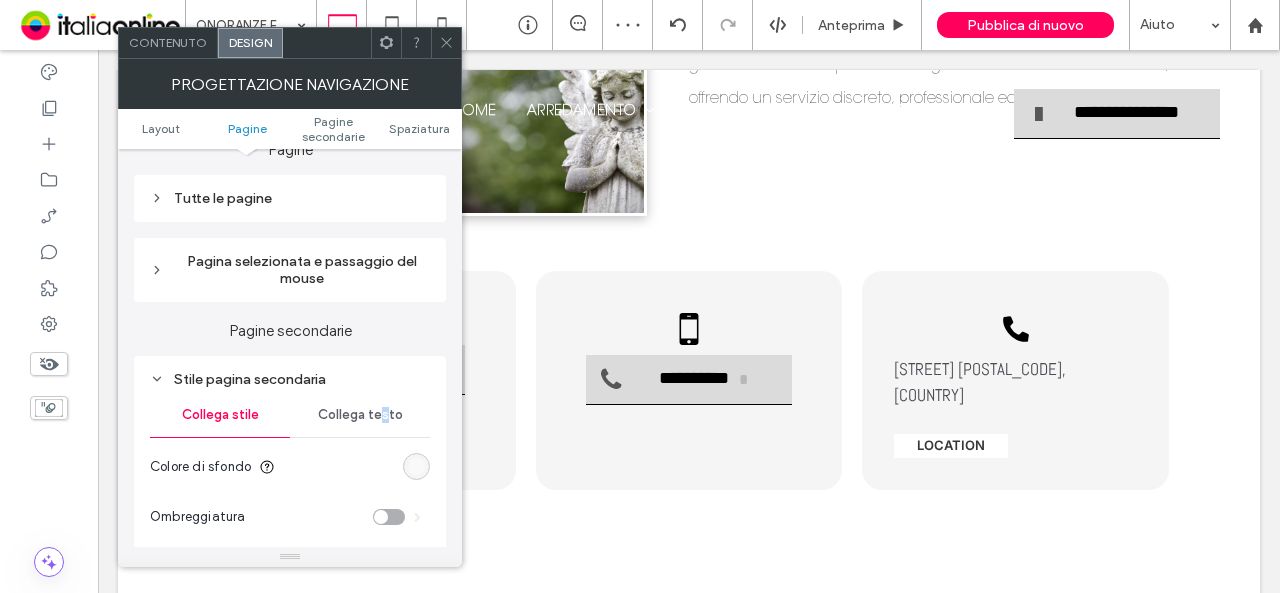 click on "Collega testo" at bounding box center [360, 415] 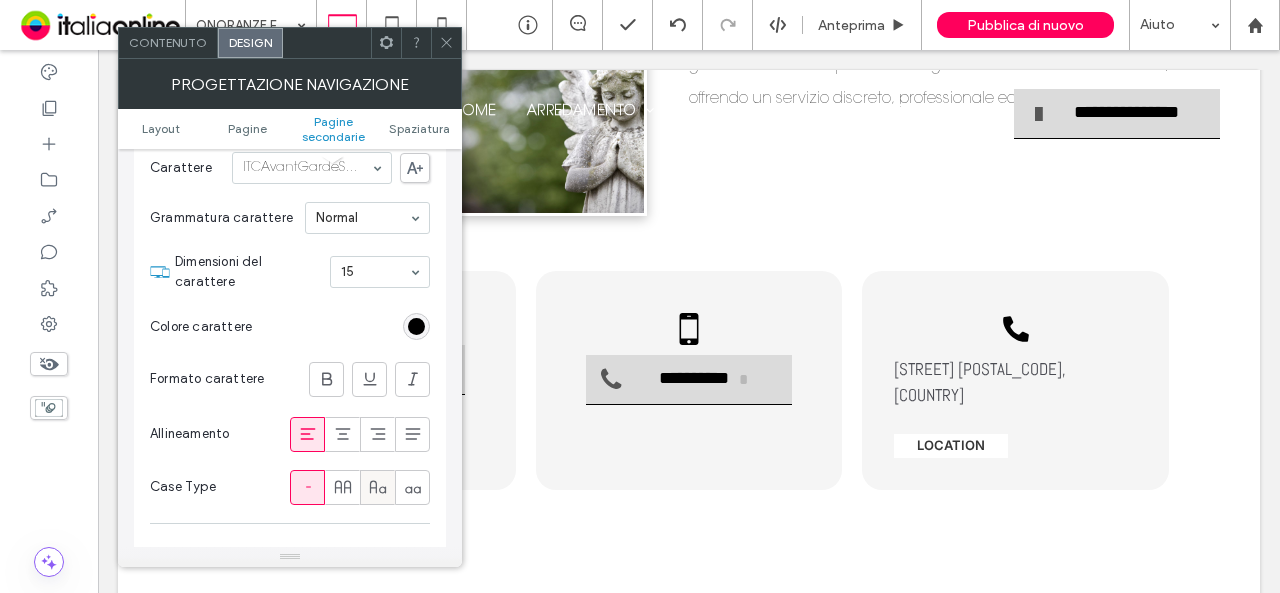 scroll, scrollTop: 900, scrollLeft: 0, axis: vertical 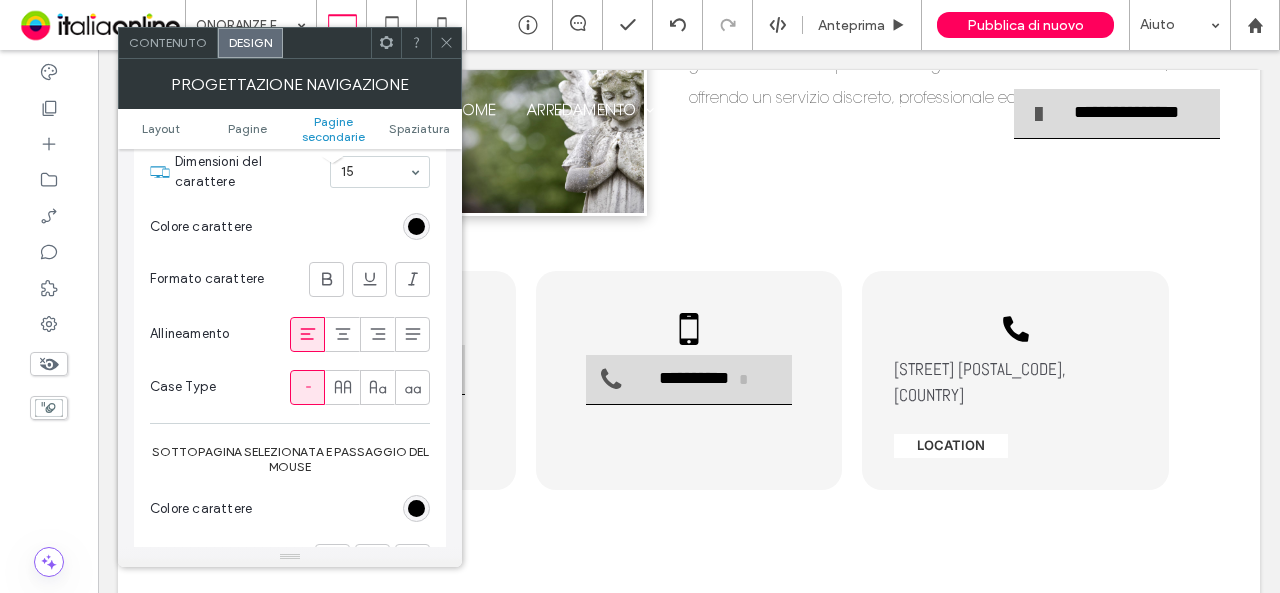 click at bounding box center [416, 508] 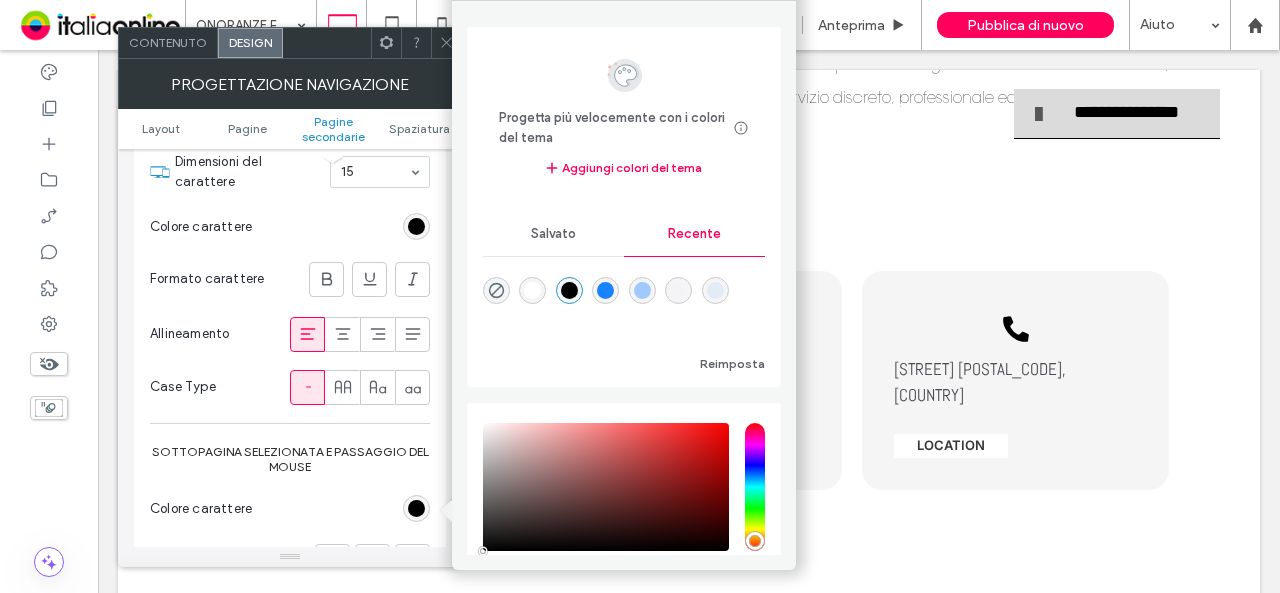 click at bounding box center (624, 304) 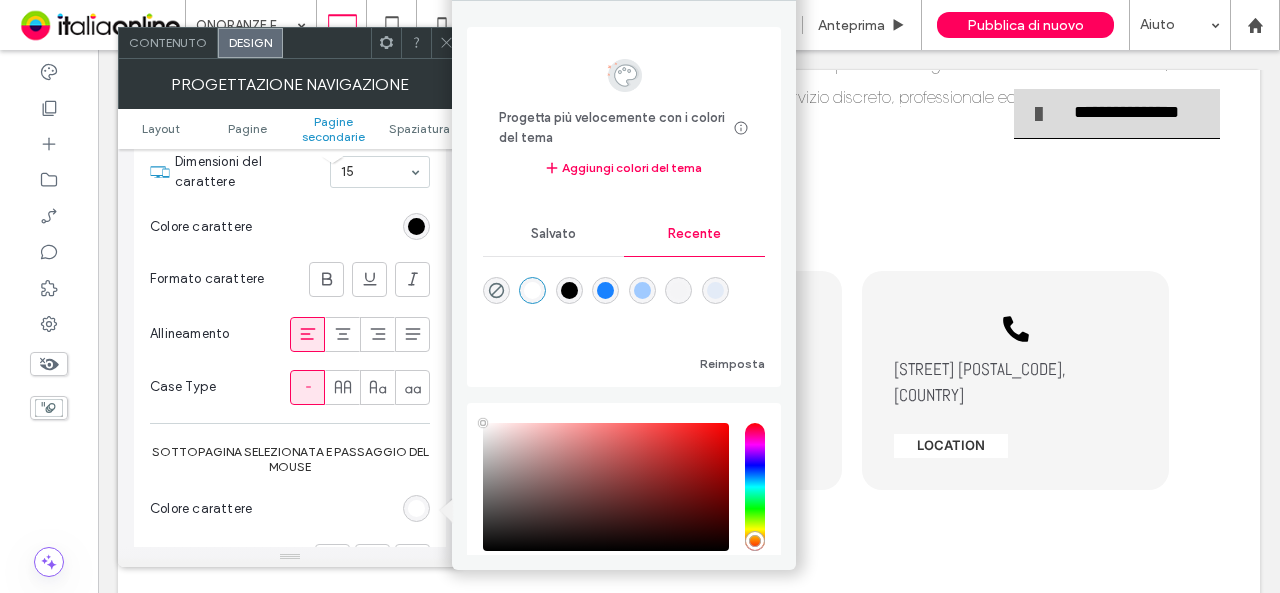 click on "Colore carattere" at bounding box center (290, 509) 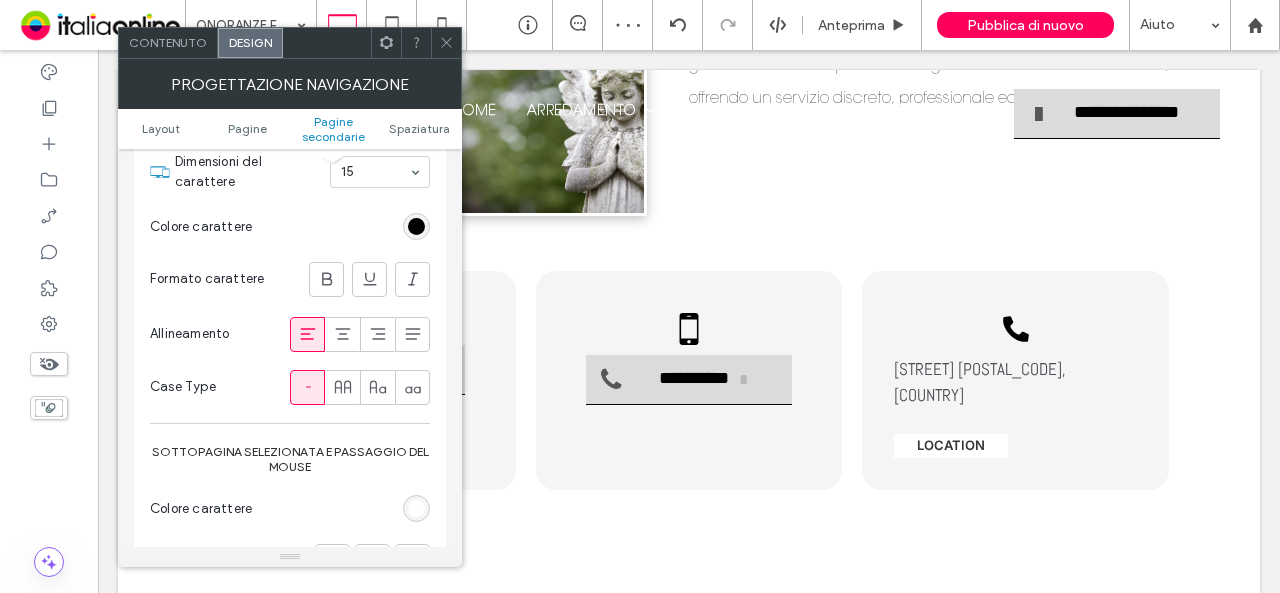 scroll, scrollTop: 800, scrollLeft: 0, axis: vertical 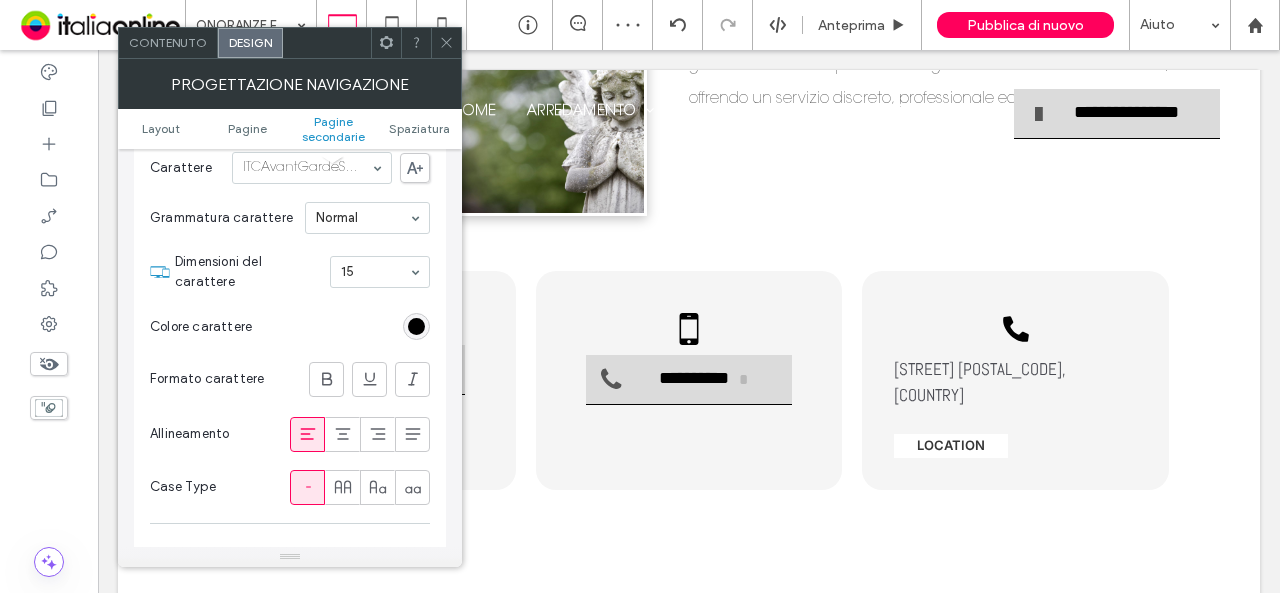 click on "Dimensioni del carattere 15" at bounding box center [302, 272] 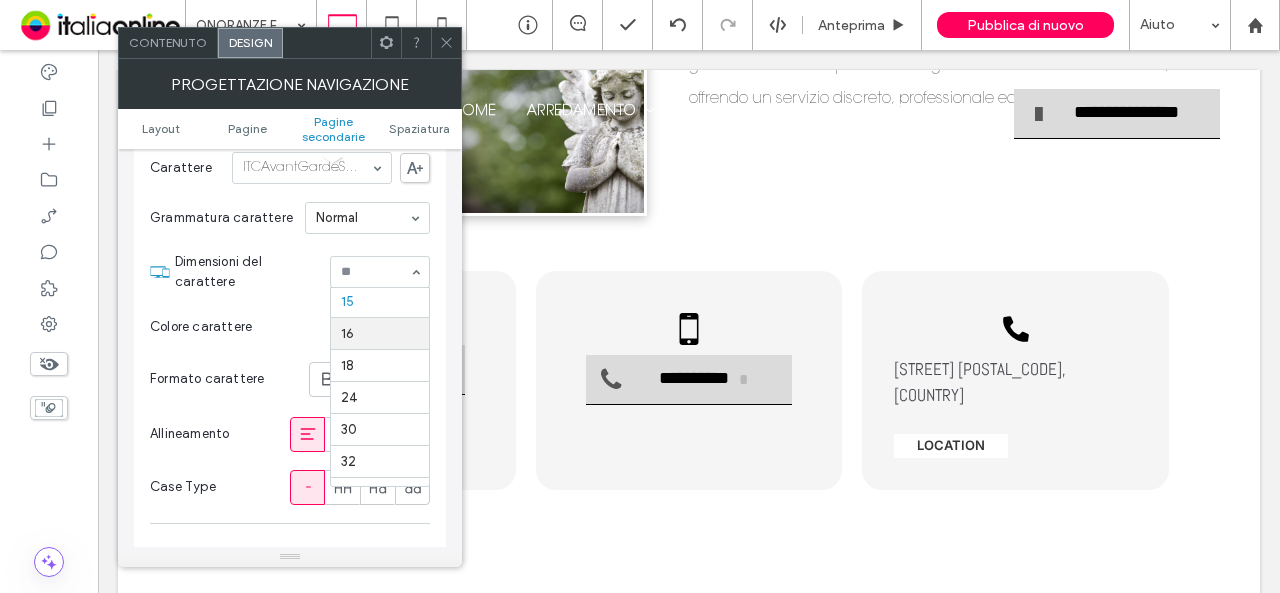 scroll, scrollTop: 96, scrollLeft: 0, axis: vertical 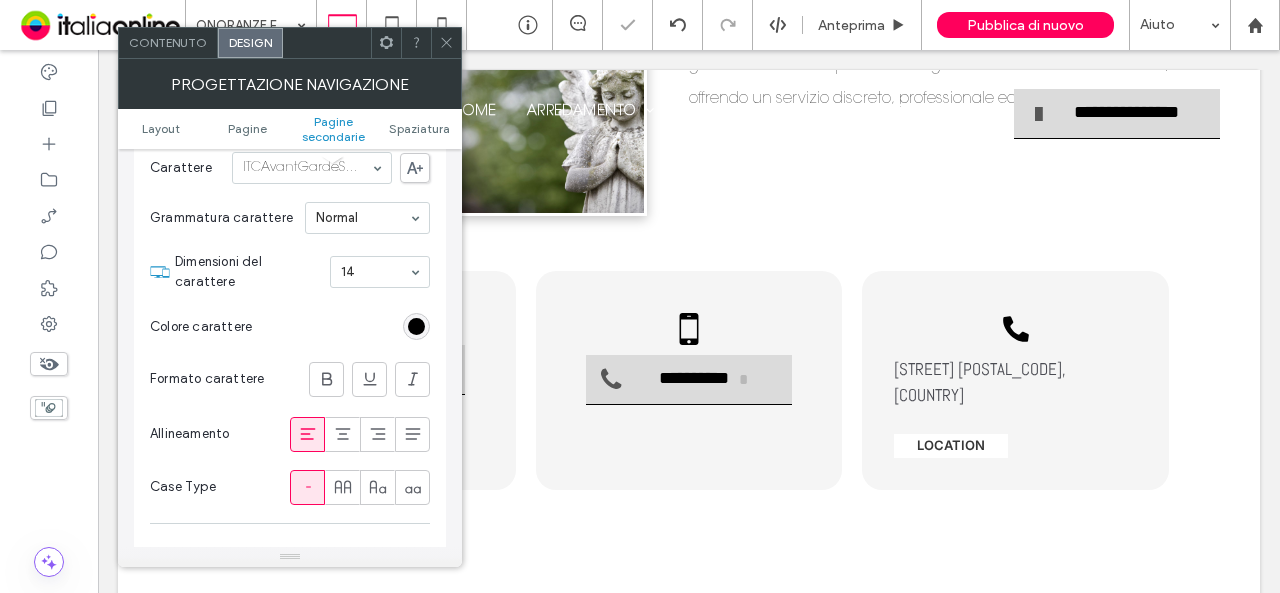 click at bounding box center (375, 272) 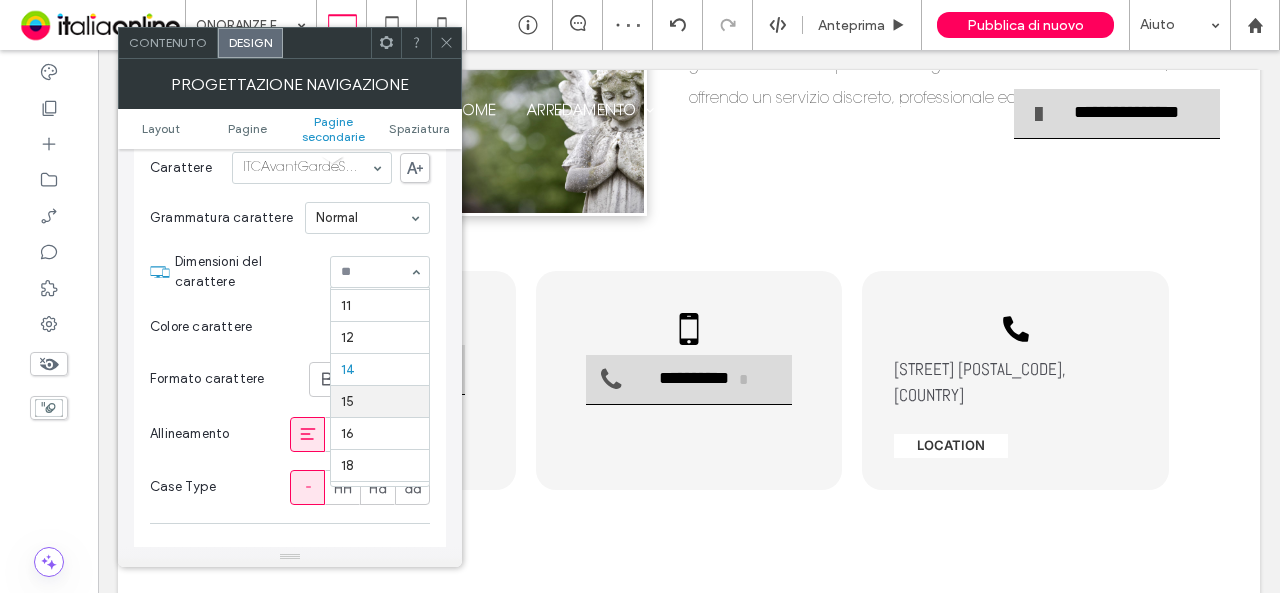scroll, scrollTop: 63, scrollLeft: 0, axis: vertical 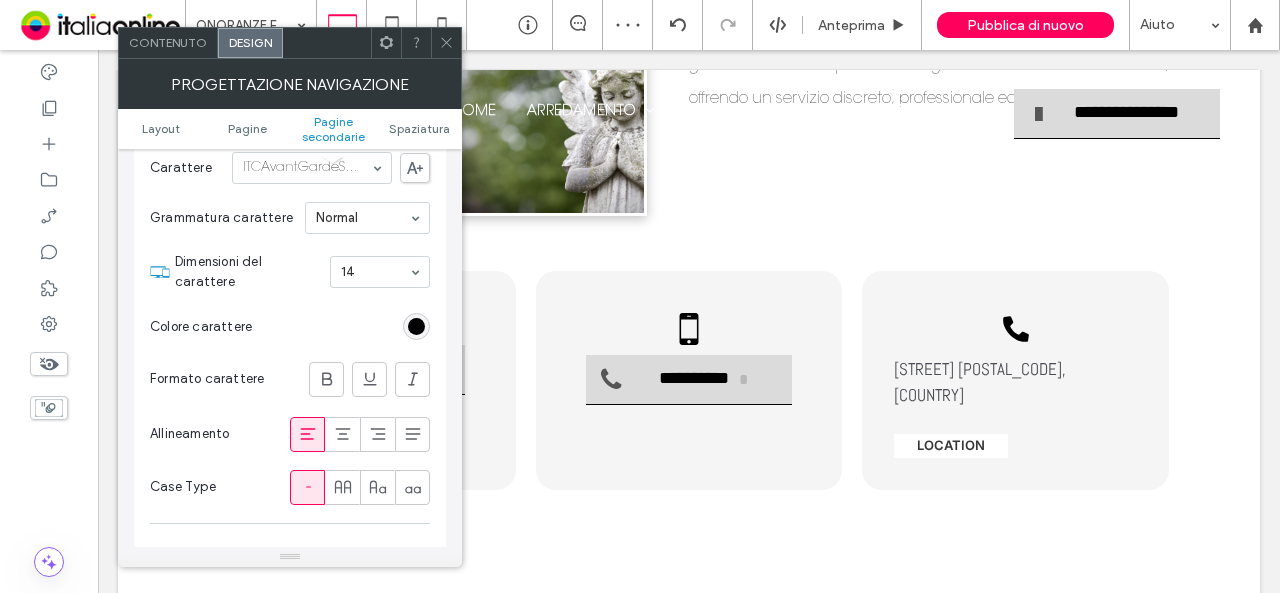 click at bounding box center (446, 43) 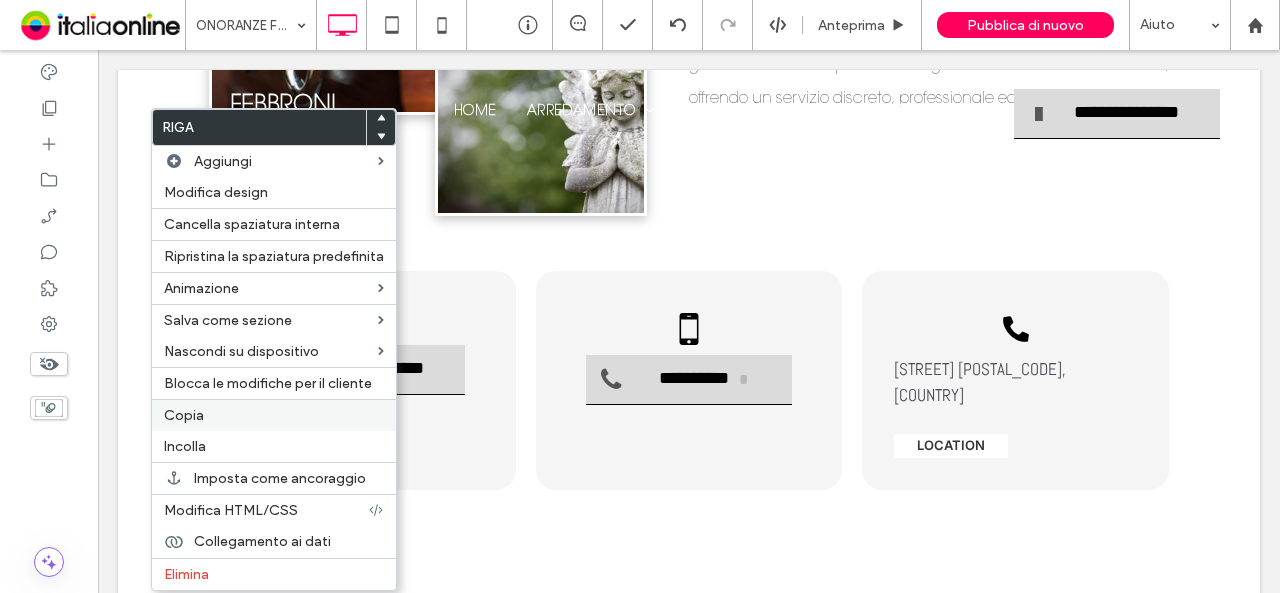 click on "Copia" at bounding box center (274, 415) 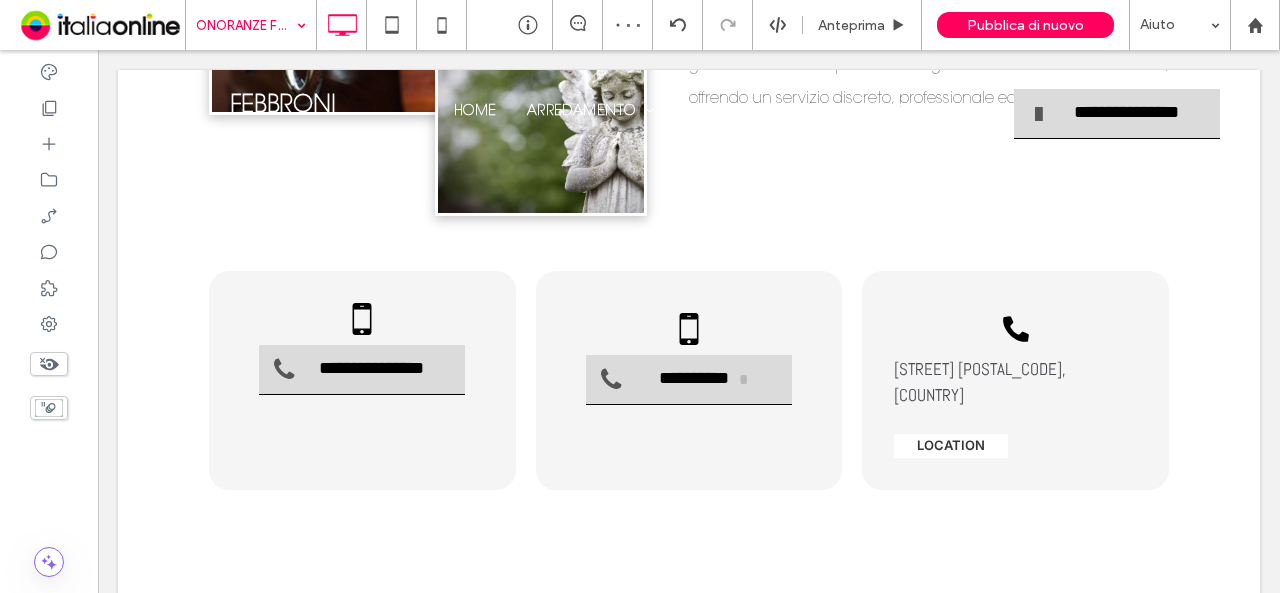 drag, startPoint x: 261, startPoint y: 243, endPoint x: 273, endPoint y: 267, distance: 26.832815 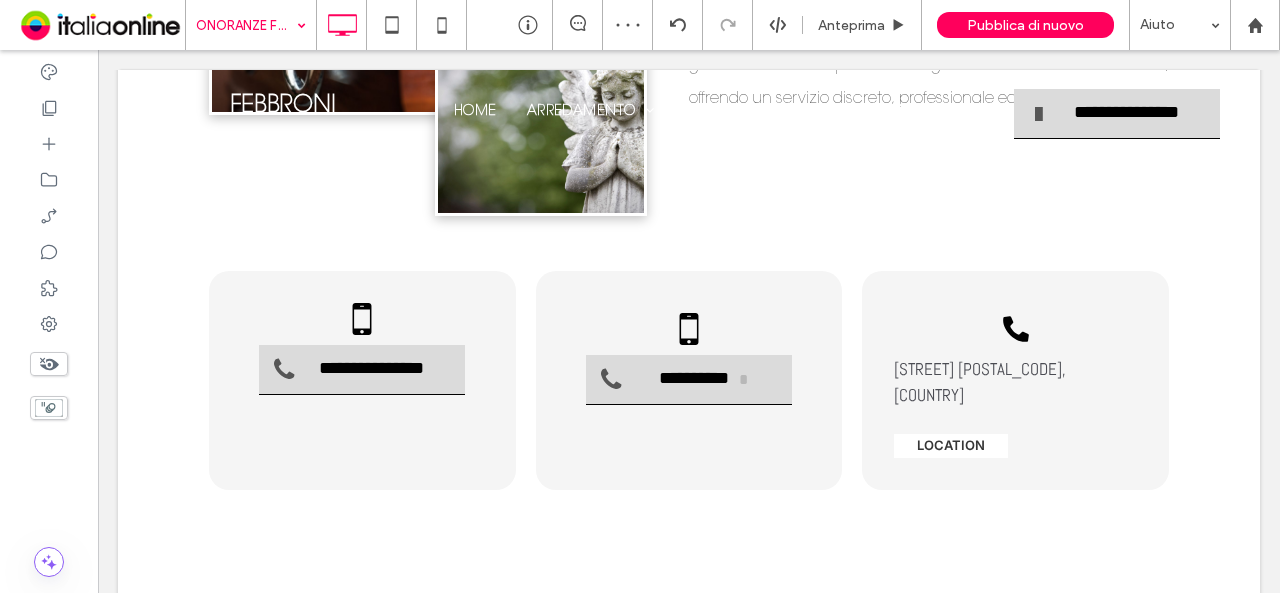 click at bounding box center (246, 25) 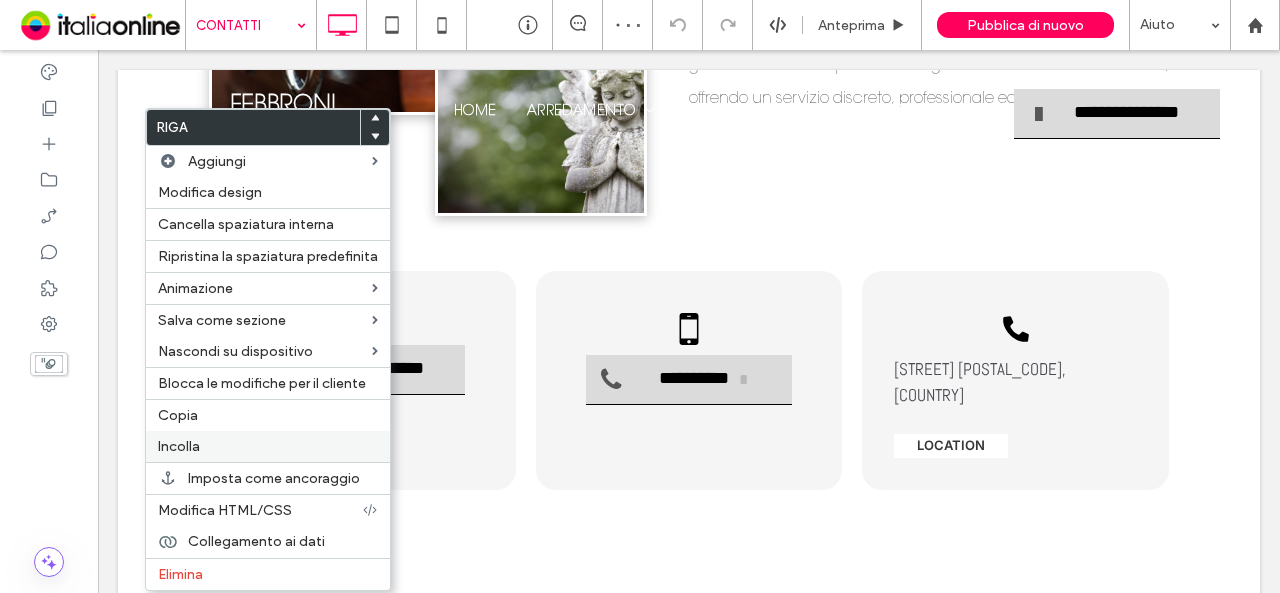 click on "Incolla" at bounding box center (179, 446) 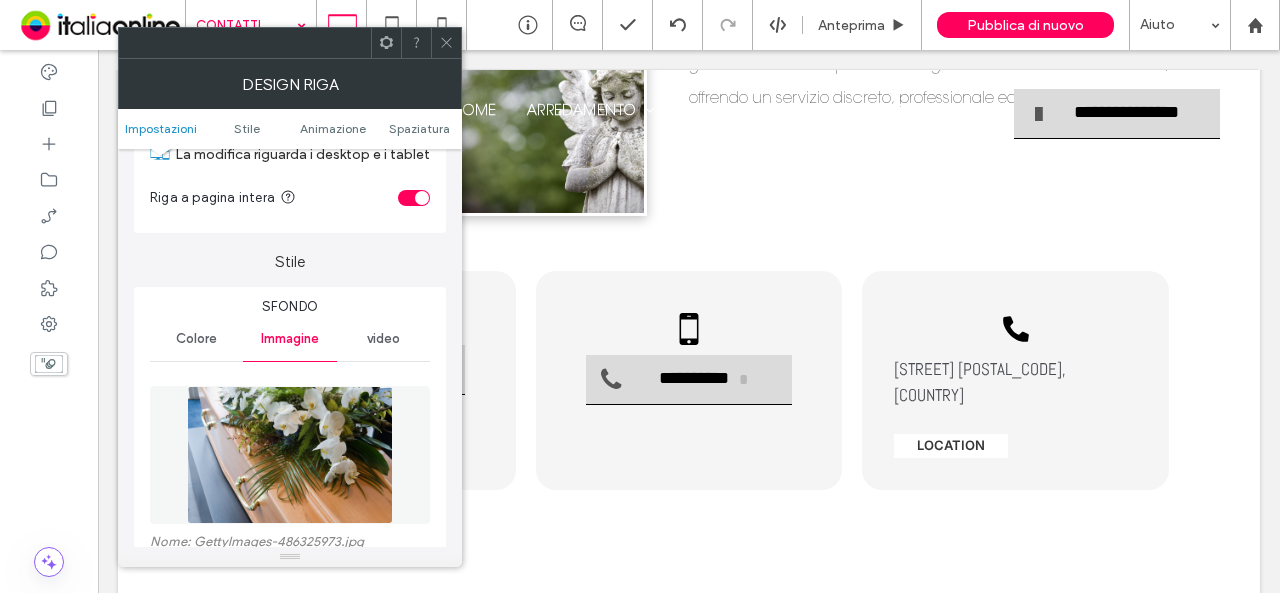 scroll, scrollTop: 200, scrollLeft: 0, axis: vertical 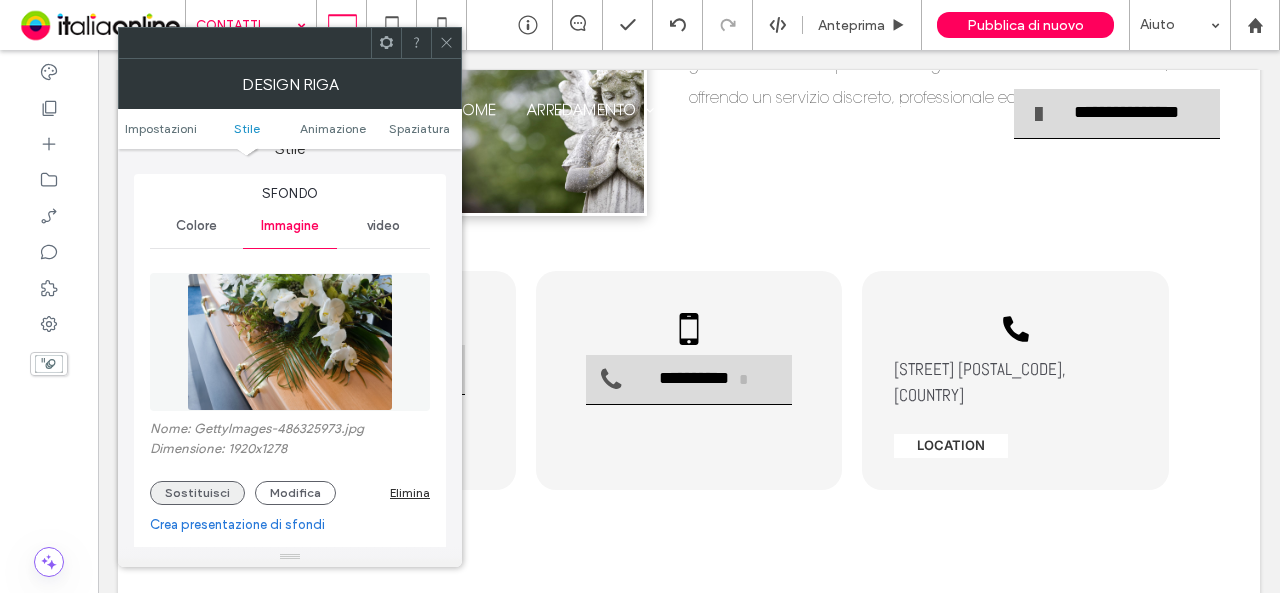 click on "Sostituisci" at bounding box center (197, 493) 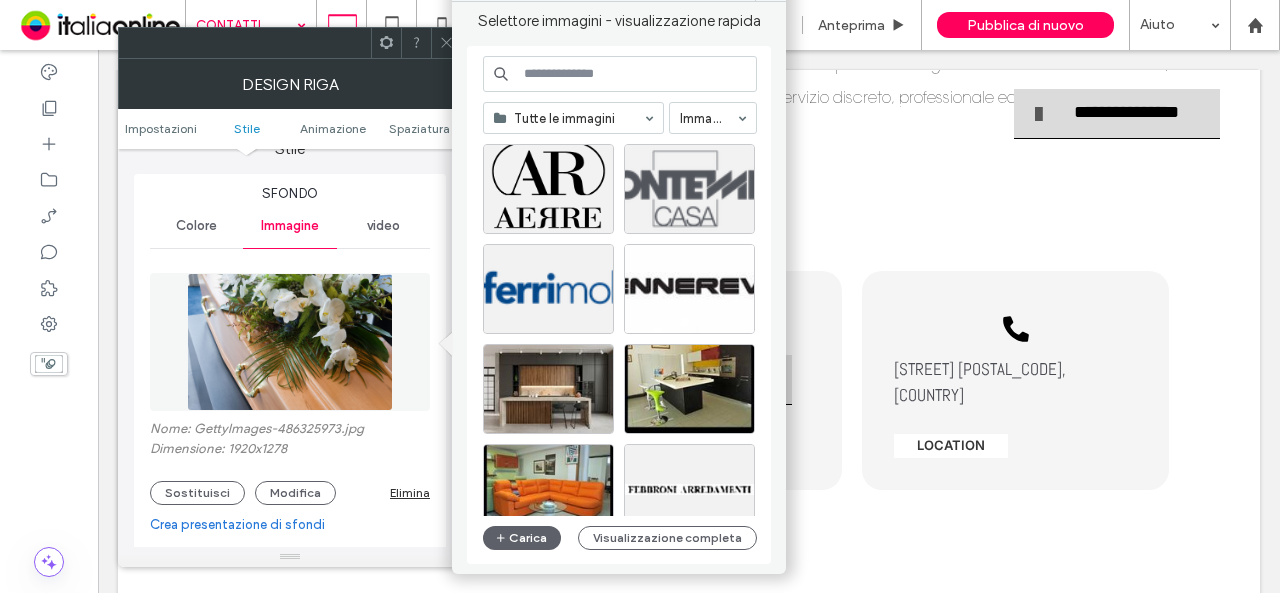 scroll, scrollTop: 2700, scrollLeft: 0, axis: vertical 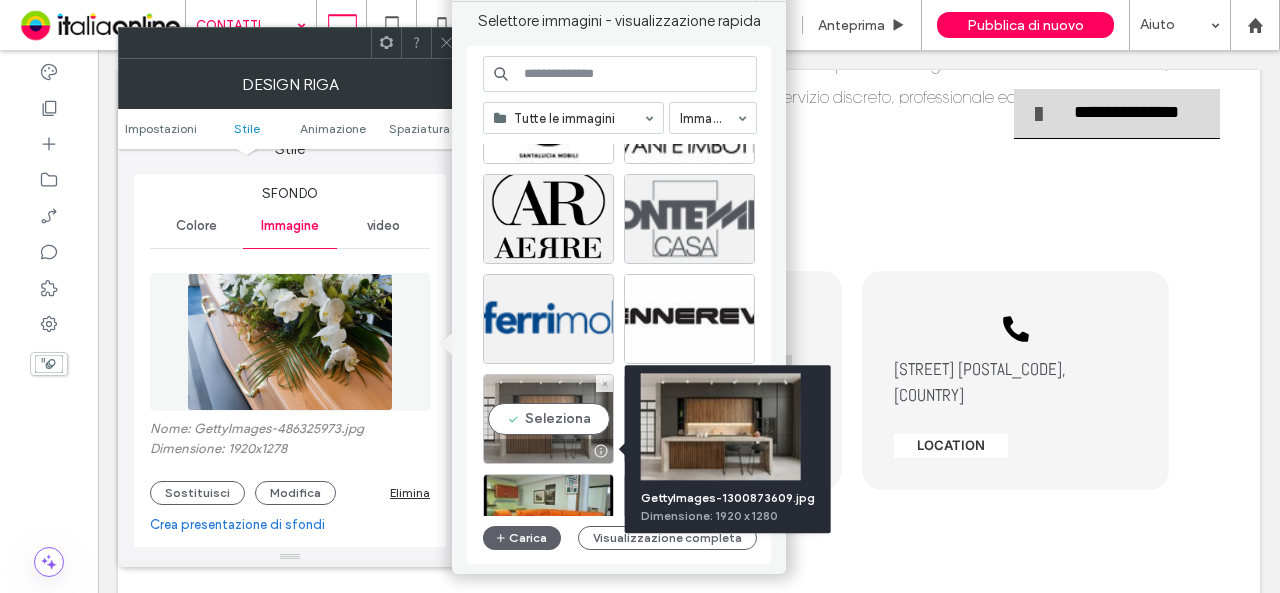 click at bounding box center (548, 451) 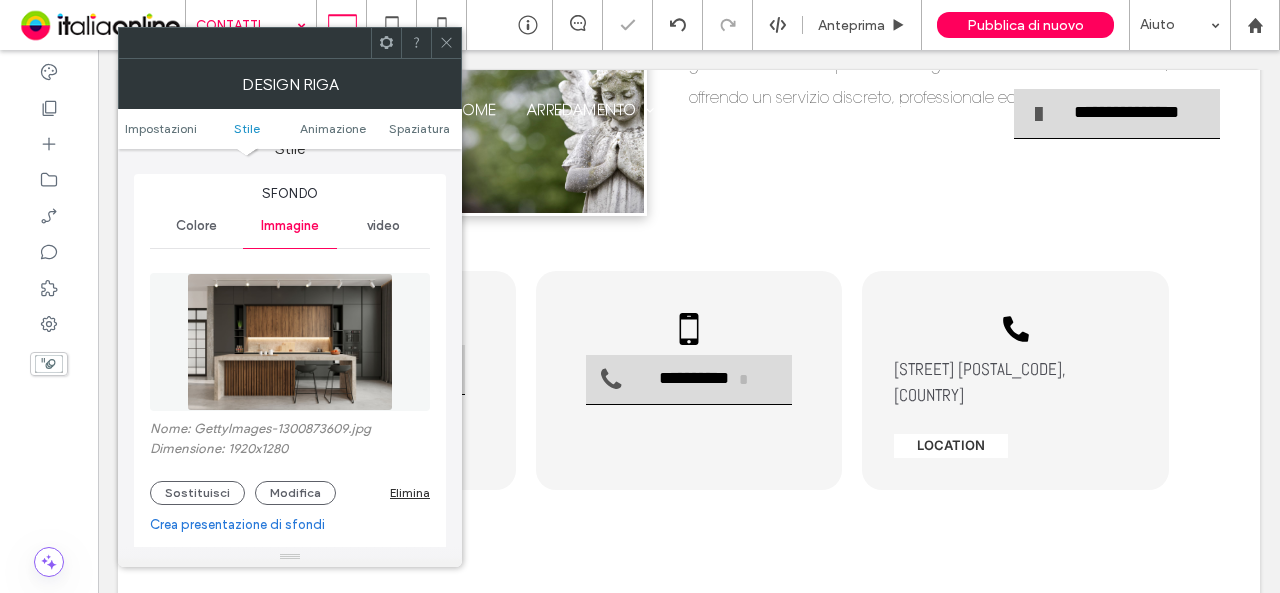 click 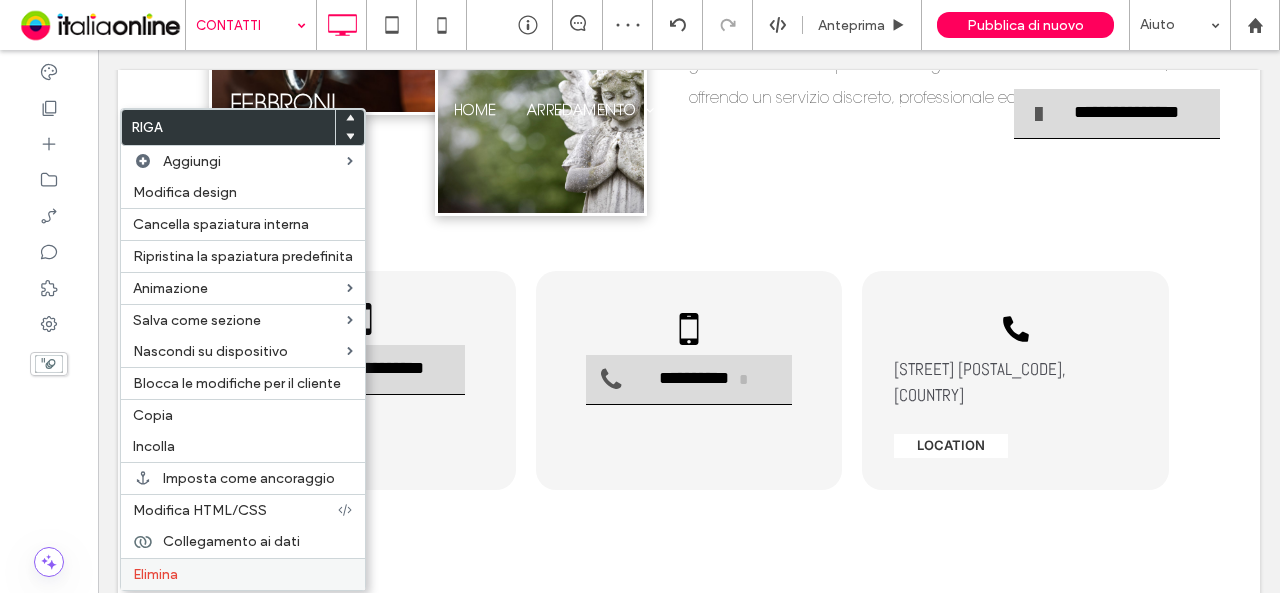 click on "Elimina" at bounding box center (243, 574) 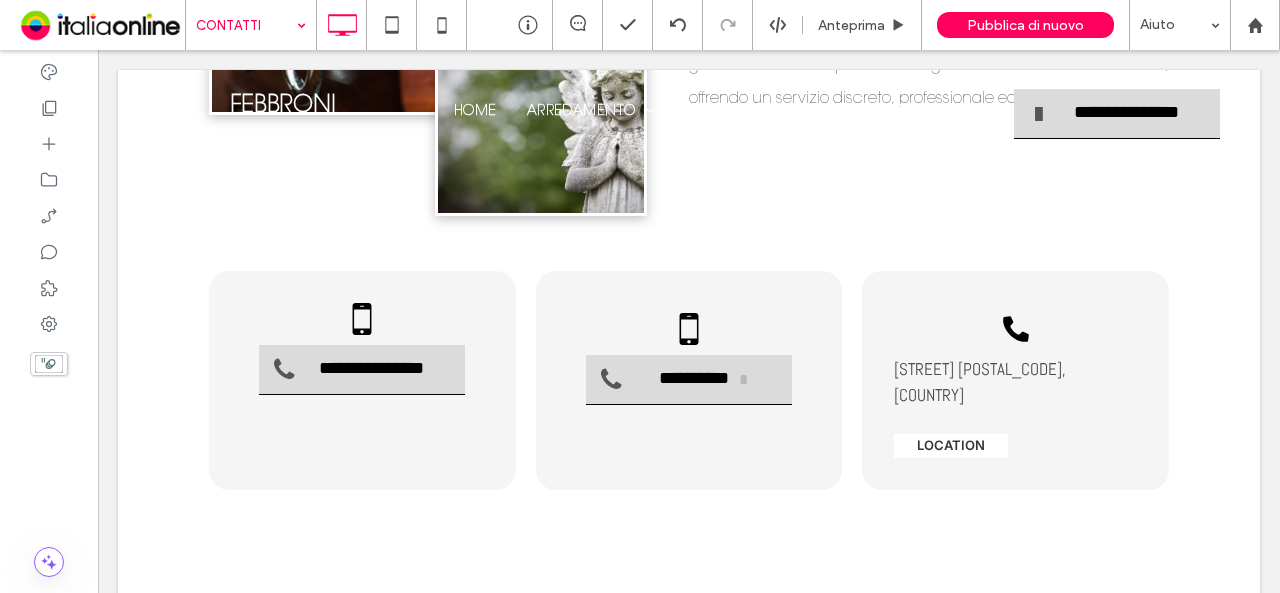 drag, startPoint x: 246, startPoint y: 22, endPoint x: 238, endPoint y: 41, distance: 20.615528 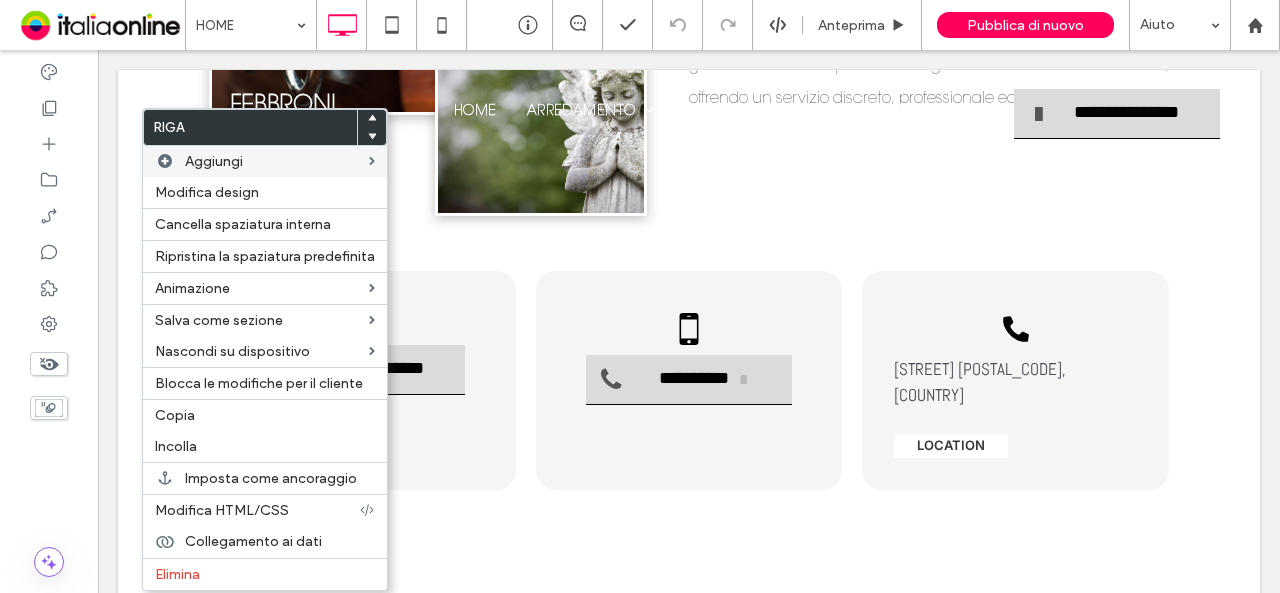 drag, startPoint x: 174, startPoint y: 416, endPoint x: 180, endPoint y: 161, distance: 255.07057 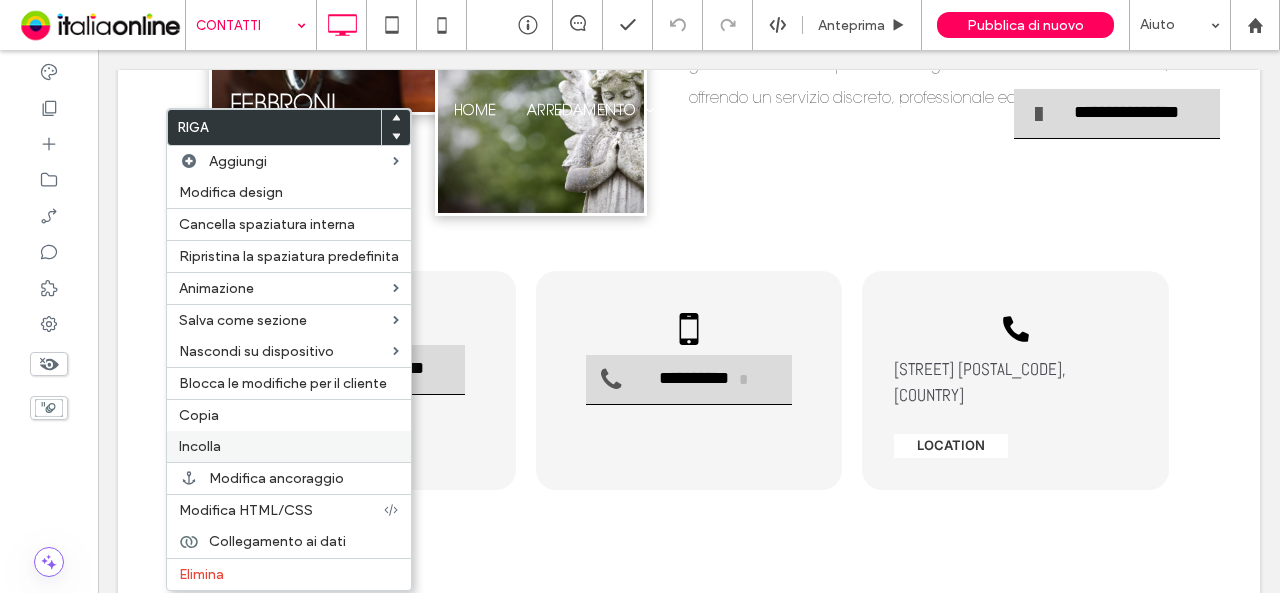 click on "Incolla" at bounding box center (289, 446) 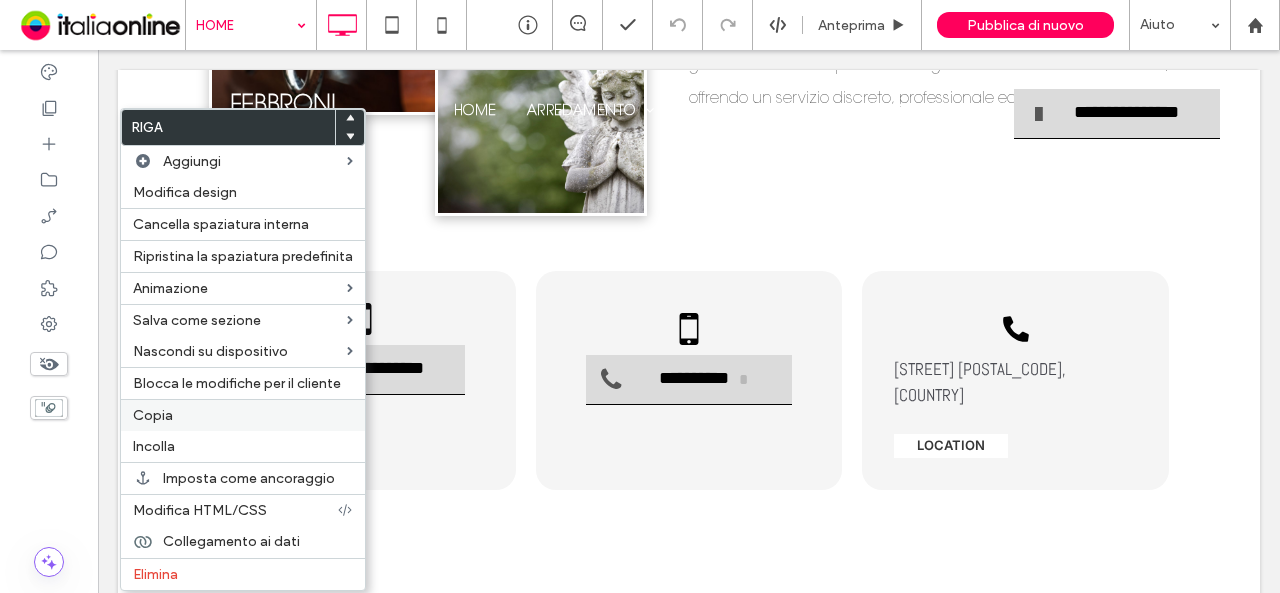 click on "Copia" at bounding box center [243, 415] 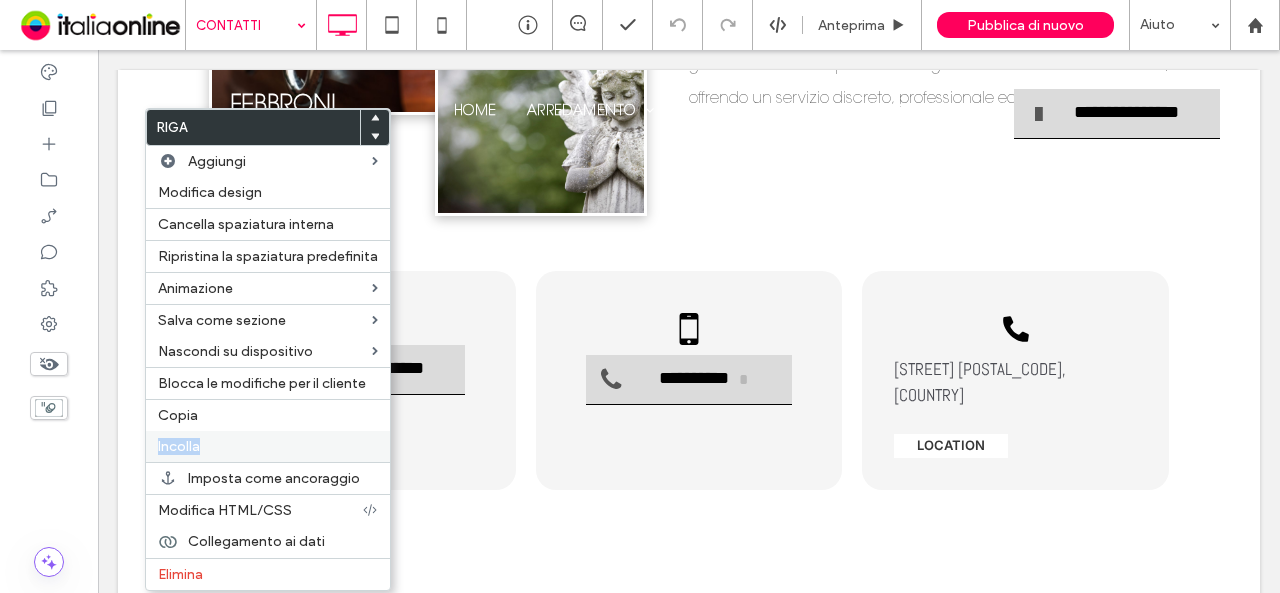 drag, startPoint x: 210, startPoint y: 424, endPoint x: 234, endPoint y: 433, distance: 25.632011 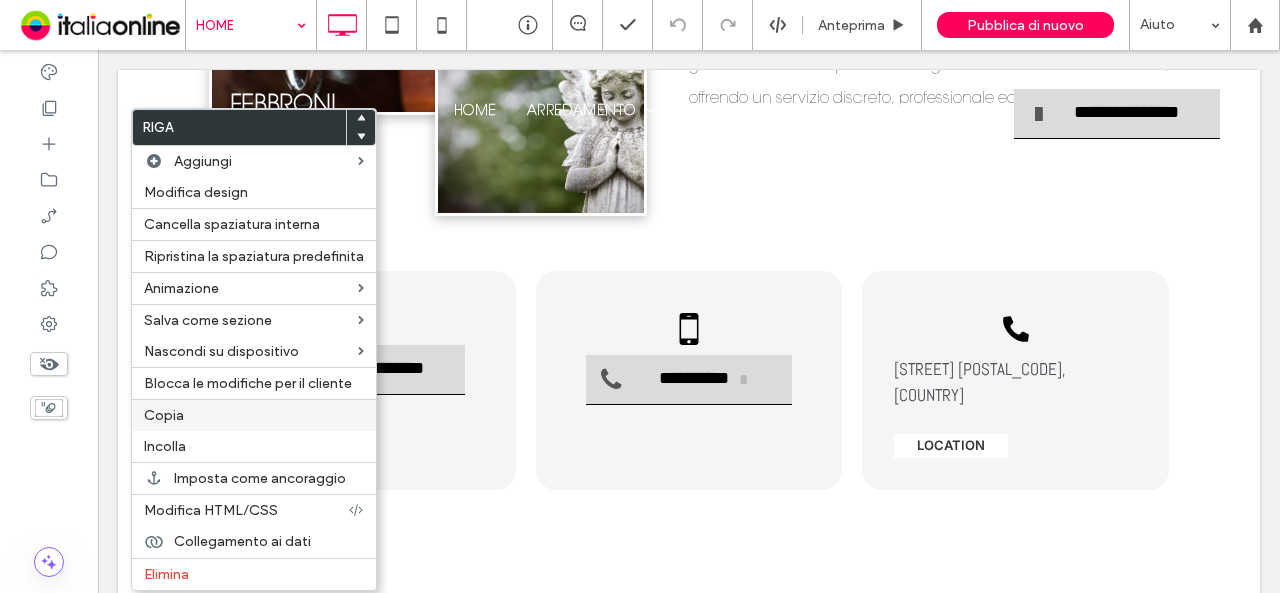 click on "Copia" at bounding box center (254, 415) 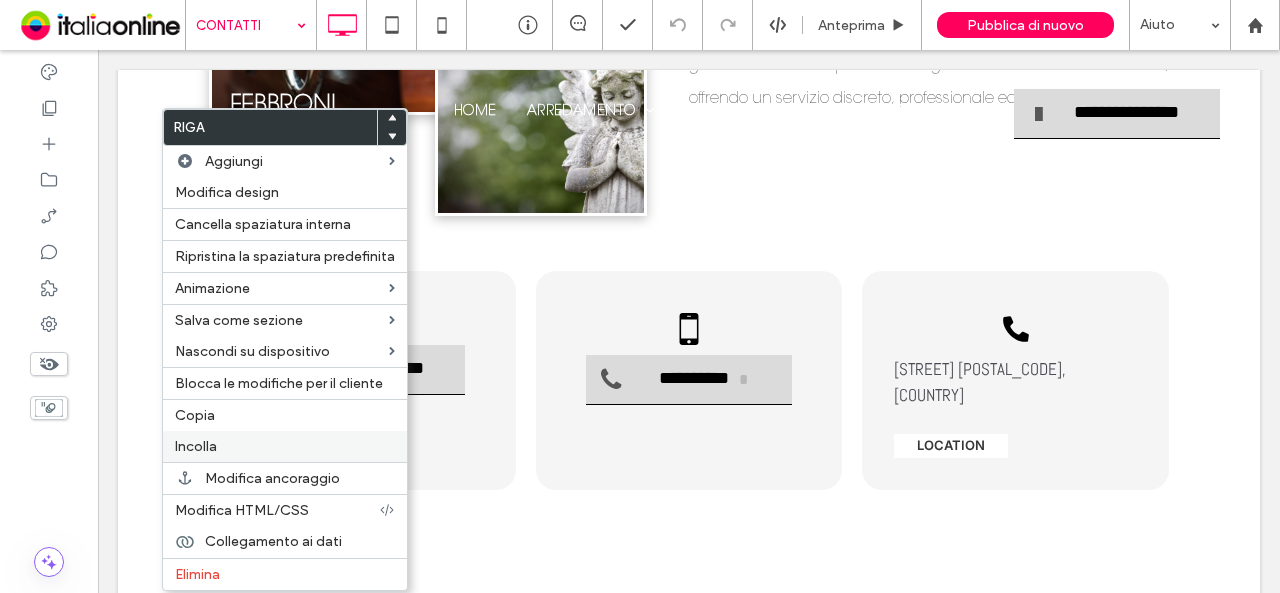 click on "Incolla" at bounding box center (285, 446) 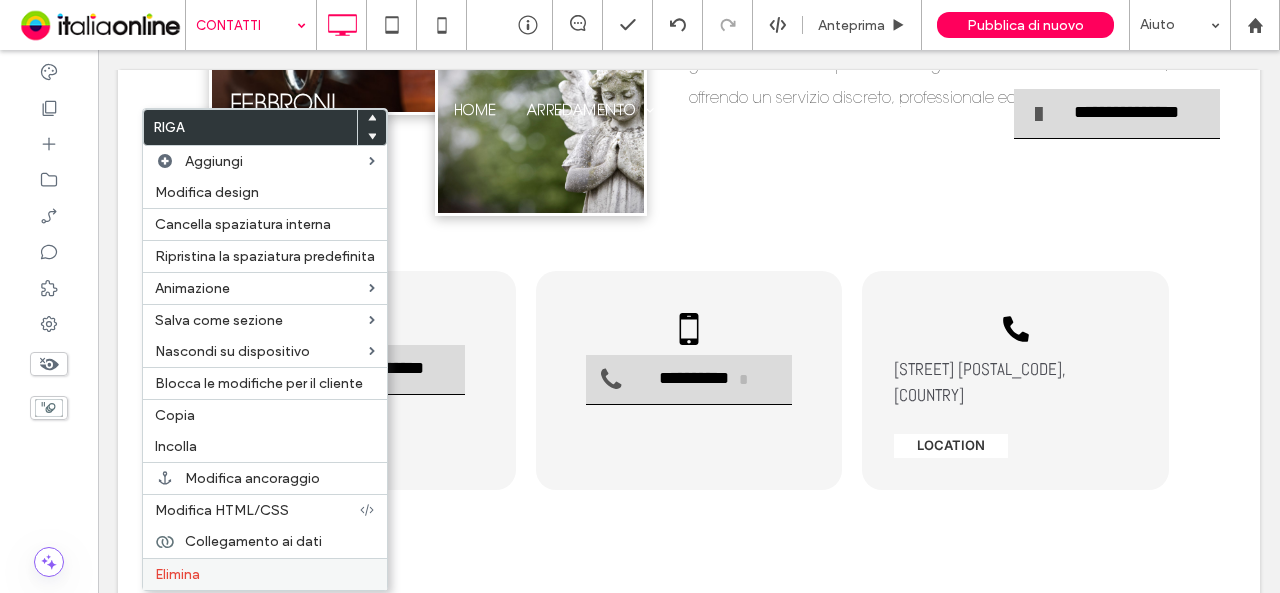 click on "Elimina" at bounding box center [265, 574] 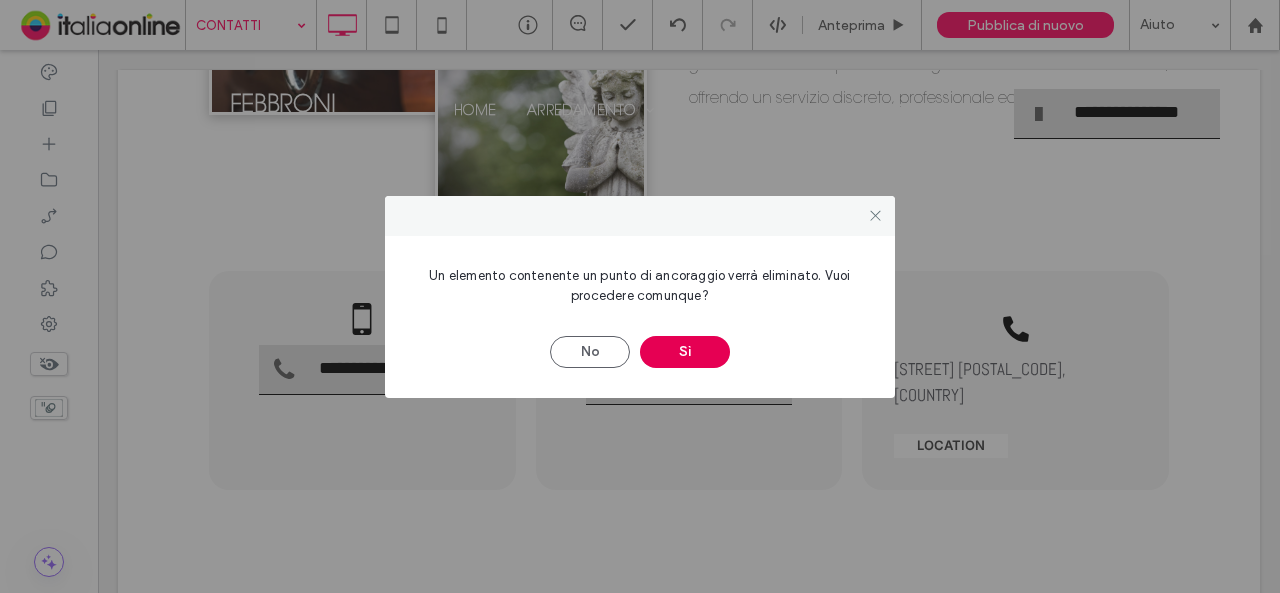 click on "Sì" at bounding box center [685, 352] 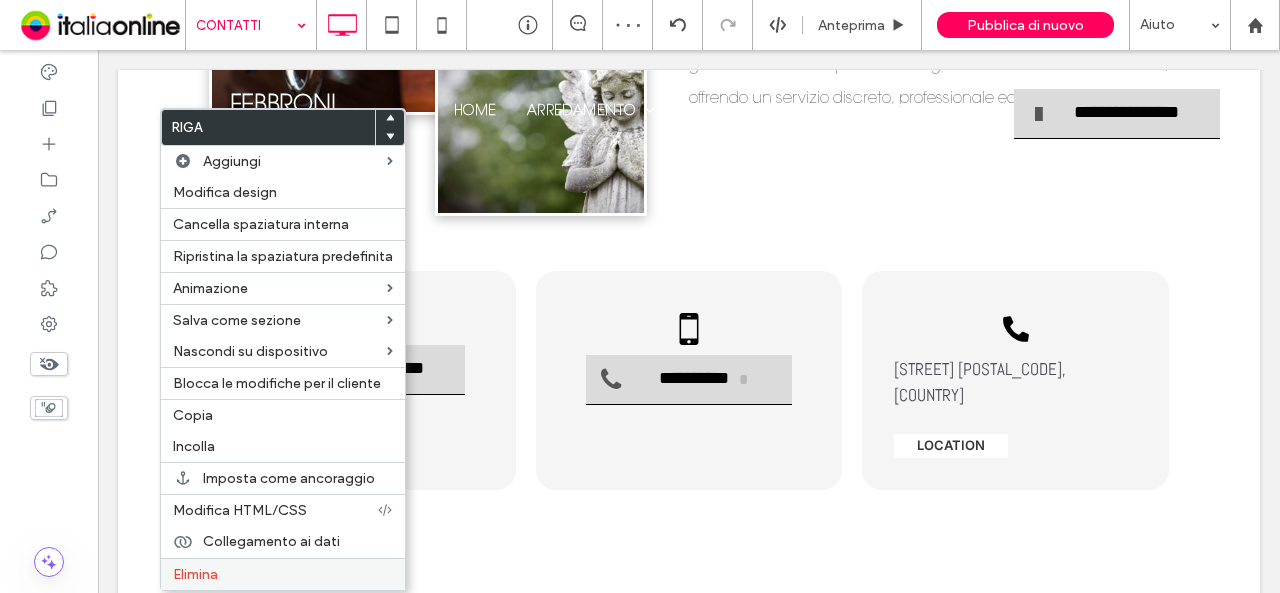 click on "Elimina" at bounding box center (283, 574) 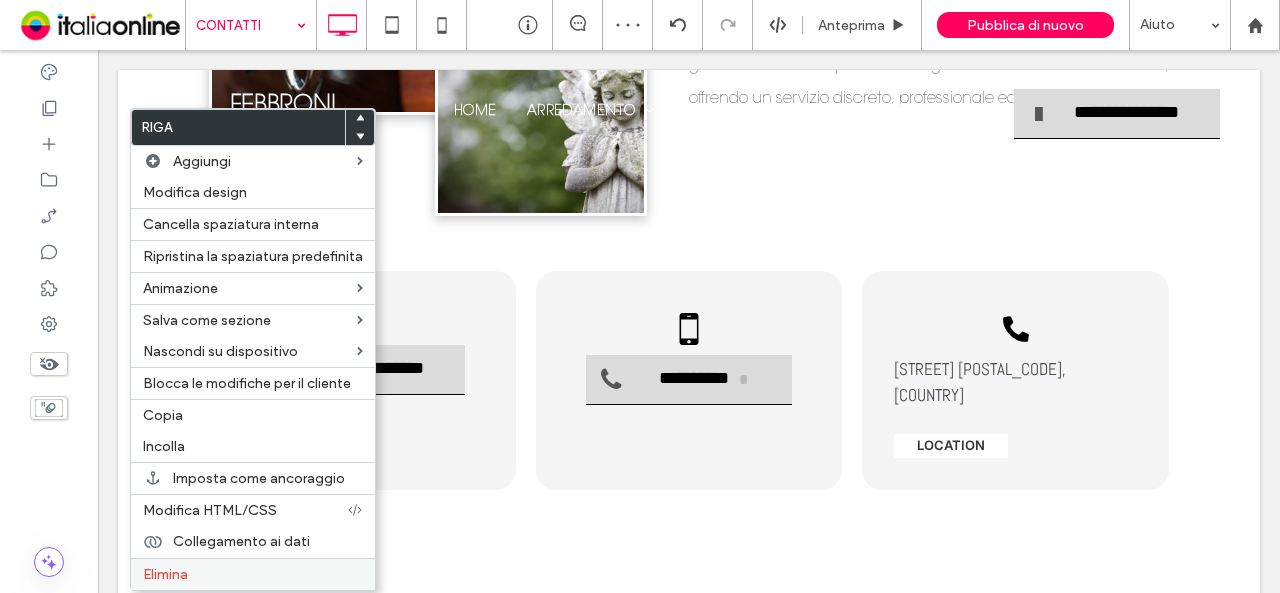 click on "Elimina" at bounding box center (253, 574) 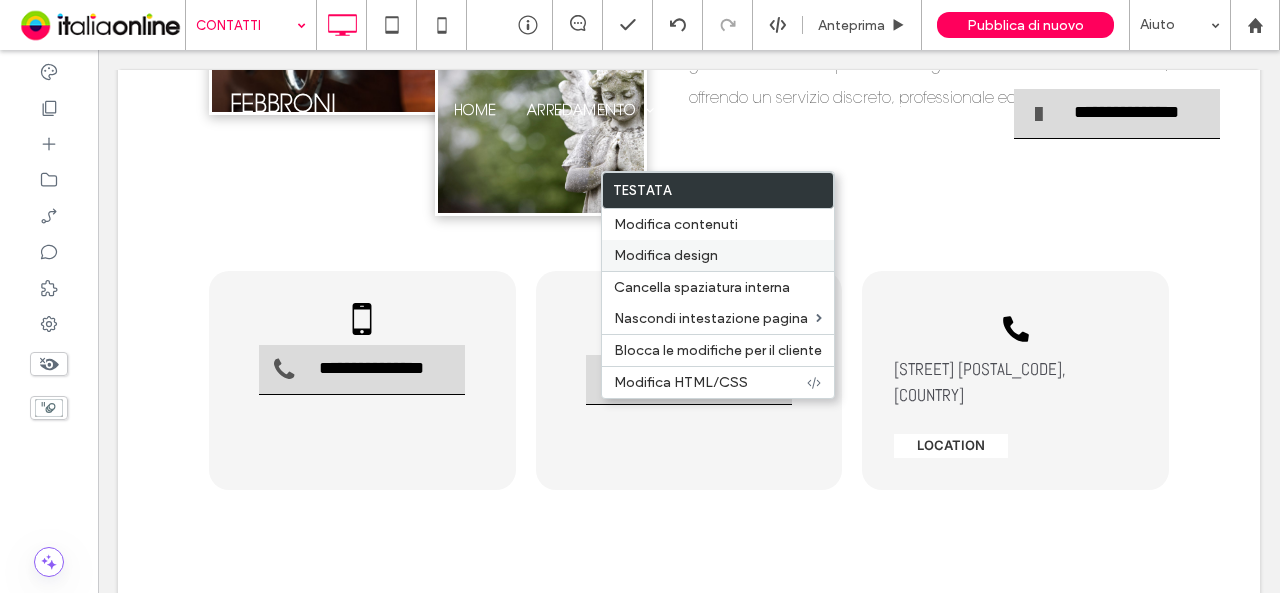click on "Modifica design" at bounding box center [718, 255] 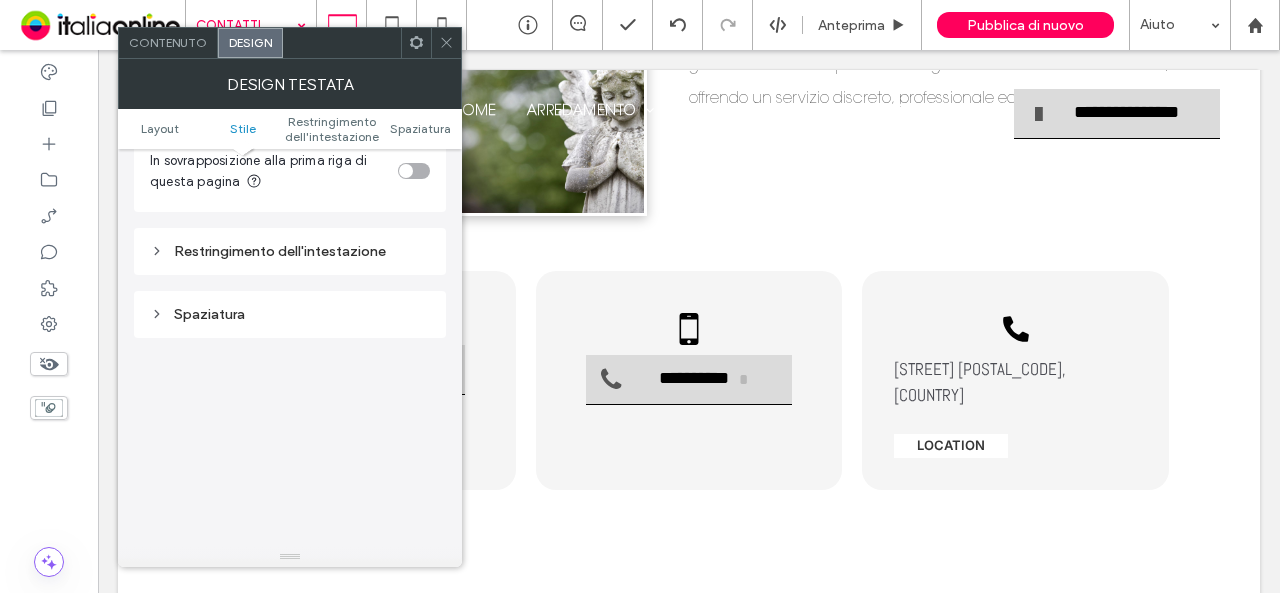 scroll, scrollTop: 515, scrollLeft: 0, axis: vertical 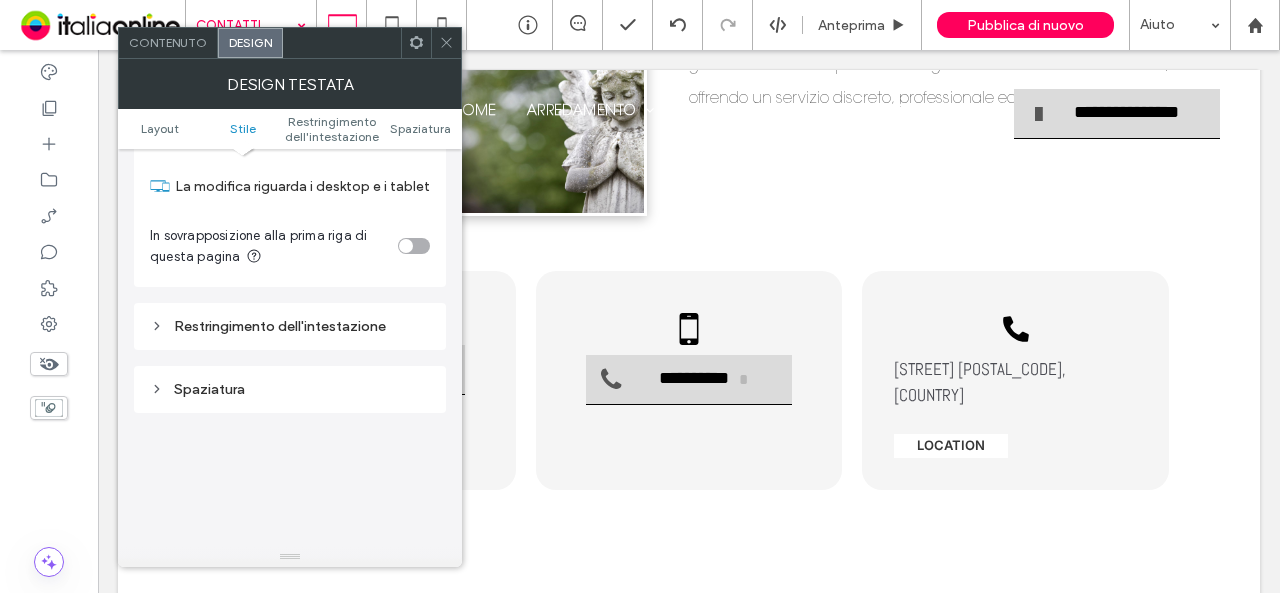 click at bounding box center [414, 246] 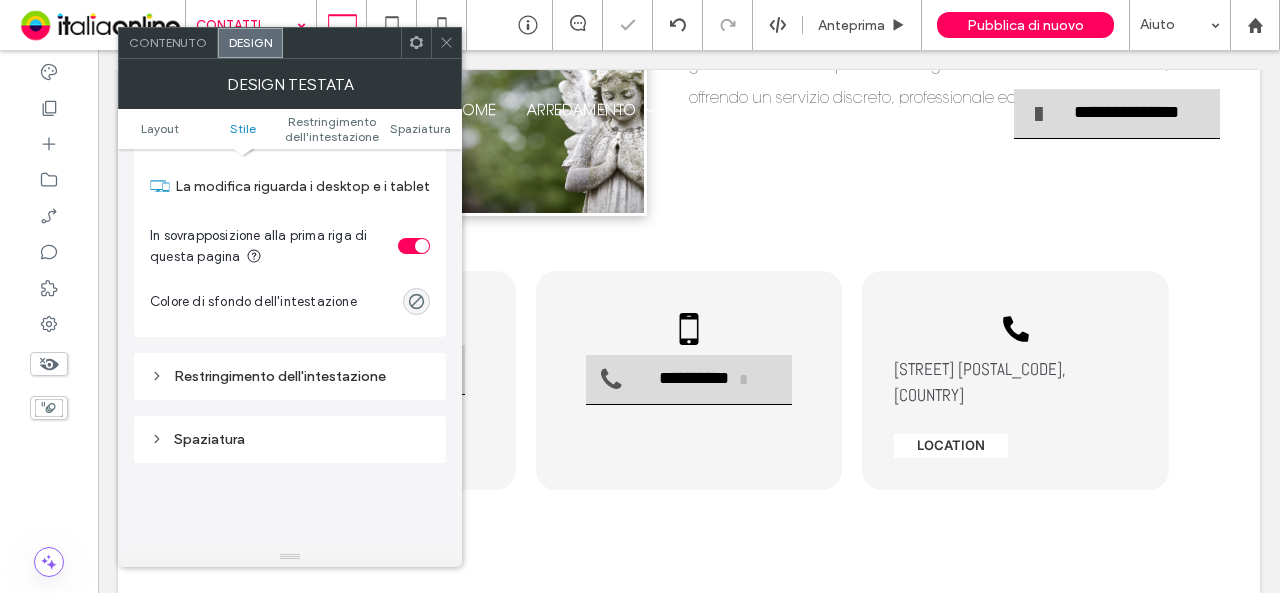 click 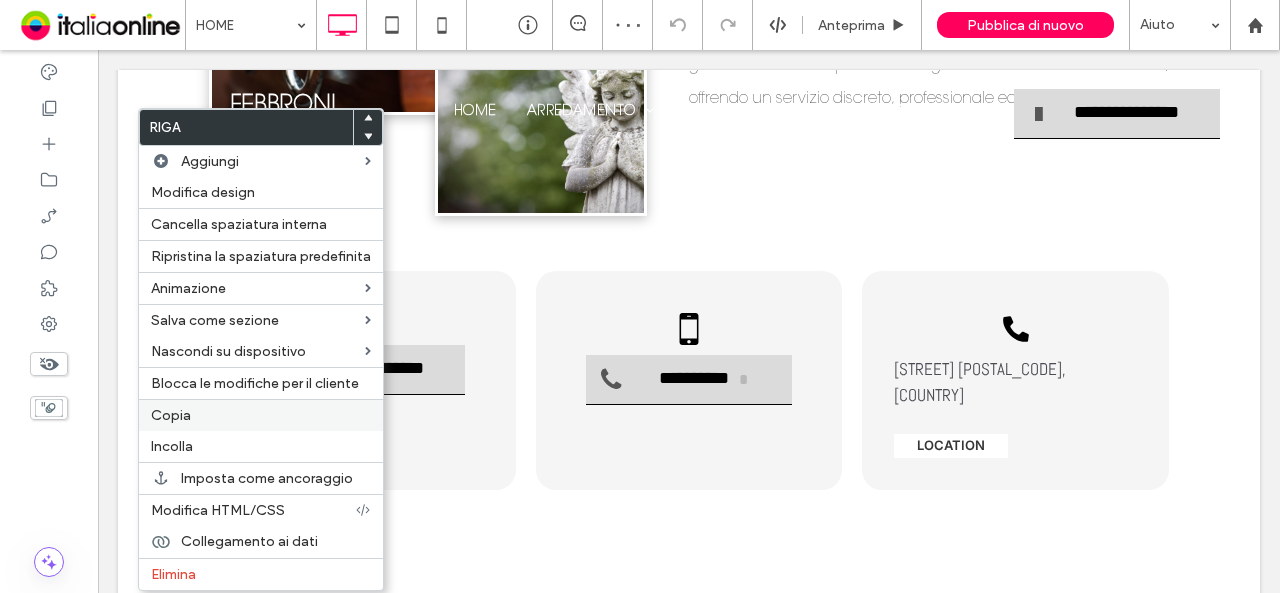 click on "Copia" at bounding box center [171, 415] 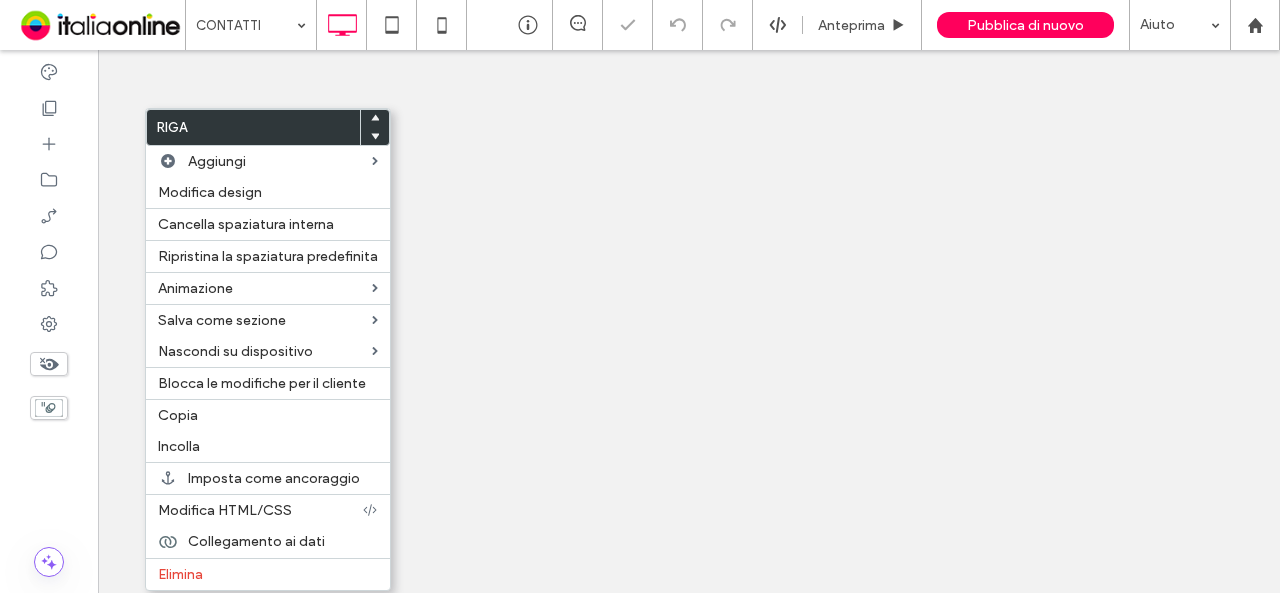 scroll, scrollTop: 0, scrollLeft: 0, axis: both 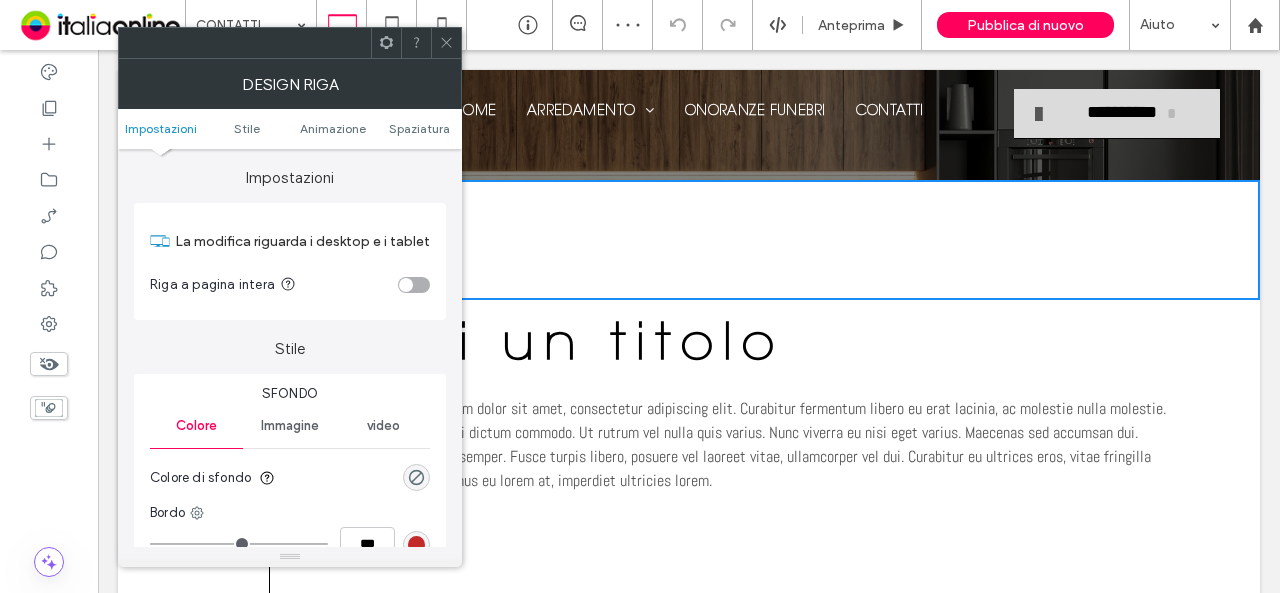click 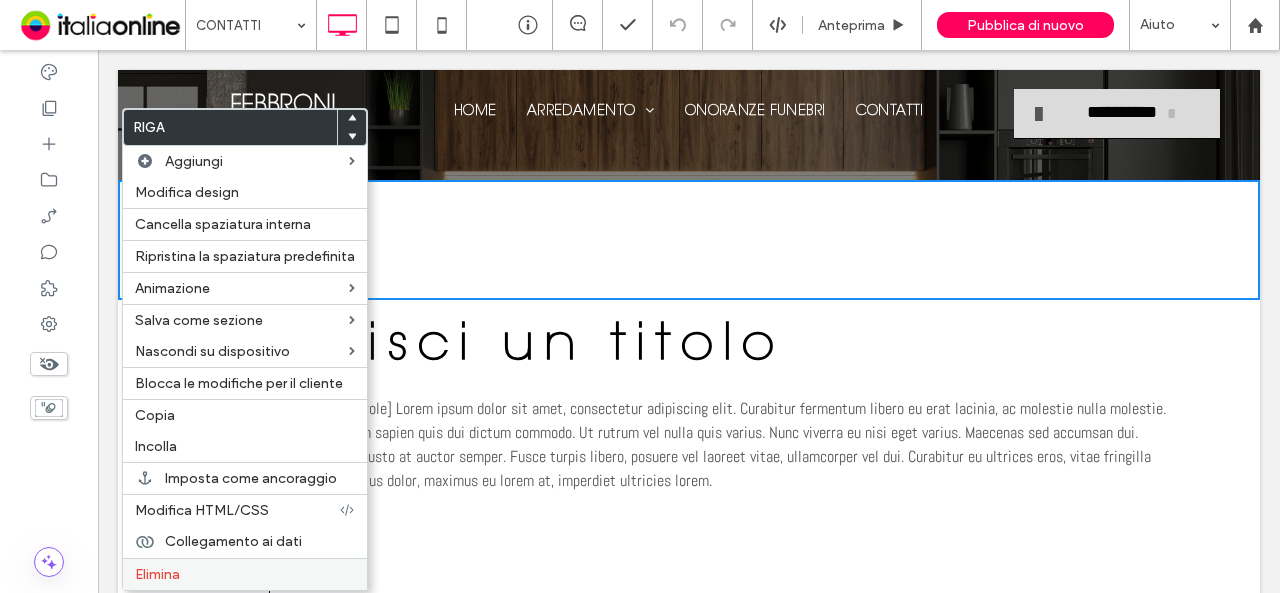 click on "Elimina" at bounding box center (245, 574) 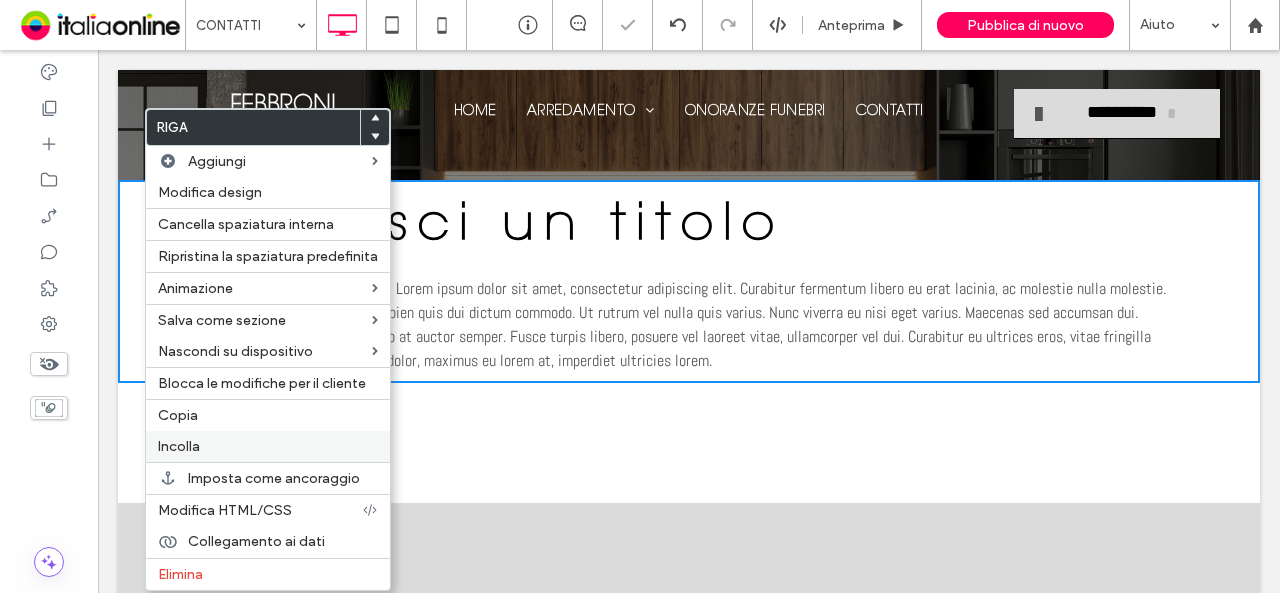 click on "Incolla" at bounding box center [179, 446] 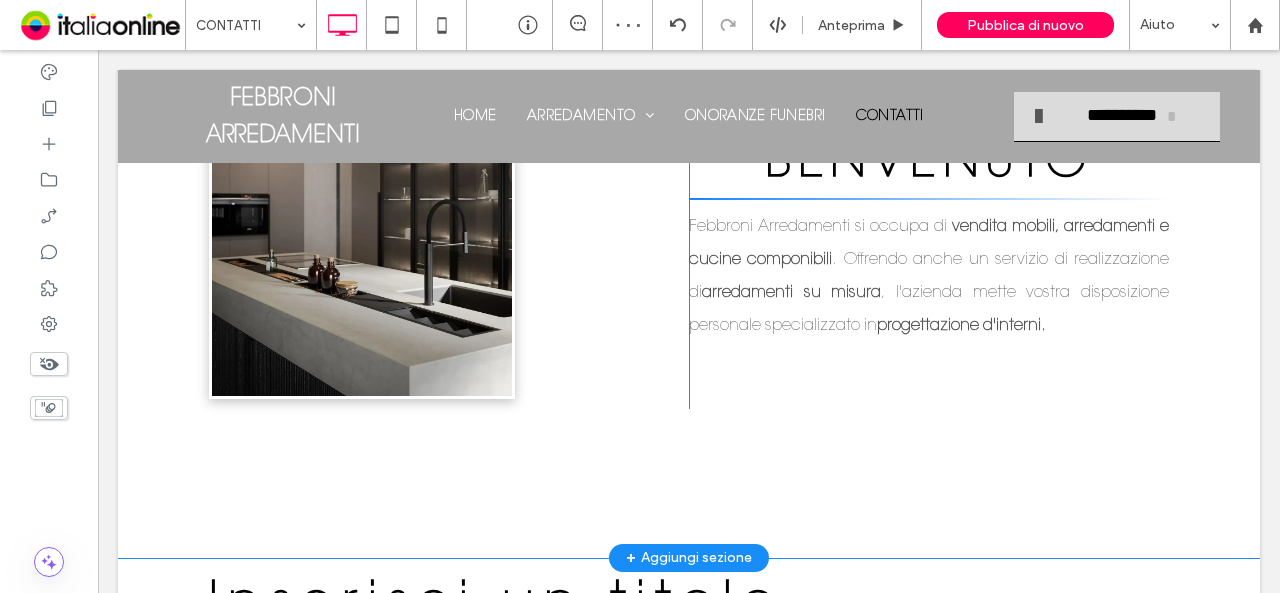 scroll, scrollTop: 0, scrollLeft: 0, axis: both 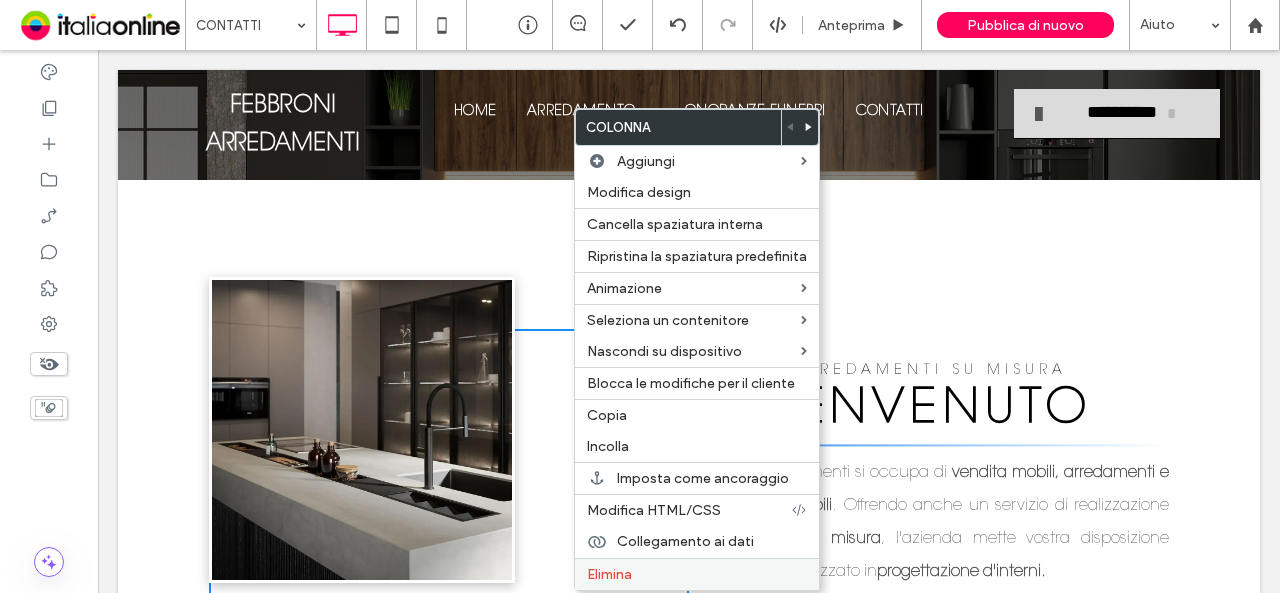 click on "Elimina" at bounding box center [697, 574] 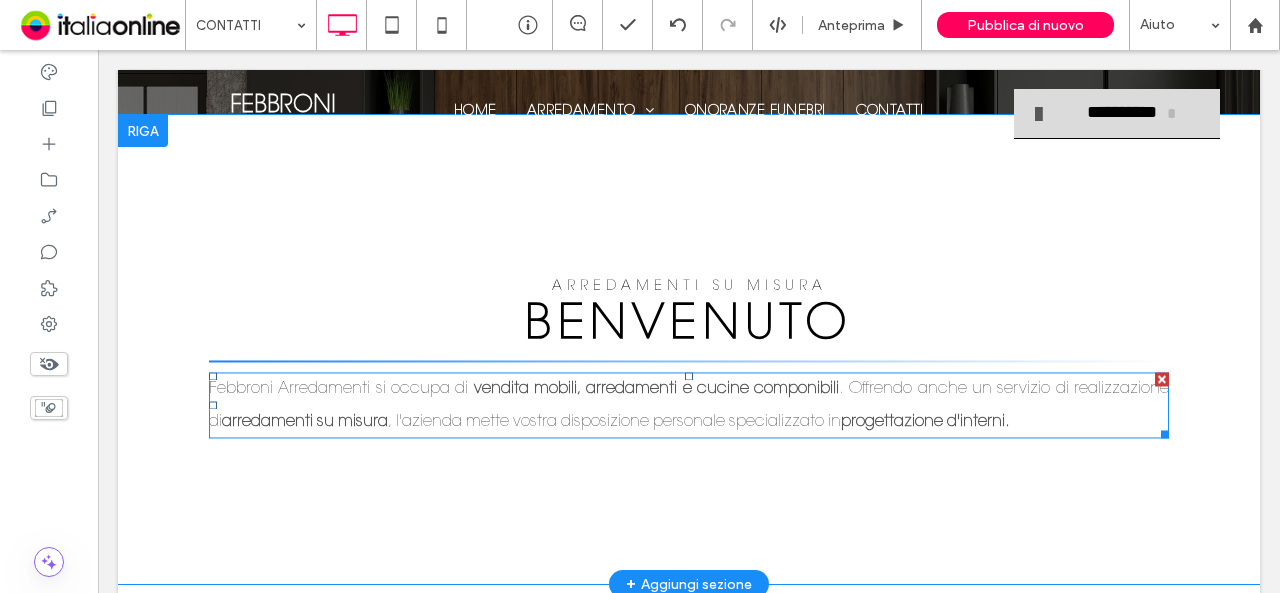 scroll, scrollTop: 0, scrollLeft: 0, axis: both 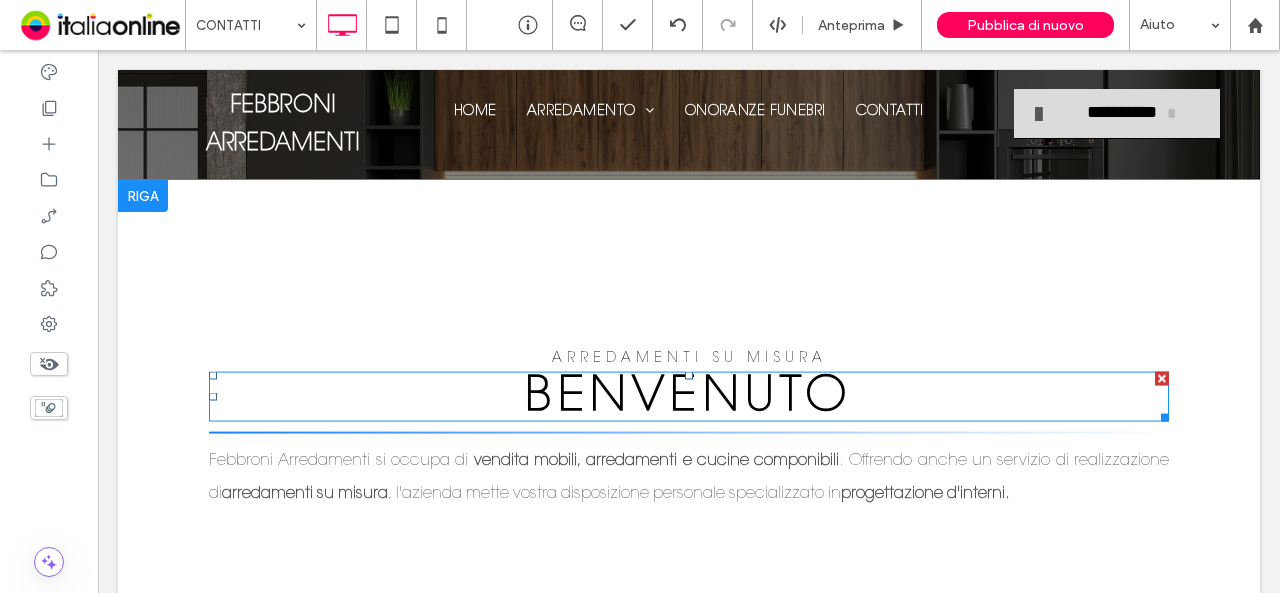 click on "BENVENUTO" at bounding box center (688, 398) 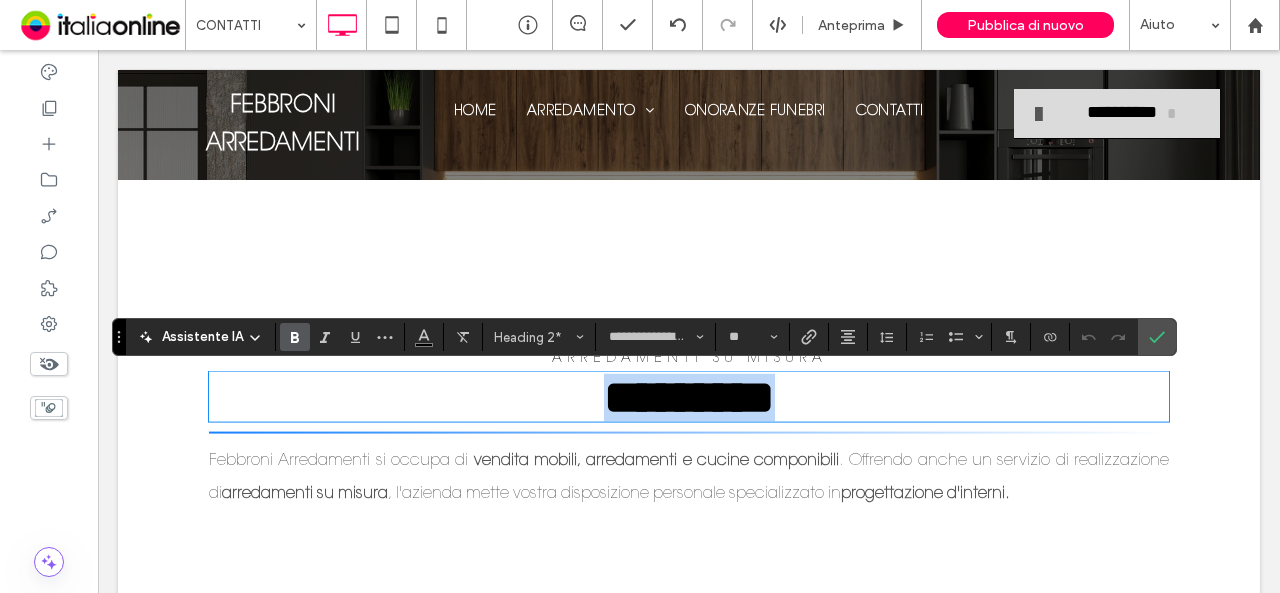 type 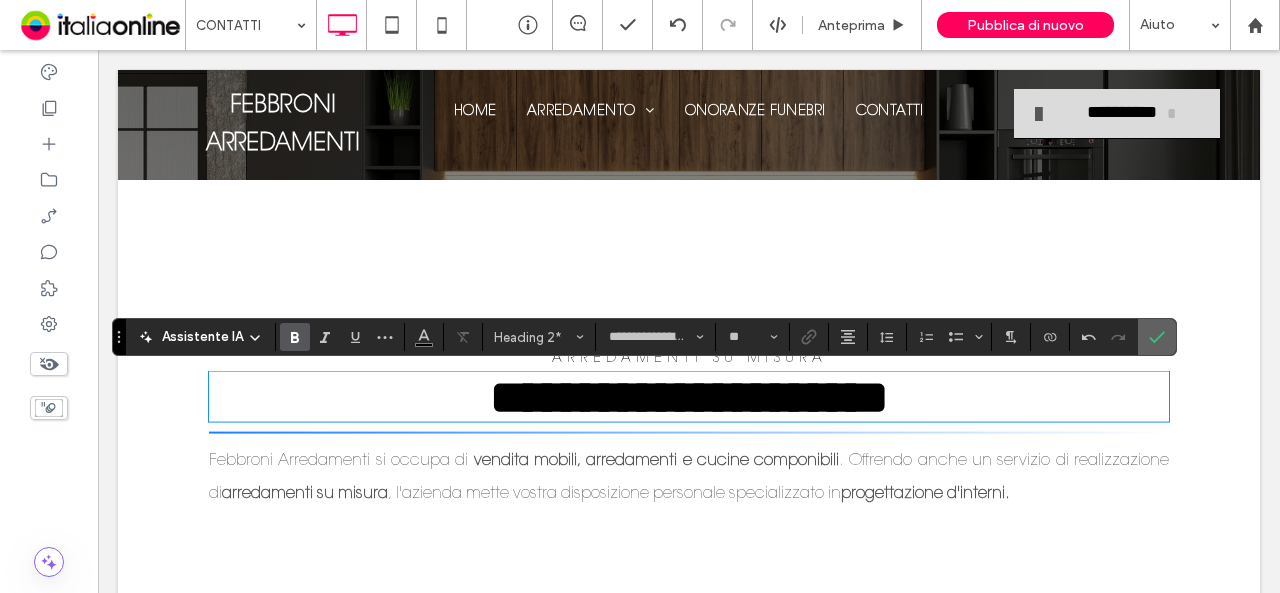 click 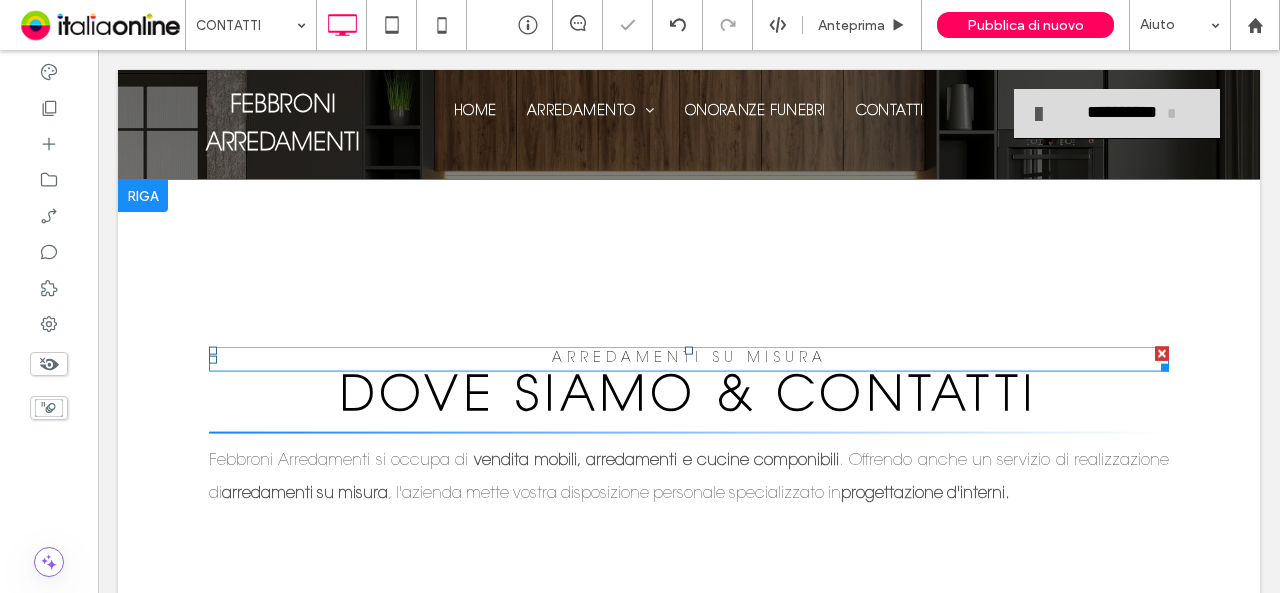 click on "ARREDAMENTI SU MISURA
Scrivi qui la tua didascalia
Pulsante" at bounding box center [689, 359] 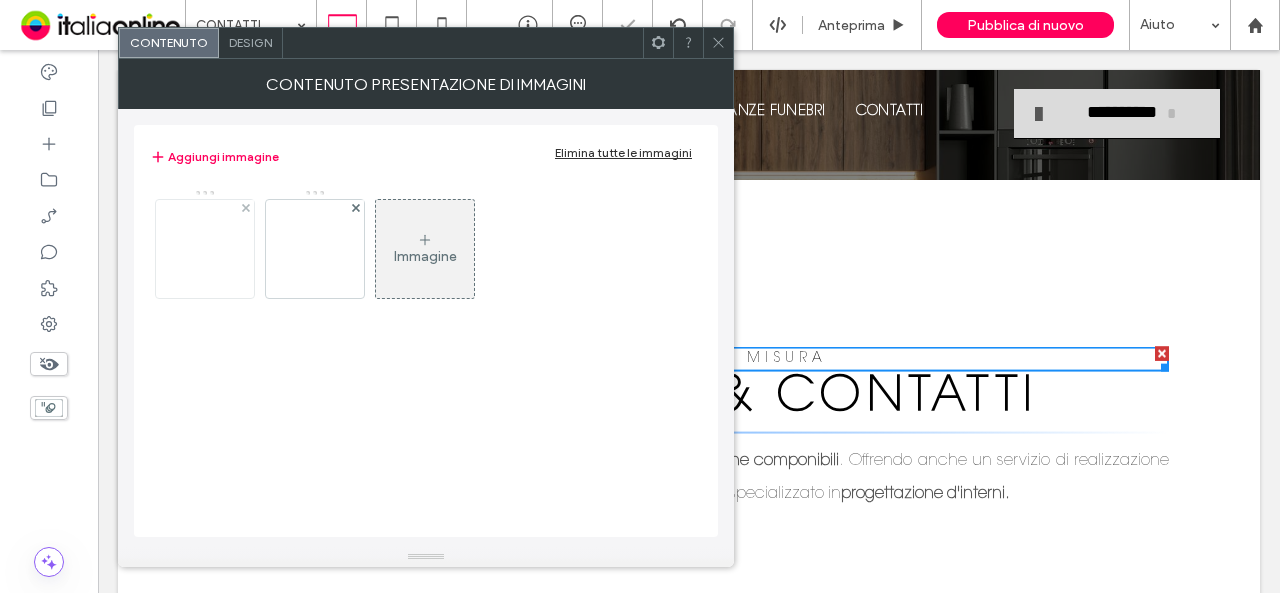 click at bounding box center [205, 249] 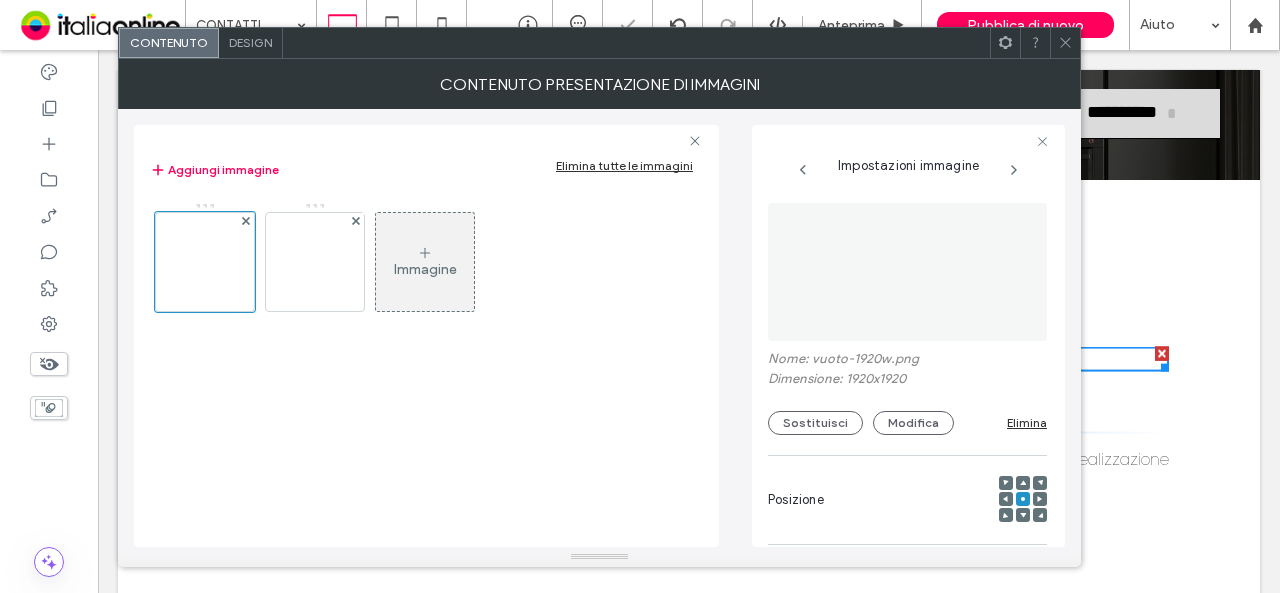 scroll, scrollTop: 0, scrollLeft: 116, axis: horizontal 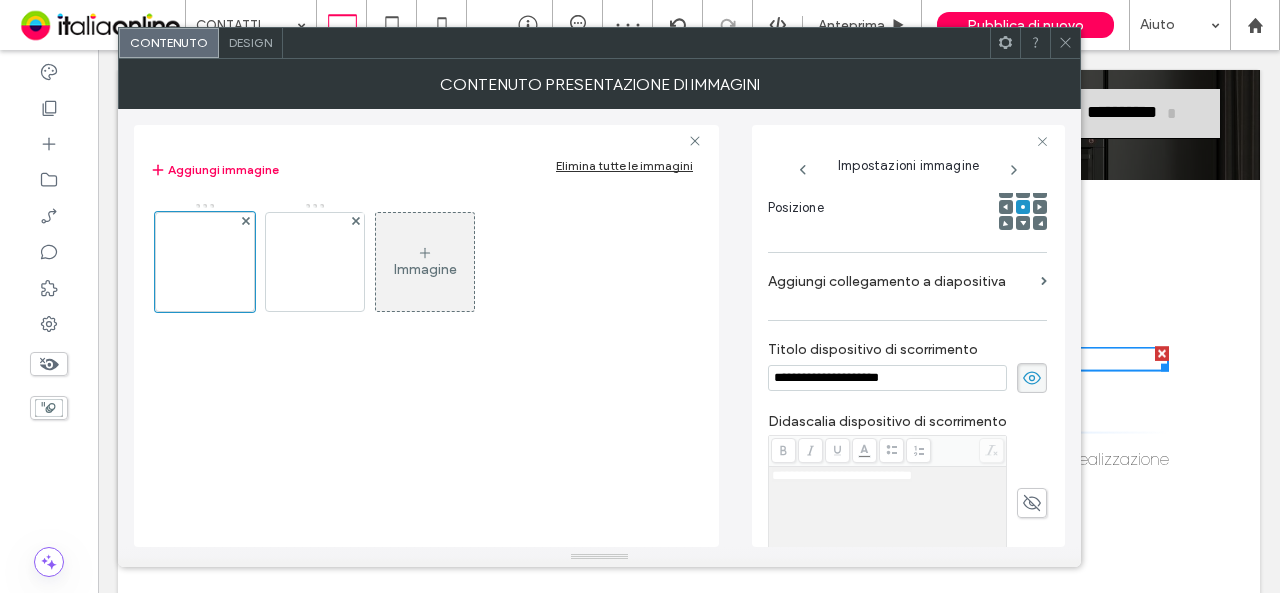 click on "**********" at bounding box center [887, 378] 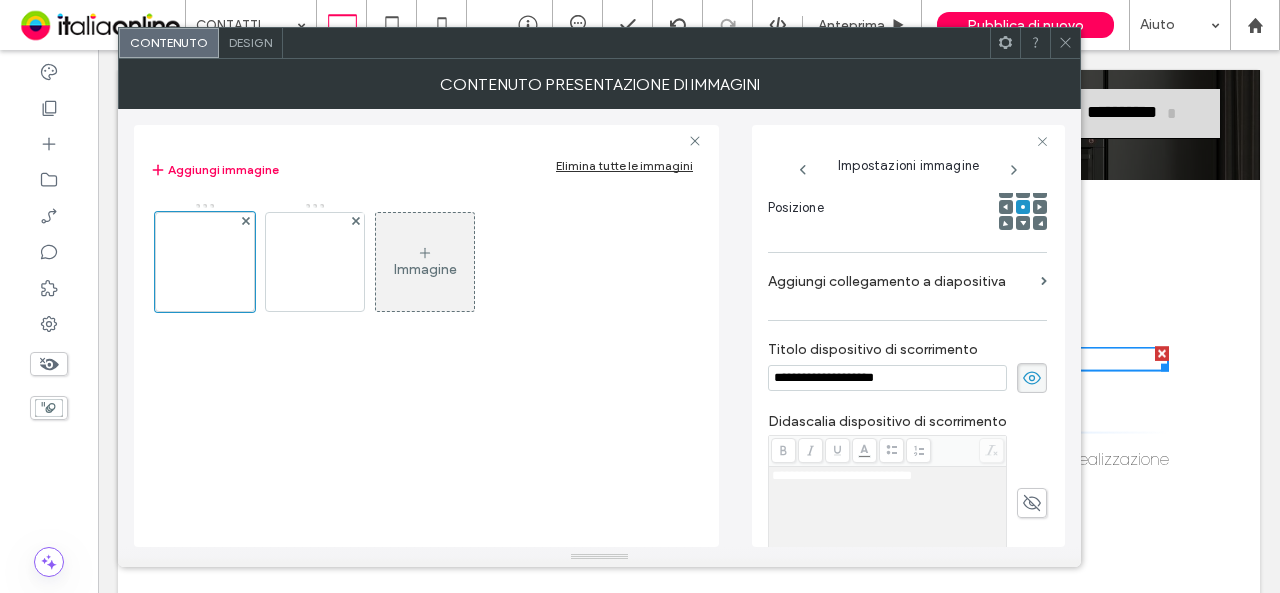 type on "**********" 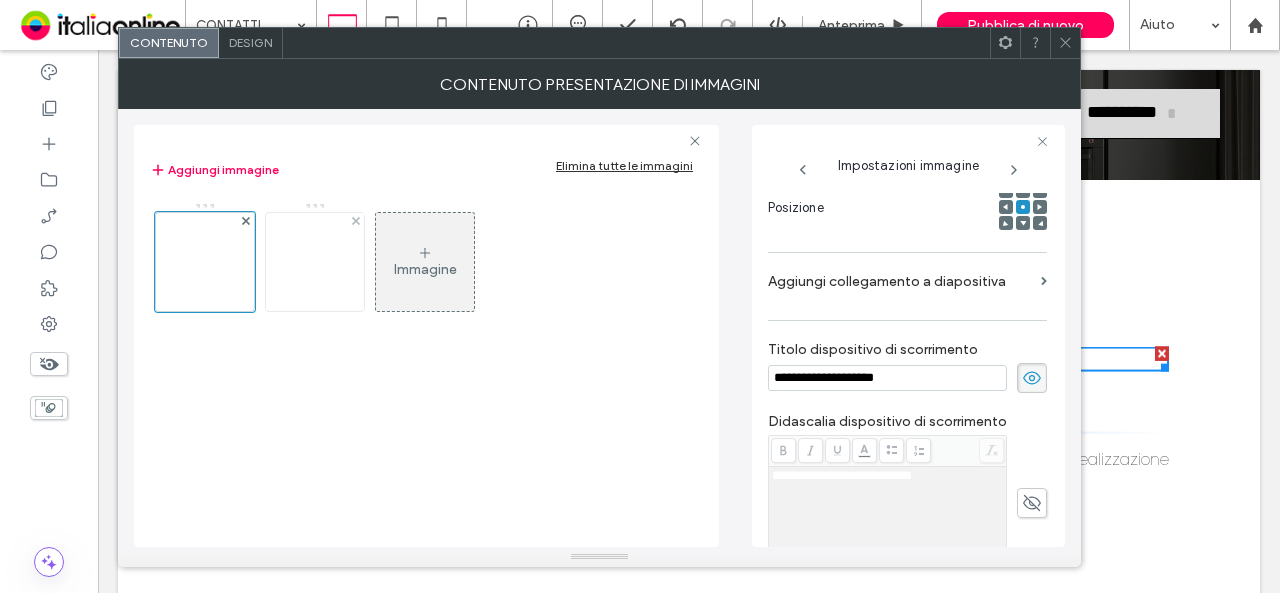 click at bounding box center [315, 262] 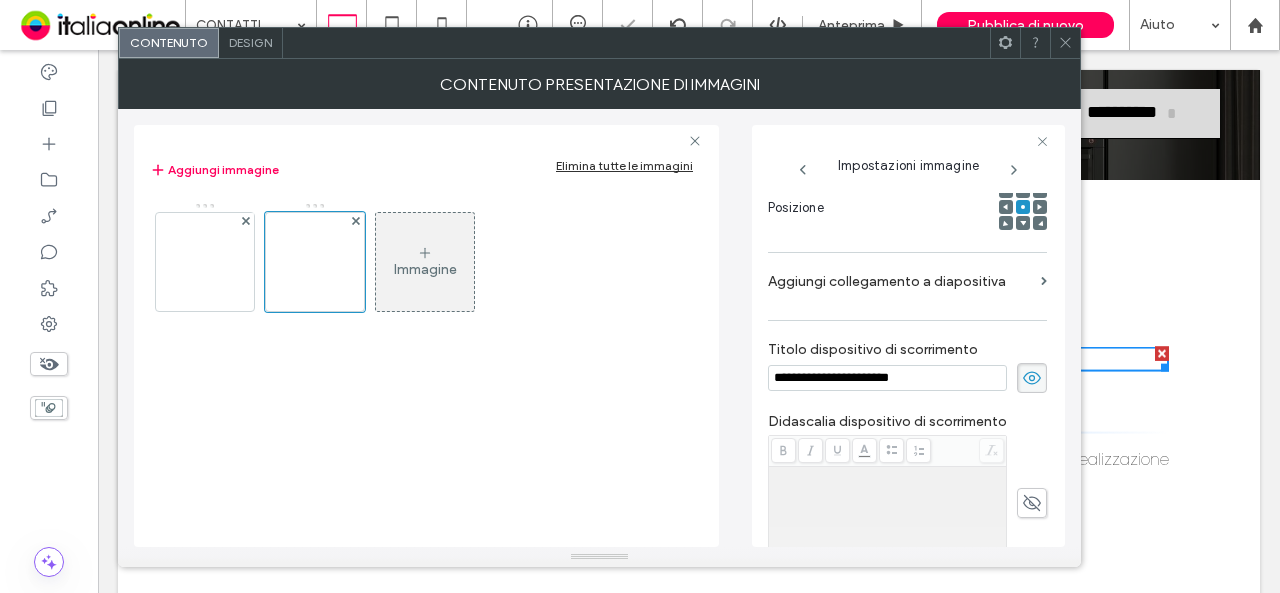 click on "**********" at bounding box center (887, 378) 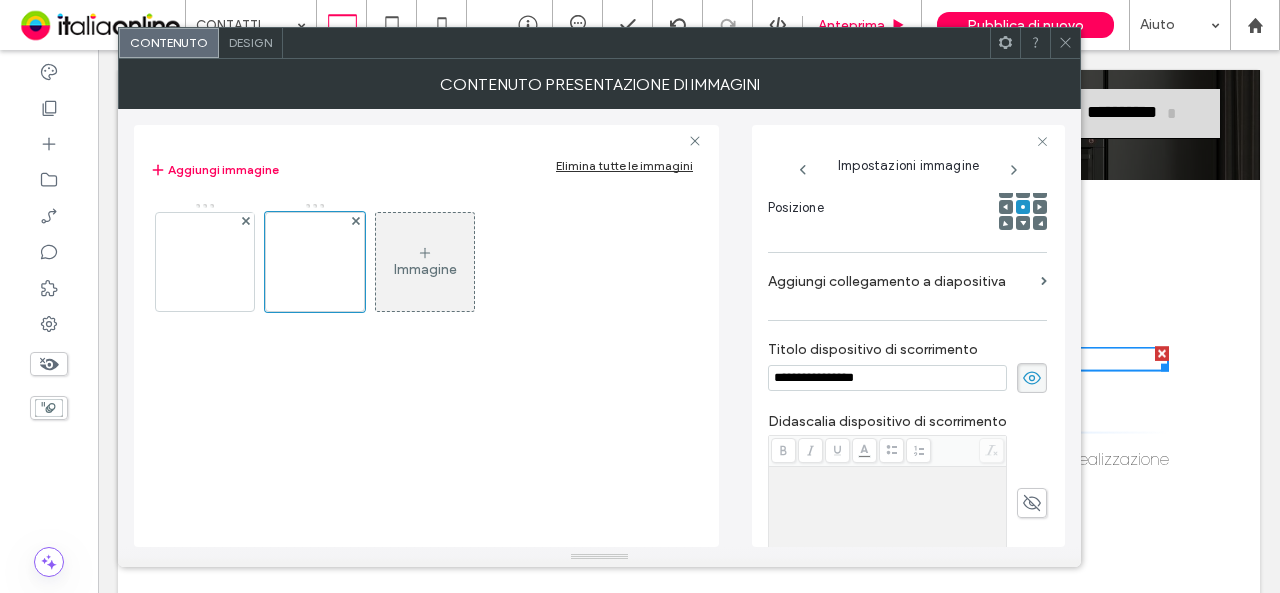 type on "**********" 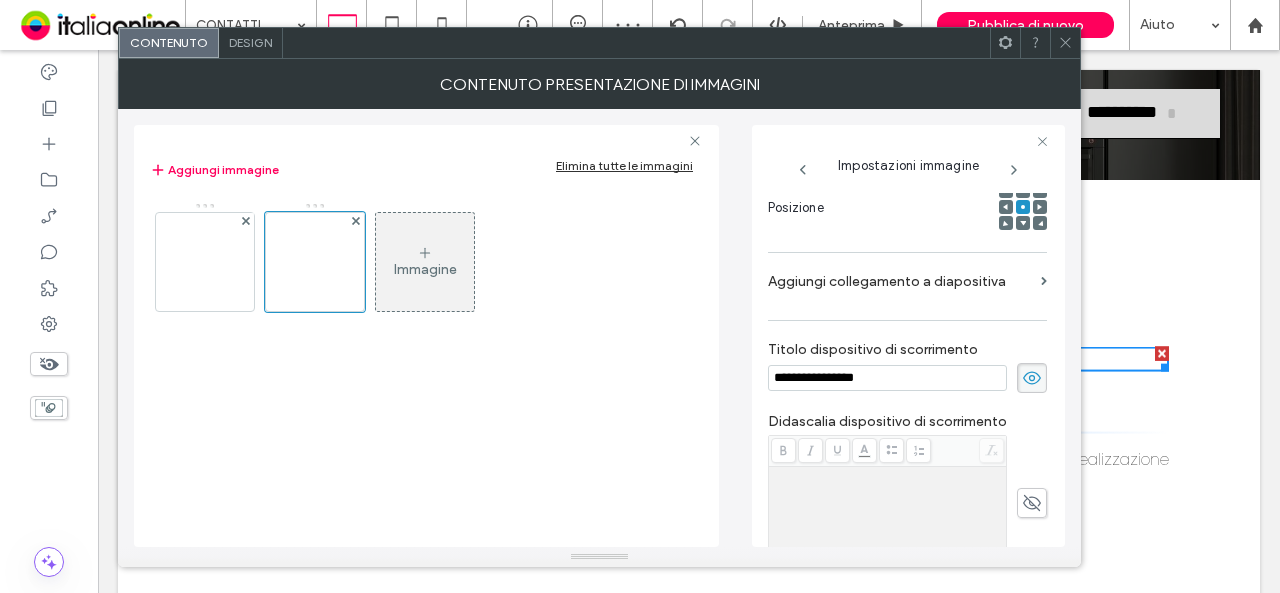 click 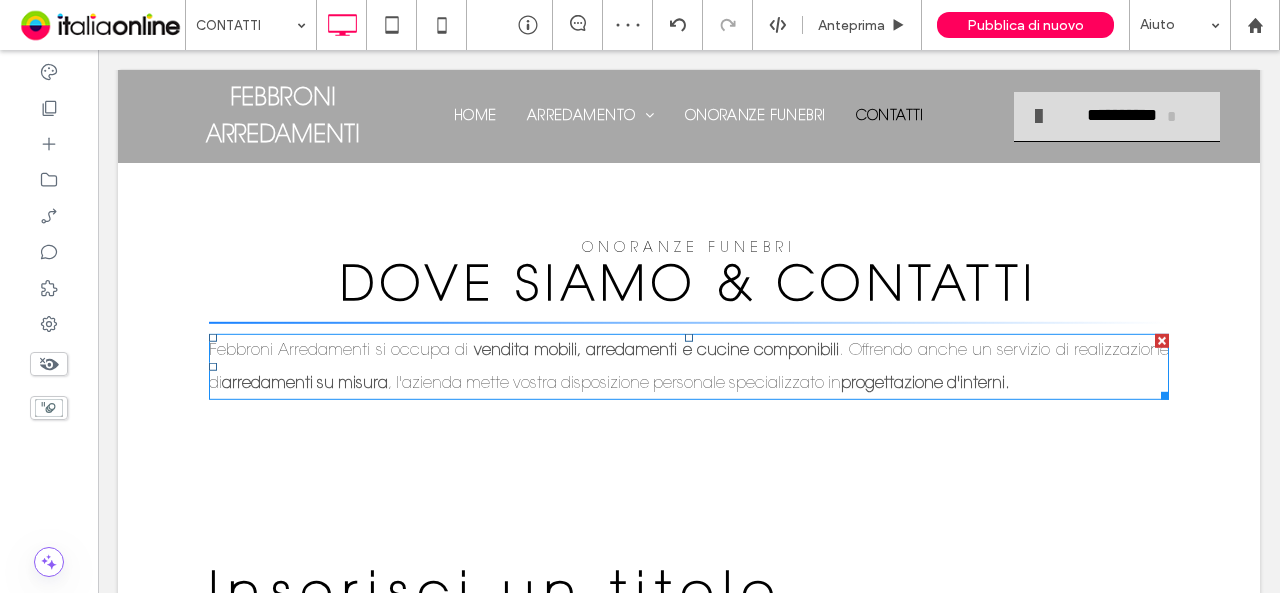 scroll, scrollTop: 200, scrollLeft: 0, axis: vertical 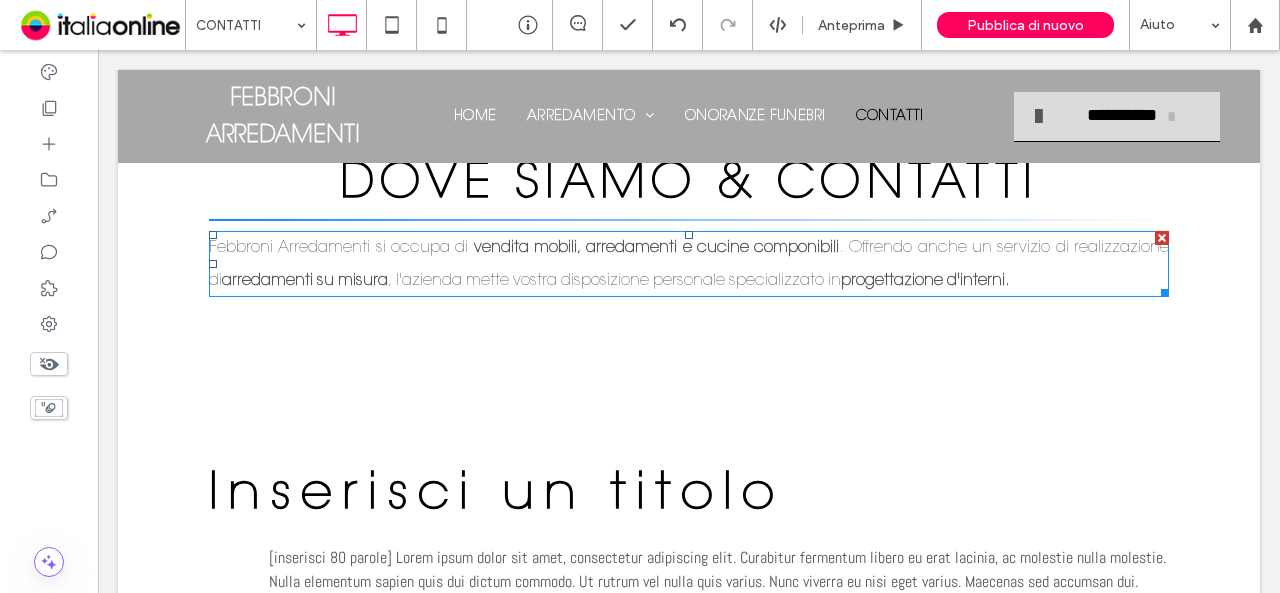 click at bounding box center [1162, 238] 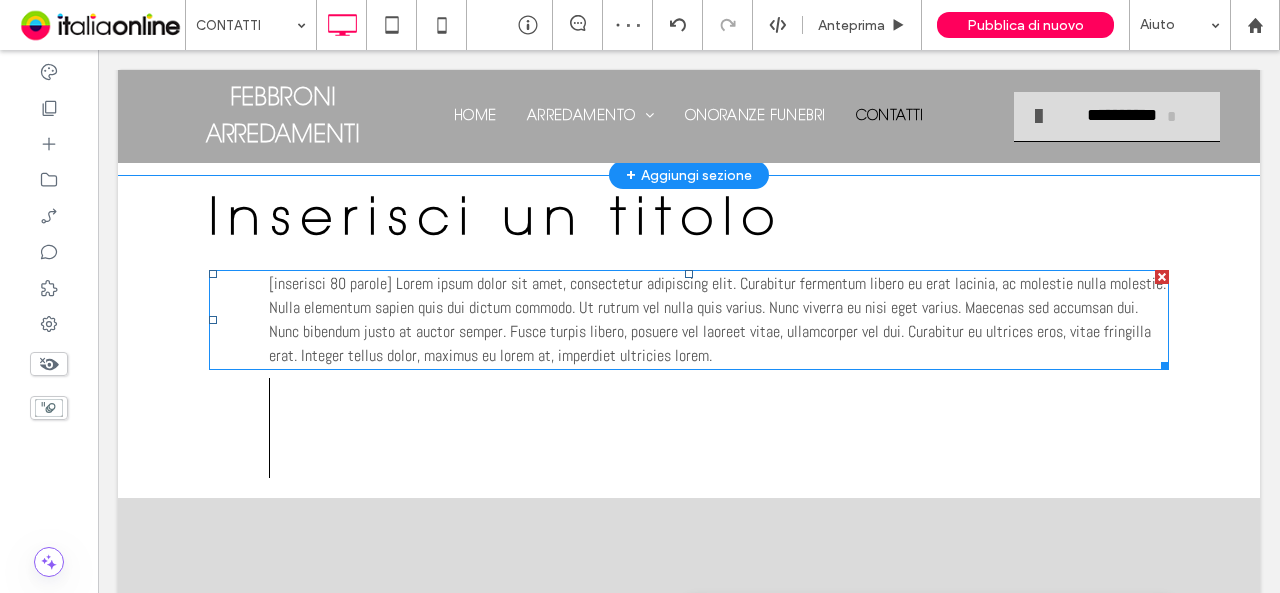 scroll, scrollTop: 200, scrollLeft: 0, axis: vertical 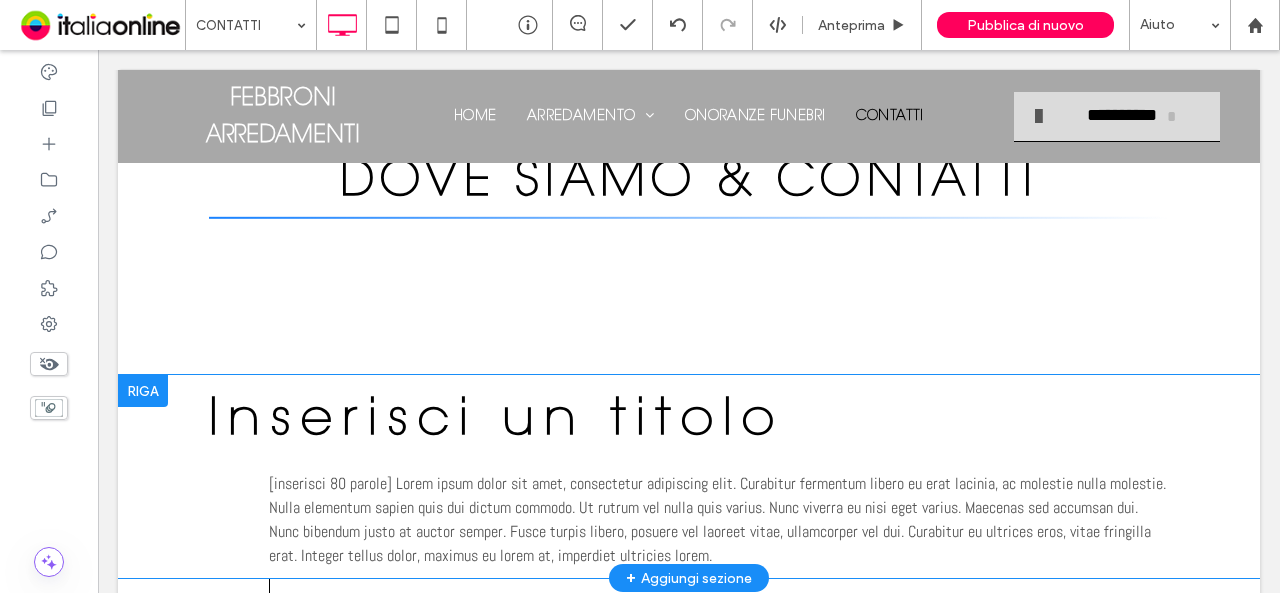 click at bounding box center (143, 391) 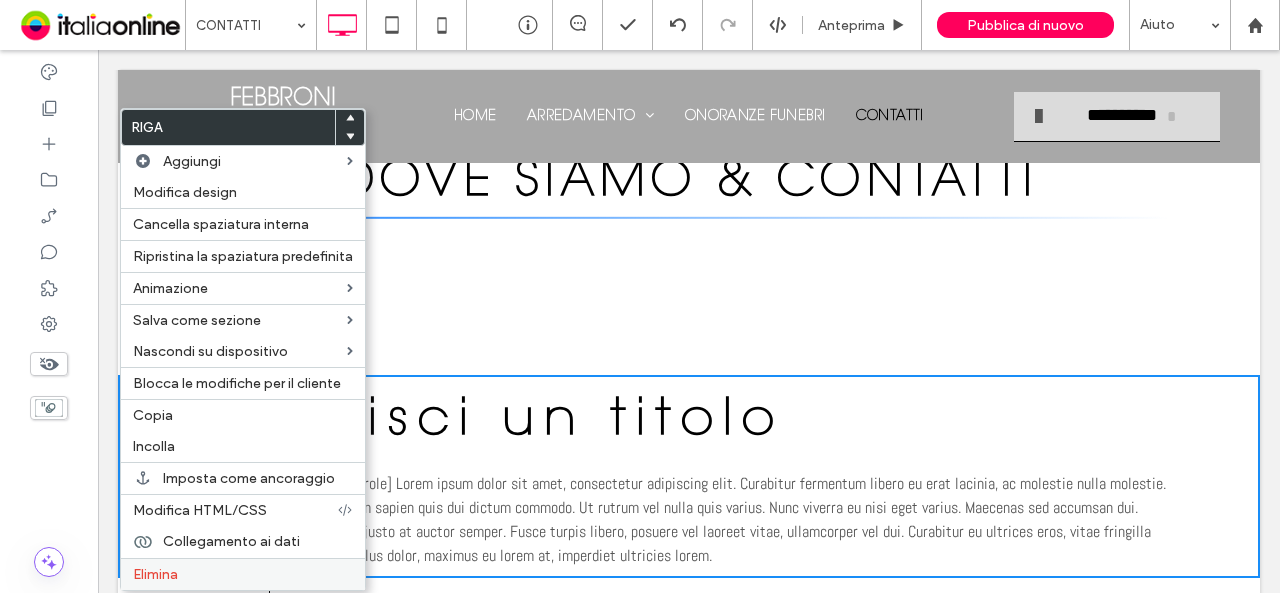 click on "Elimina" at bounding box center (155, 574) 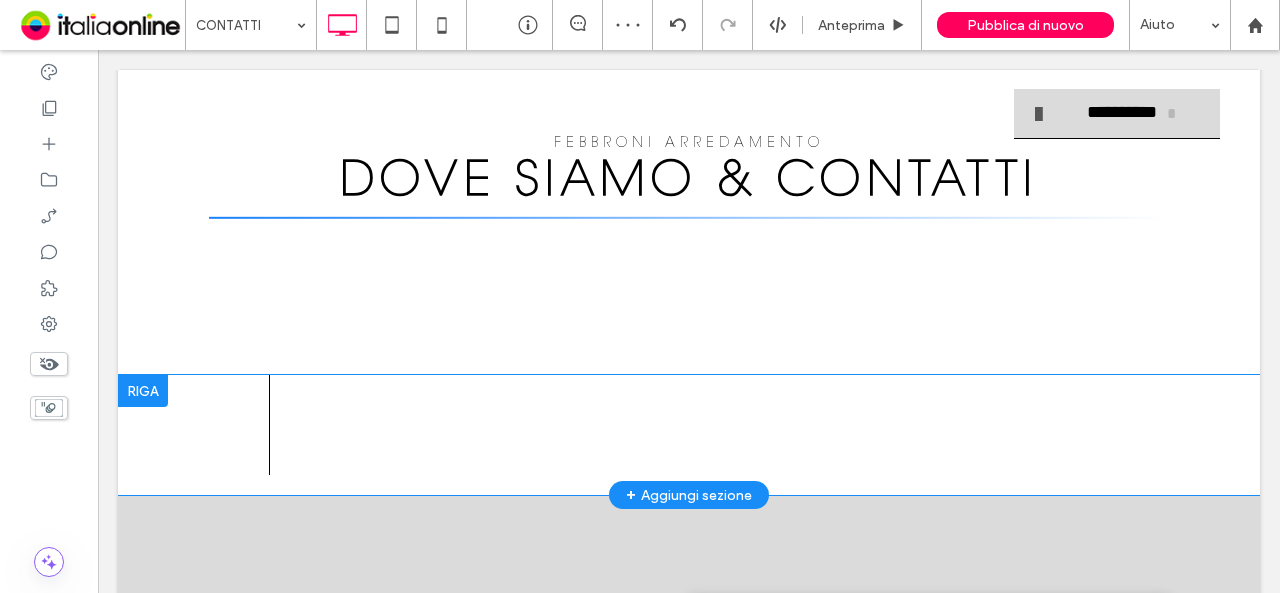 click on "Click To Paste
Riga + Aggiungi sezione" at bounding box center [689, 435] 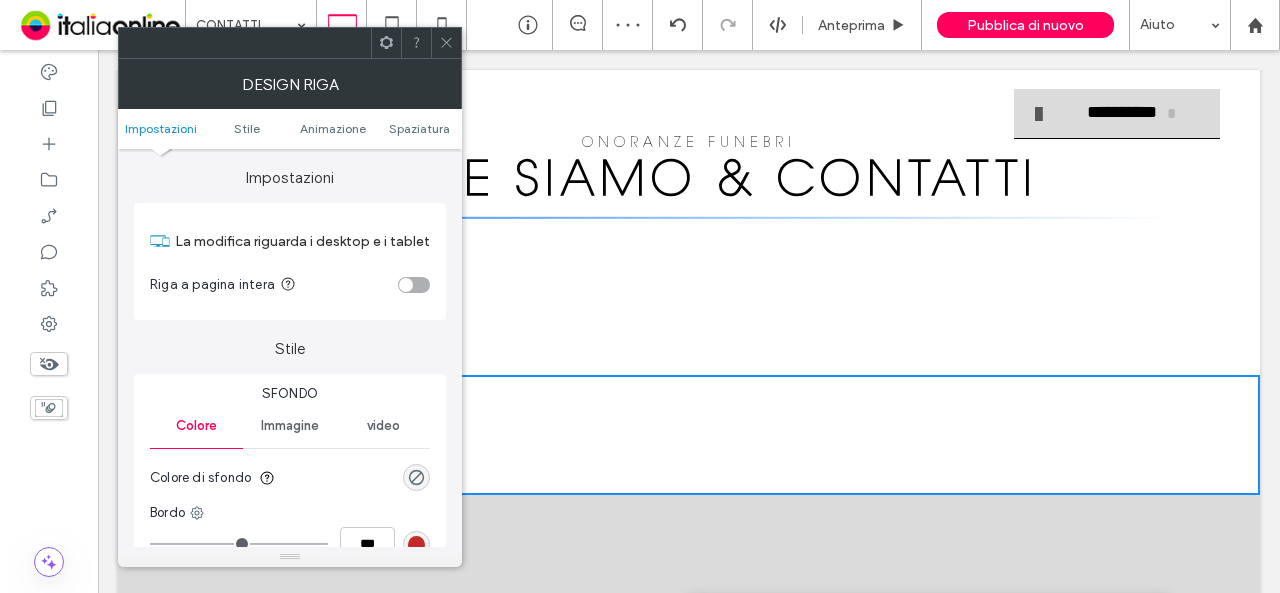 click 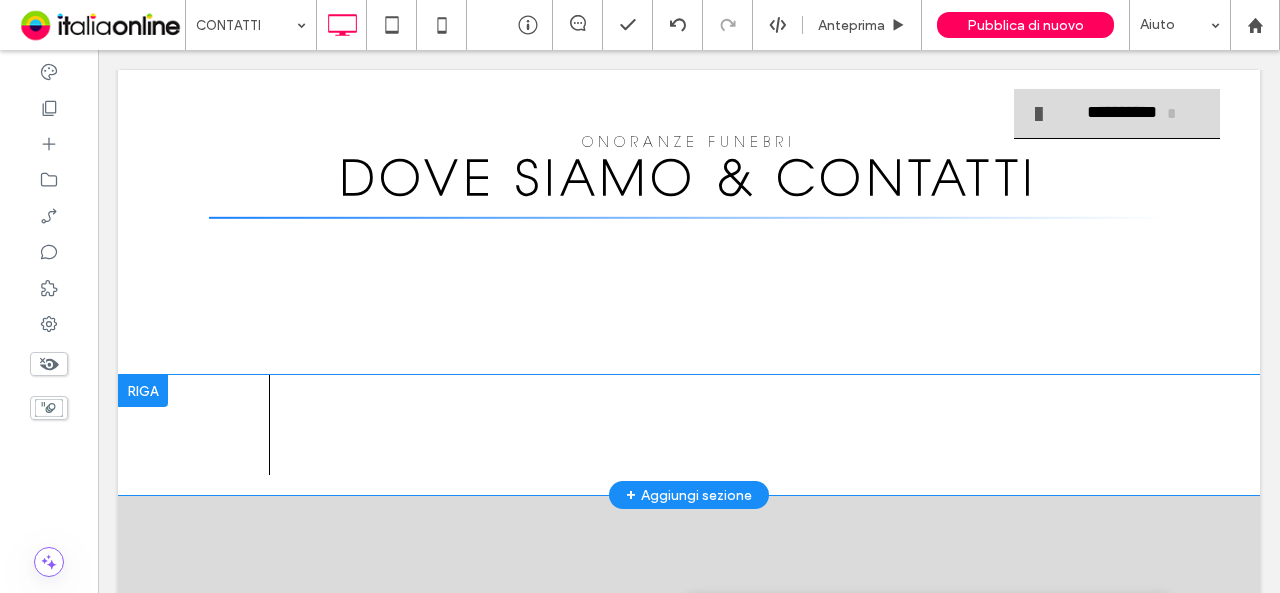 click at bounding box center (143, 391) 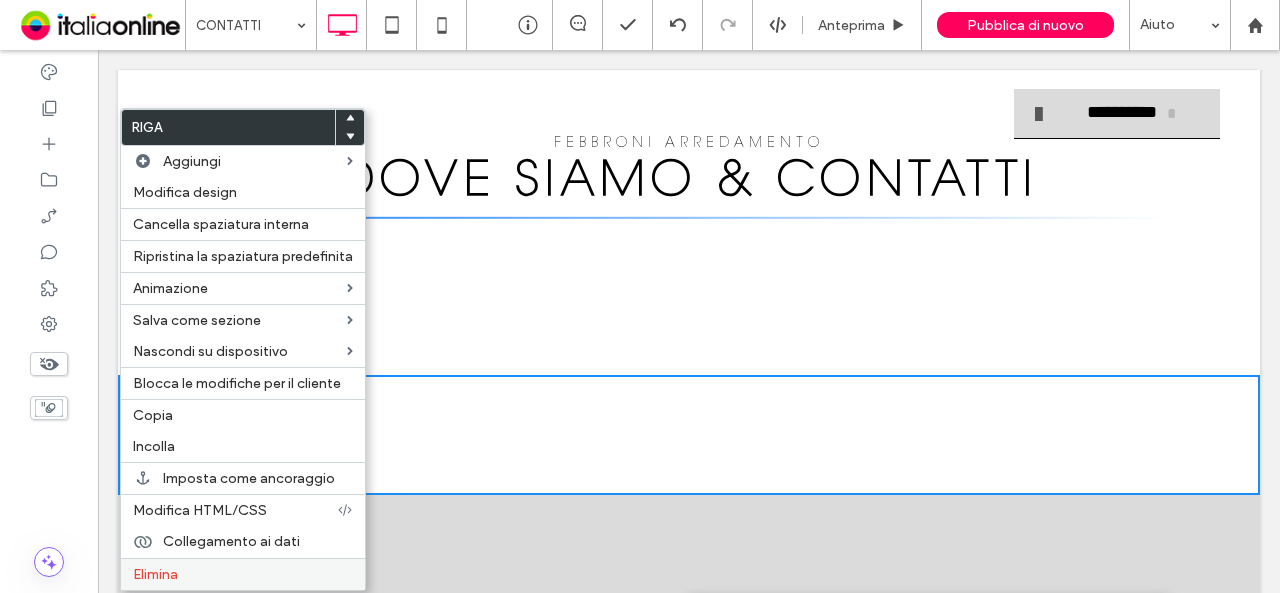 click on "Elimina" at bounding box center [243, 574] 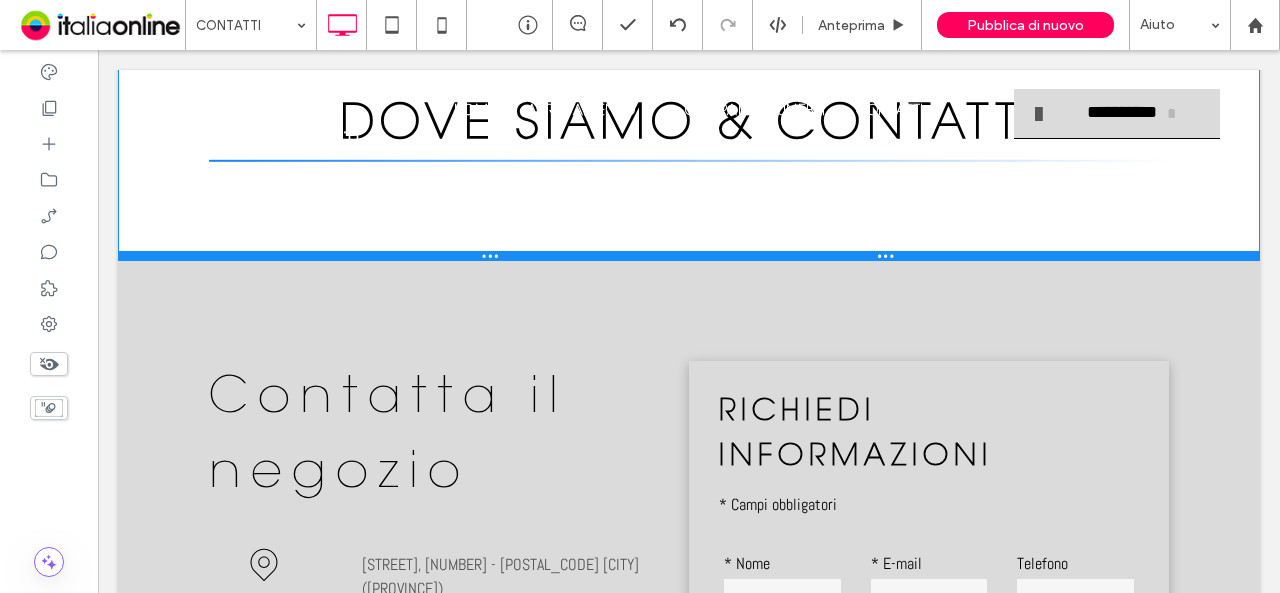drag, startPoint x: 460, startPoint y: 371, endPoint x: 478, endPoint y: 253, distance: 119.36499 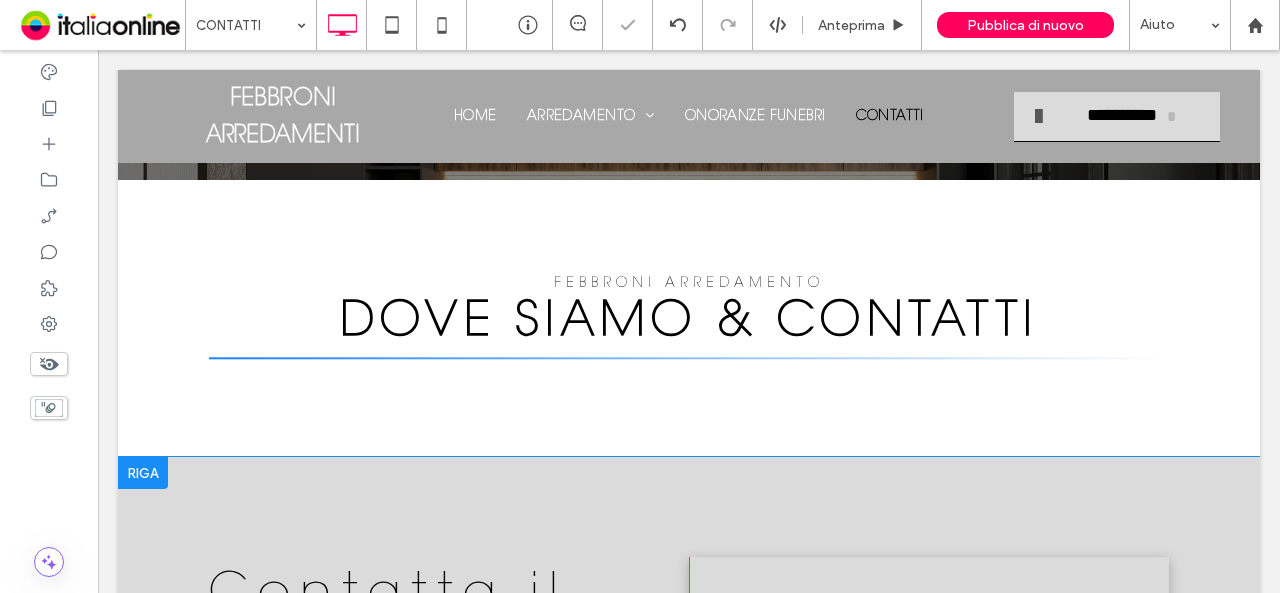 scroll, scrollTop: 0, scrollLeft: 0, axis: both 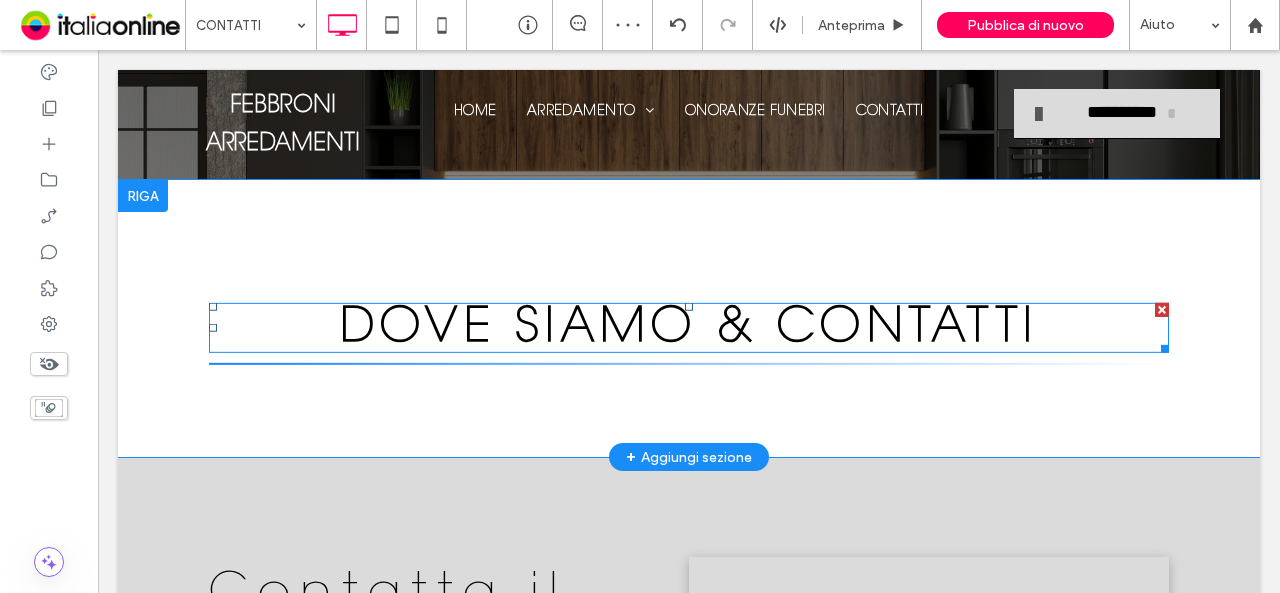 click on "DOVE SIAMO & CONTATTI" at bounding box center (689, 329) 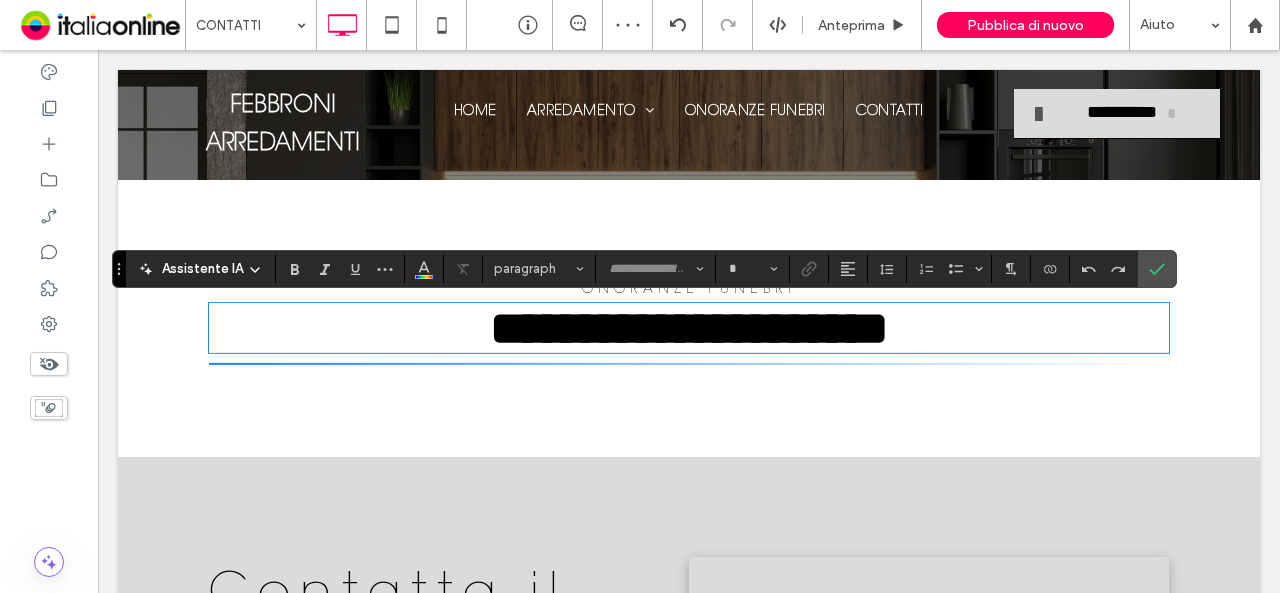 type on "**********" 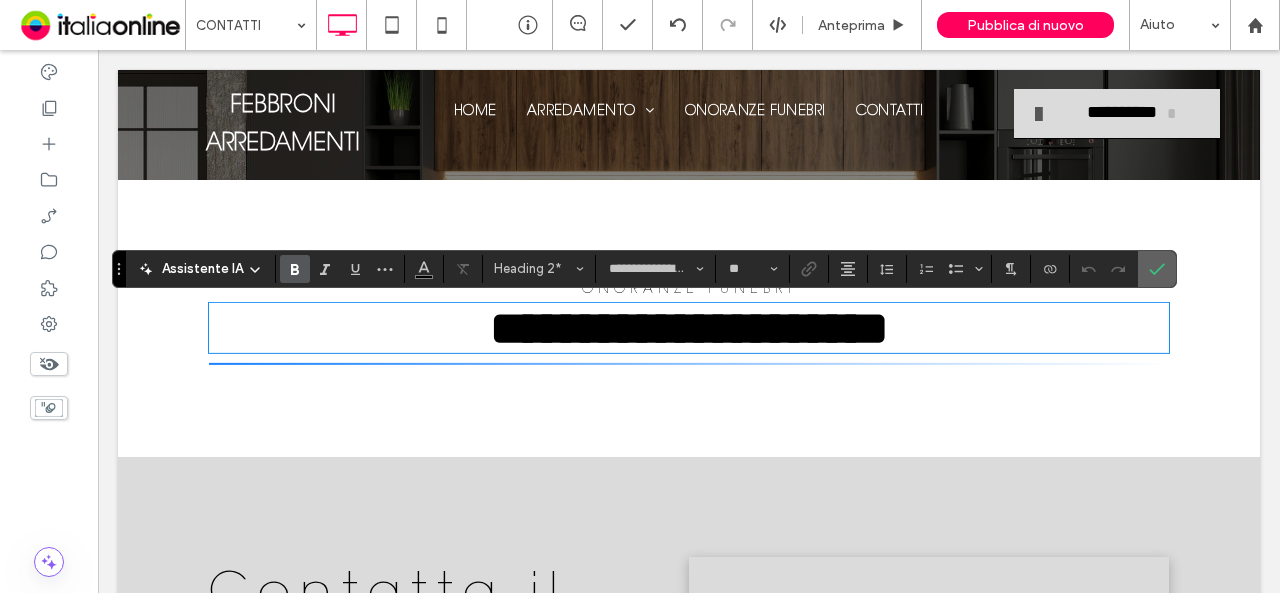 click at bounding box center (1157, 269) 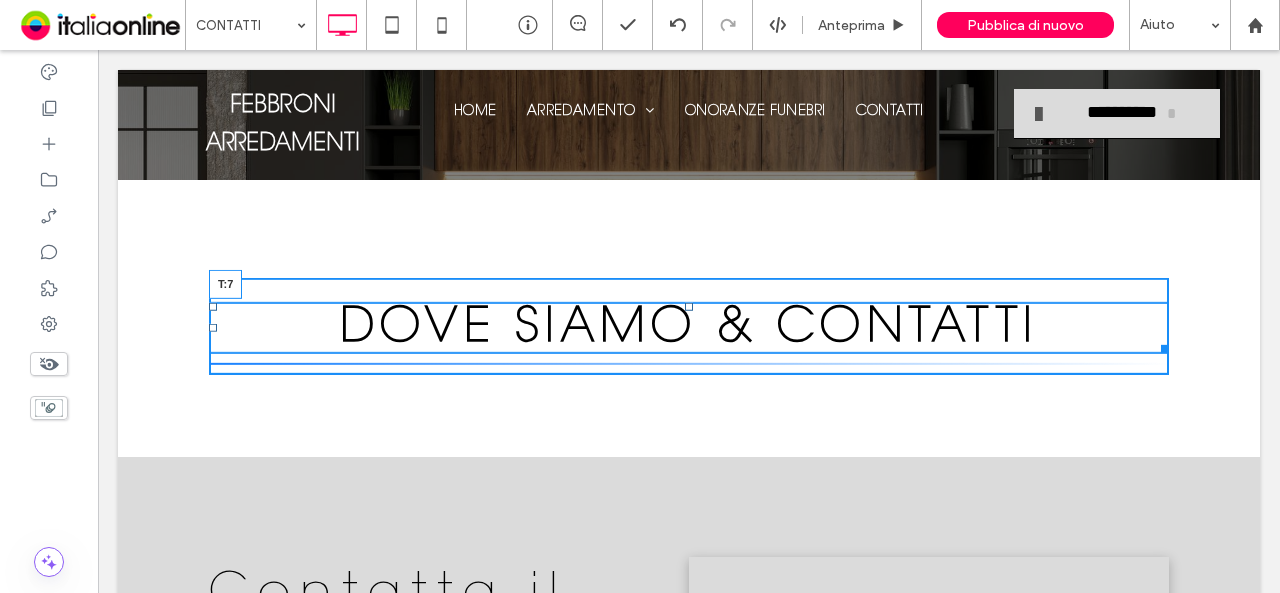 drag, startPoint x: 681, startPoint y: 307, endPoint x: 790, endPoint y: 364, distance: 123.00407 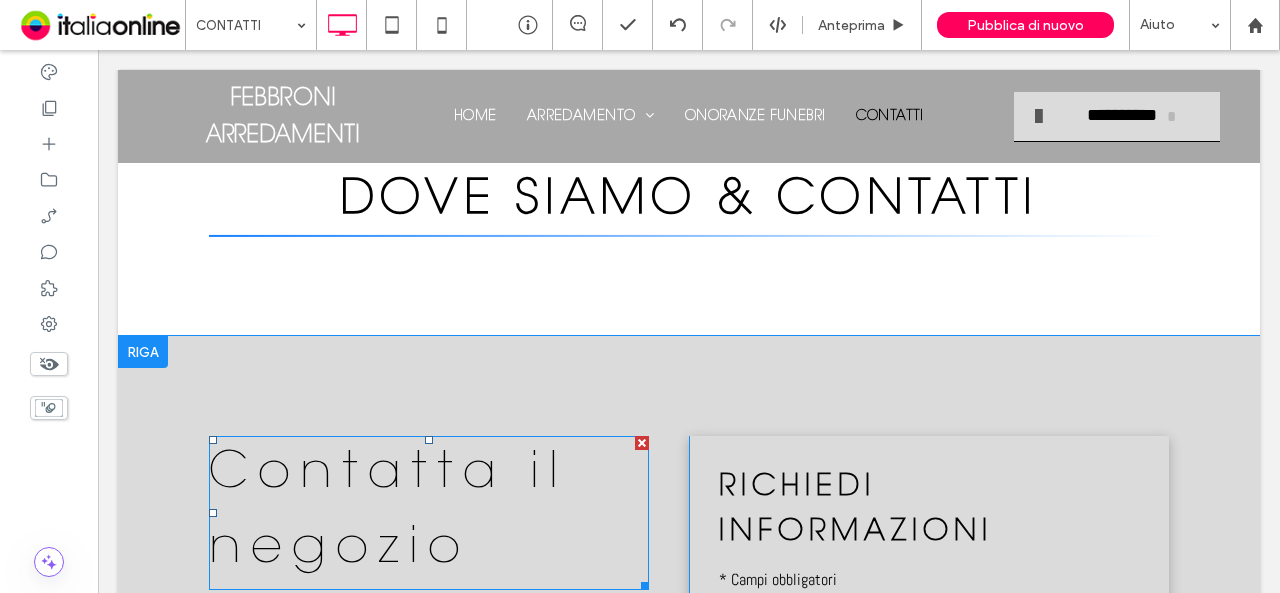 scroll, scrollTop: 200, scrollLeft: 0, axis: vertical 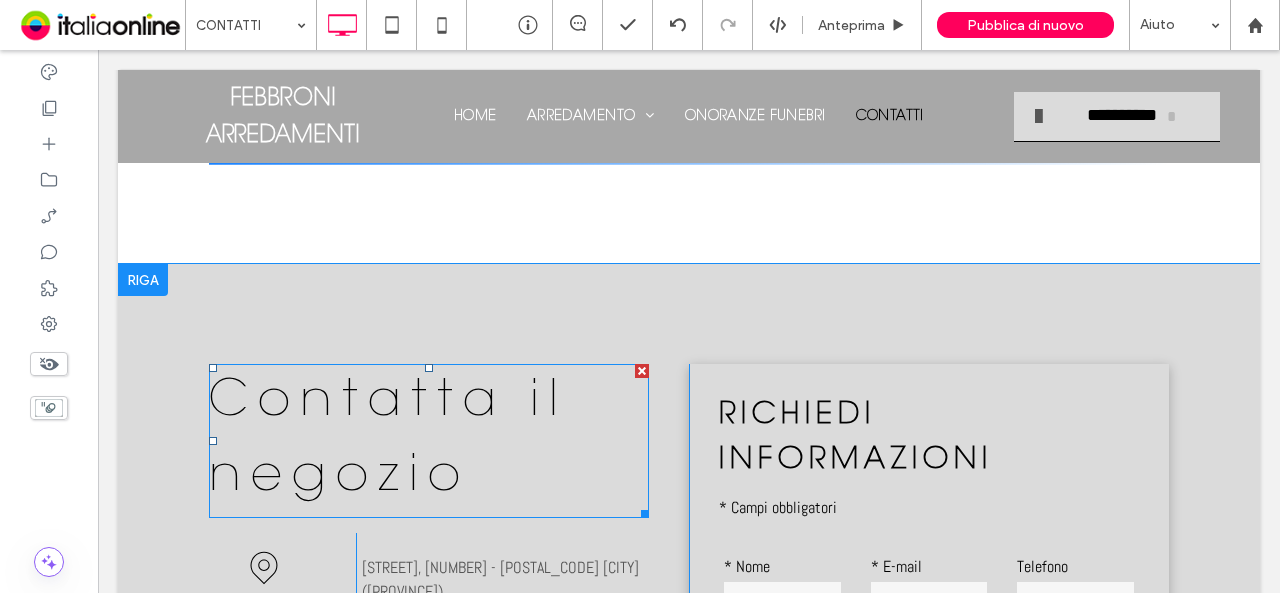 click at bounding box center [642, 371] 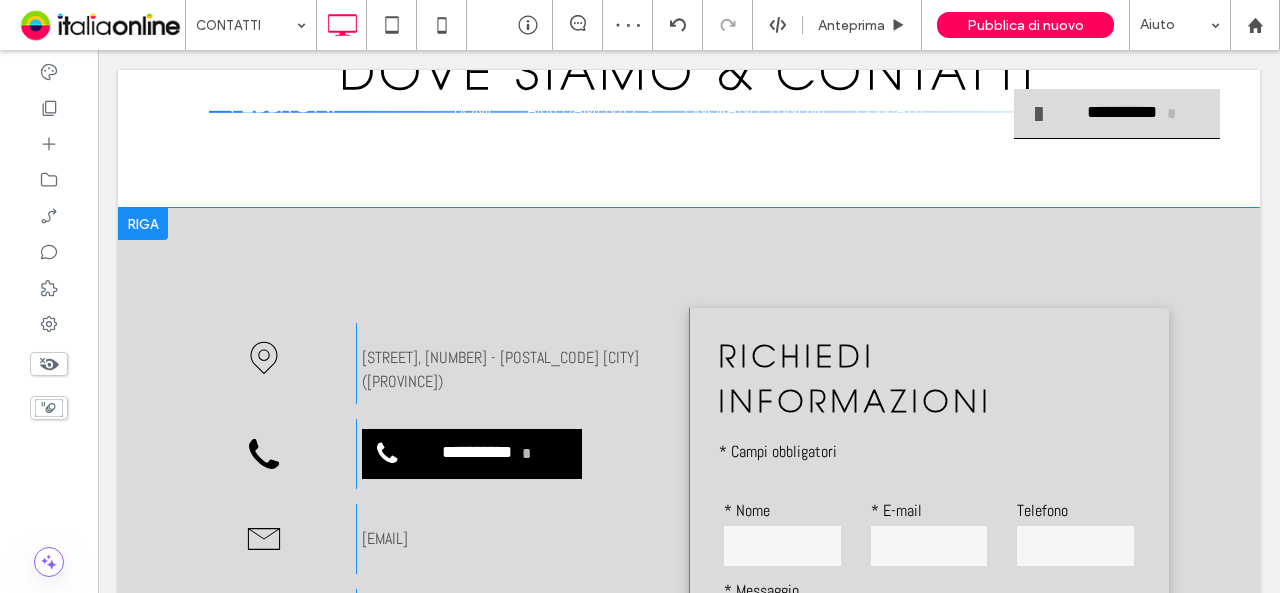 scroll, scrollTop: 600, scrollLeft: 0, axis: vertical 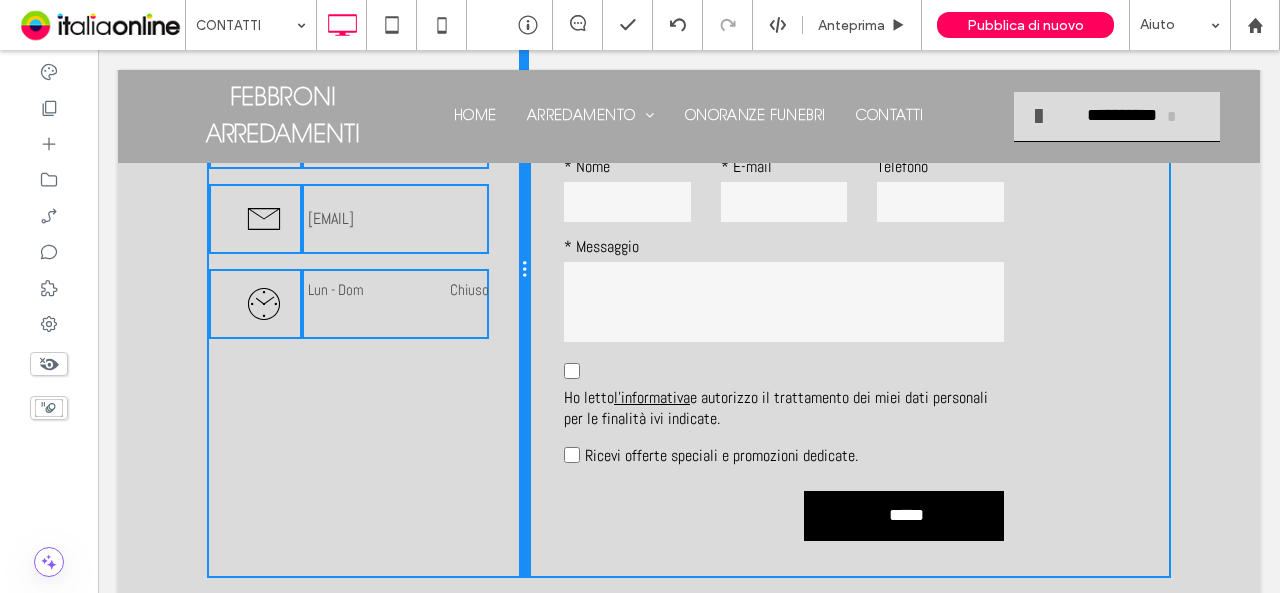 drag, startPoint x: 674, startPoint y: 316, endPoint x: 501, endPoint y: 301, distance: 173.64908 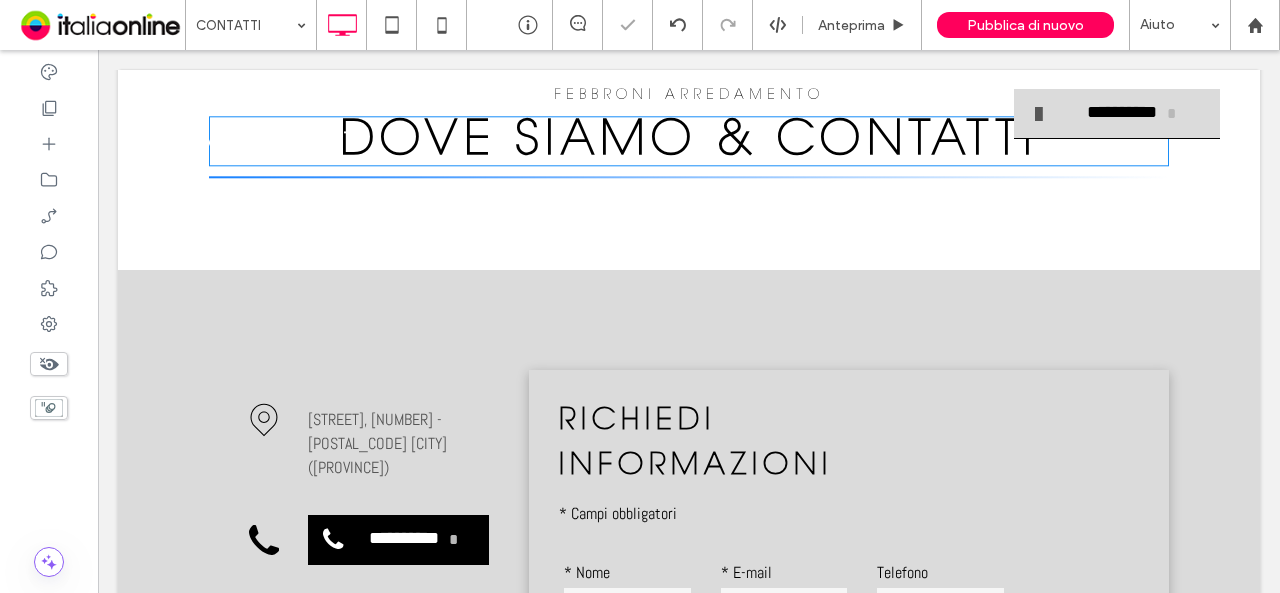 scroll, scrollTop: 0, scrollLeft: 0, axis: both 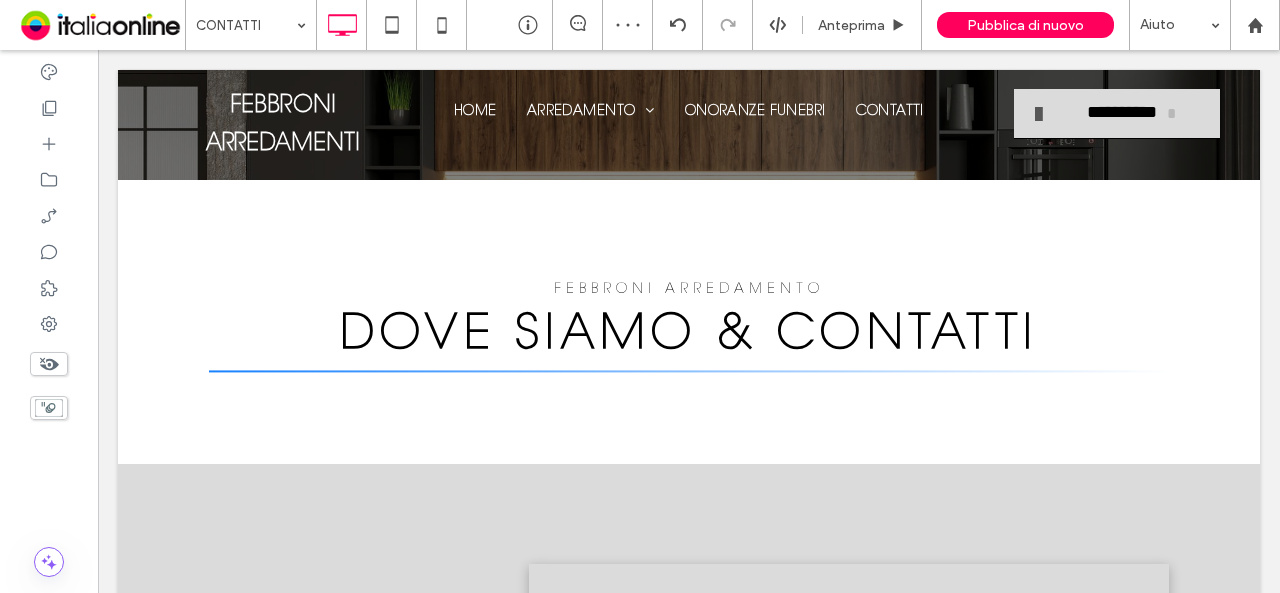 click on "**********" at bounding box center [689, 870] 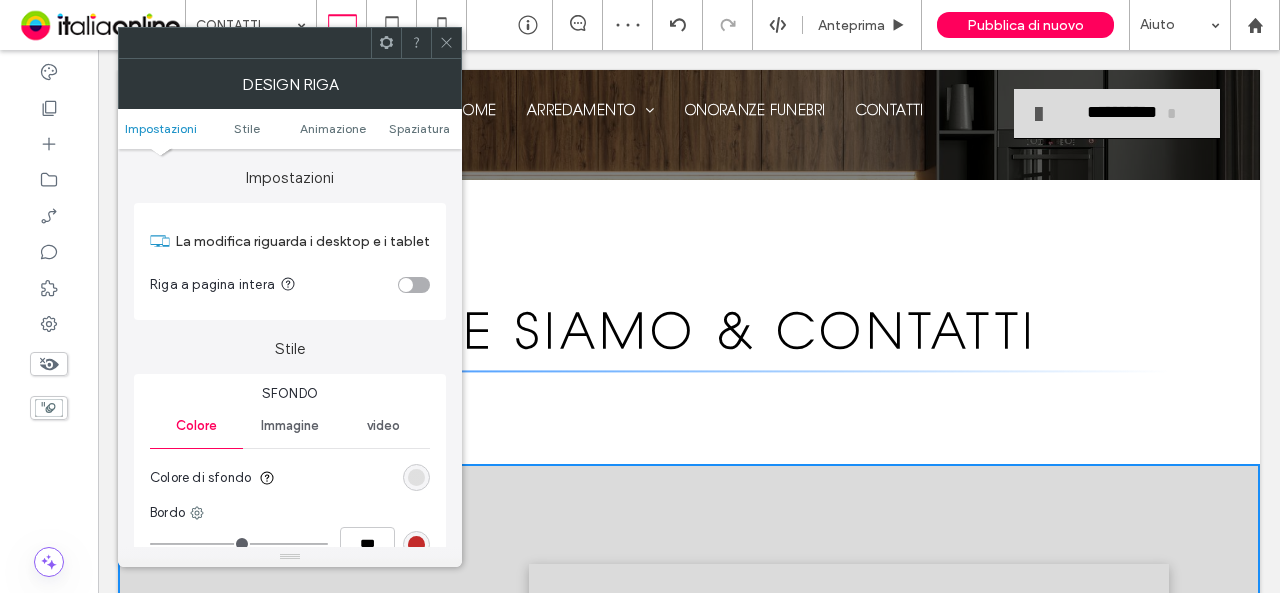 click at bounding box center (416, 477) 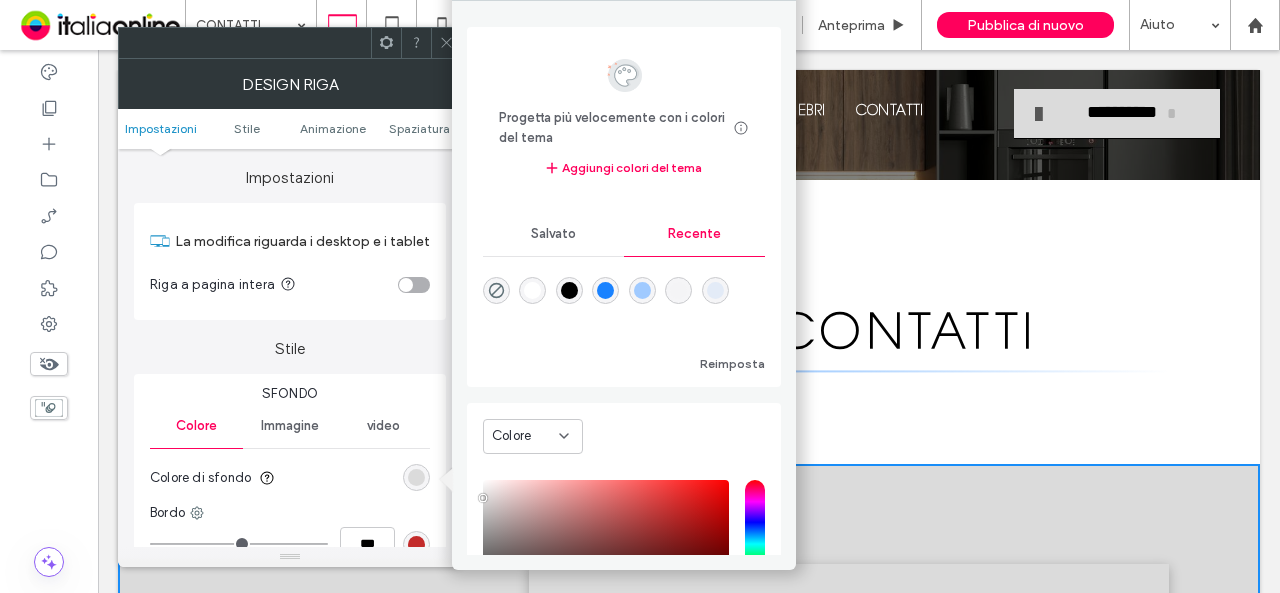 click at bounding box center (532, 290) 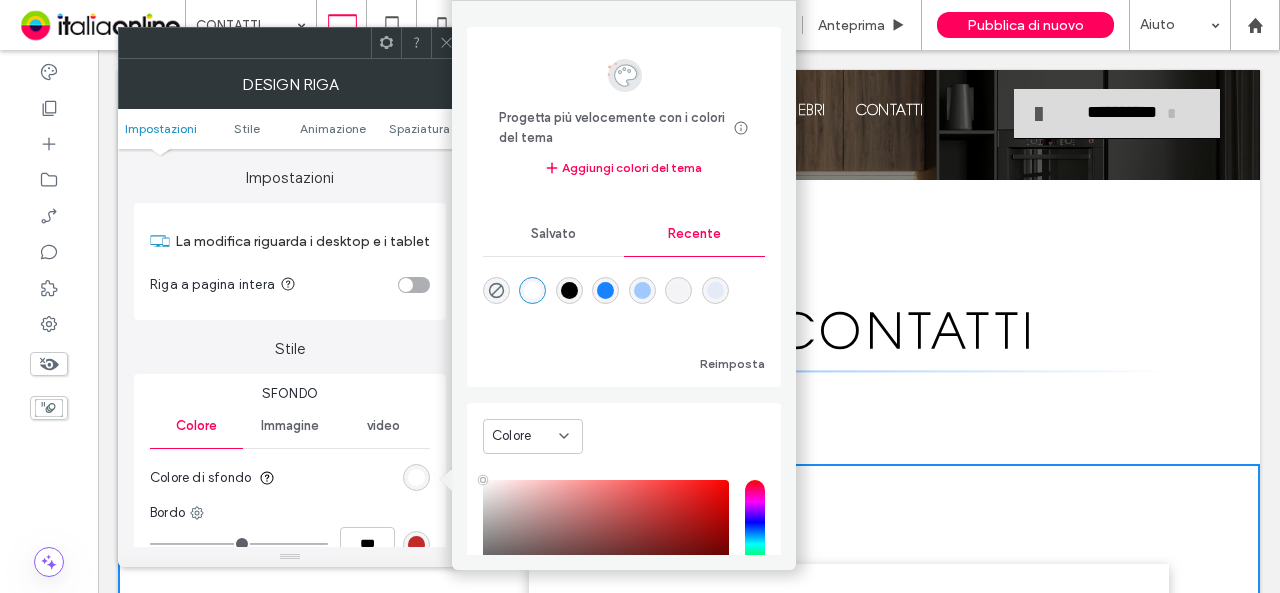 click on "Progetta più velocemente con i colori del tema Risparmia tempo con i colori del tema Crea una tavolozza di colori per aggiungere o modificare istantaneamente i colori degli elementi del sito collegati.    Maggiori informazioni Aggiungi colori del tema Salvato Recente Reimposta Colore HEX ******* Opacità ****" at bounding box center [624, 278] 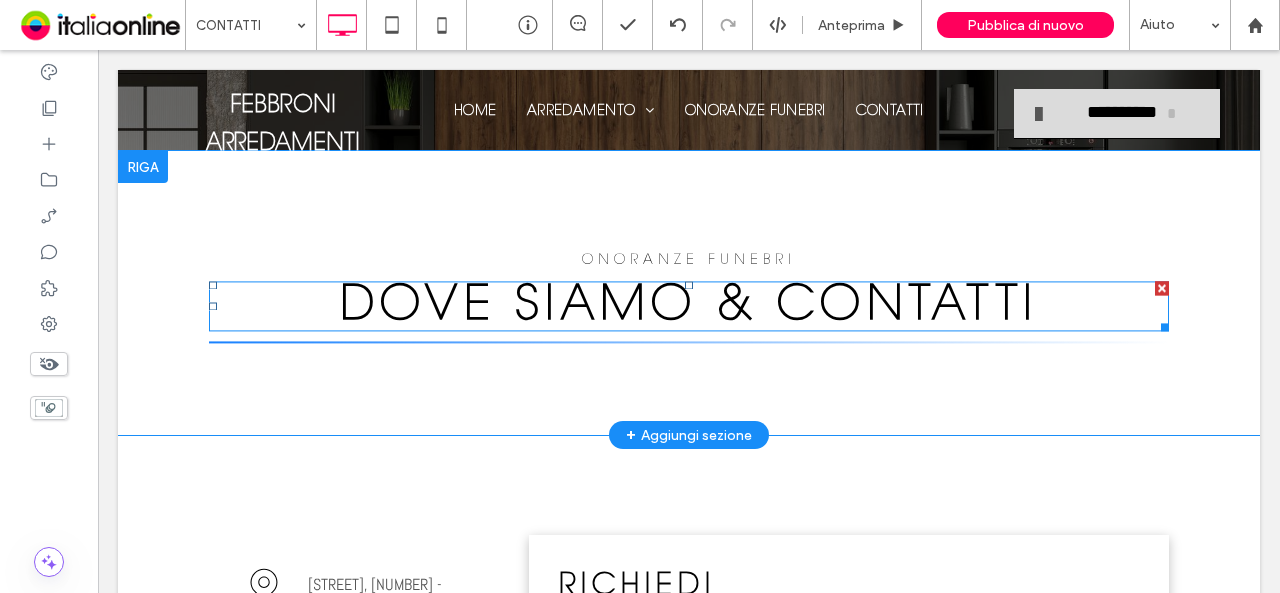 scroll, scrollTop: 0, scrollLeft: 0, axis: both 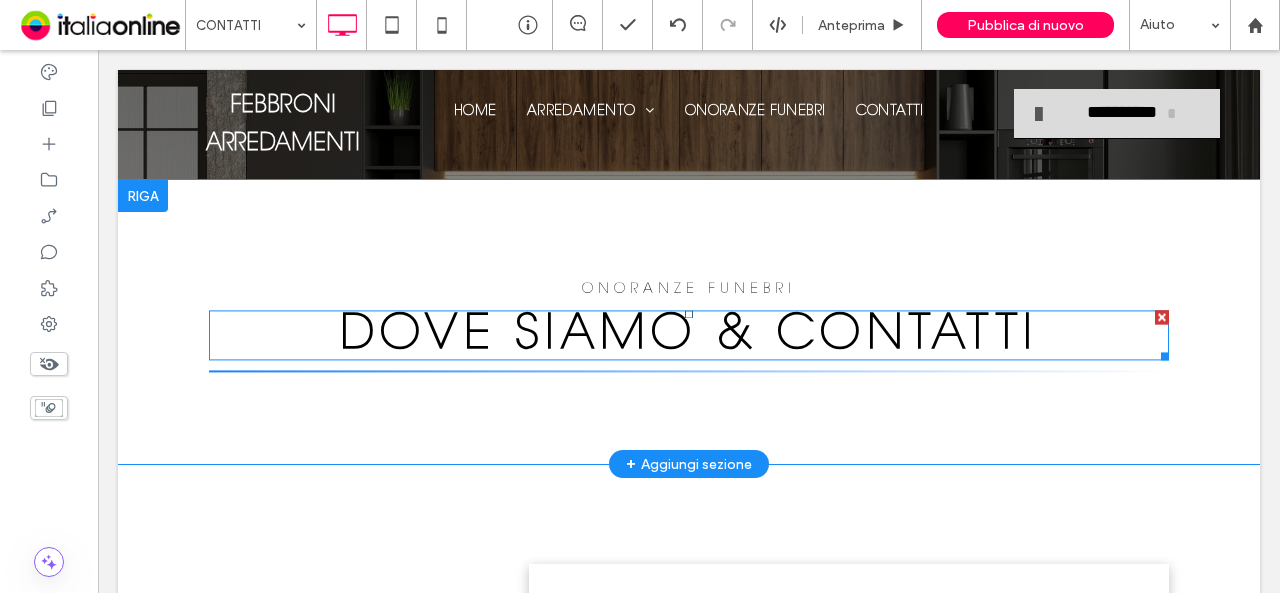 click on "DOVE SIAMO & CONTATTI" at bounding box center [689, 336] 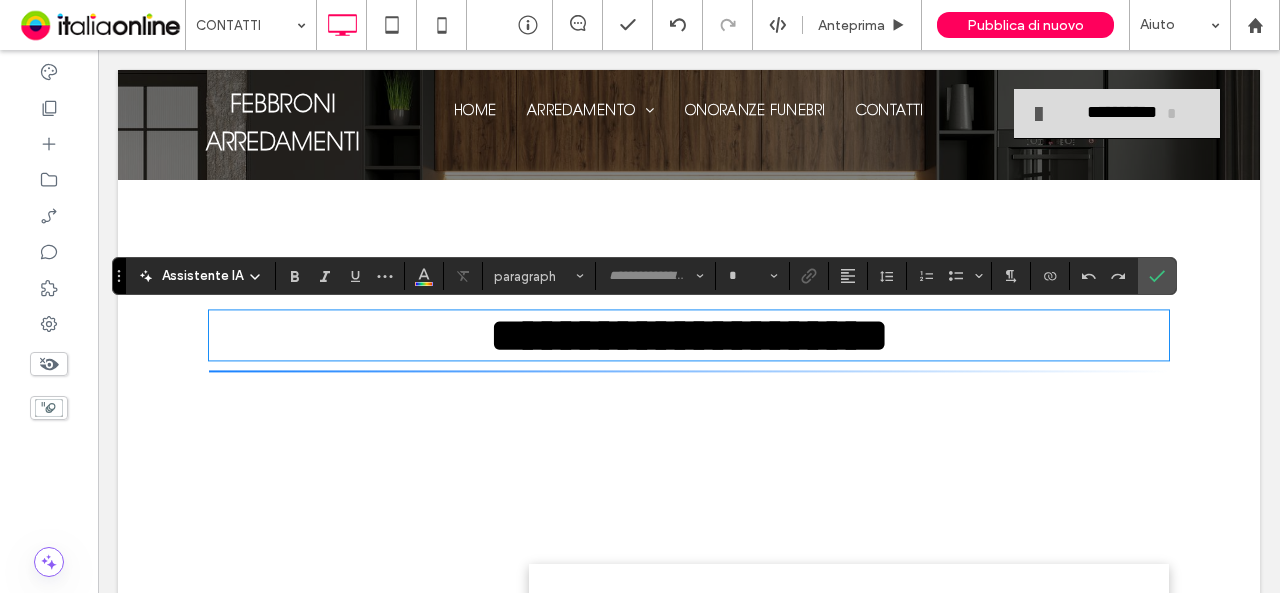 type on "**********" 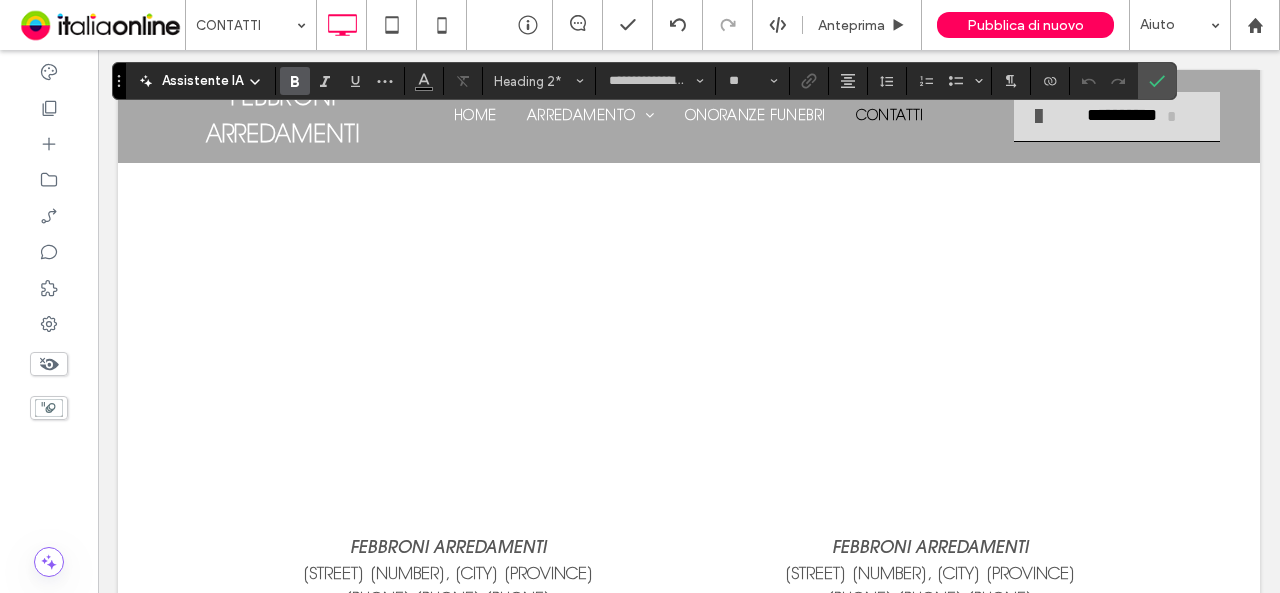scroll, scrollTop: 900, scrollLeft: 0, axis: vertical 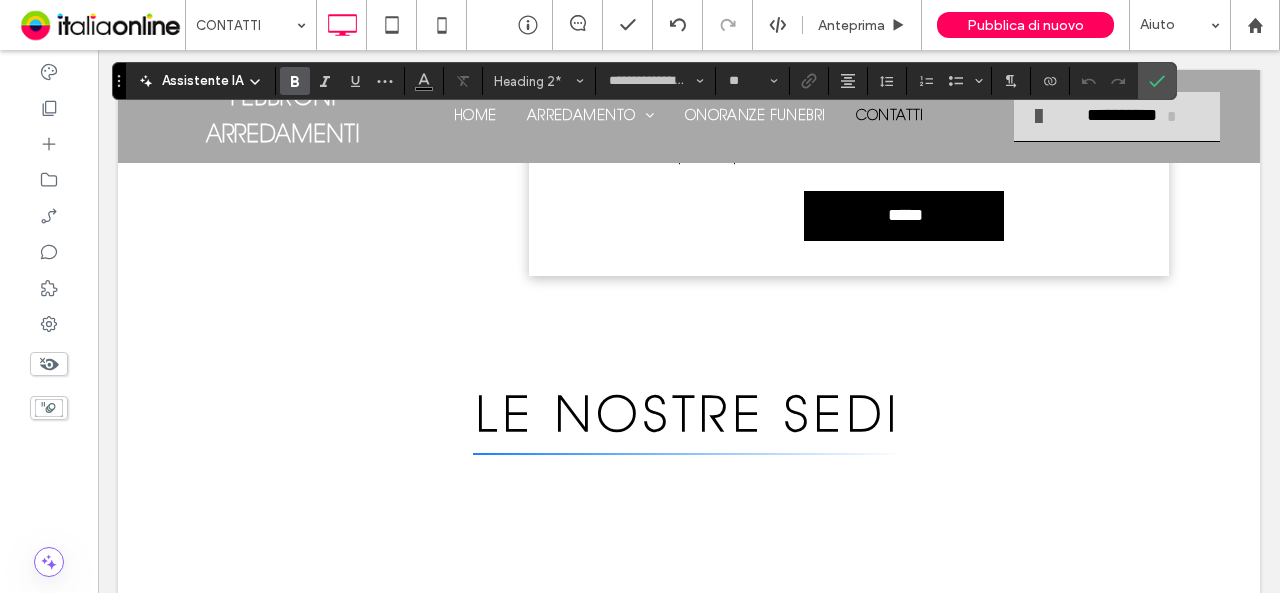 click on "**********" at bounding box center [689, -30] 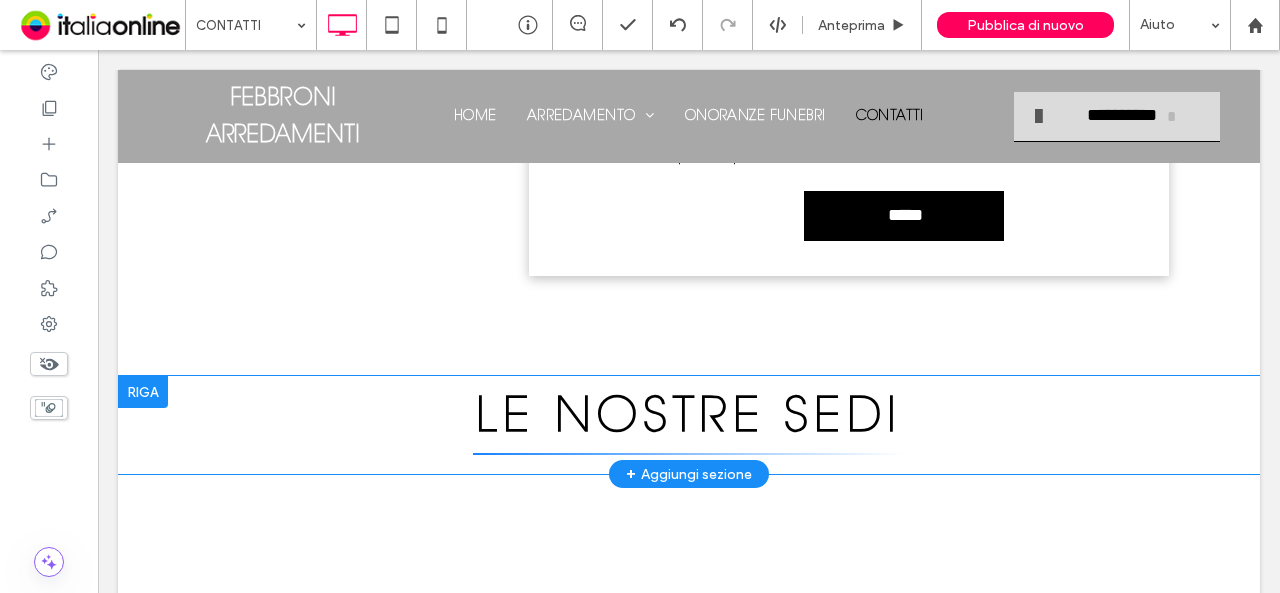 click at bounding box center (143, 392) 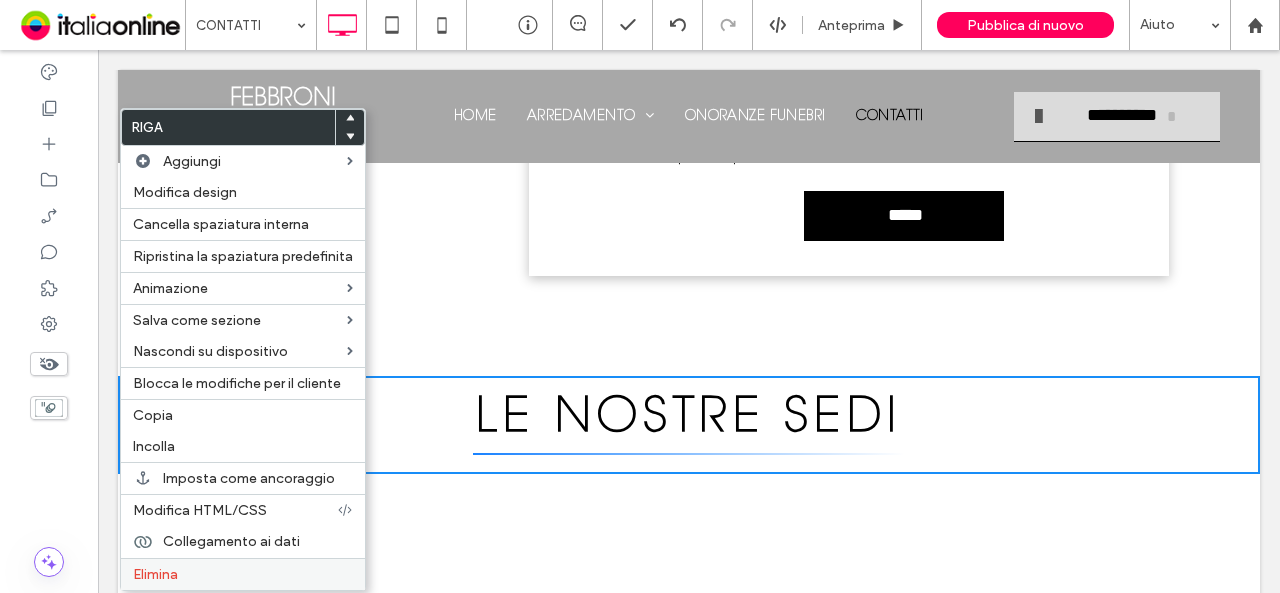 click on "Elimina" at bounding box center [155, 574] 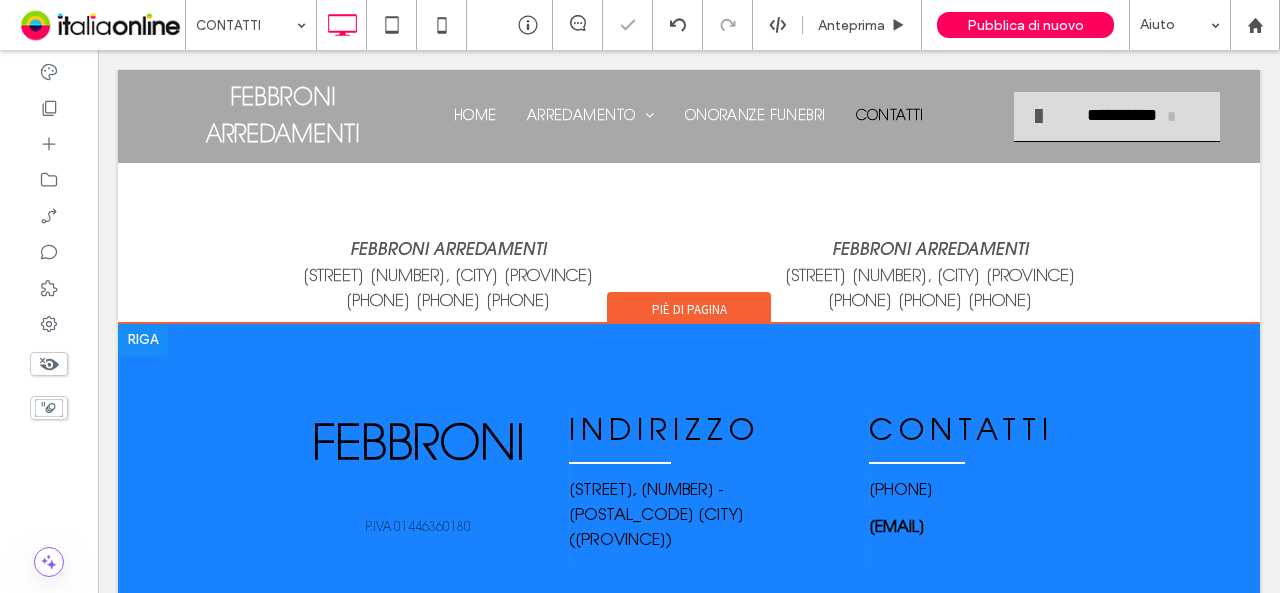 scroll, scrollTop: 1467, scrollLeft: 0, axis: vertical 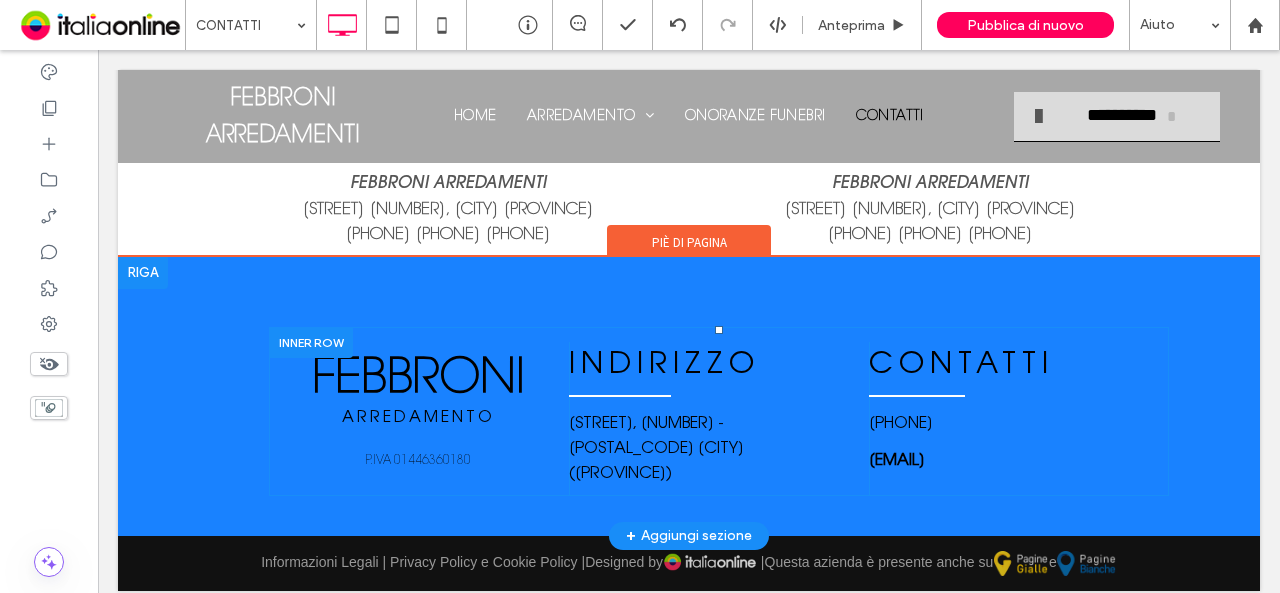 click at bounding box center (311, 342) 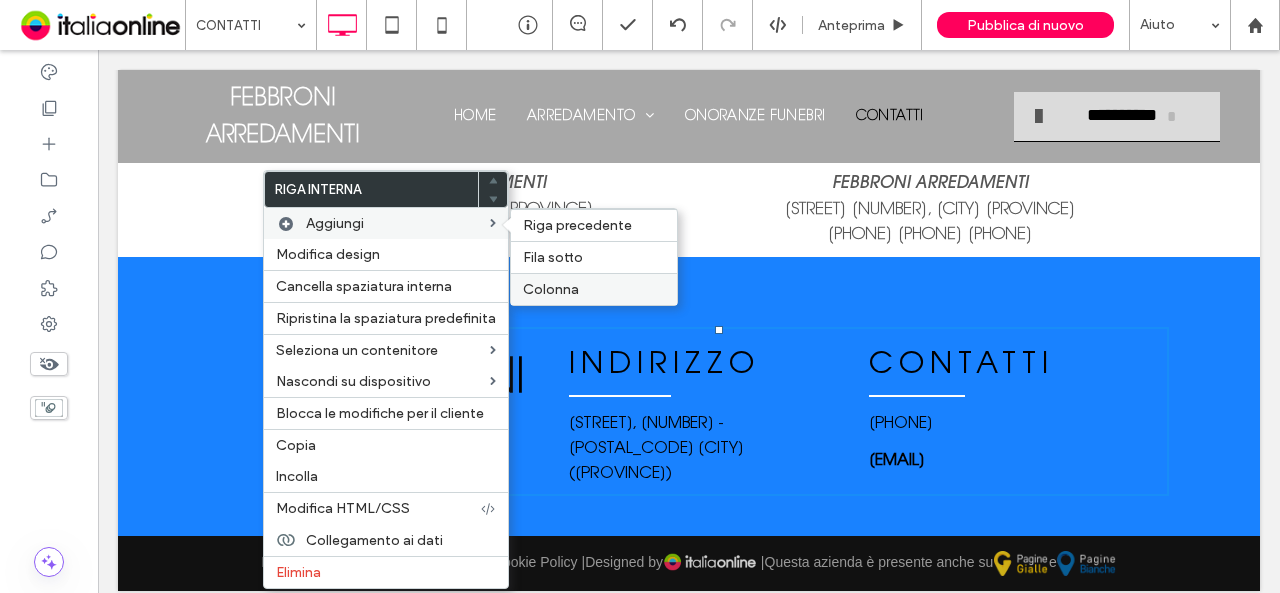click on "Colonna" at bounding box center (594, 289) 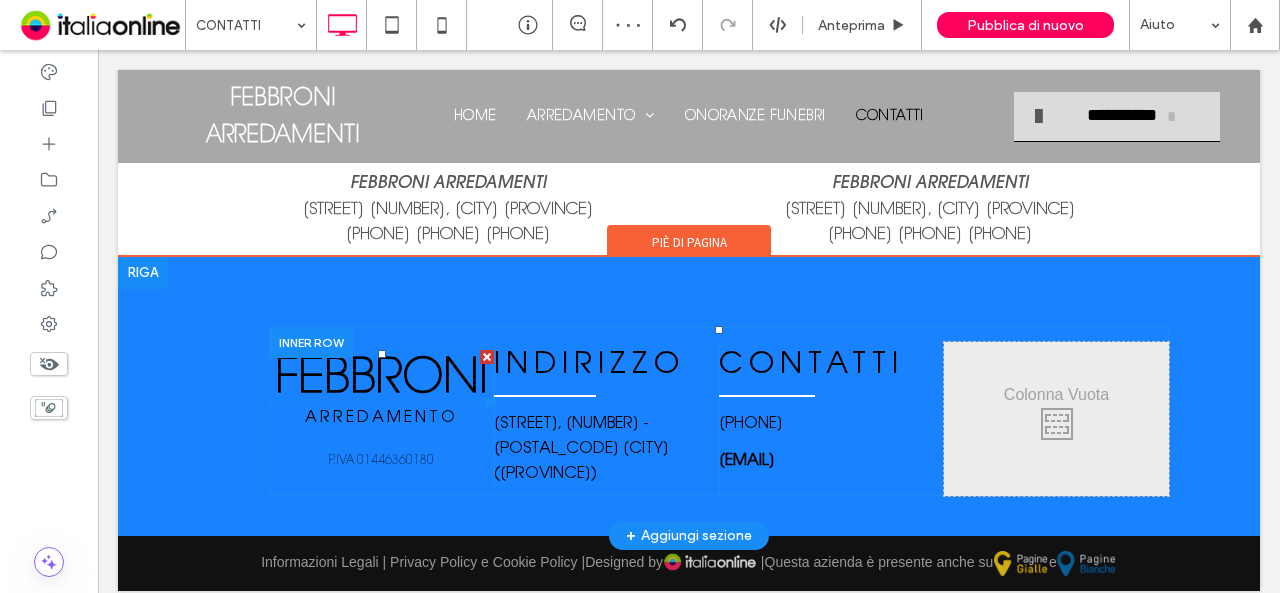 click on "FEBBRONI" at bounding box center (381, 380) 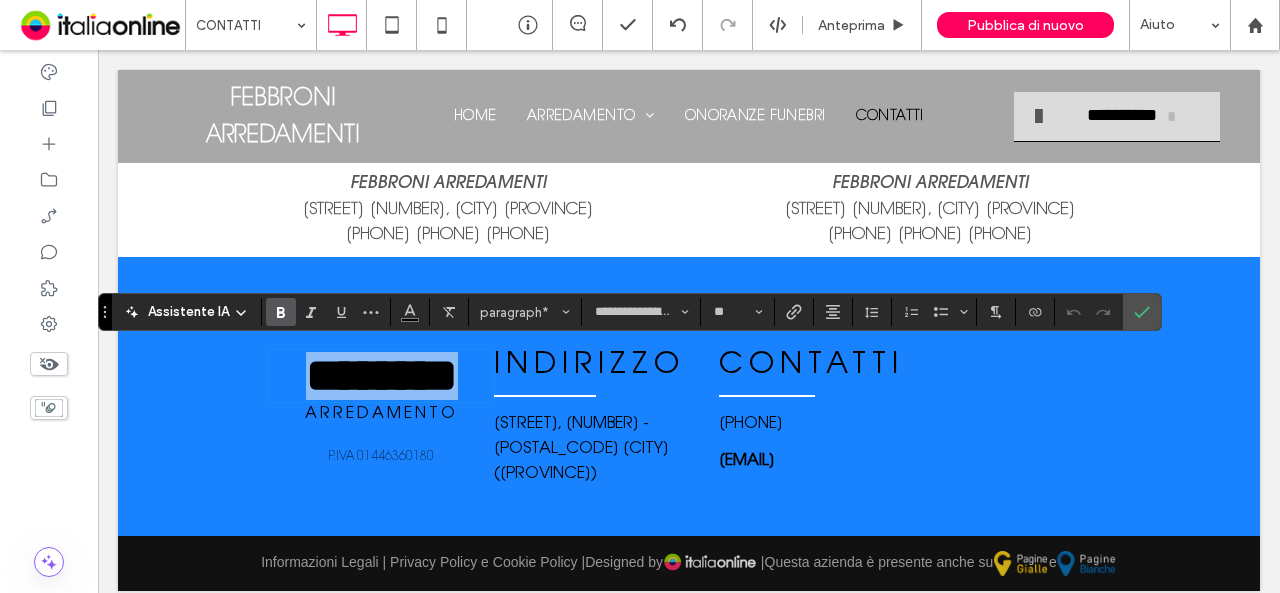 click on "********" at bounding box center (382, 375) 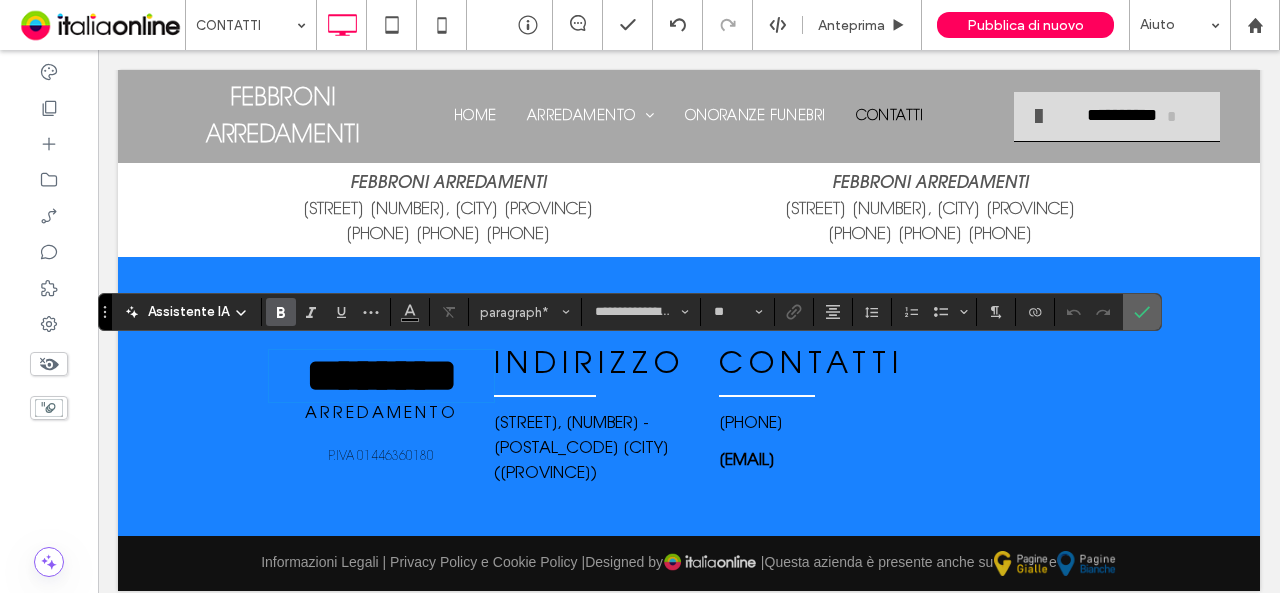 drag, startPoint x: 1144, startPoint y: 311, endPoint x: 924, endPoint y: 285, distance: 221.53104 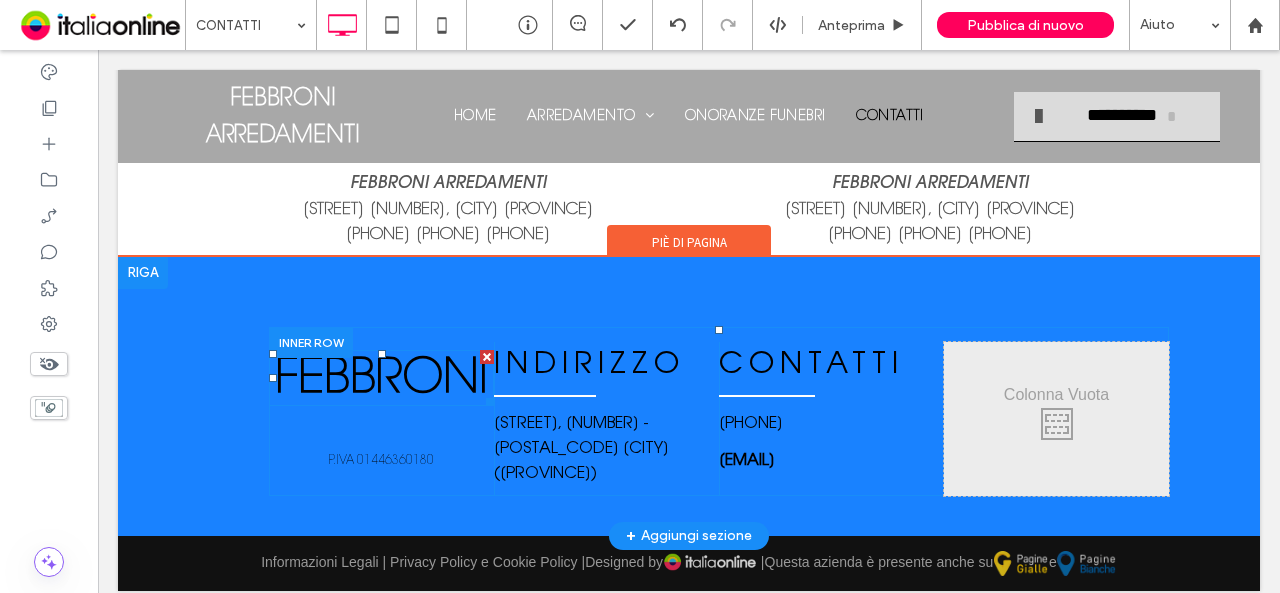 click on "FEBBRONI" at bounding box center (381, 380) 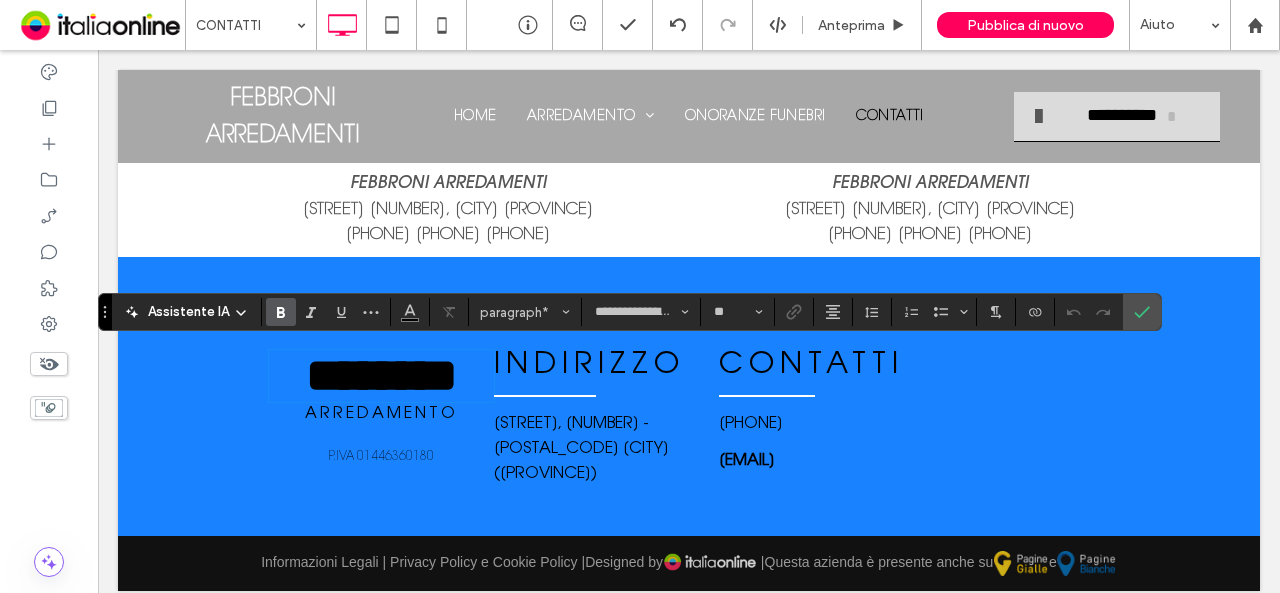 click on "********" at bounding box center [382, 375] 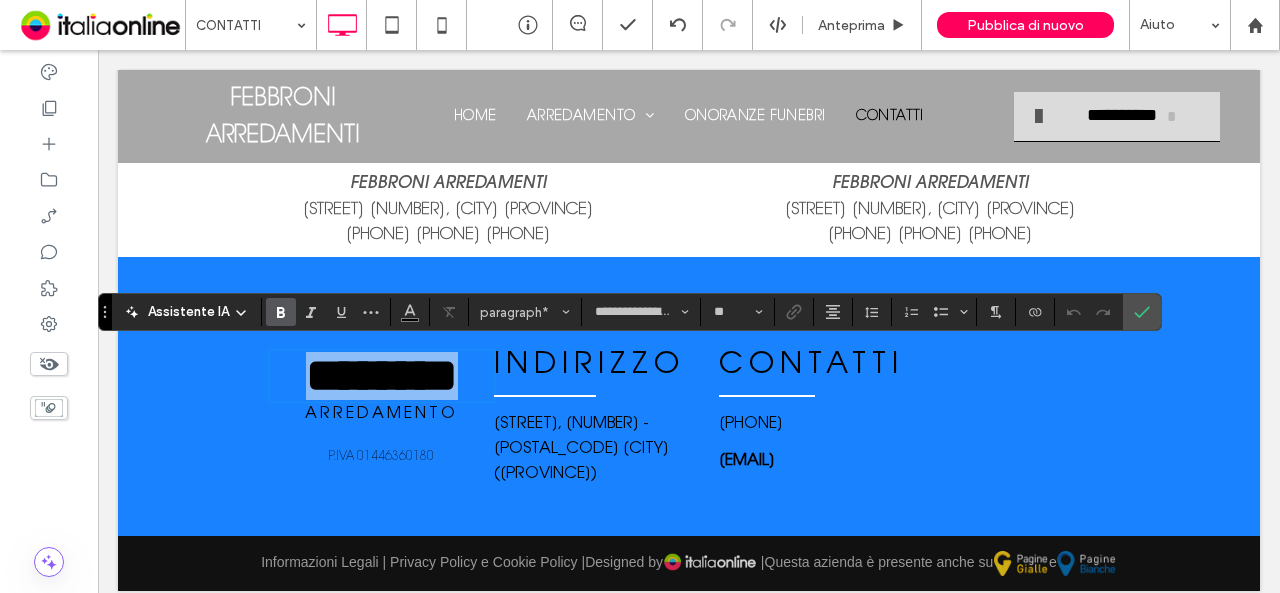 click on "********" at bounding box center (382, 375) 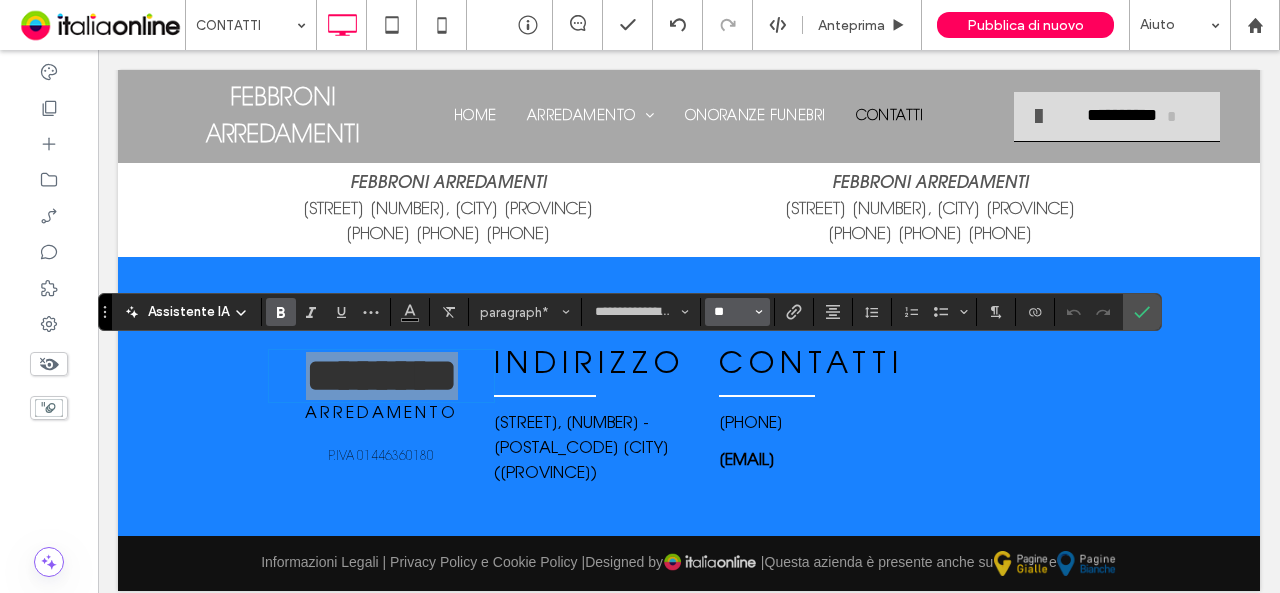 click on "**" at bounding box center [731, 312] 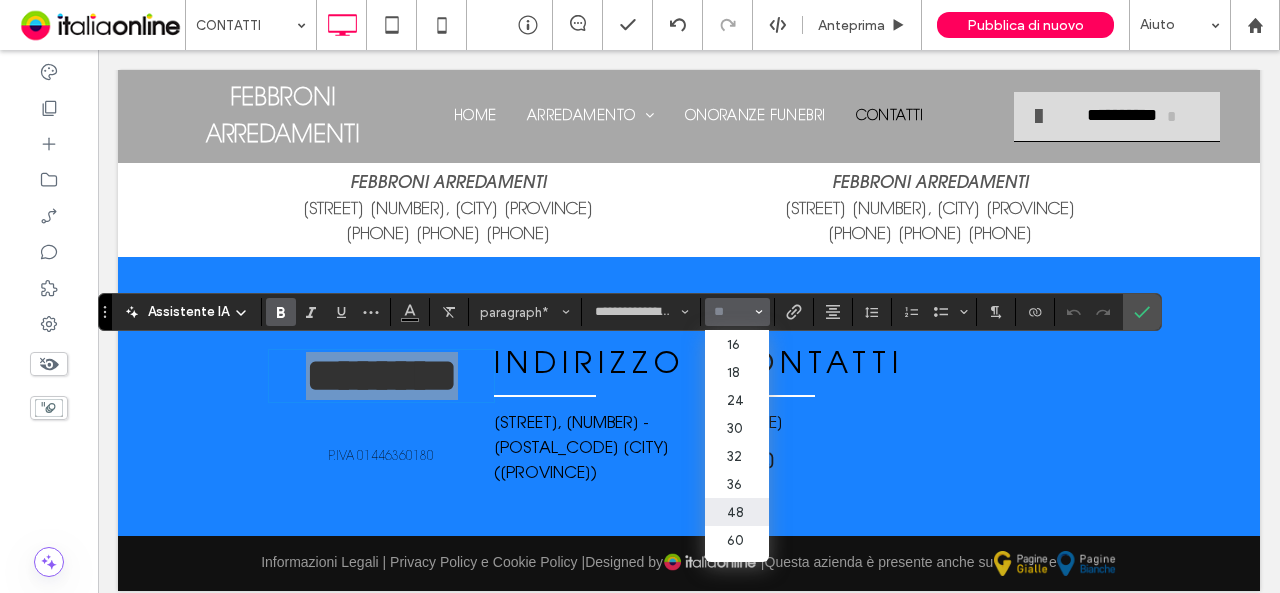 scroll, scrollTop: 200, scrollLeft: 0, axis: vertical 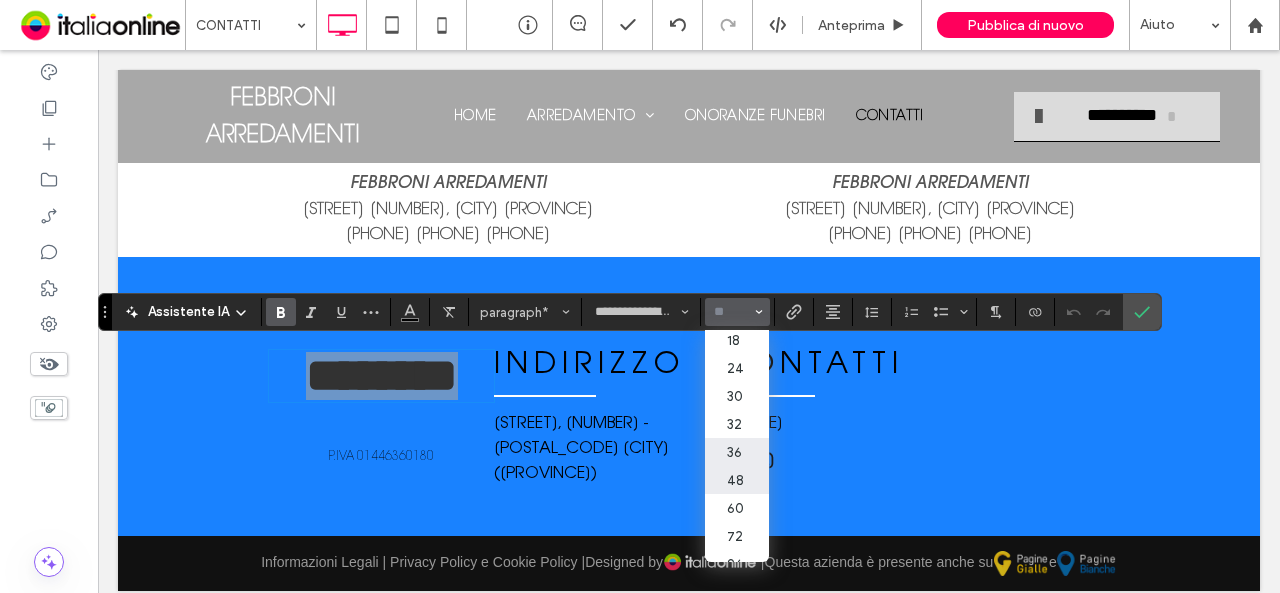 click on "36" at bounding box center [737, 452] 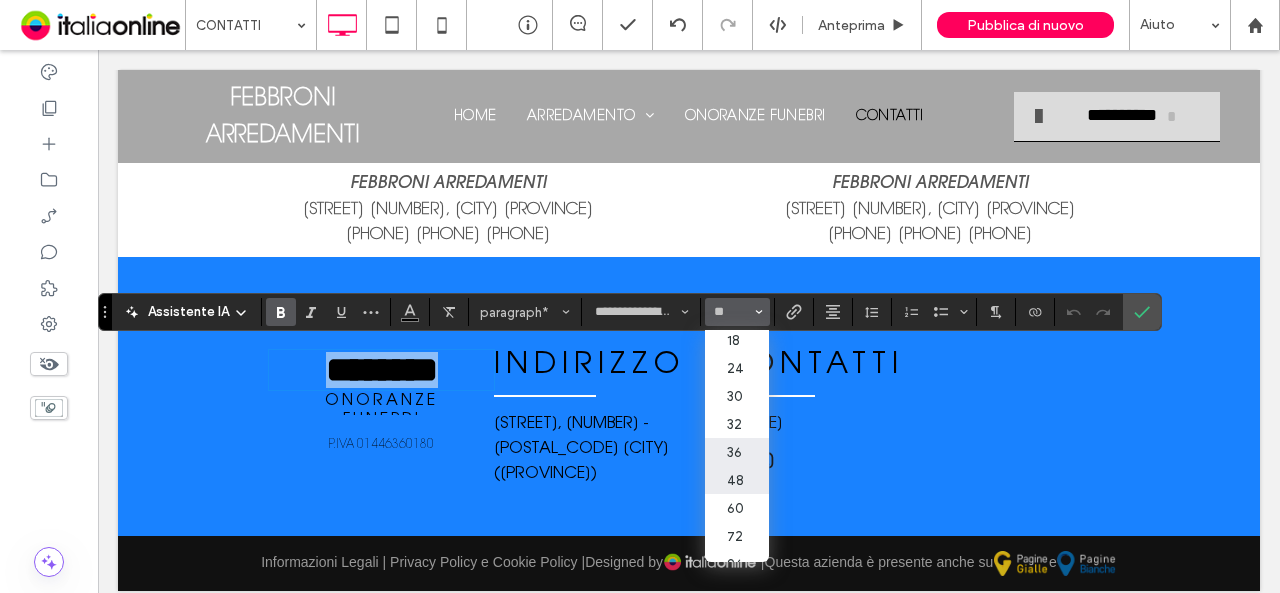 type on "**" 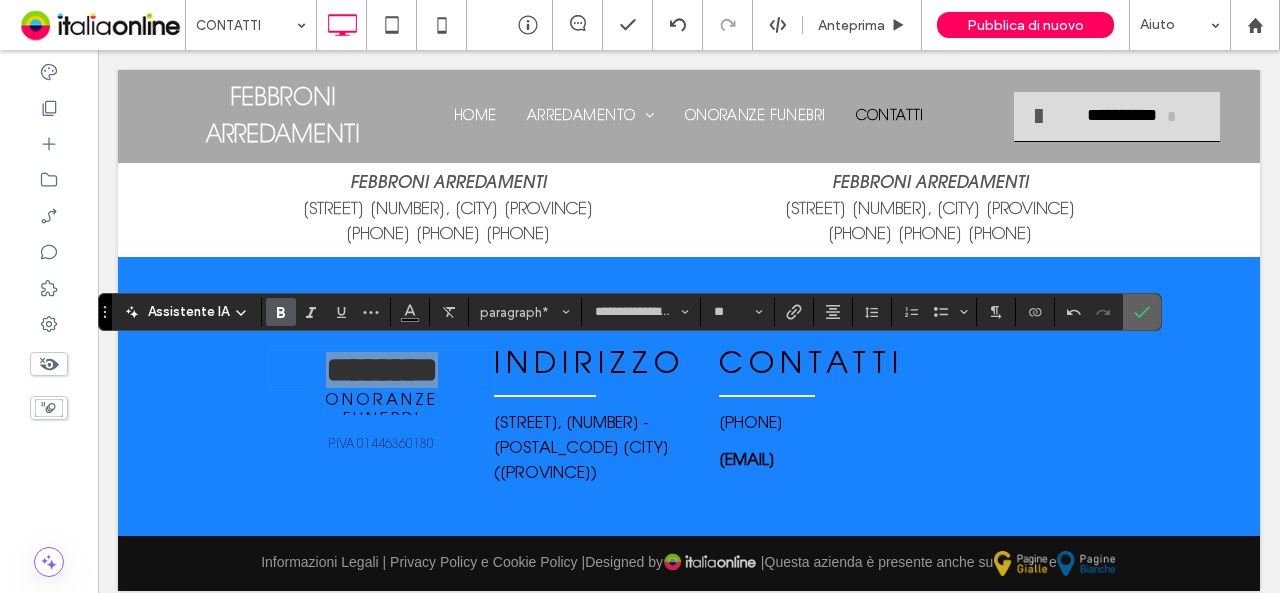 click 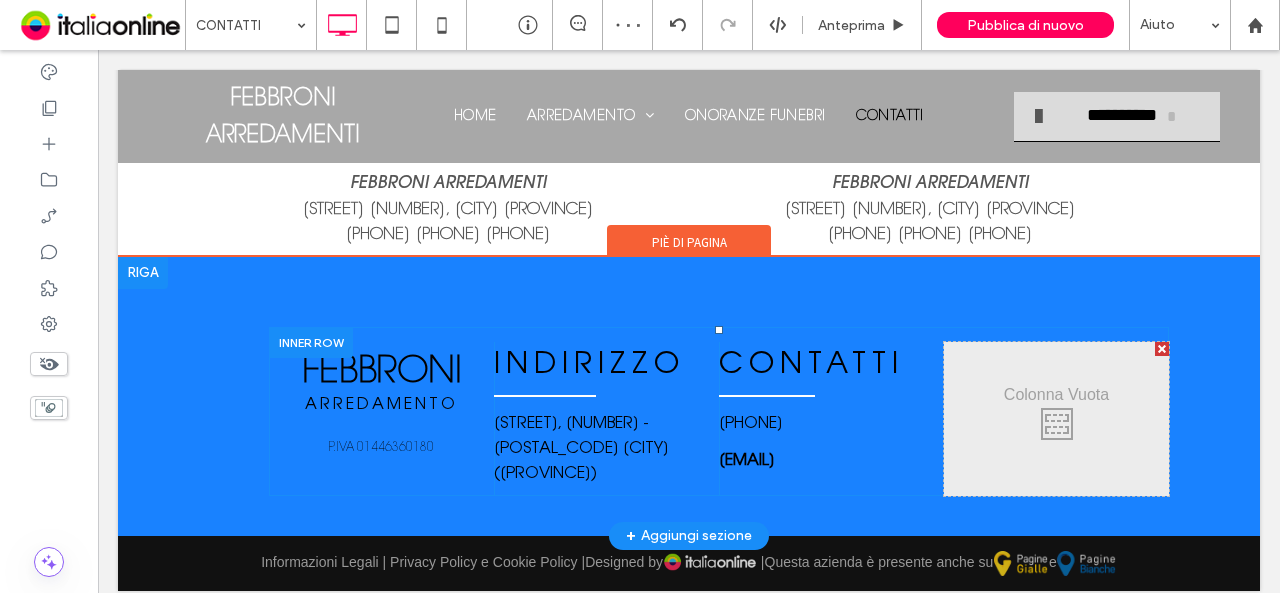 click at bounding box center [1162, 349] 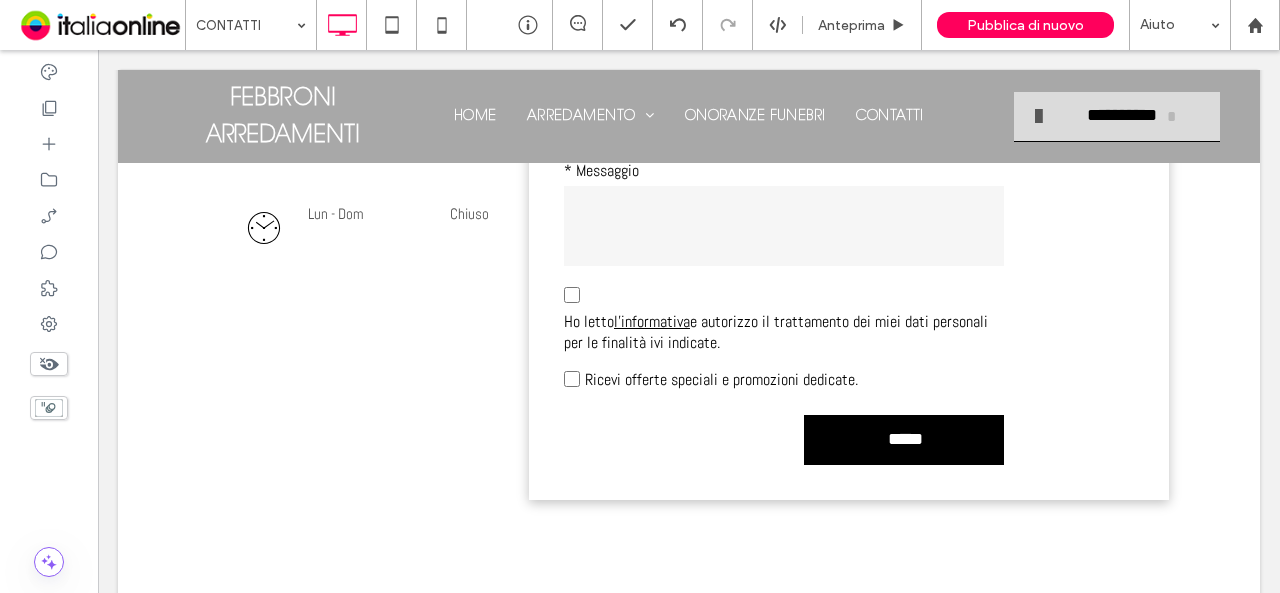 scroll, scrollTop: 1167, scrollLeft: 0, axis: vertical 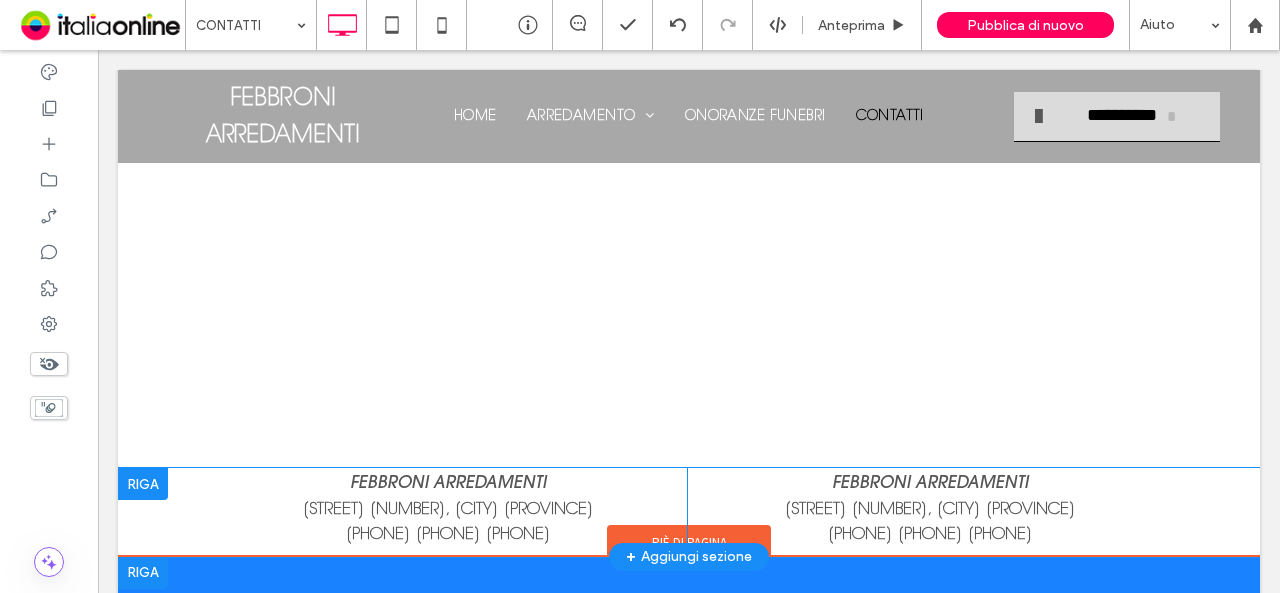 click at bounding box center (143, 484) 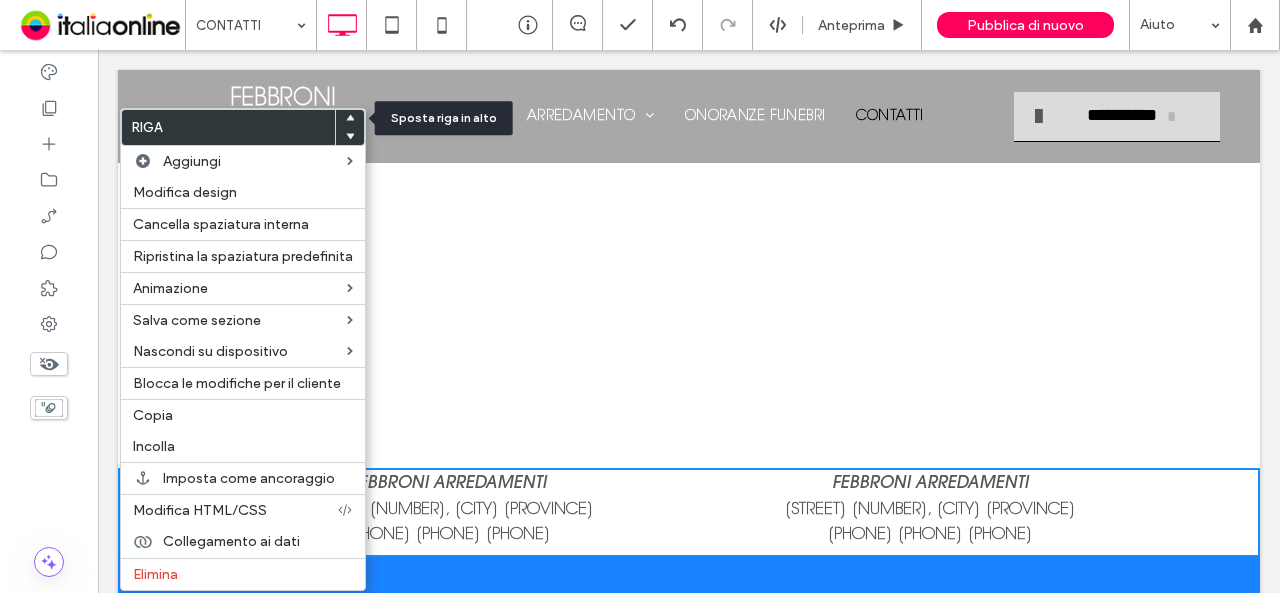 click at bounding box center [350, 119] 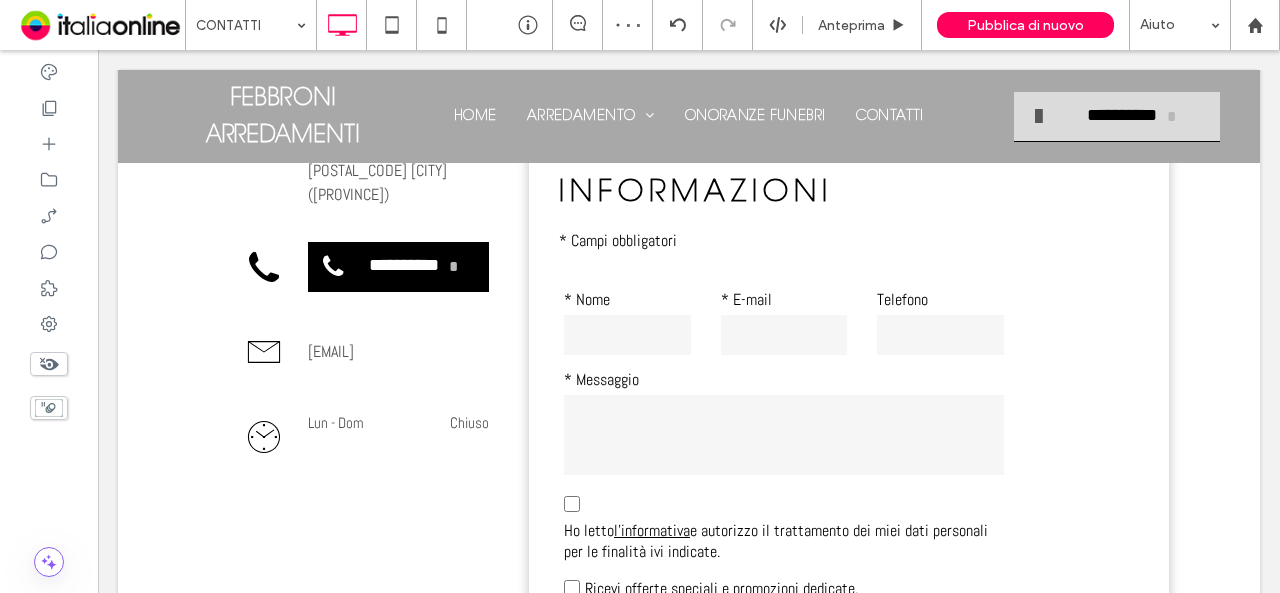 scroll, scrollTop: 1067, scrollLeft: 0, axis: vertical 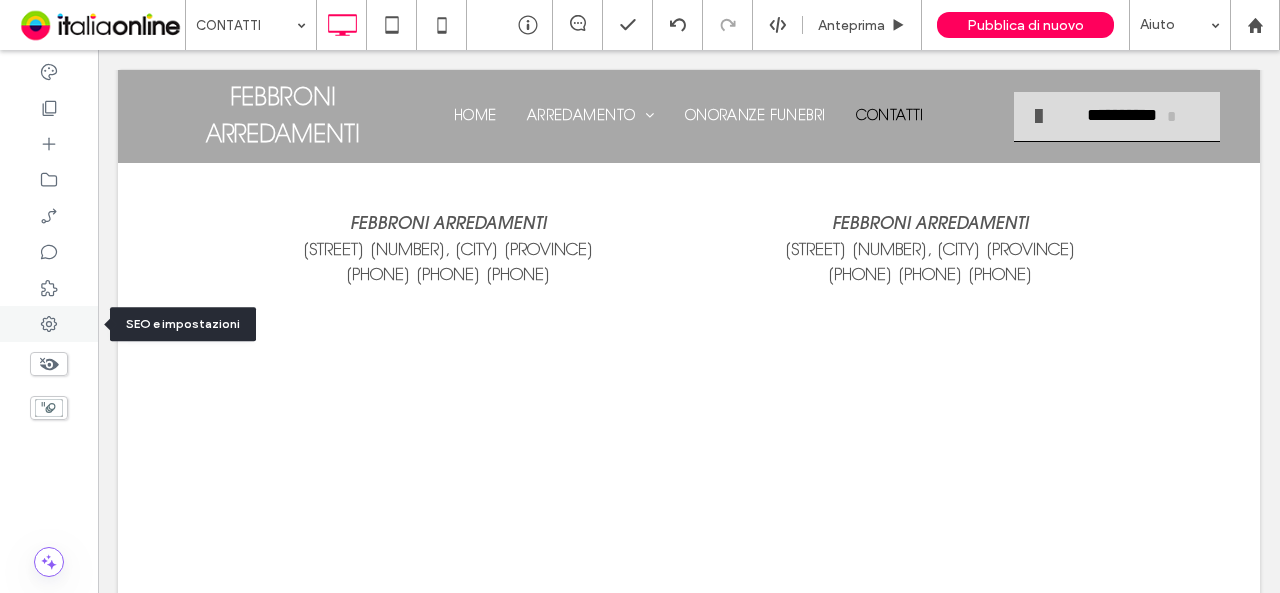 click at bounding box center [49, 324] 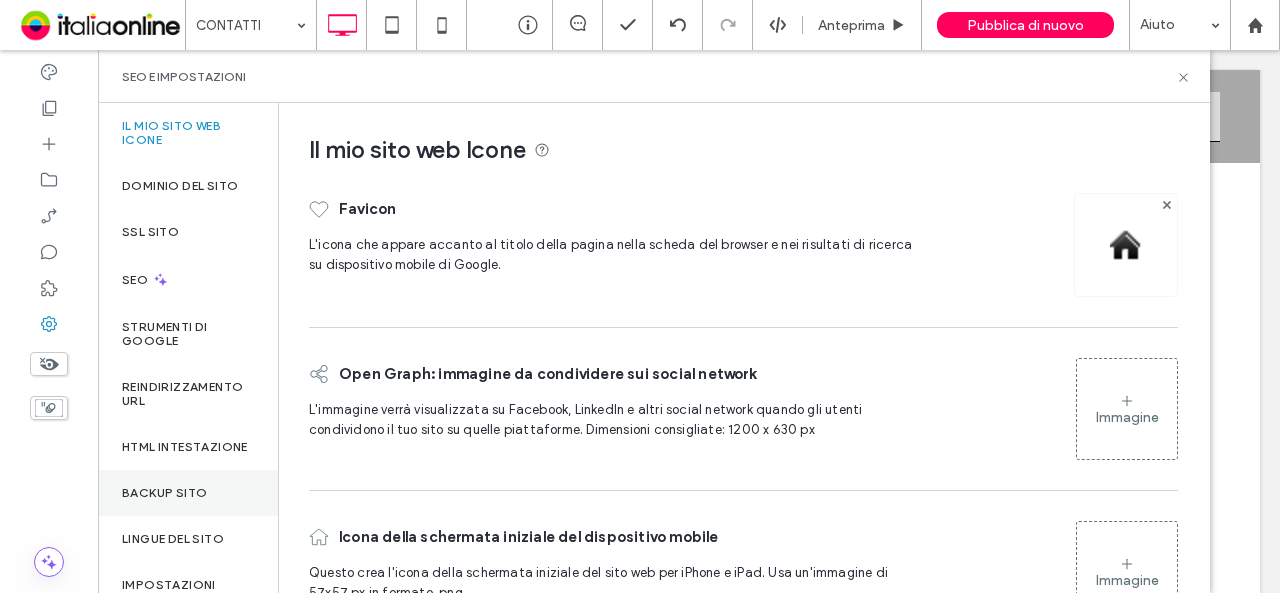 click on "Backup sito" at bounding box center (164, 493) 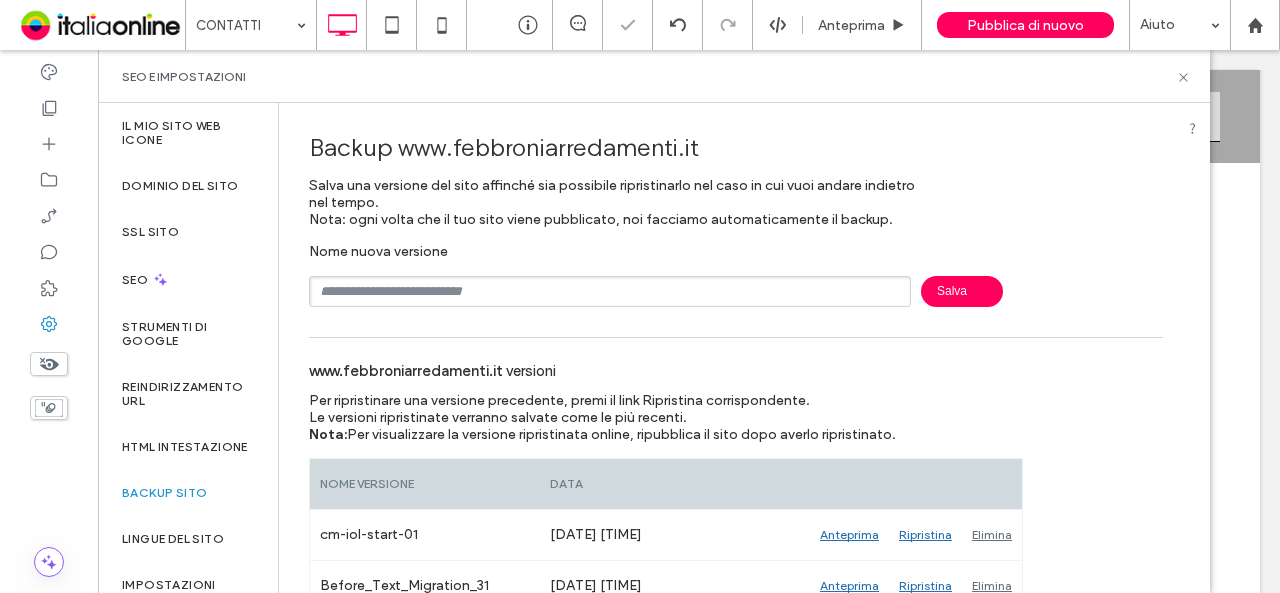 click on "Backup
www.febbroniarredamenti.it
Salva una versione del sito affinché sia possibile ripristinarlo nel caso in cui vuoi andare indietro nel tempo.
Nota: ogni volta che il tuo sito viene pubblicato, noi facciamo automaticamente il backup.
Nome nuova versione
Salva
www.febbroniarredamenti.it
versioni
Per ripristinare una versione precedente, premi il link Ripristina corrispondente.
Le versioni ripristinate verranno salvate come le più recenti.
Nota:  Per visualizzare la versione ripristinata online, ripubblica il sito dopo averlo ripristinato." at bounding box center (736, 1352) 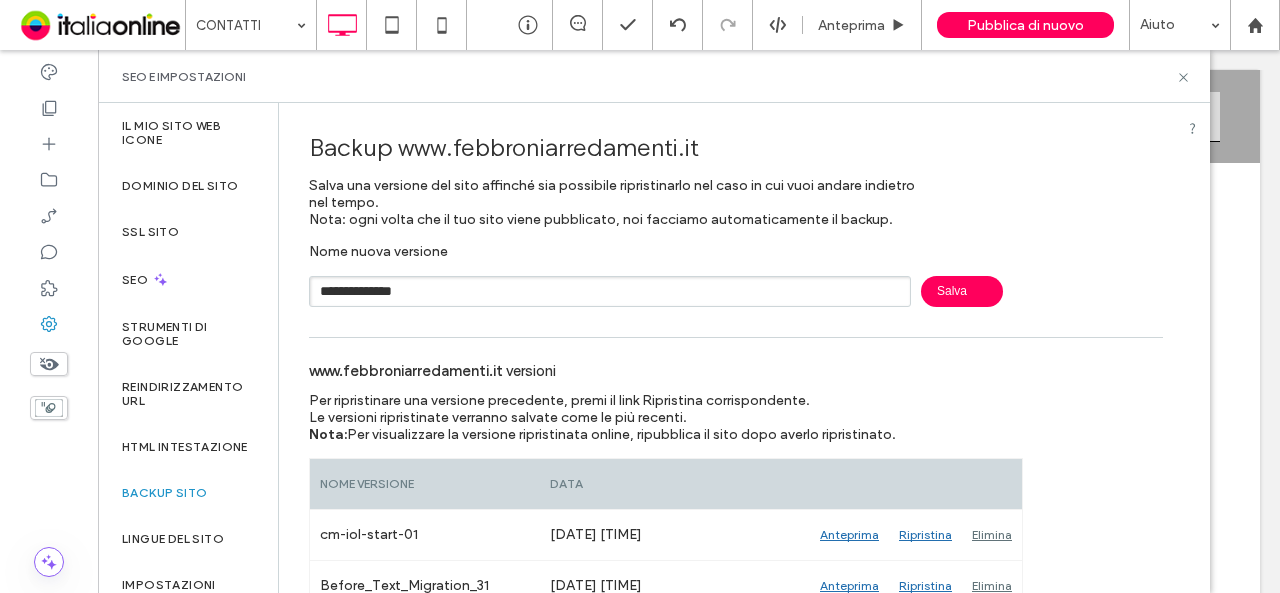 type on "**********" 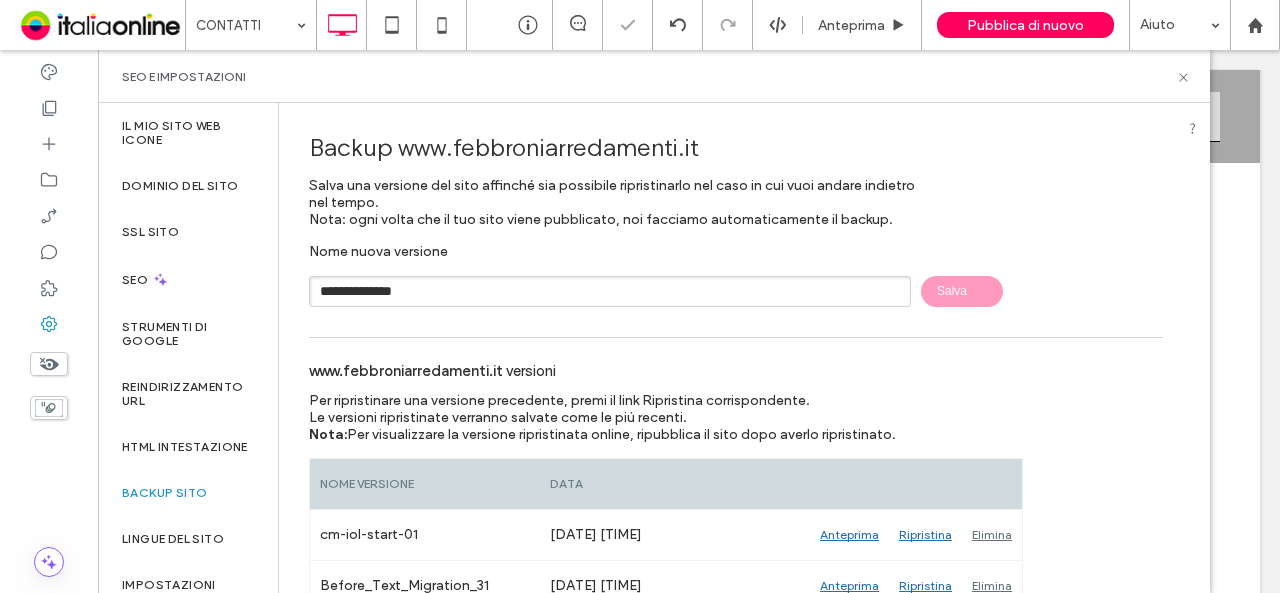 type 